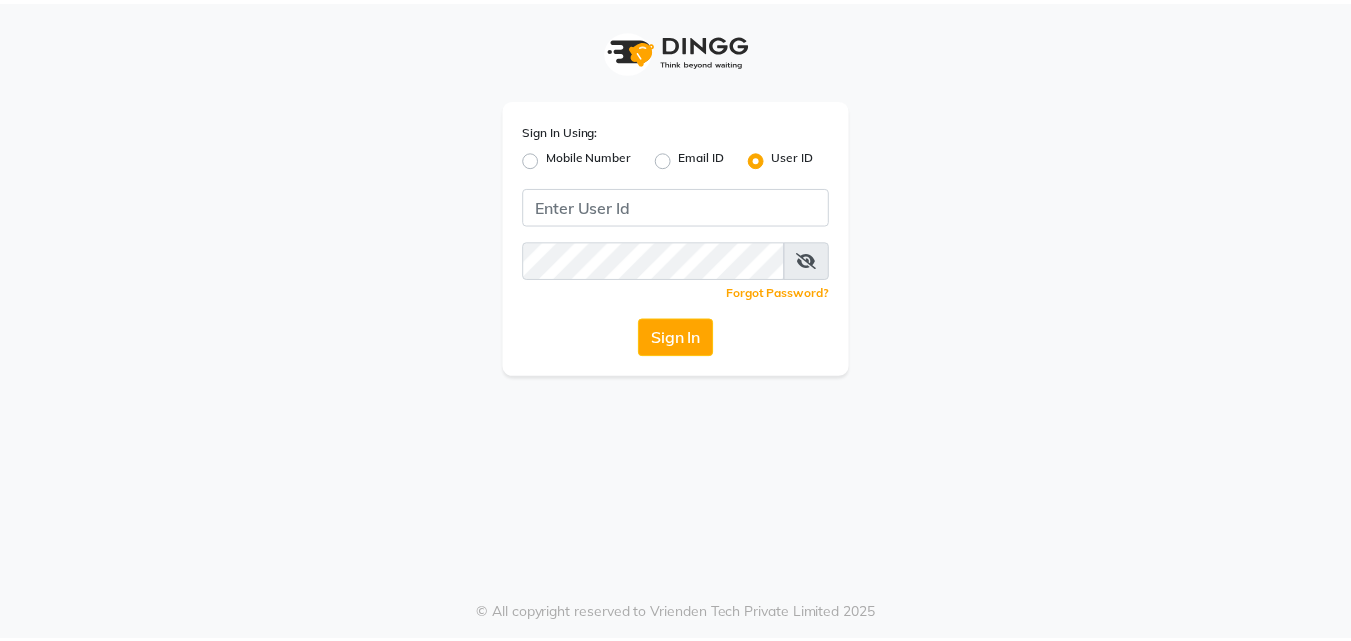 scroll, scrollTop: 0, scrollLeft: 0, axis: both 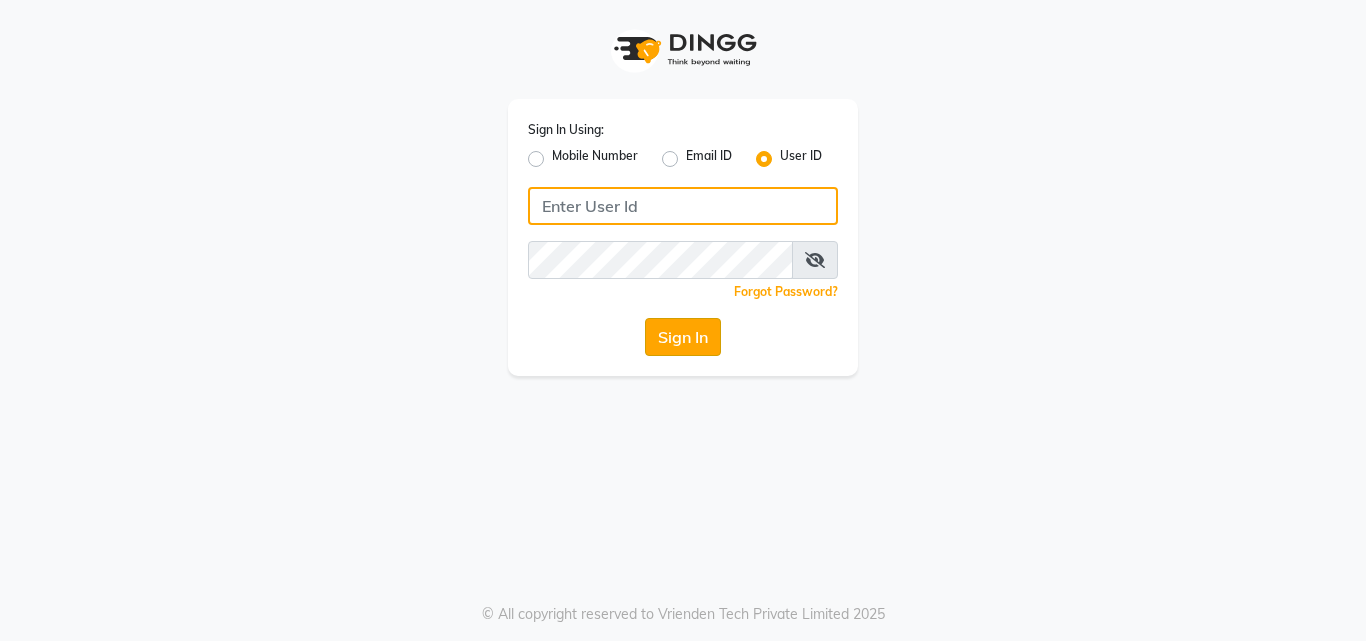 type on "[PHONE]" 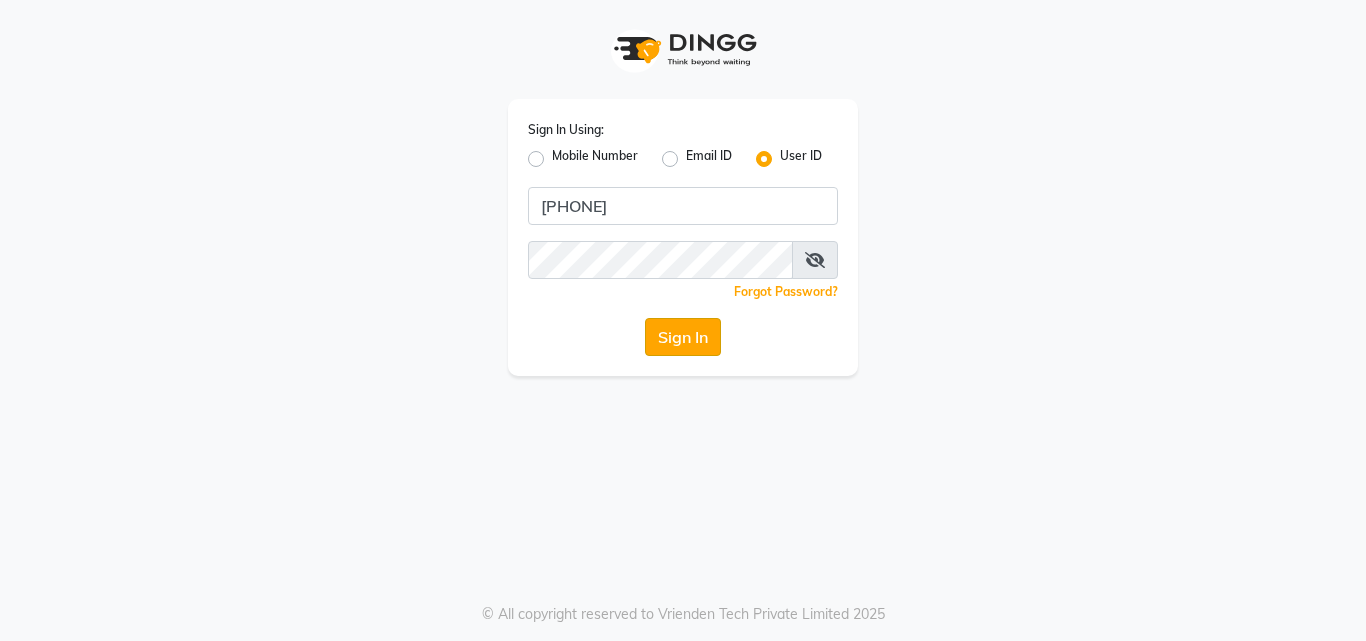 click on "Sign In" 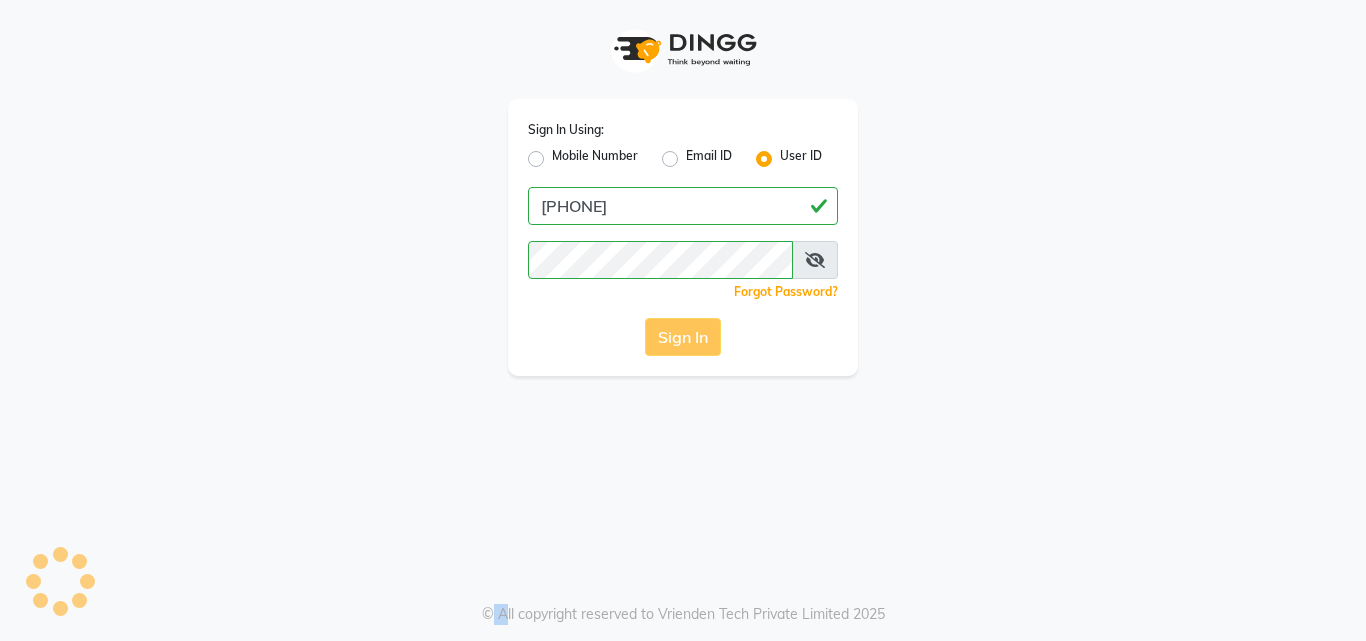 click on "Sign In" 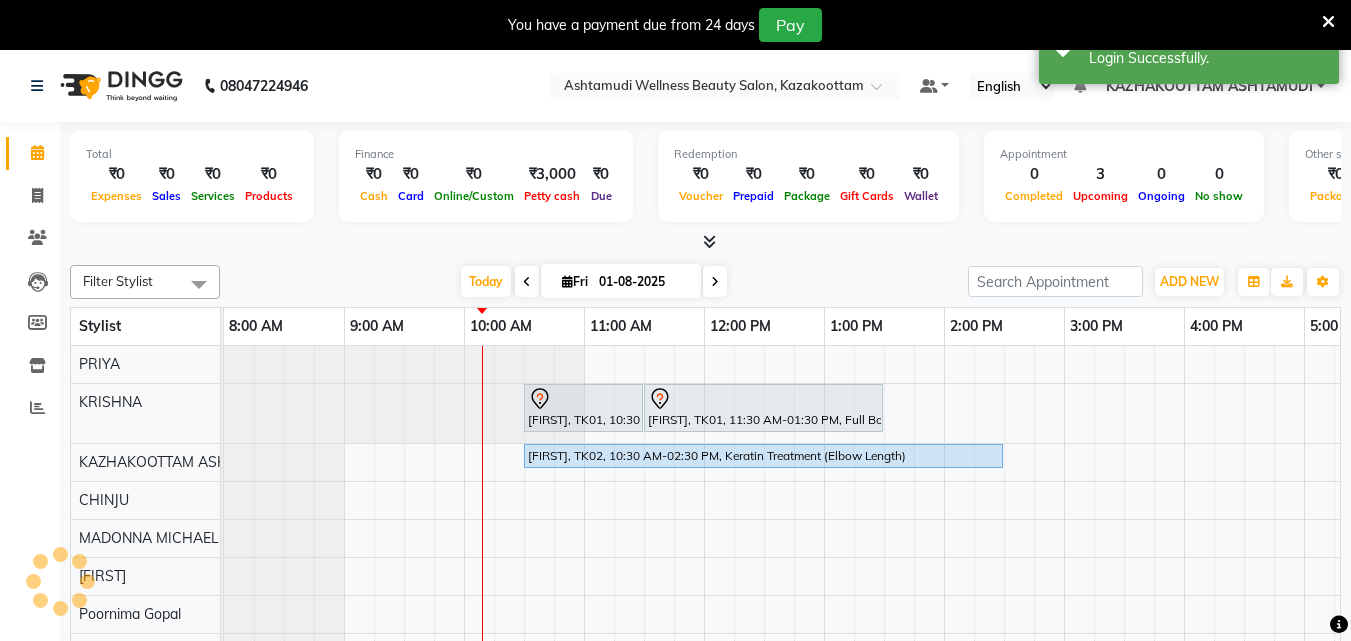 scroll, scrollTop: 0, scrollLeft: 0, axis: both 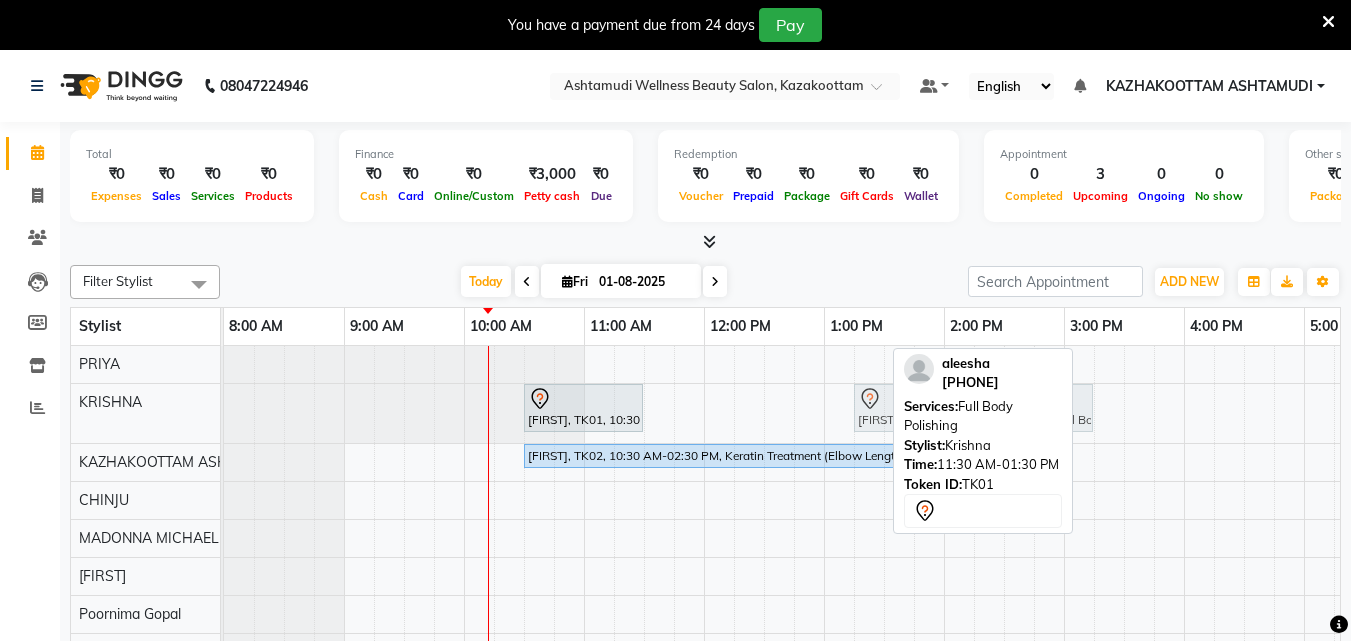 drag, startPoint x: 691, startPoint y: 408, endPoint x: 892, endPoint y: 416, distance: 201.15913 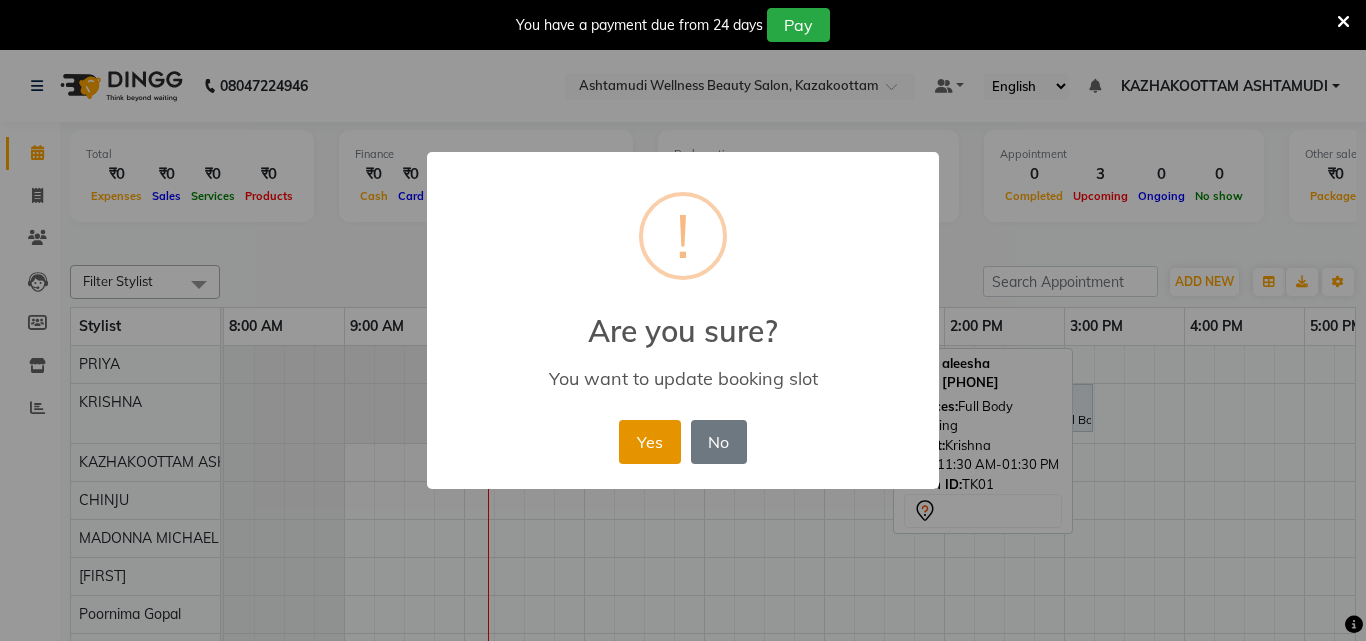 click on "Yes" at bounding box center [649, 442] 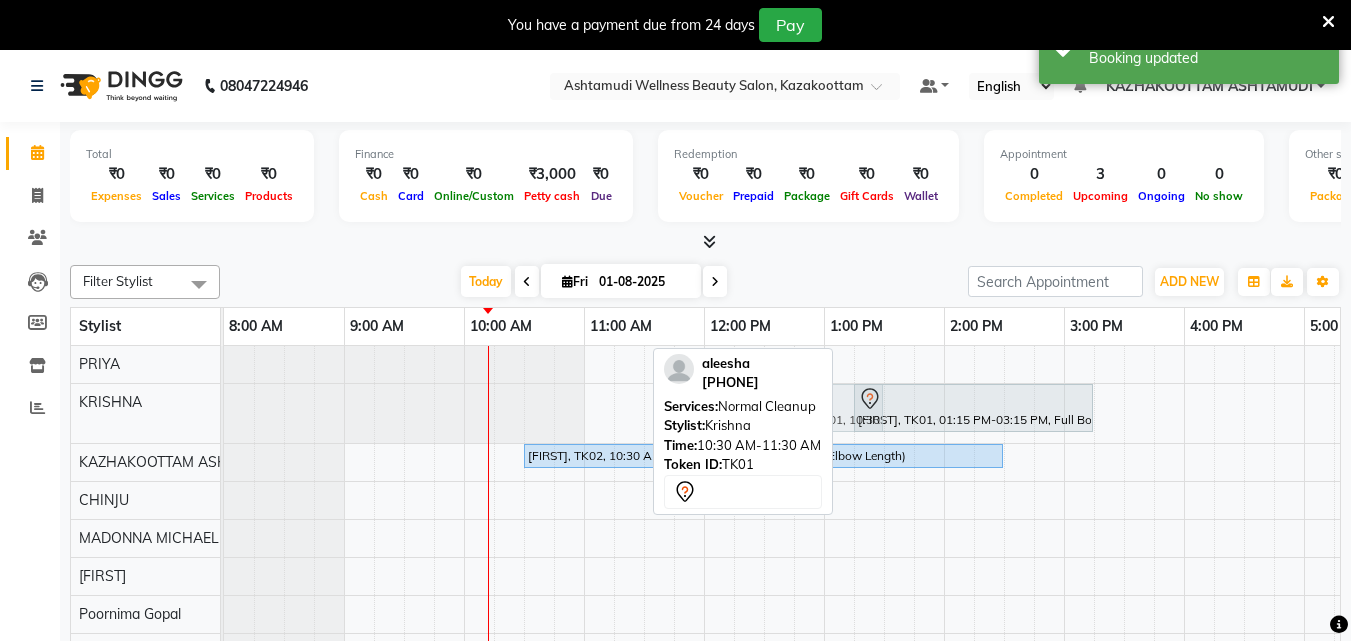 drag, startPoint x: 591, startPoint y: 413, endPoint x: 832, endPoint y: 407, distance: 241.07468 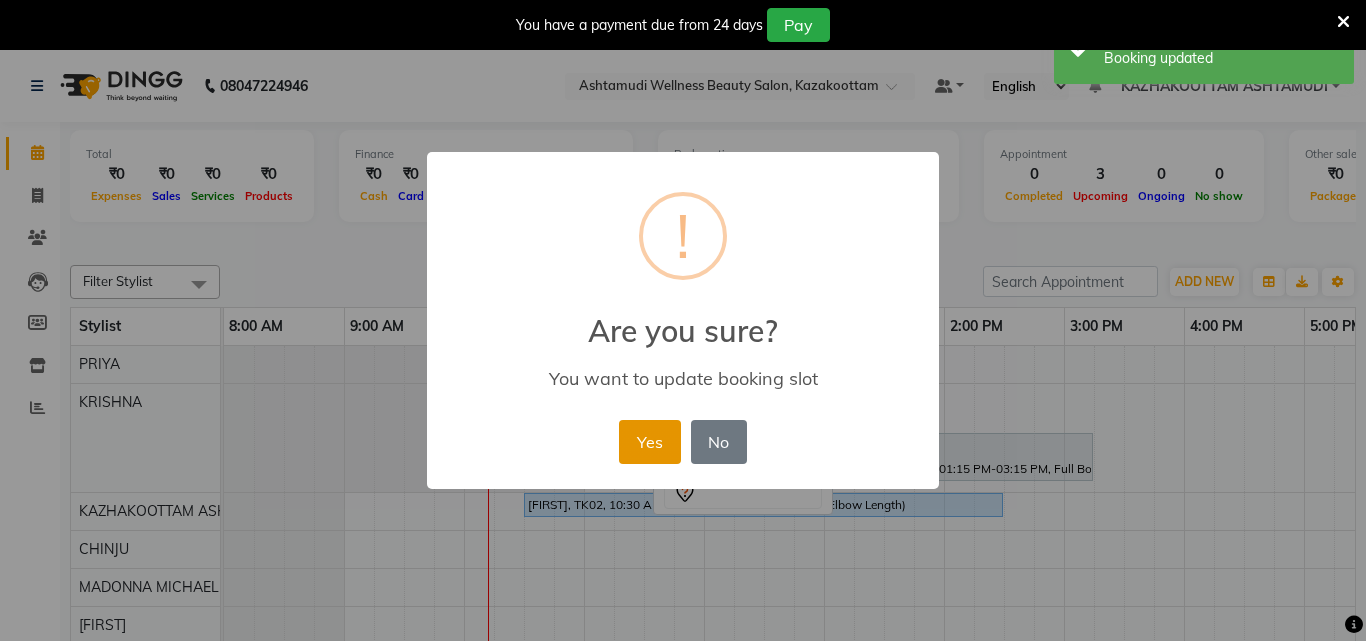 click on "Yes" at bounding box center [649, 442] 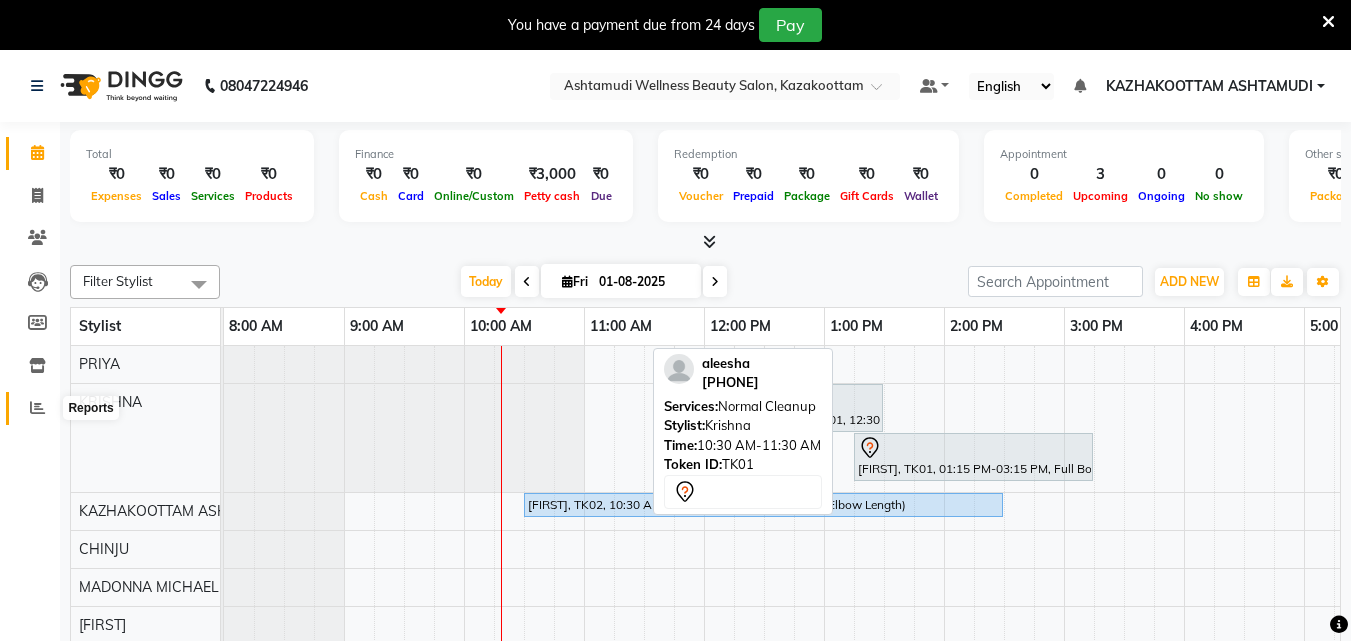 click 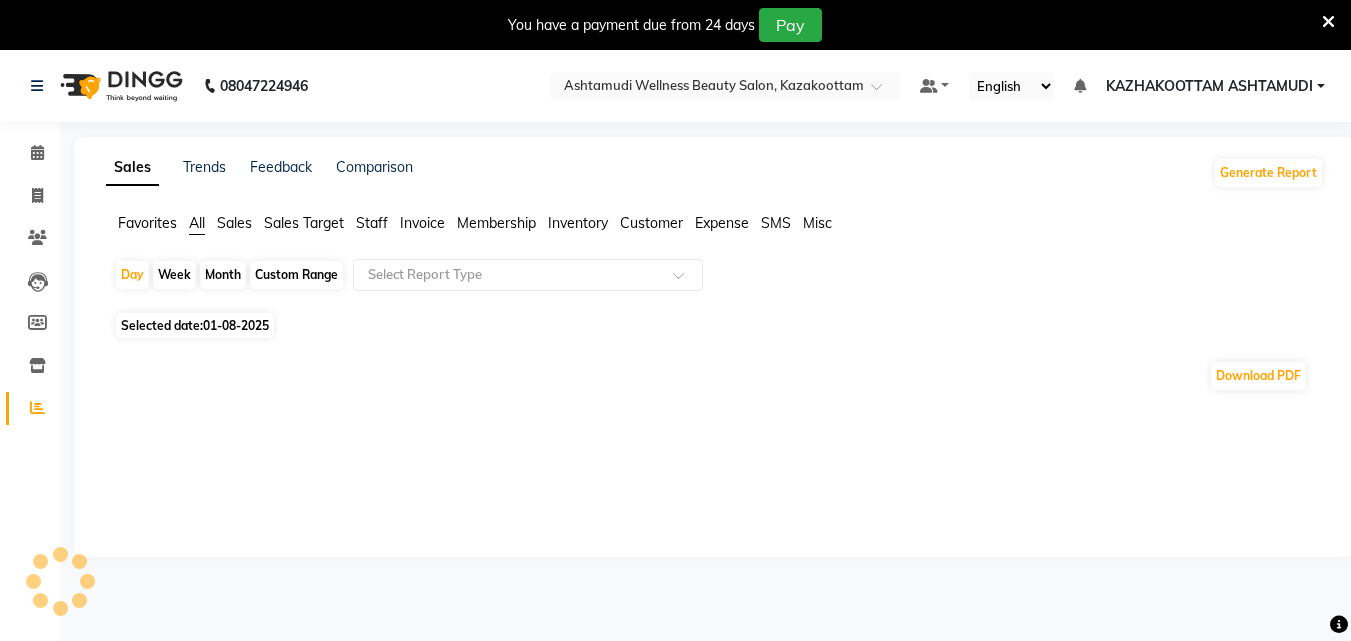 click on "Month" 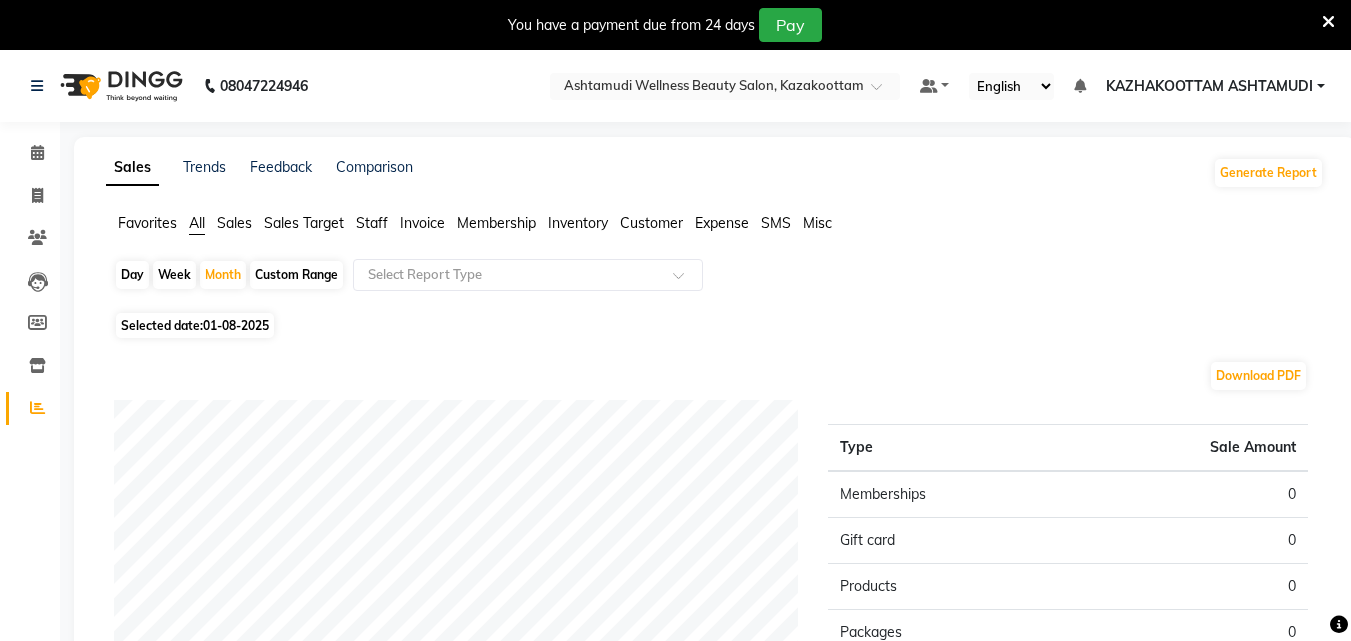 click on "Week" 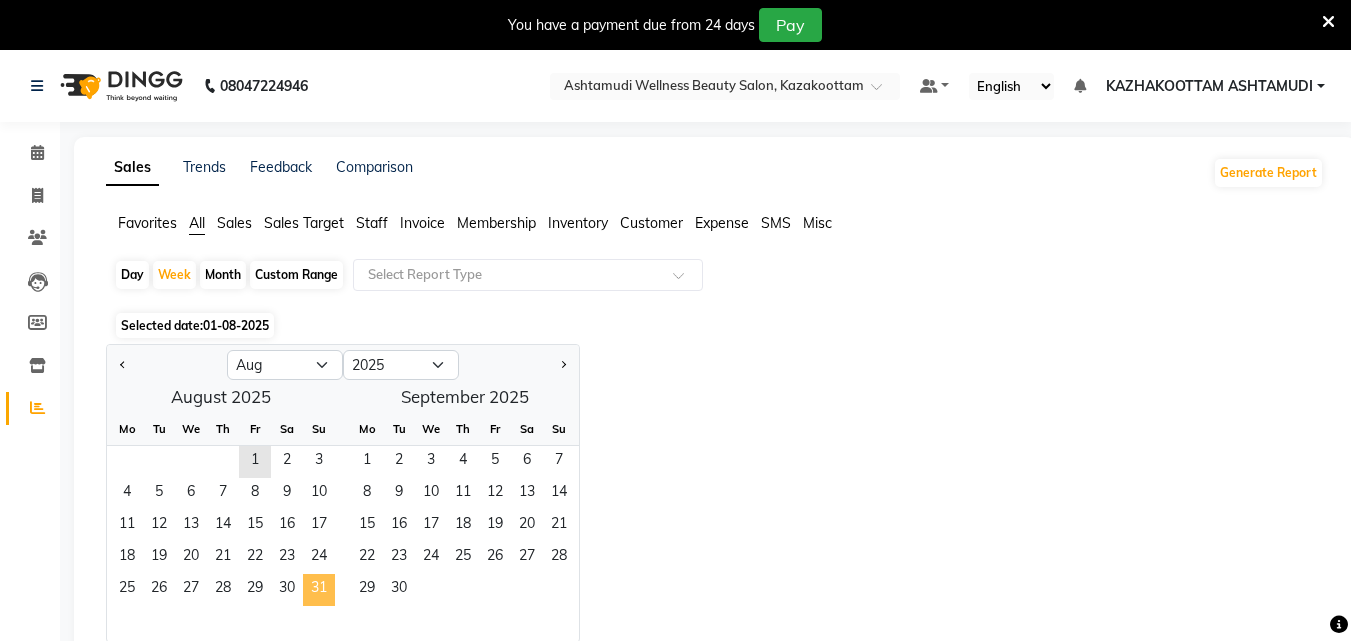 click on "31" 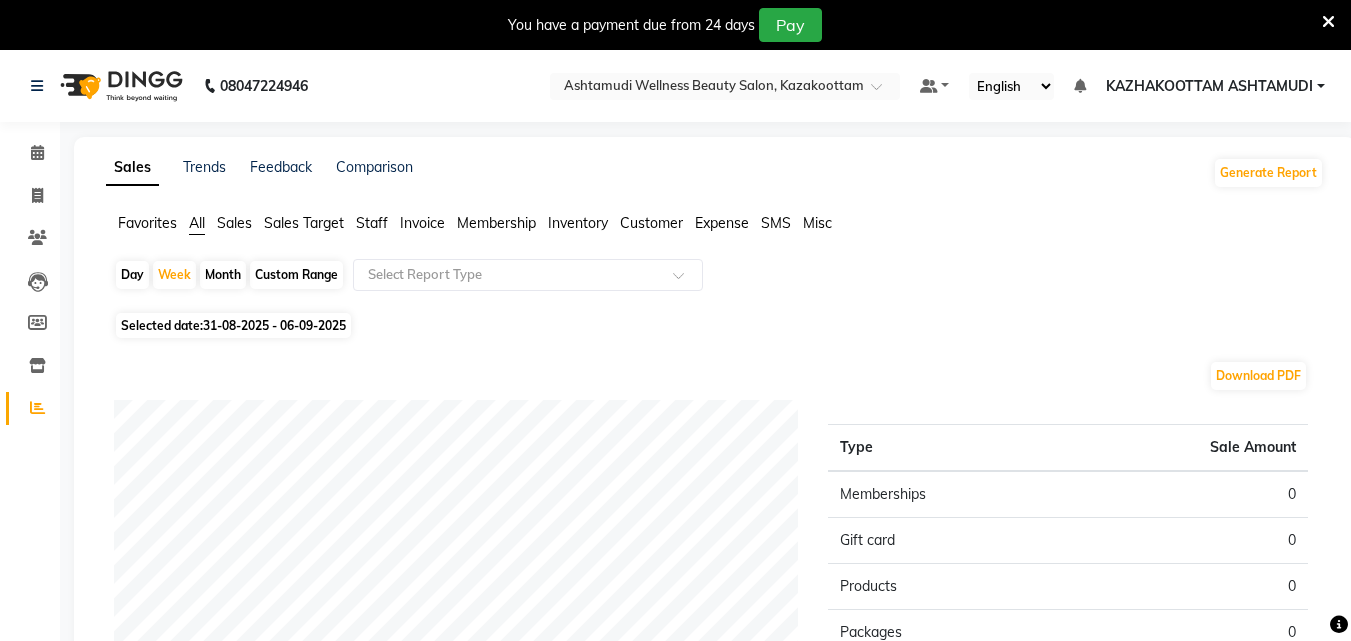 click on "Day" 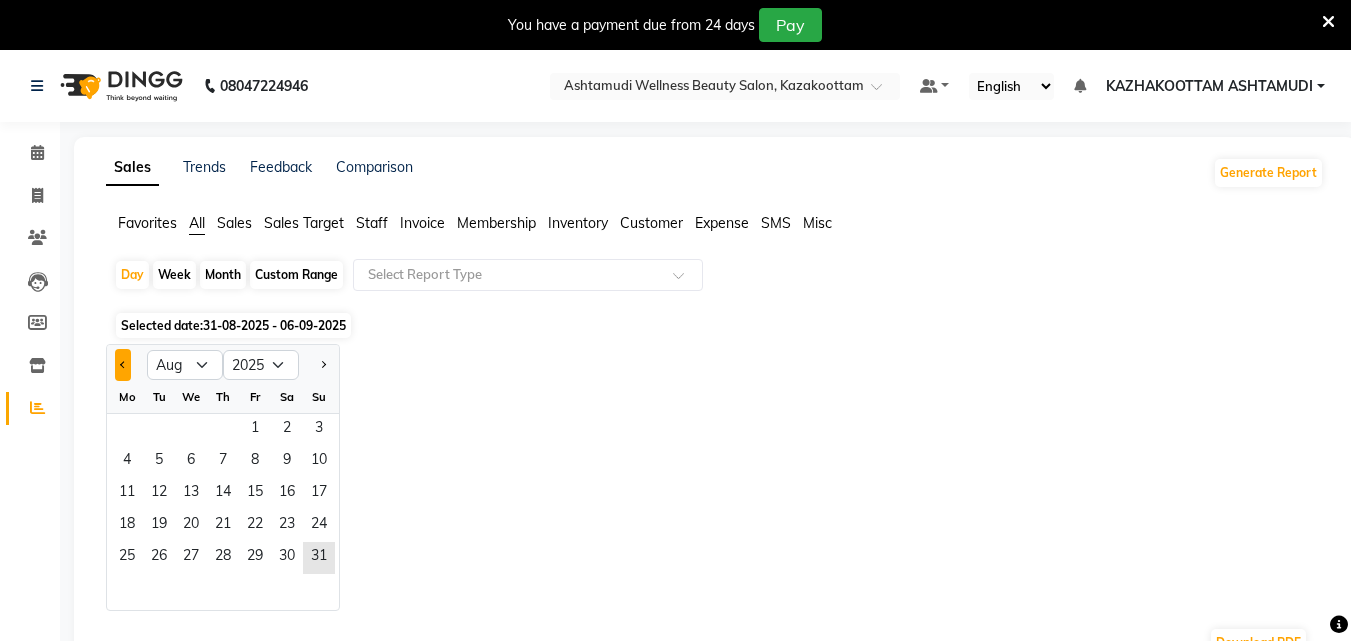 click 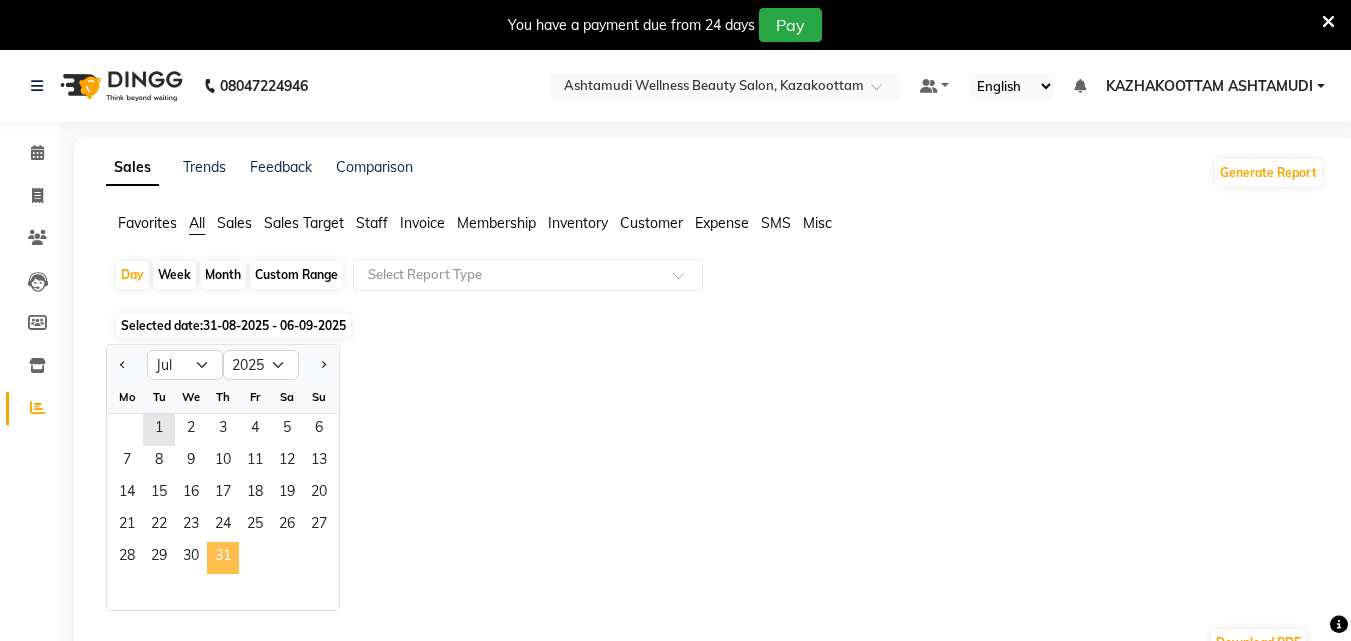 click on "31" 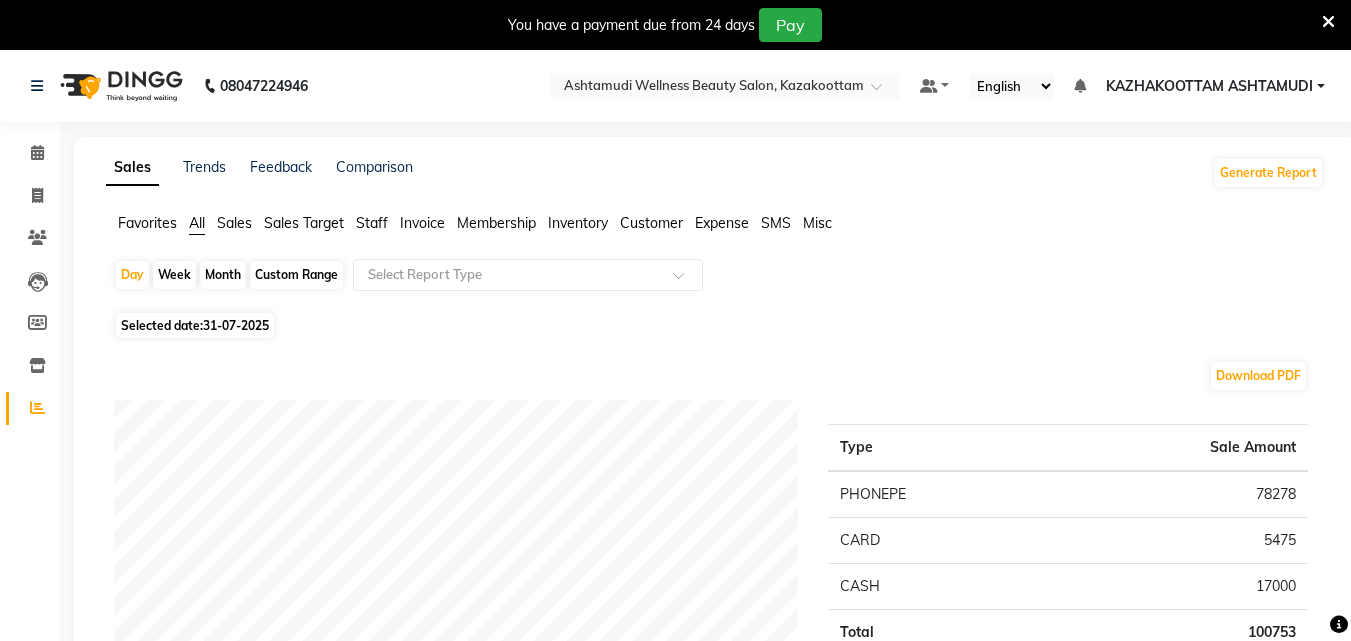 click on "Staff" 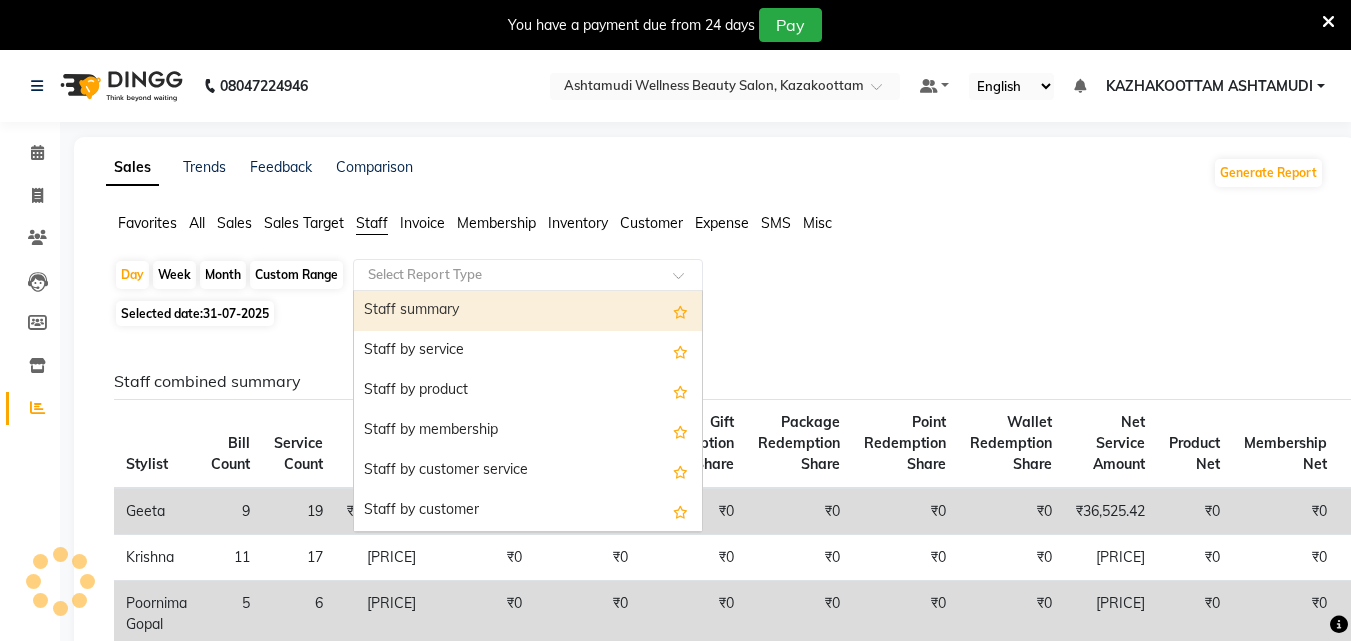 click 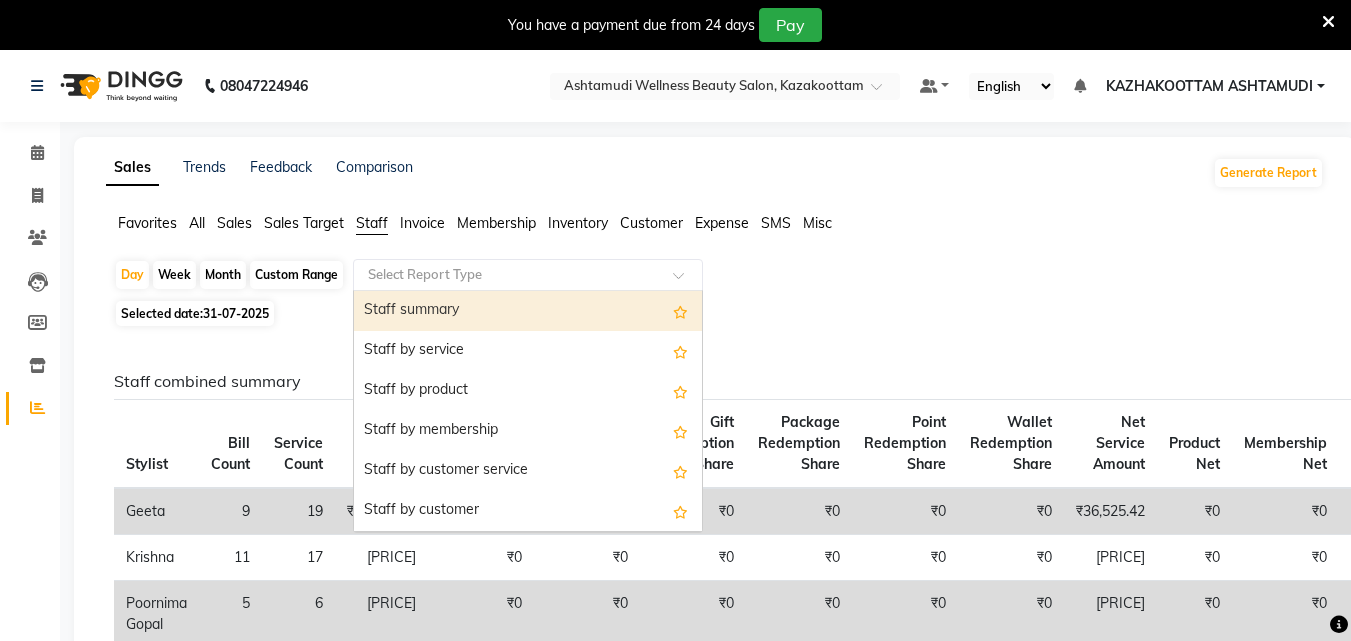 click 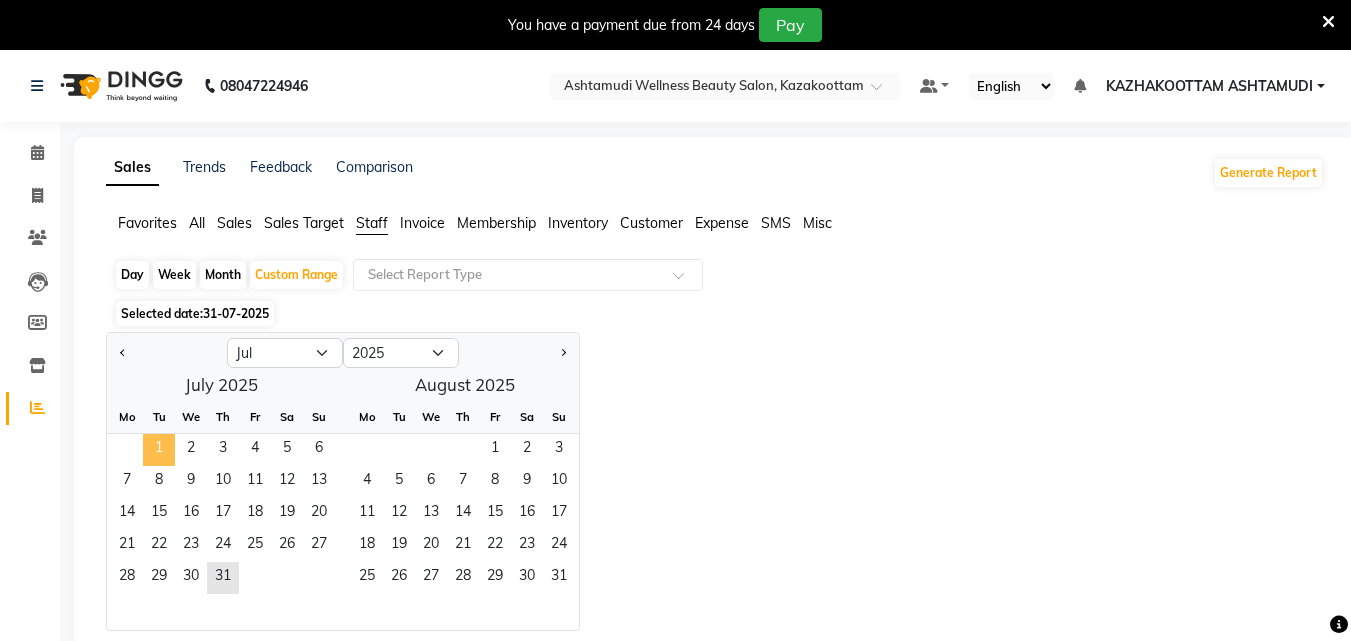 click on "1" 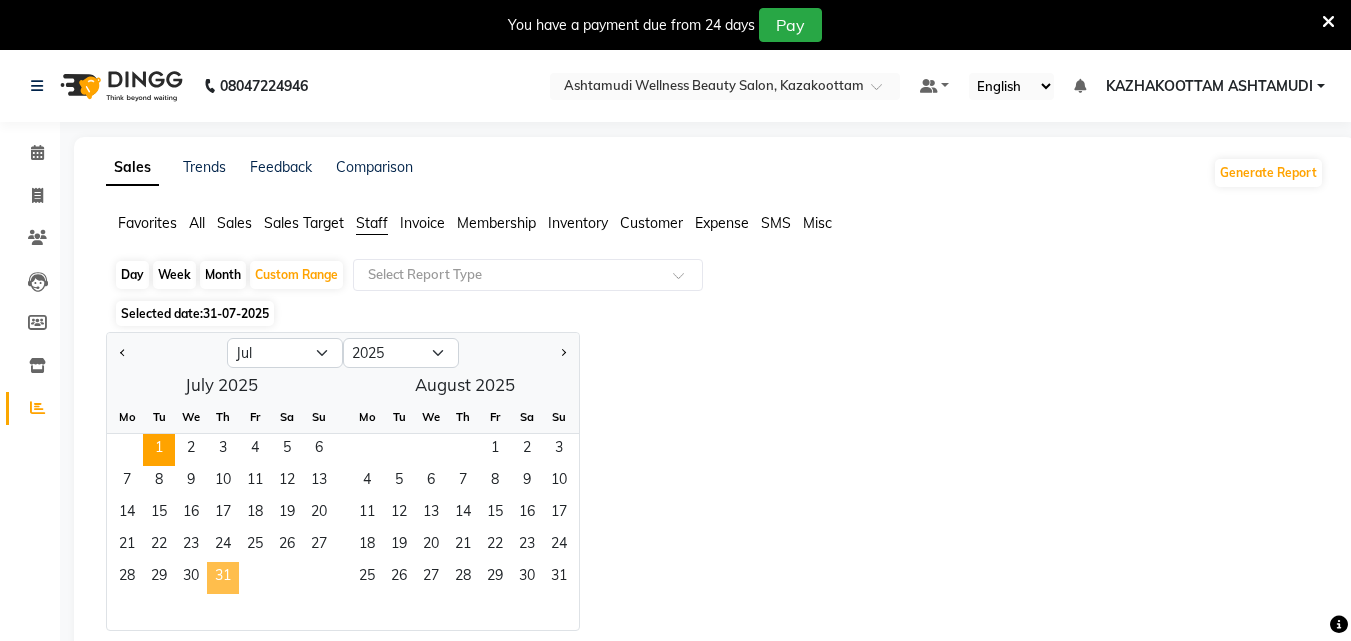 click on "31" 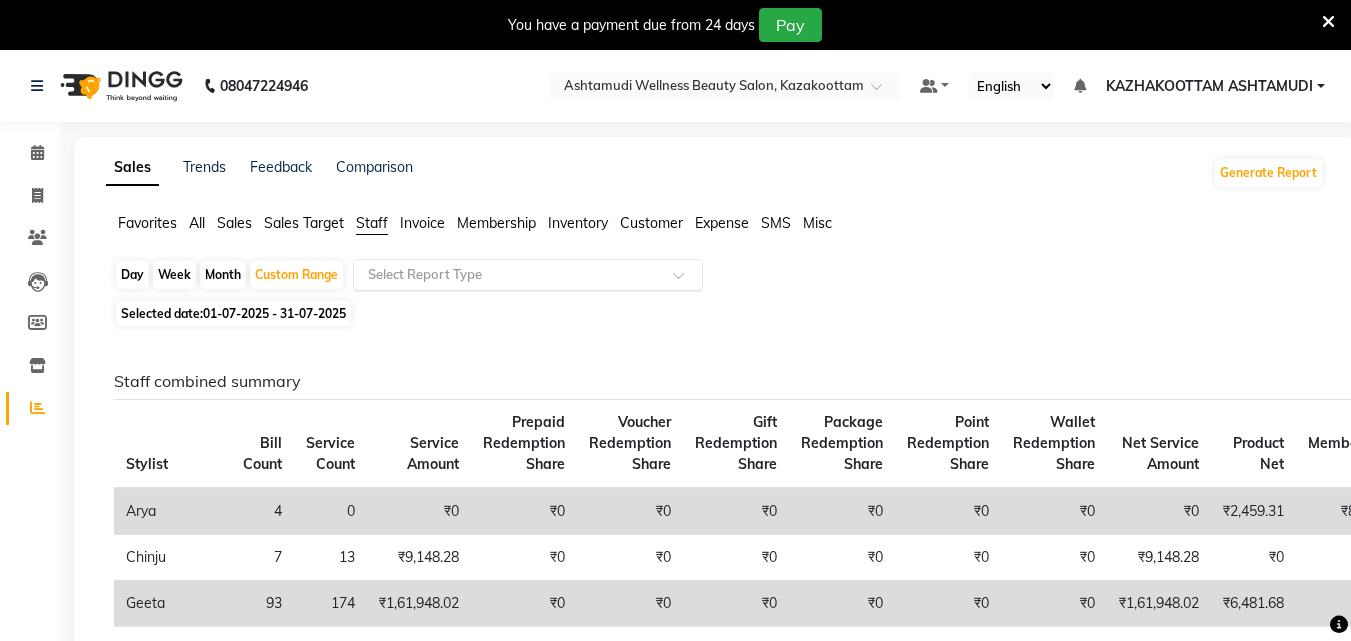 click 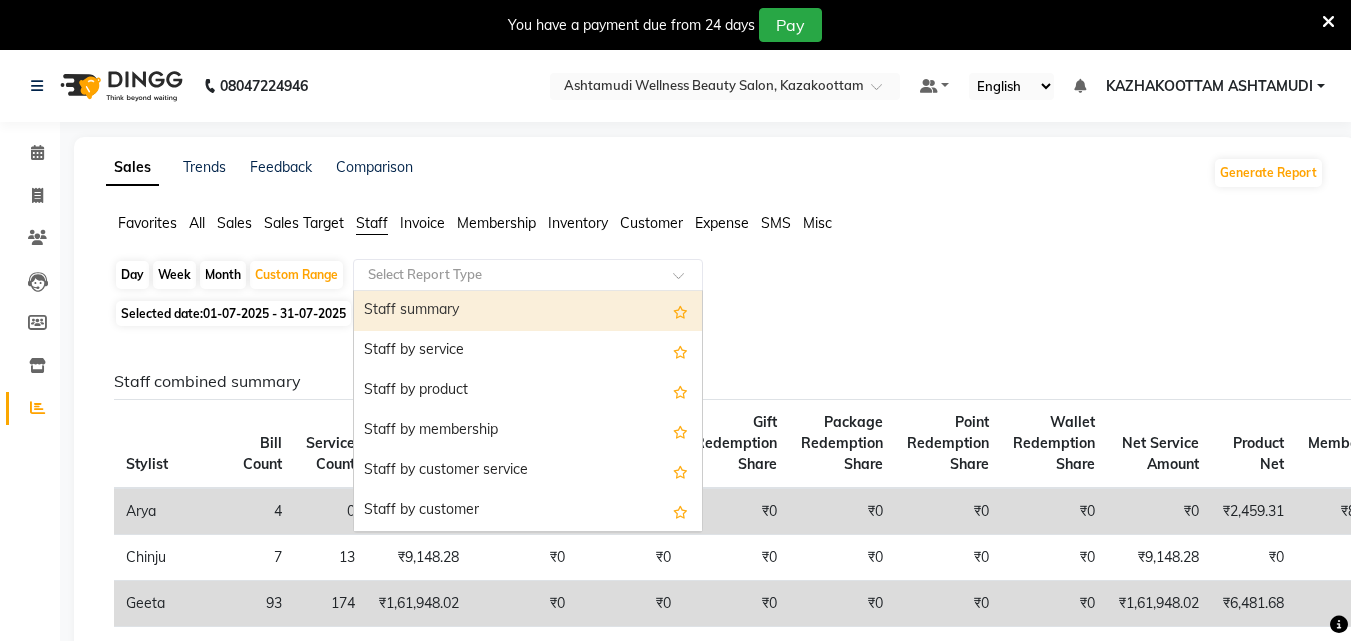click on "Staff summary" at bounding box center (528, 311) 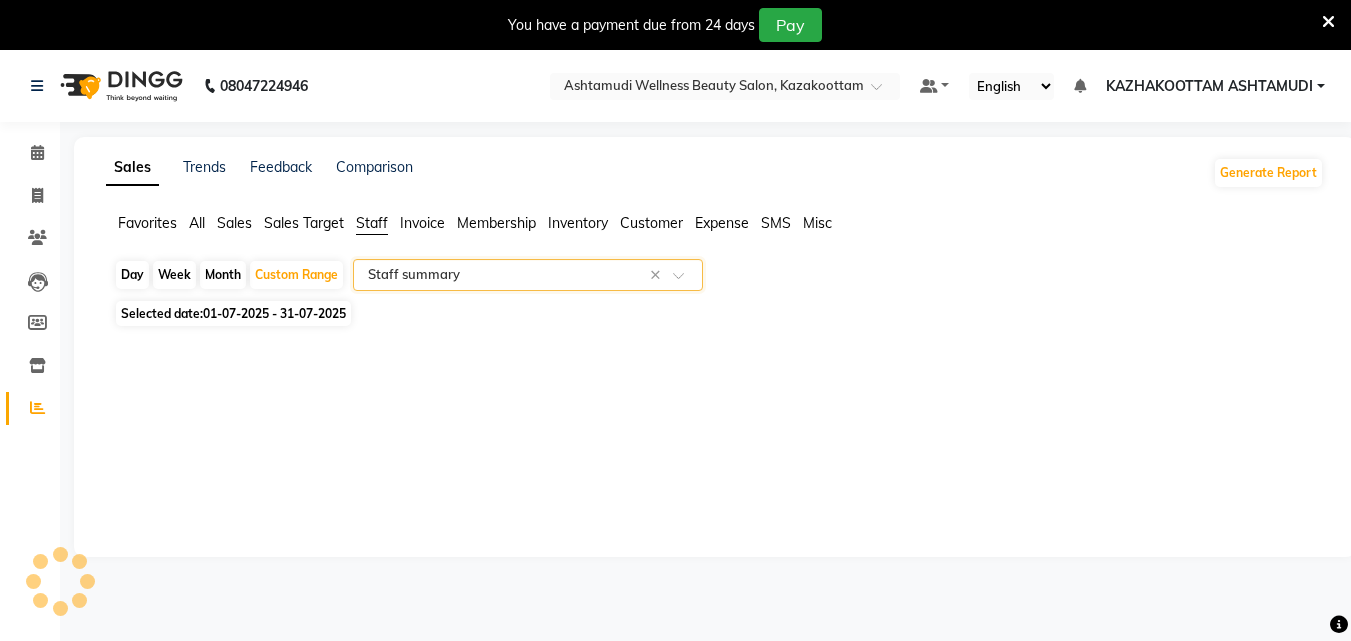 select on "full_report" 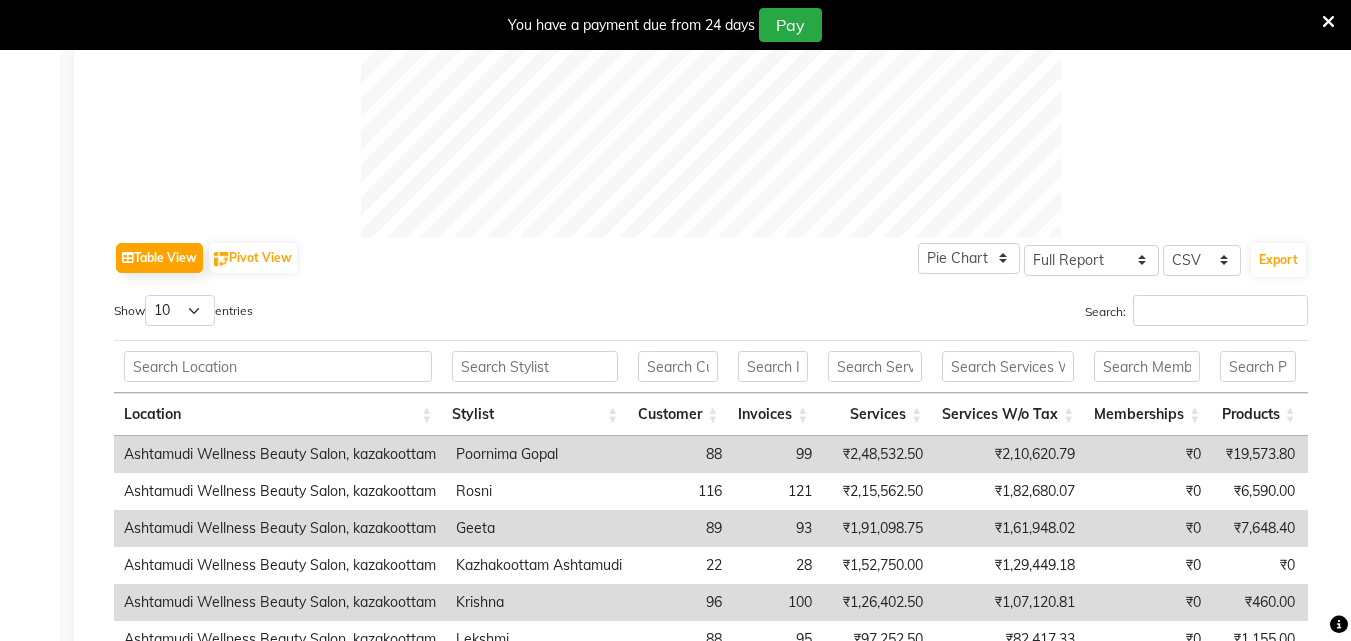 scroll, scrollTop: 1100, scrollLeft: 0, axis: vertical 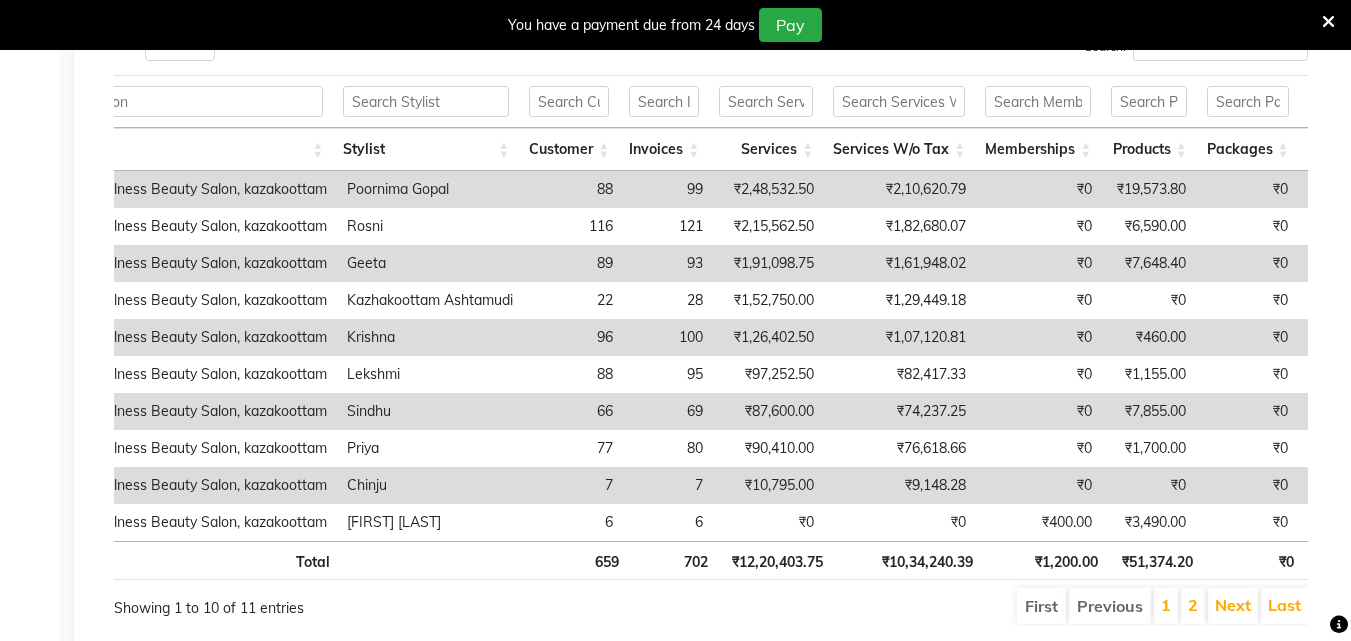 click on "Show  10 25 50 100  entries Search: Location Stylist Customer Invoices Services Services W/o Tax Memberships Products Packages Vouchers Prepaid Gifts Average Total Total W/o Tax Payment Redemption Redemption Share Emp Code Location Stylist Customer Invoices Services Services W/o Tax Memberships Products Packages Vouchers Prepaid Gifts Average Total Total W/o Tax Payment Redemption Redemption Share Emp Code Total 659 702 ₹12,20,403.75 ₹10,34,240.39 ₹1,200.00 ₹51,374.20 ₹0 ₹0 ₹0 ₹0 ₹22,336.30 ₹12,72,977.95 ₹10,78,977.77 ₹12,72,977.95 ₹0 ₹0 Ashtamudi Wellness Beauty Salon, [CITY] [POSTAL_CODE] Poornima Gopal 88 99 ₹2,48,532.50 ₹2,10,620.79 ₹0 ₹19,573.80 ₹0 ₹0 ₹0 ₹0 ₹3,046.66 ₹2,68,106.30 ₹2,27,208.73 ₹2,68,106.30 ₹0 ₹0 e1948-44 Ashtamudi Wellness Beauty Salon, [CITY] [POSTAL_CODE] Rosni 116 121 ₹2,15,562.50 ₹1,82,680.07 ₹0 ₹6,590.00 ₹0 ₹0 ₹0 ₹0 ₹1,915.11 ₹2,22,152.50 ₹1,88,264.80 ₹2,22,152.50 ₹0 ₹0 e1948-50 Geeta 89 93 ₹1,91,098.75 ₹0 ₹0 22" at bounding box center [711, 328] 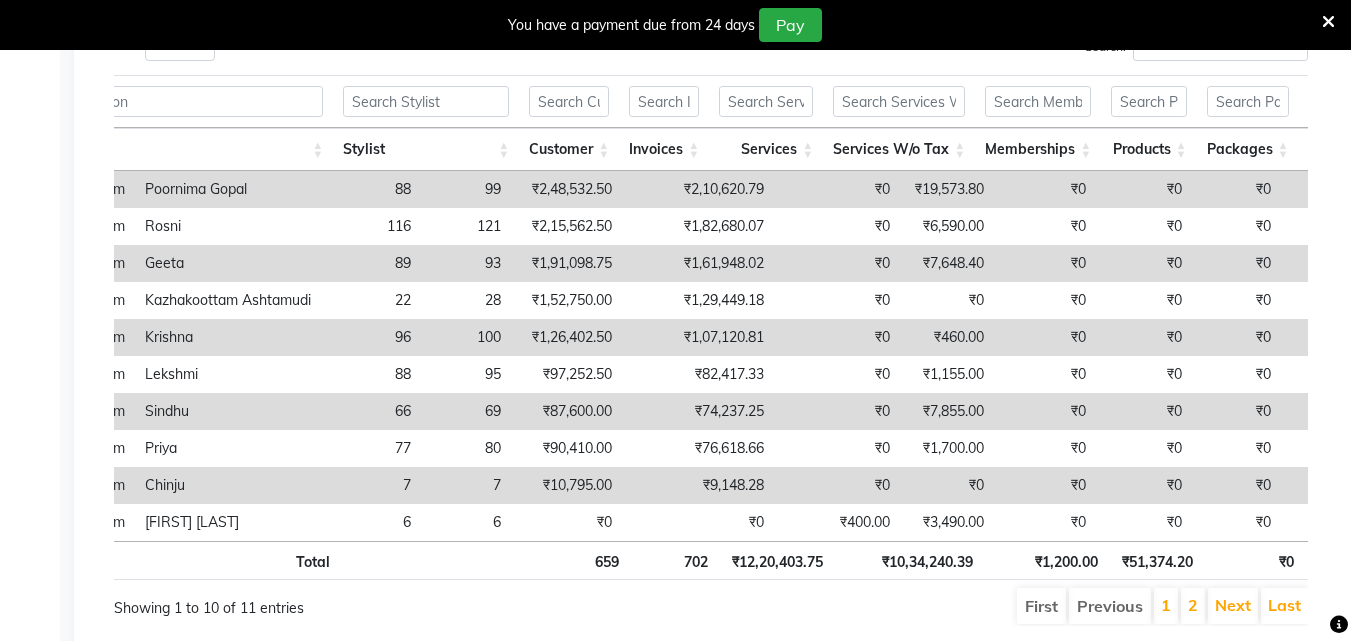 scroll, scrollTop: 0, scrollLeft: 311, axis: horizontal 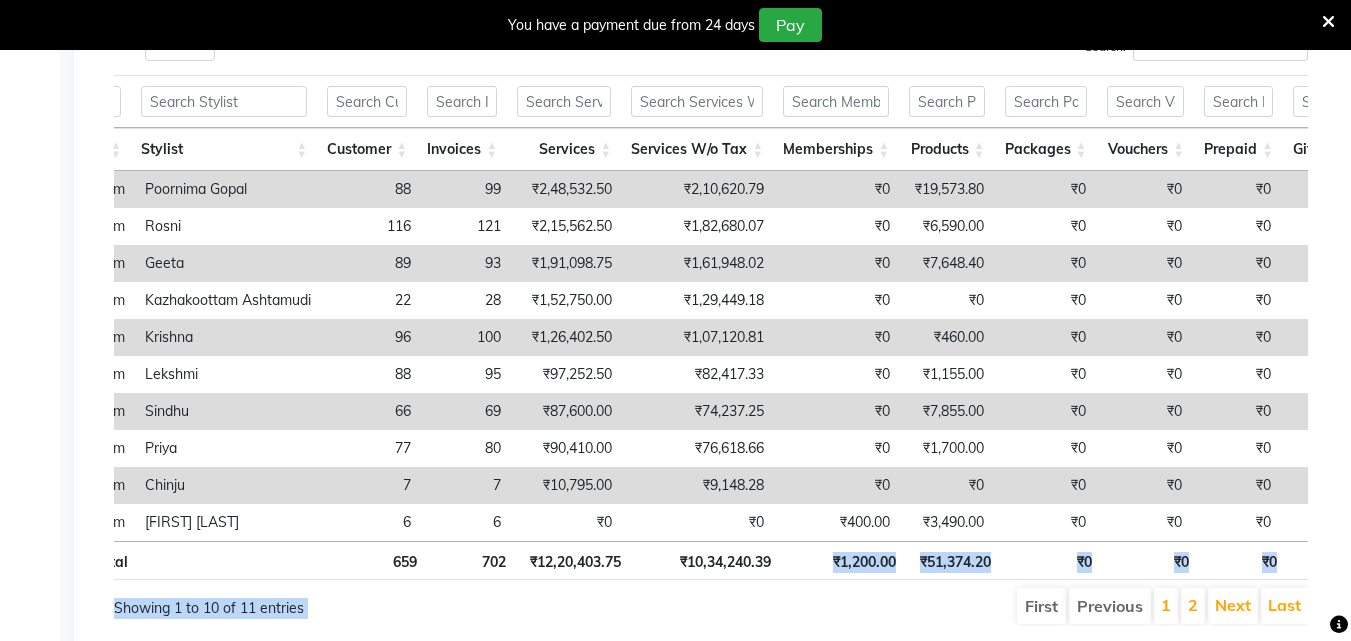 click on "First Previous 1 2 Next Last" at bounding box center (966, 606) 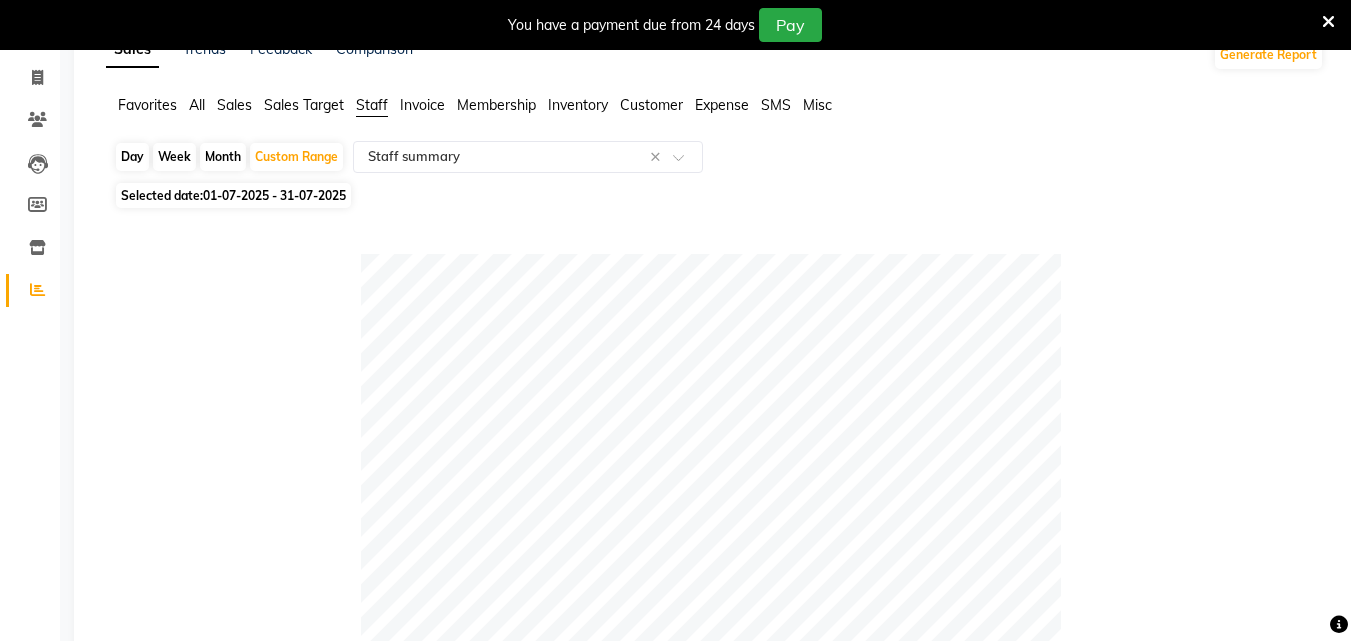 scroll, scrollTop: 100, scrollLeft: 0, axis: vertical 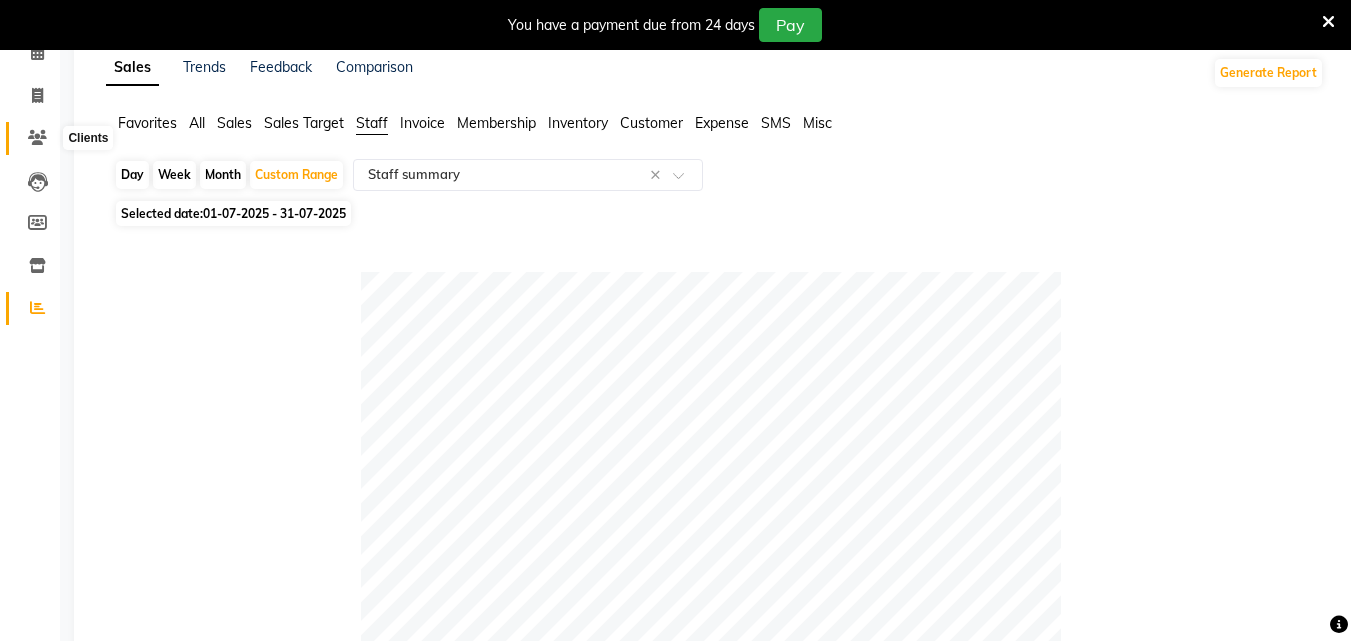 click 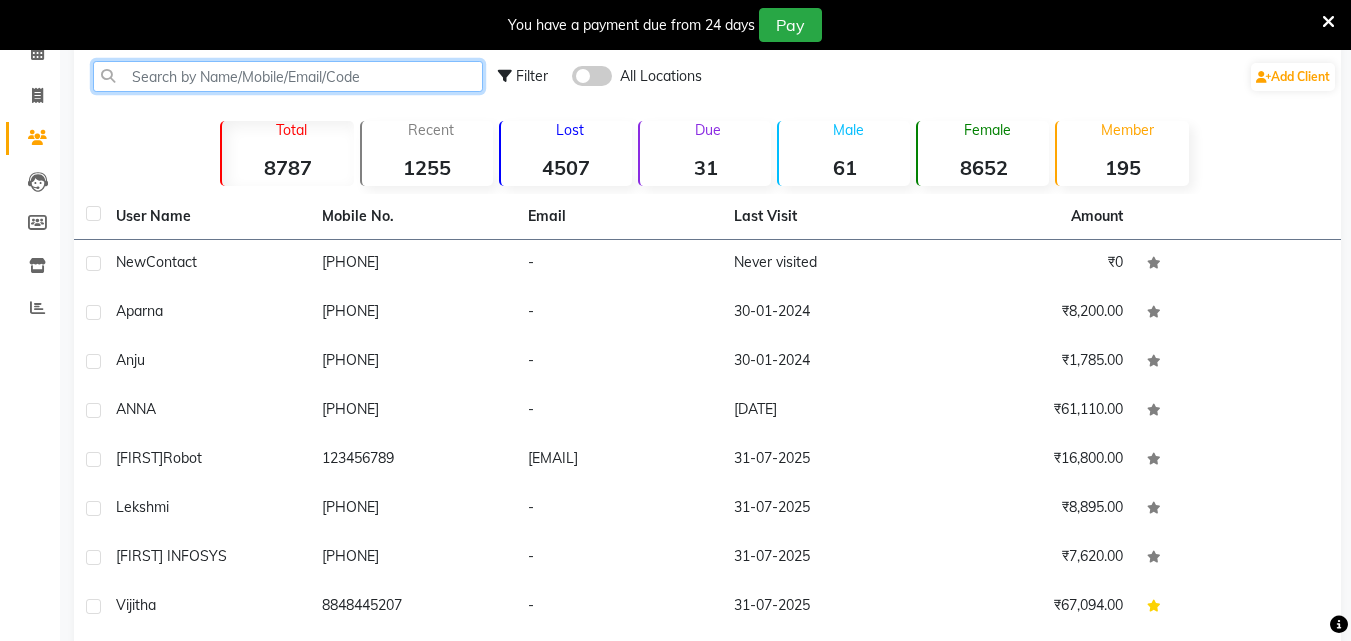 click 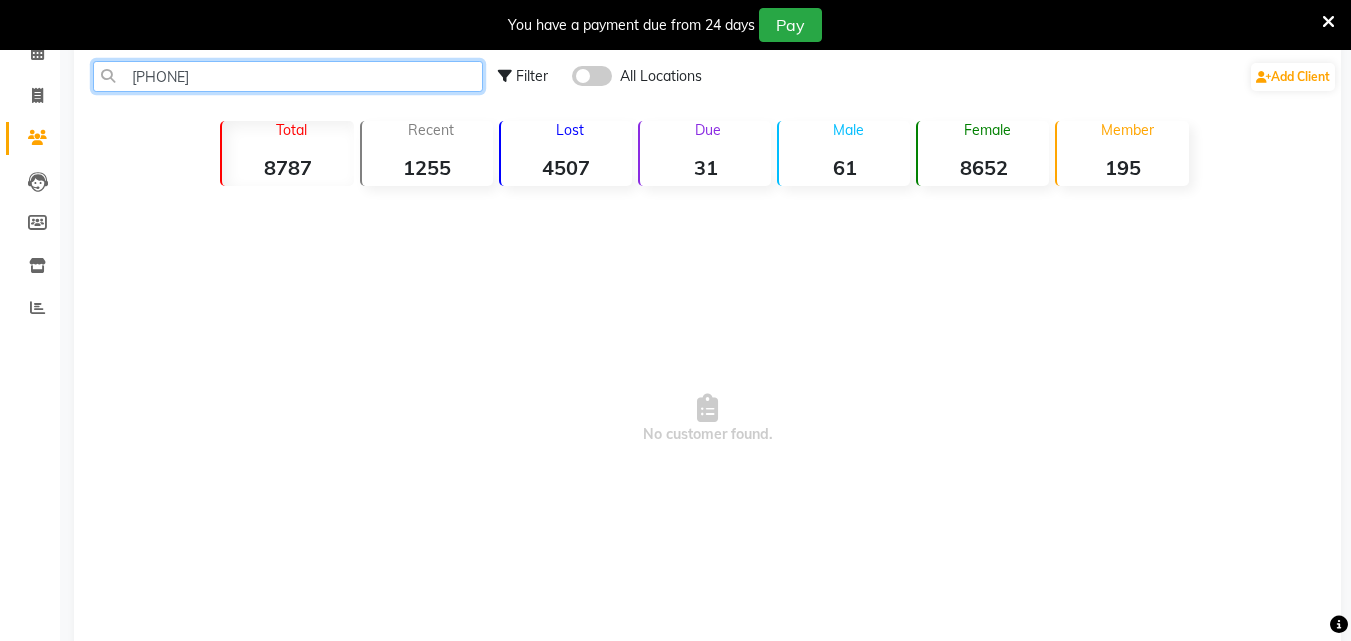 type on "[PHONE]" 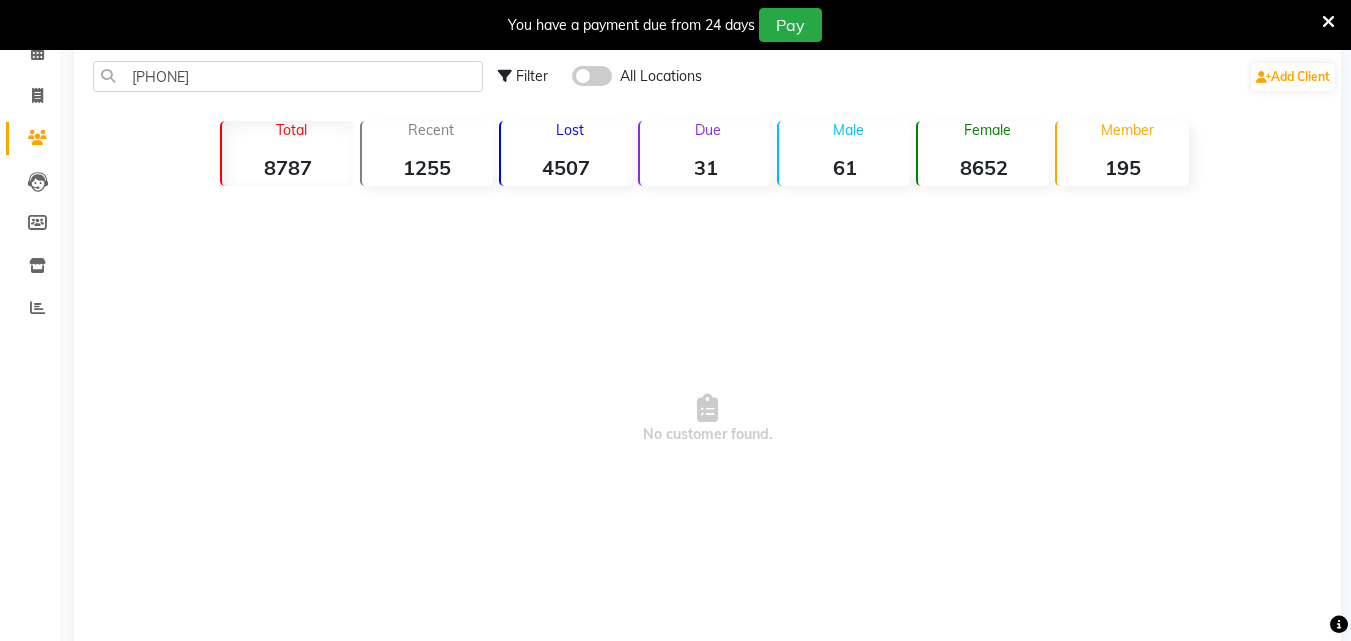click 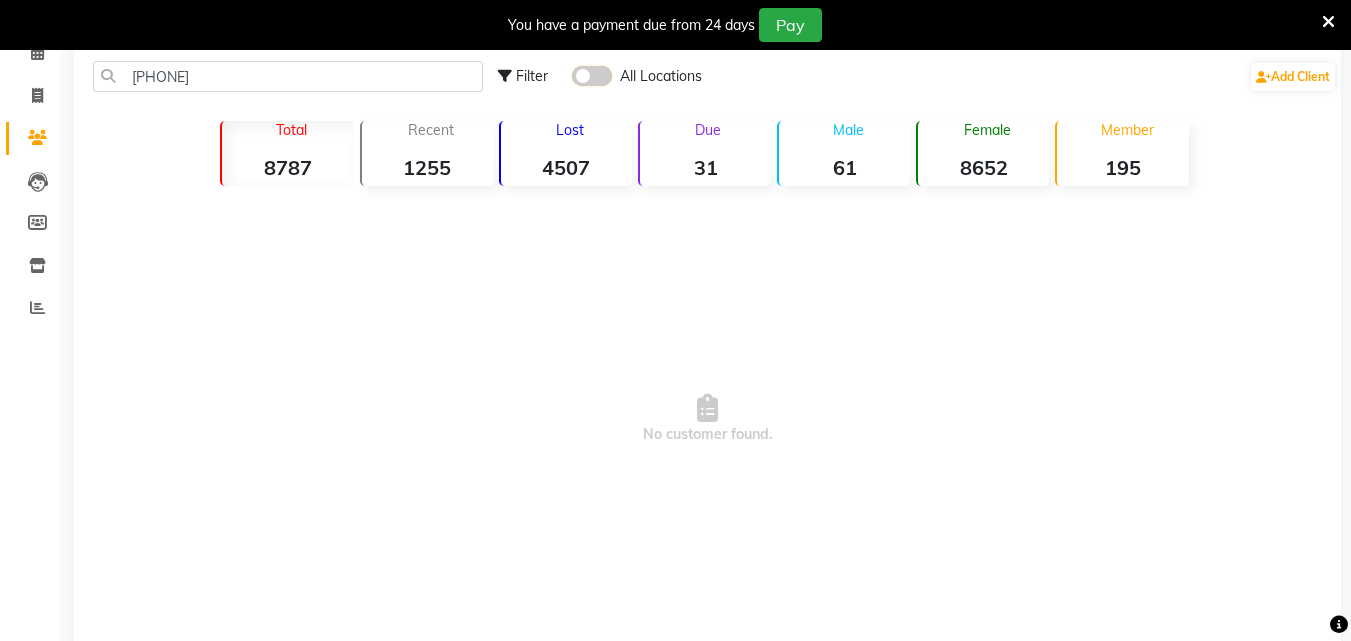 click 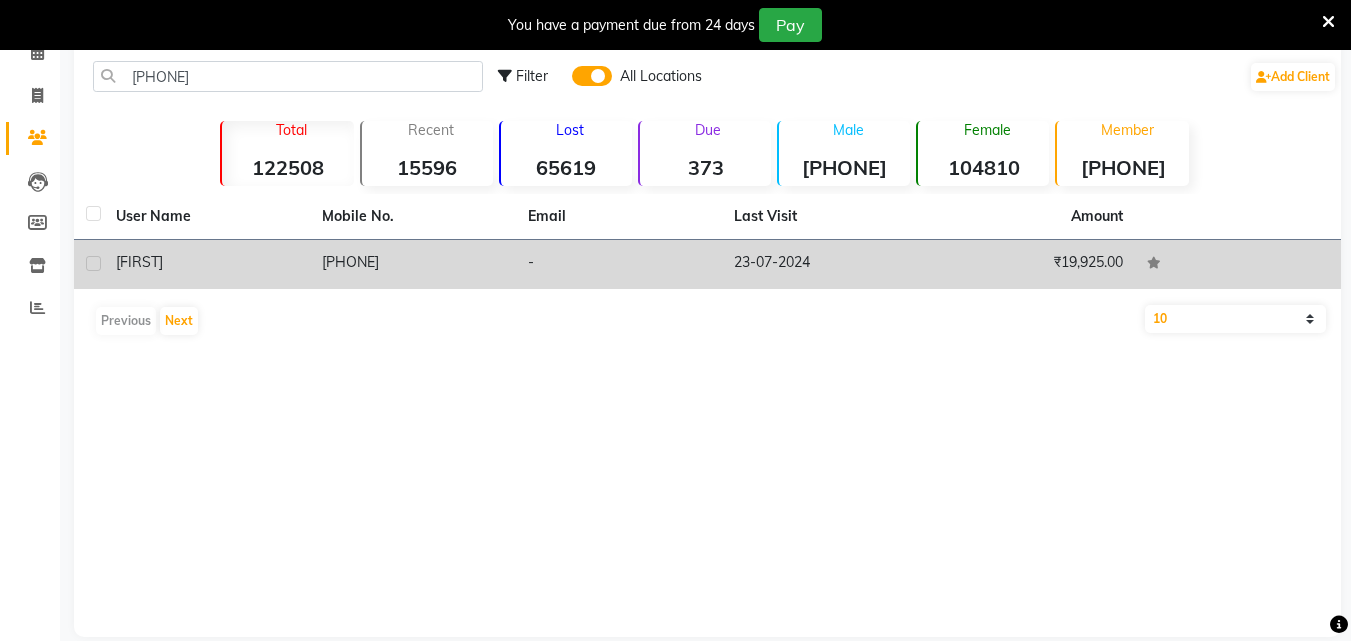 click on "[PHONE]" 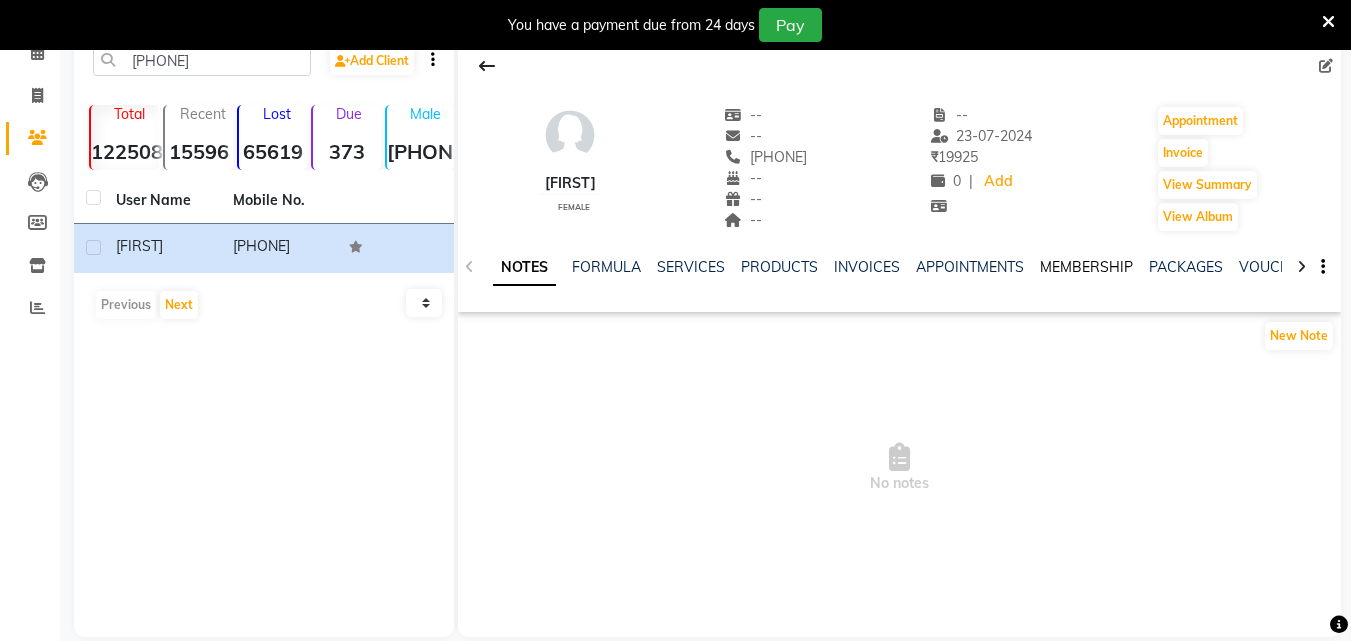 click on "MEMBERSHIP" 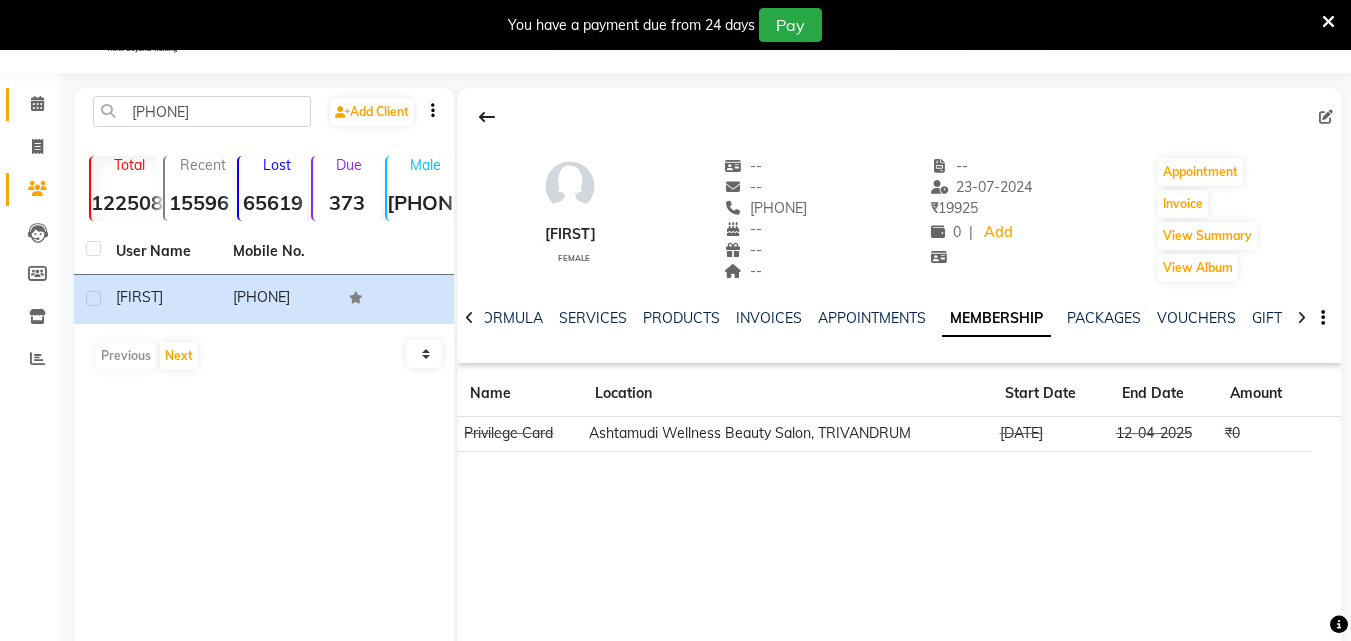 scroll, scrollTop: 0, scrollLeft: 0, axis: both 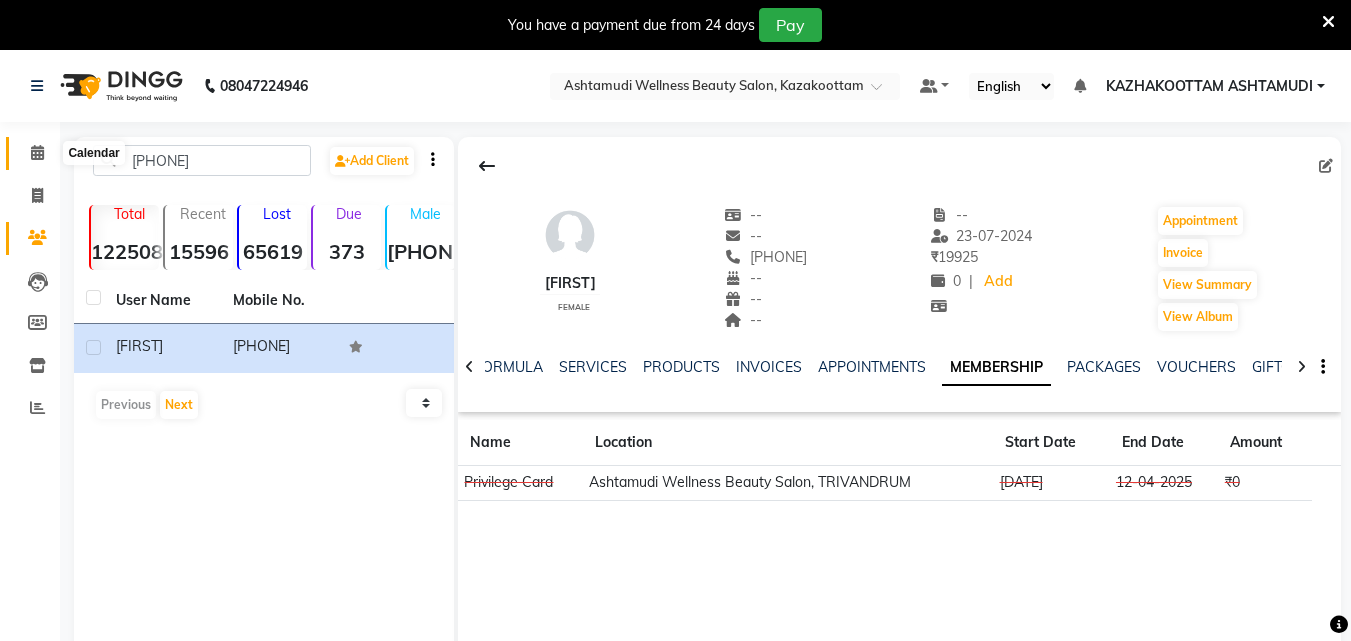 click 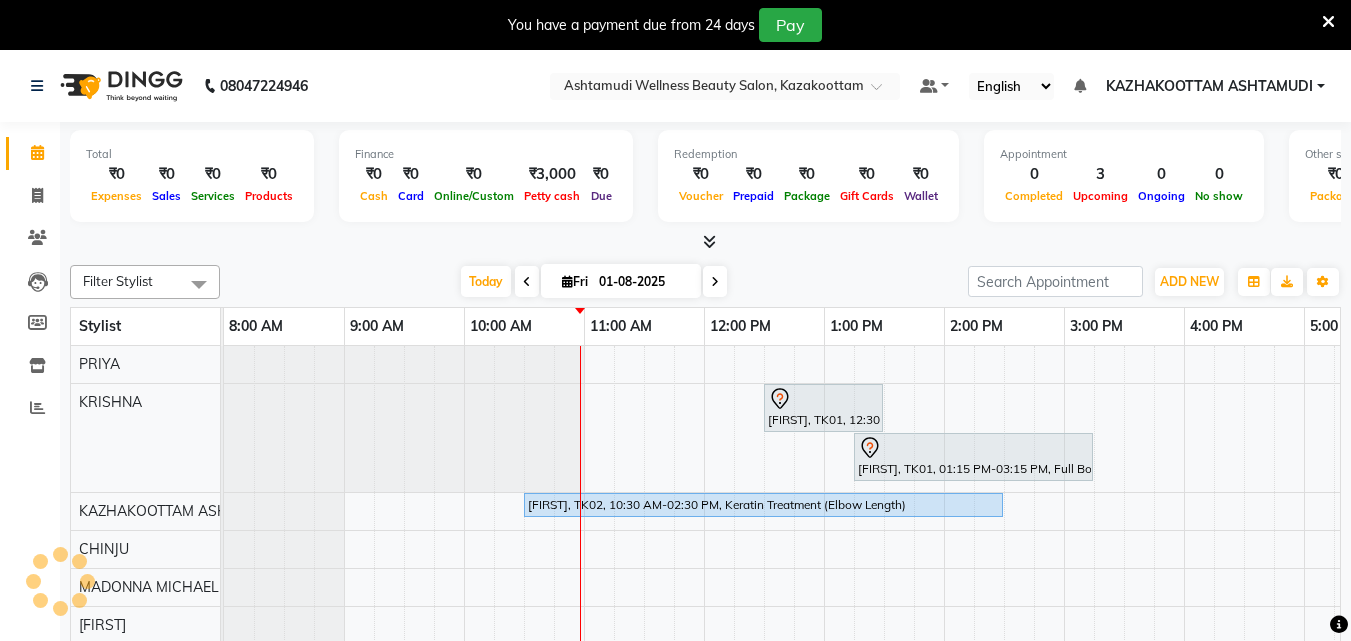 scroll, scrollTop: 0, scrollLeft: 0, axis: both 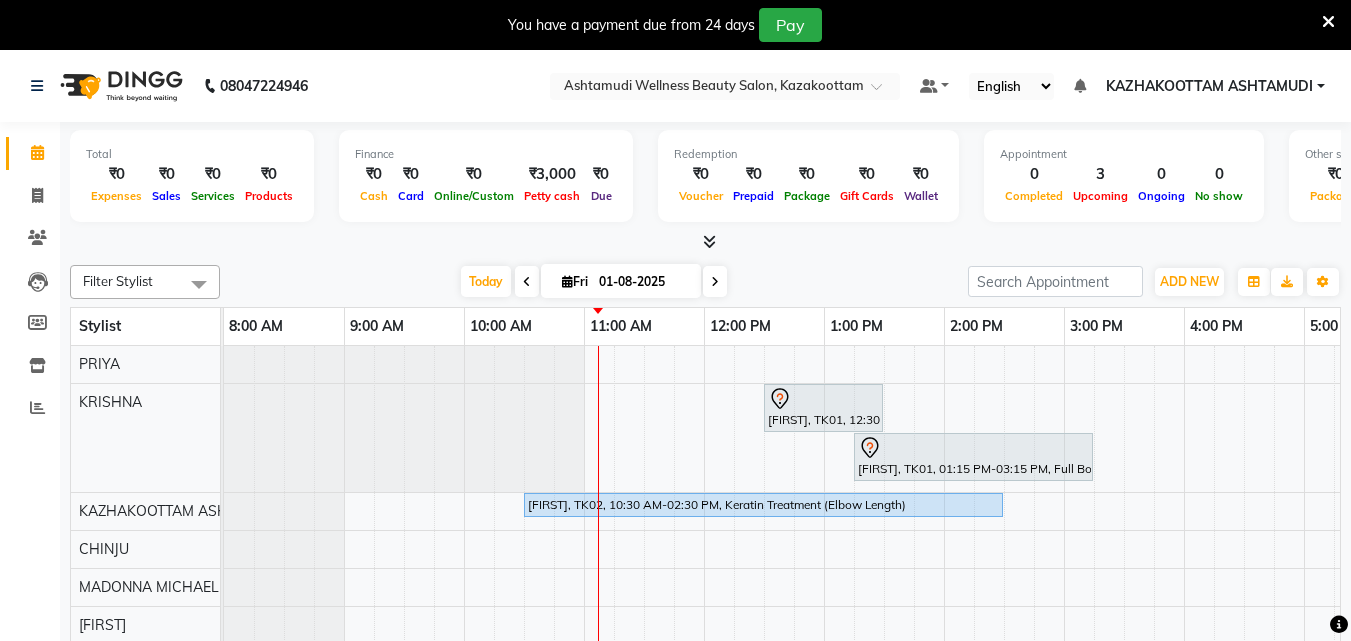 click on "You have a payment due from 24 days   Pay" at bounding box center (665, 25) 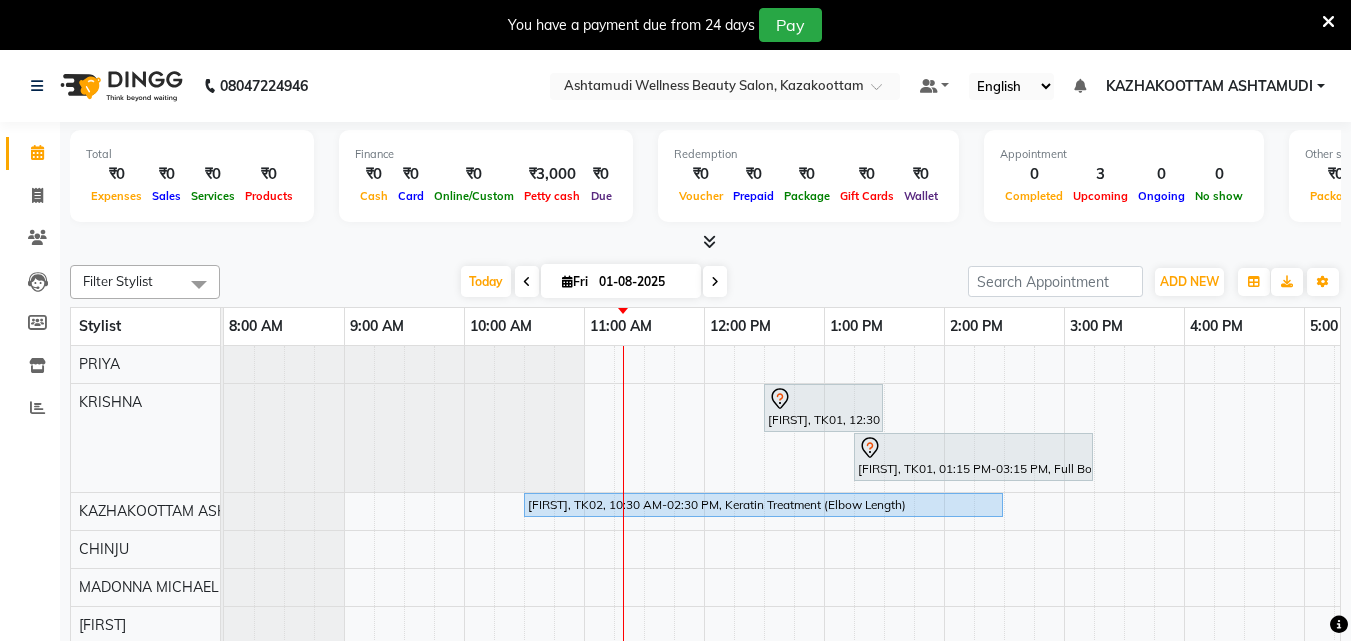 drag, startPoint x: 44, startPoint y: 237, endPoint x: 305, endPoint y: 280, distance: 264.51843 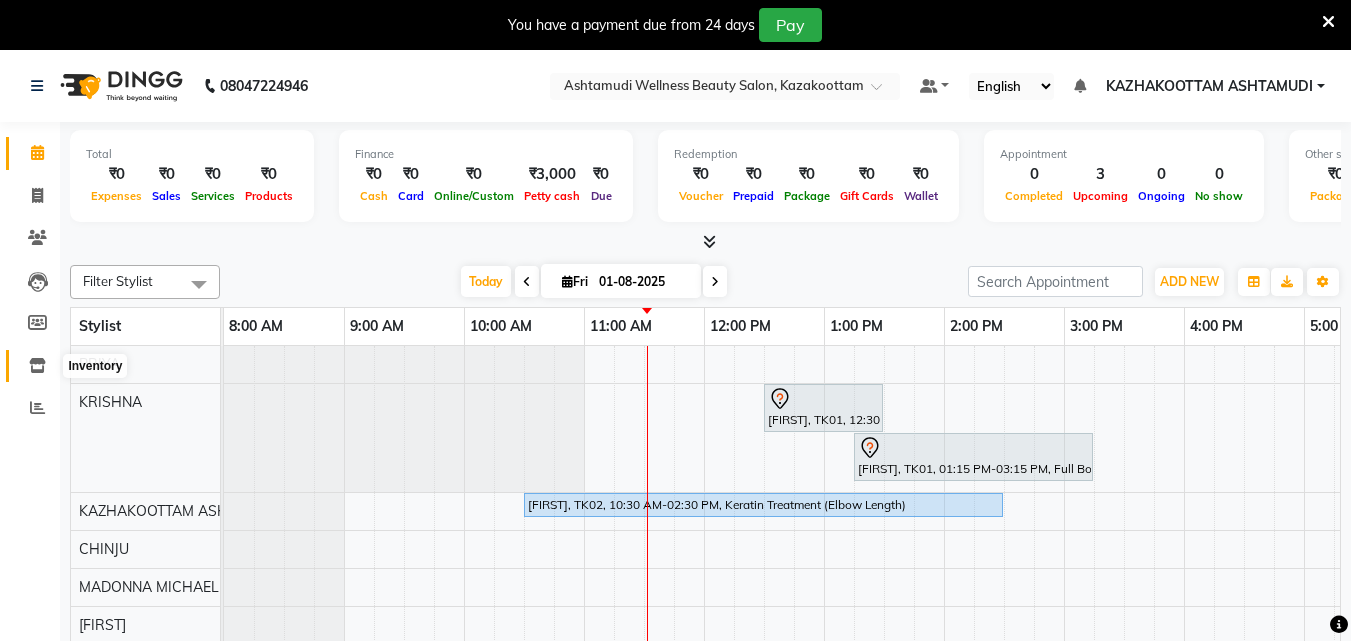 click 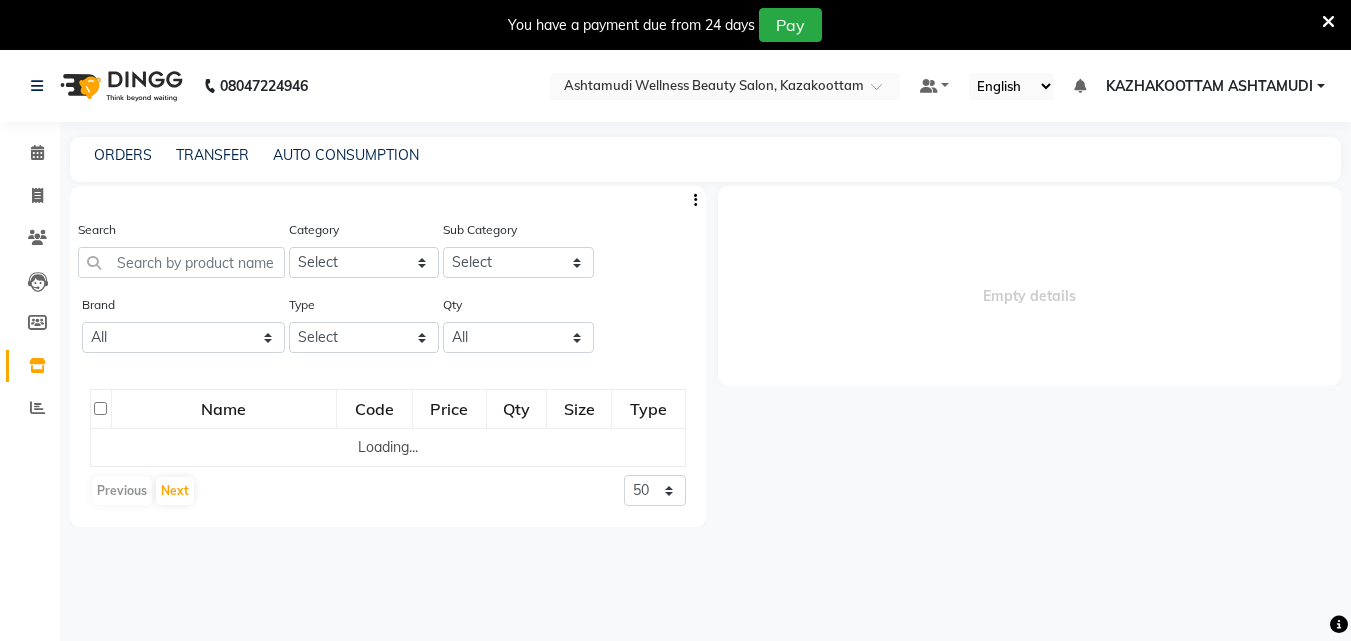 select 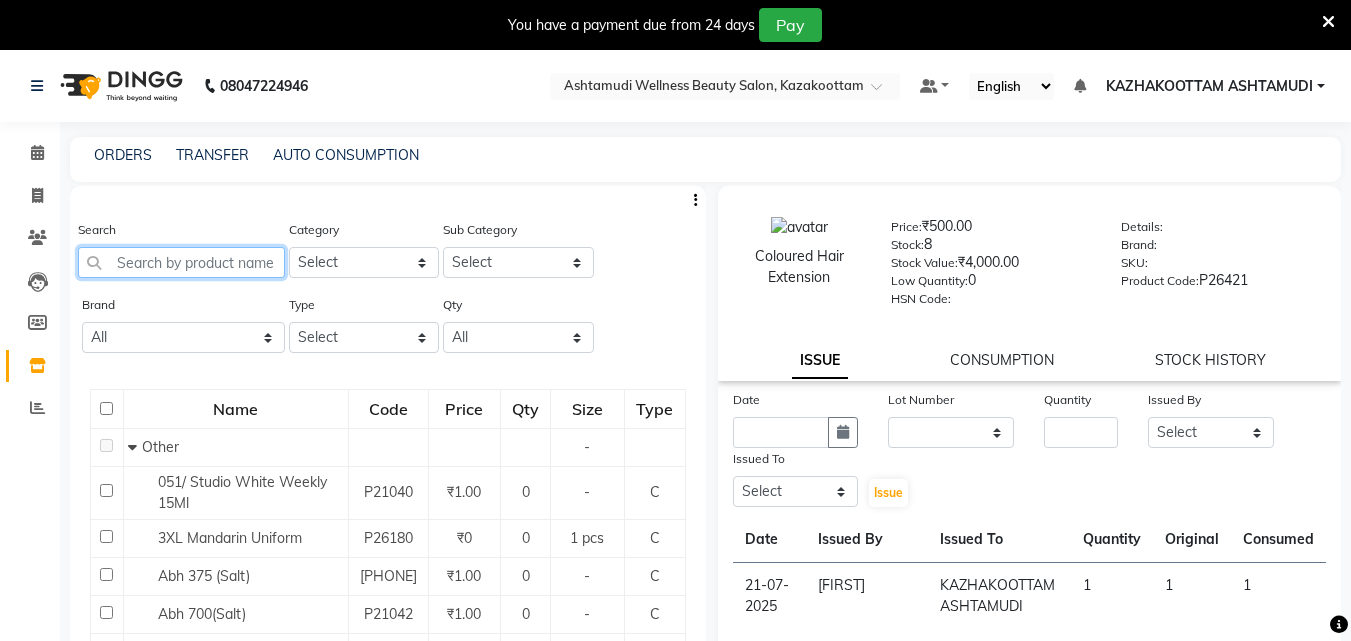 click 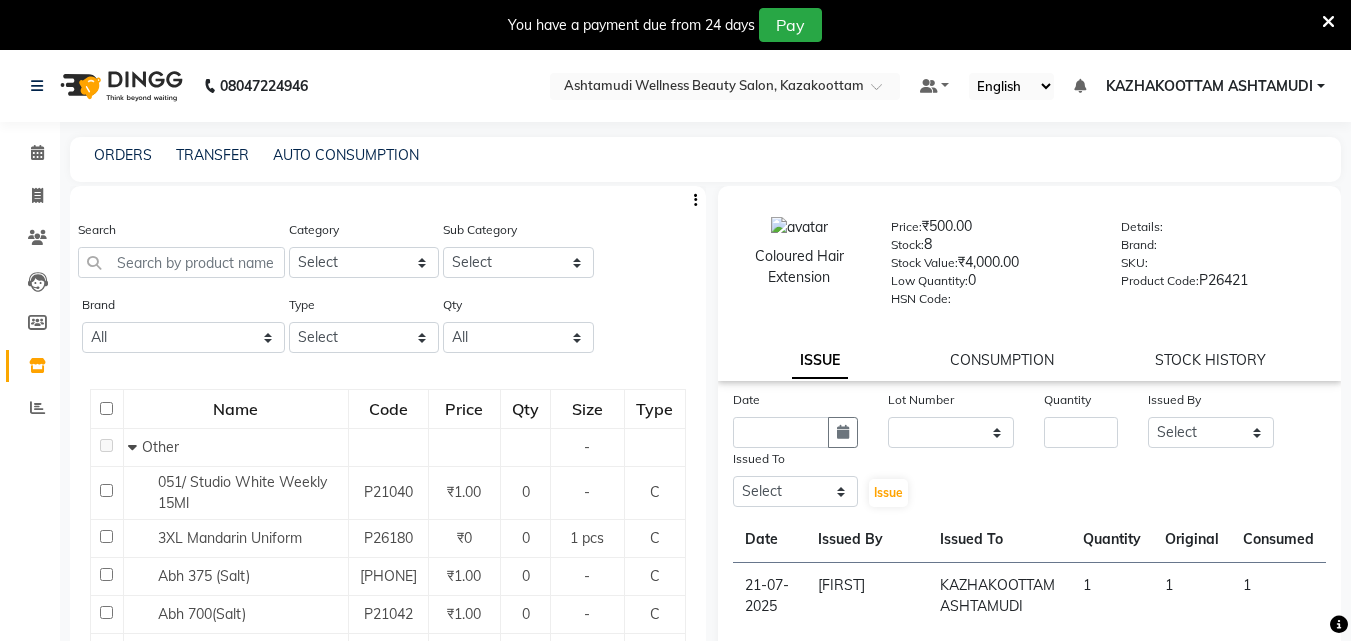 click on "Search" 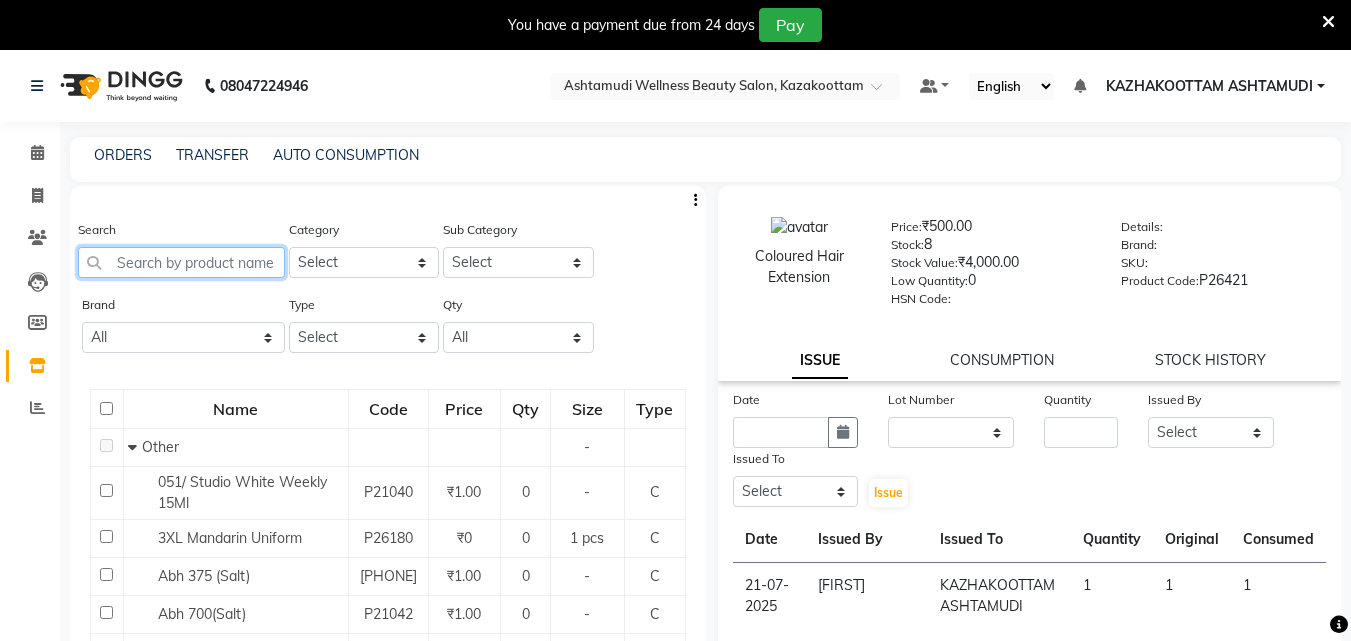 click 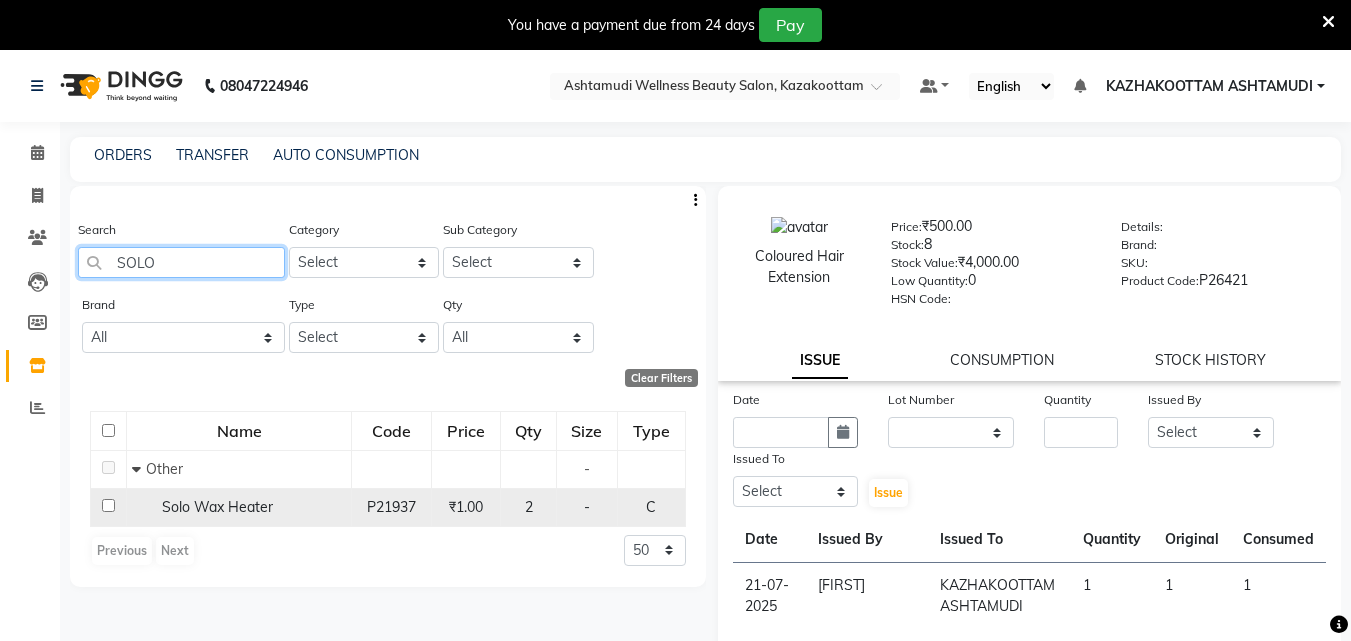 type on "SOLO" 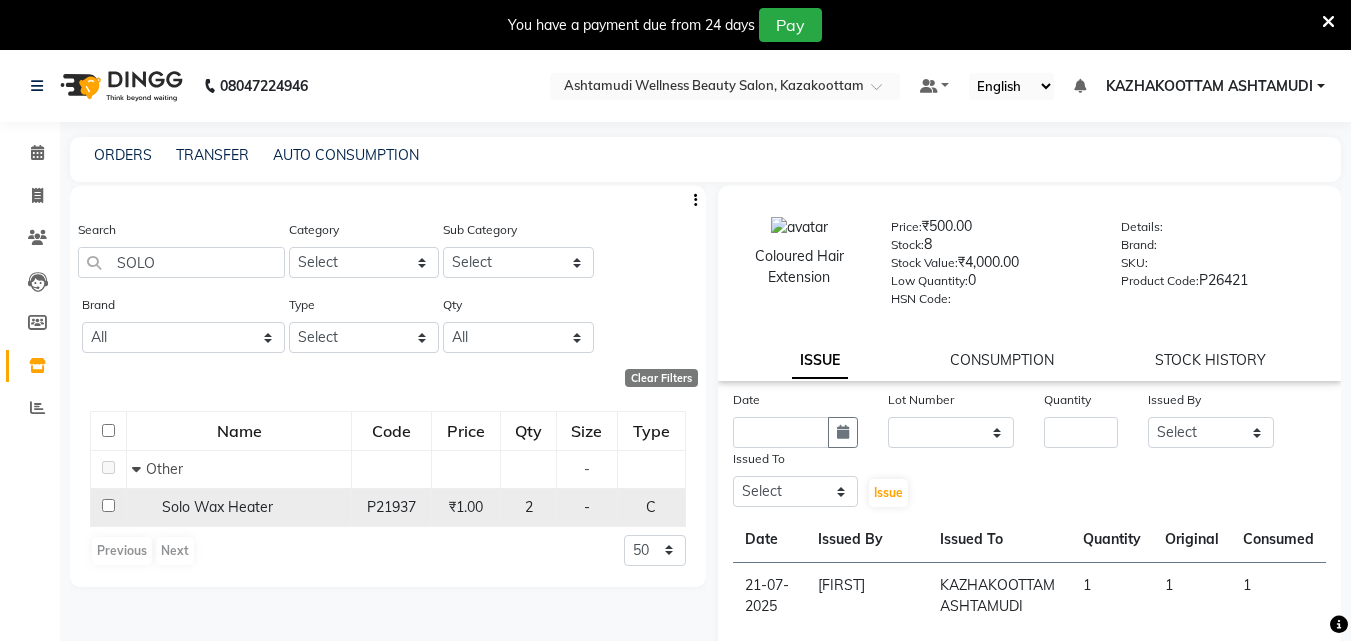 click on "Solo Wax Heater" 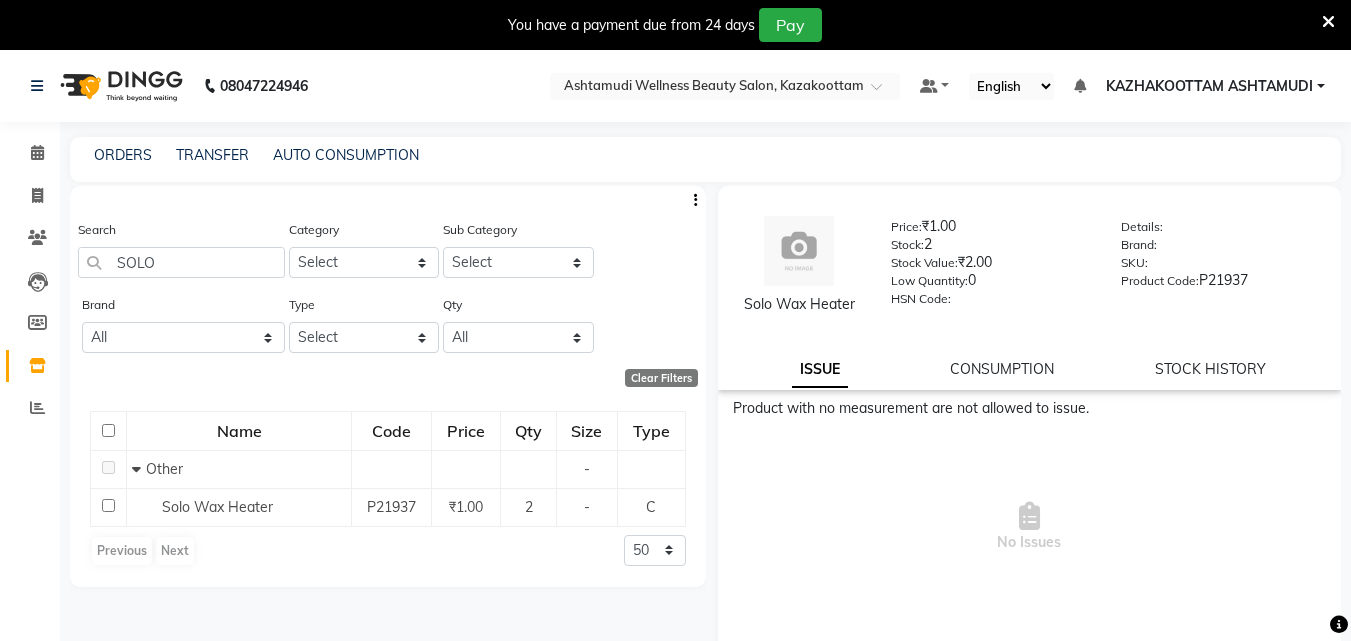 click on "ISSUE" 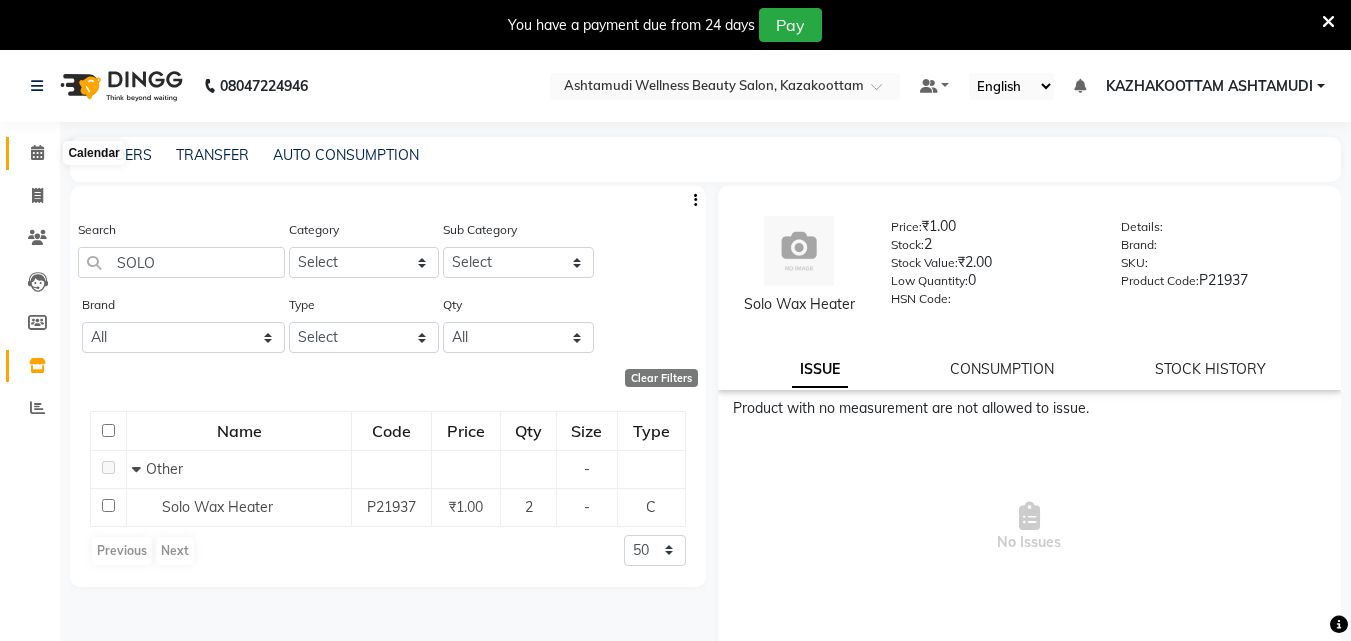 click 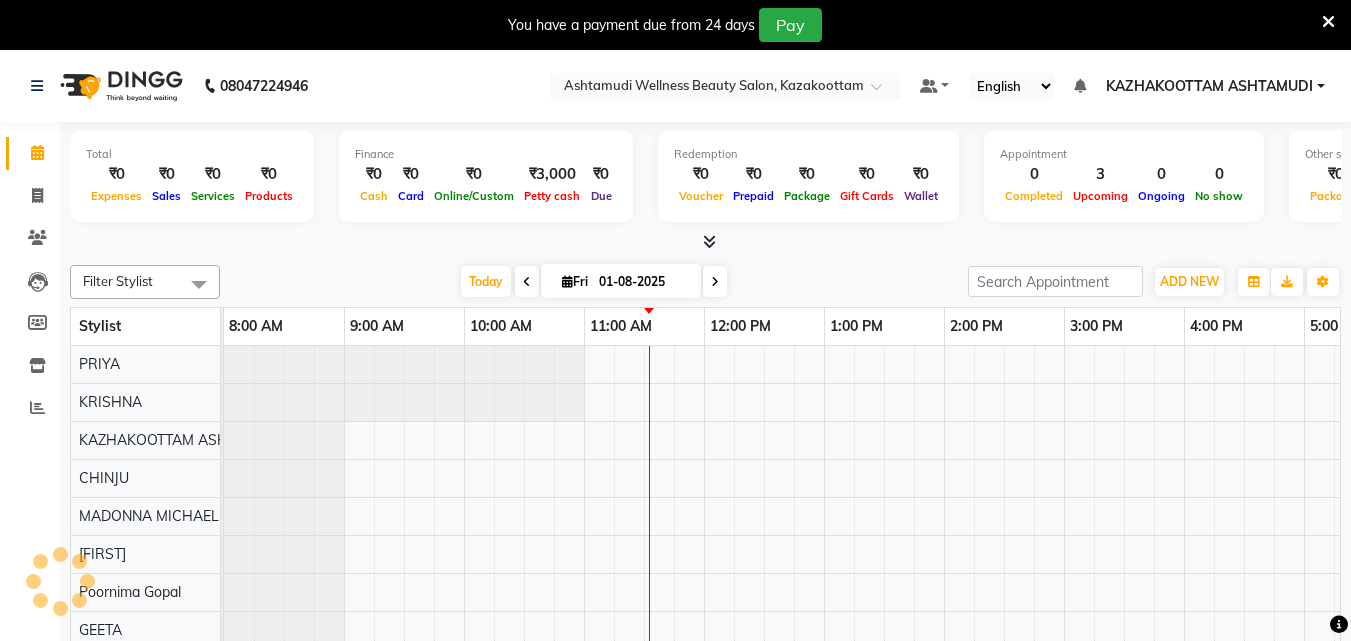 scroll, scrollTop: 0, scrollLeft: 0, axis: both 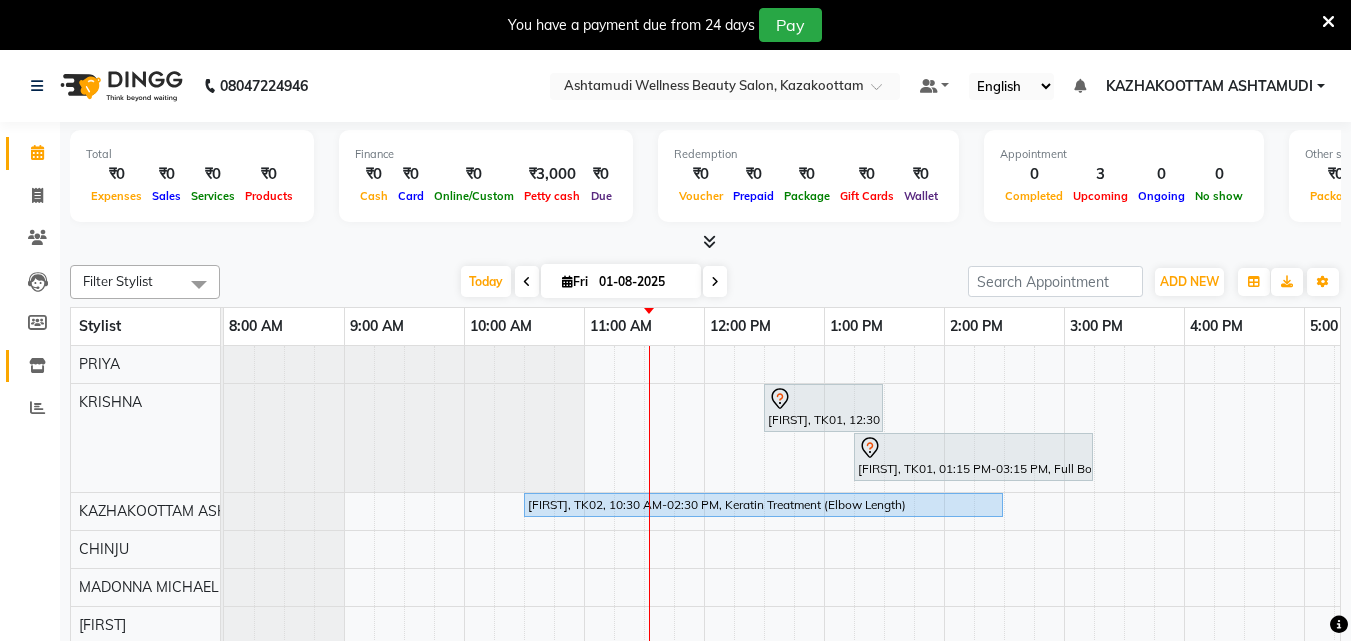 click 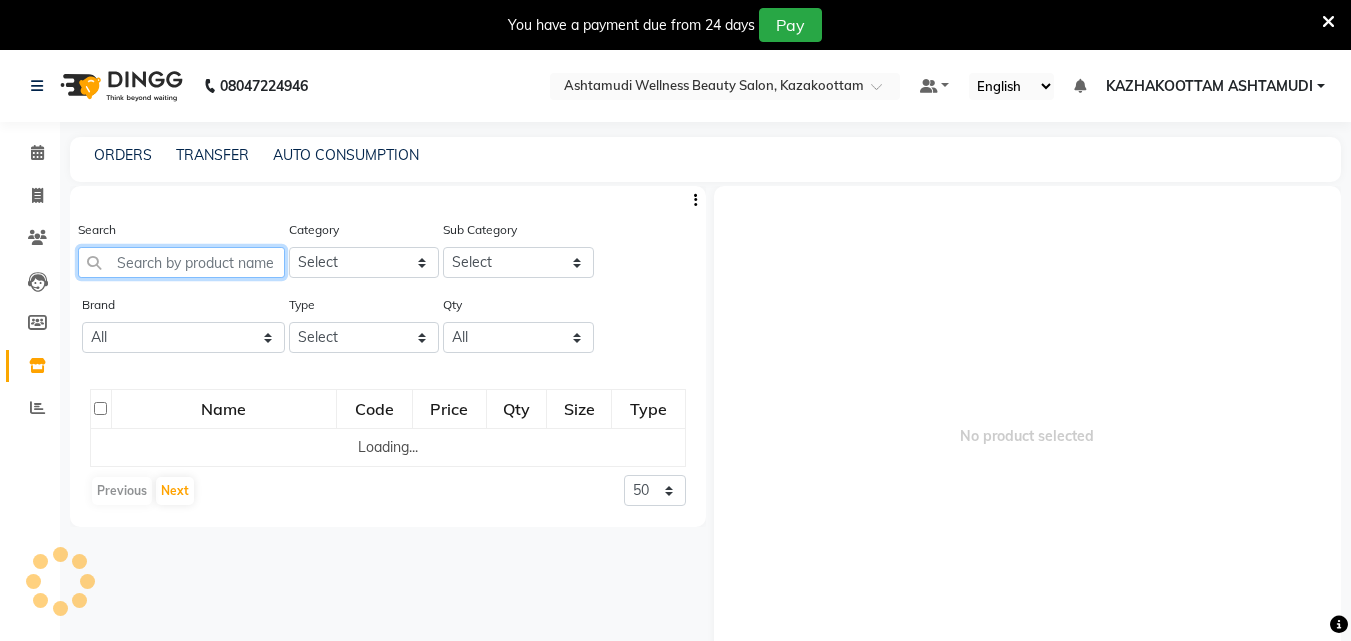 click 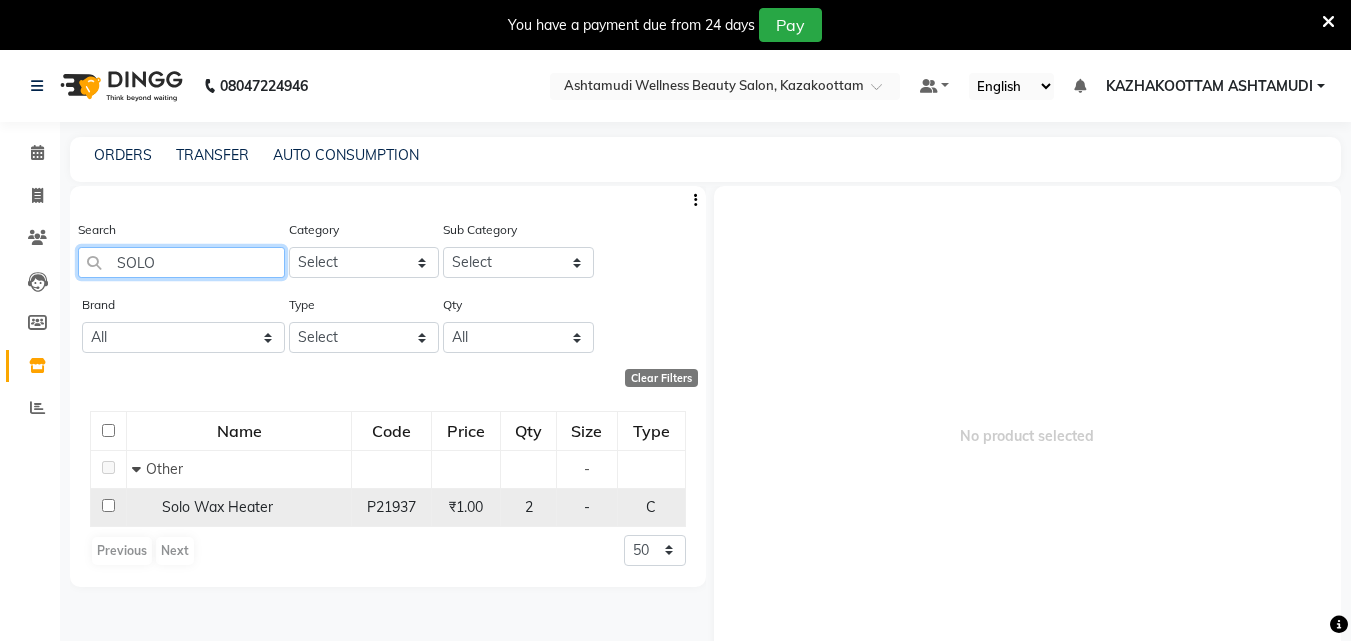 type on "SOLO" 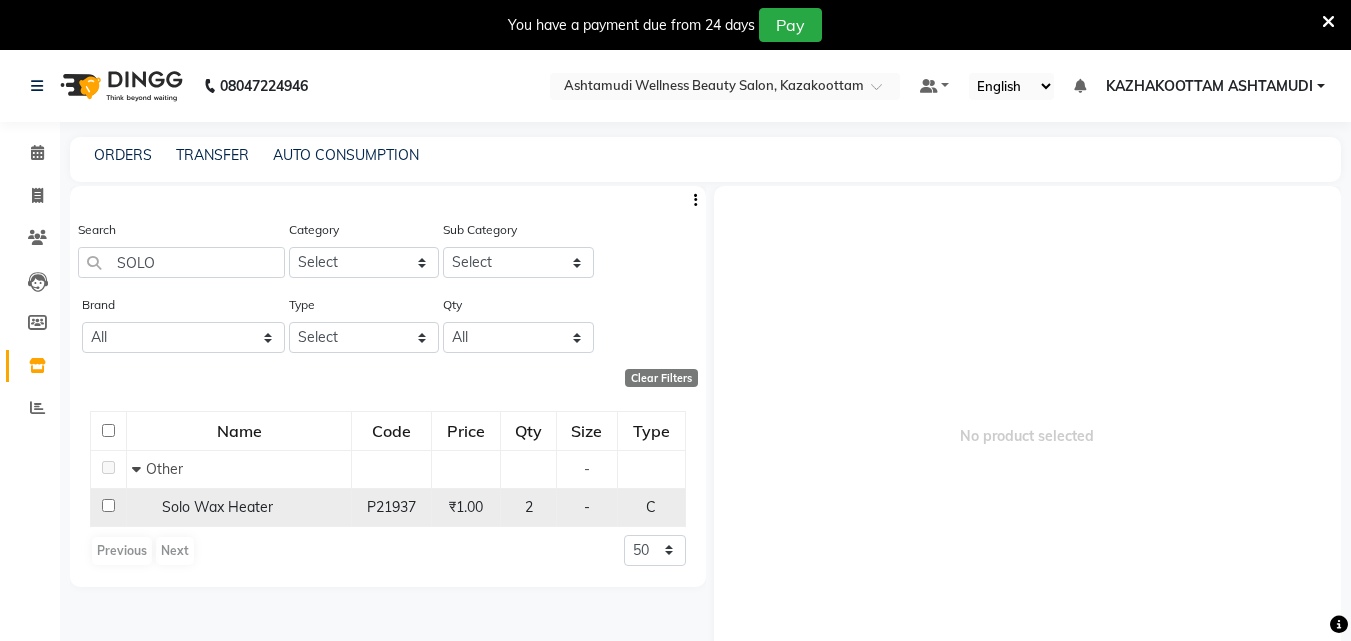 click on "Solo Wax Heater" 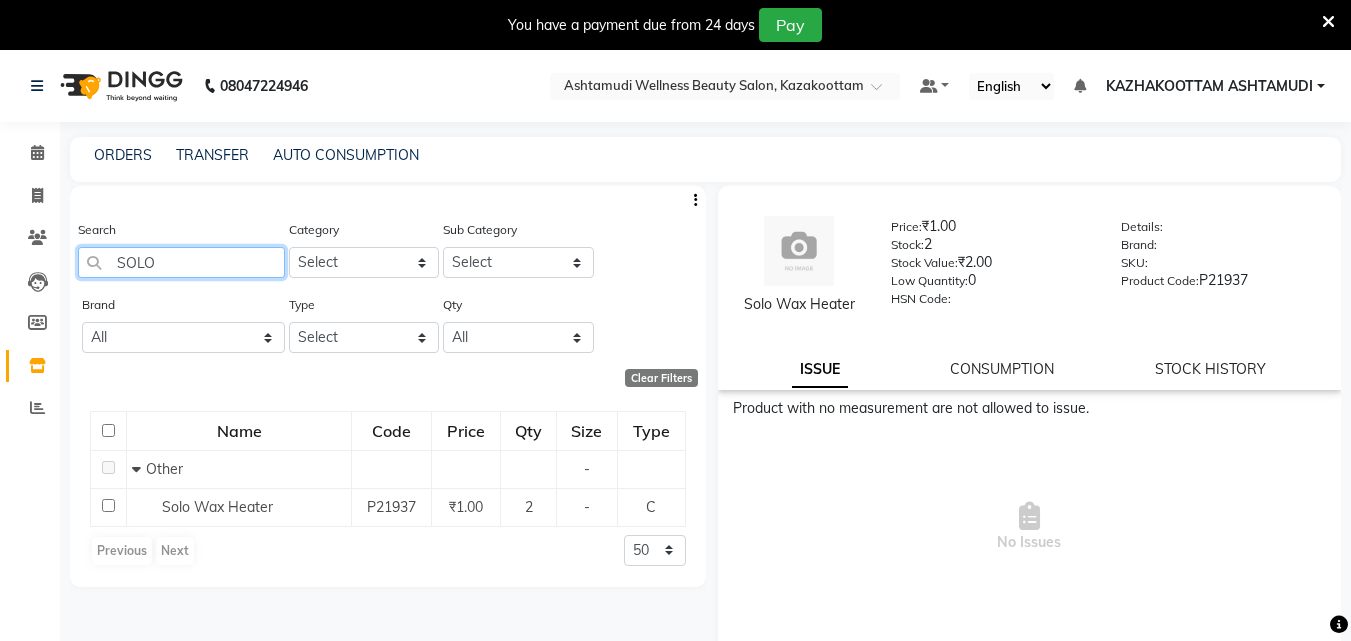 drag, startPoint x: 167, startPoint y: 262, endPoint x: 62, endPoint y: 279, distance: 106.36729 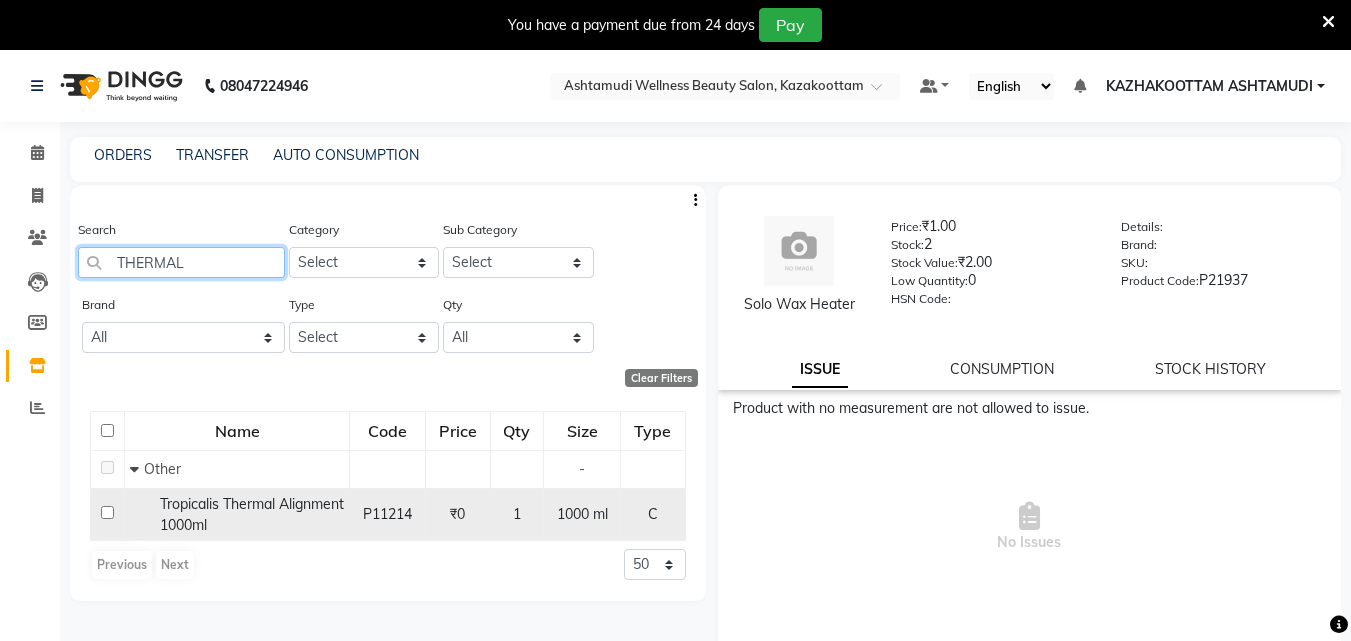 type on "THERMAL" 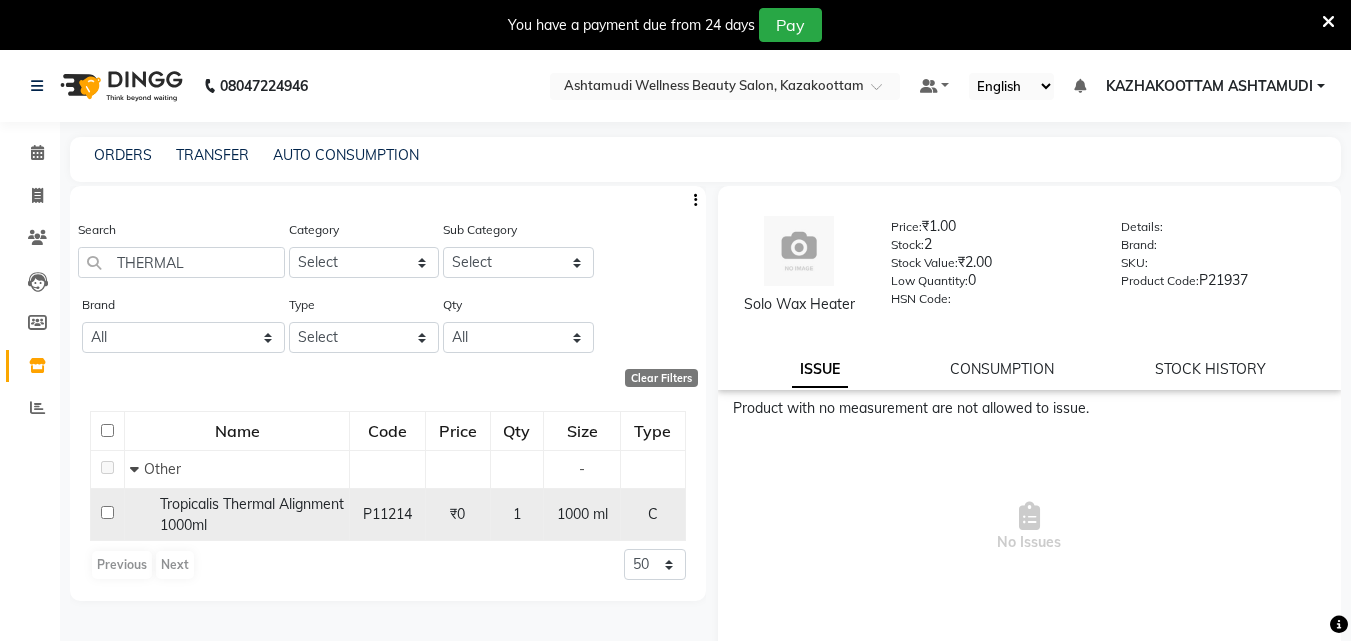 click on "P11214" 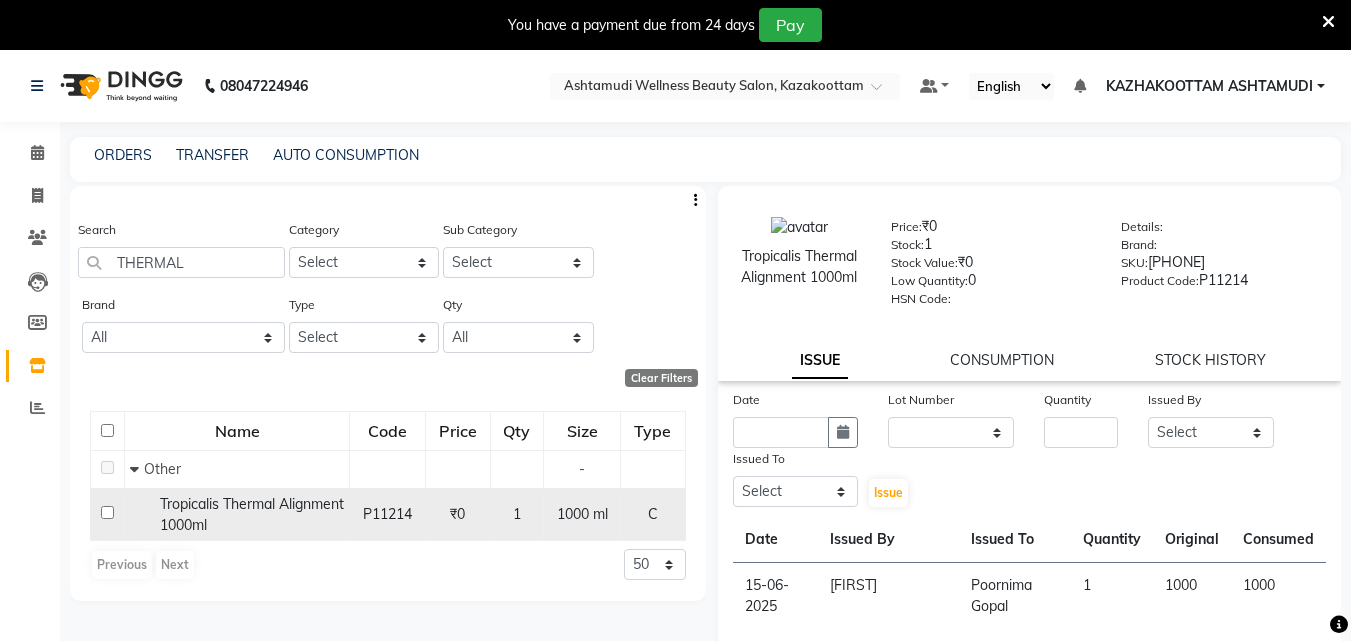click on "Tropicalis Thermal Alignment 1000ml" 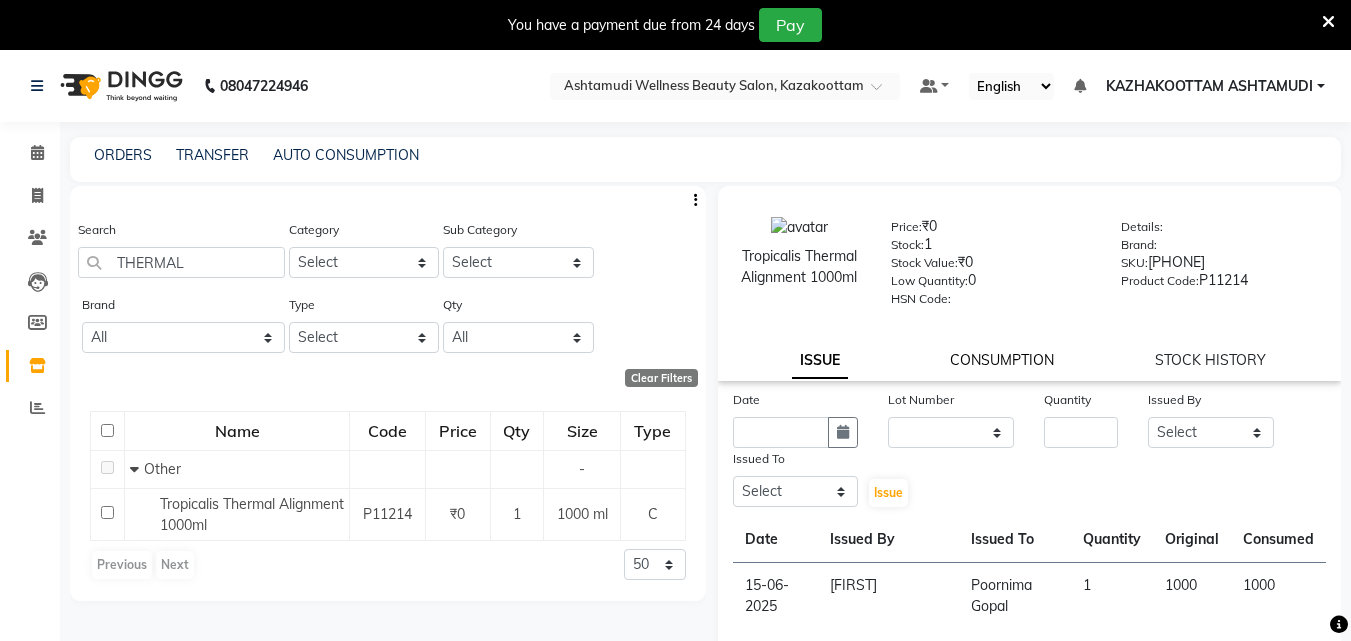 click on "CONSUMPTION" 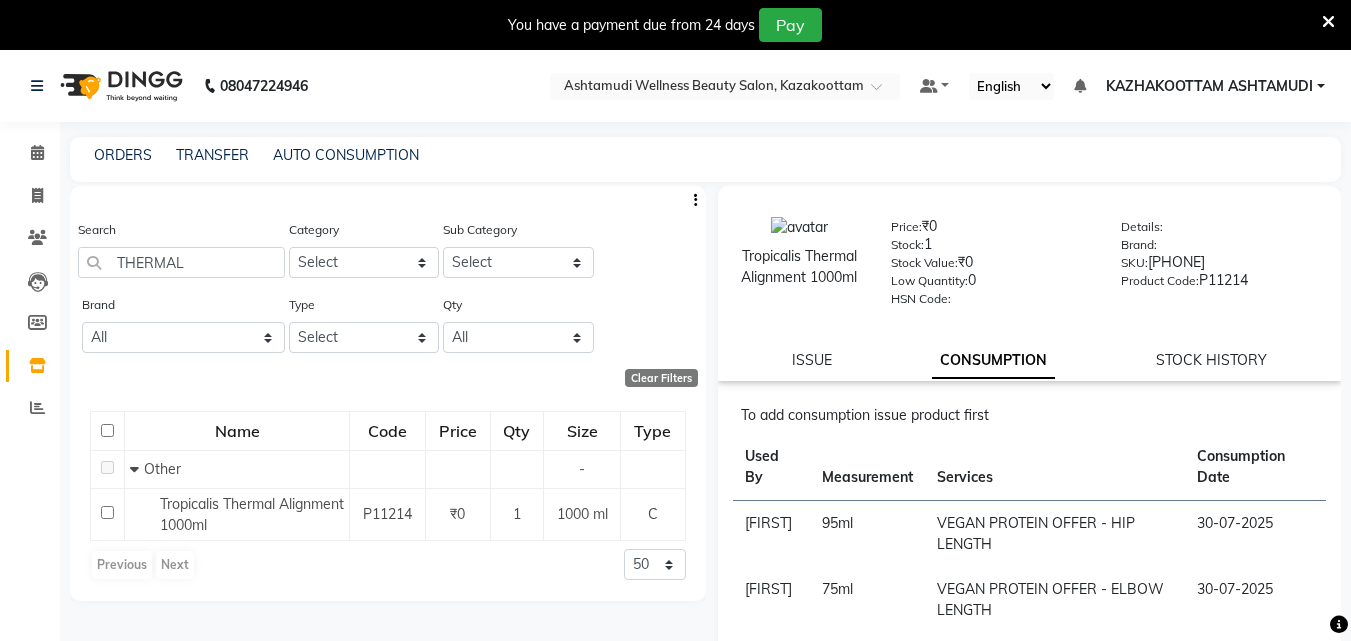 click on "ISSUE" 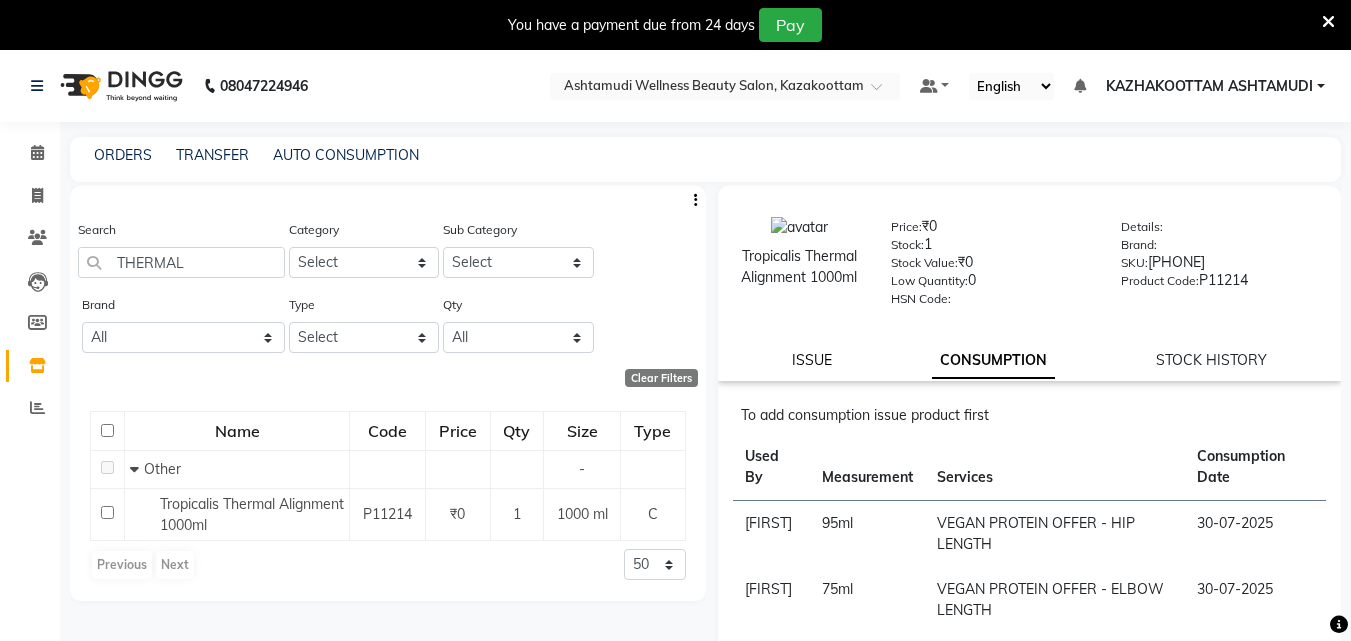 click on "ISSUE" 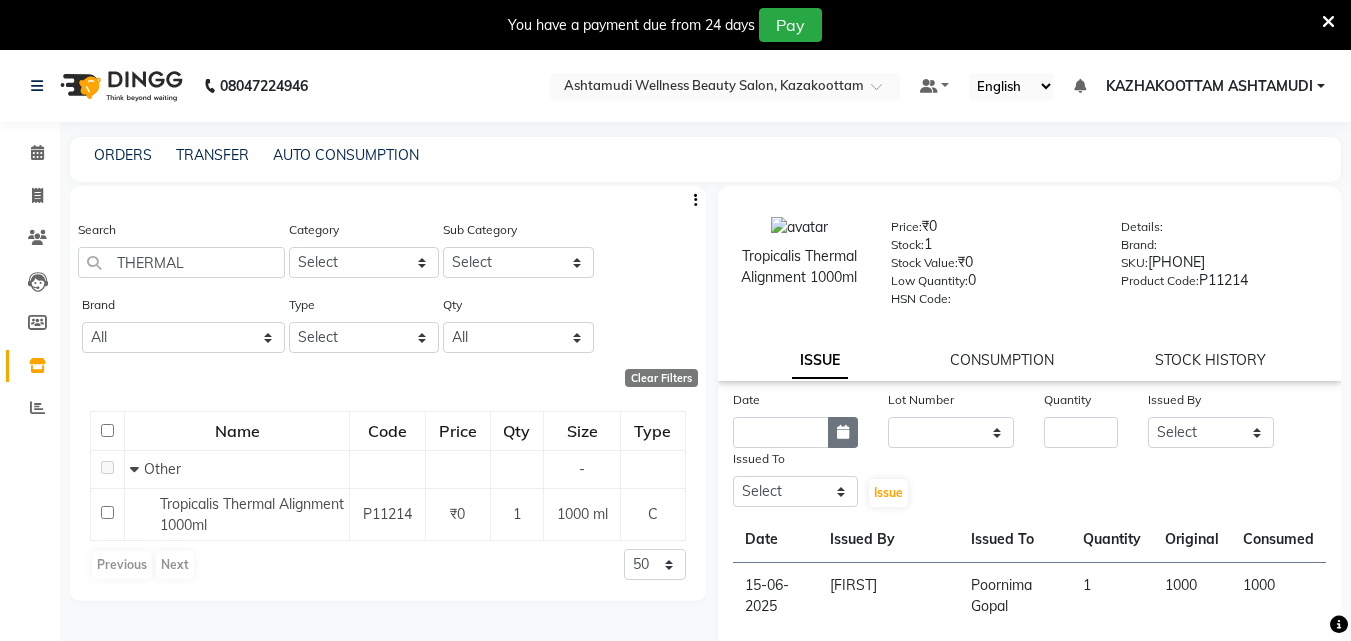 click 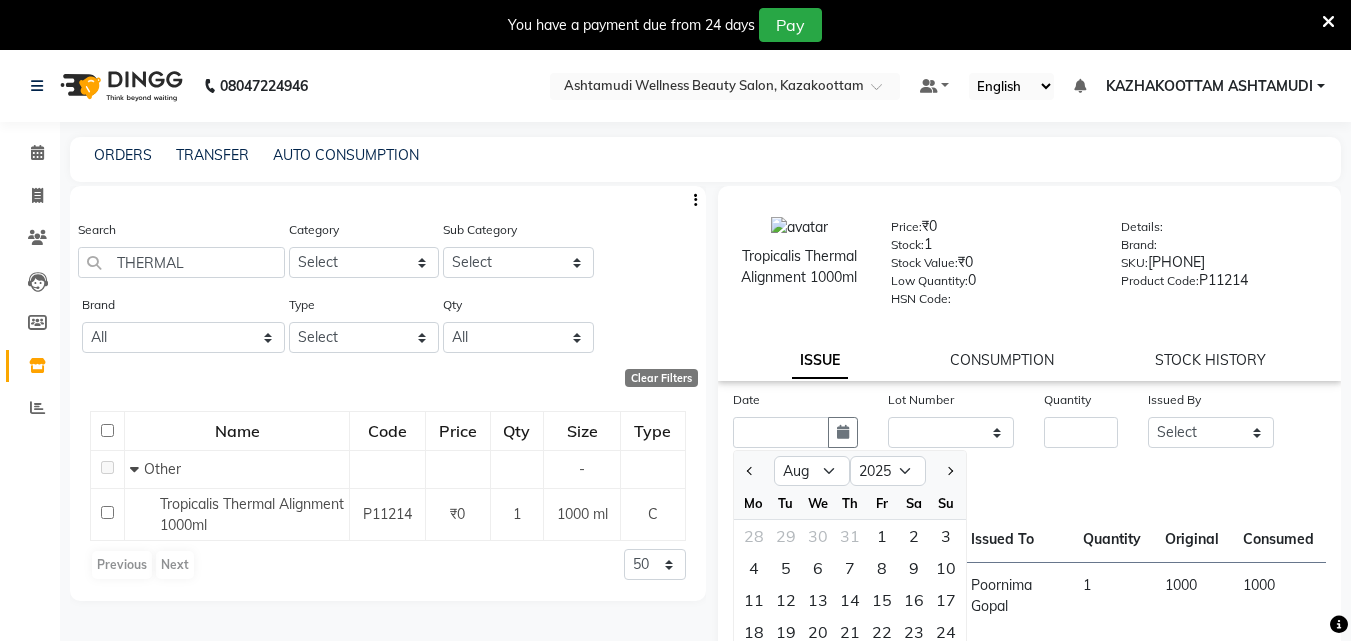 click on "Tropicalis Thermal Alignment 1000ml  Price:   ₹0  Stock:   1  Stock Value:   ₹0  Low Quantity:  0  HSN Code:    Details:     Brand:     SKU:   7898920789258  Product Code:   P11214  ISSUE CONSUMPTION STOCK HISTORY" 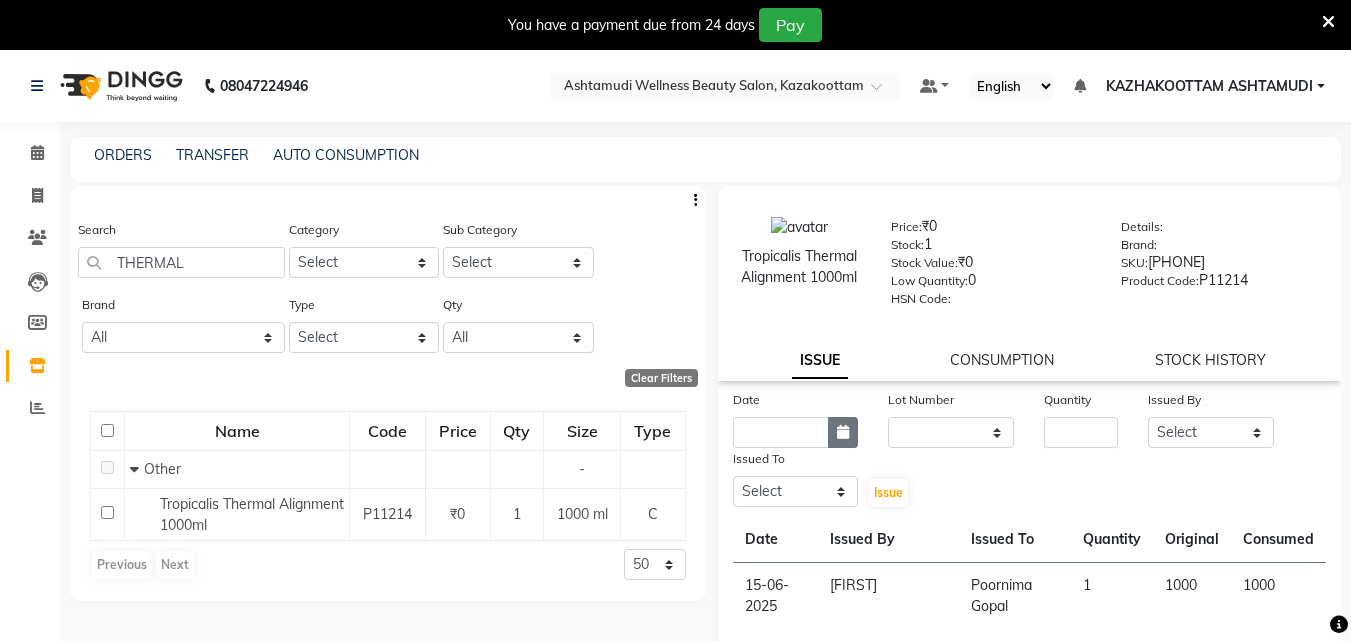 click 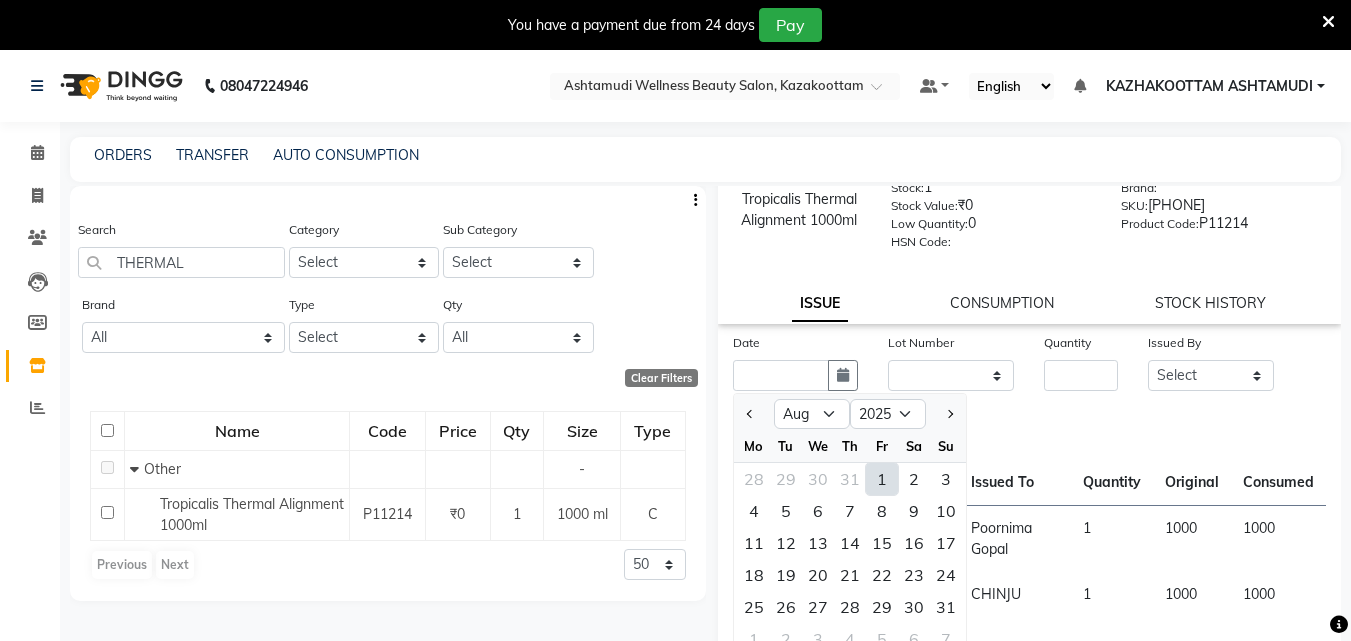 scroll, scrollTop: 115, scrollLeft: 0, axis: vertical 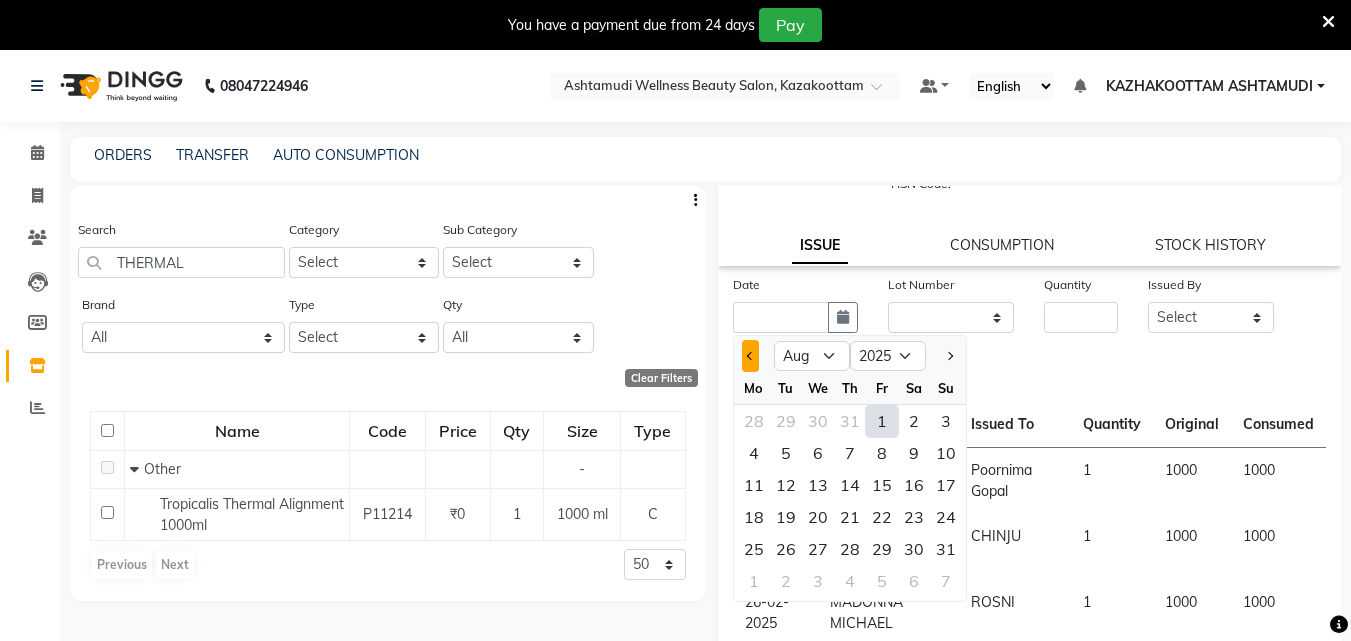 click 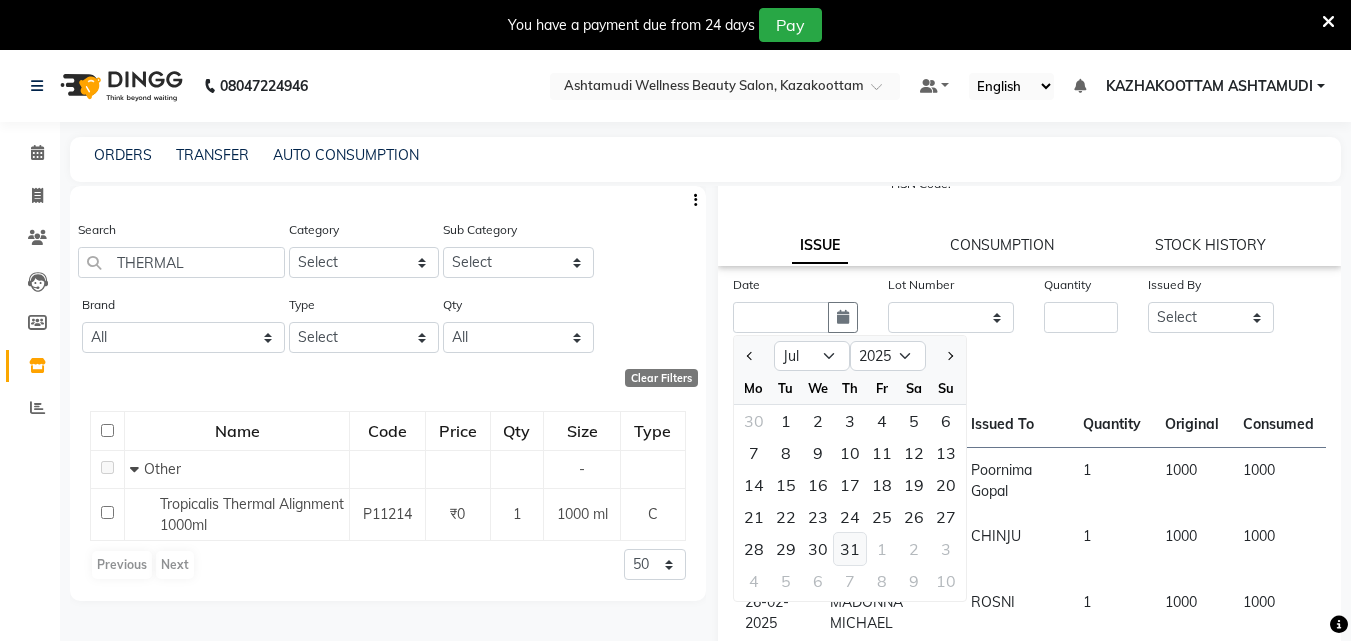 click on "31" 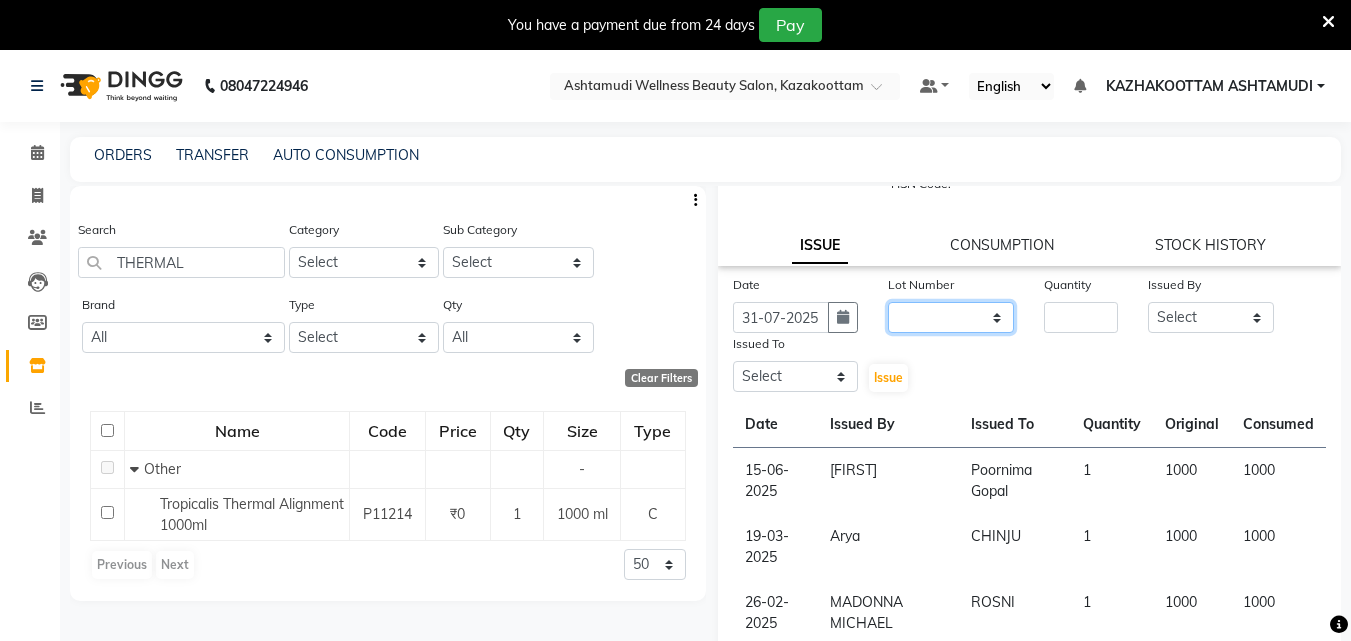 click on "None" 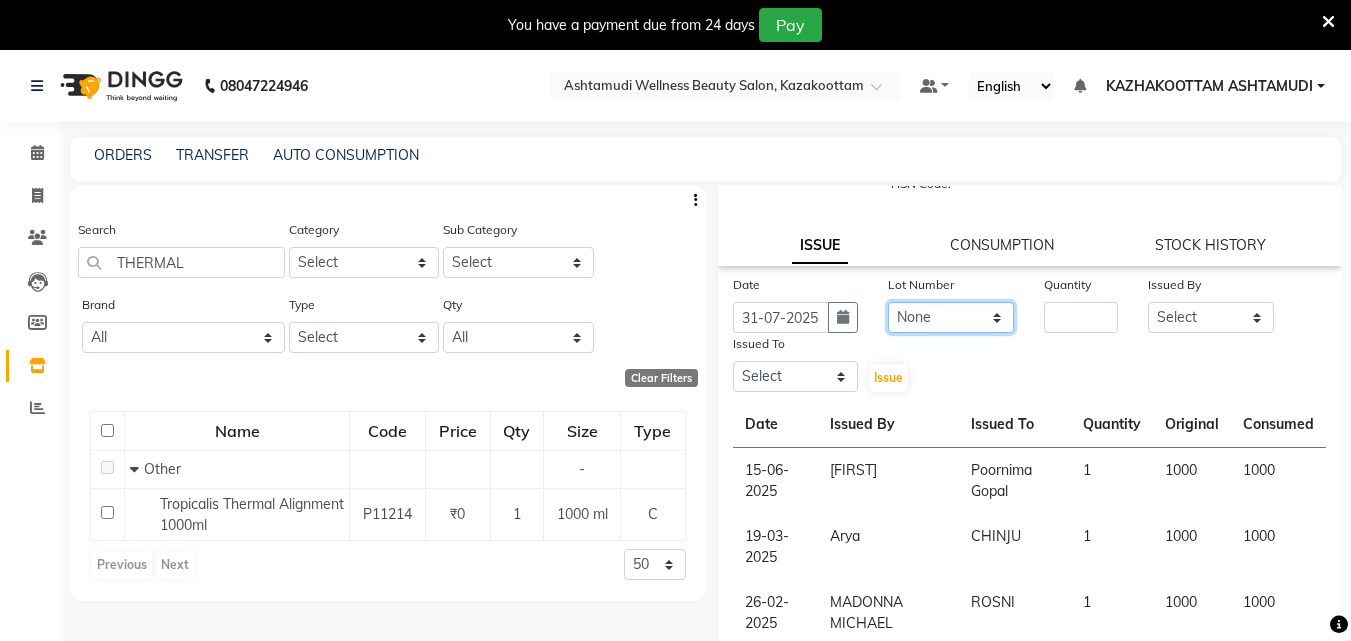 click on "None" 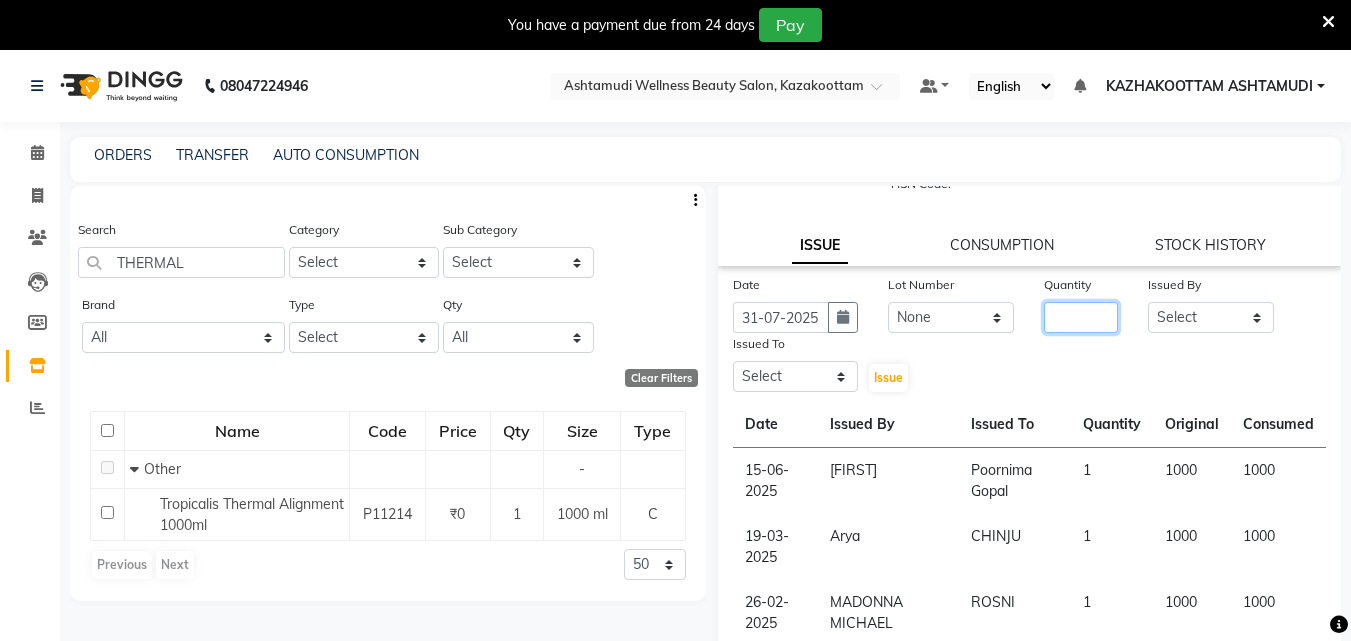 click 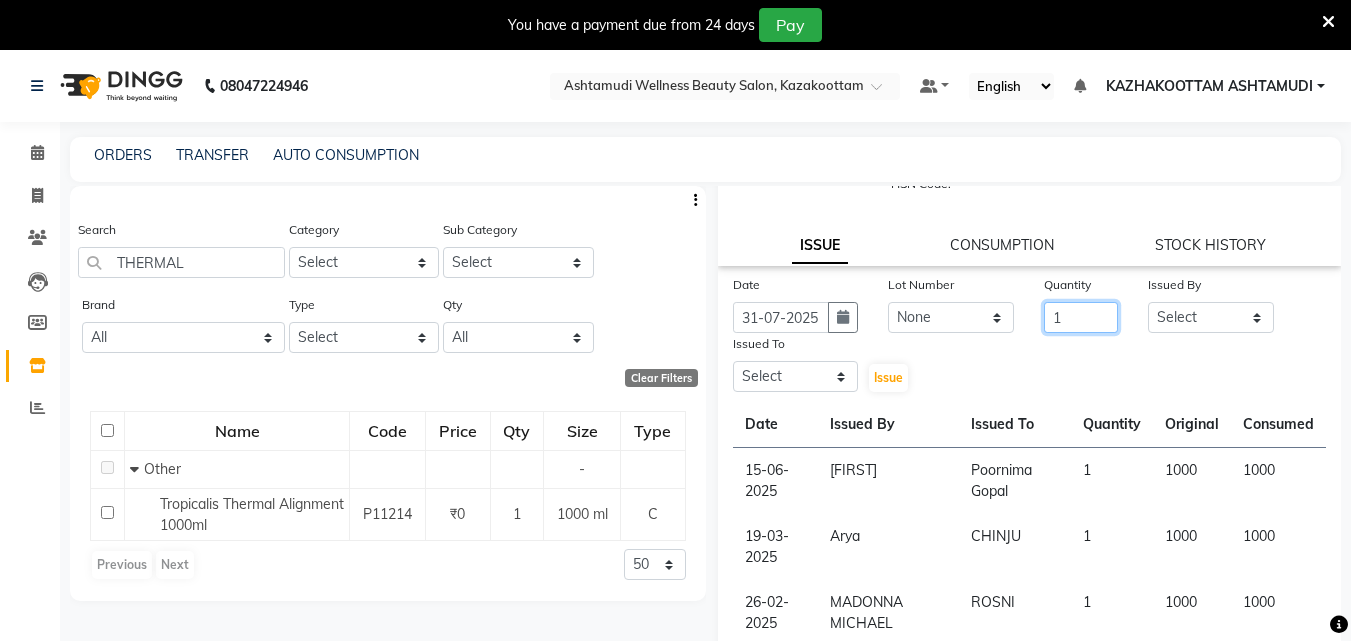 type on "1" 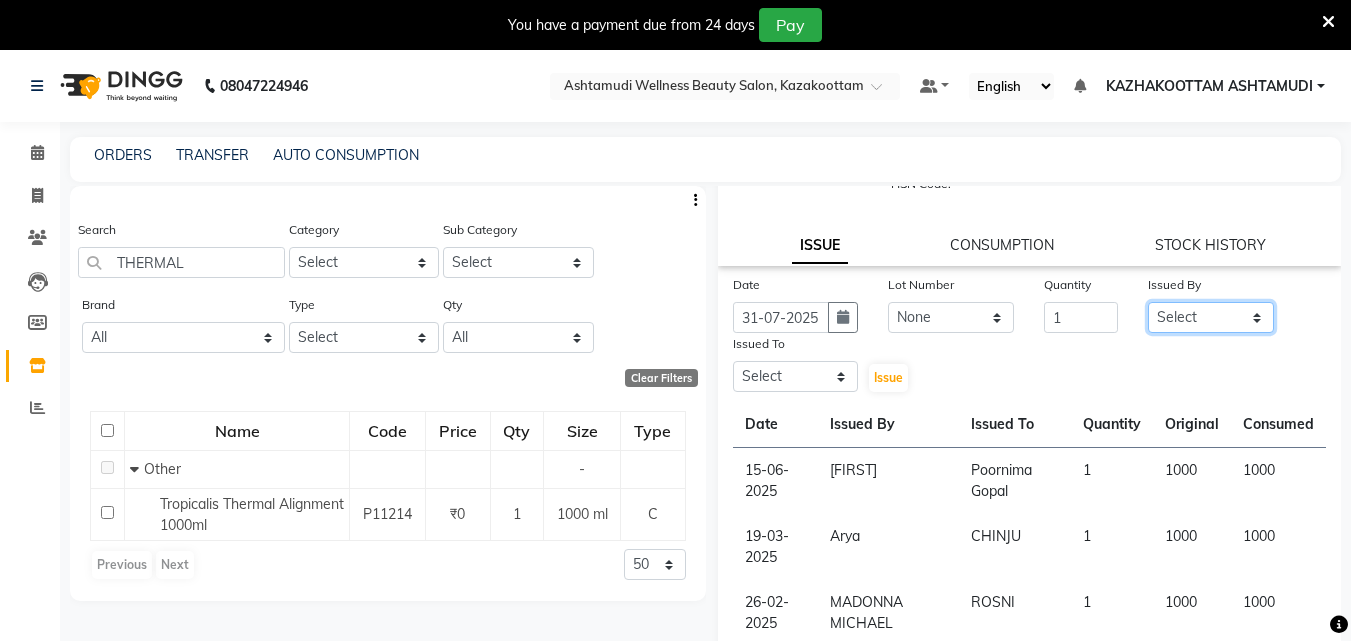 click on "Select Arya CHINJU GEETA KAZHAKOOTTAM ASHTAMUDI KRISHNA LEKSHMI MADONNA MICHAEL MINCY VARGHESE Poornima Gopal PRIYA RESHMA ROSNI Sindhu SOORYAMOL" 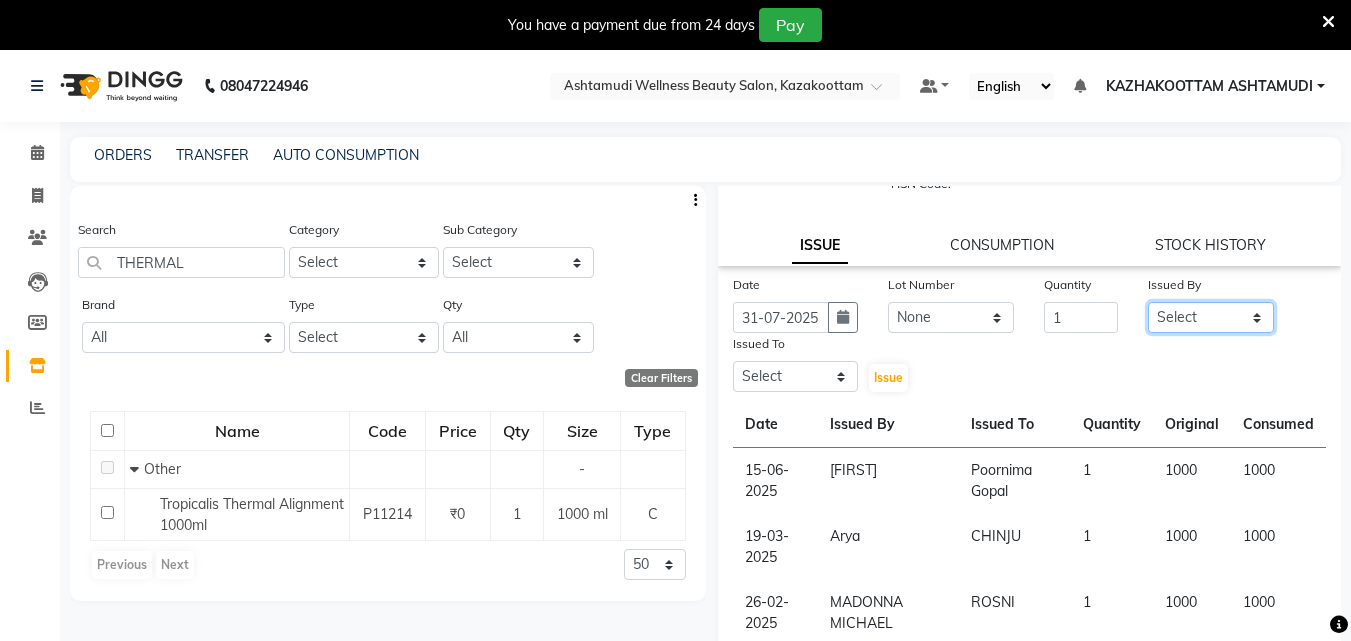 select on "47766" 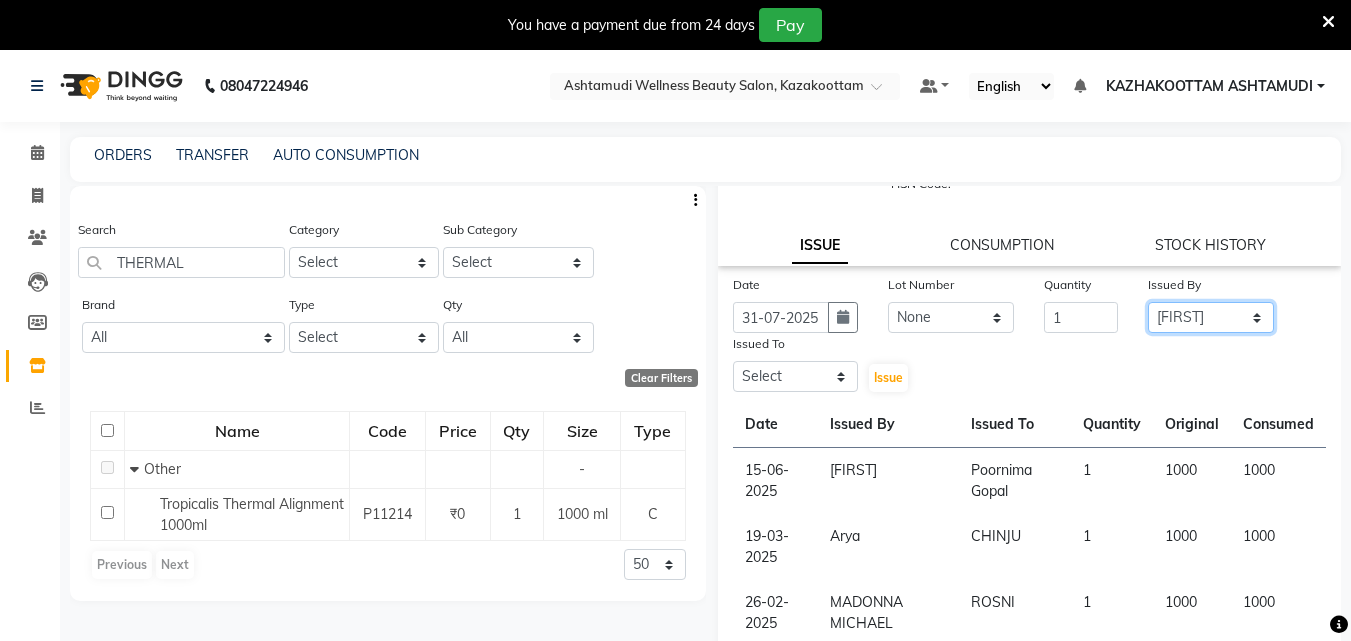 click on "Select Arya CHINJU GEETA KAZHAKOOTTAM ASHTAMUDI KRISHNA LEKSHMI MADONNA MICHAEL MINCY VARGHESE Poornima Gopal PRIYA RESHMA ROSNI Sindhu SOORYAMOL" 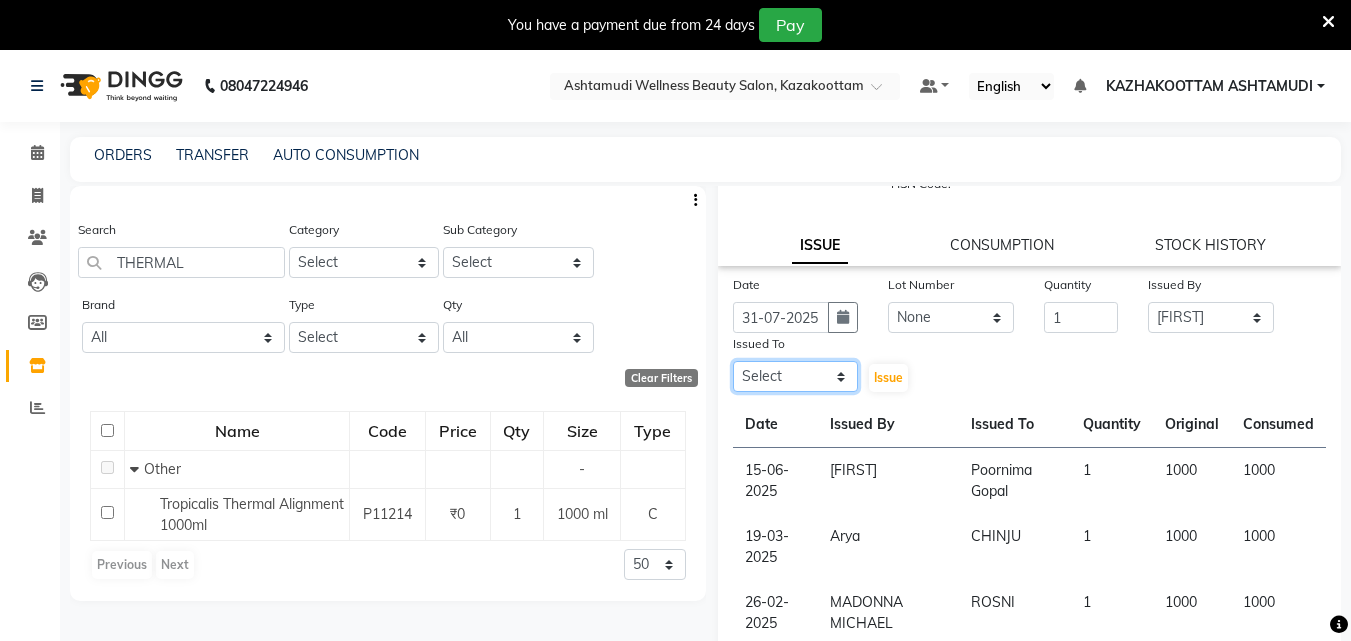 click on "Select Arya CHINJU GEETA KAZHAKOOTTAM ASHTAMUDI KRISHNA LEKSHMI MADONNA MICHAEL MINCY VARGHESE Poornima Gopal PRIYA RESHMA ROSNI Sindhu SOORYAMOL" 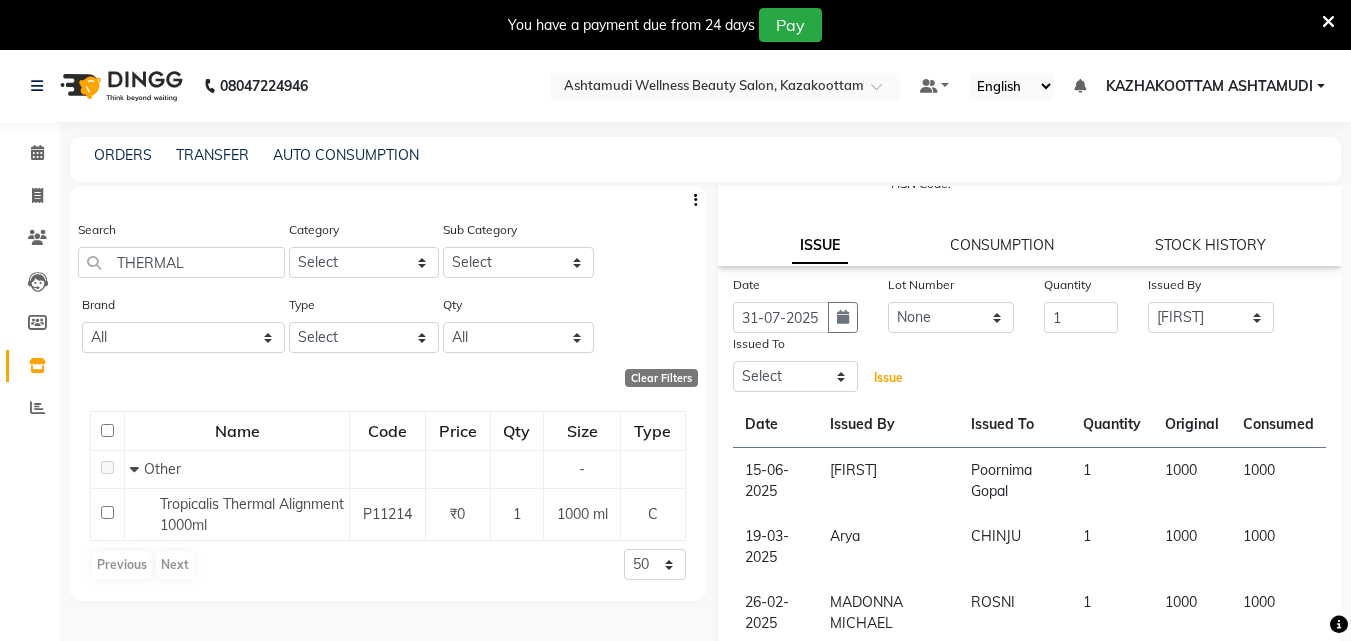 click on "Issue" 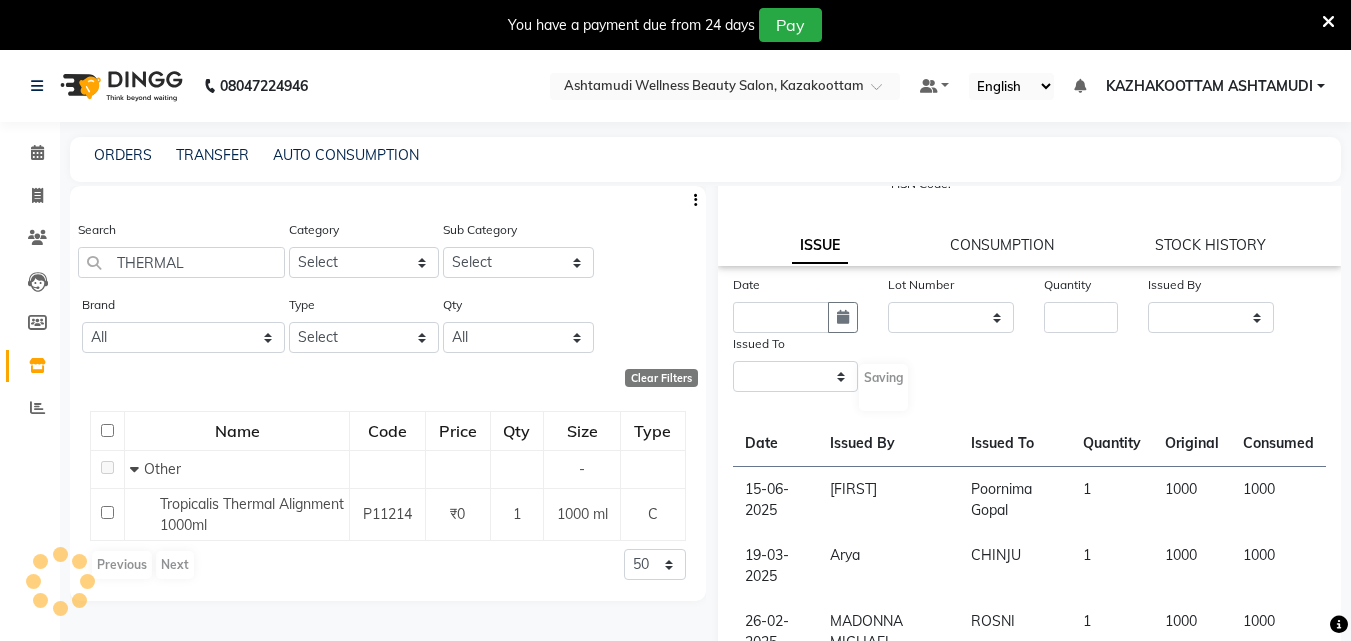 scroll, scrollTop: 0, scrollLeft: 0, axis: both 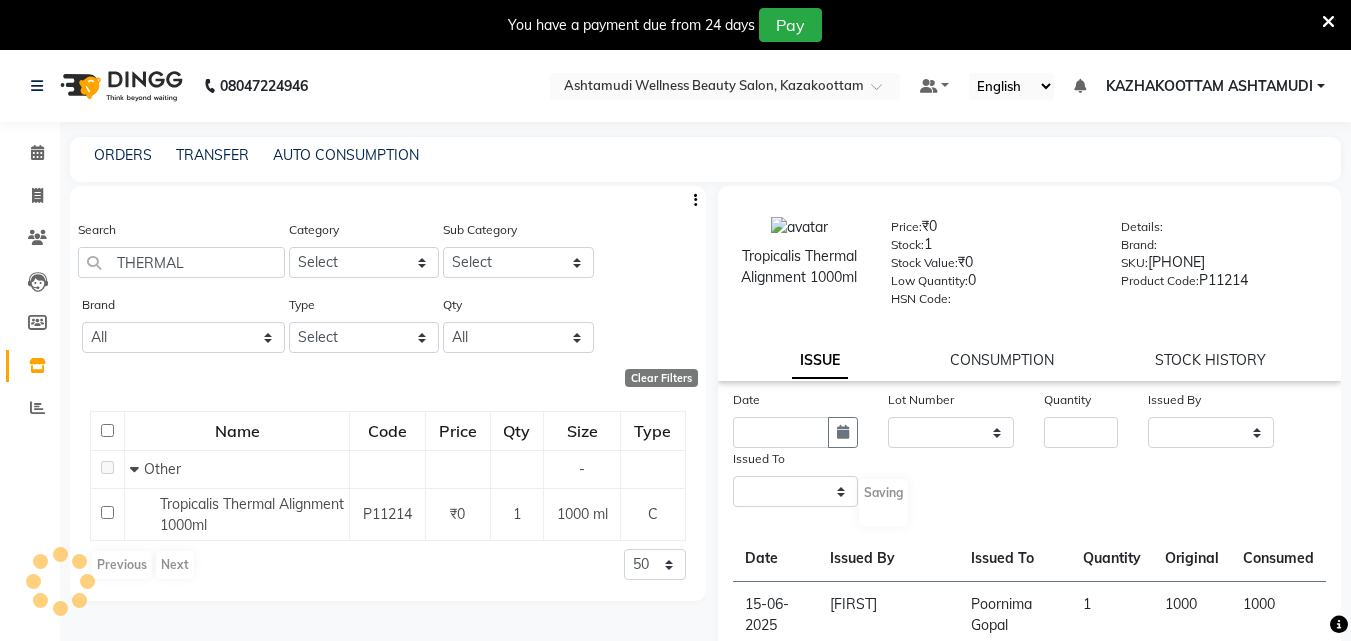 select 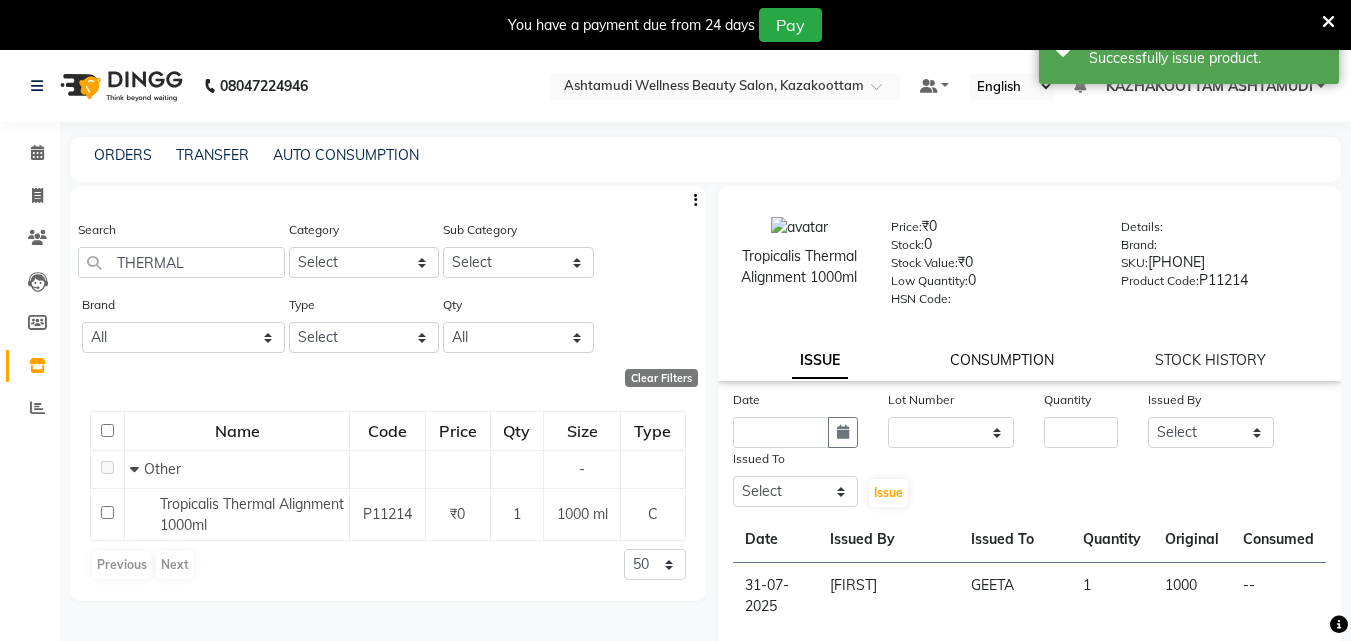 click on "CONSUMPTION" 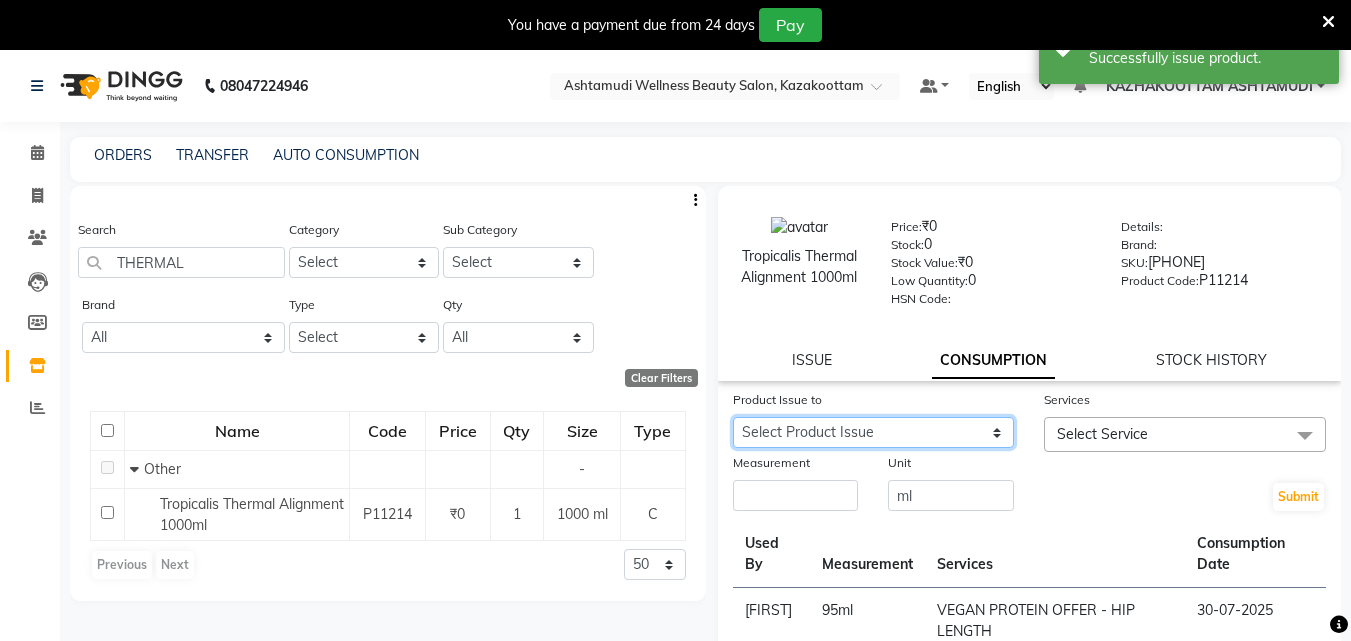 click on "Select Product Issue 2025-07-31, Issued to: [FIRST], Balance: 1000" 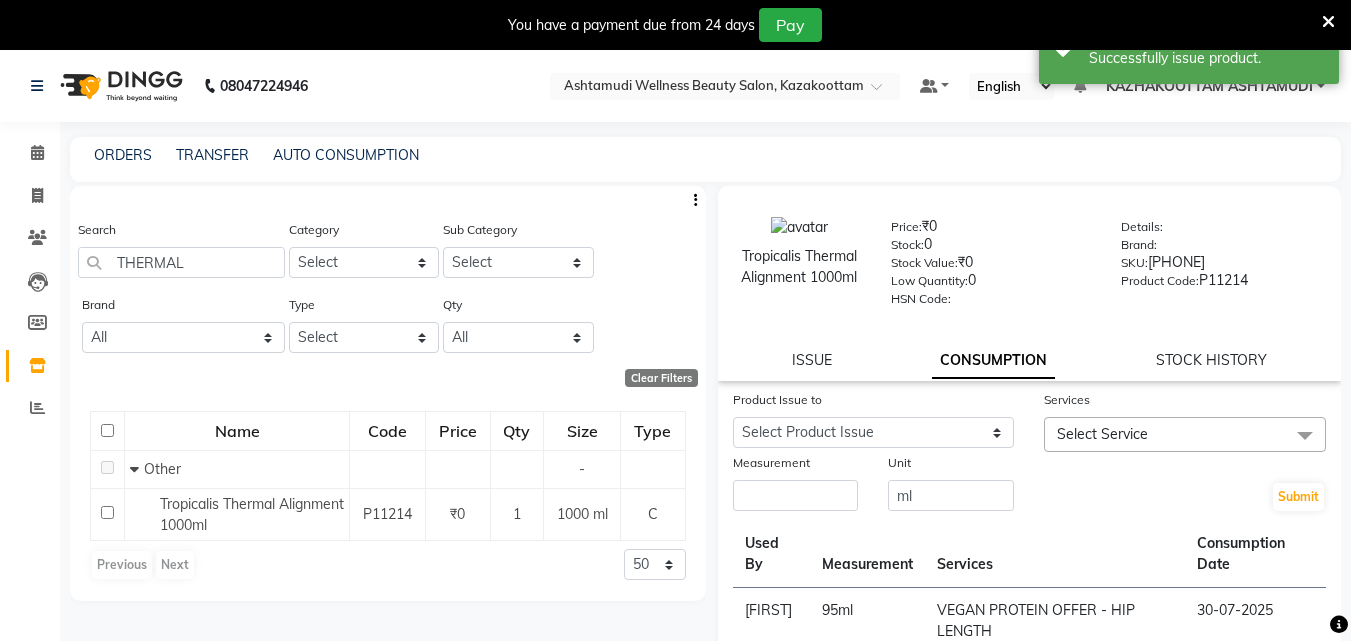 click on "ISSUE CONSUMPTION STOCK HISTORY" 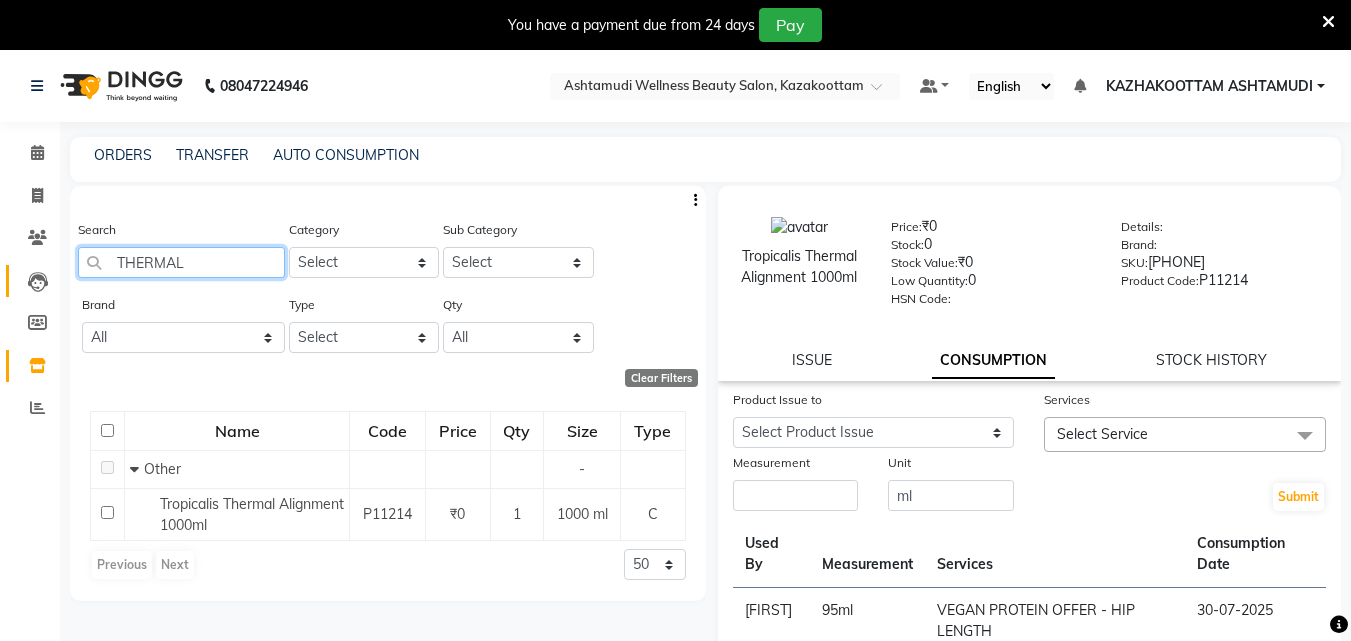 drag, startPoint x: 227, startPoint y: 261, endPoint x: 42, endPoint y: 265, distance: 185.04324 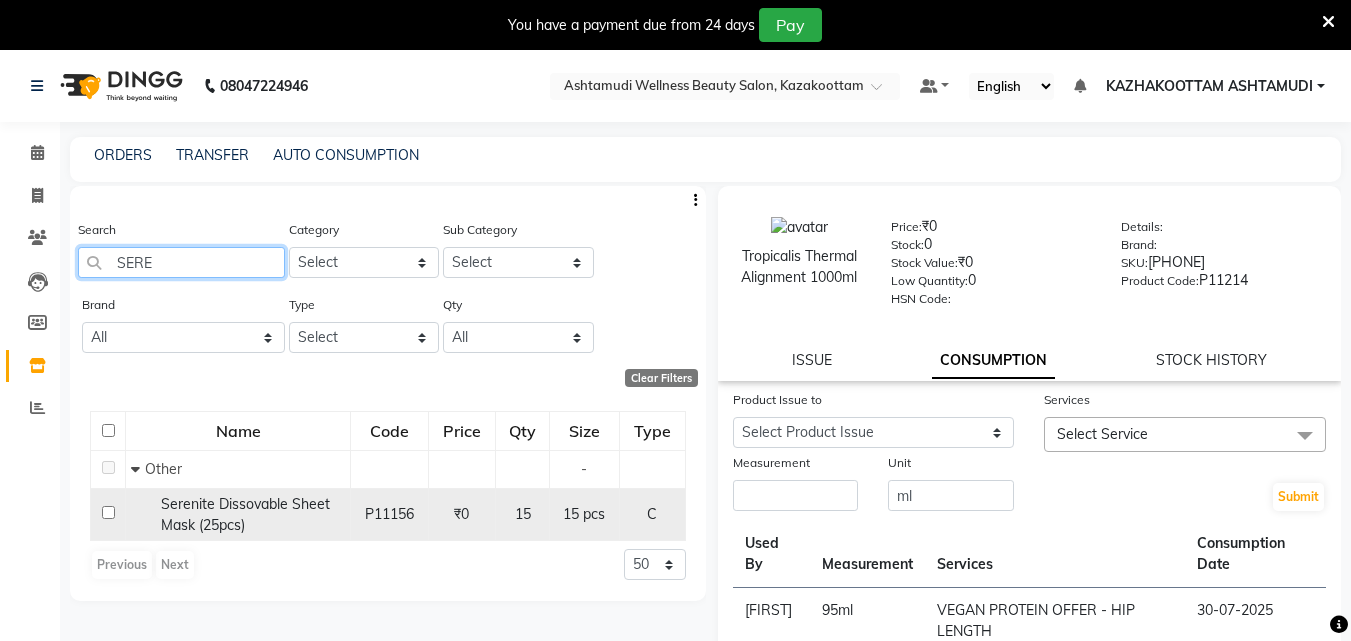 type on "SERE" 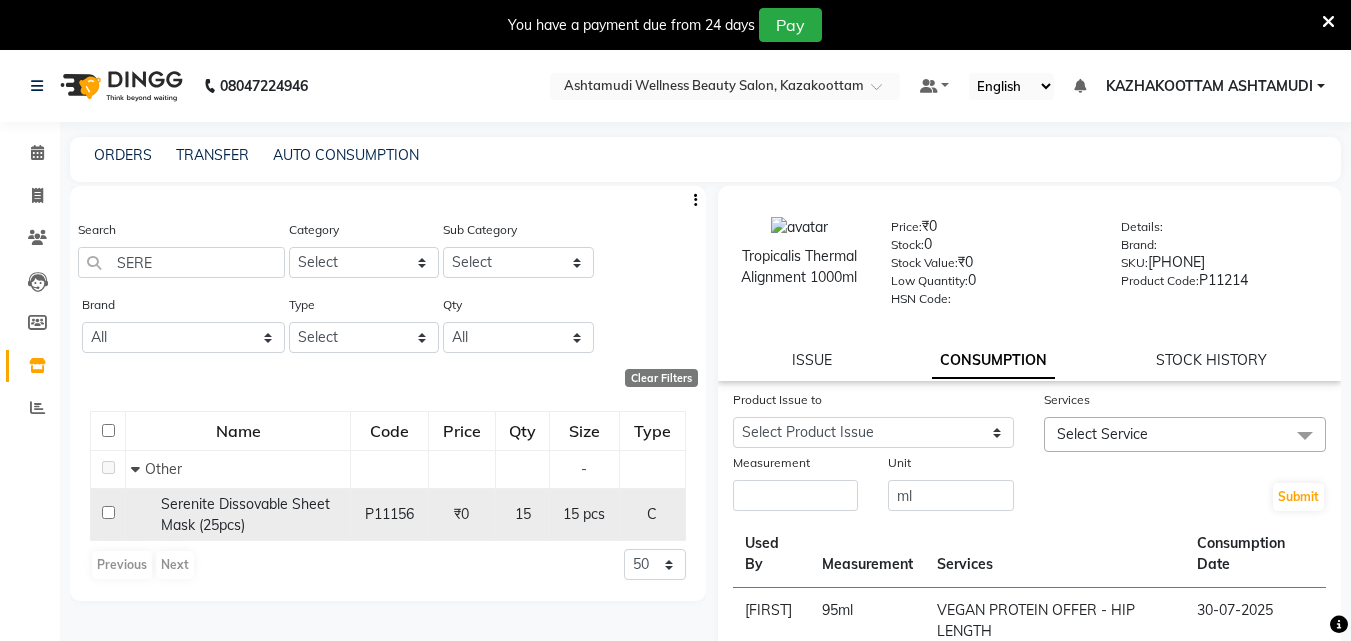 click on "Serenite Dissovable Sheet Mask (25pcs)" 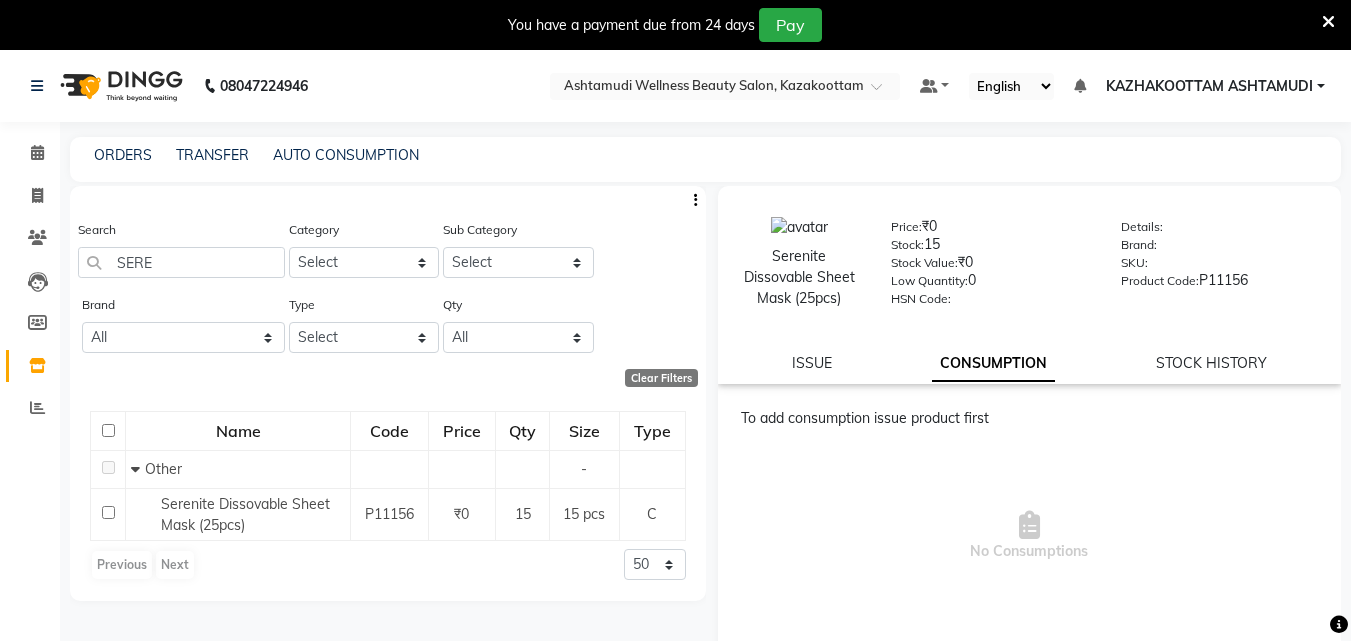 click on "ISSUE CONSUMPTION STOCK HISTORY" 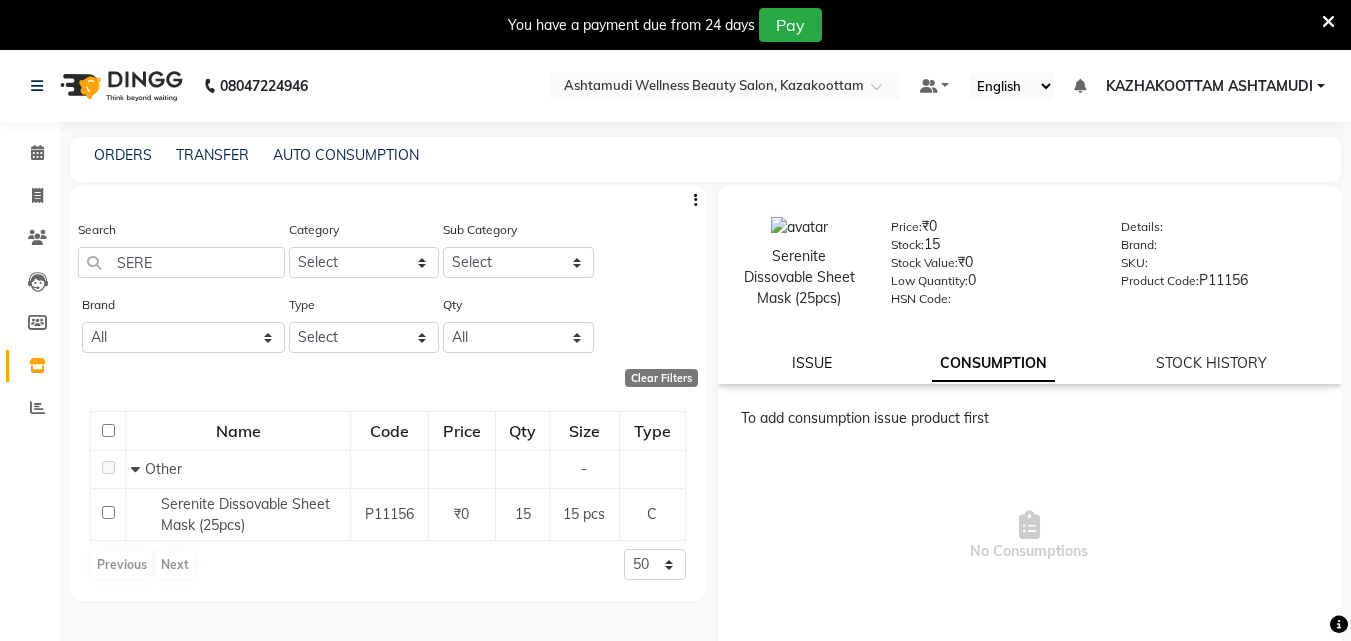 click on "ISSUE" 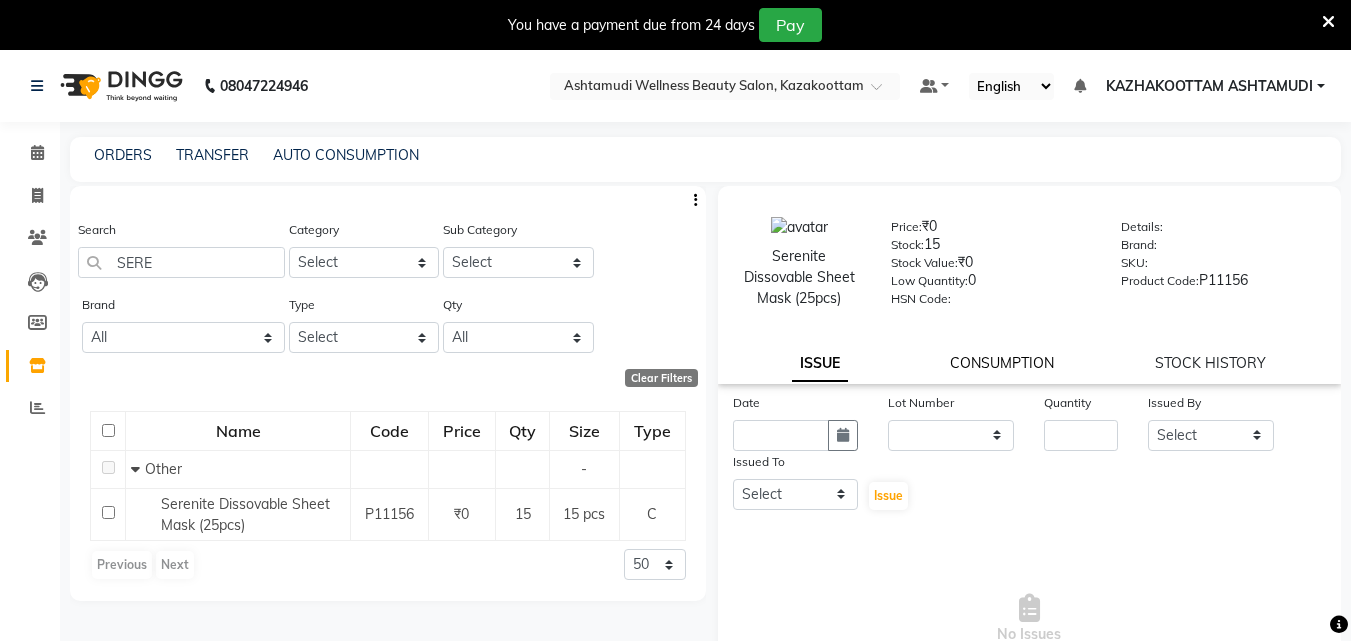 click on "CONSUMPTION" 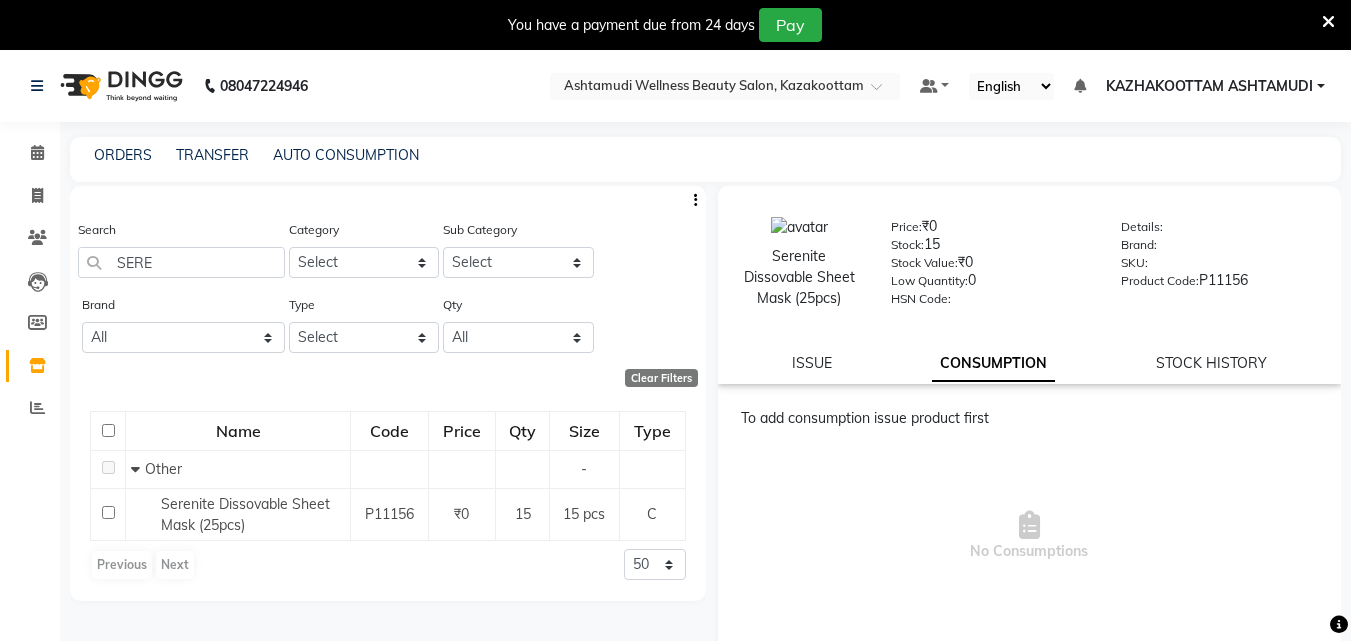 click on "ISSUE CONSUMPTION STOCK HISTORY" 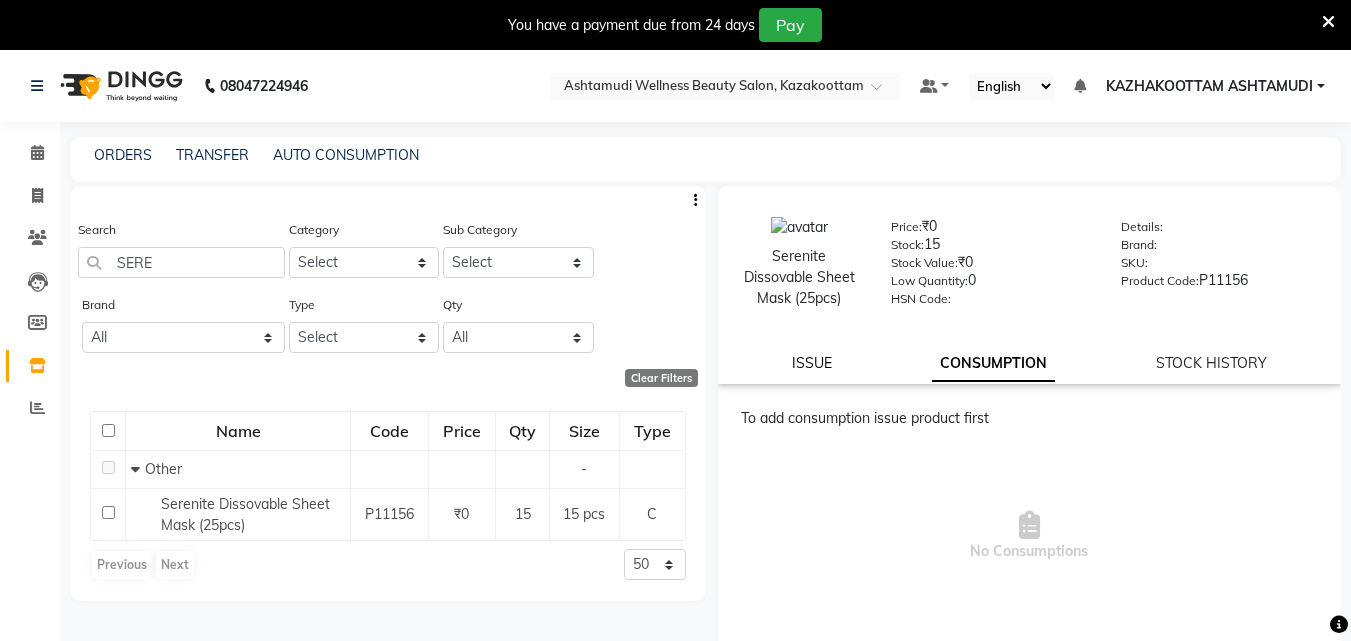 click on "ISSUE" 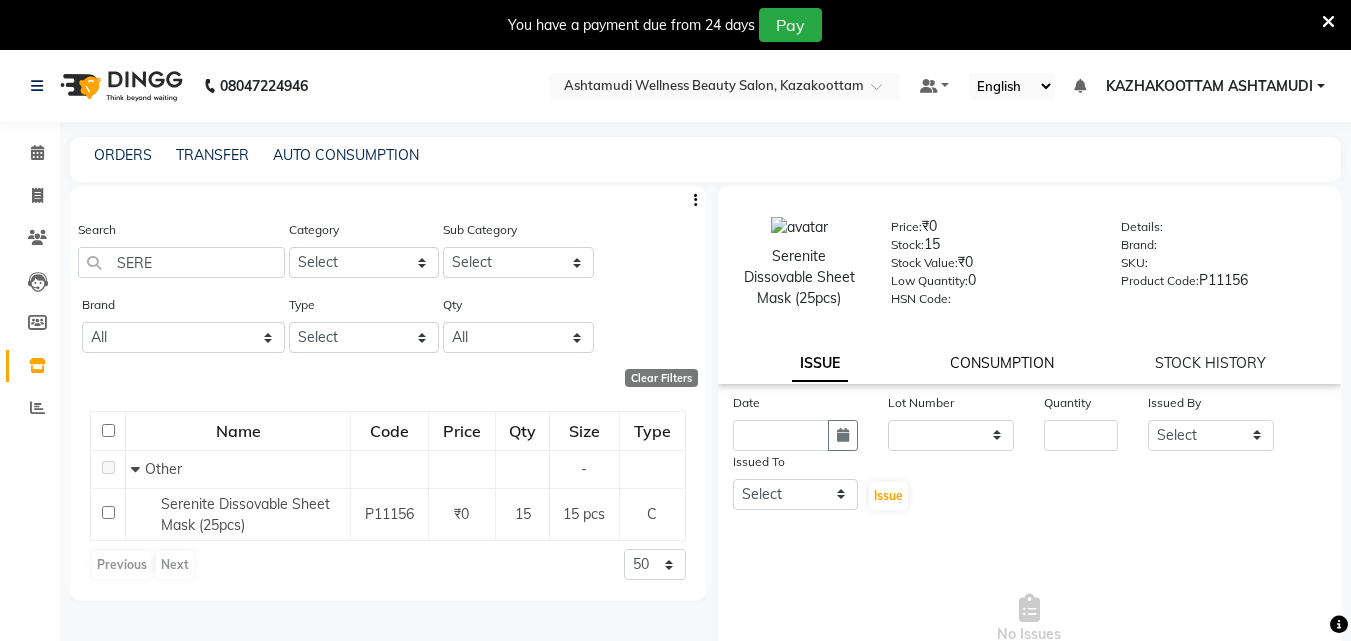 click on "CONSUMPTION" 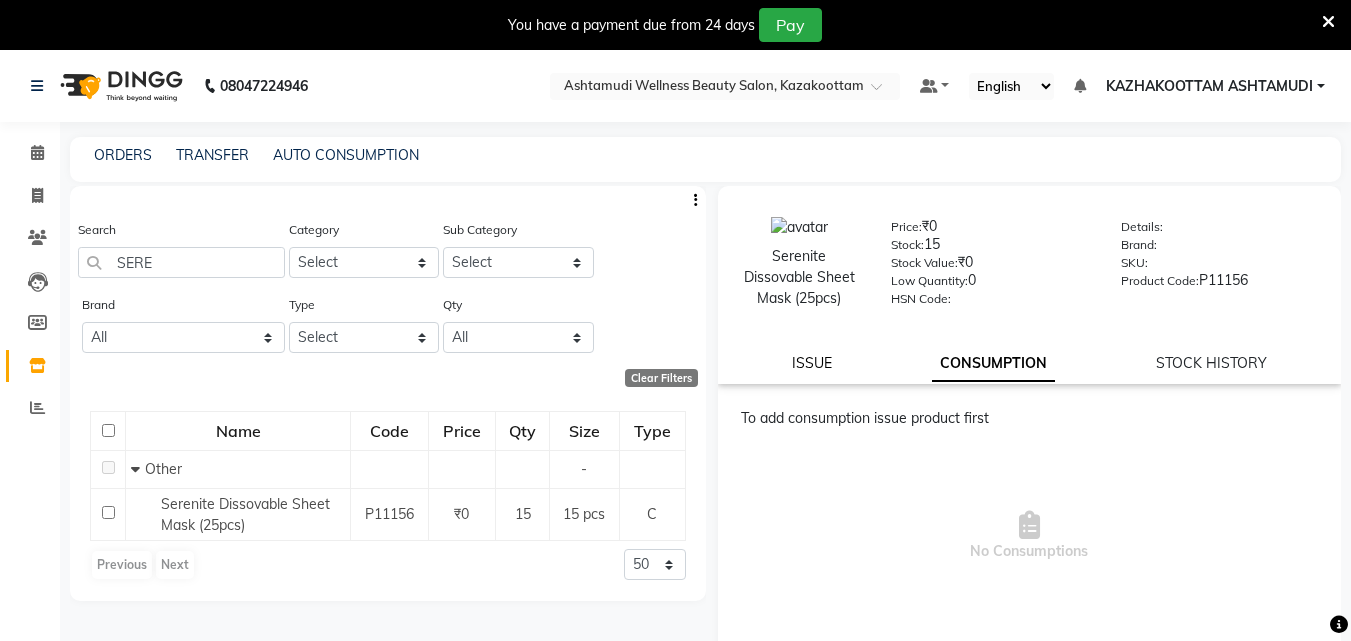 click on "ISSUE" 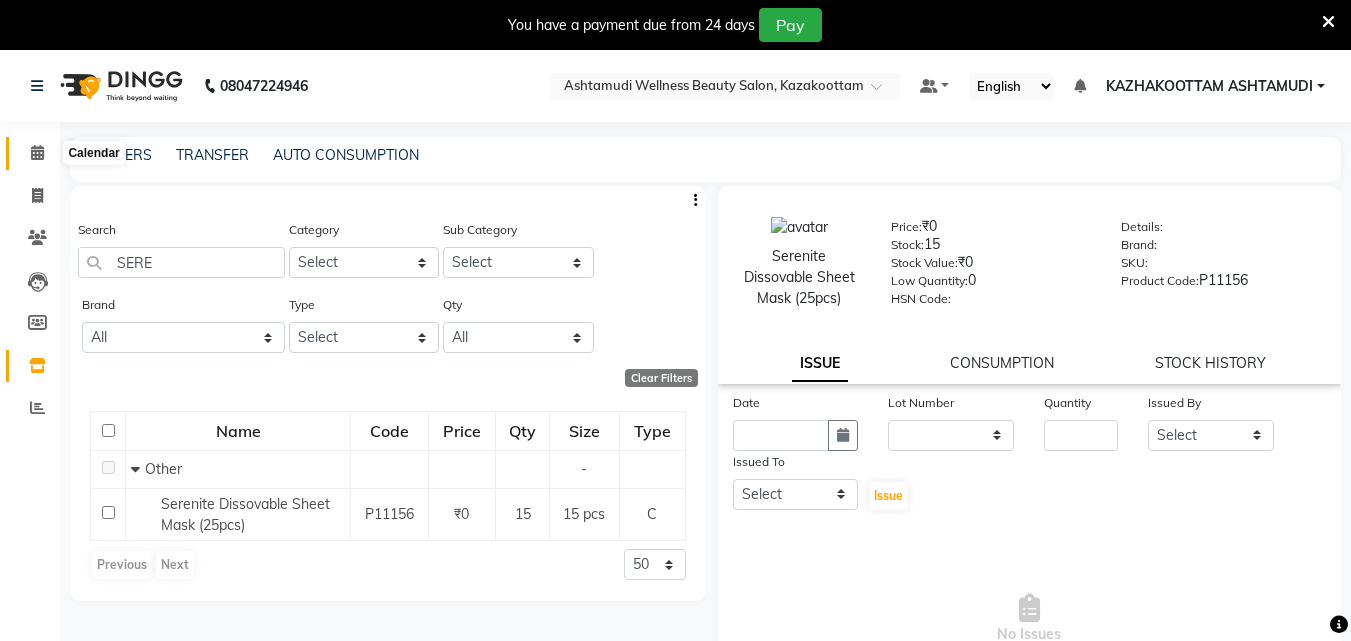 click 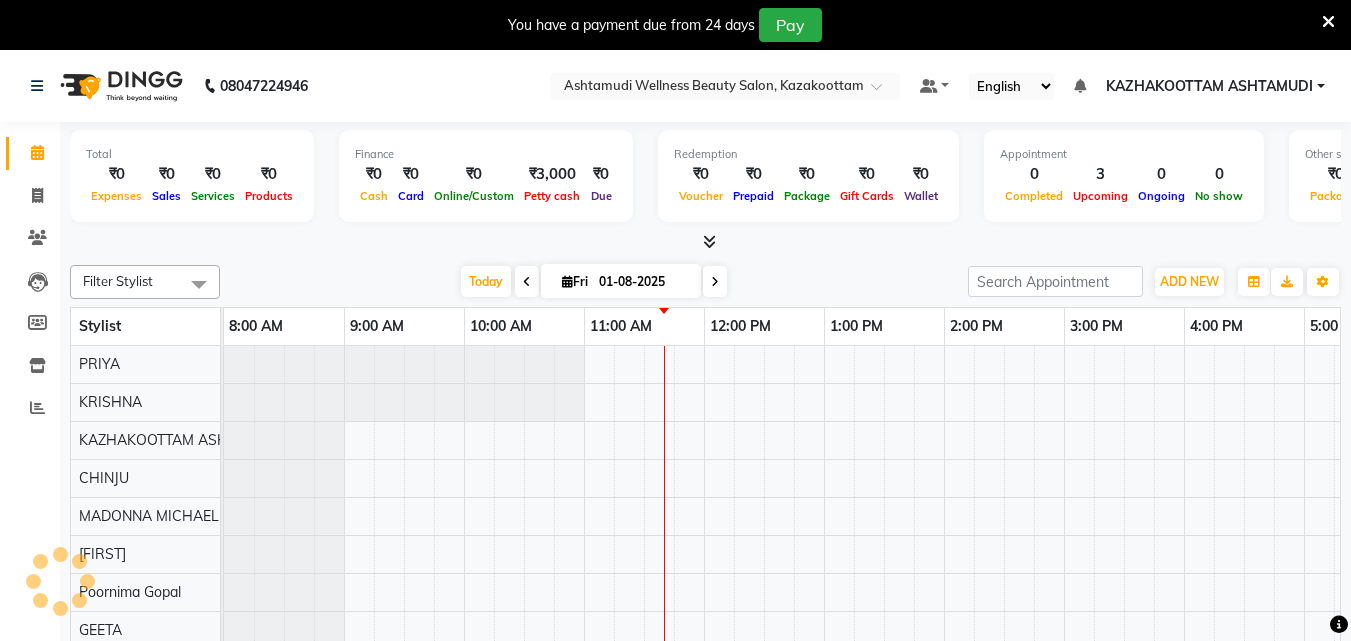 scroll, scrollTop: 0, scrollLeft: 0, axis: both 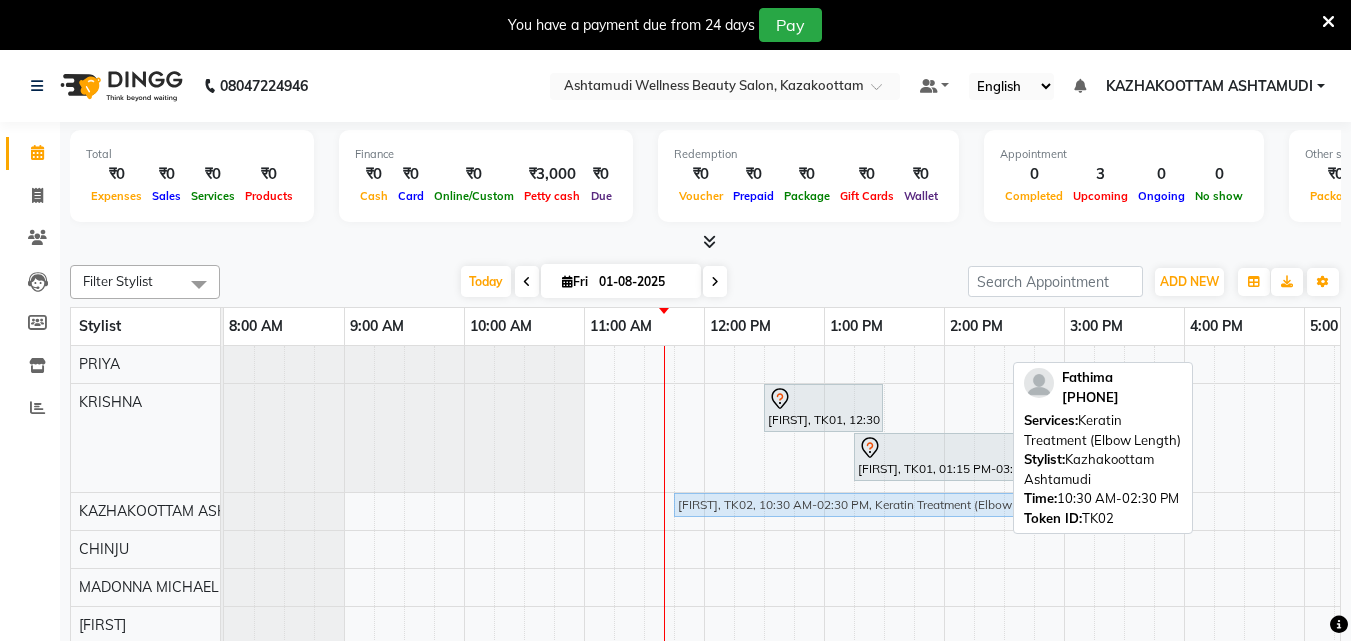drag, startPoint x: 691, startPoint y: 503, endPoint x: 840, endPoint y: 494, distance: 149.27156 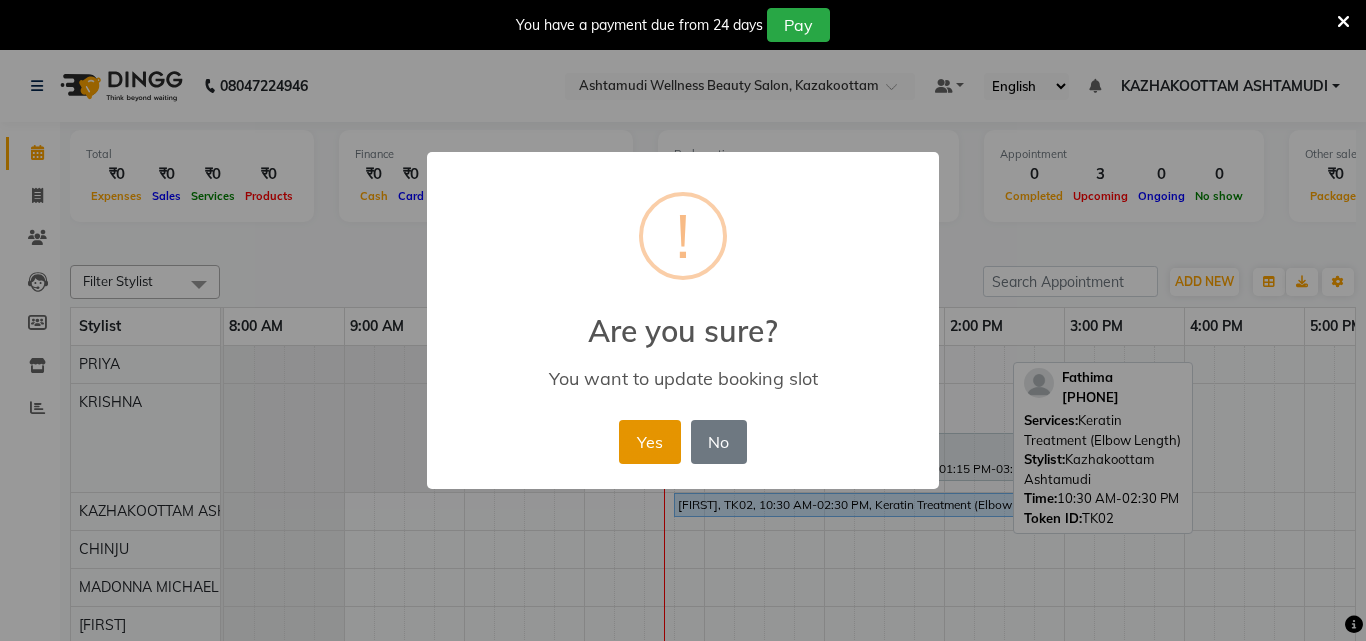 click on "Yes" at bounding box center [649, 442] 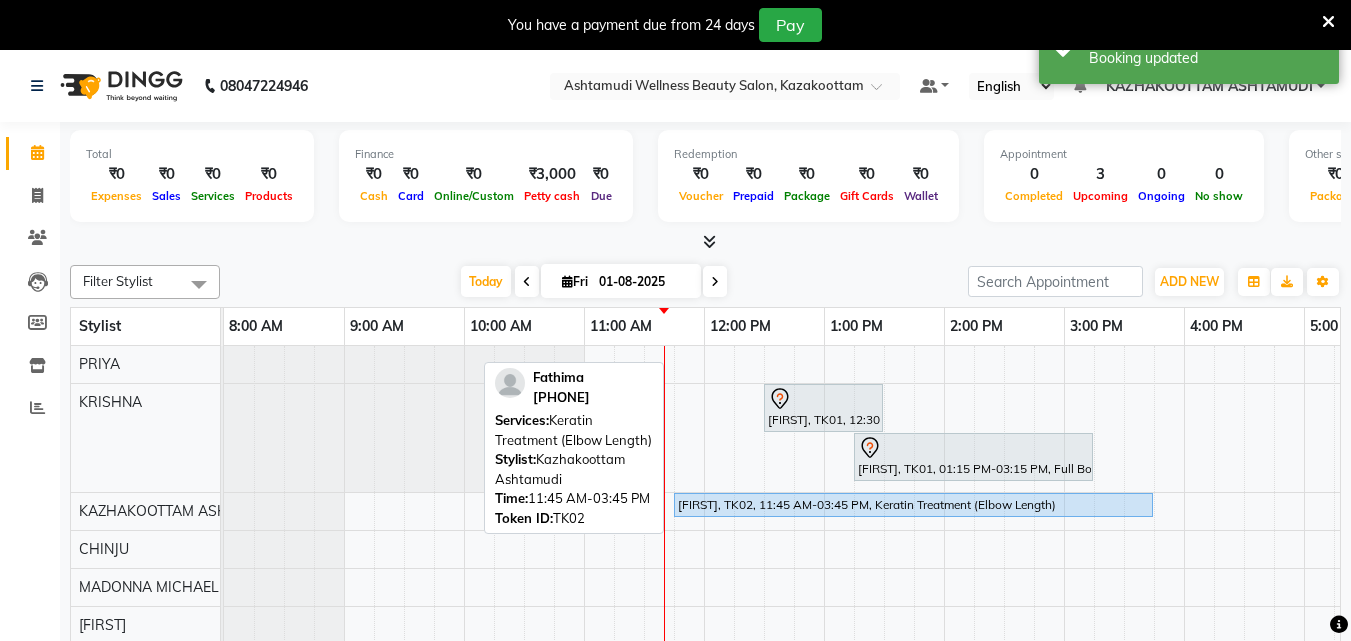 click on "[FIRST], TK02, 11:45 AM-03:45 PM, Keratin Treatment (Elbow Length)" at bounding box center (913, 505) 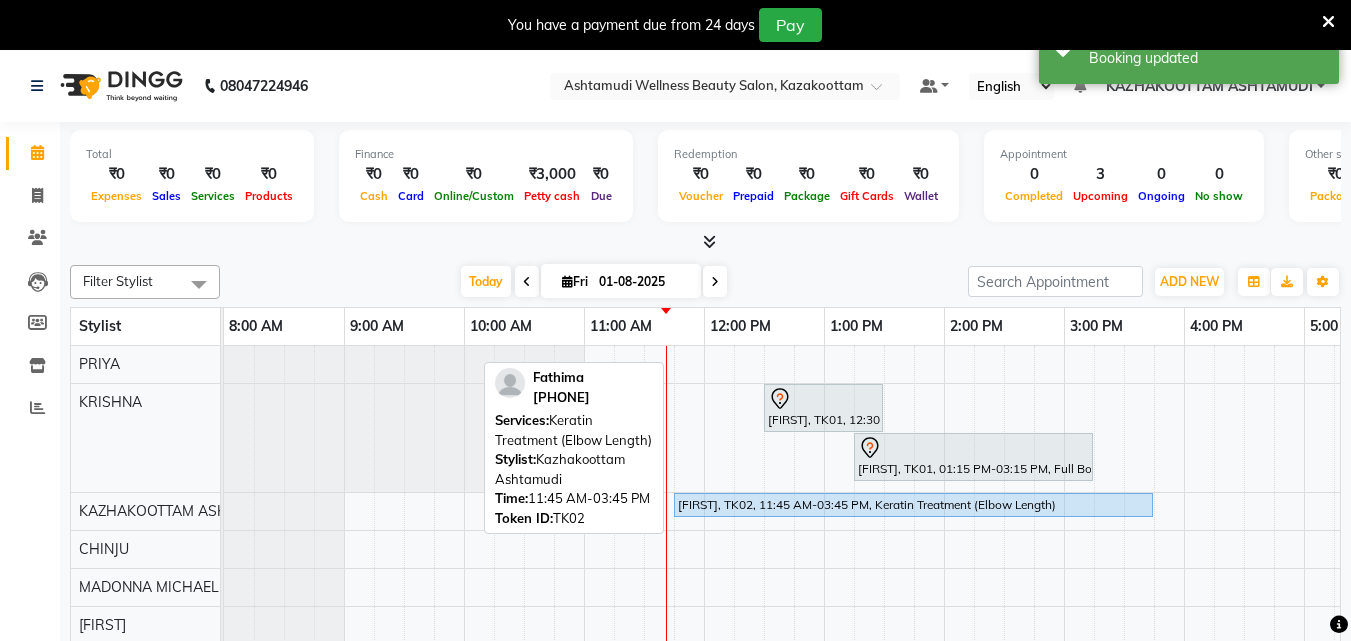 click on "[FIRST], TK02, 11:45 AM-03:45 PM, Keratin Treatment (Elbow Length)" at bounding box center [913, 505] 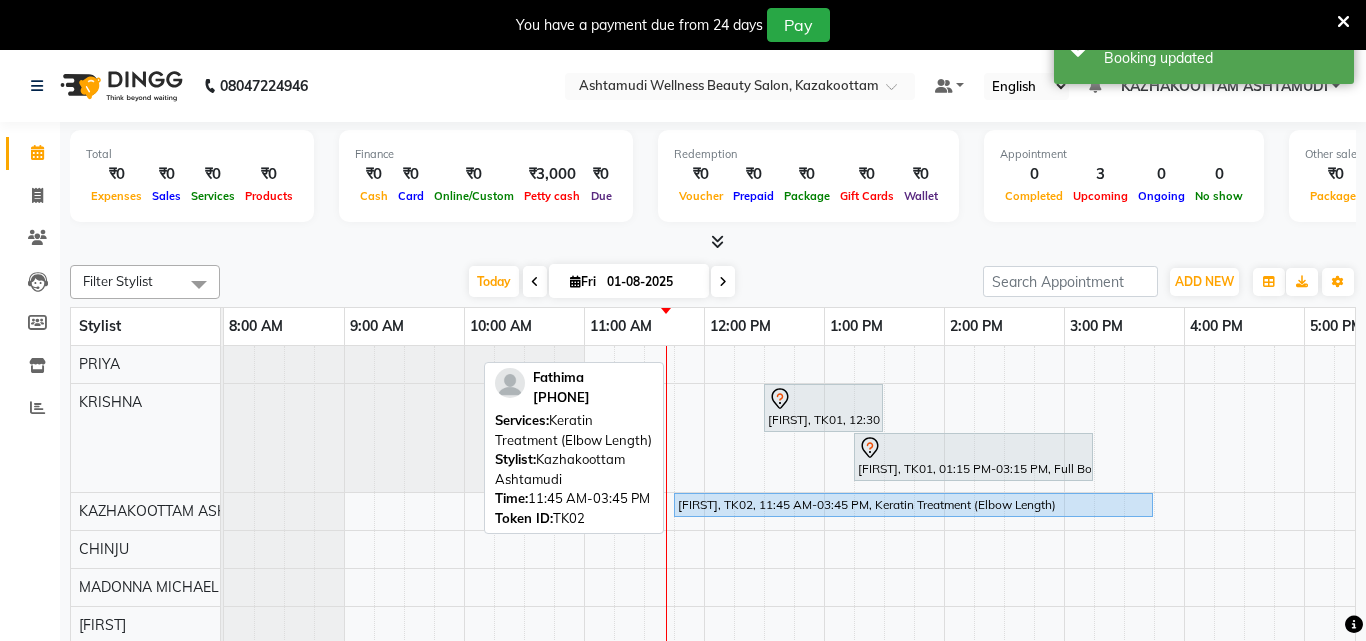 select on "5" 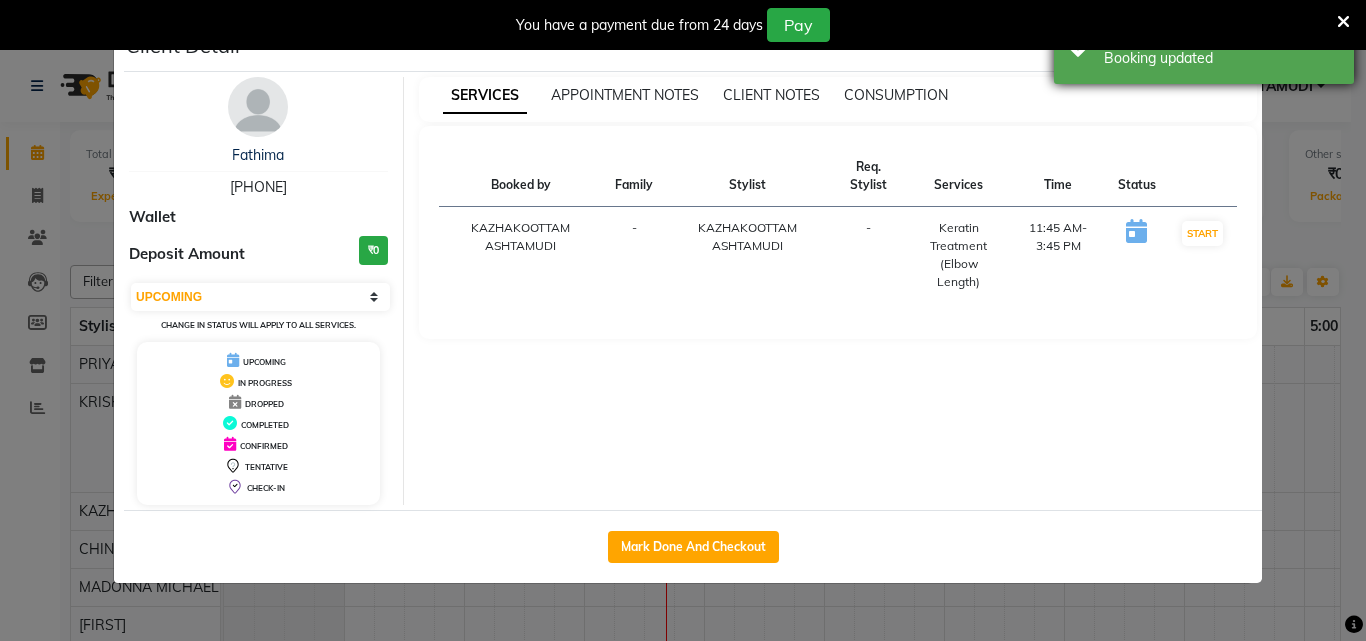 click on "Booking updated" at bounding box center [1221, 58] 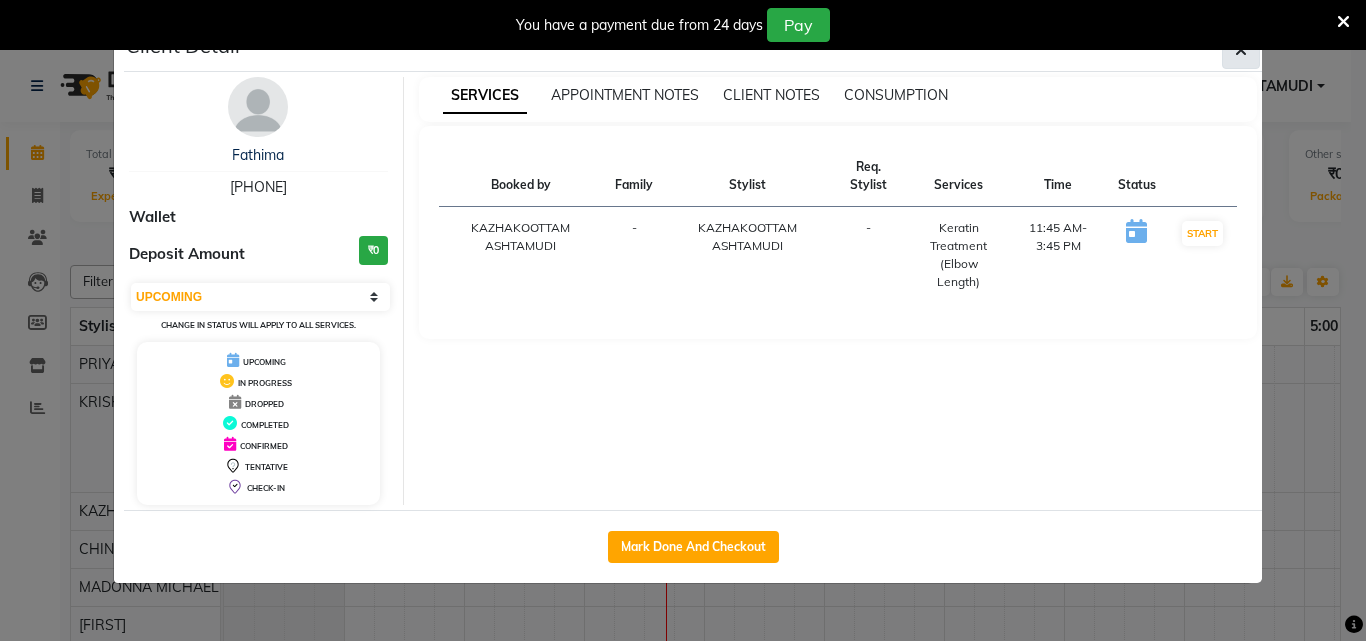 click 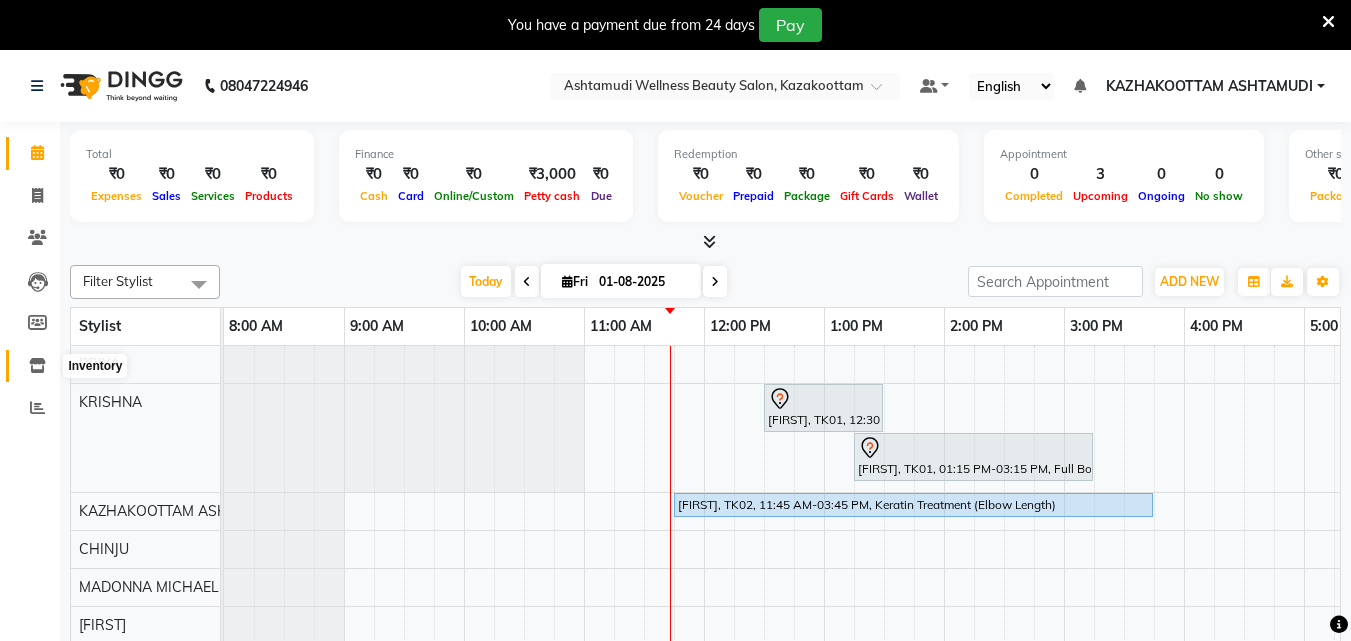 click 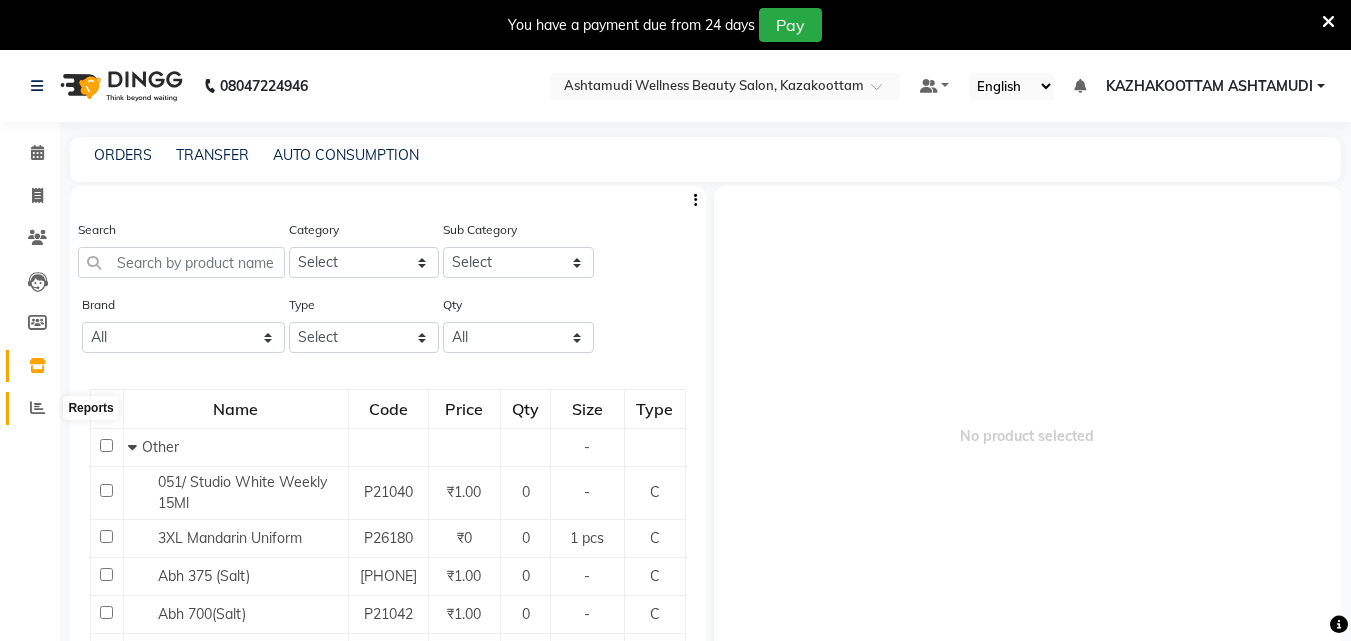 click 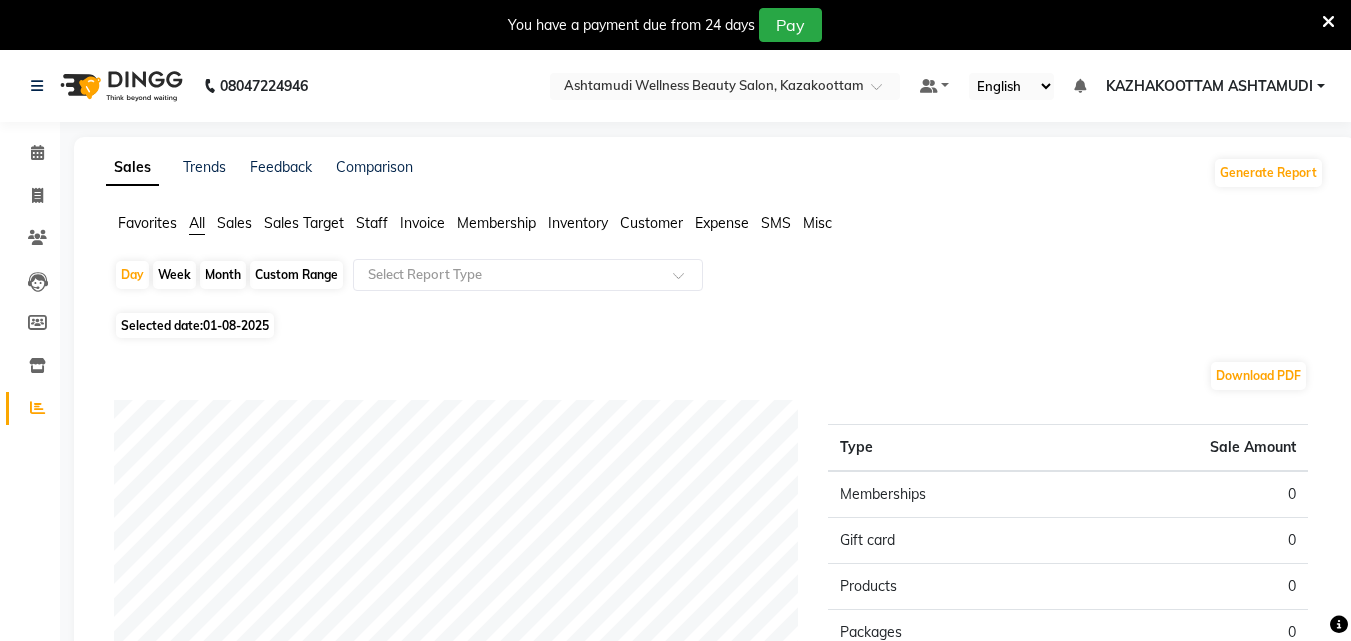 click on "Invoice" 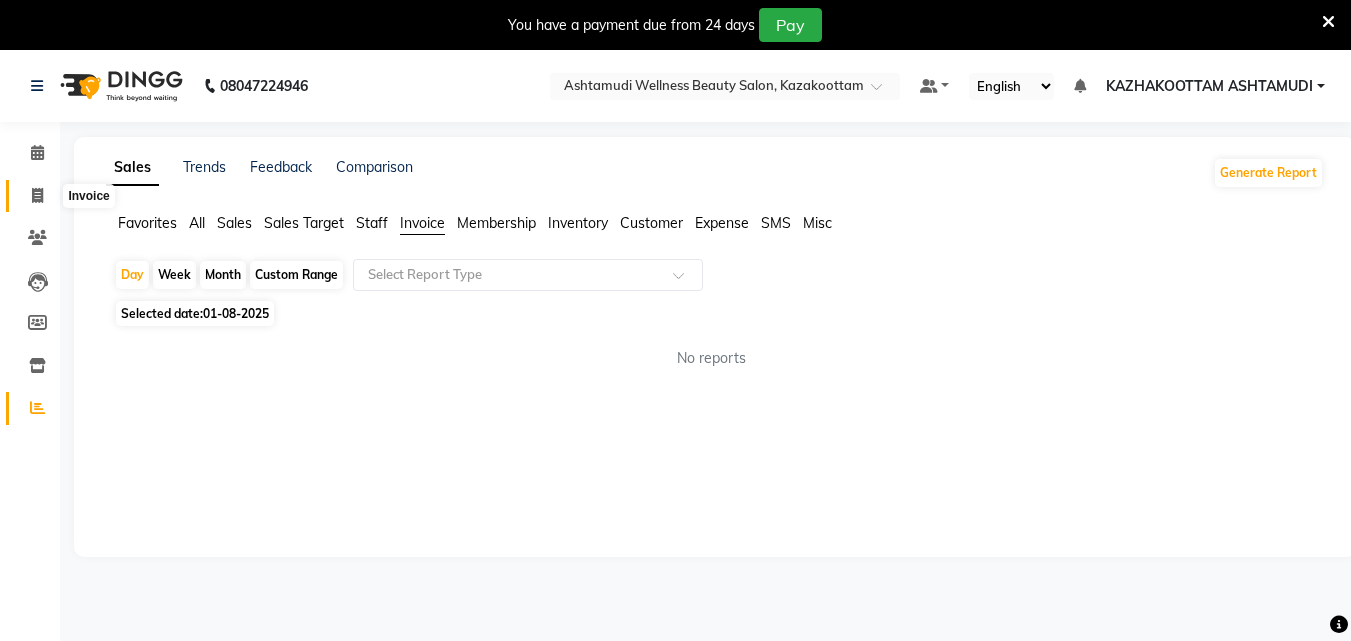 click 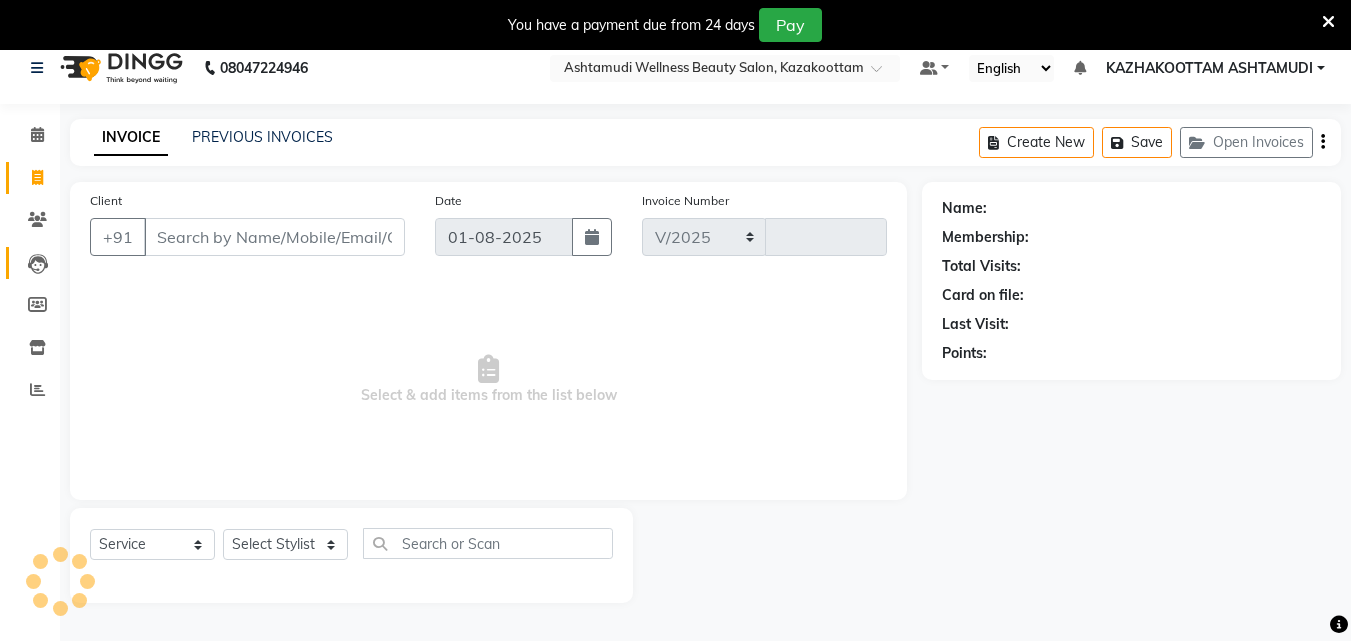 select on "4662" 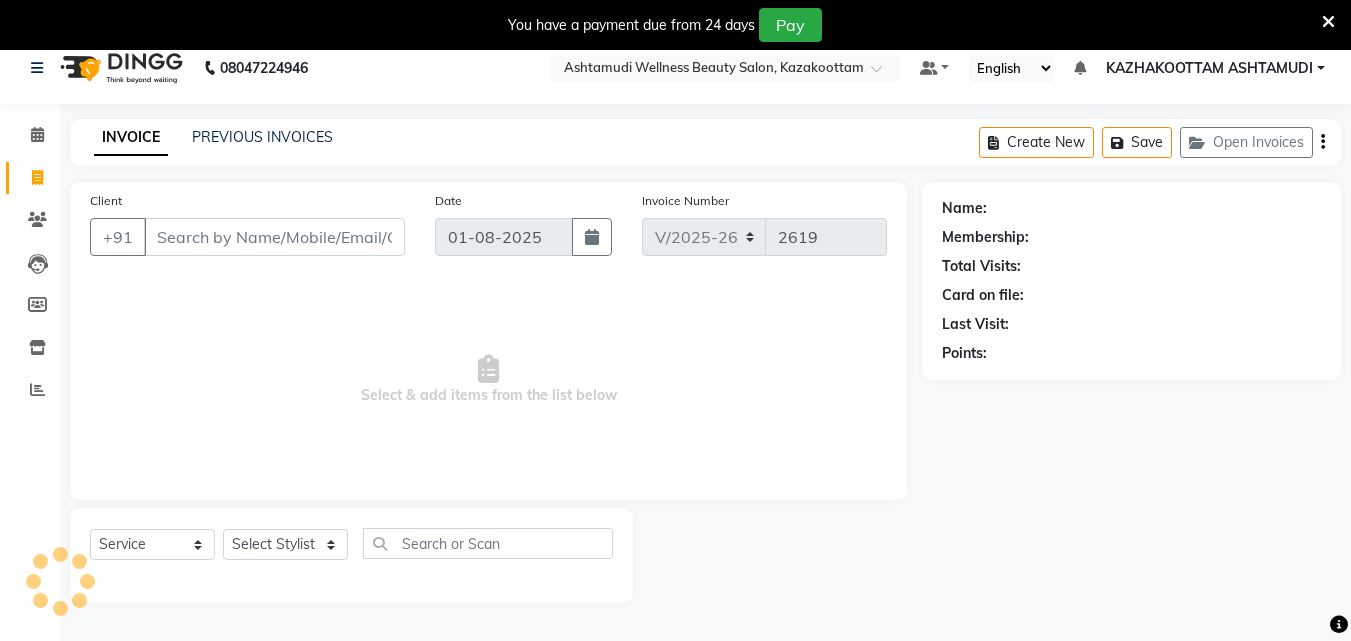scroll, scrollTop: 50, scrollLeft: 0, axis: vertical 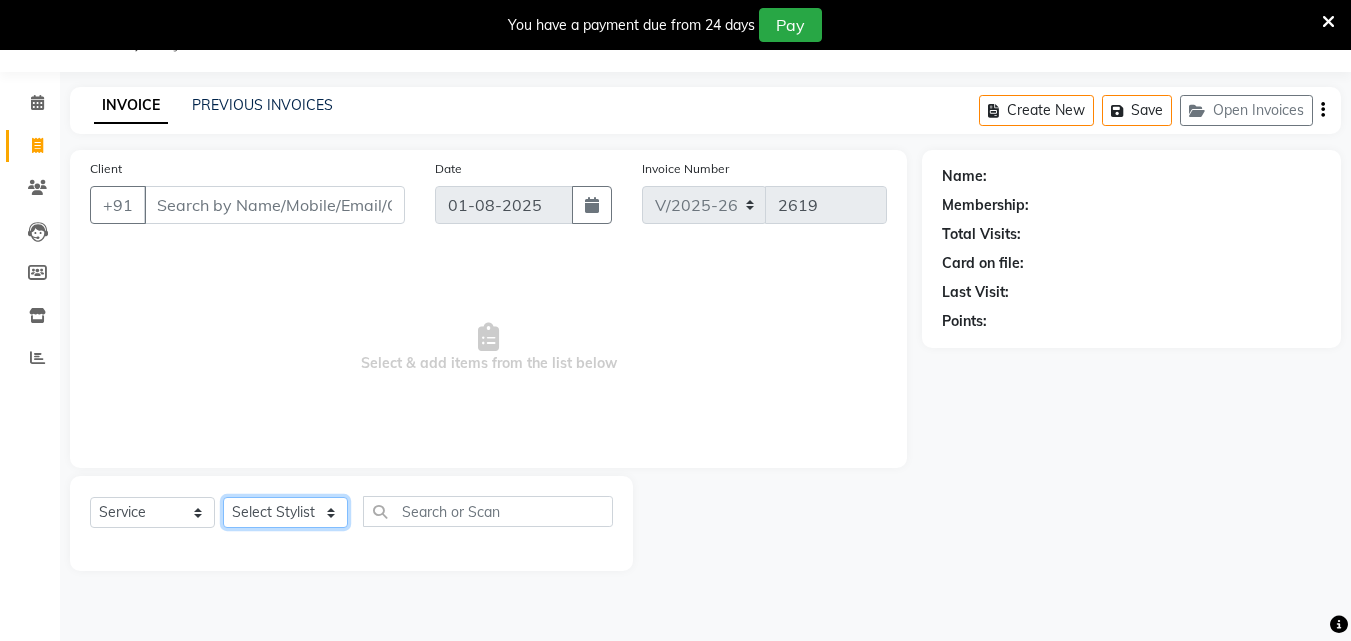 click on "Select Stylist Arya  CHINJU GEETA KAZHAKOOTTAM ASHTAMUDI KRISHNA LEKSHMI MADONNA MICHAEL MINCY VARGHESE Poornima Gopal PRIYA RESHMA ROSNI Sindhu SOORYAMOL" 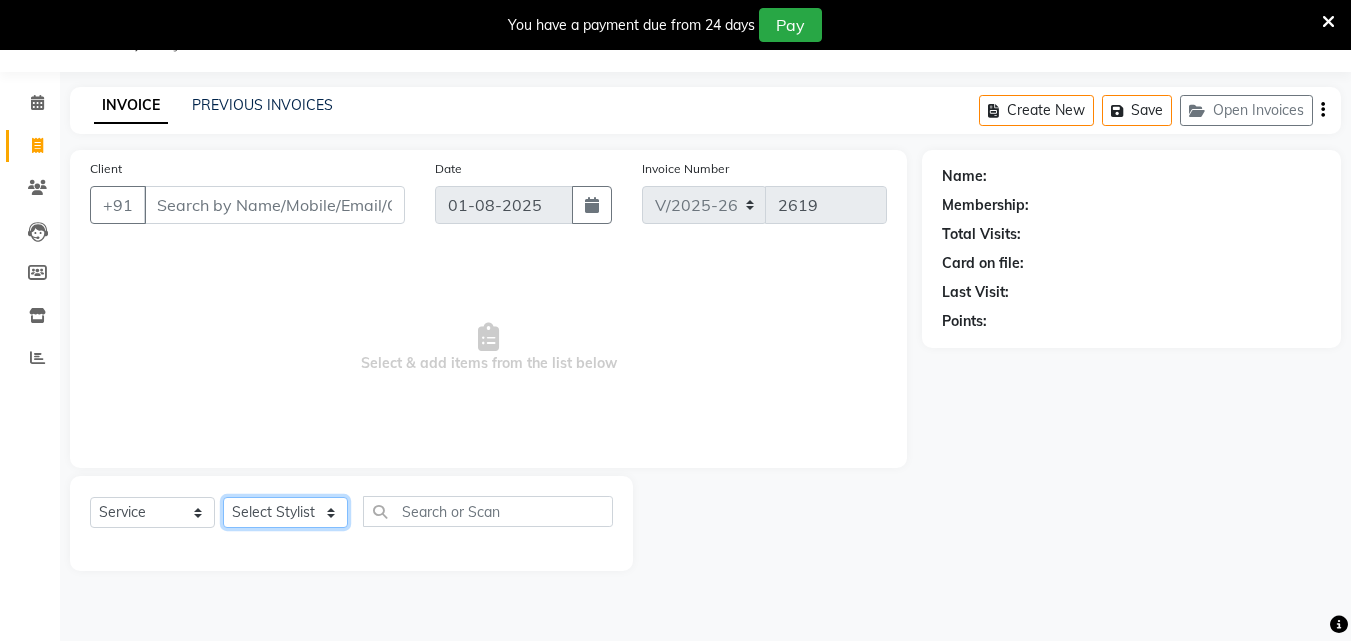 select on "27419" 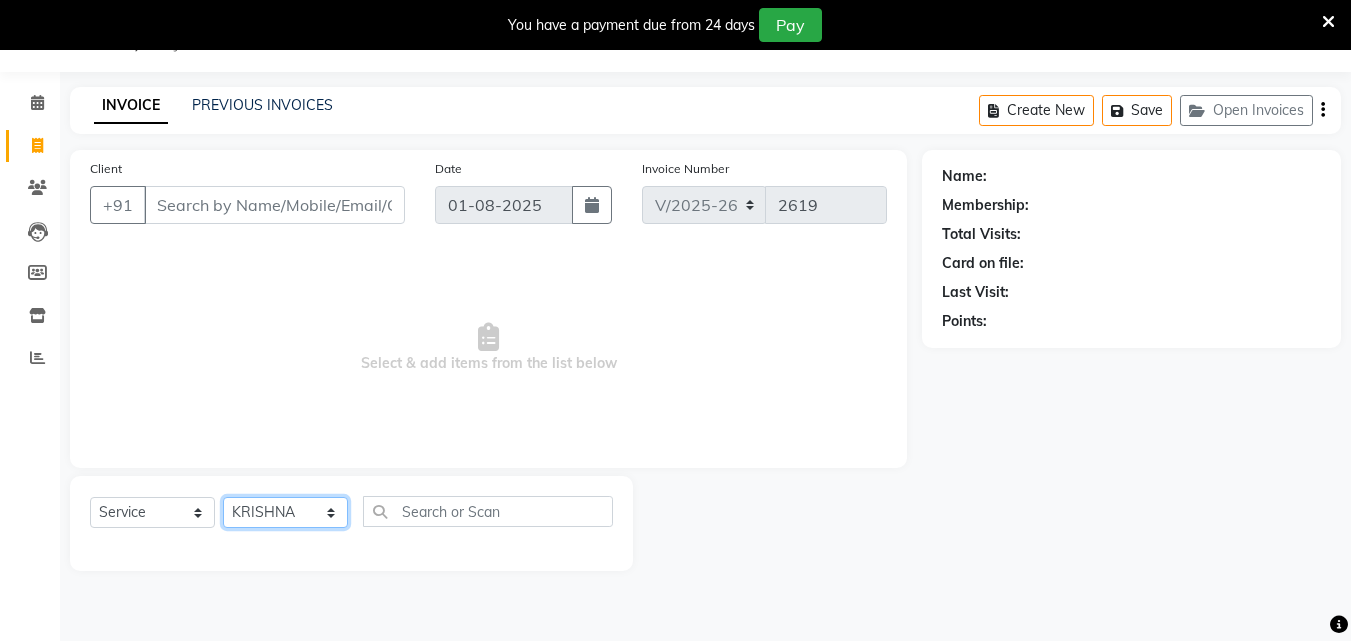click on "Select Stylist Arya  CHINJU GEETA KAZHAKOOTTAM ASHTAMUDI KRISHNA LEKSHMI MADONNA MICHAEL MINCY VARGHESE Poornima Gopal PRIYA RESHMA ROSNI Sindhu SOORYAMOL" 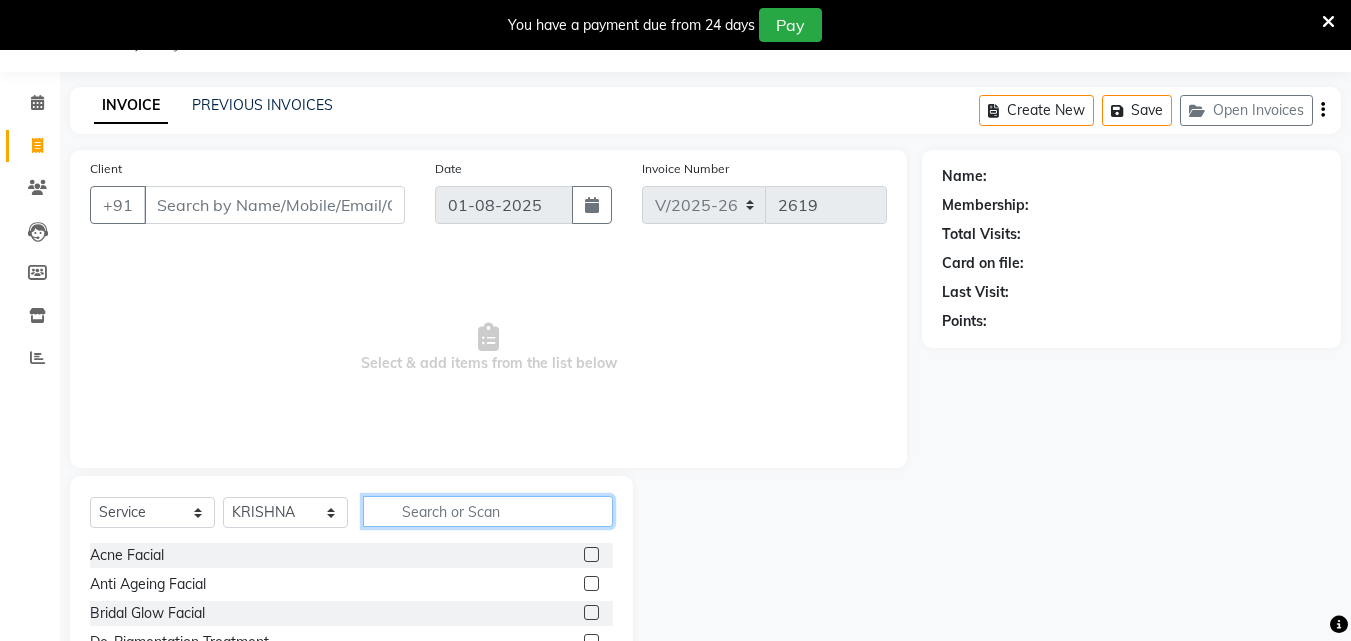 click 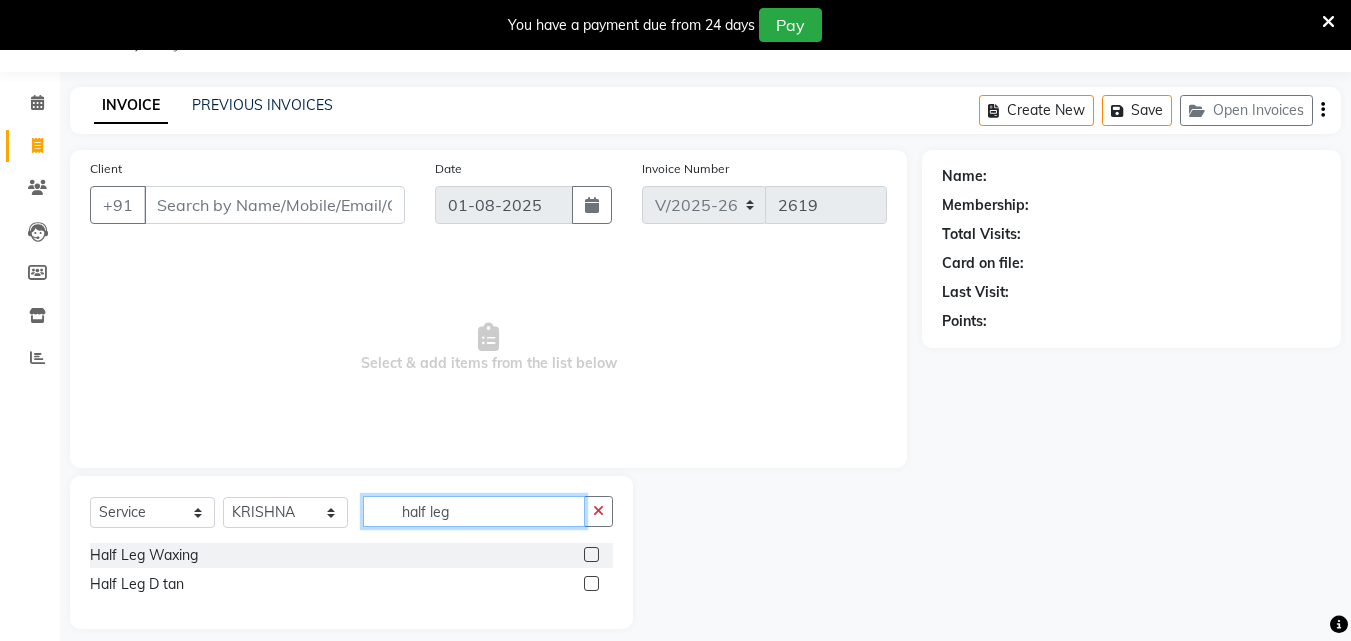 type on "half leg" 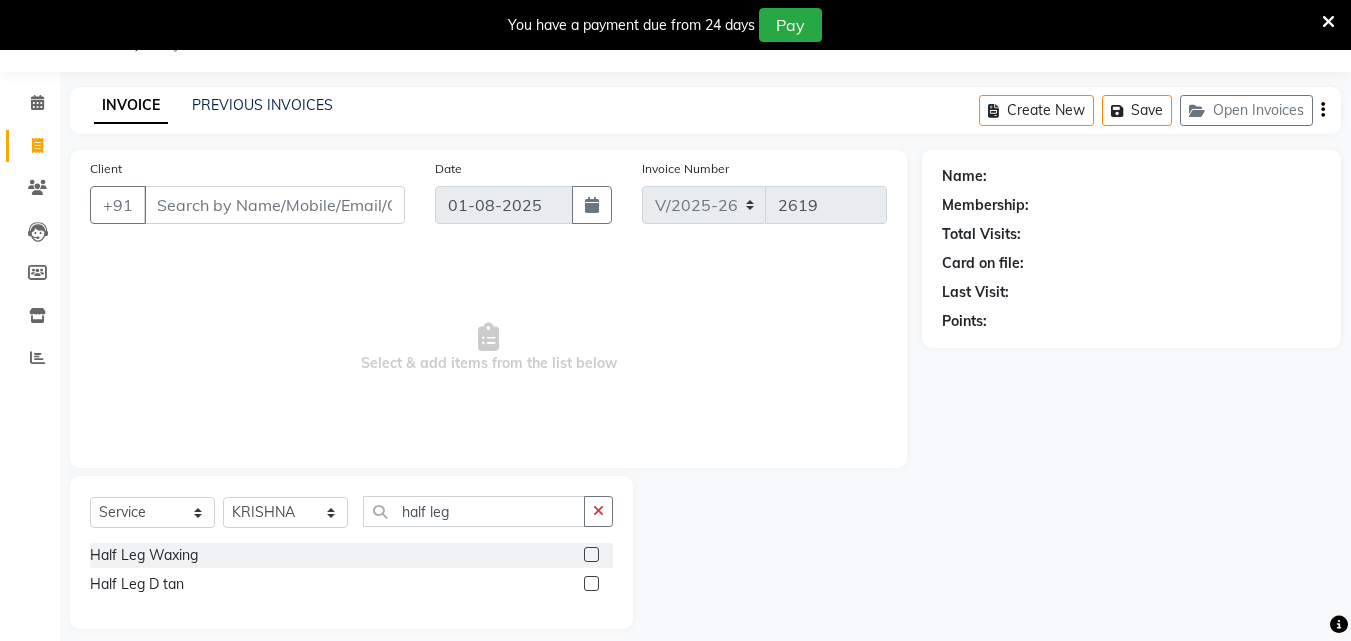 click 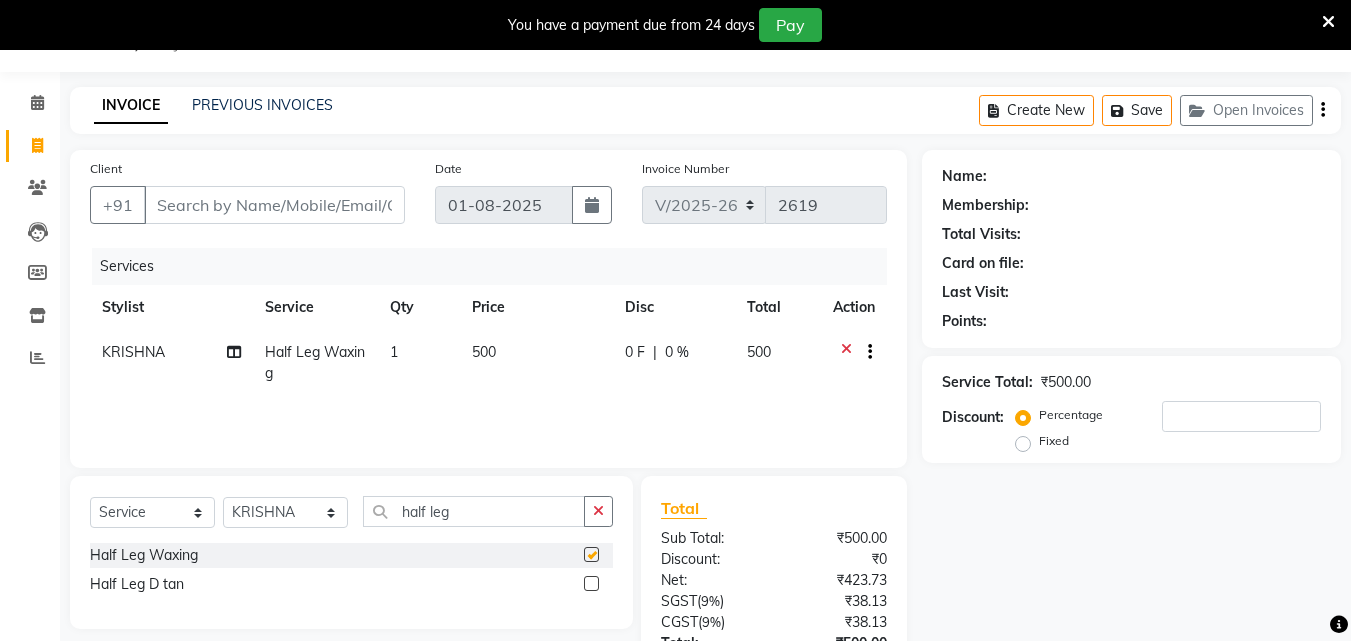 checkbox on "false" 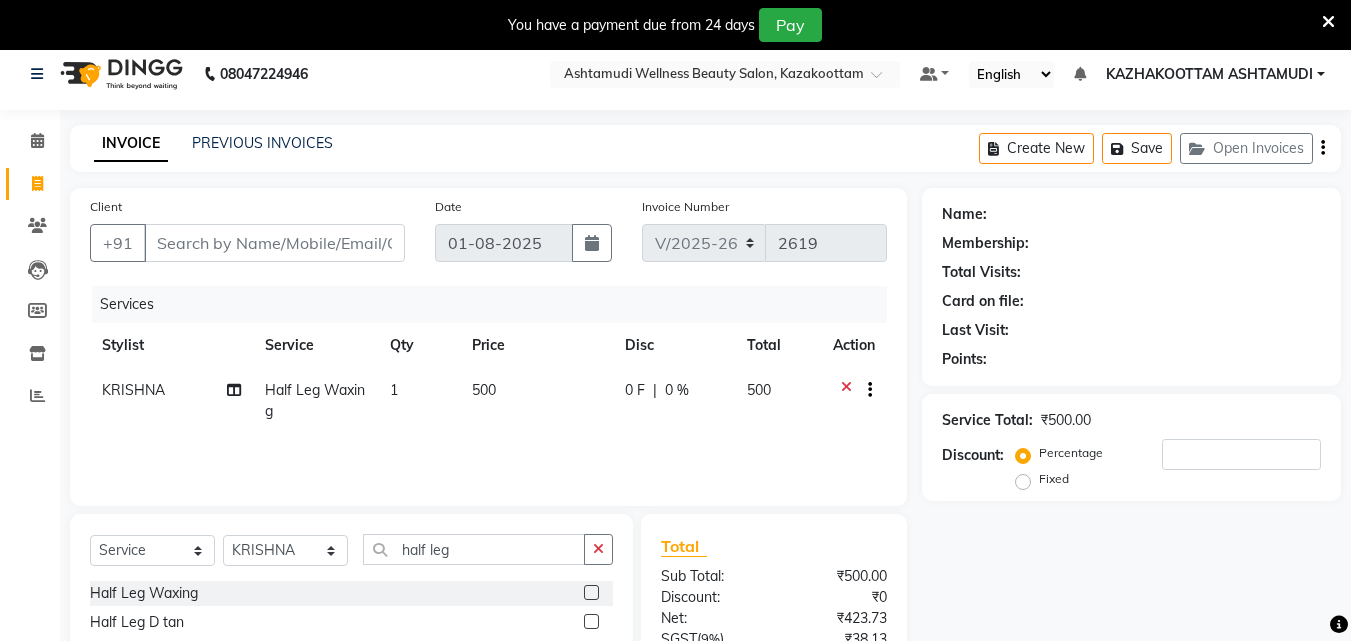 scroll, scrollTop: 0, scrollLeft: 0, axis: both 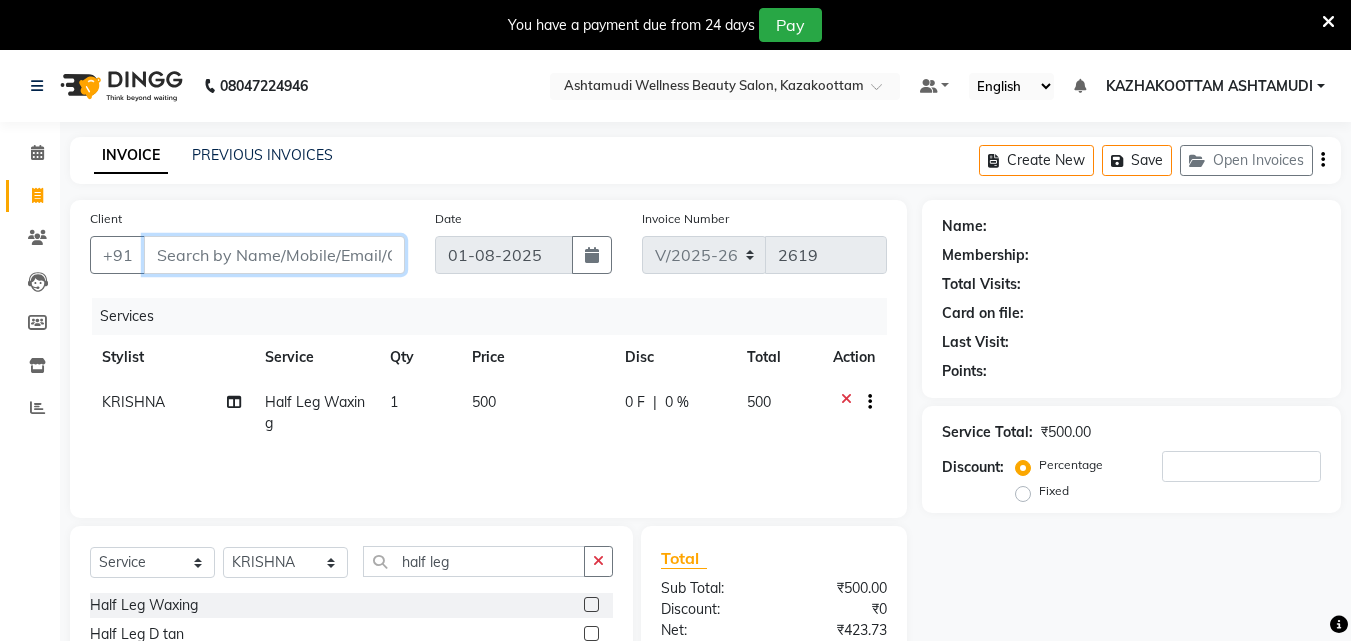 click on "Client" at bounding box center (274, 255) 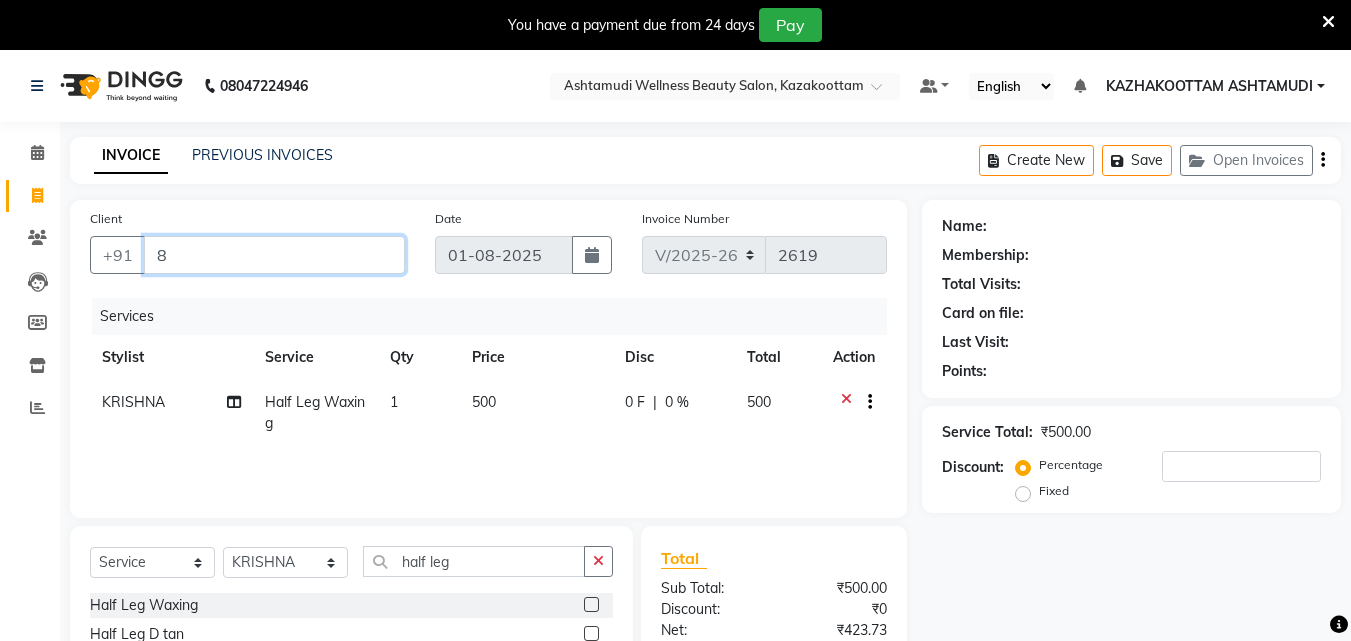 type on "0" 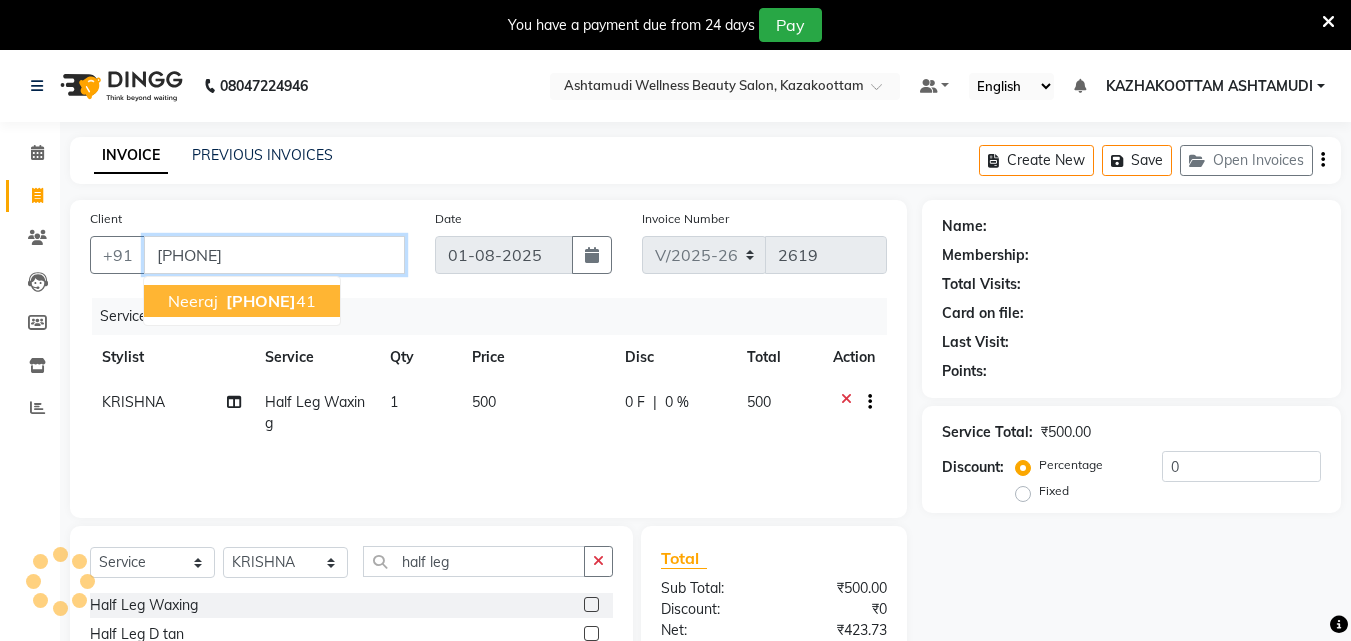 type on "[PHONE]" 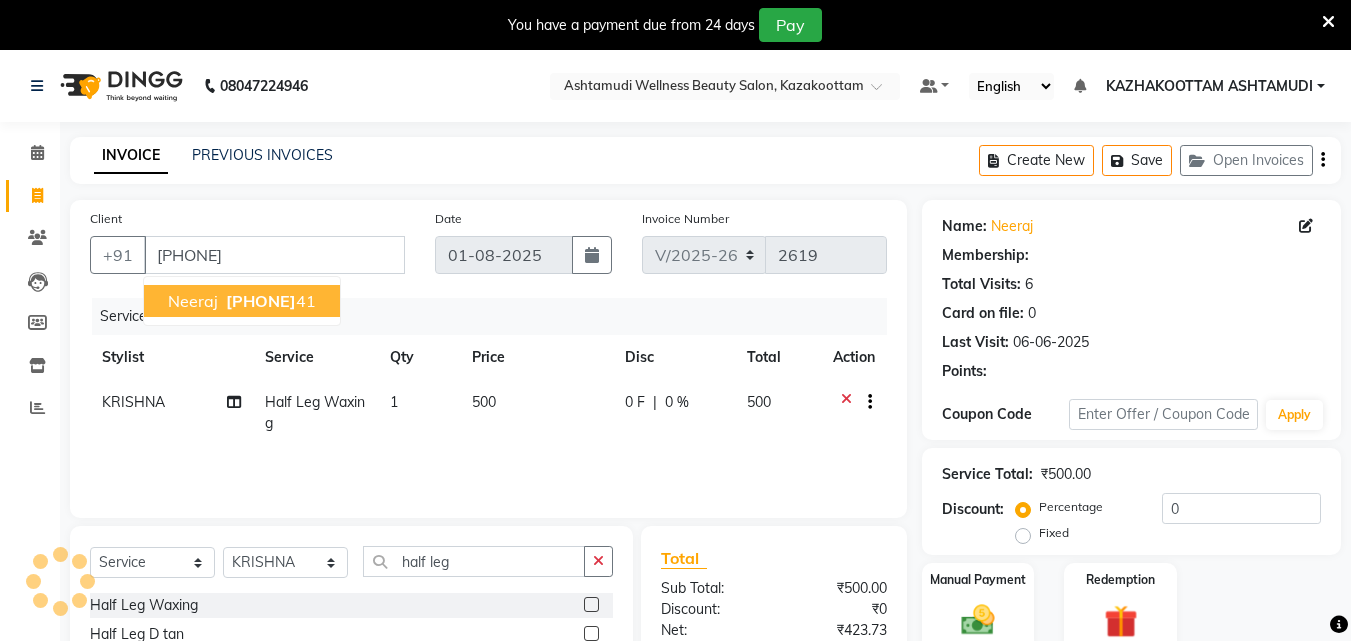 select on "1: Object" 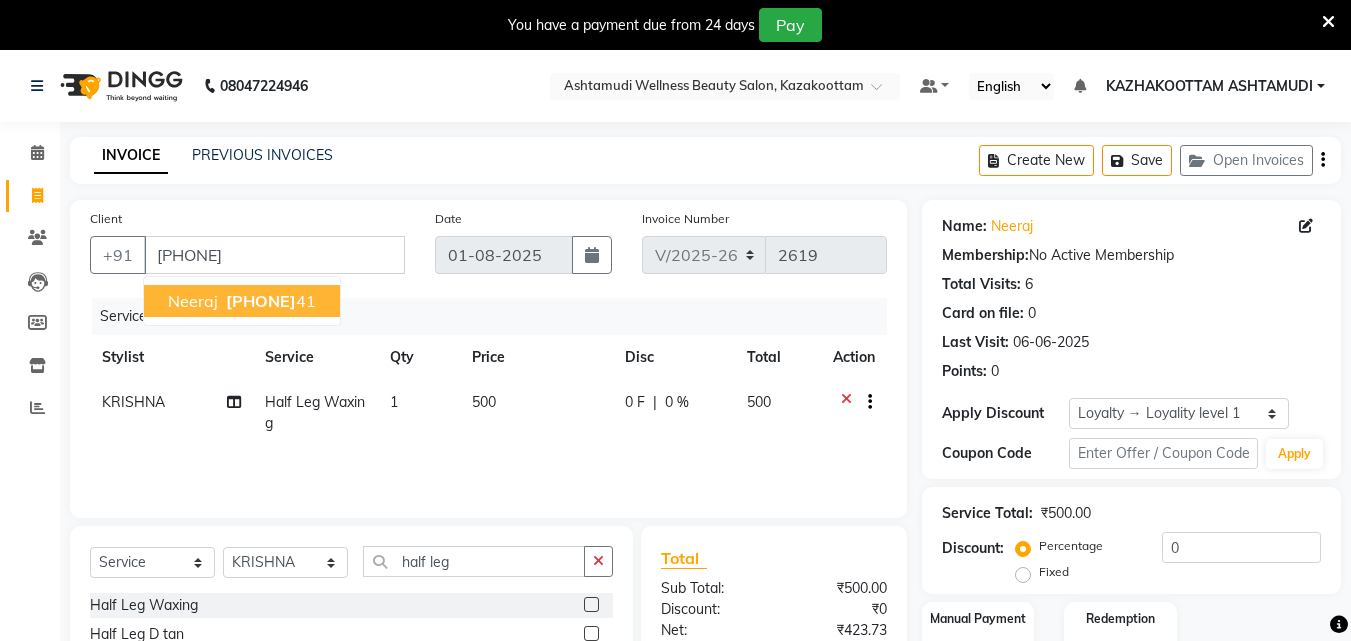 click on "[PHONE]" at bounding box center [261, 301] 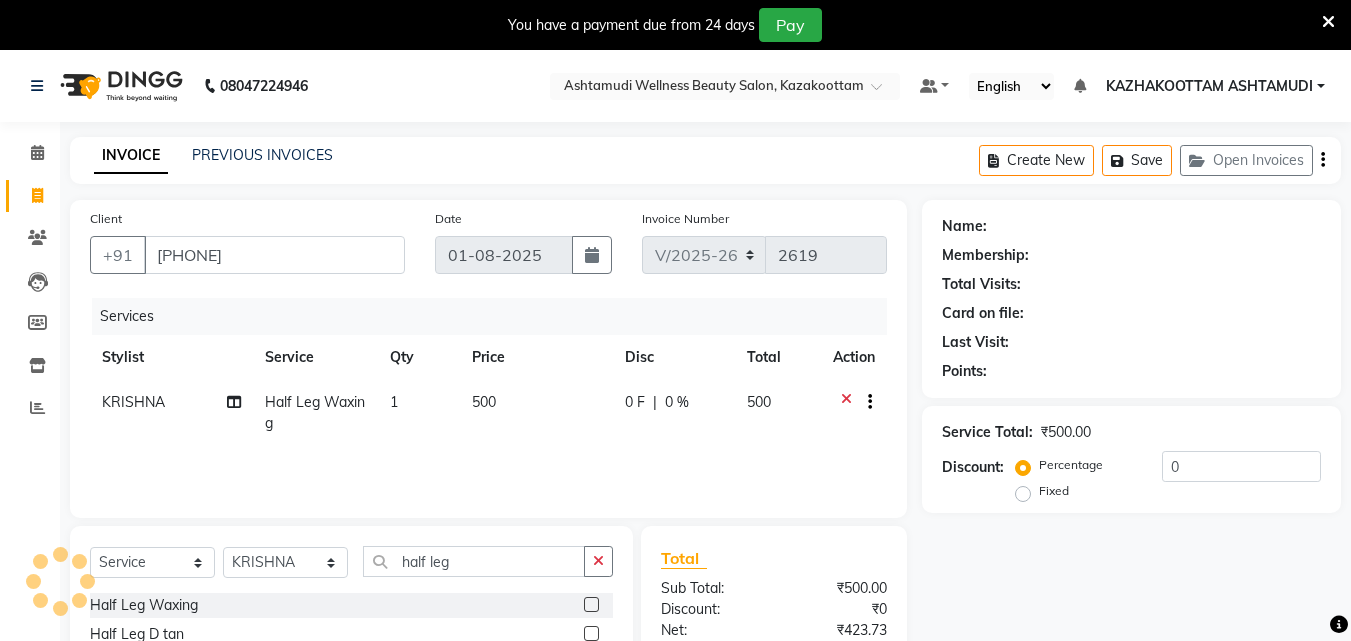 select on "1: Object" 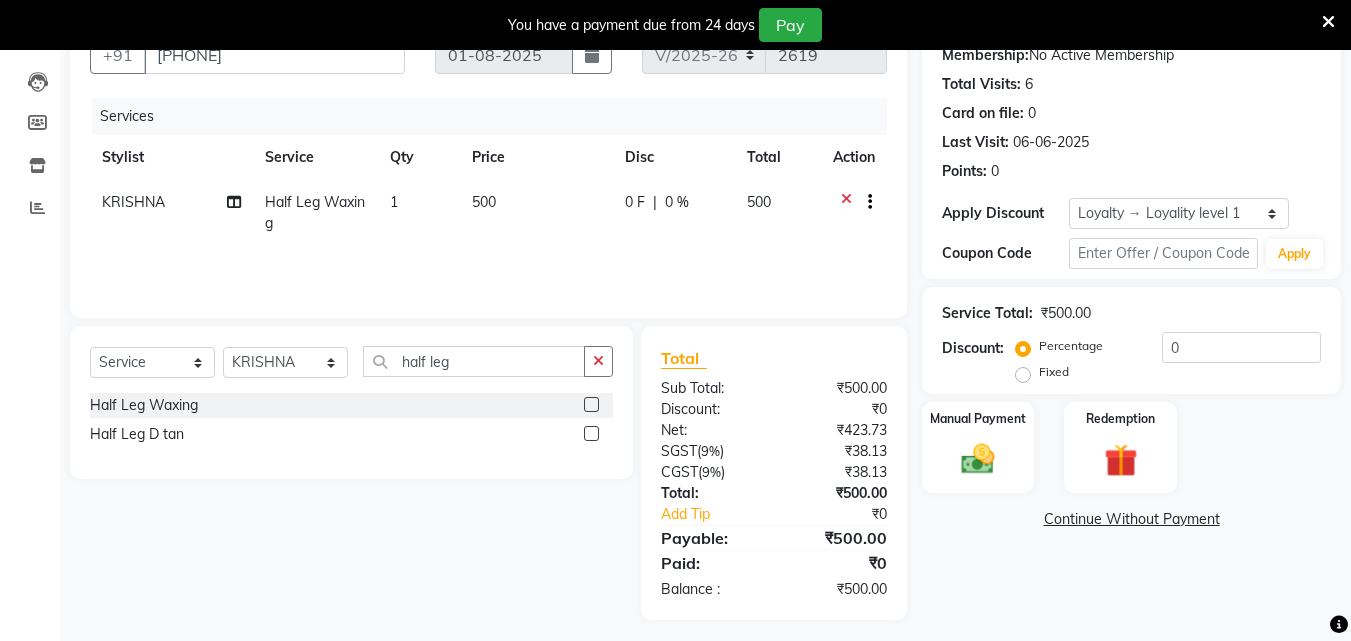 scroll, scrollTop: 209, scrollLeft: 0, axis: vertical 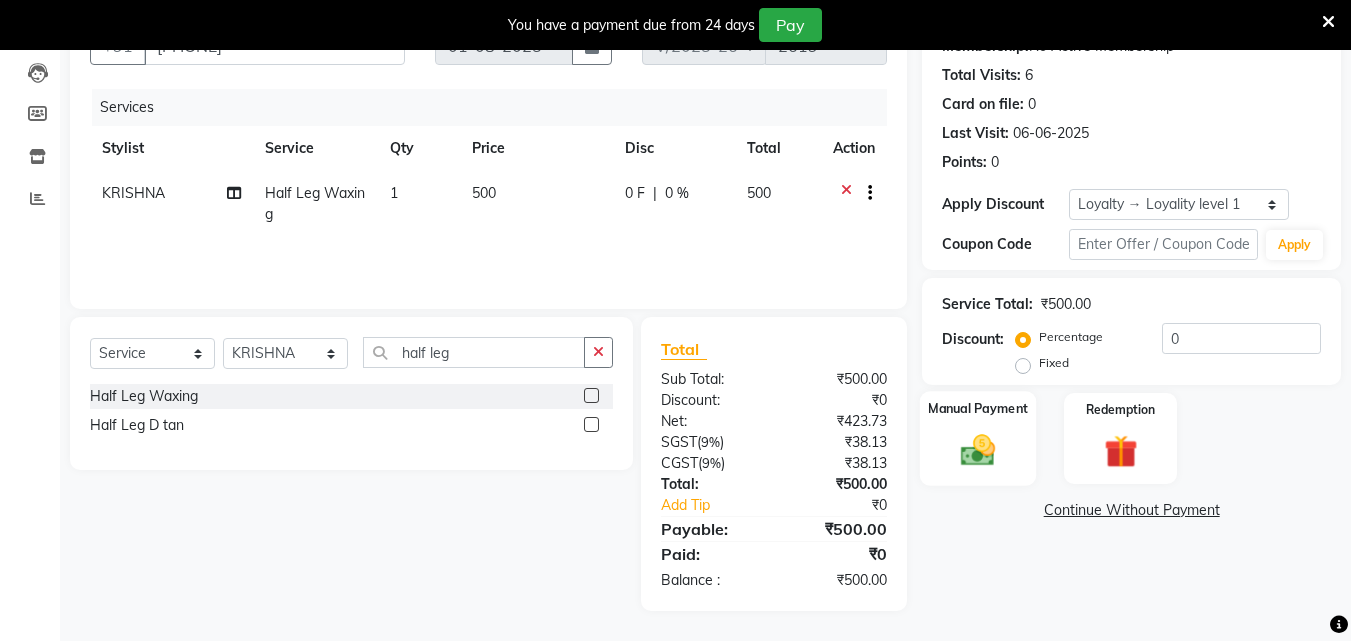 click 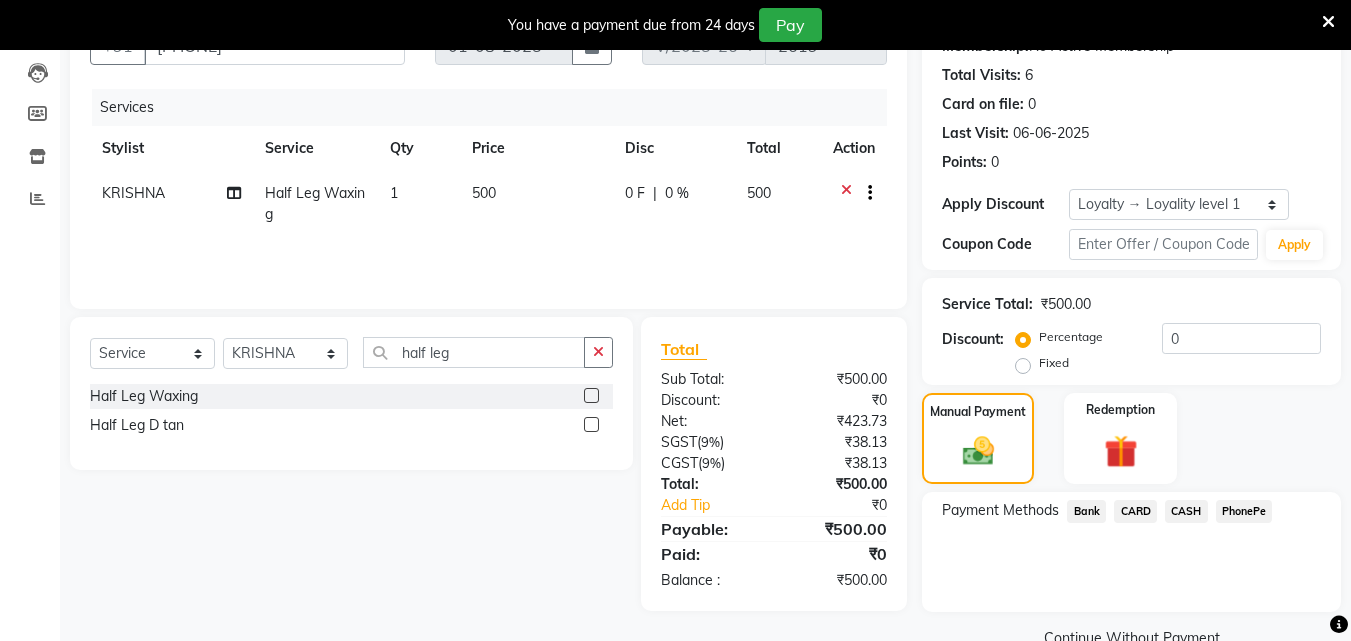 click on "PhonePe" 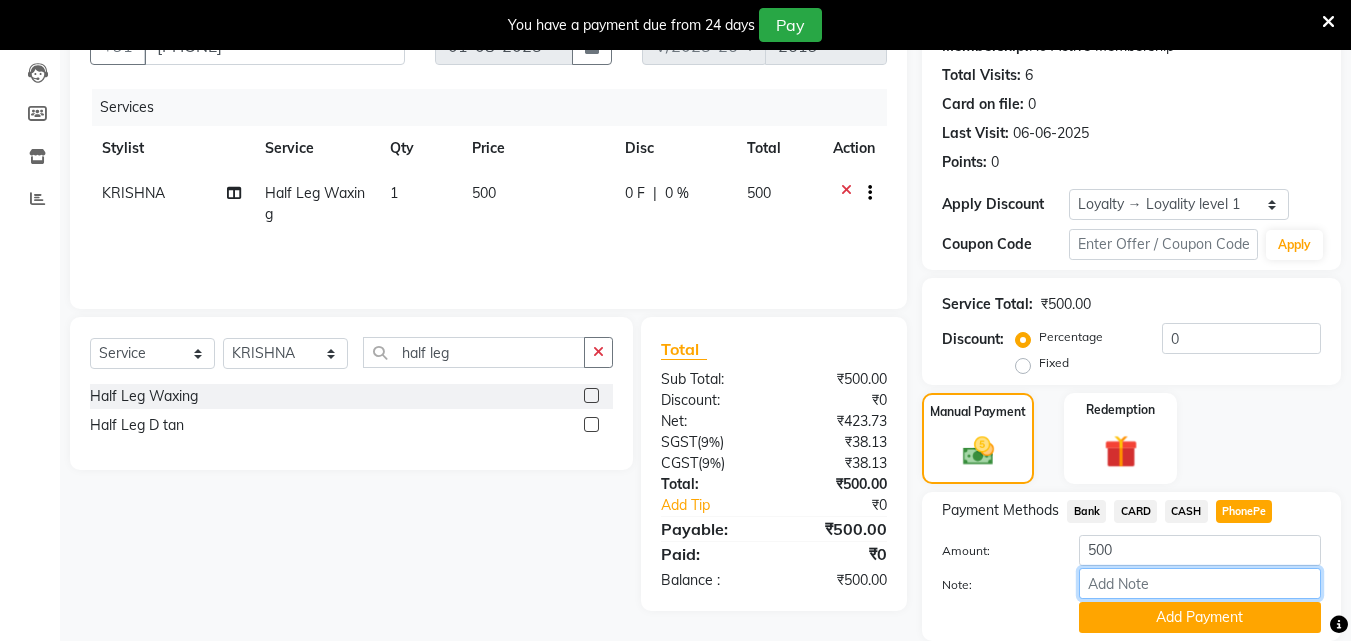 click on "Note:" at bounding box center (1200, 583) 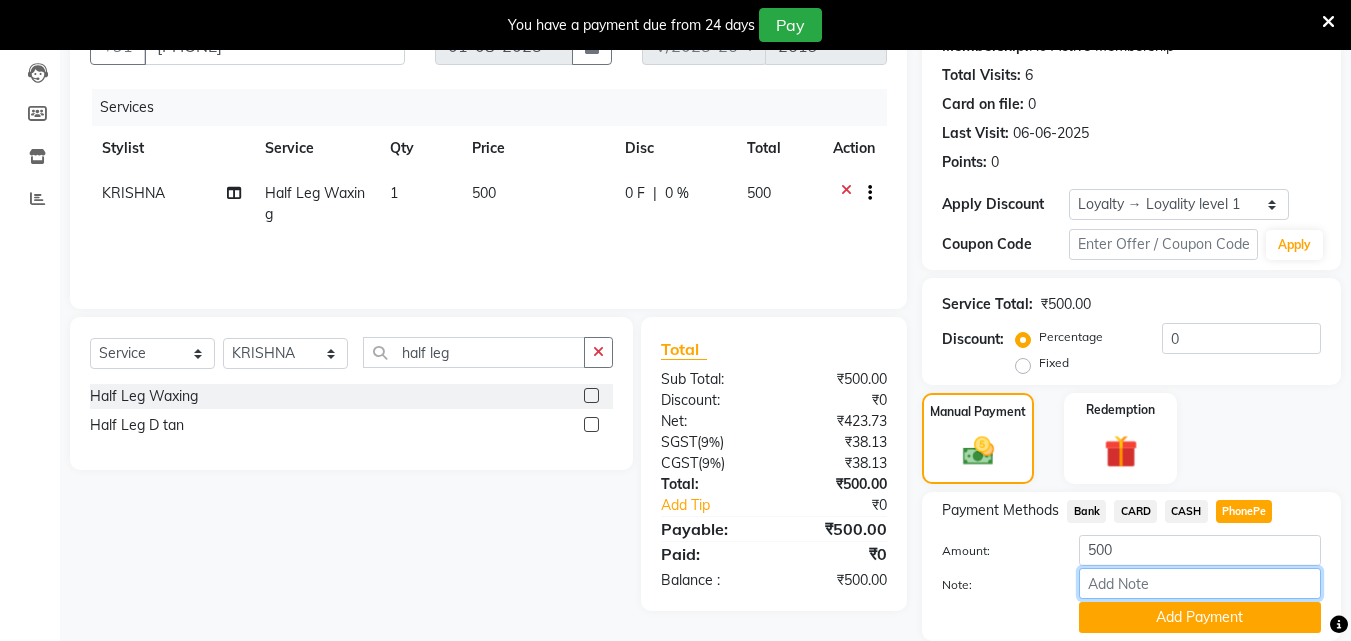 type on "[FIRST]" 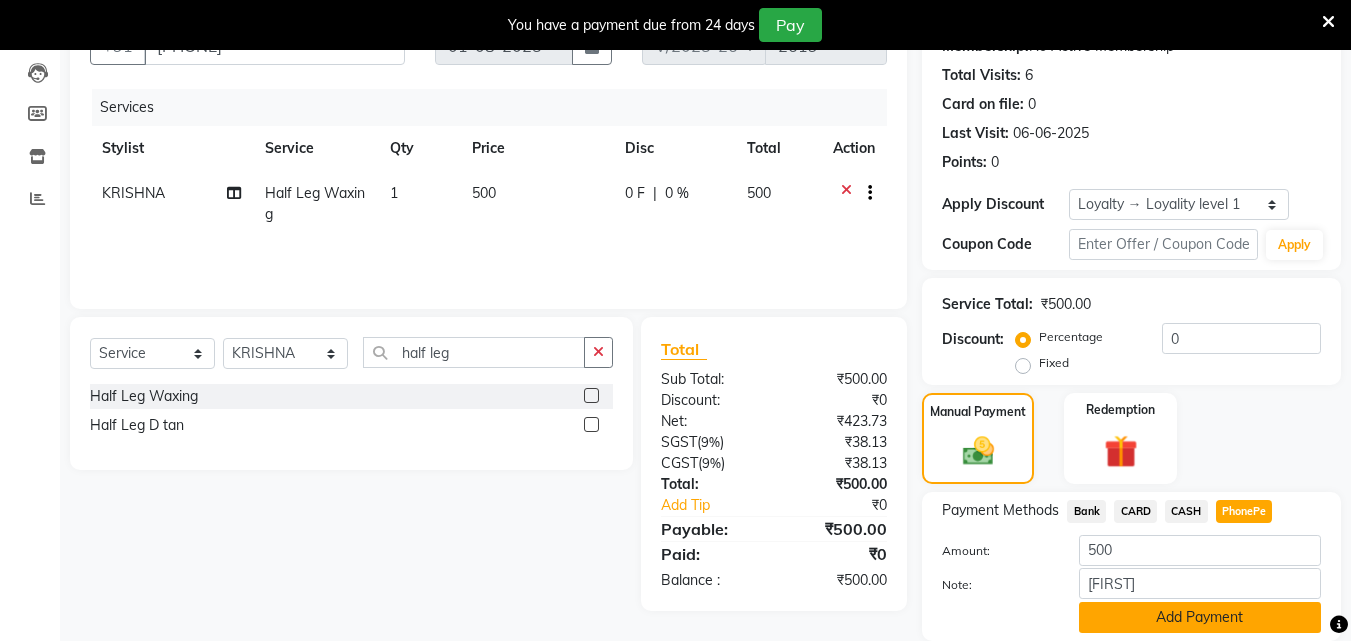 click on "Add Payment" 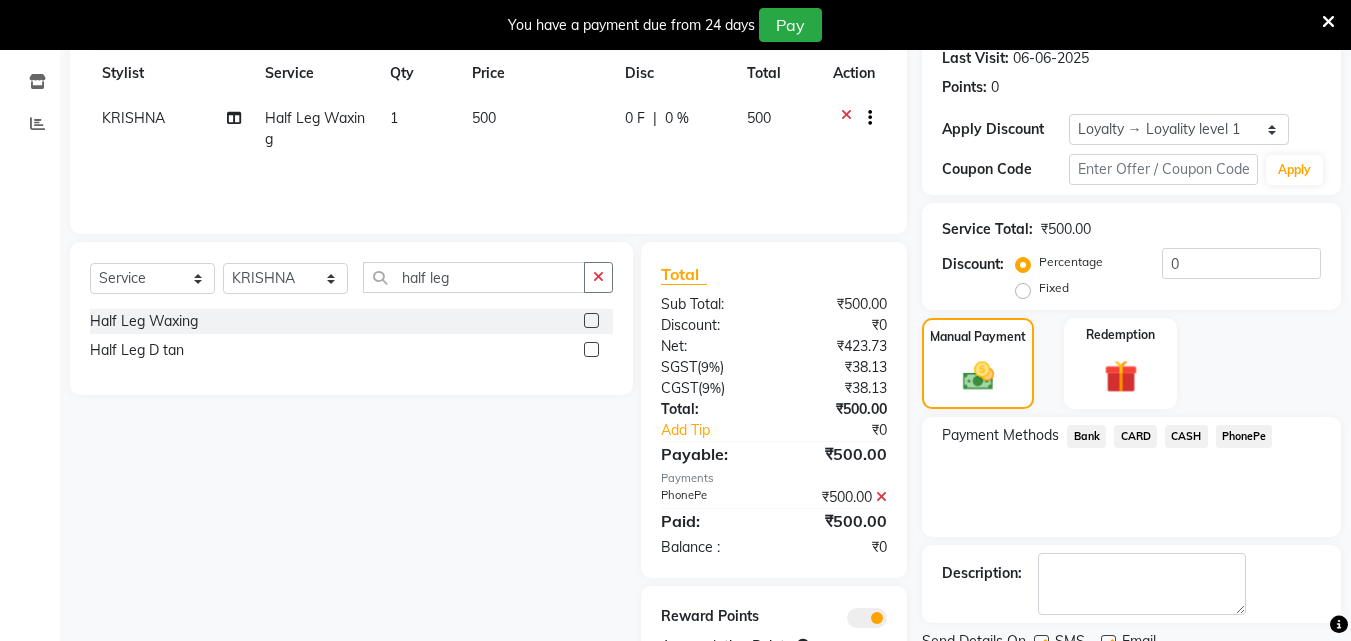 scroll, scrollTop: 371, scrollLeft: 0, axis: vertical 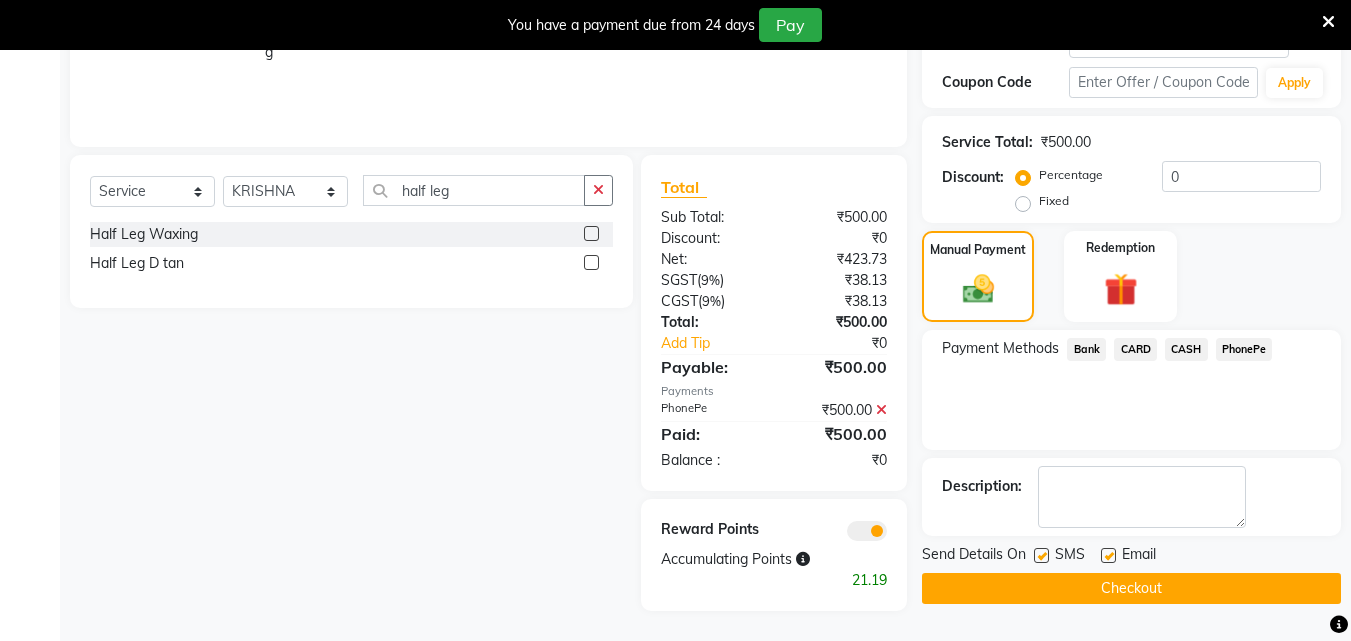 click 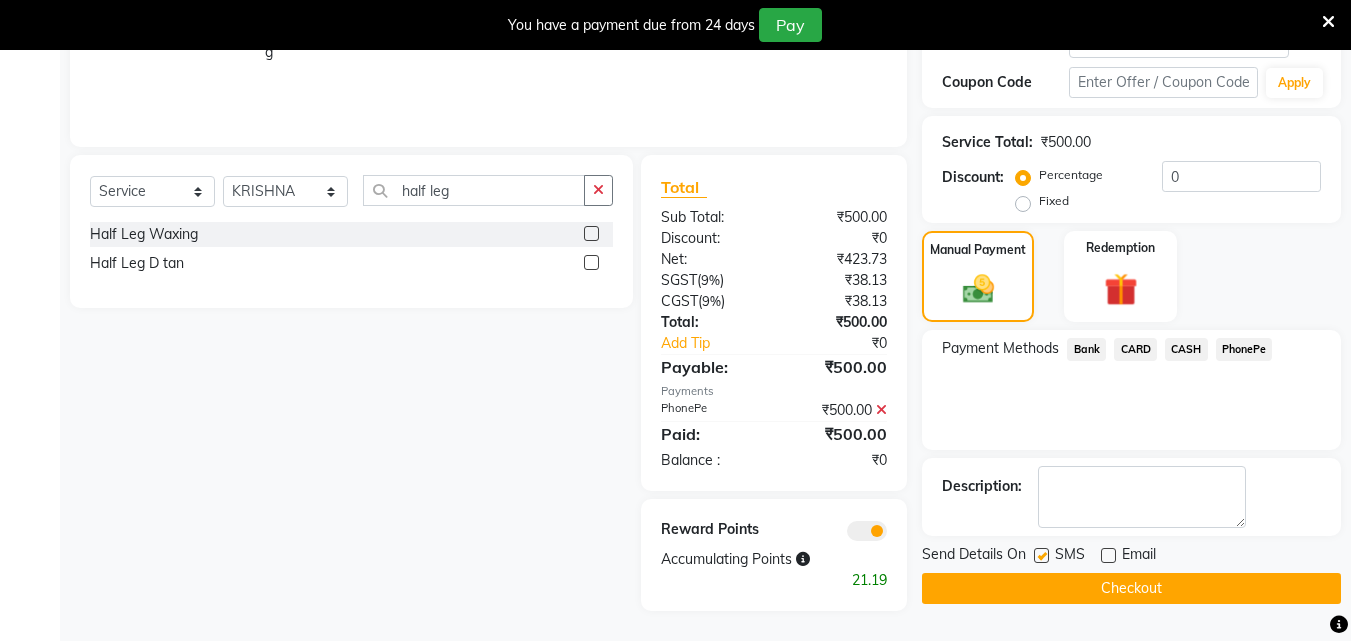 click on "Checkout" 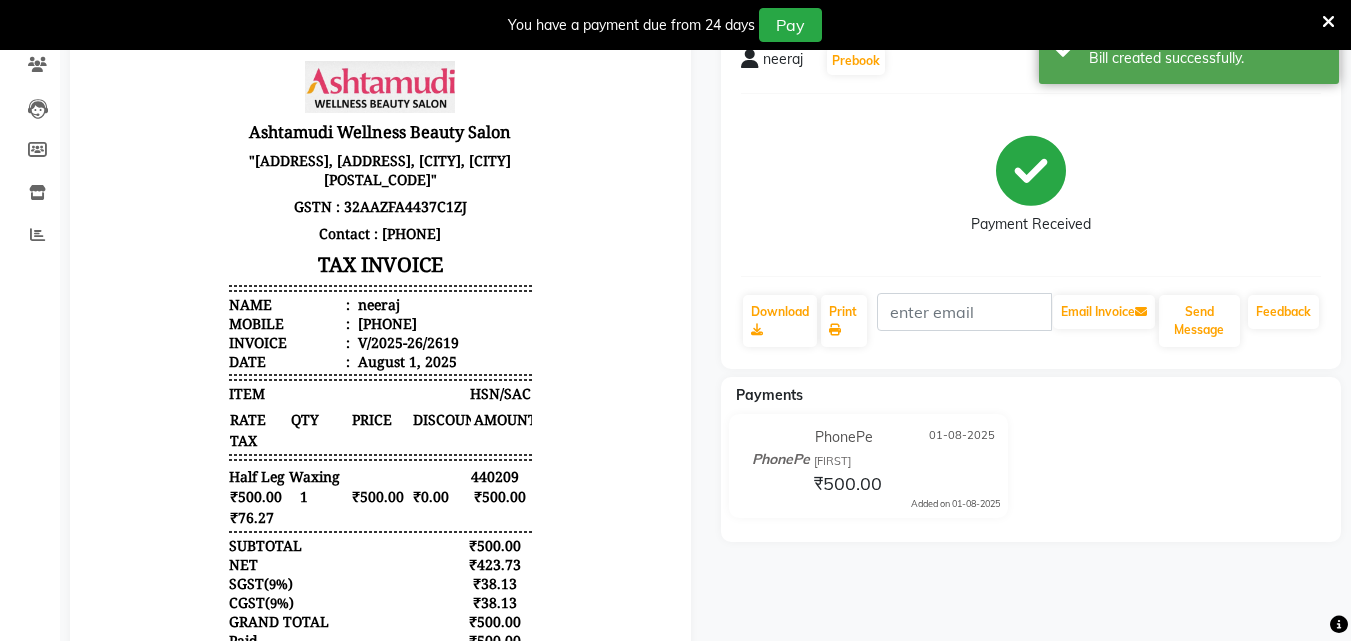 scroll, scrollTop: 171, scrollLeft: 0, axis: vertical 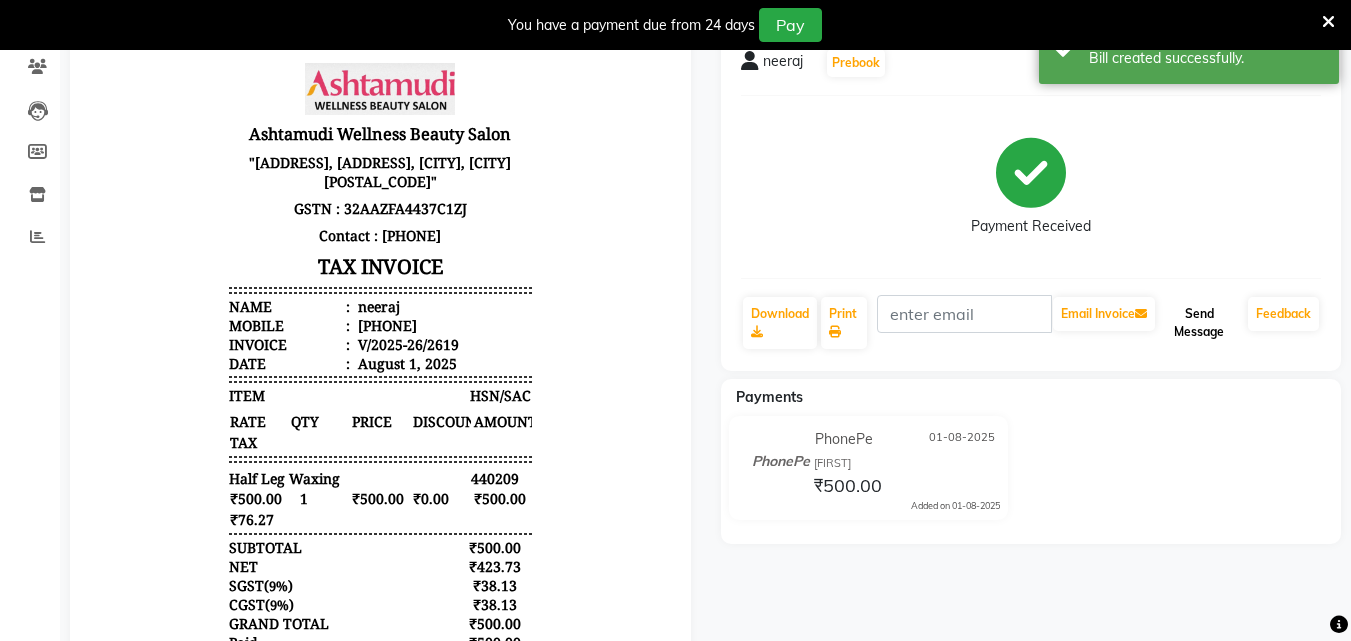 click on "Send Message" 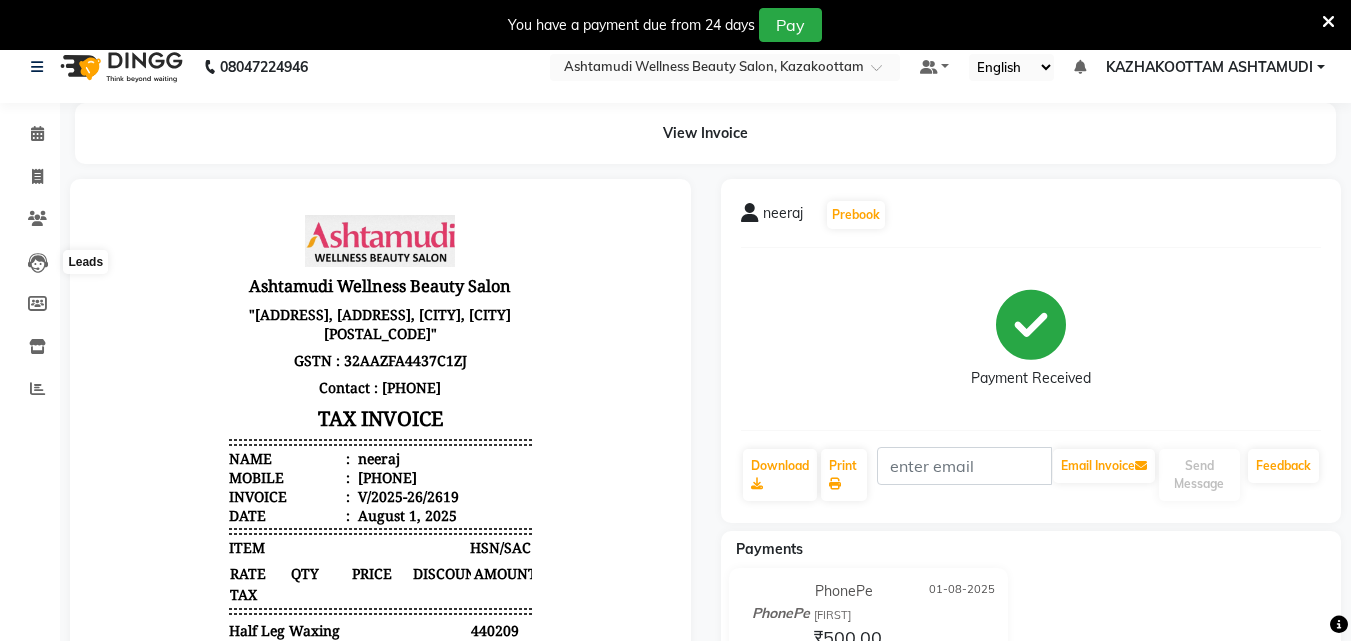 scroll, scrollTop: 0, scrollLeft: 0, axis: both 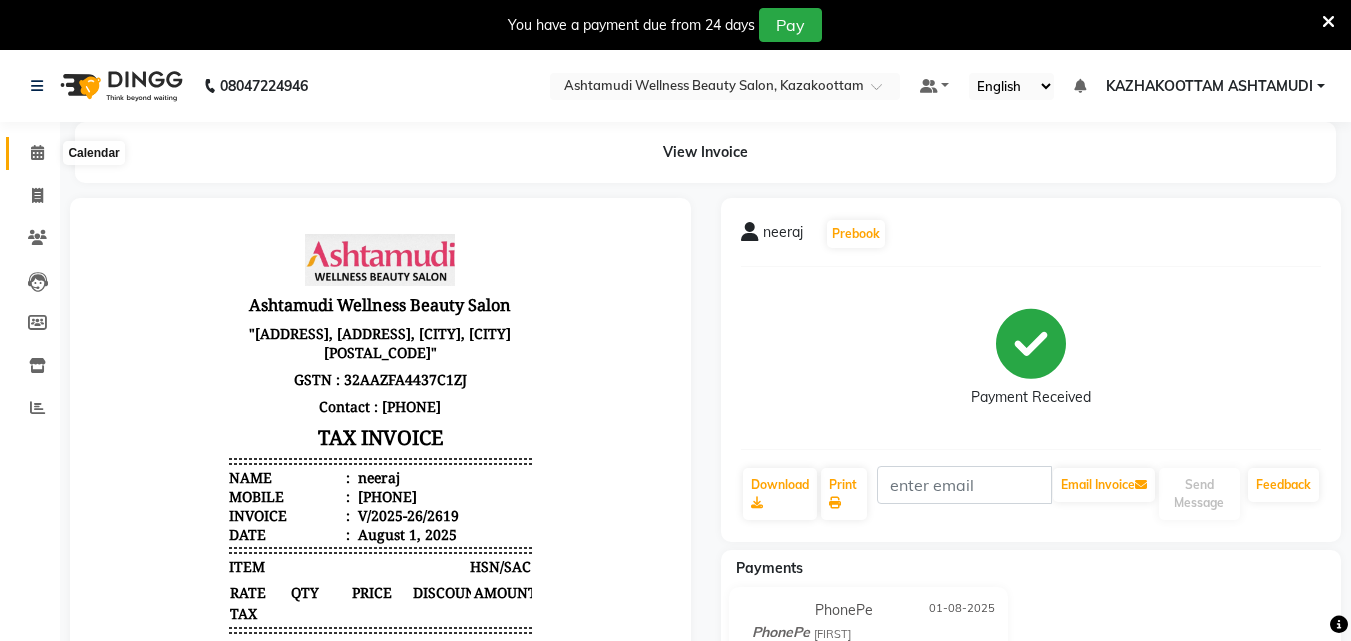 click 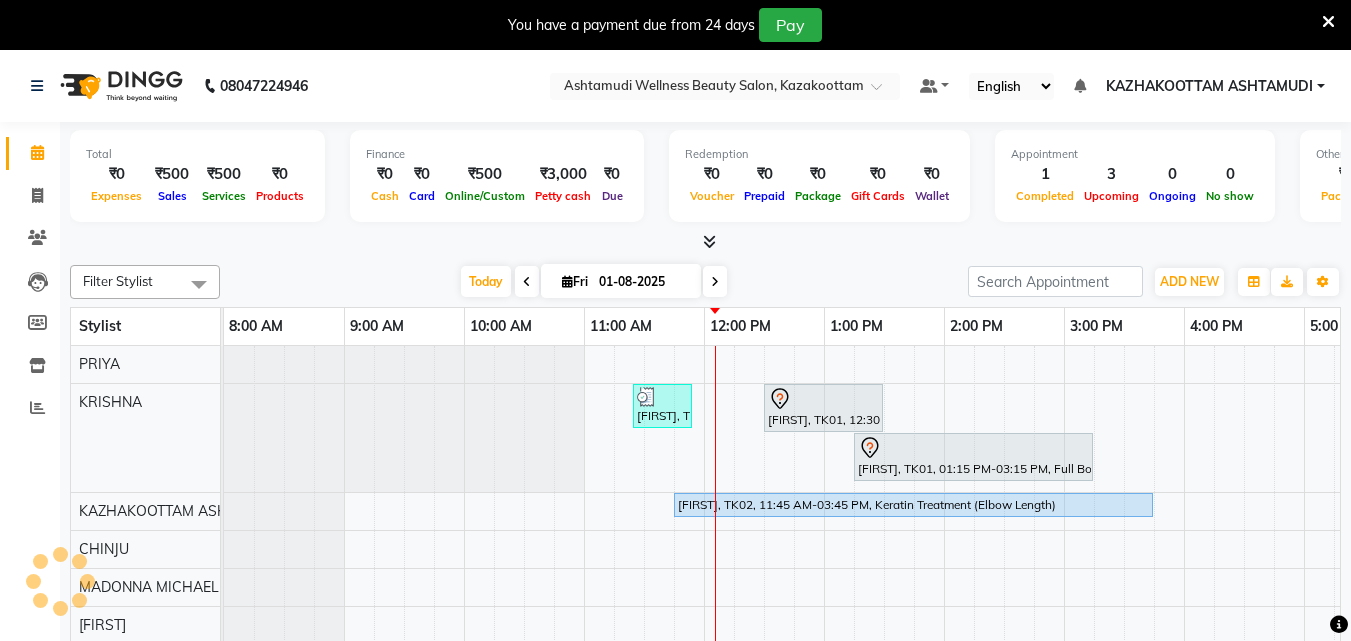 scroll, scrollTop: 0, scrollLeft: 0, axis: both 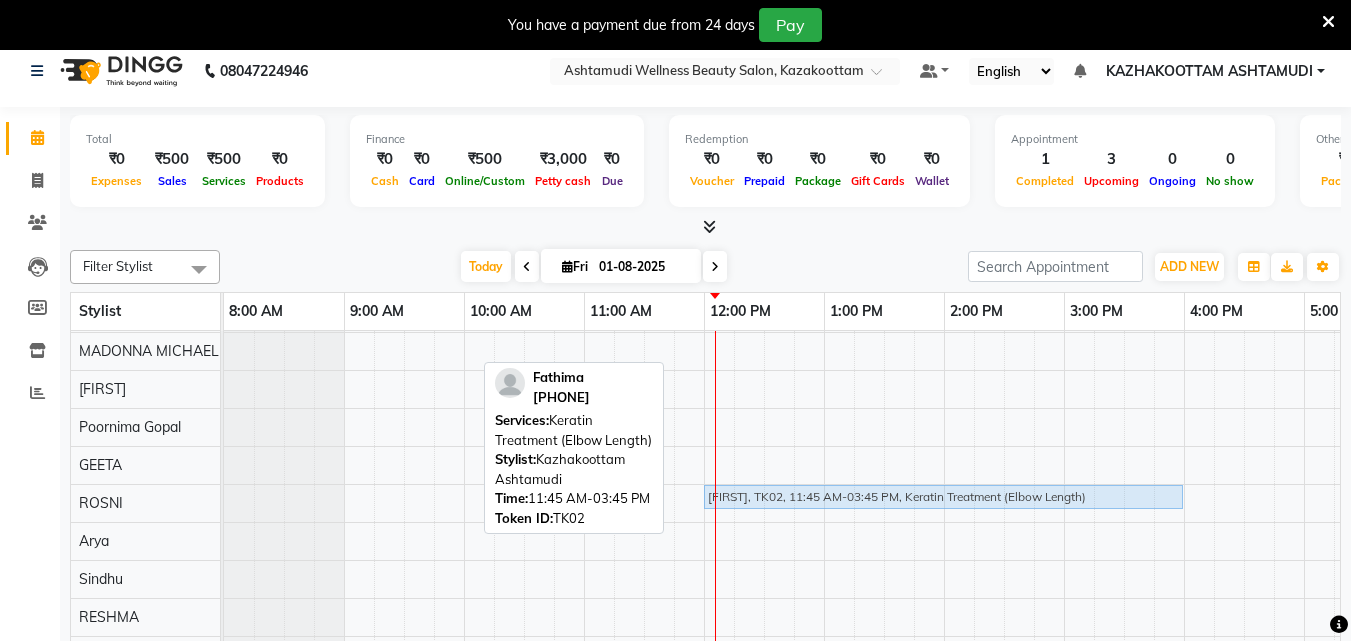 drag, startPoint x: 754, startPoint y: 509, endPoint x: 795, endPoint y: 516, distance: 41.59327 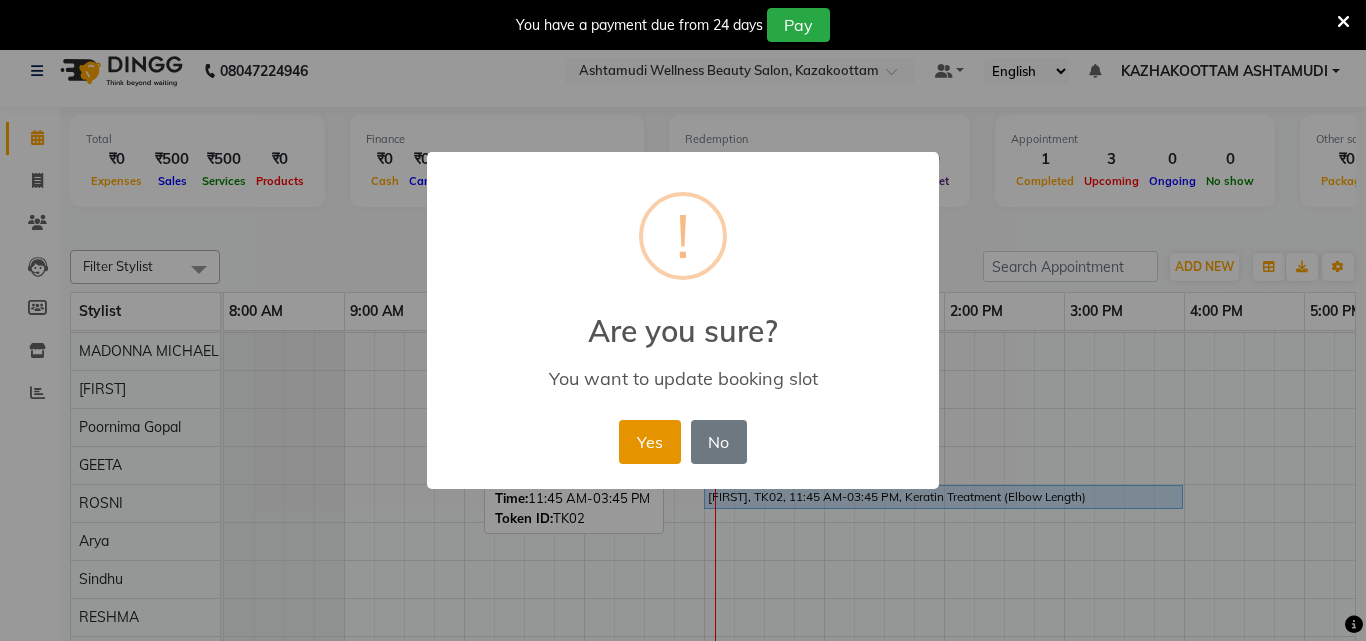 click on "Yes" at bounding box center [649, 442] 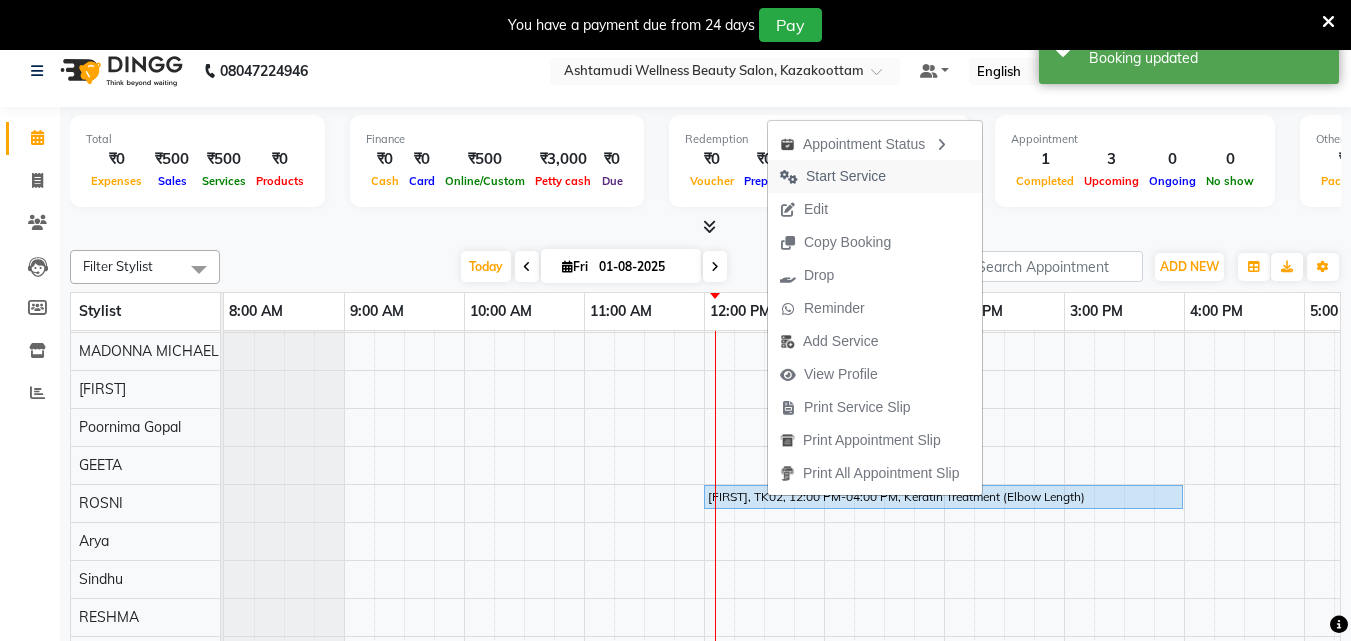 click on "Start Service" at bounding box center (846, 176) 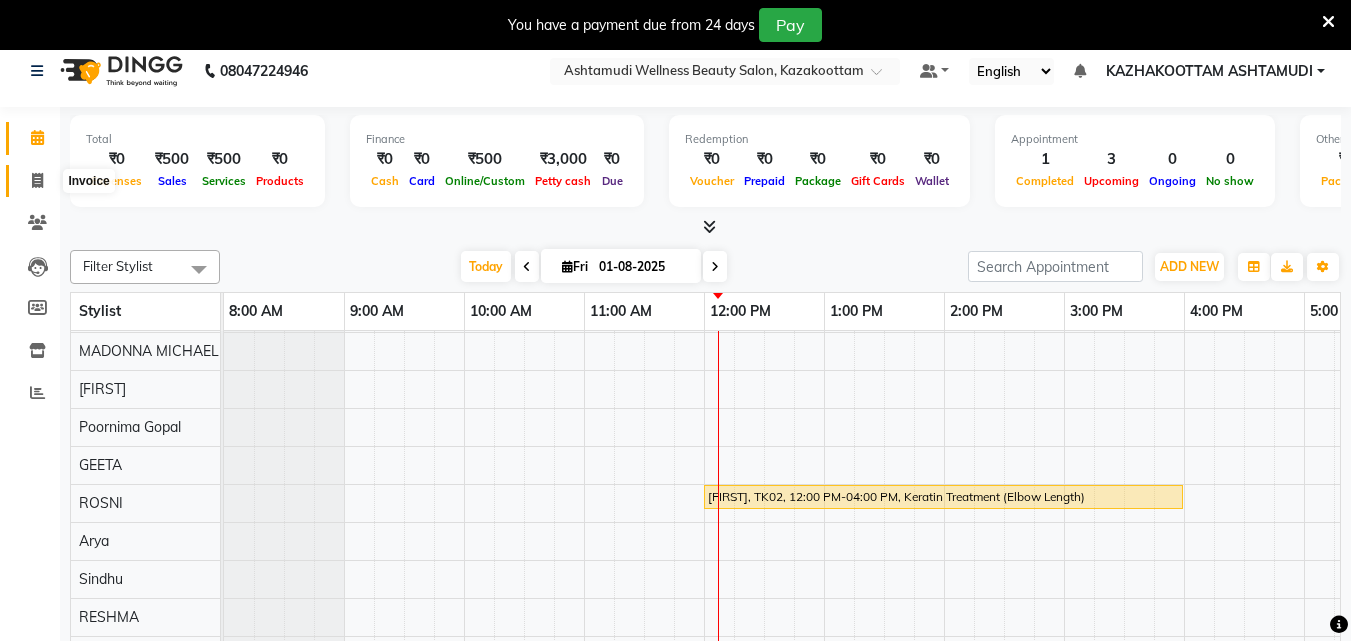 click 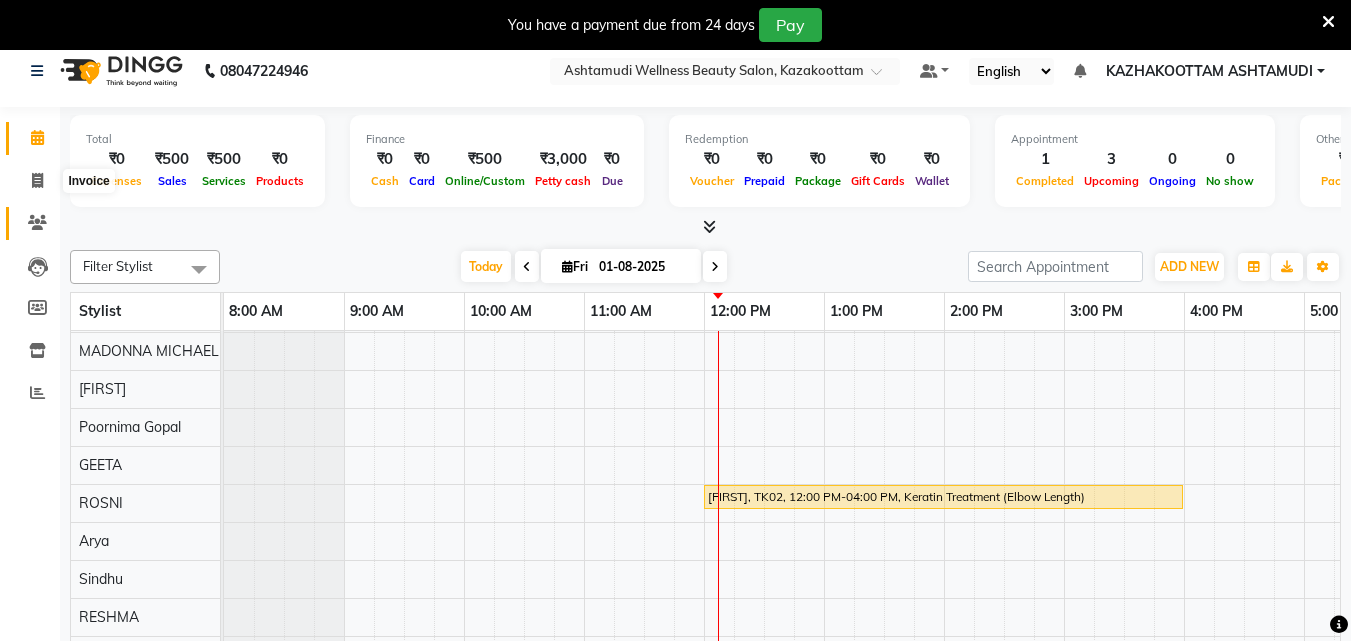 select on "4662" 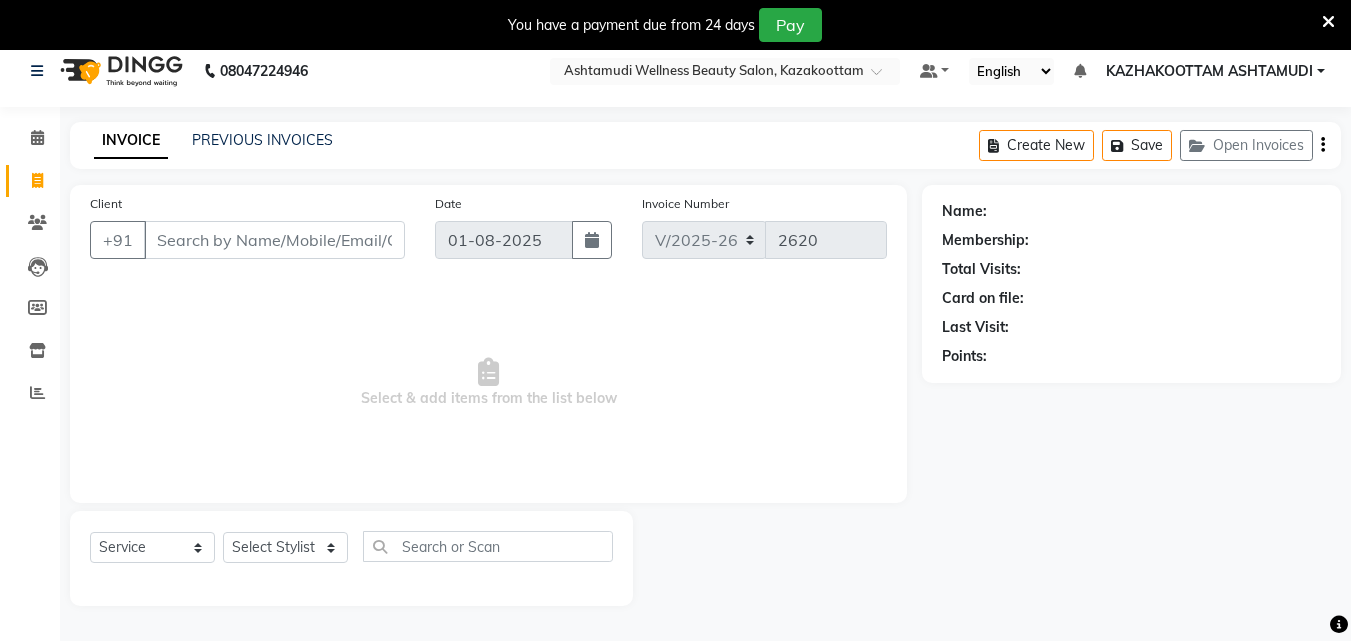 click on "Client" at bounding box center [274, 240] 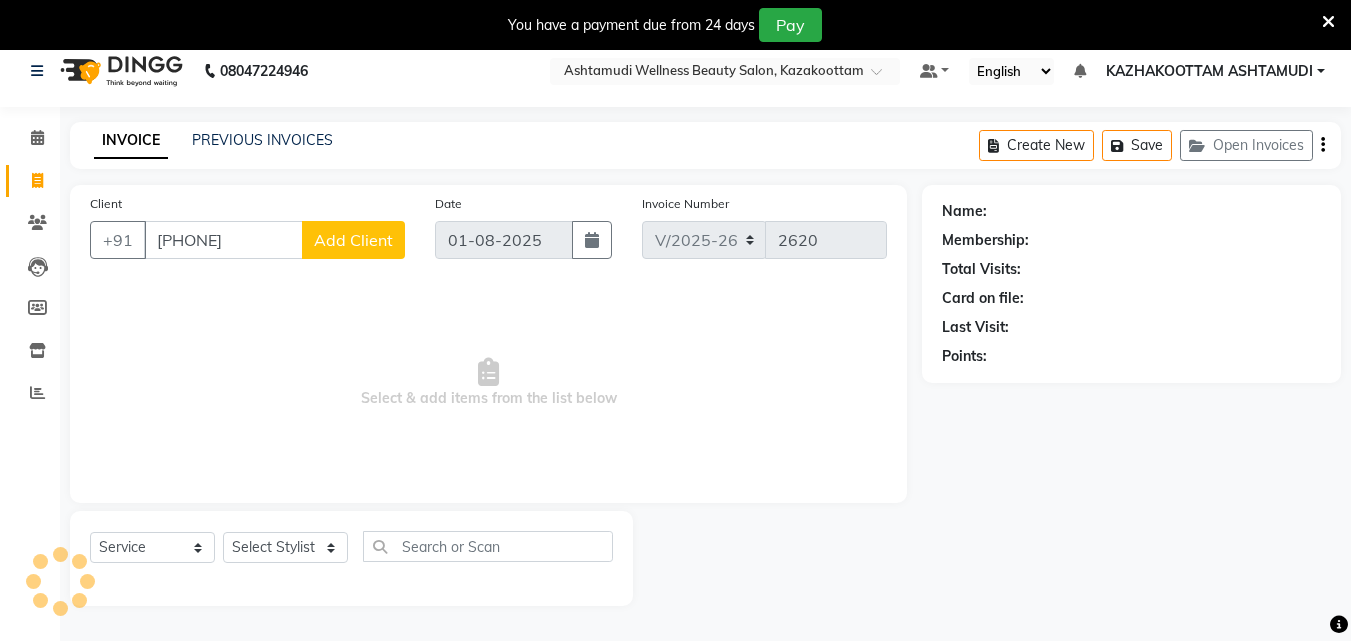 click on "[PHONE]" at bounding box center [223, 240] 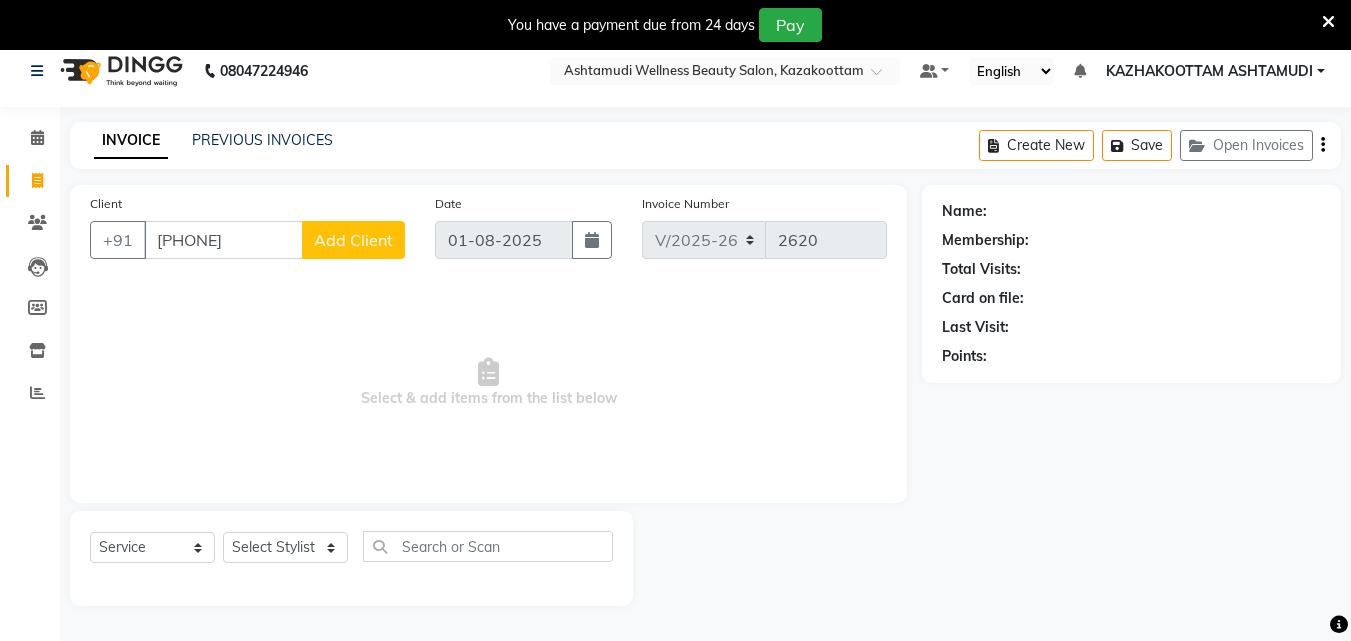 type on "[PHONE]" 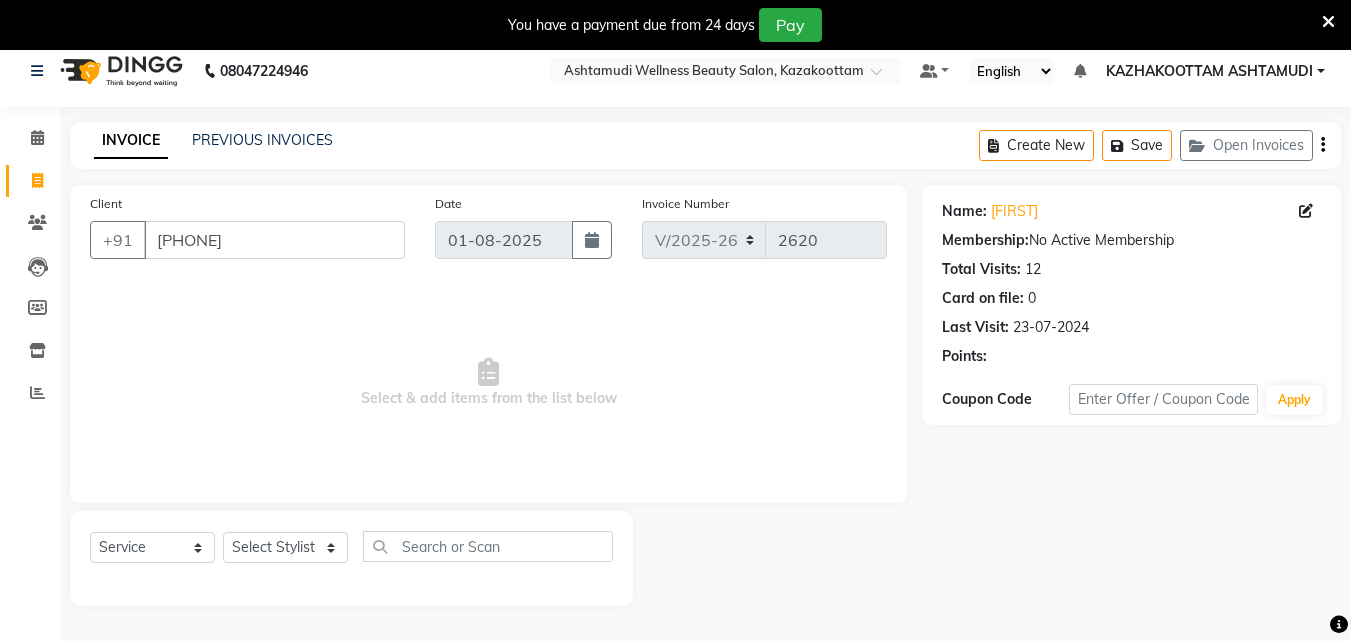 click on "Select & add items from the list below" at bounding box center (488, 383) 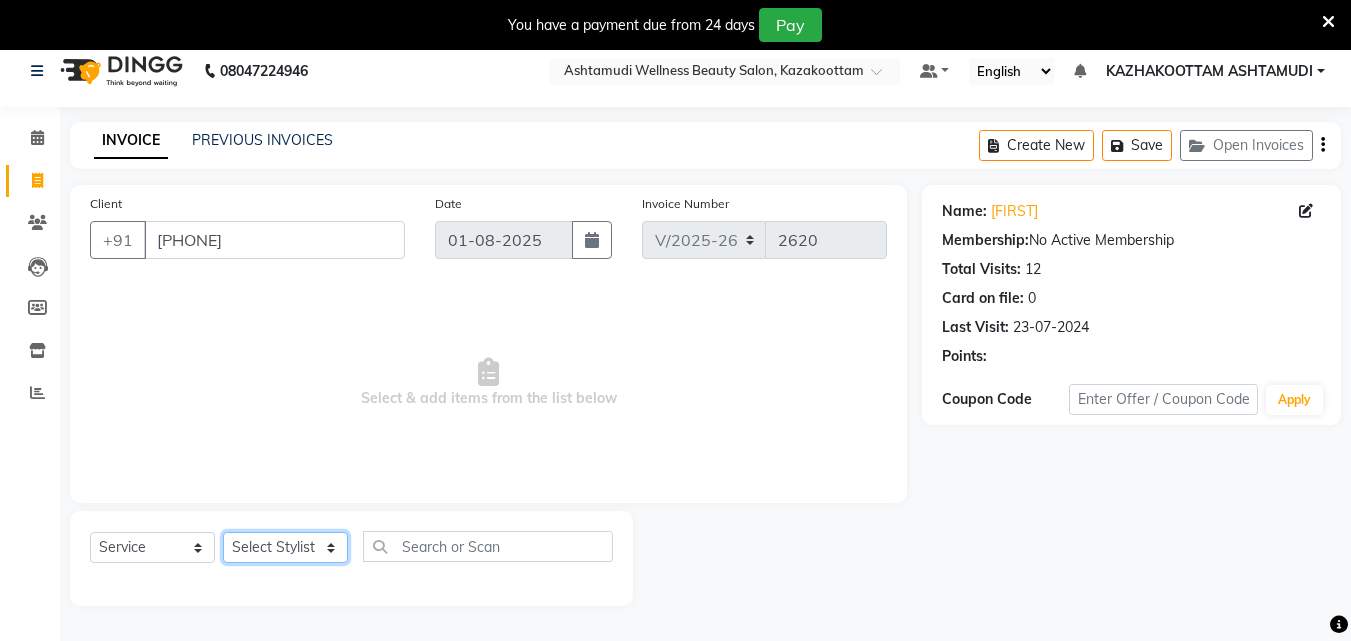 click on "Select Stylist Arya  CHINJU GEETA KAZHAKOOTTAM ASHTAMUDI KRISHNA LEKSHMI MADONNA MICHAEL MINCY VARGHESE Poornima Gopal PRIYA RESHMA ROSNI Sindhu SOORYAMOL" 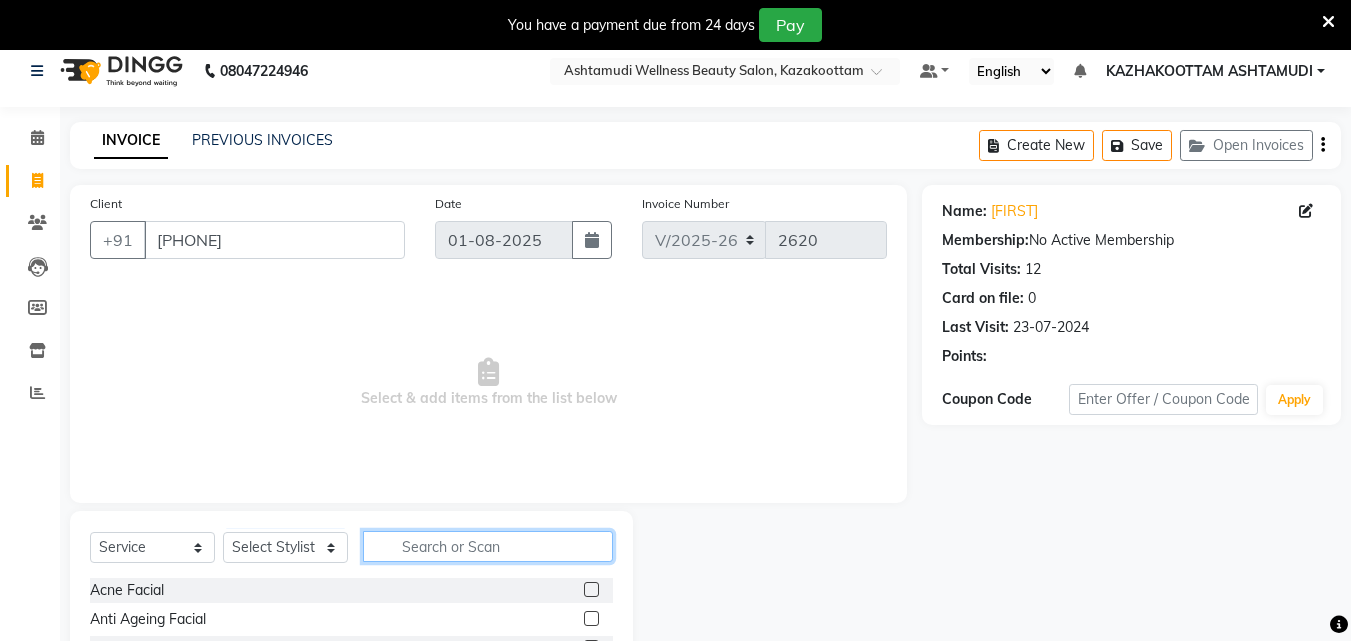 click 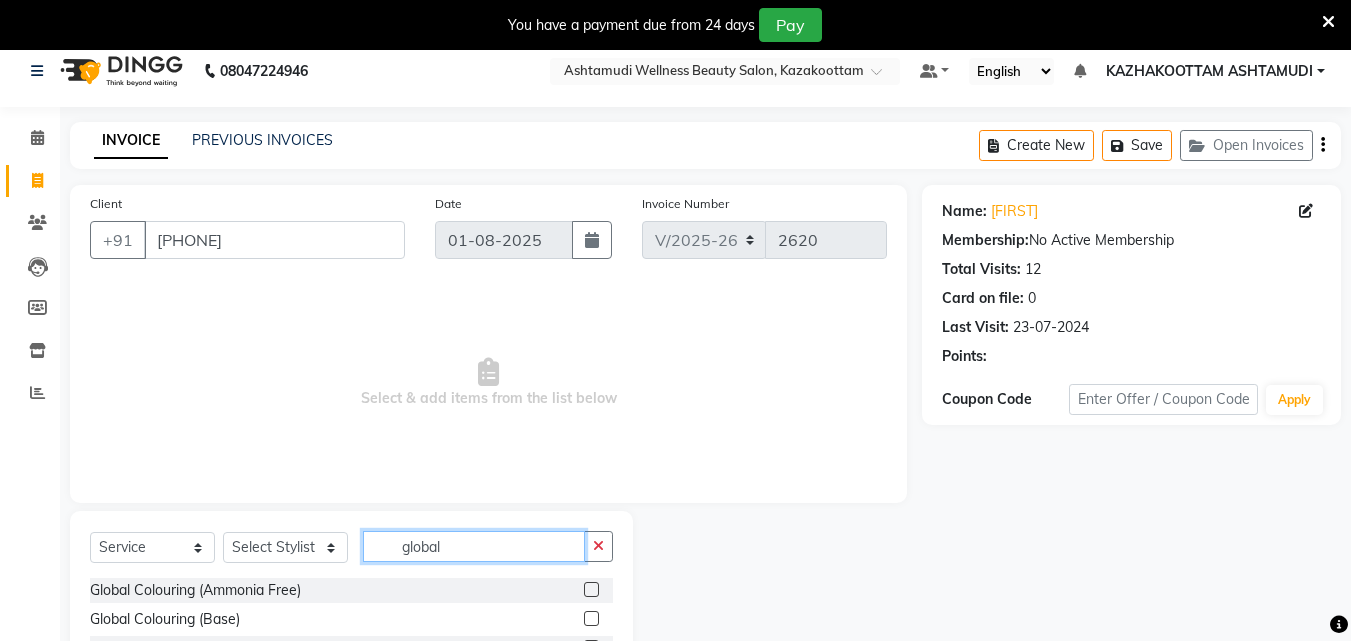 type on "global" 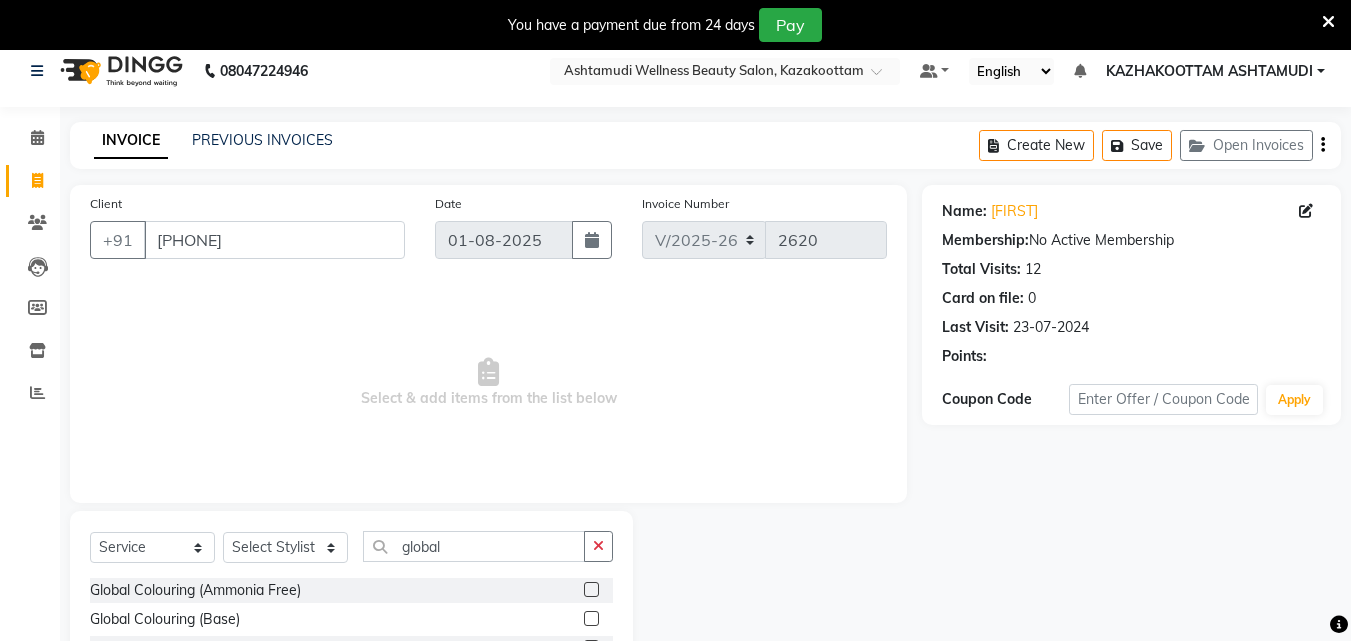 click 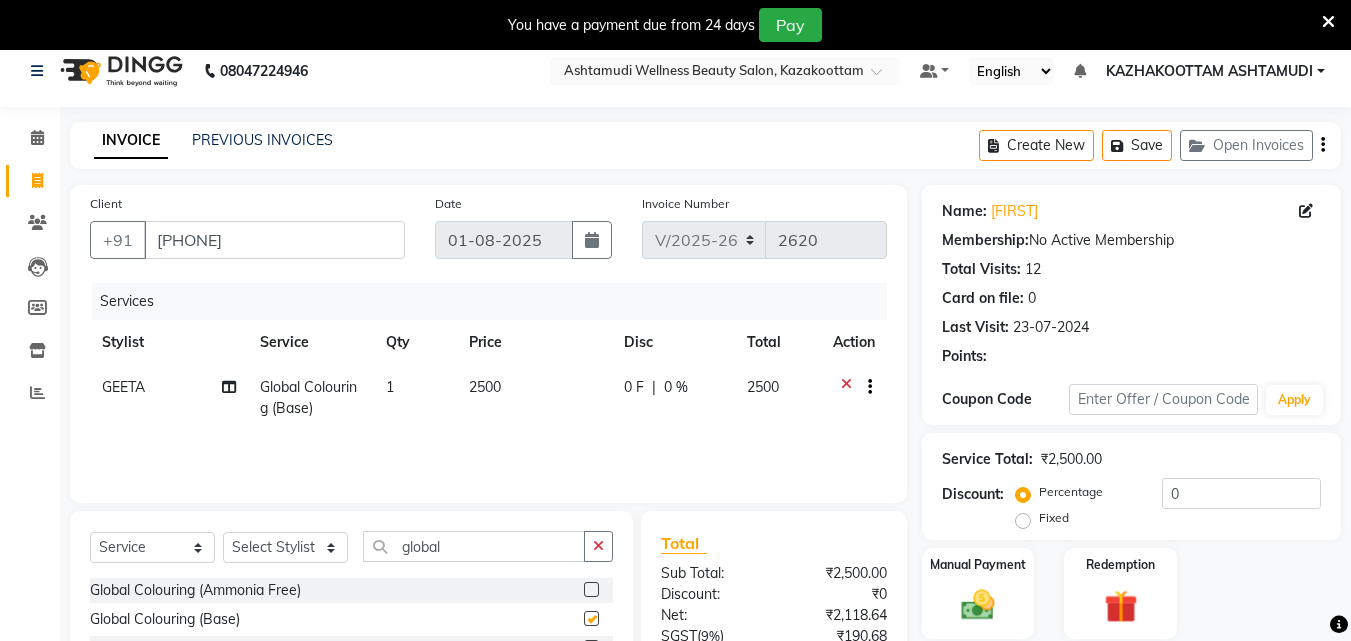 checkbox on "false" 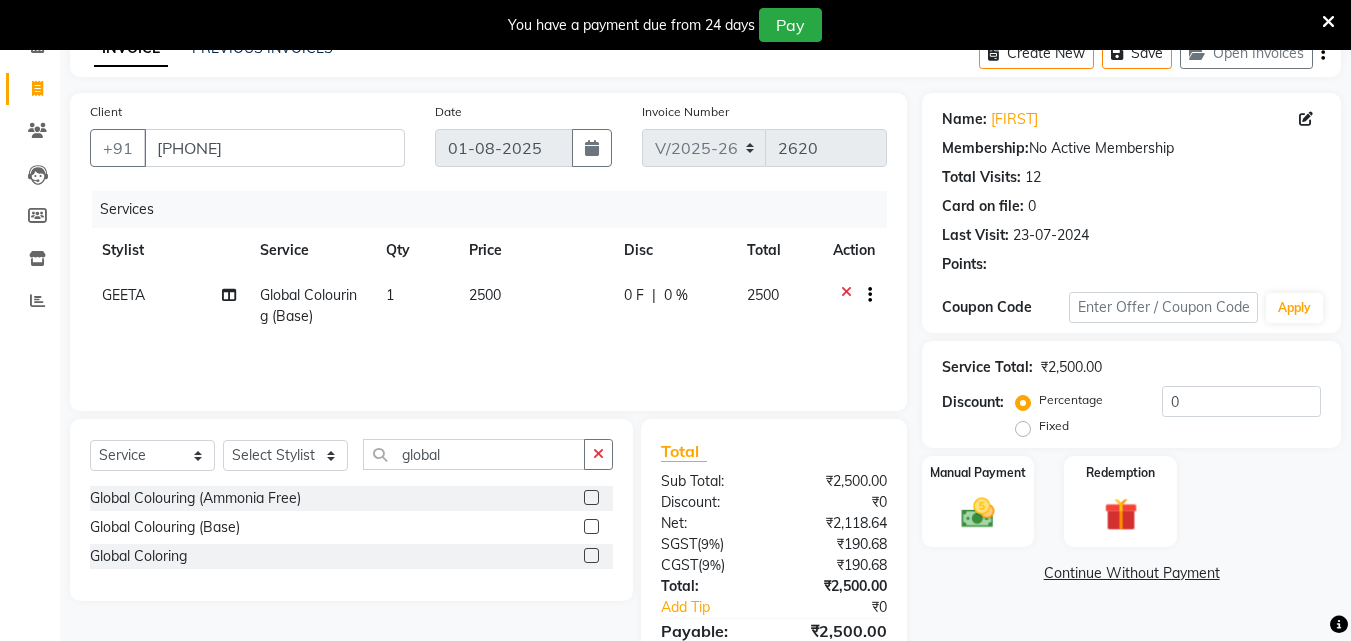 scroll, scrollTop: 115, scrollLeft: 0, axis: vertical 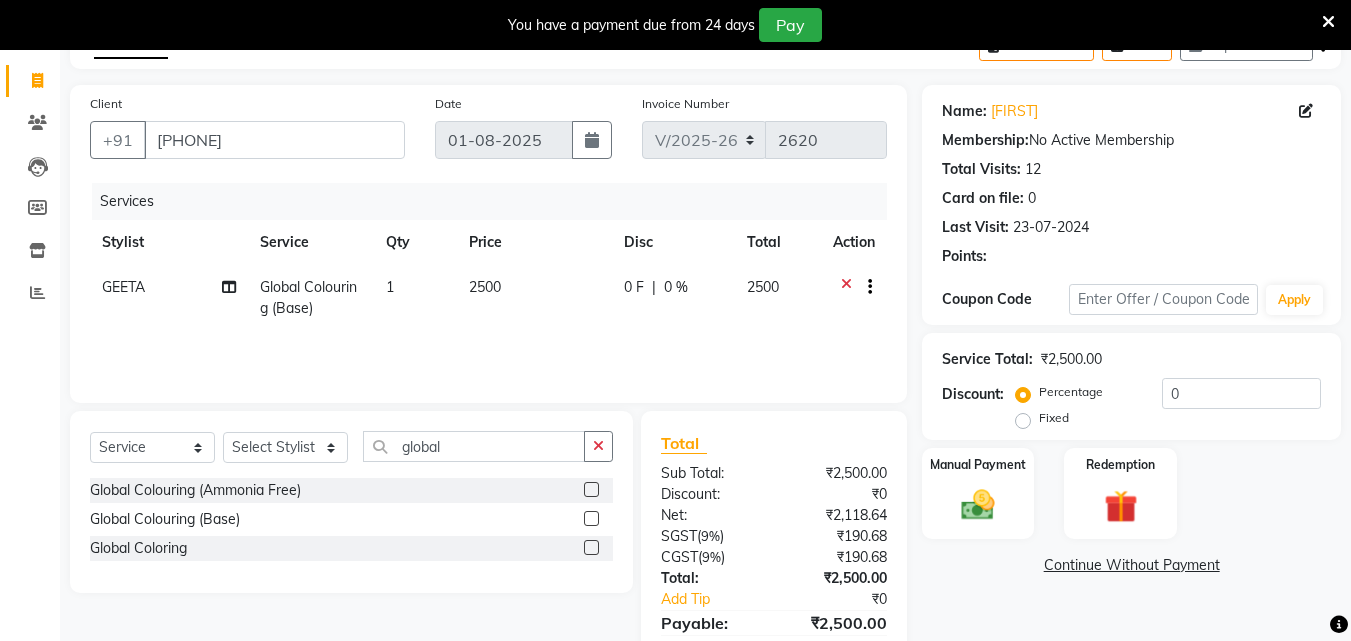 click on "0 F | 0 %" 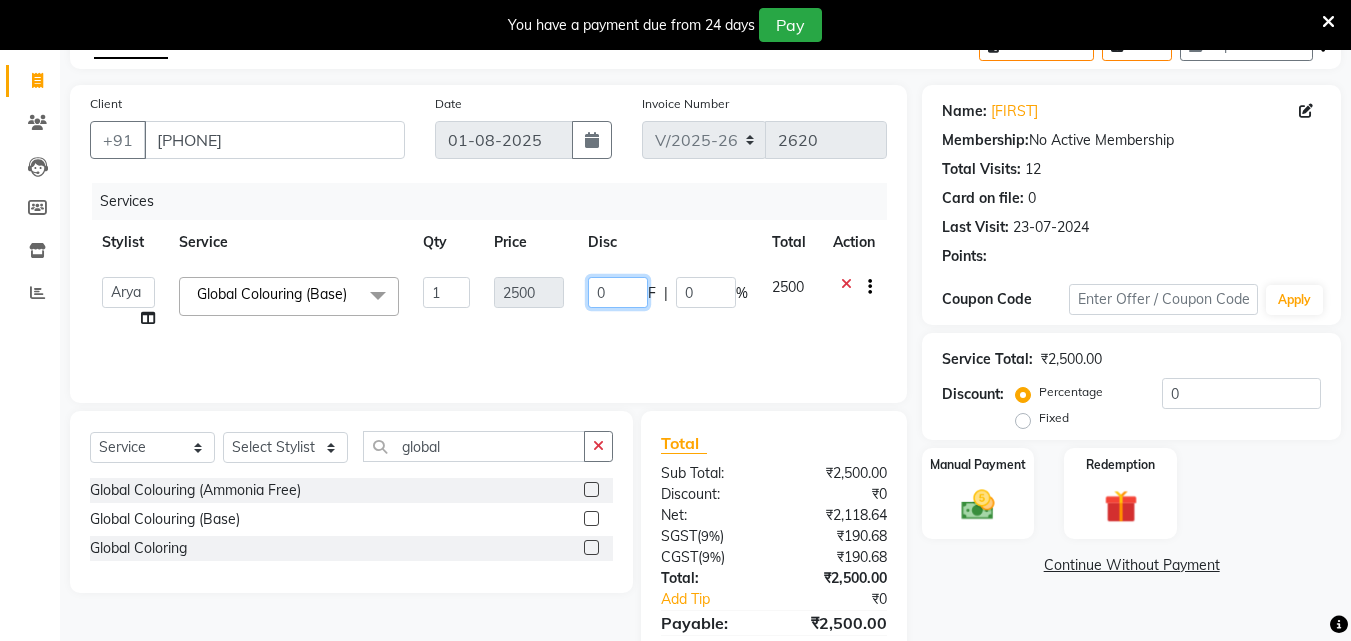 drag, startPoint x: 622, startPoint y: 281, endPoint x: 562, endPoint y: 283, distance: 60.033325 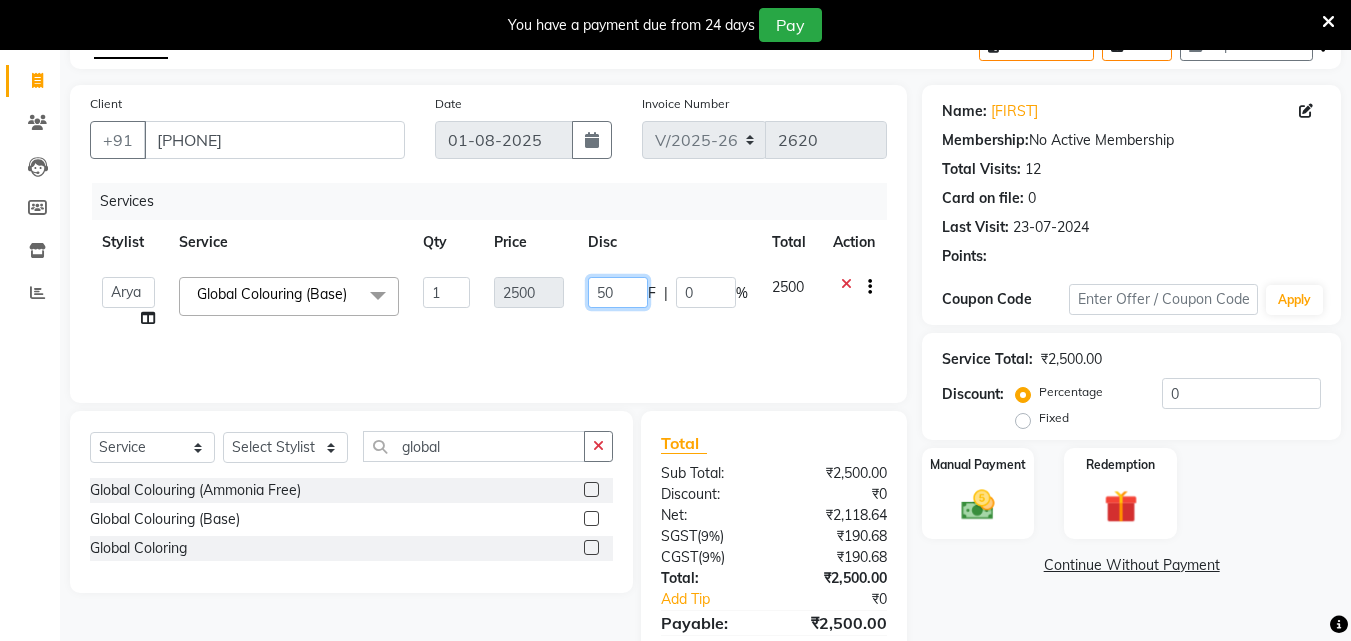 type on "500" 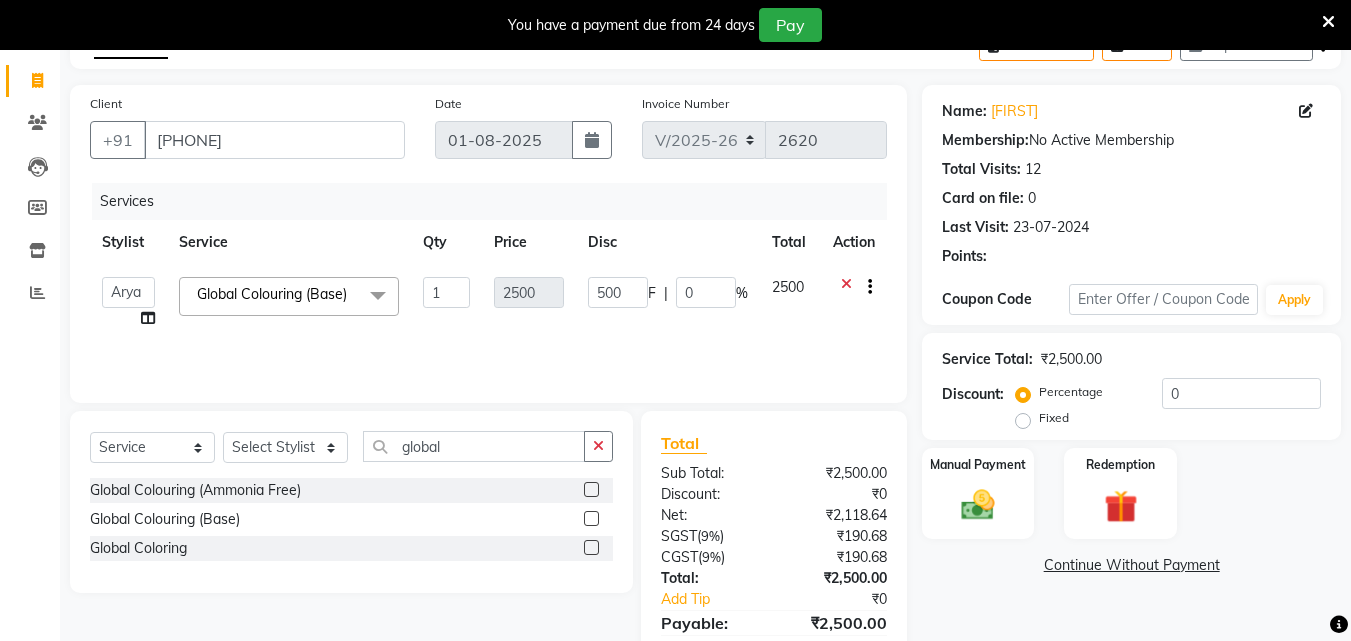 click on "500 F | 0 %" 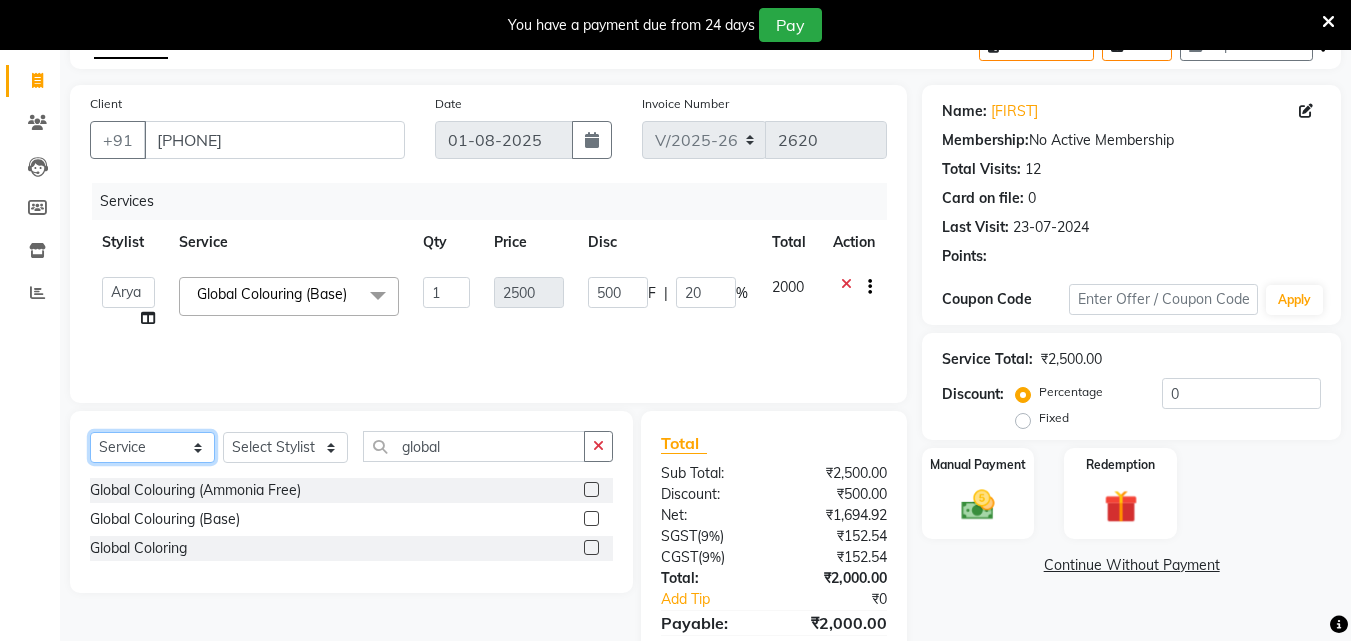 click on "Select  Service  Product  Membership  Package Voucher Prepaid Gift Card" 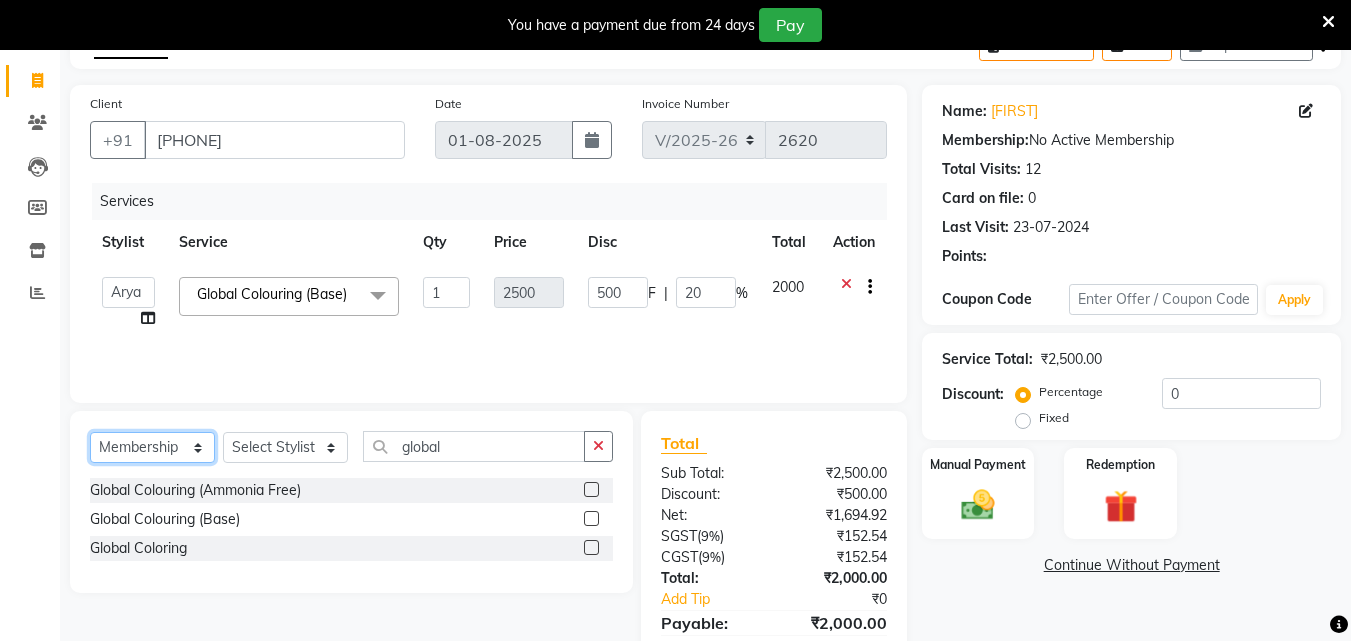 click on "Select  Service  Product  Membership  Package Voucher Prepaid Gift Card" 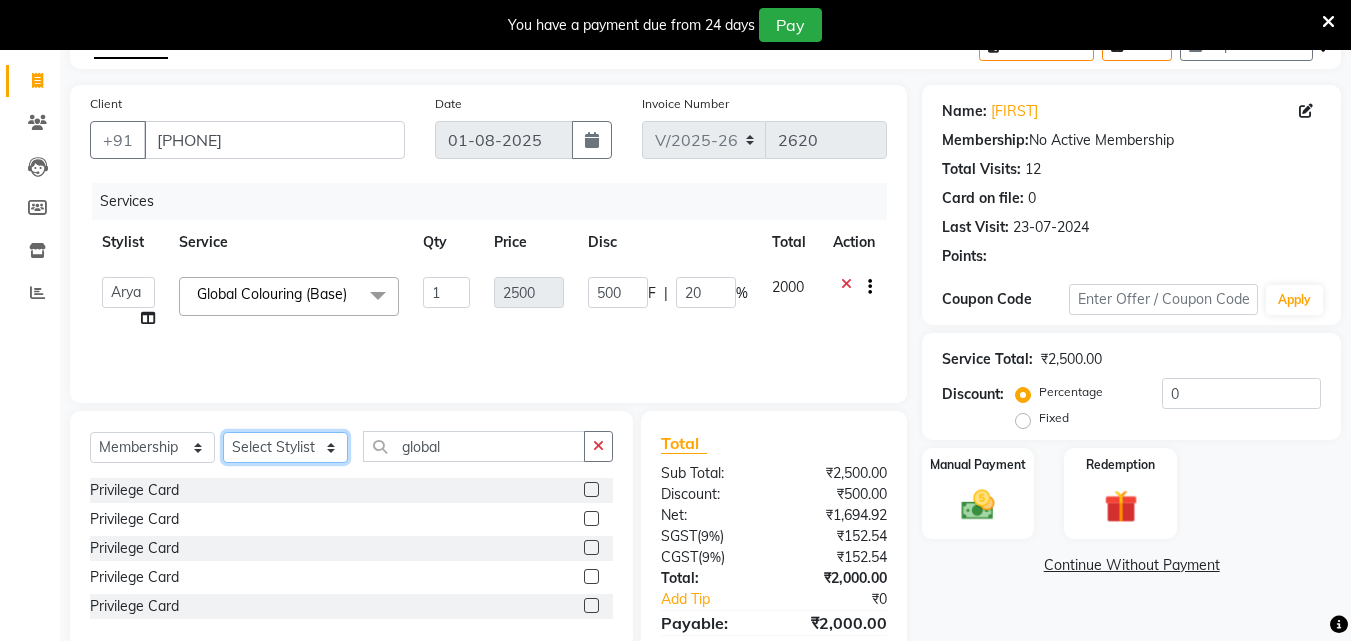 click on "Select Stylist Arya  CHINJU GEETA KAZHAKOOTTAM ASHTAMUDI KRISHNA LEKSHMI MADONNA MICHAEL MINCY VARGHESE Poornima Gopal PRIYA RESHMA ROSNI Sindhu SOORYAMOL" 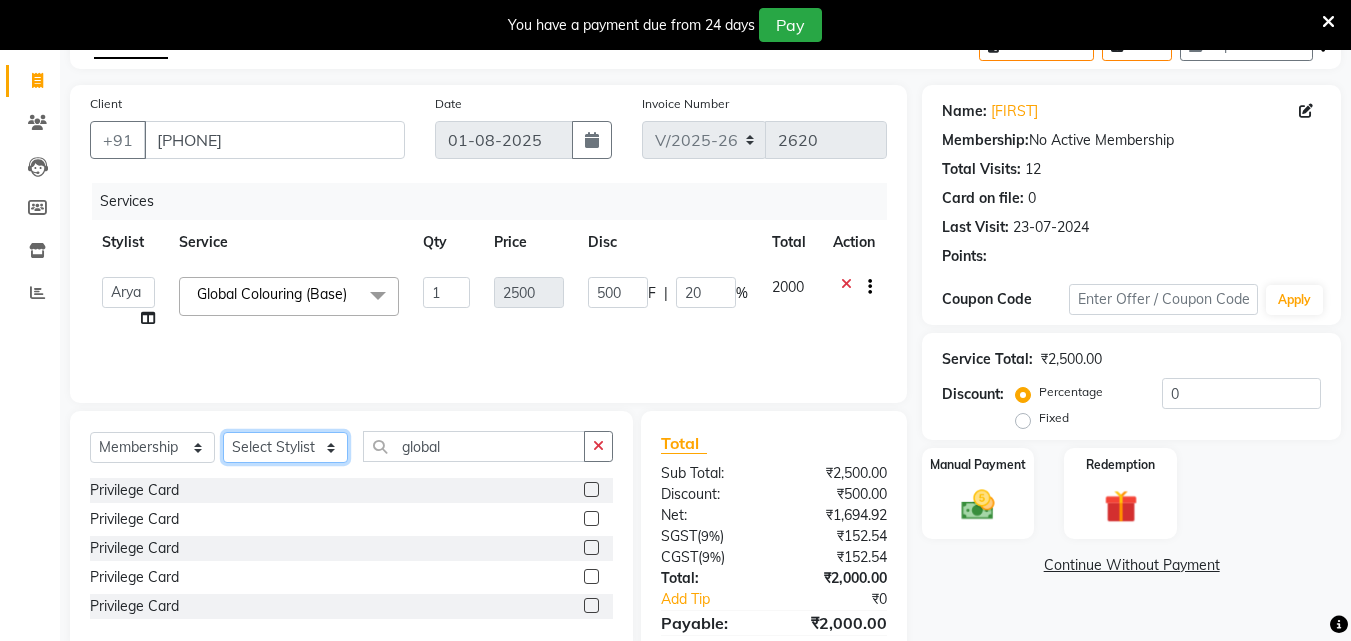 select on "[PHONE]" 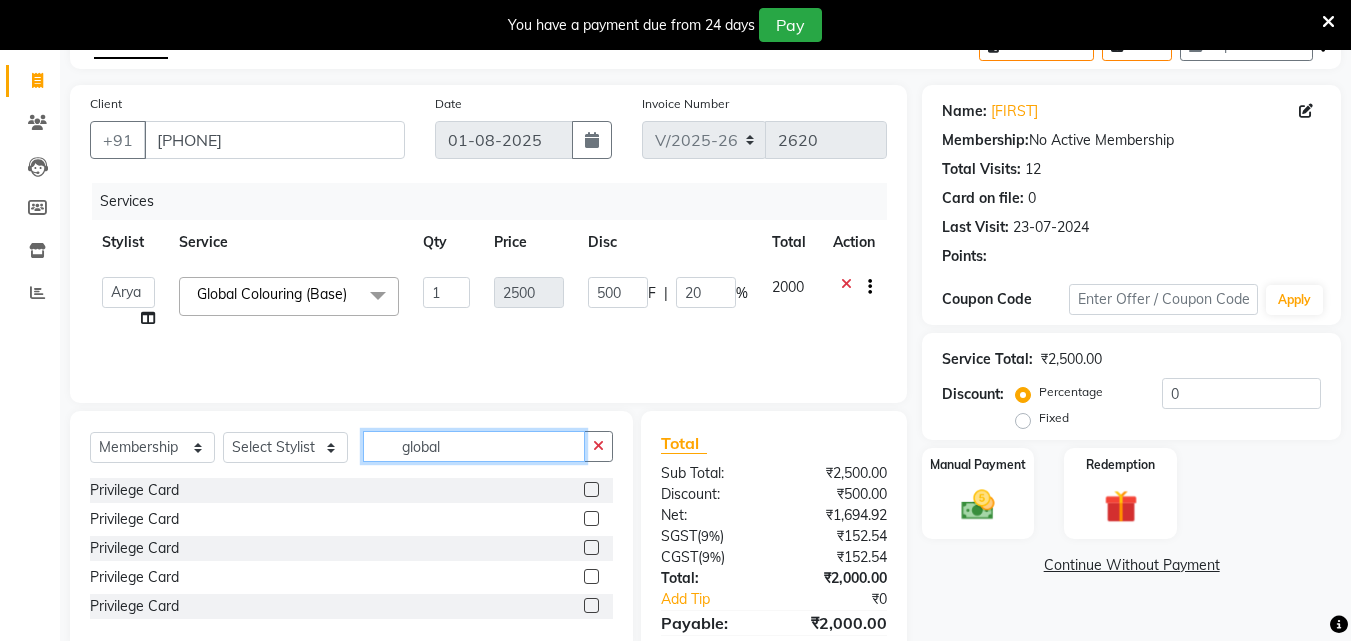 drag, startPoint x: 454, startPoint y: 446, endPoint x: 255, endPoint y: 429, distance: 199.72481 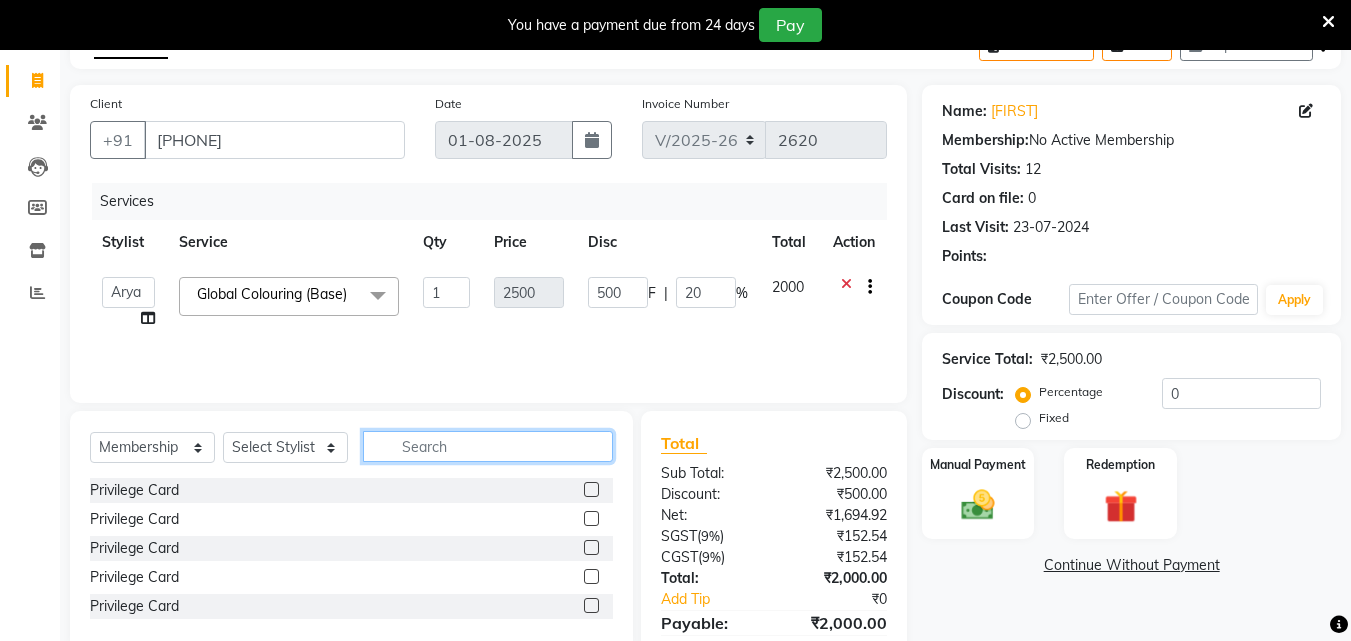 type 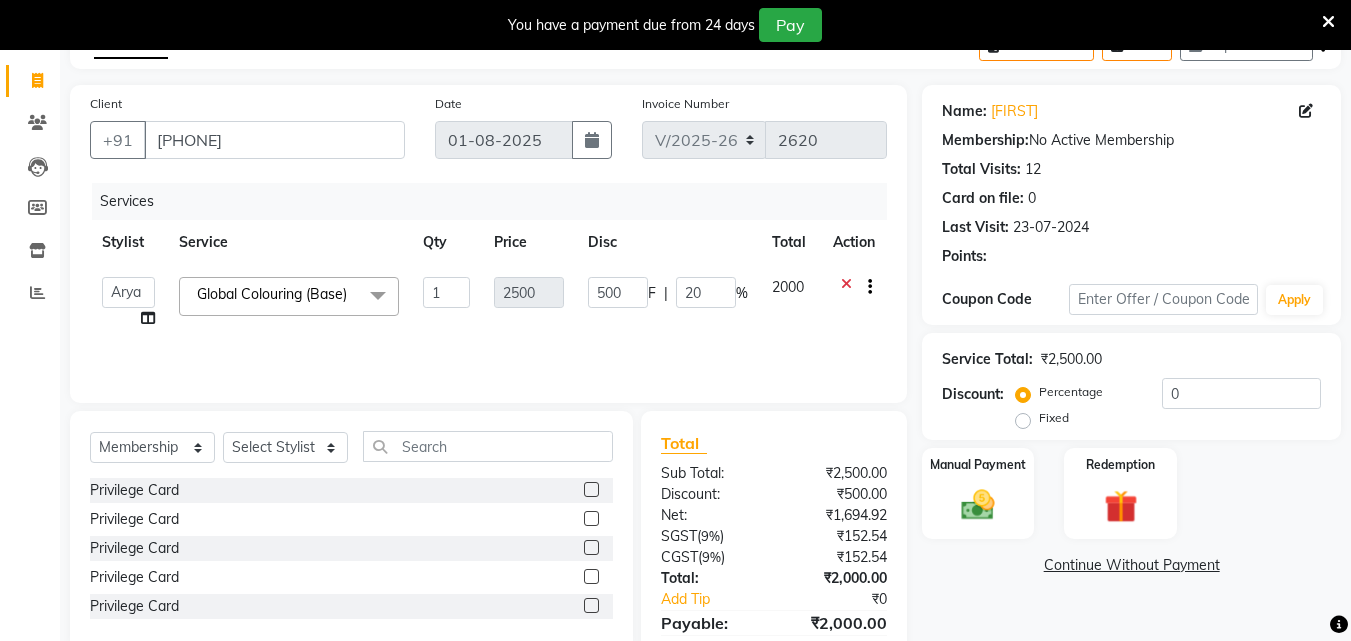 click 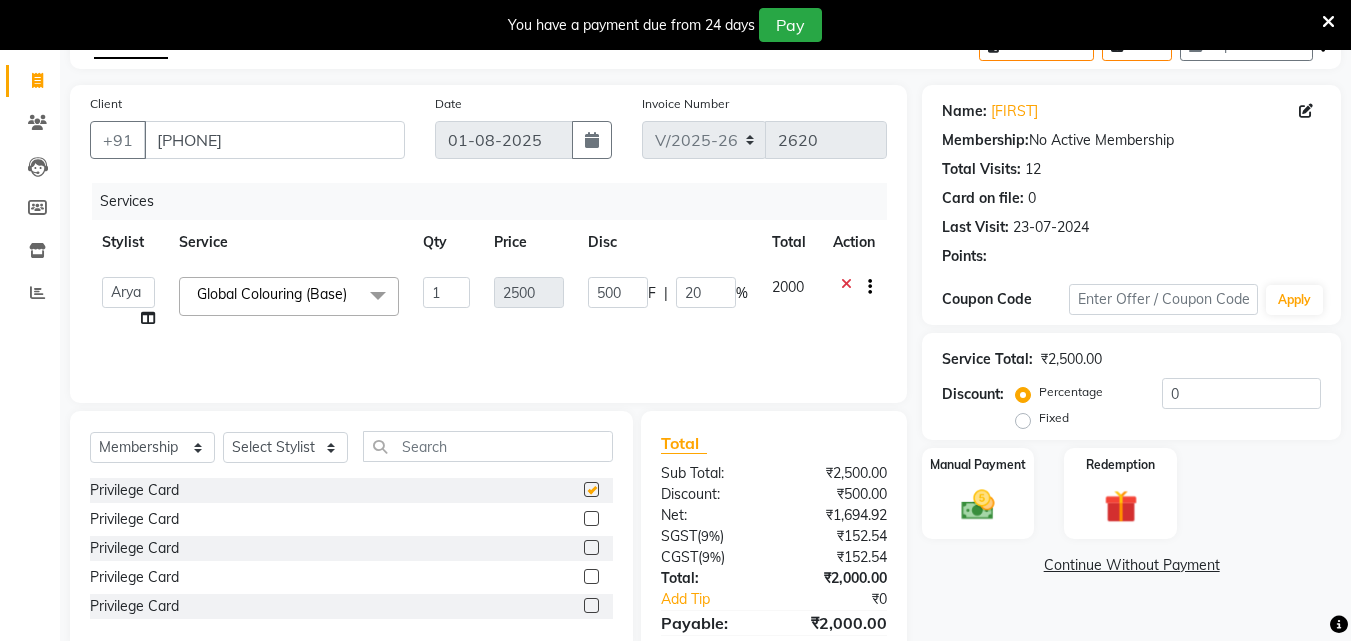 select on "select" 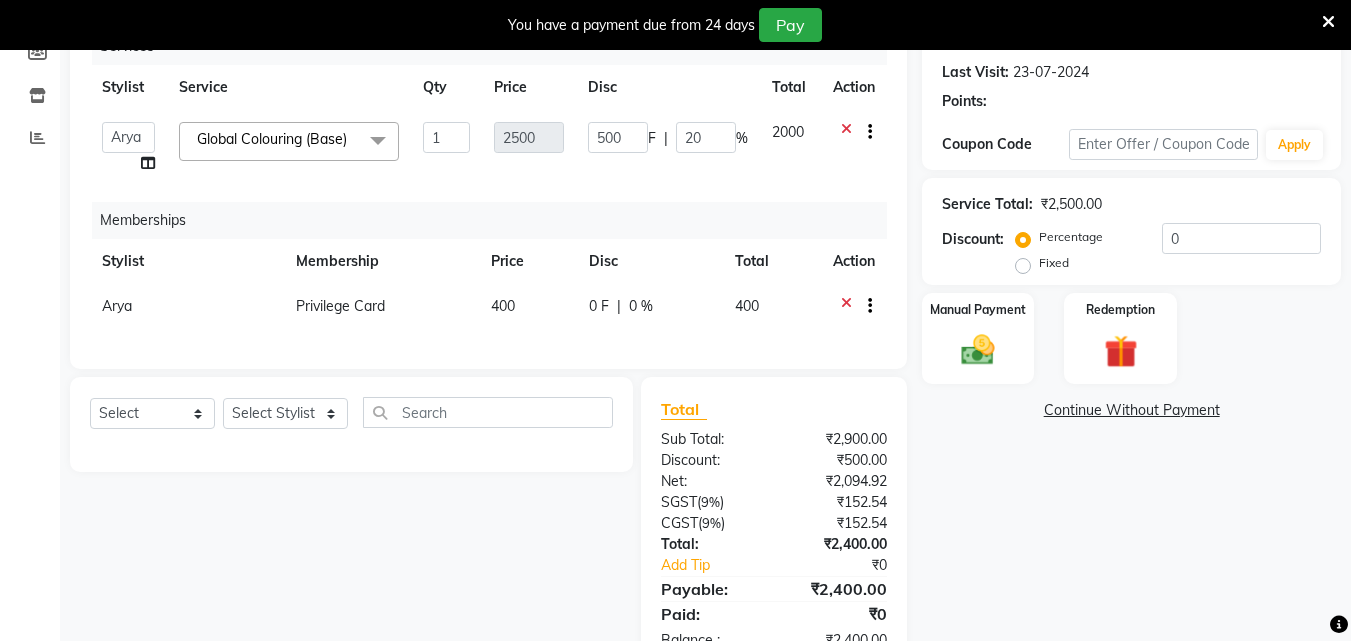 scroll, scrollTop: 145, scrollLeft: 0, axis: vertical 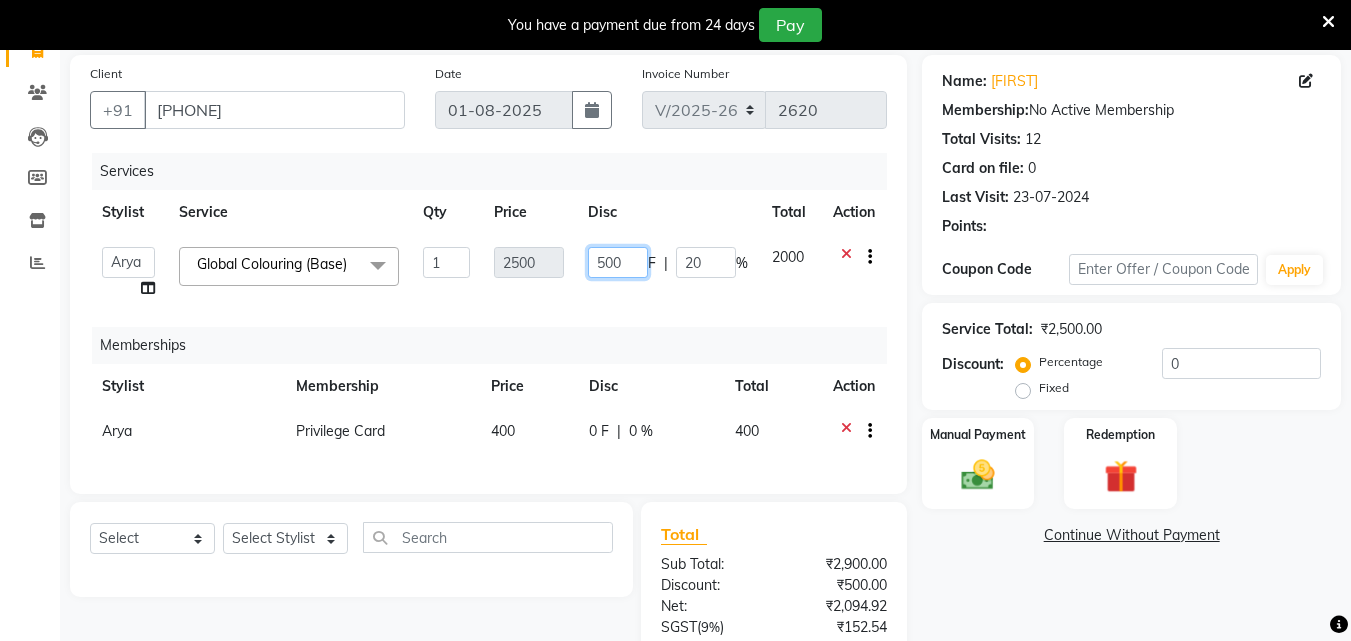 click on "Arya CHINJU GEETA KAZHAKOOTTAM ASHTAMUDI KRISHNA LEKSHMI MADONNA MICHAEL MINCY VARGHESE Poornima Gopal PRIYA RESHMA ROSNI Sindhu SOORYAMOL Global Colouring (Base) x Acne Facial Anti Ageing Facial Bridal Glow Facial De-Pigmentation Treatment Dermalite Fairness Facial Diamond Facial D-Tan Cleanup D-Tan Facial D-Tan Pack Fruit Facial Fyc Bamboo Charcoal Facial Fyc Bio Marine Facial Fyc Fruit Fusion Facial Fyc Luster Gold Facial Fyc Pure Vit-C Facial Fyc Red Wine Facial Glovite Facial Gold Moroccan Vit C facial Dry Skin Gold Moroccan Vit C facial Oily Skin Golden Facial Hydra Brightening Facial Hydra Facial Hydramoist Facial Microdermabrasion Treatment Normal Cleanup O2C2 Facial Oxy Blast Facial Oxy Bleach Pearl Facial Protein Bleach Red Carpet DNA facial Sensi Glow Facial Skin Glow Facial Skin Lightening Facial Skin Whitening Facial Stemcell Facial Veg Peel Facial Un-Tan Facial Korean Glass Skin Facial Anti-Dandruff Treatment" 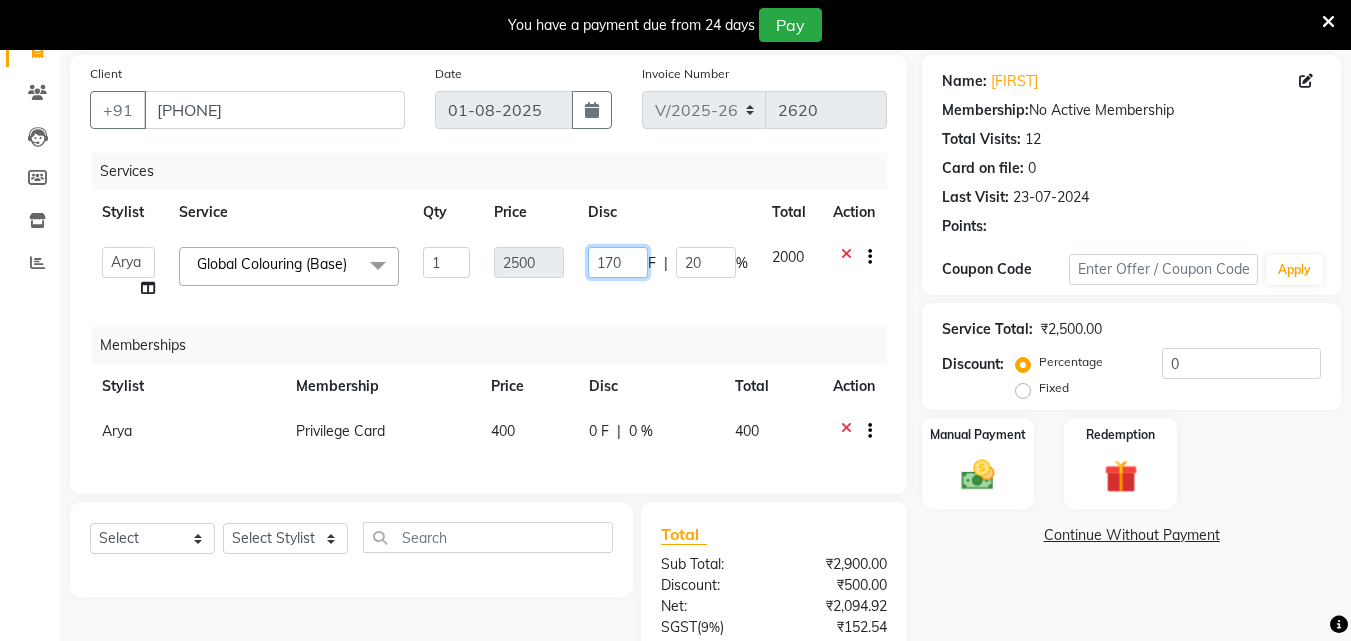 type on "1700" 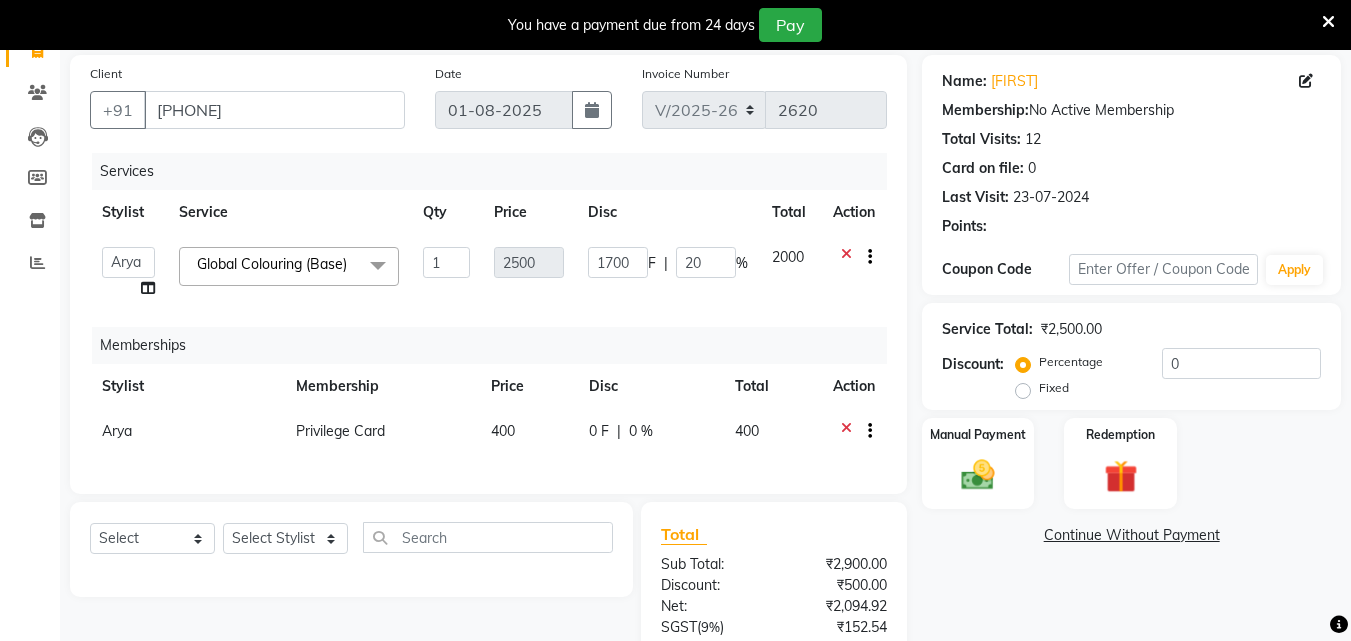 click on "Services Stylist Service Qty Price Disc Total Action Arya CHINJU GEETA KAZHAKOOTTAM ASHTAMUDI KRISHNA LEKSHMI MADONNA MICHAEL MINCY VARGHESE Poornima Gopal PRIYA RESHMA ROSNI Sindhu SOORYAMOL Global Colouring (Base) x Acne Facial Anti Ageing Facial Bridal Glow Facial De-Pigmentation Treatment Dermalite Fairness Facial Diamond Facial D-Tan Cleanup D-Tan Facial D-Tan Pack Fruit Facial Fyc Bamboo Charcoal Facial Fyc Bio Marine Facial Fyc Fruit Fusion Facial Fyc Luster Gold Facial Fyc Pure Vit-C Facial Fyc Red Wine Facial Glovite Facial Gold Moroccan Vit C facial Dry Skin Gold Moroccan Vit C facial Oily Skin Golden Facial Hydra Brightening Facial Hydra Facial Hydramoist Facial Microdermabrasion Treatment Normal Cleanup O2C2 Facial Oxy Blast Facial Oxy Bleach Pearl Facial Protein Bleach Red Carpet DNA facial Sensi Glow Facial Skin Glow Facial Skin Lightening Facial Skin Whitening Facial Stemcell Facial Veg Peel Facial Un-Tan Facial Korean Glass Skin Facial Anti-Dandruff Treatment 1" 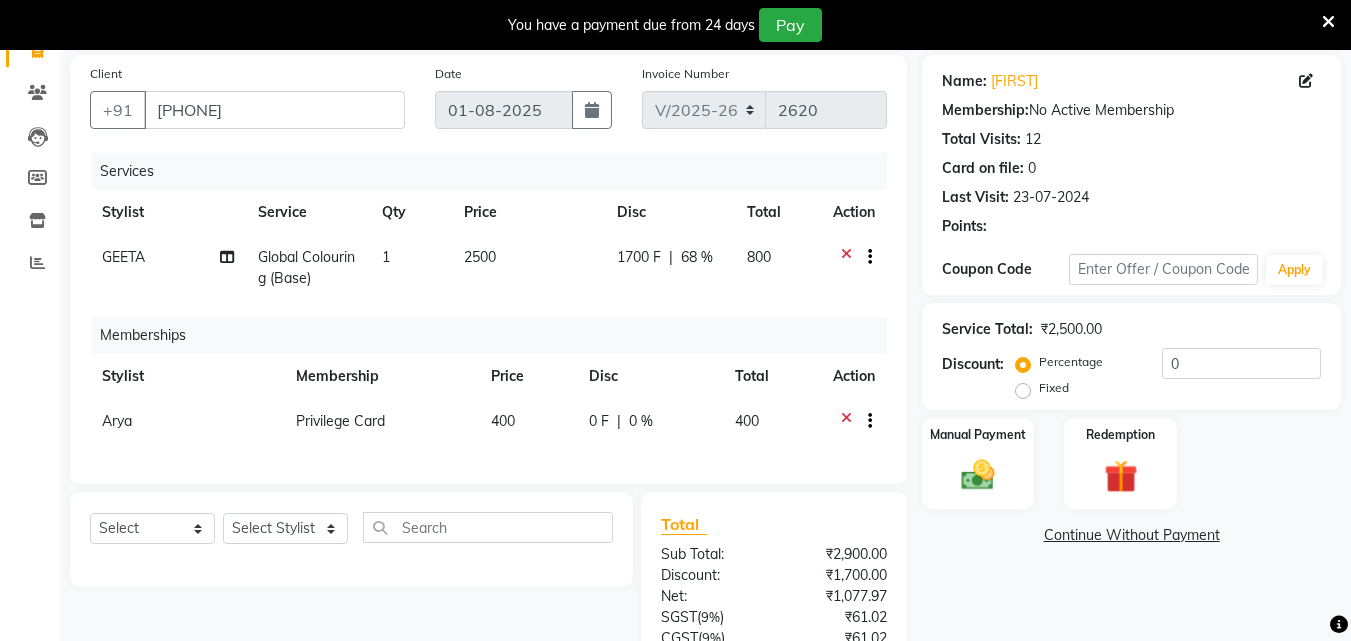 click on "1700 F" 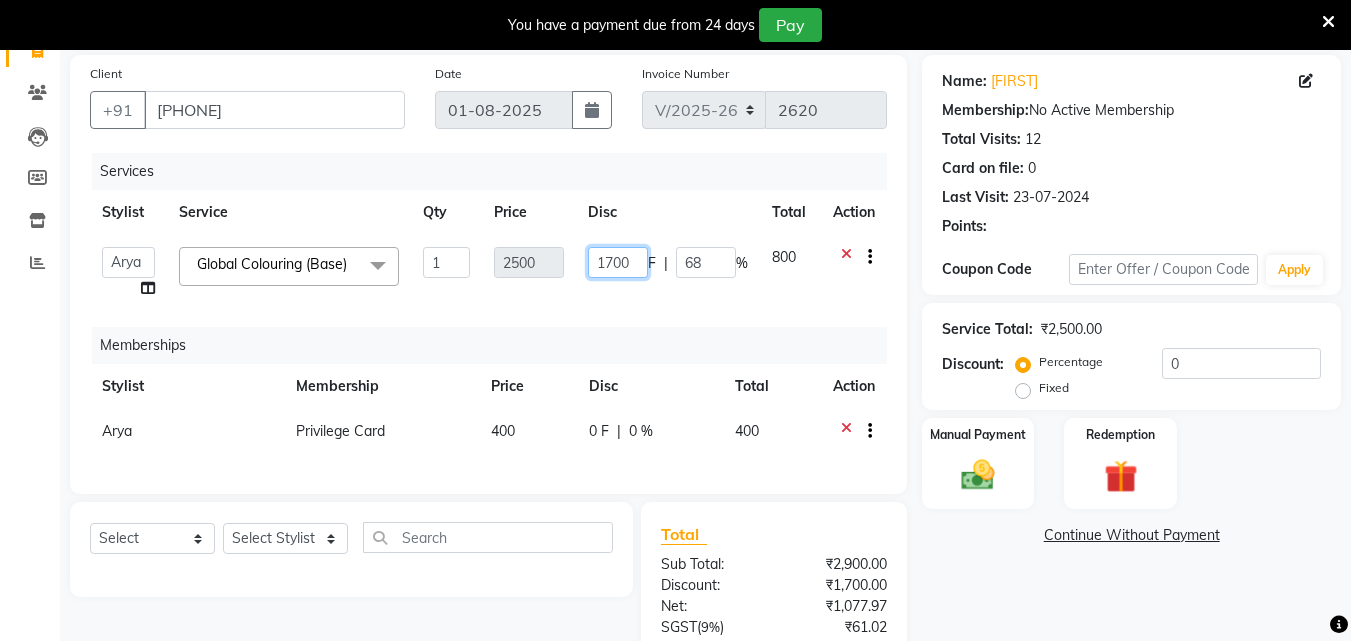 drag, startPoint x: 632, startPoint y: 261, endPoint x: 553, endPoint y: 258, distance: 79.05694 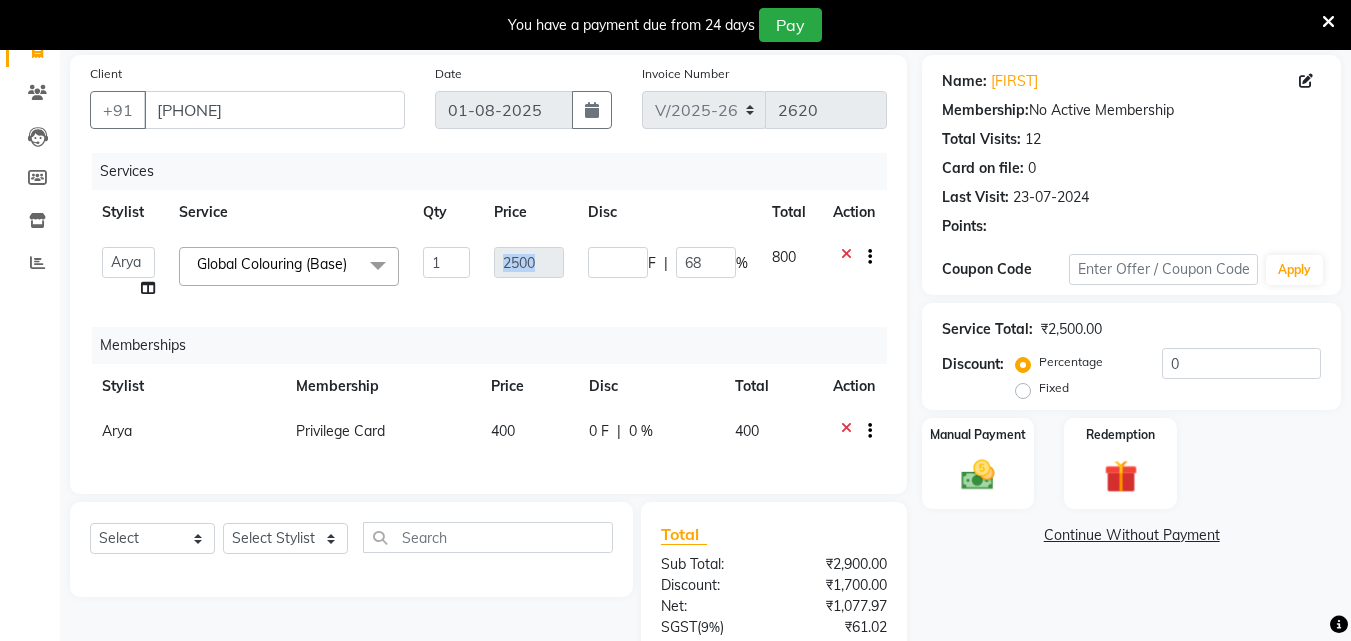drag, startPoint x: 720, startPoint y: 265, endPoint x: 588, endPoint y: 247, distance: 133.22162 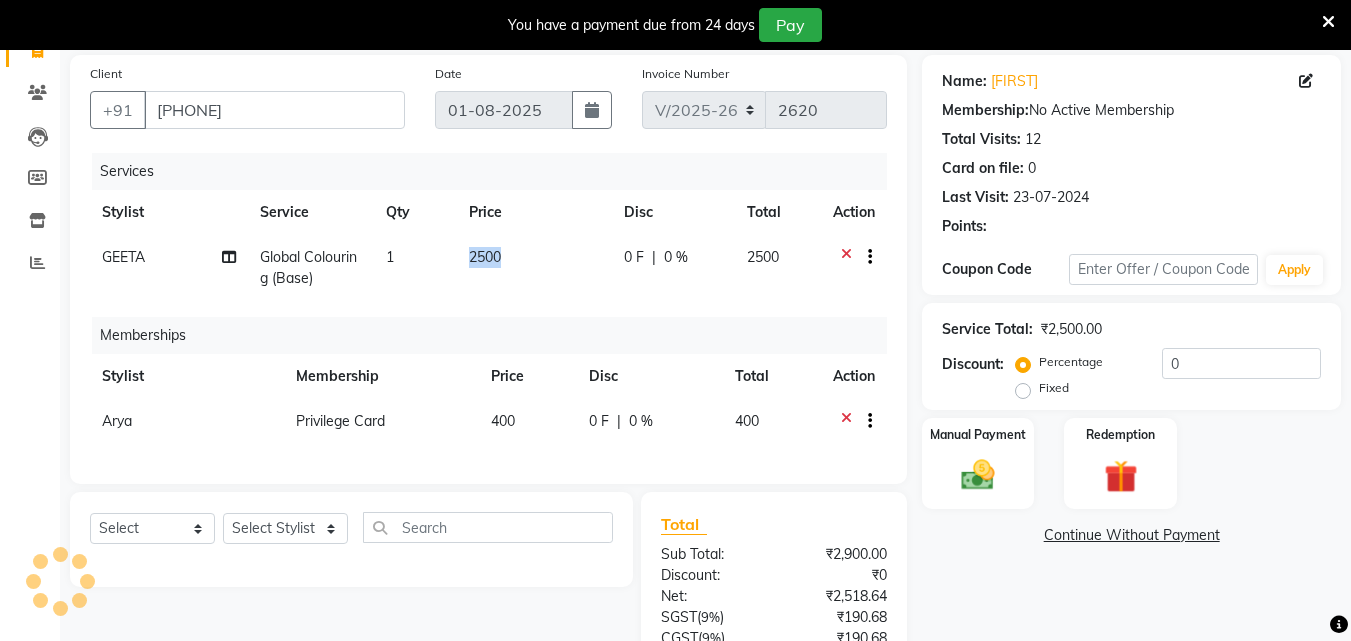 click on "0 F | 0 %" 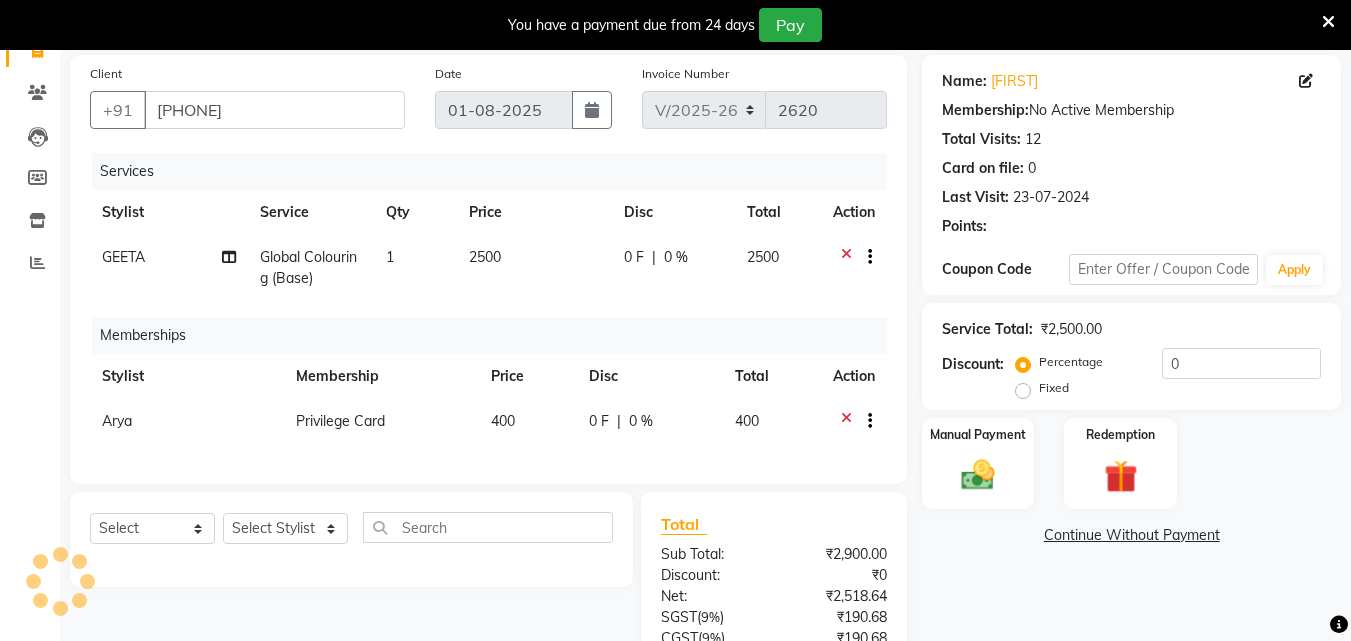select on "[PHONE]" 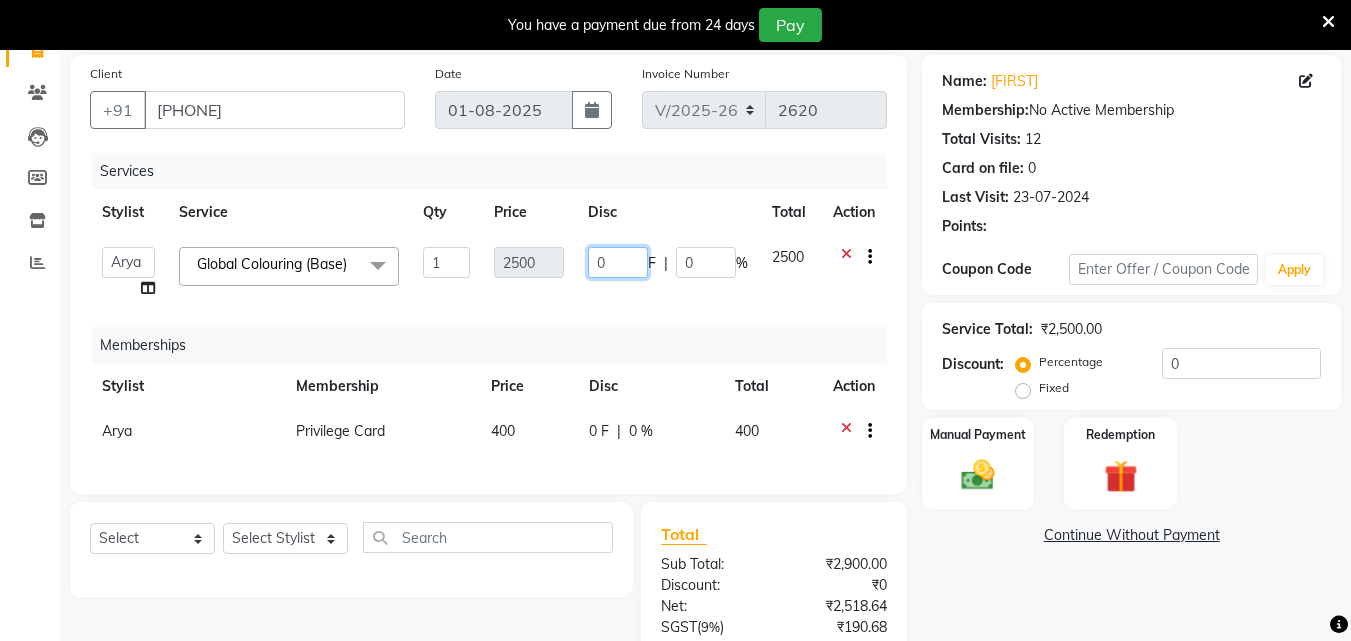 drag, startPoint x: 630, startPoint y: 266, endPoint x: 538, endPoint y: 257, distance: 92.43917 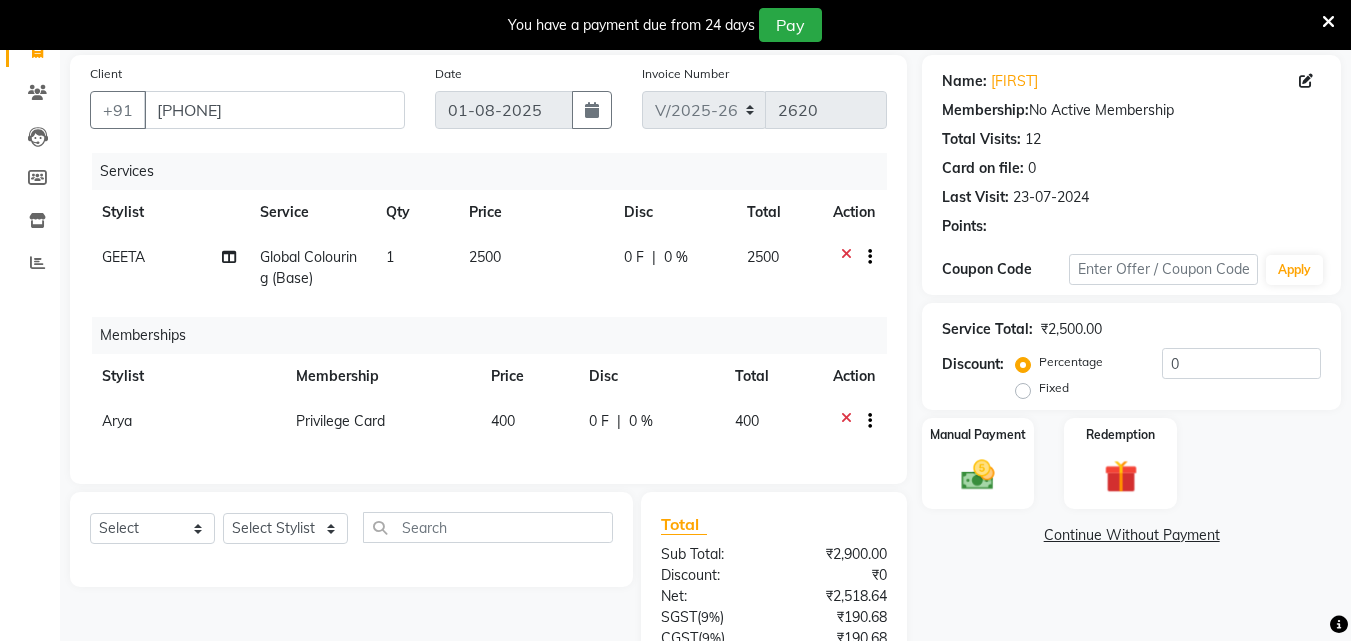click 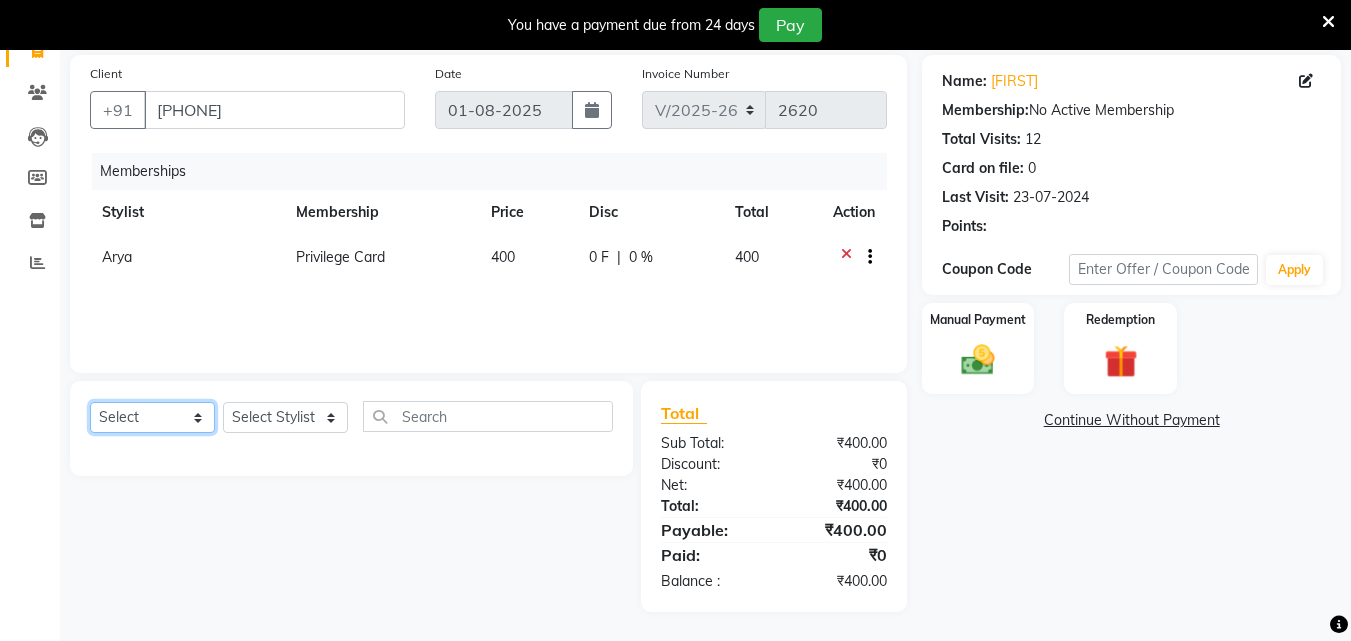 click on "Select  Service  Product  Package Voucher Prepaid Gift Card" 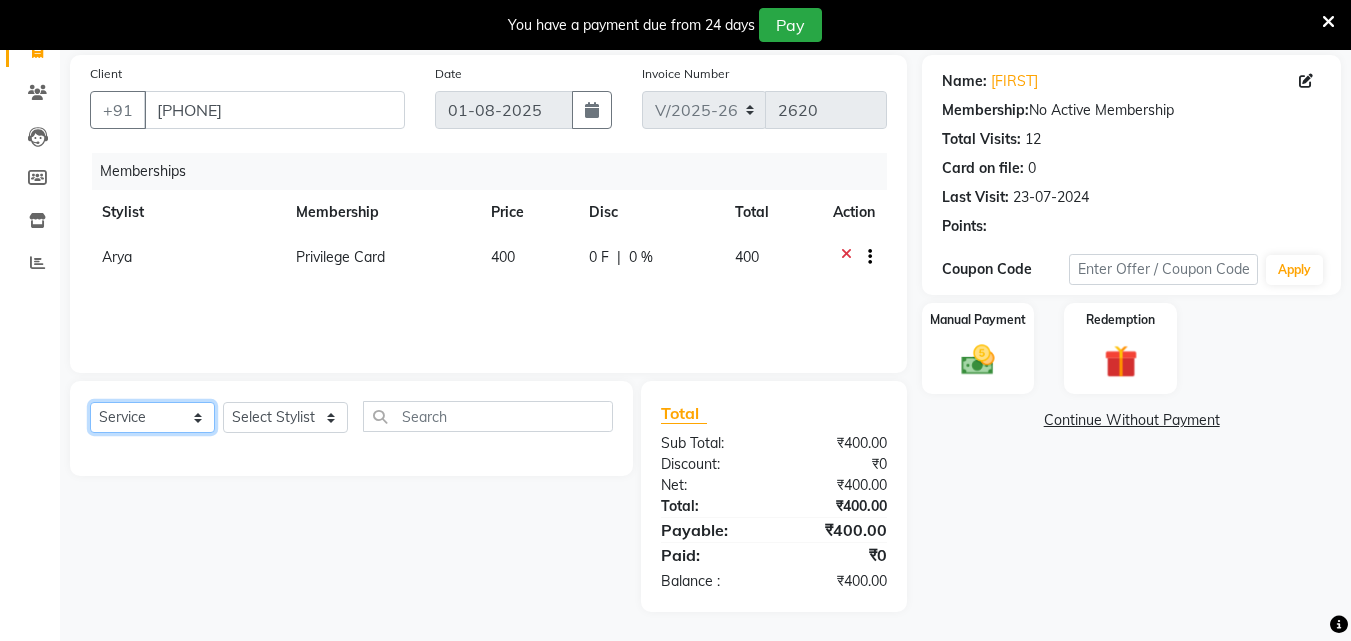 click on "Select  Service  Product  Package Voucher Prepaid Gift Card" 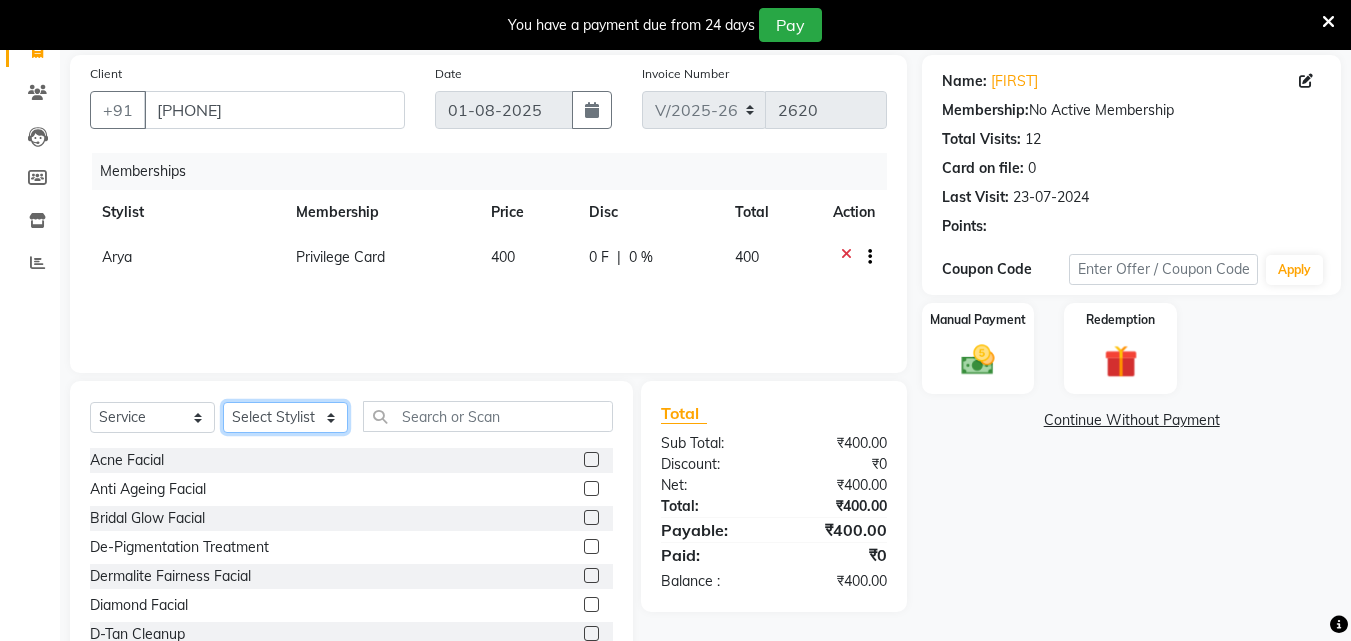 click on "Select Stylist Arya  CHINJU GEETA KAZHAKOOTTAM ASHTAMUDI KRISHNA LEKSHMI MADONNA MICHAEL MINCY VARGHESE Poornima Gopal PRIYA RESHMA ROSNI Sindhu SOORYAMOL" 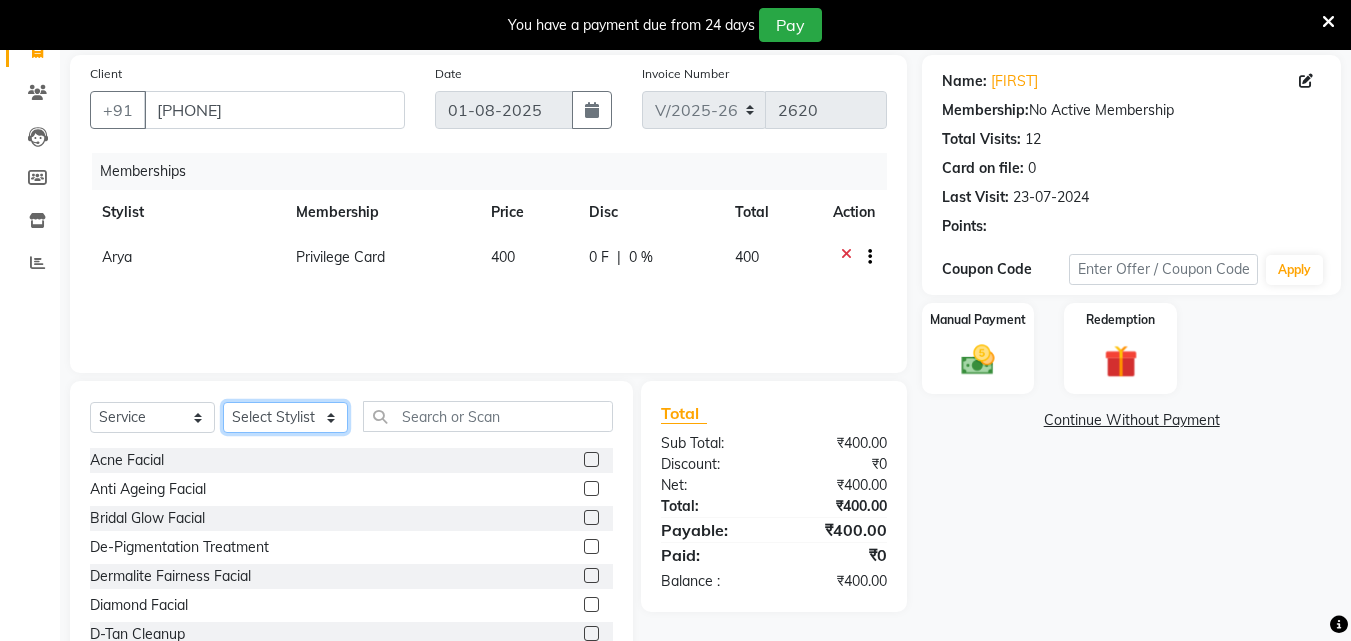 select on "[PHONE]" 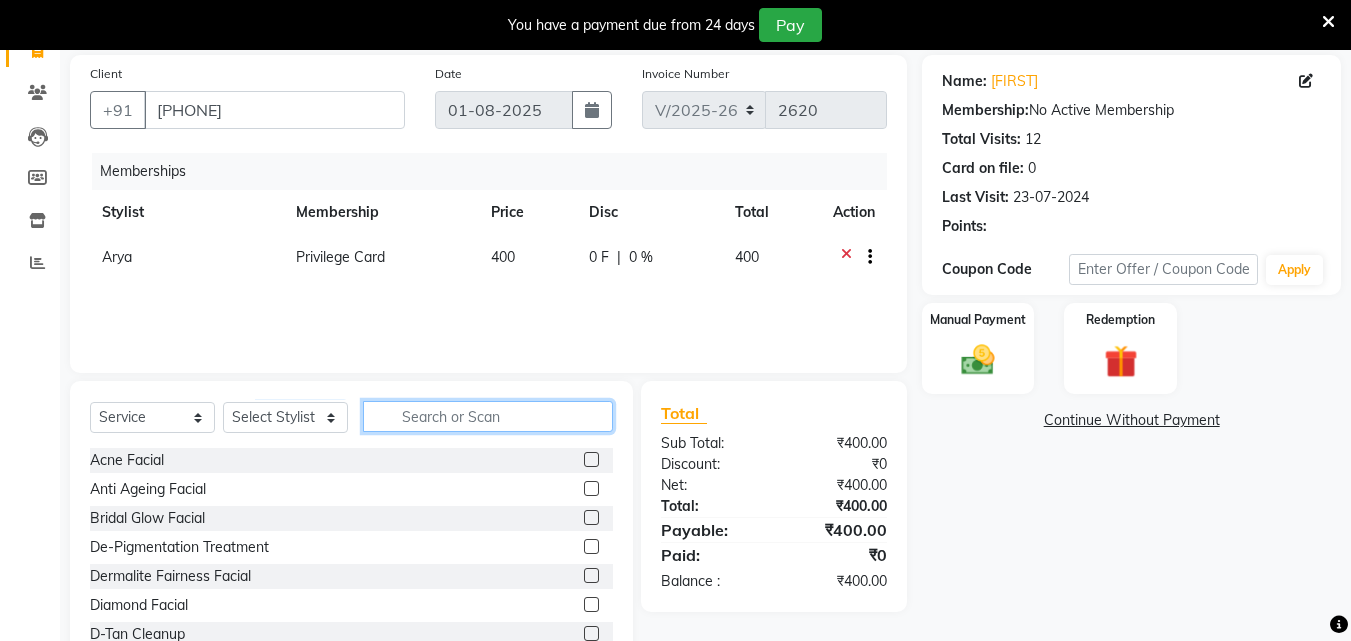 click 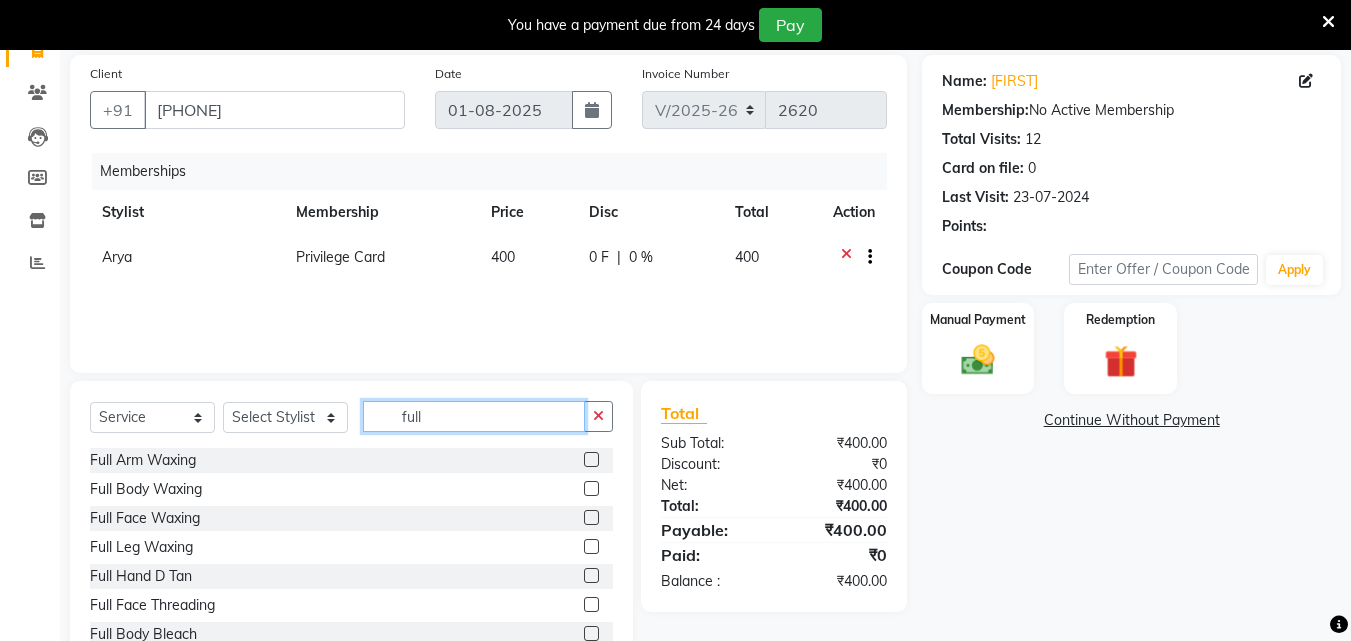 type on "full" 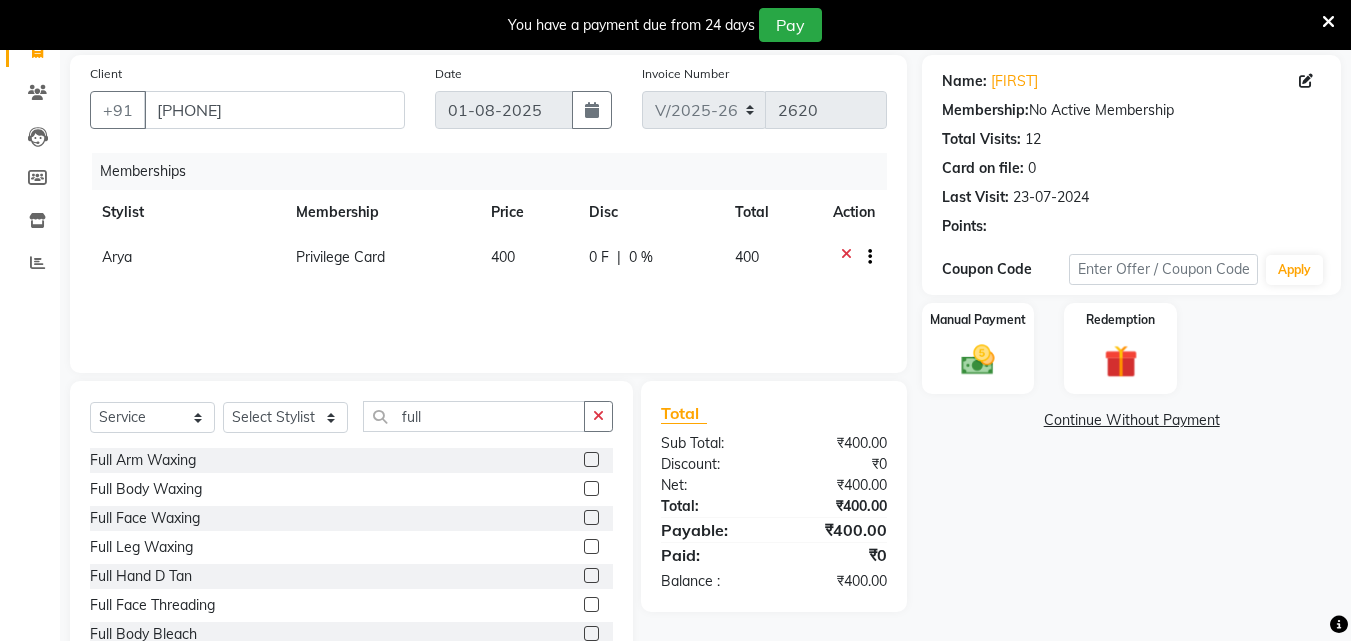 drag, startPoint x: 580, startPoint y: 603, endPoint x: 562, endPoint y: 594, distance: 20.12461 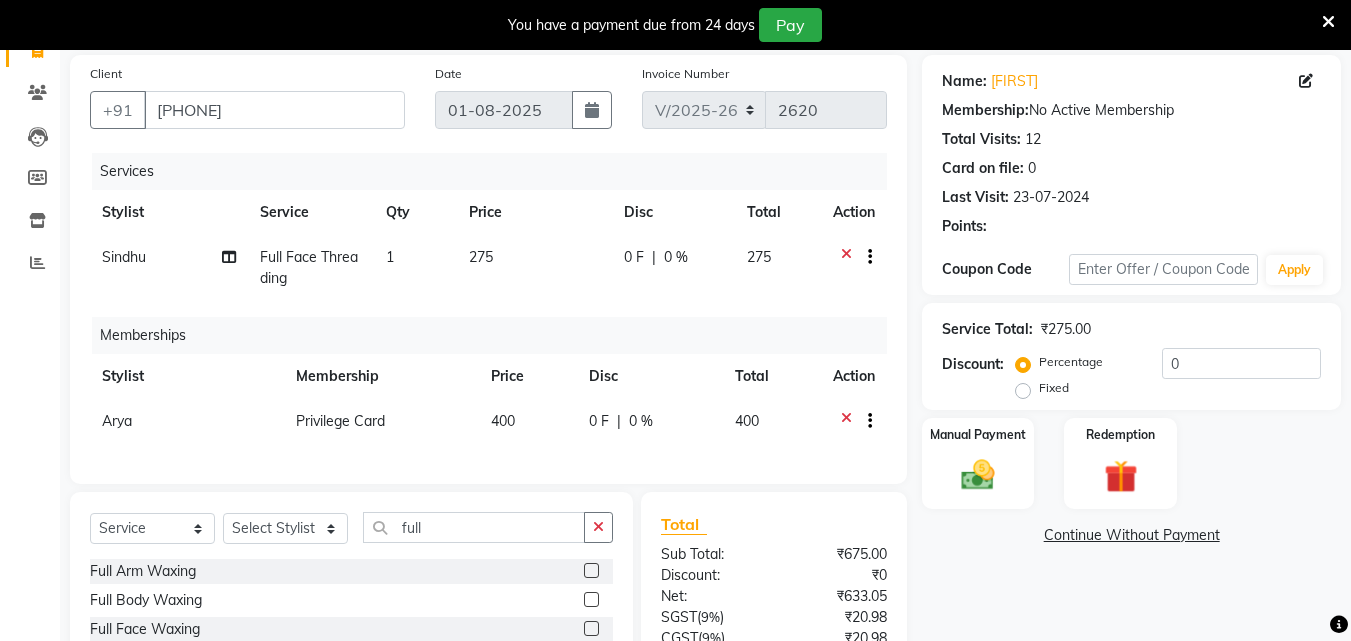 checkbox on "false" 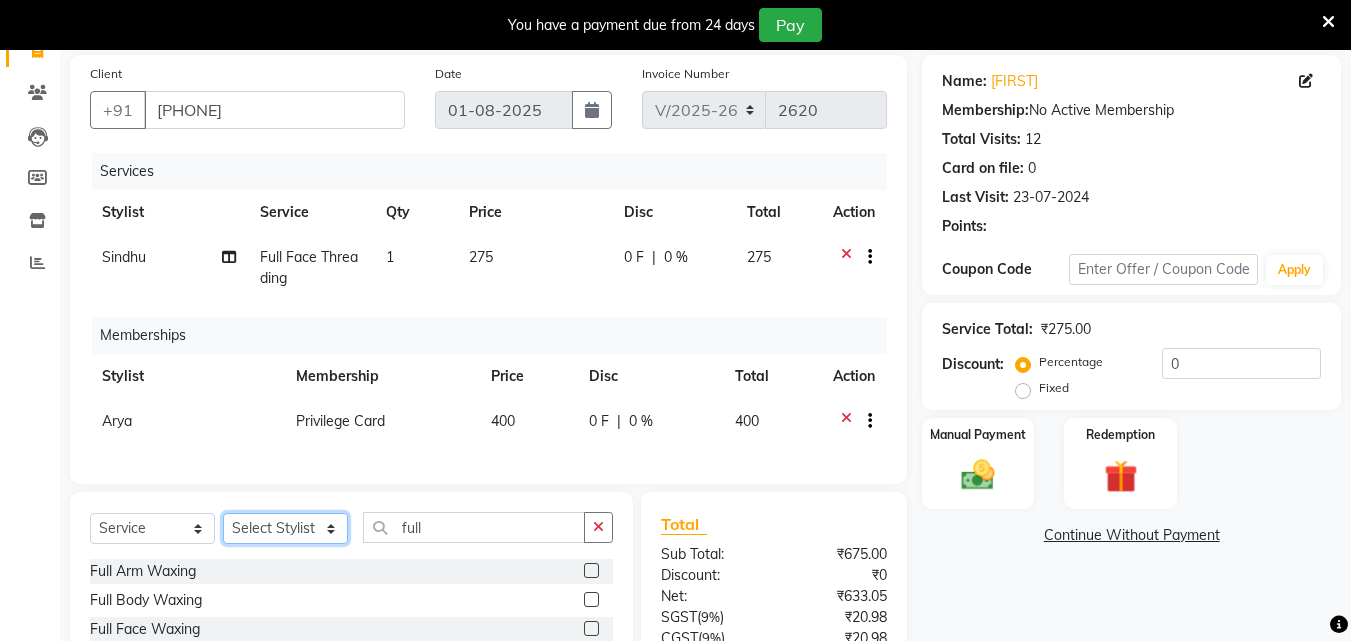 click on "Select Stylist Arya  CHINJU GEETA KAZHAKOOTTAM ASHTAMUDI KRISHNA LEKSHMI MADONNA MICHAEL MINCY VARGHESE Poornima Gopal PRIYA RESHMA ROSNI Sindhu SOORYAMOL" 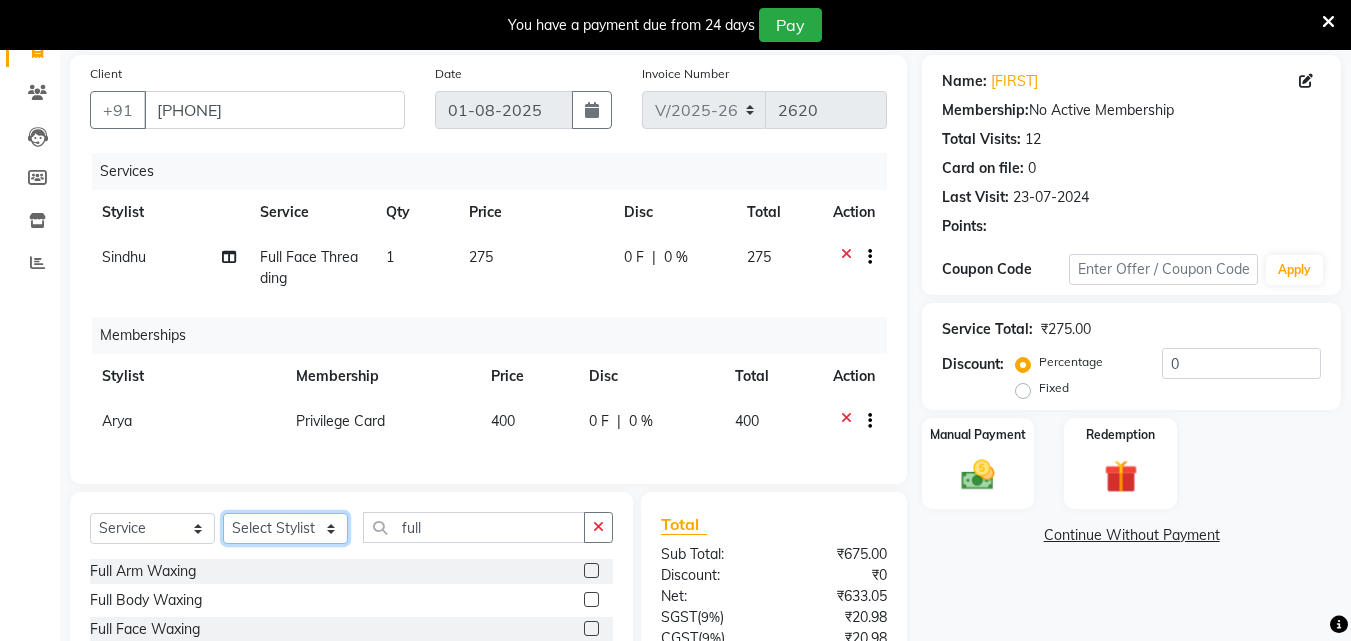 select on "[PHONE]" 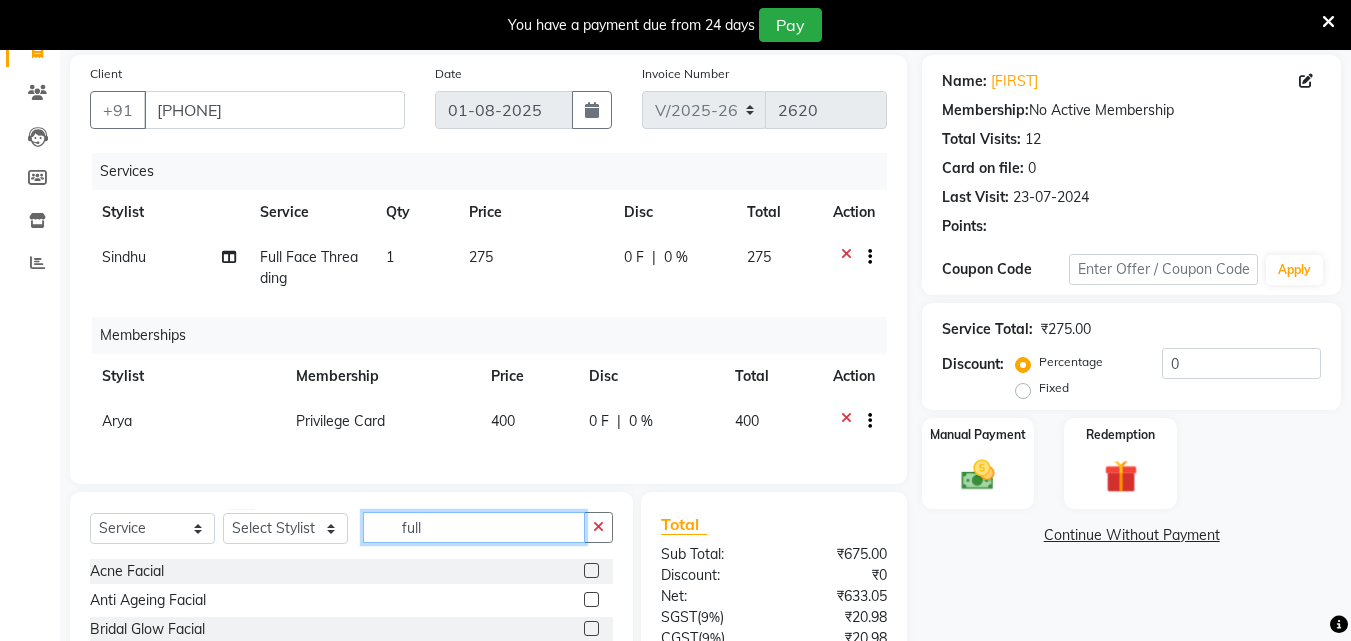 drag, startPoint x: 437, startPoint y: 538, endPoint x: 269, endPoint y: 528, distance: 168.29736 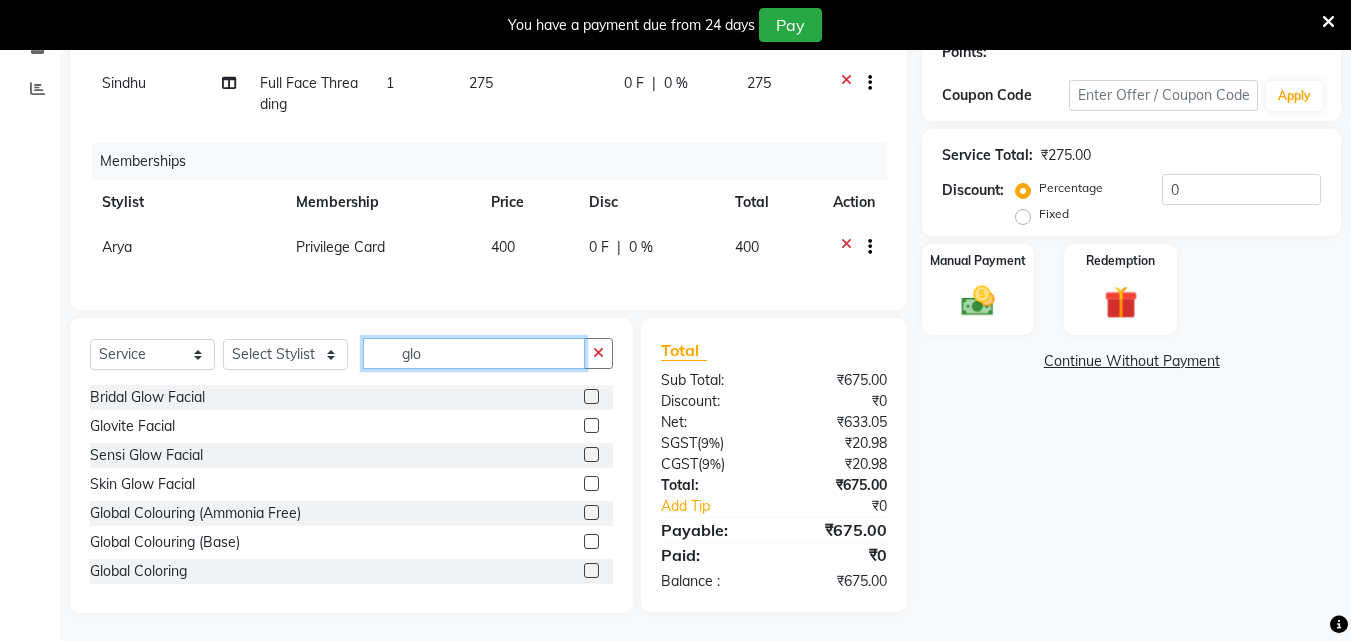 scroll, scrollTop: 336, scrollLeft: 0, axis: vertical 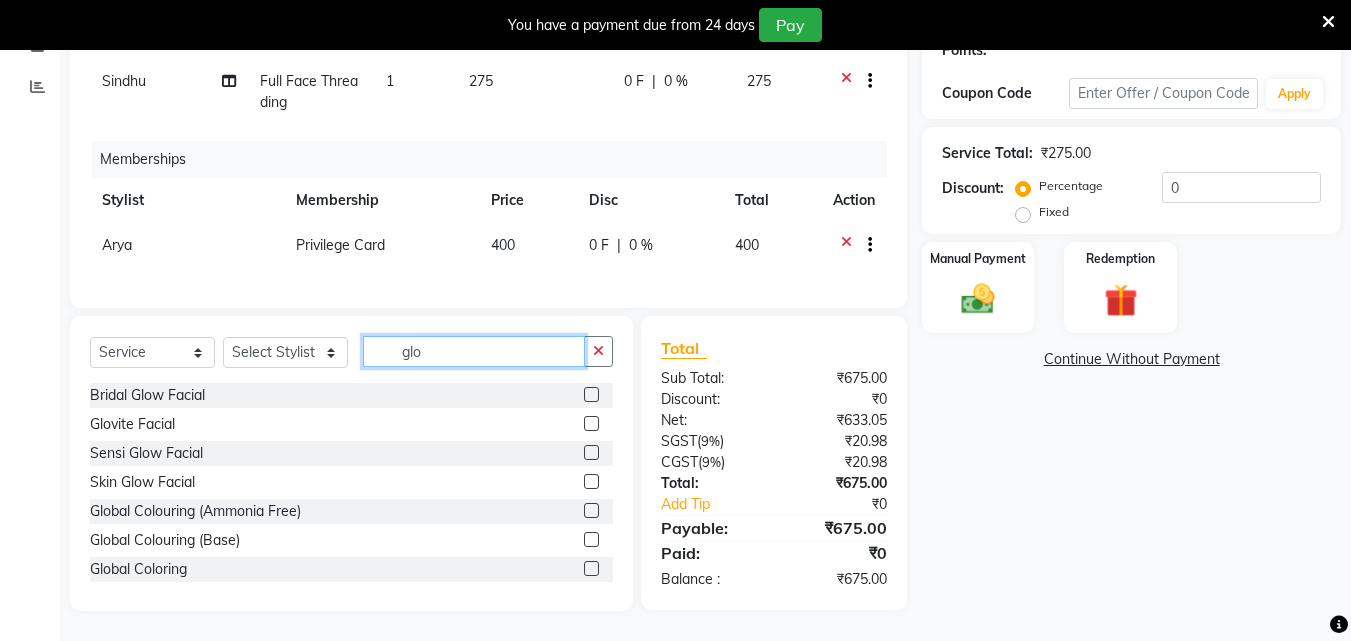 type on "glo" 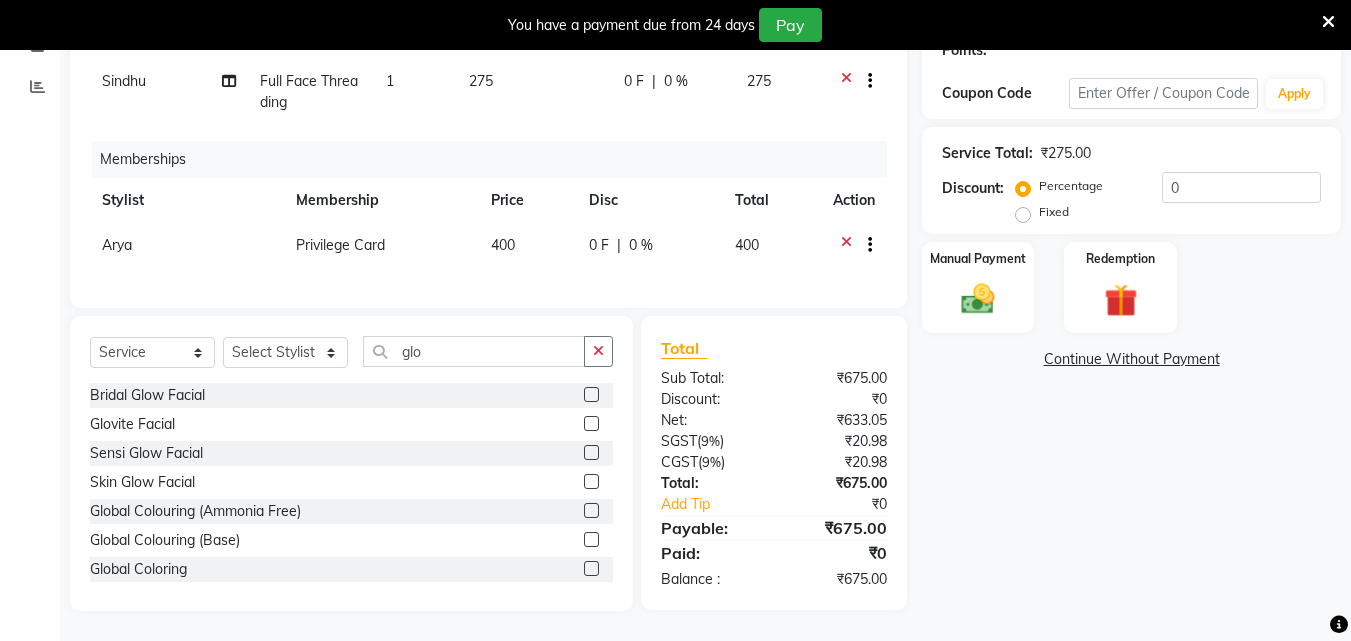click 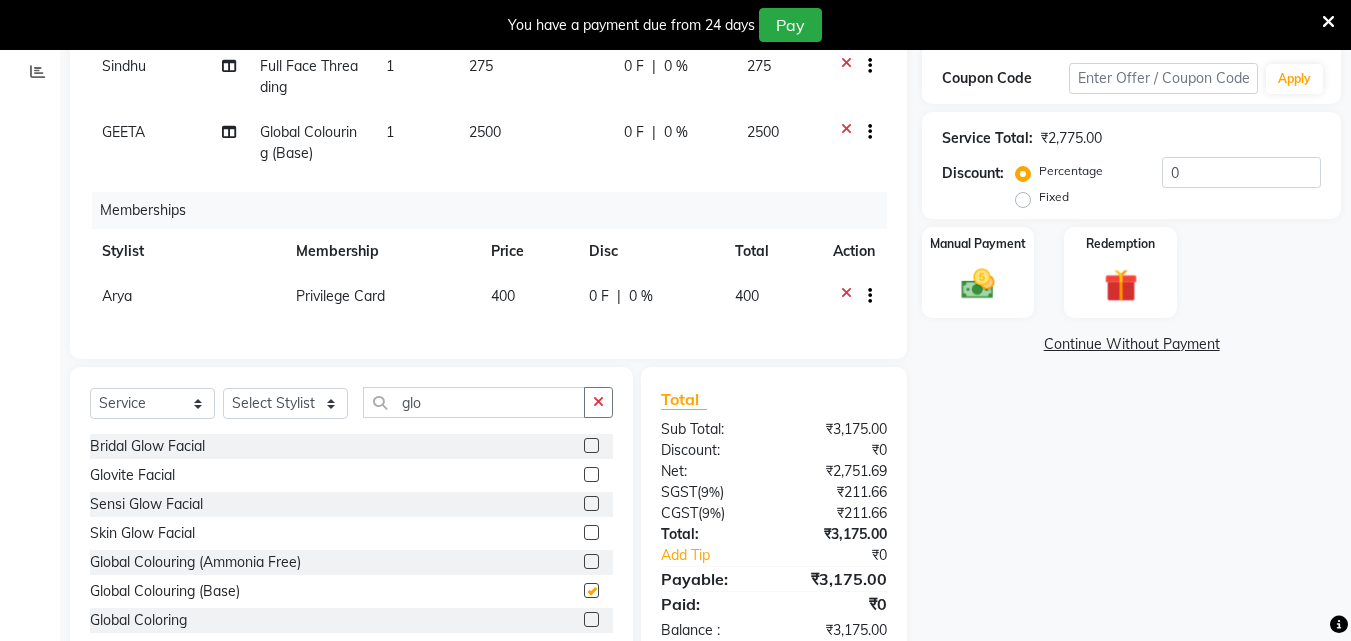checkbox on "false" 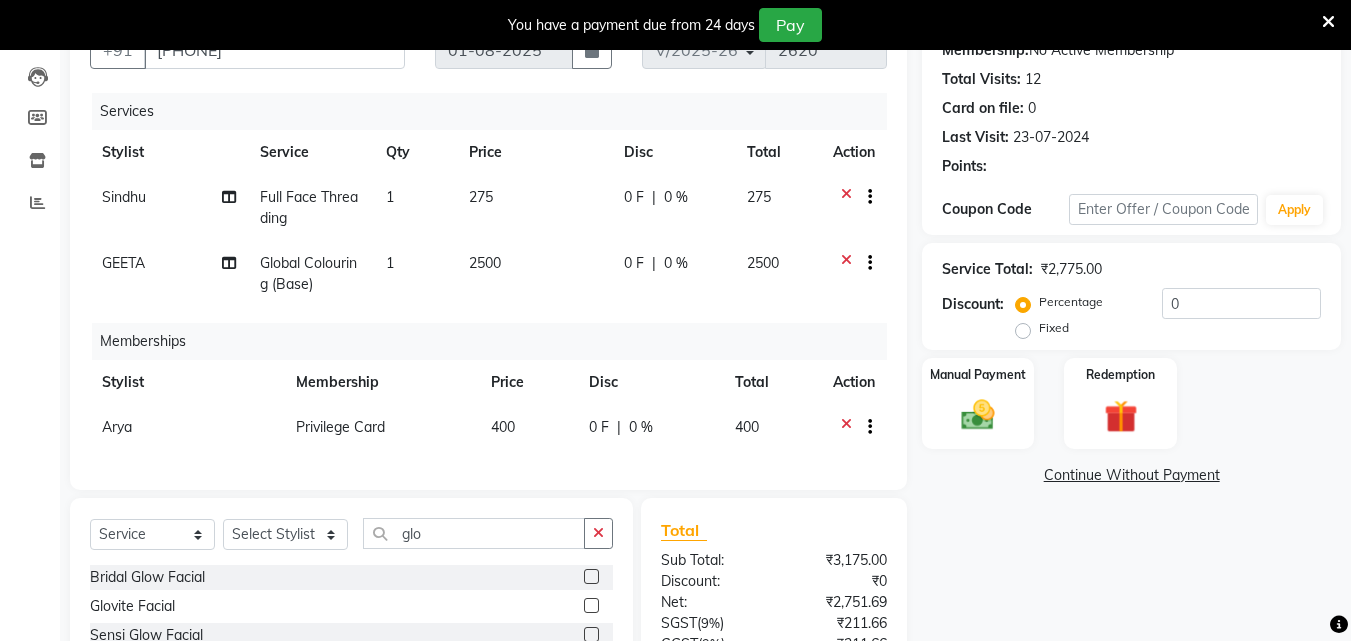 scroll, scrollTop: 202, scrollLeft: 0, axis: vertical 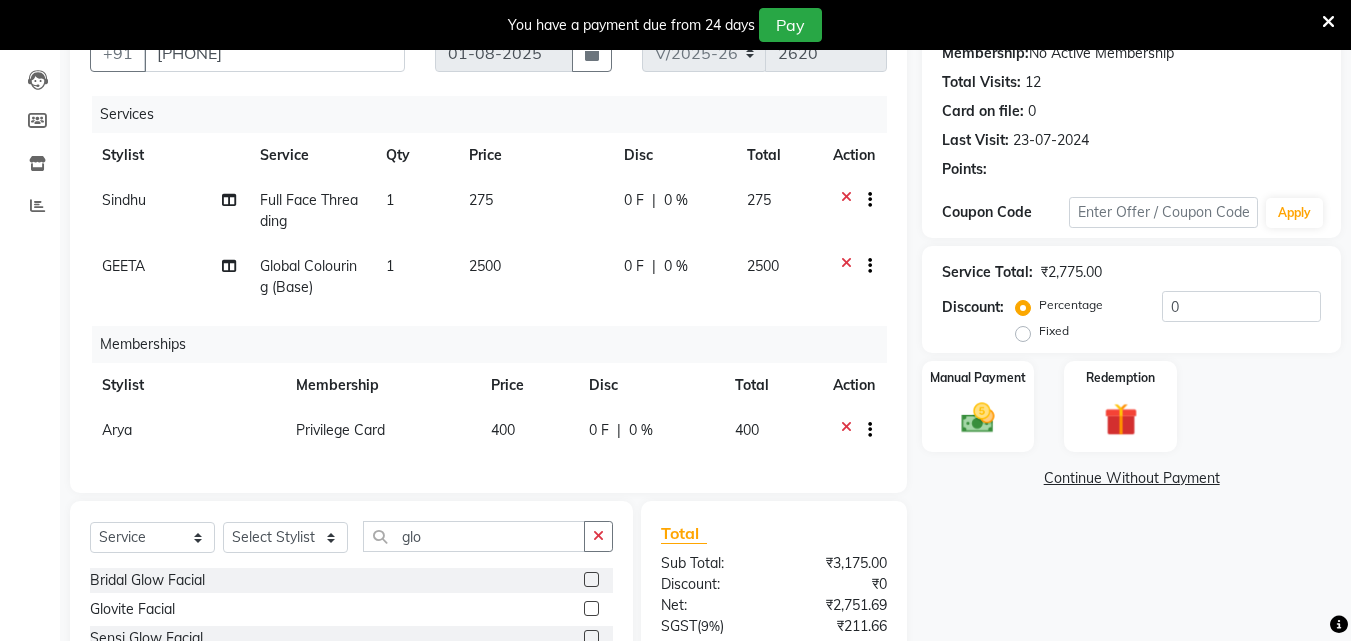 click on "0 F | 0 %" 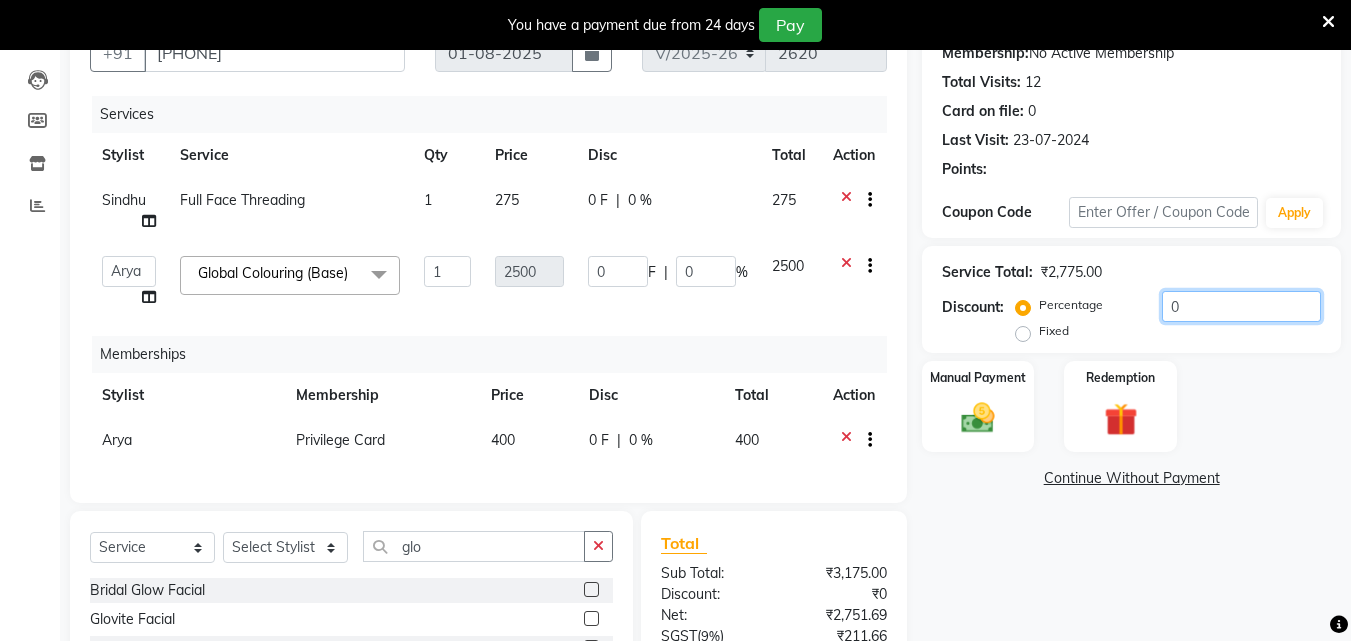 drag, startPoint x: 1184, startPoint y: 305, endPoint x: 1069, endPoint y: 305, distance: 115 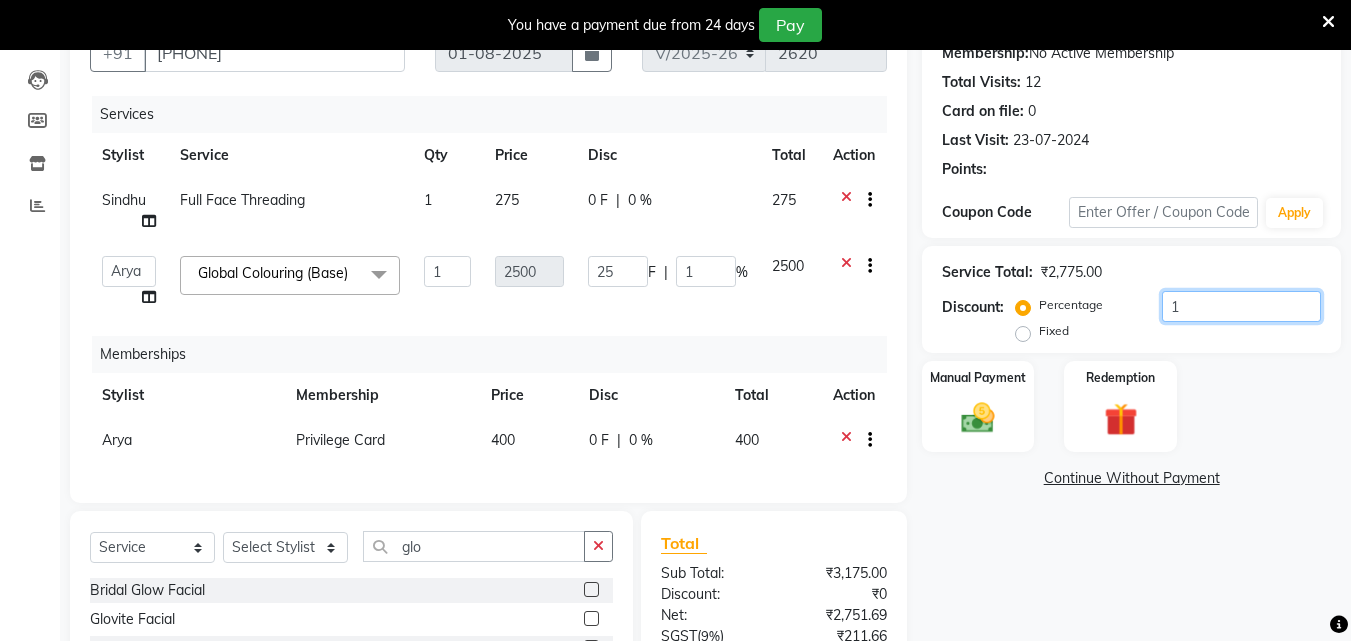 type on "15" 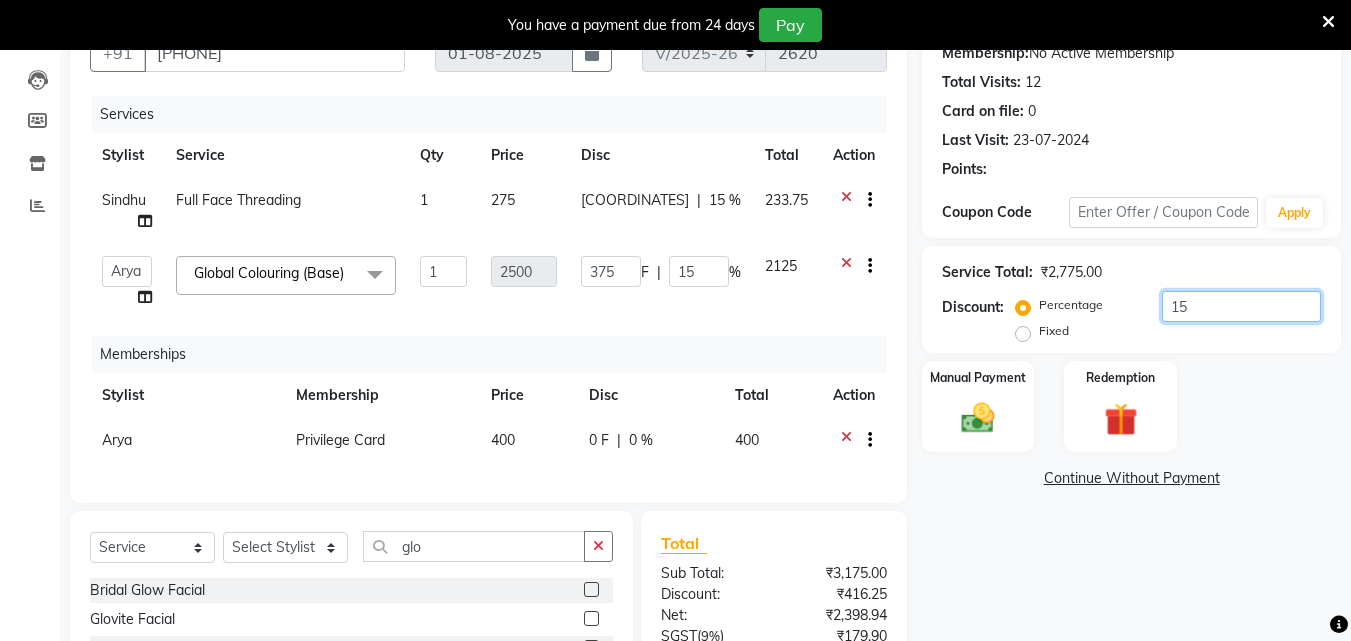 type on "15" 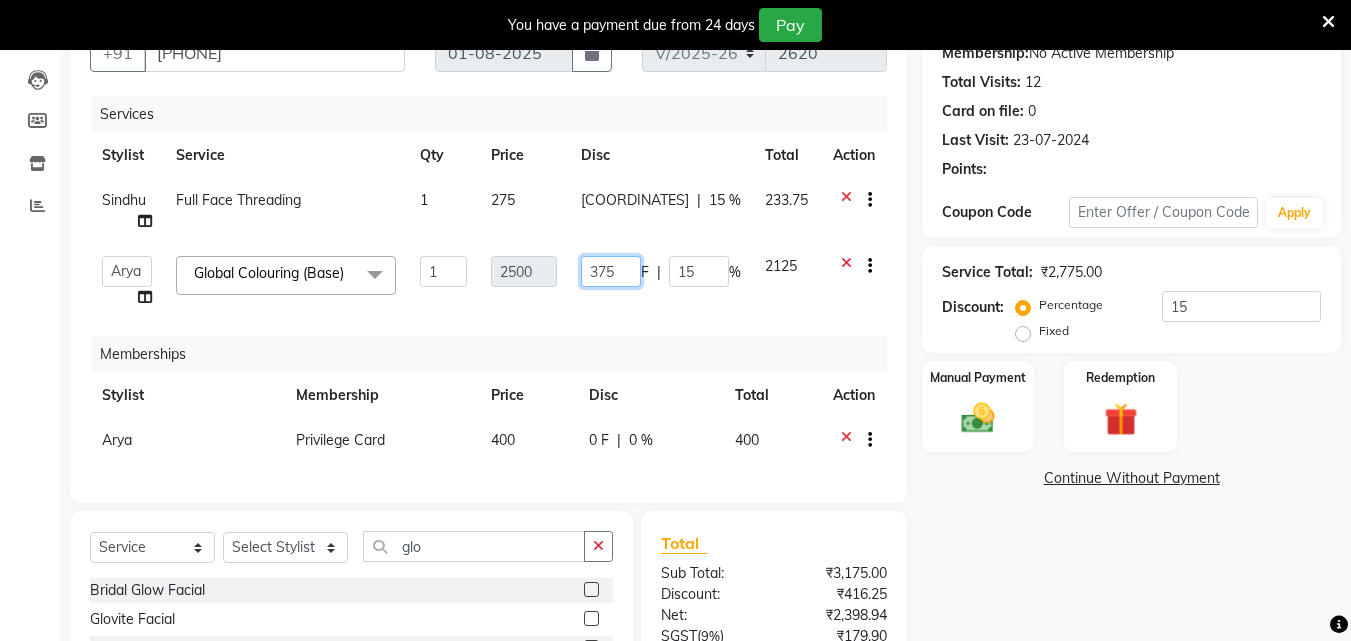click on "Arya CHINJU GEETA KAZHAKOOTTAM ASHTAMUDI KRISHNA LEKSHMI MADONNA MICHAEL MINCY VARGHESE Poornima Gopal PRIYA RESHMA ROSNI Sindhu SOORYAMOL Global Colouring (Base) x Acne Facial Anti Ageing Facial Bridal Glow Facial De-Pigmentation Treatment Dermalite Fairness Facial Diamond Facial D-Tan Cleanup D-Tan Facial D-Tan Pack Fruit Facial Fyc Bamboo Charcoal Facial Fyc Bio Marine Facial Fyc Fruit Fusion Facial Fyc Luster Gold Facial Fyc Pure Vit-C Facial Fyc Red Wine Facial Glovite Facial Gold Moroccan Vit C facial Dry Skin Gold Moroccan Vit C facial Oily Skin Golden Facial Hydra Brightening Facial Hydra Facial Hydramoist Facial Microdermabrasion Treatment Normal Cleanup O2C2 Facial Oxy Blast Facial Oxy Bleach Pearl Facial Protein Bleach Red Carpet DNA facial Sensi Glow Facial Skin Glow Facial Skin Lightening Facial Skin Whitening Facial Stemcell Facial Veg Peel Facial Un-Tan Facial Korean Glass Skin Facial Anti-Dandruff Treatment" 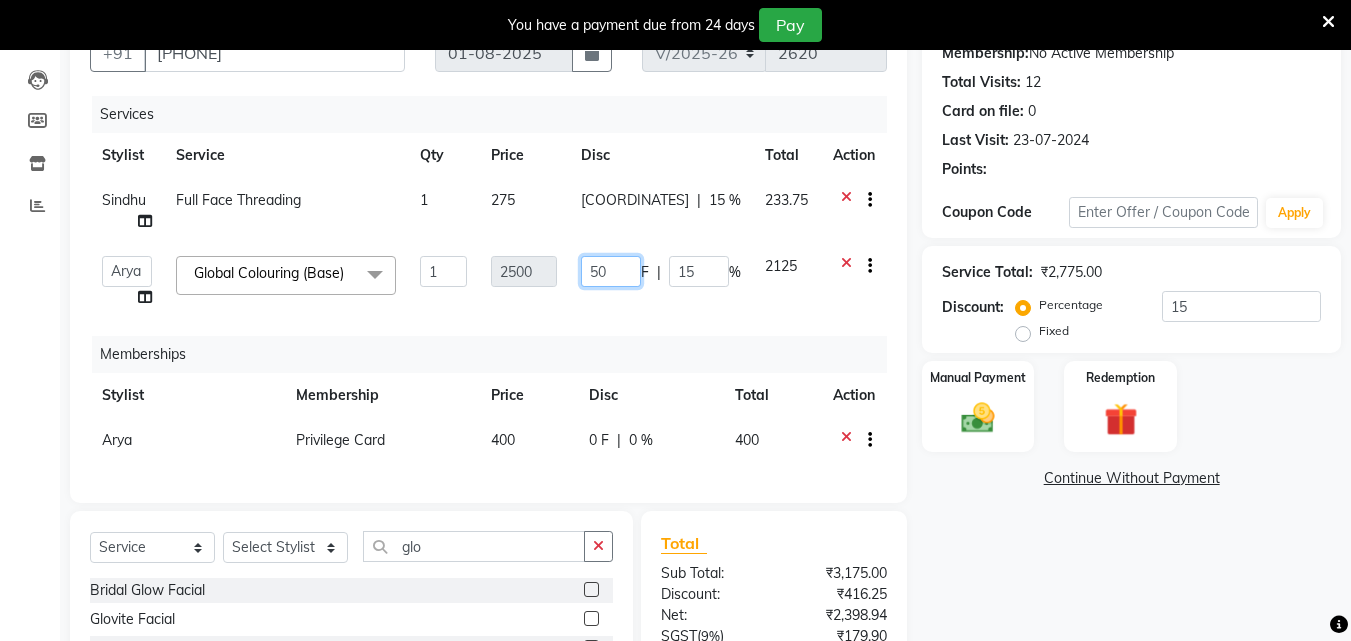type on "500" 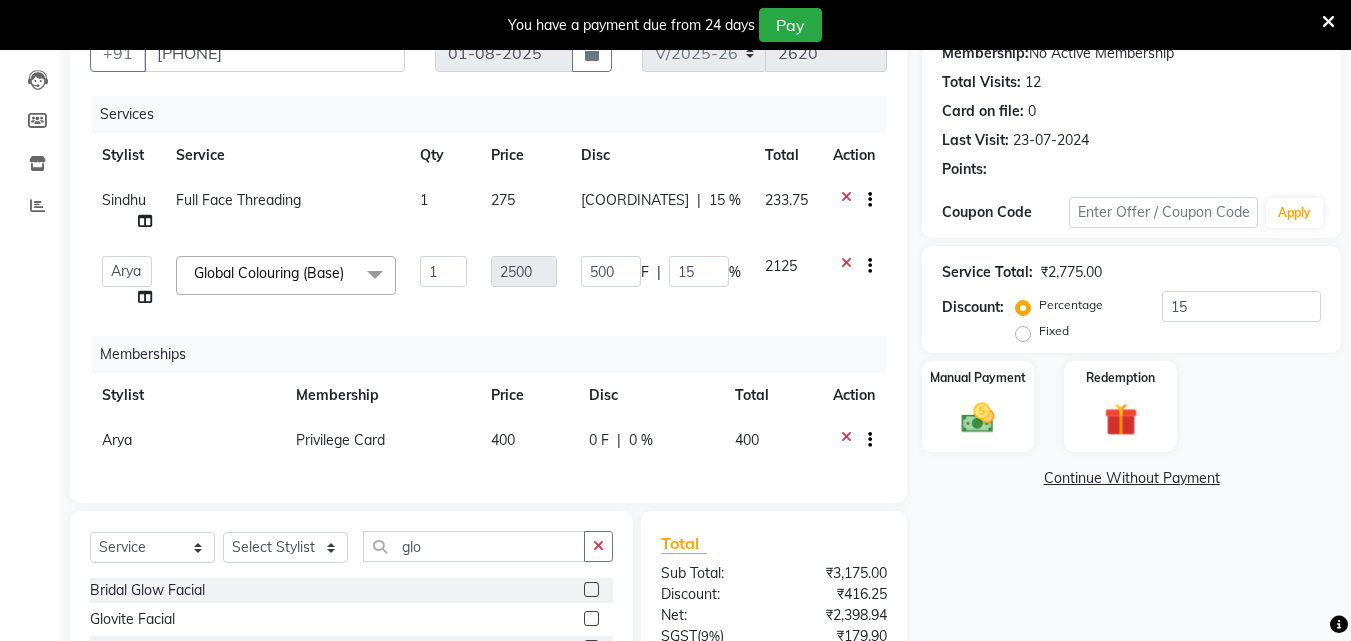click on "Services Stylist Service Qty Price Disc Total Action Sindhu Full Face Threading 1 275 41.25 F | 15 % 233.75  Arya    CHINJU   GEETA   KAZHAKOOTTAM ASHTAMUDI   KRISHNA   LEKSHMI   MADONNA MICHAEL   MINCY VARGHESE   Poornima Gopal   PRIYA   RESHMA   ROSNI   Sindhu   SOORYAMOL  Global Colouring (Base)  x Acne Facial Anti Ageing Facial Bridal Glow Facial De-Pigmentation Treatment Dermalite Fairness Facial Diamond Facial D-Tan Cleanup D-Tan Facial D-Tan Pack Fruit Facial Fyc Bamboo Charcoal Facial Fyc Bio Marine Facial Fyc Fruit Fusion Facial Fyc Luster Gold Facial Fyc Pure Vit-C Facial Fyc Red Wine Facial Glovite Facial Gold Moroccan Vit C facial Dry Skin Gold Moroccan Vit C facial Oily Skin Golden Facial Hydra Brightening Facial Hydra Facial Hydramoist Facial Microdermabrasion Treatment Normal Cleanup O2C2 Facial Oxy Blast Facial Oxy Bleach Pearl Facial Protein Bleach Red Carpet DNA facial Sensi Glow Facial Skin Glow Facial Skin Lightening Facial Skin Whitening Facial Stemcell  Facial Veg Peel Facial Hair Spa 1" 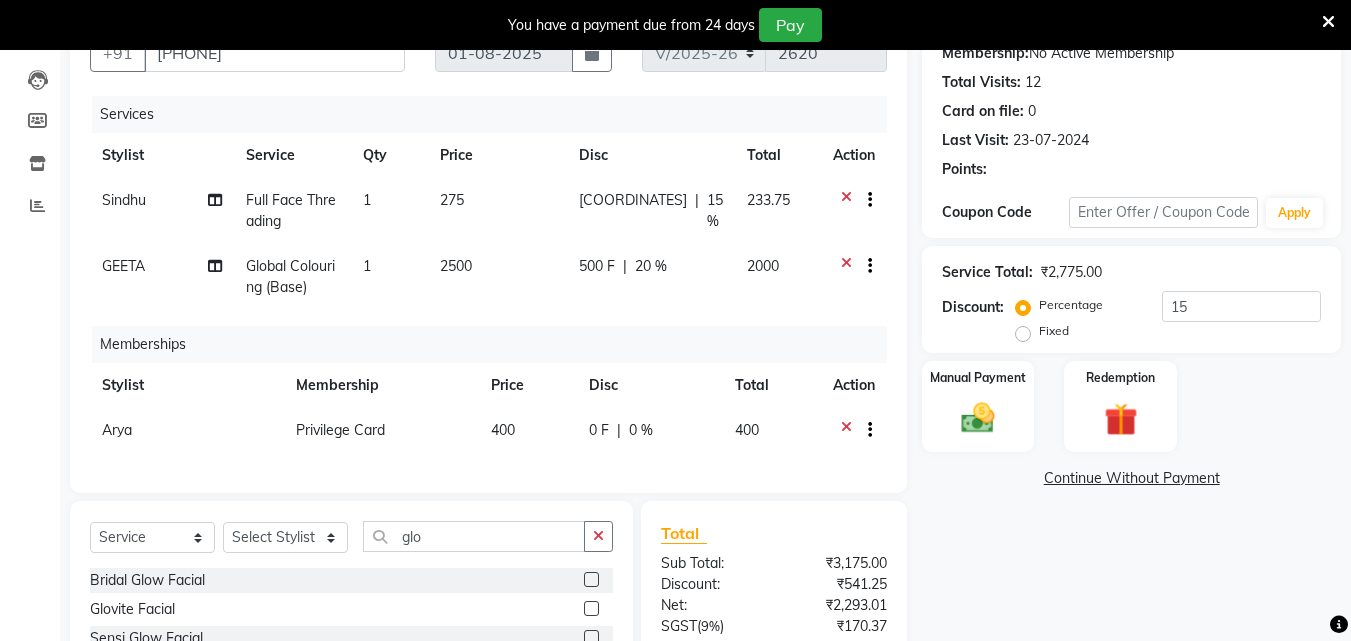 click on "20 %" 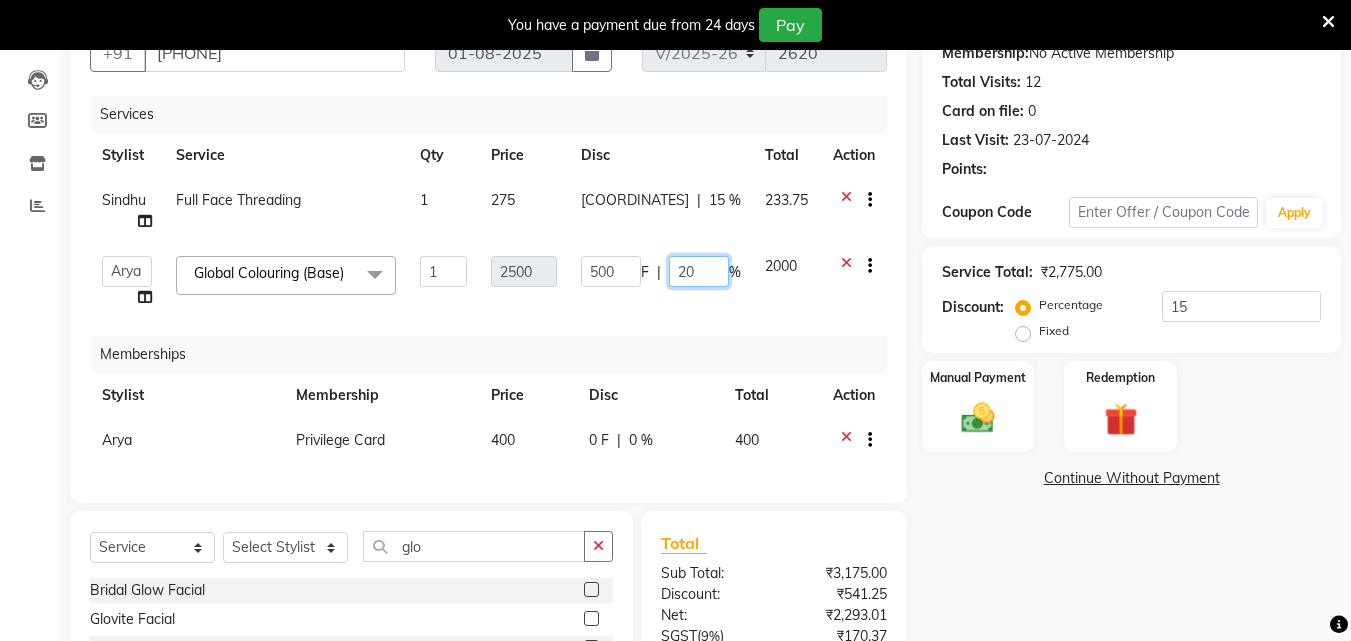 click on "20" 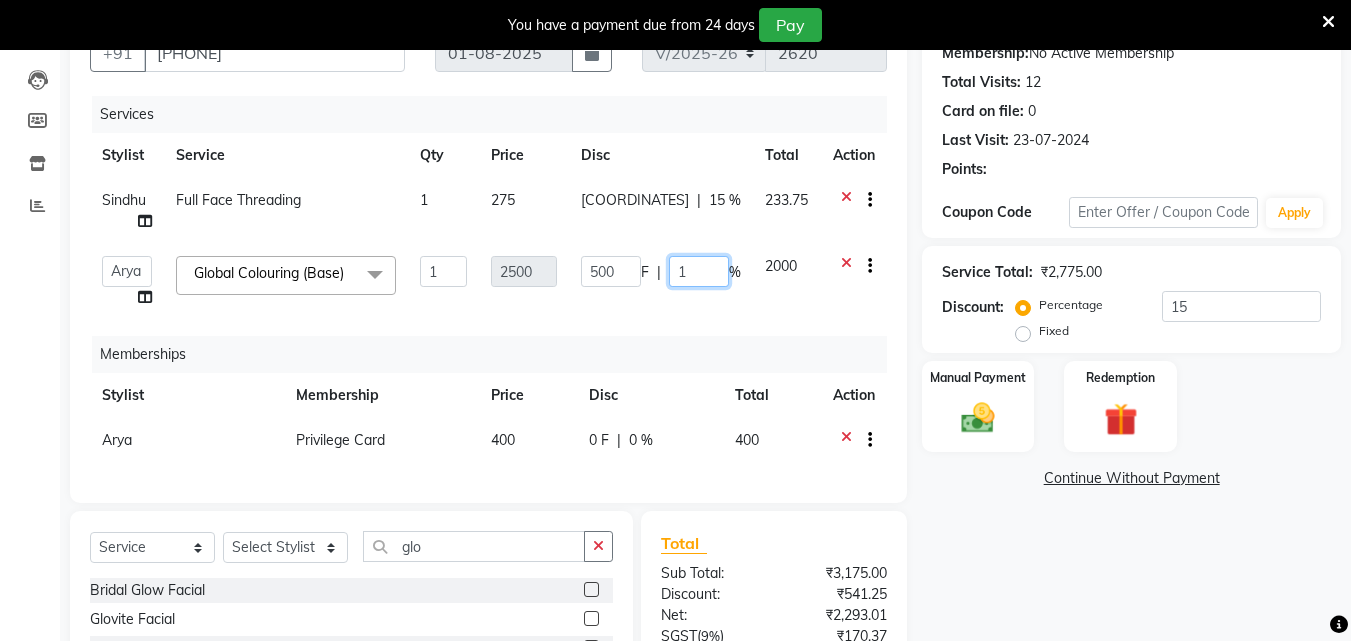 type on "15" 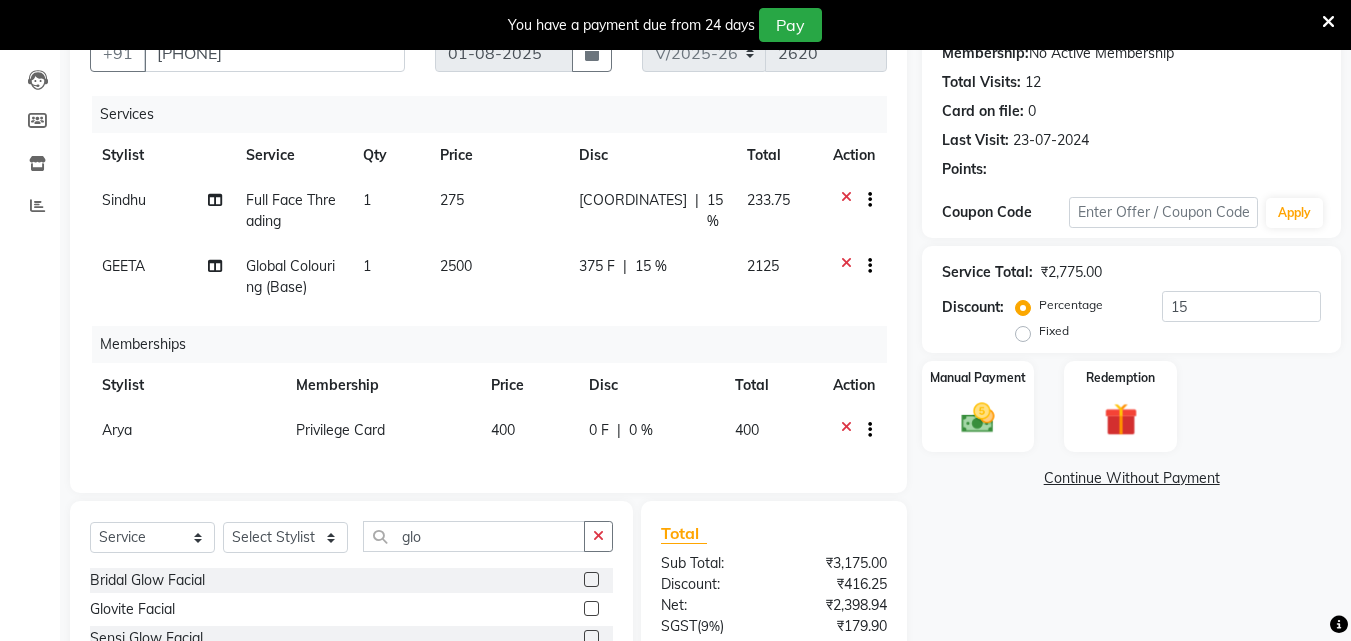 click on "Services Stylist Service Qty Price Disc Total Action Sindhu Full Face Threading 1 275 41.25 F | 15 % 233.75 GEETA Global Colouring (Base) 1 2500 375 F | 15 % 2125 Memberships Stylist Membership Price Disc Total Action Arya  Privilege Card 400 0 F | 0 % 400" 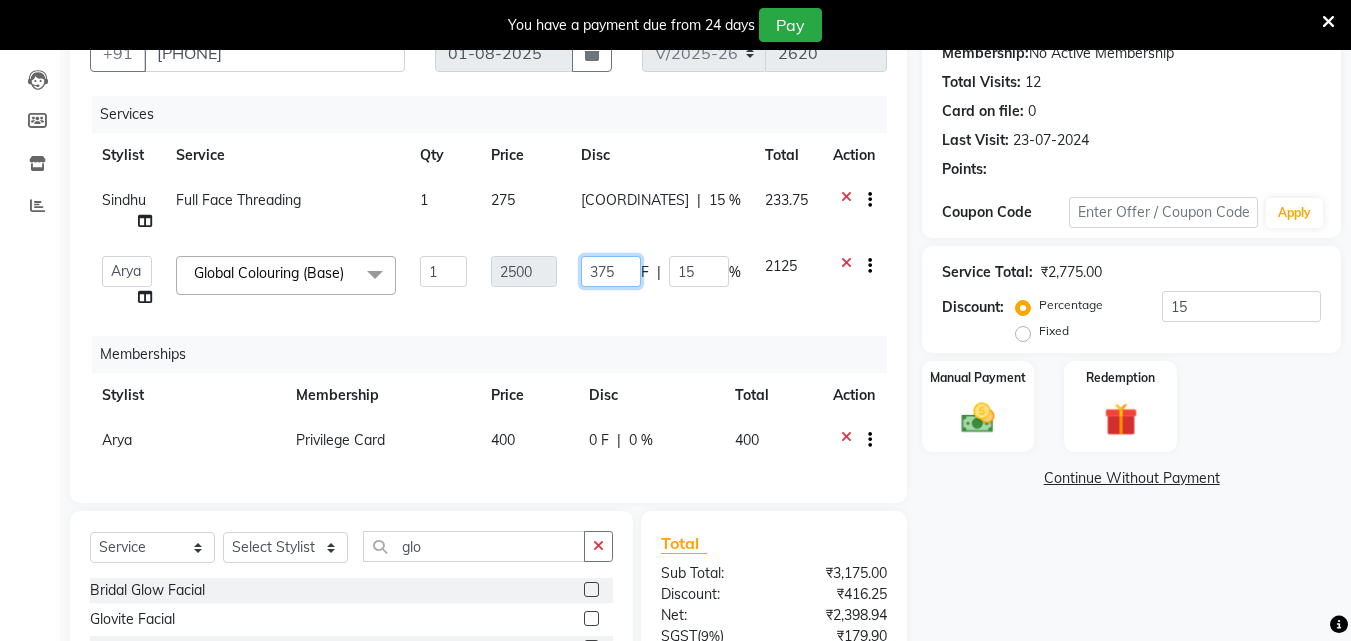 click on "Arya CHINJU GEETA KAZHAKOOTTAM ASHTAMUDI KRISHNA LEKSHMI MADONNA MICHAEL MINCY VARGHESE Poornima Gopal PRIYA RESHMA ROSNI Sindhu SOORYAMOL Global Colouring (Base) x Acne Facial Anti Ageing Facial Bridal Glow Facial De-Pigmentation Treatment Dermalite Fairness Facial Diamond Facial D-Tan Cleanup D-Tan Facial D-Tan Pack Fruit Facial Fyc Bamboo Charcoal Facial Fyc Bio Marine Facial Fyc Fruit Fusion Facial Fyc Luster Gold Facial Fyc Pure Vit-C Facial Fyc Red Wine Facial Glovite Facial Gold Moroccan Vit C facial Dry Skin Gold Moroccan Vit C facial Oily Skin Golden Facial Hydra Brightening Facial Hydra Facial Hydramoist Facial Microdermabrasion Treatment Normal Cleanup O2C2 Facial Oxy Blast Facial Oxy Bleach Pearl Facial Protein Bleach Red Carpet DNA facial Sensi Glow Facial Skin Glow Facial Skin Lightening Facial Skin Whitening Facial Stemcell Facial Veg Peel Facial Un-Tan Facial Korean Glass Skin Facial Anti-Dandruff Treatment" 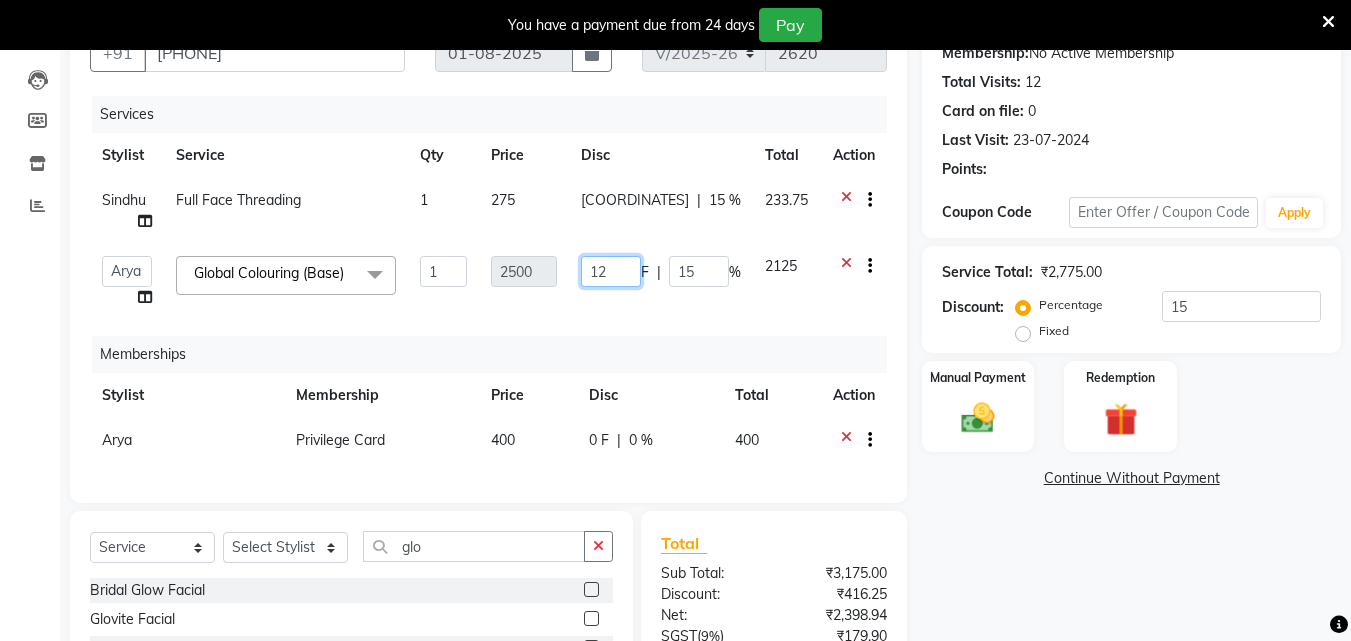 type on "125" 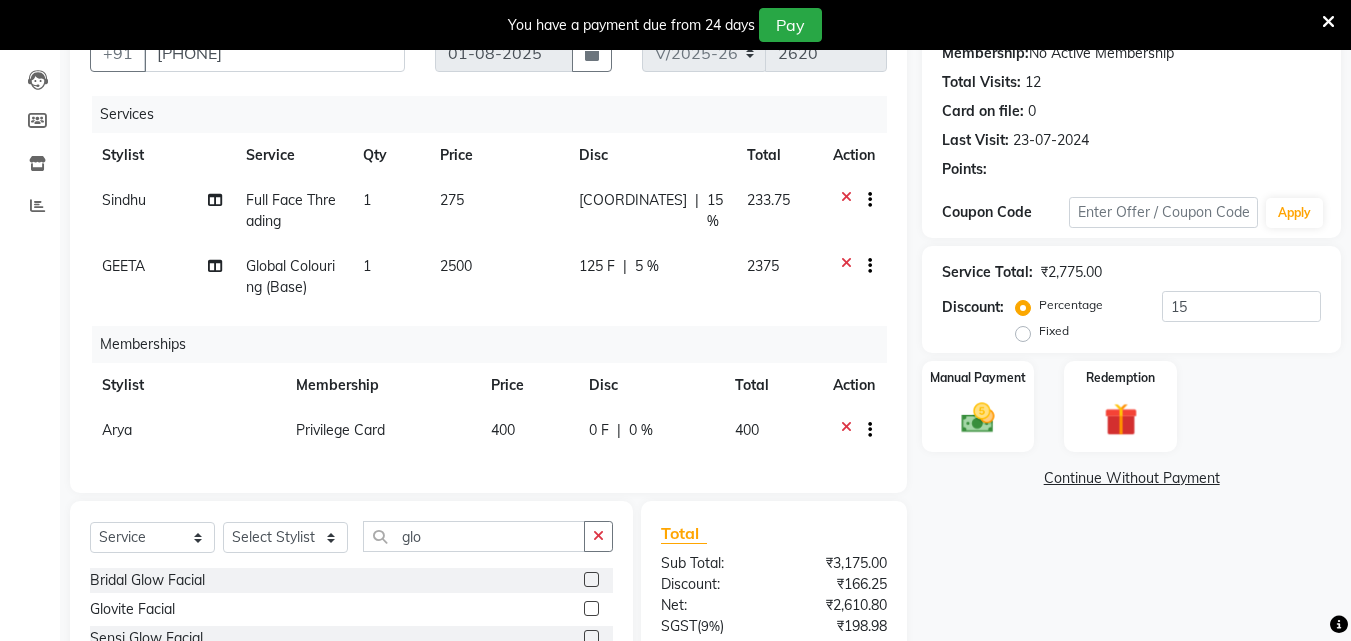 click on "Services Stylist Service Qty Price Disc Total Action Sindhu Full Face Threading 1 275 41.25 F | 15 % 233.75 GEETA Global Colouring (Base) 1 2500 125 F | 5 % 2375 Memberships Stylist Membership Price Disc Total Action Arya  Privilege Card 400 0 F | 0 % 400" 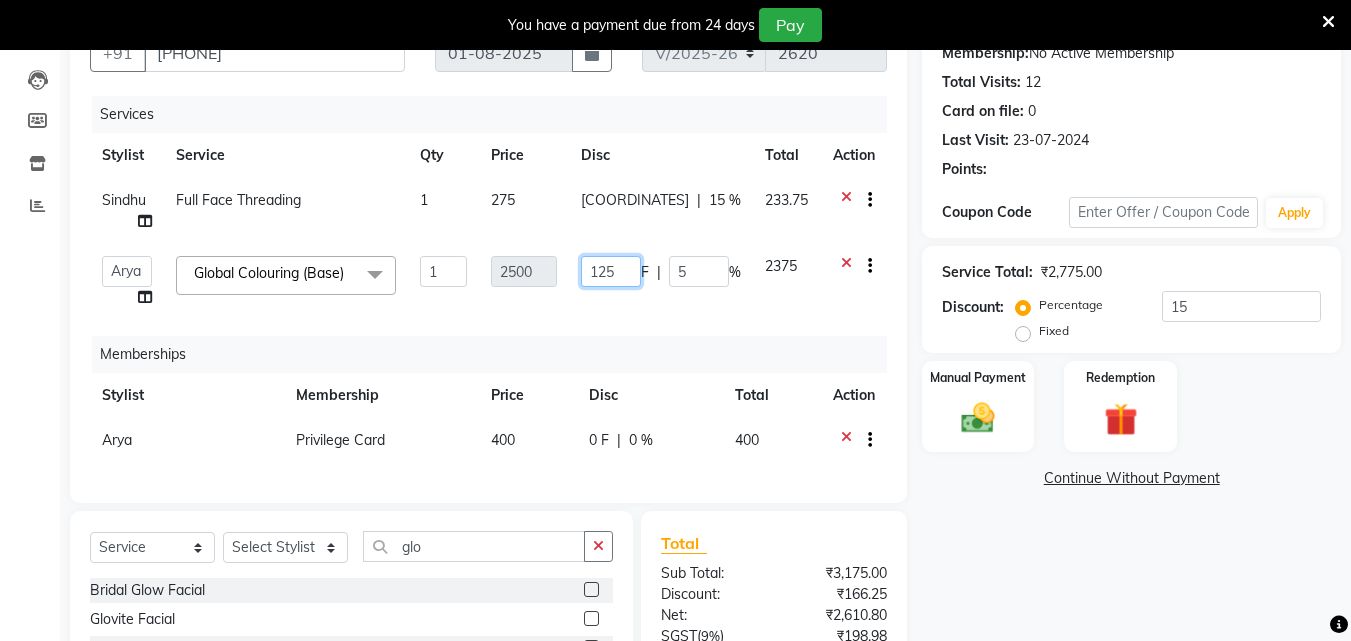 click on "Arya CHINJU GEETA KAZHAKOOTTAM ASHTAMUDI KRISHNA LEKSHMI MADONNA MICHAEL MINCY VARGHESE Poornima Gopal PRIYA RESHMA ROSNI Sindhu SOORYAMOL Global Colouring (Base) x Acne Facial Anti Ageing Facial Bridal Glow Facial De-Pigmentation Treatment Dermalite Fairness Facial Diamond Facial D-Tan Cleanup D-Tan Facial D-Tan Pack Fruit Facial Fyc Bamboo Charcoal Facial Fyc Bio Marine Facial Fyc Fruit Fusion Facial Fyc Luster Gold Facial Fyc Pure Vit-C Facial Fyc Red Wine Facial Glovite Facial Gold Moroccan Vit C facial Dry Skin Gold Moroccan Vit C facial Oily Skin Golden Facial Hydra Brightening Facial Hydra Facial Hydramoist Facial Microdermabrasion Treatment Normal Cleanup O2C2 Facial Oxy Blast Facial Oxy Bleach Pearl Facial Protein Bleach Red Carpet DNA facial Sensi Glow Facial Skin Glow Facial Skin Lightening Facial Skin Whitening Facial Stemcell Facial Veg Peel Facial Un-Tan Facial Korean Glass Skin Facial Anti-Dandruff Treatment" 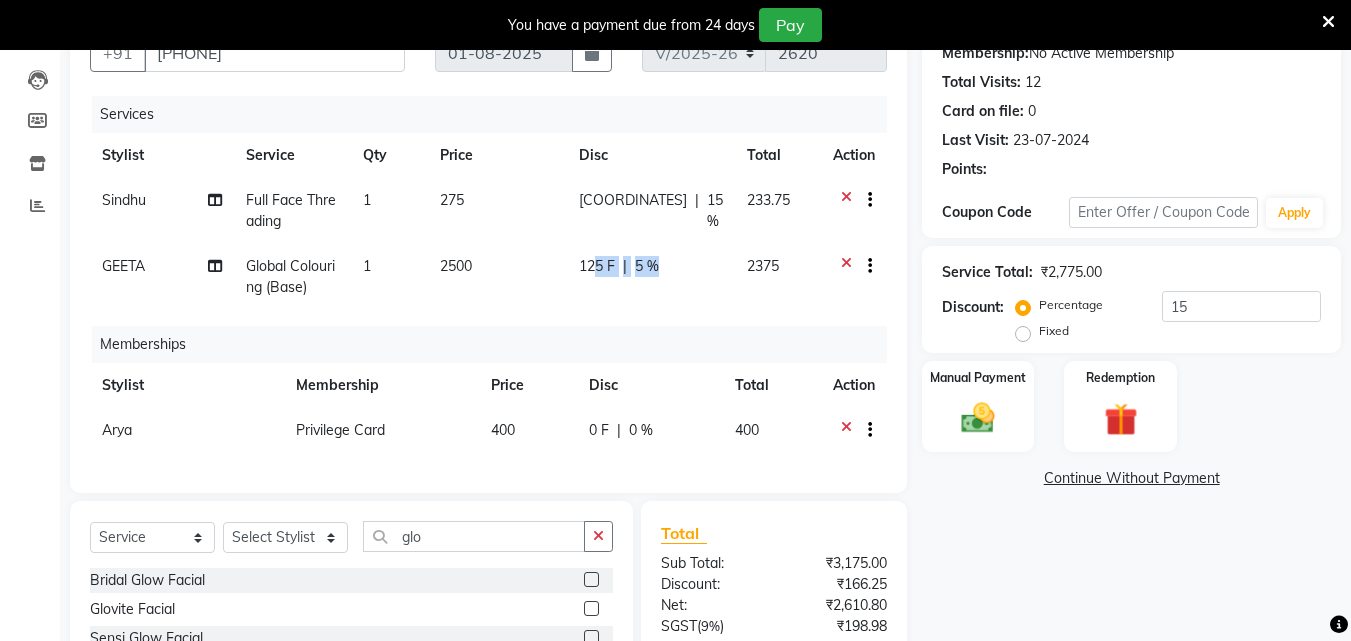 drag, startPoint x: 713, startPoint y: 274, endPoint x: 633, endPoint y: 259, distance: 81.394104 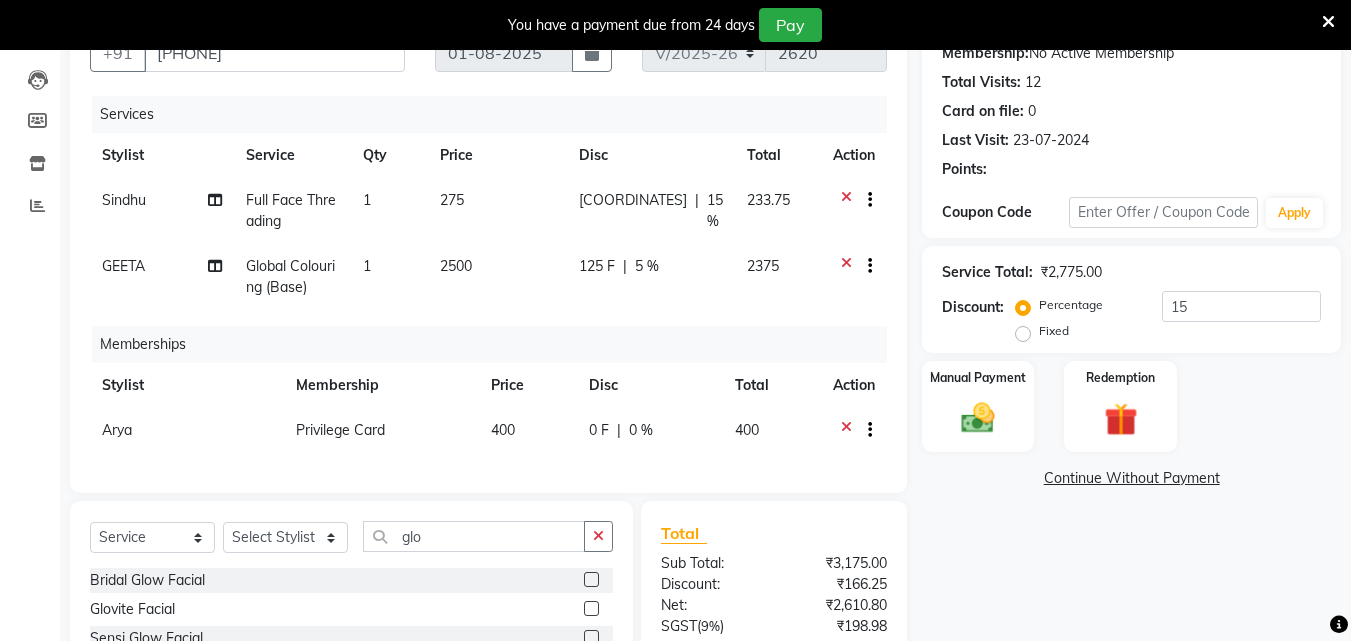 click 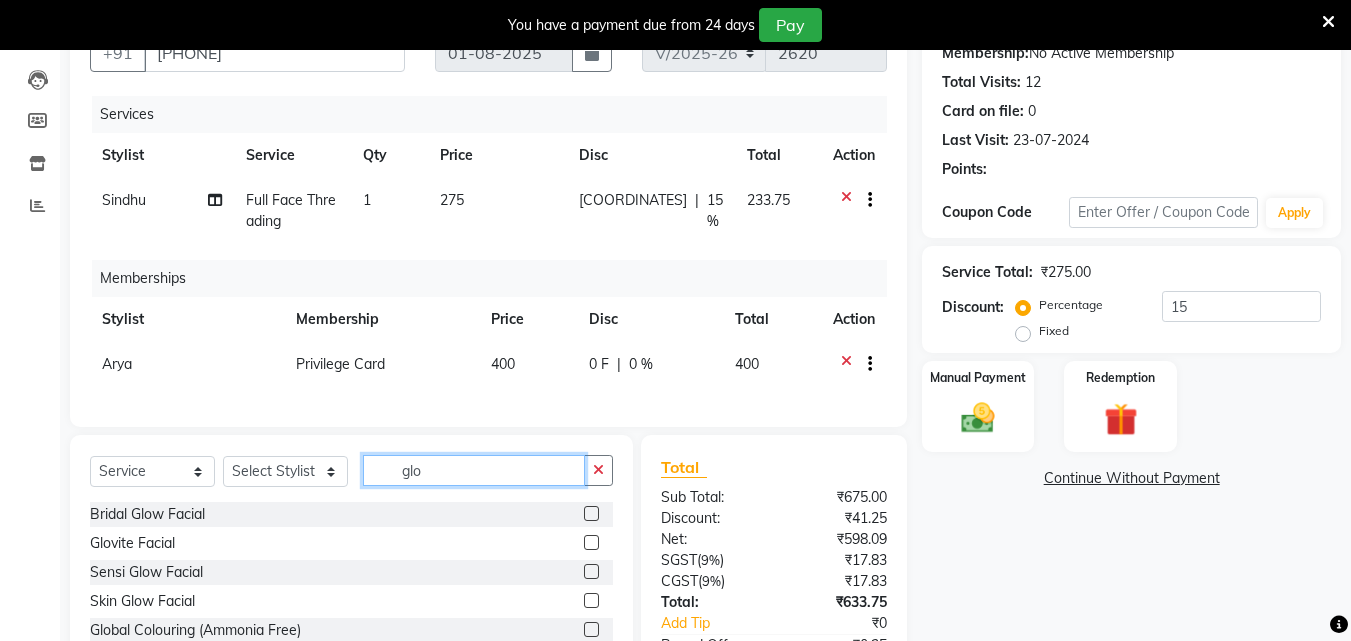 drag, startPoint x: 449, startPoint y: 482, endPoint x: 312, endPoint y: 481, distance: 137.00365 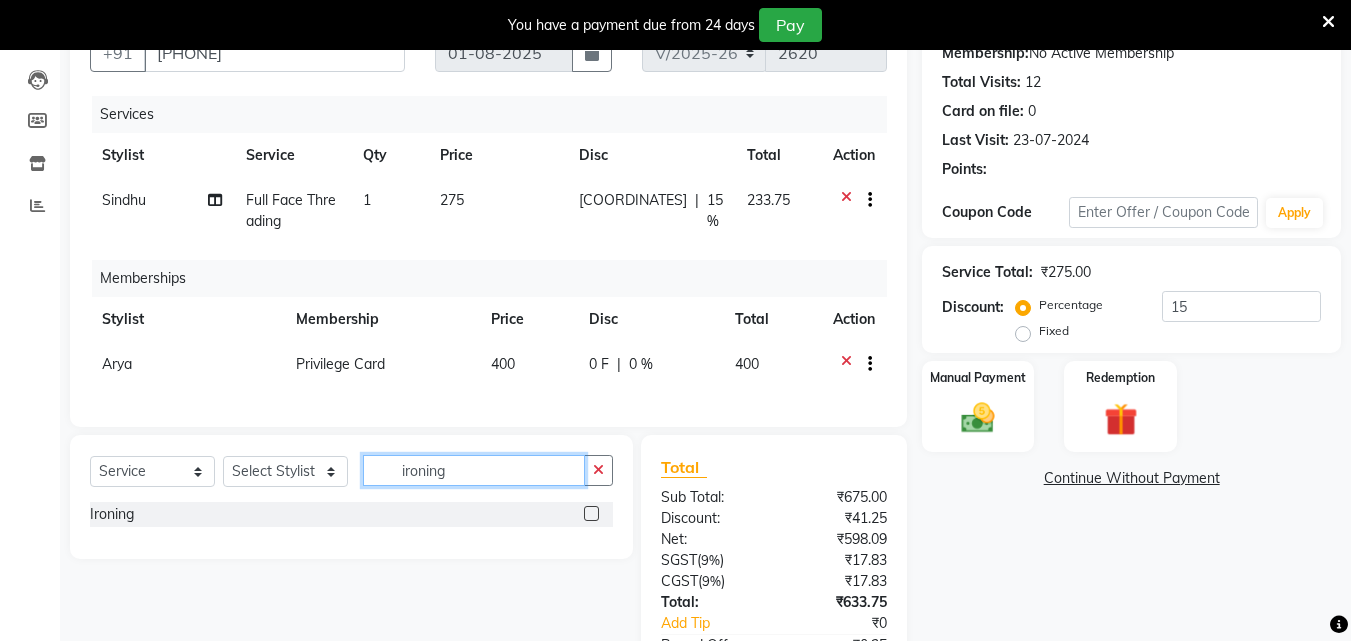 type on "ironing" 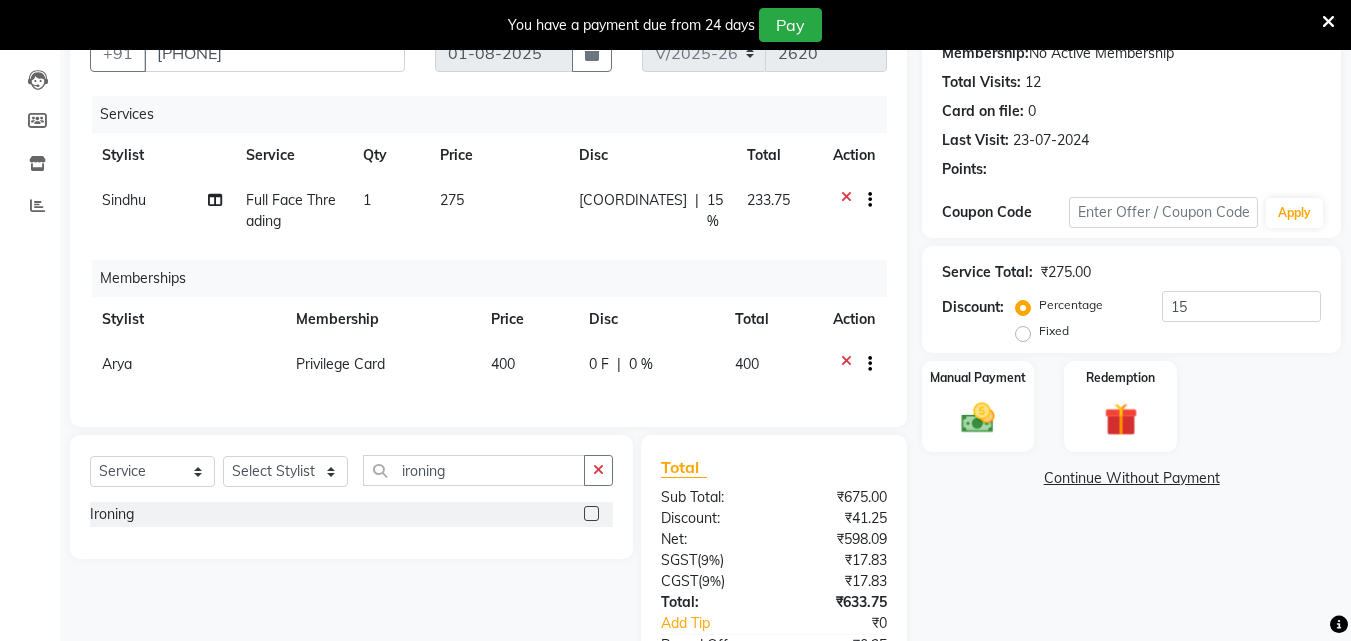 click 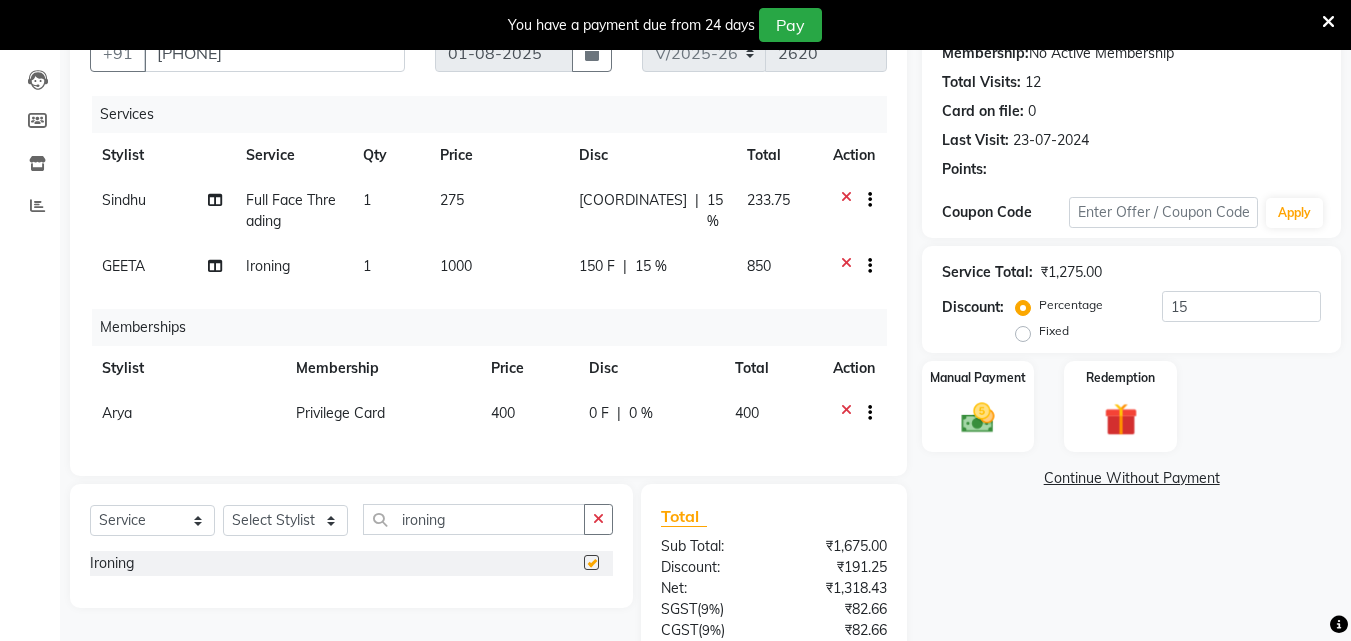 checkbox on "false" 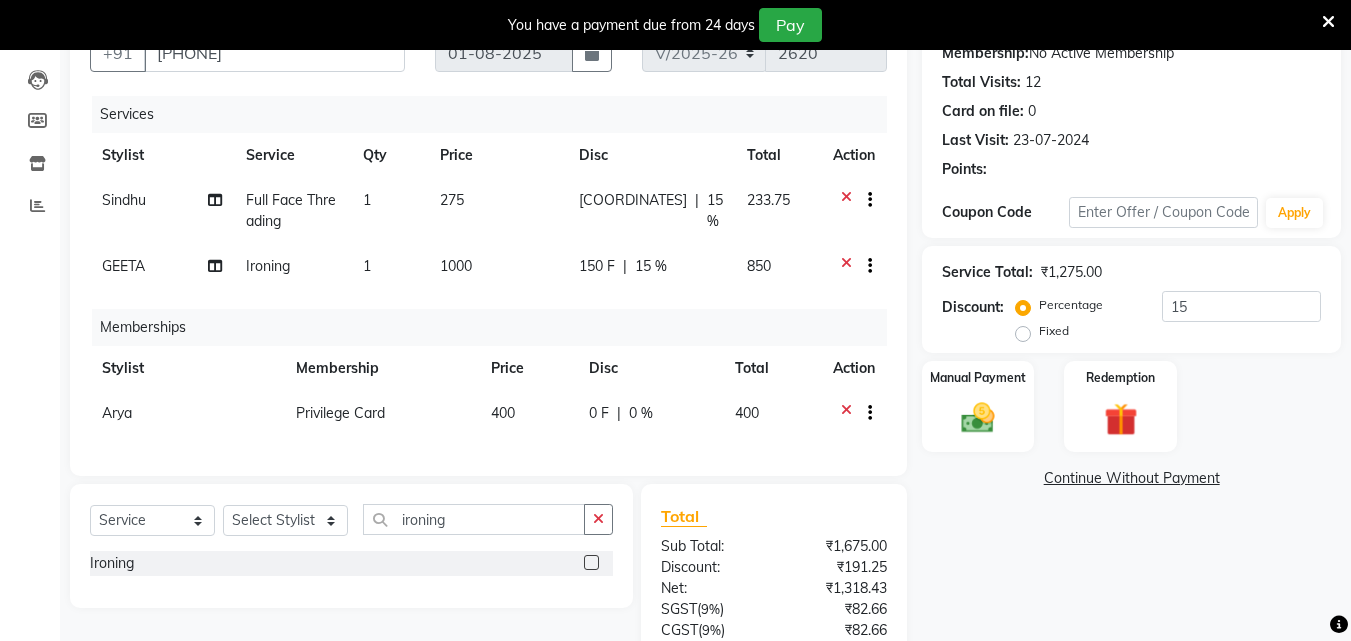 click on "1" 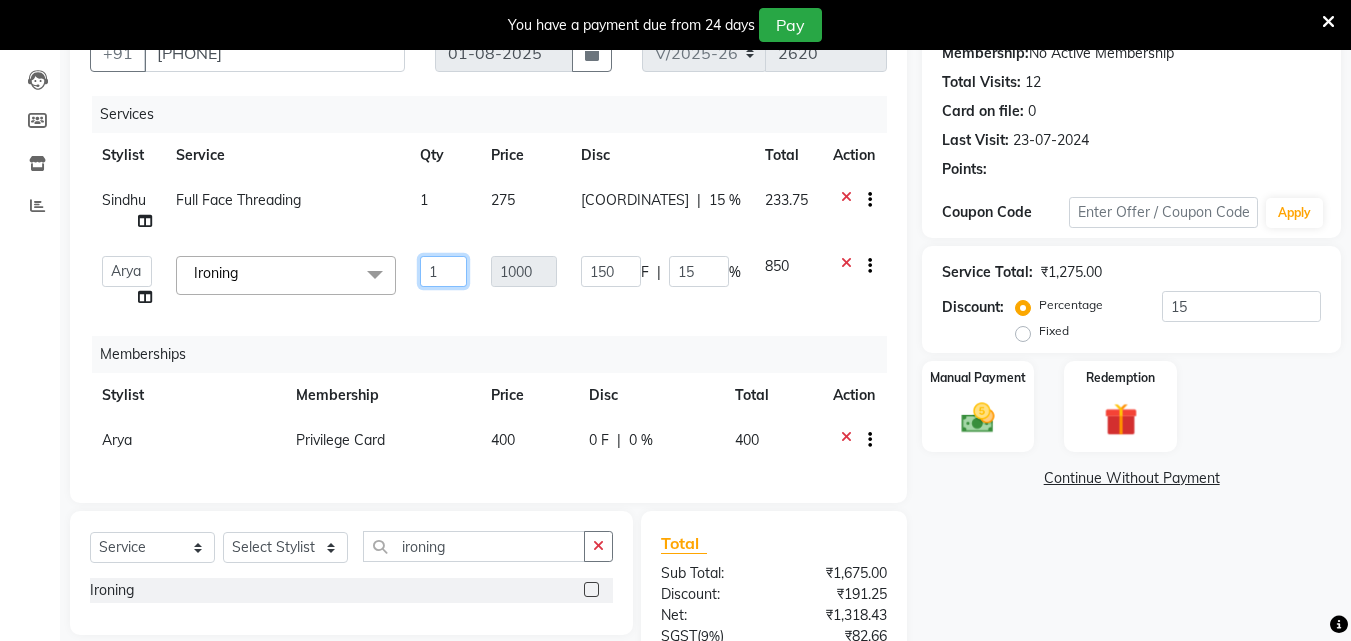 drag, startPoint x: 439, startPoint y: 267, endPoint x: 404, endPoint y: 269, distance: 35.057095 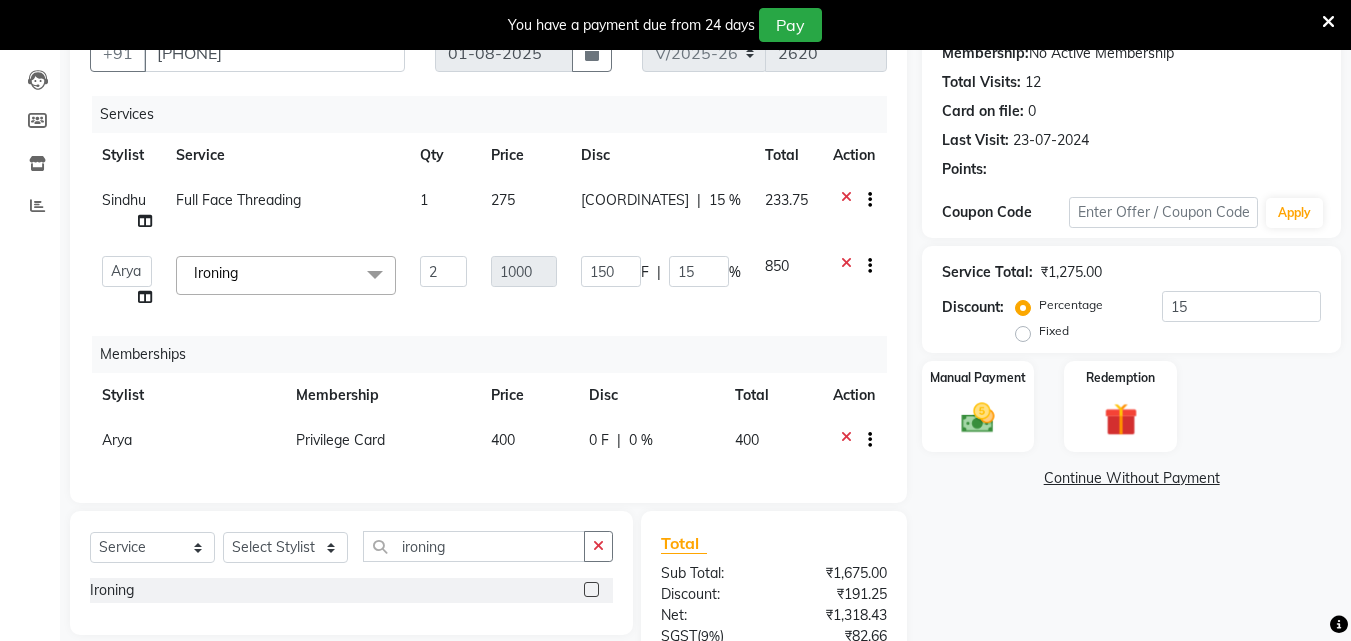 click on "Services Stylist Service Qty Price Disc Total Action Sindhu Full Face Threading 1 275 41.25 F | 15 % 233.75  Arya    CHINJU   GEETA   KAZHAKOOTTAM ASHTAMUDI   KRISHNA   LEKSHMI   MADONNA MICHAEL   MINCY VARGHESE   Poornima Gopal   PRIYA   RESHMA   ROSNI   Sindhu   SOORYAMOL  Ironing  x Acne Facial Anti Ageing Facial Bridal Glow Facial De-Pigmentation Treatment Dermalite Fairness Facial Diamond Facial D-Tan Cleanup D-Tan Facial D-Tan Pack Fruit Facial Fyc Bamboo Charcoal Facial Fyc Bio Marine Facial Fyc Fruit Fusion Facial Fyc Luster Gold Facial Fyc Pure Vit-C Facial Fyc Red Wine Facial Glovite Facial Gold Moroccan Vit C facial Dry Skin Gold Moroccan Vit C facial Oily Skin Golden Facial Hydra Brightening Facial Hydra Facial Hydramoist Facial Microdermabrasion Treatment Normal Cleanup O2C2 Facial Oxy Blast Facial Oxy Bleach Pearl Facial Protein Bleach Red Carpet DNA facial Sensi Glow Facial Skin Glow Facial Skin Lightening Facial Skin Whitening Facial Stemcell  Facial Veg Peel Facial Un-Tan Facial  Hair Spa 2" 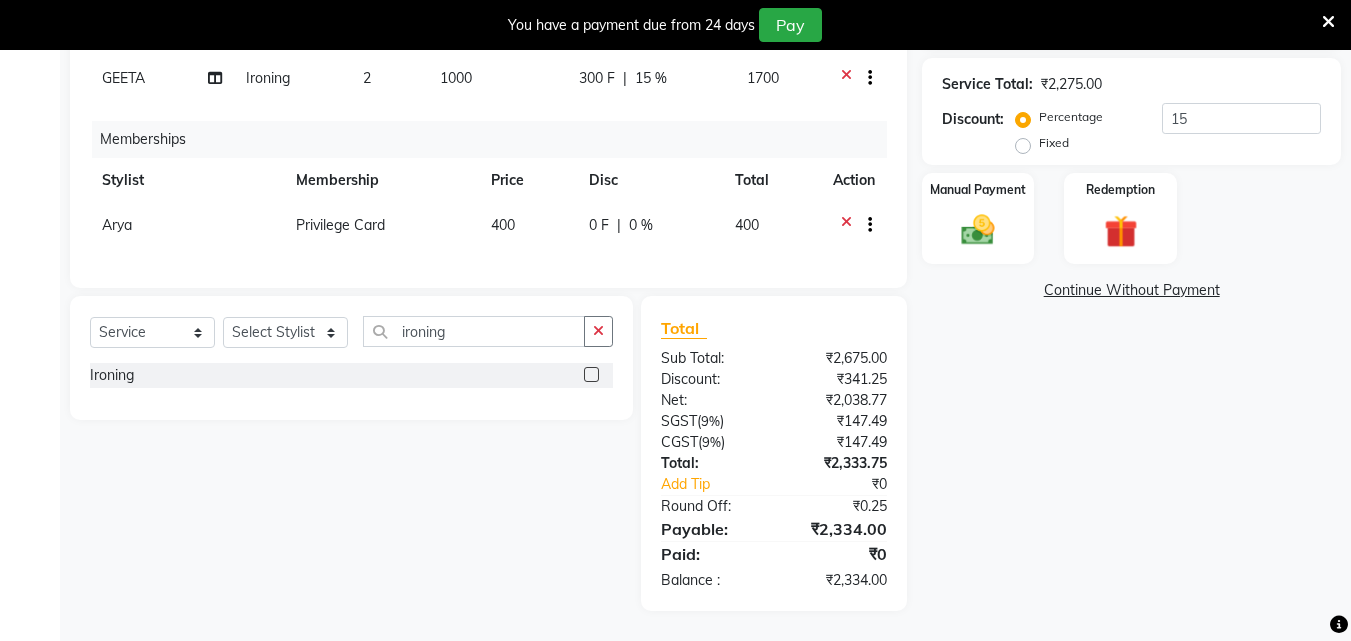 scroll, scrollTop: 405, scrollLeft: 0, axis: vertical 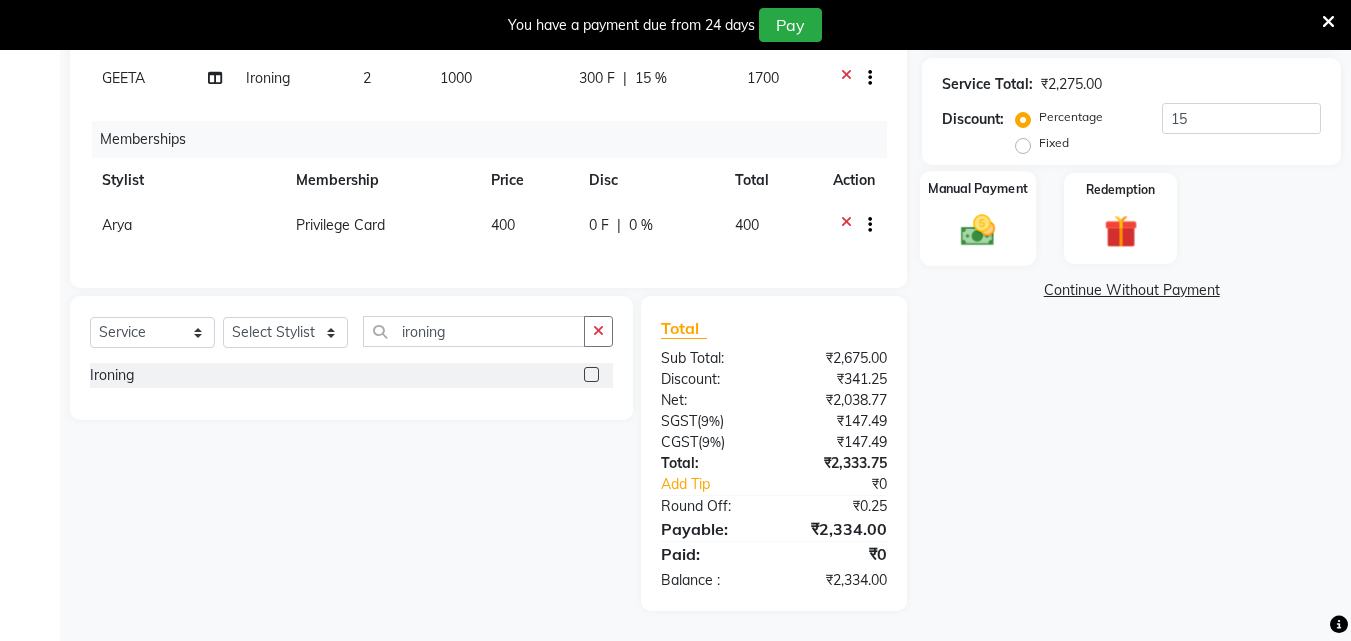 click 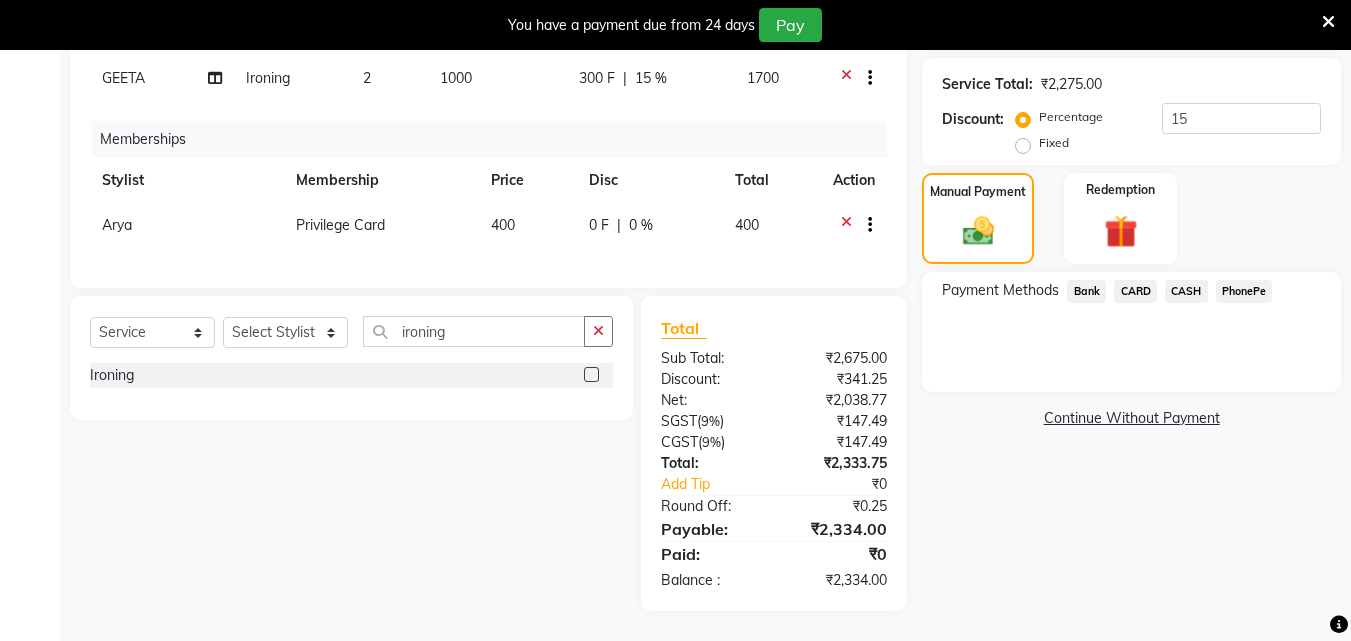 click on "PhonePe" 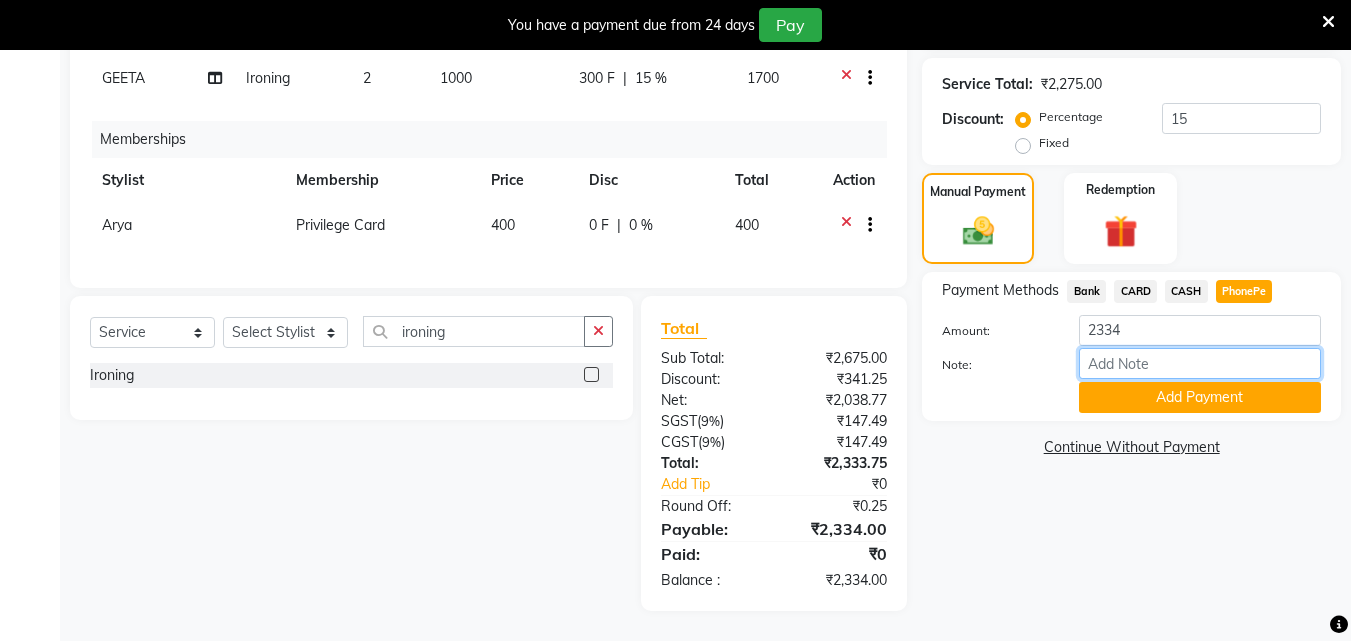 click on "Note:" at bounding box center [1200, 363] 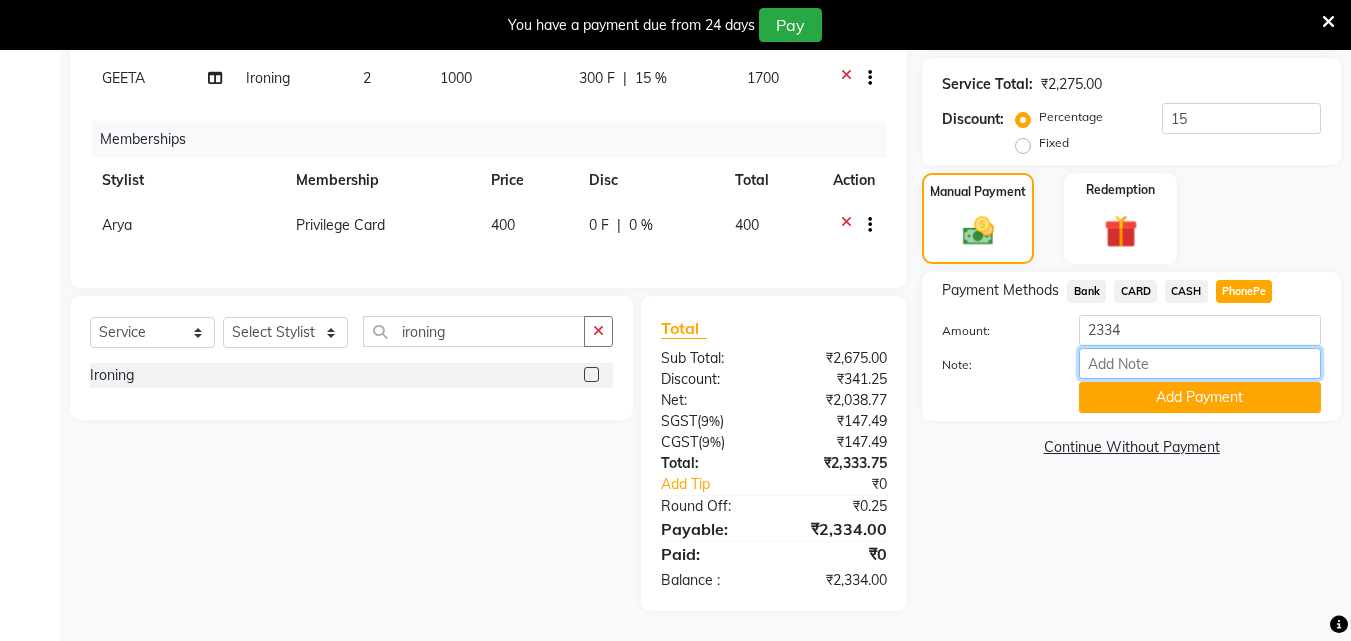 type on "arya" 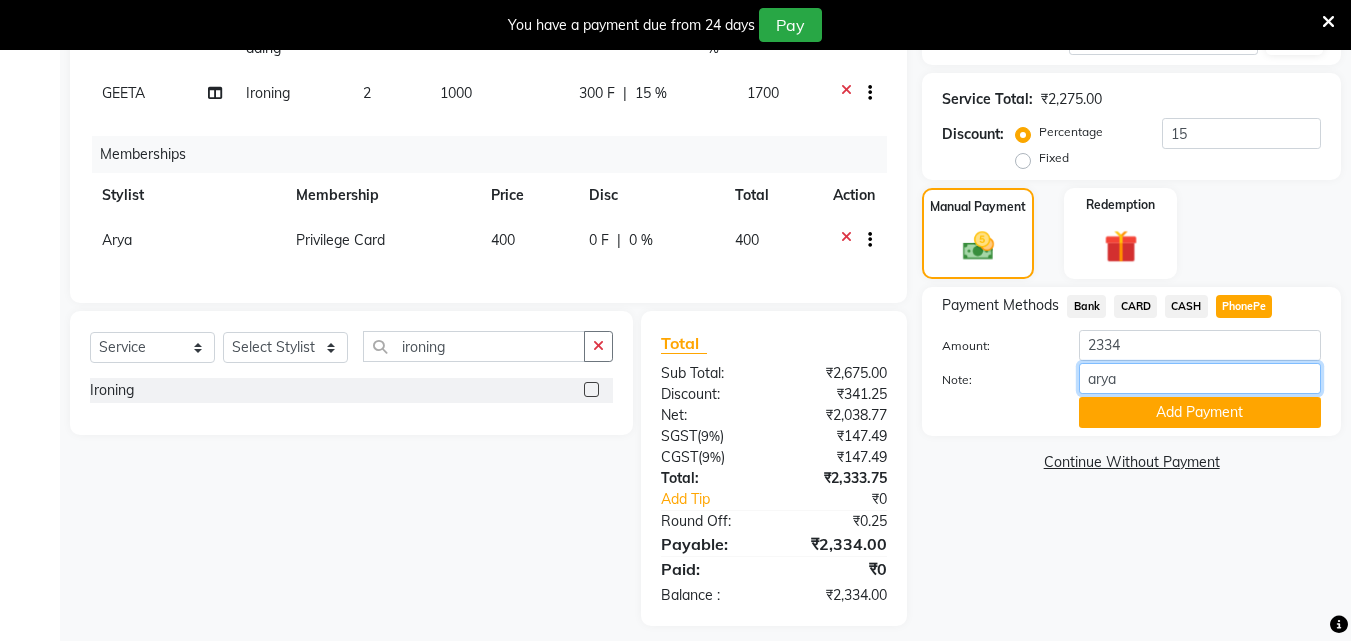 scroll, scrollTop: 405, scrollLeft: 0, axis: vertical 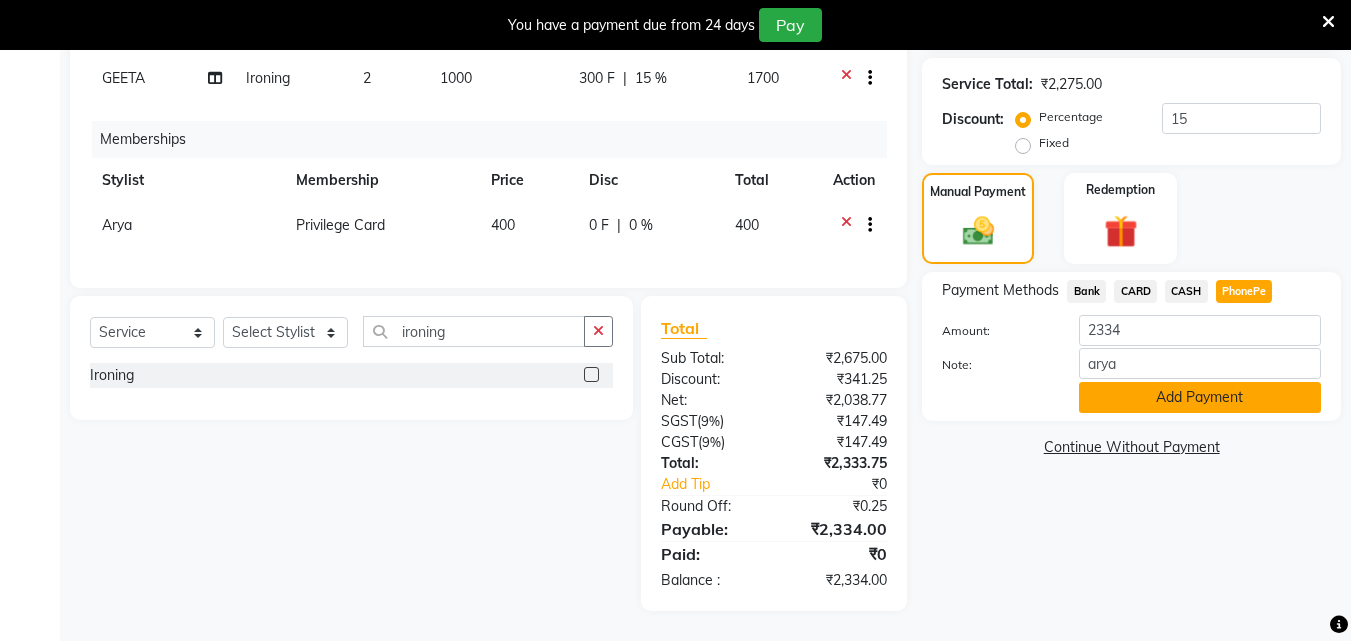 click on "Add Payment" 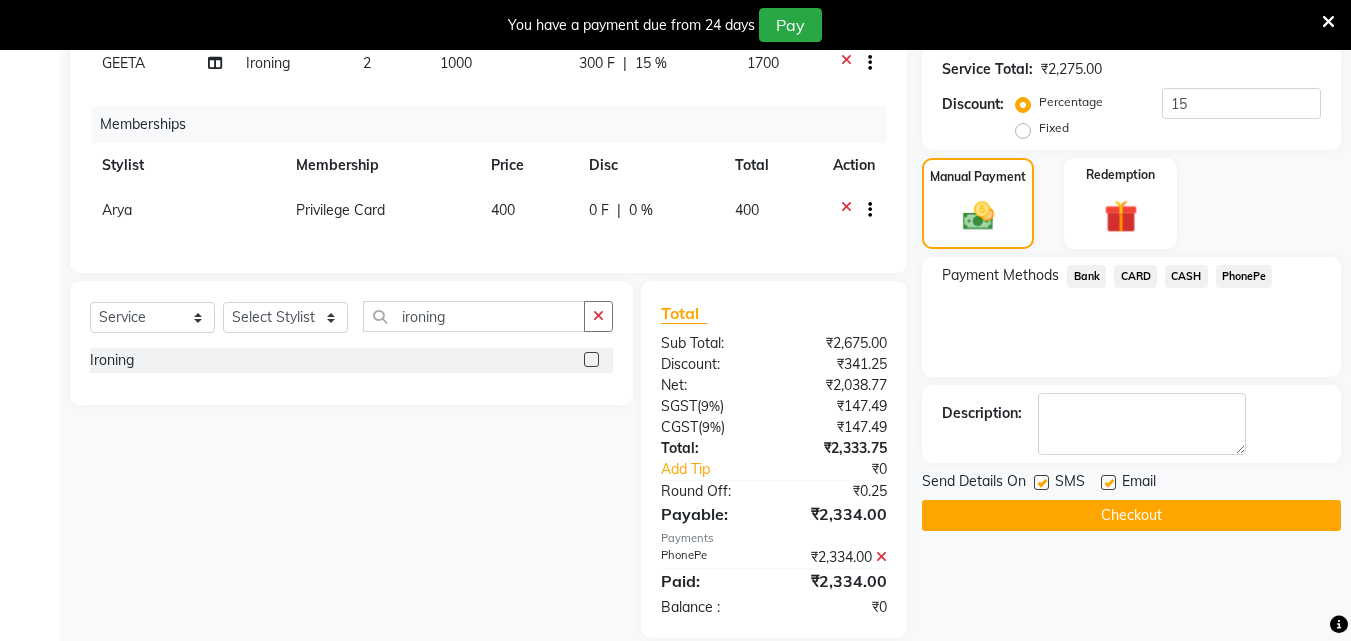 click on "Checkout" 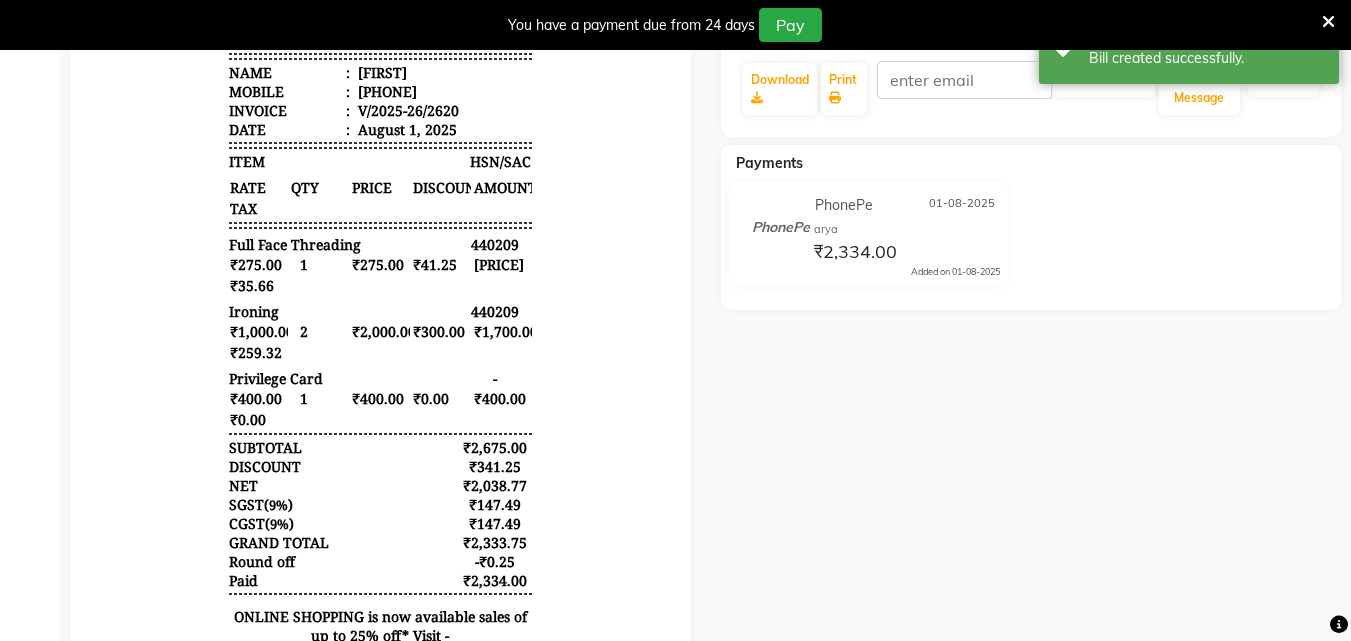 scroll, scrollTop: 0, scrollLeft: 0, axis: both 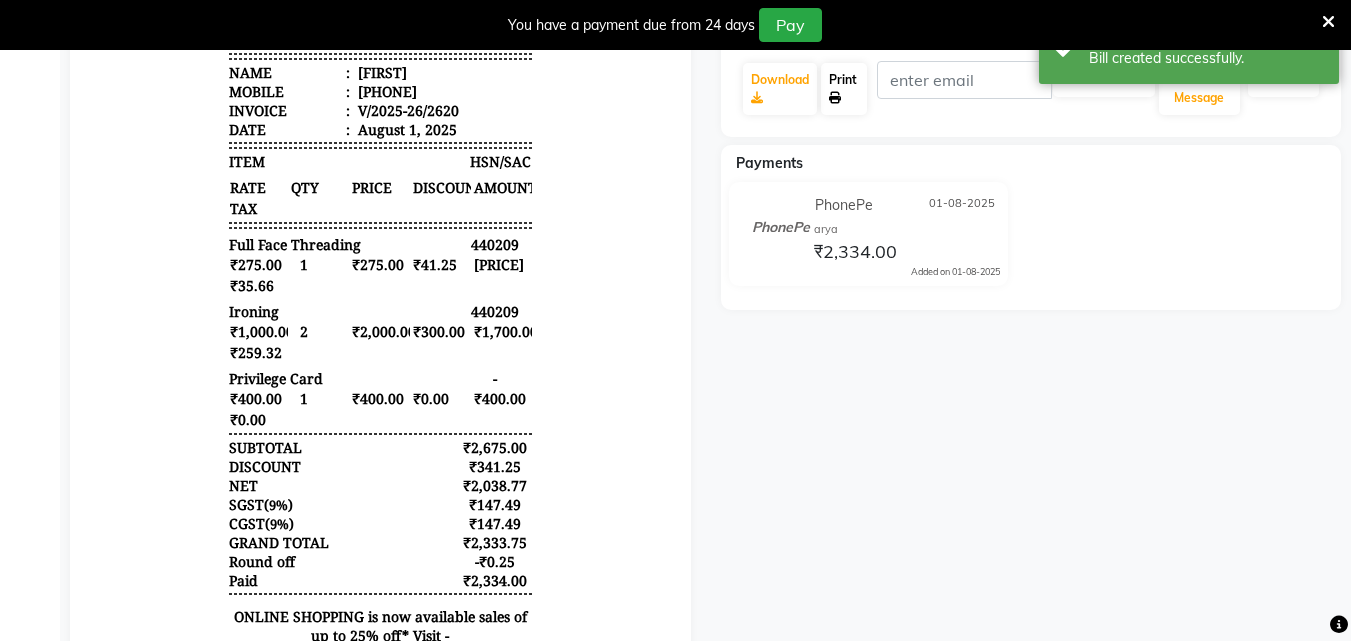 click on "Print" 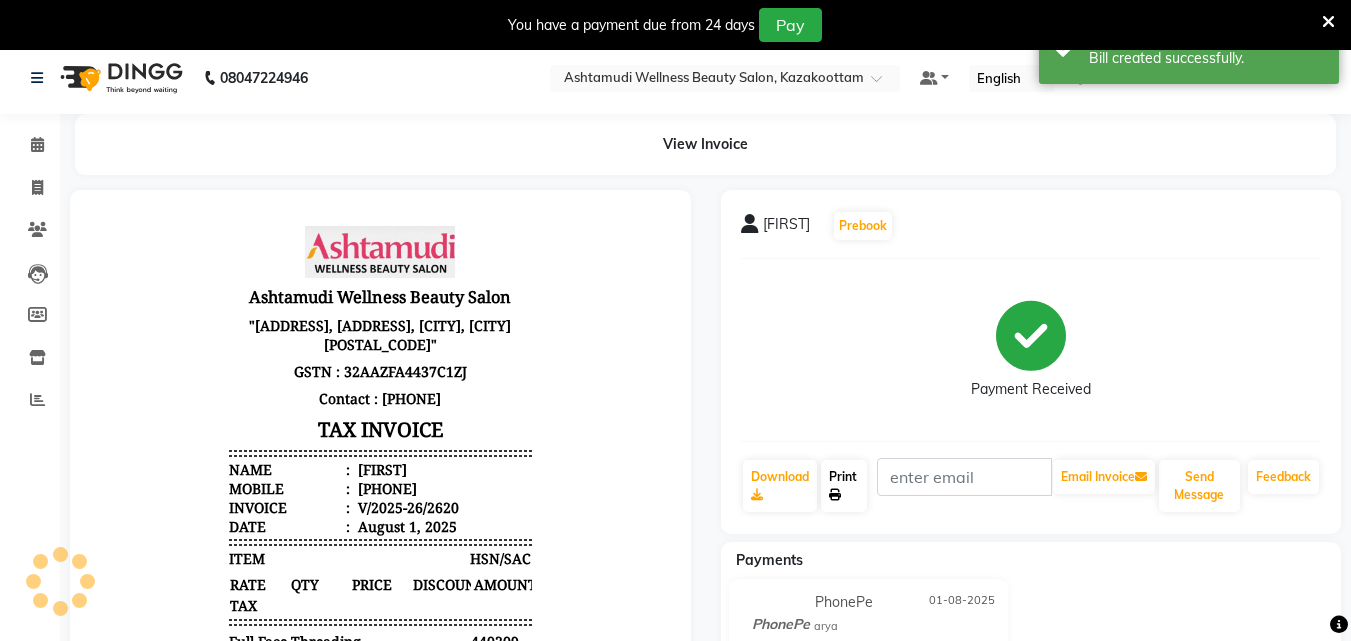 scroll, scrollTop: 0, scrollLeft: 0, axis: both 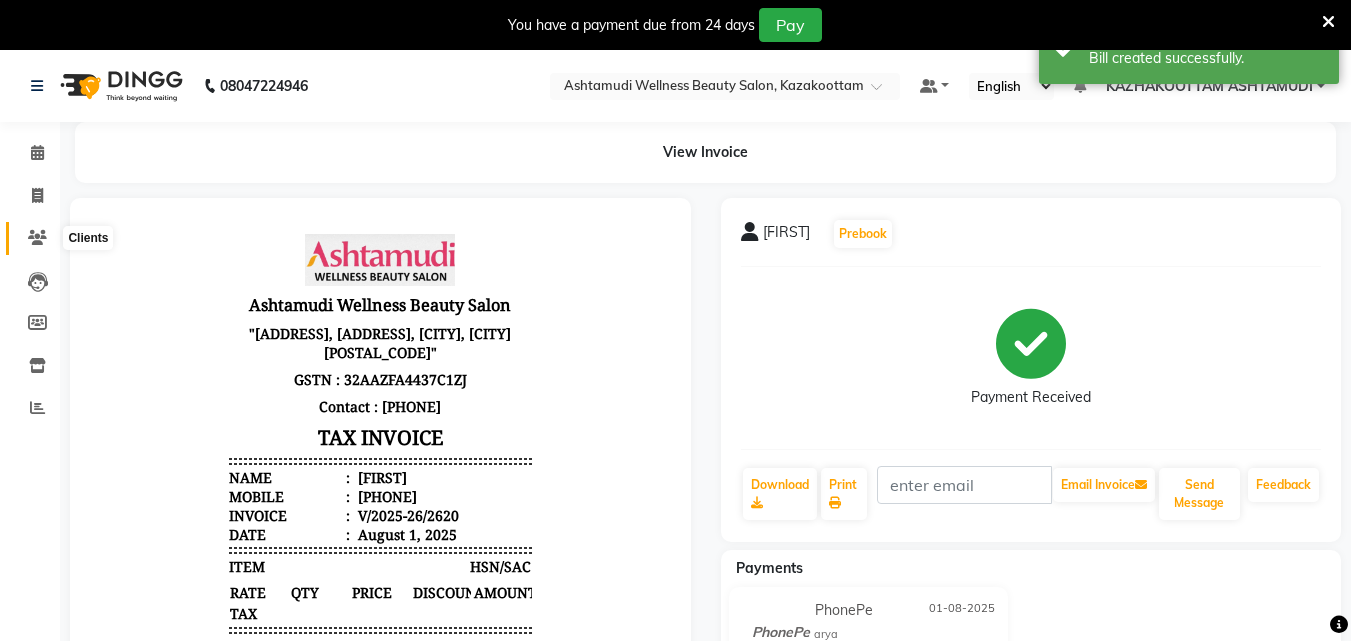 click 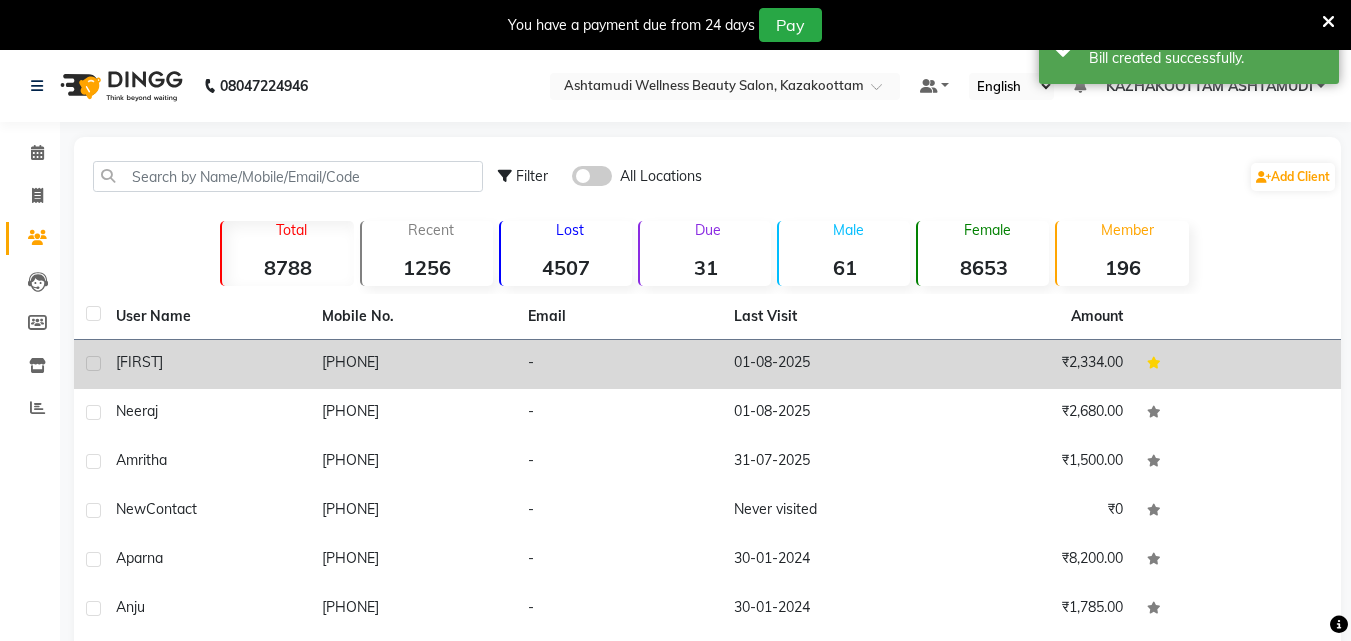 click on "[FIRST]" 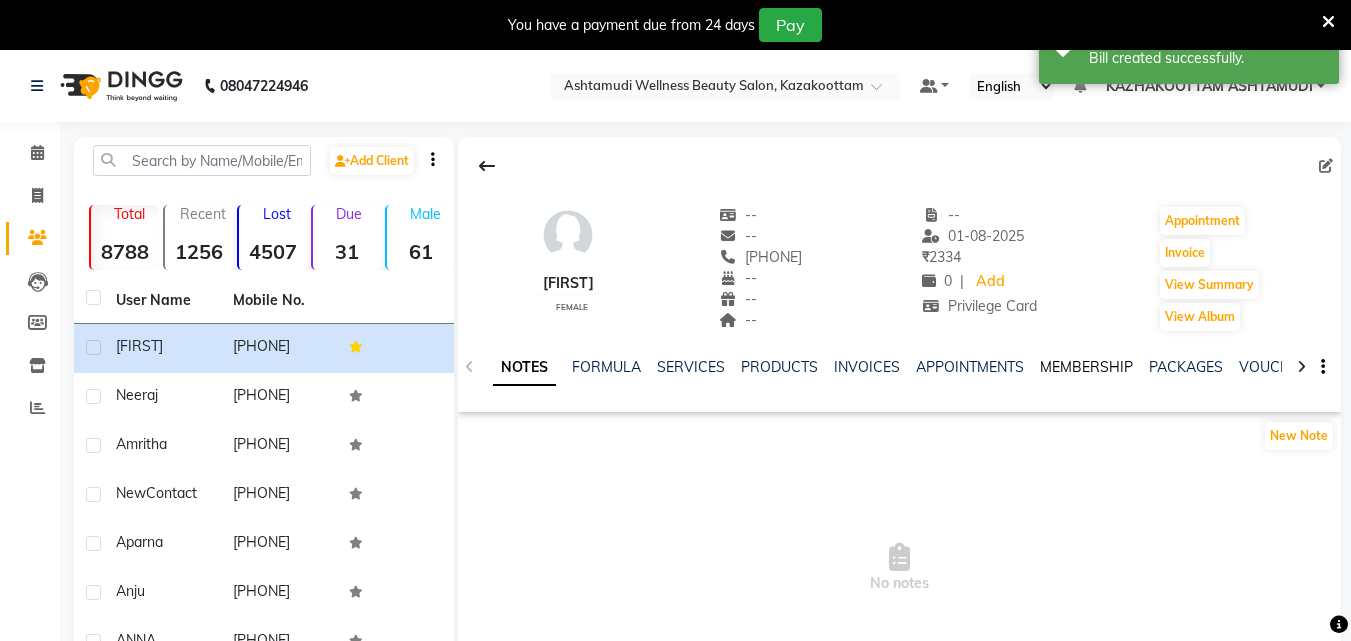 click on "MEMBERSHIP" 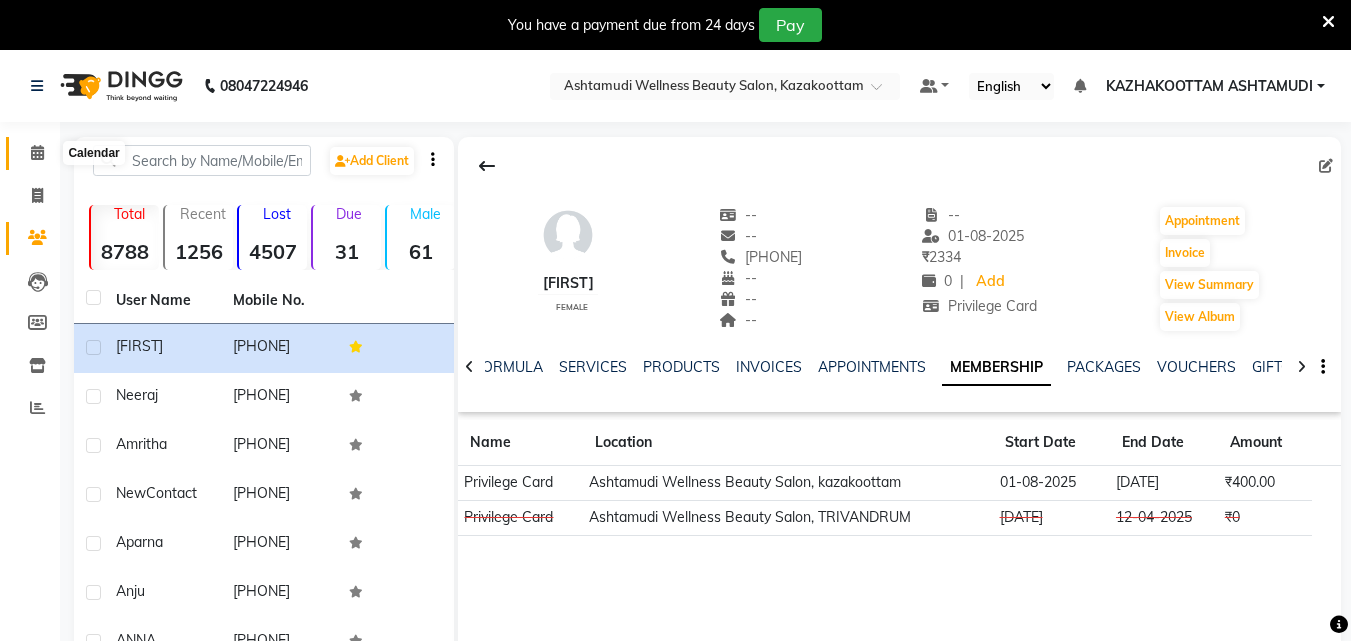 click 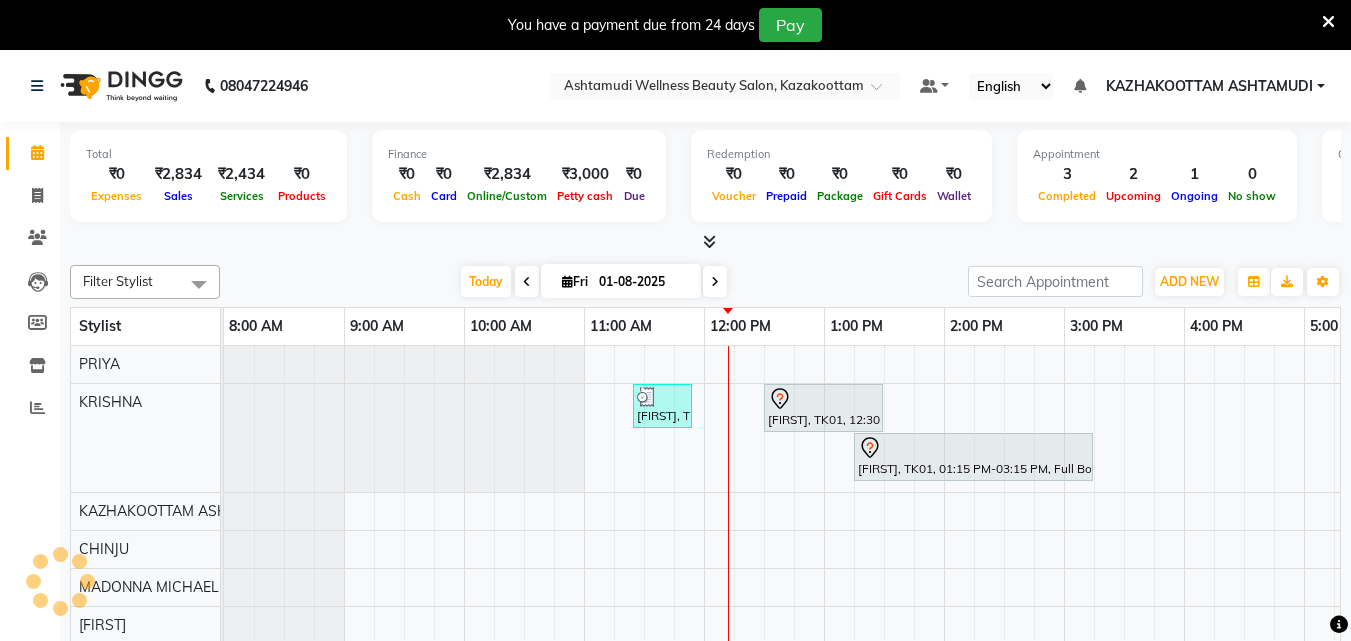 scroll, scrollTop: 0, scrollLeft: 444, axis: horizontal 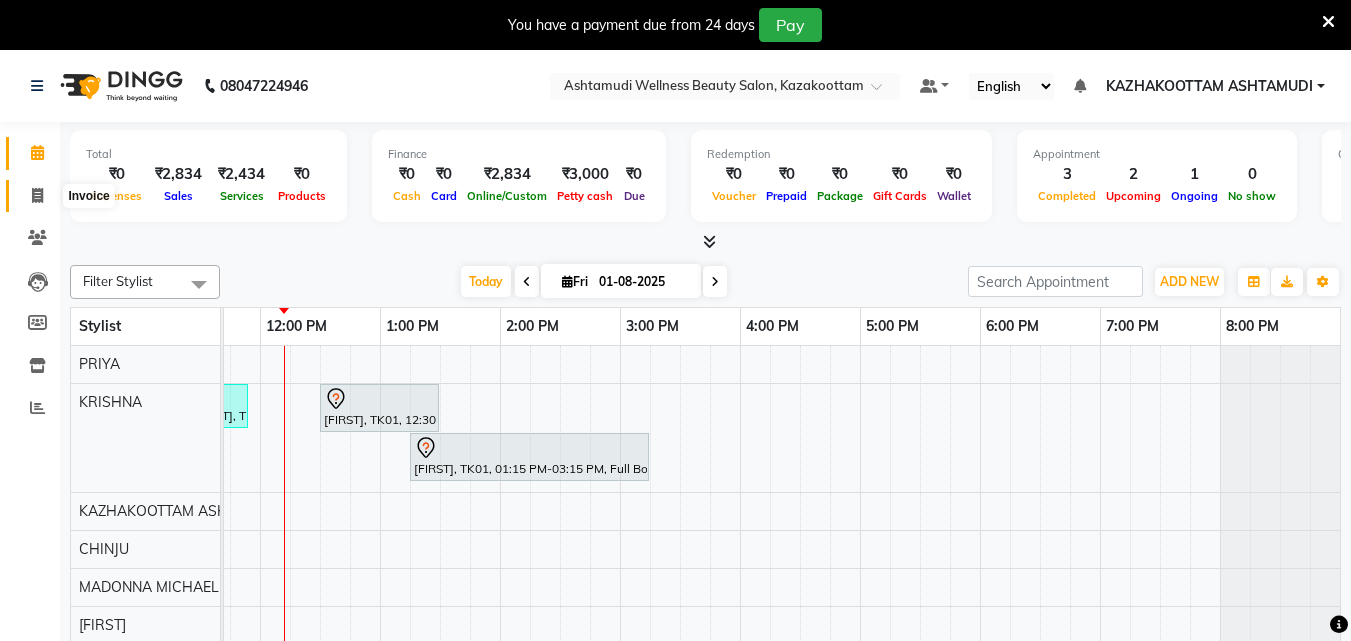 click 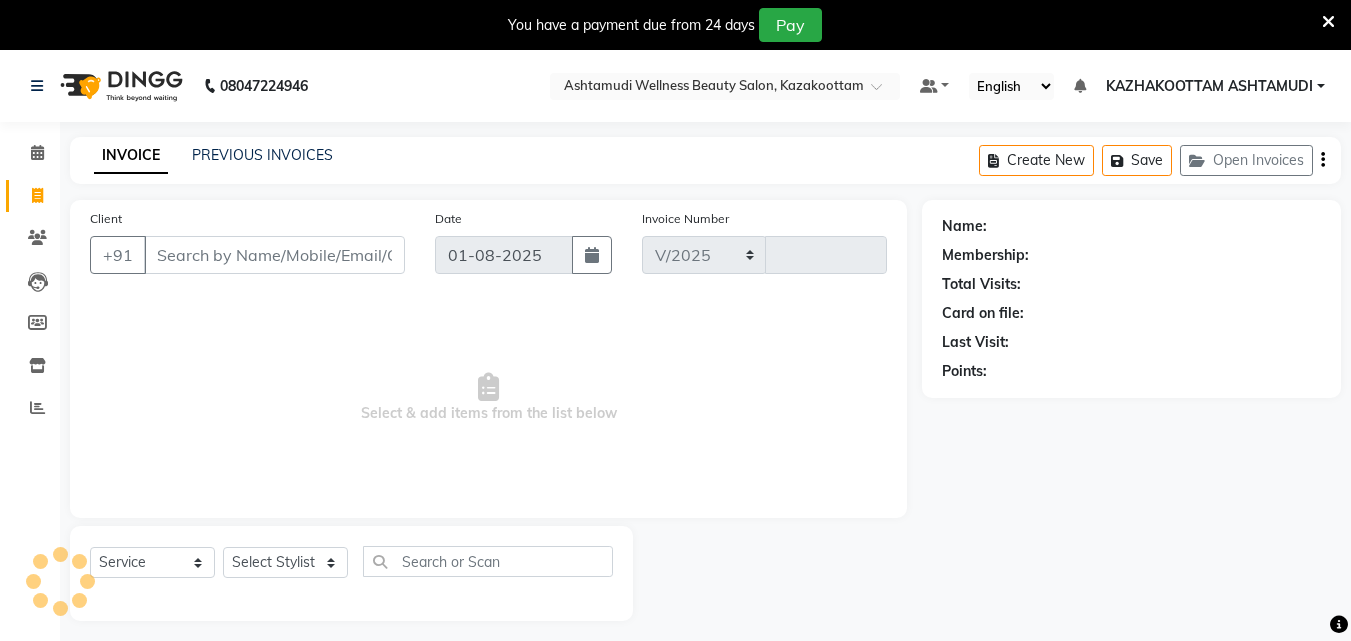 select on "4662" 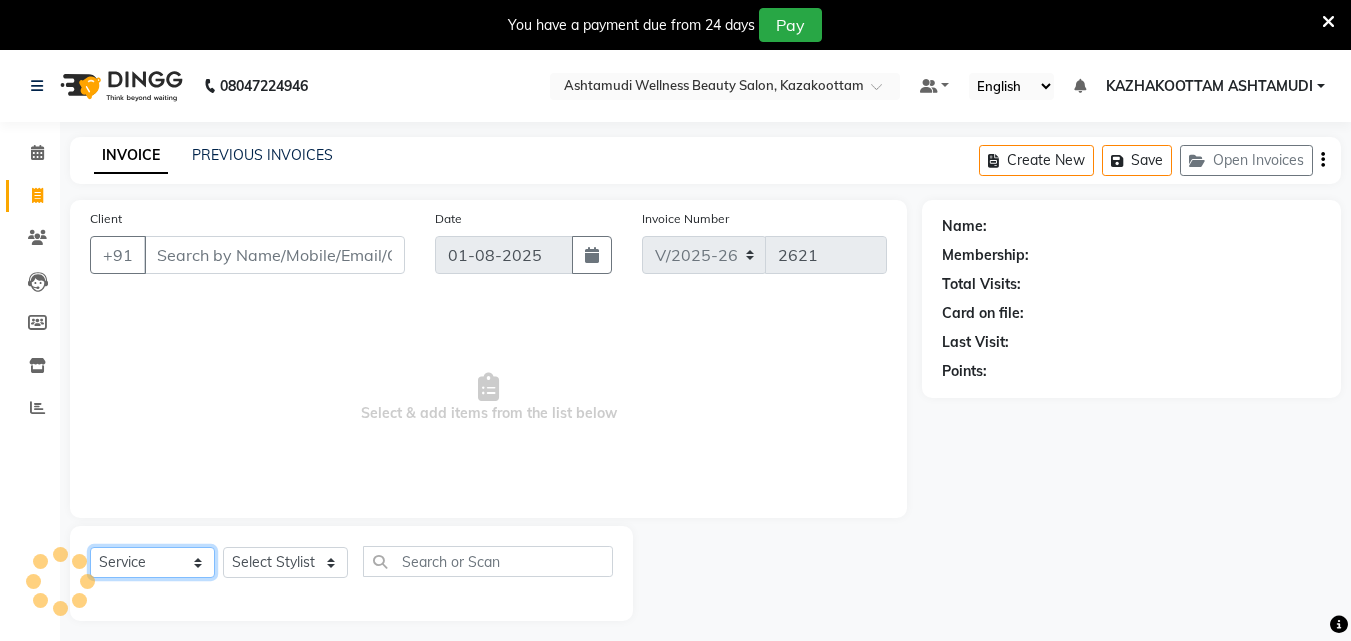 click on "Select  Service  Product  Membership  Package Voucher Prepaid Gift Card" 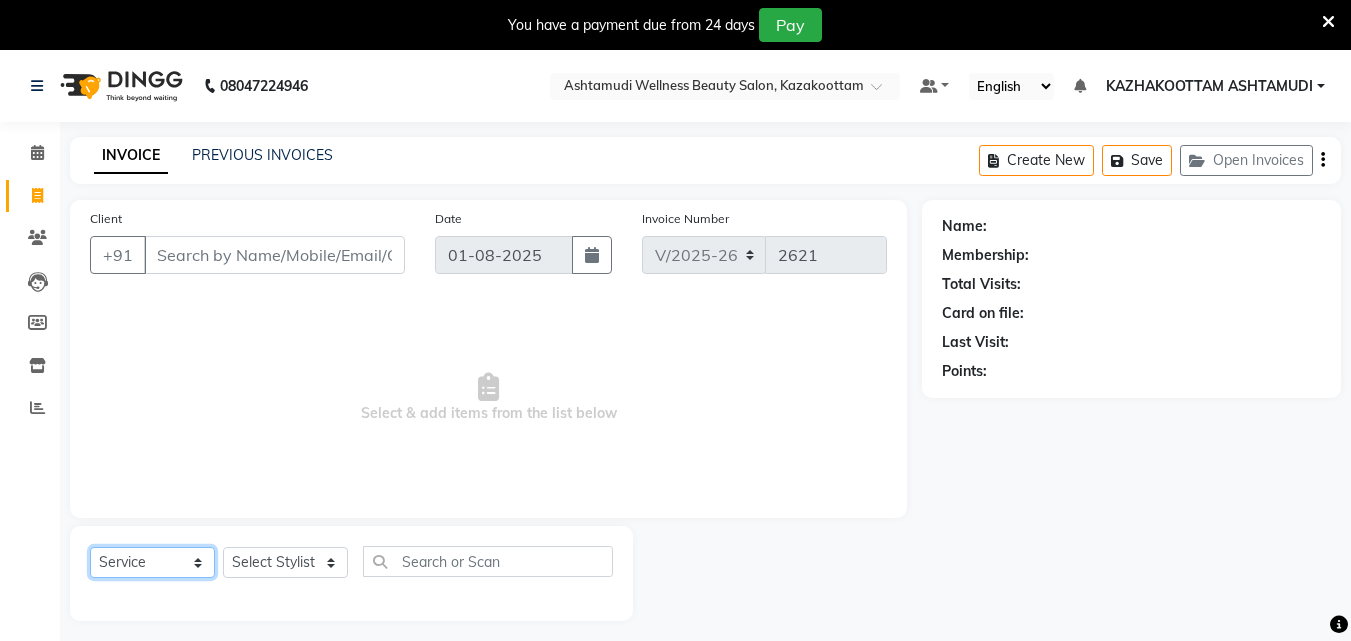 select on "membership" 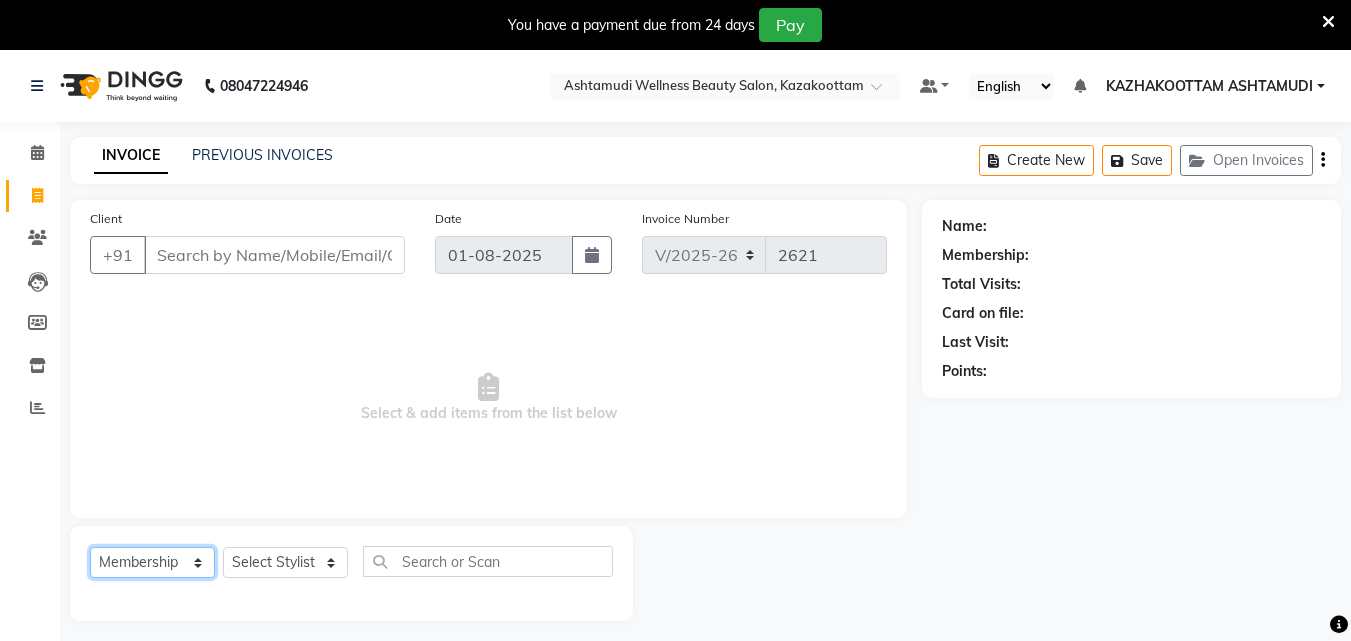 click on "Select  Service  Product  Membership  Package Voucher Prepaid Gift Card" 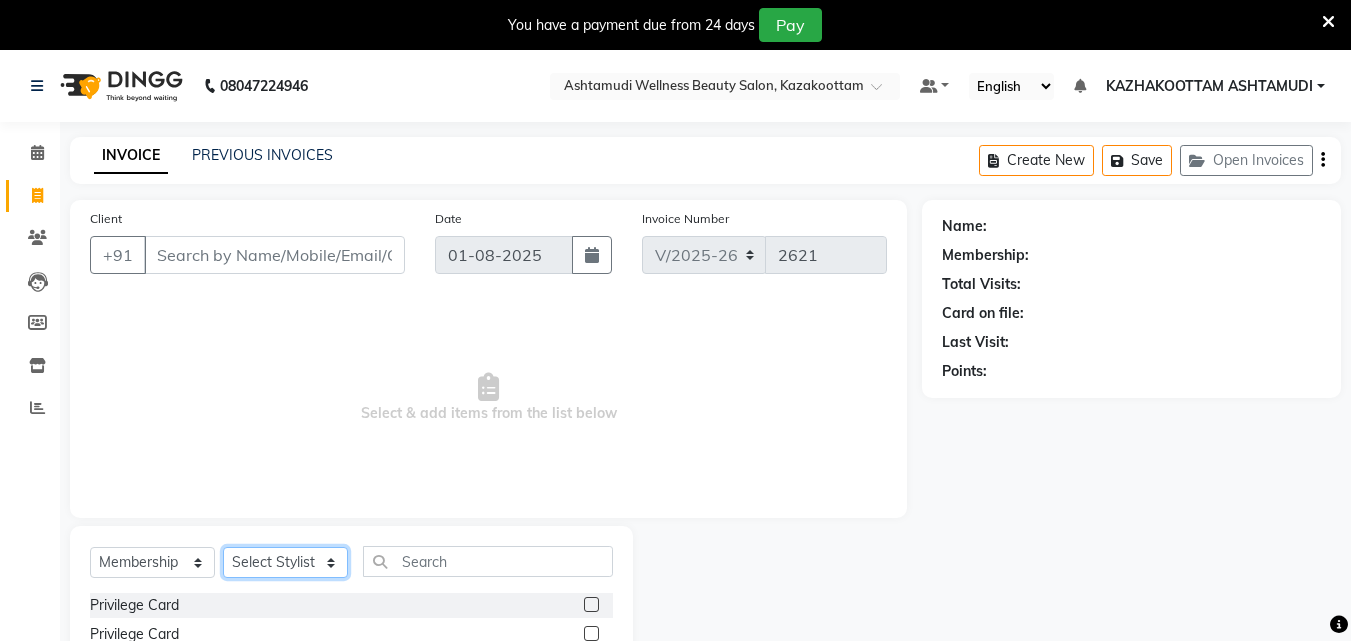 click on "Select Stylist Arya  CHINJU GEETA KAZHAKOOTTAM ASHTAMUDI KRISHNA LEKSHMI MADONNA MICHAEL MINCY VARGHESE Poornima Gopal PRIYA RESHMA ROSNI Sindhu SOORYAMOL" 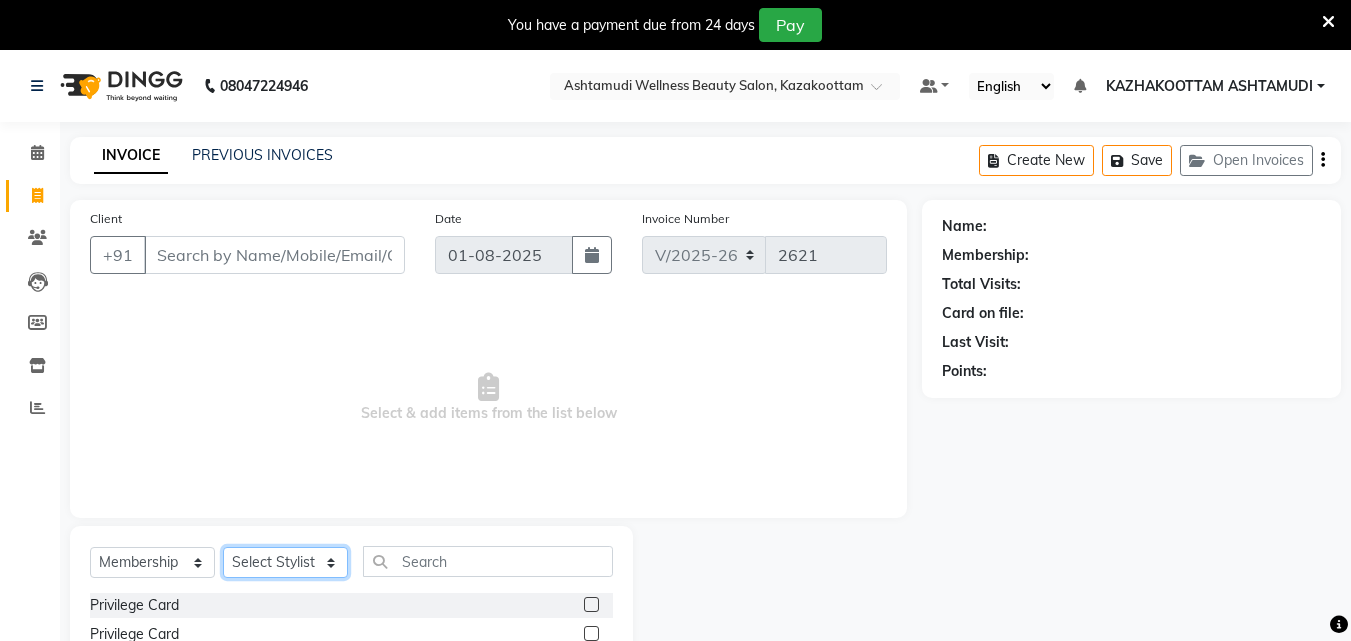 select on "87549" 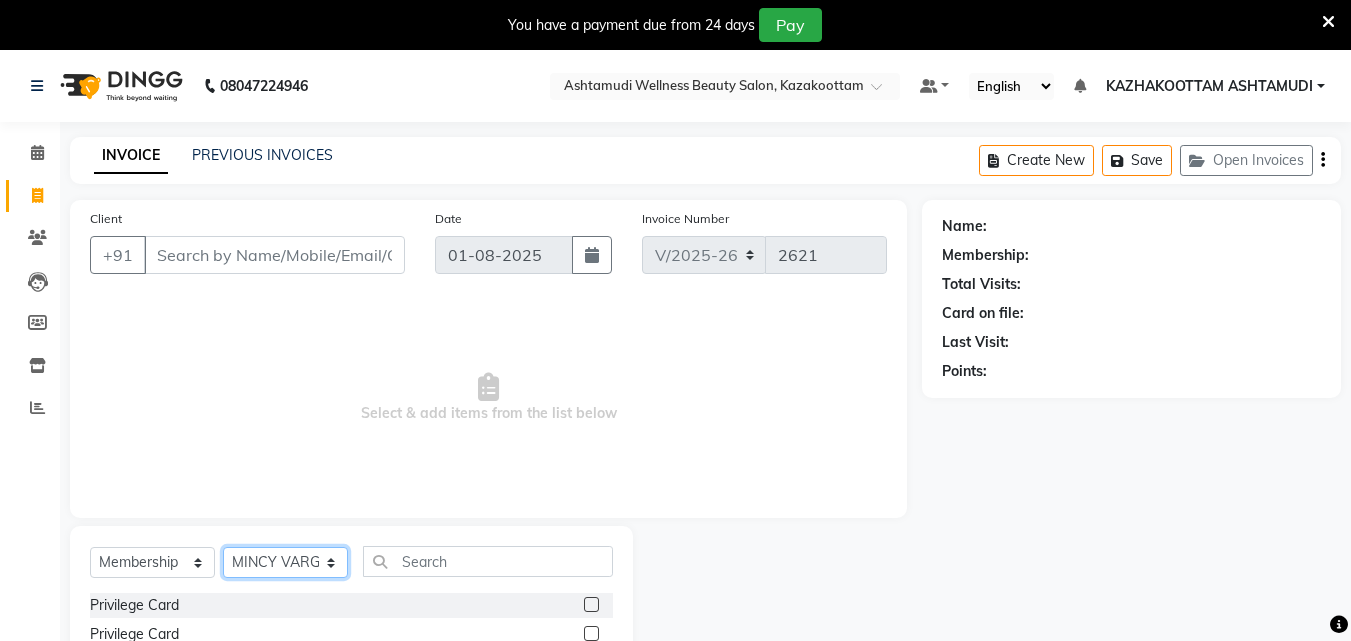 click on "Select Stylist Arya  CHINJU GEETA KAZHAKOOTTAM ASHTAMUDI KRISHNA LEKSHMI MADONNA MICHAEL MINCY VARGHESE Poornima Gopal PRIYA RESHMA ROSNI Sindhu SOORYAMOL" 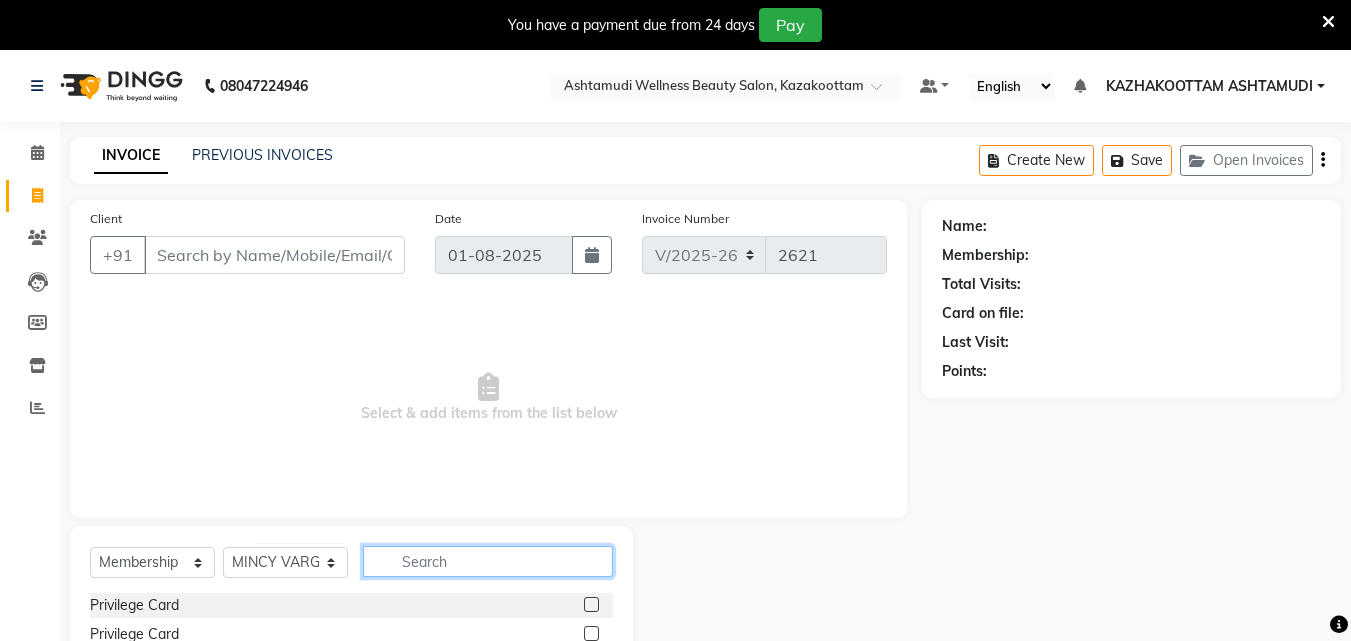 click 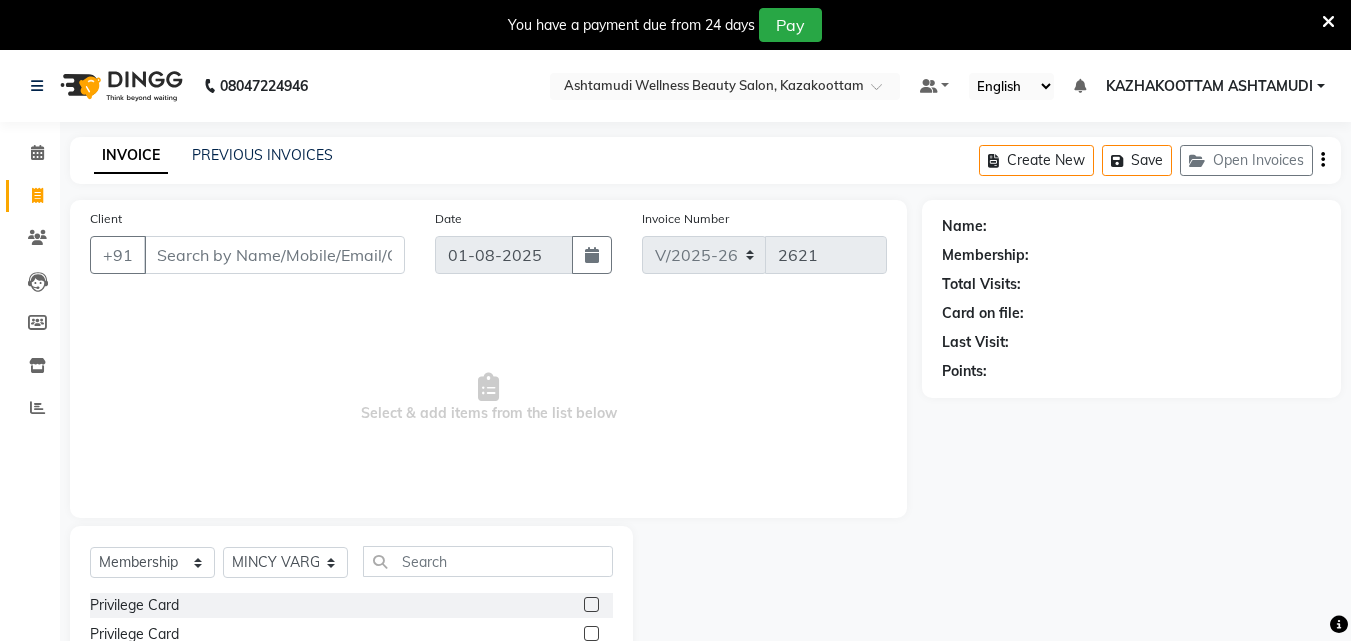click 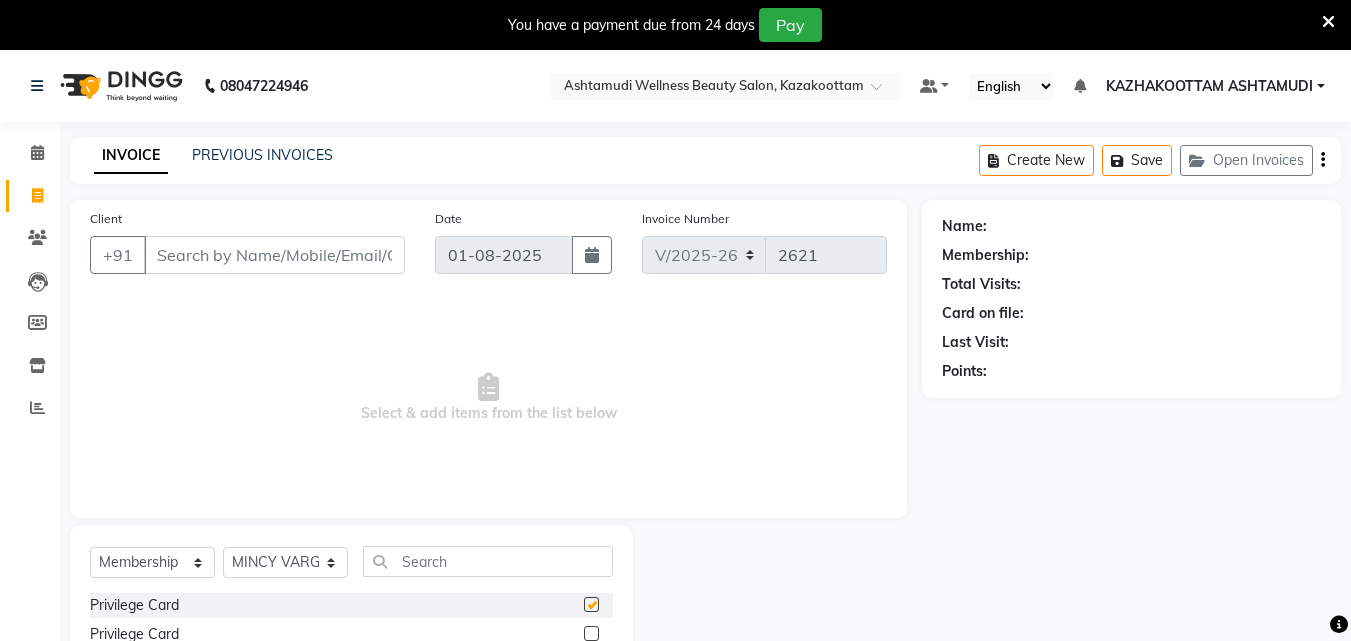select on "select" 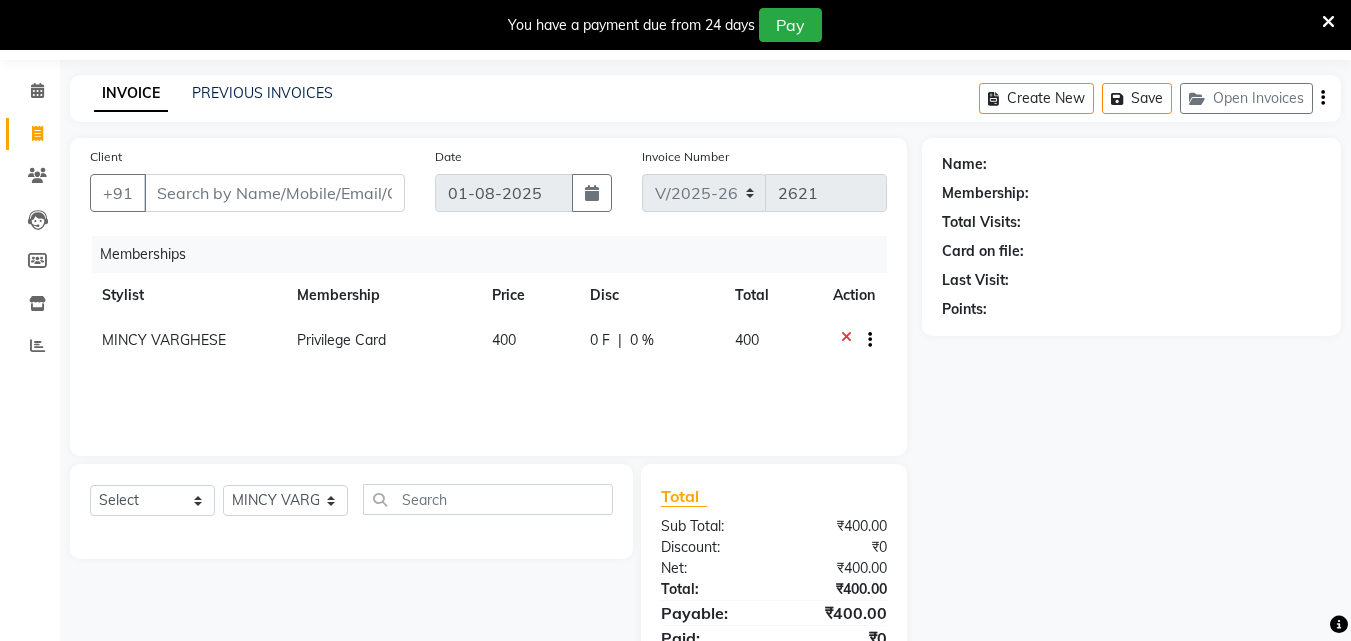 scroll, scrollTop: 0, scrollLeft: 0, axis: both 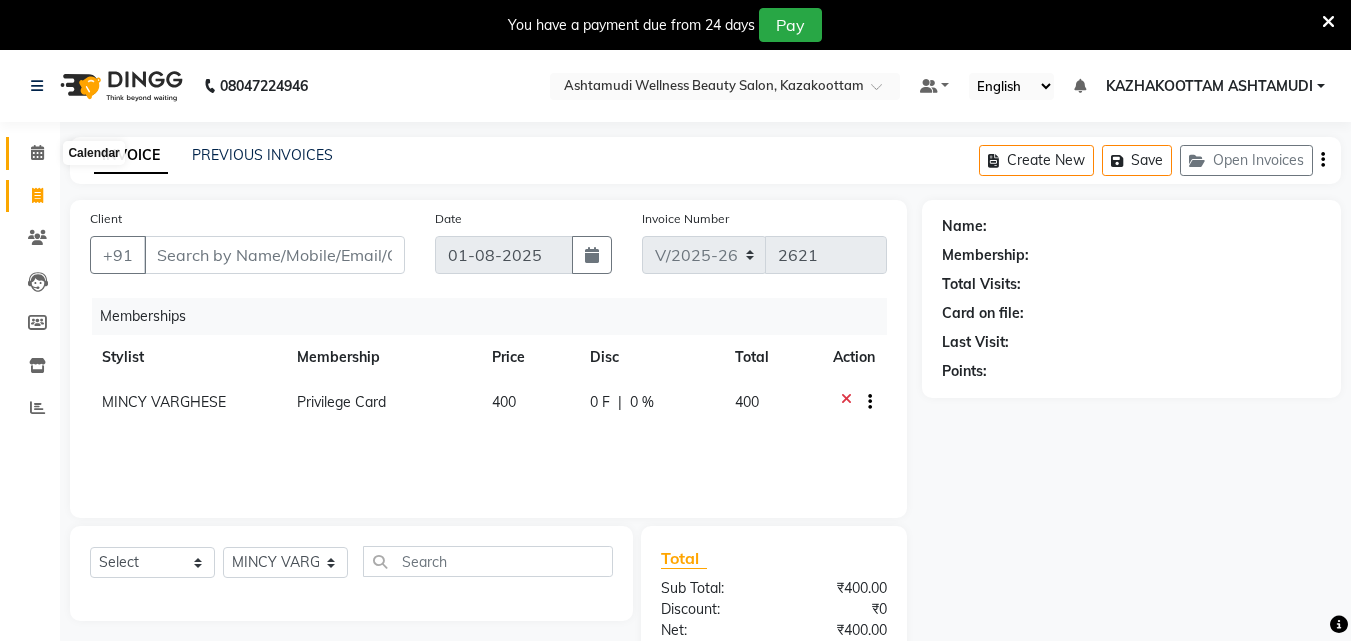 click 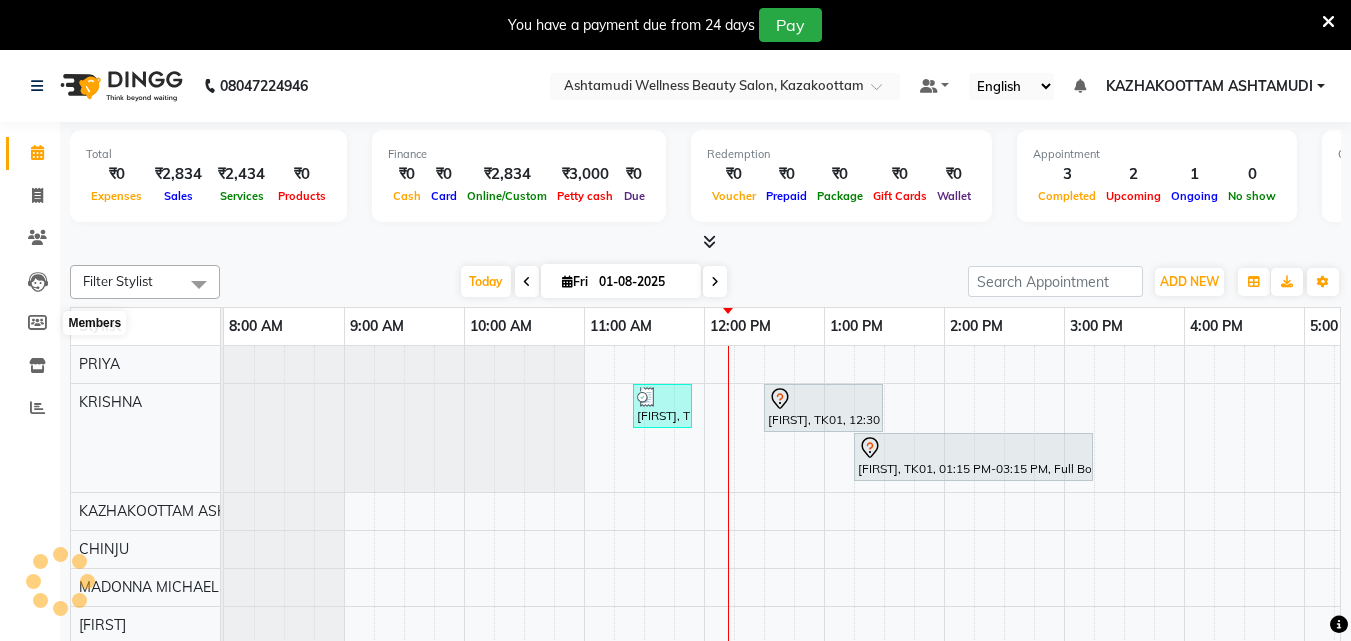 scroll, scrollTop: 0, scrollLeft: 0, axis: both 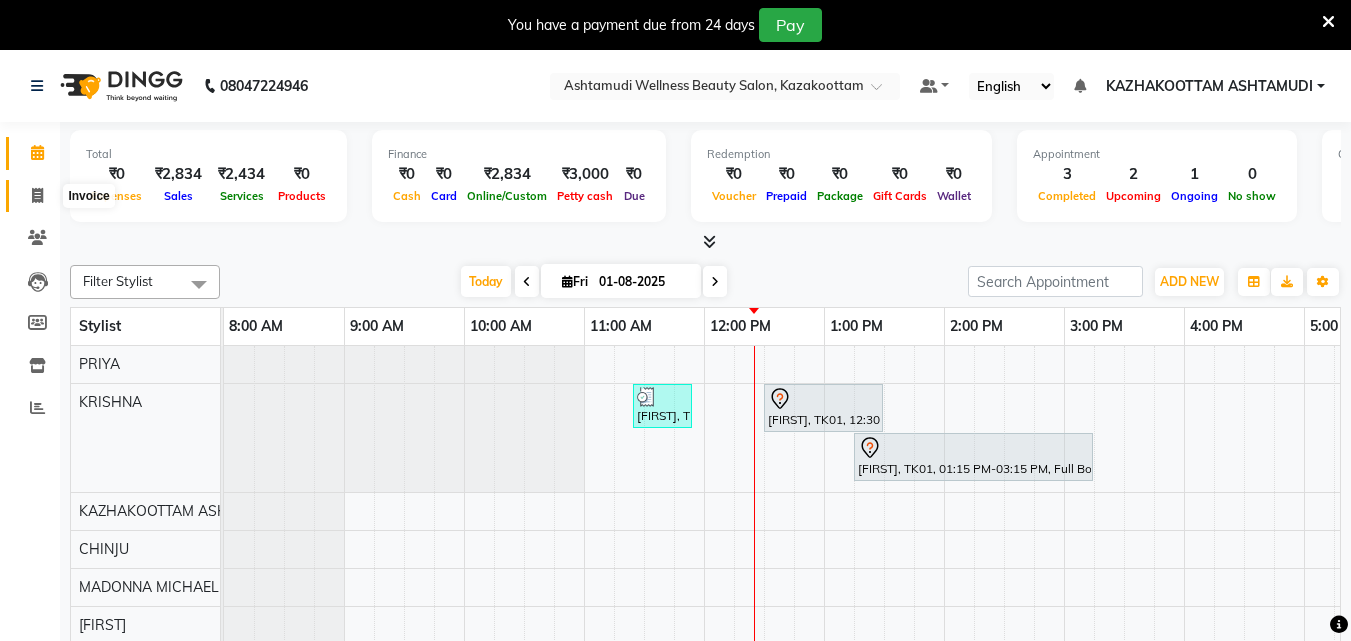 click 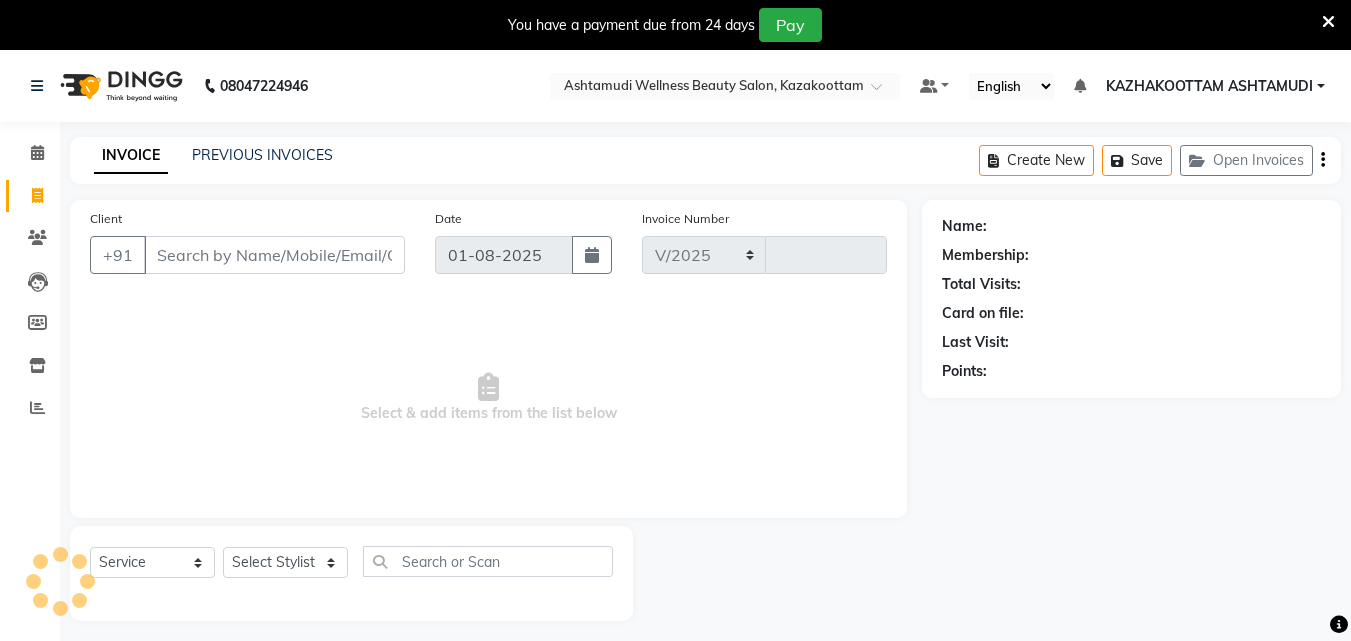 select on "4662" 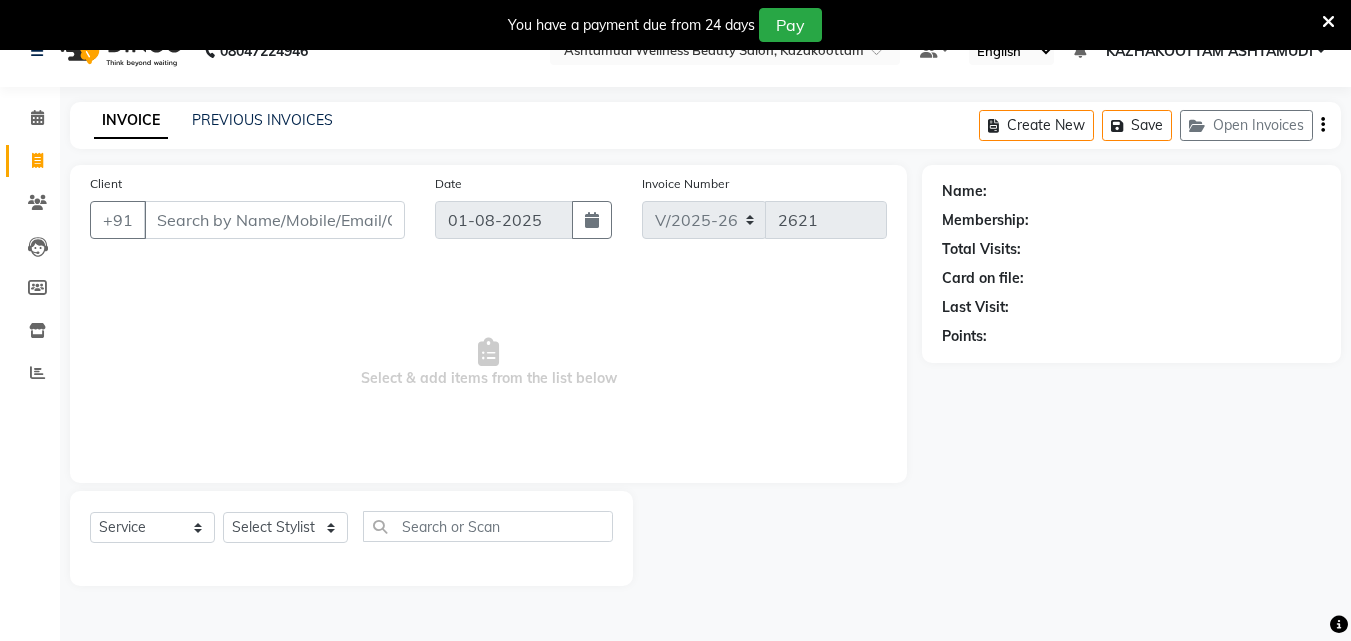 scroll, scrollTop: 50, scrollLeft: 0, axis: vertical 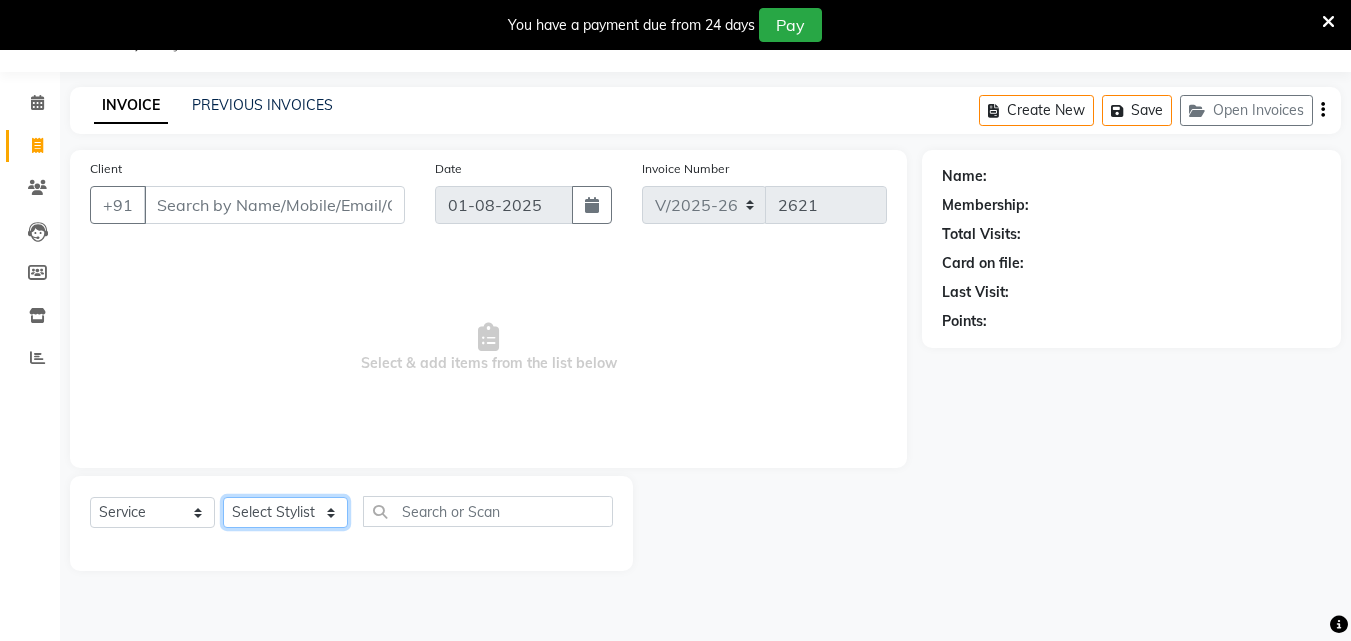 click on "Select Stylist Arya  CHINJU GEETA KAZHAKOOTTAM ASHTAMUDI KRISHNA LEKSHMI MADONNA MICHAEL MINCY VARGHESE Poornima Gopal PRIYA RESHMA ROSNI Sindhu SOORYAMOL" 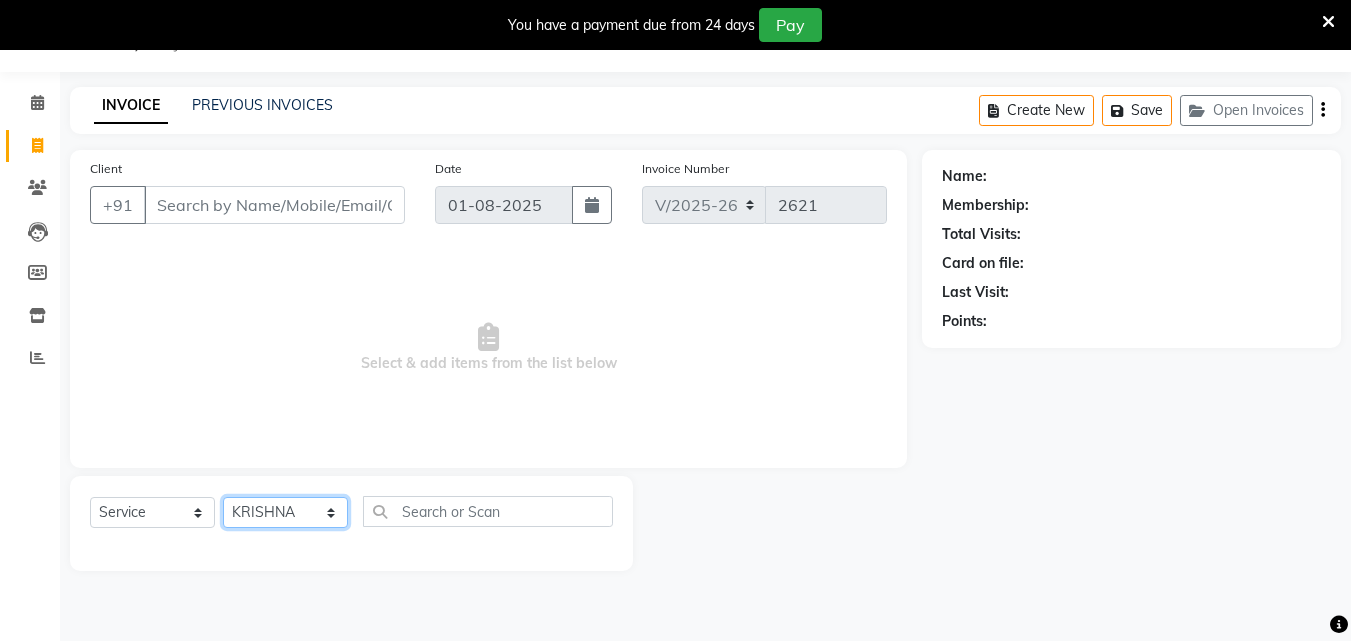 click on "Select Stylist Arya  CHINJU GEETA KAZHAKOOTTAM ASHTAMUDI KRISHNA LEKSHMI MADONNA MICHAEL MINCY VARGHESE Poornima Gopal PRIYA RESHMA ROSNI Sindhu SOORYAMOL" 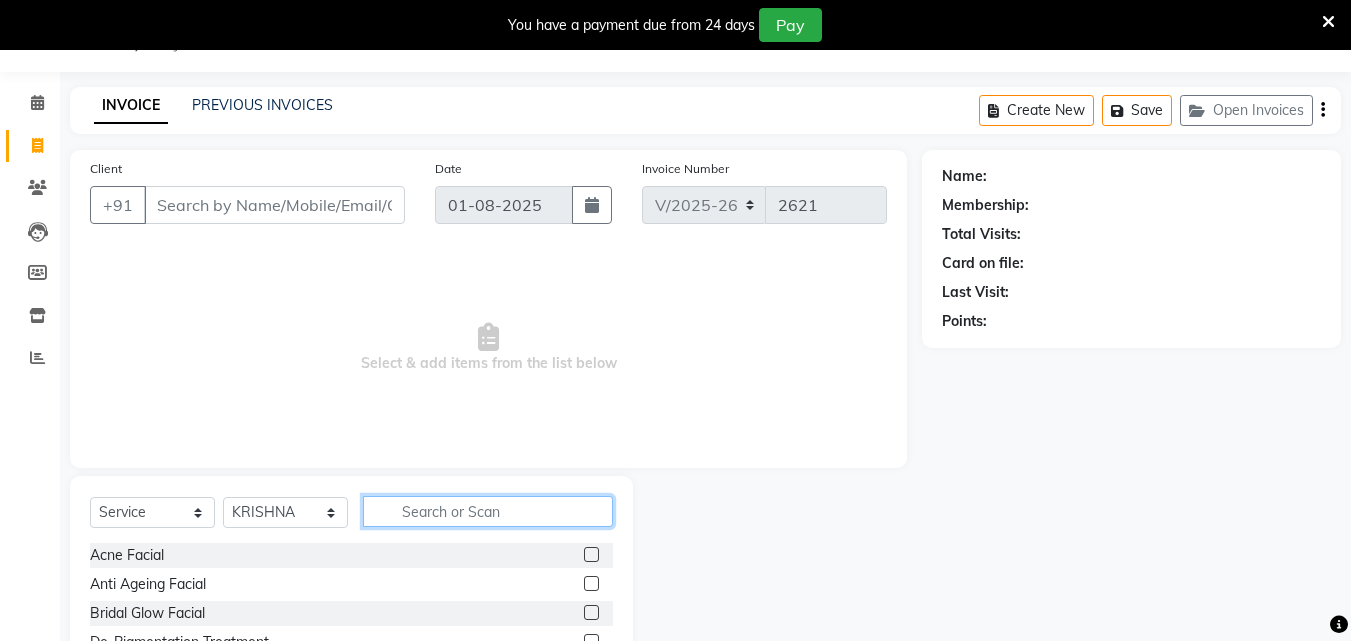 click 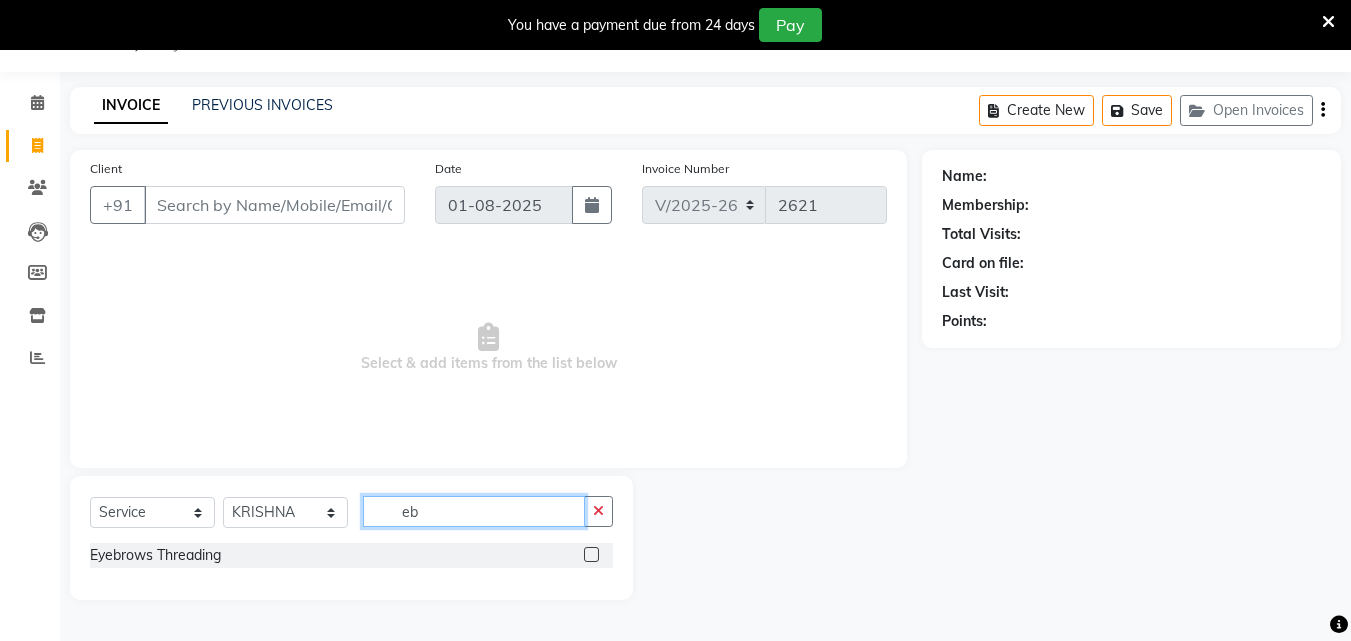 type on "eb" 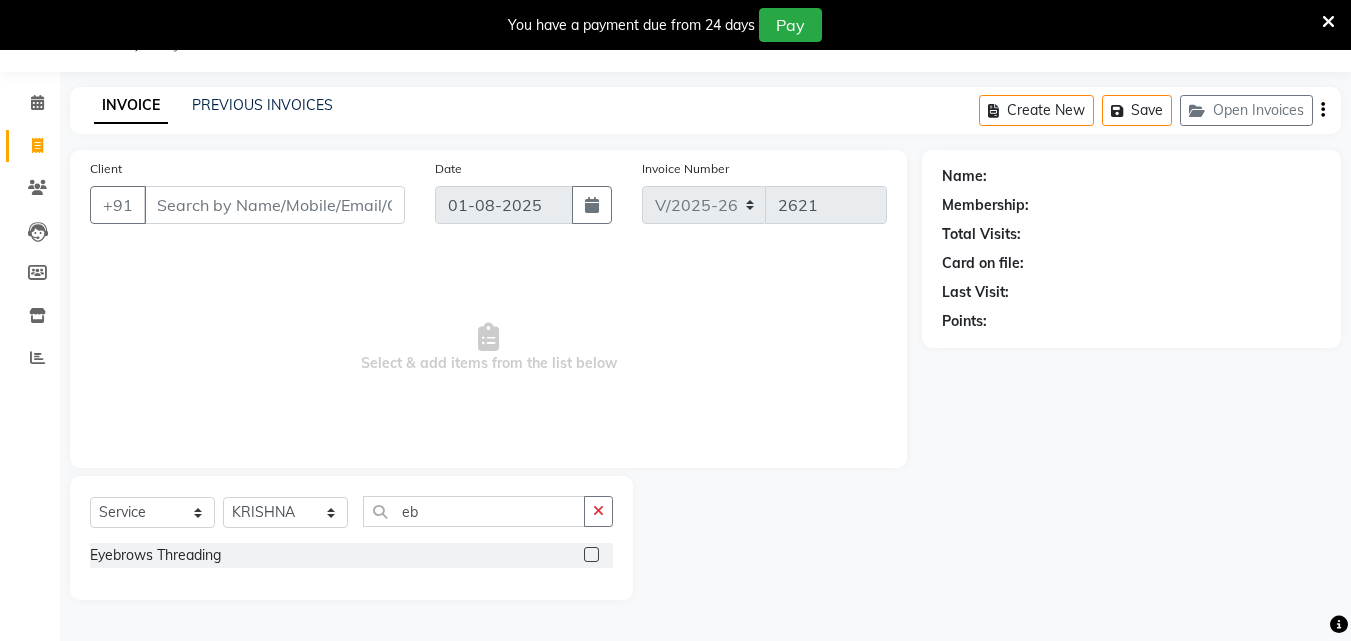 click 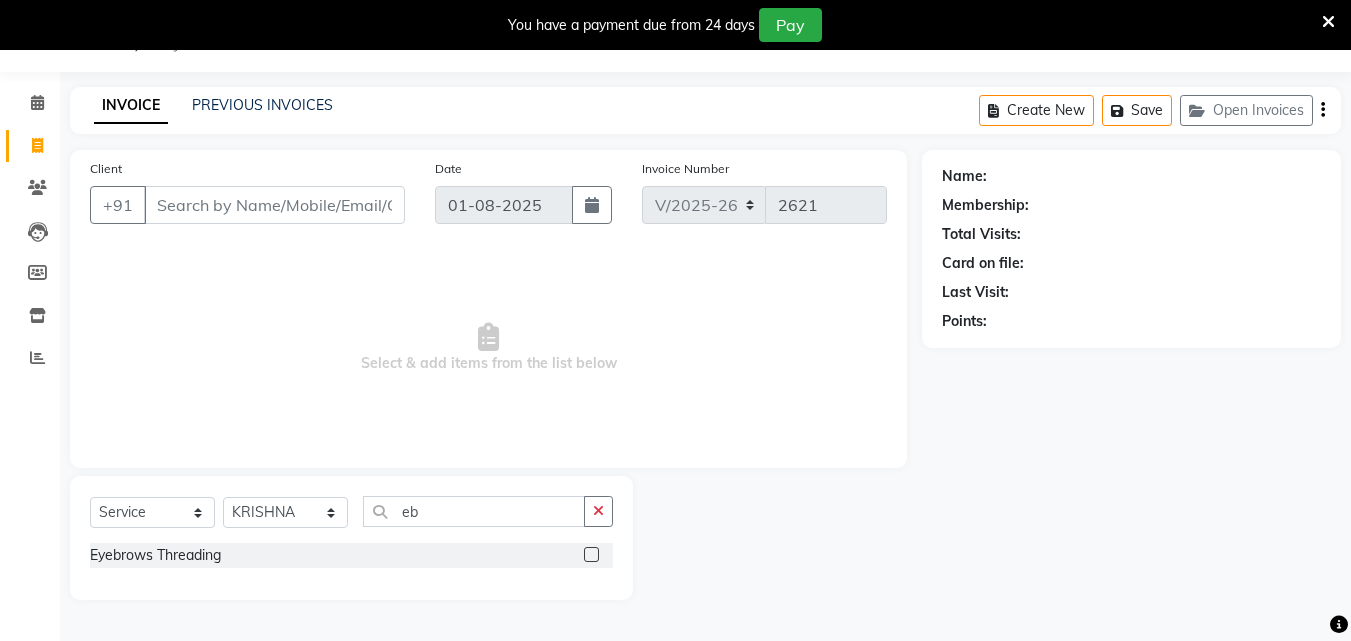 click at bounding box center (590, 555) 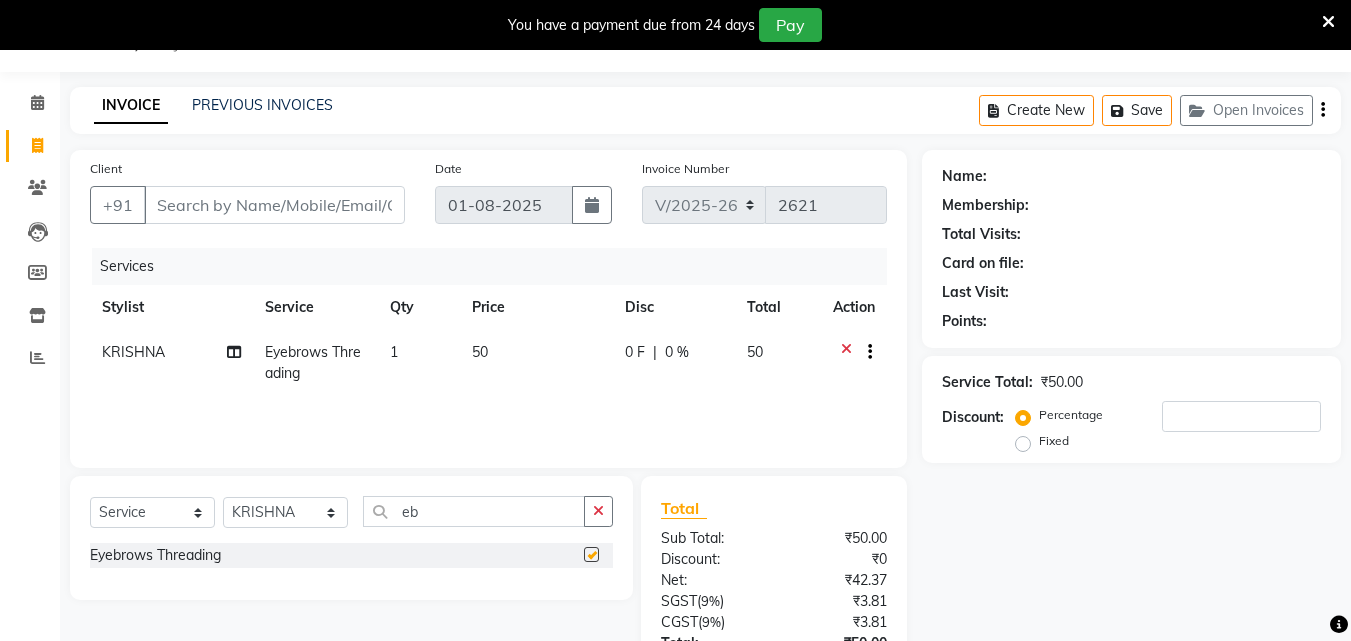 checkbox on "false" 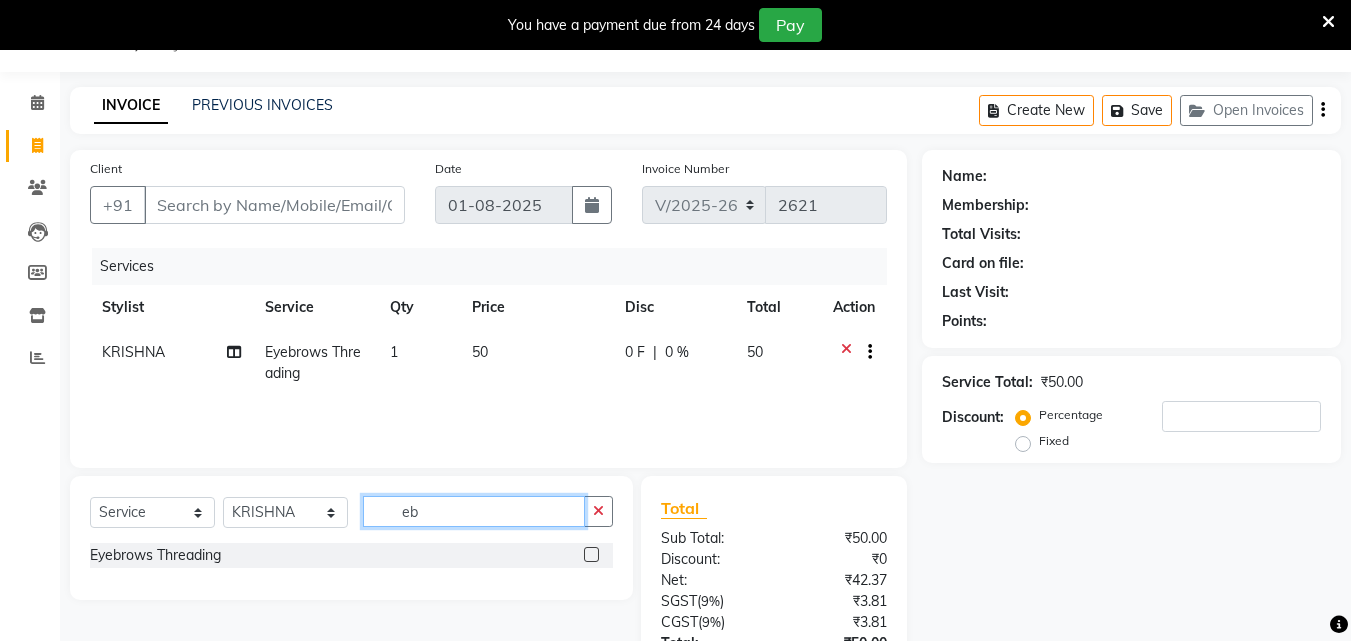 drag, startPoint x: 478, startPoint y: 519, endPoint x: 216, endPoint y: 487, distance: 263.94696 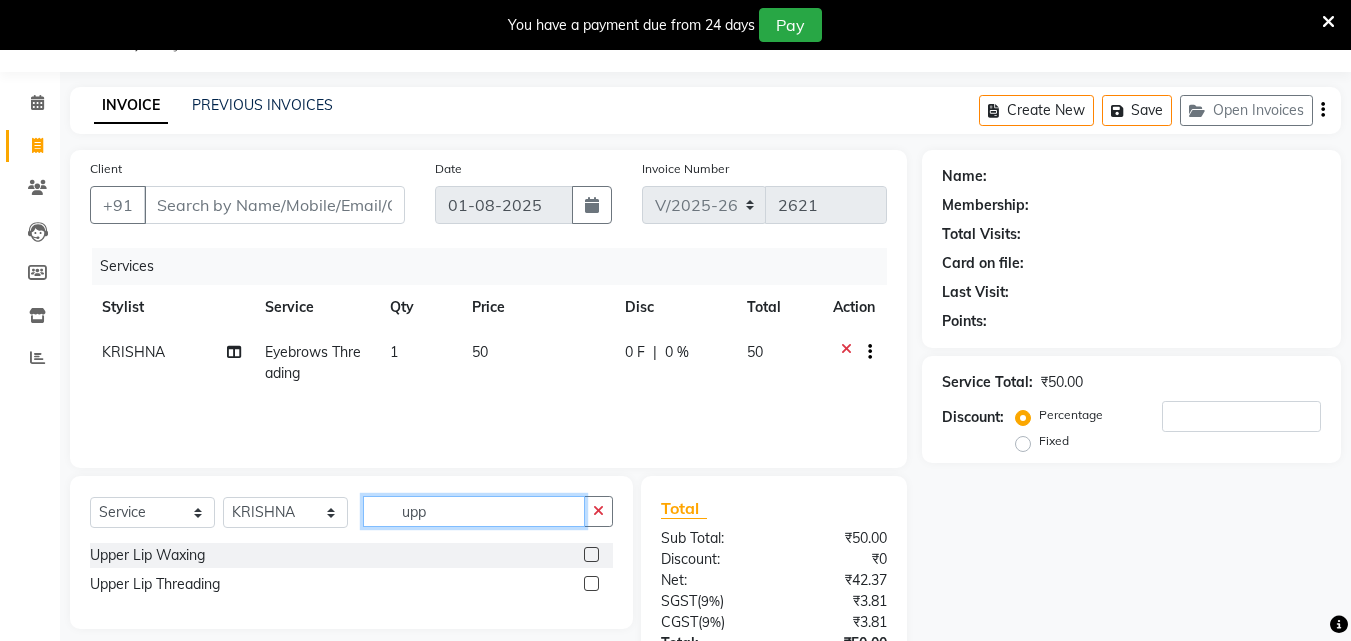 type on "upp" 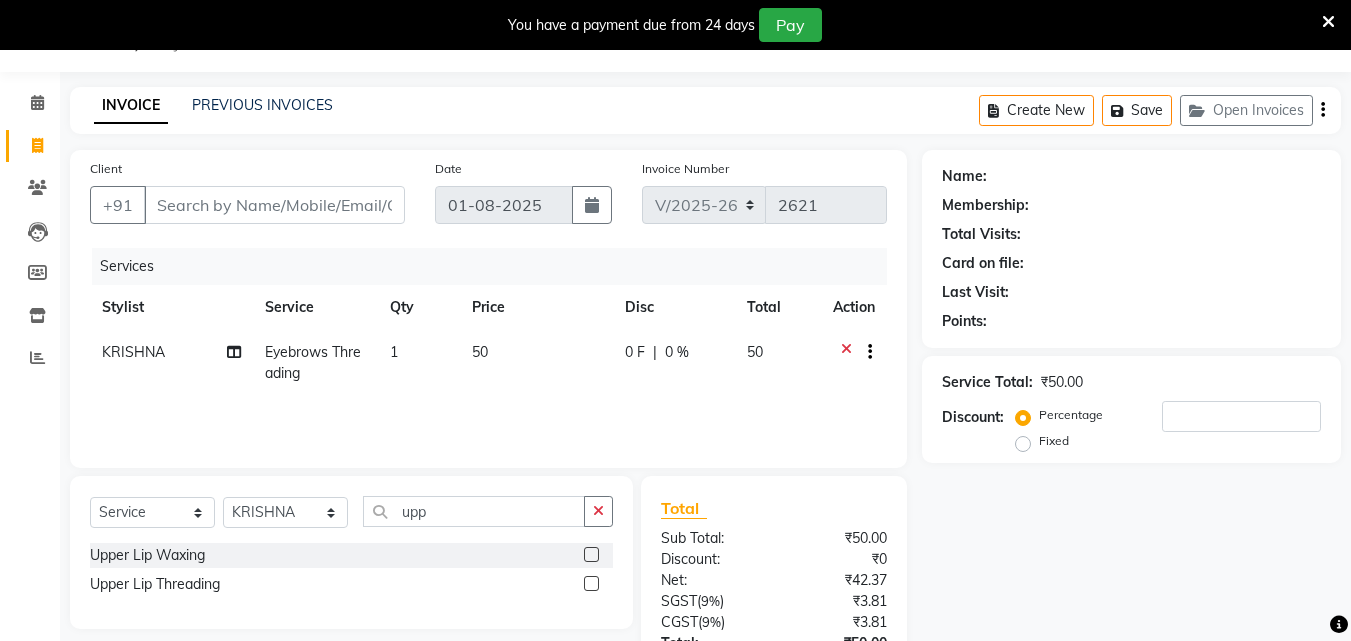 click 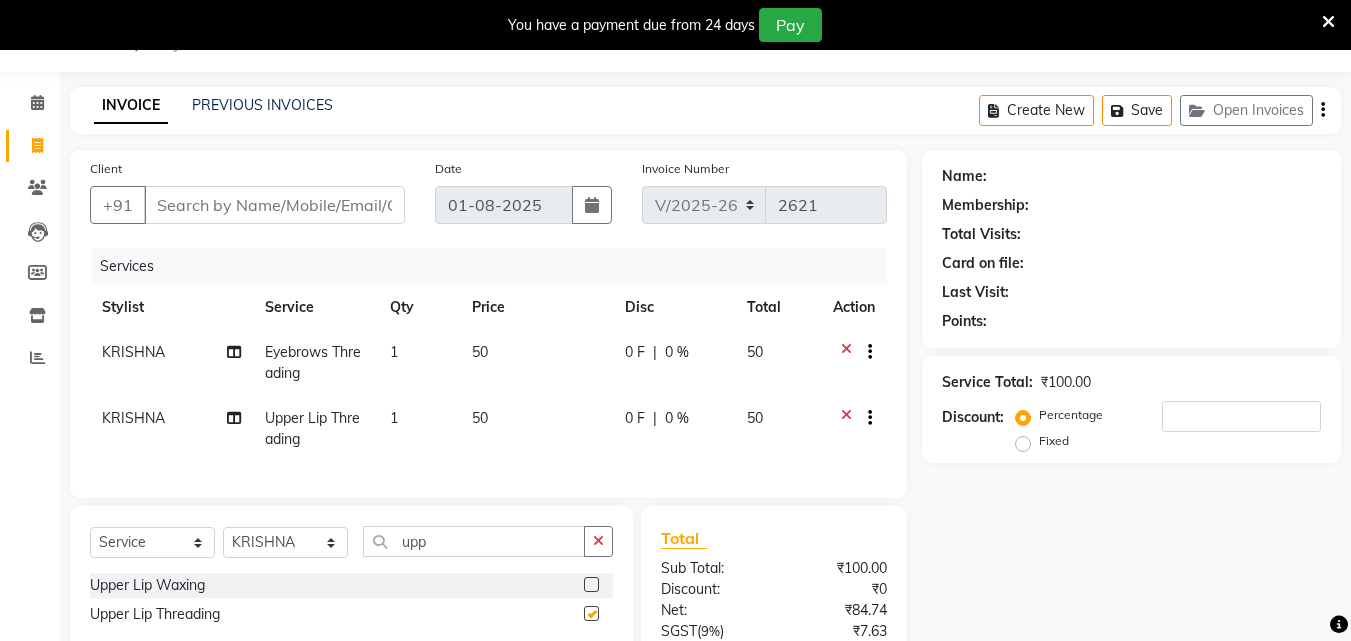 checkbox on "false" 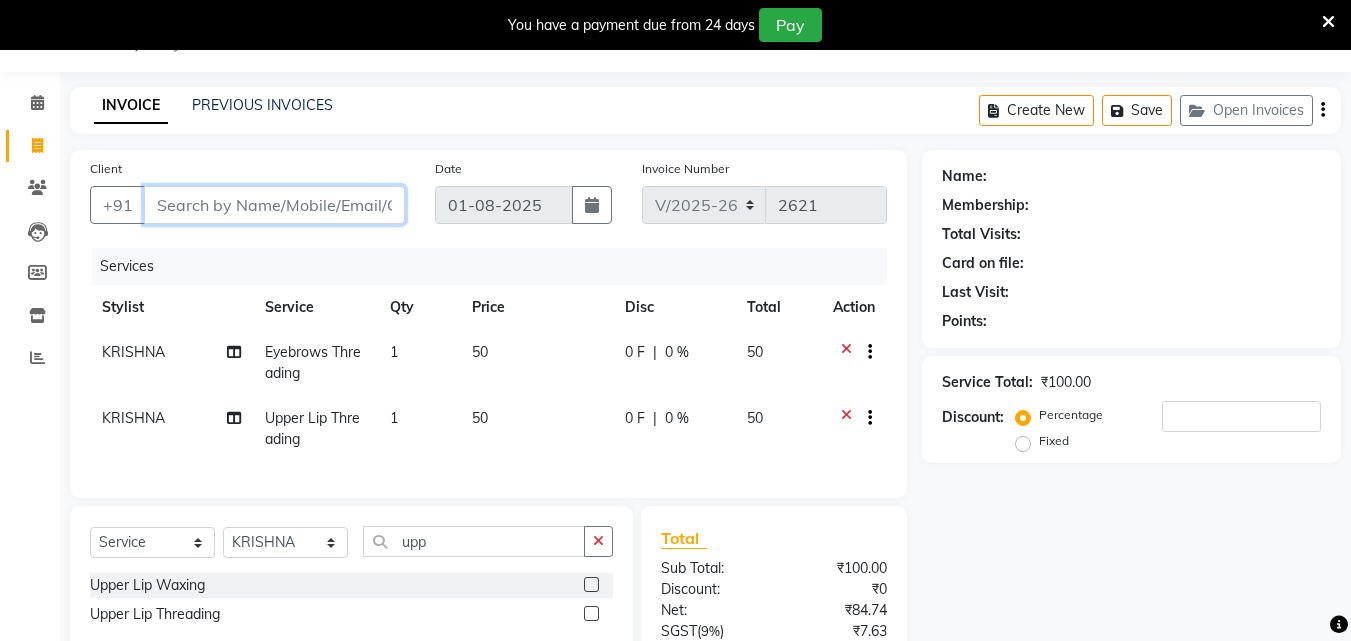 click on "Client" at bounding box center [274, 205] 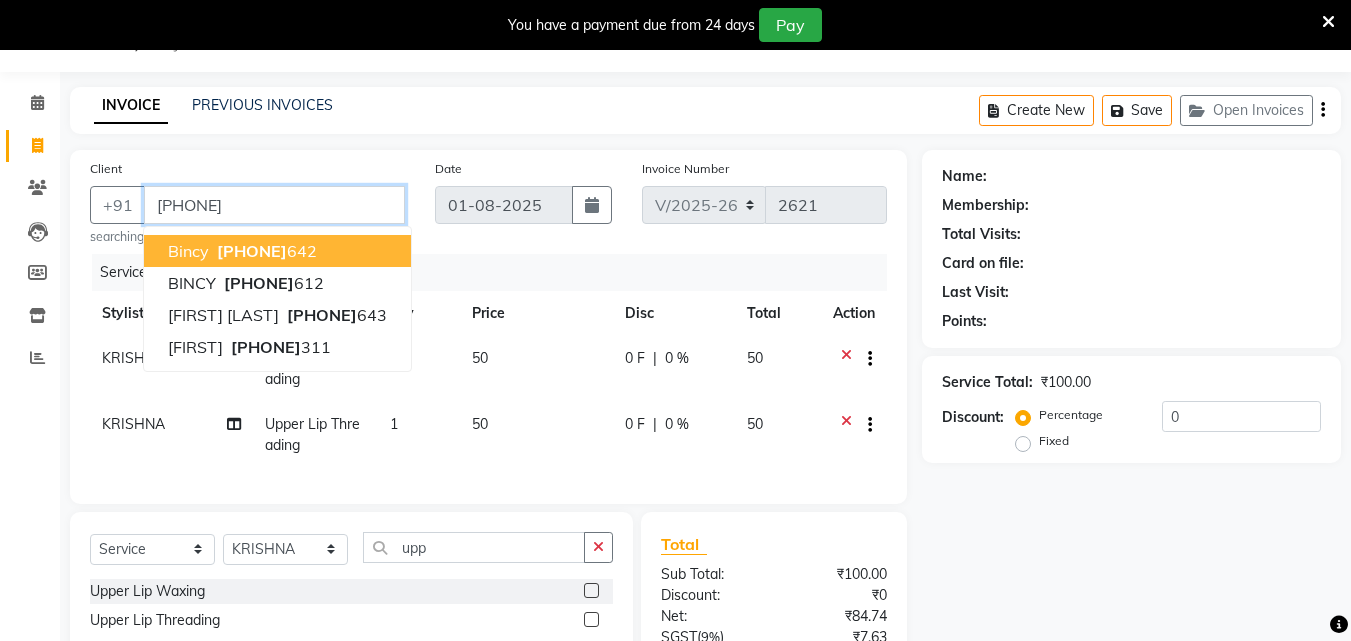 type on "[PHONE]" 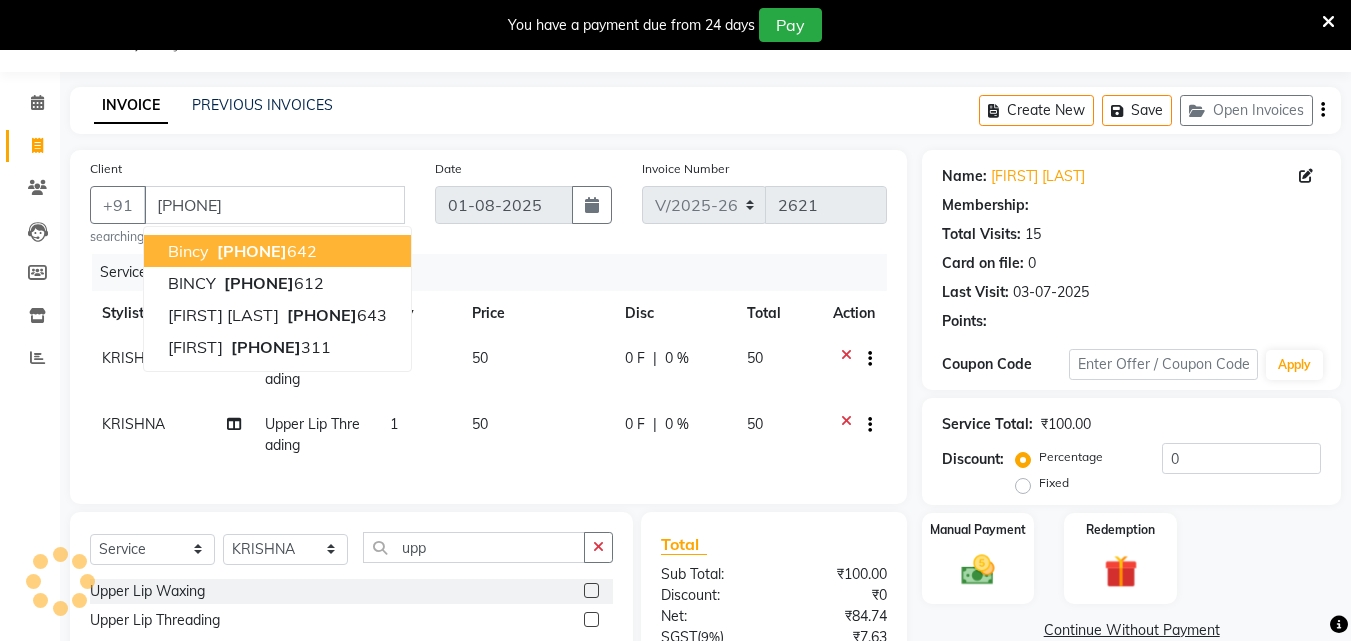 select on "1: Object" 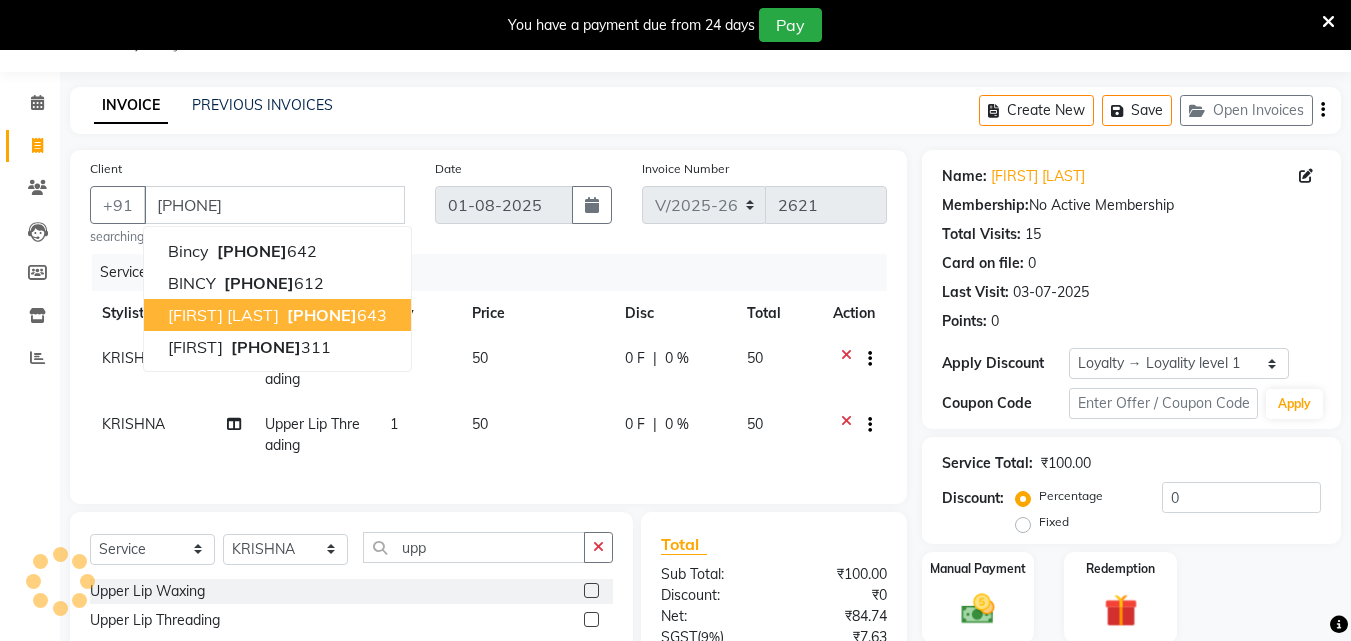 click on "[PHONE]" at bounding box center (335, 315) 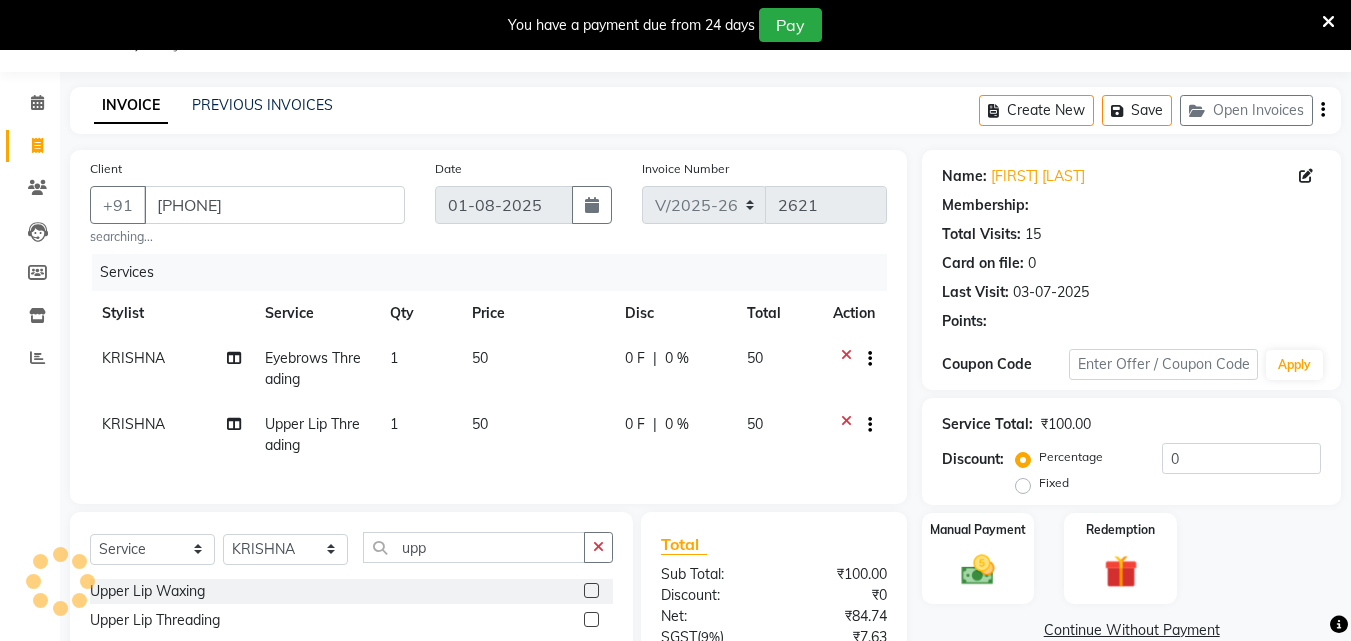 select on "1: Object" 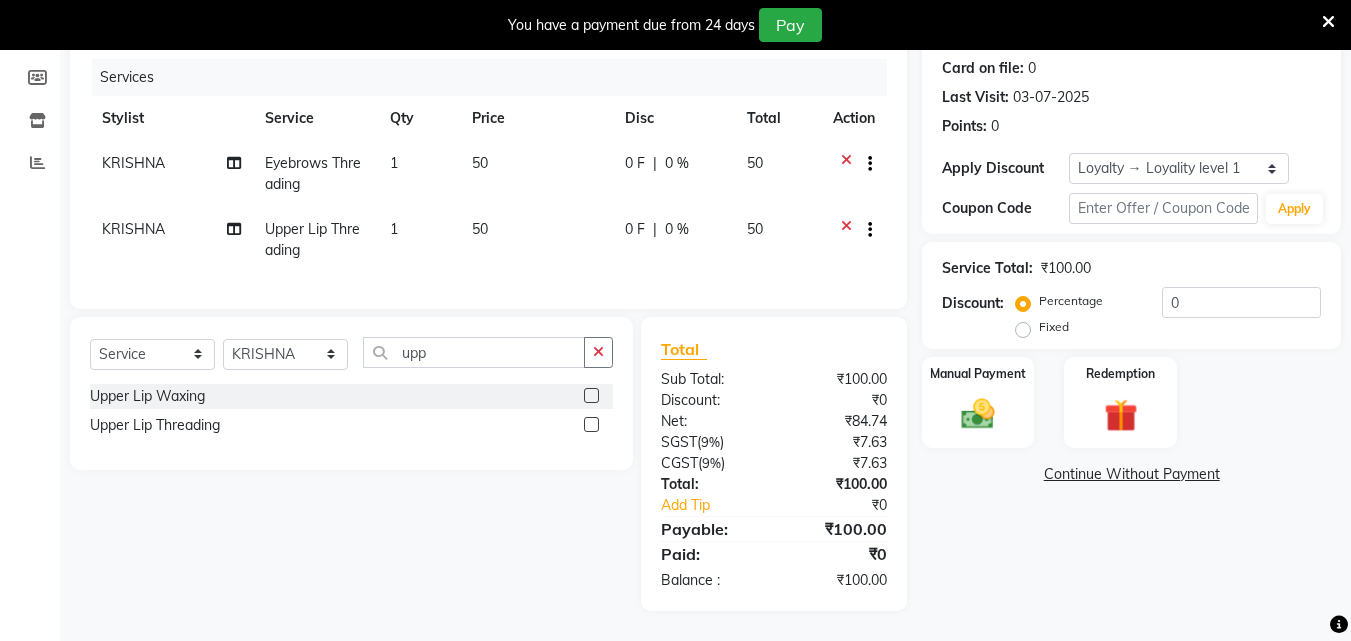 scroll, scrollTop: 260, scrollLeft: 0, axis: vertical 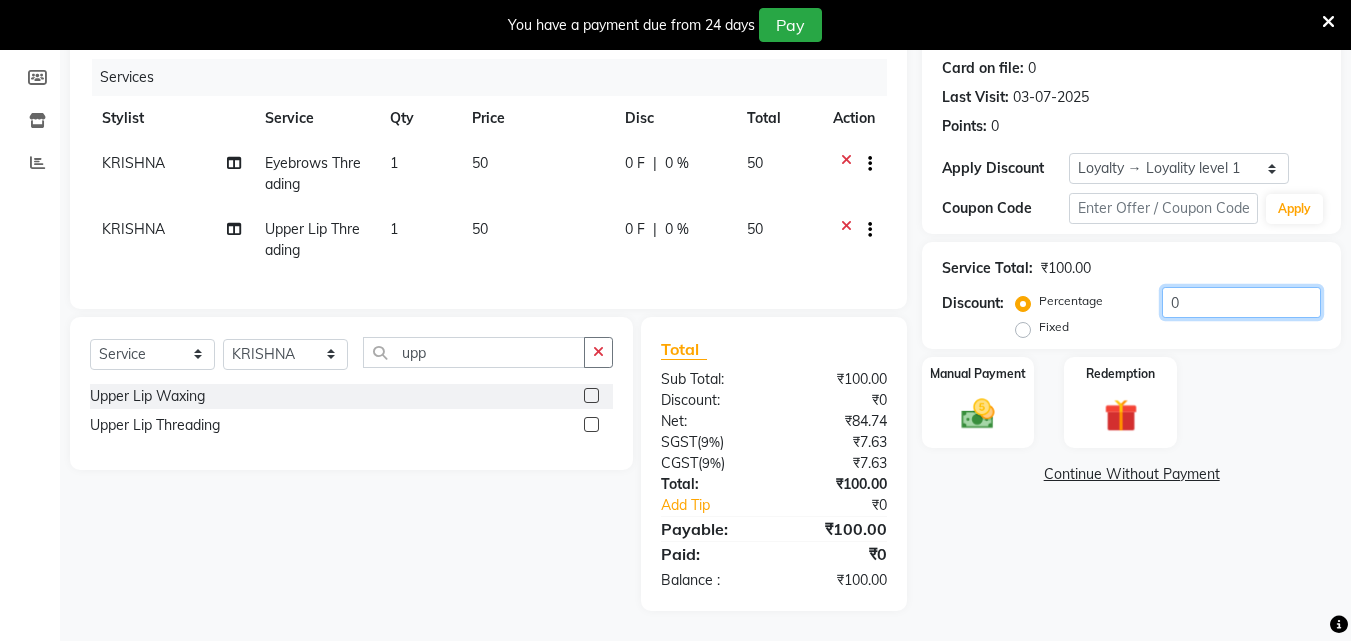 click on "0" 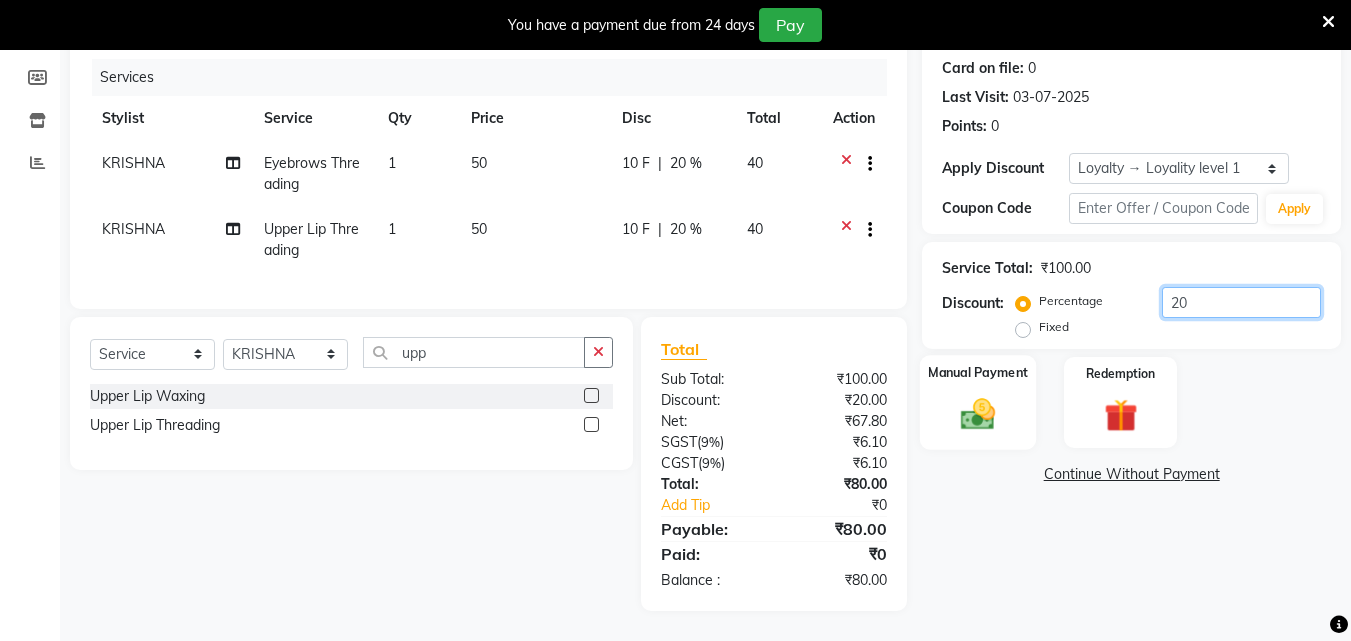 type on "20" 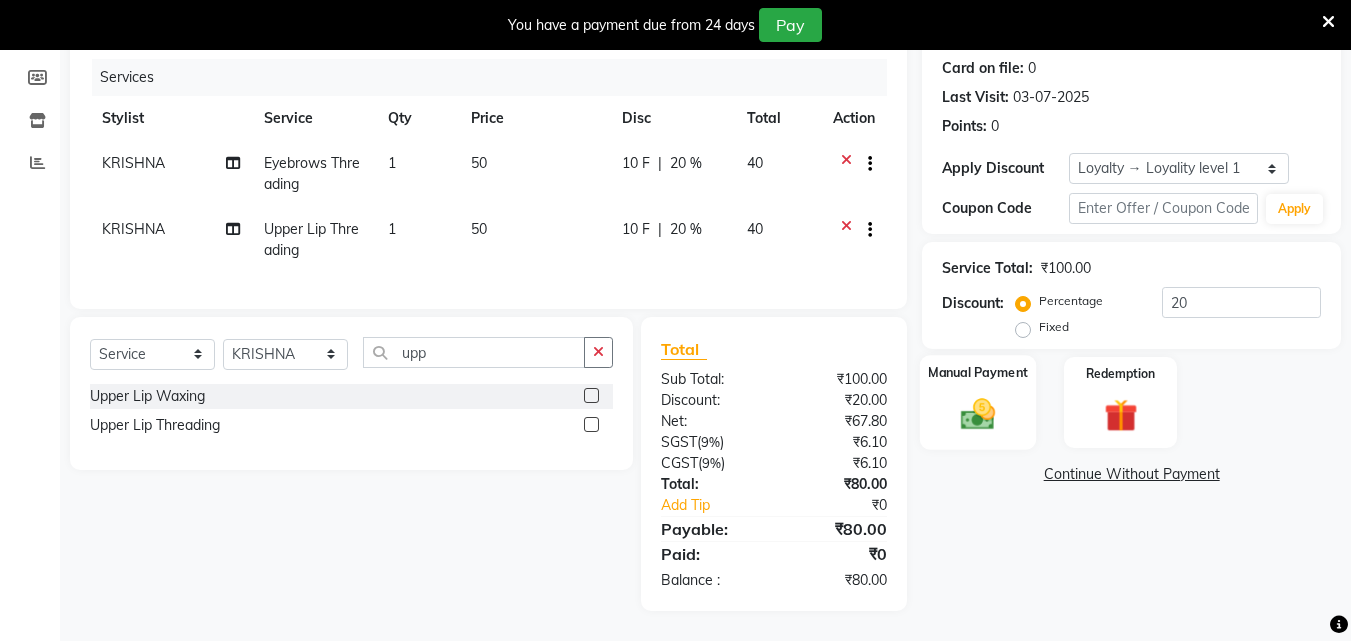 click on "Manual Payment" 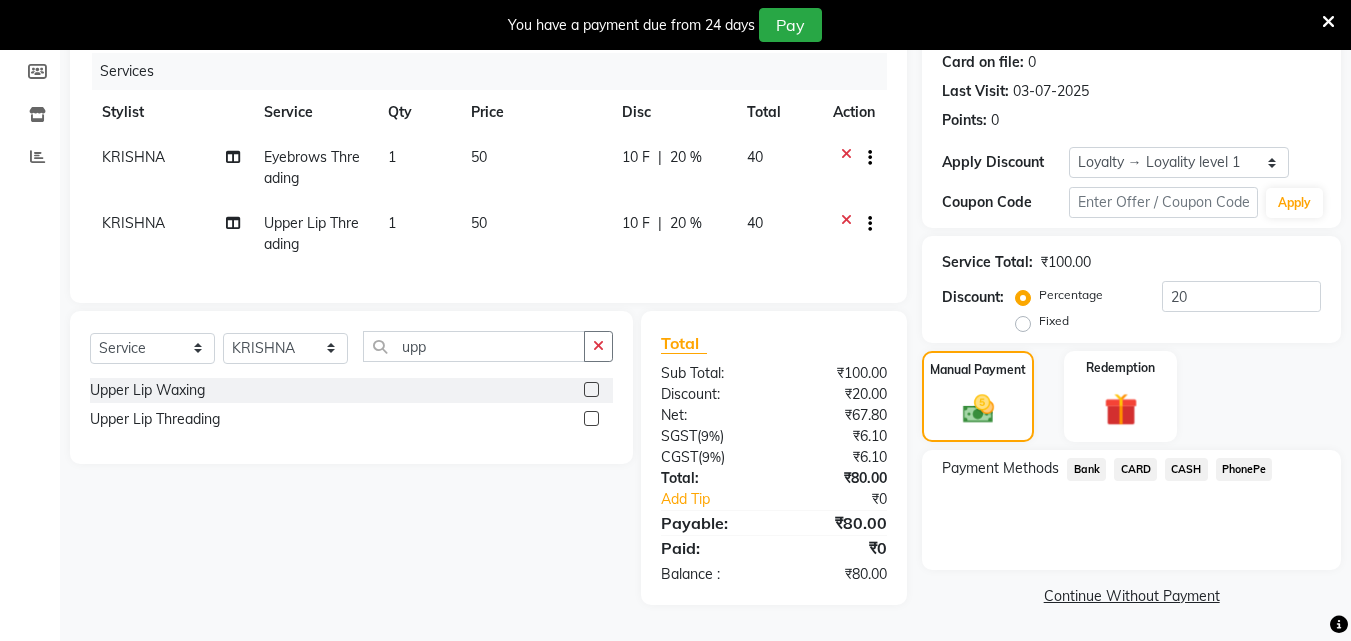 scroll, scrollTop: 260, scrollLeft: 0, axis: vertical 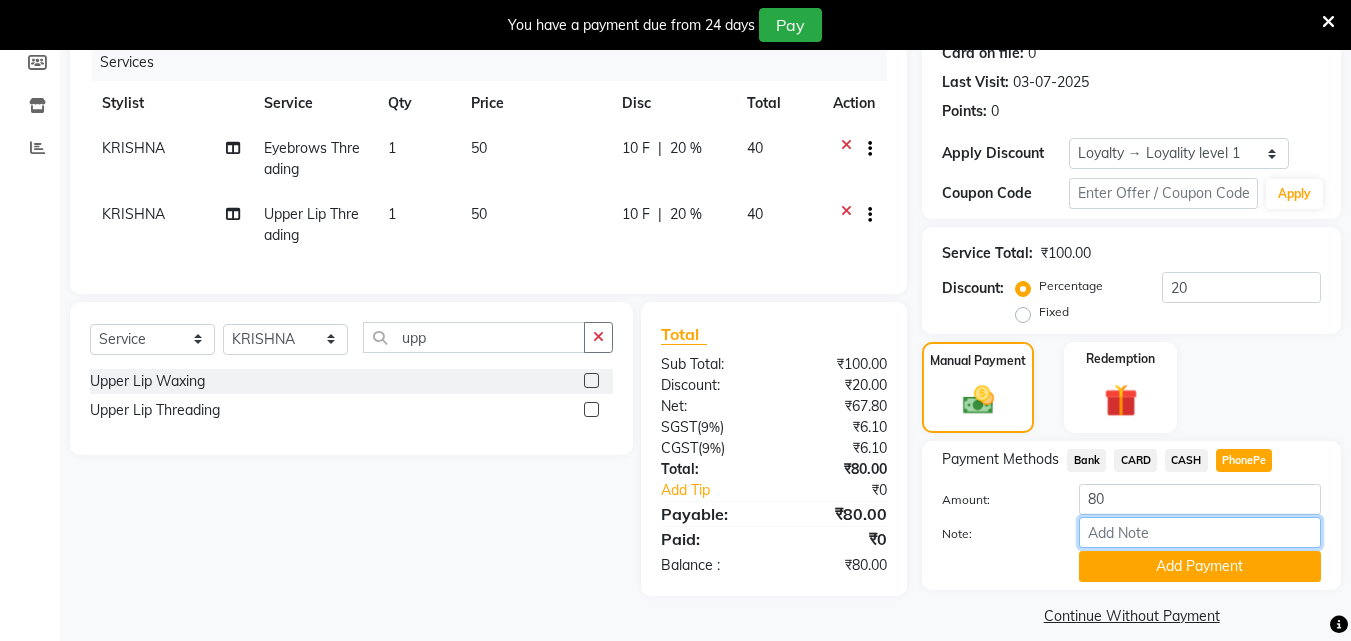 click on "Note:" at bounding box center (1200, 532) 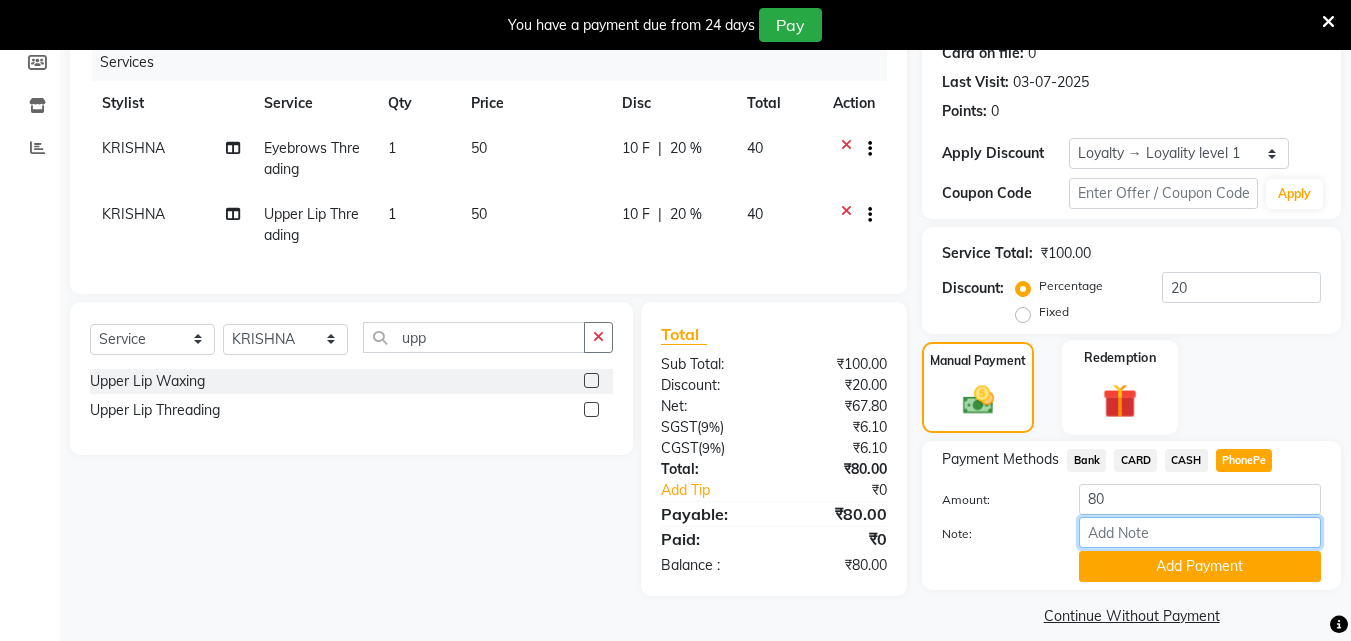 type on "[FIRST]" 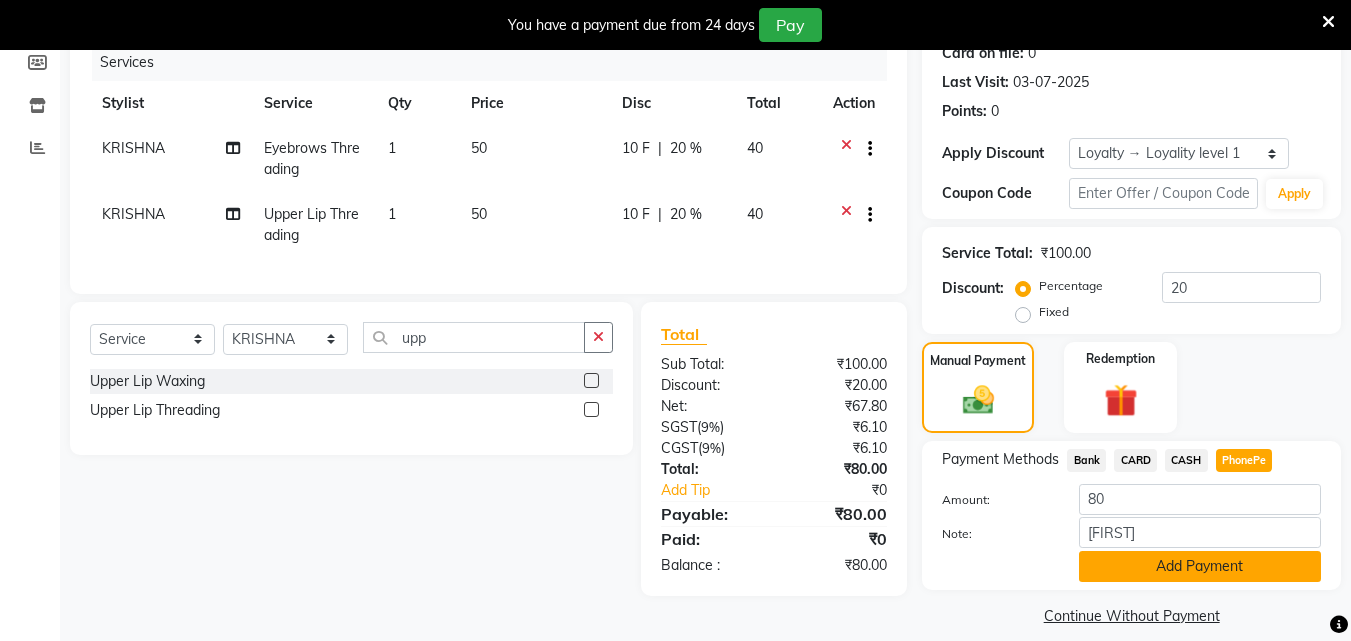 click on "Add Payment" 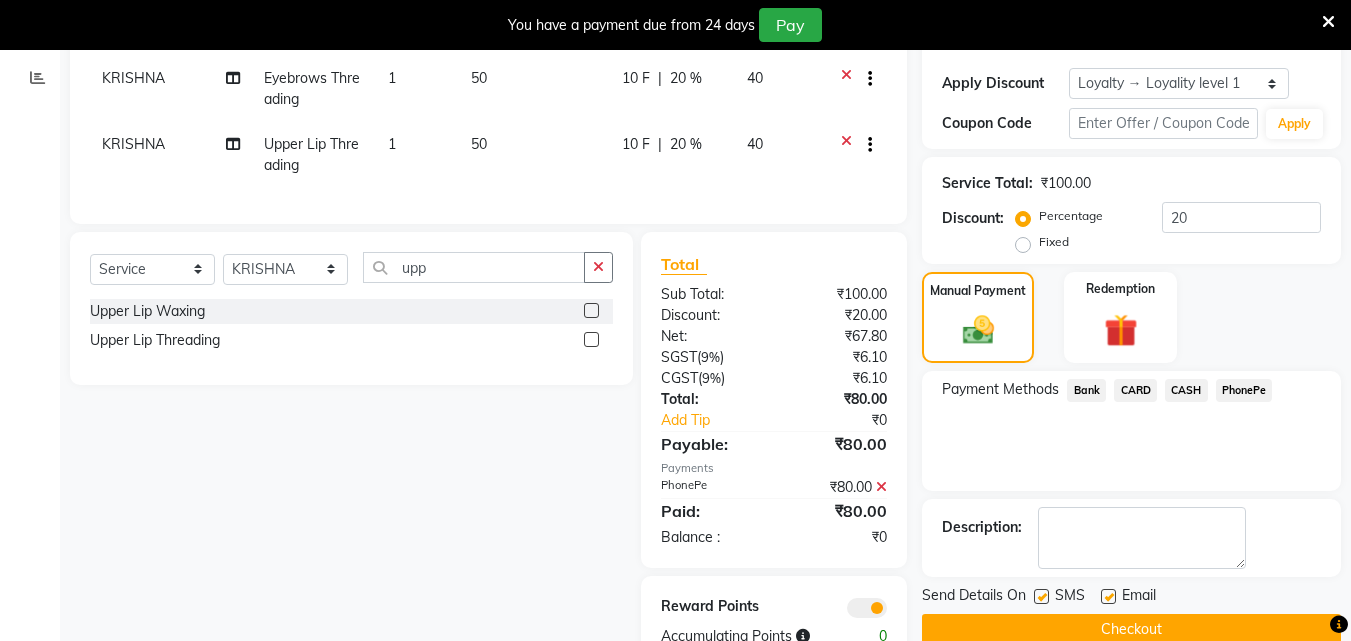 scroll, scrollTop: 401, scrollLeft: 0, axis: vertical 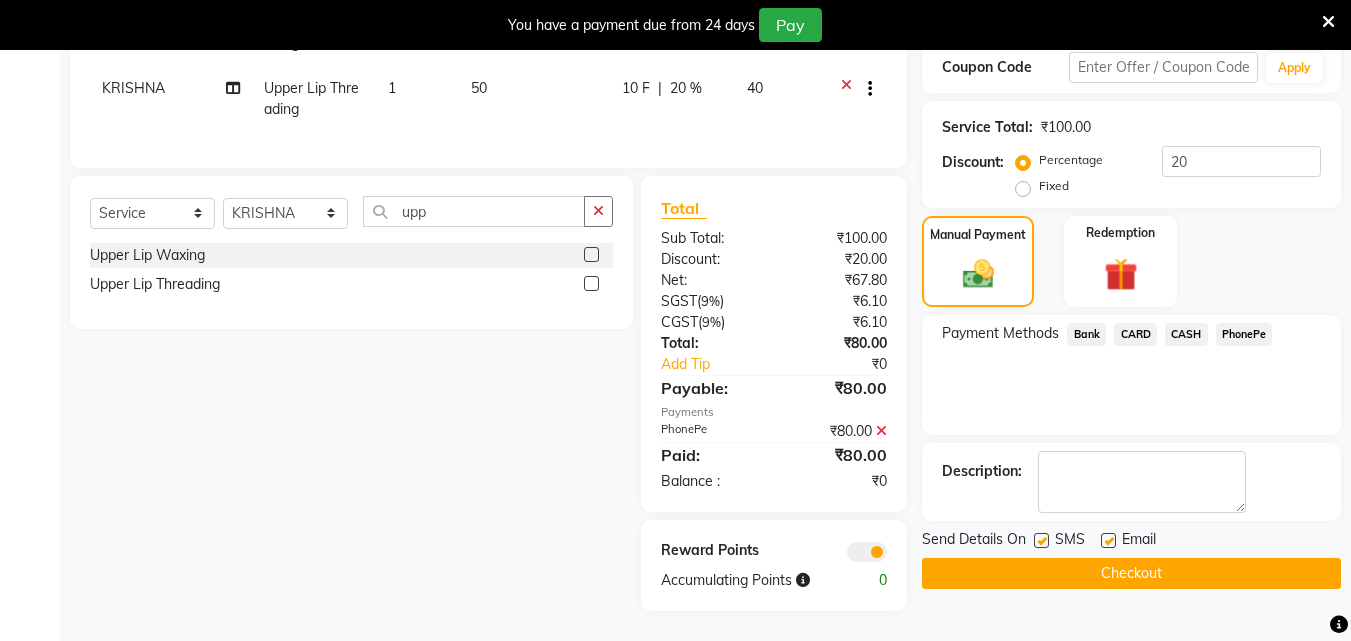 click 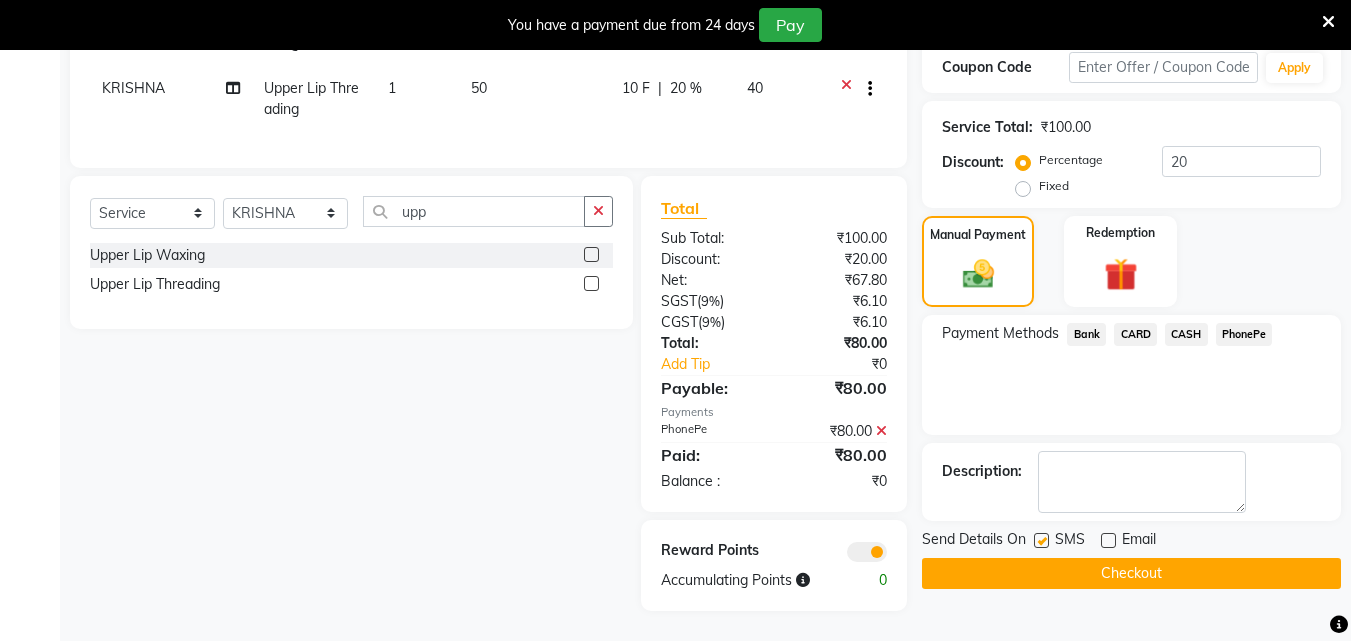 click on "Checkout" 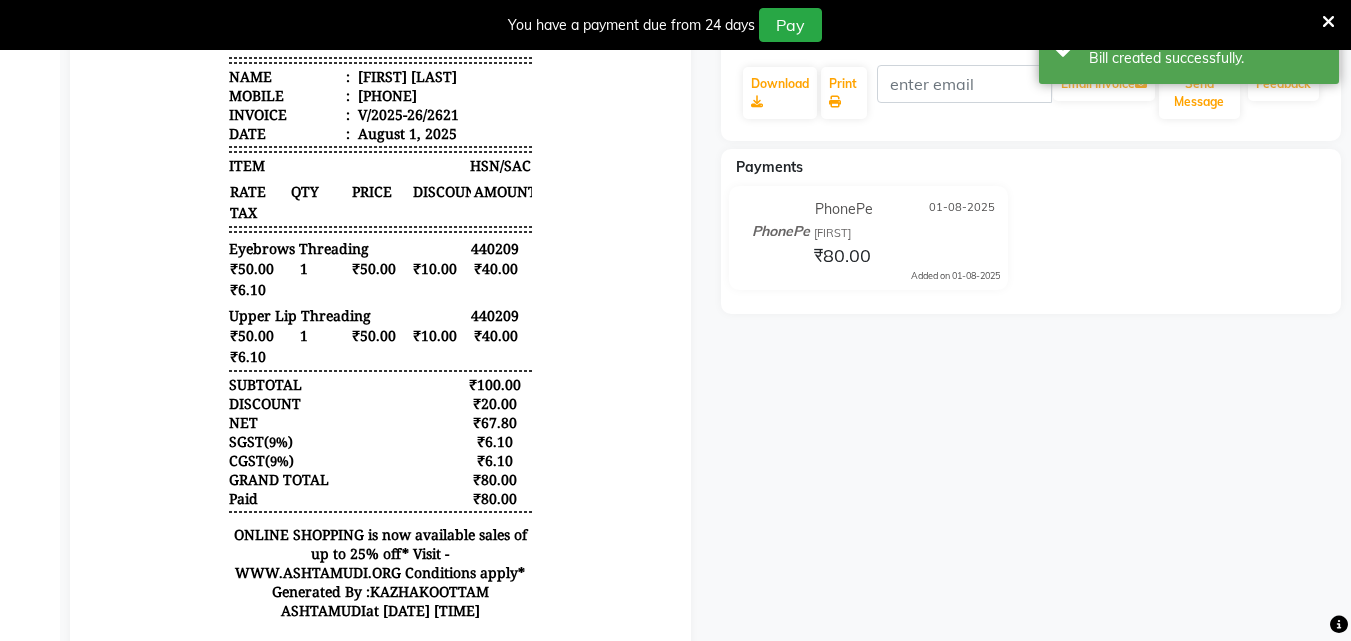 scroll, scrollTop: 0, scrollLeft: 0, axis: both 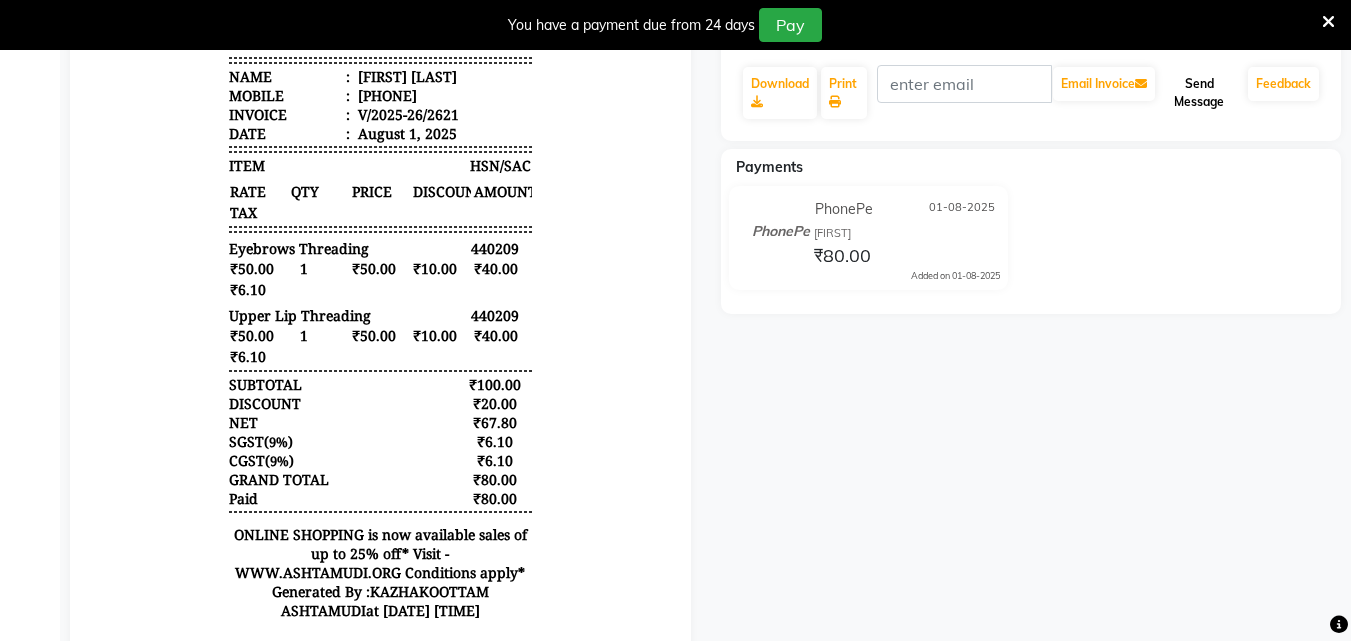 click on "Send Message" 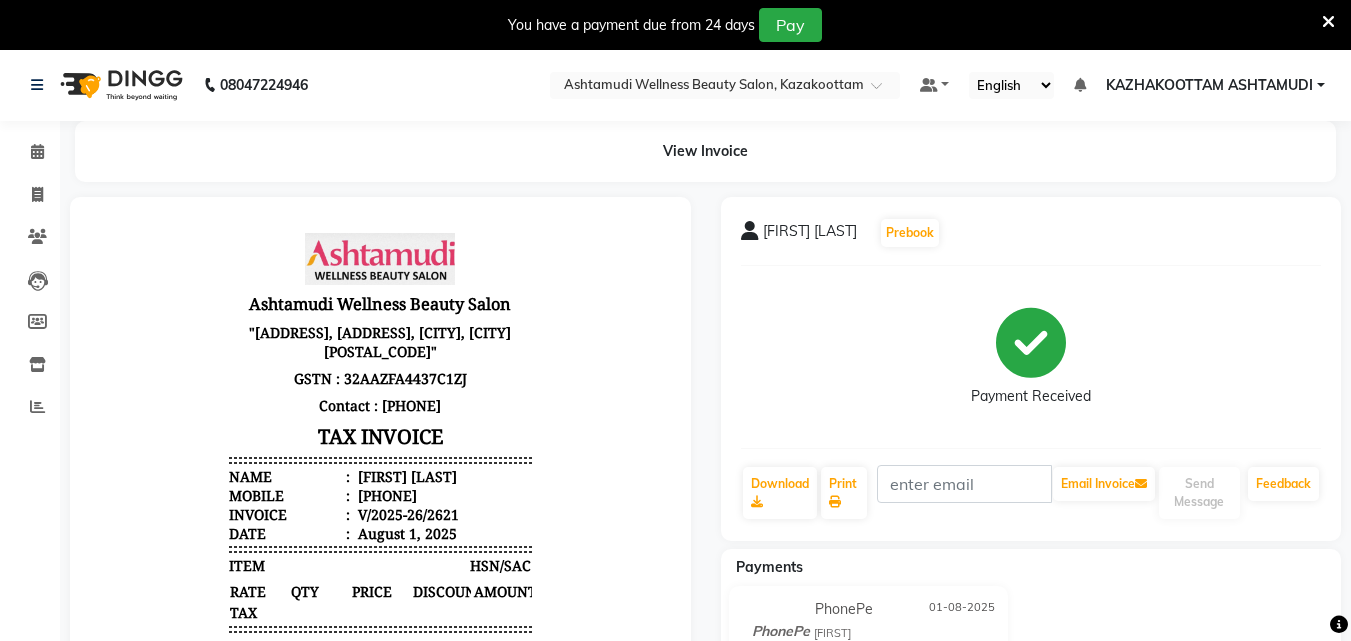 scroll, scrollTop: 0, scrollLeft: 0, axis: both 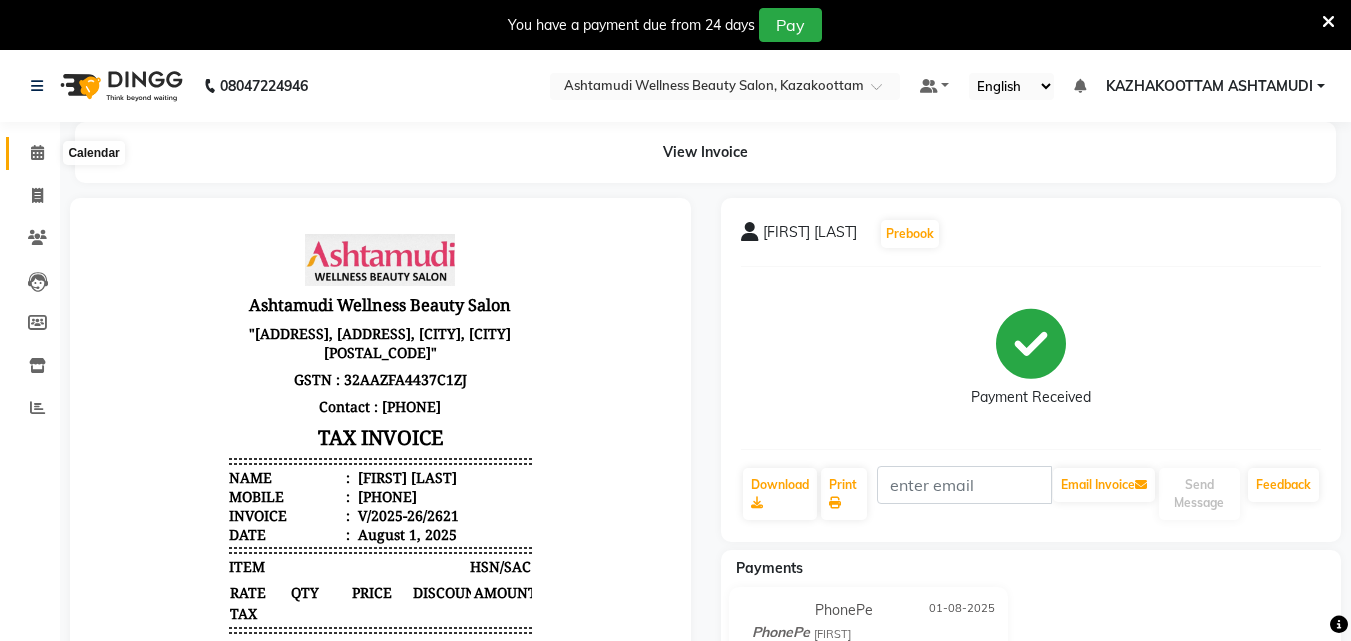click 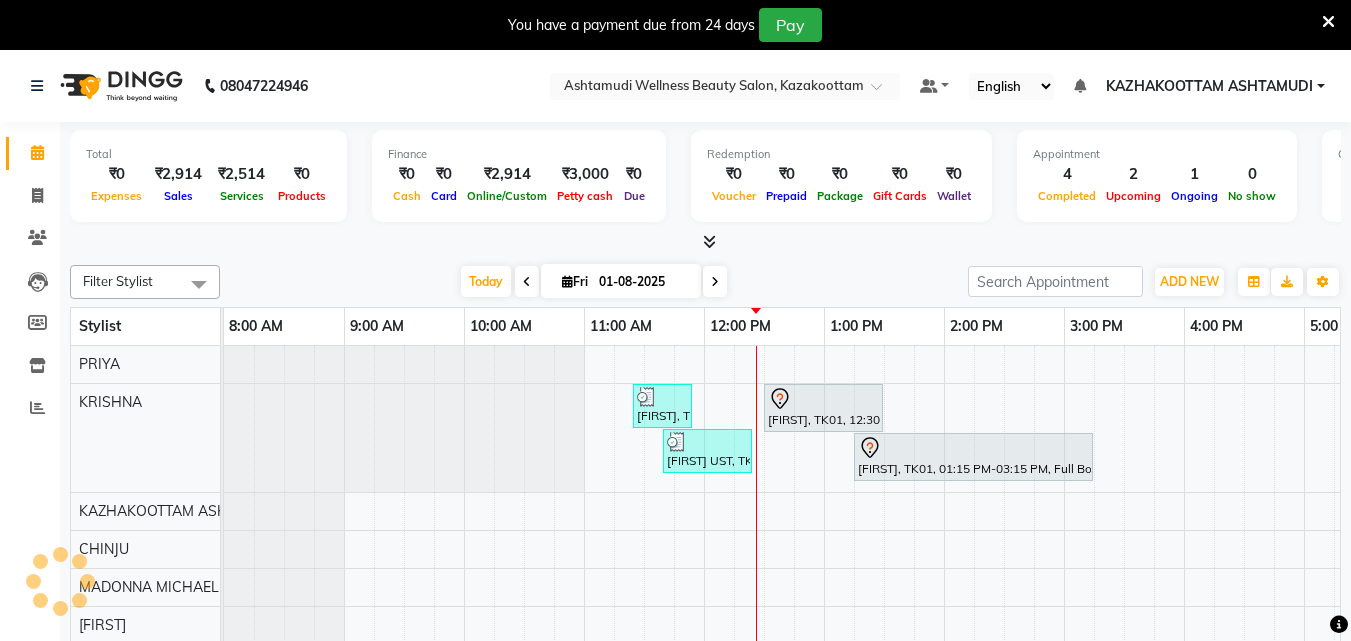 scroll, scrollTop: 0, scrollLeft: 0, axis: both 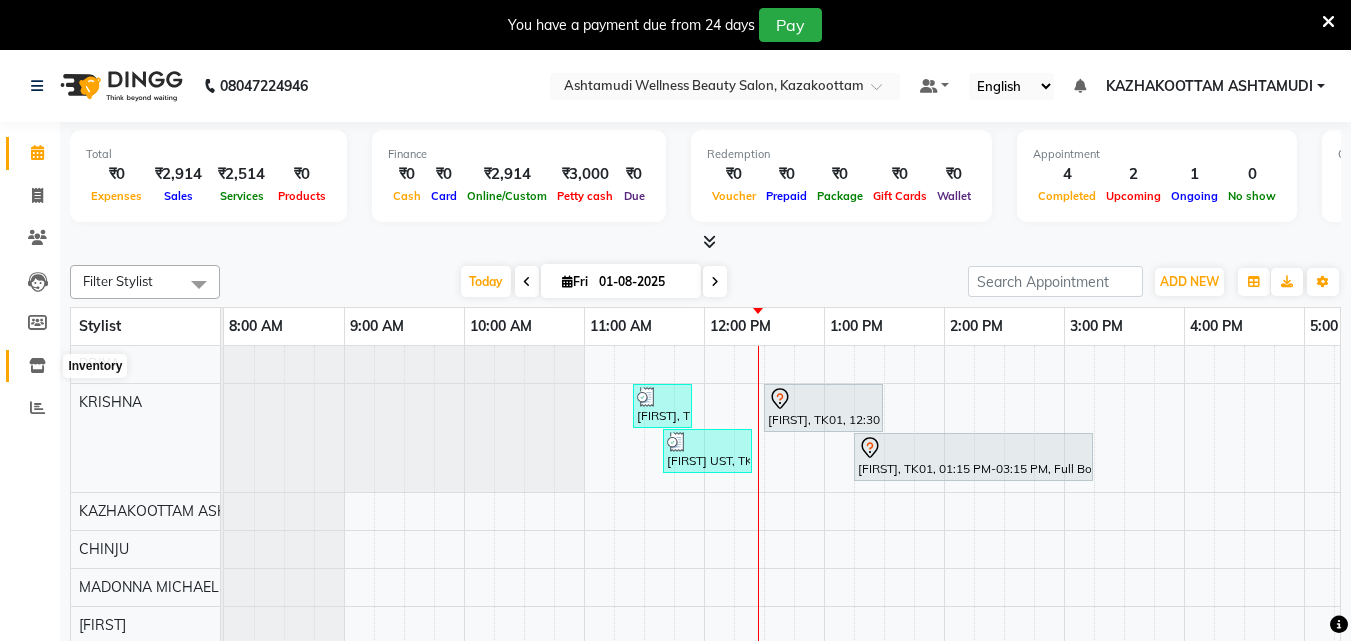 click 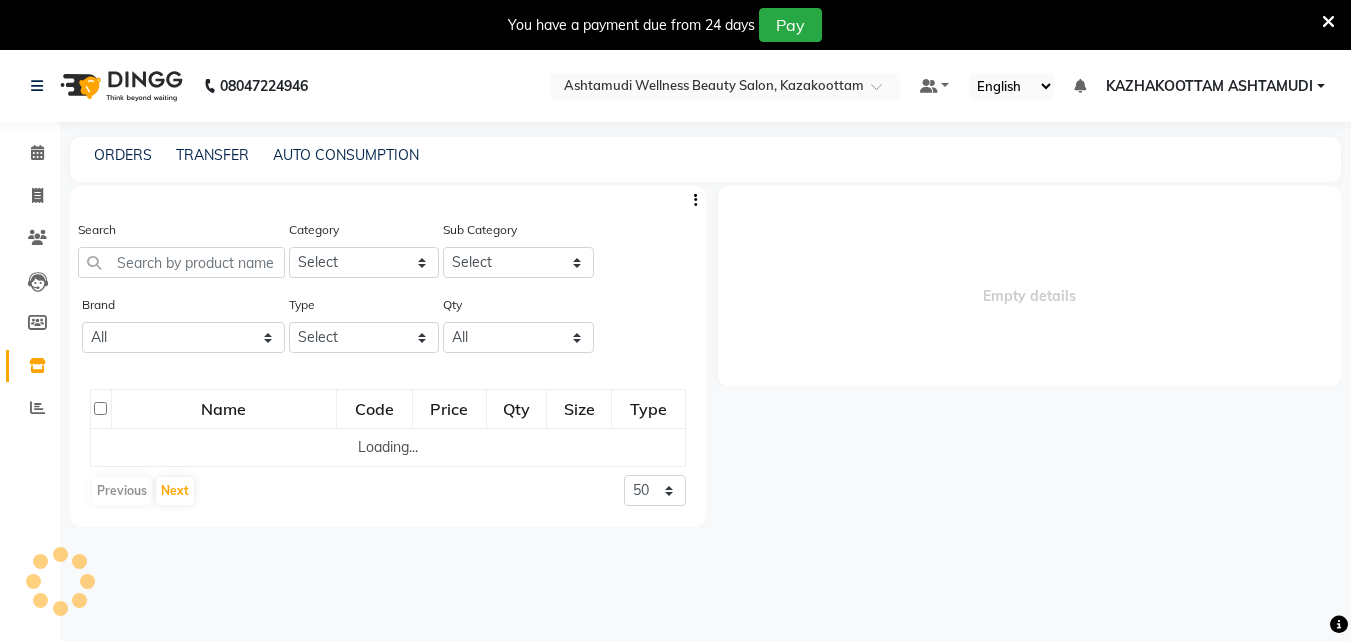 select 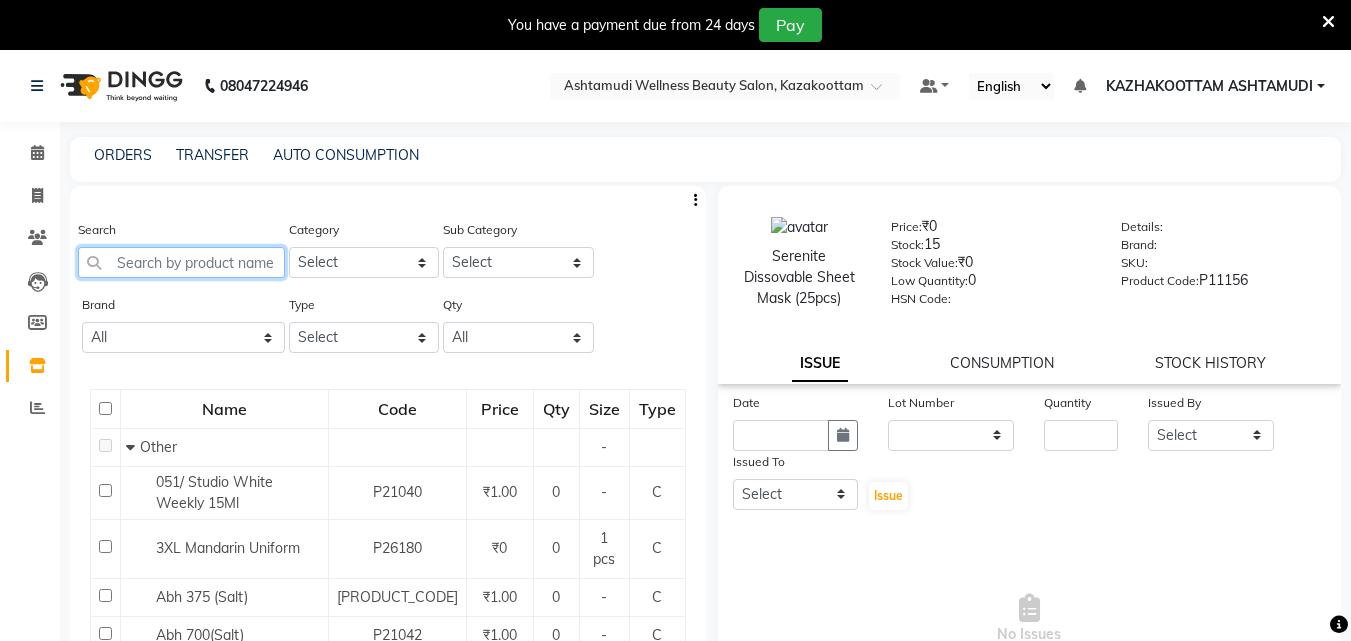 click 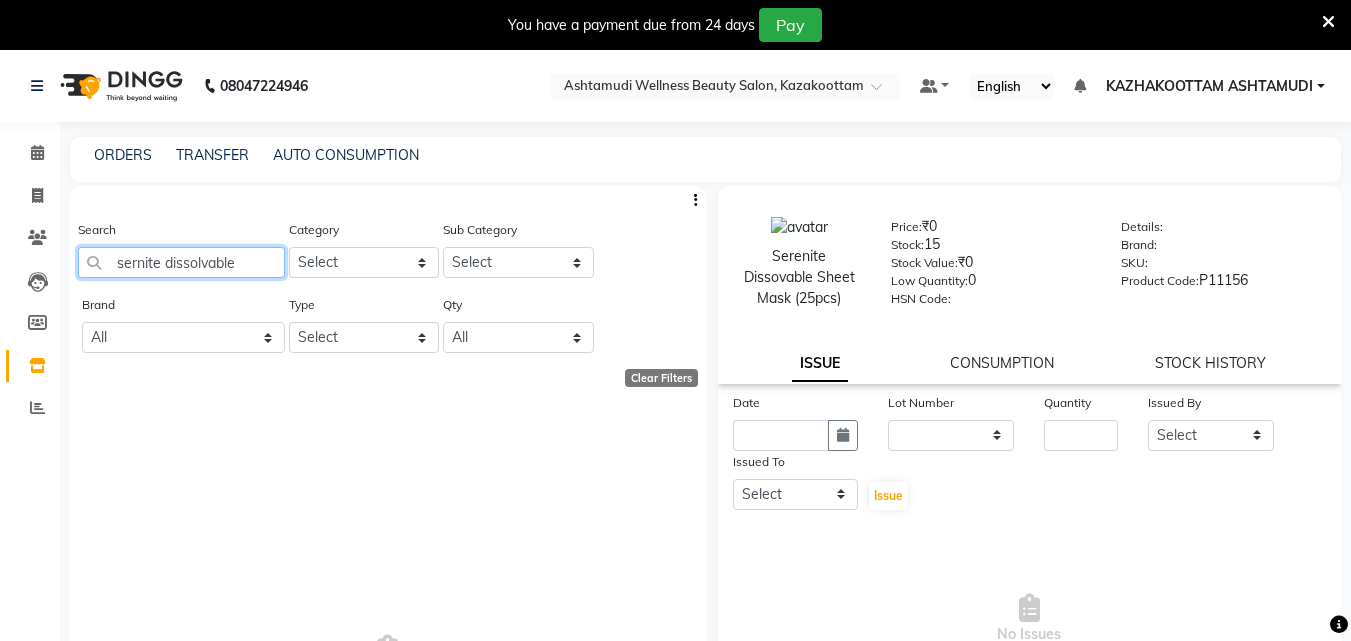 click on "sernite dissolvable" 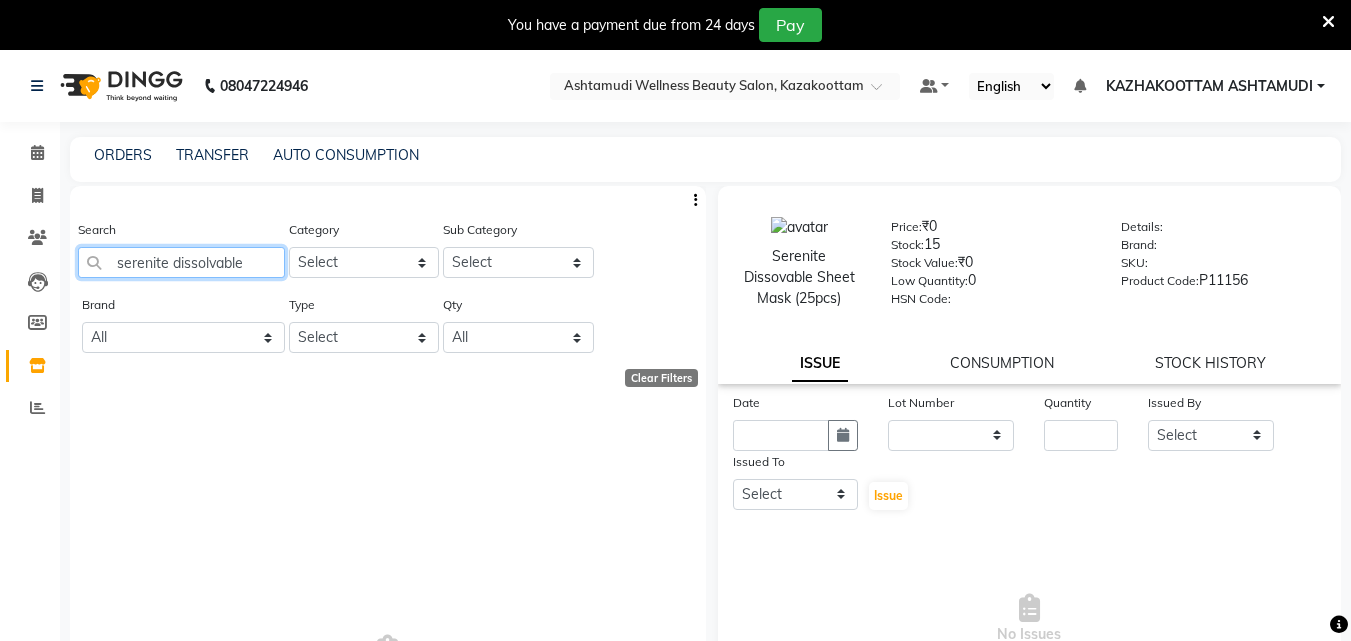 click on "serenite dissolvable" 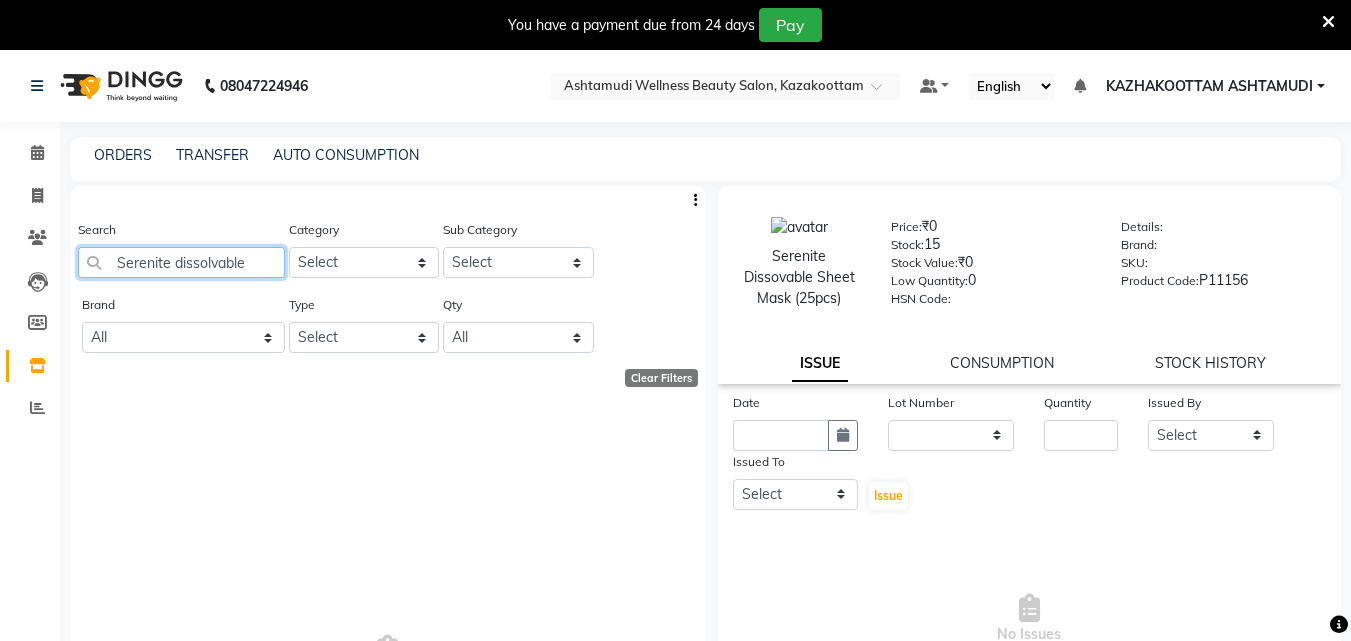 click on "Serenite dissolvable" 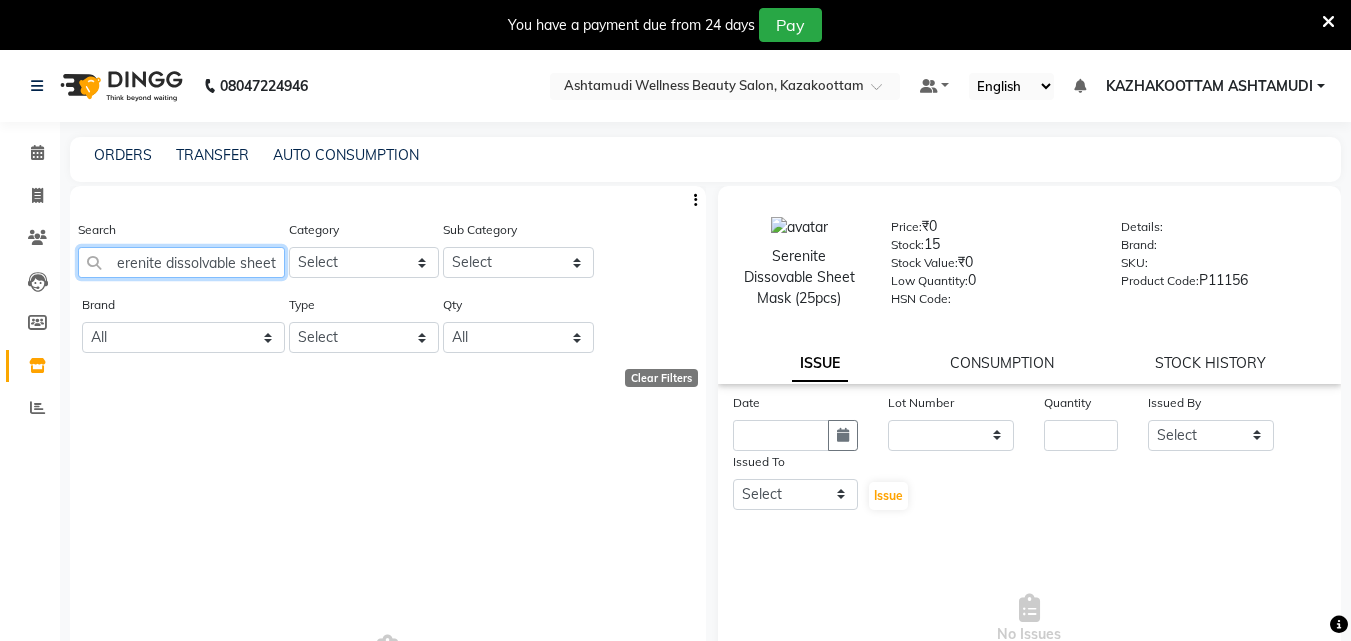 scroll, scrollTop: 0, scrollLeft: 9, axis: horizontal 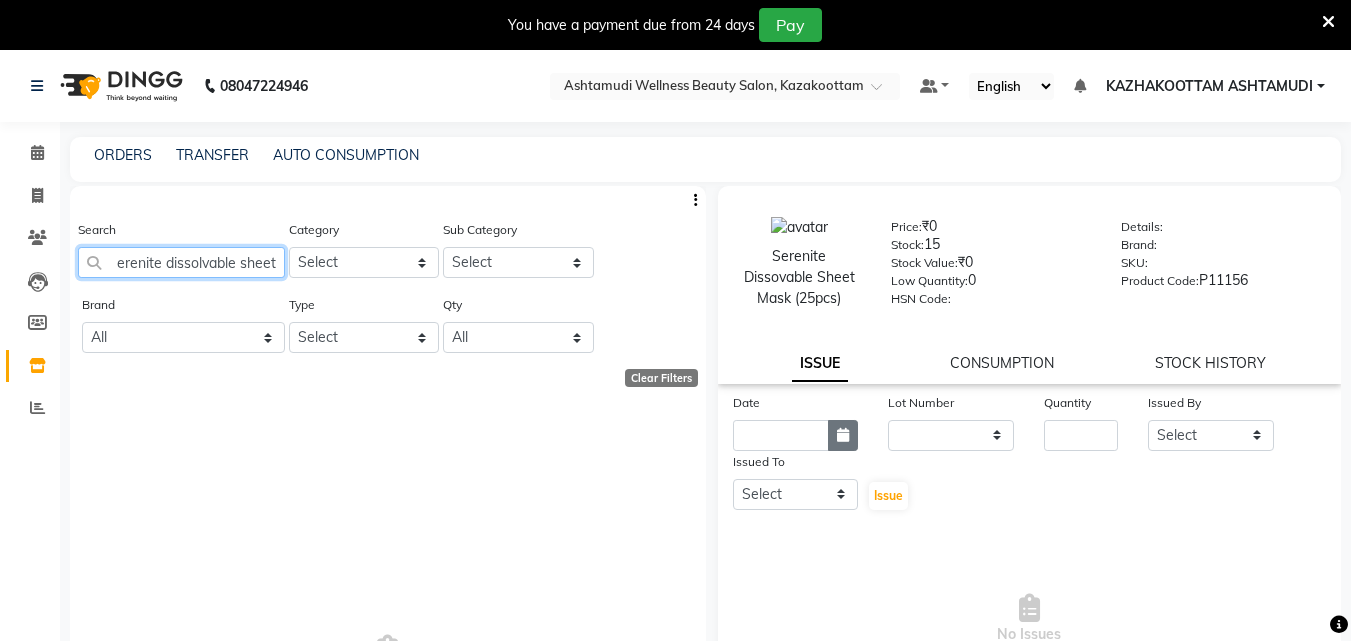 type on "Serenite dissolvable sheet" 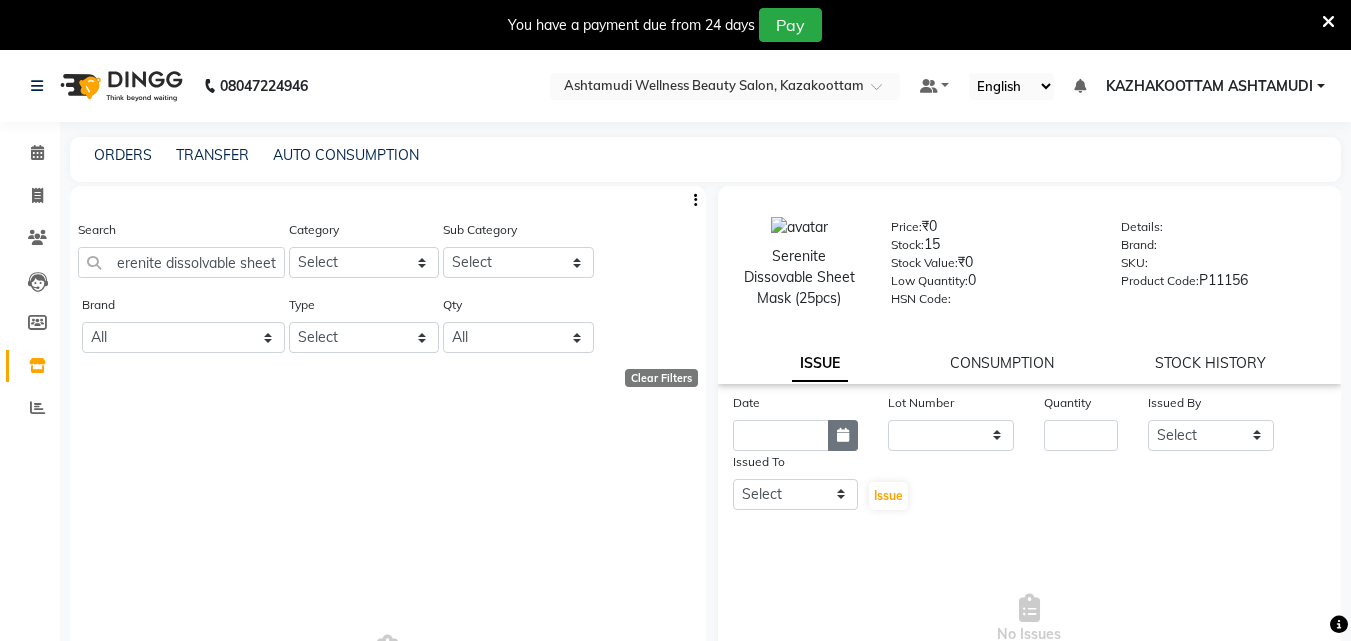 scroll, scrollTop: 0, scrollLeft: 0, axis: both 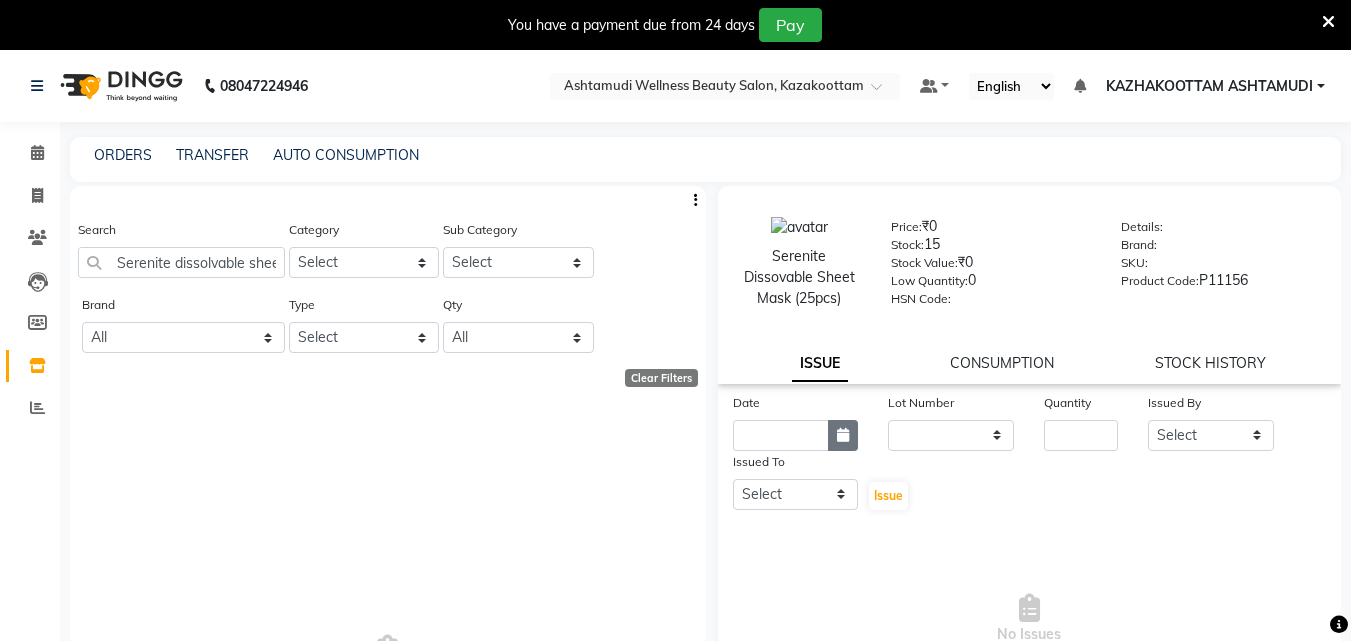 click 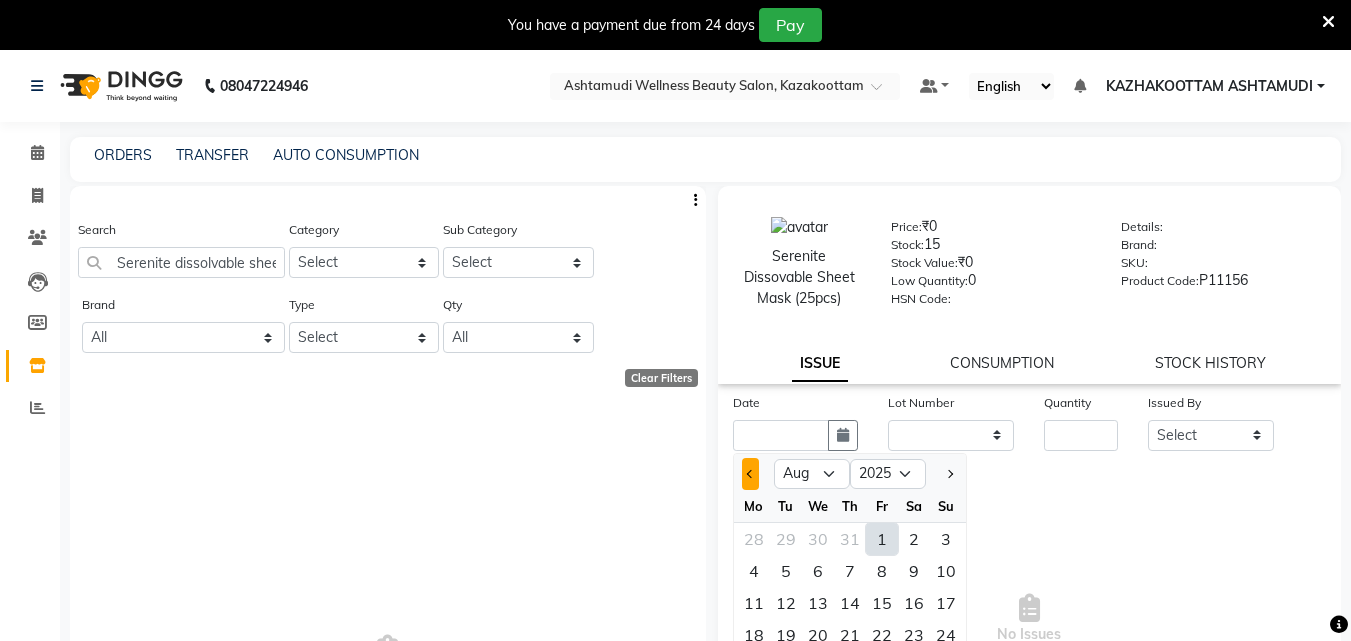 click 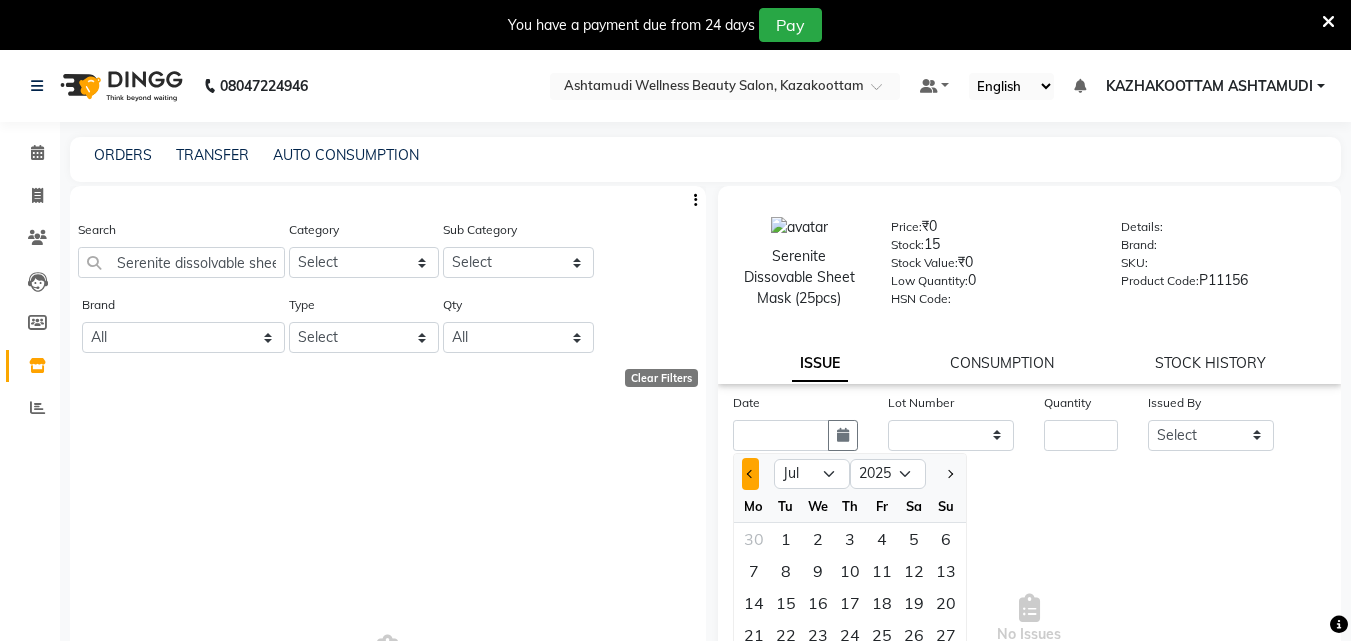 click 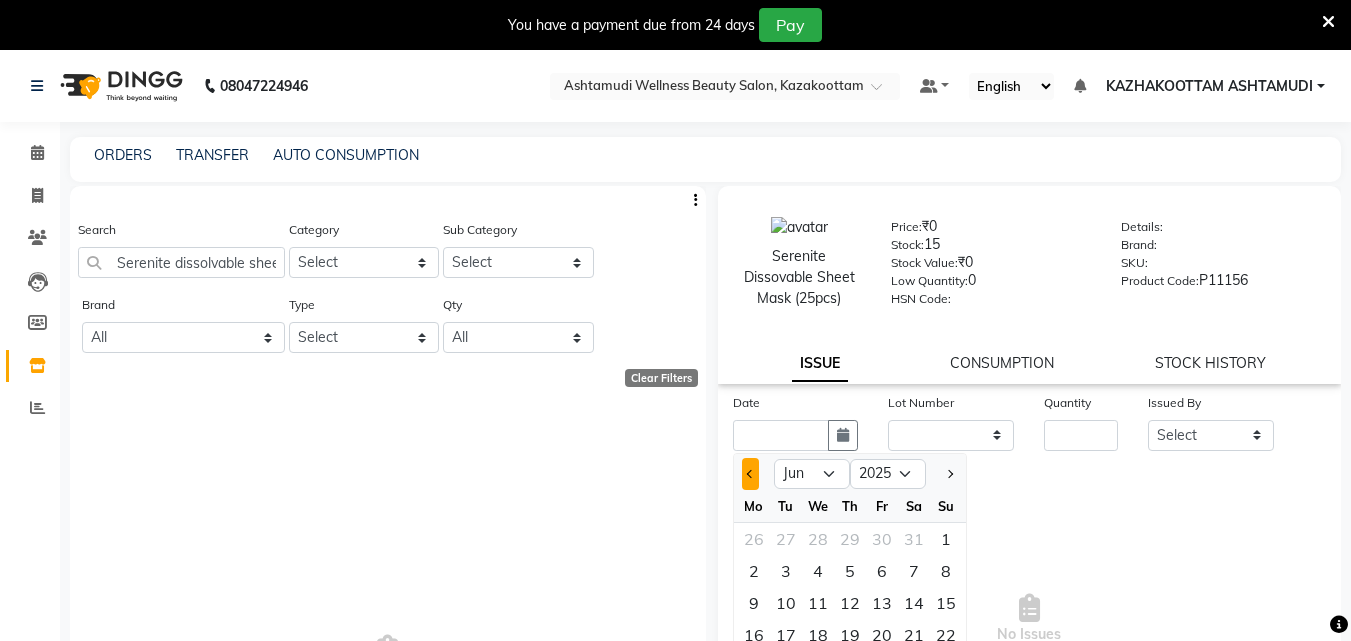 click 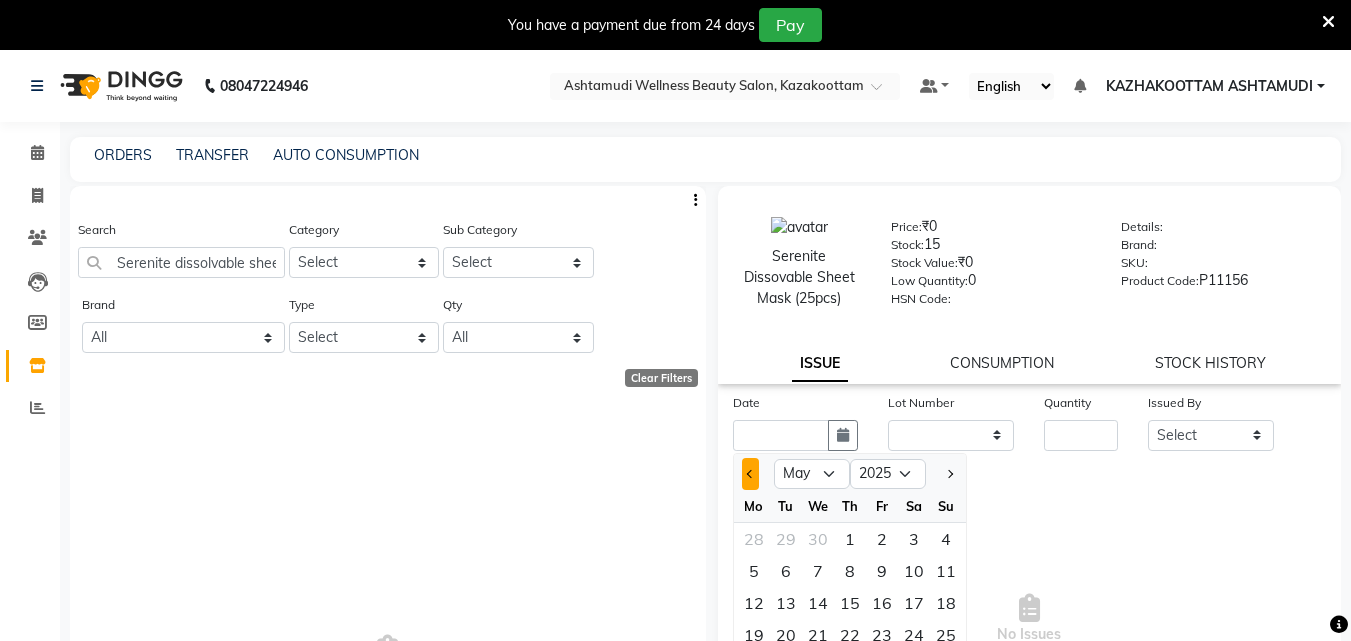 click 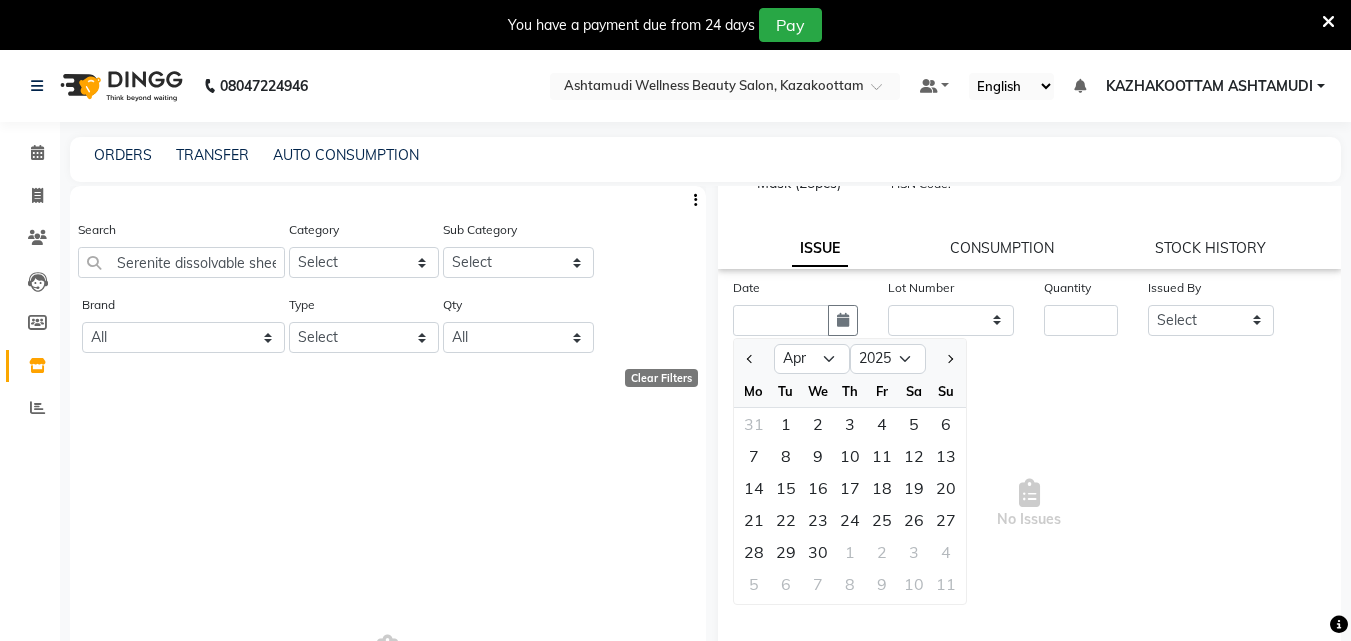 scroll, scrollTop: 118, scrollLeft: 0, axis: vertical 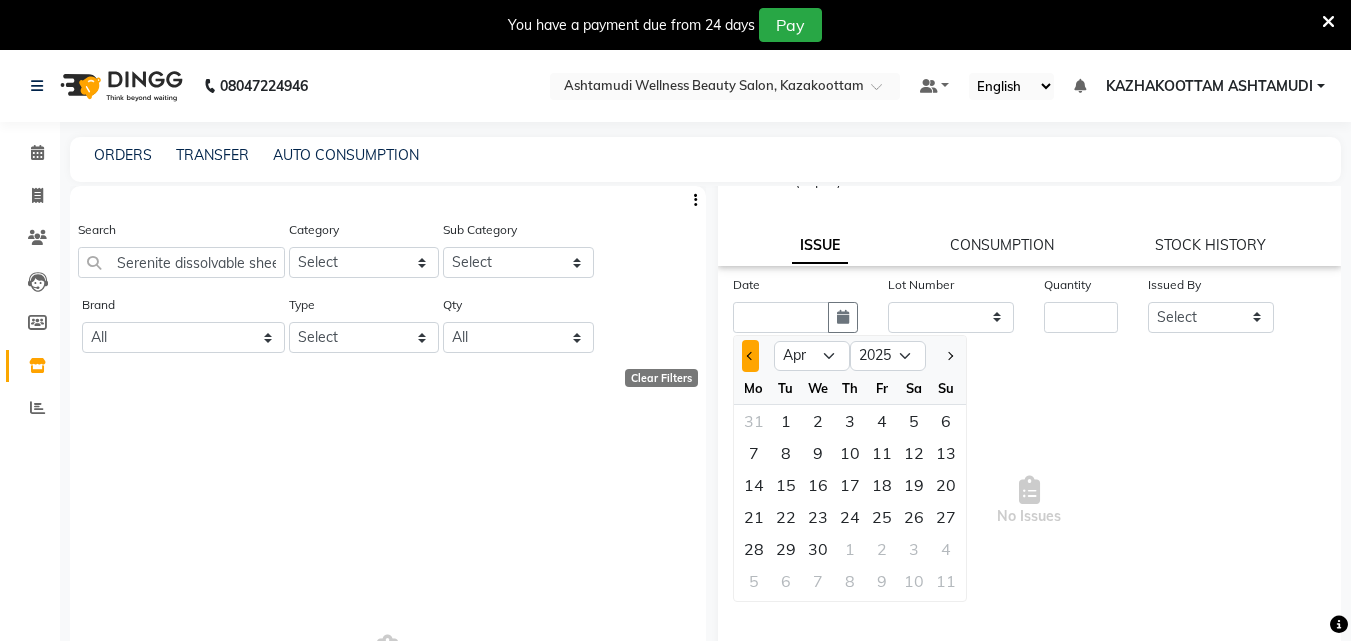 click 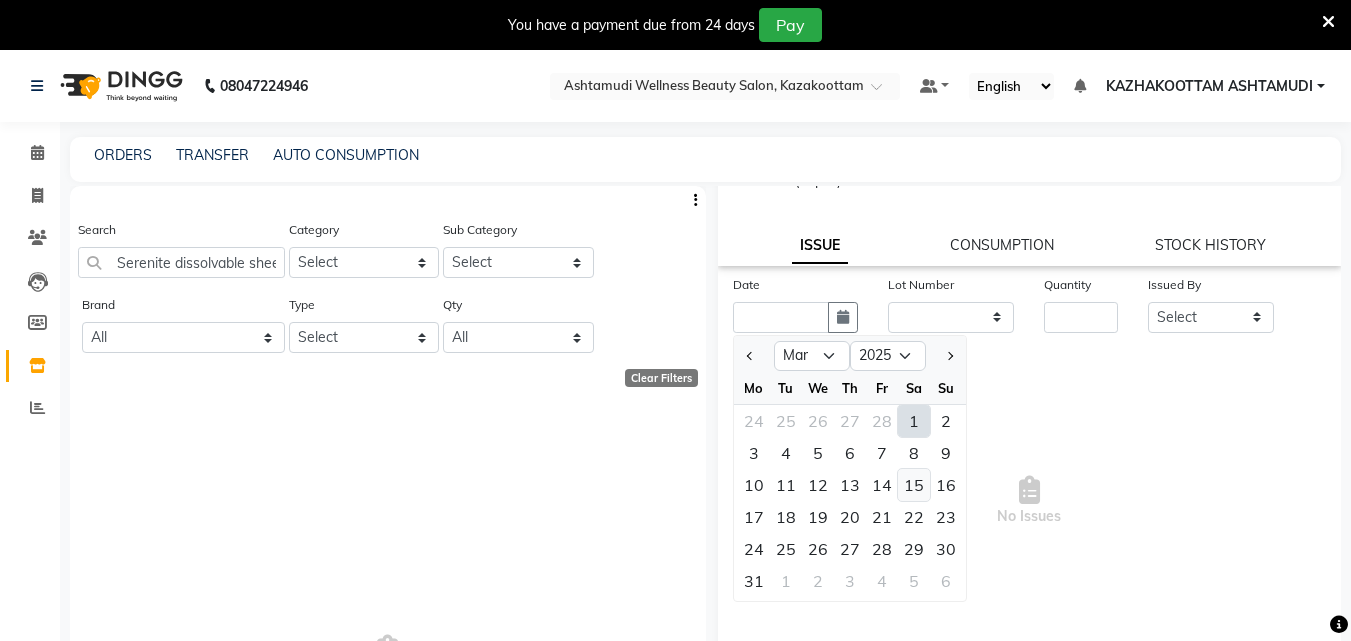 click on "15" 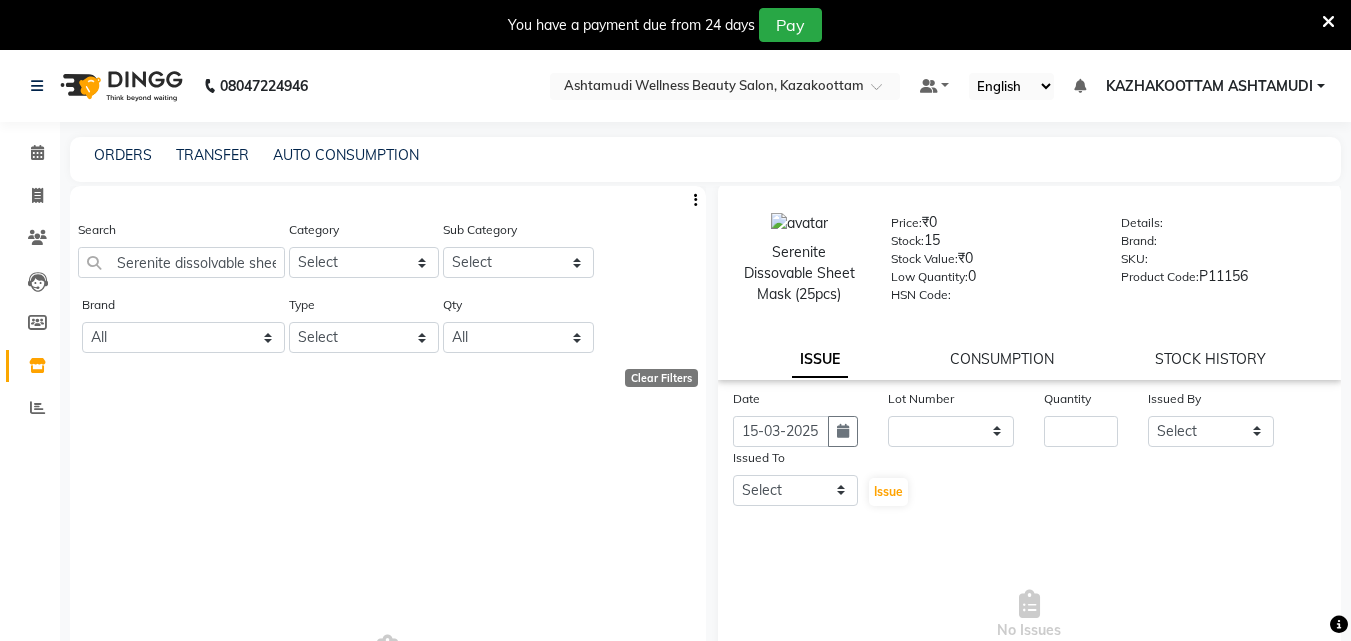scroll, scrollTop: 0, scrollLeft: 0, axis: both 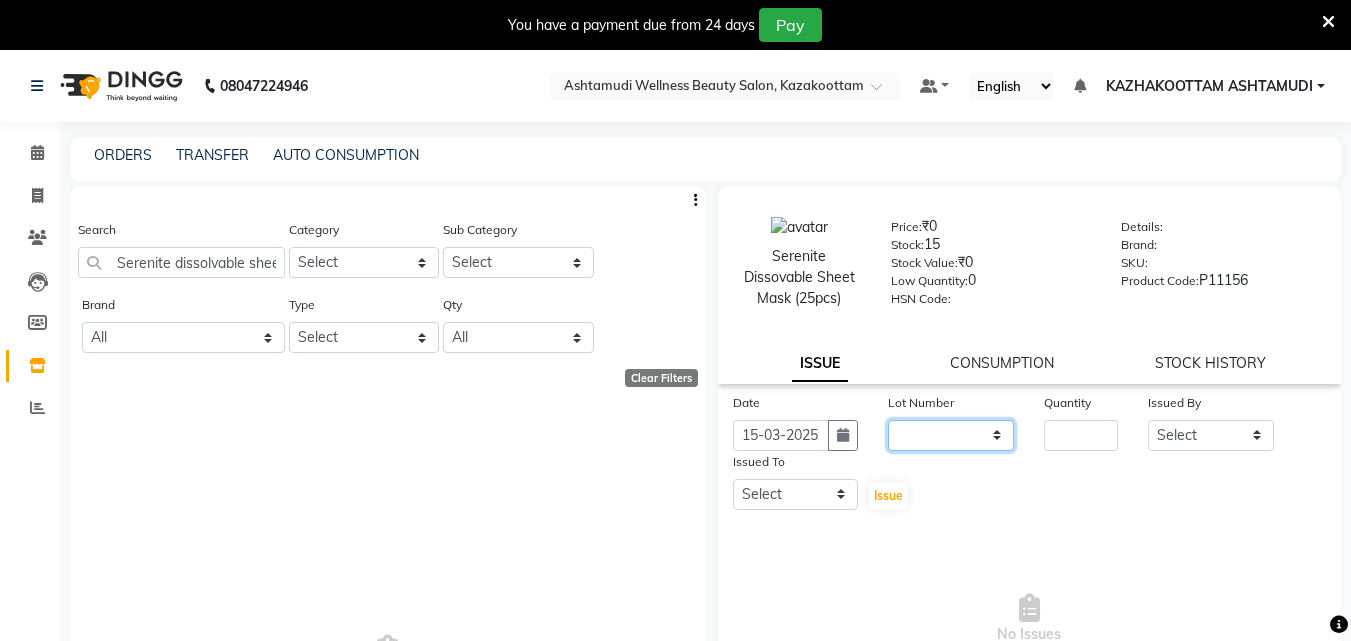 click on "None" 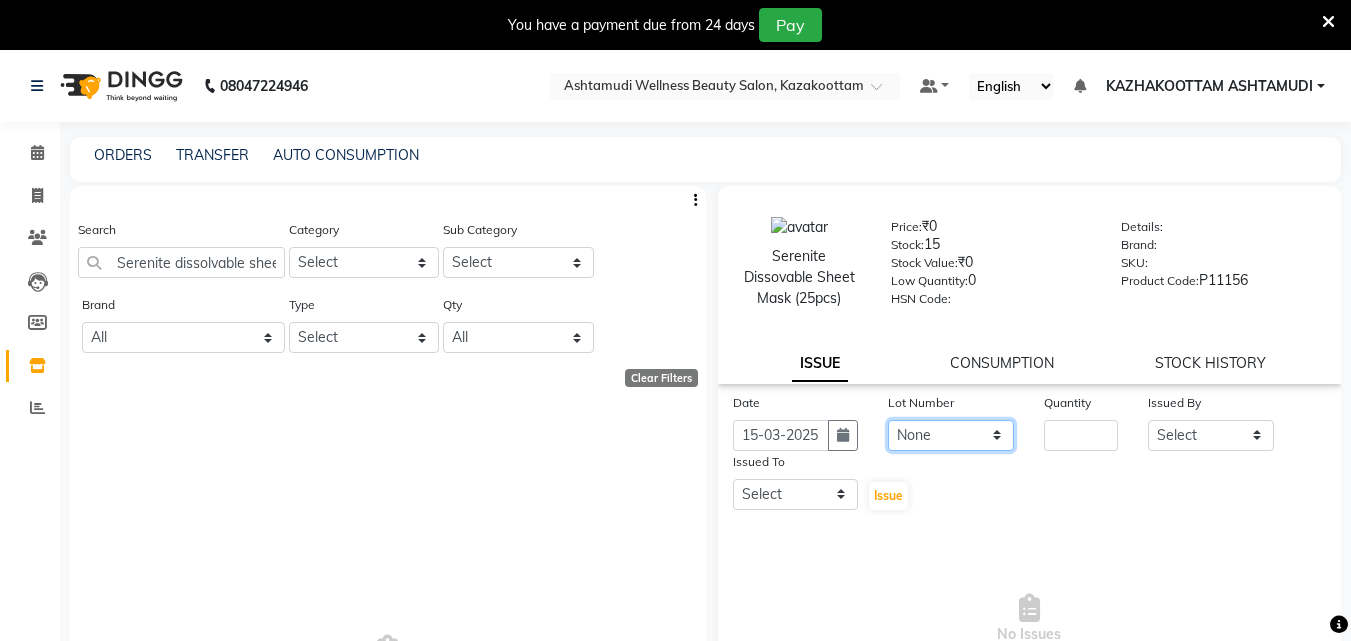 click on "None" 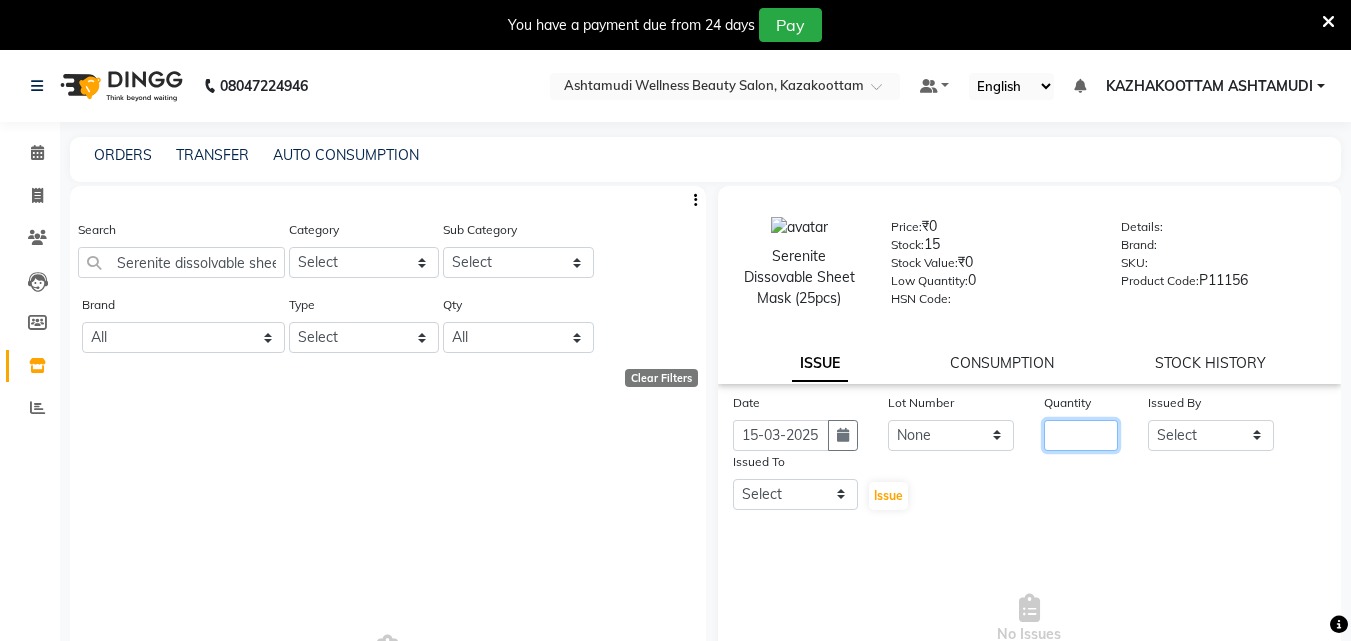click 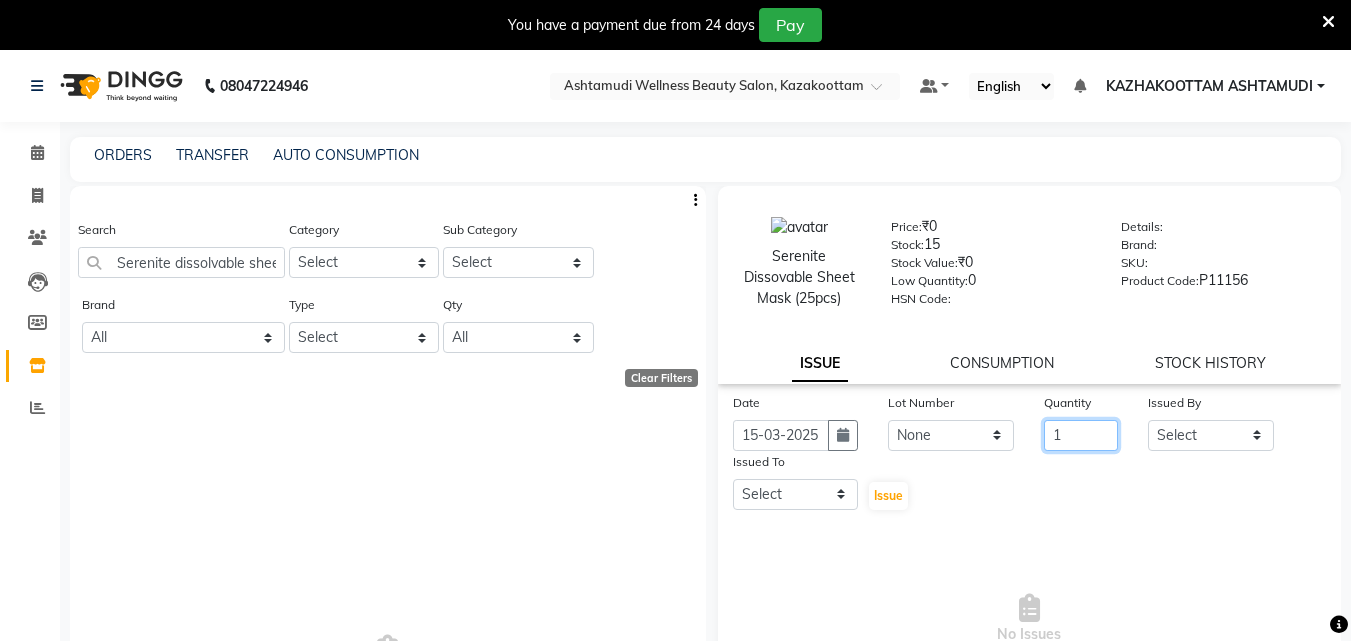 type on "1" 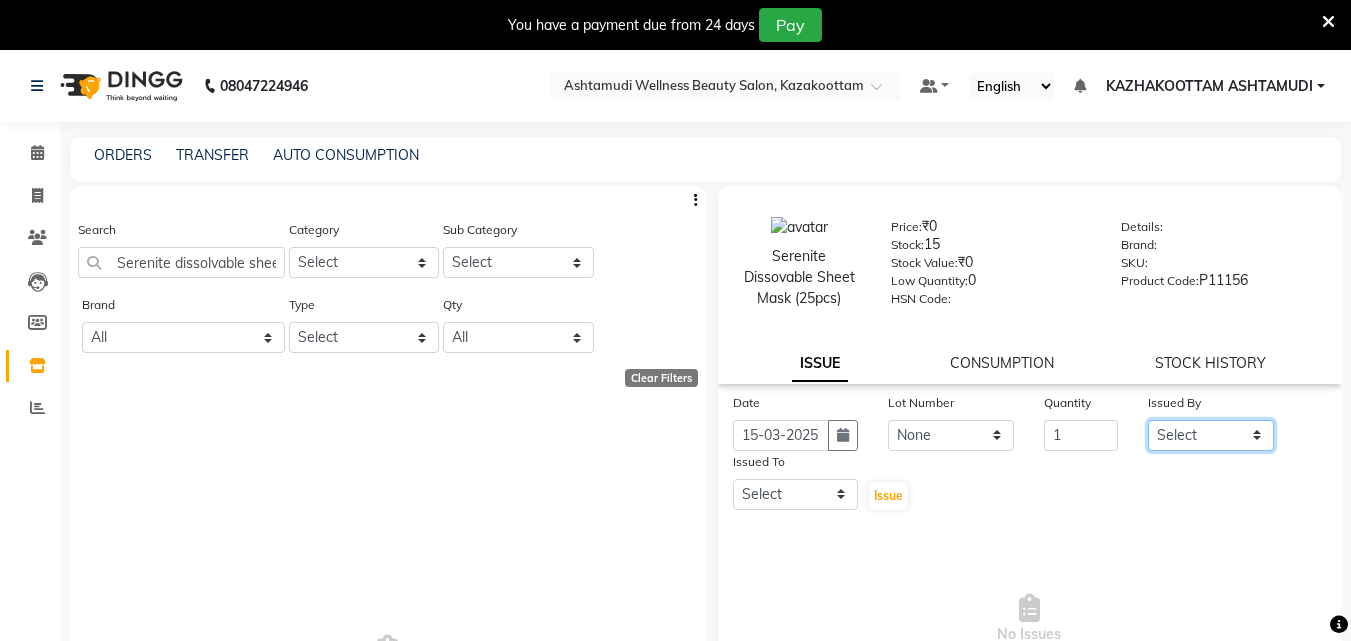 click on "Select Arya  CHINJU GEETA KAZHAKOOTTAM ASHTAMUDI KRISHNA LEKSHMI MADONNA MICHAEL MINCY VARGHESE Poornima Gopal PRIYA RESHMA ROSNI Sindhu SOORYAMOL" 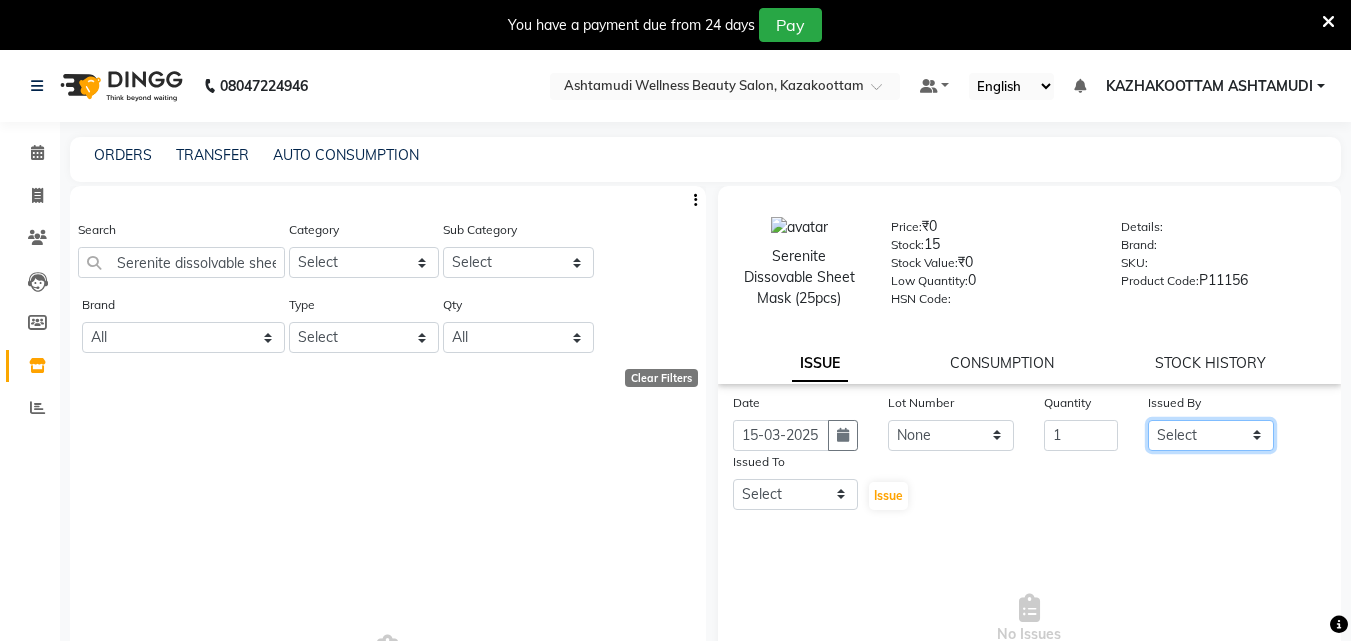 select on "47766" 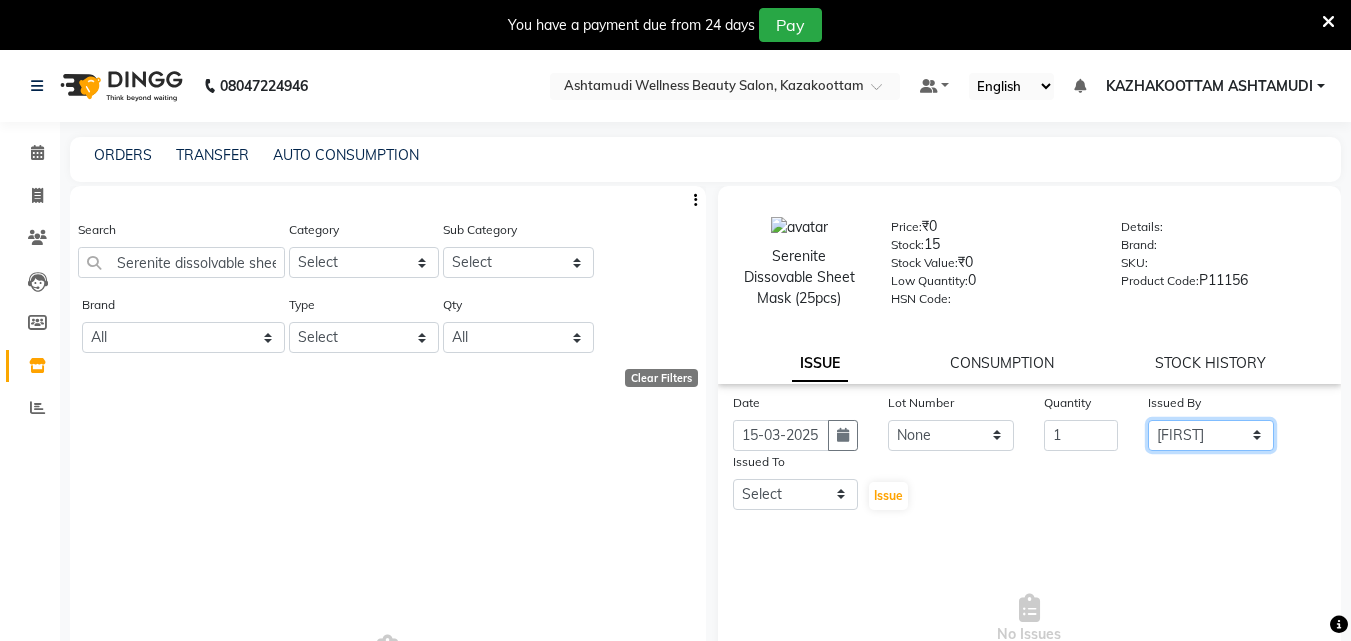 click on "Select Arya  CHINJU GEETA KAZHAKOOTTAM ASHTAMUDI KRISHNA LEKSHMI MADONNA MICHAEL MINCY VARGHESE Poornima Gopal PRIYA RESHMA ROSNI Sindhu SOORYAMOL" 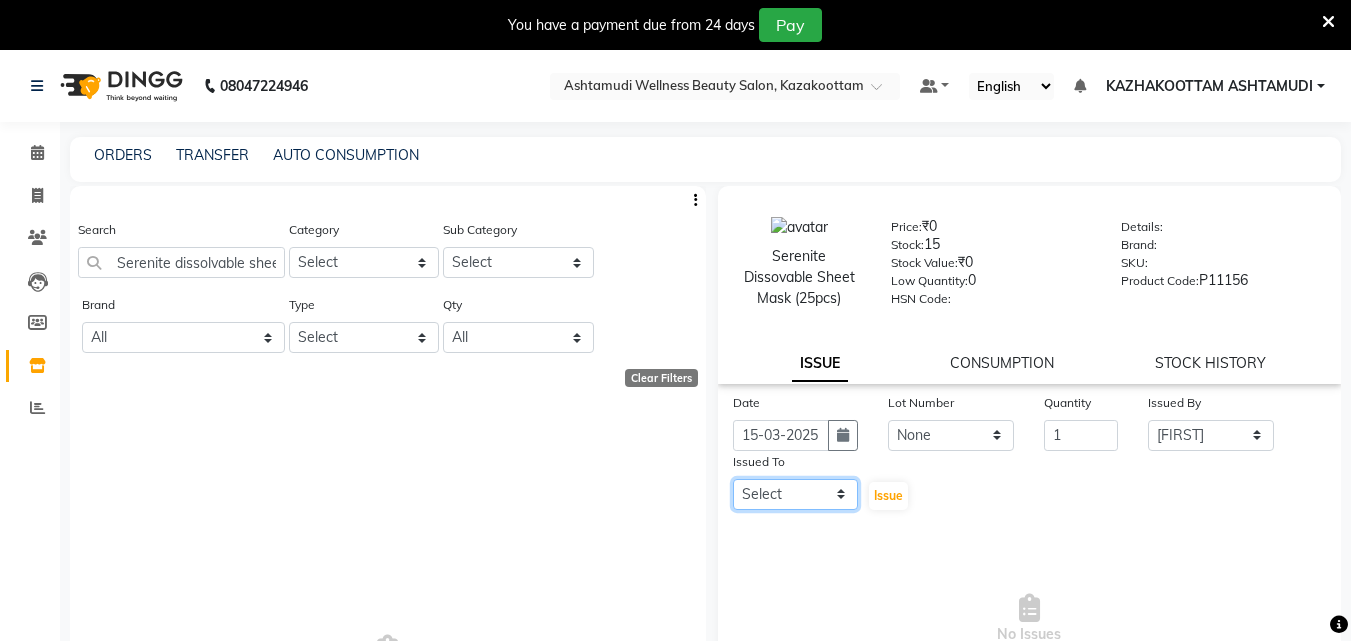 click on "Select Arya  CHINJU GEETA KAZHAKOOTTAM ASHTAMUDI KRISHNA LEKSHMI MADONNA MICHAEL MINCY VARGHESE Poornima Gopal PRIYA RESHMA ROSNI Sindhu SOORYAMOL" 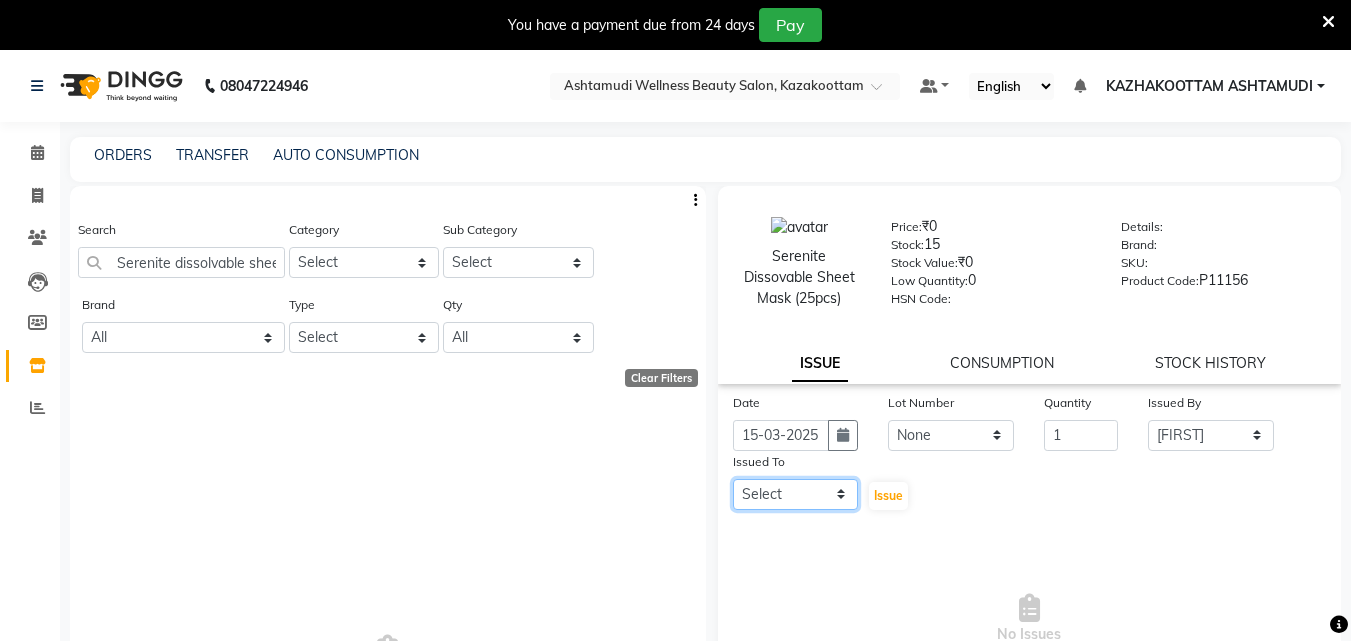 select on "[PHONE]" 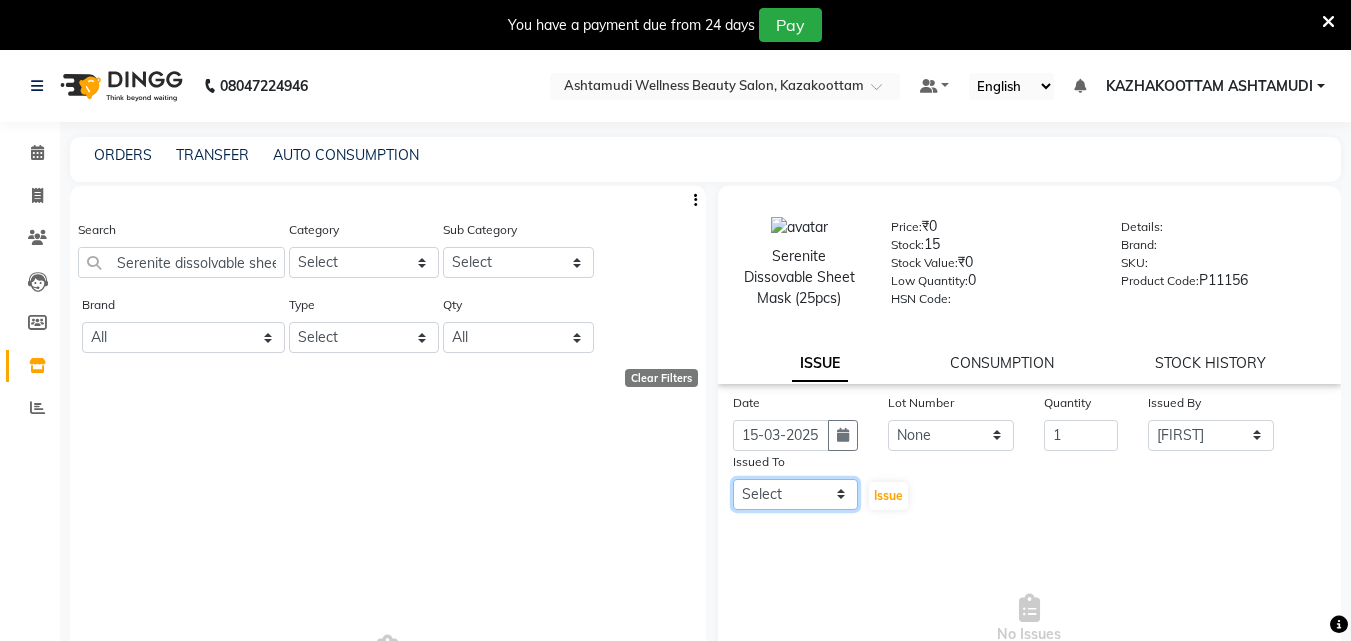 click on "Select Arya  CHINJU GEETA KAZHAKOOTTAM ASHTAMUDI KRISHNA LEKSHMI MADONNA MICHAEL MINCY VARGHESE Poornima Gopal PRIYA RESHMA ROSNI Sindhu SOORYAMOL" 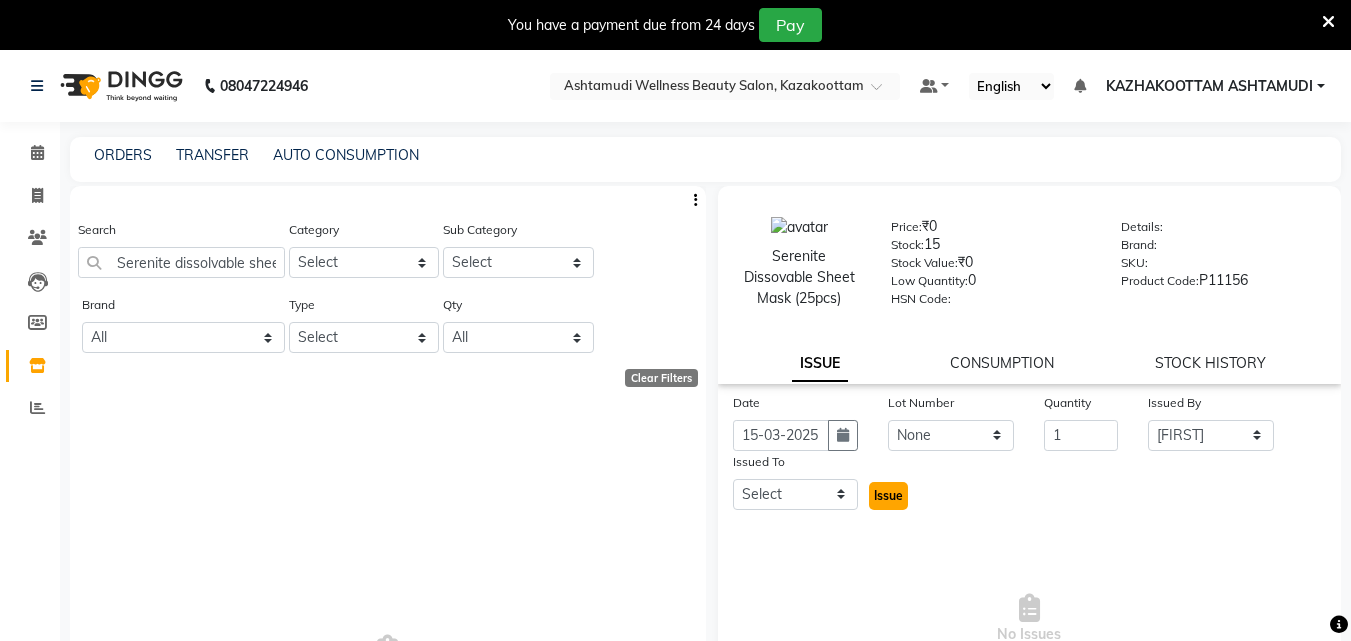 click on "Issue" 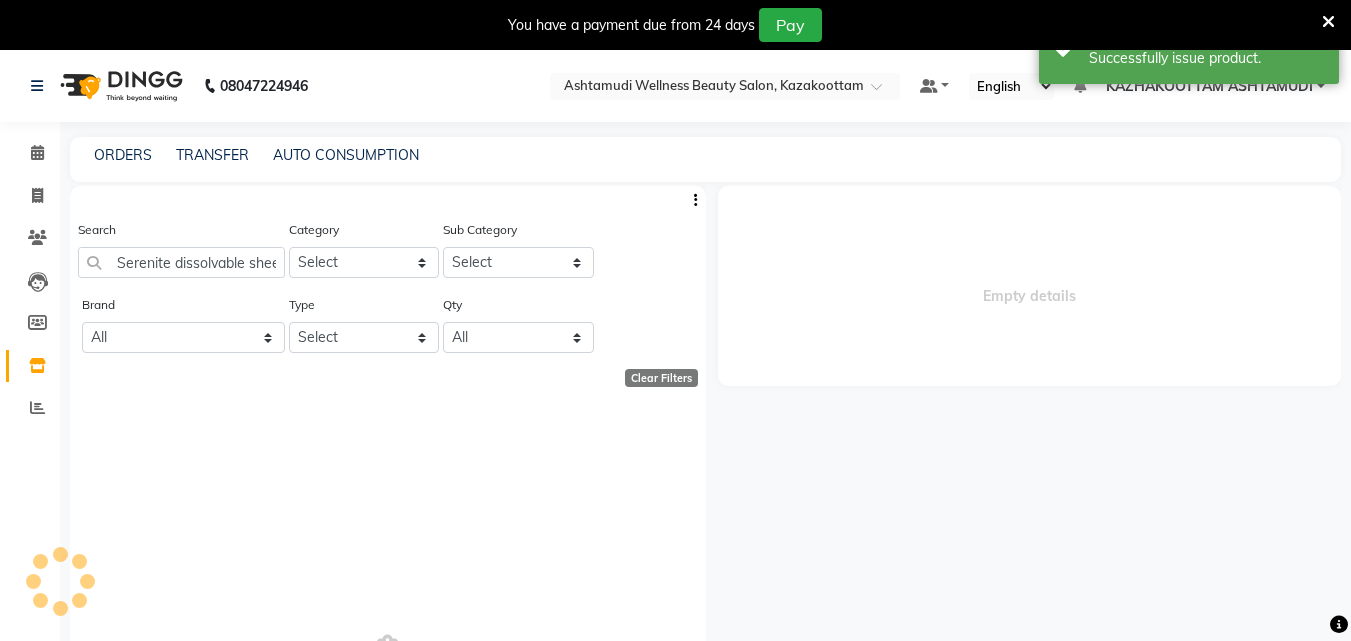 select 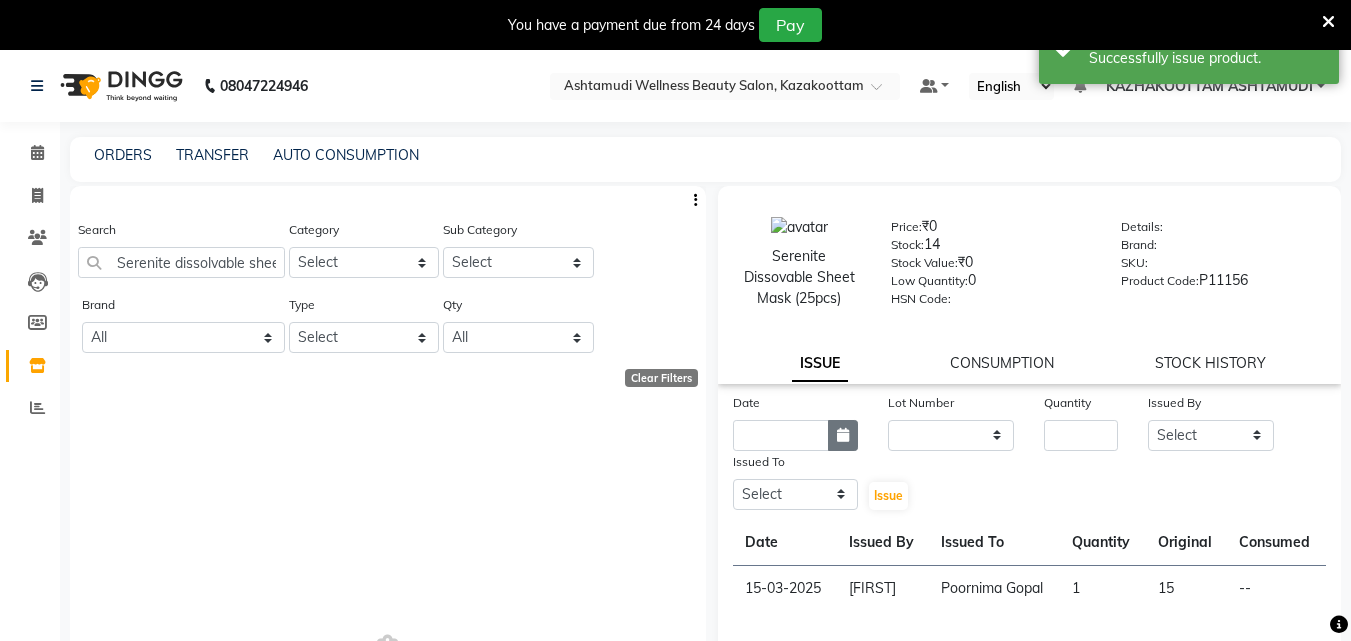 click 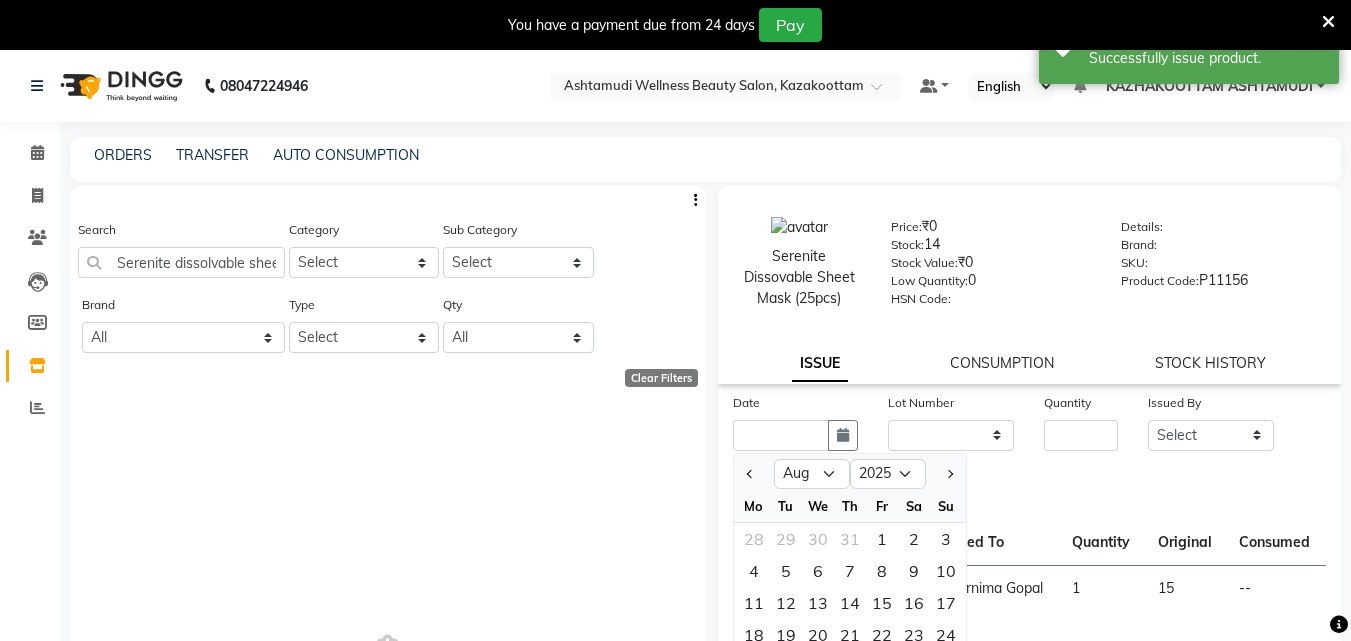 click on "Date Jan Feb Mar Apr May Jun Jul Aug Sep Oct Nov Dec 2015 2016 2017 2018 2019 2020 2021 2022 2023 2024 2025 2026 2027 2028 2029 2030 2031 2032 2033 2034 2035 Mo Tu We Th Fr Sa Su 28 29 30 31 1 2 3 4 5 6 7 8 9 10 11 12 13 14 15 16 17 18 19 20 21 22 23 24 25 26 27 28 29 30 31 1 2 3 4 5 6 7 Lot Number None Quantity Issued By Select Arya  CHINJU GEETA KAZHAKOOTTAM ASHTAMUDI KRISHNA LEKSHMI MADONNA MICHAEL MINCY VARGHESE Poornima Gopal PRIYA RESHMA ROSNI Sindhu SOORYAMOL Issued To Select Arya  CHINJU GEETA KAZHAKOOTTAM ASHTAMUDI KRISHNA LEKSHMI MADONNA MICHAEL MINCY VARGHESE Poornima Gopal PRIYA RESHMA ROSNI Sindhu SOORYAMOL  Issue  Date Issued By Issued To Quantity Original Consumed 15-03-2025 SOORYAMOL Poornima Gopal 1  15  --" 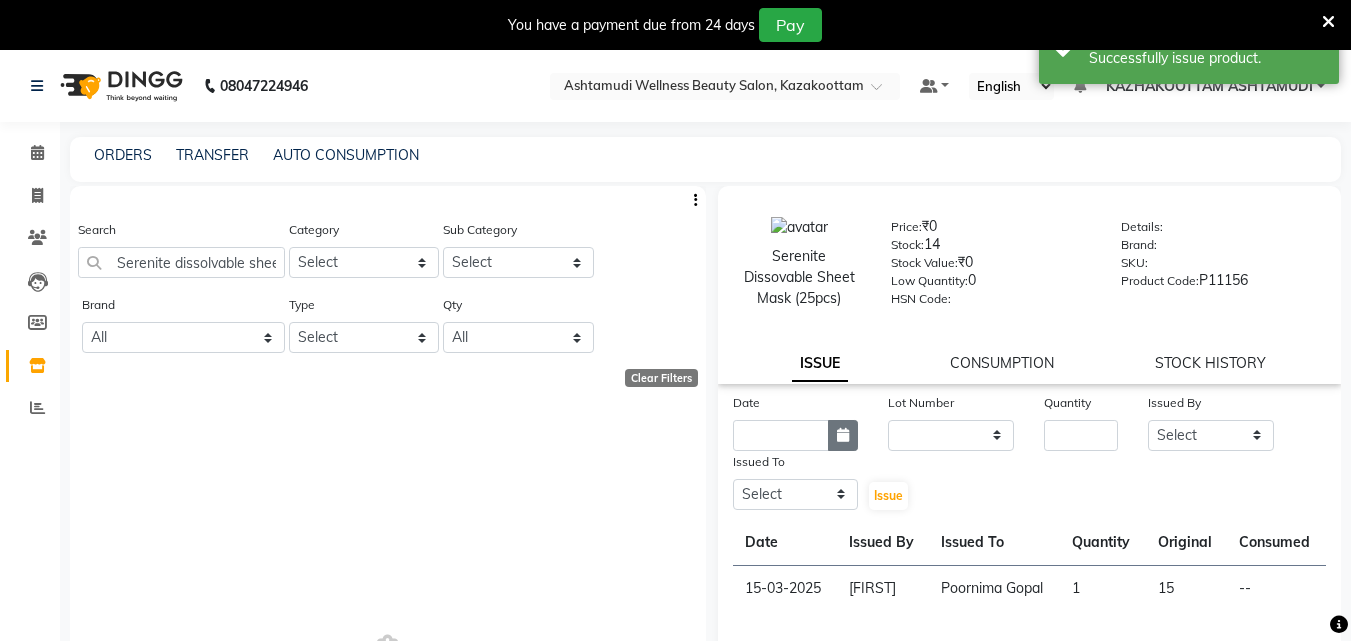 click 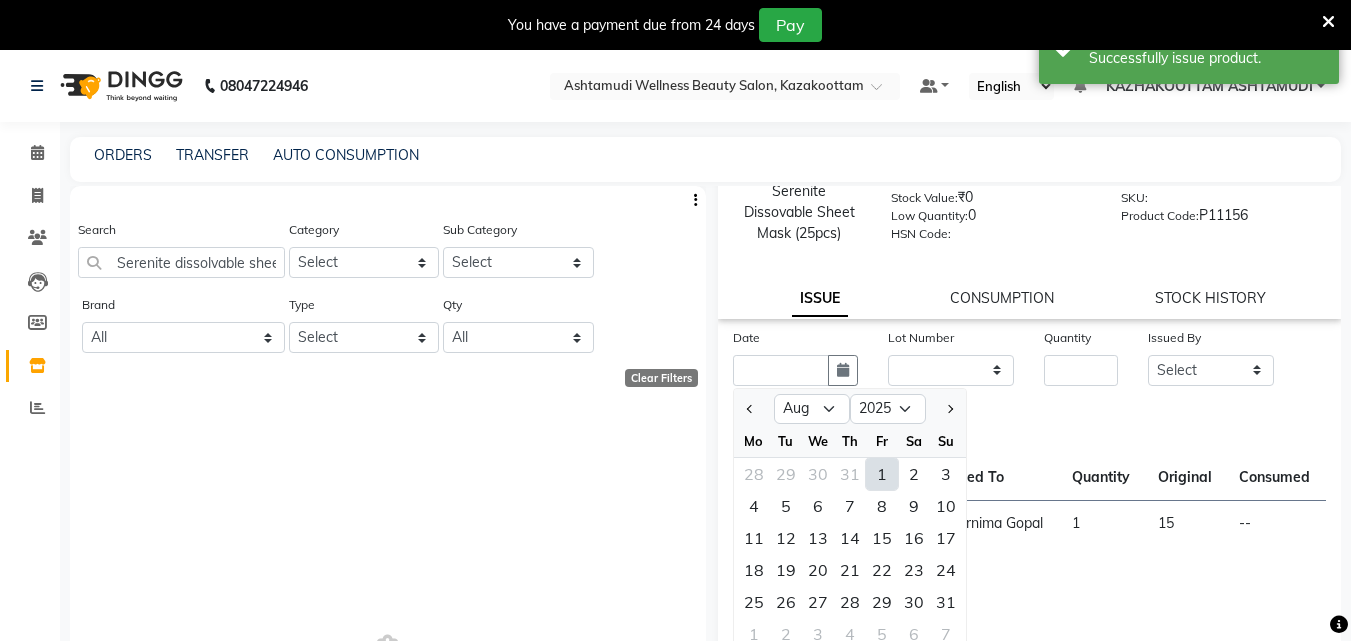 scroll, scrollTop: 100, scrollLeft: 0, axis: vertical 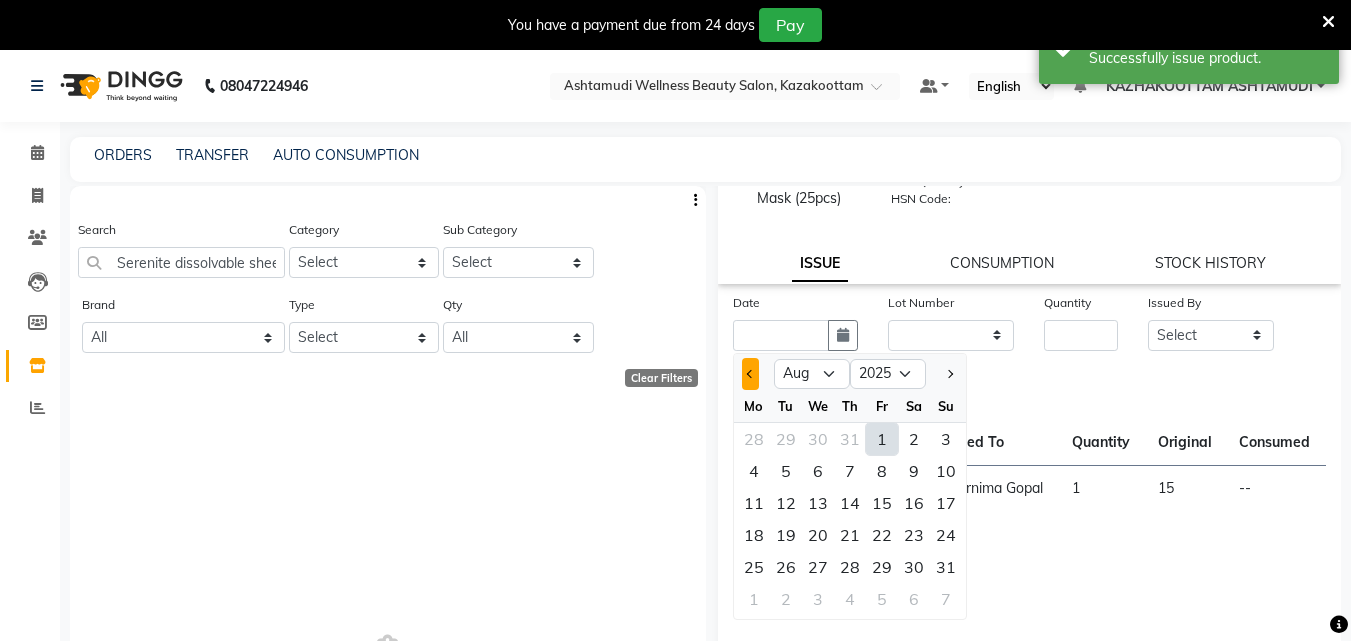 click 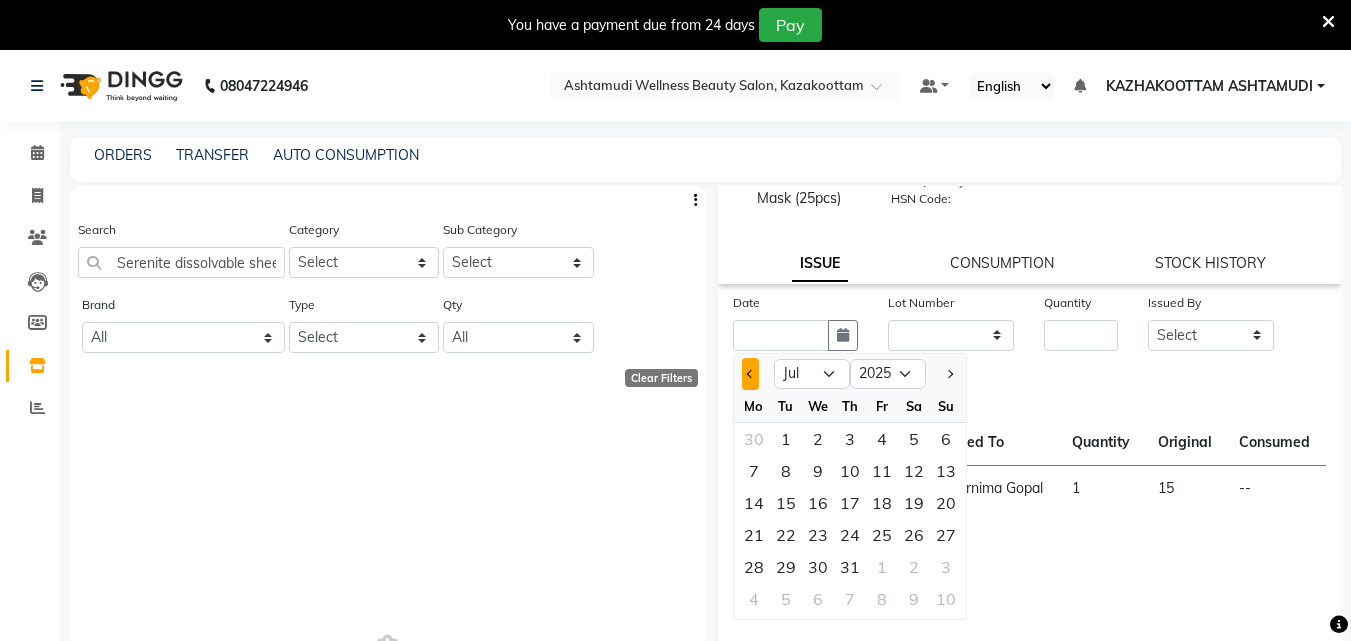 click 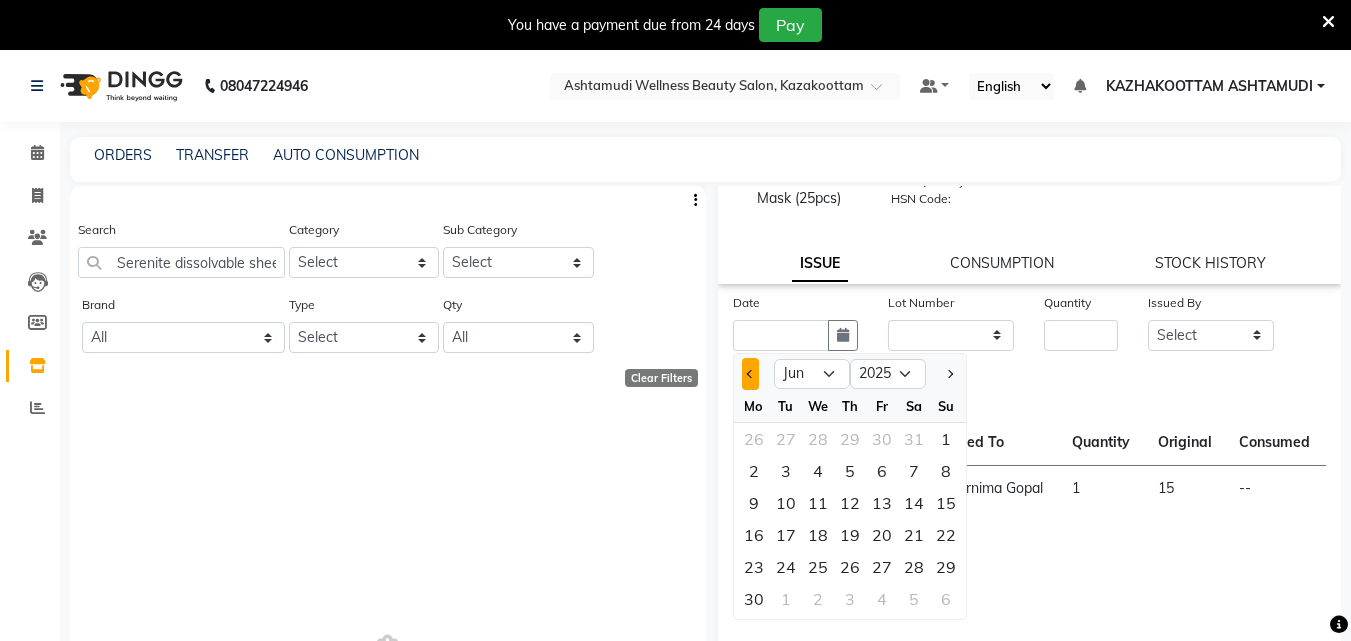 click 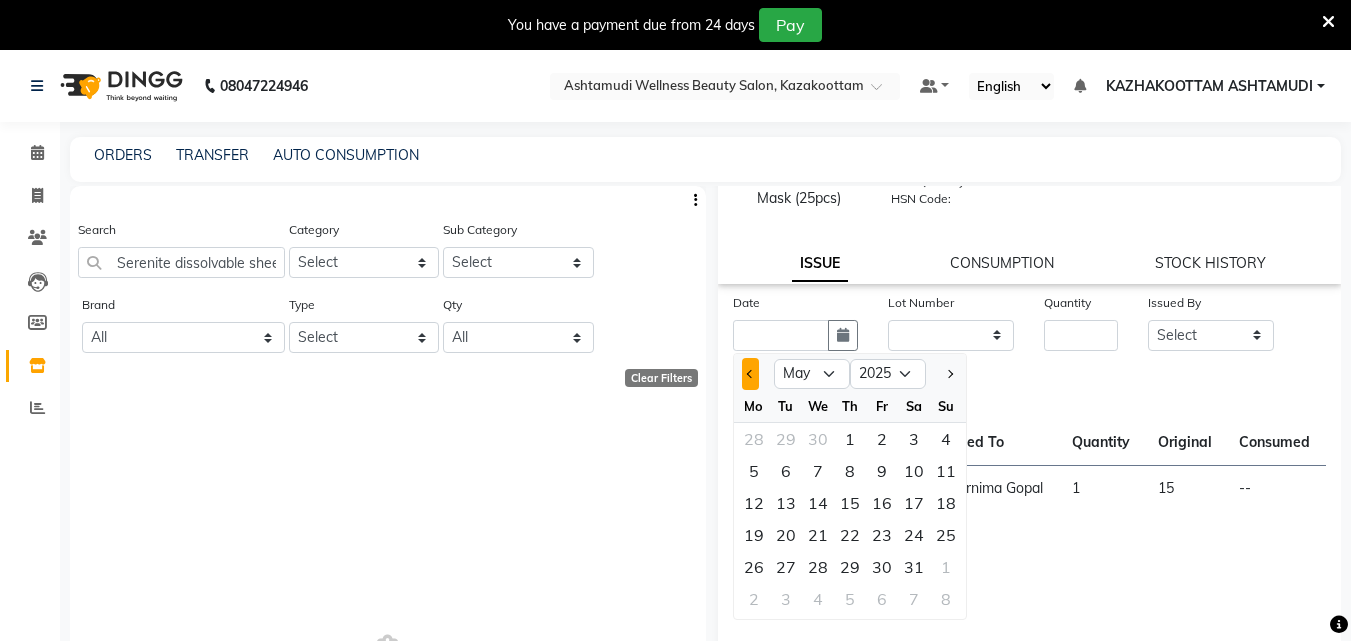 click 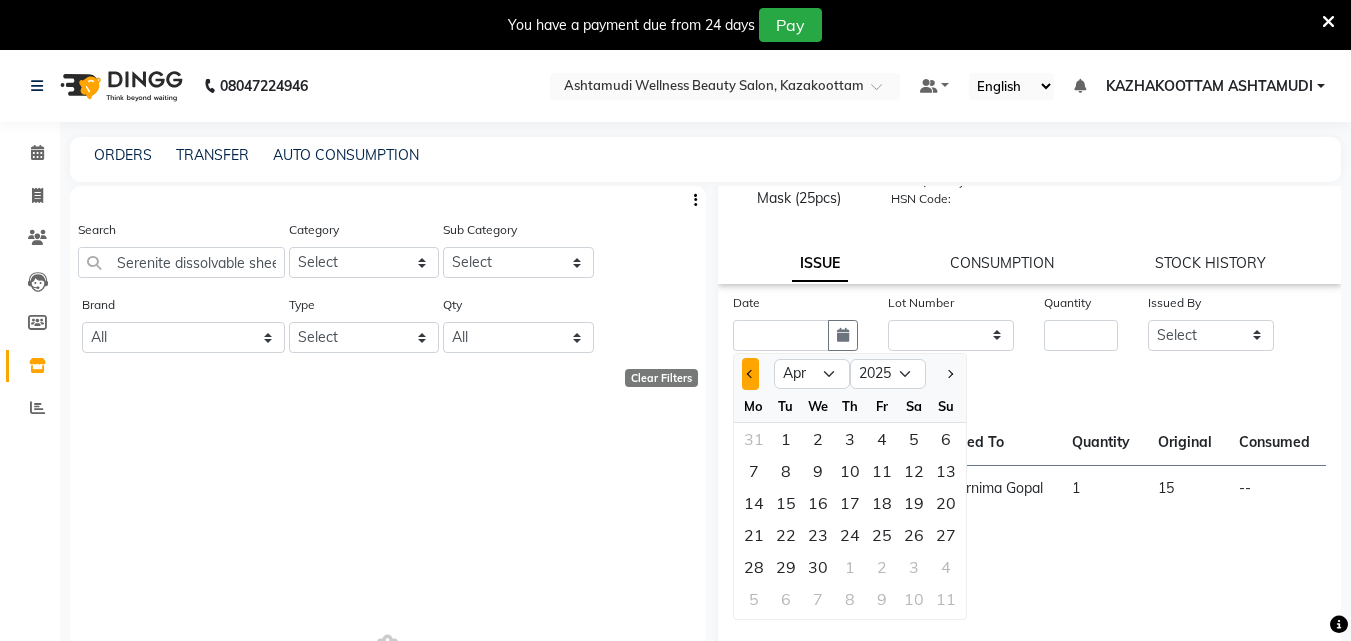 click 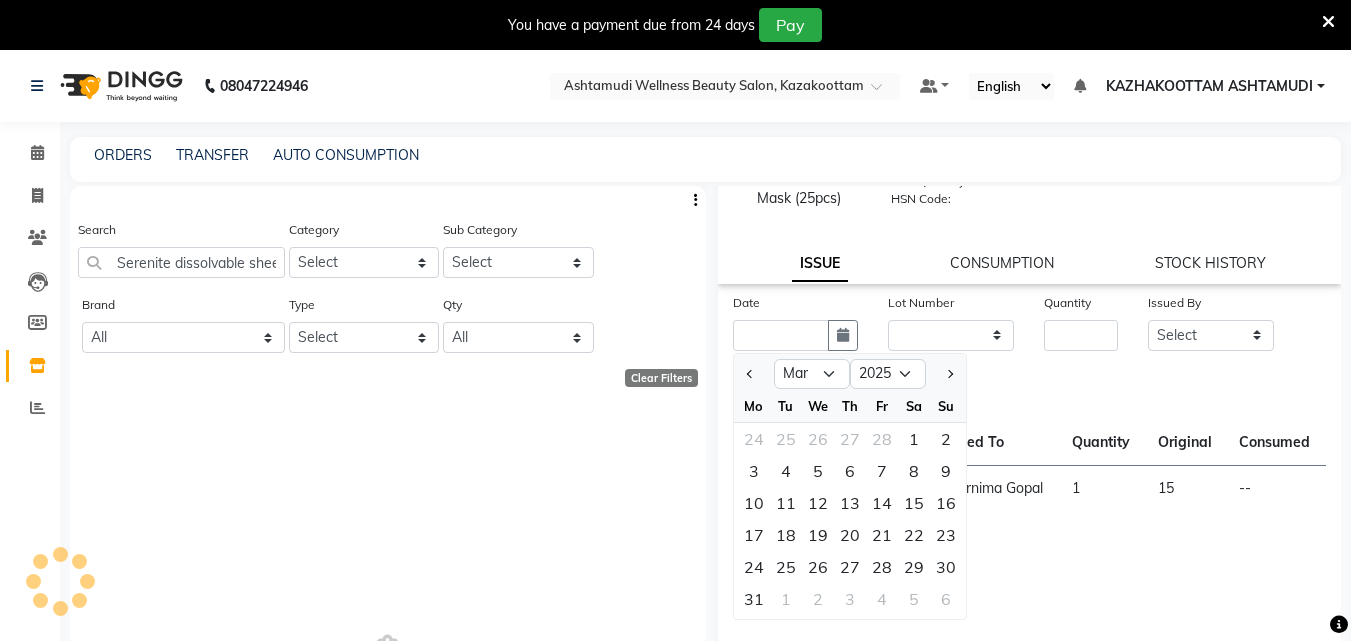 click on "Date Jan Feb Mar Apr May Jun Jul Aug Sep Oct Nov Dec 2015 2016 2017 2018 2019 2020 2021 2022 2023 2024 2025 2026 2027 2028 2029 2030 2031 2032 2033 2034 2035 Mo Tu We Th Fr Sa Su 24 25 26 27 28 1 2 3 4 5 6 7 8 9 10 11 12 13 14 15 16 17 18 19 20 21 22 23 24 25 26 27 28 29 30 31 1 2 3 4 5 6 Lot Number None Quantity Issued By Select Arya  CHINJU GEETA KAZHAKOOTTAM ASHTAMUDI KRISHNA LEKSHMI MADONNA MICHAEL MINCY VARGHESE Poornima Gopal PRIYA RESHMA ROSNI Sindhu SOORYAMOL Issued To Select Arya  CHINJU GEETA KAZHAKOOTTAM ASHTAMUDI KRISHNA LEKSHMI MADONNA MICHAEL MINCY VARGHESE Poornima Gopal PRIYA RESHMA ROSNI Sindhu SOORYAMOL  Issue  Date Issued By Issued To Quantity Original Consumed 15-03-2025 SOORYAMOL Poornima Gopal 1  15  --" 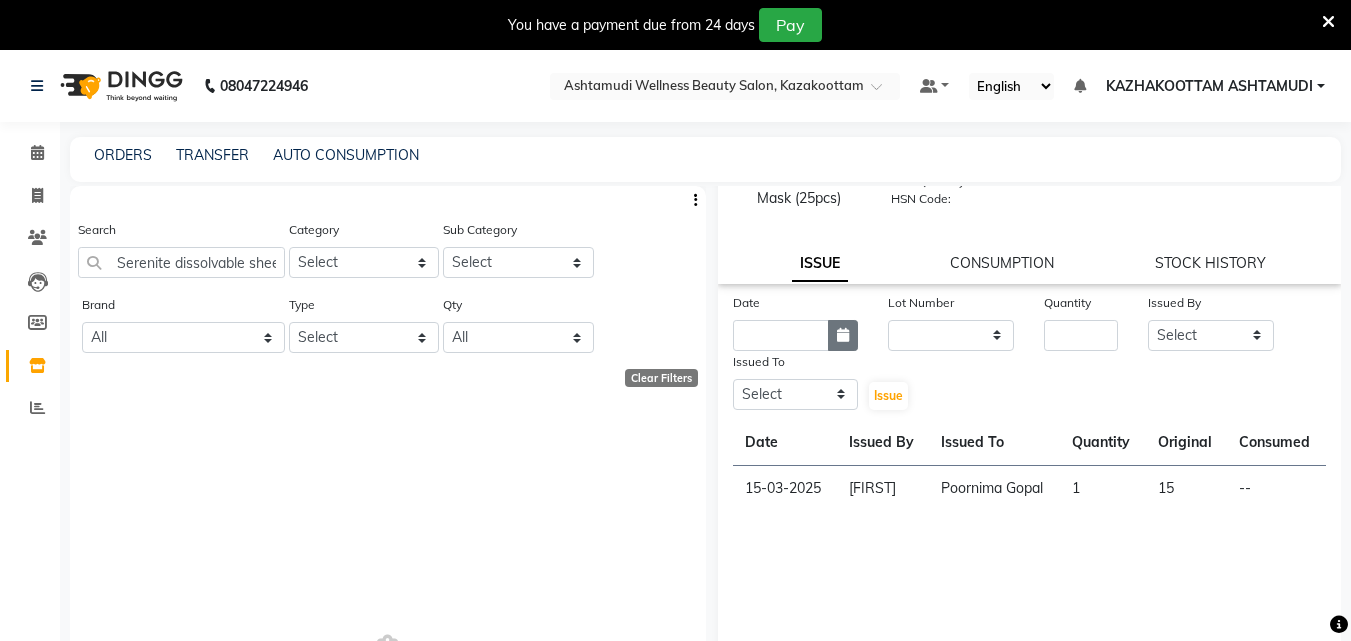 click 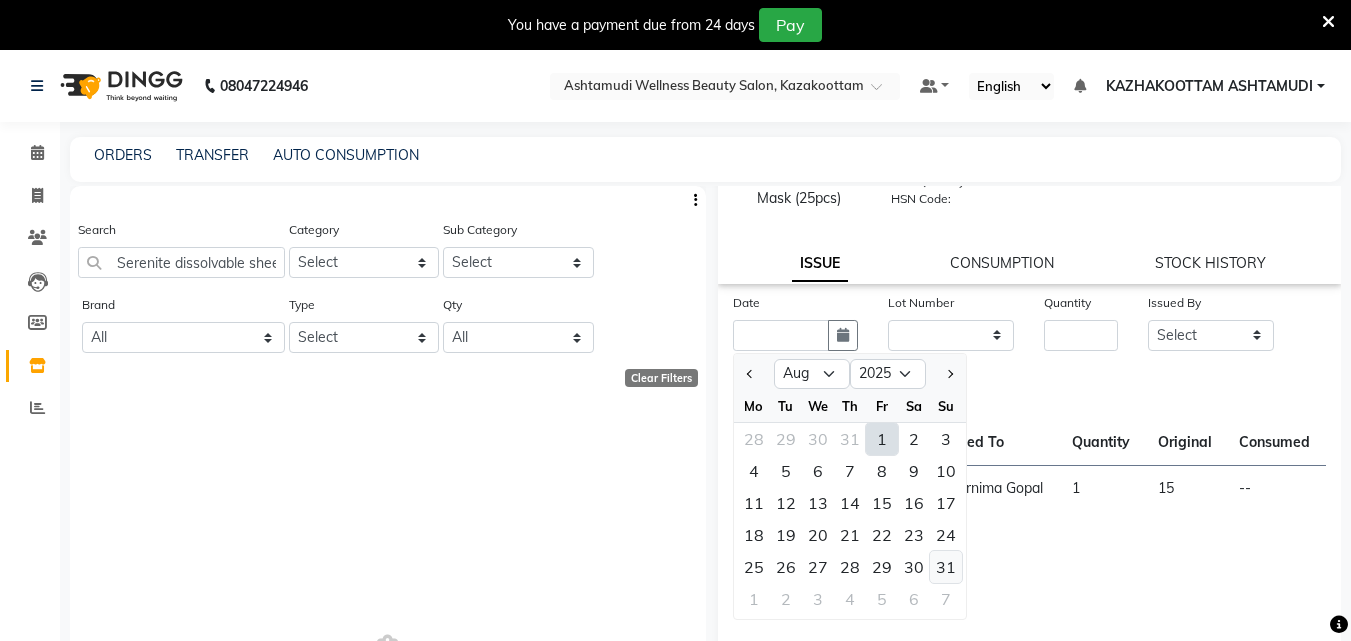 click on "31" 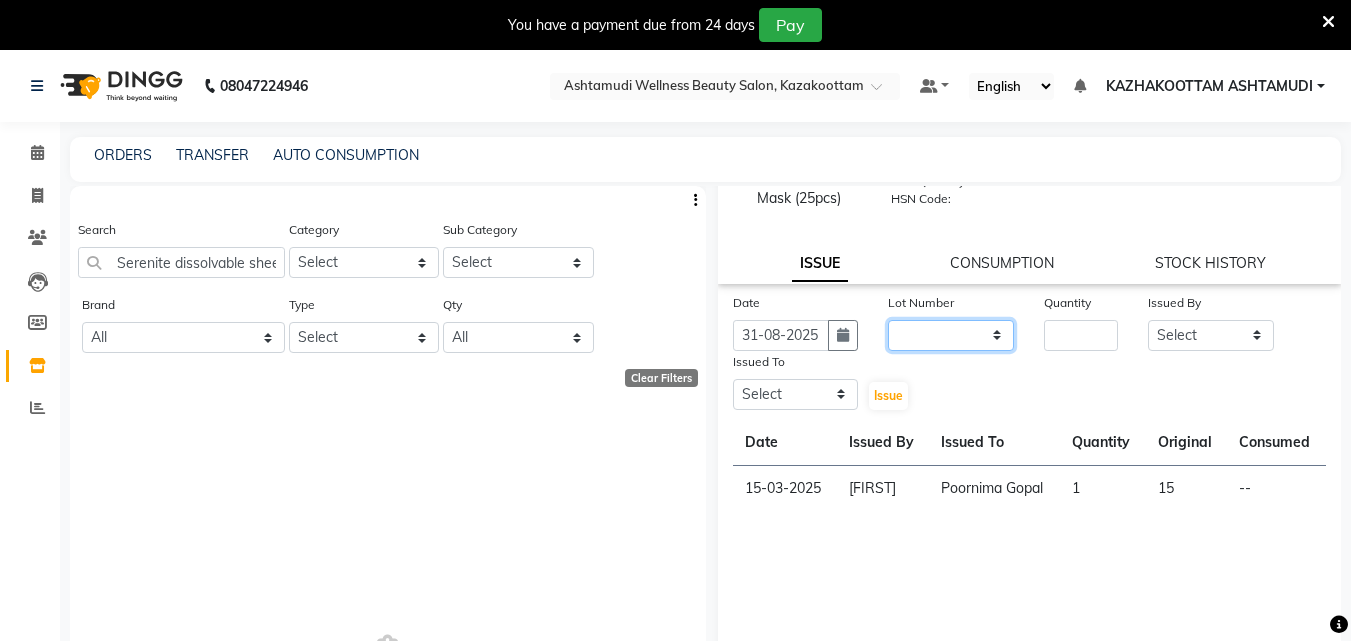 click on "None" 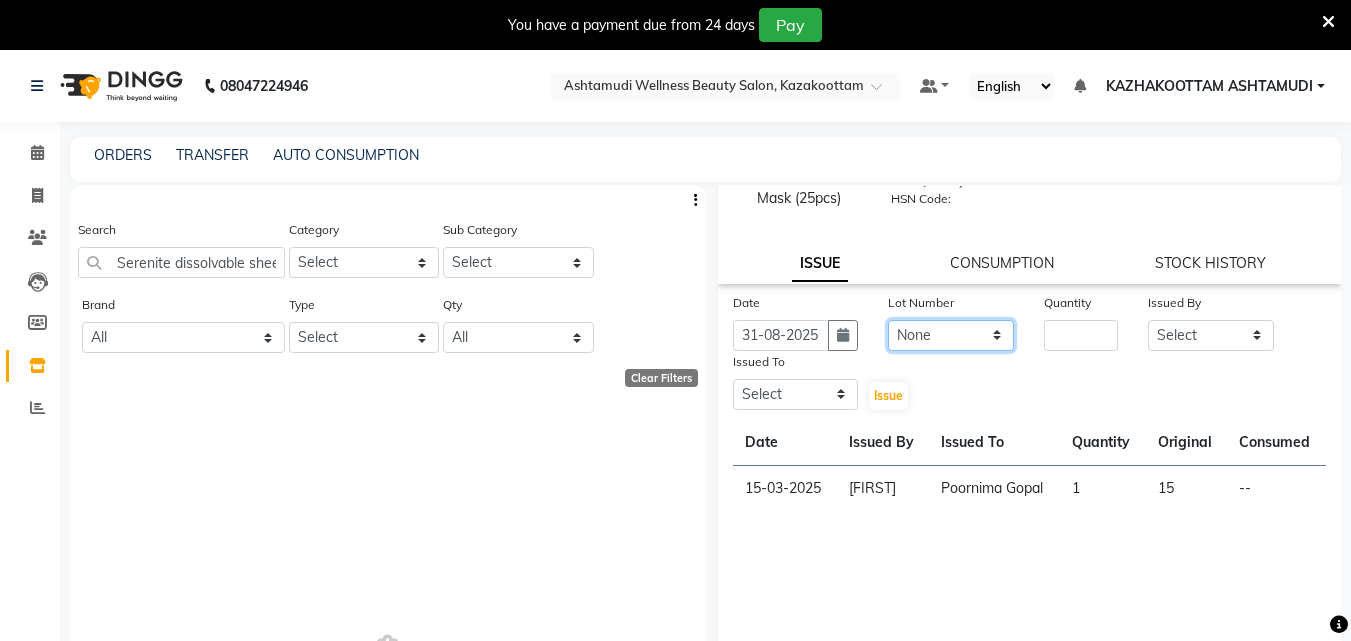 click on "None" 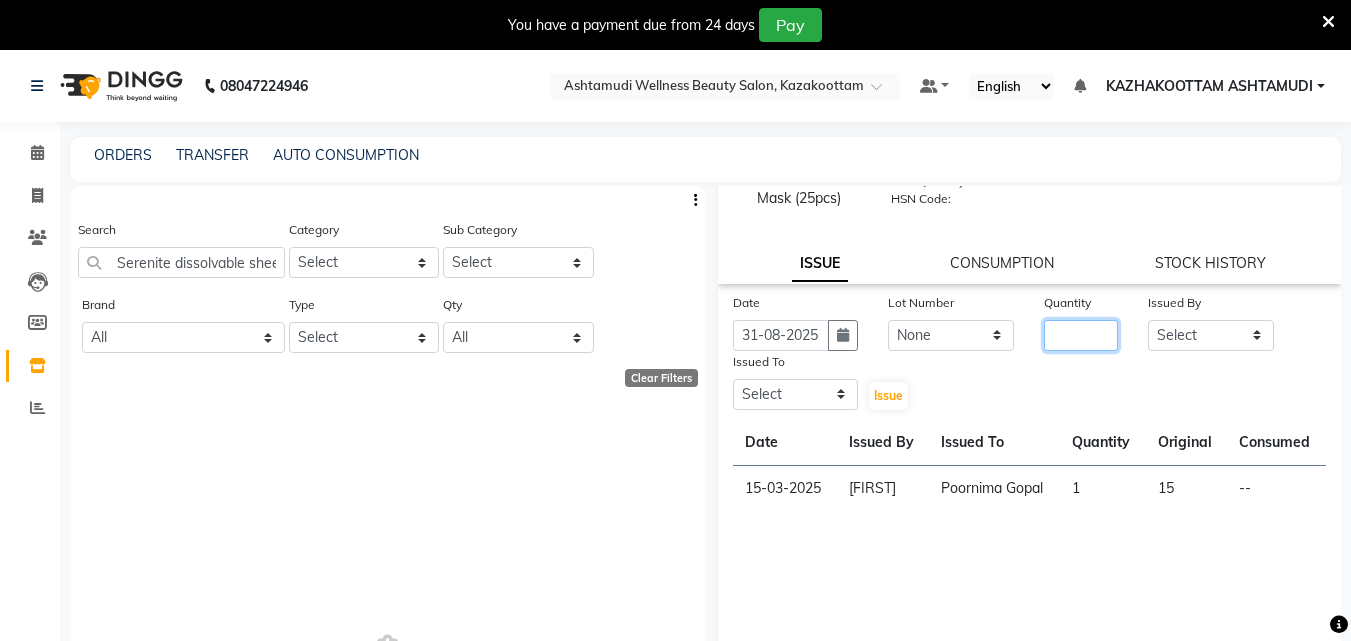 click 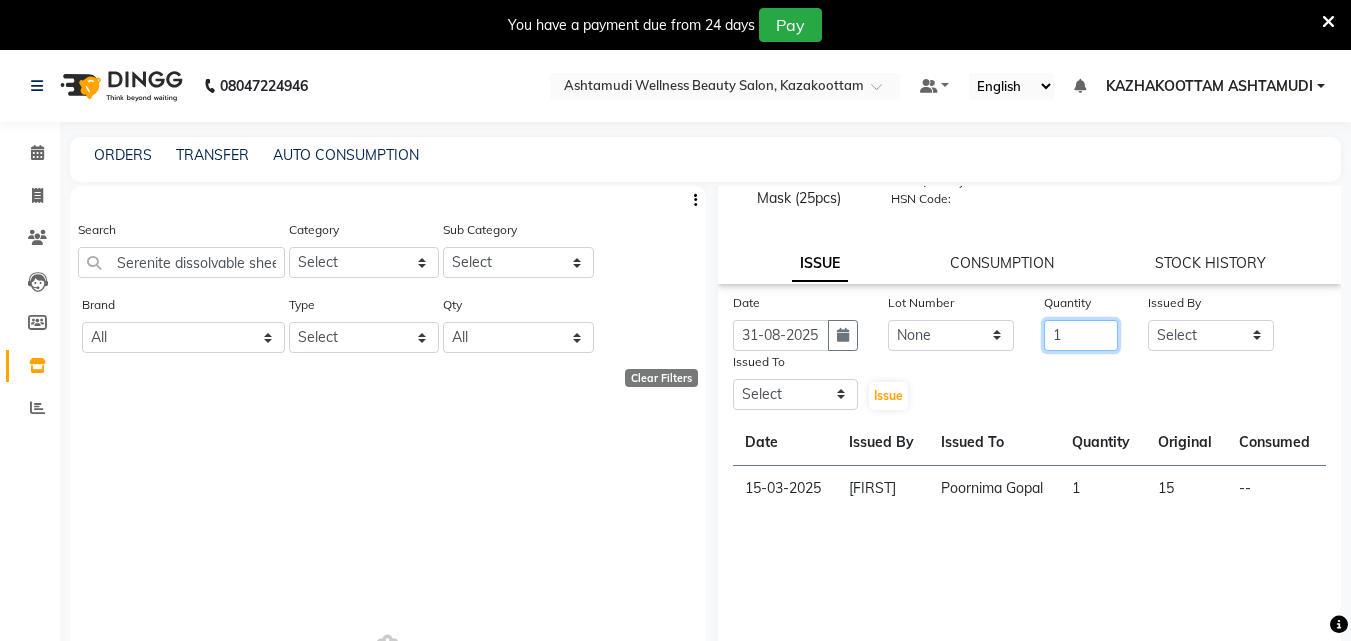 type on "1" 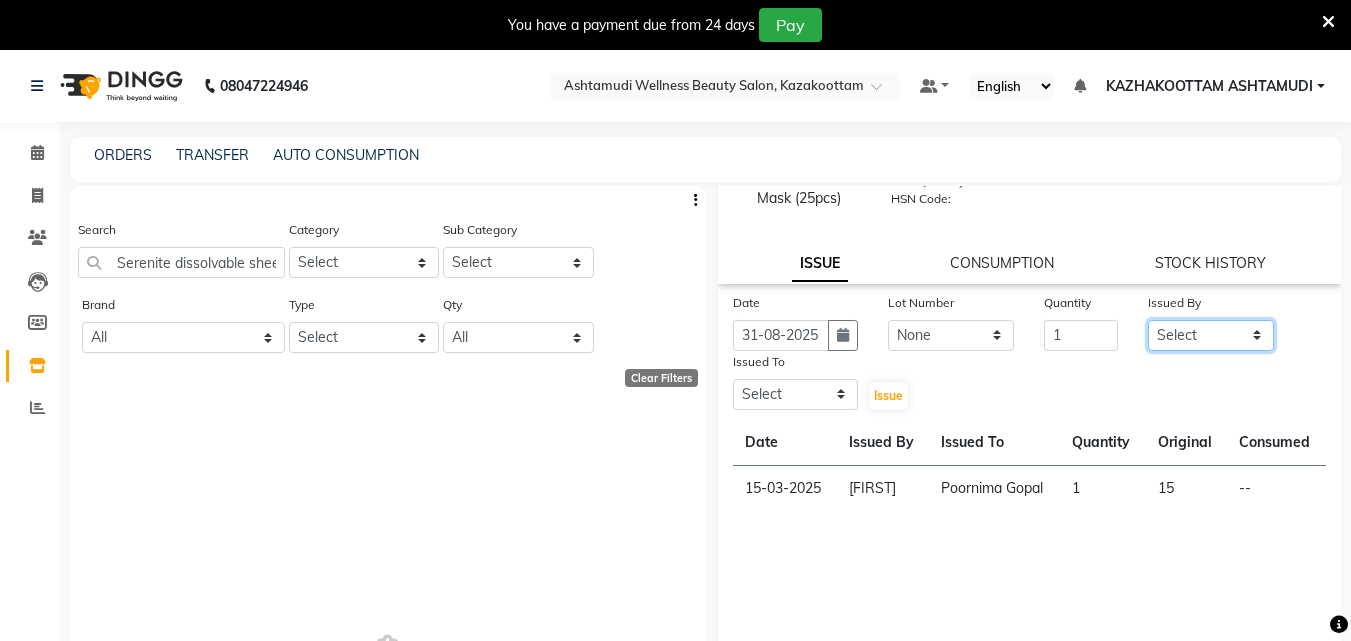 click on "Select Arya CHINJU GEETA KAZHAKOOTTAM ASHTAMUDI KRISHNA LEKSHMI MADONNA MICHAEL MINCY VARGHESE Poornima Gopal PRIYA RESHMA ROSNI Sindhu SOORYAMOL" 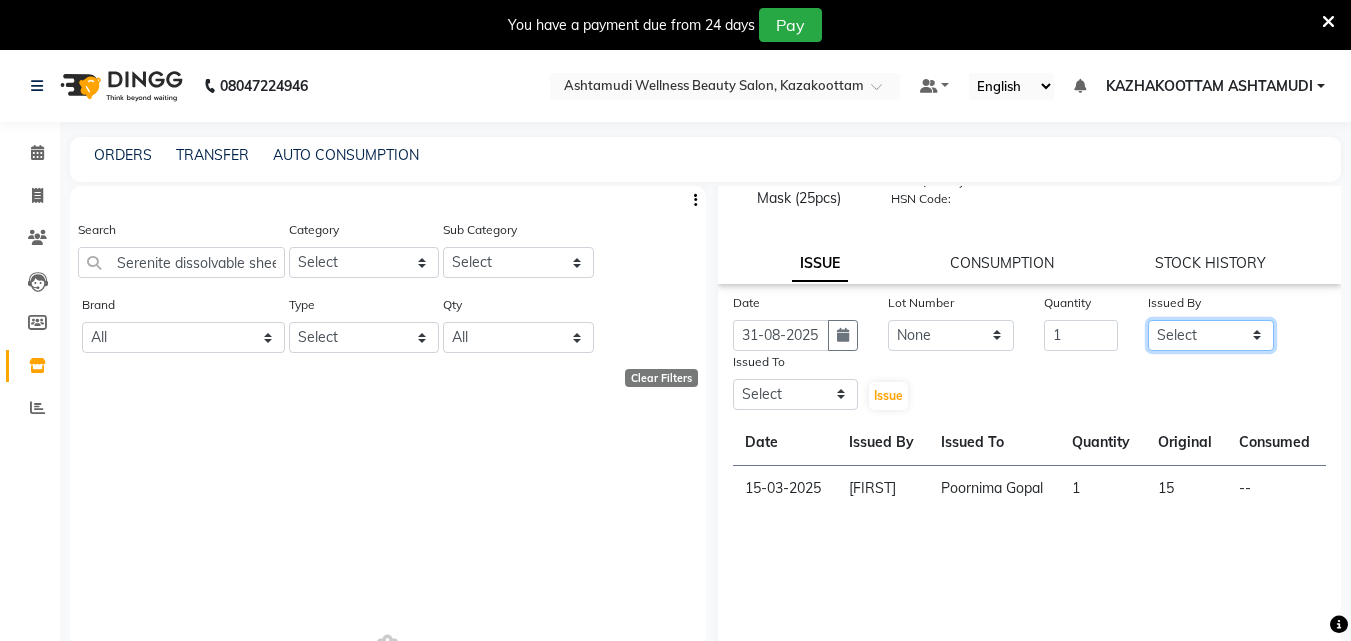 select on "47766" 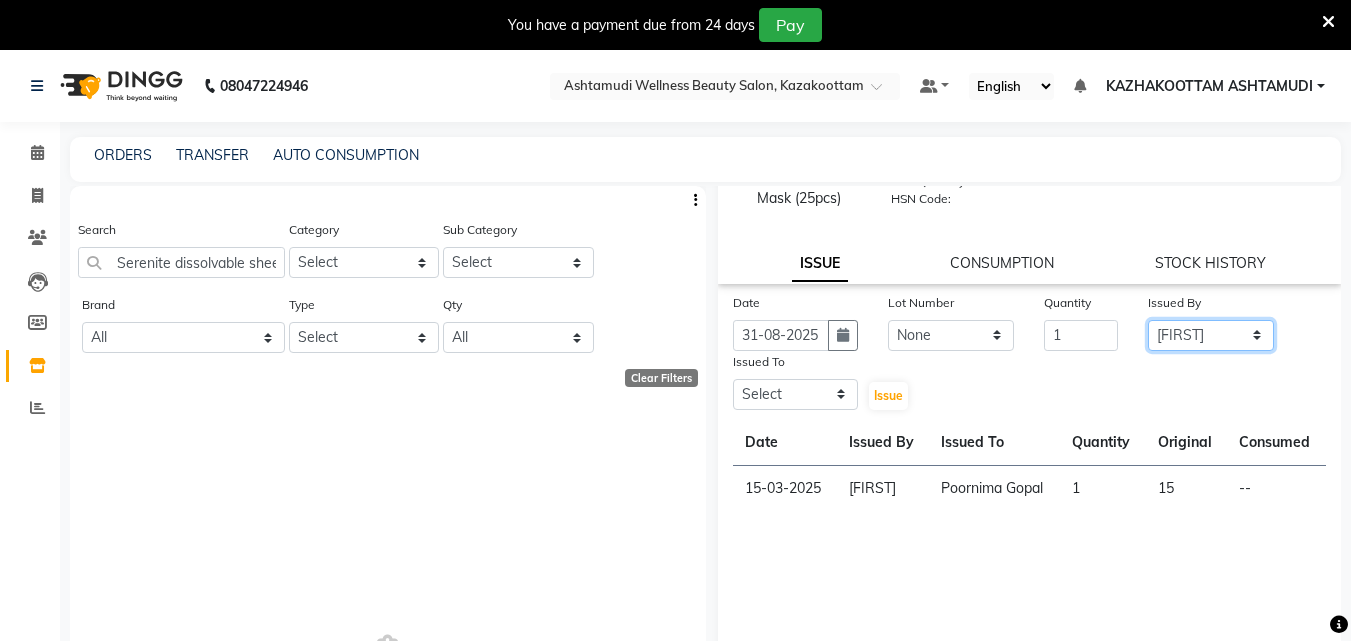 click on "Select Arya CHINJU GEETA KAZHAKOOTTAM ASHTAMUDI KRISHNA LEKSHMI MADONNA MICHAEL MINCY VARGHESE Poornima Gopal PRIYA RESHMA ROSNI Sindhu SOORYAMOL" 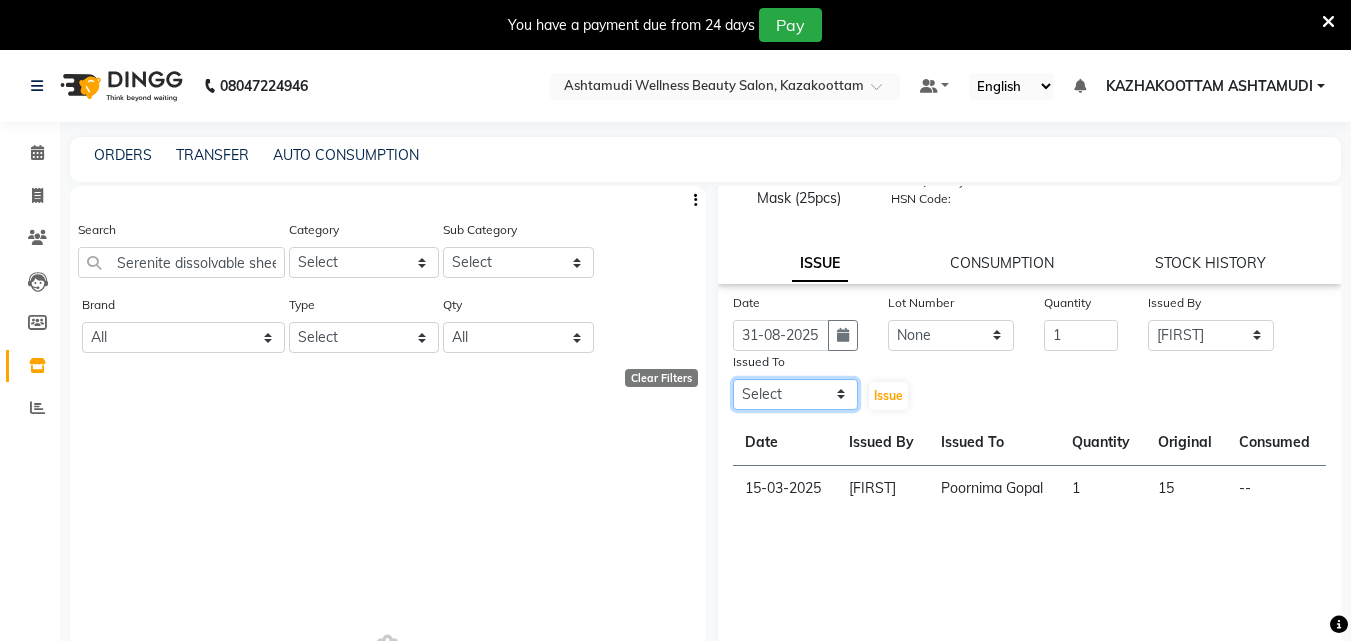 click on "Select Arya CHINJU GEETA KAZHAKOOTTAM ASHTAMUDI KRISHNA LEKSHMI MADONNA MICHAEL MINCY VARGHESE Poornima Gopal PRIYA RESHMA ROSNI Sindhu SOORYAMOL" 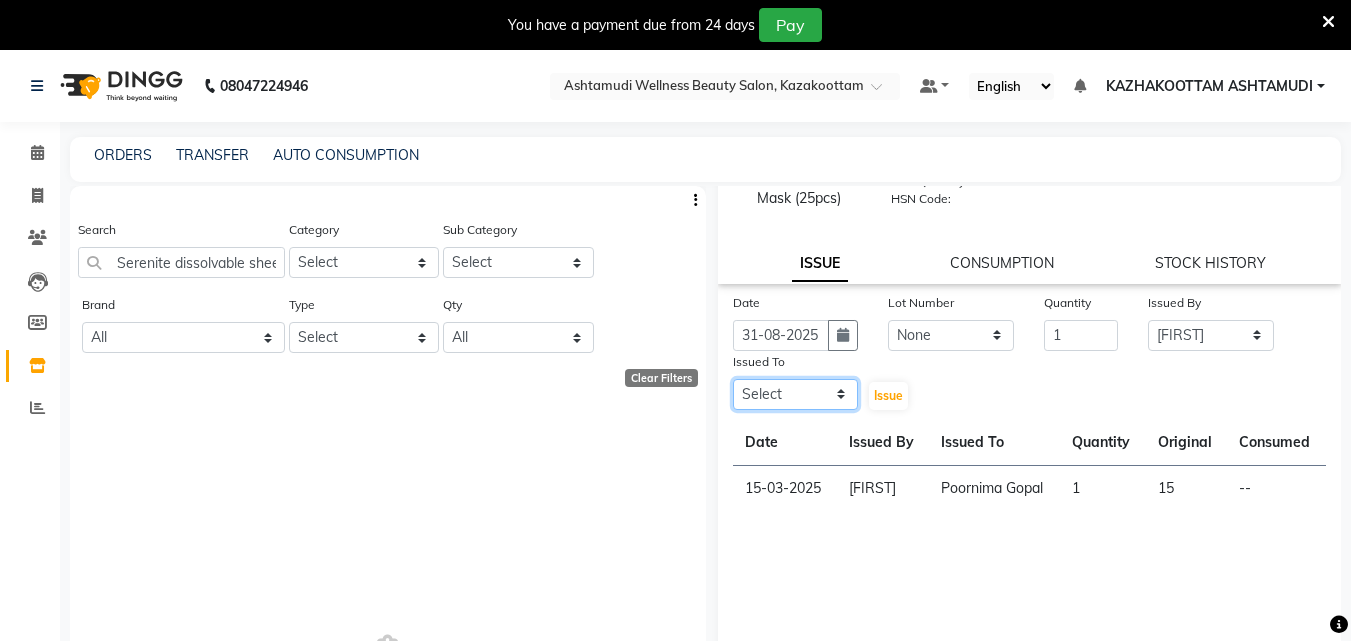 select on "49525" 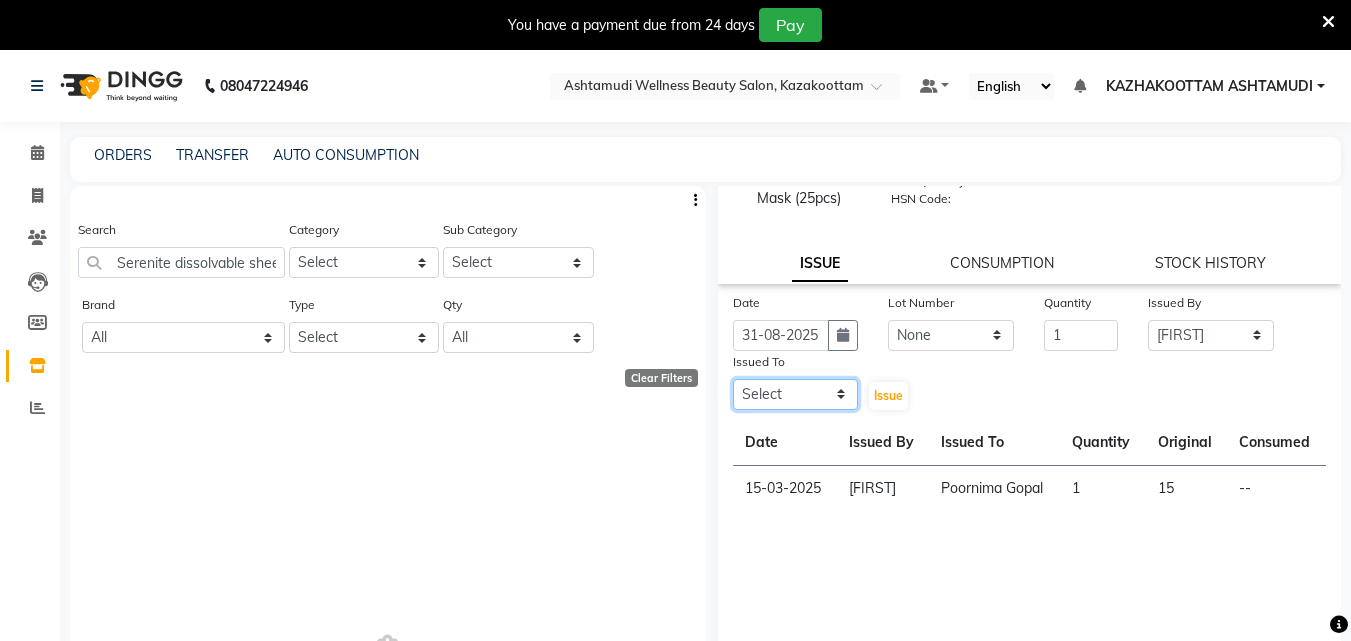 click on "Select Arya CHINJU GEETA KAZHAKOOTTAM ASHTAMUDI KRISHNA LEKSHMI MADONNA MICHAEL MINCY VARGHESE Poornima Gopal PRIYA RESHMA ROSNI Sindhu SOORYAMOL" 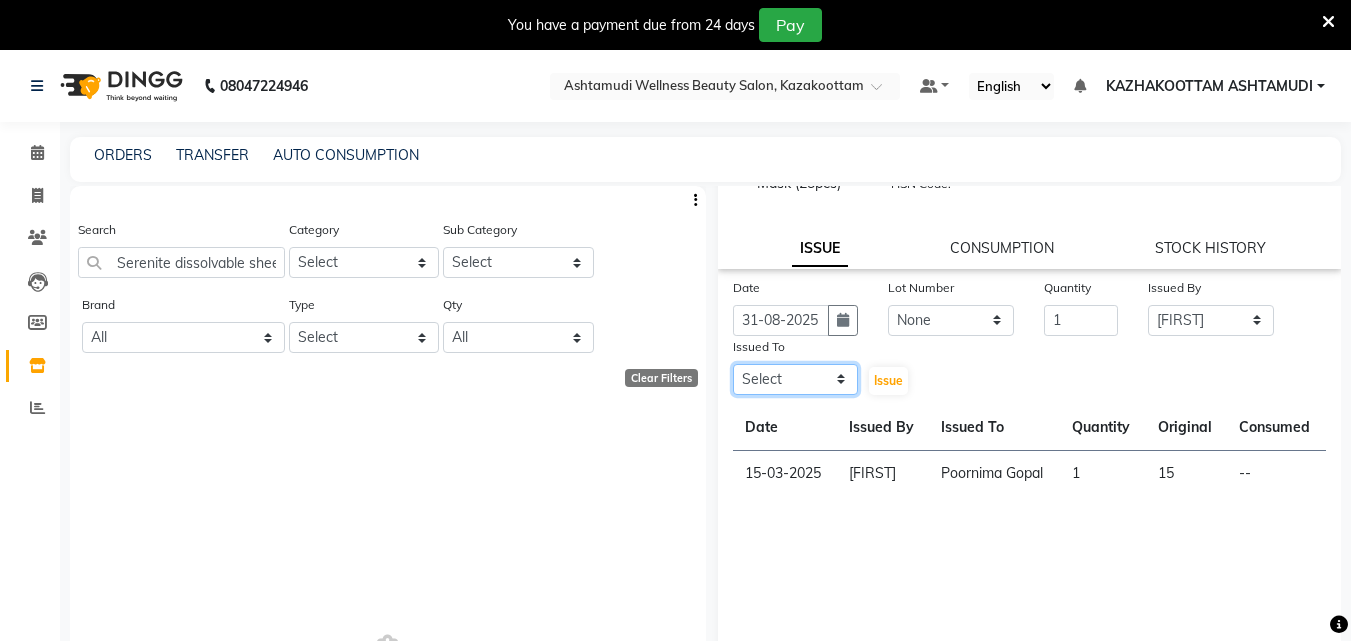 scroll, scrollTop: 118, scrollLeft: 0, axis: vertical 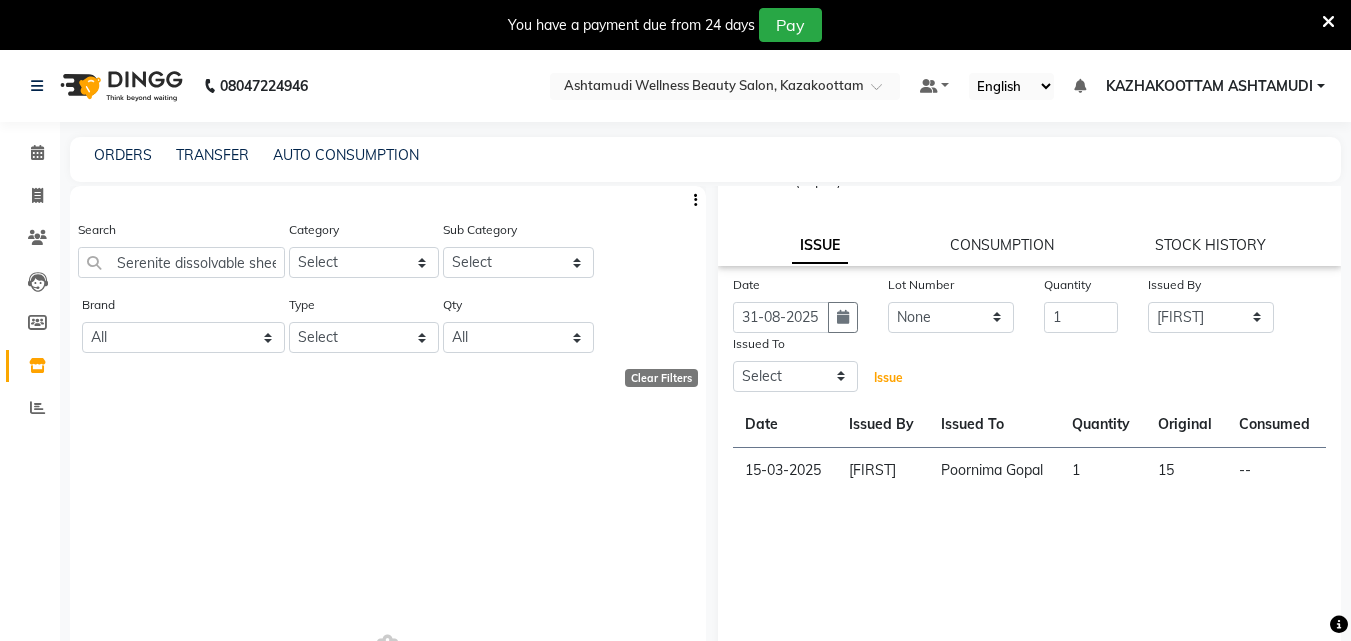 click on "Issue" 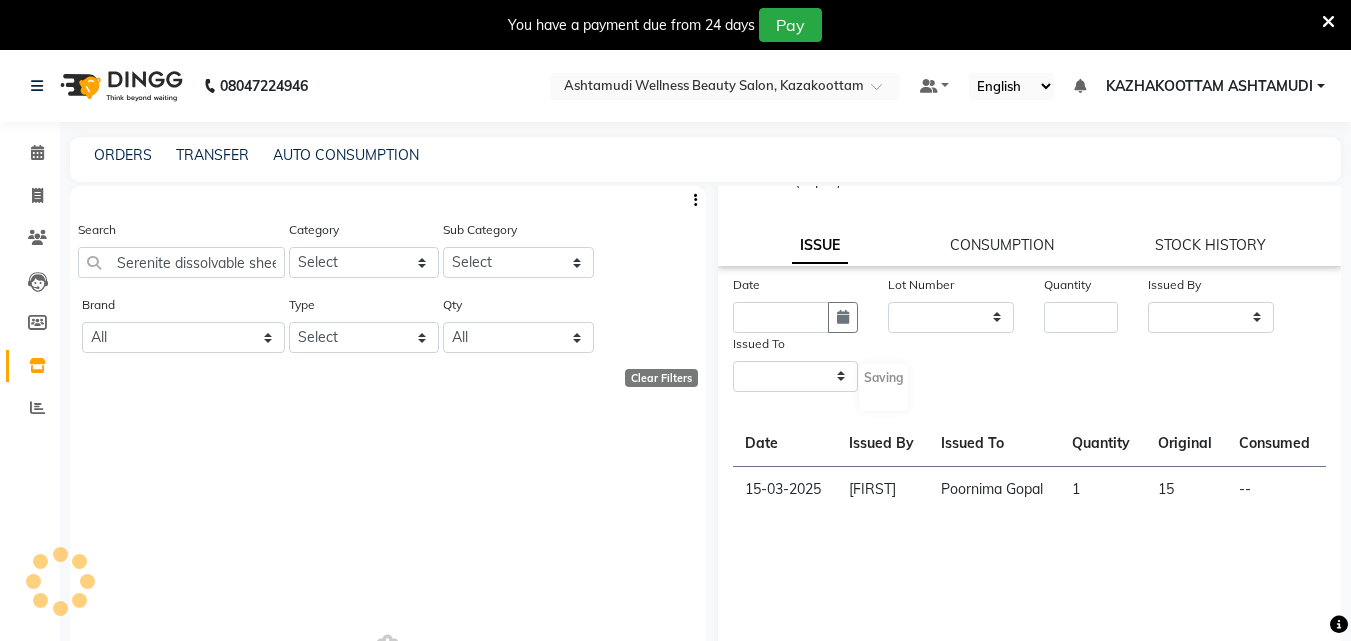 scroll, scrollTop: 0, scrollLeft: 0, axis: both 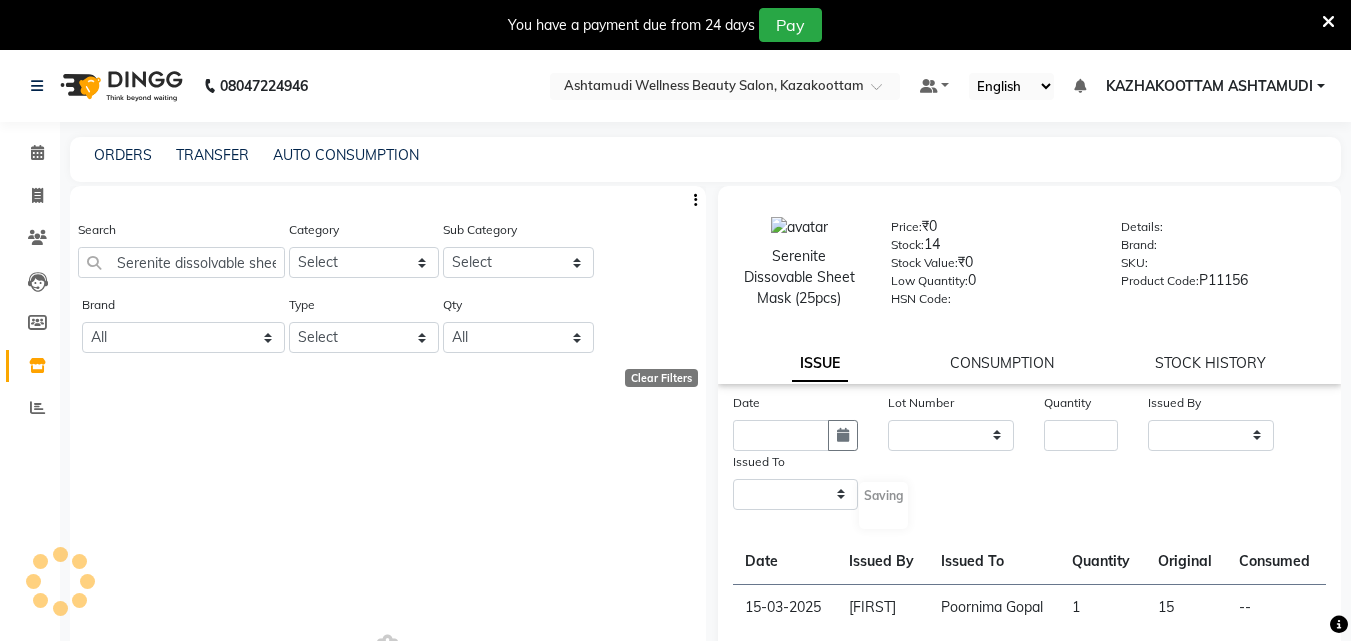select 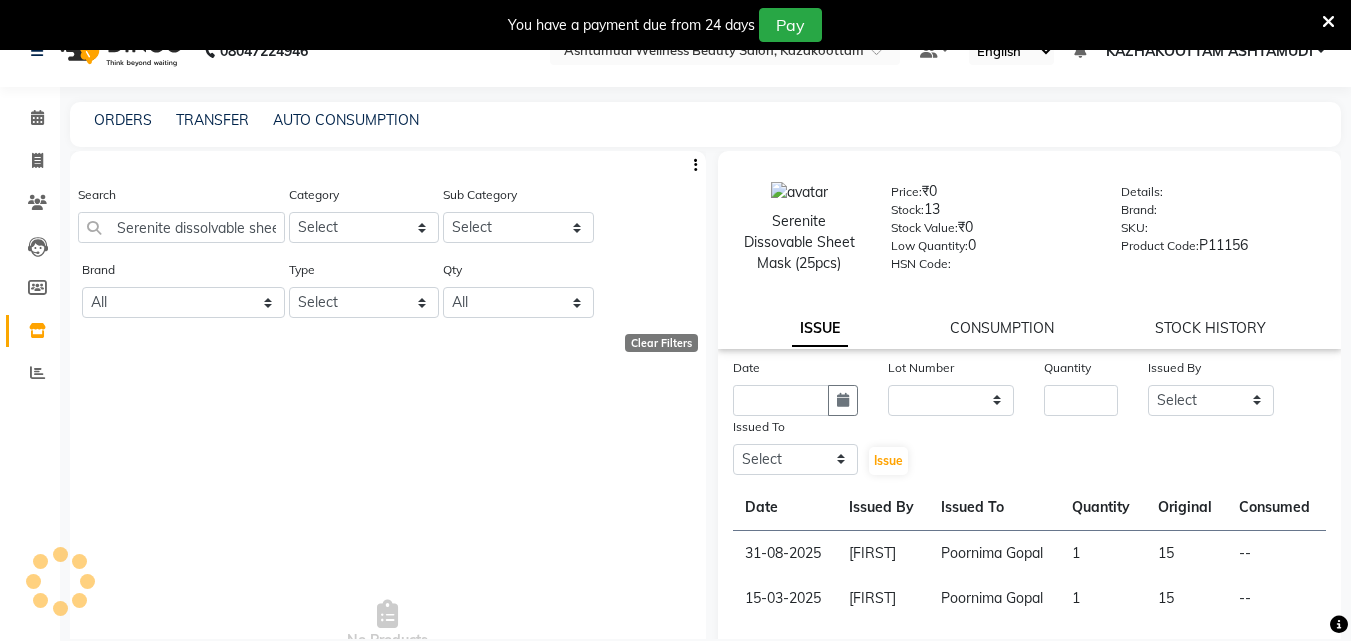 scroll, scrollTop: 63, scrollLeft: 0, axis: vertical 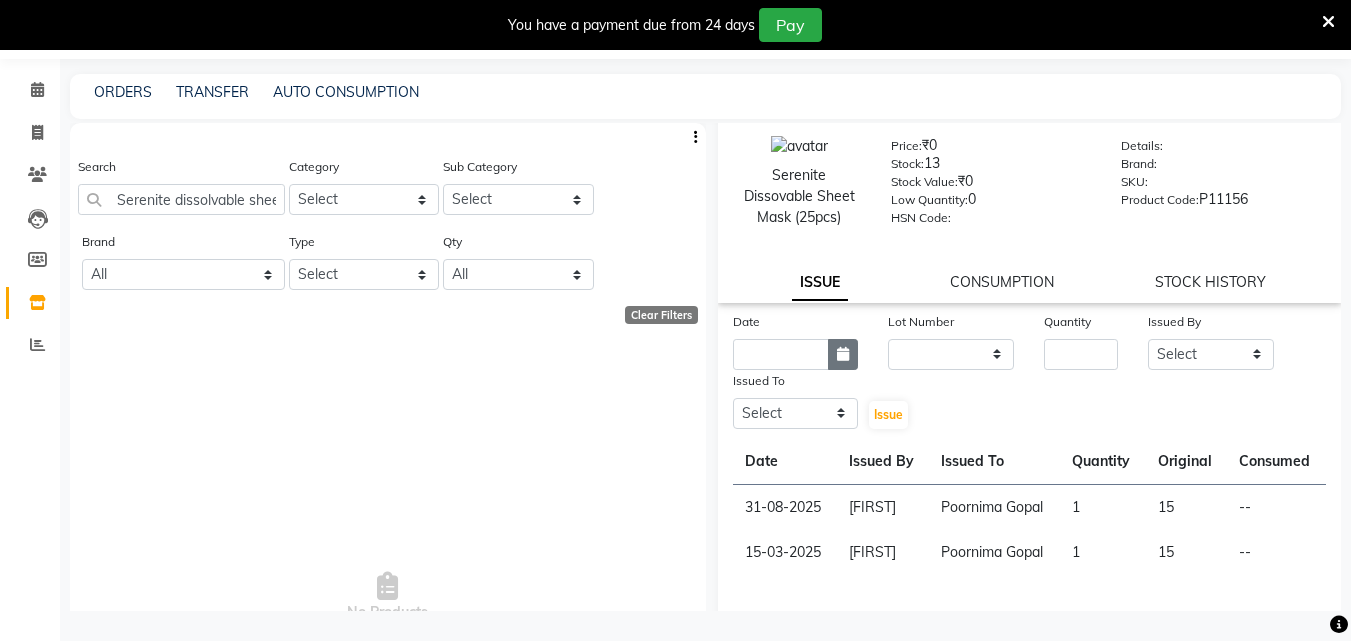 click 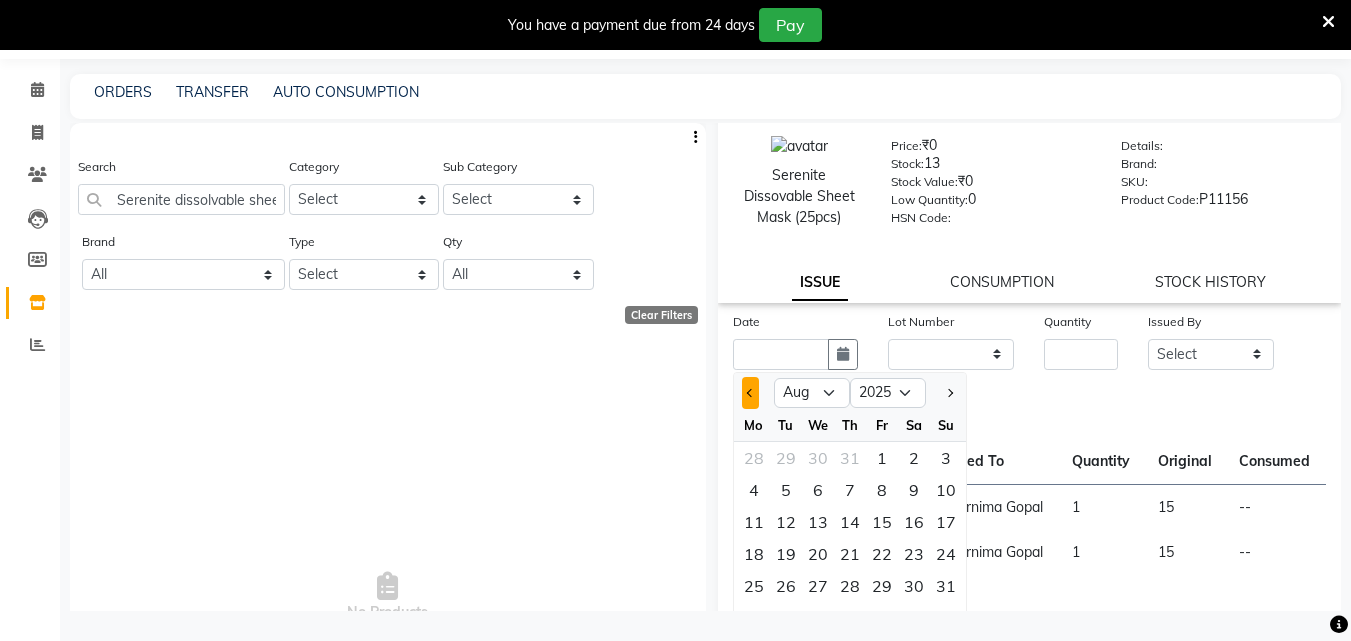click 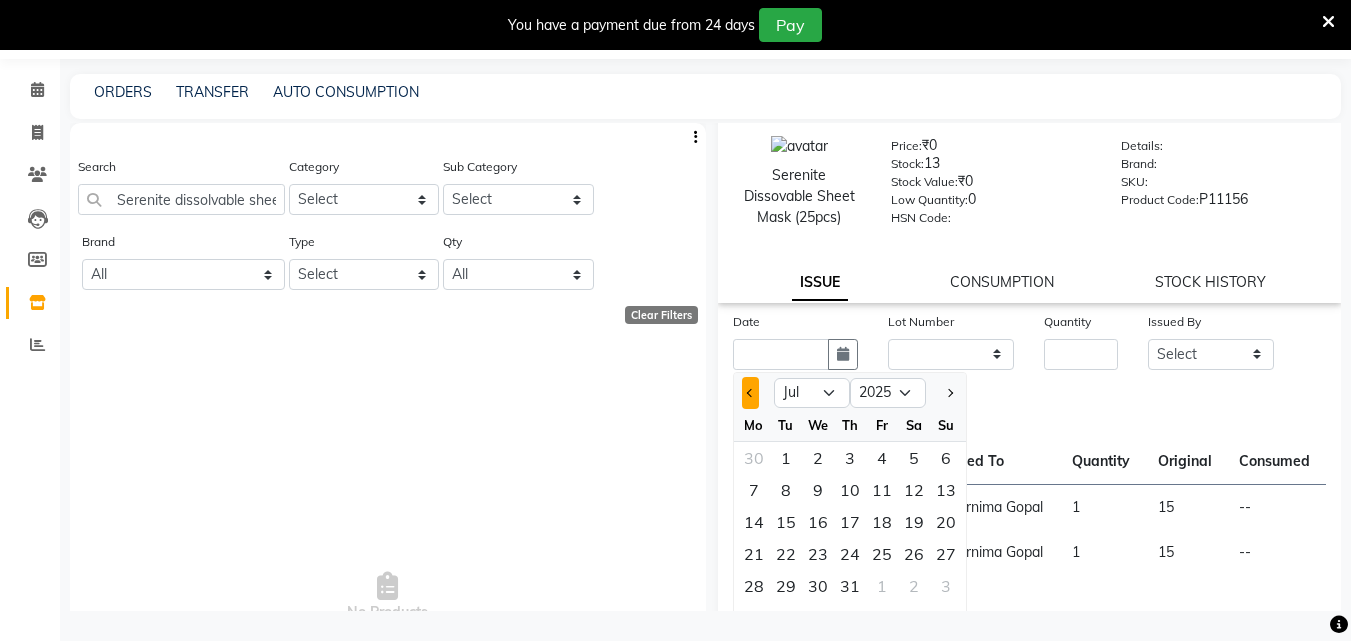 click 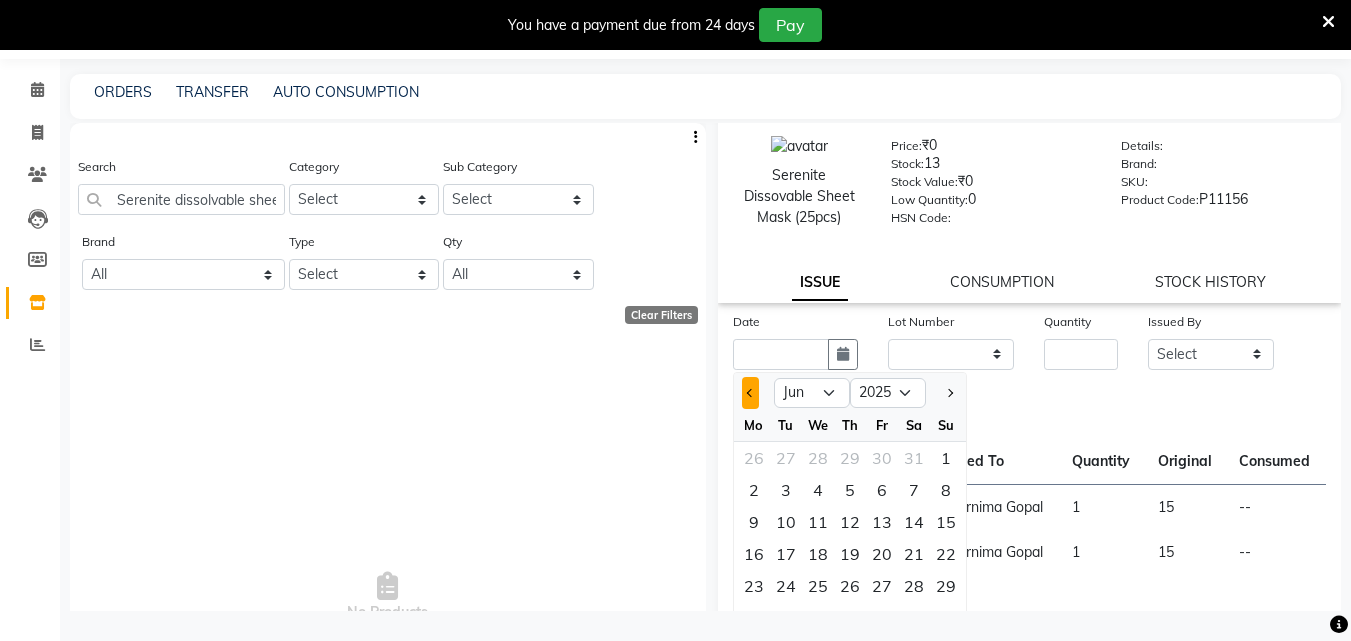 click 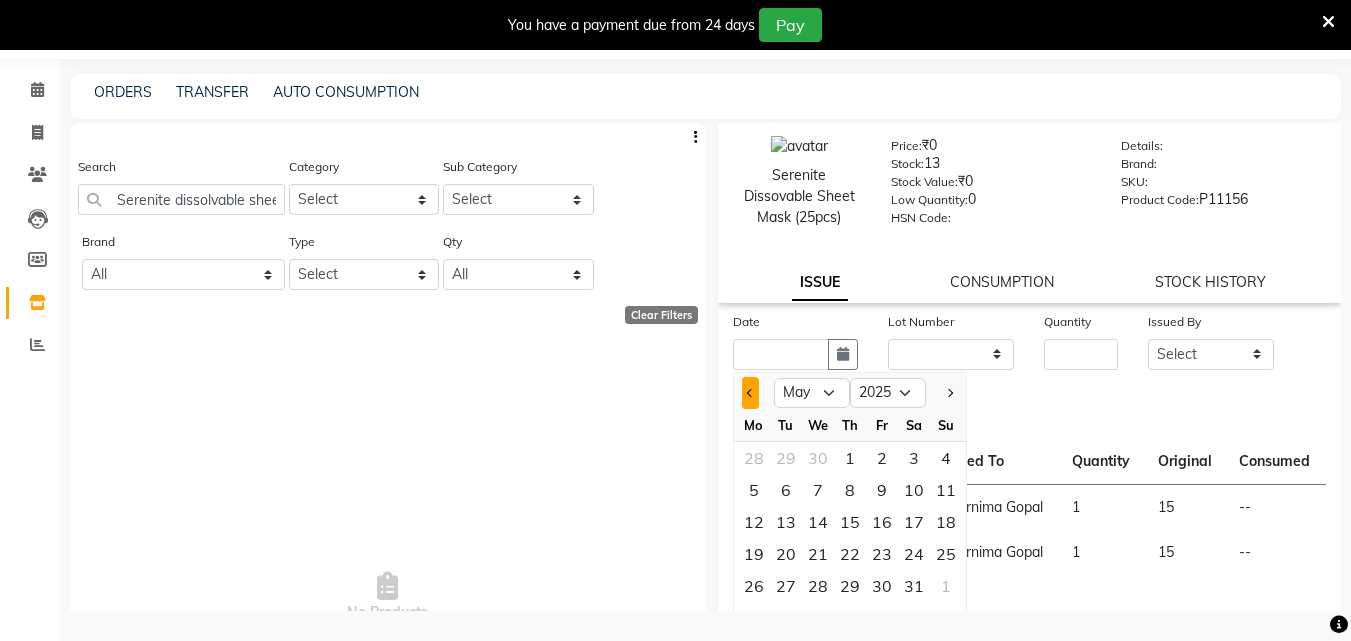 click 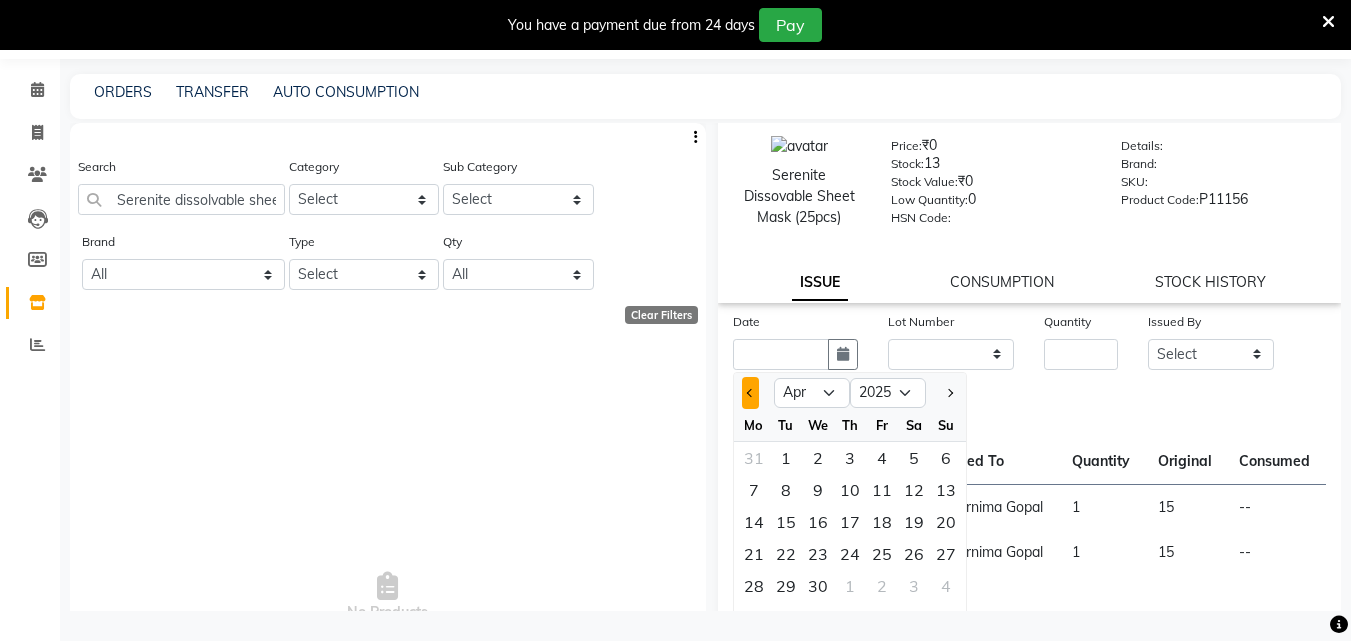 click 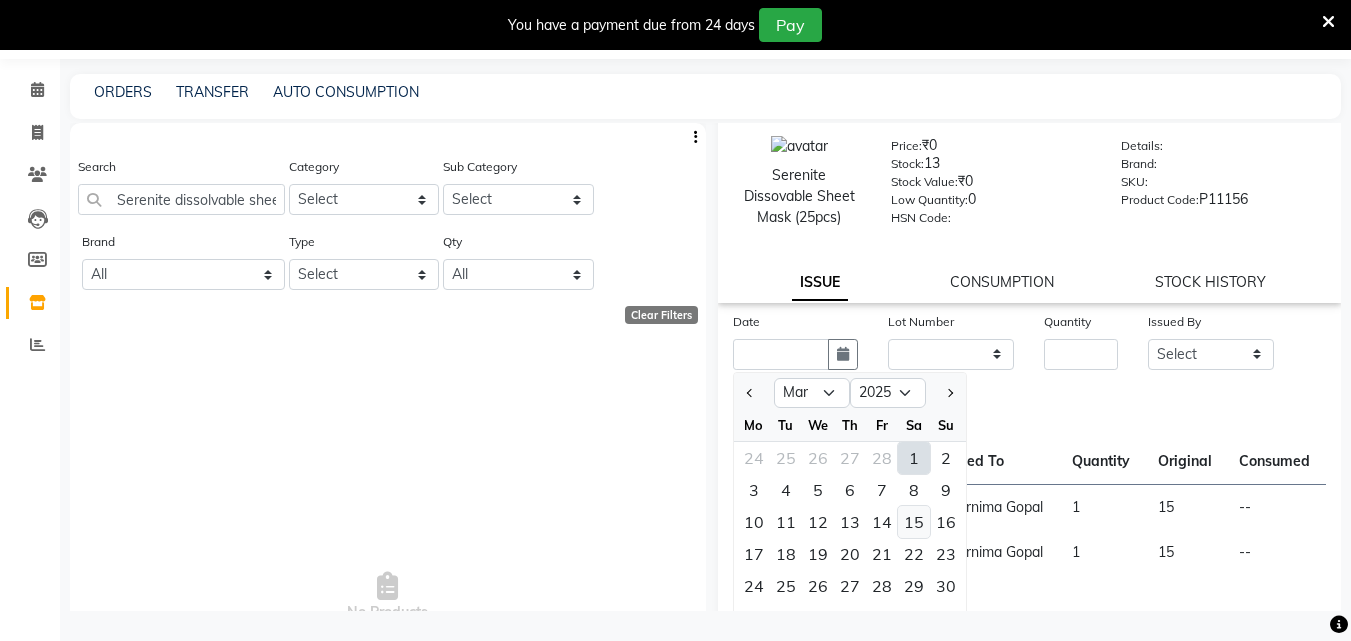 click on "15" 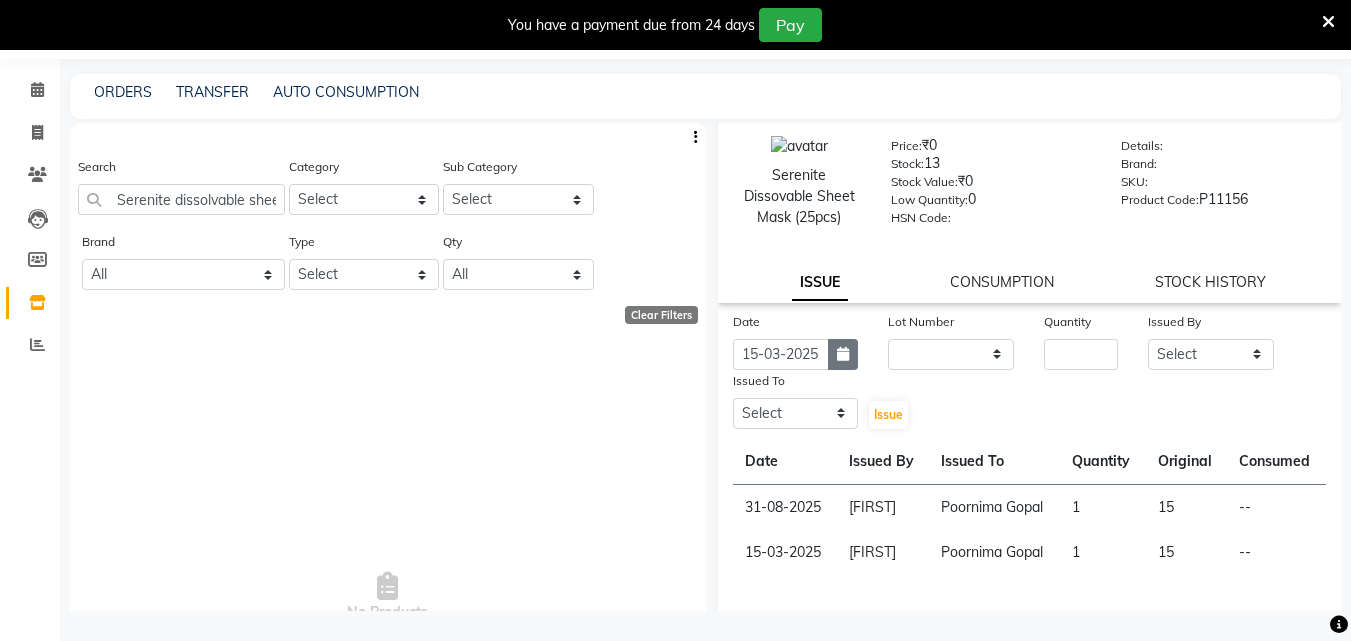 click 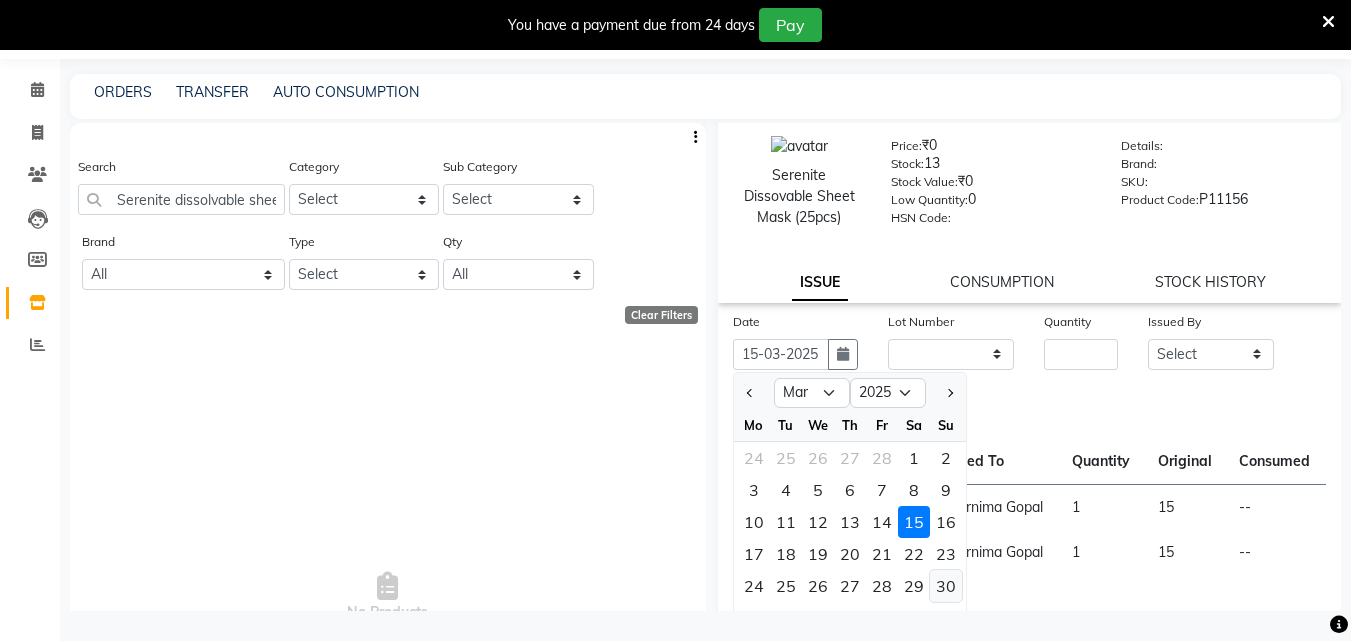 click on "30" 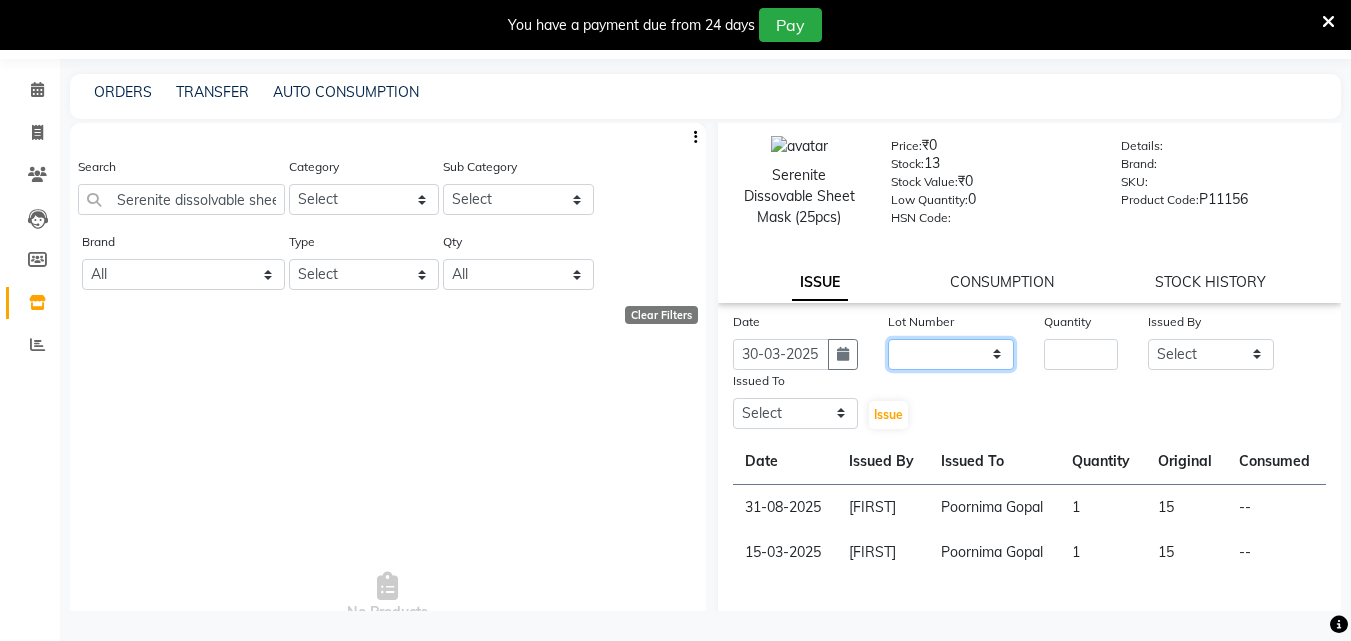 click on "None" 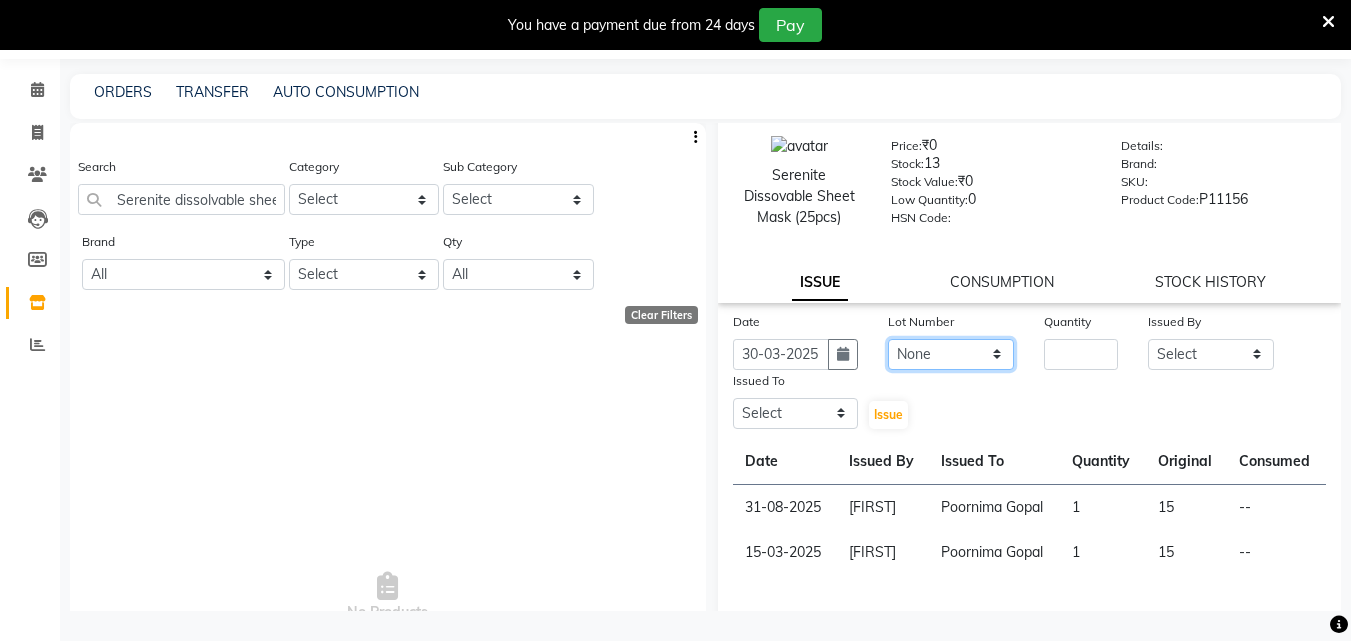 click on "None" 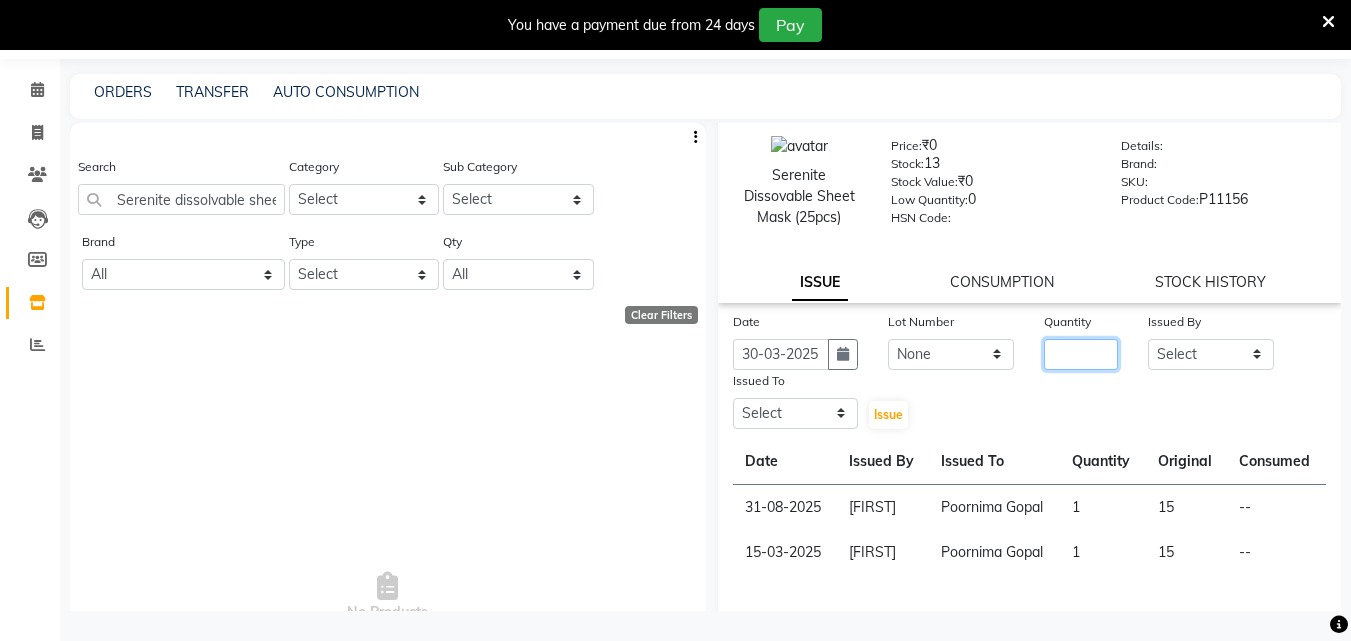 click 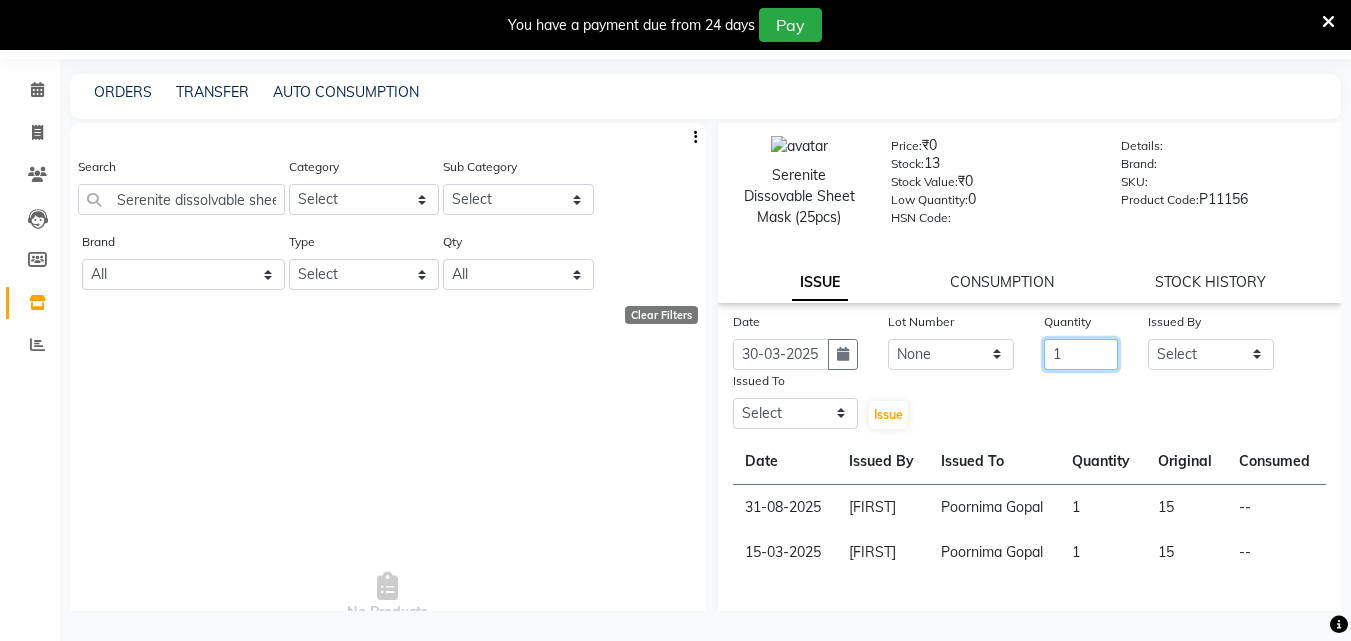 type on "1" 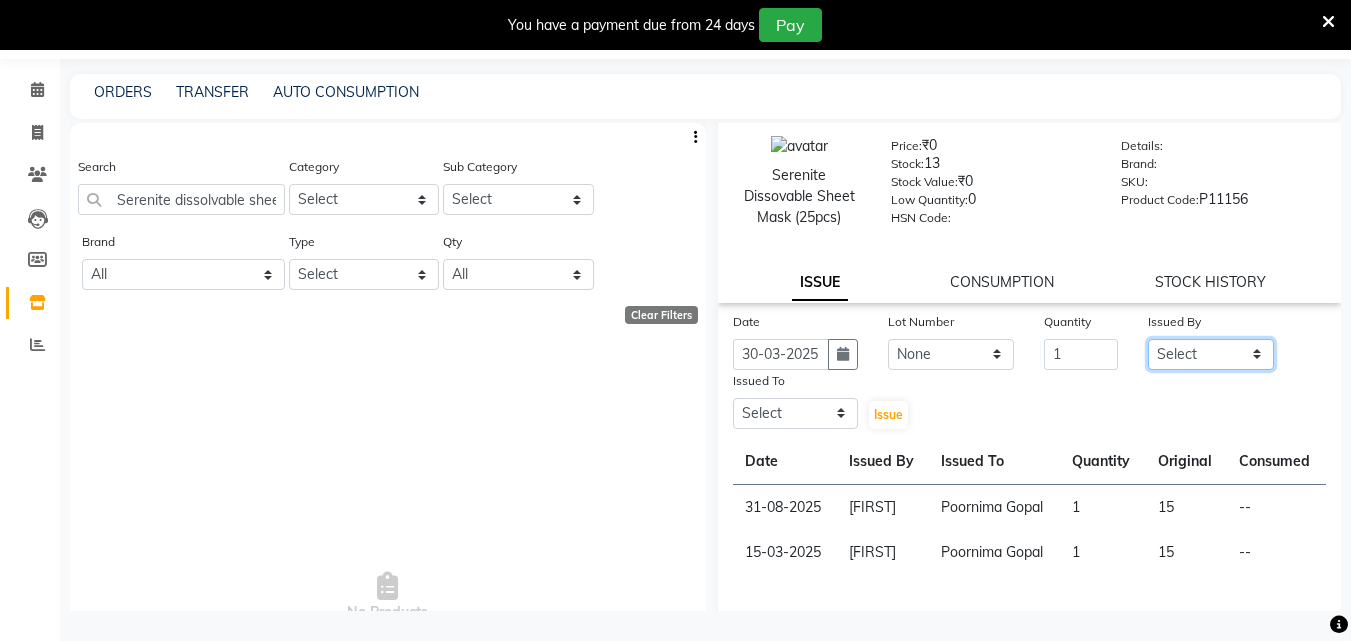 click on "Select Arya CHINJU GEETA KAZHAKOOTTAM ASHTAMUDI KRISHNA LEKSHMI MADONNA MICHAEL MINCY VARGHESE Poornima Gopal PRIYA RESHMA ROSNI Sindhu SOORYAMOL" 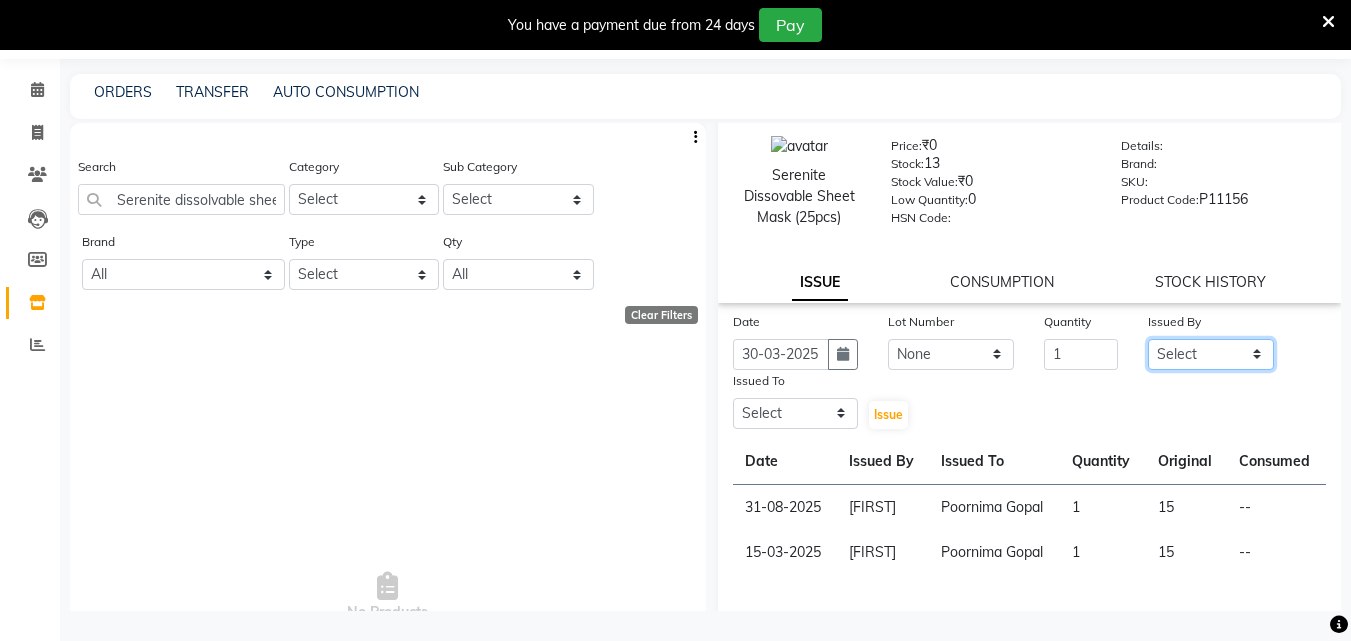 click on "Select Arya CHINJU GEETA KAZHAKOOTTAM ASHTAMUDI KRISHNA LEKSHMI MADONNA MICHAEL MINCY VARGHESE Poornima Gopal PRIYA RESHMA ROSNI Sindhu SOORYAMOL" 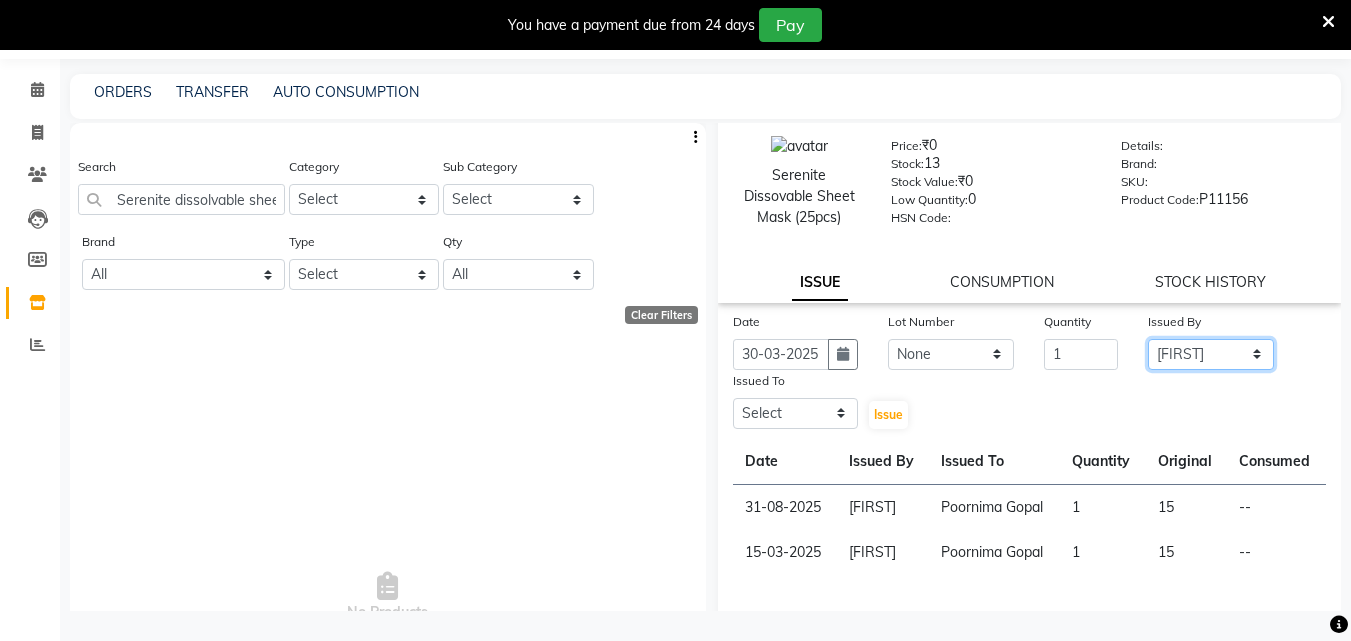 click on "Select Arya CHINJU GEETA KAZHAKOOTTAM ASHTAMUDI KRISHNA LEKSHMI MADONNA MICHAEL MINCY VARGHESE Poornima Gopal PRIYA RESHMA ROSNI Sindhu SOORYAMOL" 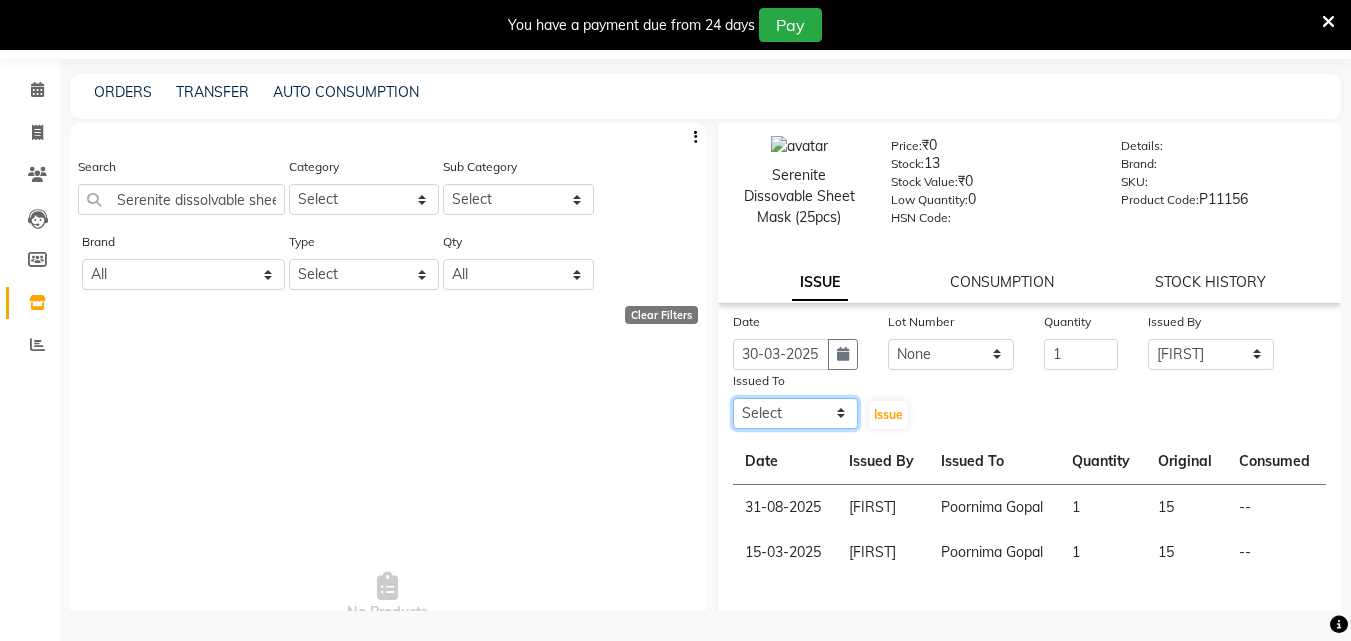 click on "Select Arya CHINJU GEETA KAZHAKOOTTAM ASHTAMUDI KRISHNA LEKSHMI MADONNA MICHAEL MINCY VARGHESE Poornima Gopal PRIYA RESHMA ROSNI Sindhu SOORYAMOL" 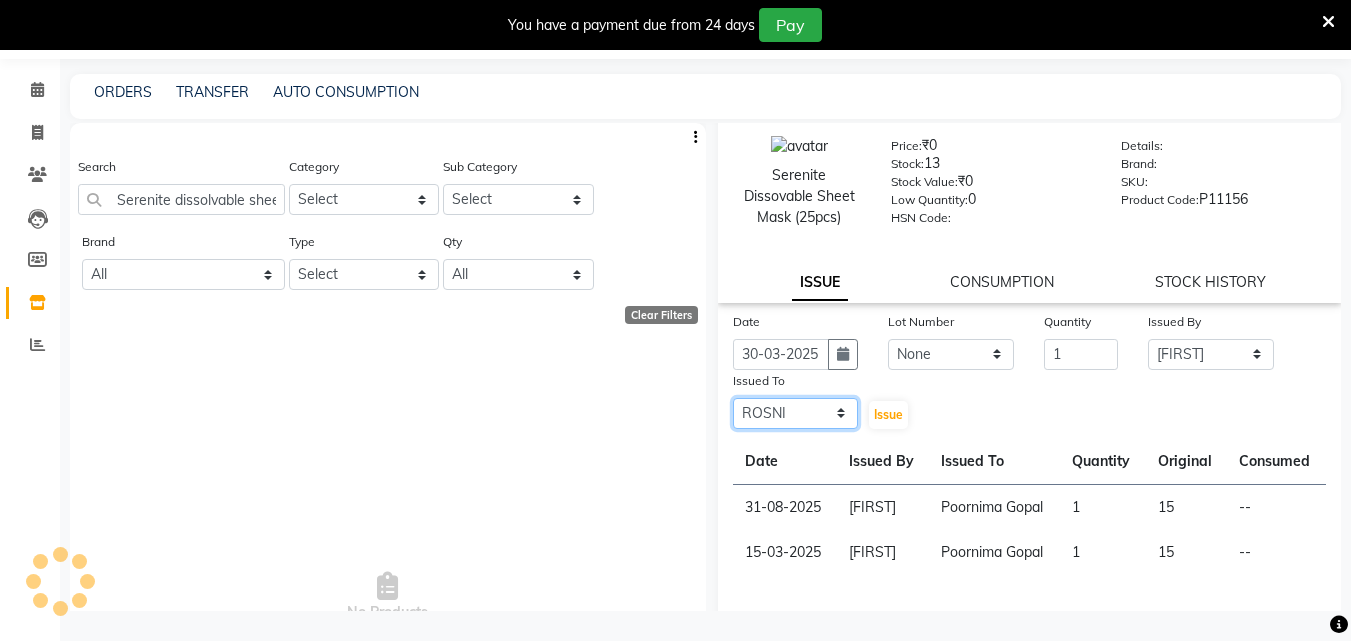 click on "Select Arya CHINJU GEETA KAZHAKOOTTAM ASHTAMUDI KRISHNA LEKSHMI MADONNA MICHAEL MINCY VARGHESE Poornima Gopal PRIYA RESHMA ROSNI Sindhu SOORYAMOL" 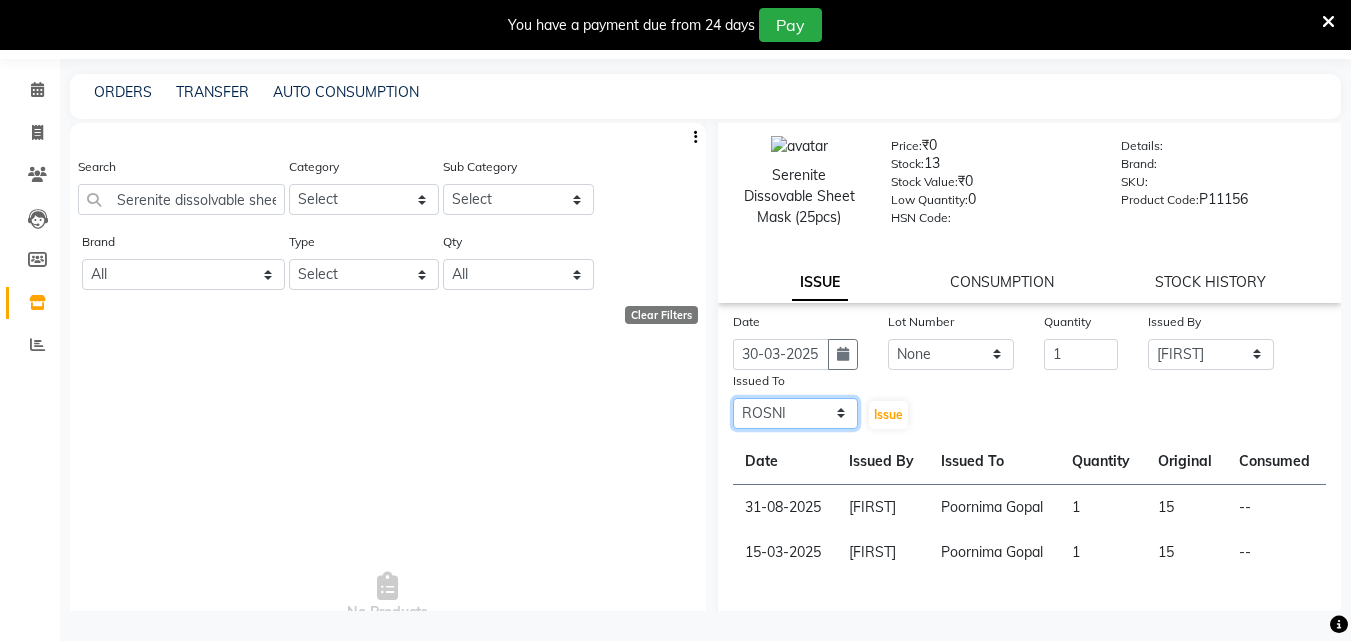 click on "Select Arya CHINJU GEETA KAZHAKOOTTAM ASHTAMUDI KRISHNA LEKSHMI MADONNA MICHAEL MINCY VARGHESE Poornima Gopal PRIYA RESHMA ROSNI Sindhu SOORYAMOL" 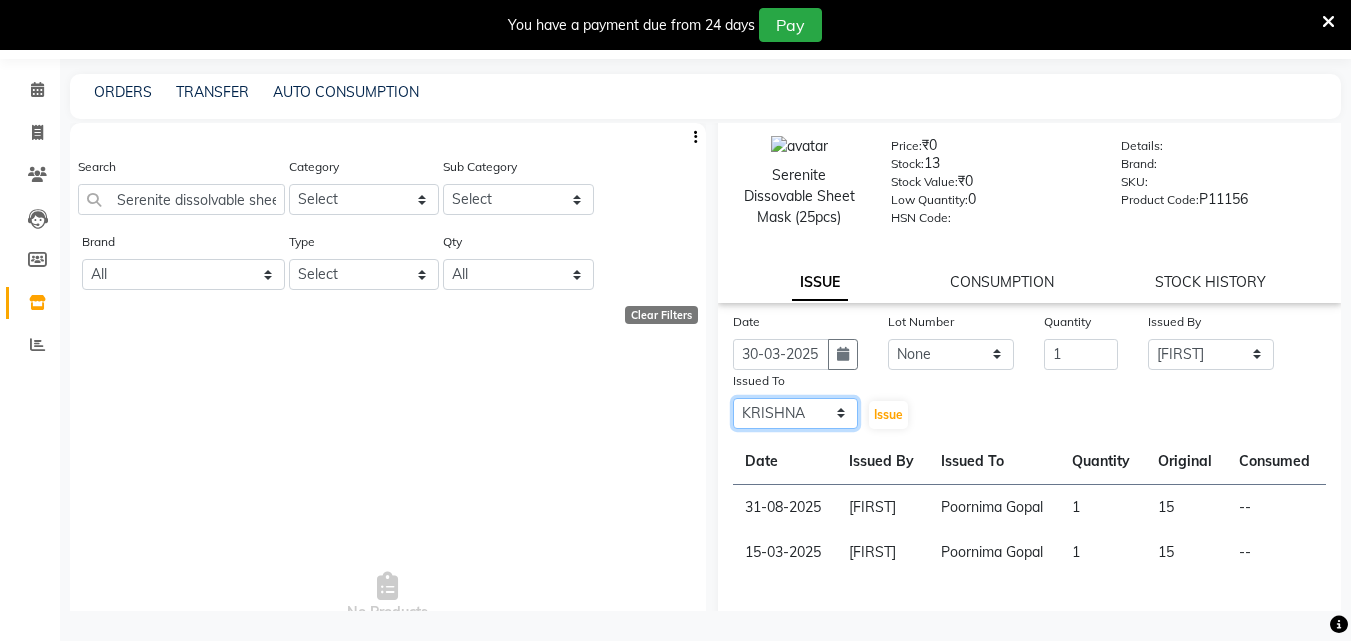 click on "Select Arya CHINJU GEETA KAZHAKOOTTAM ASHTAMUDI KRISHNA LEKSHMI MADONNA MICHAEL MINCY VARGHESE Poornima Gopal PRIYA RESHMA ROSNI Sindhu SOORYAMOL" 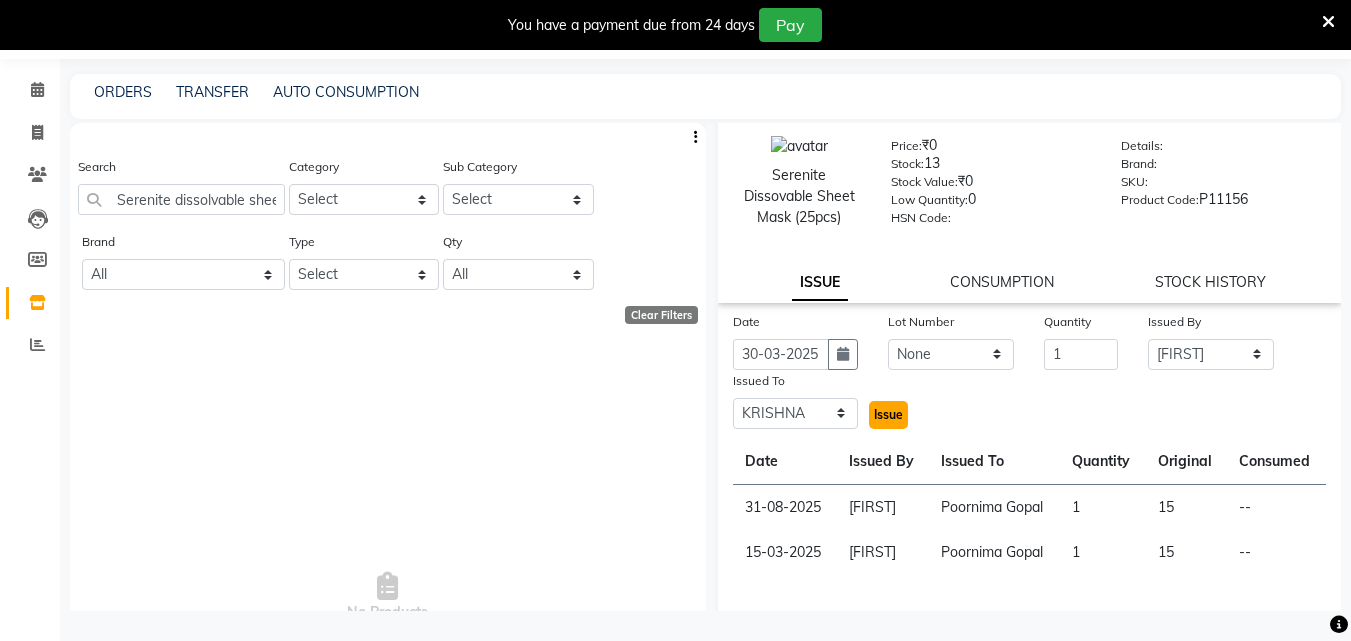 click on "Issue" 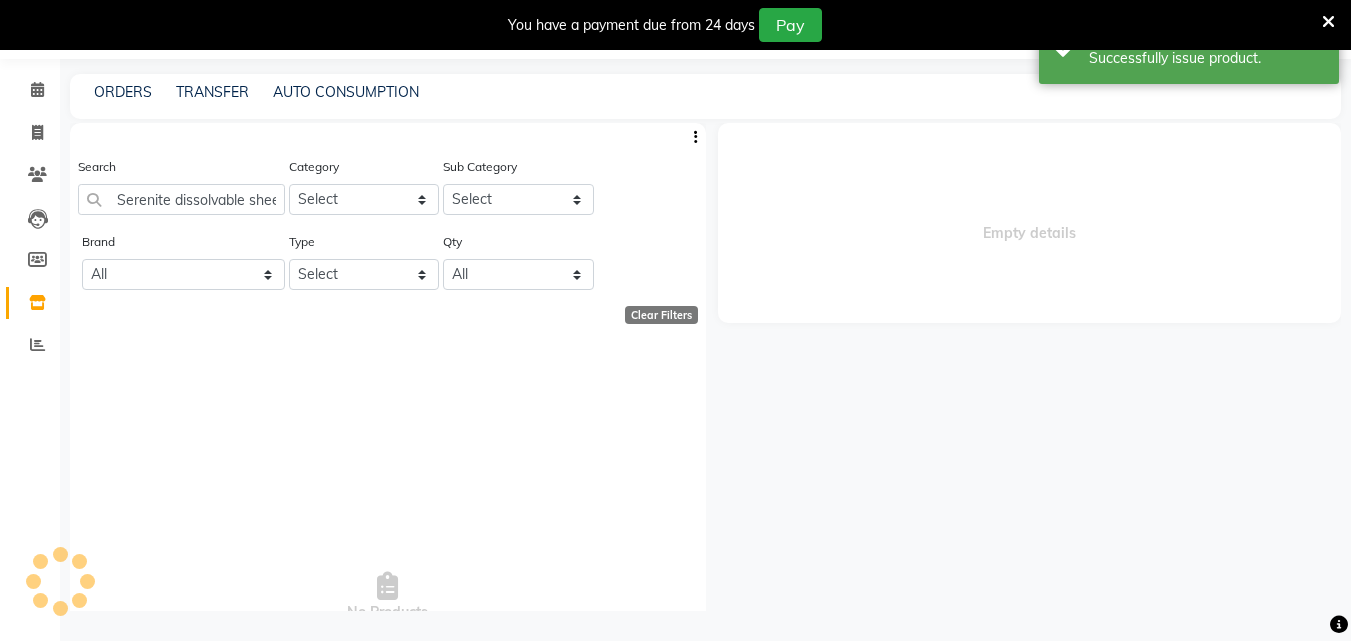 scroll, scrollTop: 0, scrollLeft: 0, axis: both 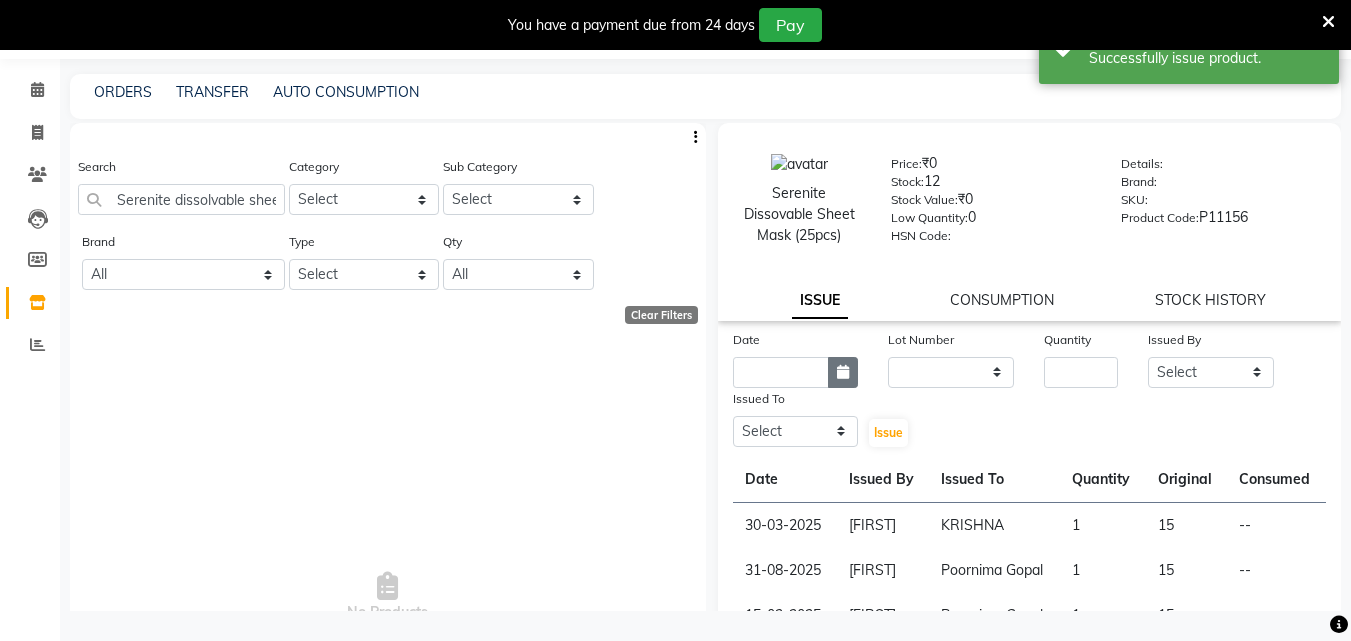 click 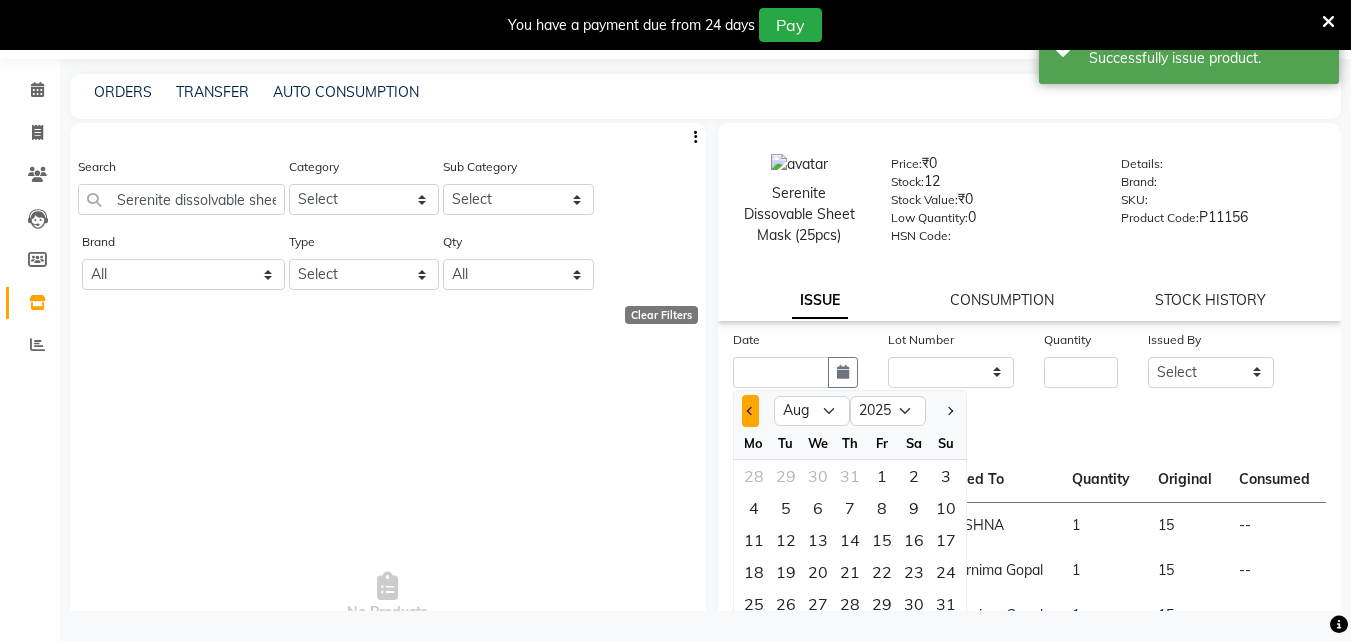 click 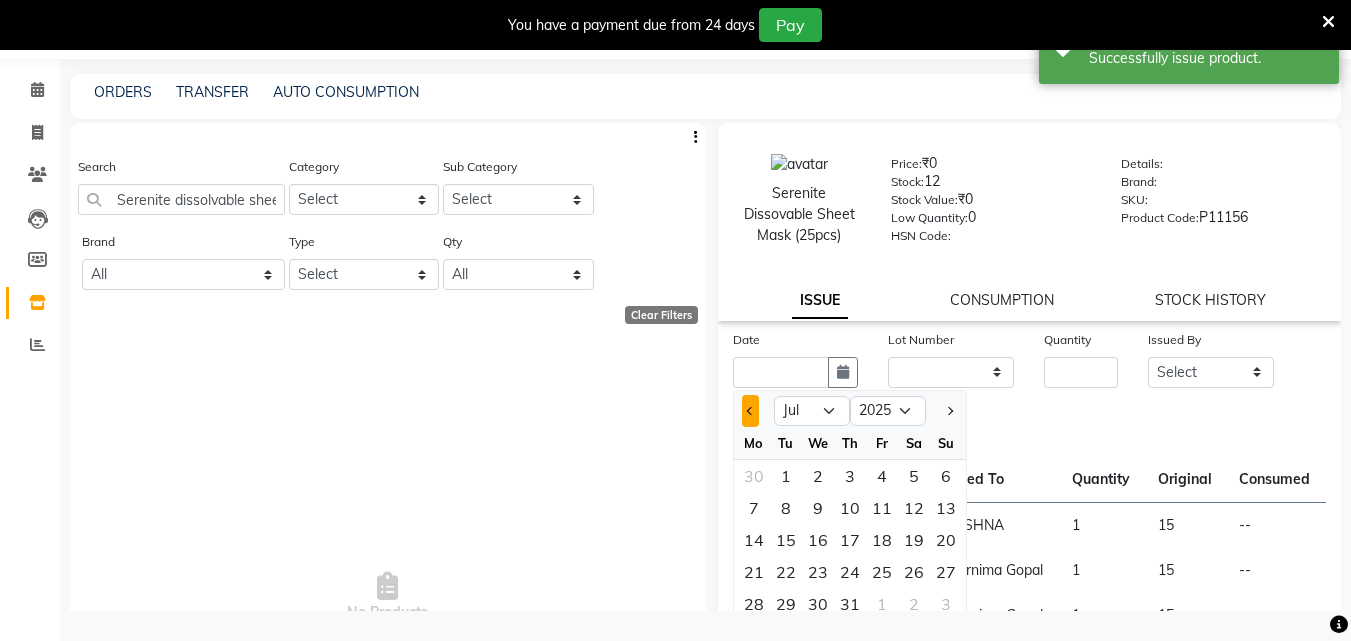 click 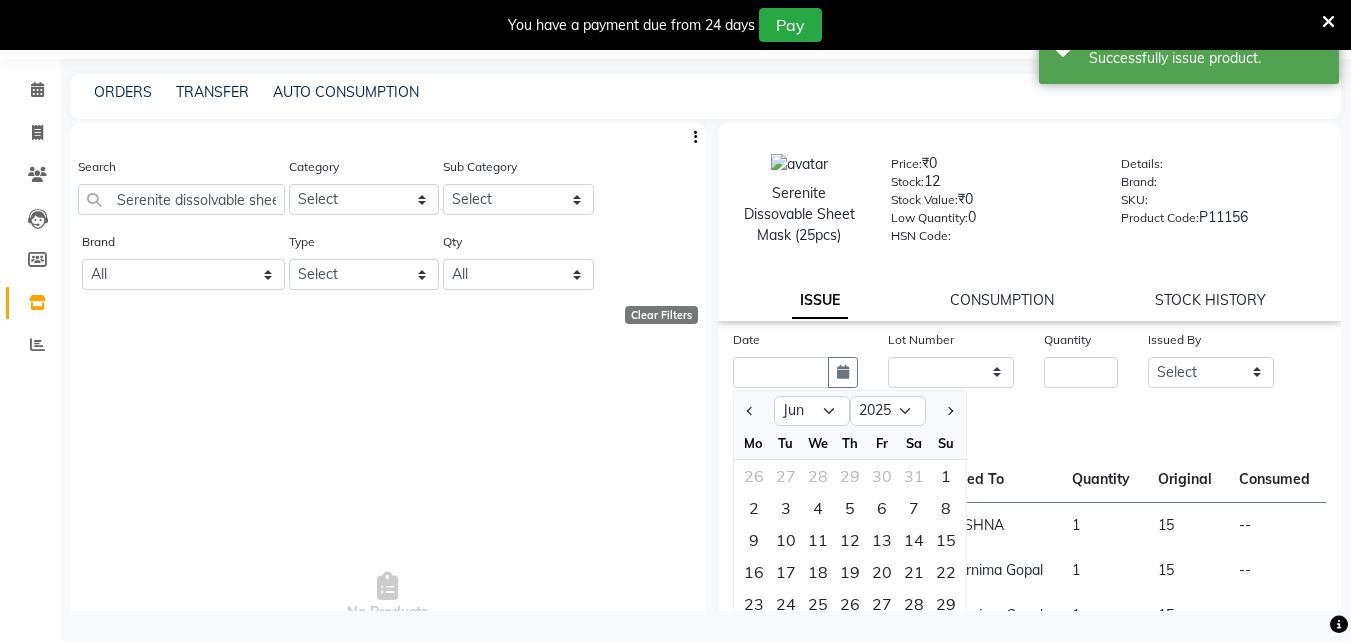 click on "Date Jan Feb Mar Apr May Jun Jul Aug Sep Oct Nov Dec 2015 2016 2017 2018 2019 2020 2021 2022 2023 2024 2025 2026 2027 2028 2029 2030 2031 2032 2033 2034 2035 Mo Tu We Th Fr Sa Su 26 27 28 29 30 31 1 2 3 4 5 6 7 8 9 10 11 12 13 14 15 16 17 18 19 20 21 22 23 24 25 26 27 28 29 30 1 2 3 4 5 6 Lot Number None Quantity Issued By Select Arya  CHINJU GEETA KAZHAKOOTTAM ASHTAMUDI KRISHNA LEKSHMI MADONNA MICHAEL MINCY VARGHESE Poornima Gopal PRIYA RESHMA ROSNI Sindhu SOORYAMOL Issued To Select Arya  CHINJU GEETA KAZHAKOOTTAM ASHTAMUDI KRISHNA LEKSHMI MADONNA MICHAEL MINCY VARGHESE Poornima Gopal PRIYA RESHMA ROSNI Sindhu SOORYAMOL  Issue" 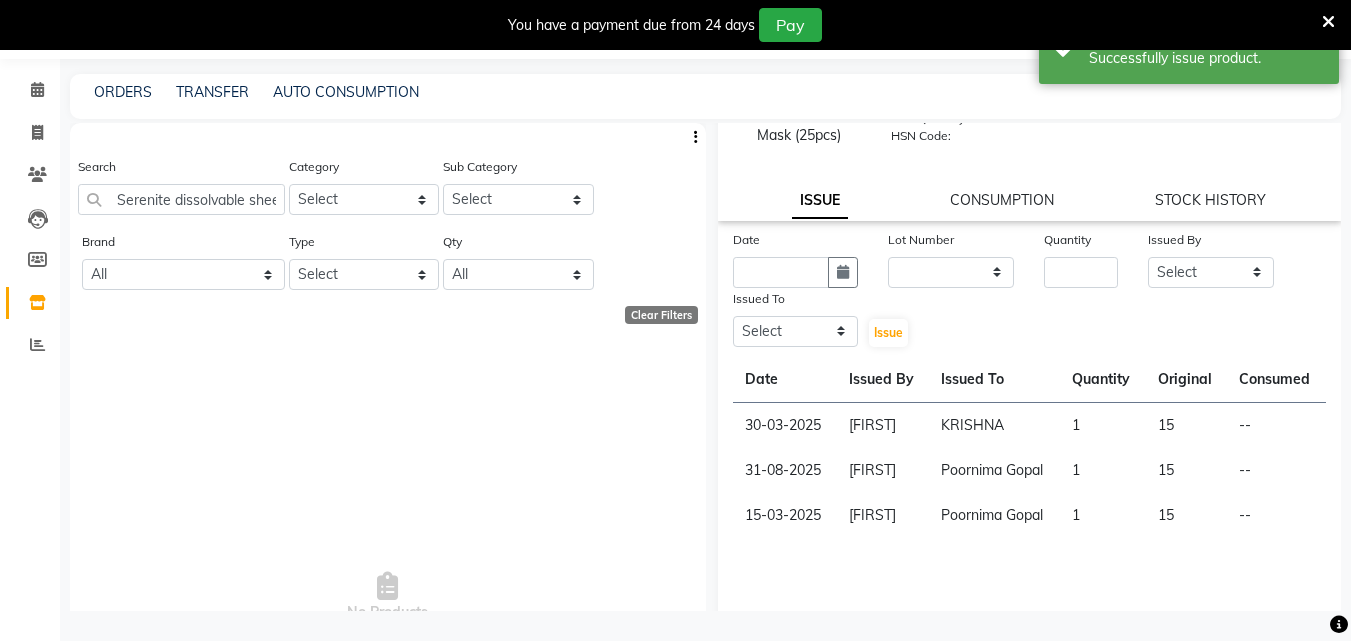scroll, scrollTop: 118, scrollLeft: 0, axis: vertical 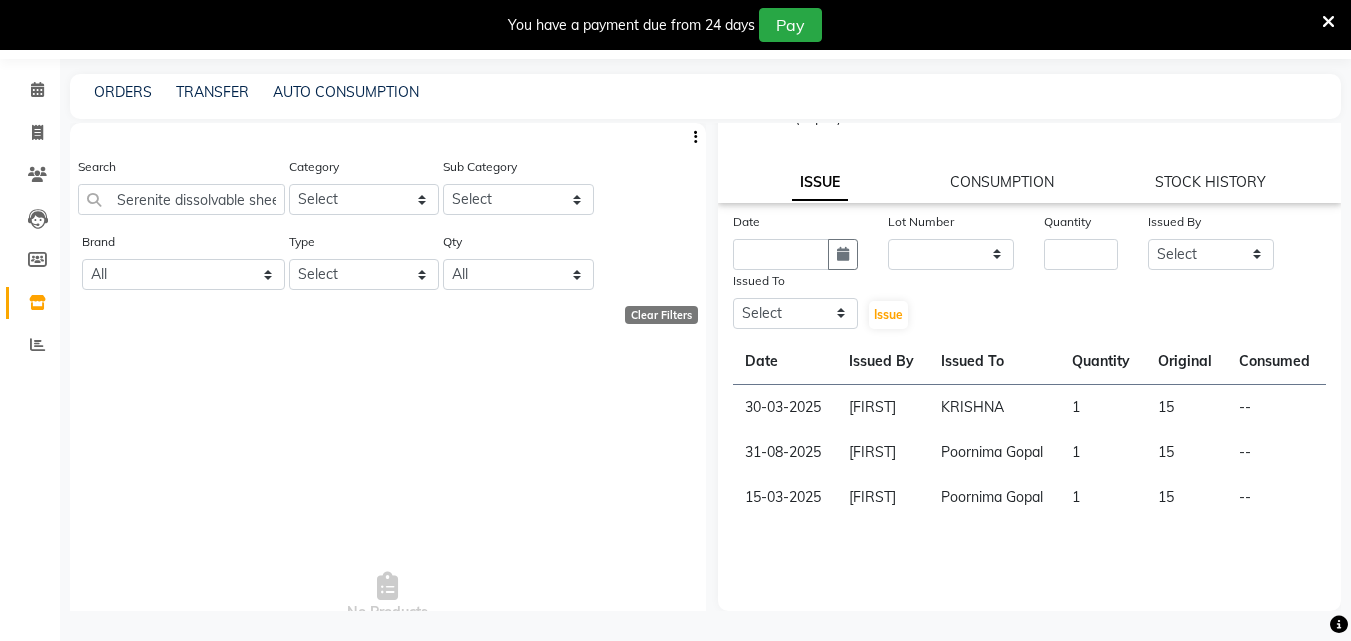 click on "31-08-2025" 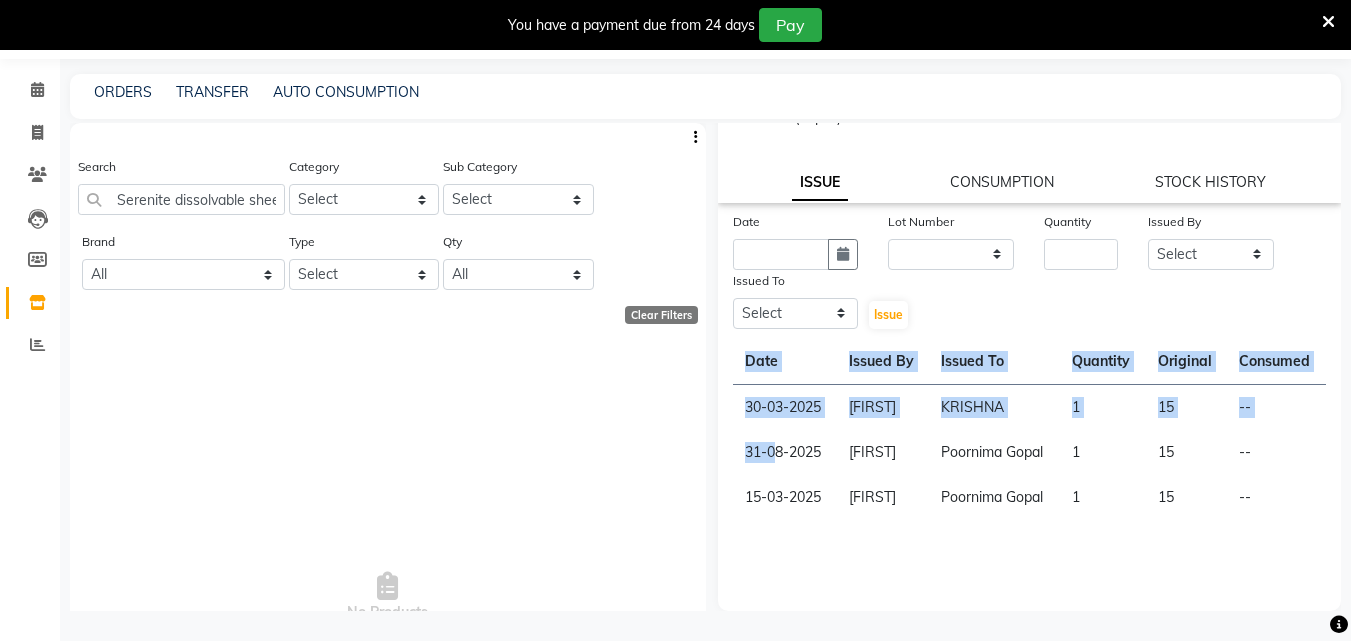 drag, startPoint x: 776, startPoint y: 476, endPoint x: 739, endPoint y: 487, distance: 38.600517 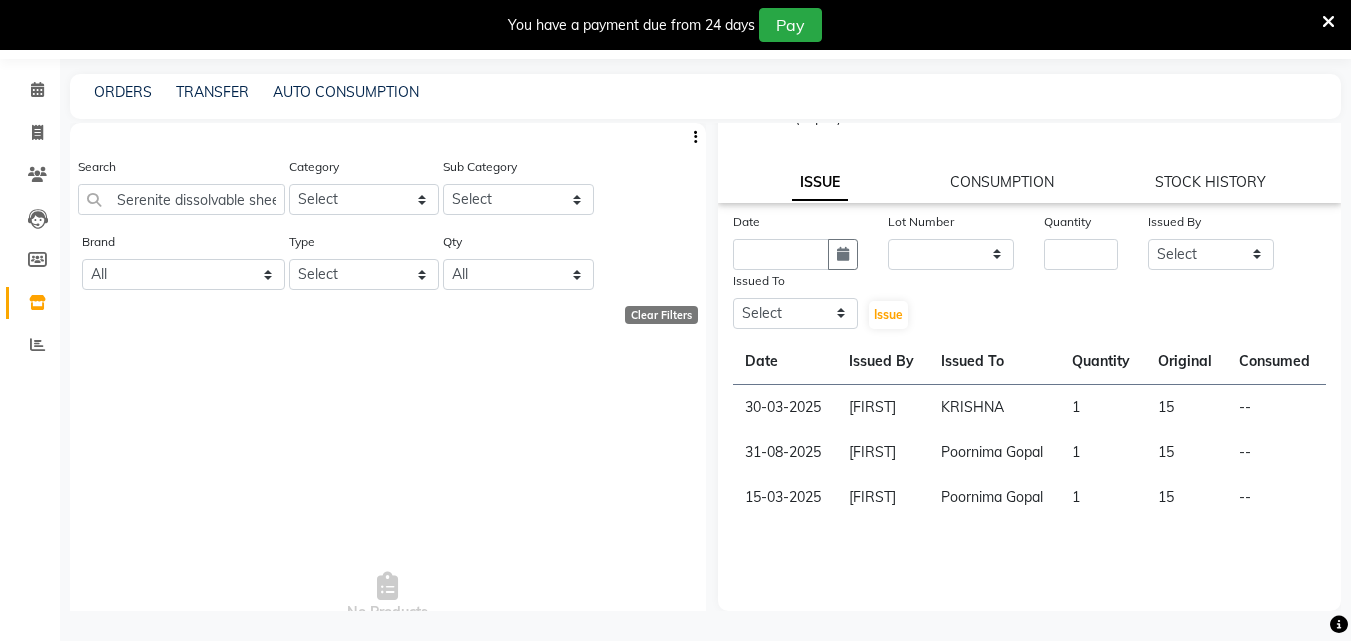 click on "31-08-2025" 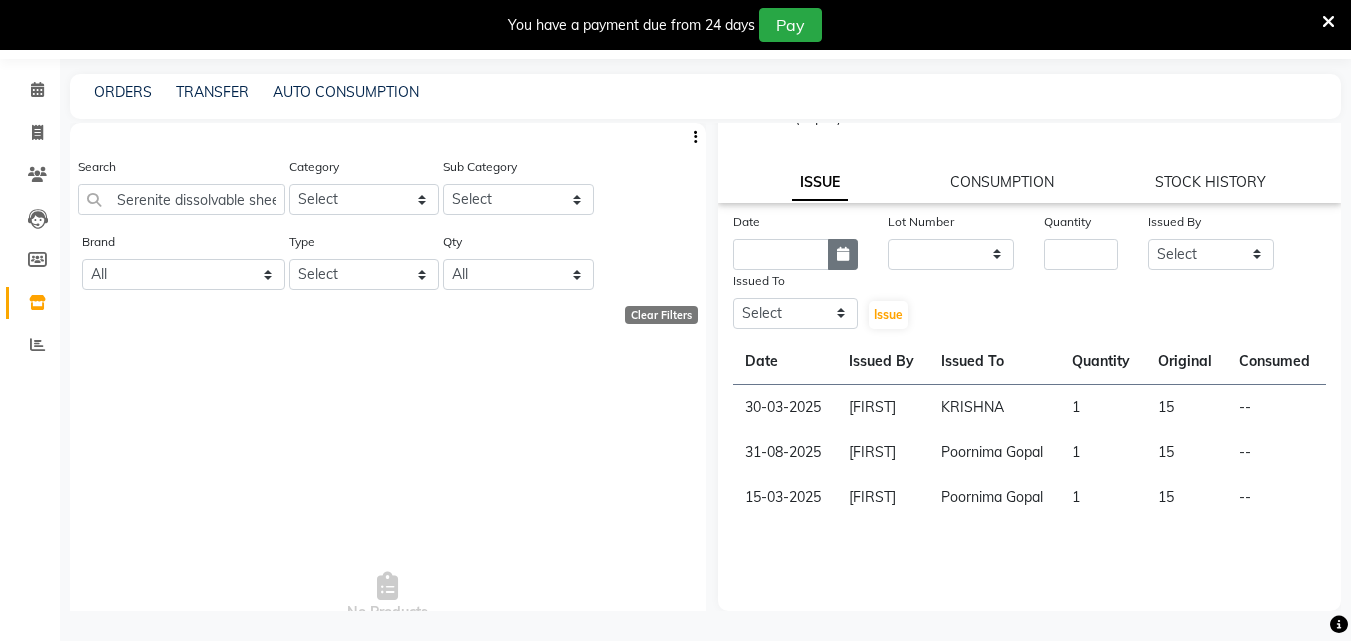 click 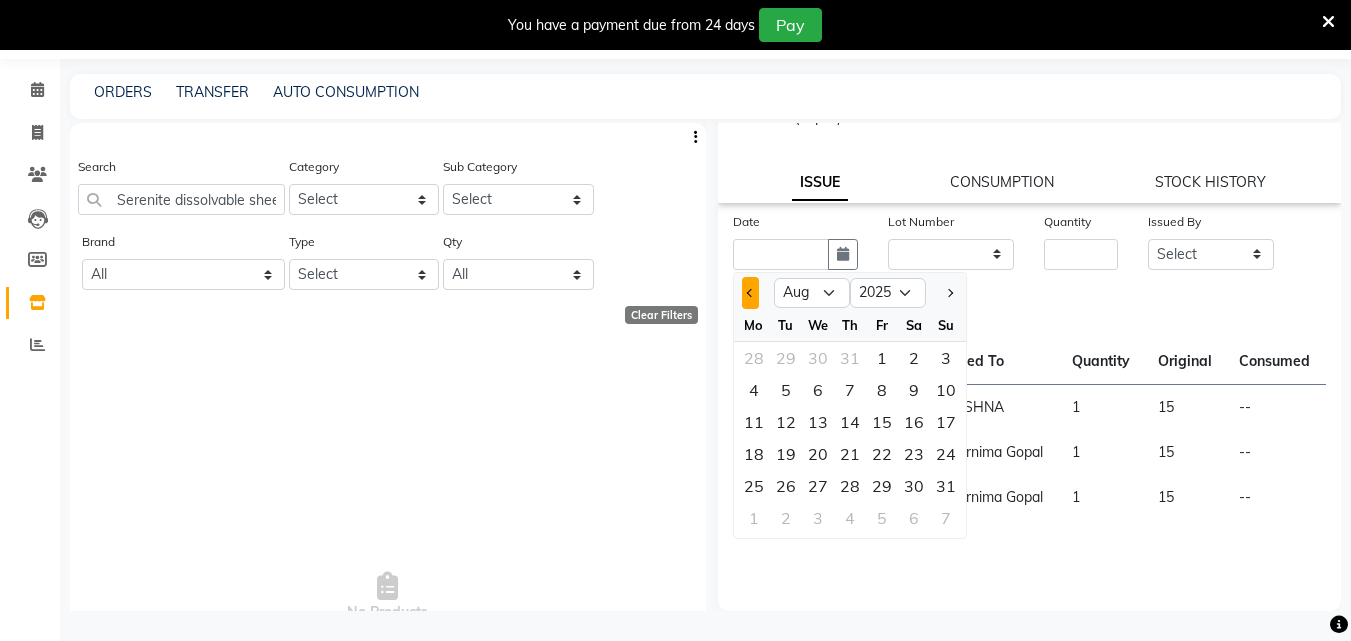 click 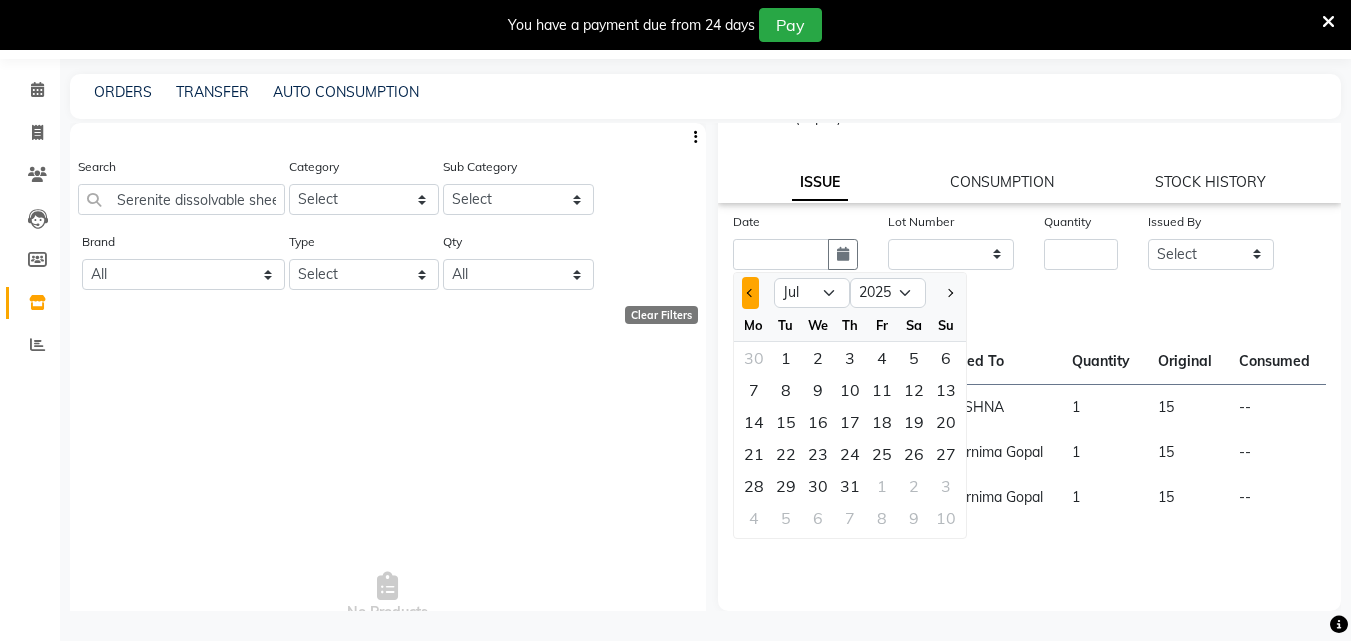 click 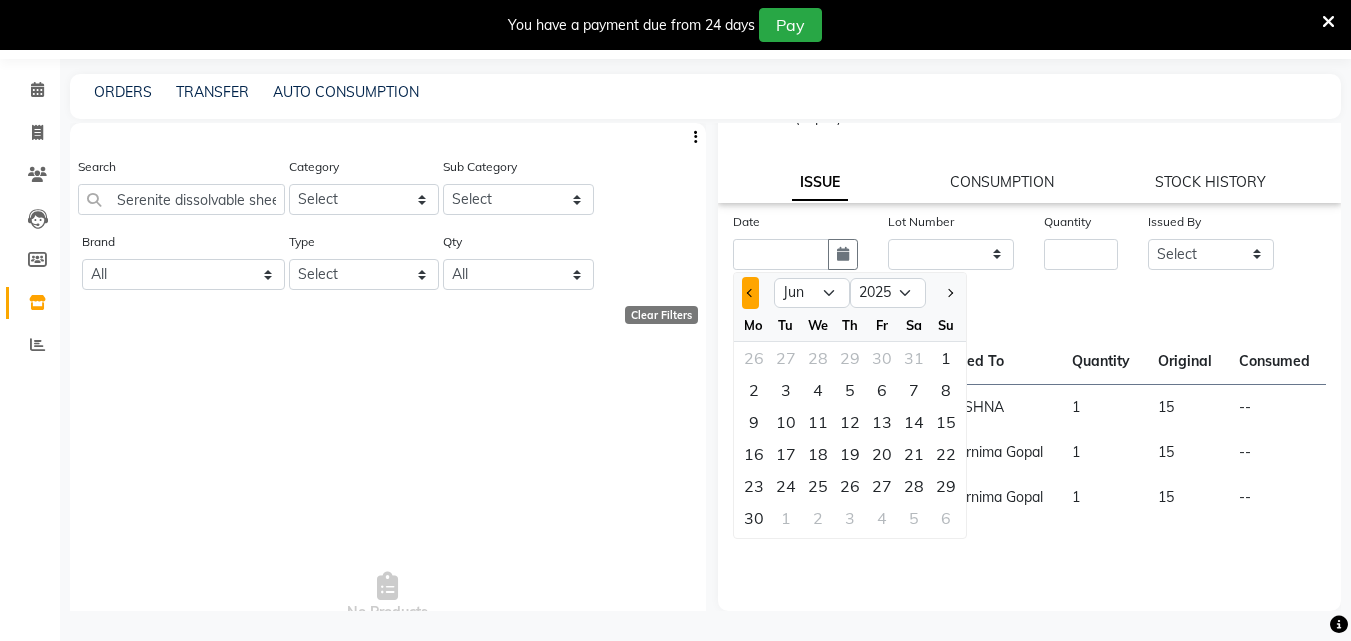click 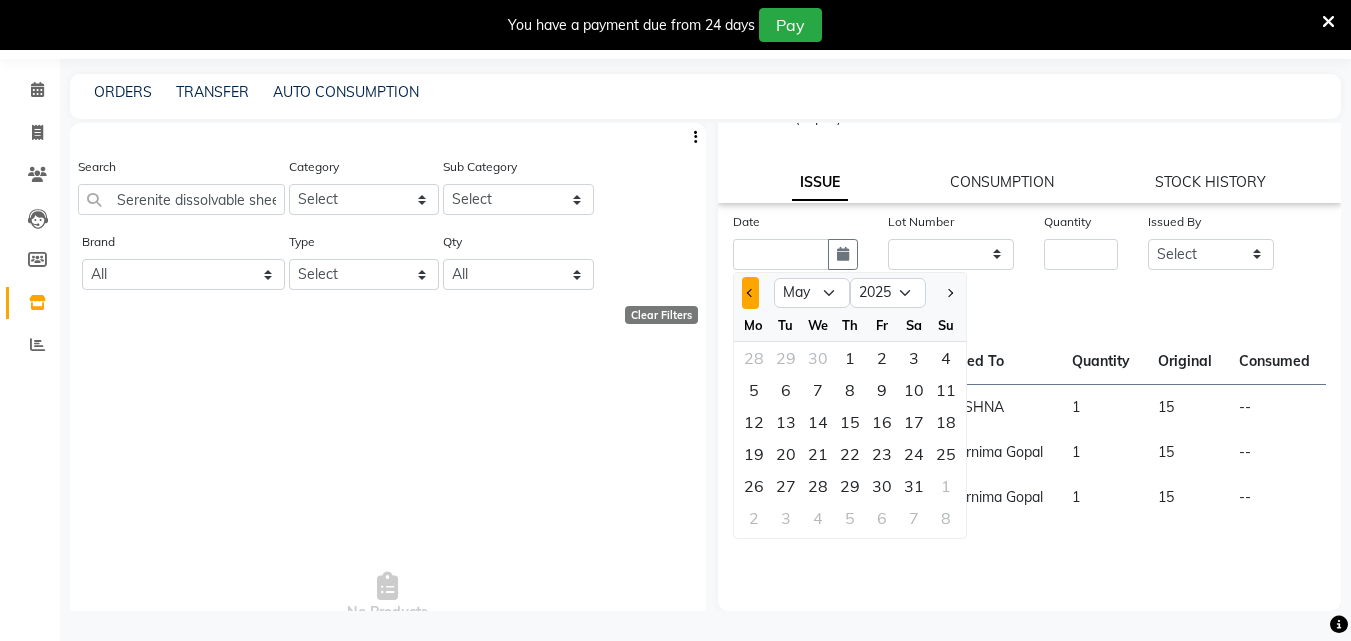 click 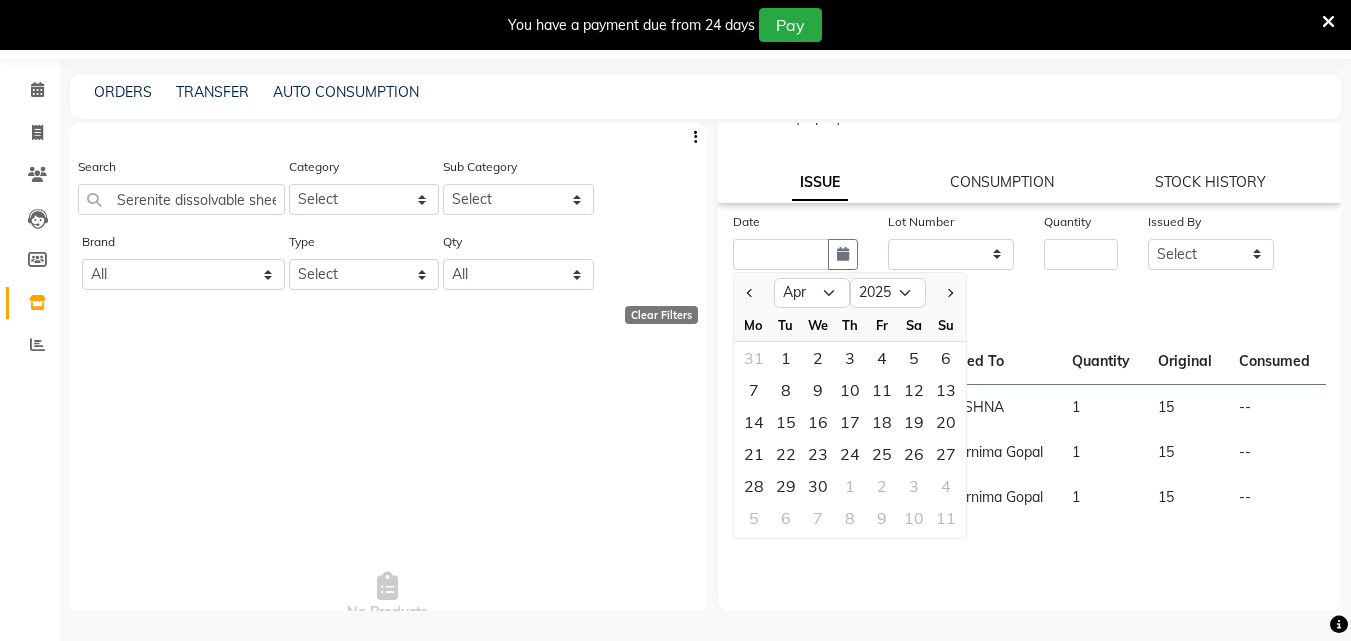 click on "Date Jan Feb Mar Apr May Jun Jul Aug Sep Oct Nov Dec 2015 2016 2017 2018 2019 2020 2021 2022 2023 2024 2025 2026 2027 2028 2029 2030 2031 2032 2033 2034 2035 Mo Tu We Th Fr Sa Su 31 1 2 3 4 5 6 7 8 9 10 11 12 13 14 15 16 17 18 19 20 21 22 23 24 25 26 27 28 29 30 1 2 3 4 5 6 7 8 9 10 11 Lot Number None Quantity Issued By Select Arya  CHINJU GEETA KAZHAKOOTTAM ASHTAMUDI KRISHNA LEKSHMI MADONNA MICHAEL MINCY VARGHESE Poornima Gopal PRIYA RESHMA ROSNI Sindhu SOORYAMOL Issued To Select Arya  CHINJU GEETA KAZHAKOOTTAM ASHTAMUDI KRISHNA LEKSHMI MADONNA MICHAEL MINCY VARGHESE Poornima Gopal PRIYA RESHMA ROSNI Sindhu SOORYAMOL  Issue  Date Issued By Issued To Quantity Original Consumed 30-03-2025 SOORYAMOL KRISHNA 1  15  -- 31-08-2025 SOORYAMOL Poornima Gopal 1  15  -- 15-03-2025 SOORYAMOL Poornima Gopal 1  15  --" 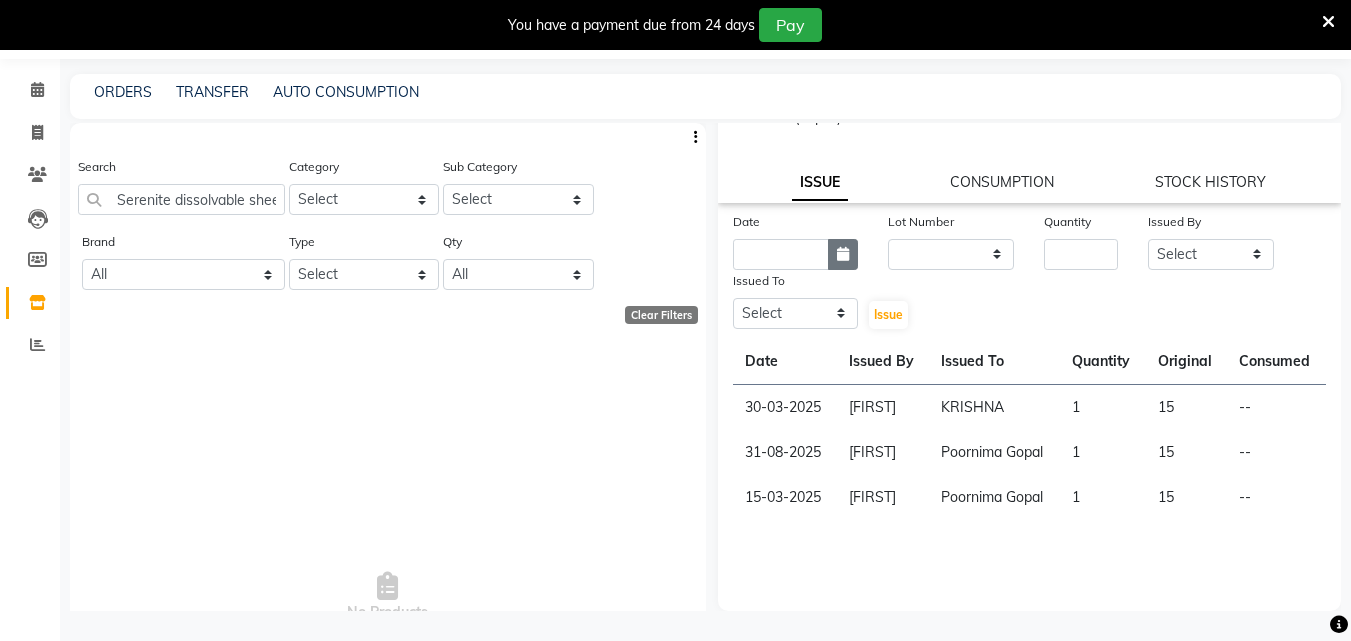 click 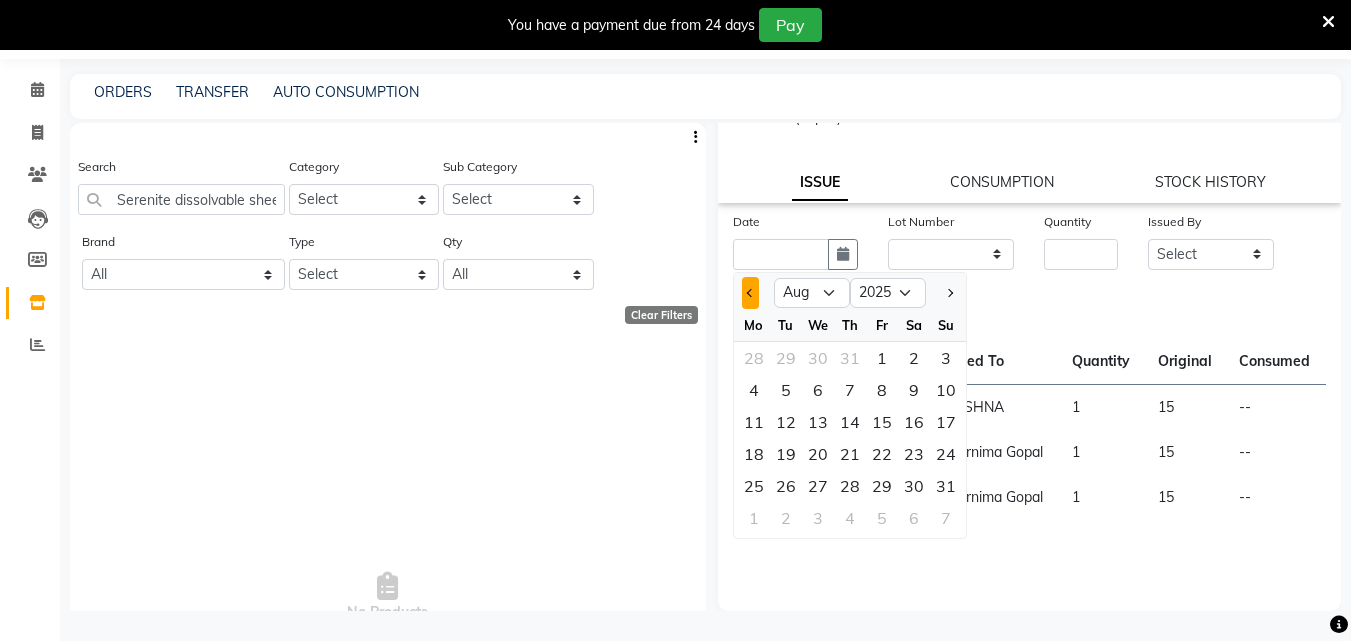 click 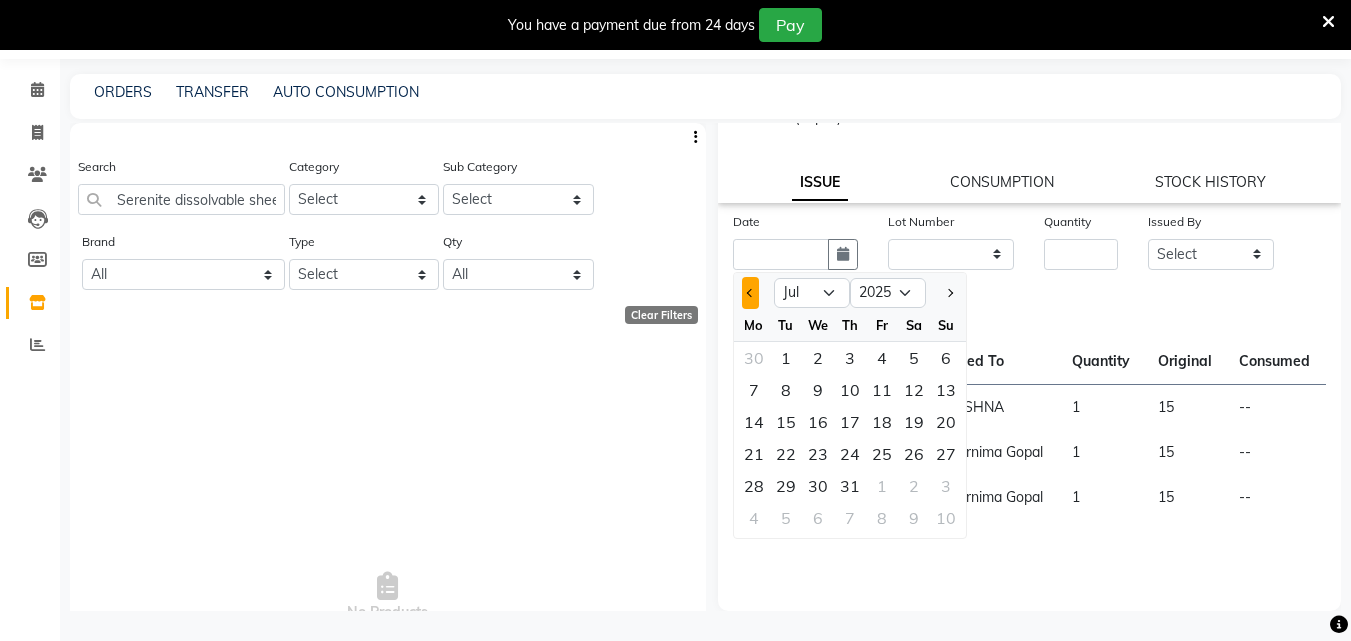 click 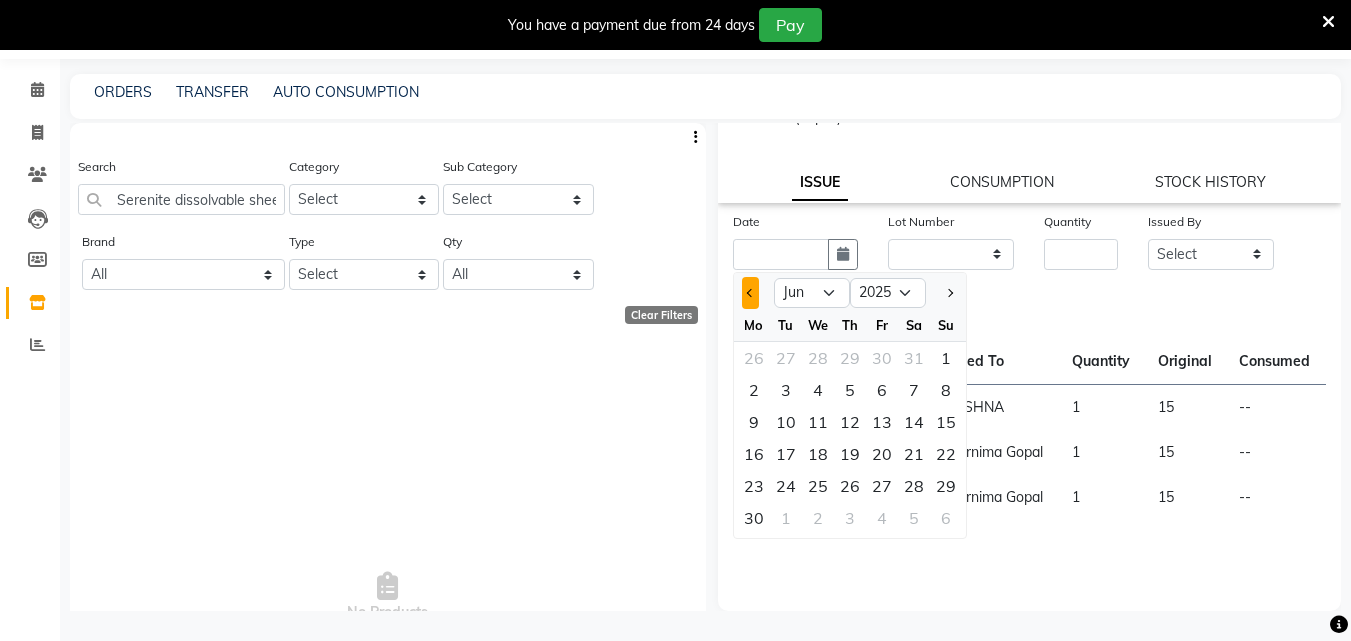 click 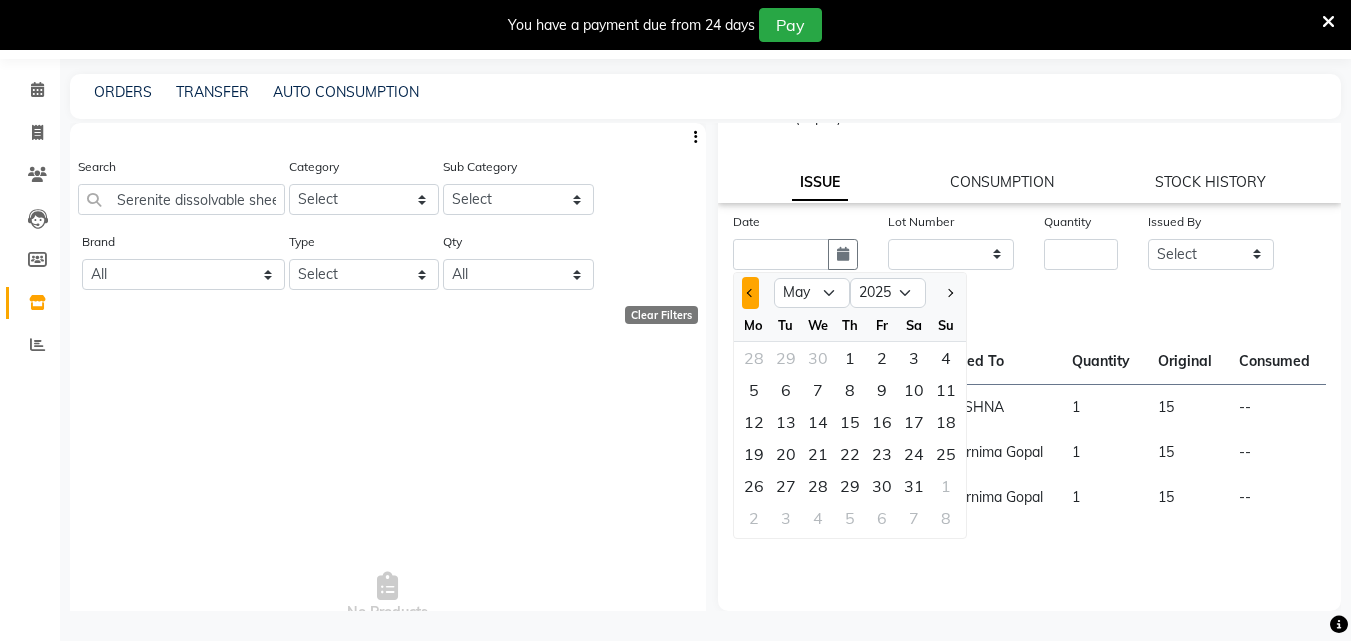 click 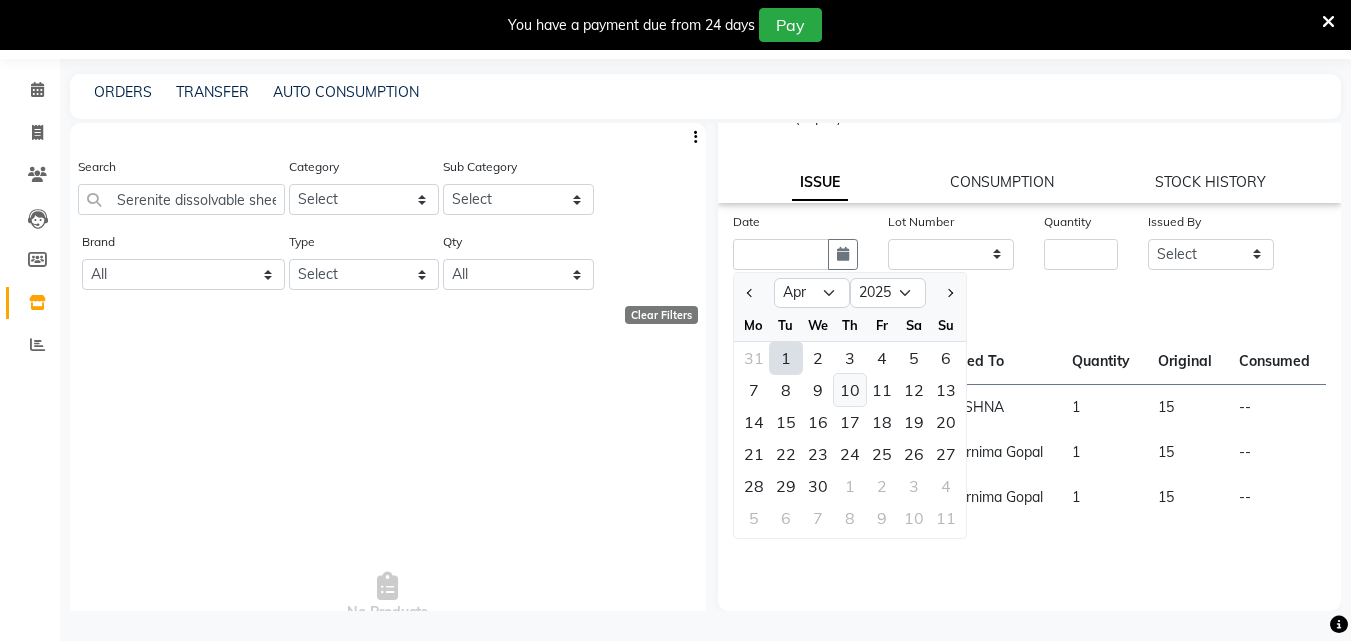 click on "10" 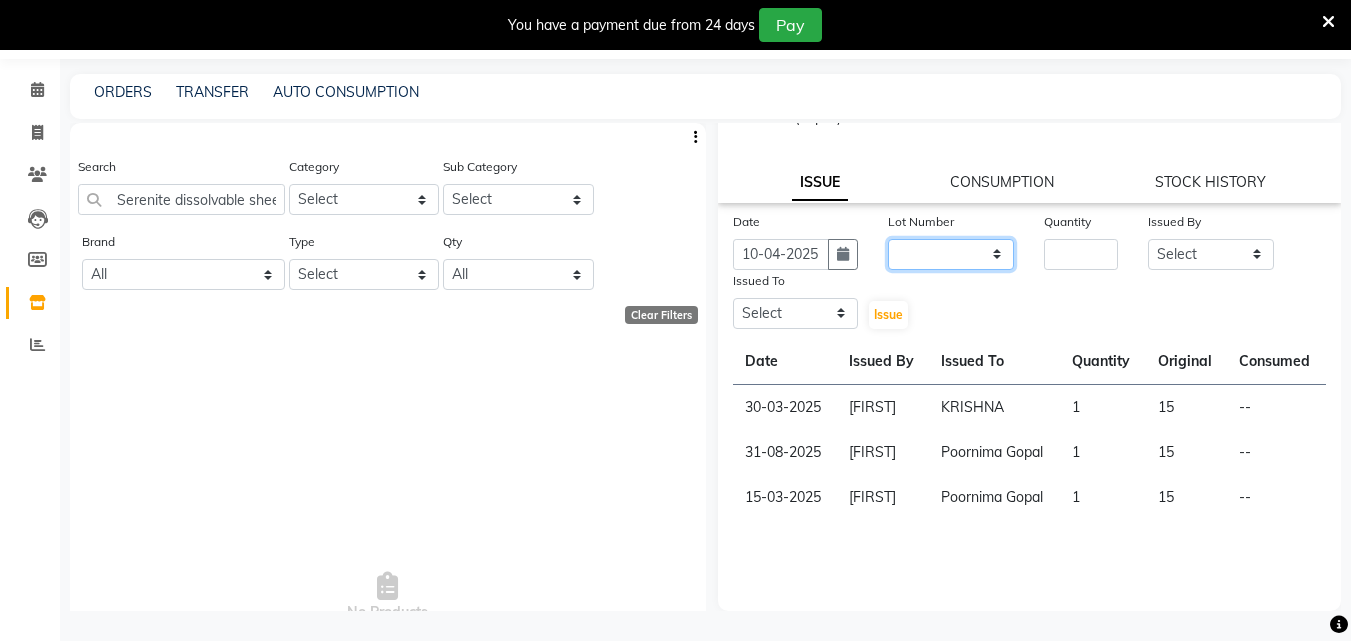 click on "None" 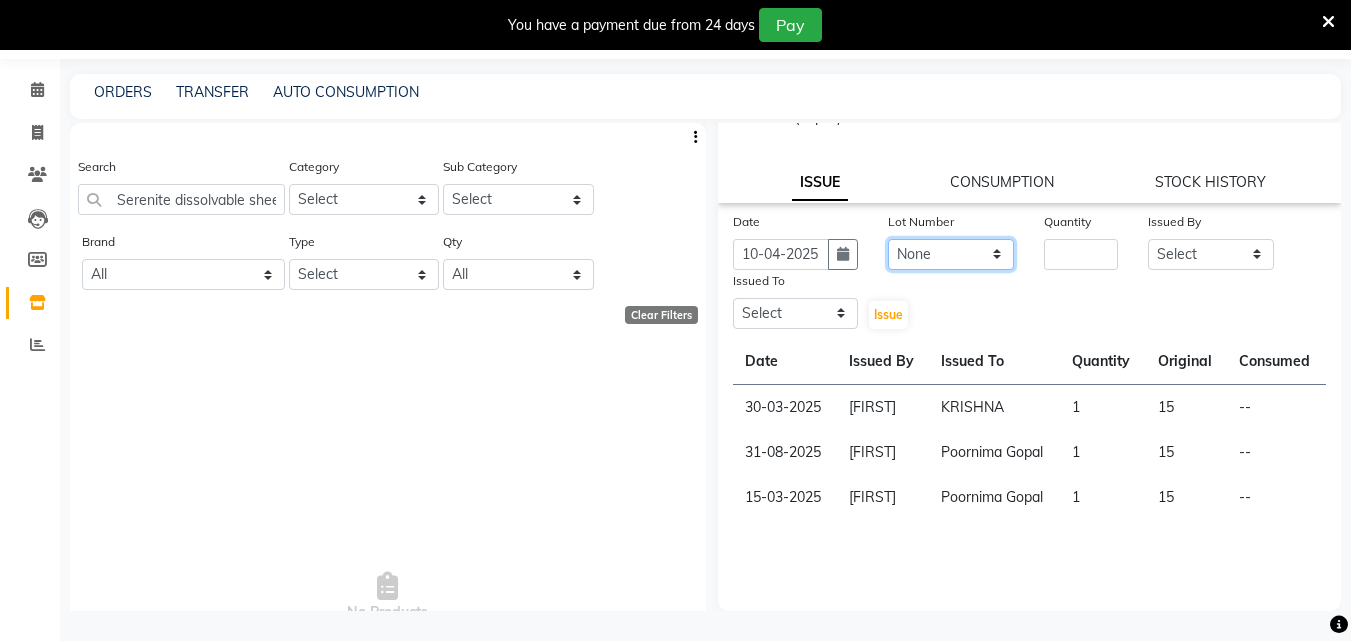 click on "None" 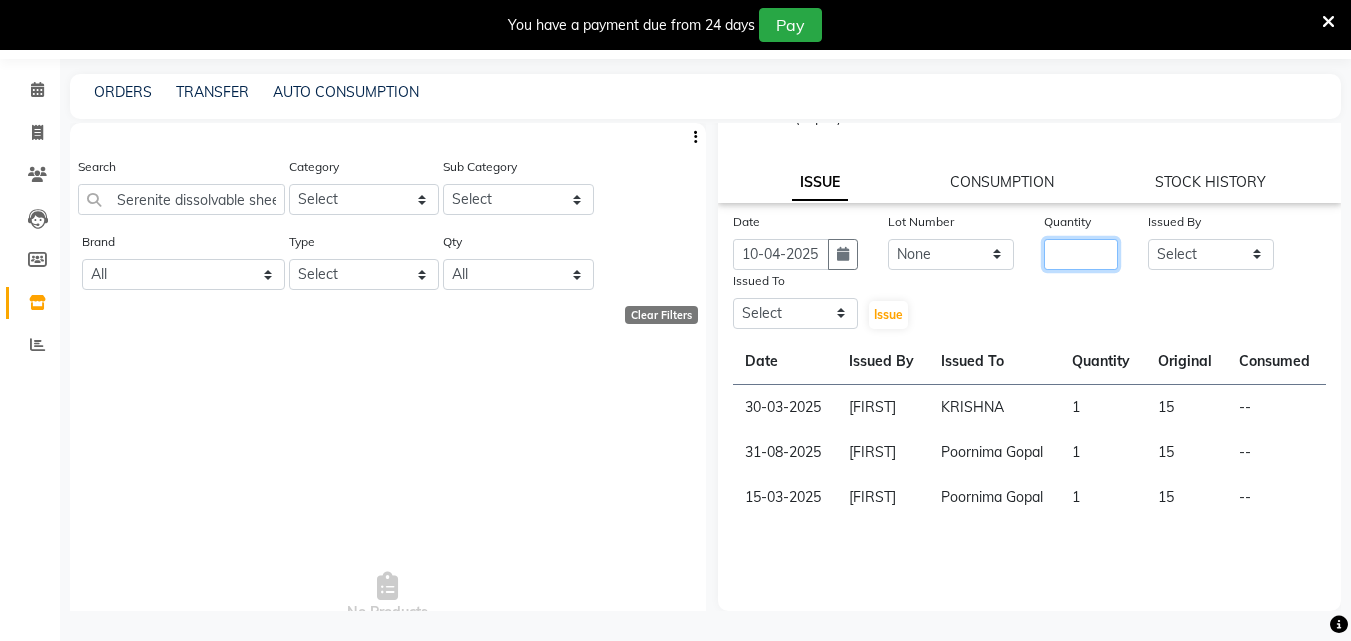 click 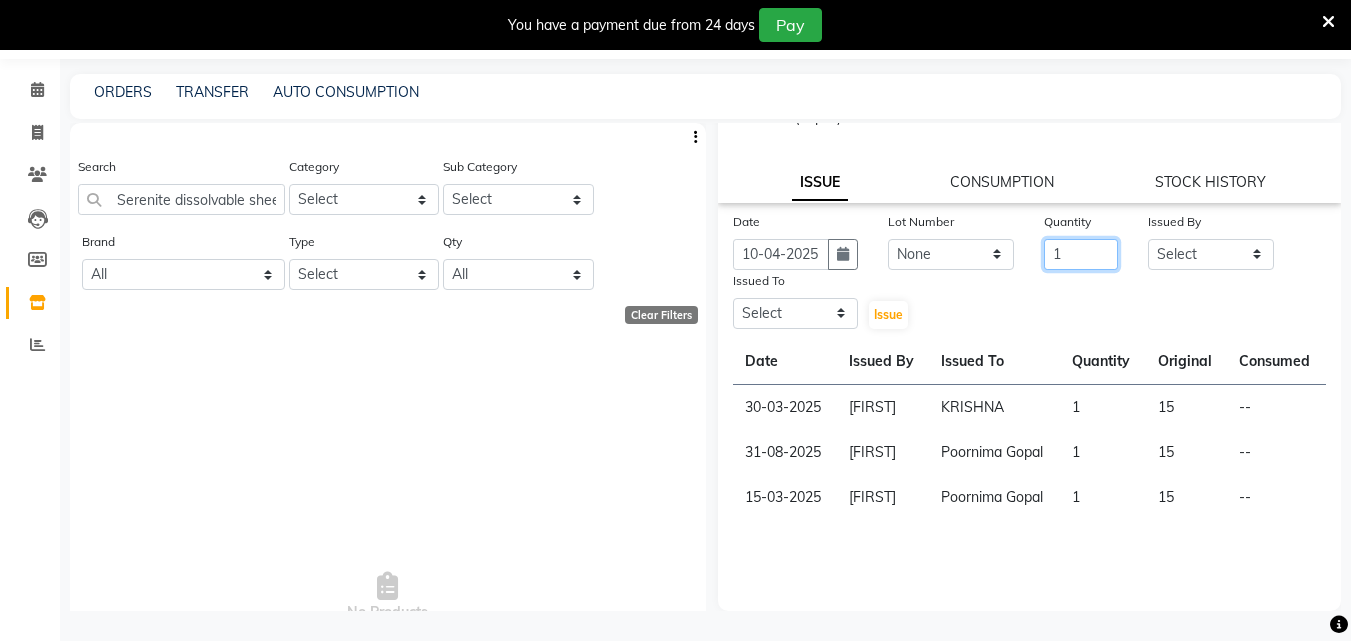 type on "1" 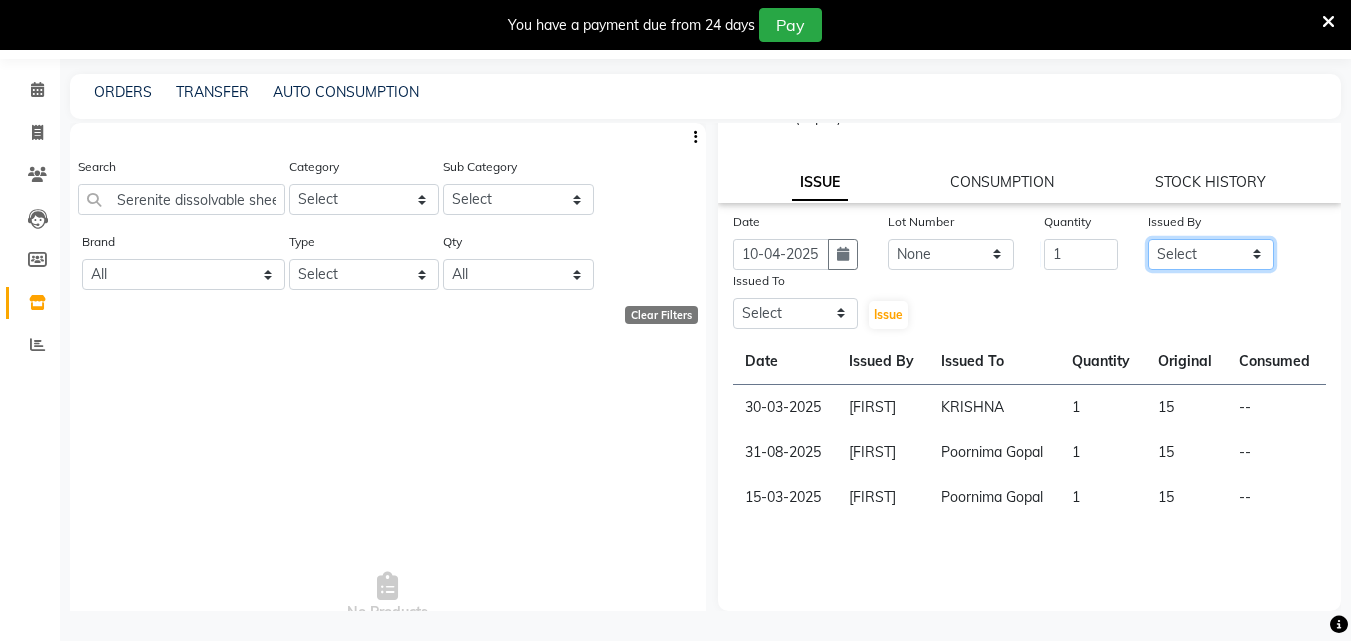 click on "Select Arya CHINJU GEETA KAZHAKOOTTAM ASHTAMUDI KRISHNA LEKSHMI MADONNA MICHAEL MINCY VARGHESE Poornima Gopal PRIYA RESHMA ROSNI Sindhu SOORYAMOL" 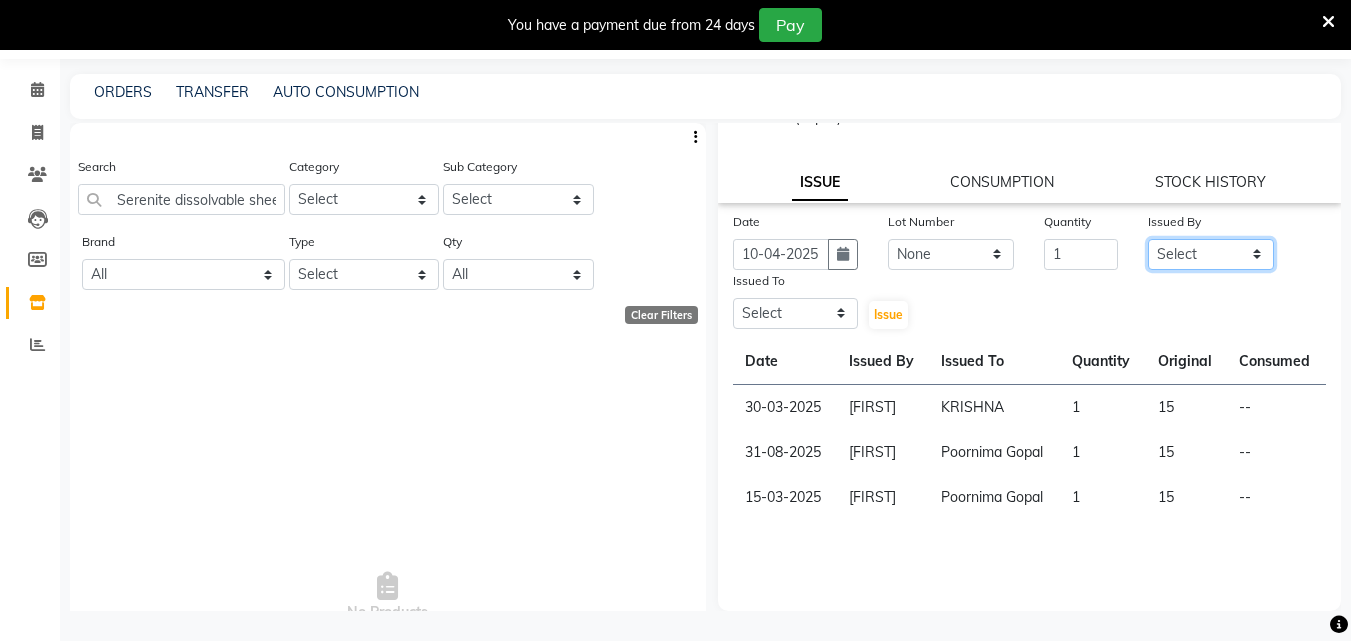 select on "47766" 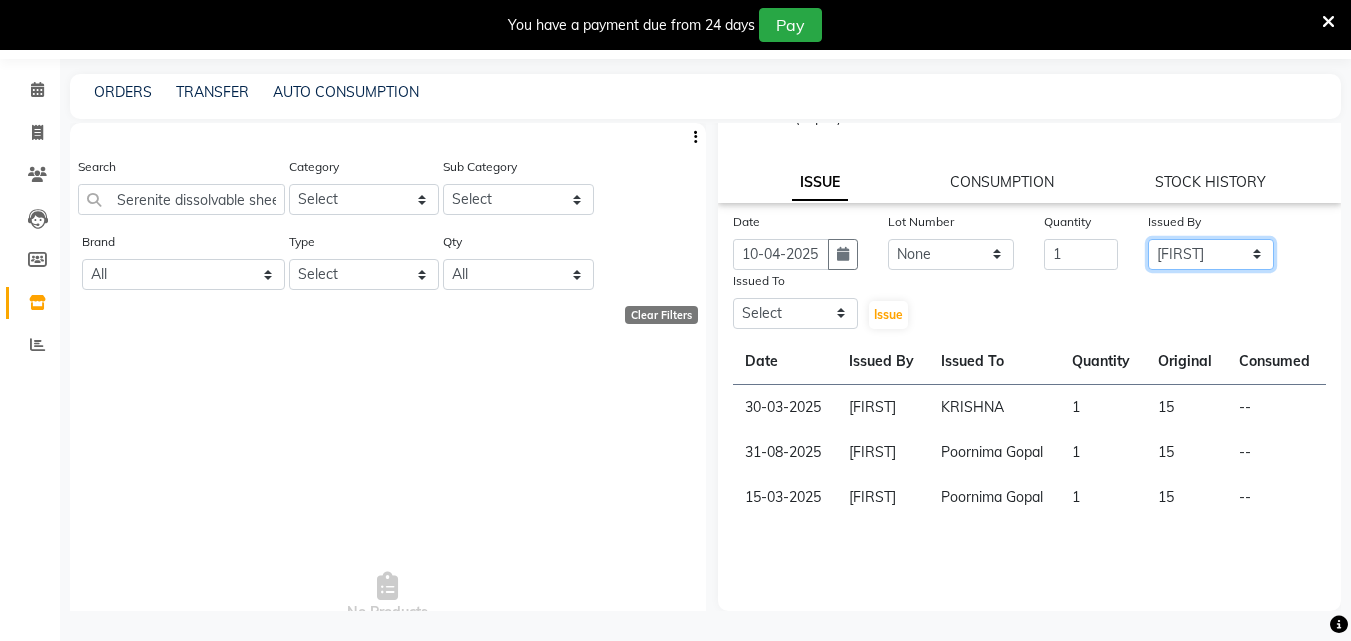 click on "Select Arya CHINJU GEETA KAZHAKOOTTAM ASHTAMUDI KRISHNA LEKSHMI MADONNA MICHAEL MINCY VARGHESE Poornima Gopal PRIYA RESHMA ROSNI Sindhu SOORYAMOL" 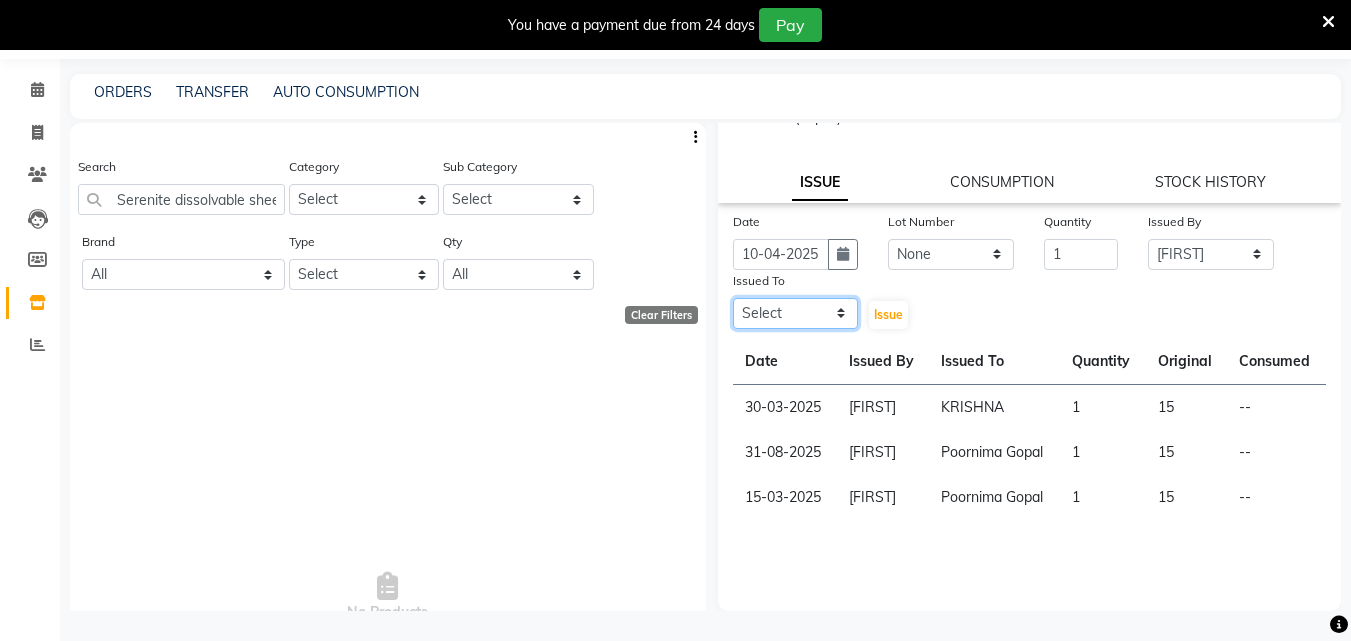 click on "Select Arya CHINJU GEETA KAZHAKOOTTAM ASHTAMUDI KRISHNA LEKSHMI MADONNA MICHAEL MINCY VARGHESE Poornima Gopal PRIYA RESHMA ROSNI Sindhu SOORYAMOL" 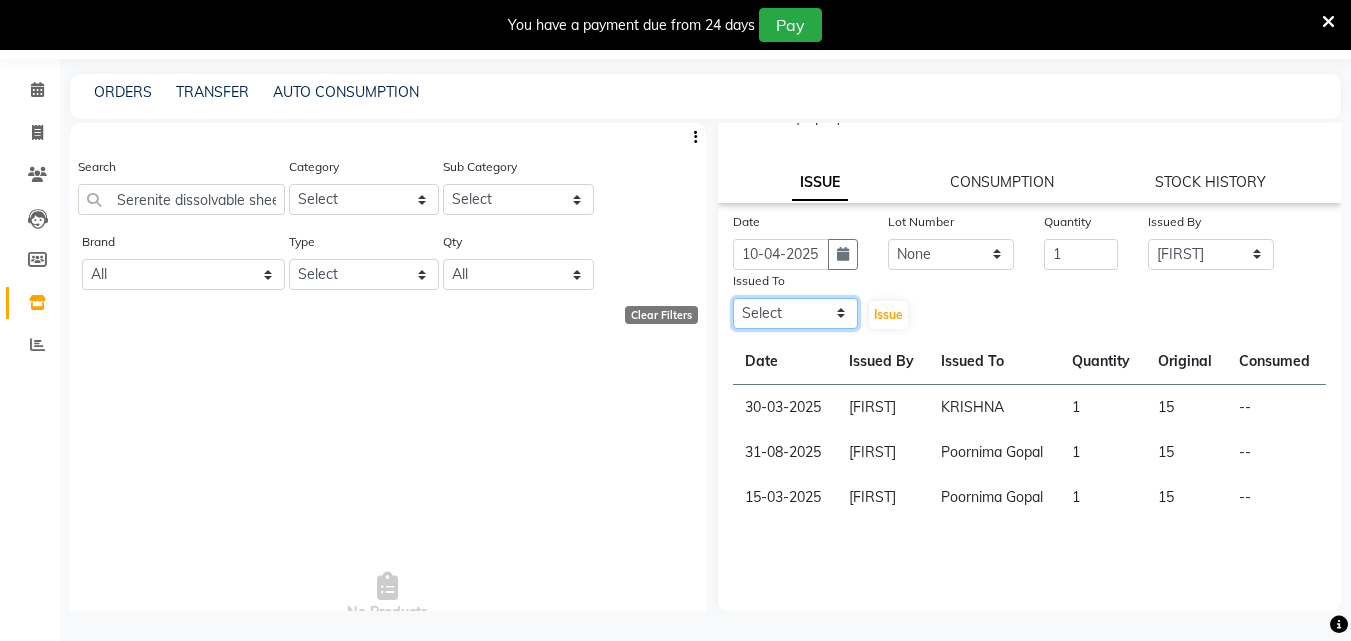select on "52755" 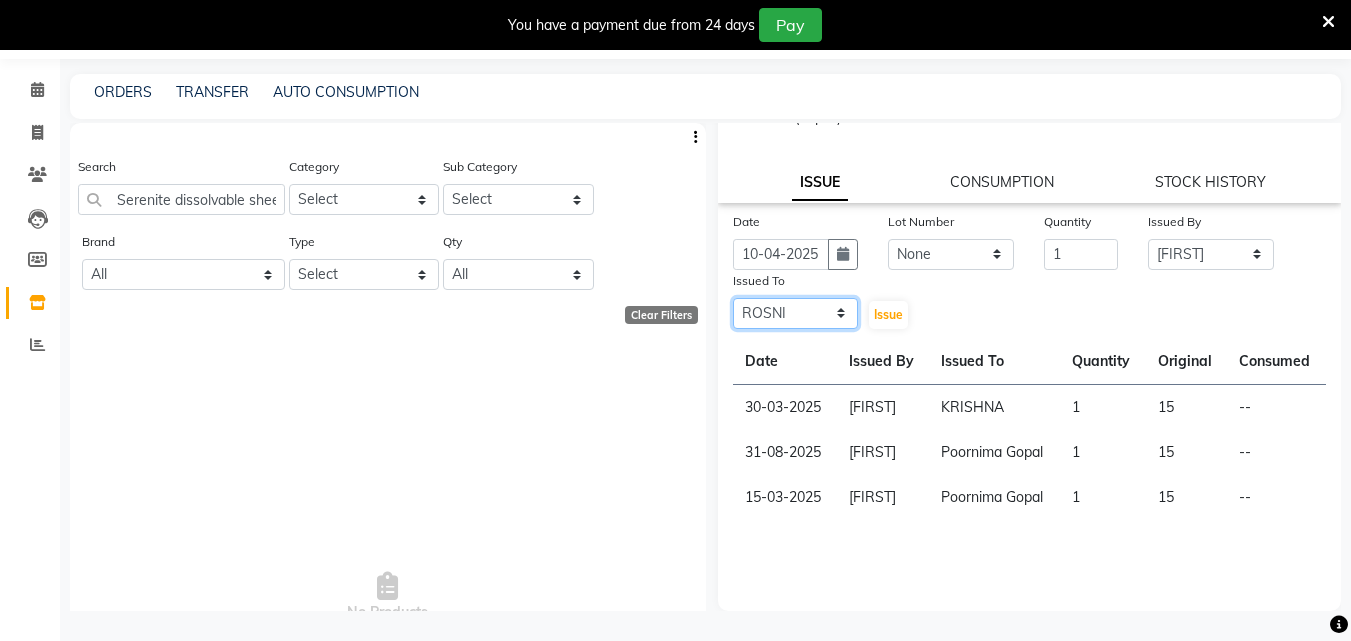 click on "Select Arya CHINJU GEETA KAZHAKOOTTAM ASHTAMUDI KRISHNA LEKSHMI MADONNA MICHAEL MINCY VARGHESE Poornima Gopal PRIYA RESHMA ROSNI Sindhu SOORYAMOL" 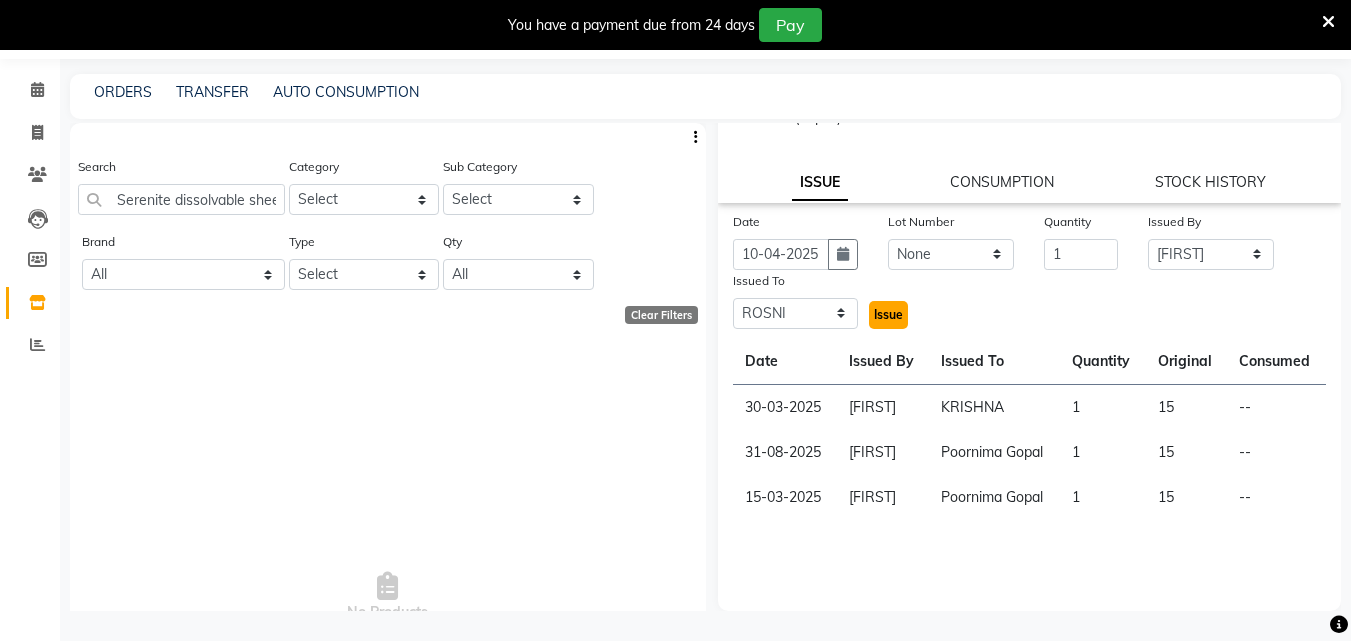 click on "Issue" 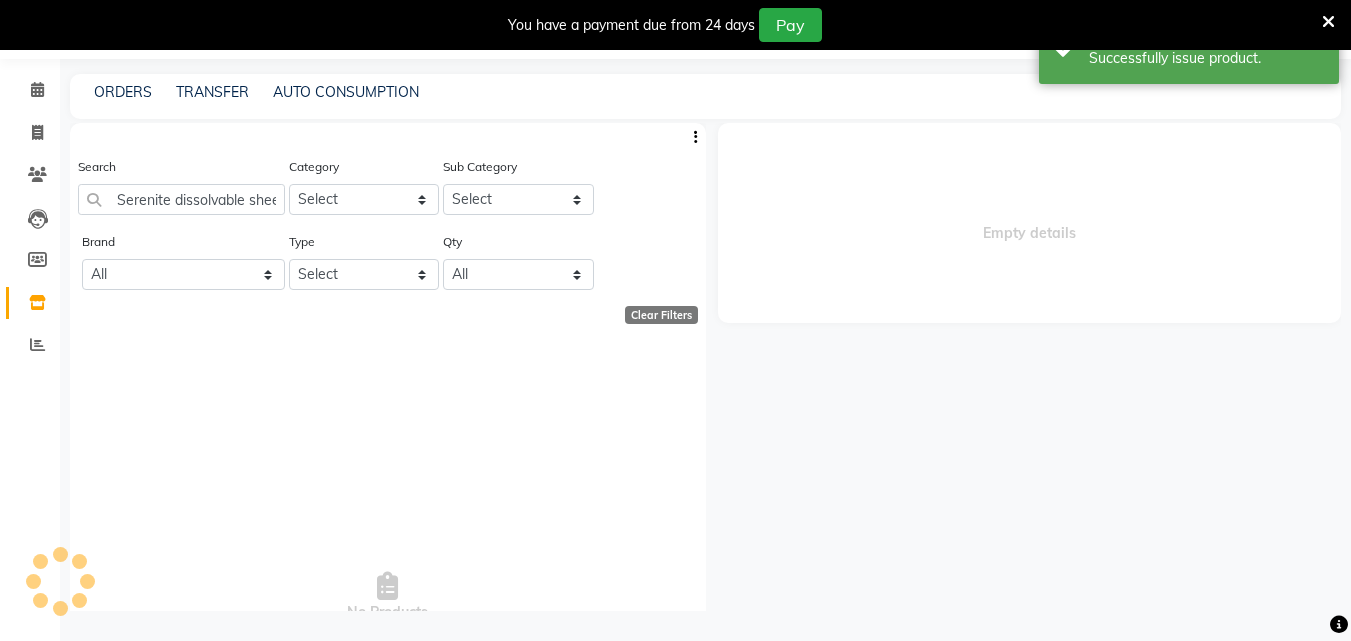 scroll, scrollTop: 0, scrollLeft: 0, axis: both 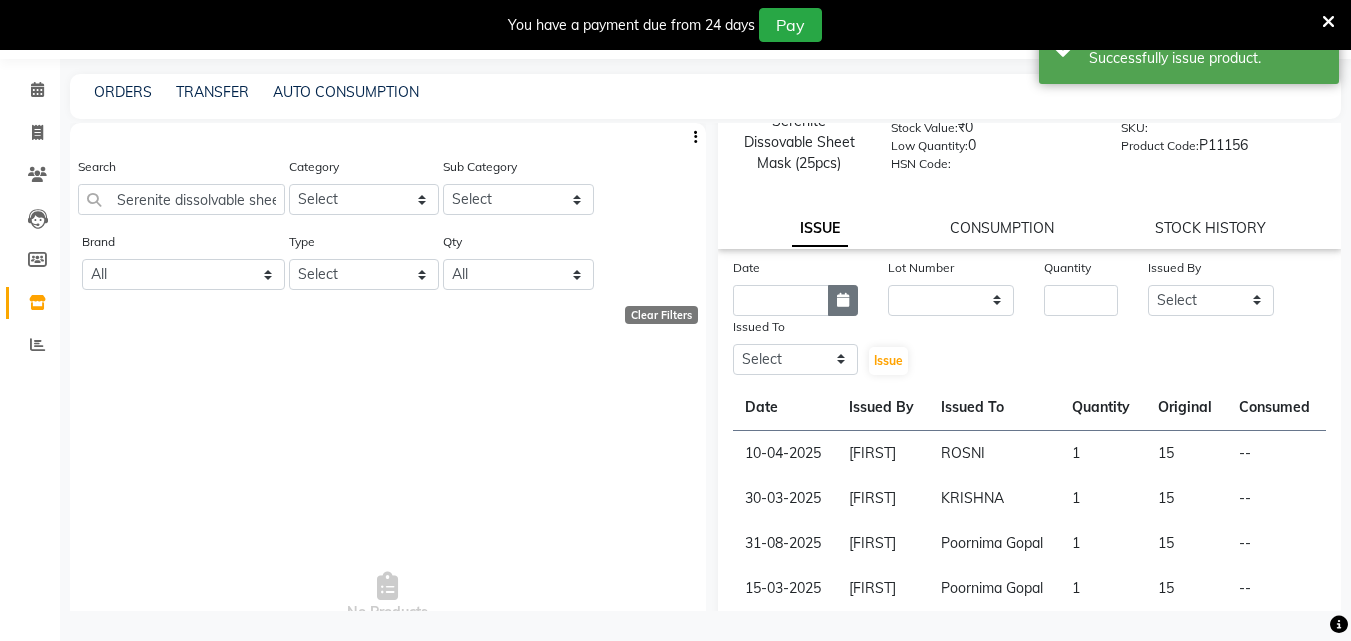 click 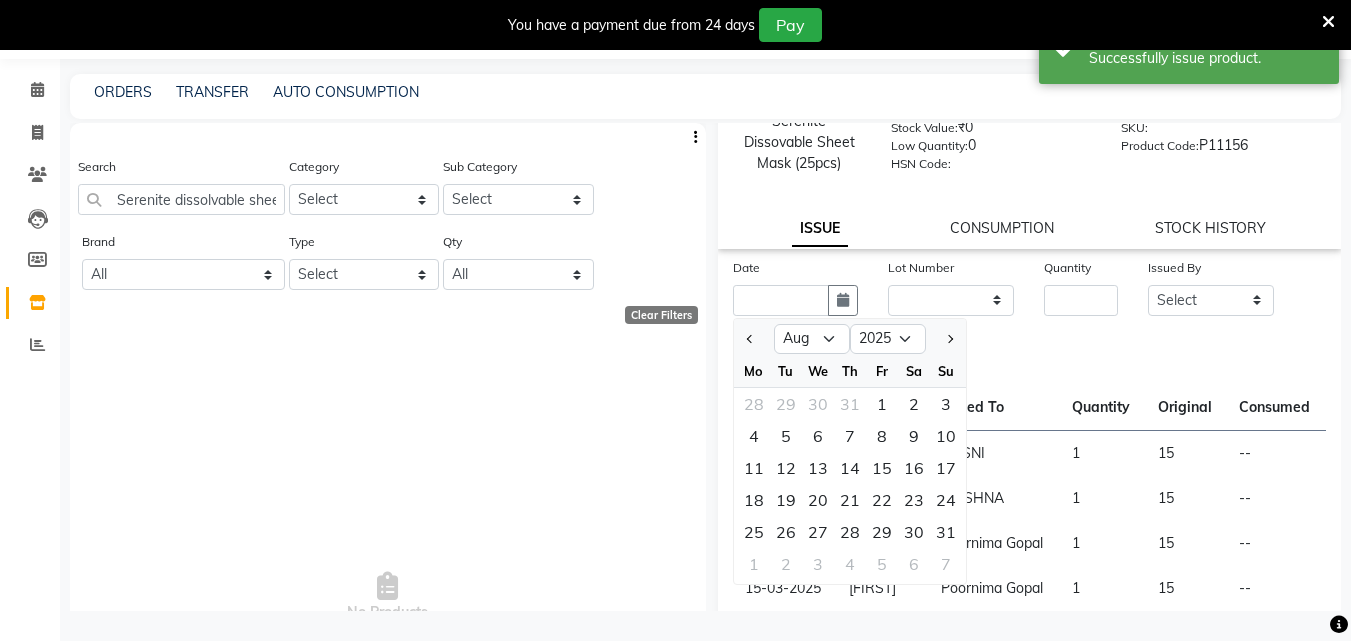 click 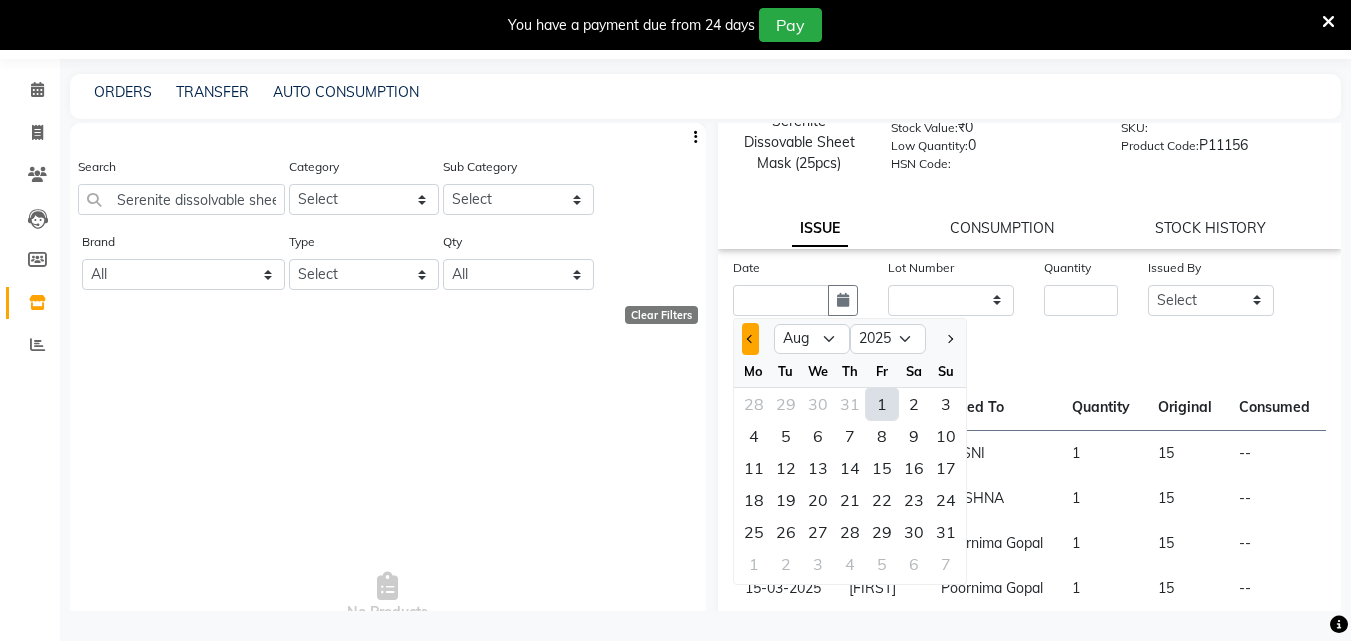click 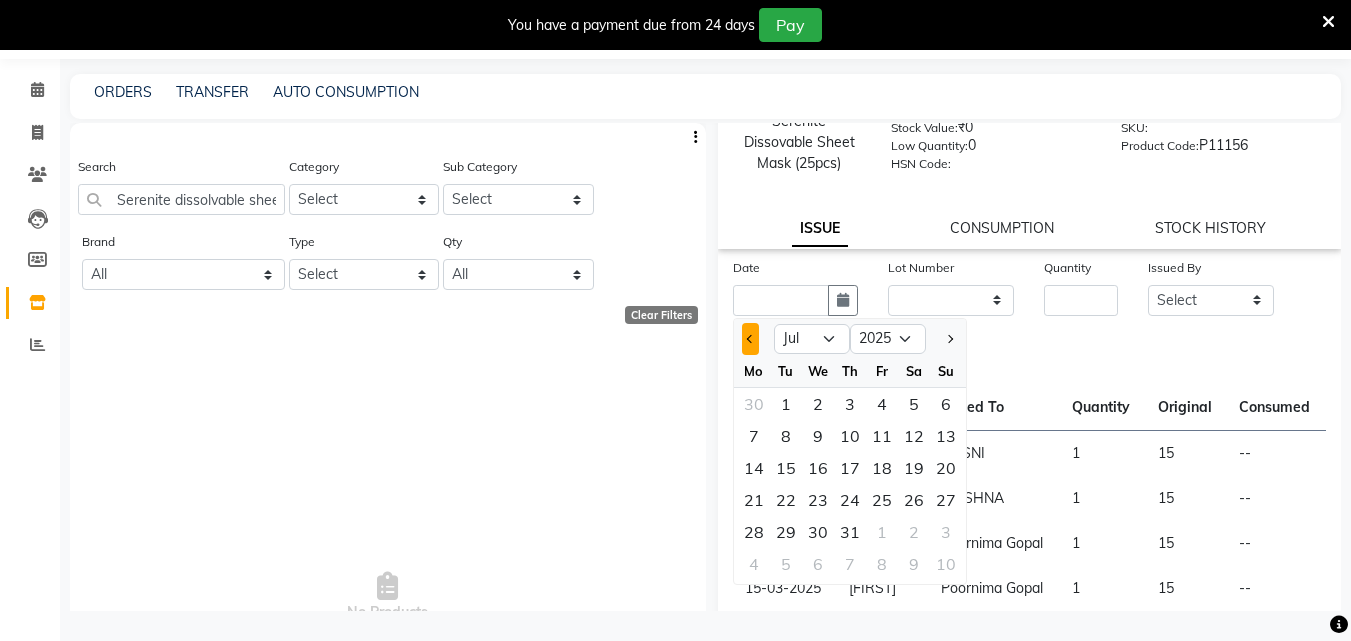click 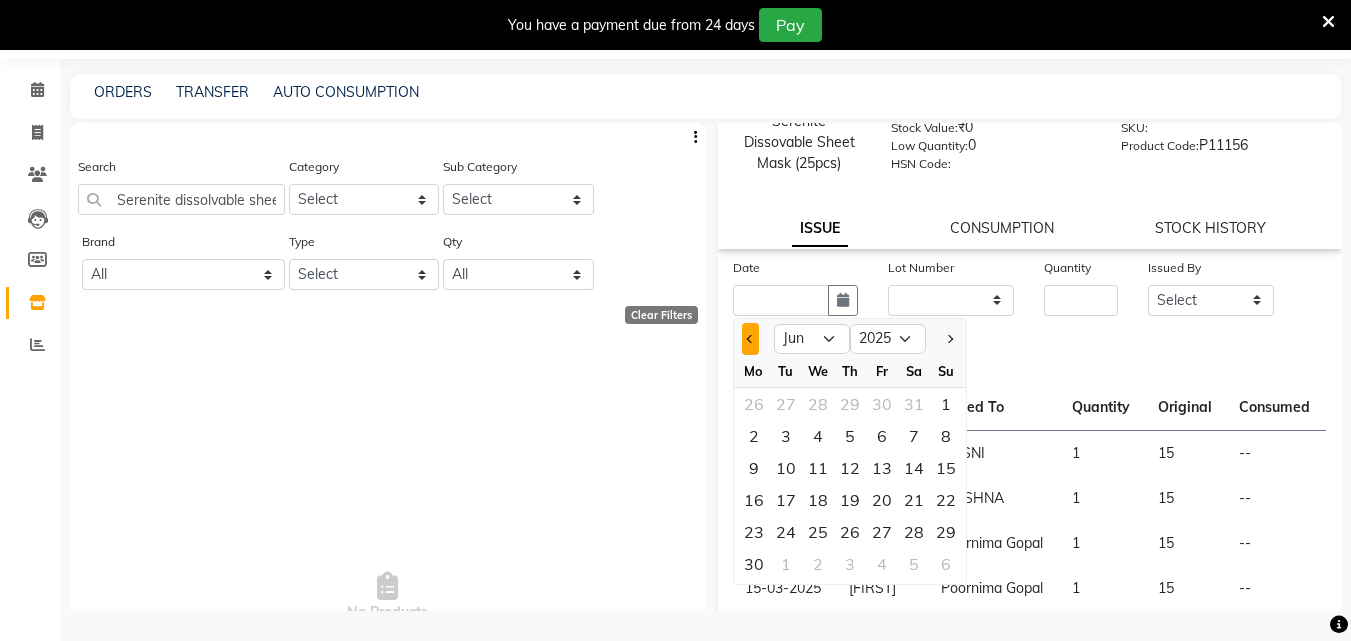 click 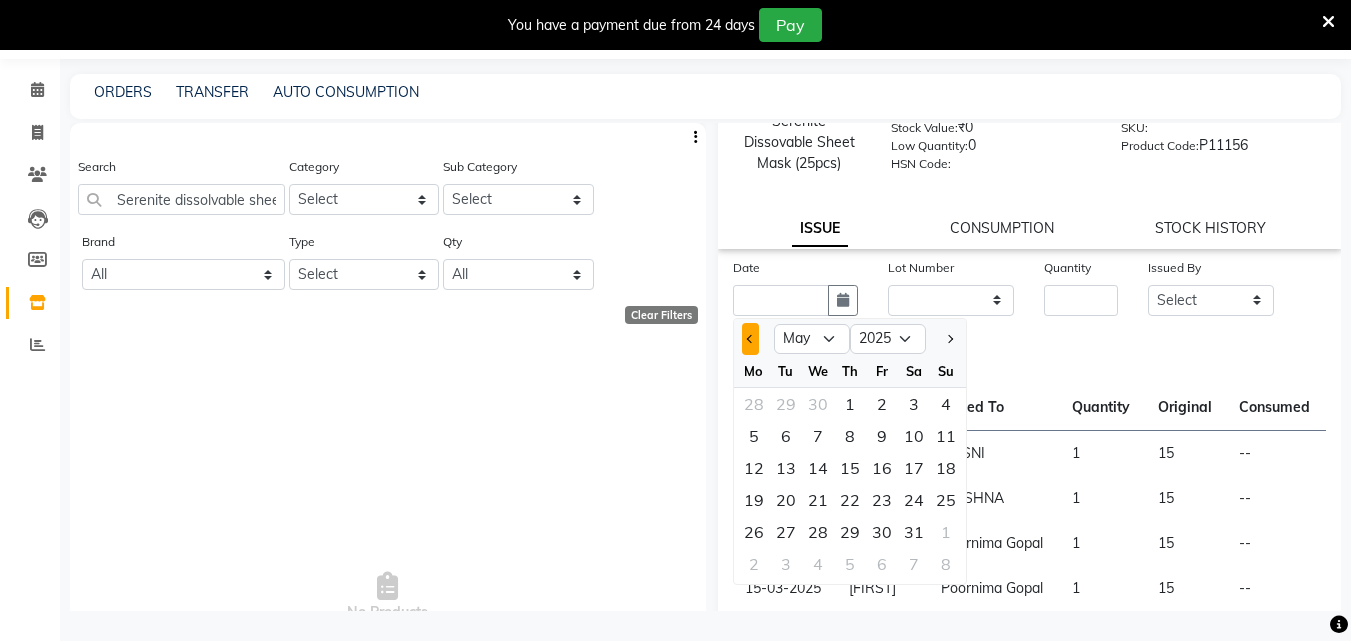 click 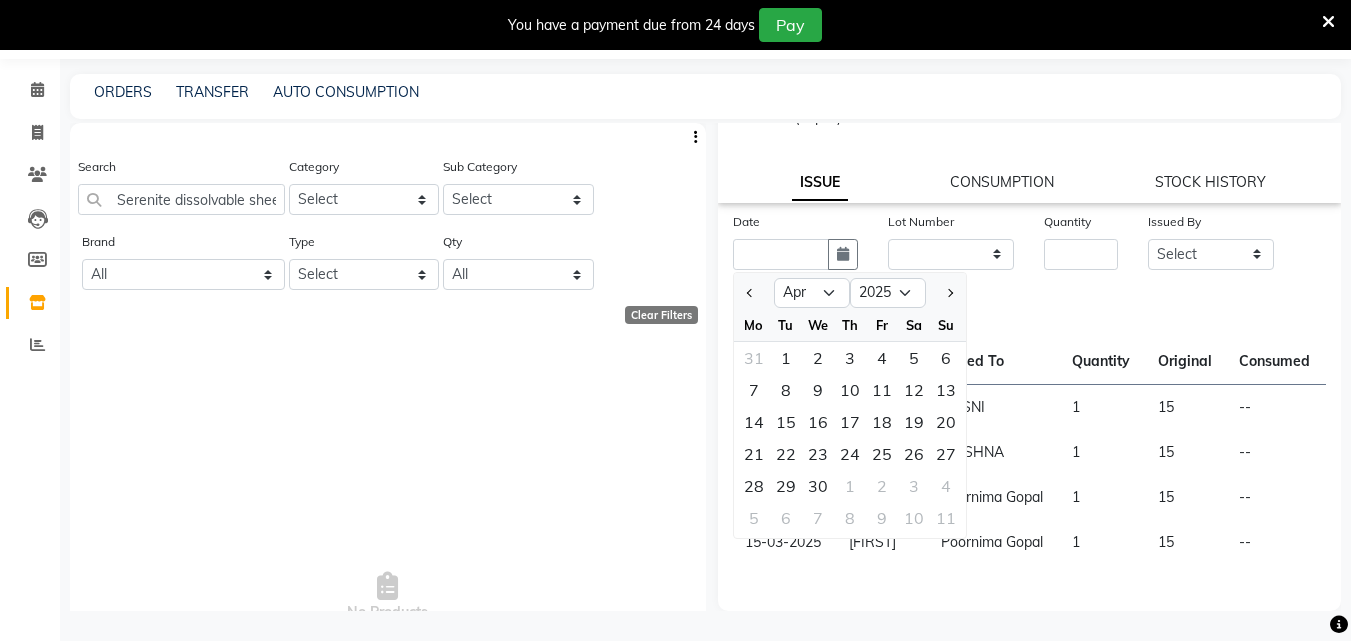 scroll, scrollTop: 172, scrollLeft: 0, axis: vertical 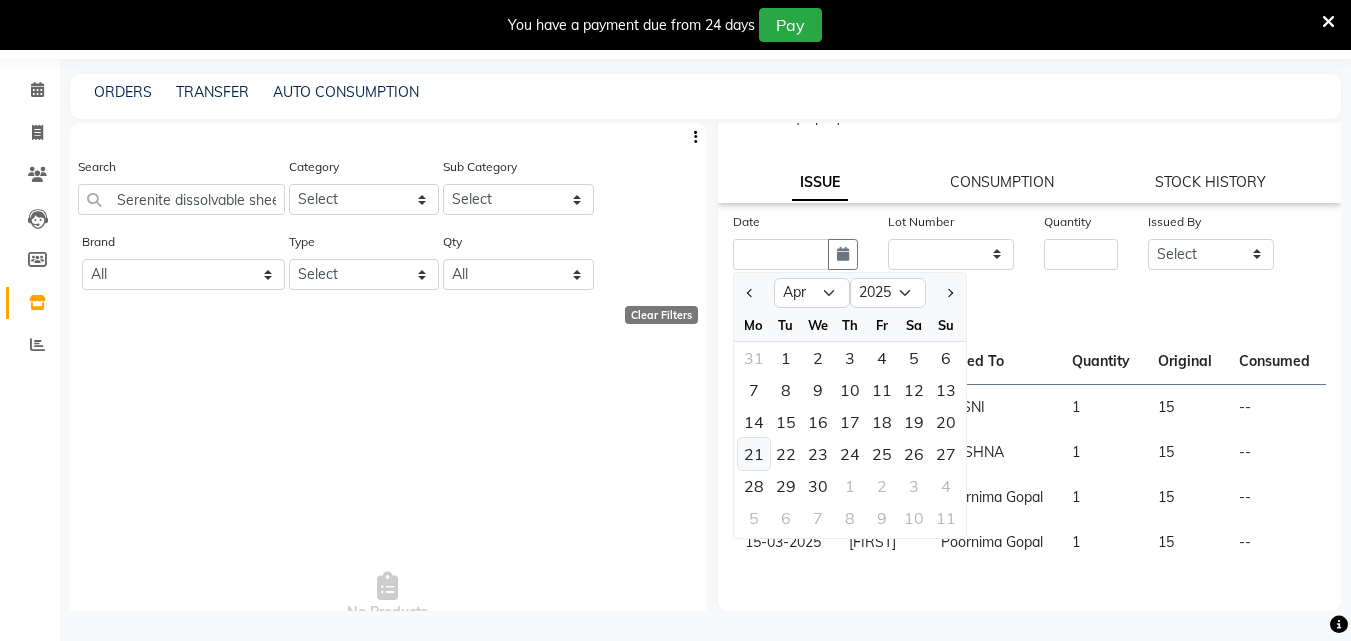 click on "21" 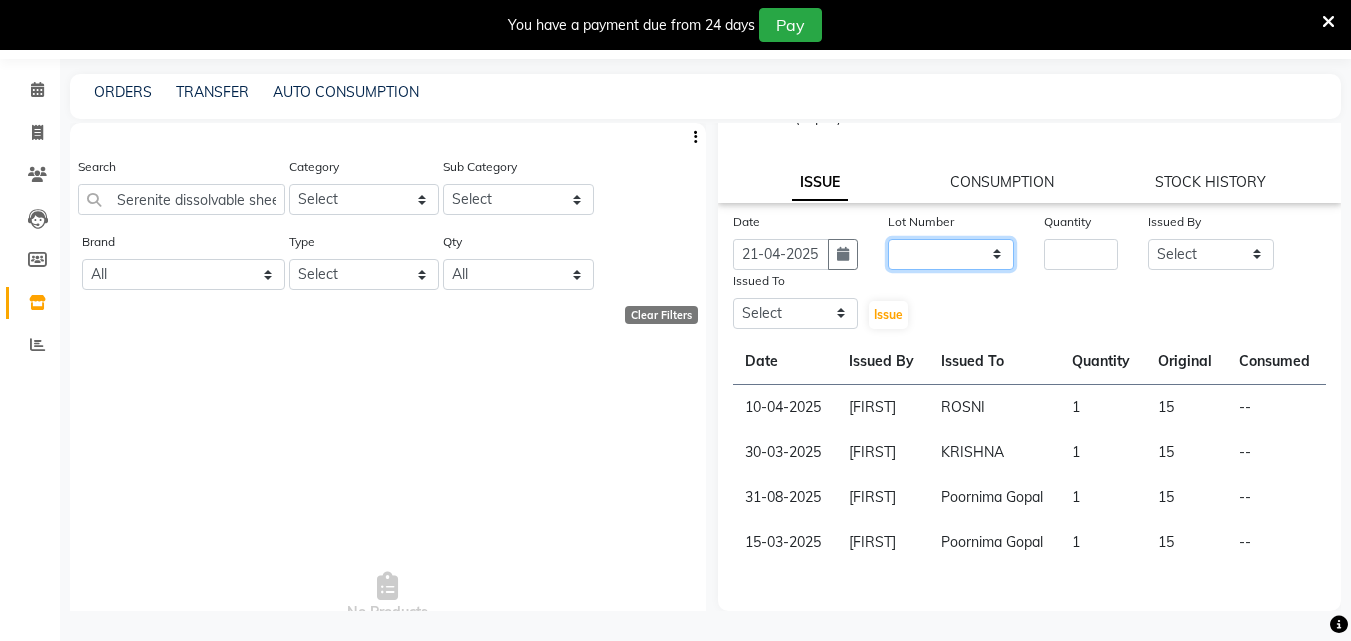 click on "None" 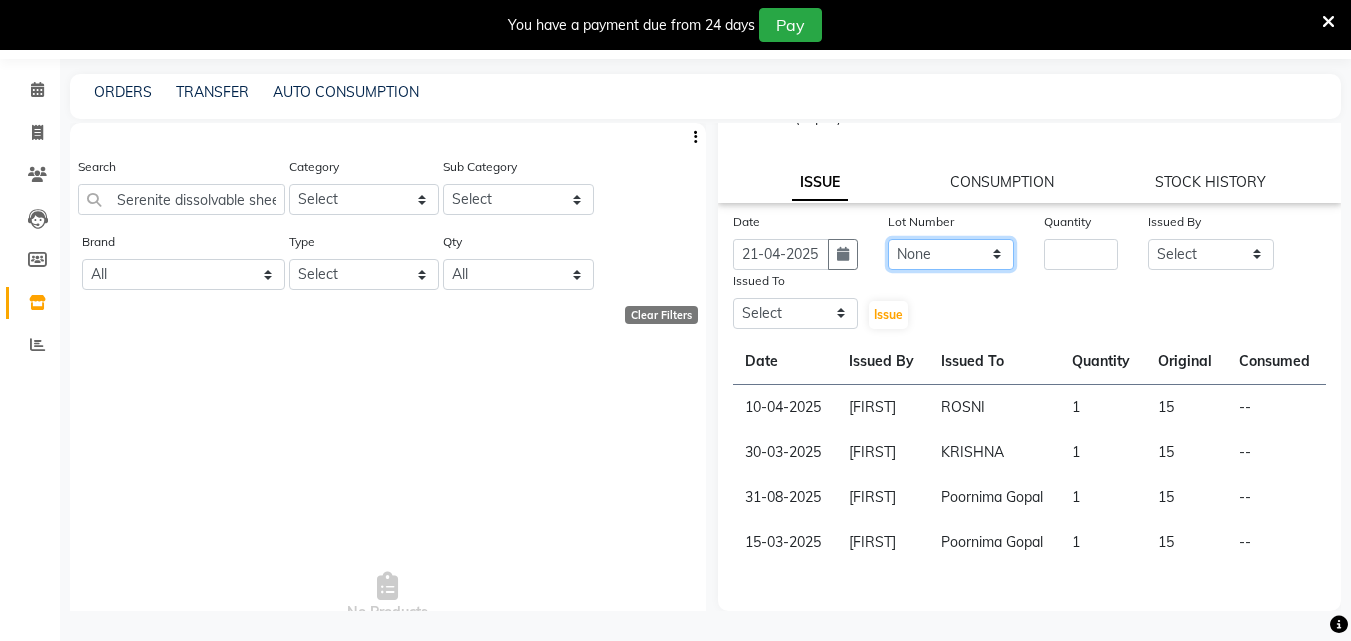 click on "None" 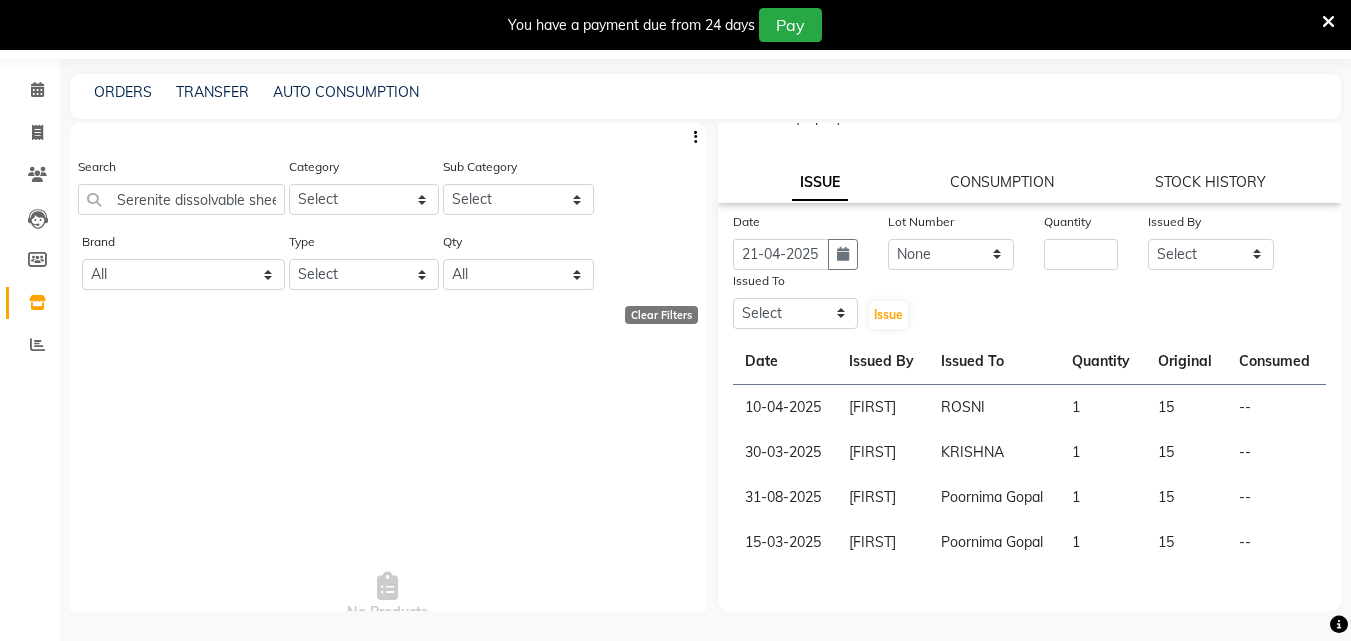 drag, startPoint x: 1157, startPoint y: 177, endPoint x: 1121, endPoint y: 206, distance: 46.227695 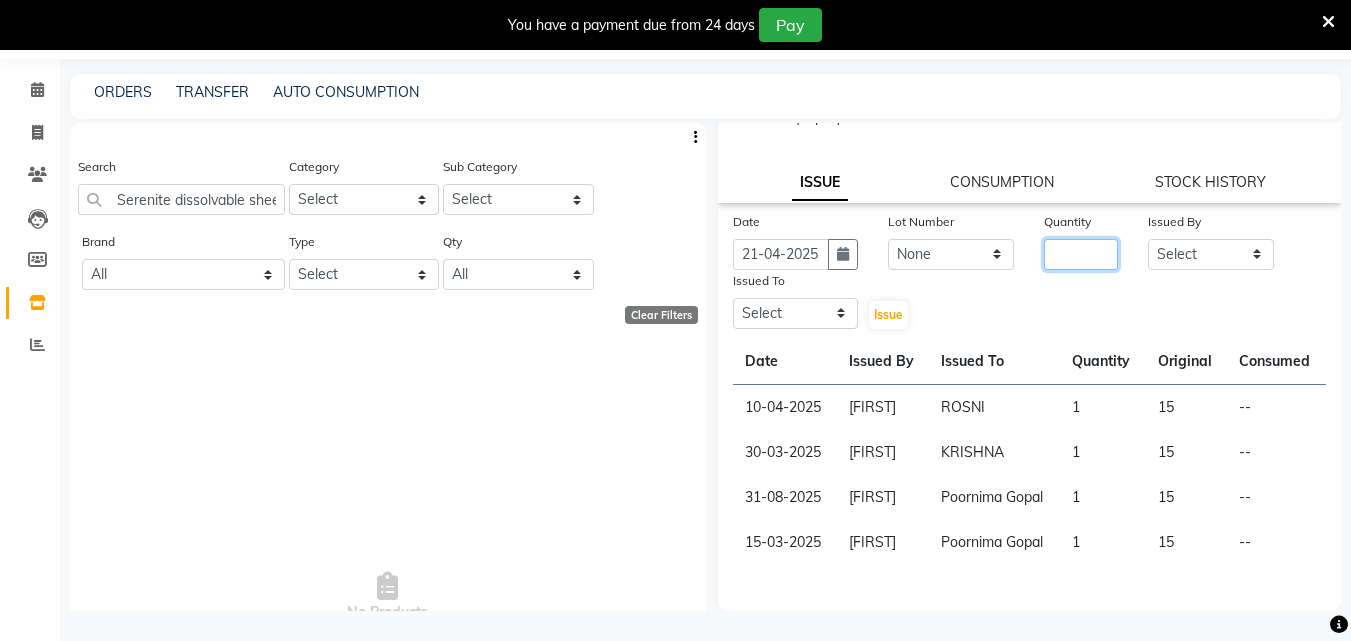 click 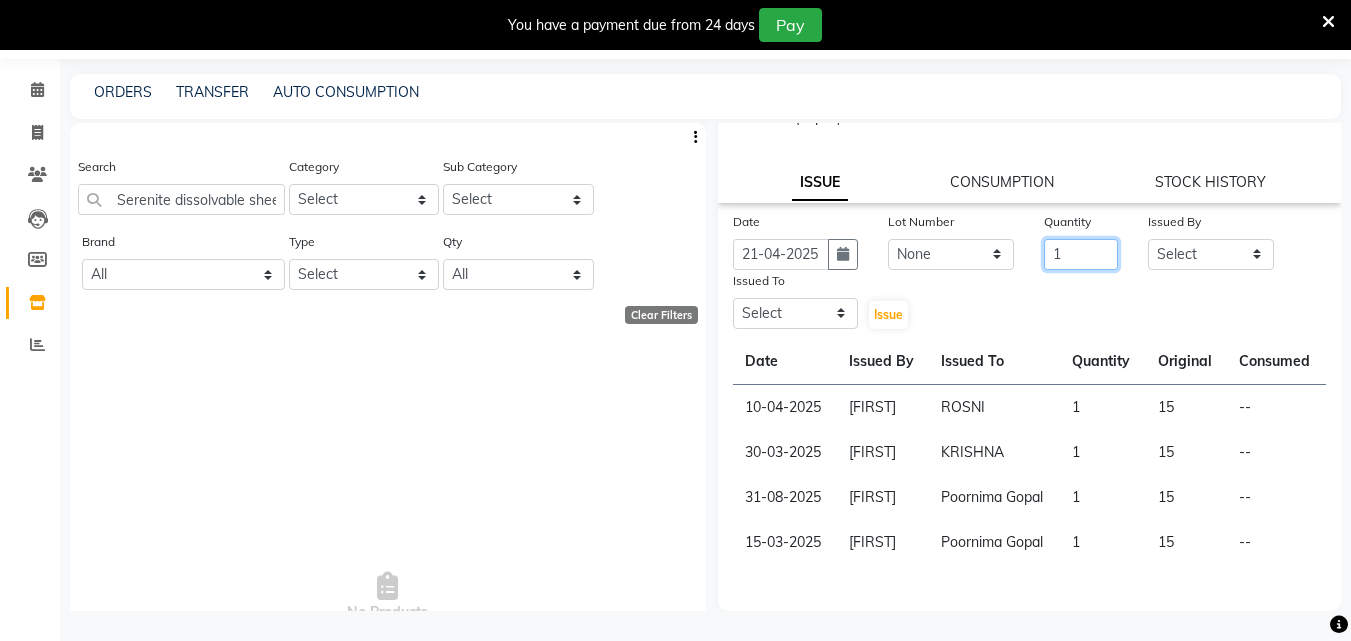 type on "1" 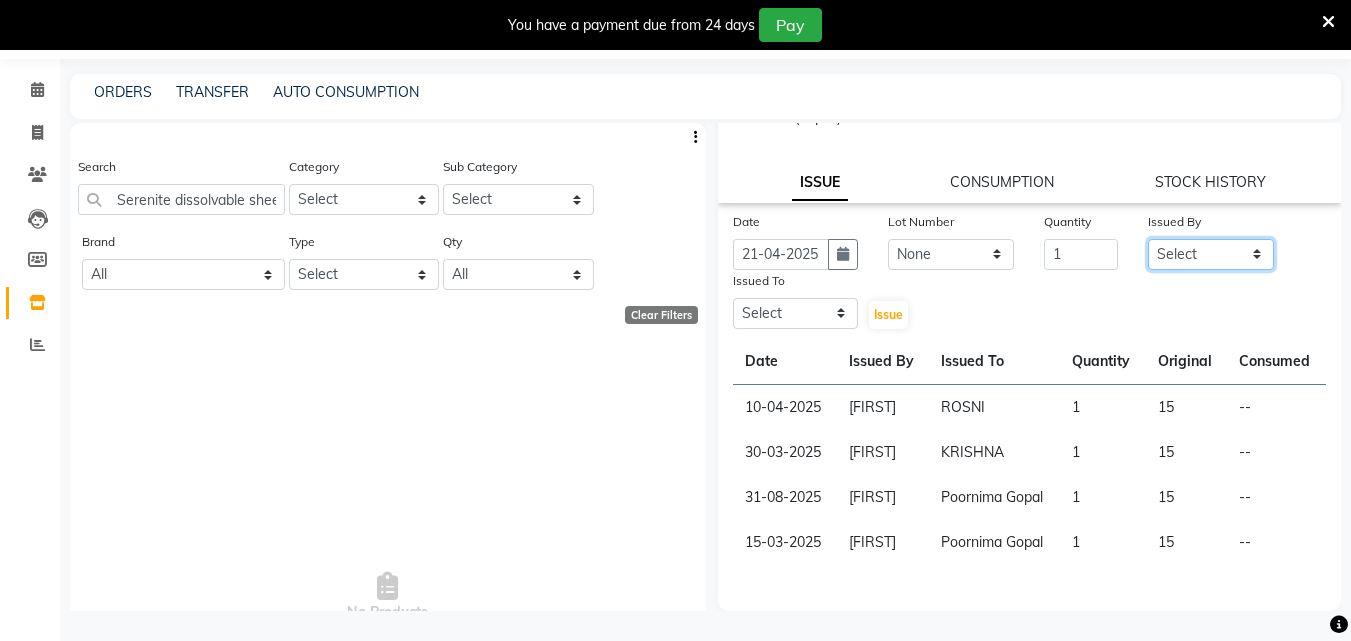 click on "Select Arya CHINJU GEETA KAZHAKOOTTAM ASHTAMUDI KRISHNA LEKSHMI MADONNA MICHAEL MINCY VARGHESE Poornima Gopal PRIYA RESHMA ROSNI Sindhu SOORYAMOL" 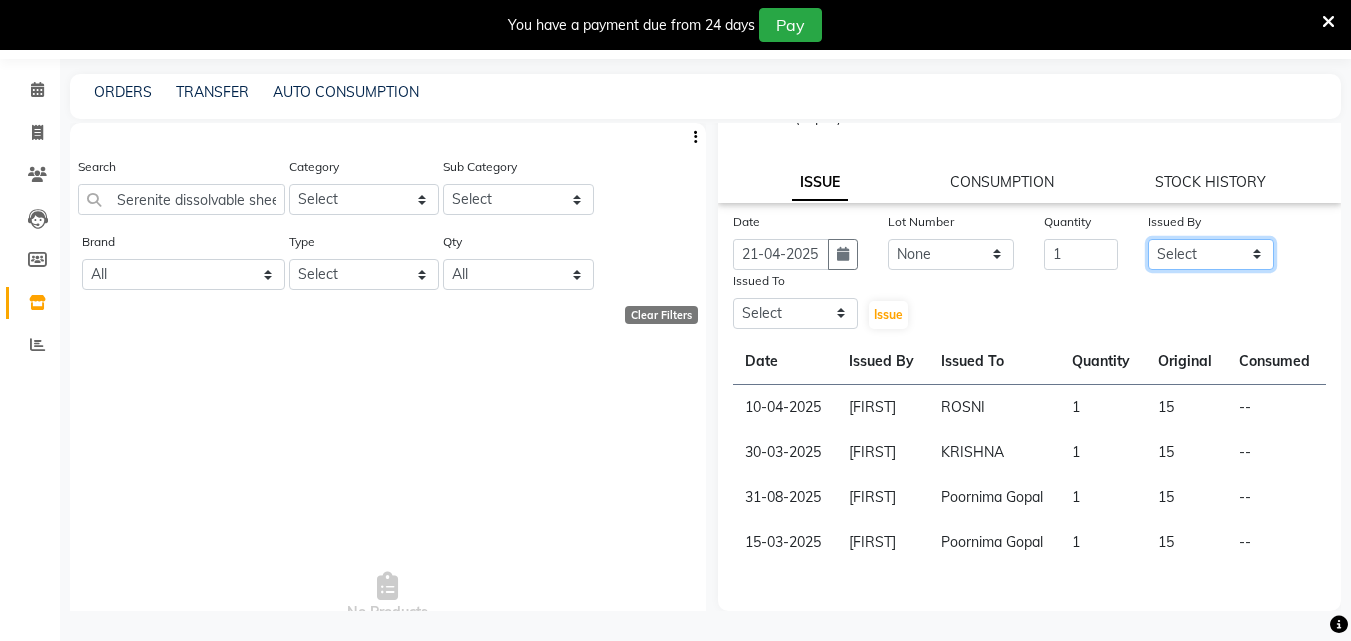 select on "[PHONE]" 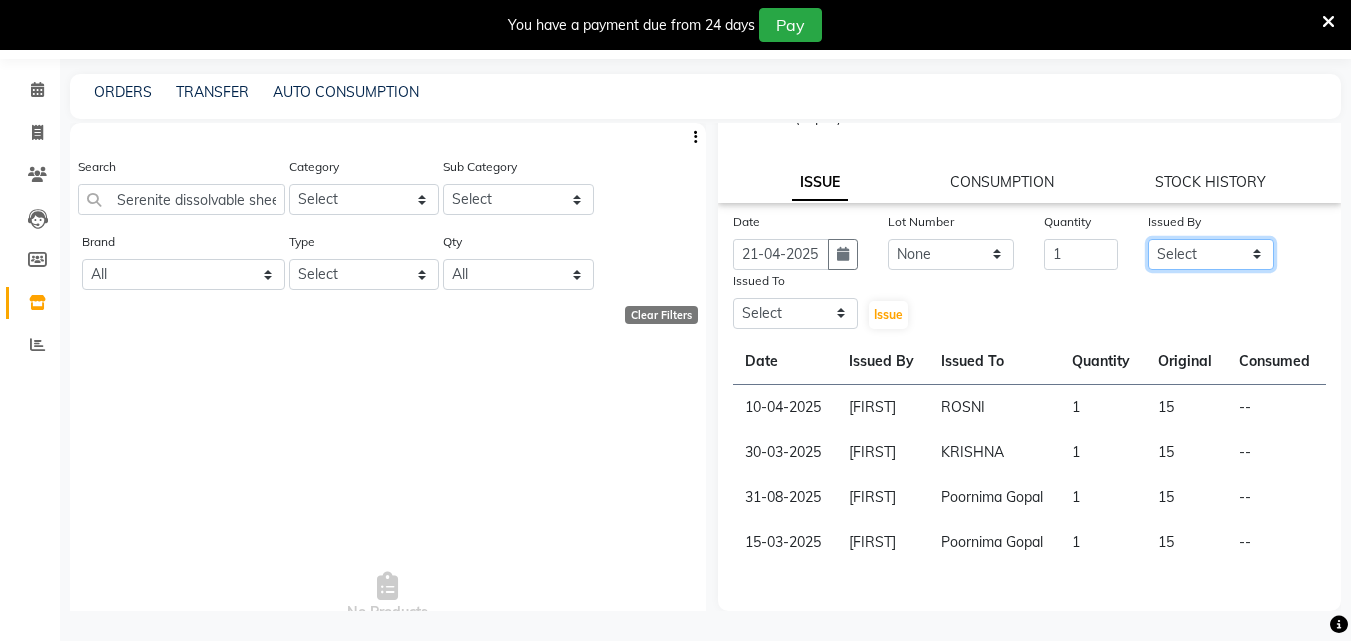 click on "Select Arya CHINJU GEETA KAZHAKOOTTAM ASHTAMUDI KRISHNA LEKSHMI MADONNA MICHAEL MINCY VARGHESE Poornima Gopal PRIYA RESHMA ROSNI Sindhu SOORYAMOL" 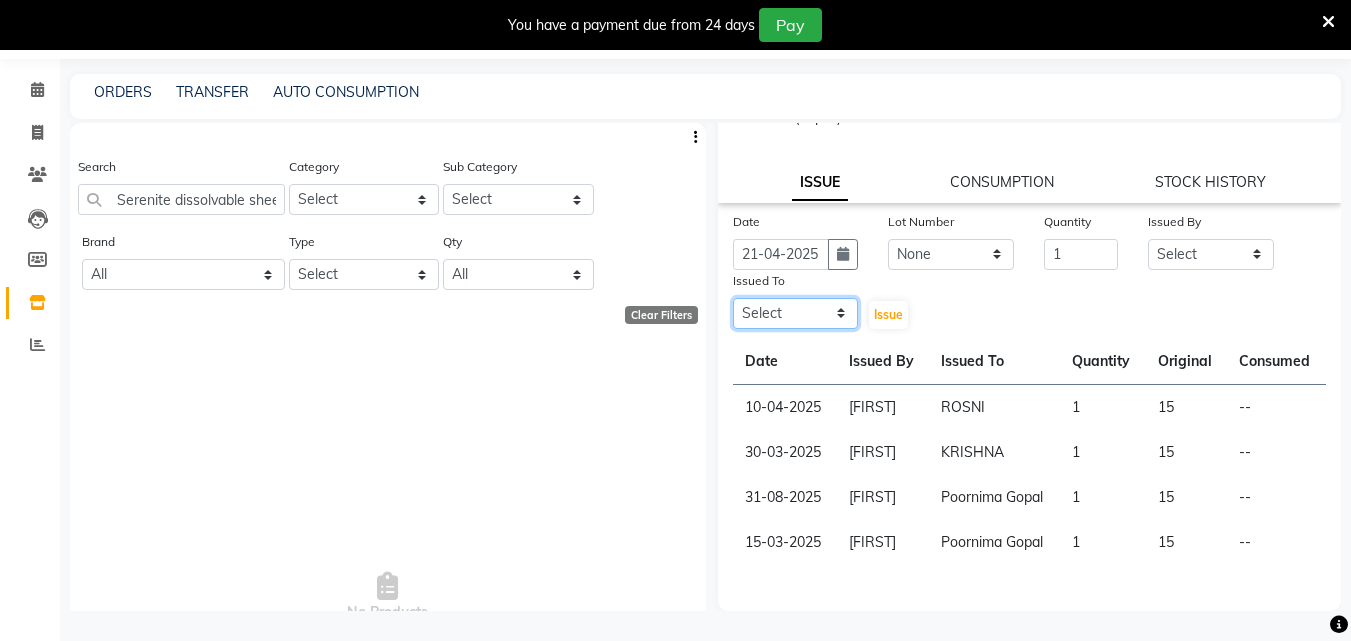 click on "Select Arya CHINJU GEETA KAZHAKOOTTAM ASHTAMUDI KRISHNA LEKSHMI MADONNA MICHAEL MINCY VARGHESE Poornima Gopal PRIYA RESHMA ROSNI Sindhu SOORYAMOL" 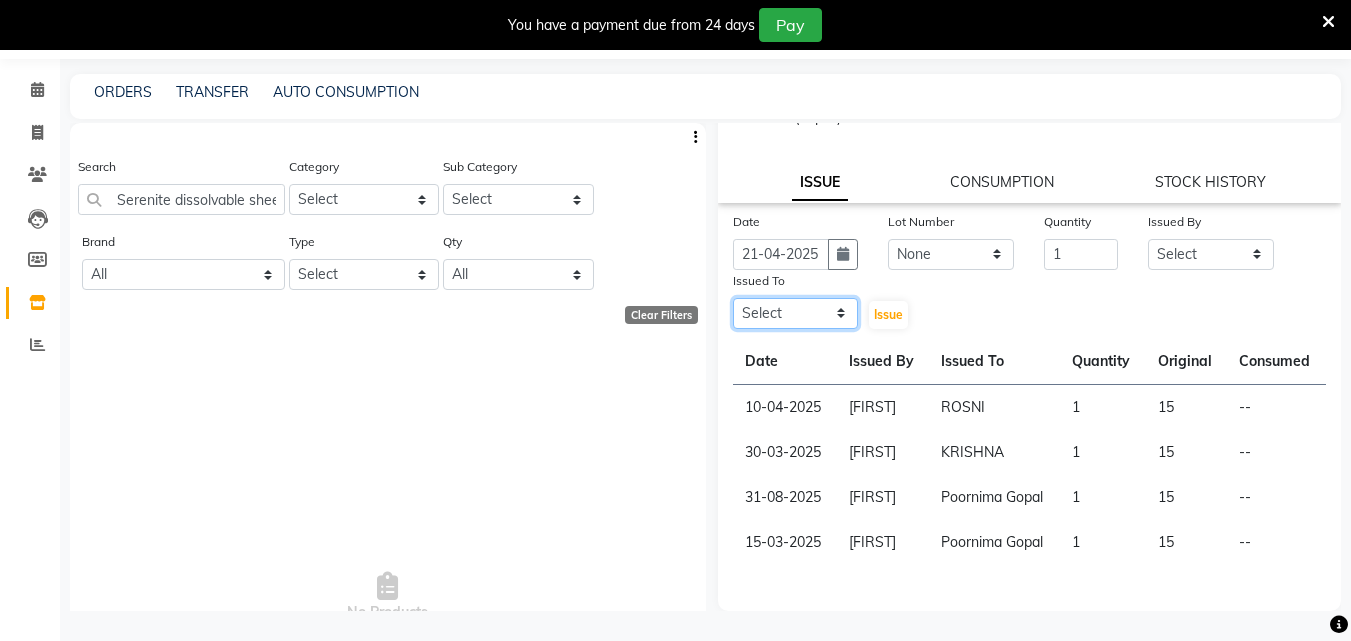 select on "85074" 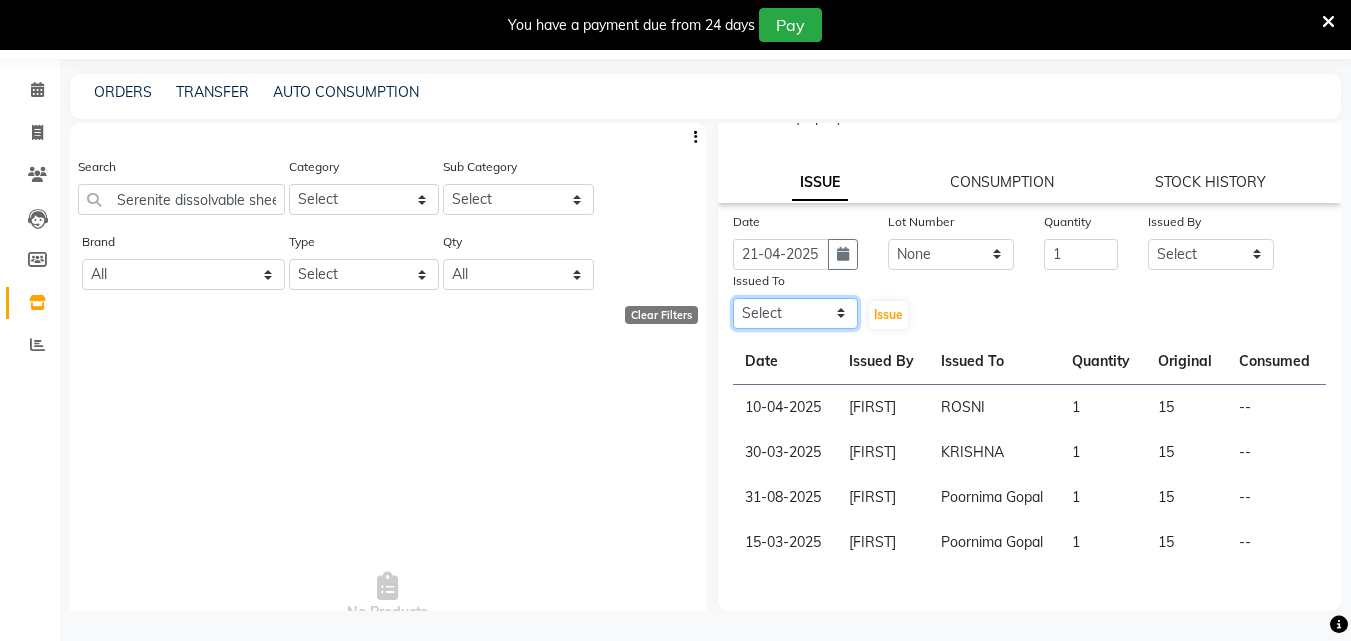 click on "Select Arya CHINJU GEETA KAZHAKOOTTAM ASHTAMUDI KRISHNA LEKSHMI MADONNA MICHAEL MINCY VARGHESE Poornima Gopal PRIYA RESHMA ROSNI Sindhu SOORYAMOL" 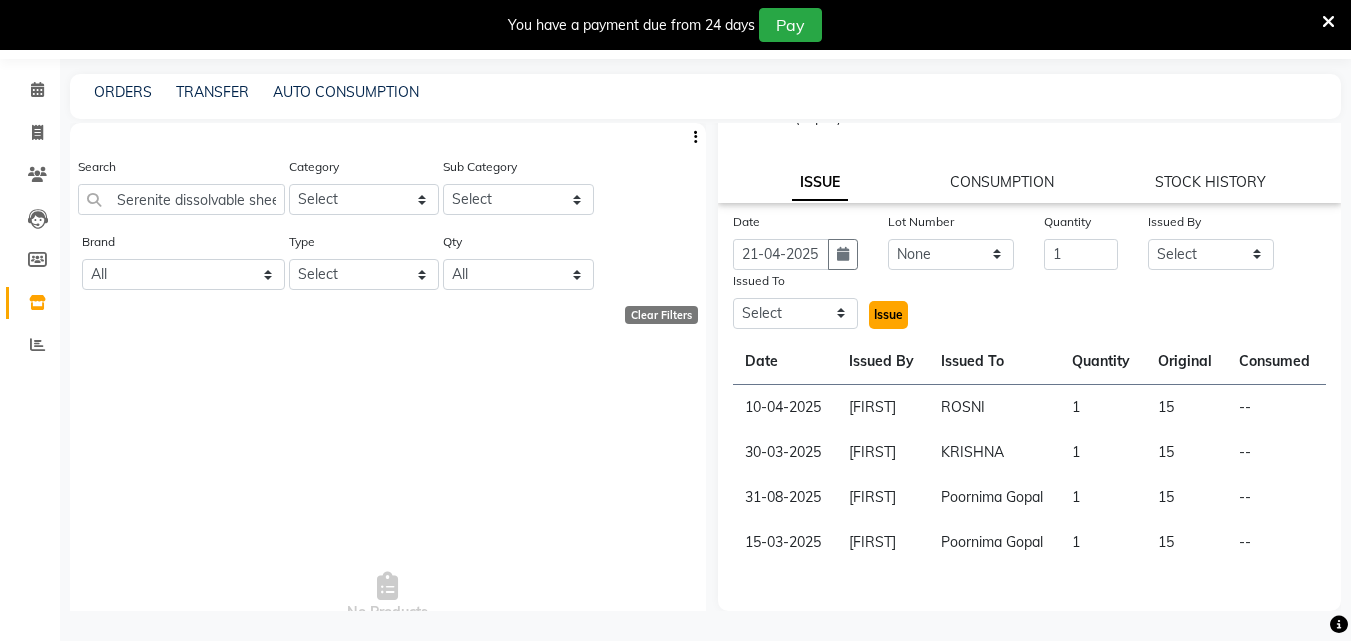 click on "Issue" 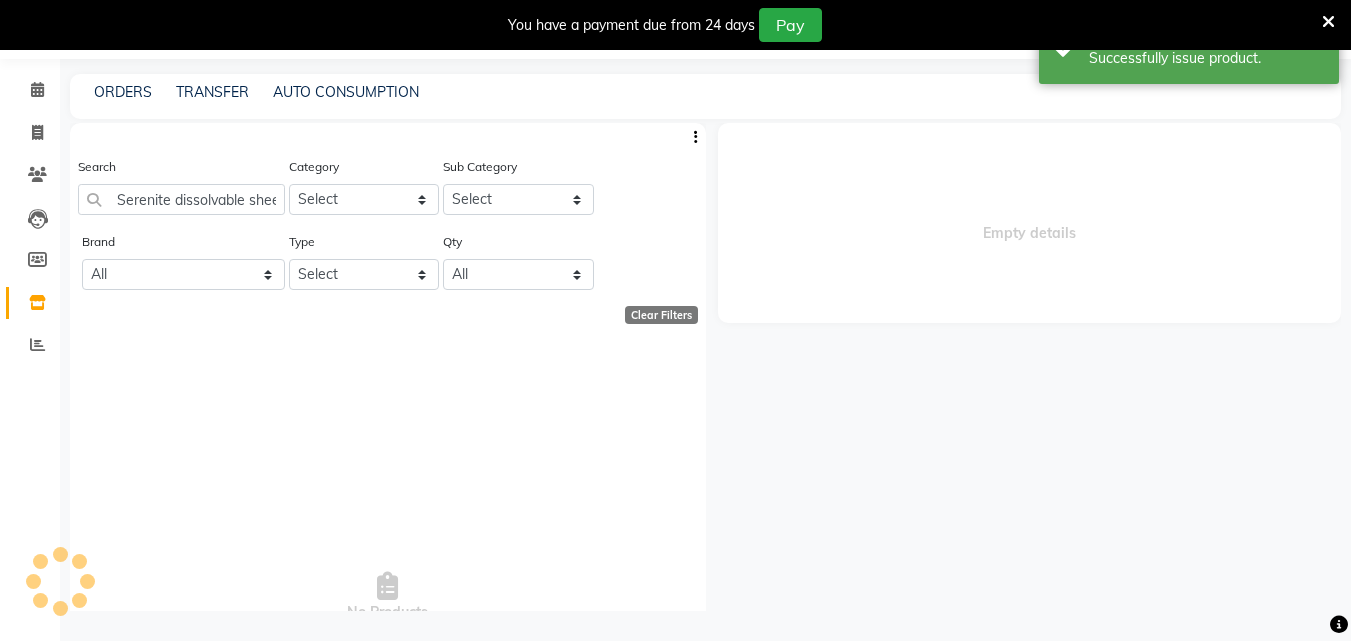 scroll, scrollTop: 0, scrollLeft: 0, axis: both 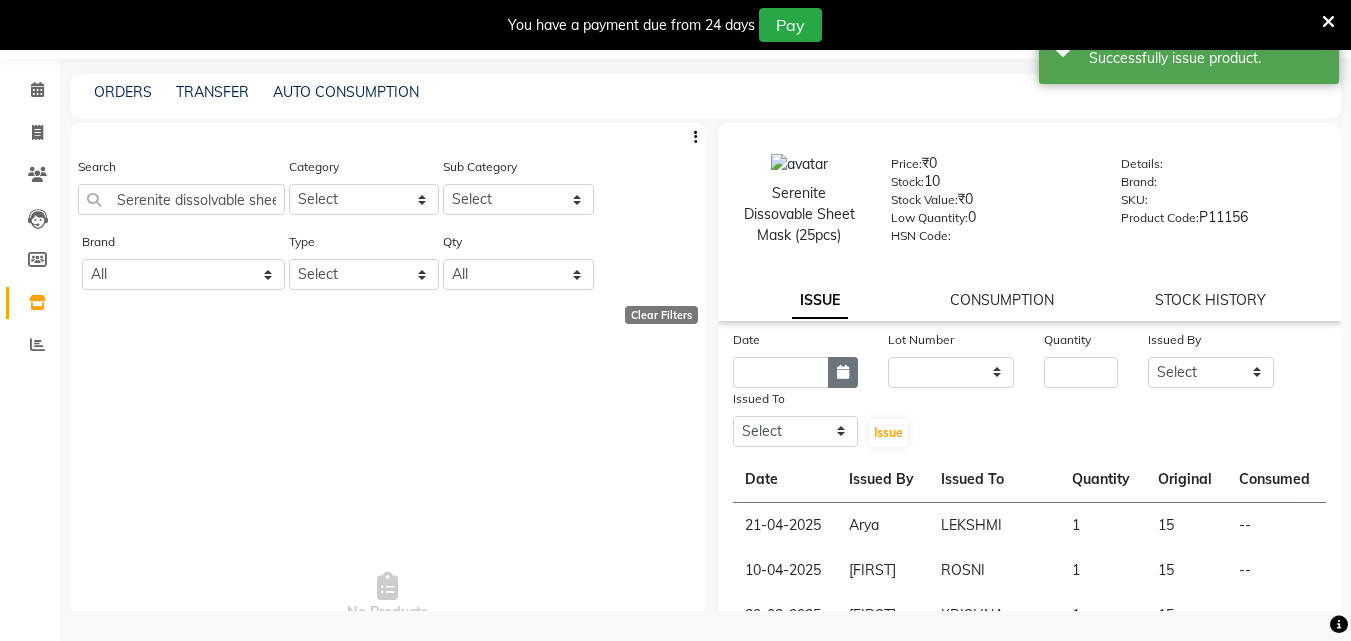 click 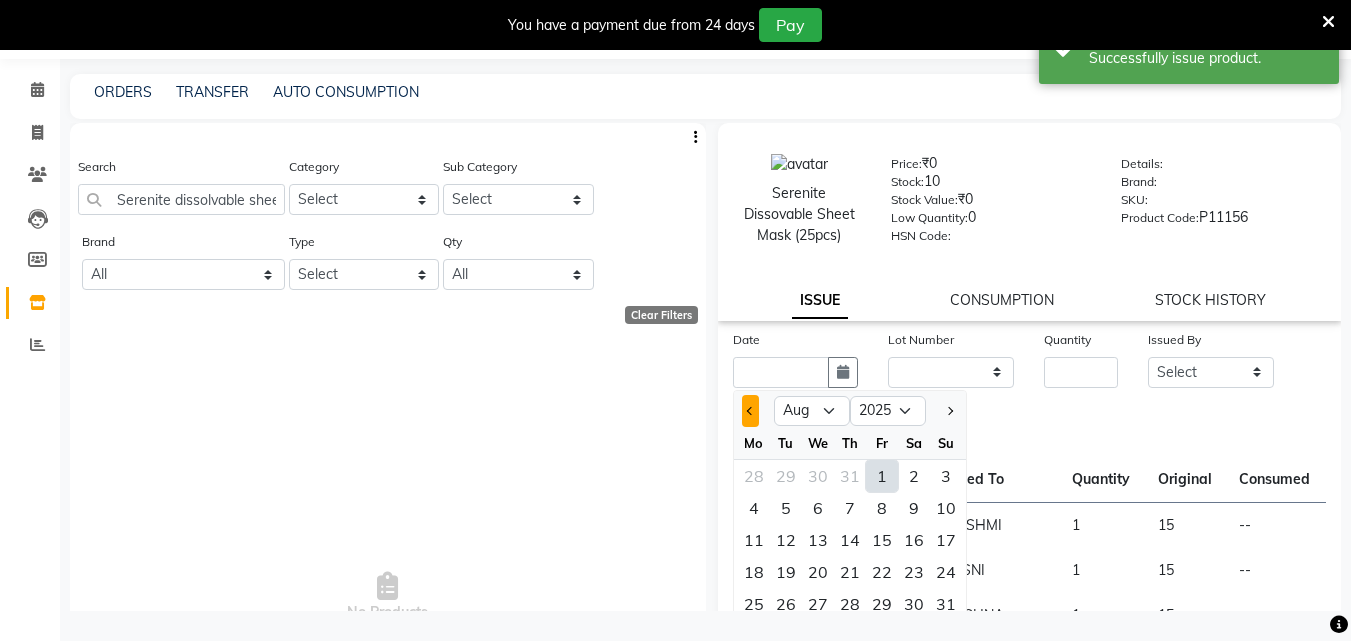 click 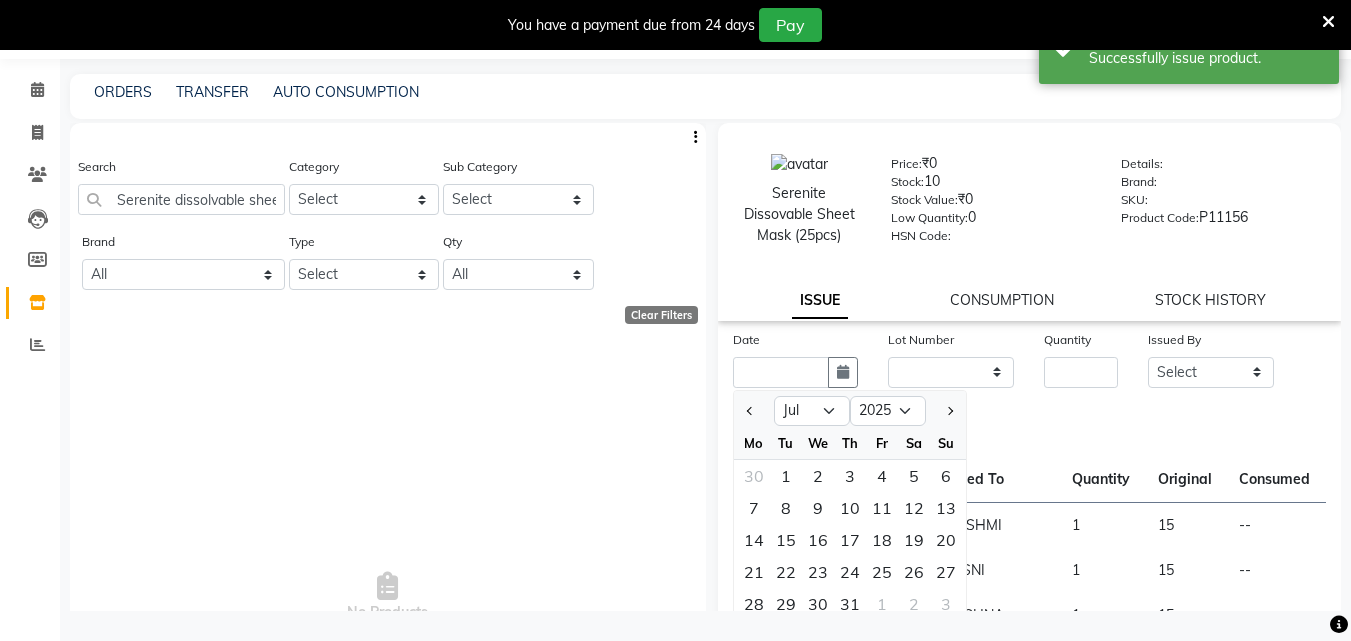 click 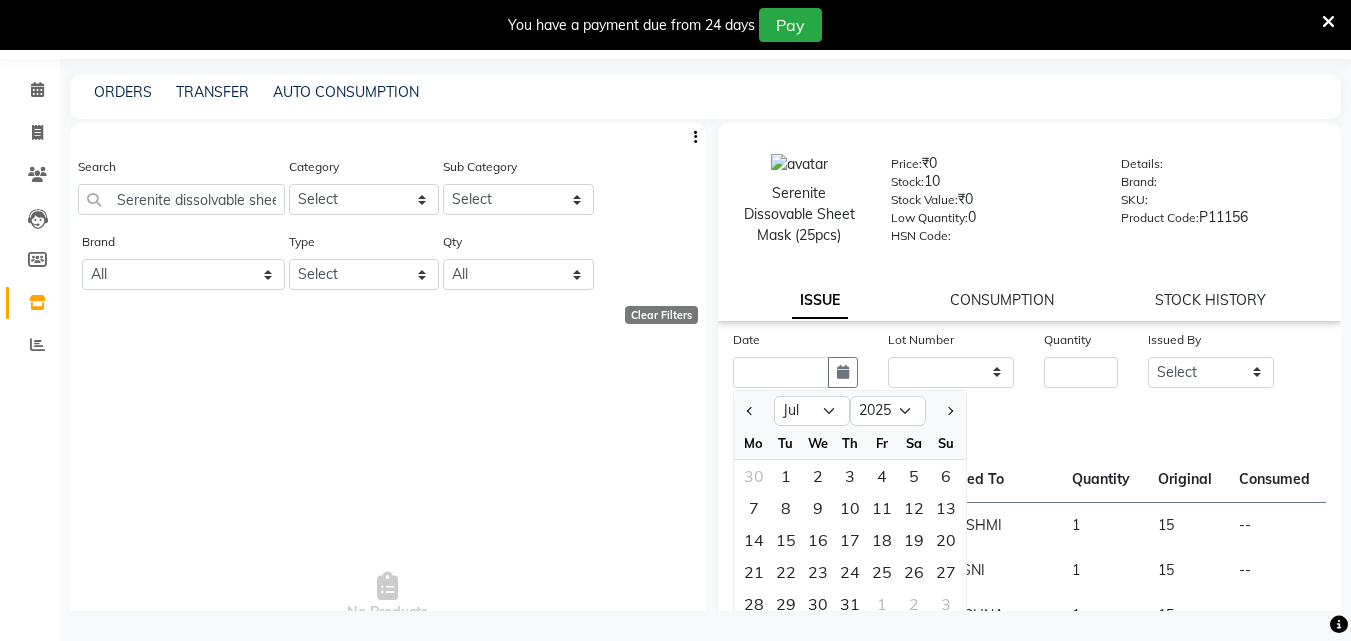 click 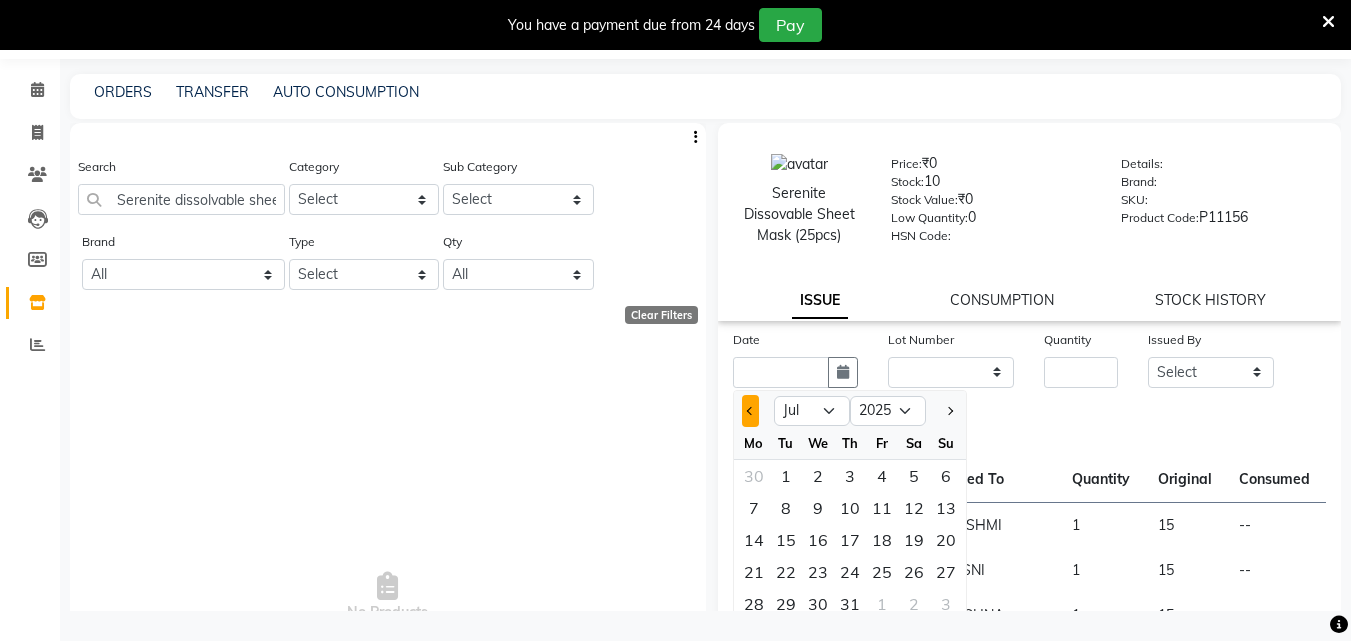 click 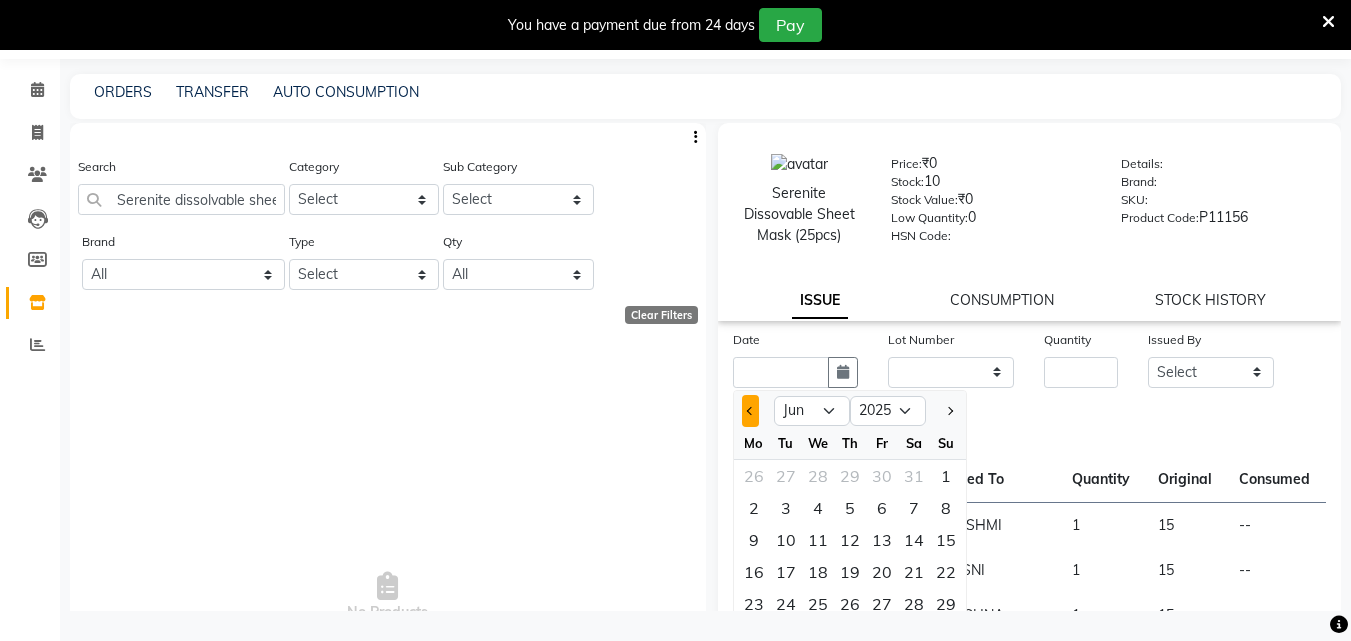 click 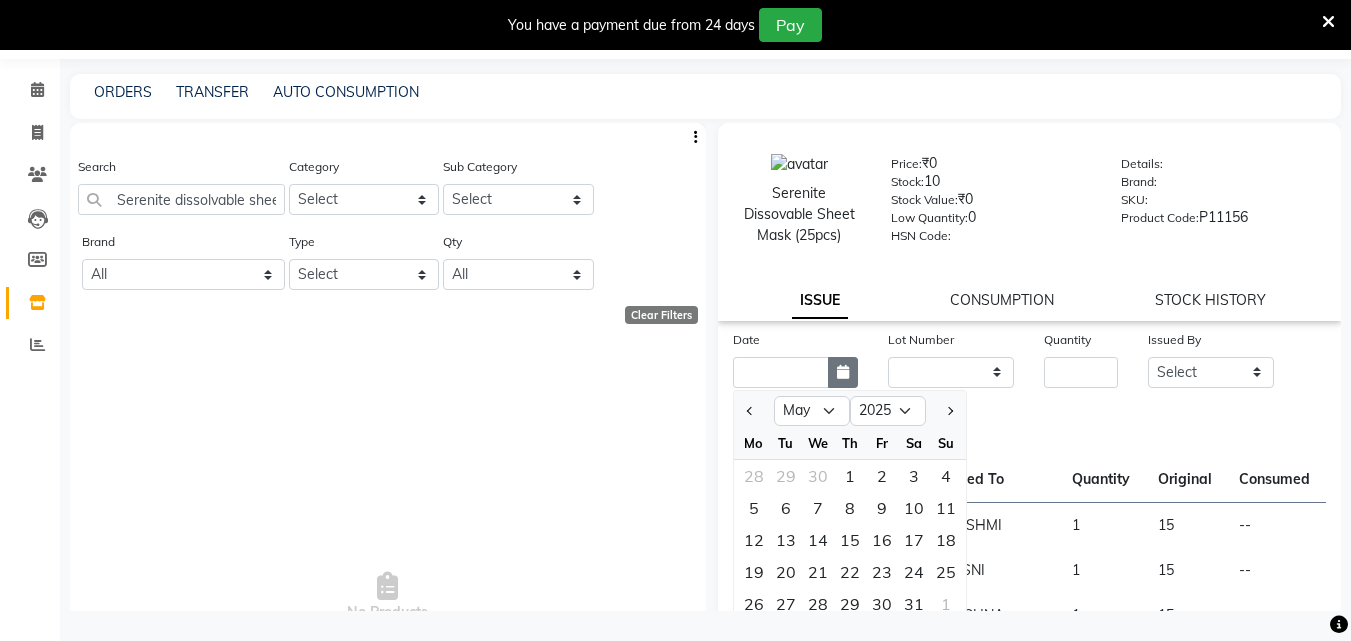 scroll, scrollTop: 100, scrollLeft: 0, axis: vertical 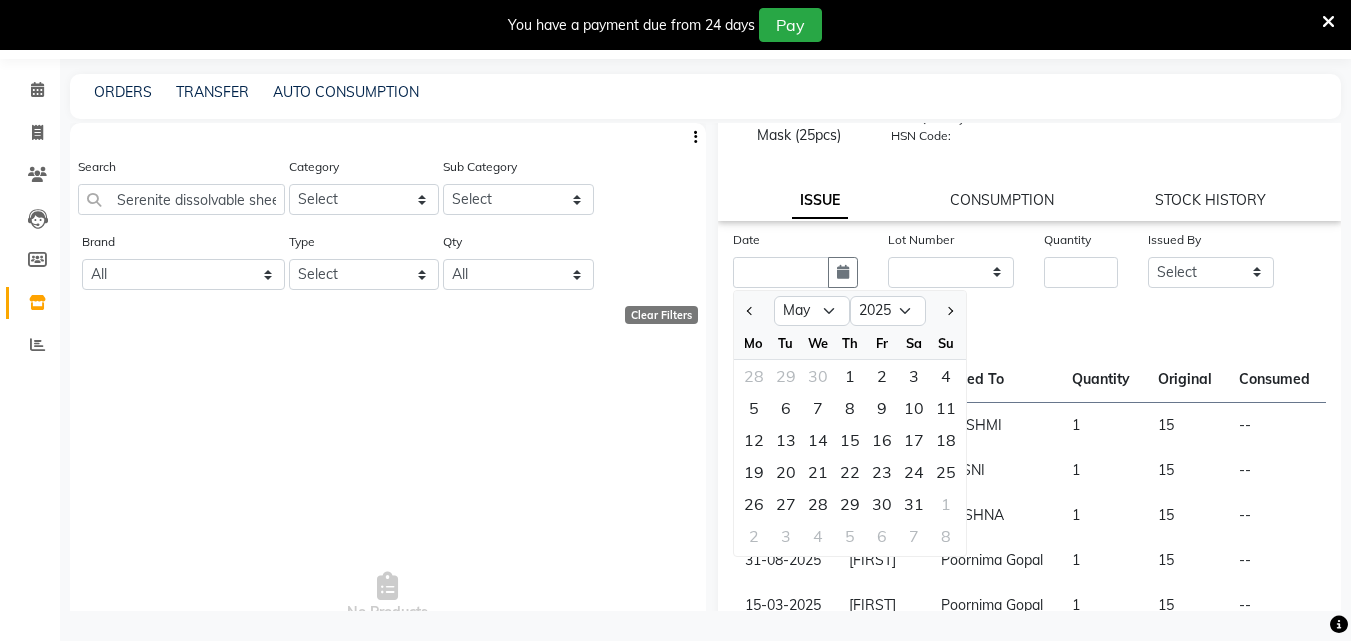 click on "Date Jan Feb Mar Apr May Jun Jul Aug Sep Oct Nov Dec 2015 2016 2017 2018 2019 2020 2021 2022 2023 2024 2025 2026 2027 2028 2029 2030 2031 2032 2033 2034 2035 Mo Tu We Th Fr Sa Su 28 29 30 1 2 3 4 5 6 7 8 9 10 11 12 13 14 15 16 17 18 19 20 21 22 23 24 25 26 27 28 29 30 31 1 2 3 4 5 6 7 8 Lot Number None Quantity Issued By Select Arya  CHINJU GEETA KAZHAKOOTTAM ASHTAMUDI KRISHNA LEKSHMI MADONNA MICHAEL MINCY VARGHESE Poornima Gopal PRIYA RESHMA ROSNI Sindhu SOORYAMOL Issued To Select Arya  CHINJU GEETA KAZHAKOOTTAM ASHTAMUDI KRISHNA LEKSHMI MADONNA MICHAEL MINCY VARGHESE Poornima Gopal PRIYA RESHMA ROSNI Sindhu SOORYAMOL  Issue" 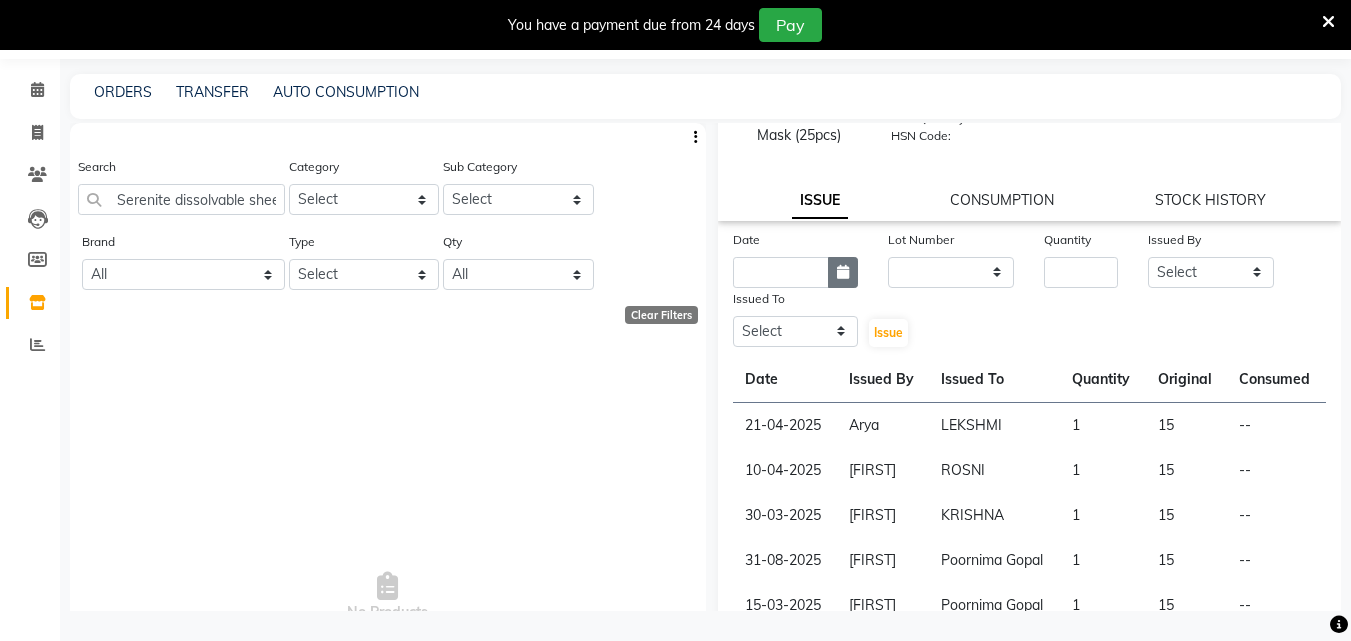 click 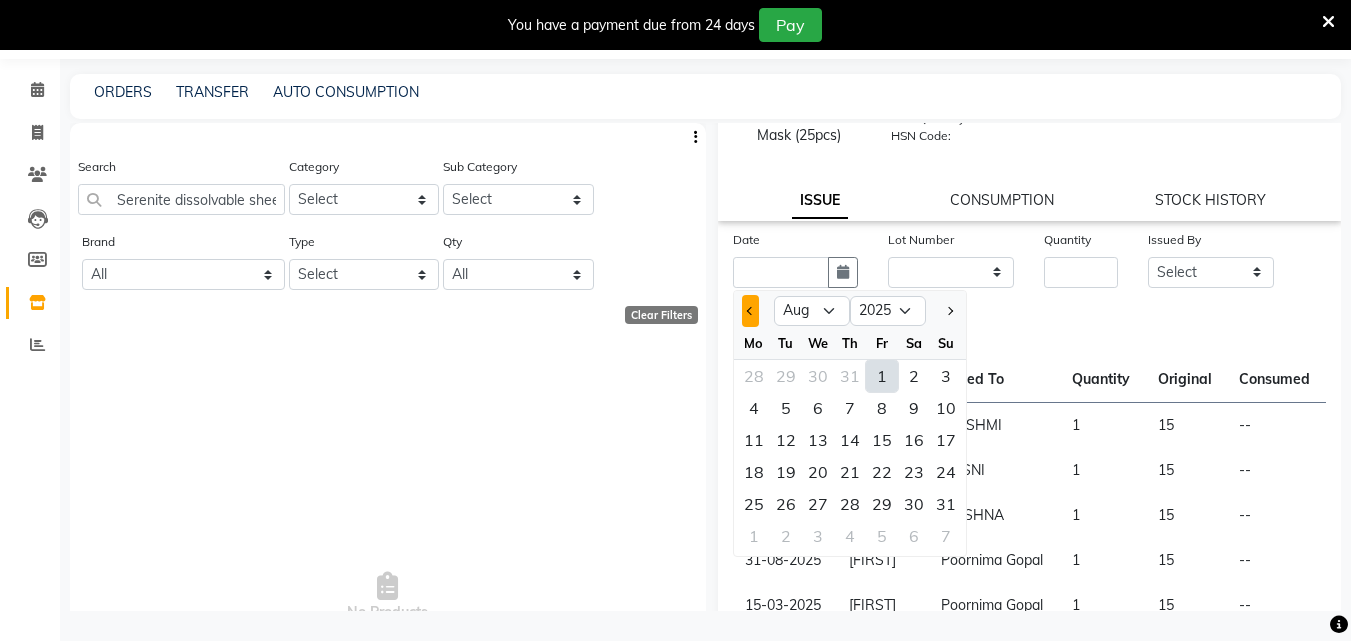 click 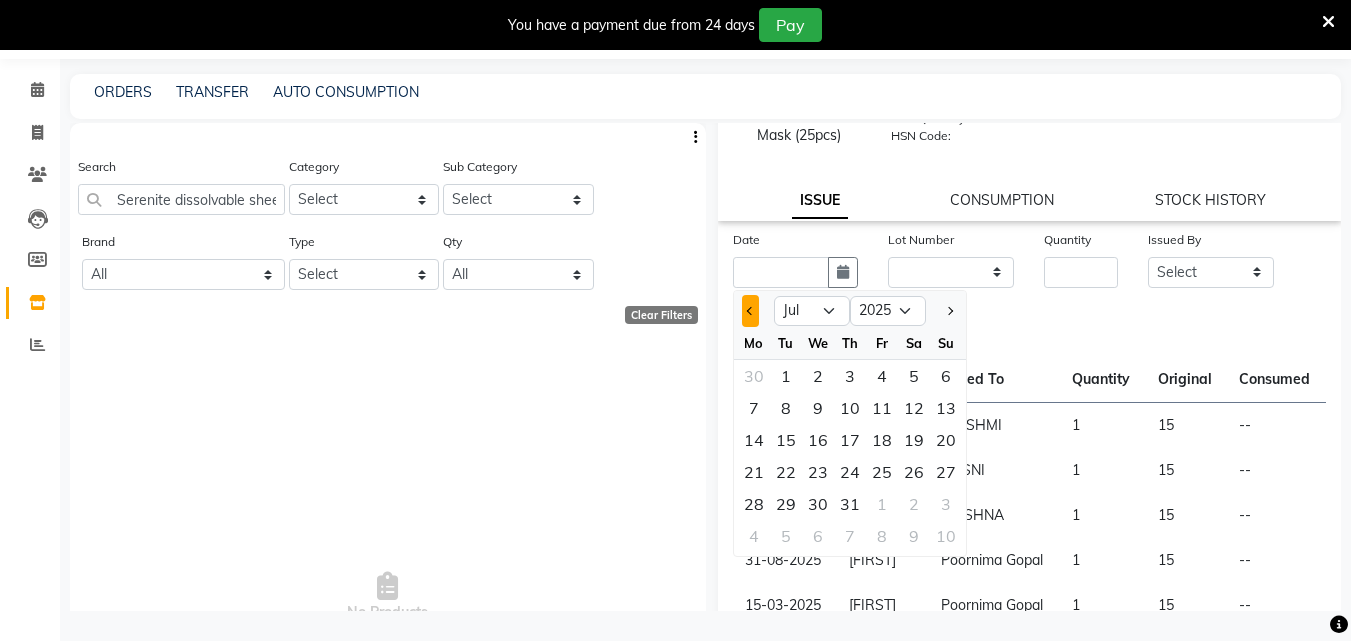 click 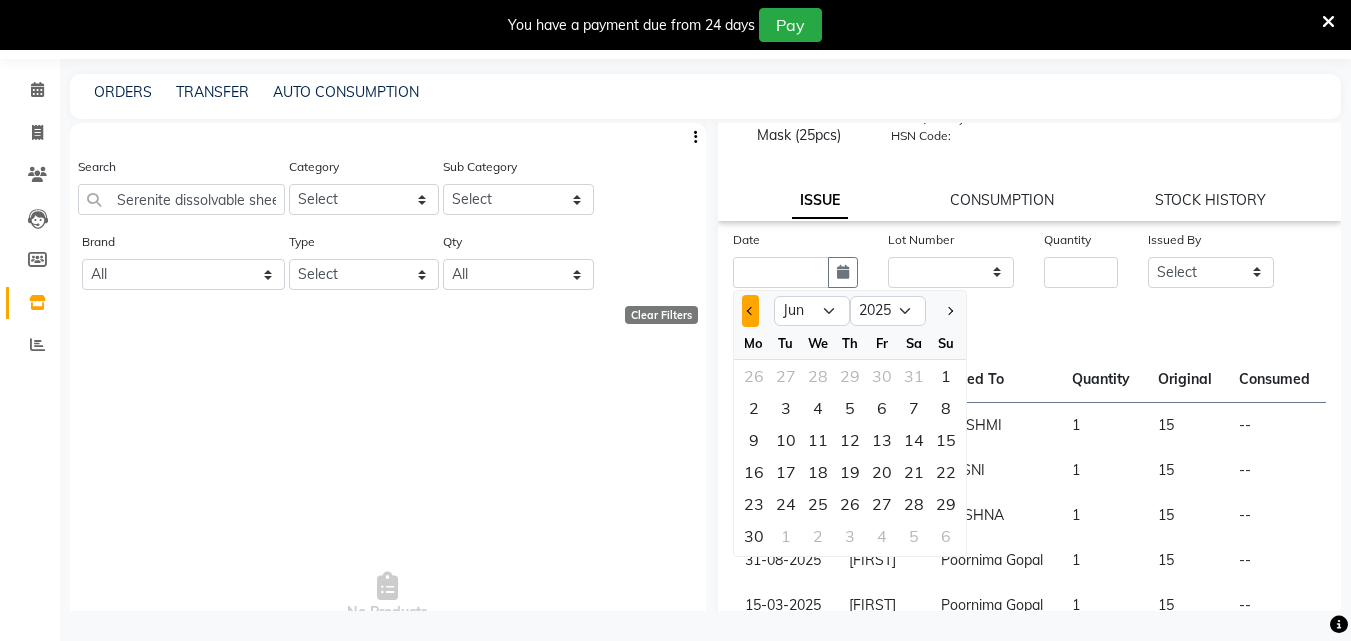 click 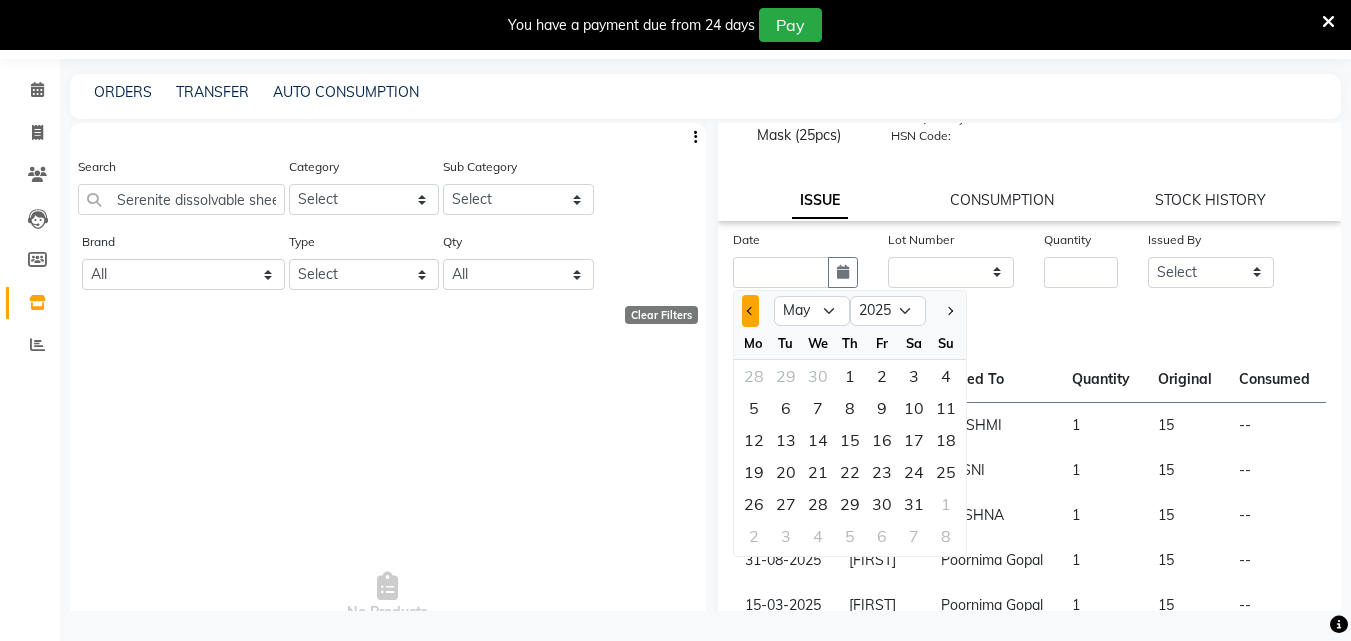 click 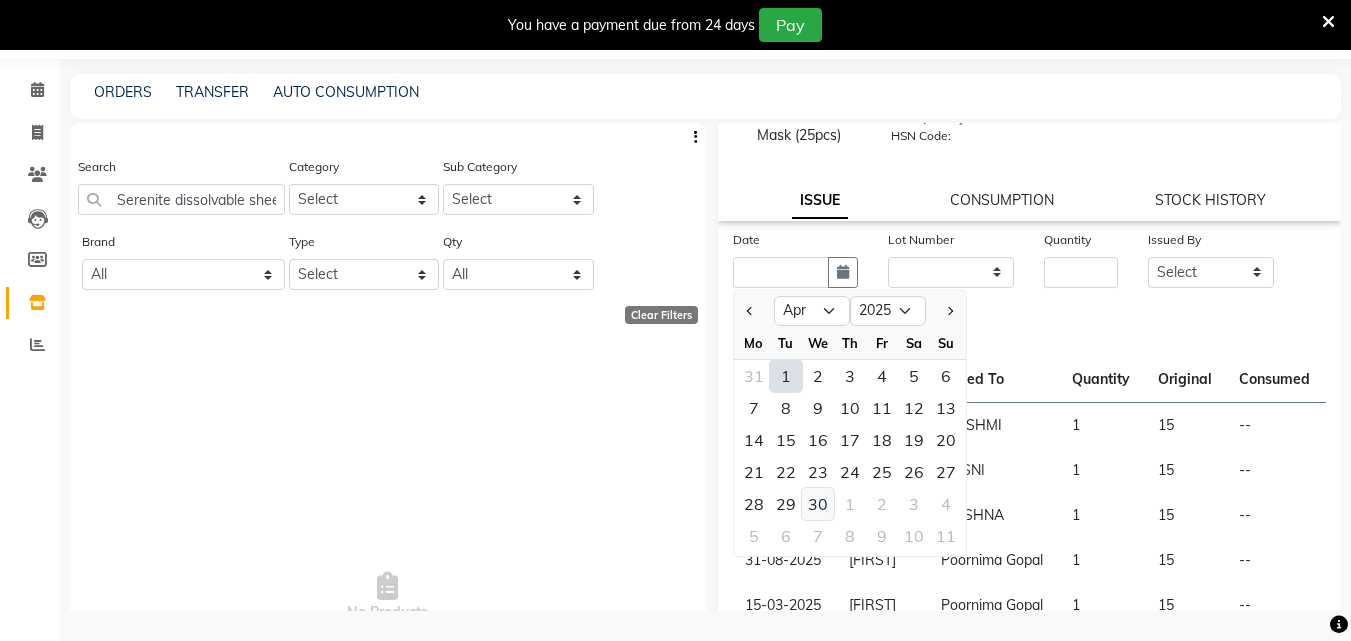 click on "30" 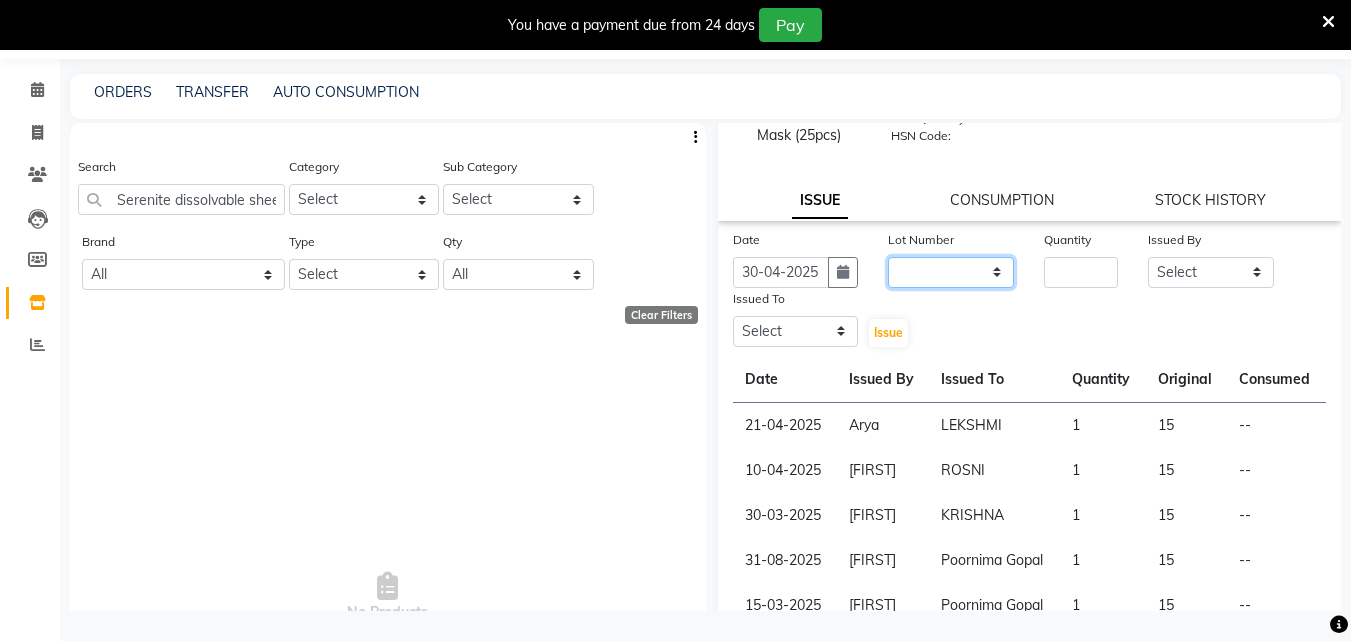 click on "None" 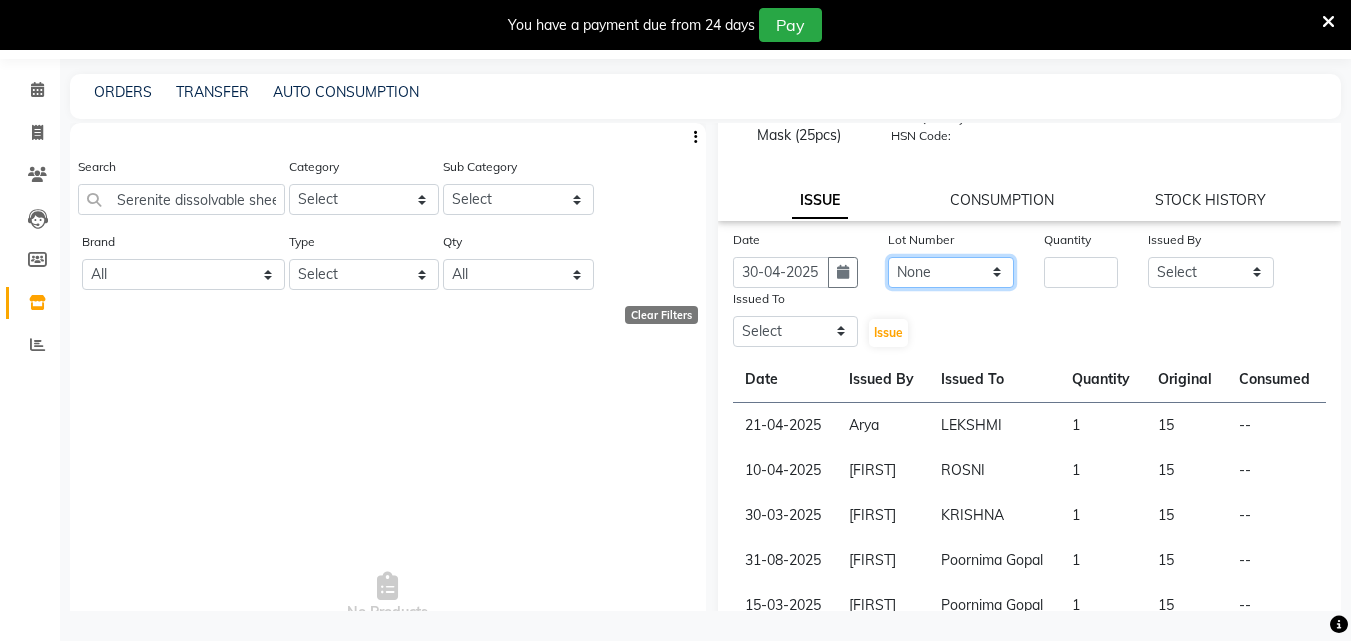 click on "None" 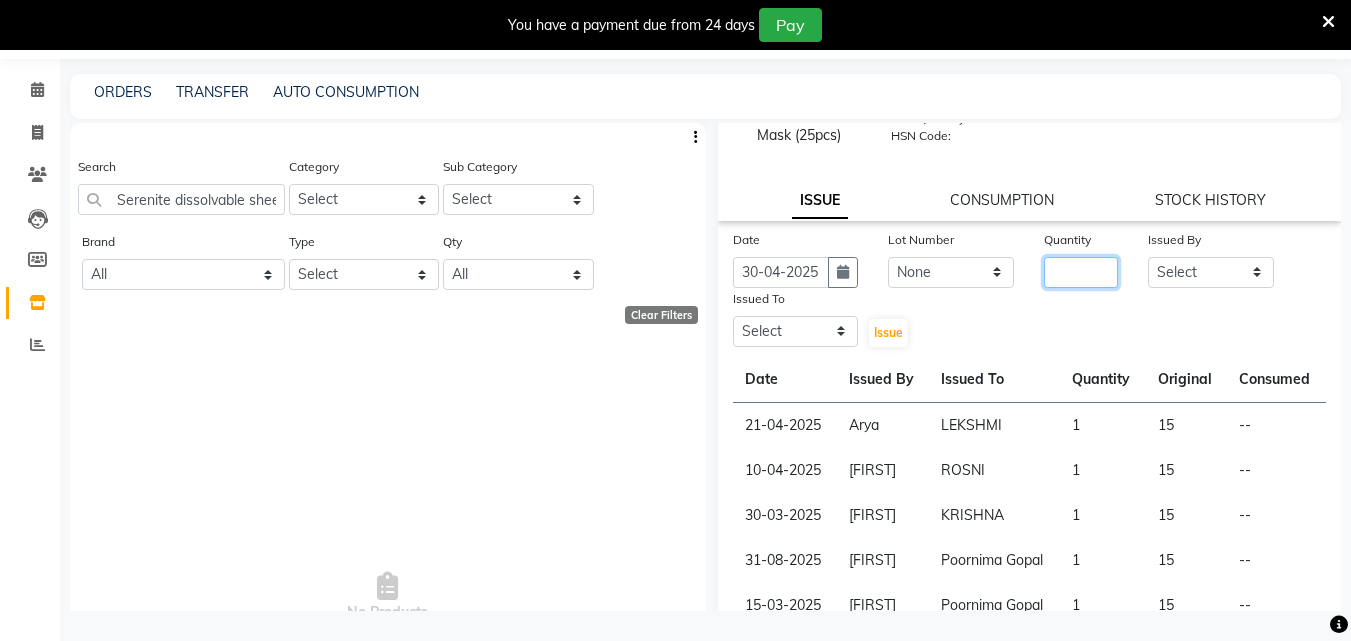 click 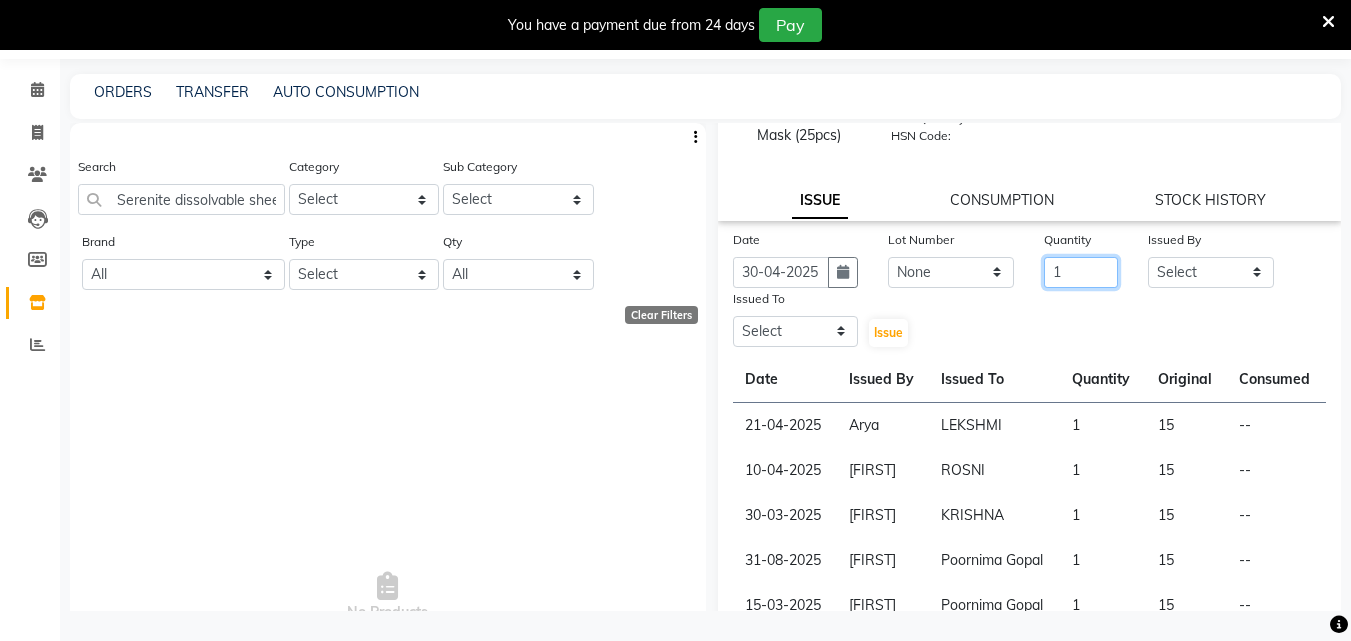 type on "1" 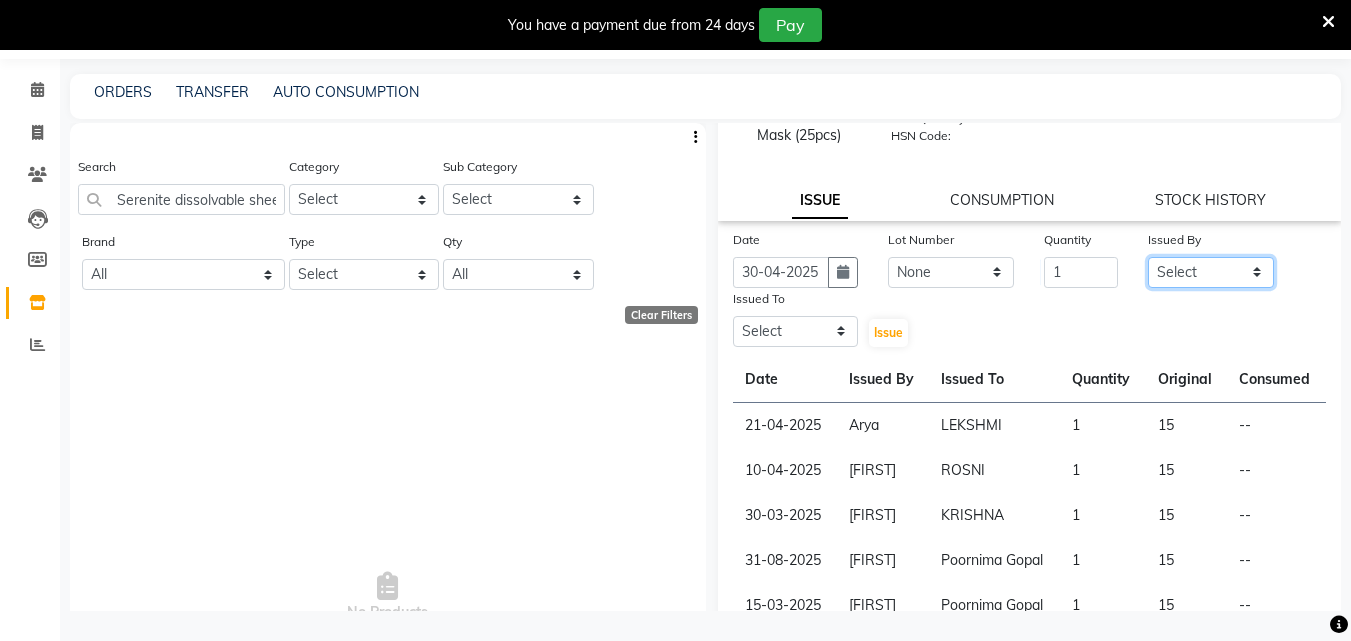 click on "Select Arya CHINJU GEETA KAZHAKOOTTAM ASHTAMUDI KRISHNA LEKSHMI MADONNA MICHAEL MINCY VARGHESE Poornima Gopal PRIYA RESHMA ROSNI Sindhu SOORYAMOL" 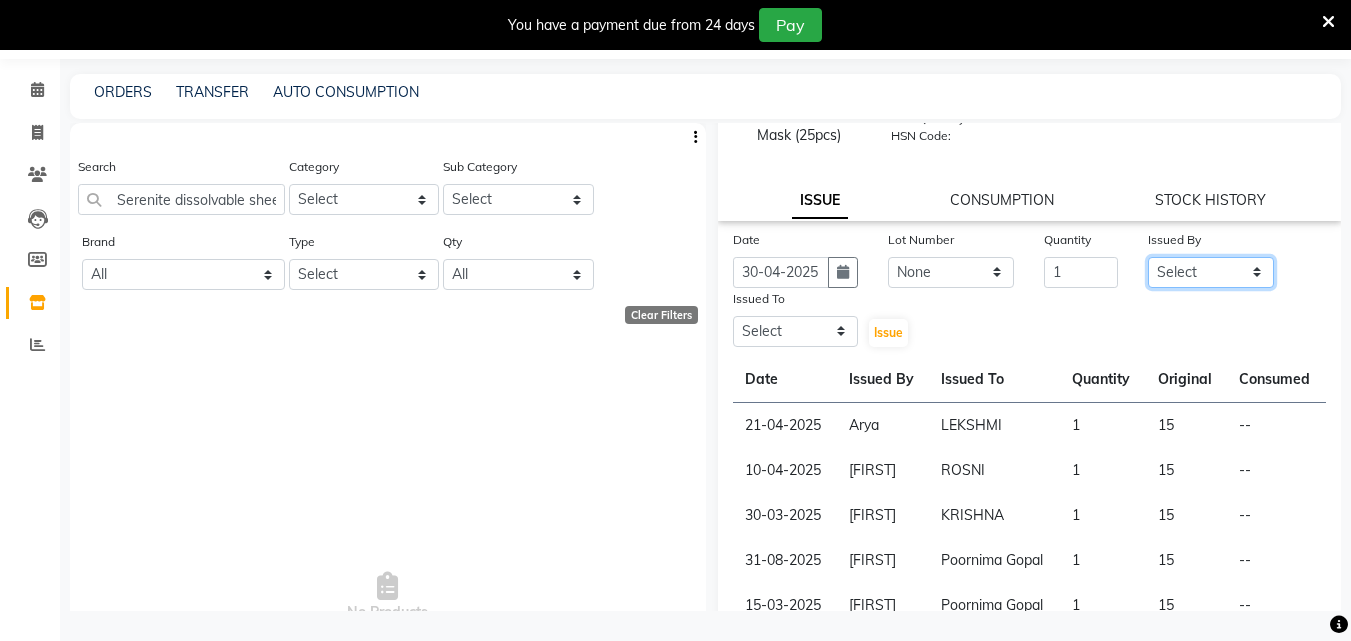 select on "[PHONE]" 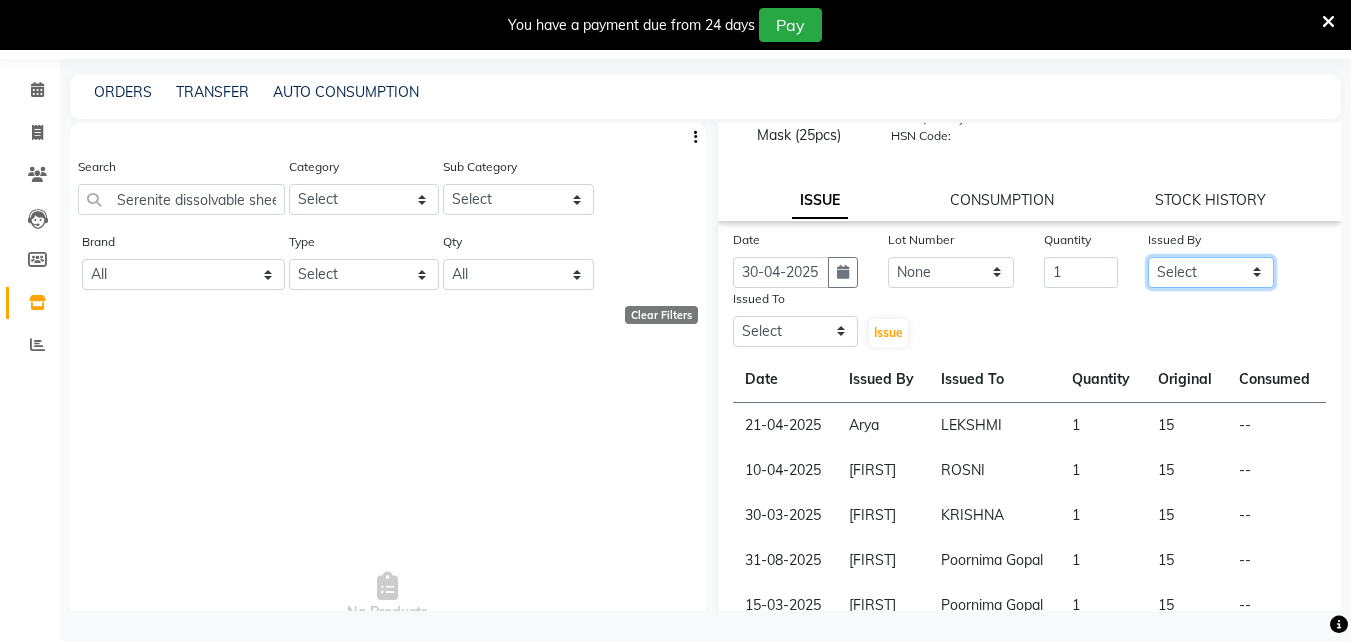 click on "Select Arya CHINJU GEETA KAZHAKOOTTAM ASHTAMUDI KRISHNA LEKSHMI MADONNA MICHAEL MINCY VARGHESE Poornima Gopal PRIYA RESHMA ROSNI Sindhu SOORYAMOL" 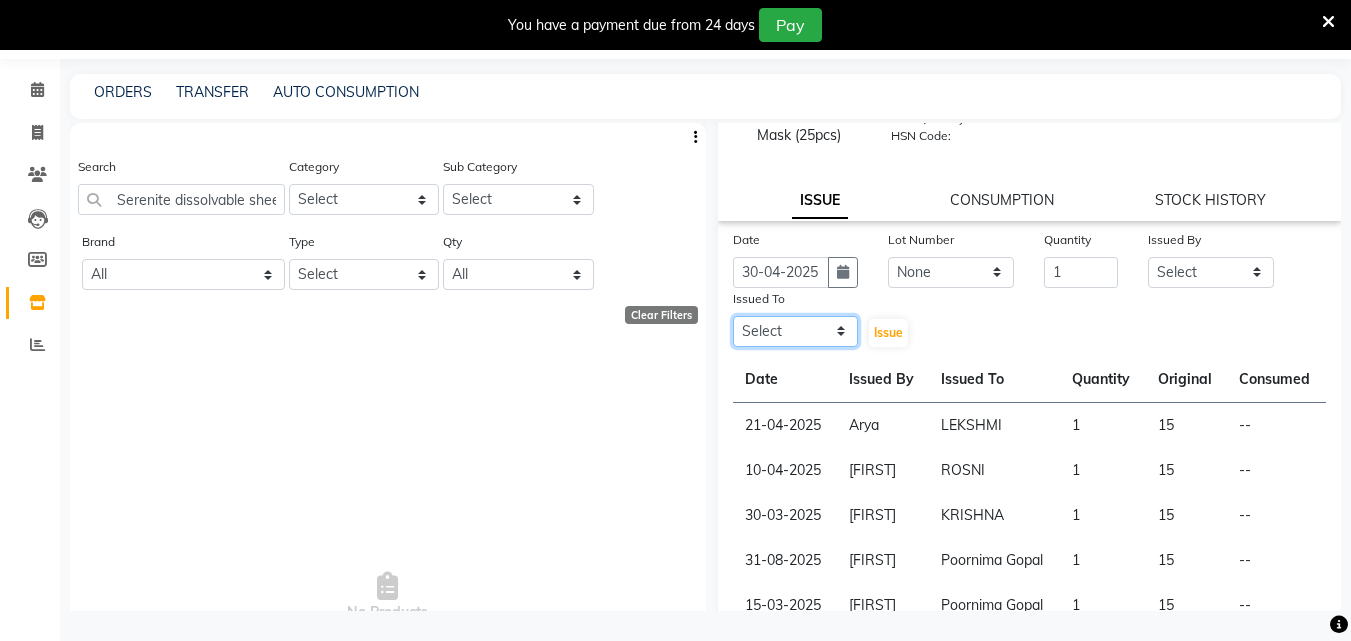 click on "Select Arya CHINJU GEETA KAZHAKOOTTAM ASHTAMUDI KRISHNA LEKSHMI MADONNA MICHAEL MINCY VARGHESE Poornima Gopal PRIYA RESHMA ROSNI Sindhu SOORYAMOL" 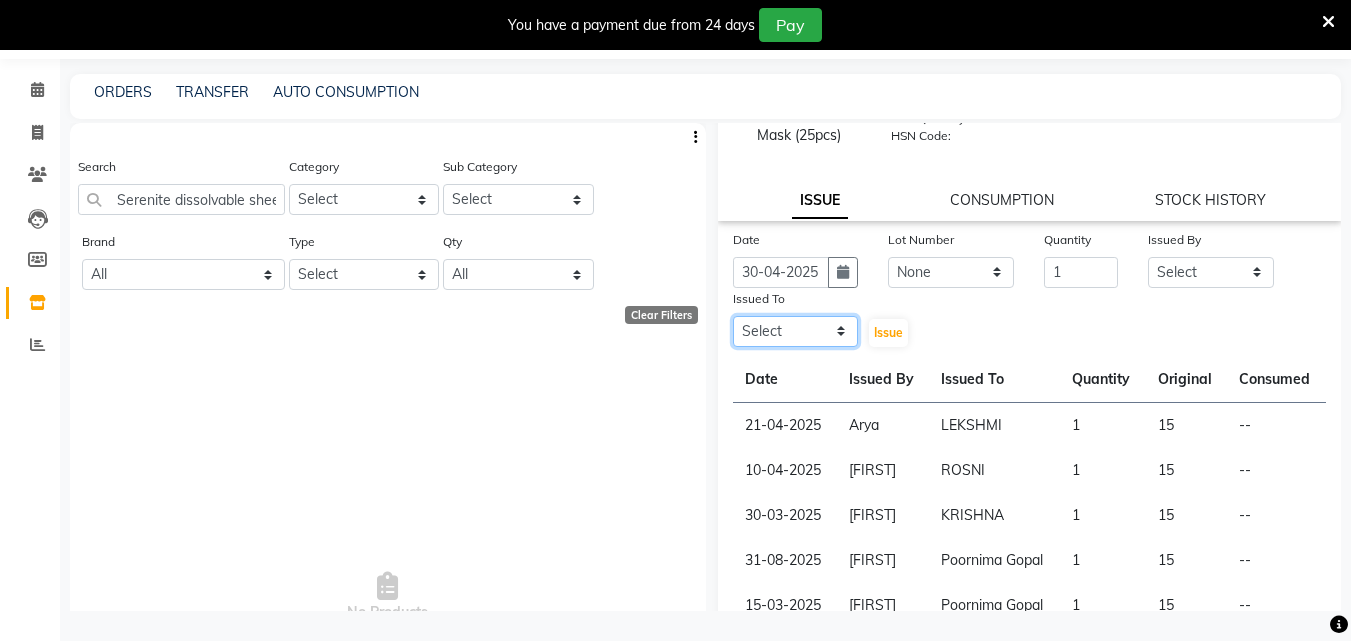 select on "52755" 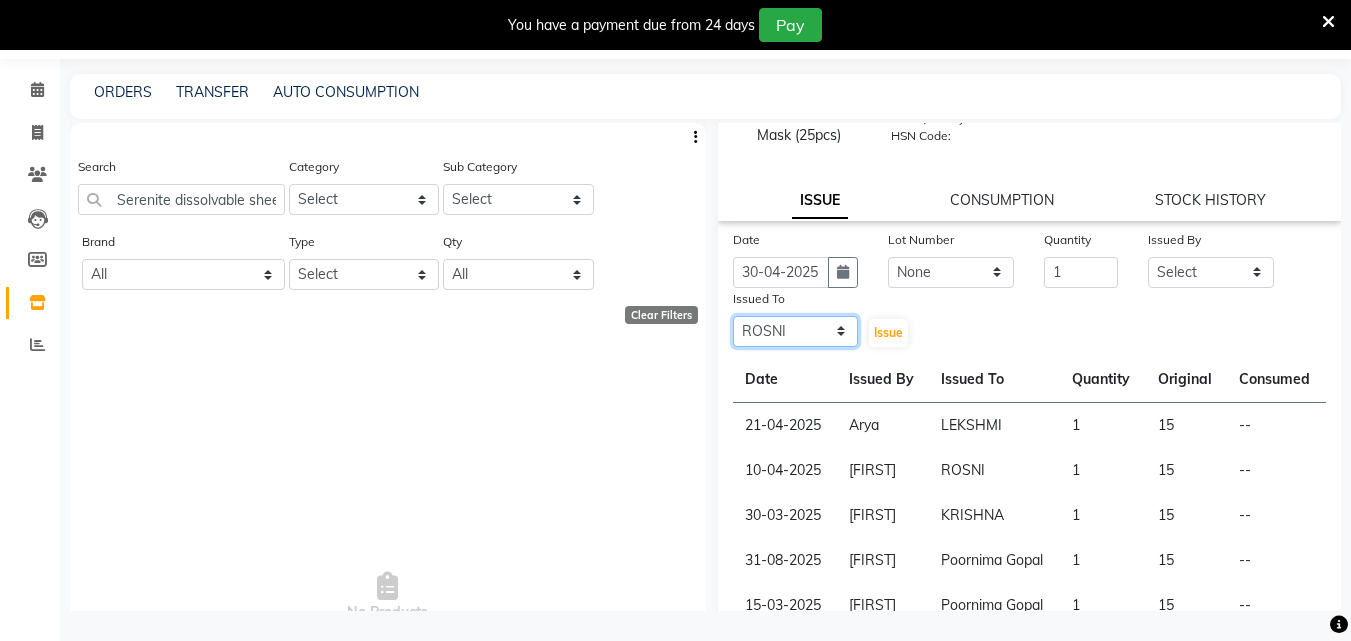 click on "Select Arya CHINJU GEETA KAZHAKOOTTAM ASHTAMUDI KRISHNA LEKSHMI MADONNA MICHAEL MINCY VARGHESE Poornima Gopal PRIYA RESHMA ROSNI Sindhu SOORYAMOL" 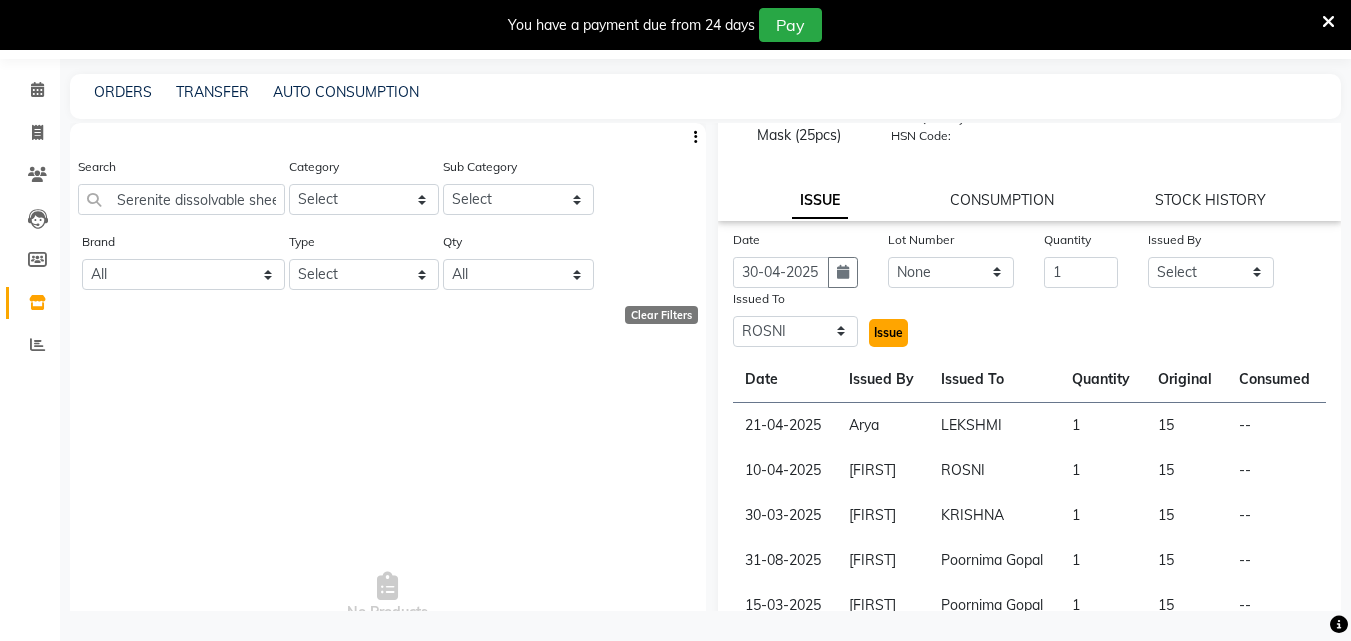 click on "Issue" 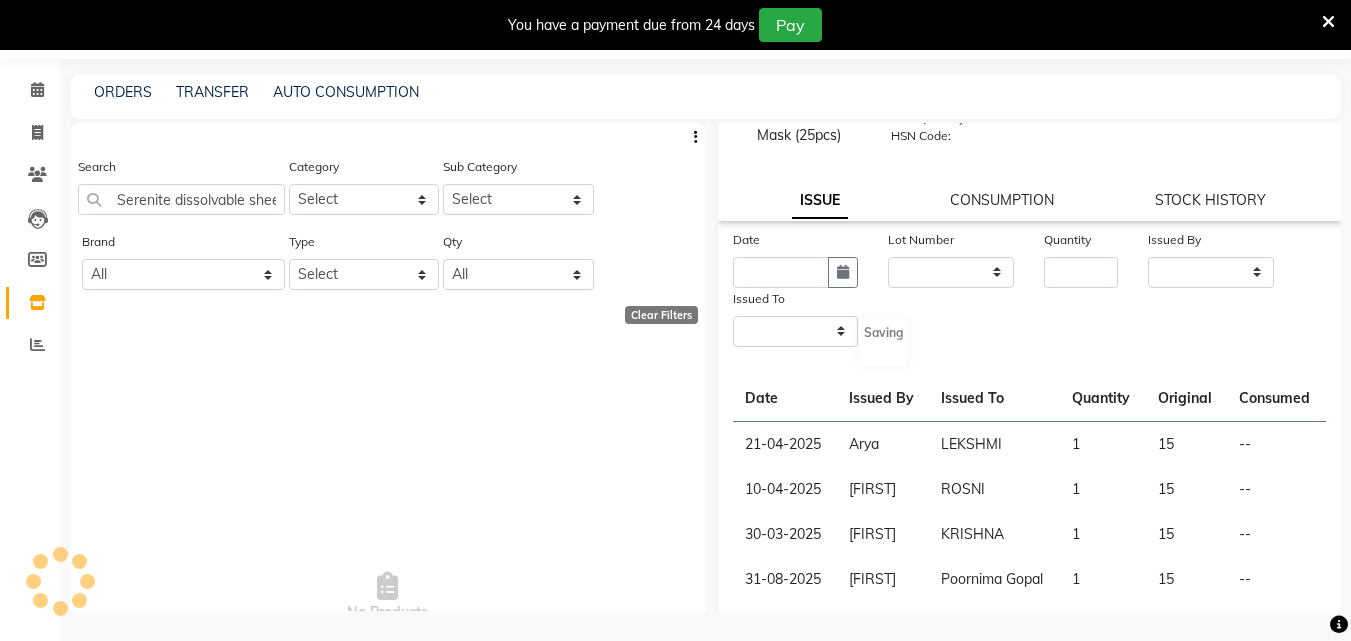 scroll, scrollTop: 0, scrollLeft: 0, axis: both 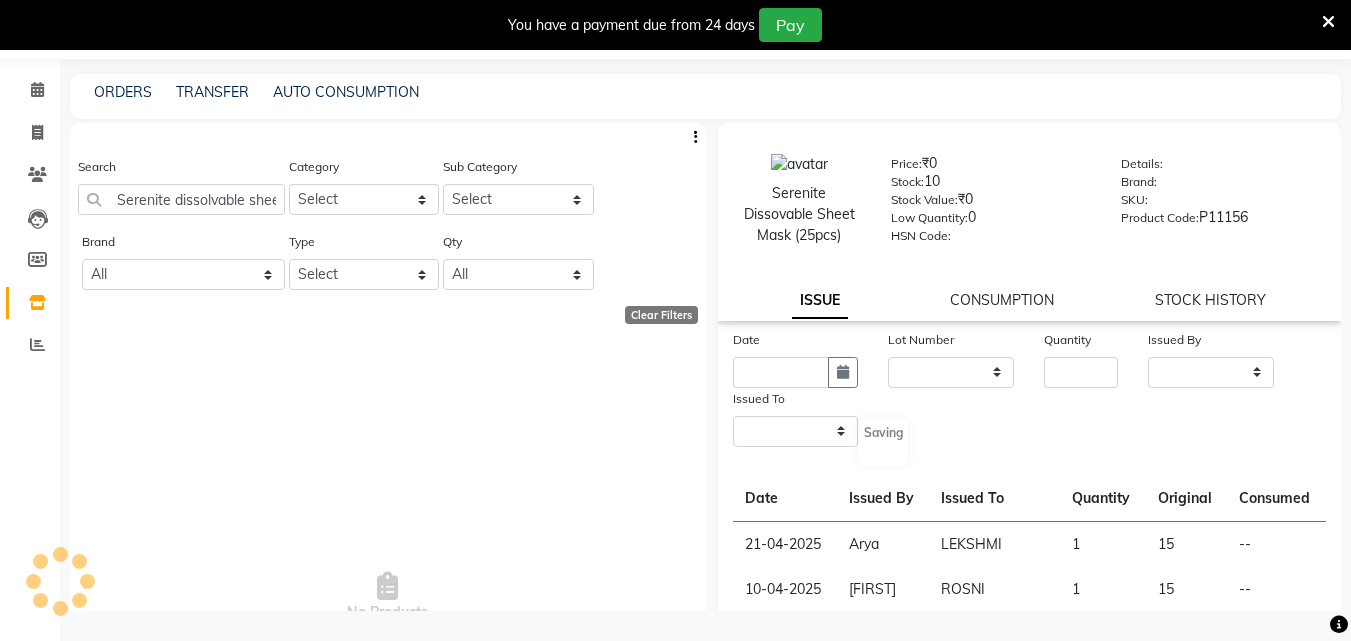 select 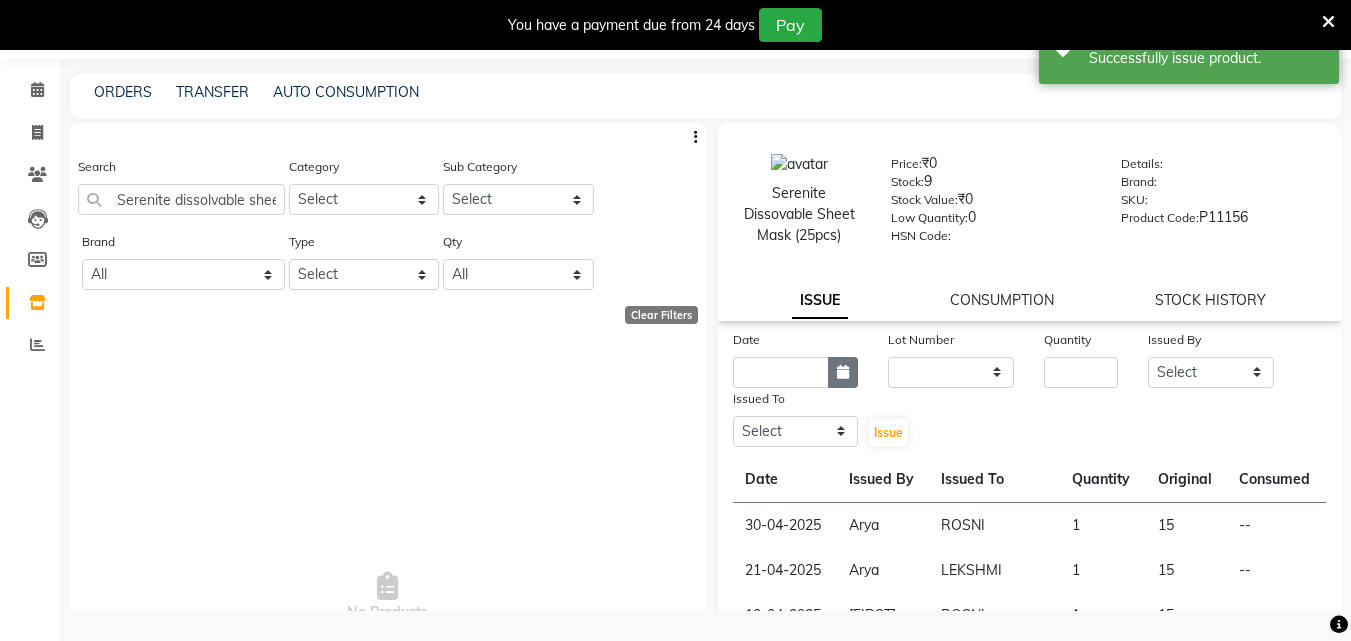 click 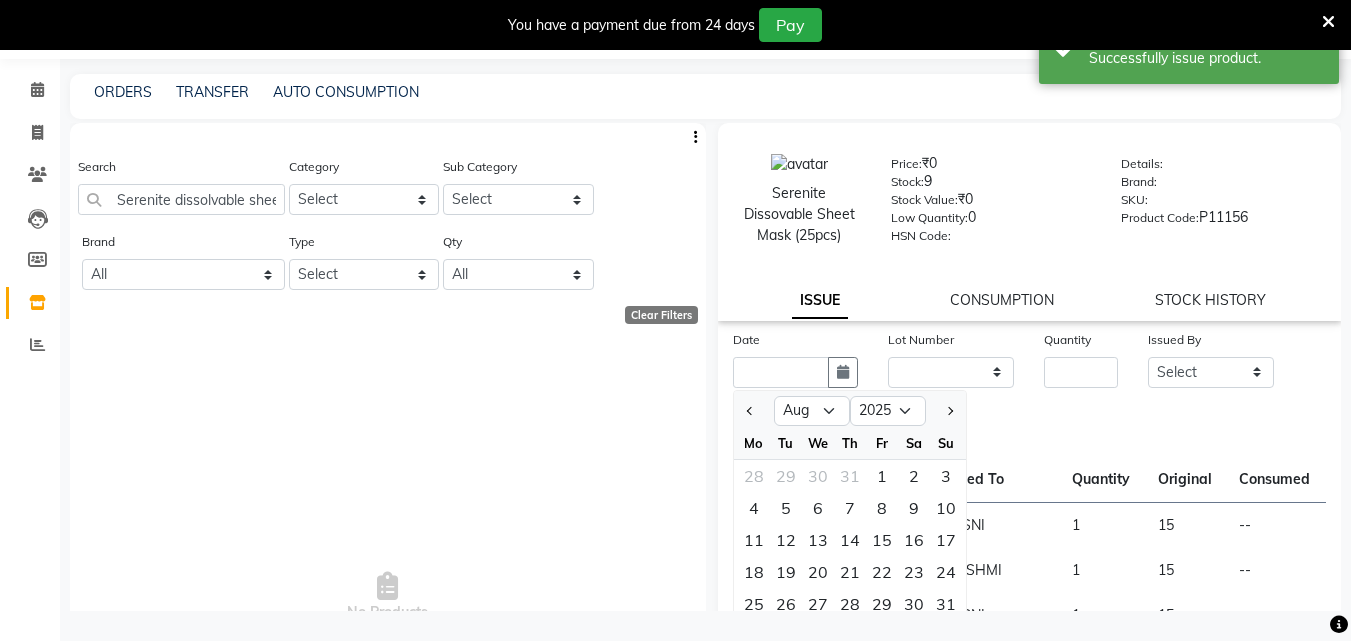 click on "Date Jan Feb Mar Apr May Jun Jul Aug Sep Oct Nov Dec 2015 2016 2017 2018 2019 2020 2021 2022 2023 2024 2025 2026 2027 2028 2029 2030 2031 2032 2033 2034 2035 Mo Tu We Th Fr Sa Su 28 29 30 31 1 2 3 4 5 6 7 8 9 10 11 12 13 14 15 16 17 18 19 20 21 22 23 24 25 26 27 28 29 30 31 1 2 3 4 5 6 7 Lot Number None Quantity Issued By Select Arya  CHINJU GEETA KAZHAKOOTTAM ASHTAMUDI KRISHNA LEKSHMI MADONNA MICHAEL MINCY VARGHESE Poornima Gopal PRIYA RESHMA ROSNI Sindhu SOORYAMOL Issued To Select Arya  CHINJU GEETA KAZHAKOOTTAM ASHTAMUDI KRISHNA LEKSHMI MADONNA MICHAEL MINCY VARGHESE Poornima Gopal PRIYA RESHMA ROSNI Sindhu SOORYAMOL  Issue" 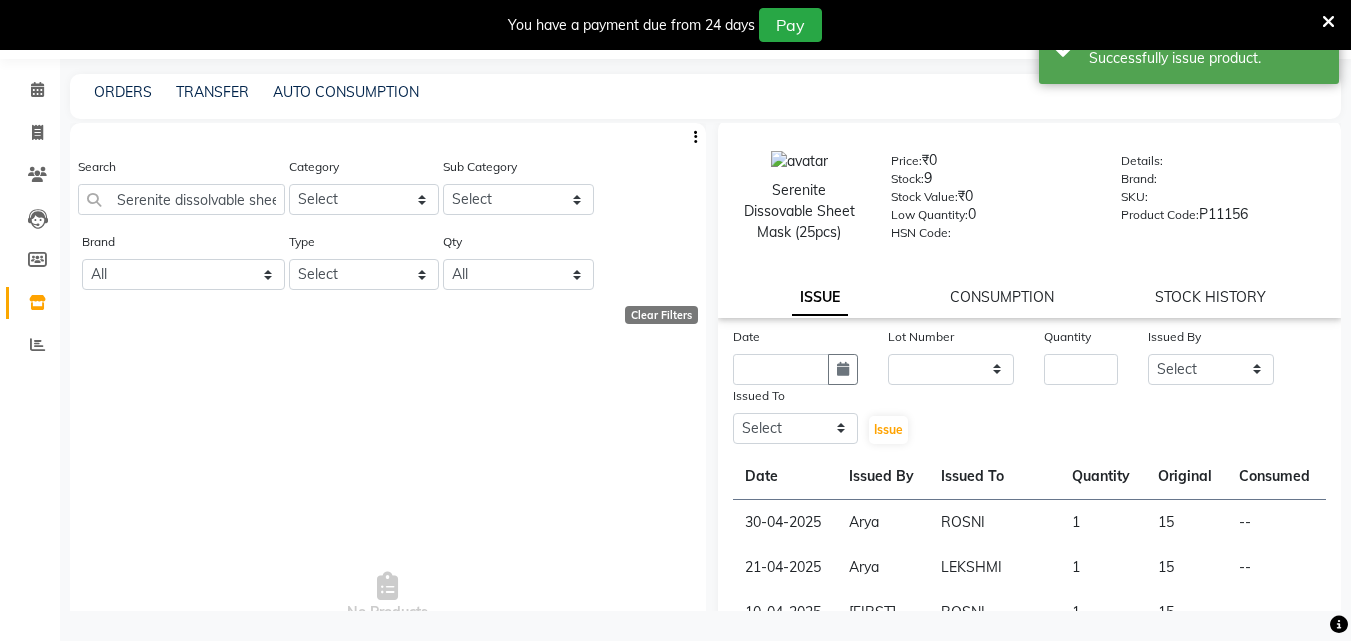 scroll, scrollTop: 0, scrollLeft: 0, axis: both 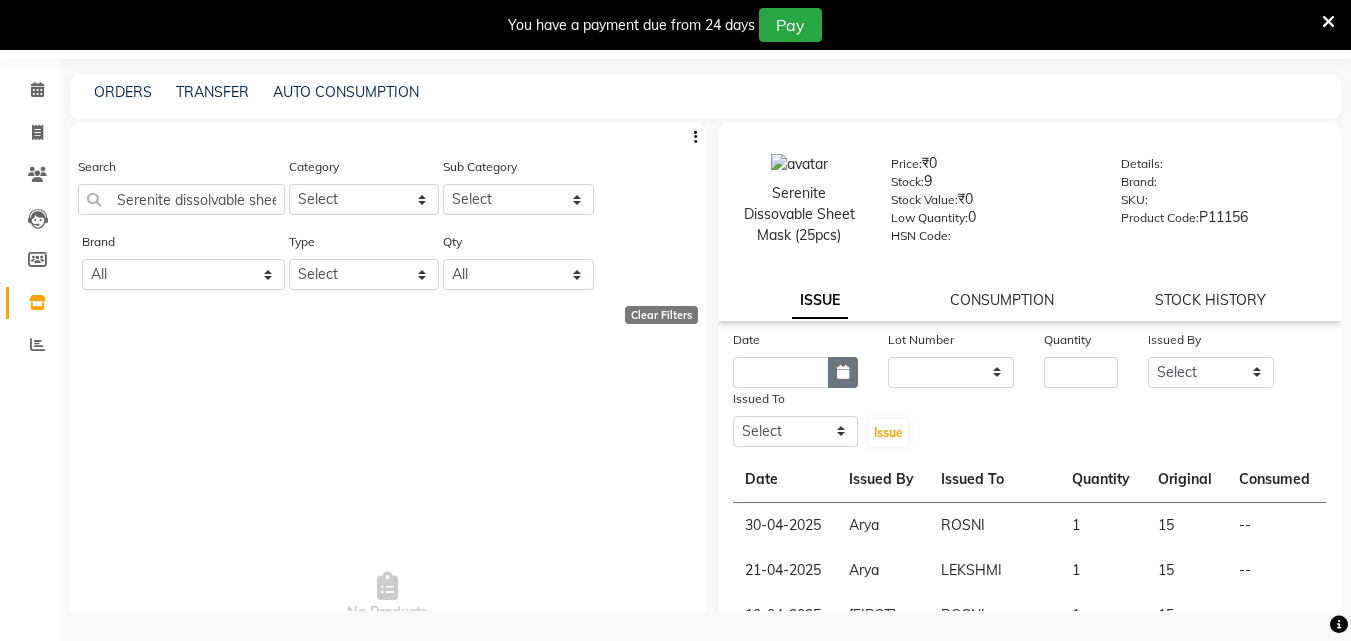 click 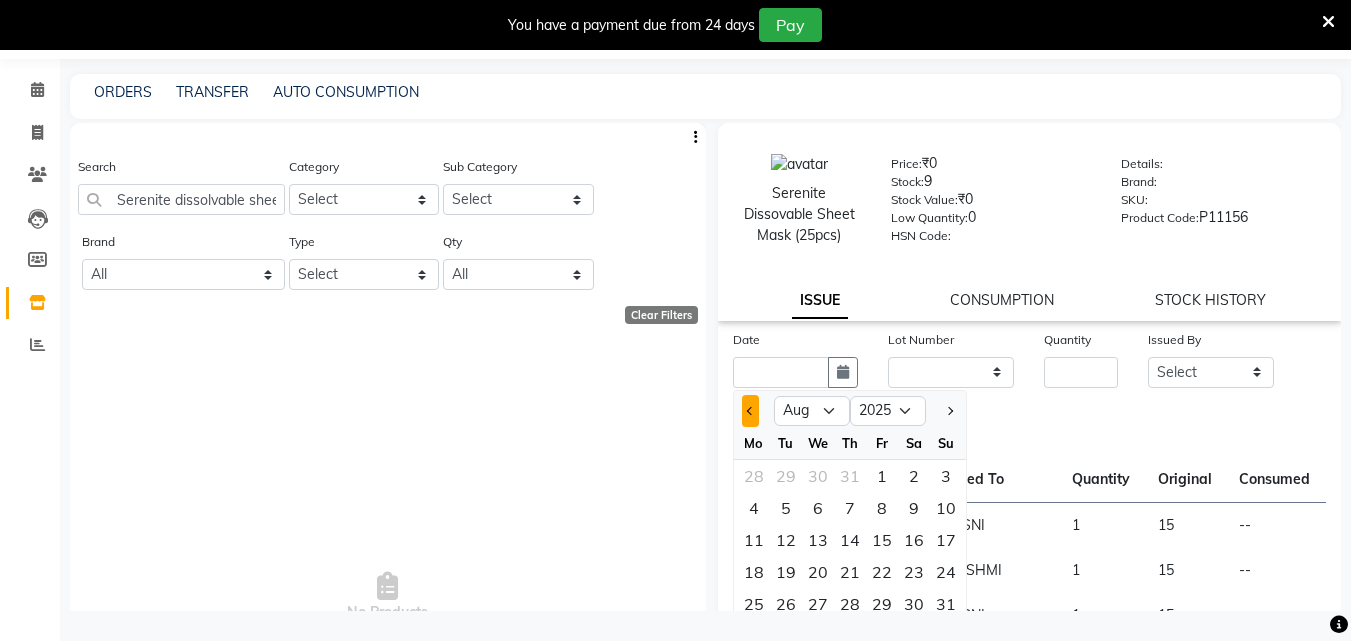 click 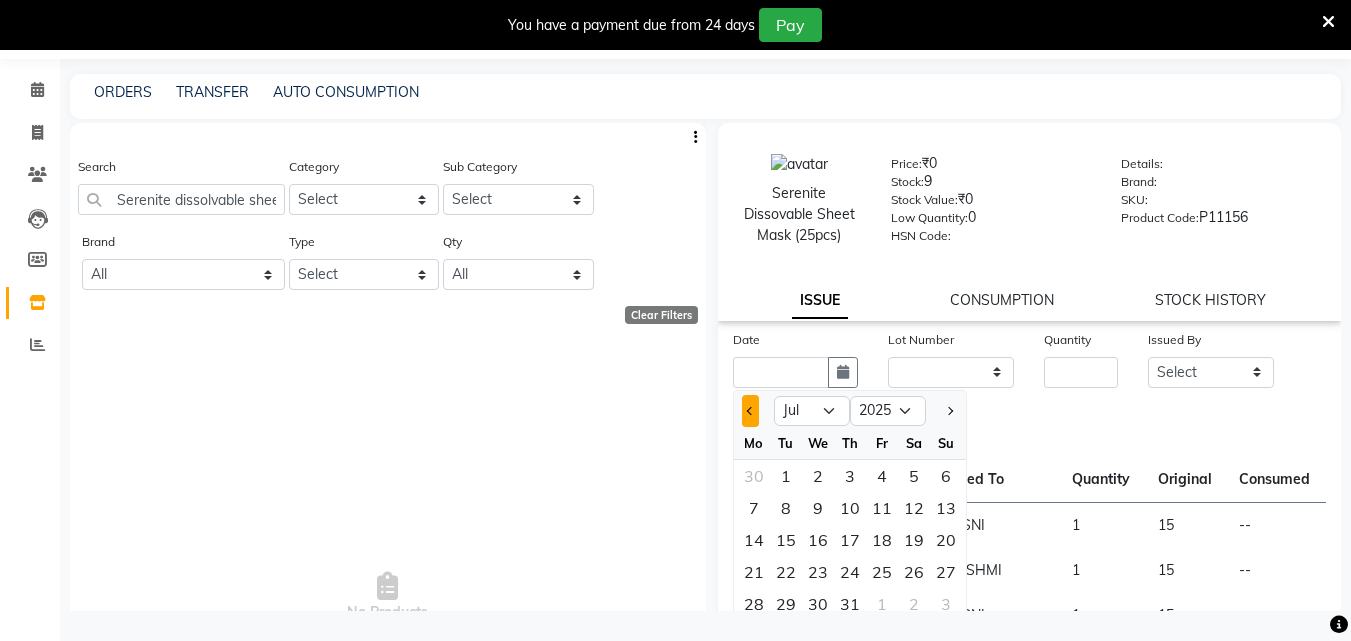 click 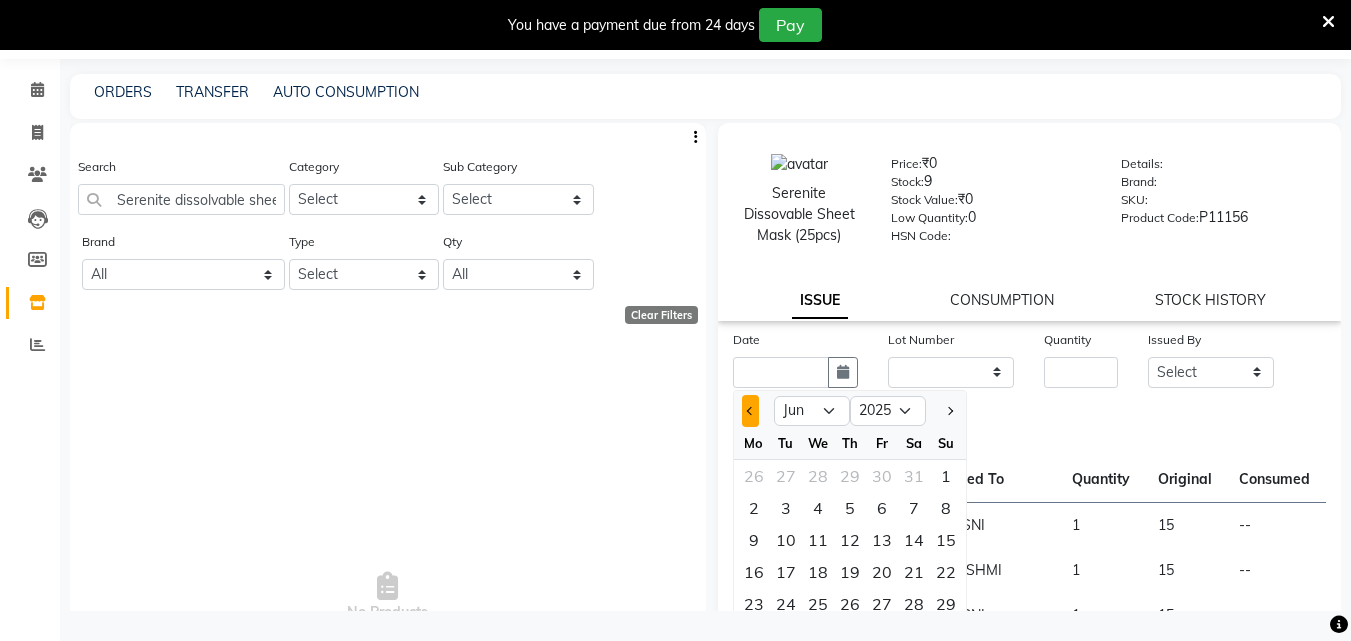 click 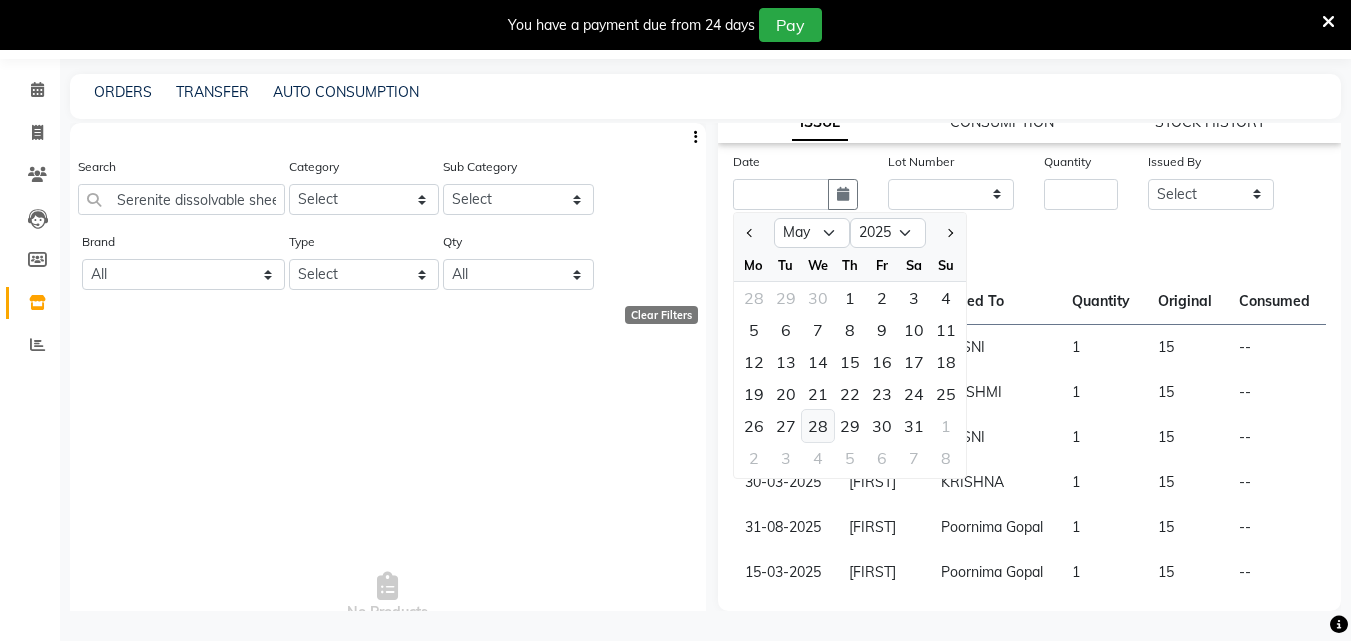 scroll, scrollTop: 200, scrollLeft: 0, axis: vertical 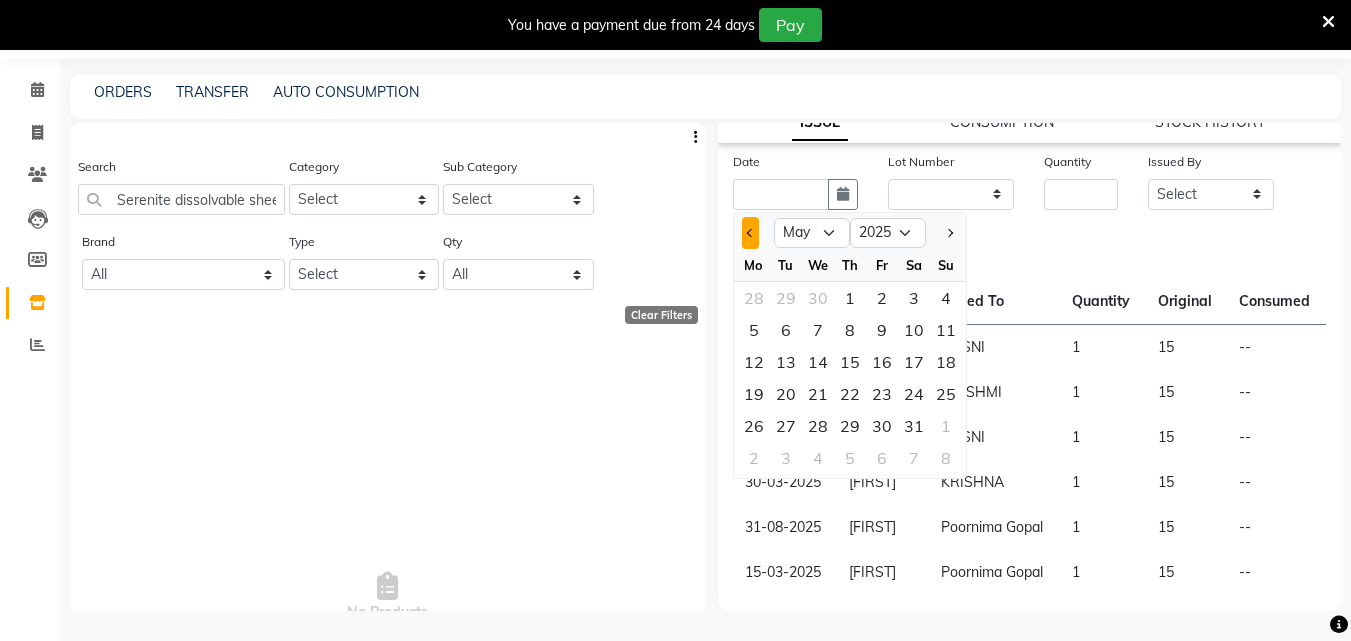 click 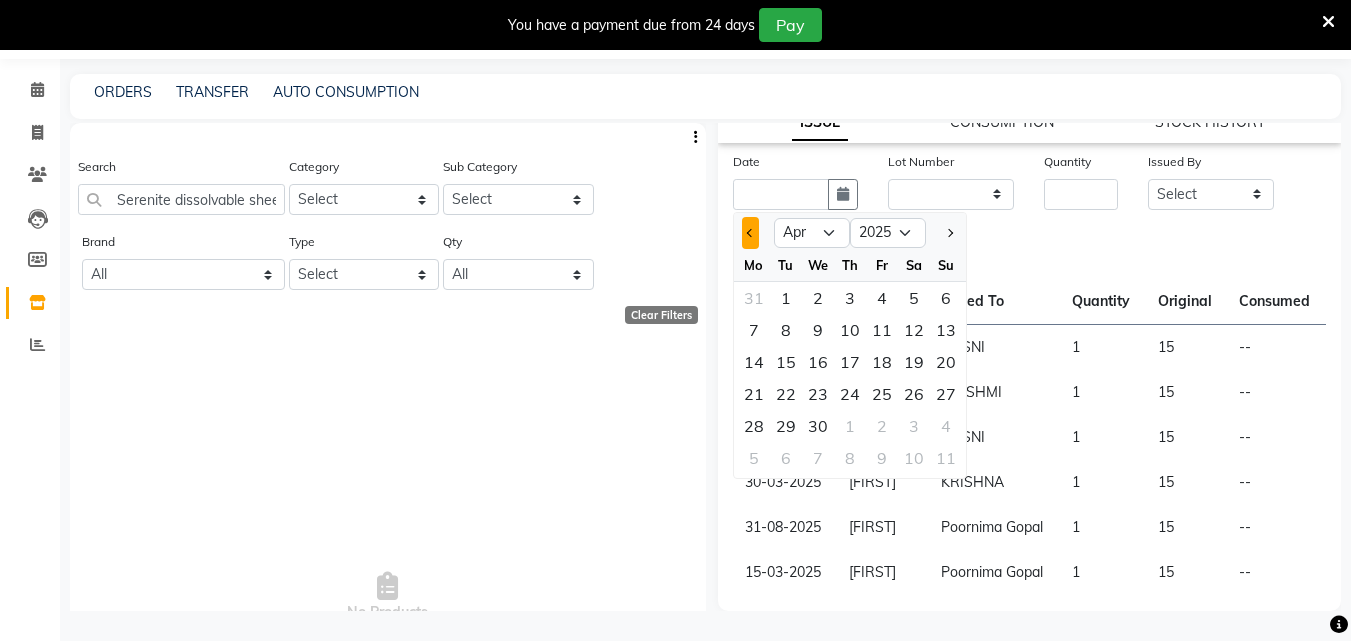 click 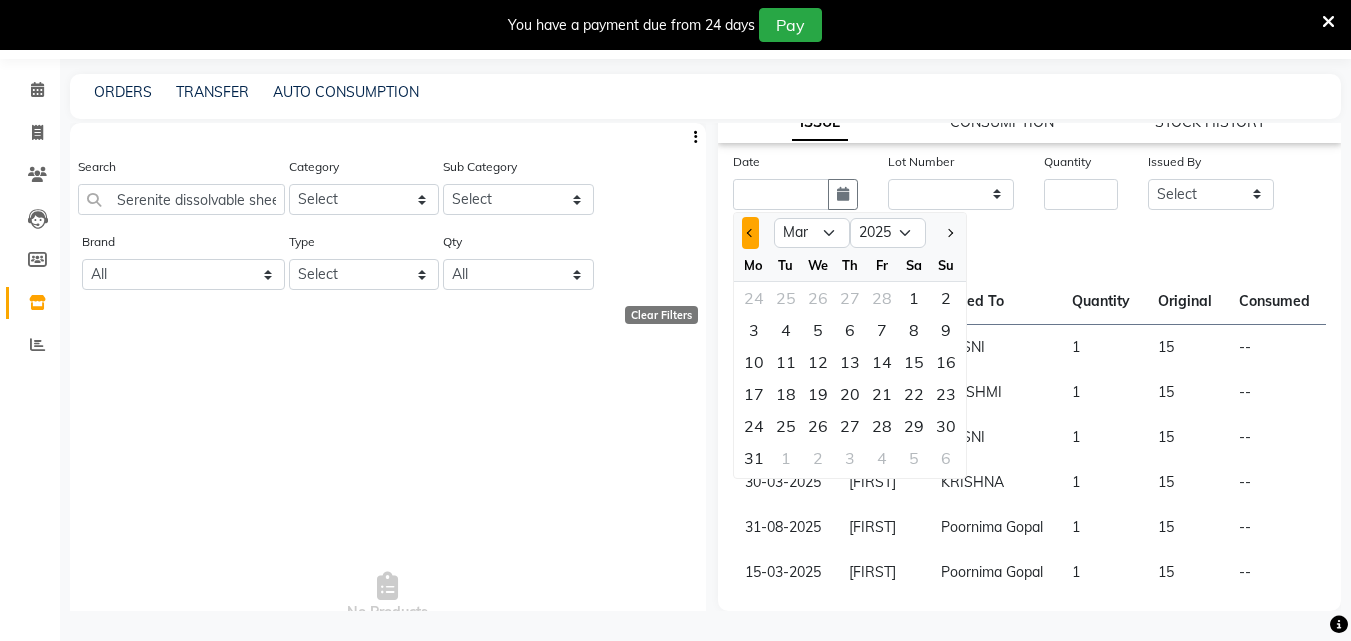 click 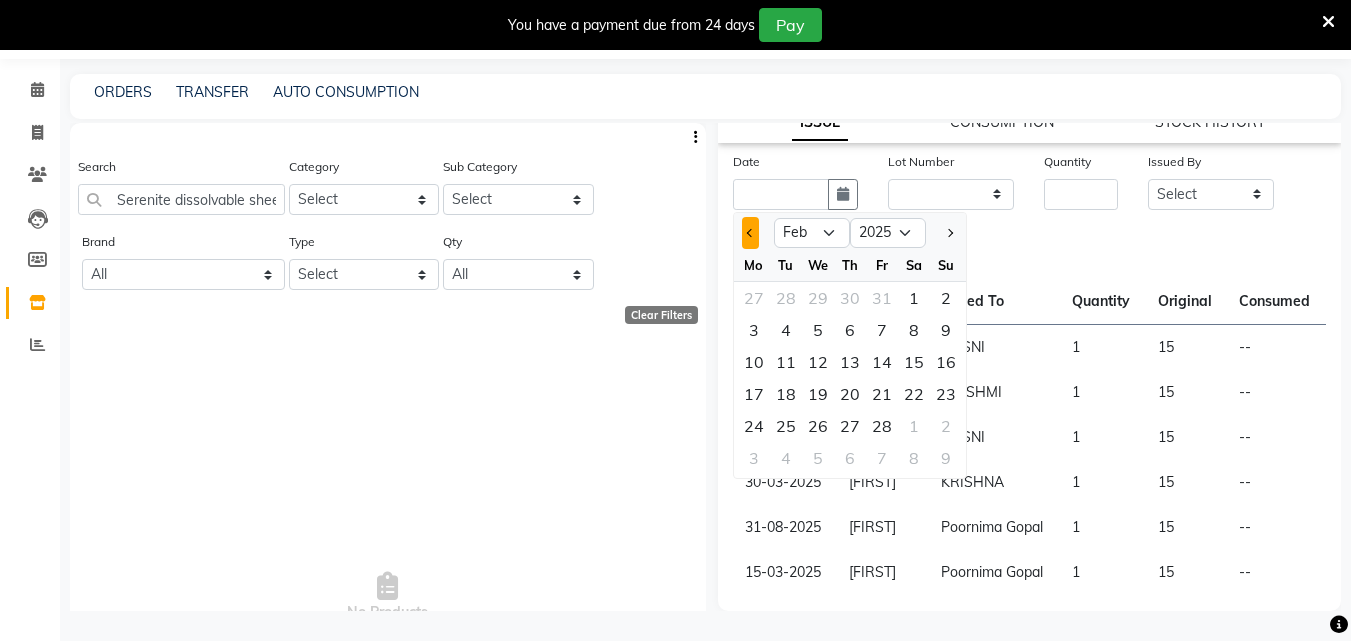 click 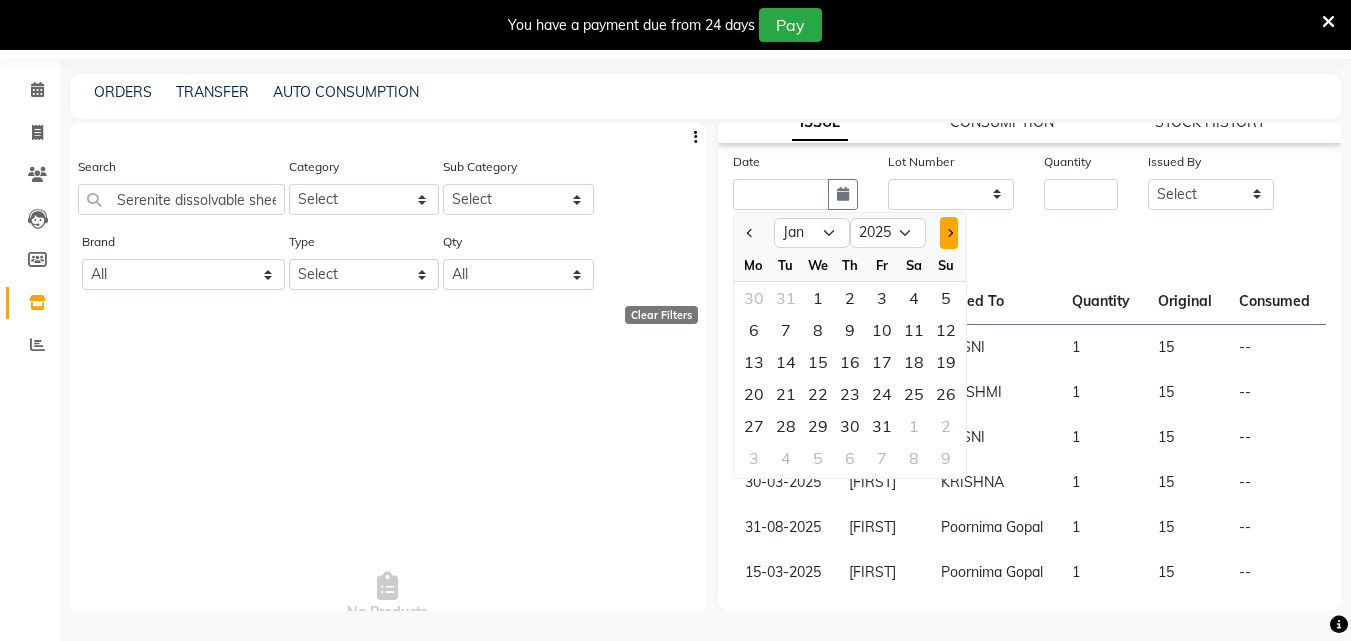 click 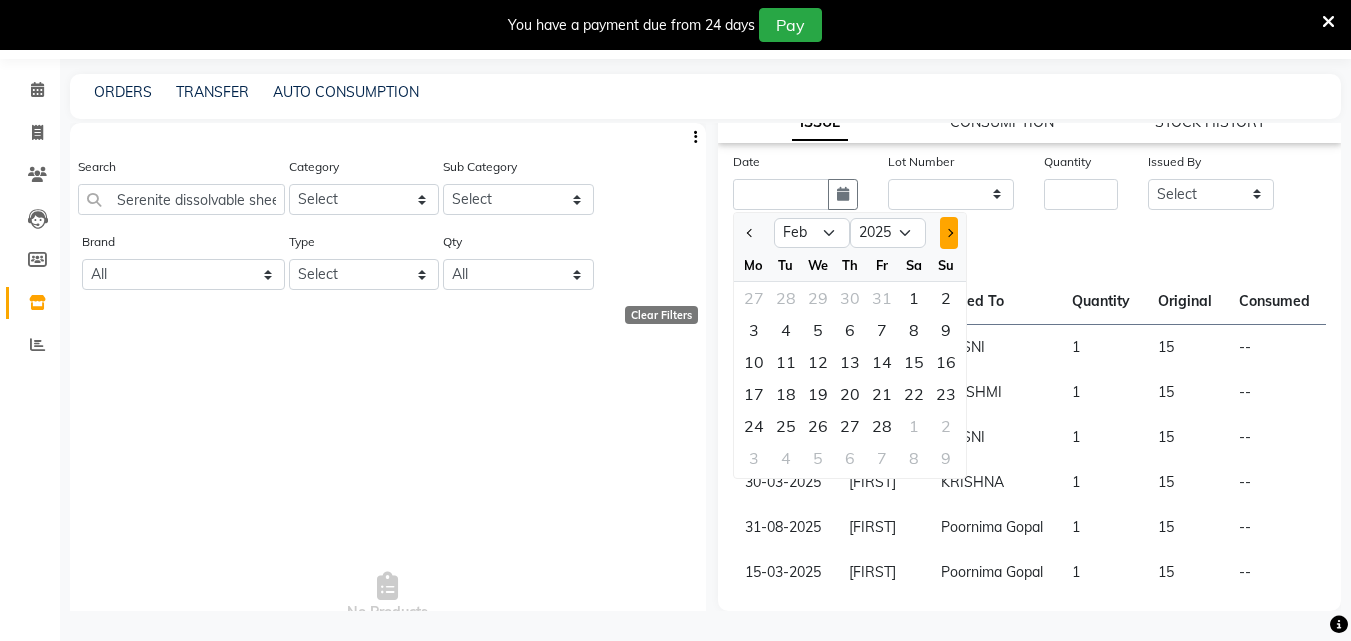 click 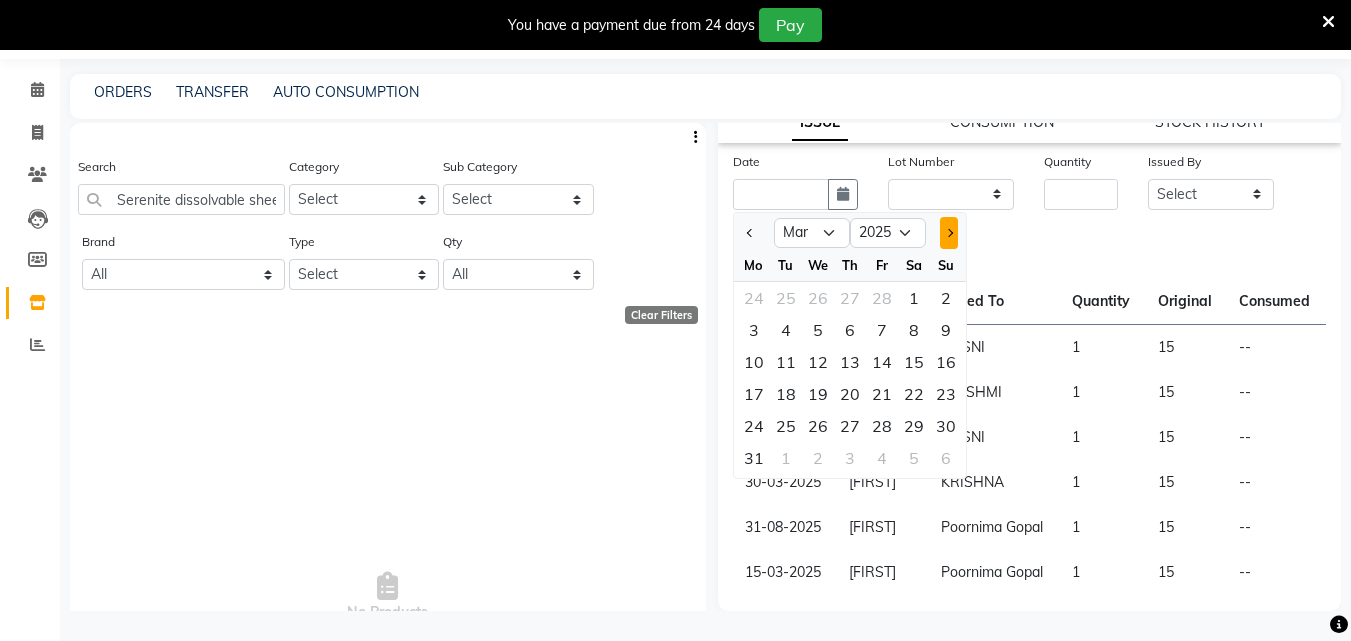 click 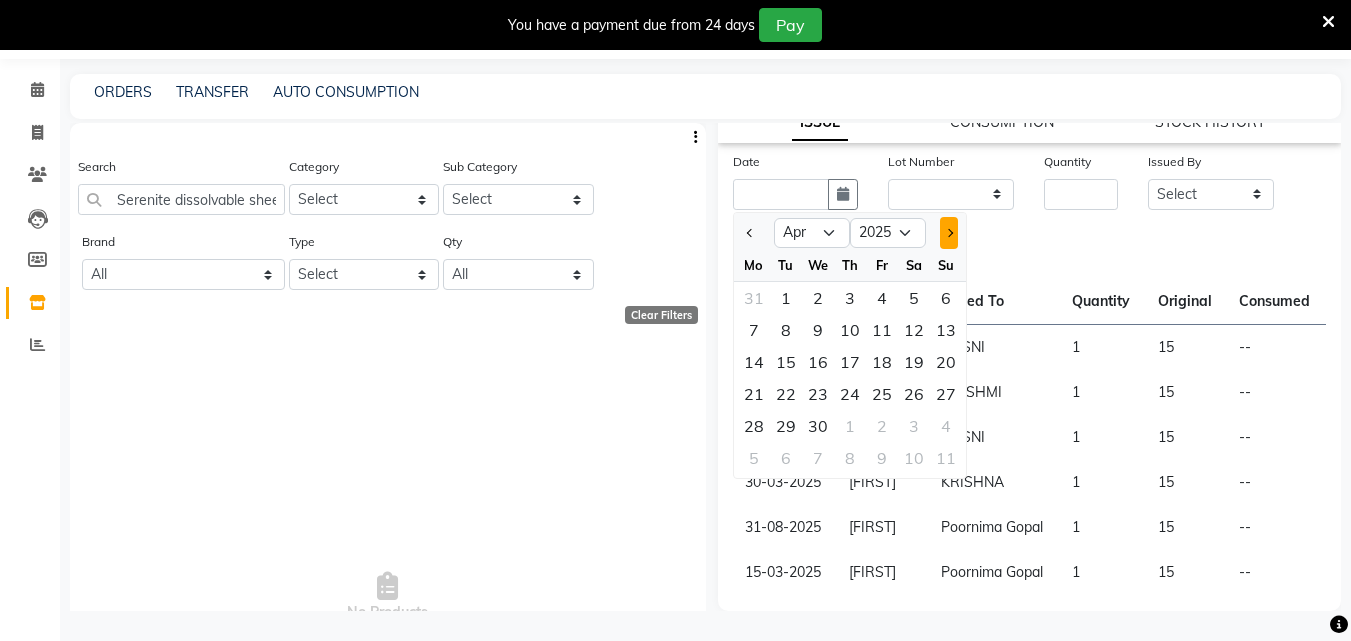 click 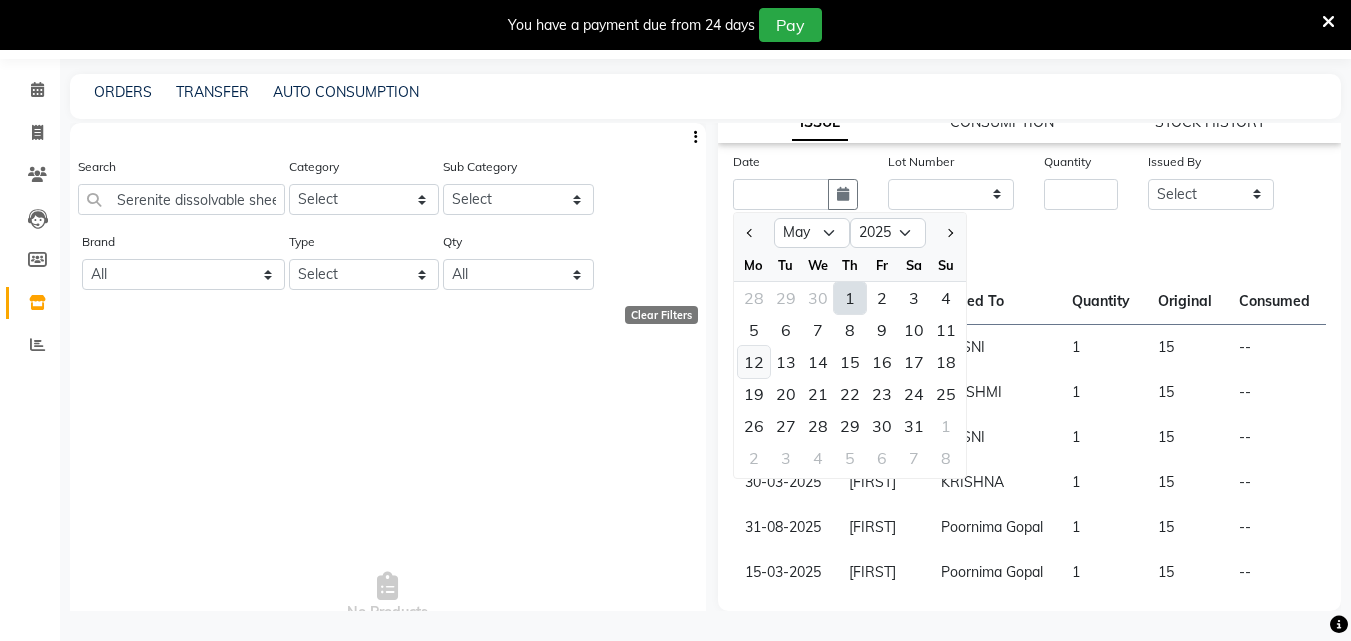 click on "12" 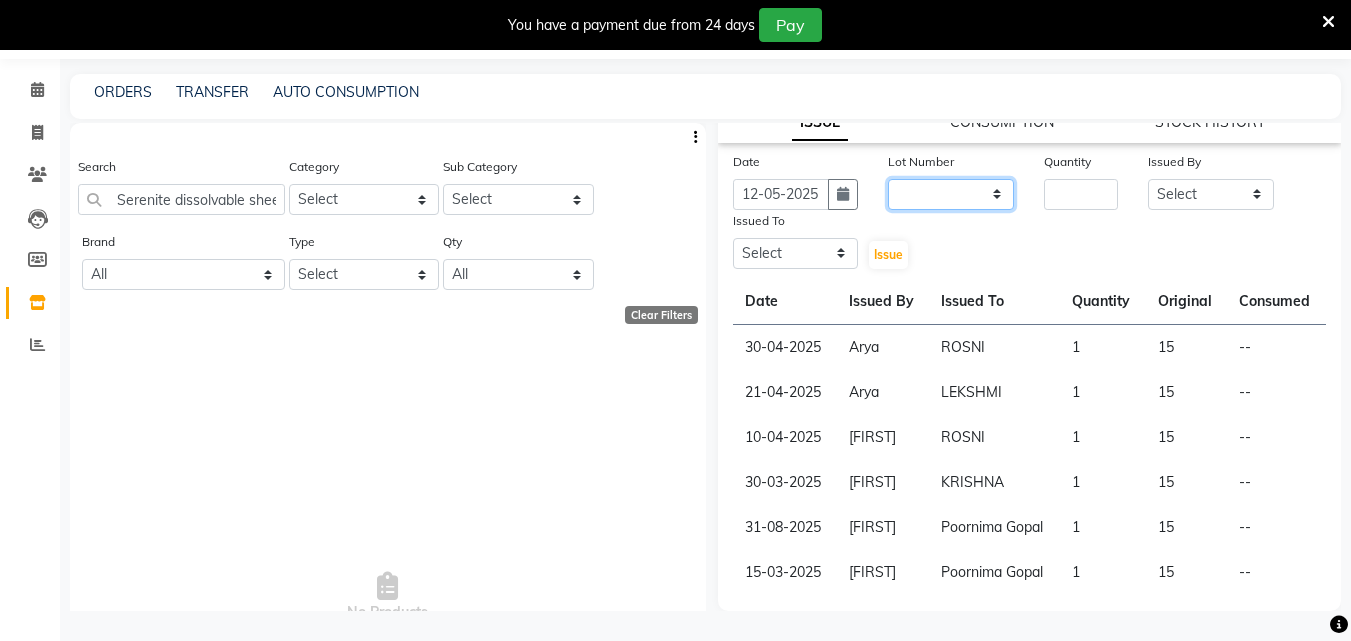 click on "None" 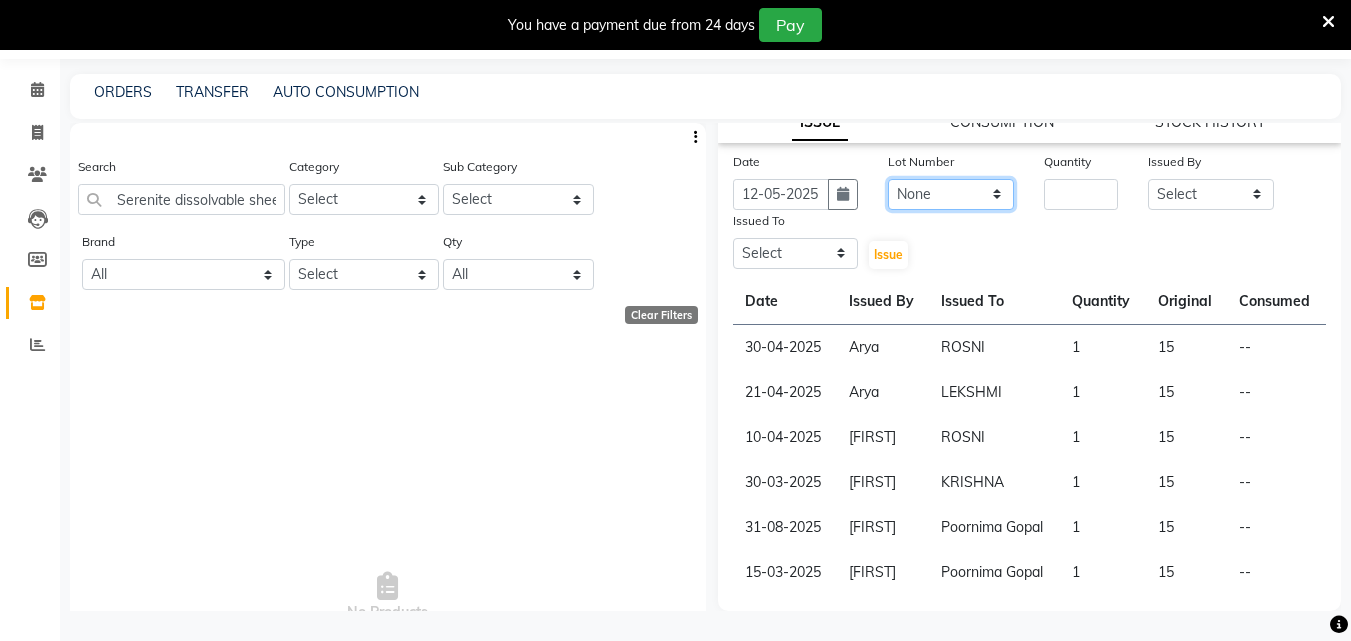click on "None" 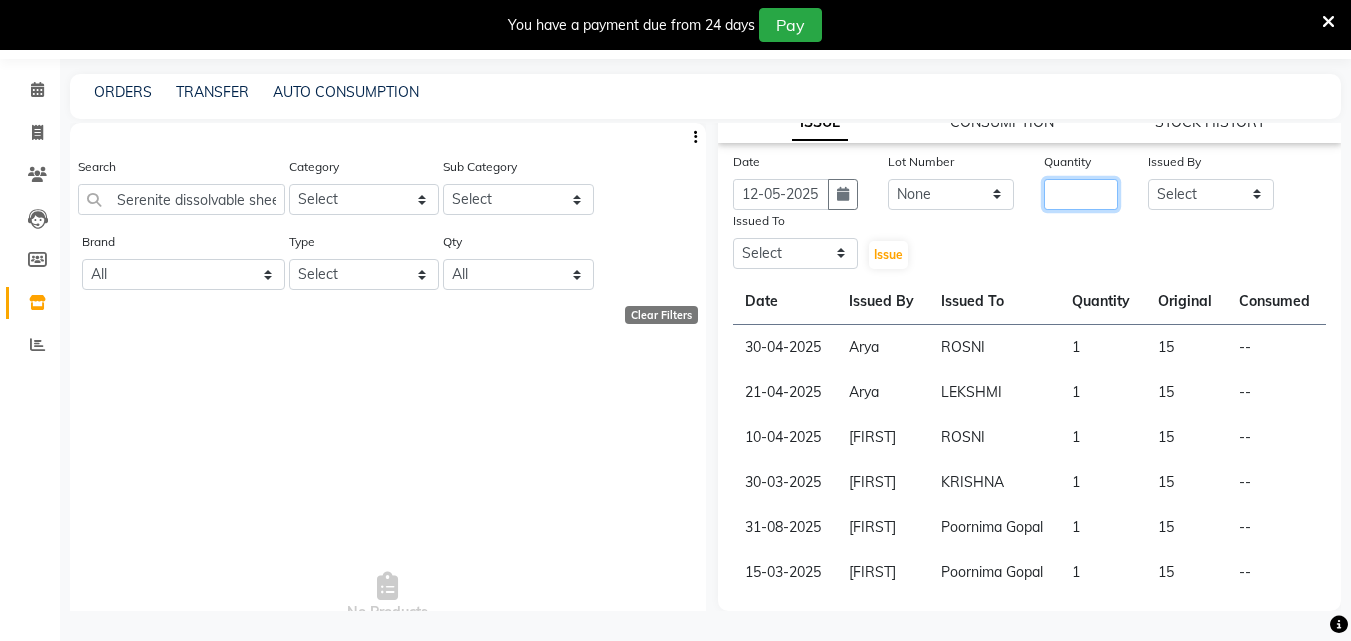 click 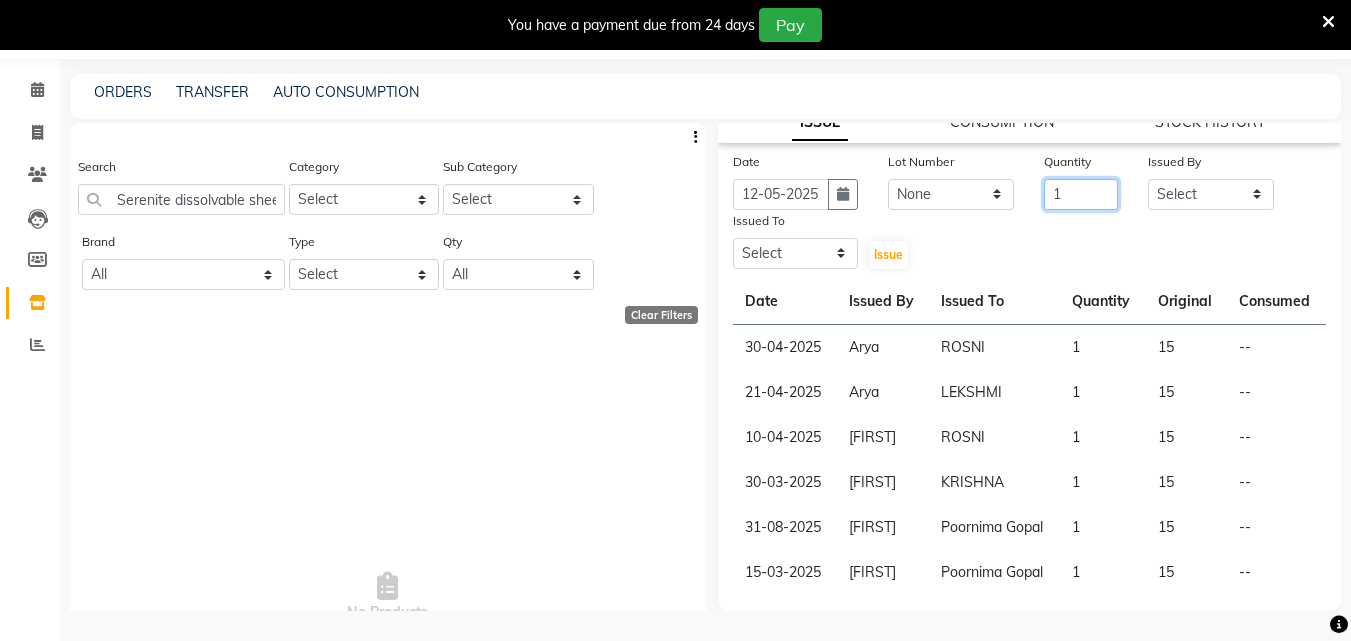 type on "1" 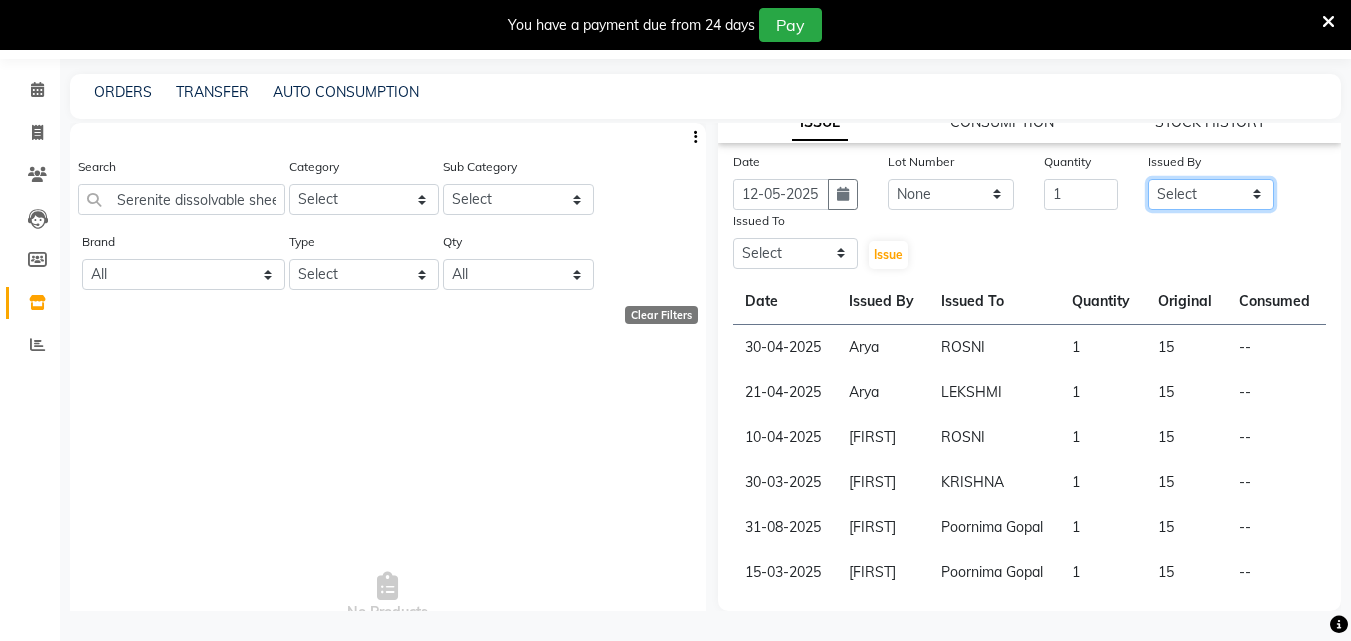 click on "Select Arya CHINJU GEETA KAZHAKOOTTAM ASHTAMUDI KRISHNA LEKSHMI MADONNA MICHAEL MINCY VARGHESE Poornima Gopal PRIYA RESHMA ROSNI Sindhu SOORYAMOL" 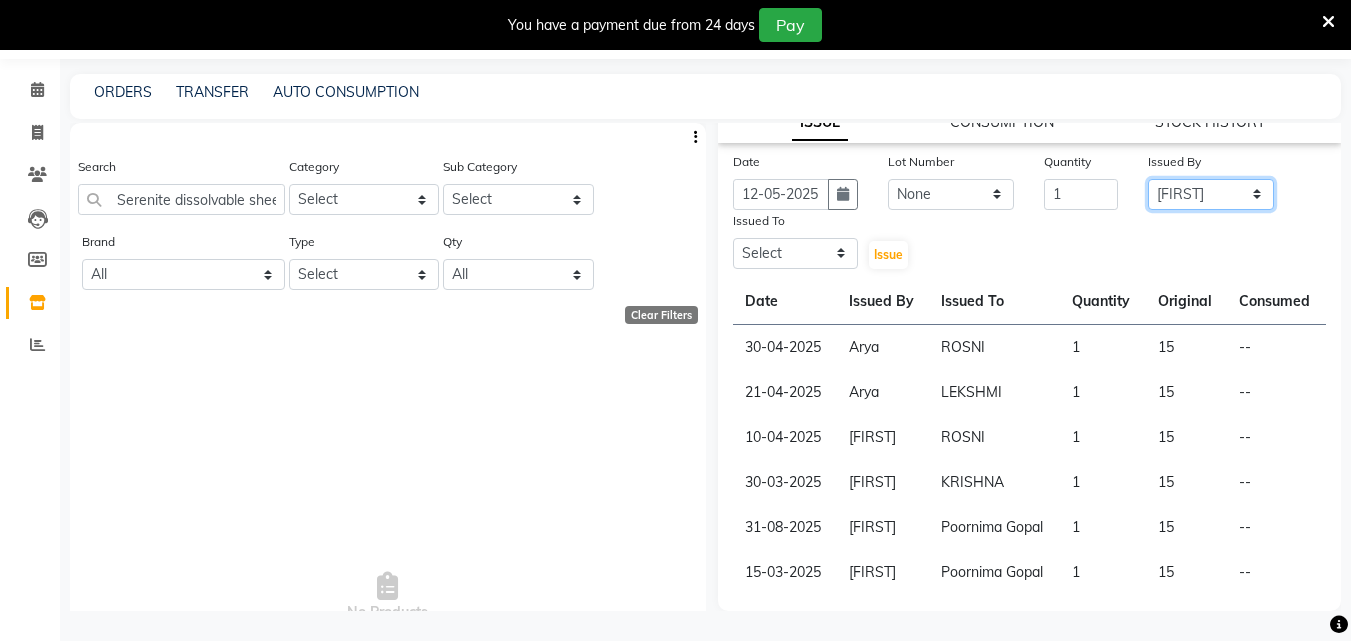 click on "Select Arya CHINJU GEETA KAZHAKOOTTAM ASHTAMUDI KRISHNA LEKSHMI MADONNA MICHAEL MINCY VARGHESE Poornima Gopal PRIYA RESHMA ROSNI Sindhu SOORYAMOL" 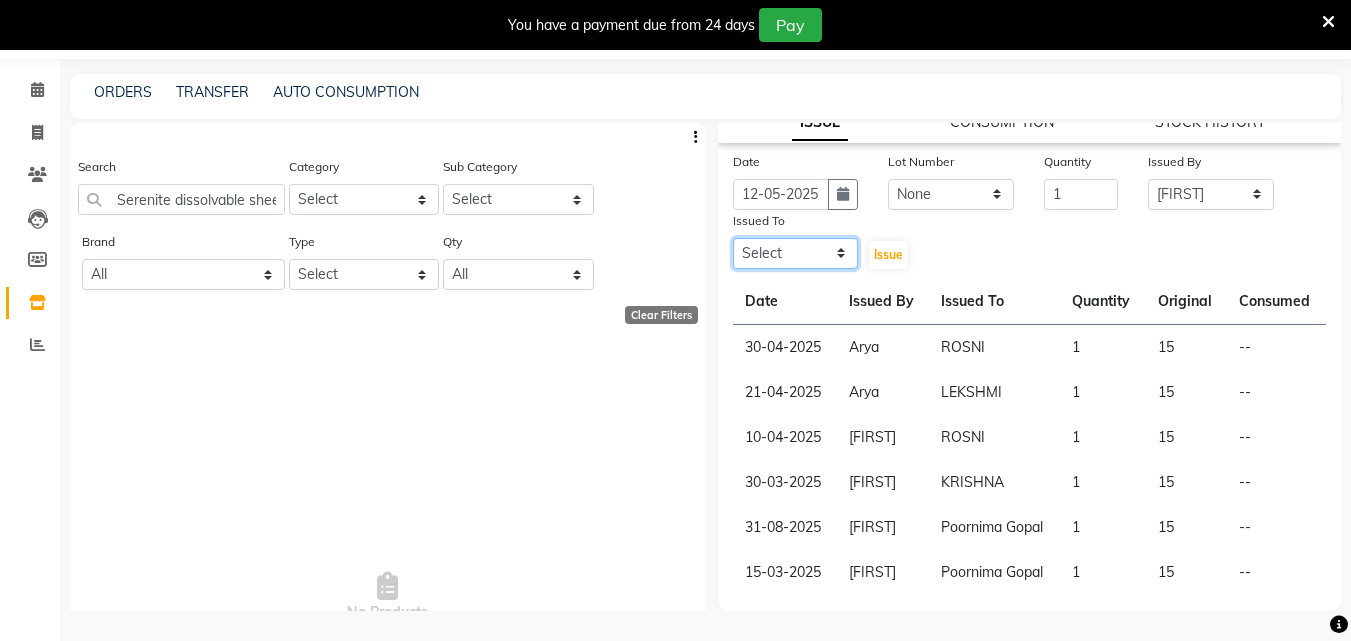 click on "Select Arya CHINJU GEETA KAZHAKOOTTAM ASHTAMUDI KRISHNA LEKSHMI MADONNA MICHAEL MINCY VARGHESE Poornima Gopal PRIYA RESHMA ROSNI Sindhu SOORYAMOL" 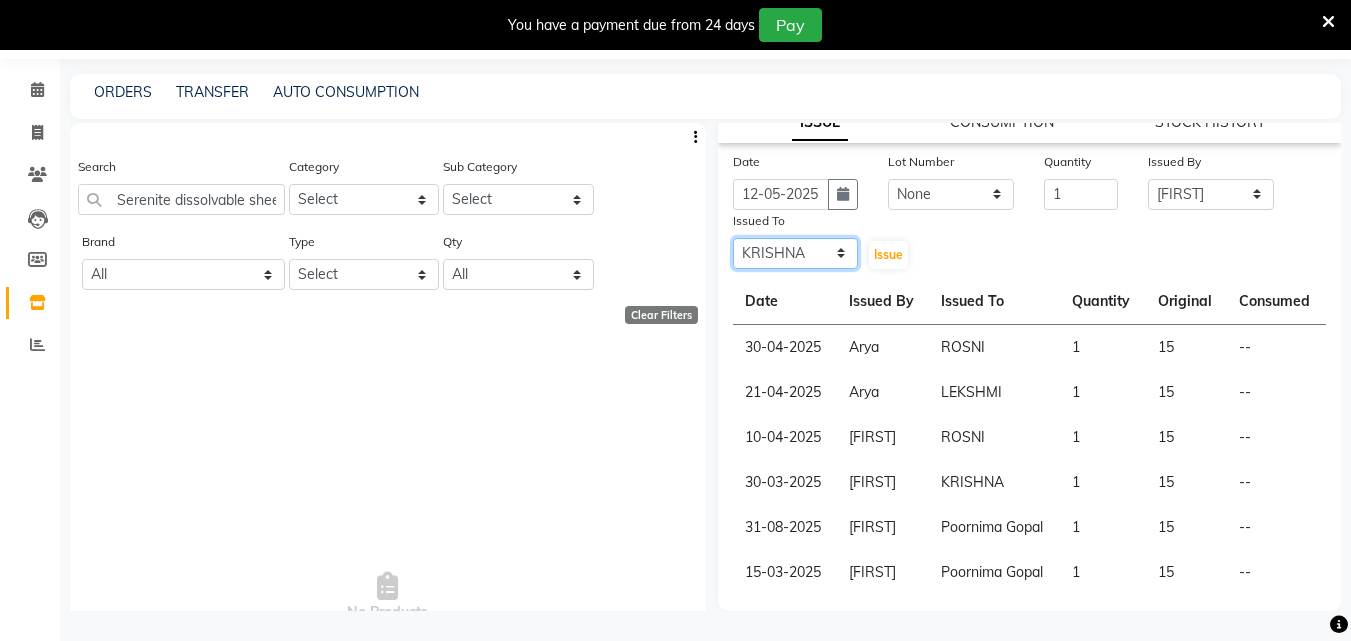 click on "Select Arya CHINJU GEETA KAZHAKOOTTAM ASHTAMUDI KRISHNA LEKSHMI MADONNA MICHAEL MINCY VARGHESE Poornima Gopal PRIYA RESHMA ROSNI Sindhu SOORYAMOL" 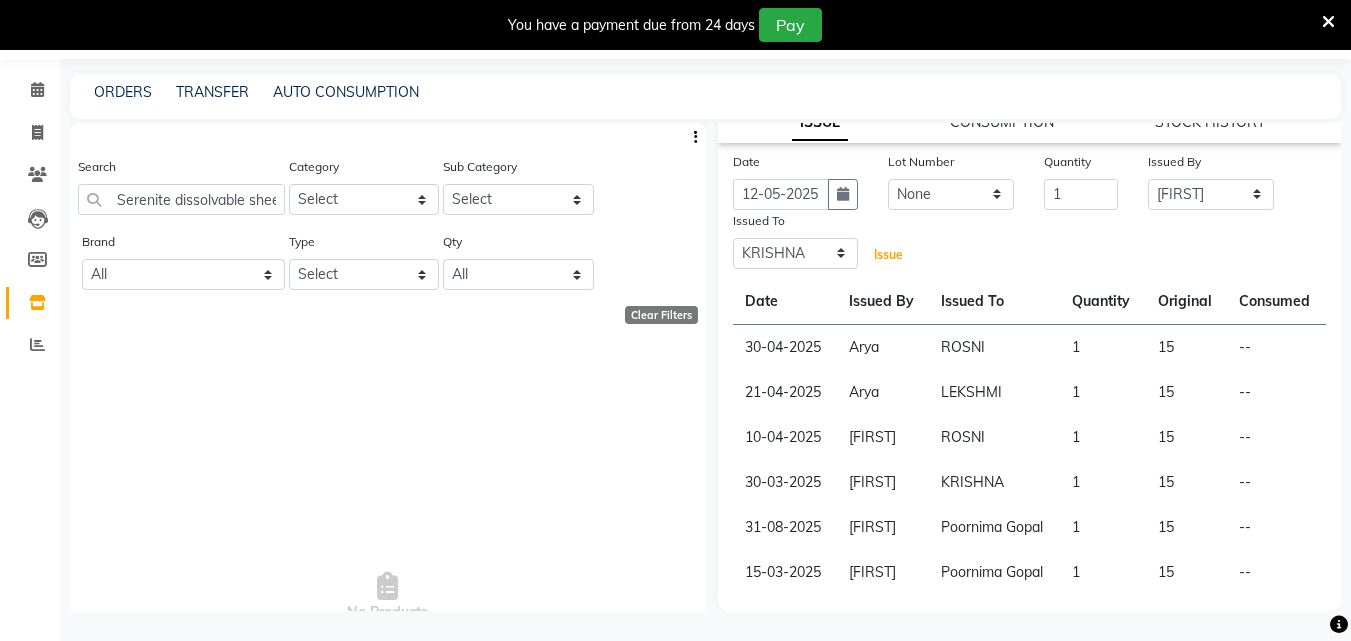 click on "Issue" 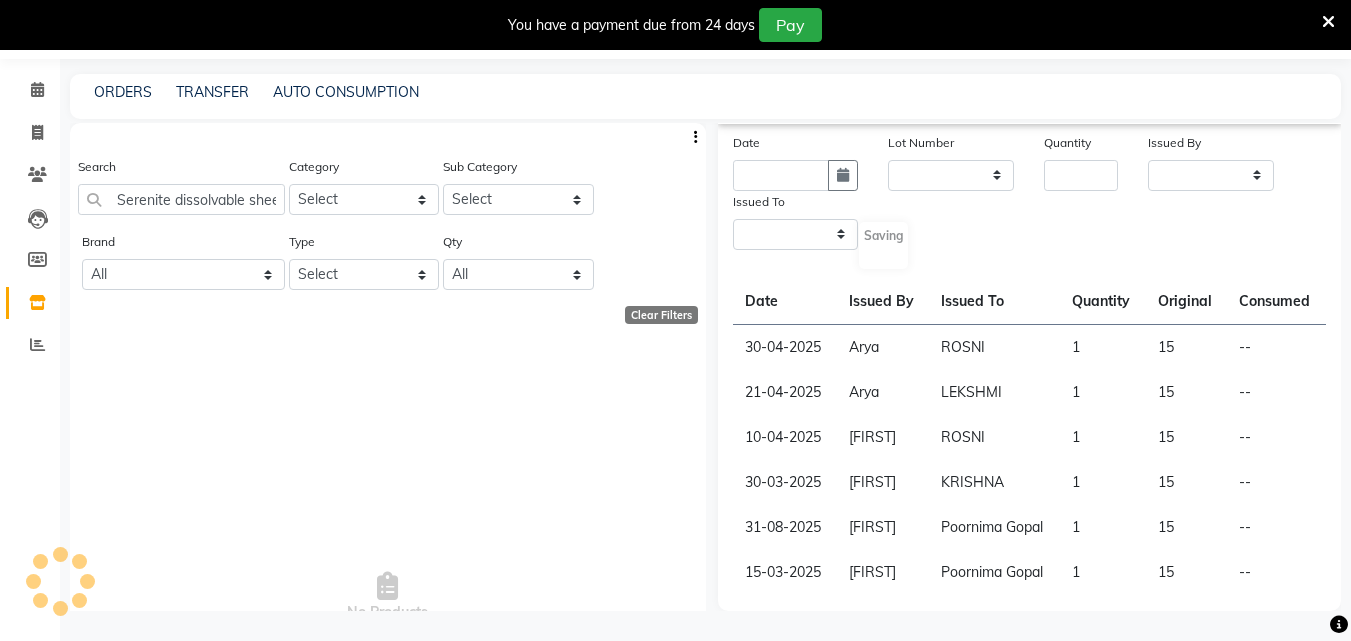 scroll, scrollTop: 0, scrollLeft: 0, axis: both 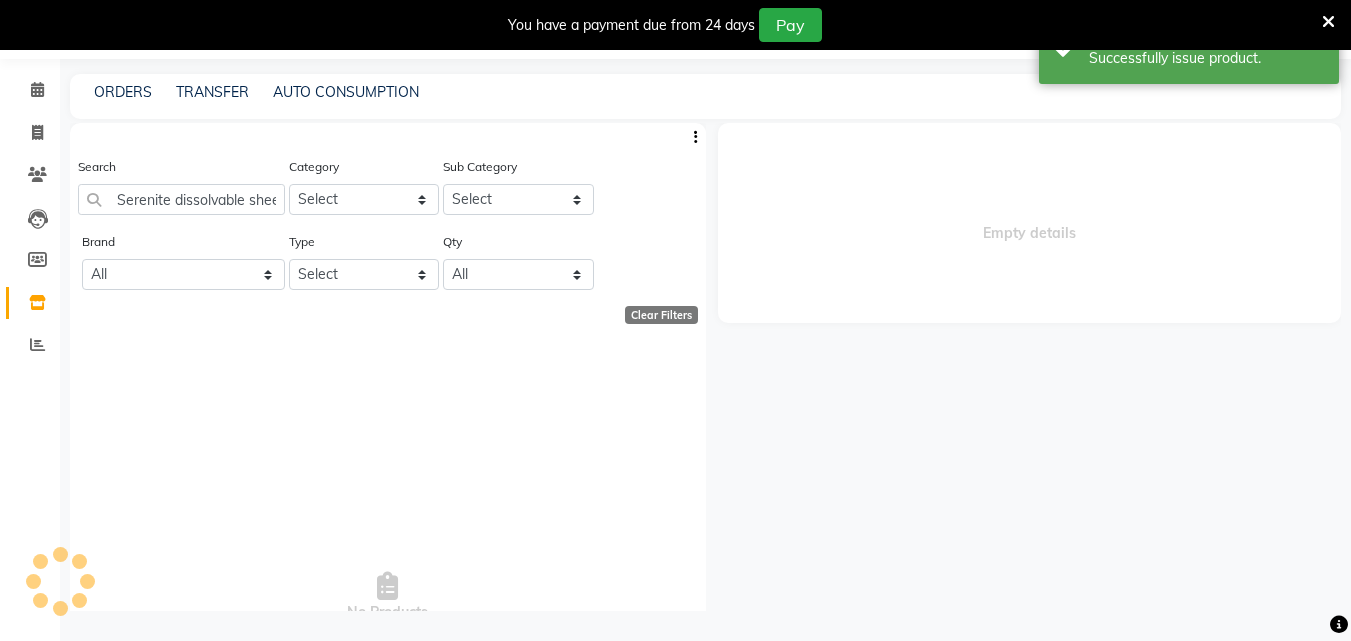 select 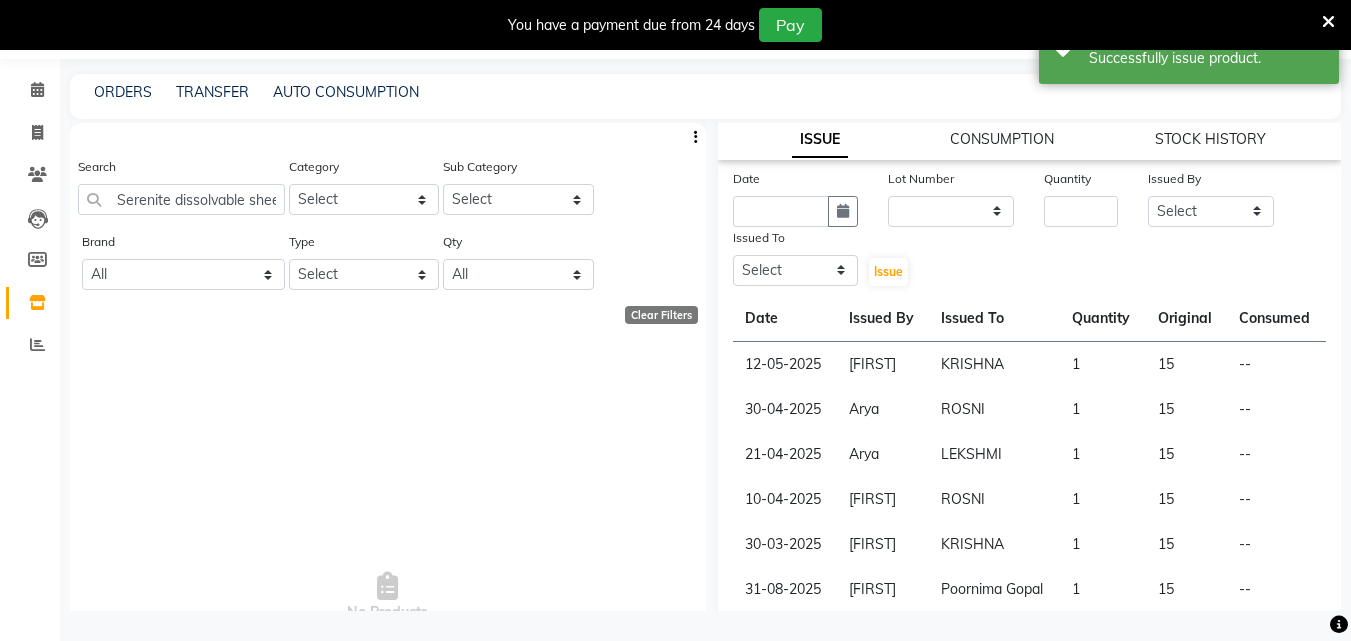 scroll, scrollTop: 200, scrollLeft: 0, axis: vertical 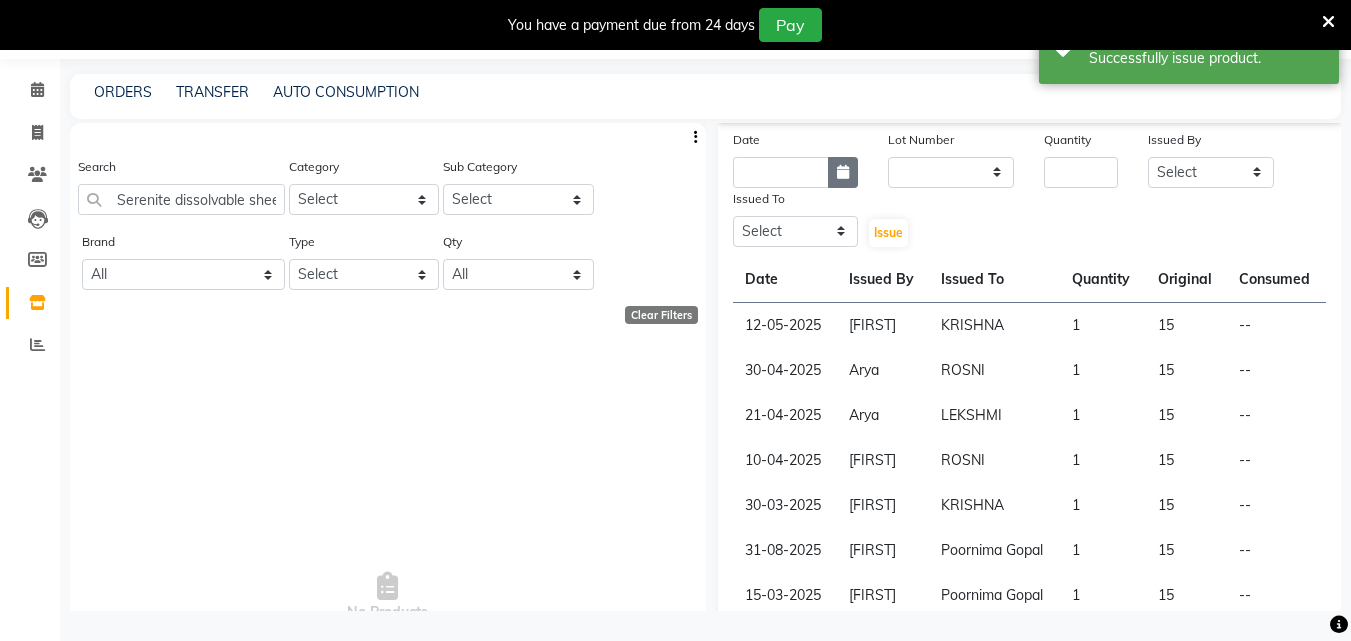 click 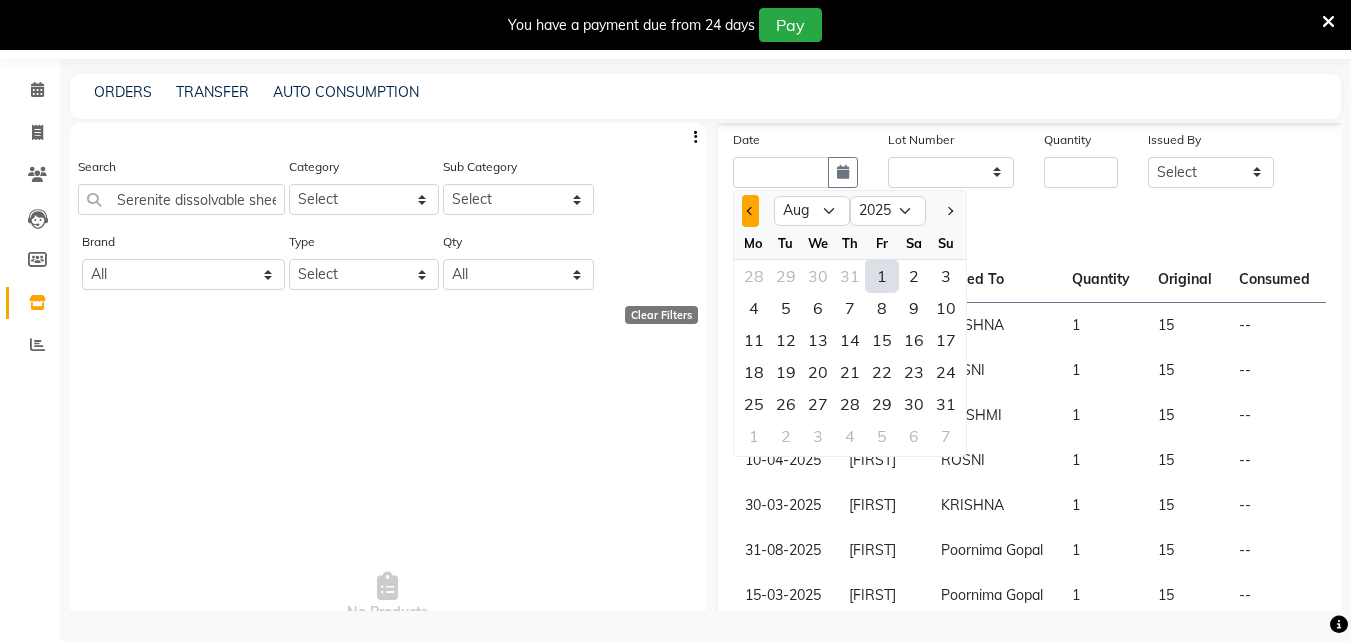 click 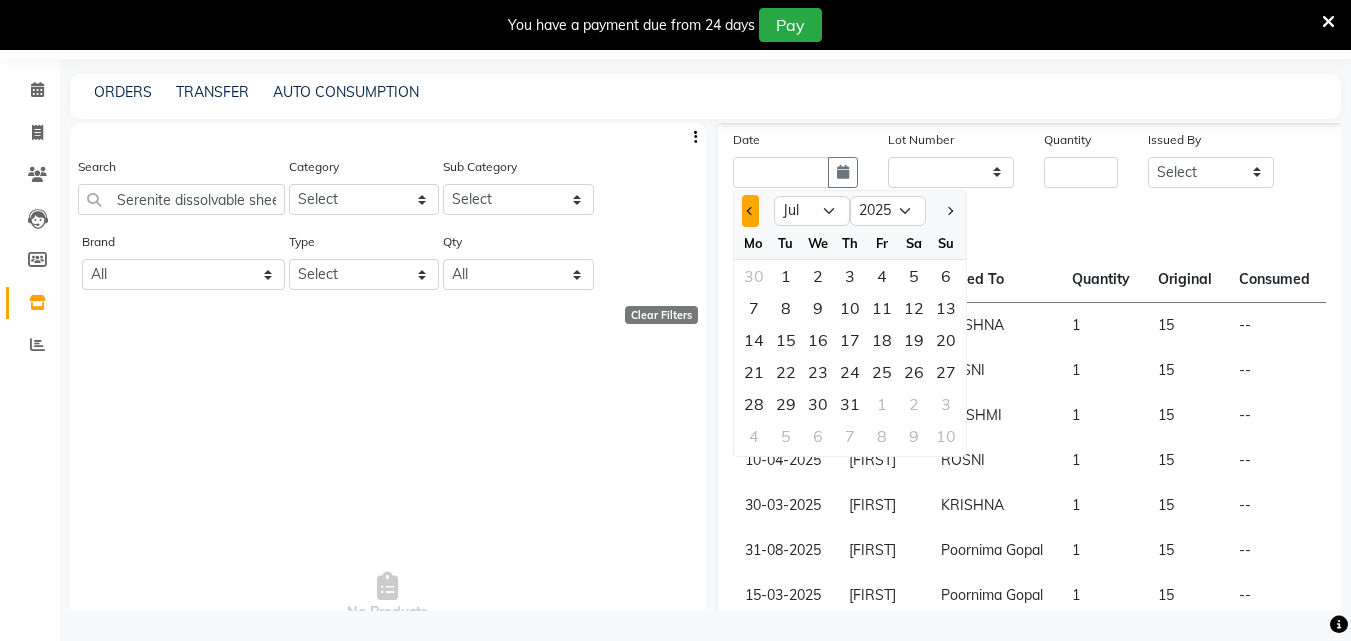 click 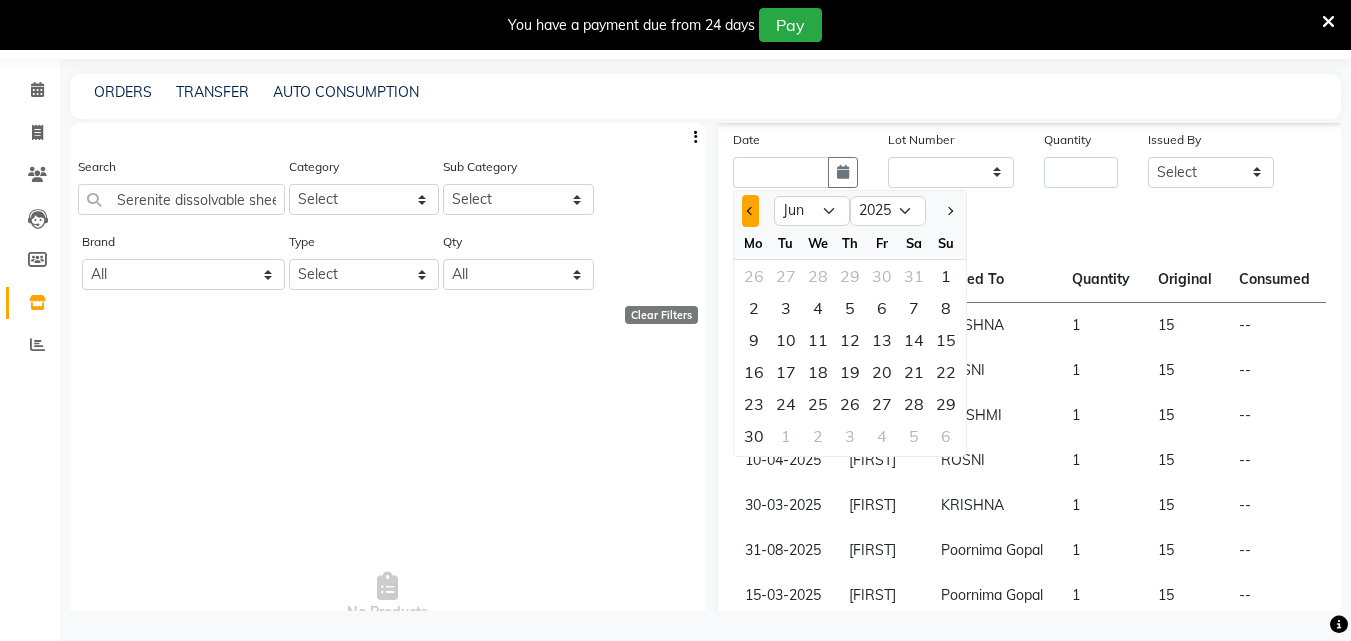 click 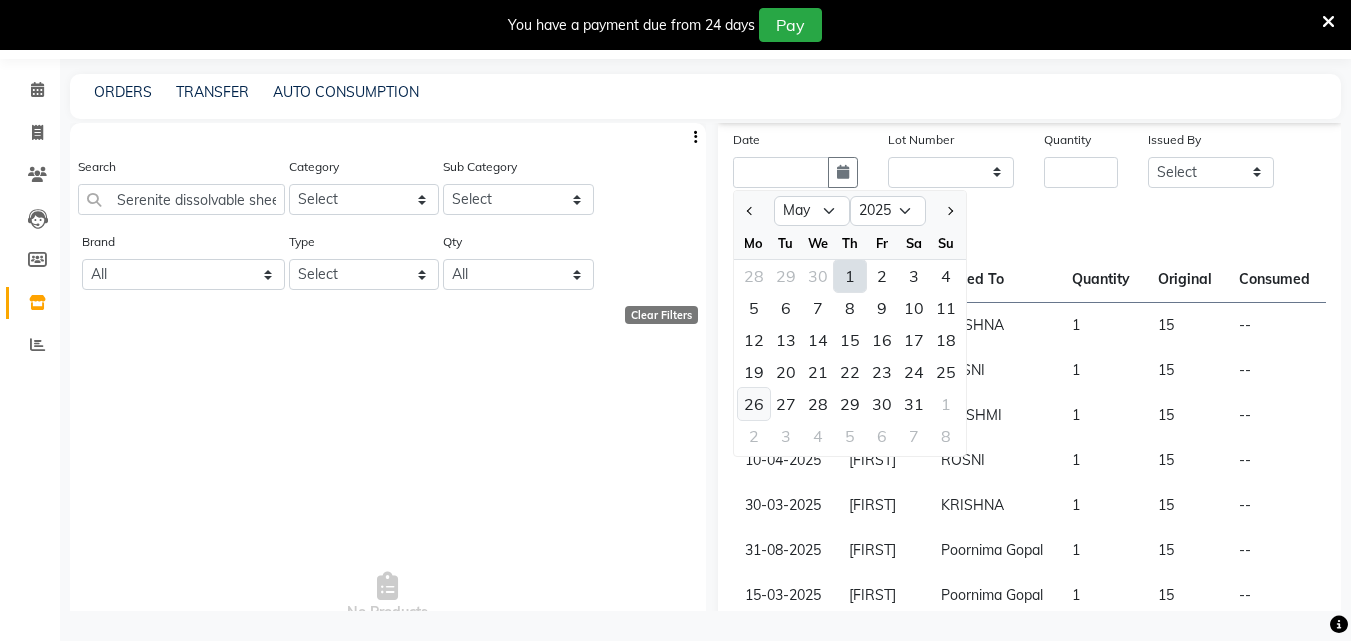 click on "26" 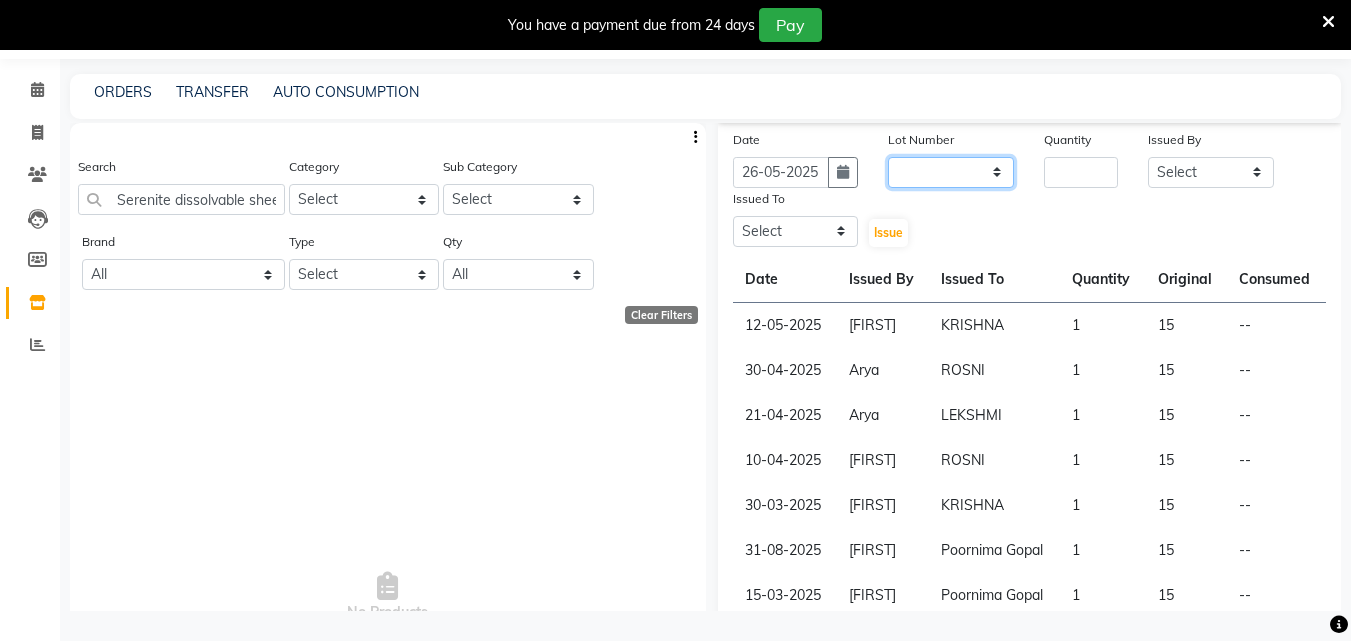 click on "None" 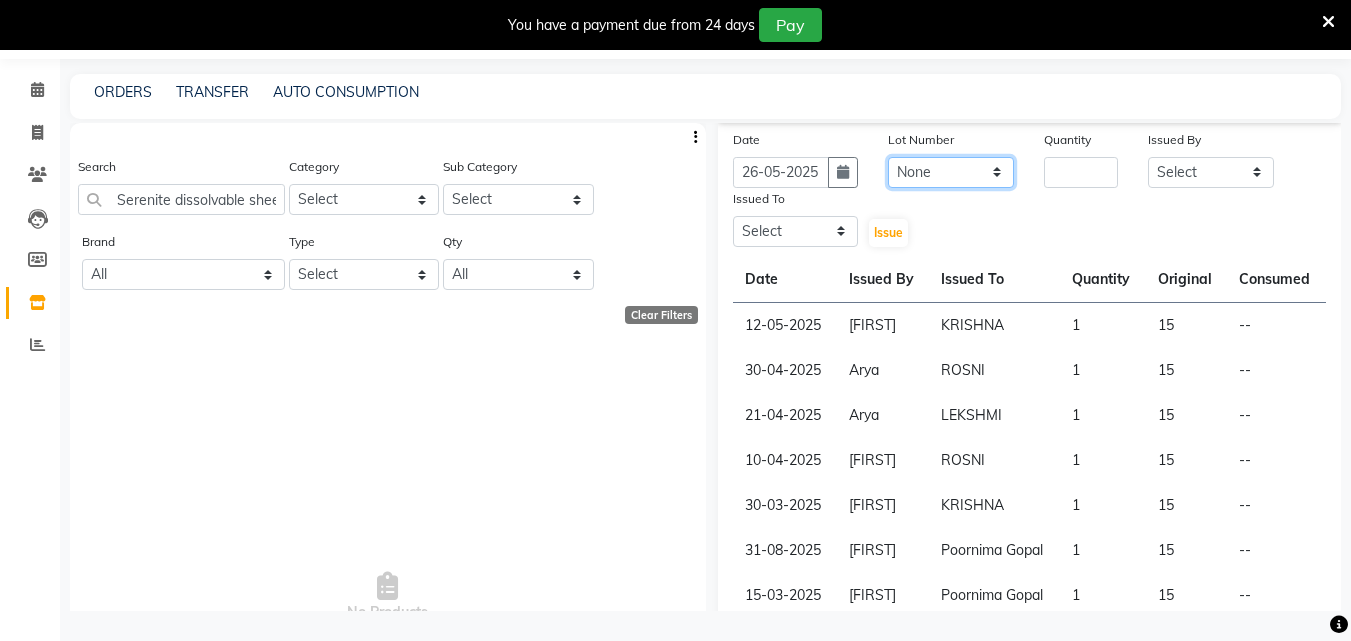 click on "None" 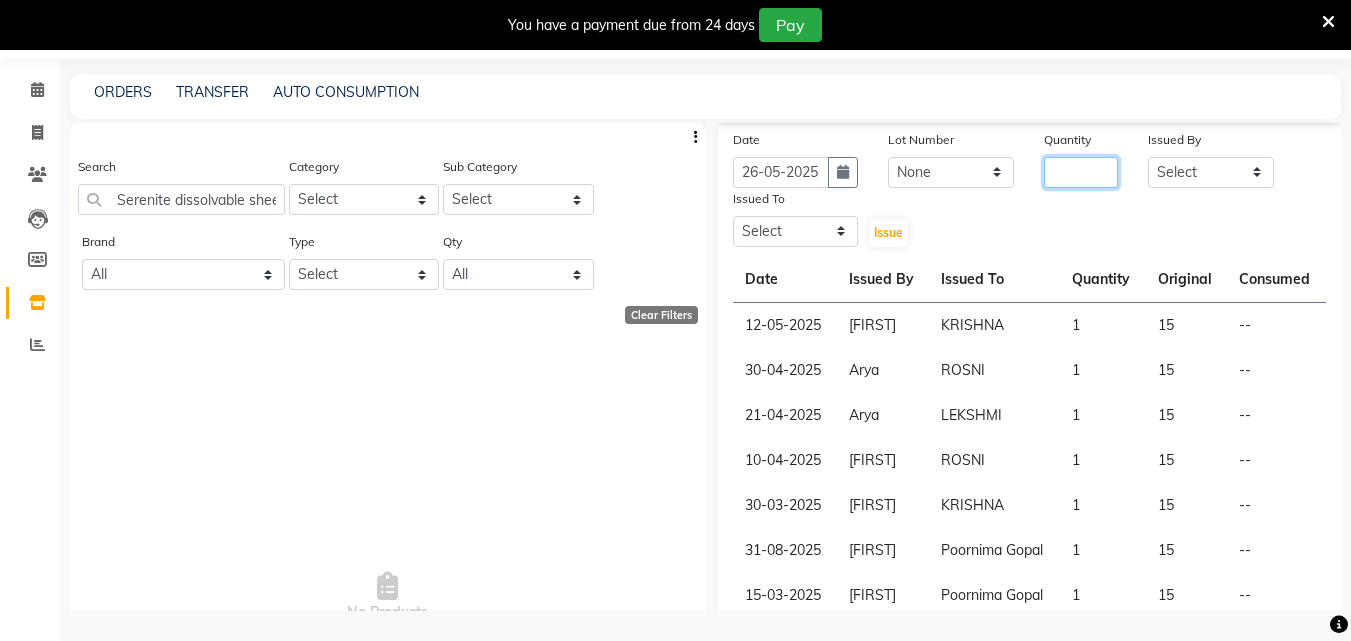 click 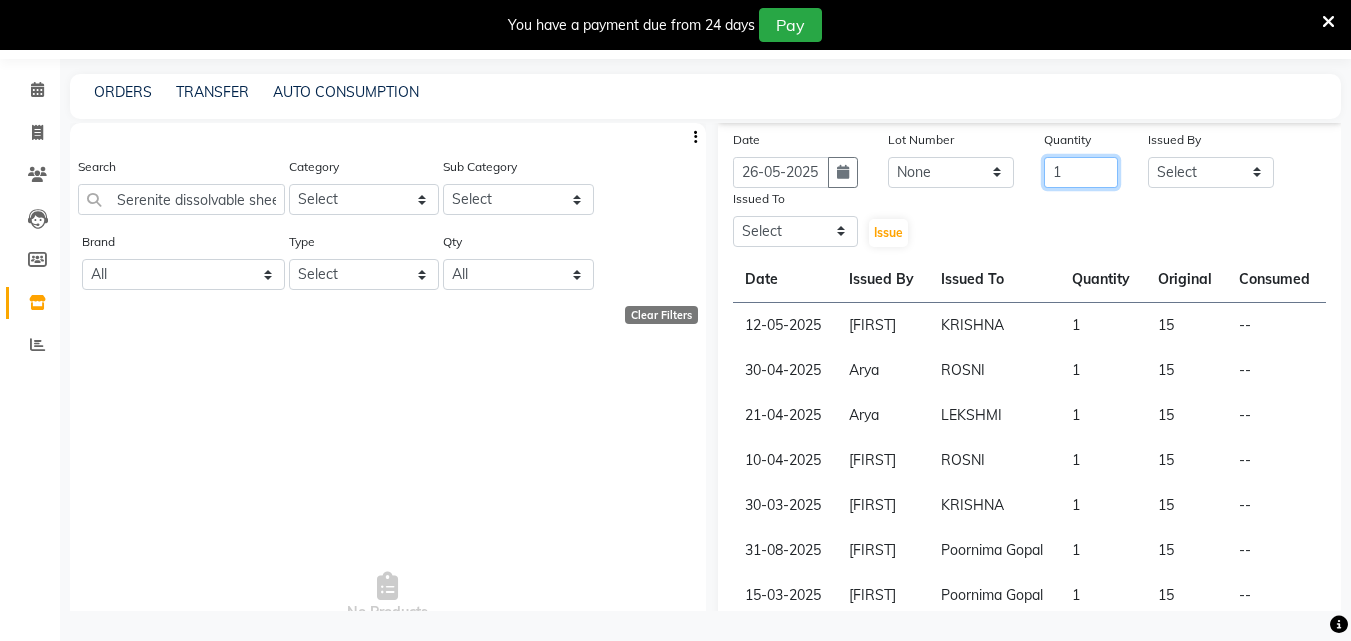 type on "1" 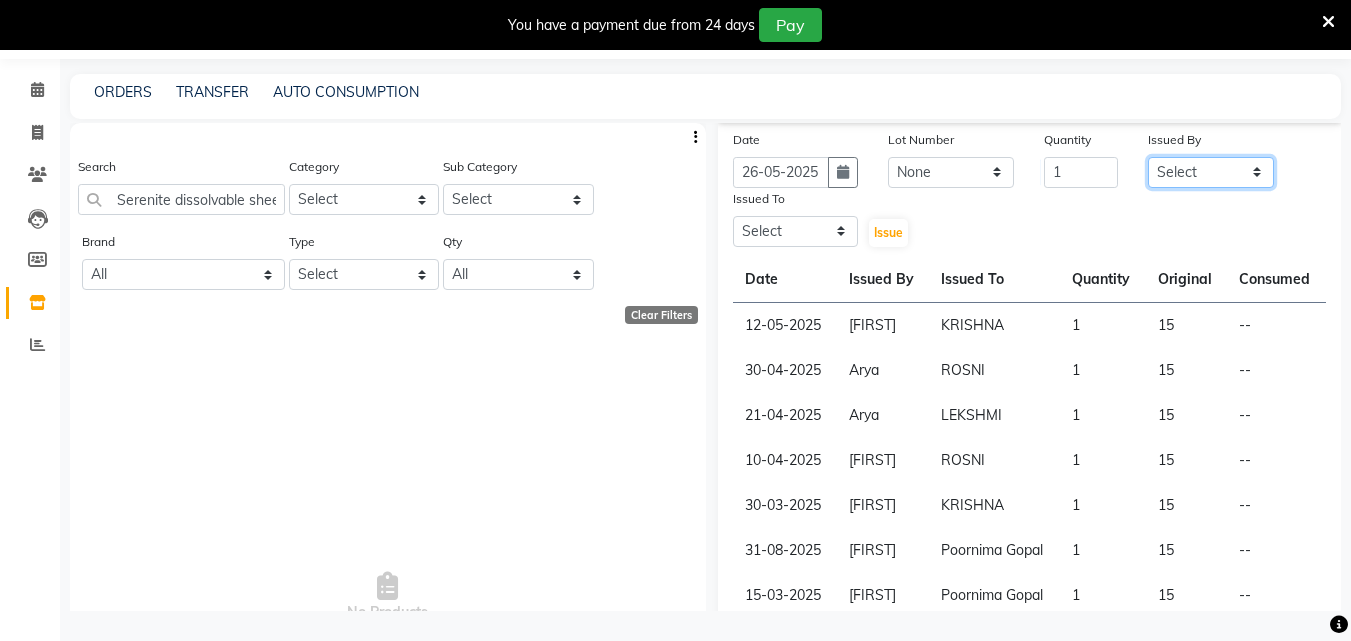 click on "Select Arya CHINJU GEETA KAZHAKOOTTAM ASHTAMUDI KRISHNA LEKSHMI MADONNA MICHAEL MINCY VARGHESE Poornima Gopal PRIYA RESHMA ROSNI Sindhu SOORYAMOL" 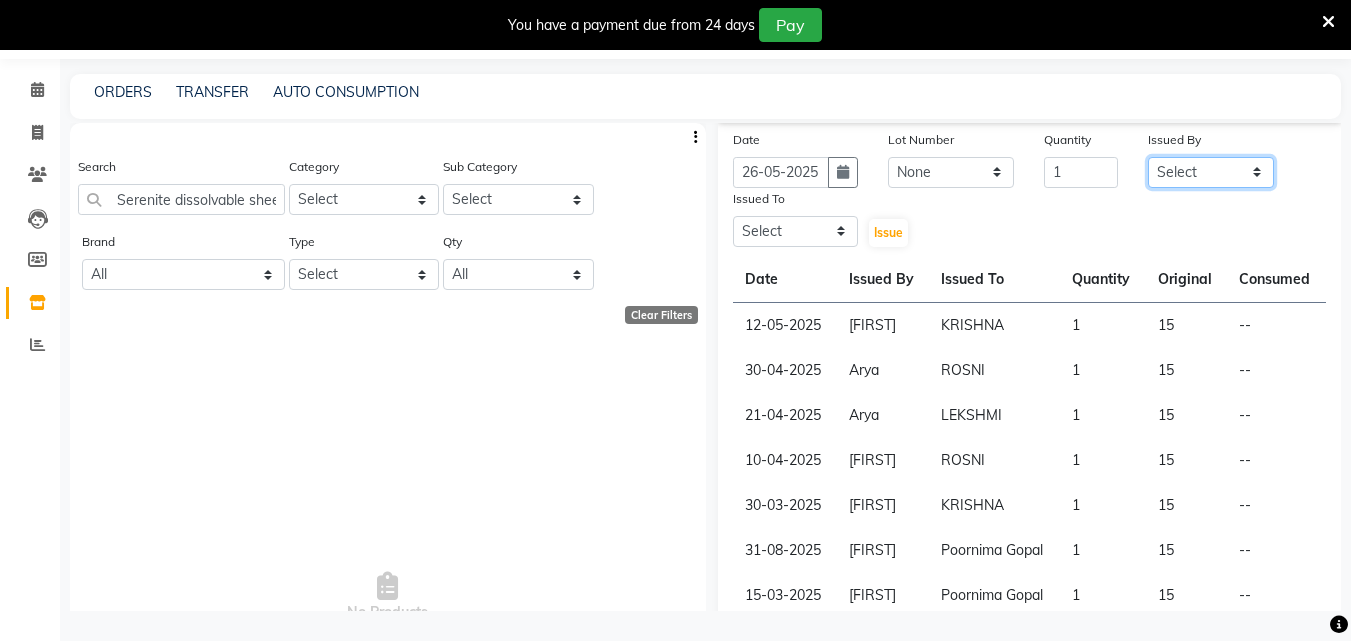 select on "[PHONE]" 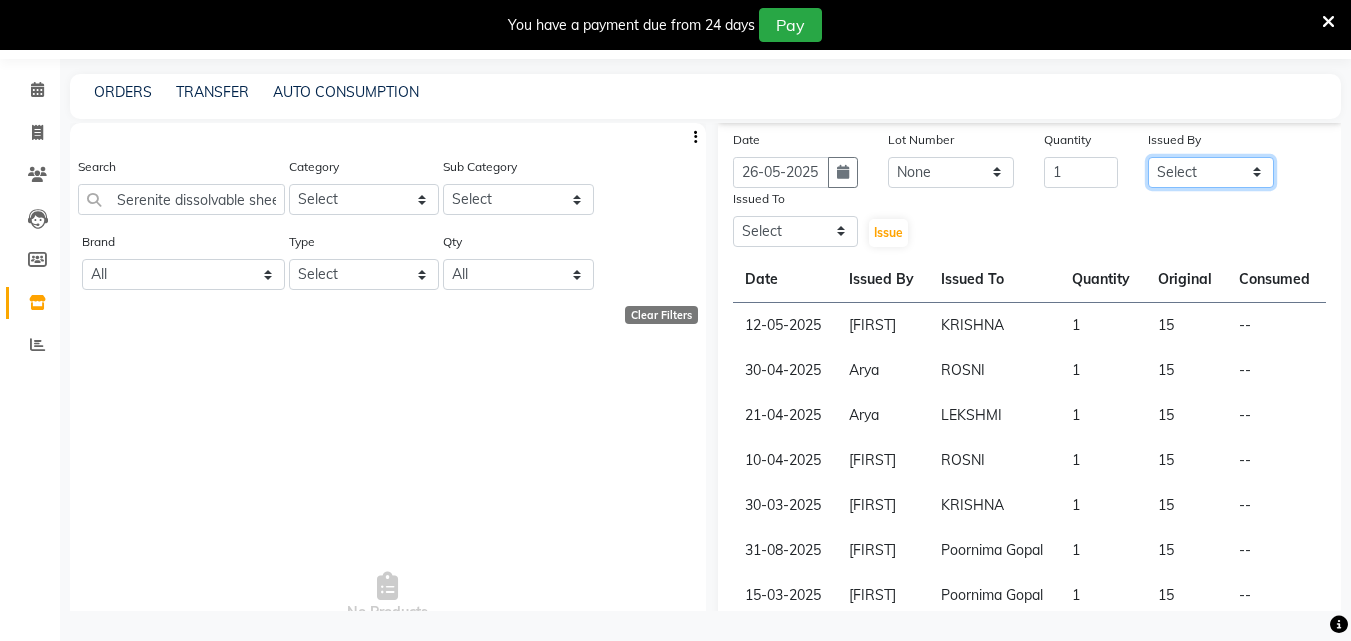 click on "Select Arya CHINJU GEETA KAZHAKOOTTAM ASHTAMUDI KRISHNA LEKSHMI MADONNA MICHAEL MINCY VARGHESE Poornima Gopal PRIYA RESHMA ROSNI Sindhu SOORYAMOL" 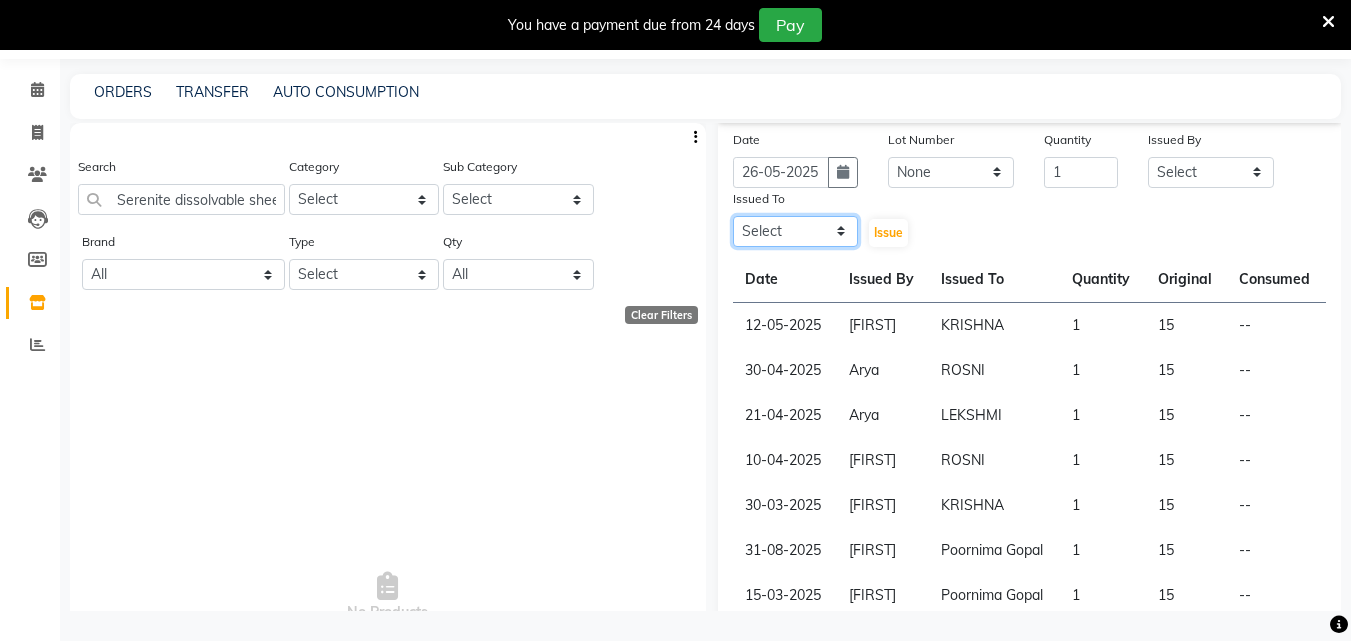 click on "Select Arya CHINJU GEETA KAZHAKOOTTAM ASHTAMUDI KRISHNA LEKSHMI MADONNA MICHAEL MINCY VARGHESE Poornima Gopal PRIYA RESHMA ROSNI Sindhu SOORYAMOL" 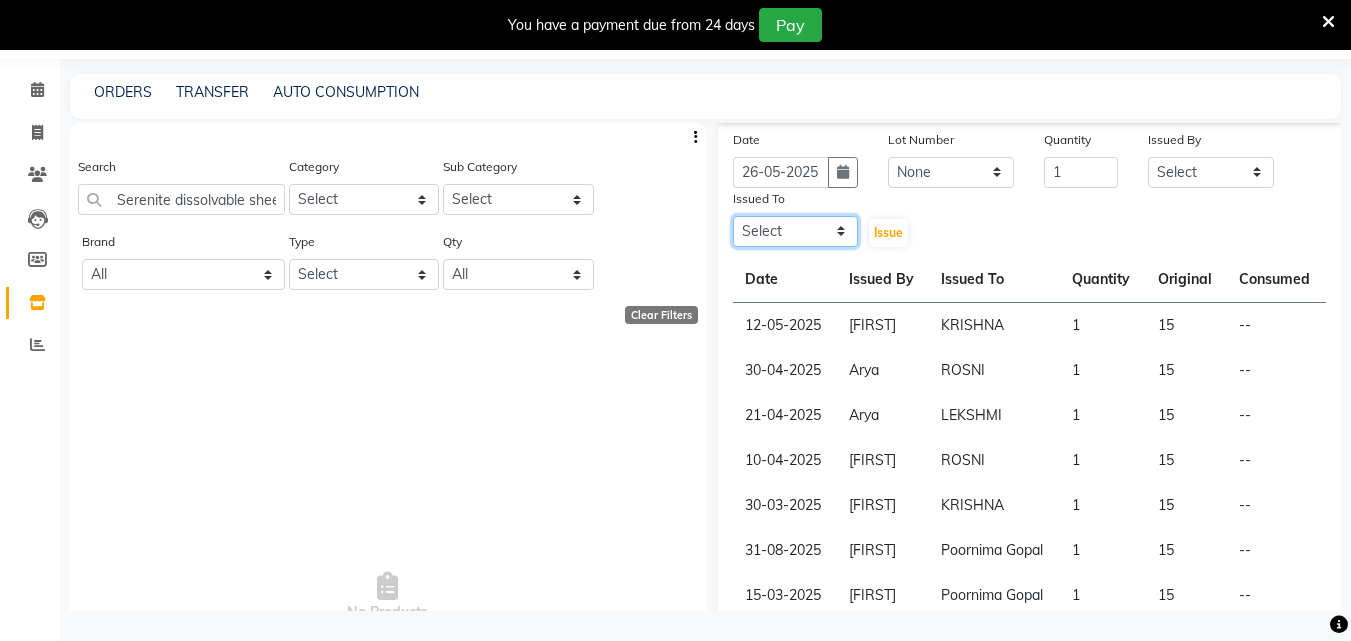 select on "[PHONE]" 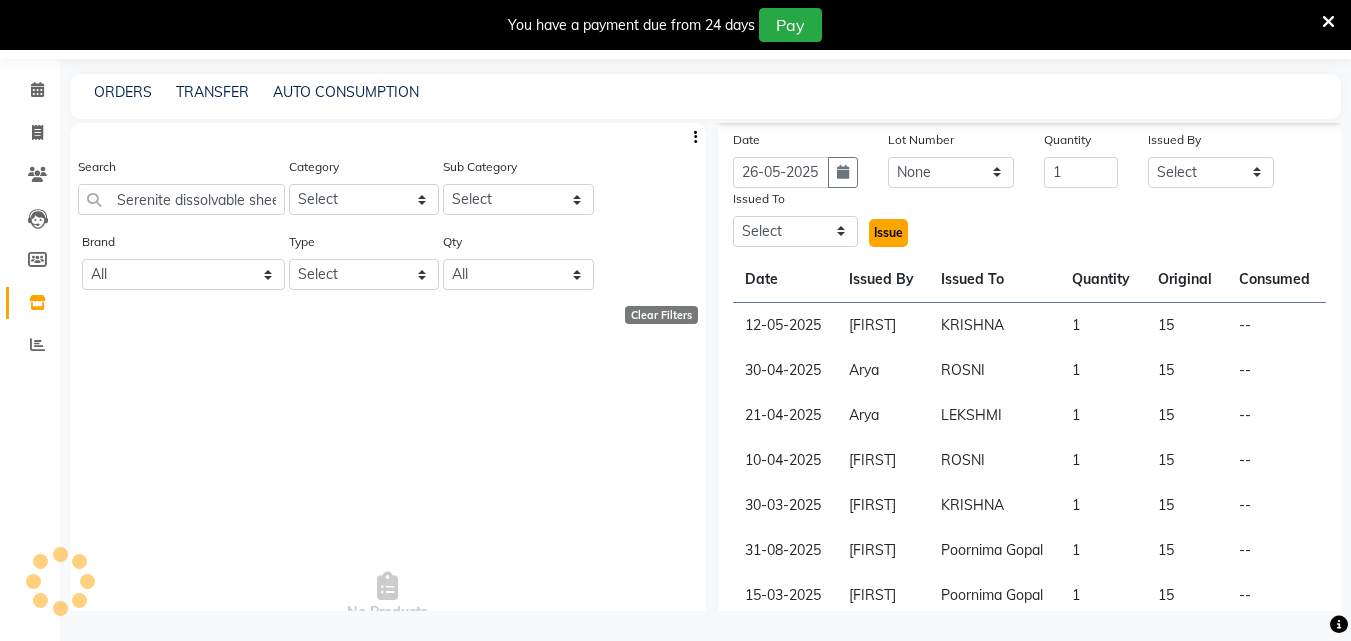 click on "Issue" 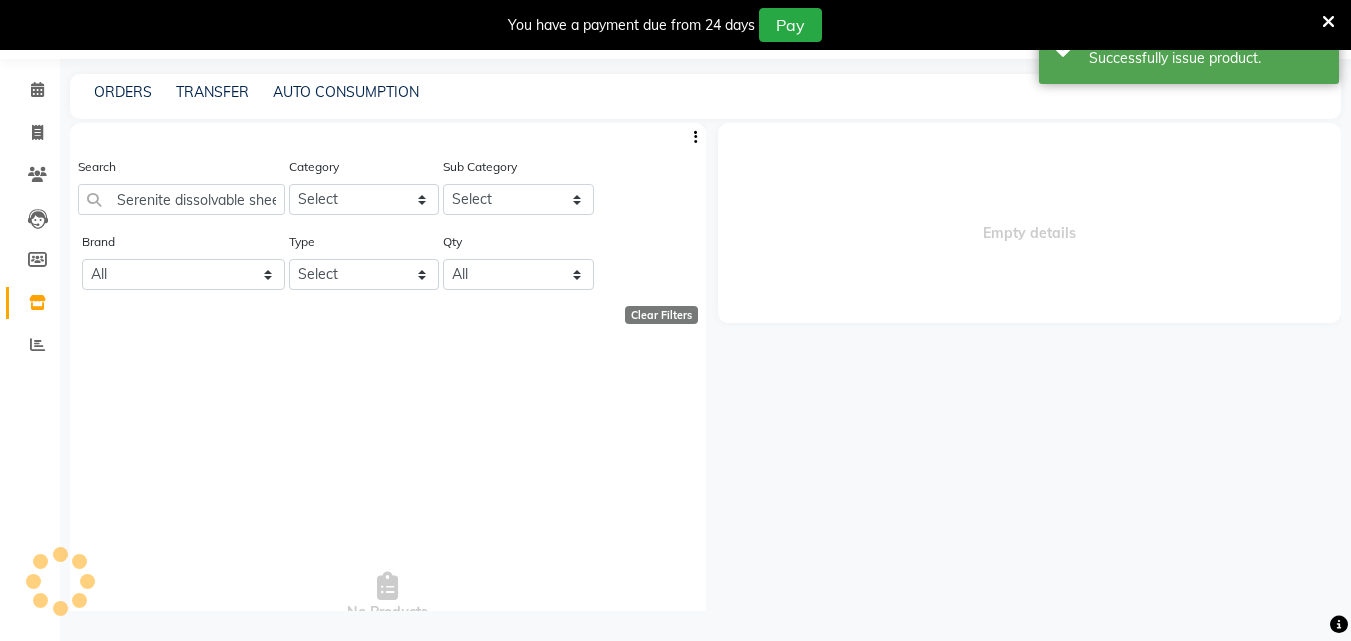 scroll, scrollTop: 0, scrollLeft: 0, axis: both 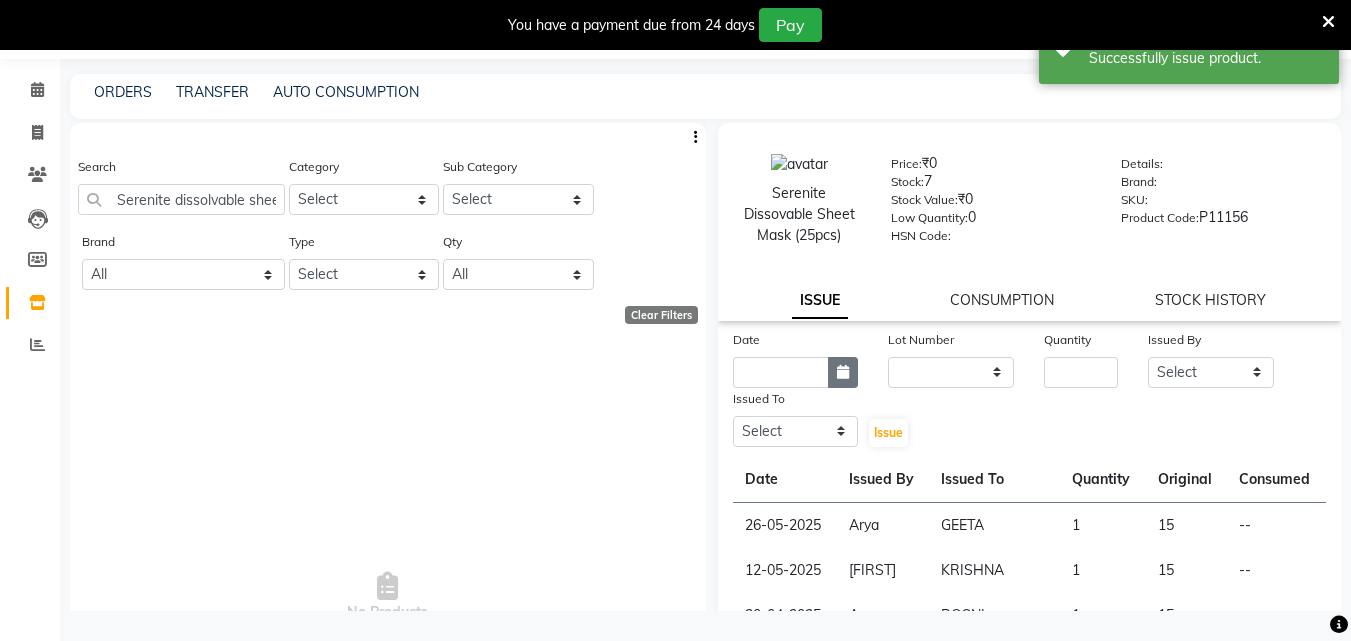 click 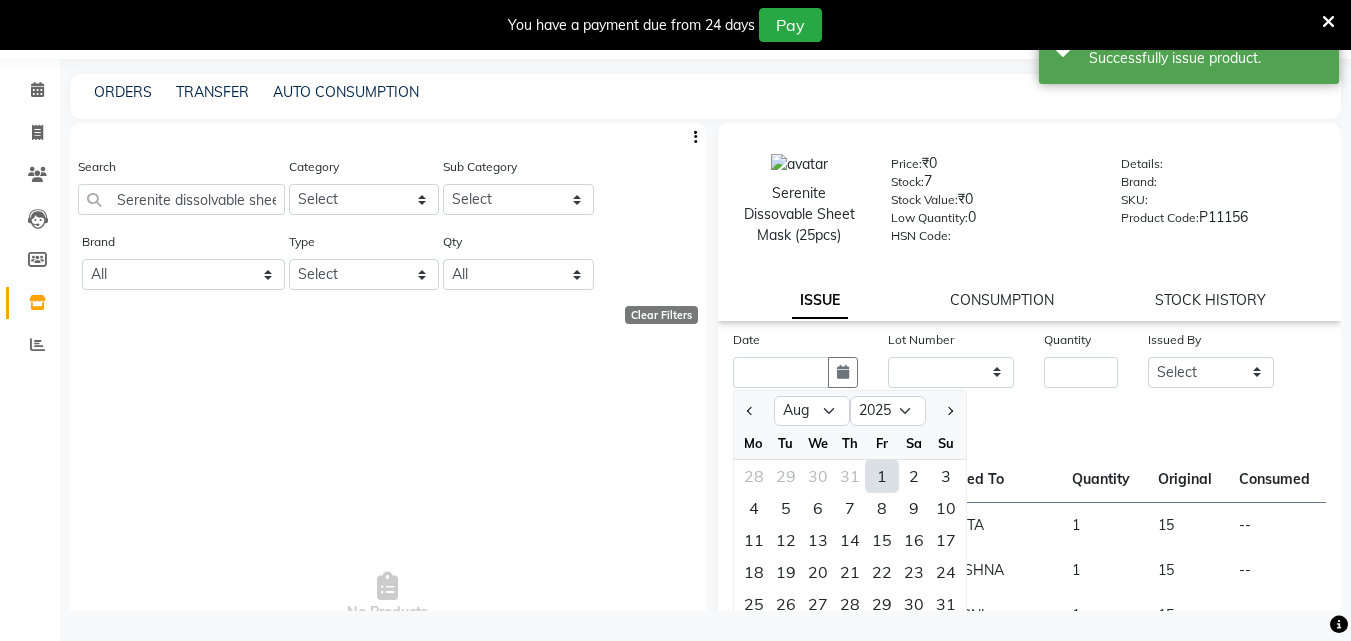 scroll, scrollTop: 100, scrollLeft: 0, axis: vertical 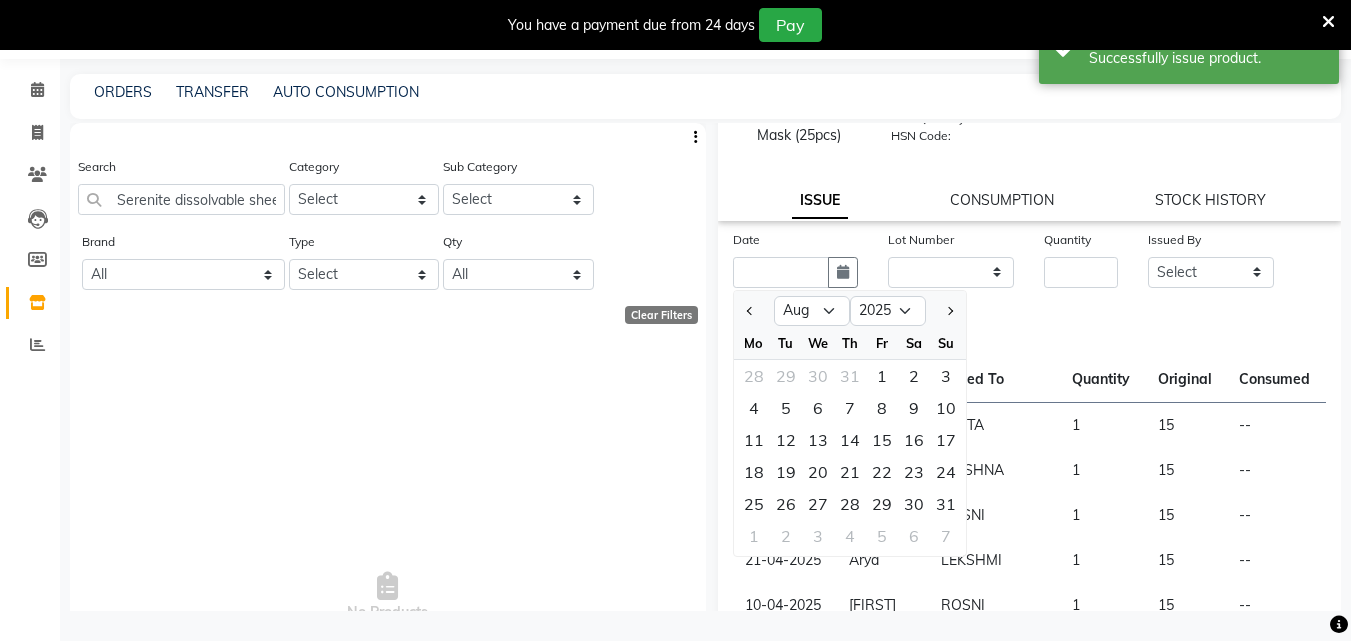 click on "Date Jan Feb Mar Apr May Jun Jul Aug Sep Oct Nov Dec 2015 2016 2017 2018 2019 2020 2021 2022 2023 2024 2025 2026 2027 2028 2029 2030 2031 2032 2033 2034 2035 Mo Tu We Th Fr Sa Su 28 29 30 31 1 2 3 4 5 6 7 8 9 10 11 12 13 14 15 16 17 18 19 20 21 22 23 24 25 26 27 28 29 30 31 1 2 3 4 5 6 7 Lot Number None Quantity Issued By Select Arya  CHINJU GEETA KAZHAKOOTTAM ASHTAMUDI KRISHNA LEKSHMI MADONNA MICHAEL MINCY VARGHESE Poornima Gopal PRIYA RESHMA ROSNI Sindhu SOORYAMOL Issued To Select Arya  CHINJU GEETA KAZHAKOOTTAM ASHTAMUDI KRISHNA LEKSHMI MADONNA MICHAEL MINCY VARGHESE Poornima Gopal PRIYA RESHMA ROSNI Sindhu SOORYAMOL  Issue  Date Issued By Issued To Quantity Original Consumed 26-05-2025 Arya  GEETA 1  15  -- 12-05-2025 SOORYAMOL KRISHNA 1  15  -- 30-04-2025 Arya  ROSNI 1  15  -- 21-04-2025 Arya  LEKSHMI 1  15  -- 10-04-2025 SOORYAMOL ROSNI 1  15  -- 30-03-2025 SOORYAMOL KRISHNA 1  15  -- 31-08-2025 SOORYAMOL Poornima Gopal 1  15  -- 15-03-2025 SOORYAMOL Poornima Gopal 1  15  --" 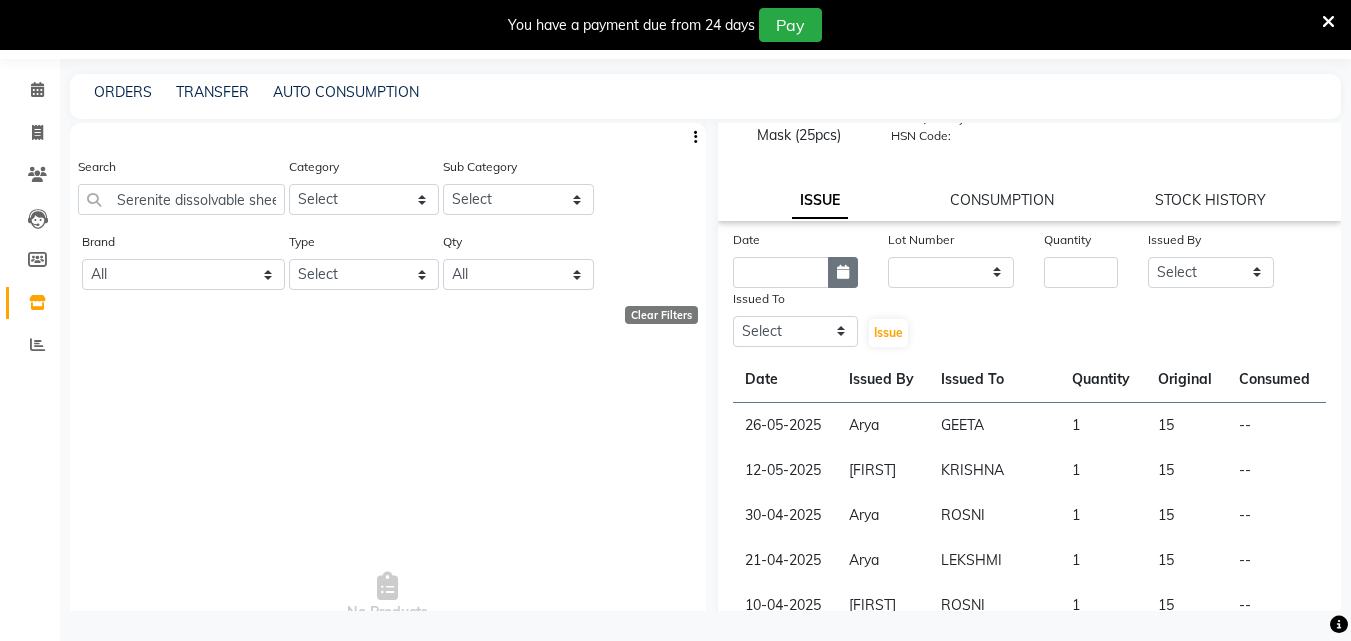 click 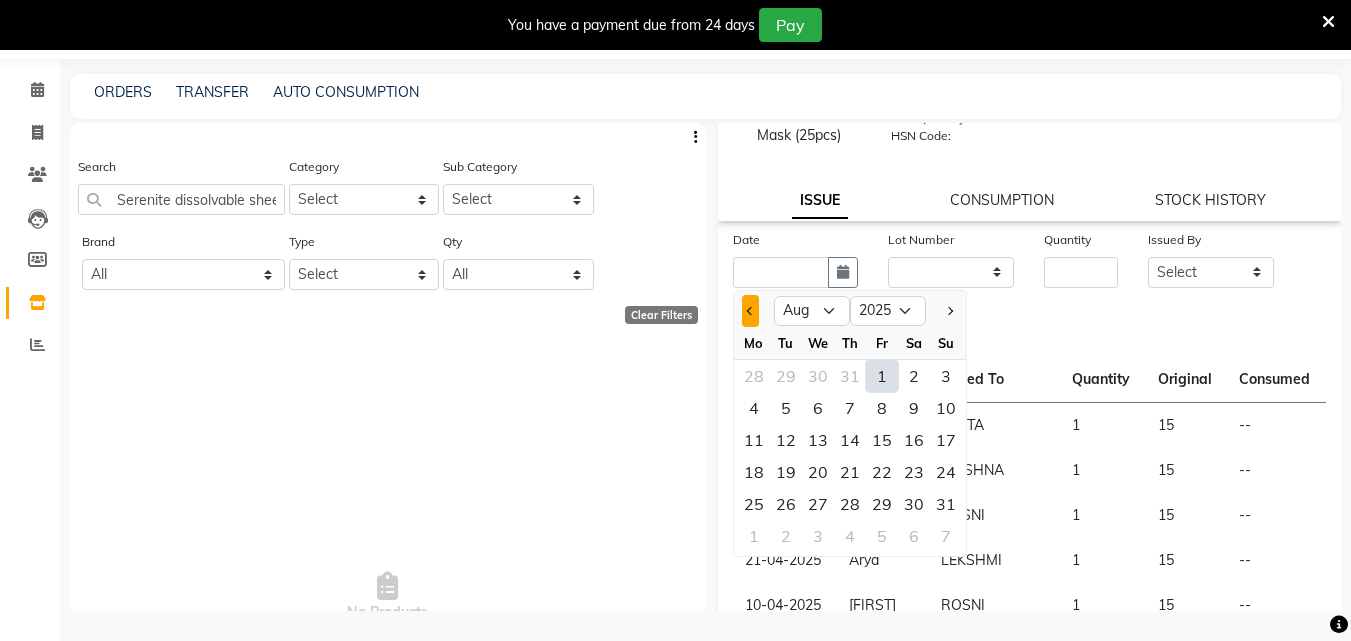 click 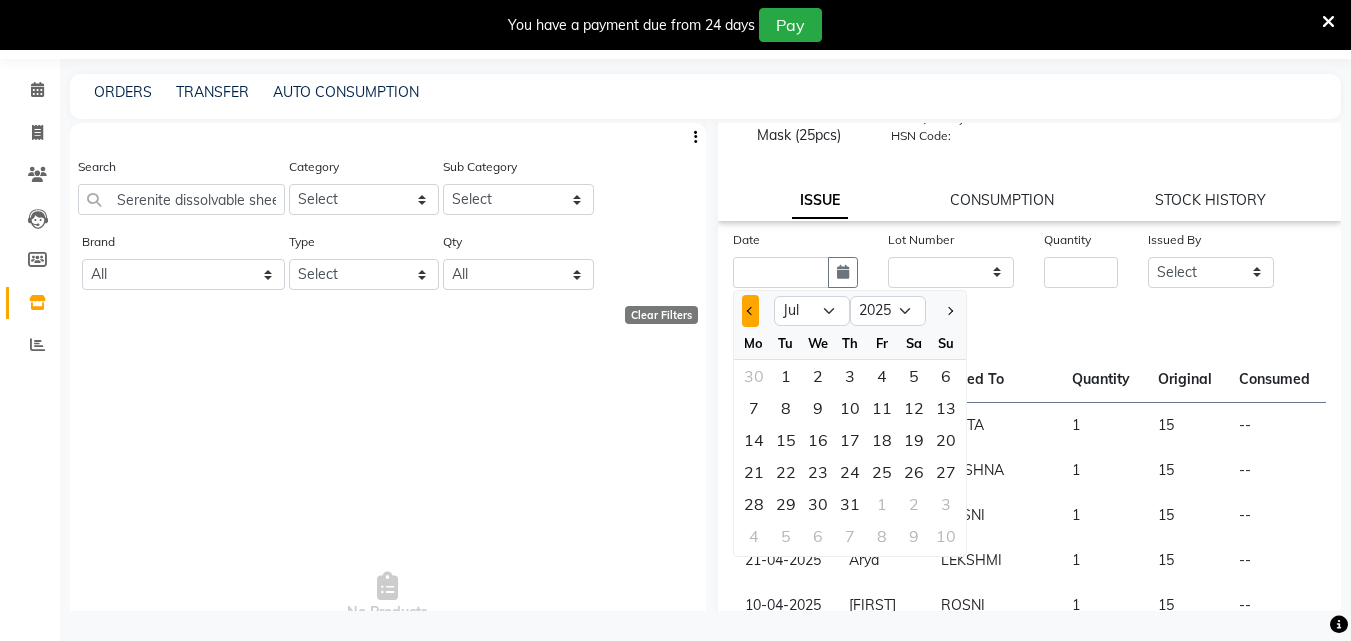 click 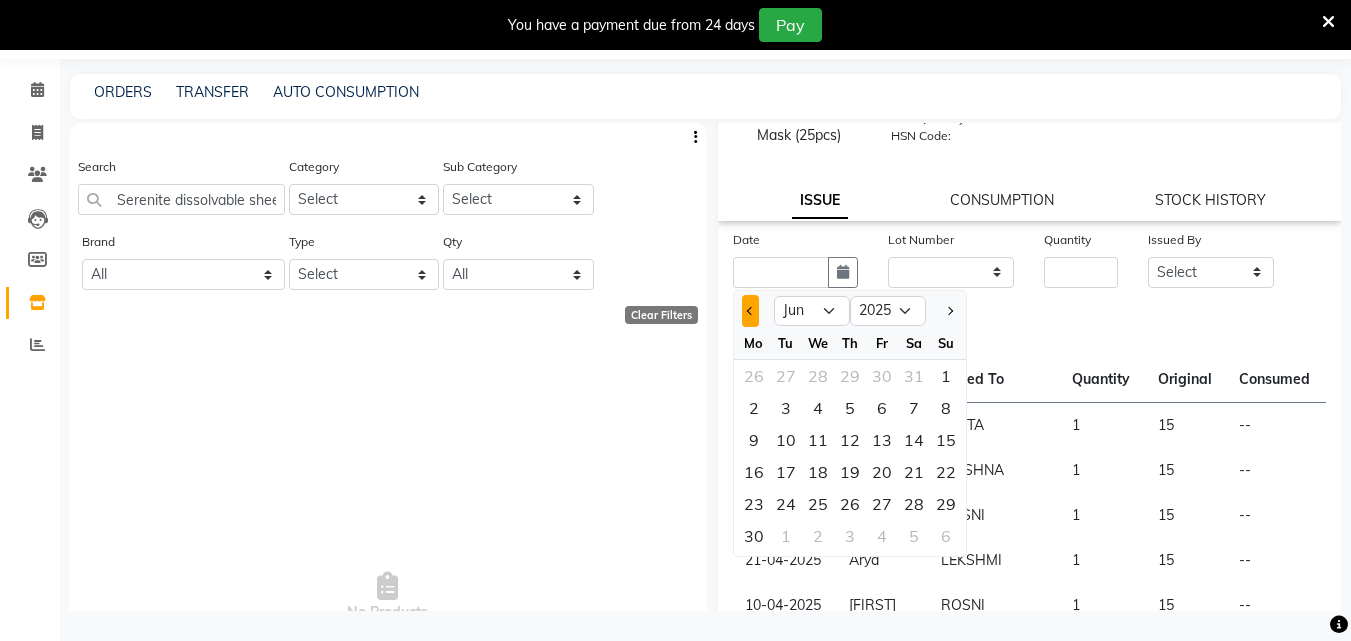 click 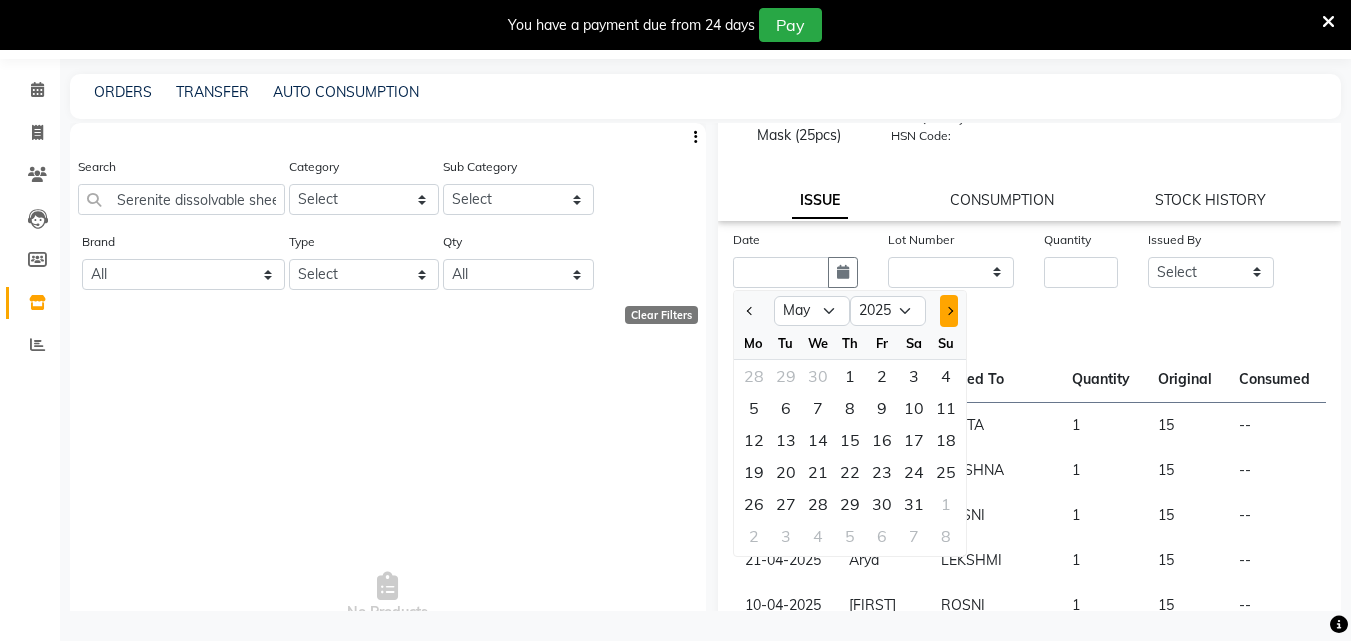 scroll, scrollTop: 0, scrollLeft: 0, axis: both 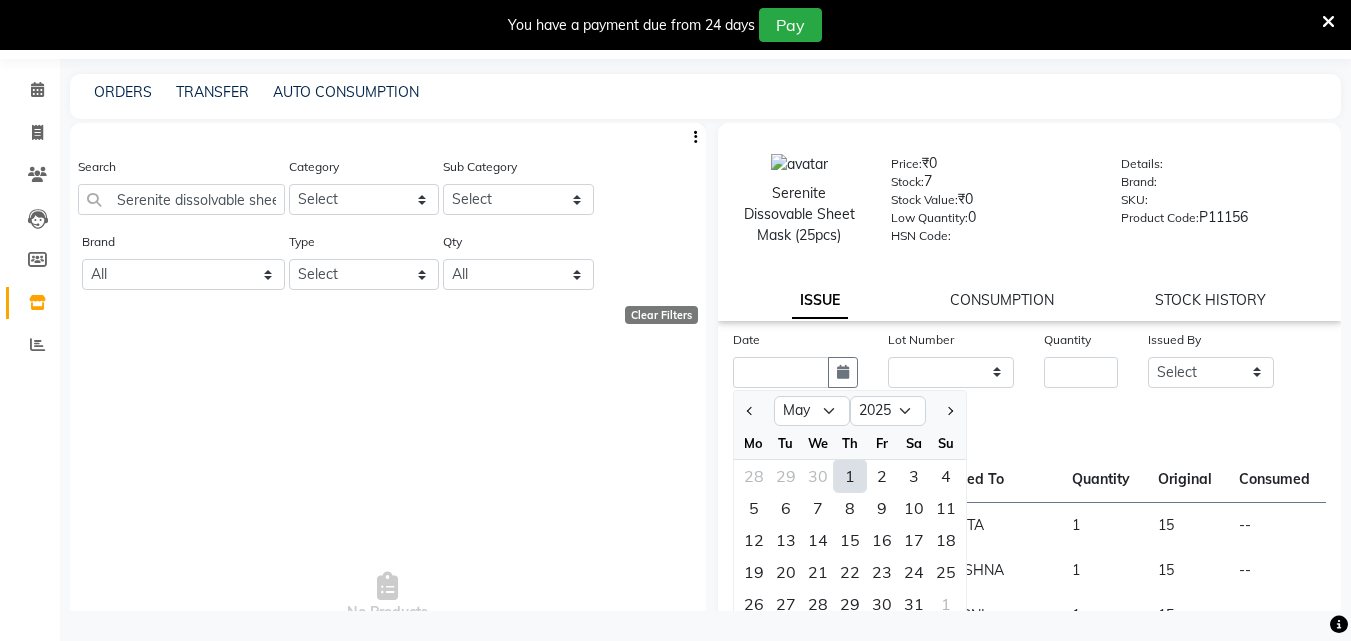 click on "31" 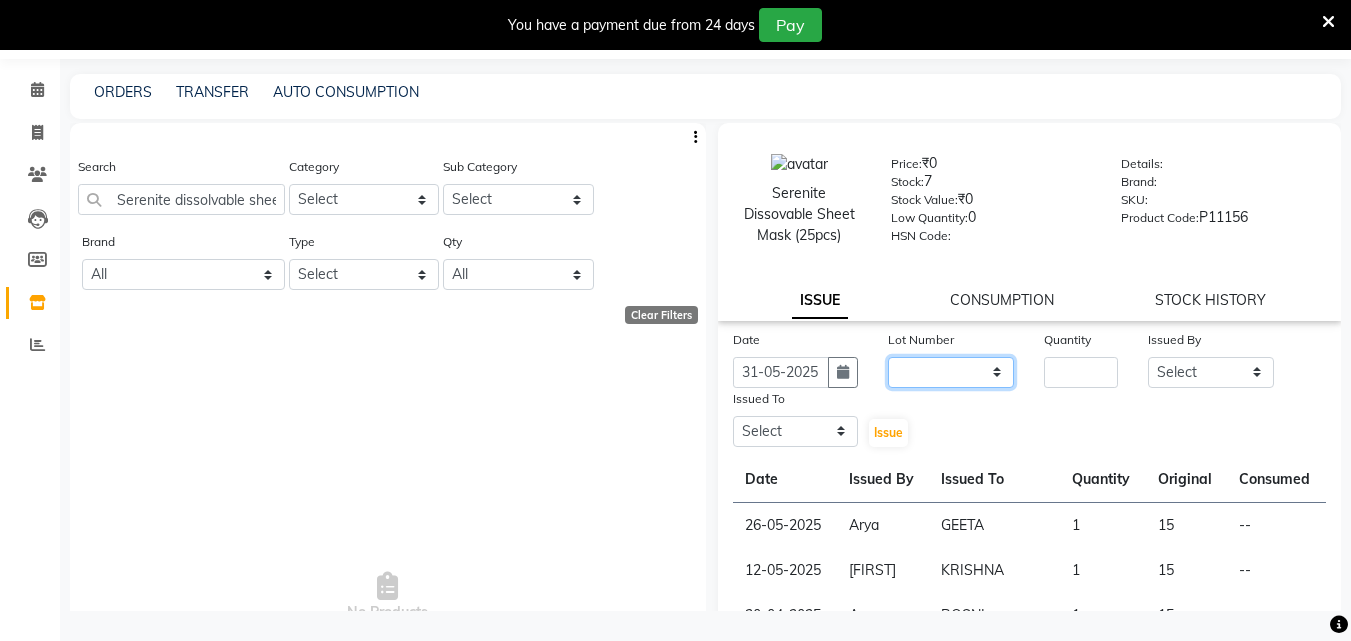 click on "None" 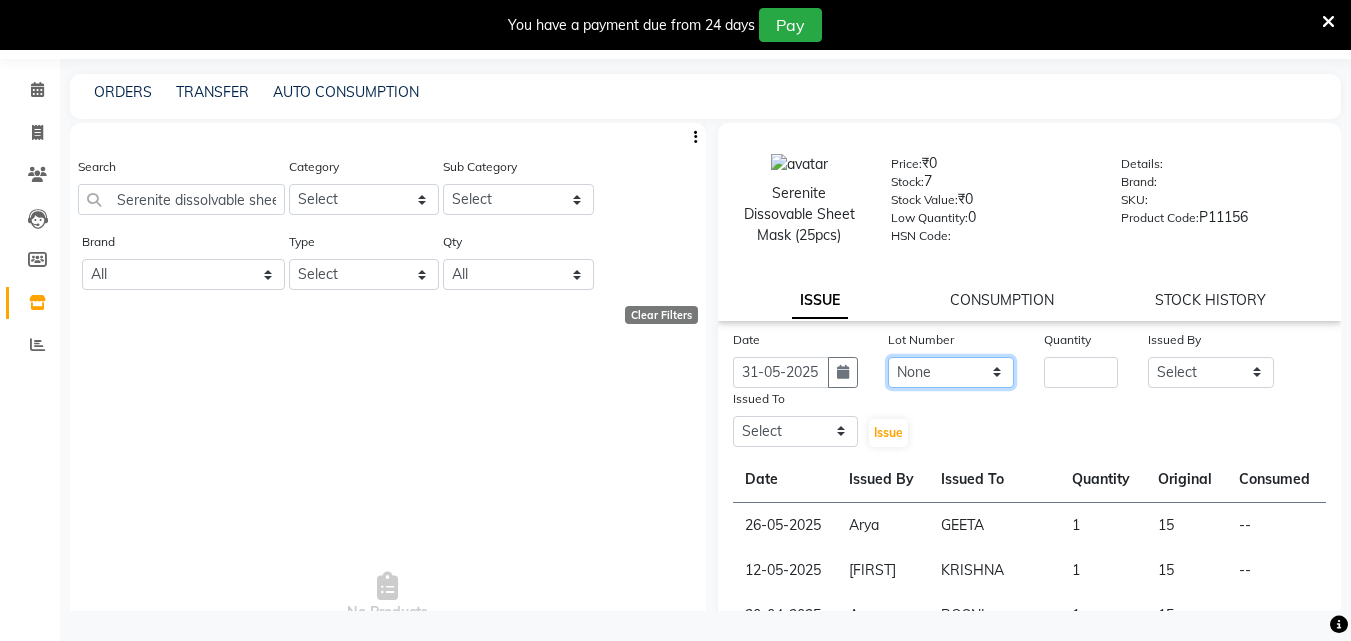click on "None" 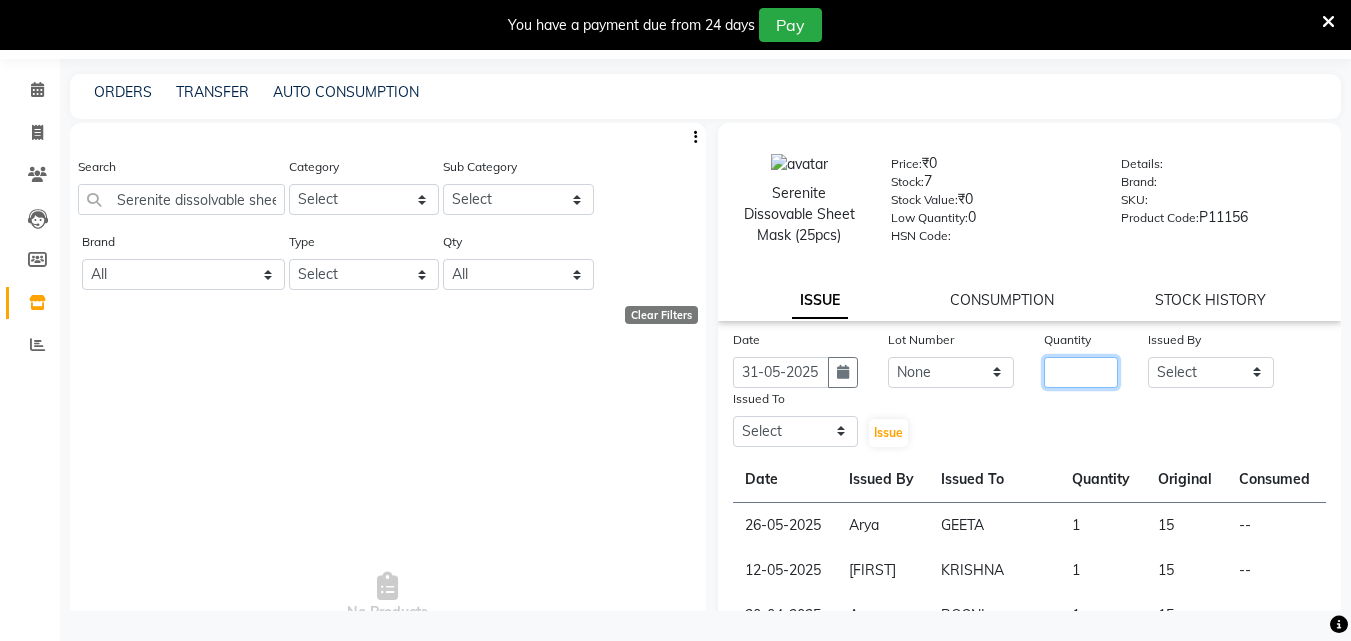 click 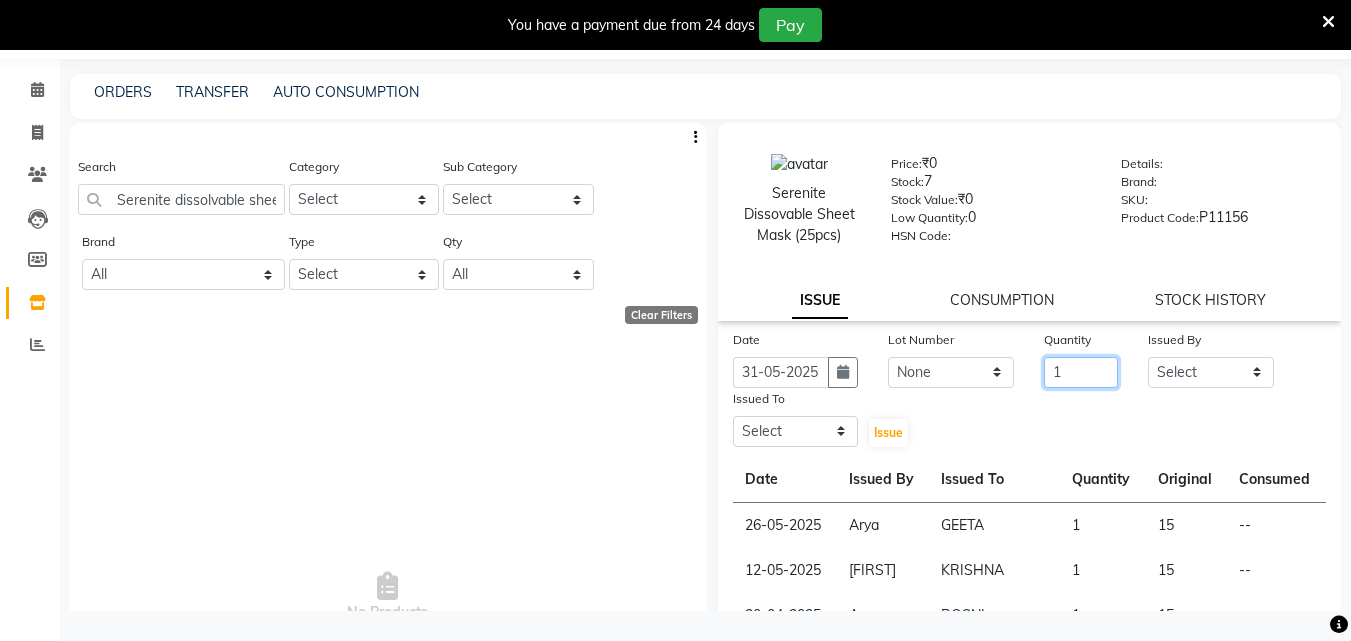 type on "1" 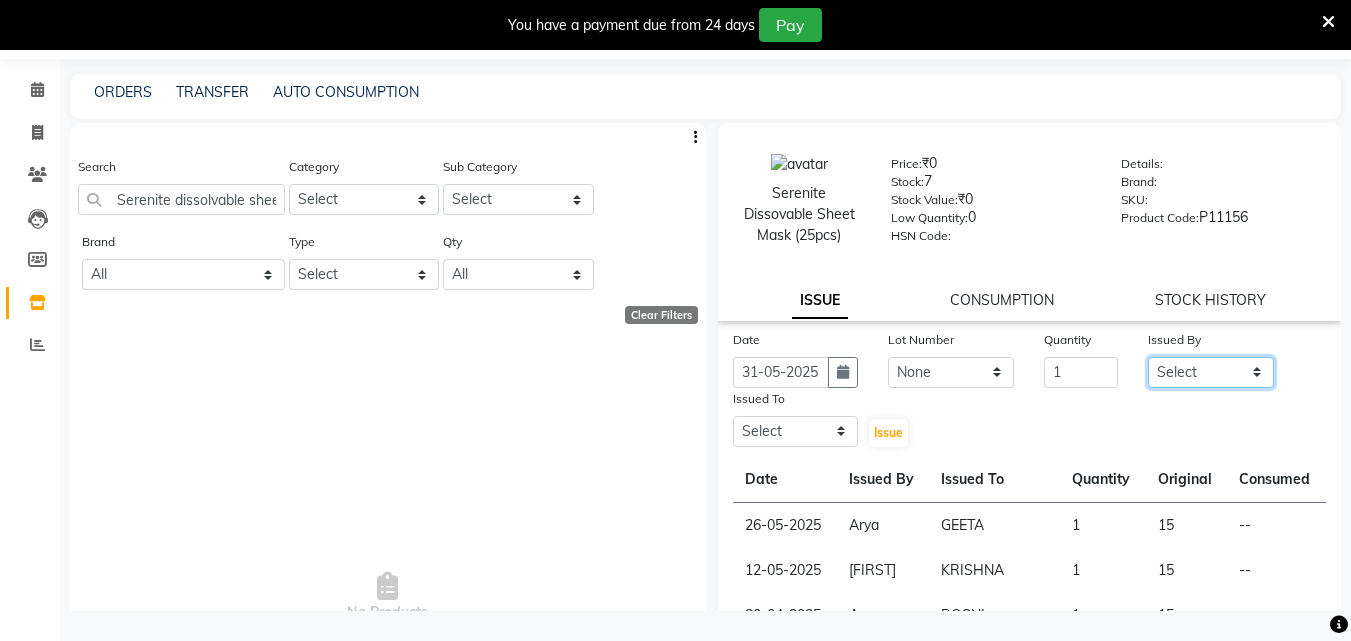 click on "Select Arya CHINJU GEETA KAZHAKOOTTAM ASHTAMUDI KRISHNA LEKSHMI MADONNA MICHAEL MINCY VARGHESE Poornima Gopal PRIYA RESHMA ROSNI Sindhu SOORYAMOL" 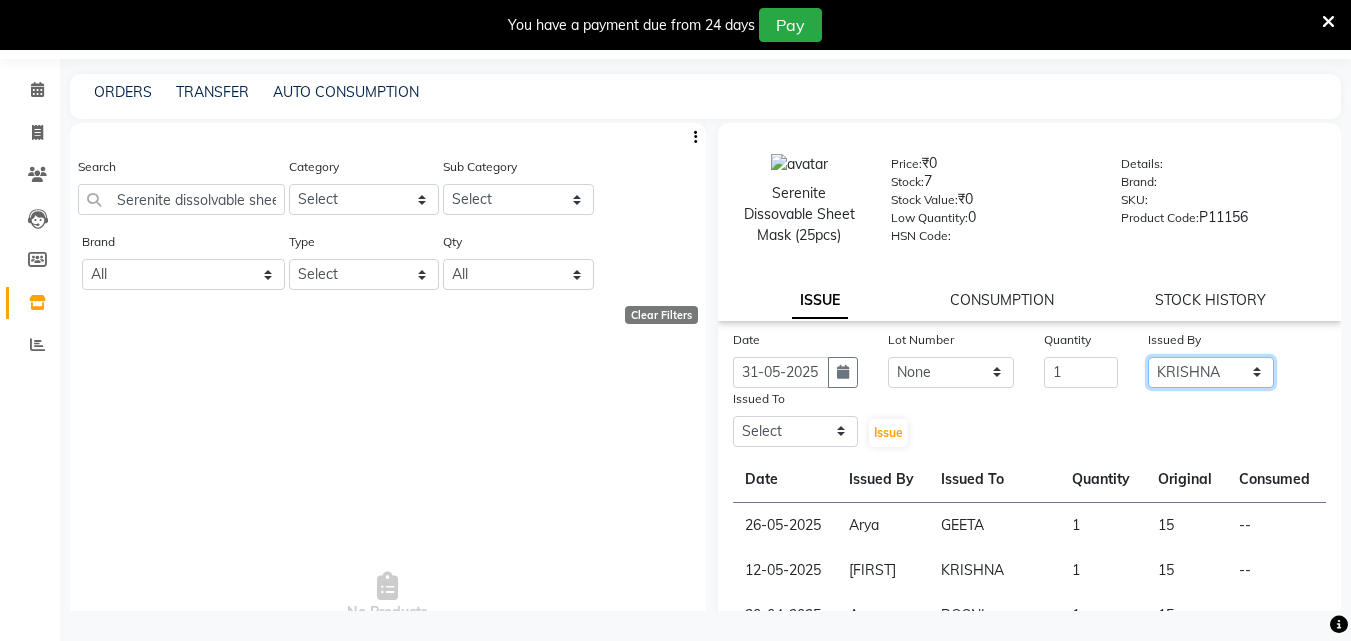 click on "Select Arya CHINJU GEETA KAZHAKOOTTAM ASHTAMUDI KRISHNA LEKSHMI MADONNA MICHAEL MINCY VARGHESE Poornima Gopal PRIYA RESHMA ROSNI Sindhu SOORYAMOL" 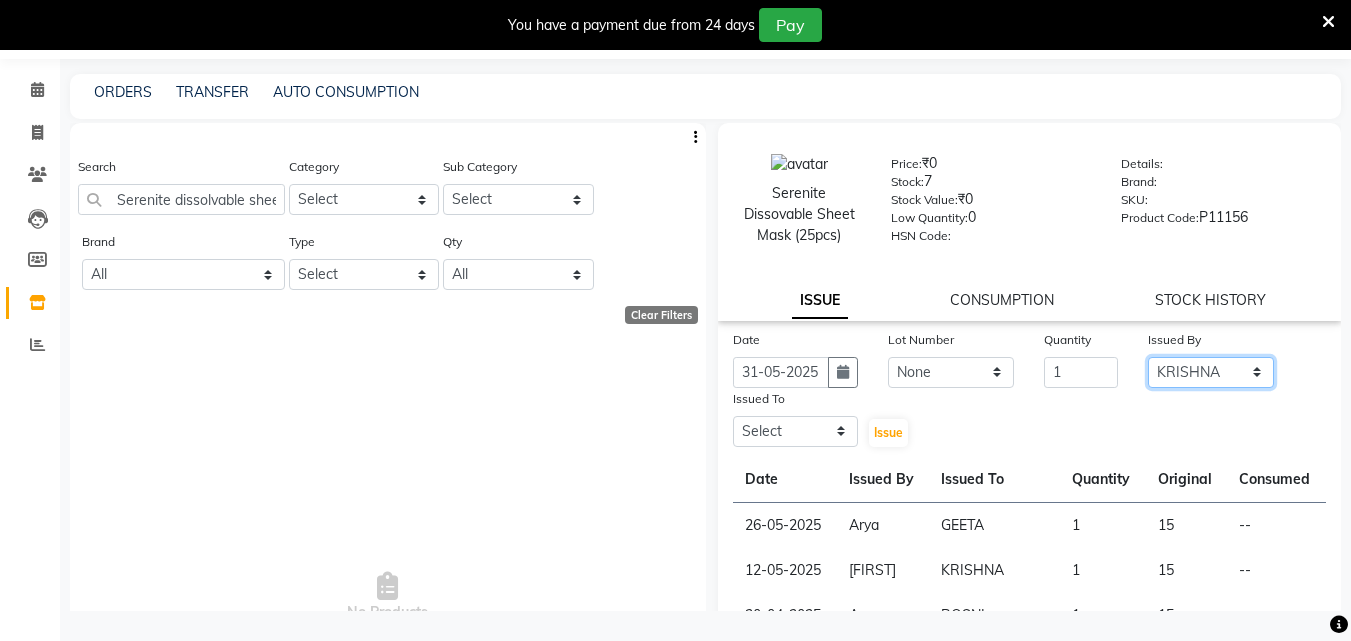 click on "Select Arya CHINJU GEETA KAZHAKOOTTAM ASHTAMUDI KRISHNA LEKSHMI MADONNA MICHAEL MINCY VARGHESE Poornima Gopal PRIYA RESHMA ROSNI Sindhu SOORYAMOL" 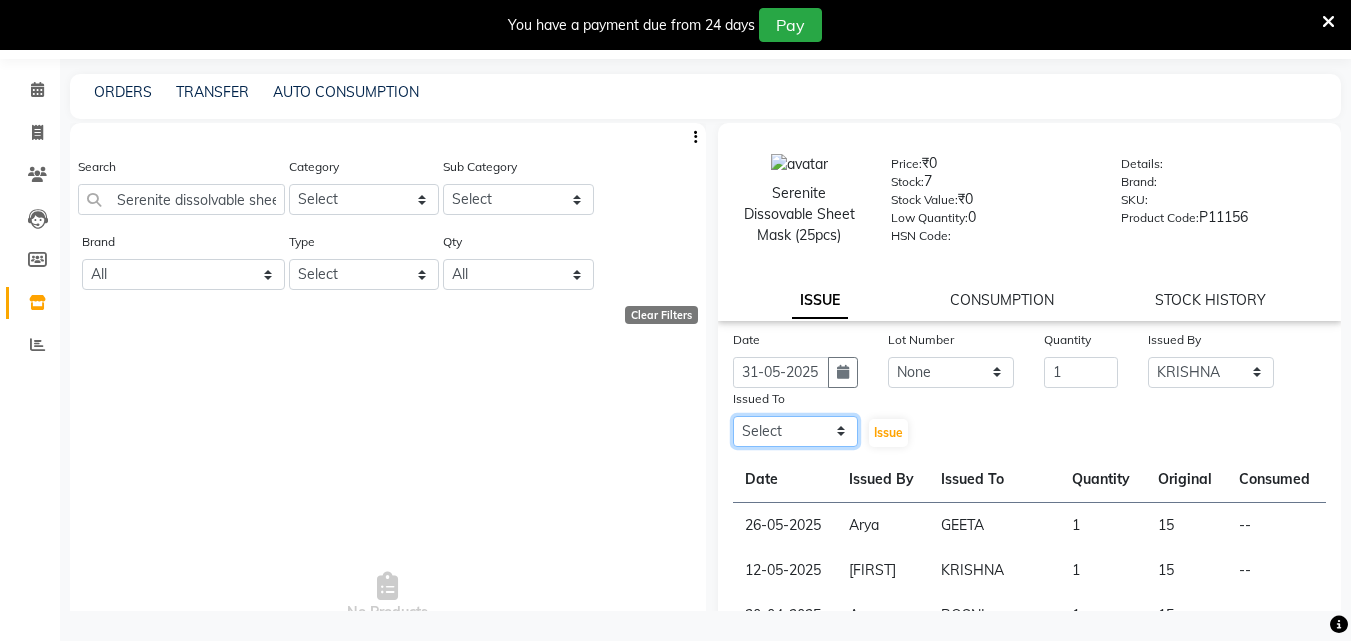 drag, startPoint x: 834, startPoint y: 435, endPoint x: 839, endPoint y: 424, distance: 12.083046 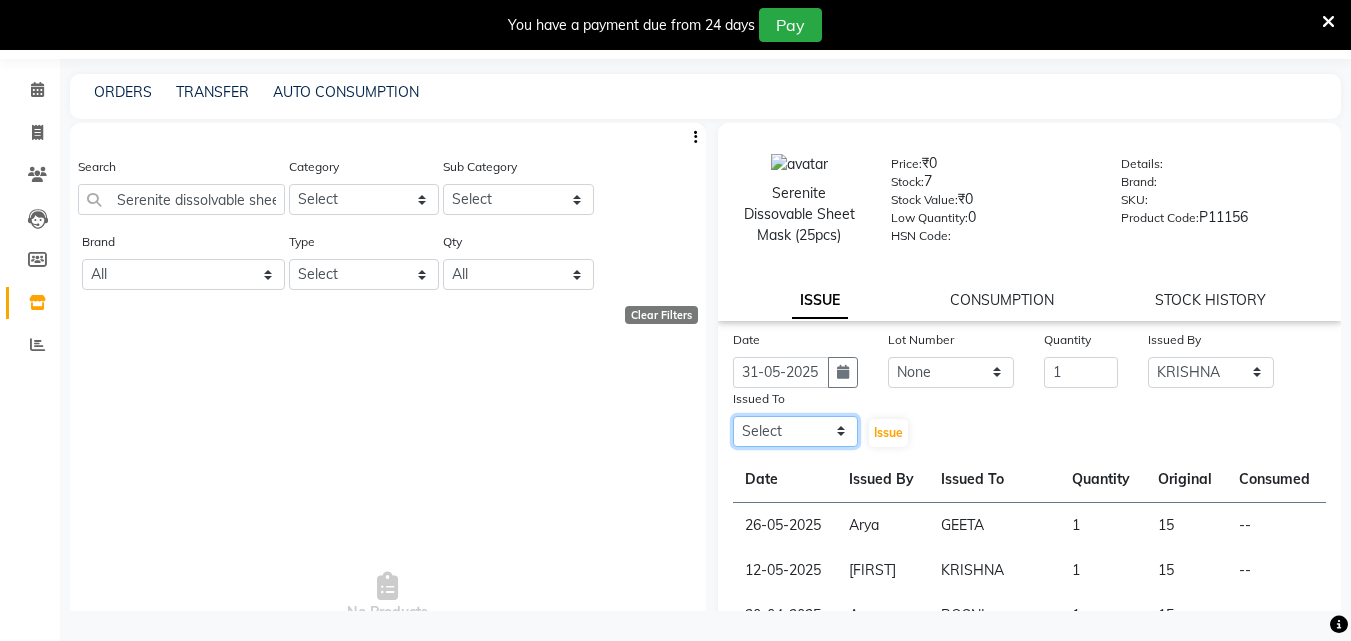 select on "47766" 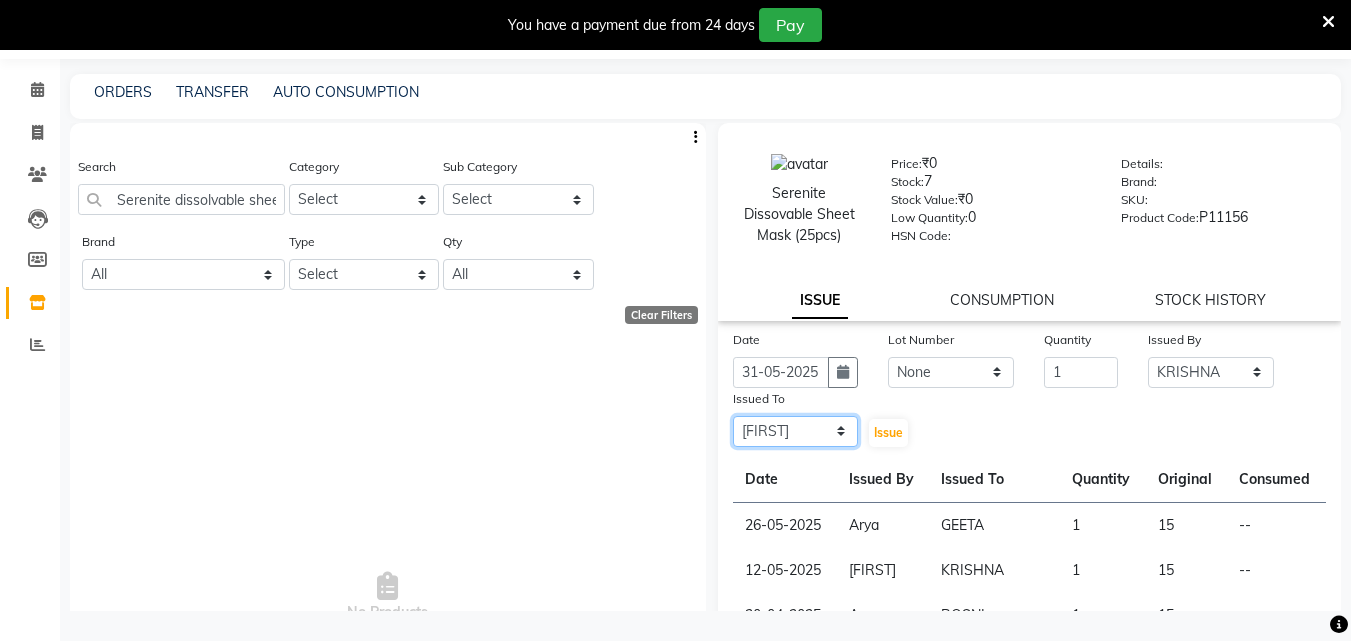 click on "Select Arya CHINJU GEETA KAZHAKOOTTAM ASHTAMUDI KRISHNA LEKSHMI MADONNA MICHAEL MINCY VARGHESE Poornima Gopal PRIYA RESHMA ROSNI Sindhu SOORYAMOL" 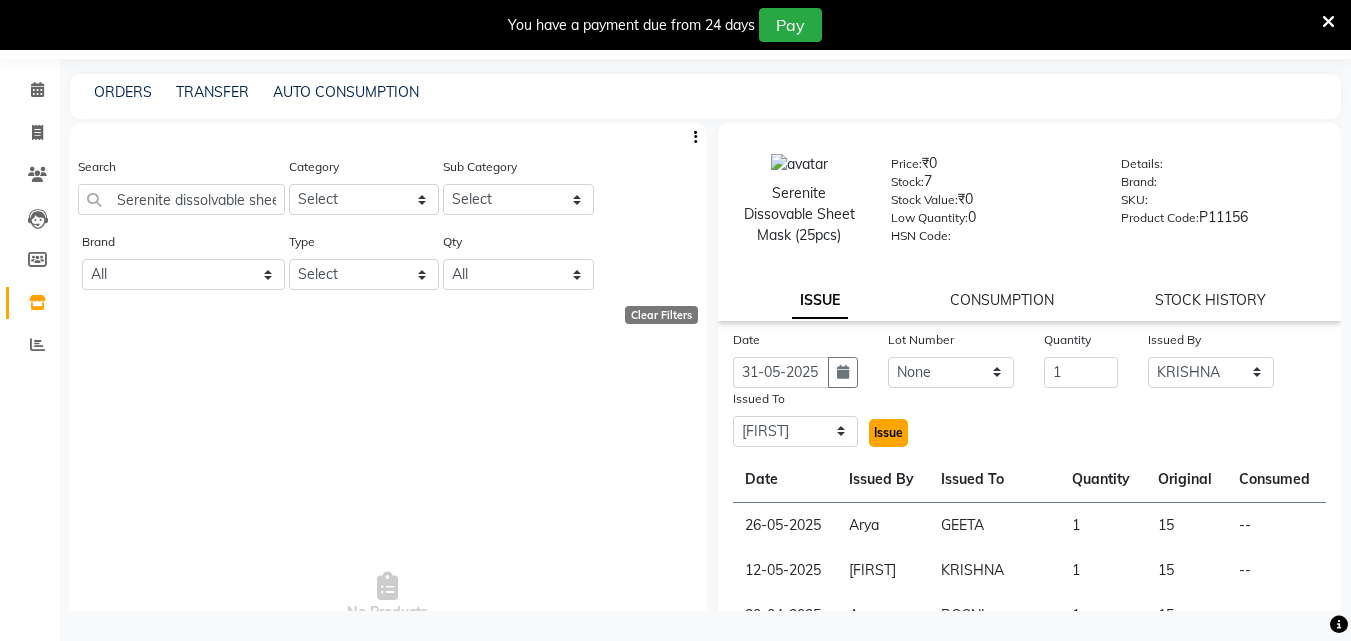 click on "Issue" 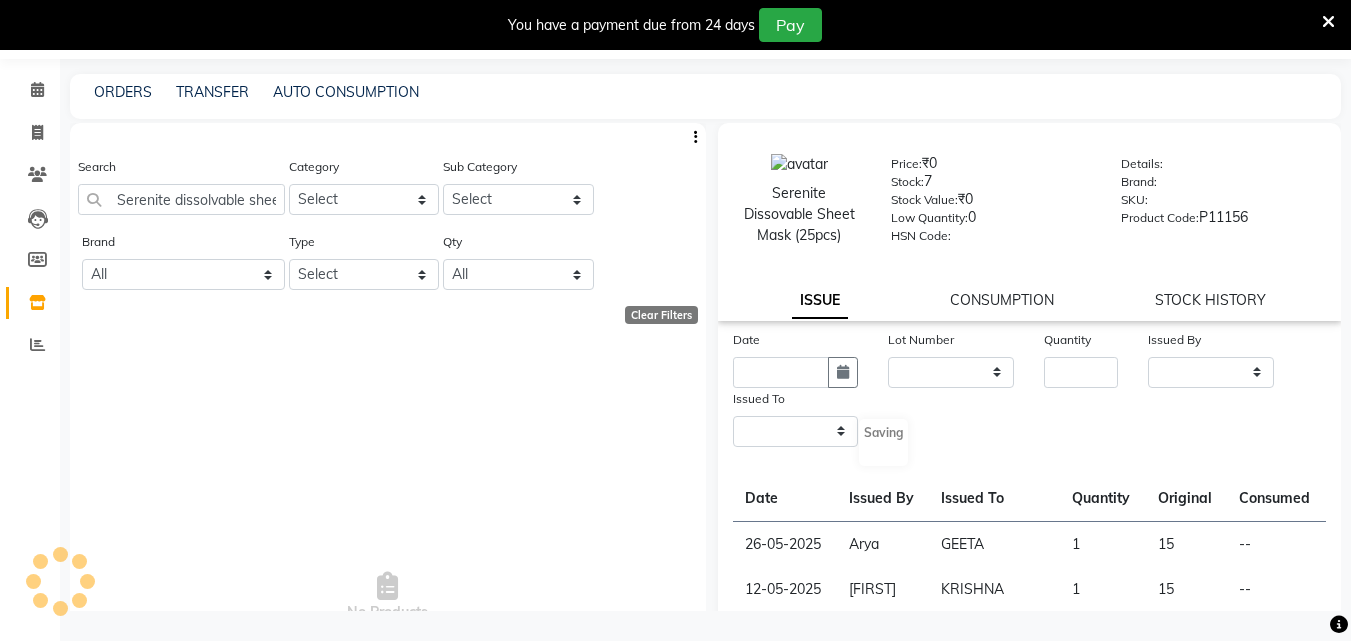 select 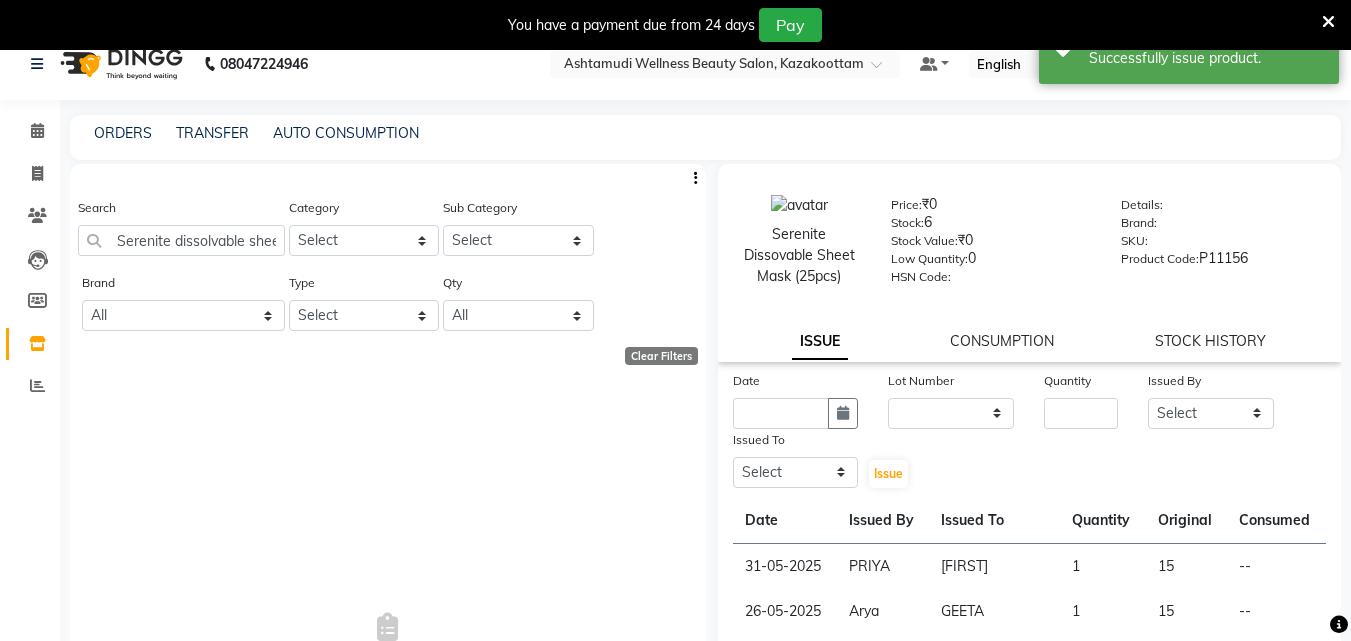 scroll, scrollTop: 0, scrollLeft: 0, axis: both 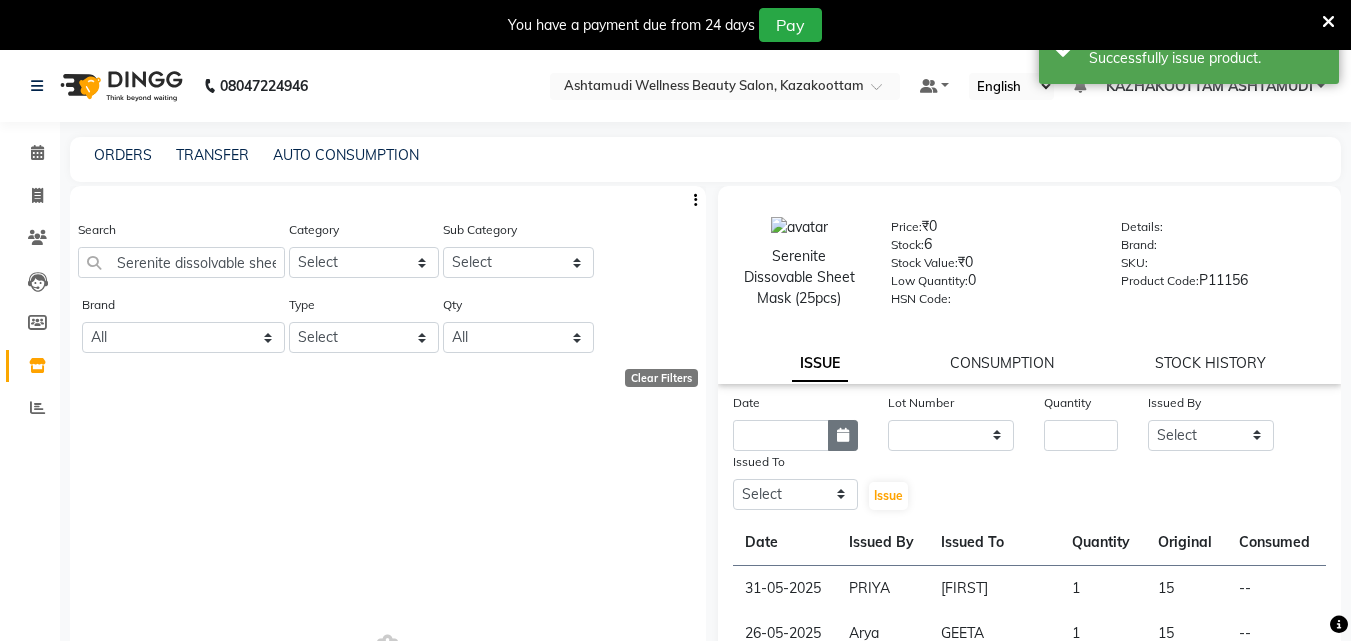 click 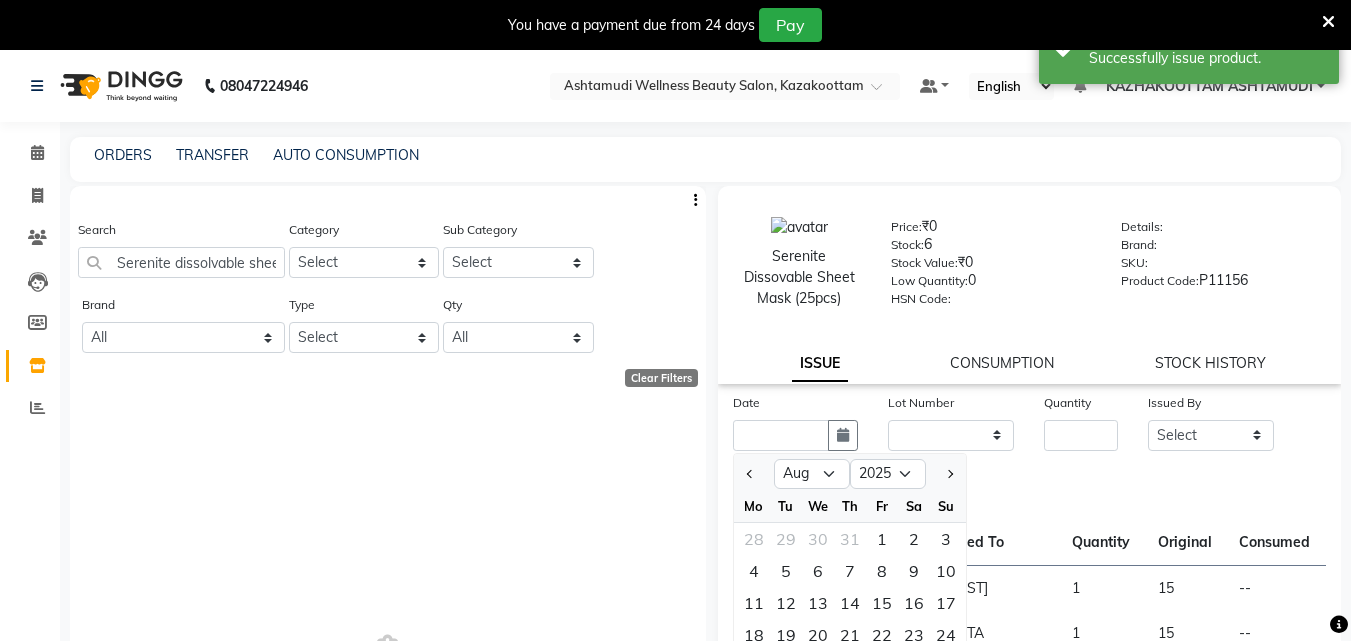 click on "Date Jan Feb Mar Apr May Jun Jul Aug Sep Oct Nov Dec 2015 2016 2017 2018 2019 2020 2021 2022 2023 2024 2025 2026 2027 2028 2029 2030 2031 2032 2033 2034 2035 Mo Tu We Th Fr Sa Su 28 29 30 31 1 2 3 4 5 6 7 8 9 10 11 12 13 14 15 16 17 18 19 20 21 22 23 24 25 26 27 28 29 30 31 1 2 3 4 5 6 7" 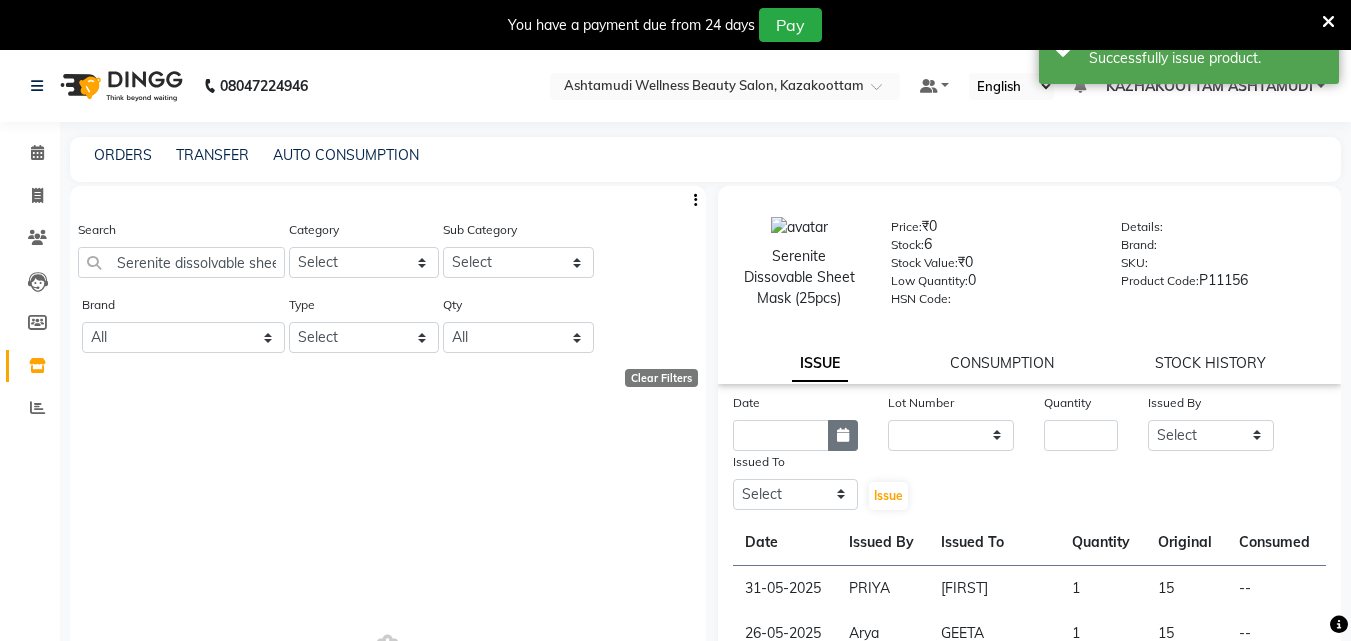 click 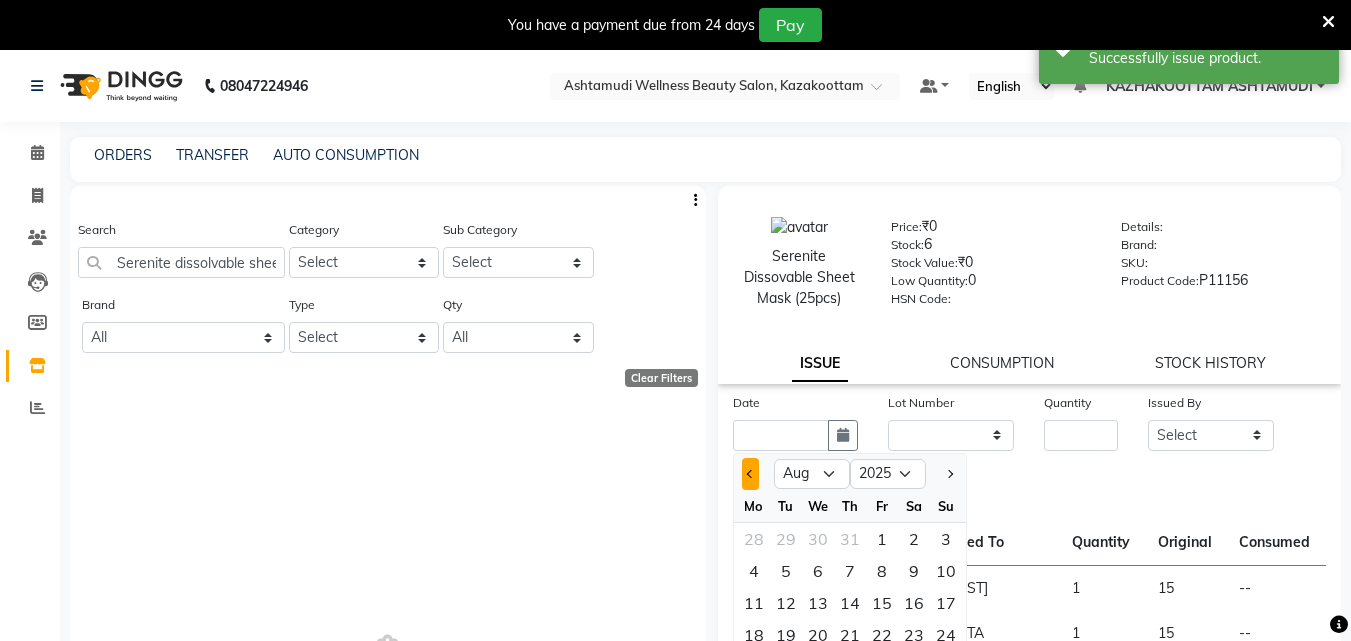 click 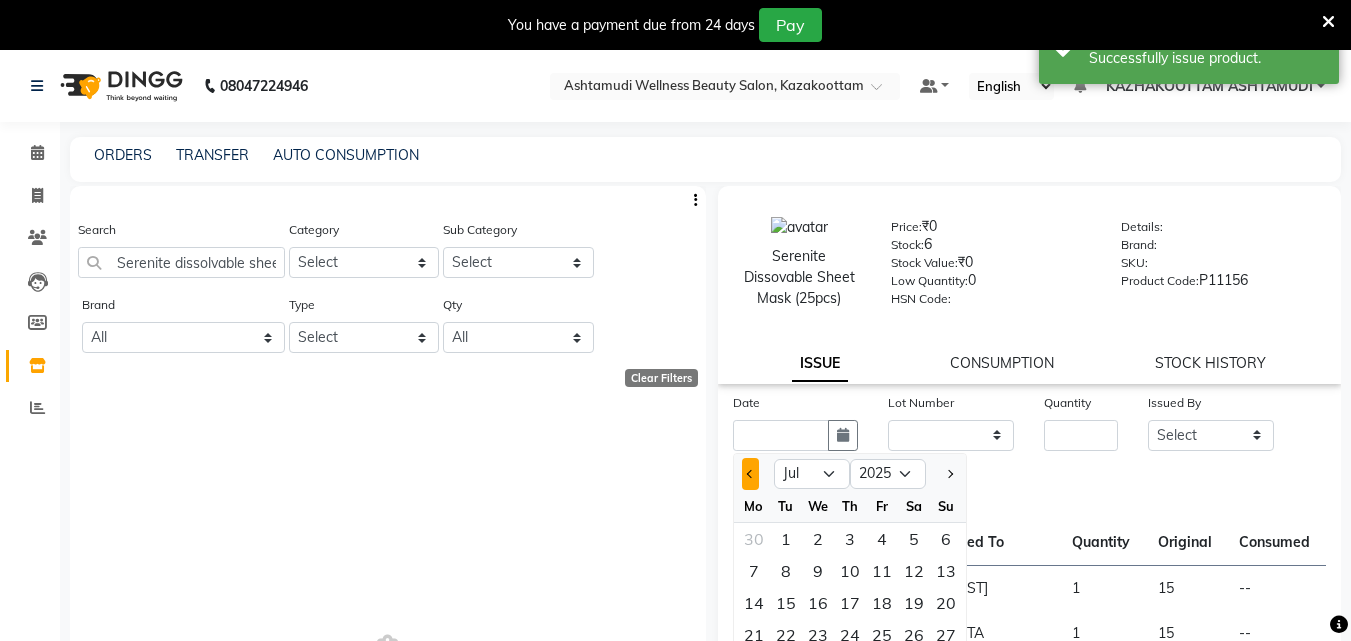 click 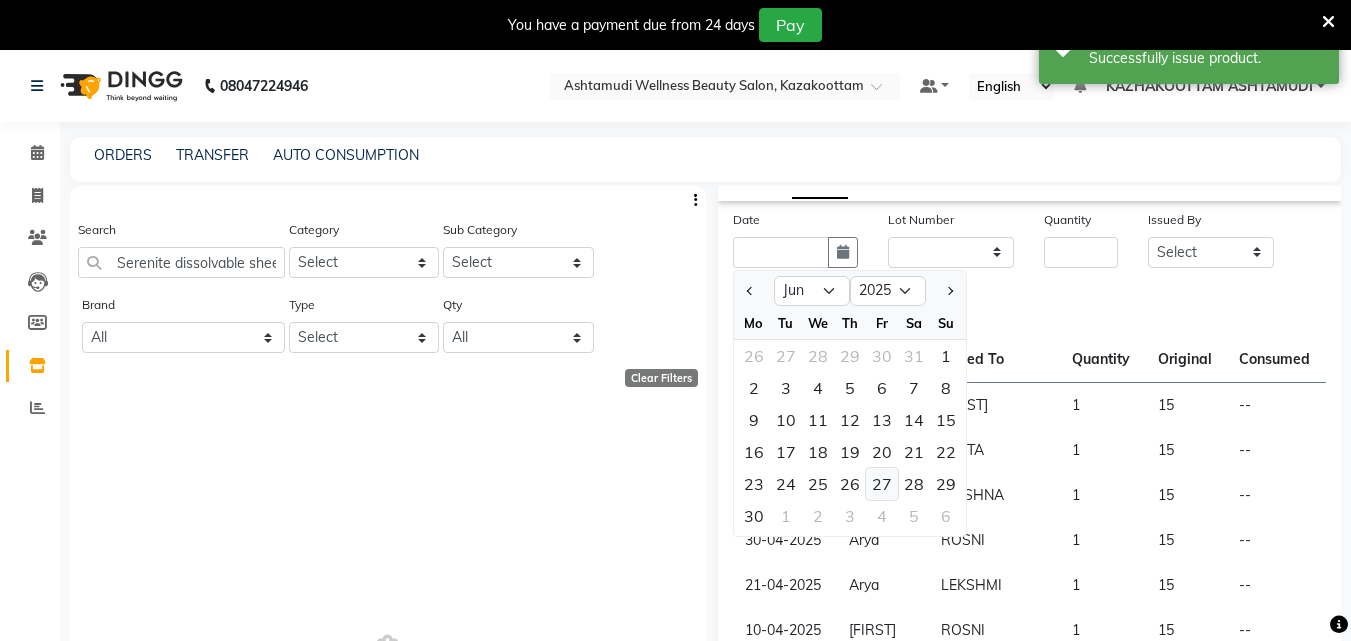 scroll, scrollTop: 200, scrollLeft: 0, axis: vertical 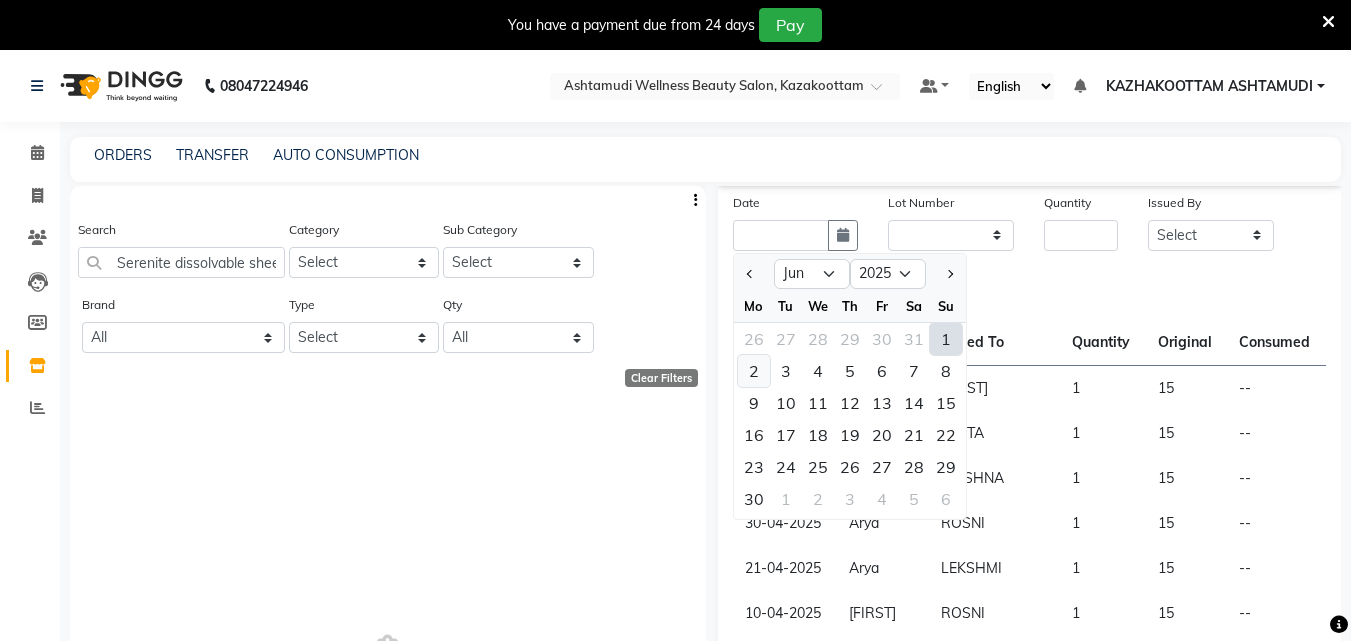 click on "2" 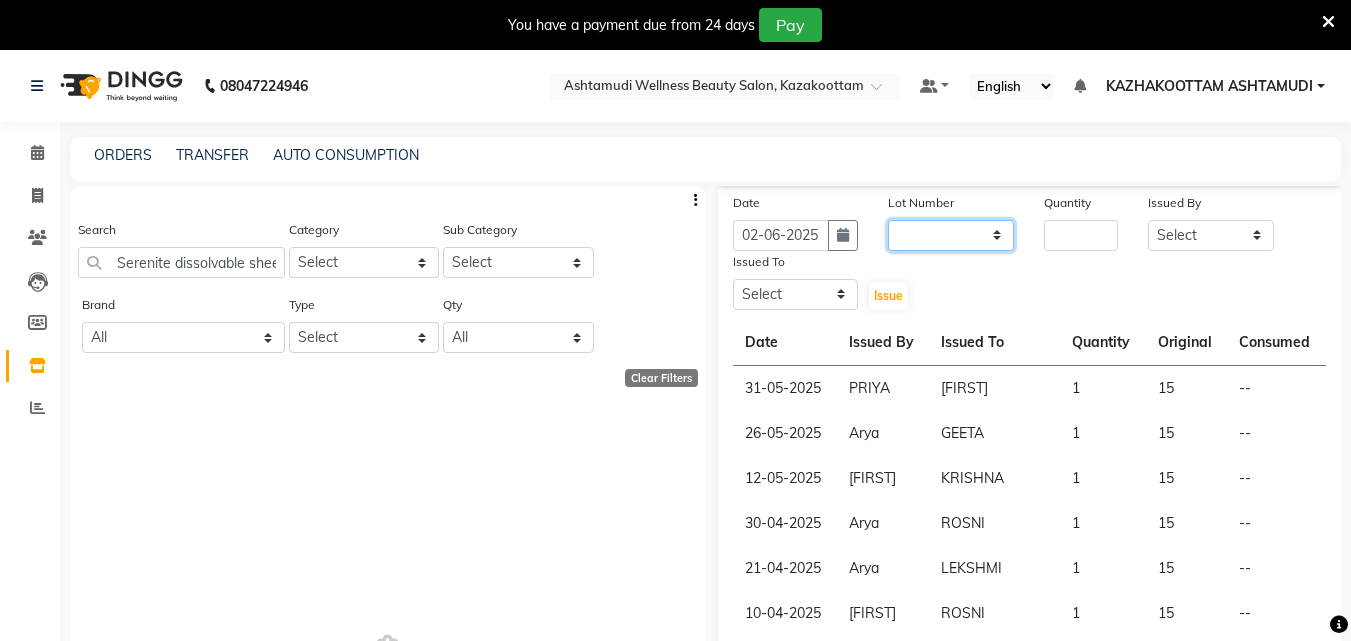click on "None" 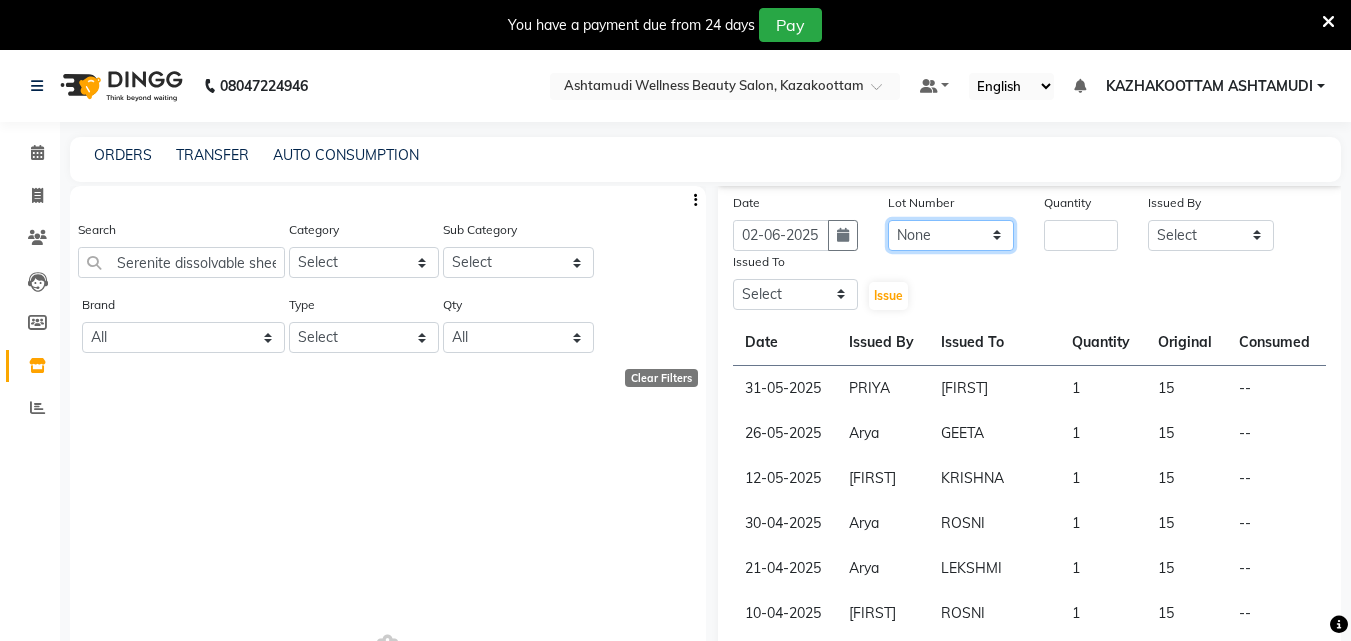 click on "None" 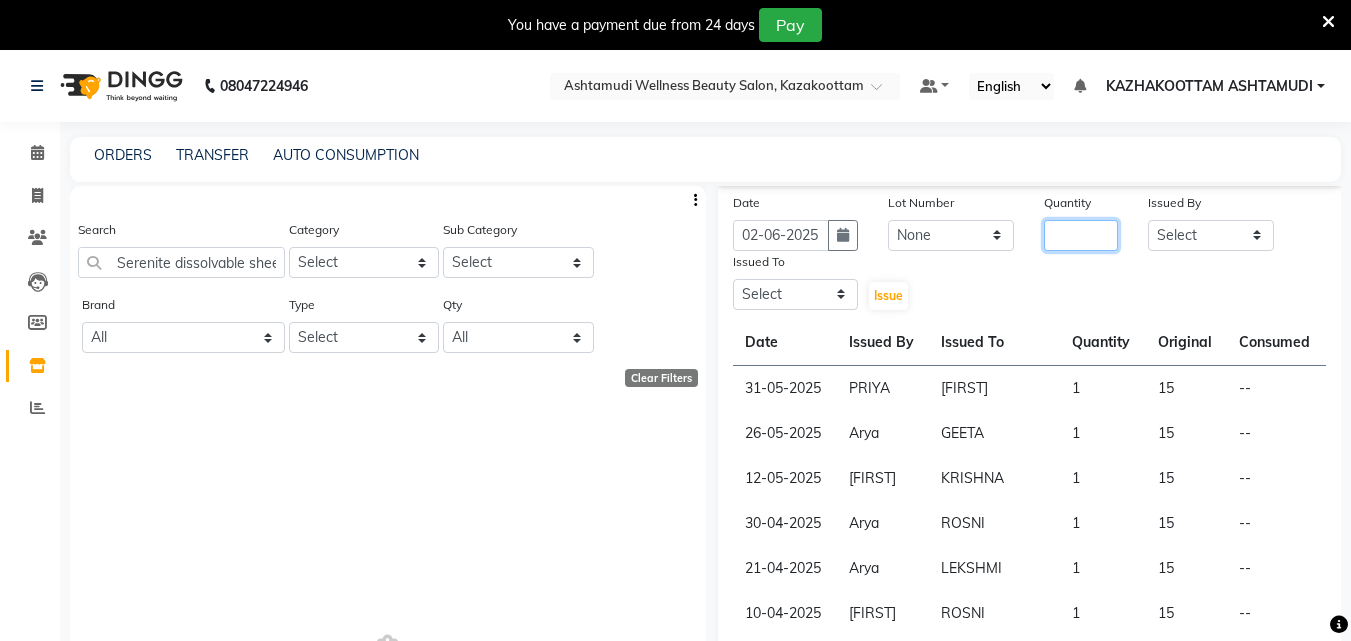 click 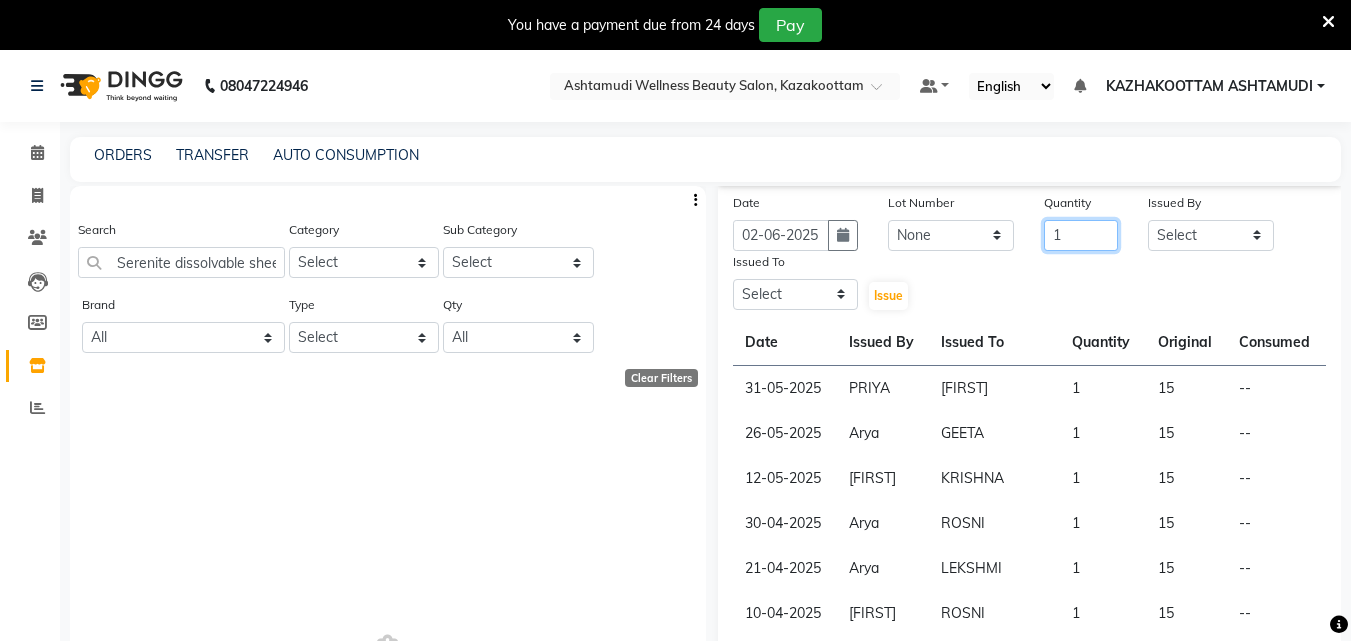 type on "1" 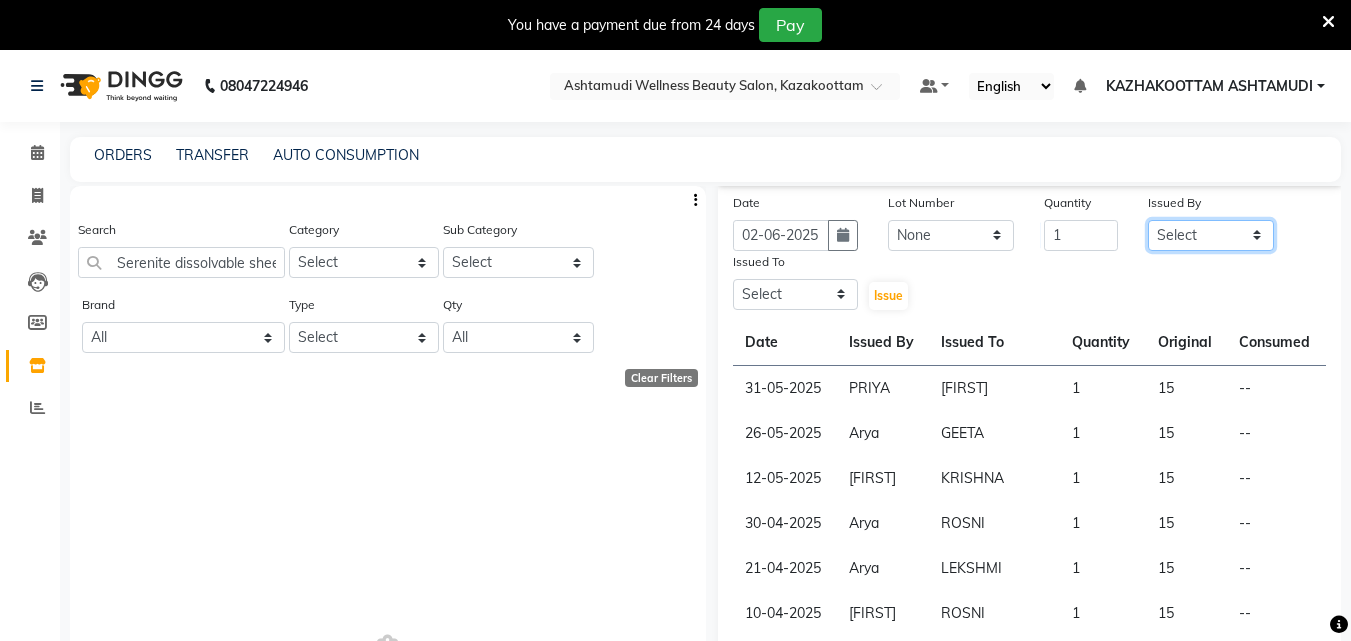 click on "Select Arya CHINJU GEETA KAZHAKOOTTAM ASHTAMUDI KRISHNA LEKSHMI MADONNA MICHAEL MINCY VARGHESE Poornima Gopal PRIYA RESHMA ROSNI Sindhu SOORYAMOL" 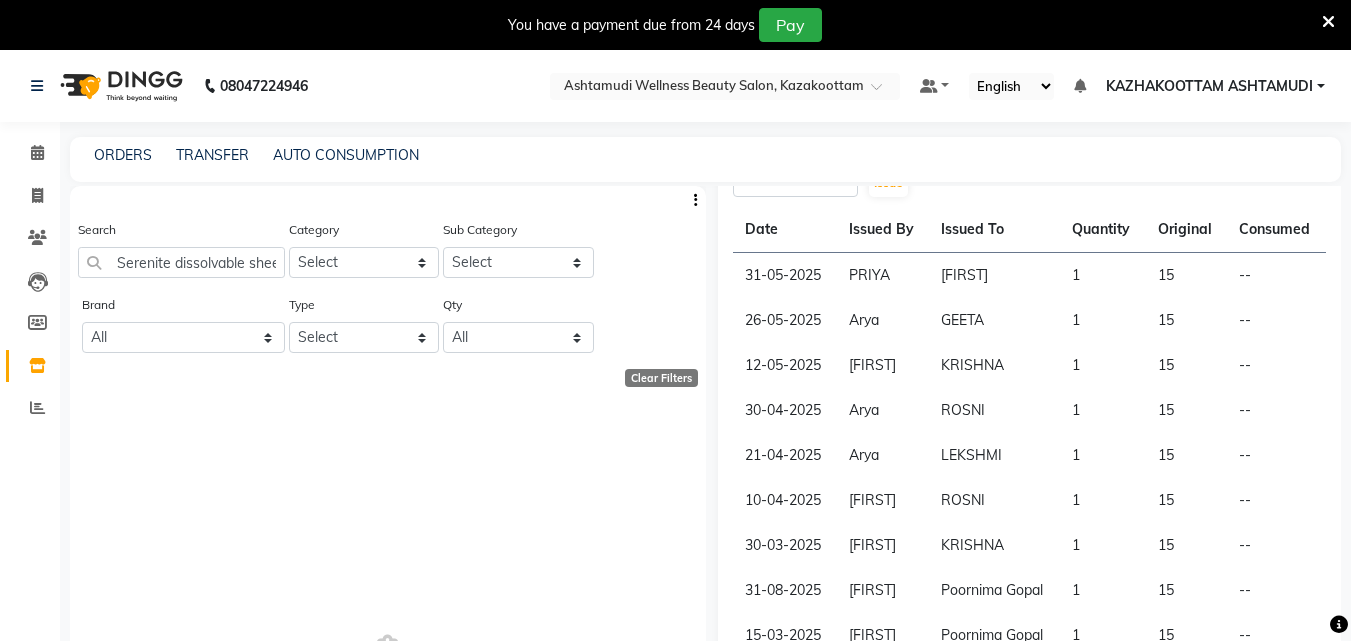 scroll, scrollTop: 200, scrollLeft: 0, axis: vertical 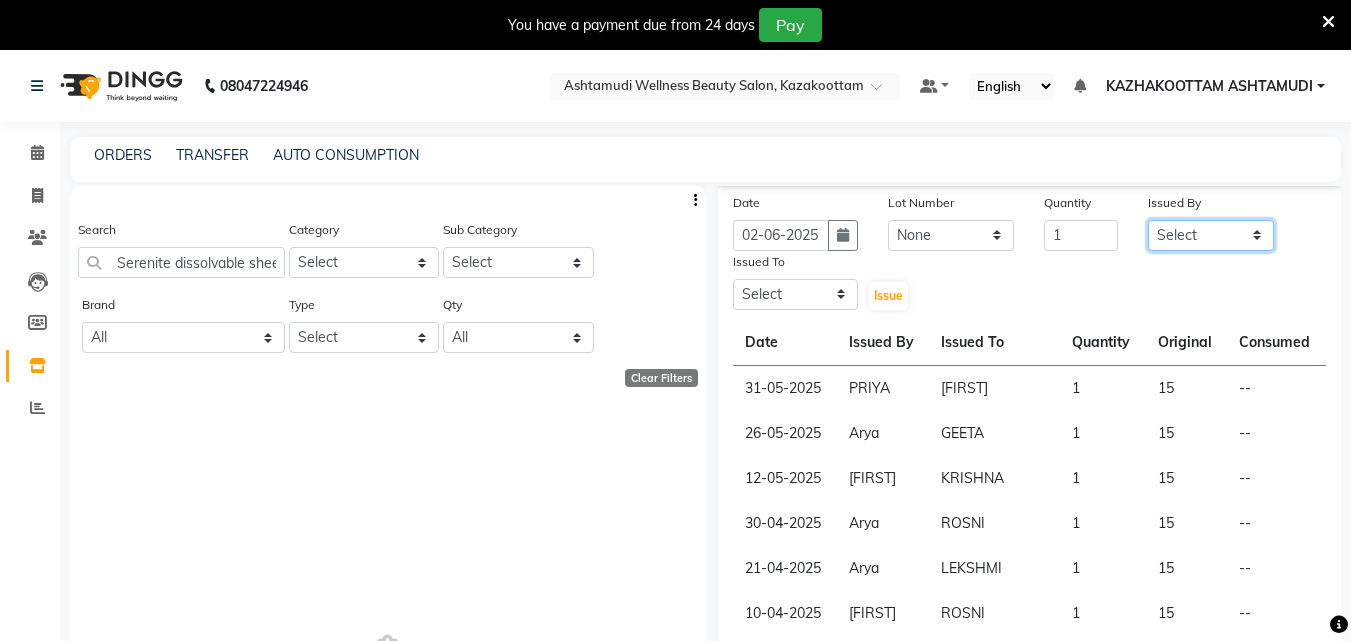 click on "Select Arya CHINJU GEETA KAZHAKOOTTAM ASHTAMUDI KRISHNA LEKSHMI MADONNA MICHAEL MINCY VARGHESE Poornima Gopal PRIYA RESHMA ROSNI Sindhu SOORYAMOL" 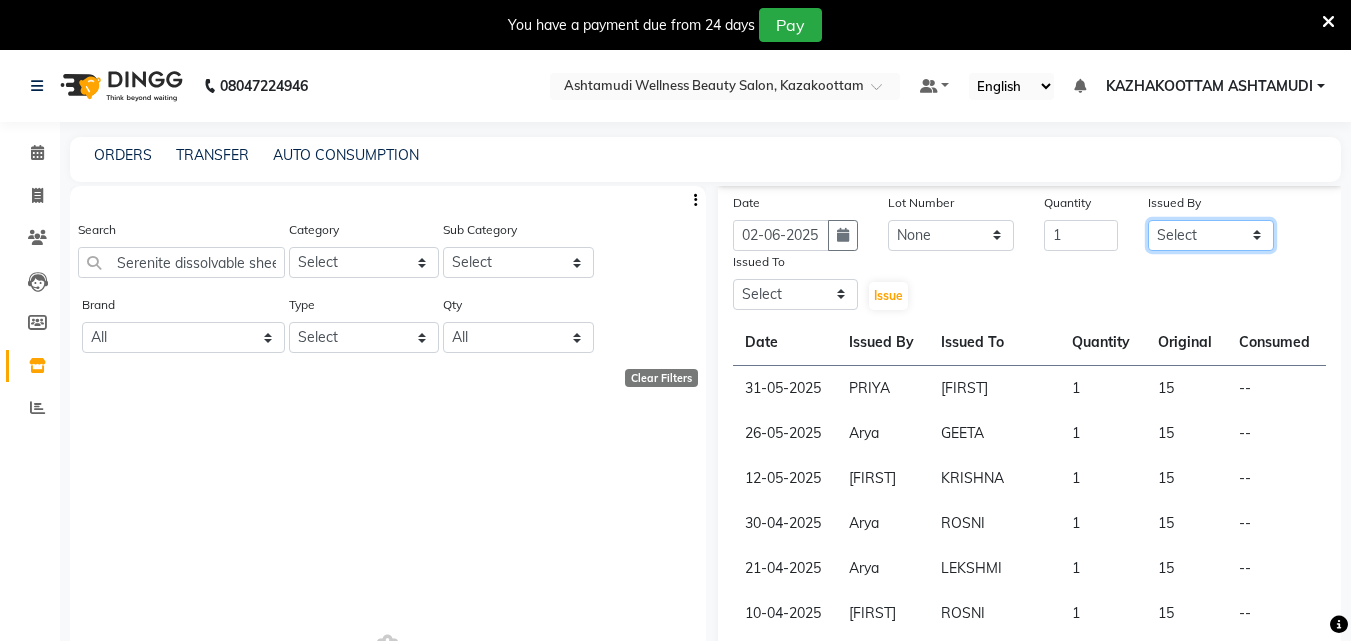 click on "Select Arya CHINJU GEETA KAZHAKOOTTAM ASHTAMUDI KRISHNA LEKSHMI MADONNA MICHAEL MINCY VARGHESE Poornima Gopal PRIYA RESHMA ROSNI Sindhu SOORYAMOL" 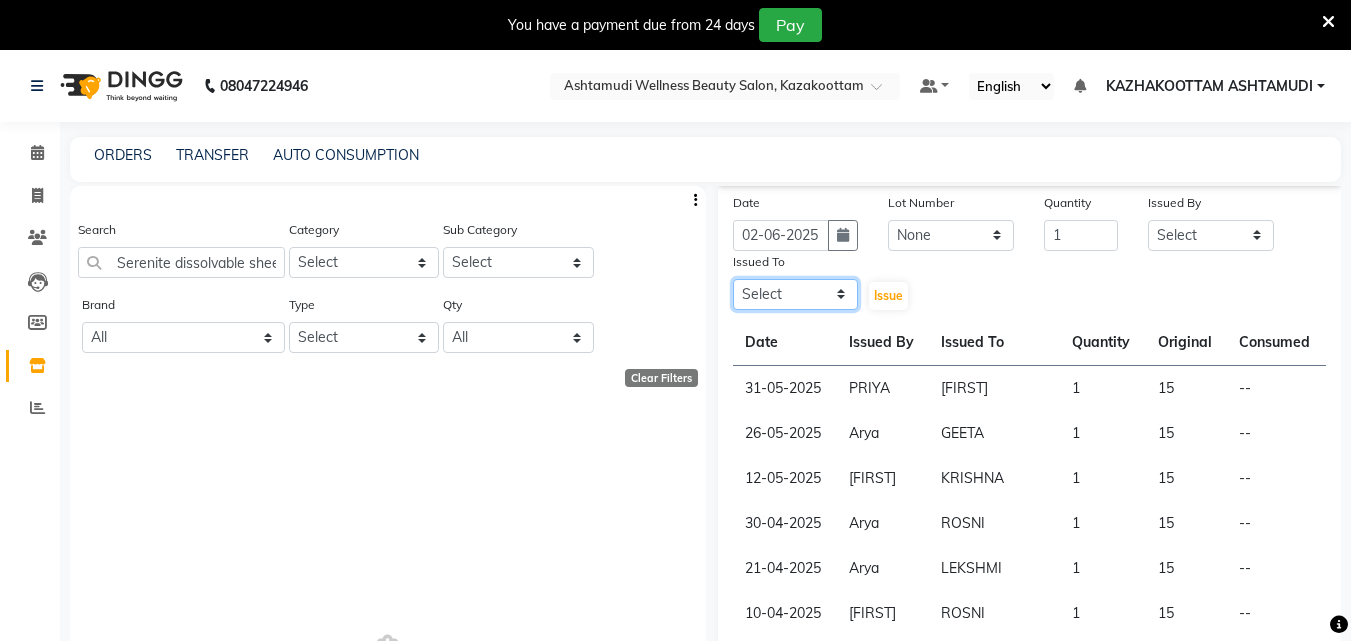 click on "Select Arya CHINJU GEETA KAZHAKOOTTAM ASHTAMUDI KRISHNA LEKSHMI MADONNA MICHAEL MINCY VARGHESE Poornima Gopal PRIYA RESHMA ROSNI Sindhu SOORYAMOL" 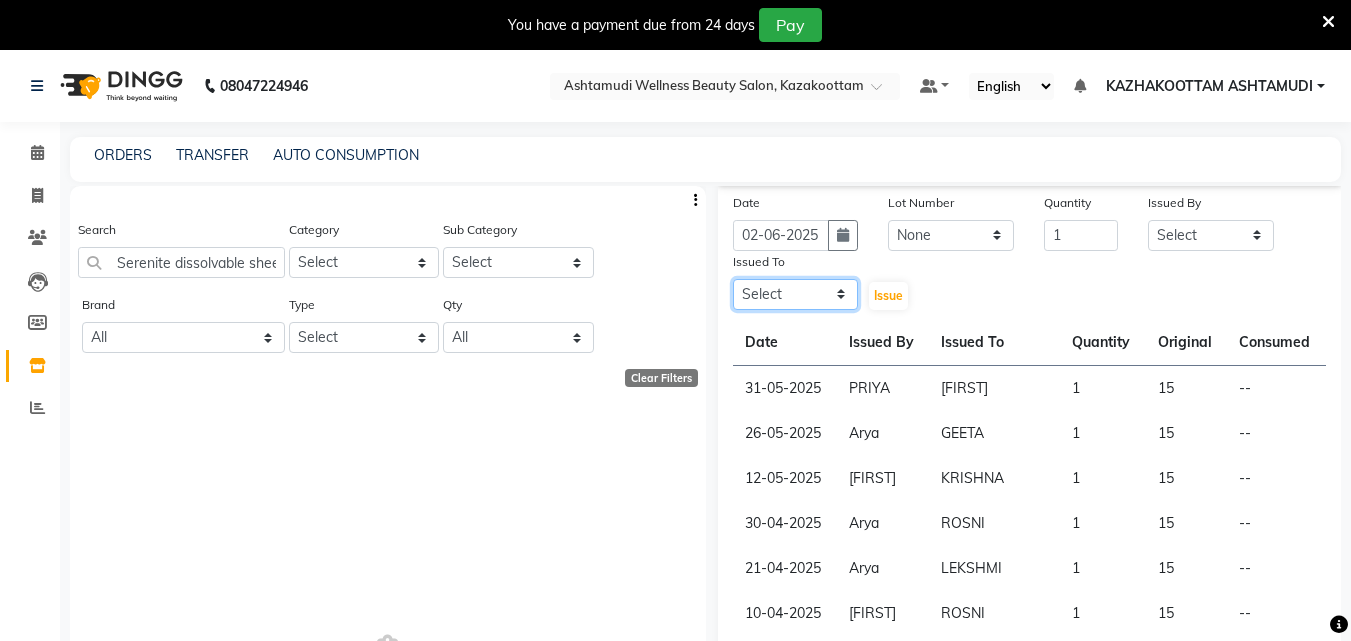 select on "49525" 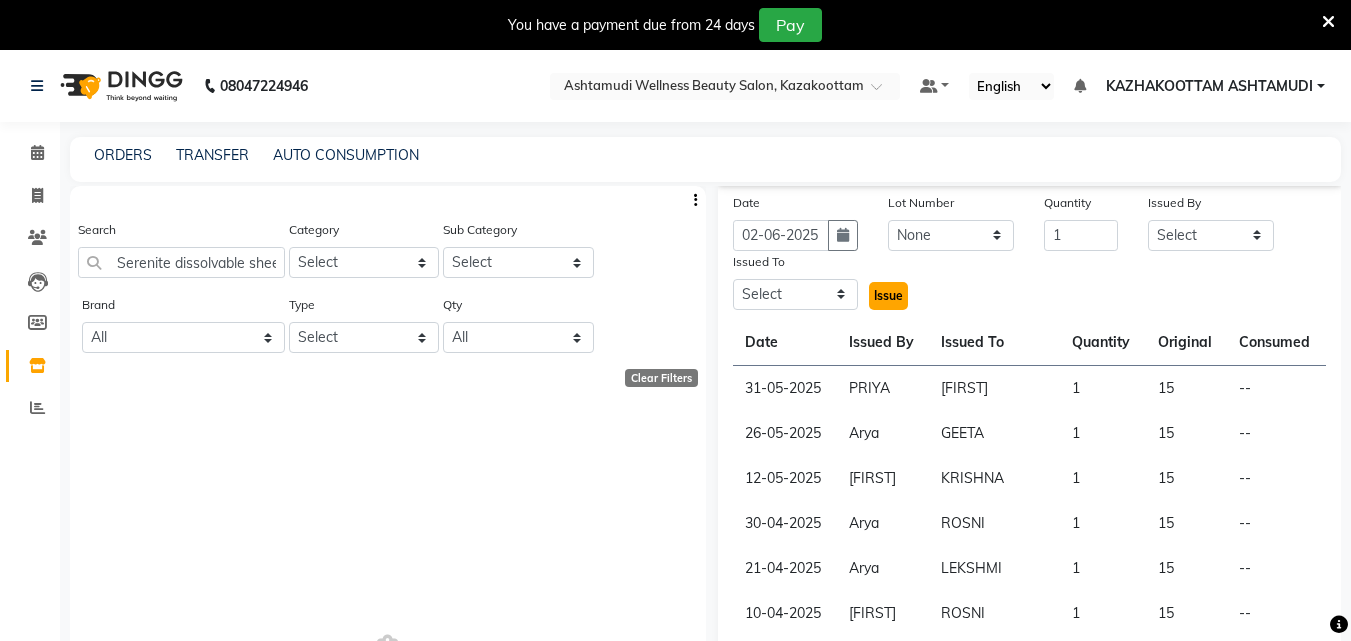 click on "Issue" 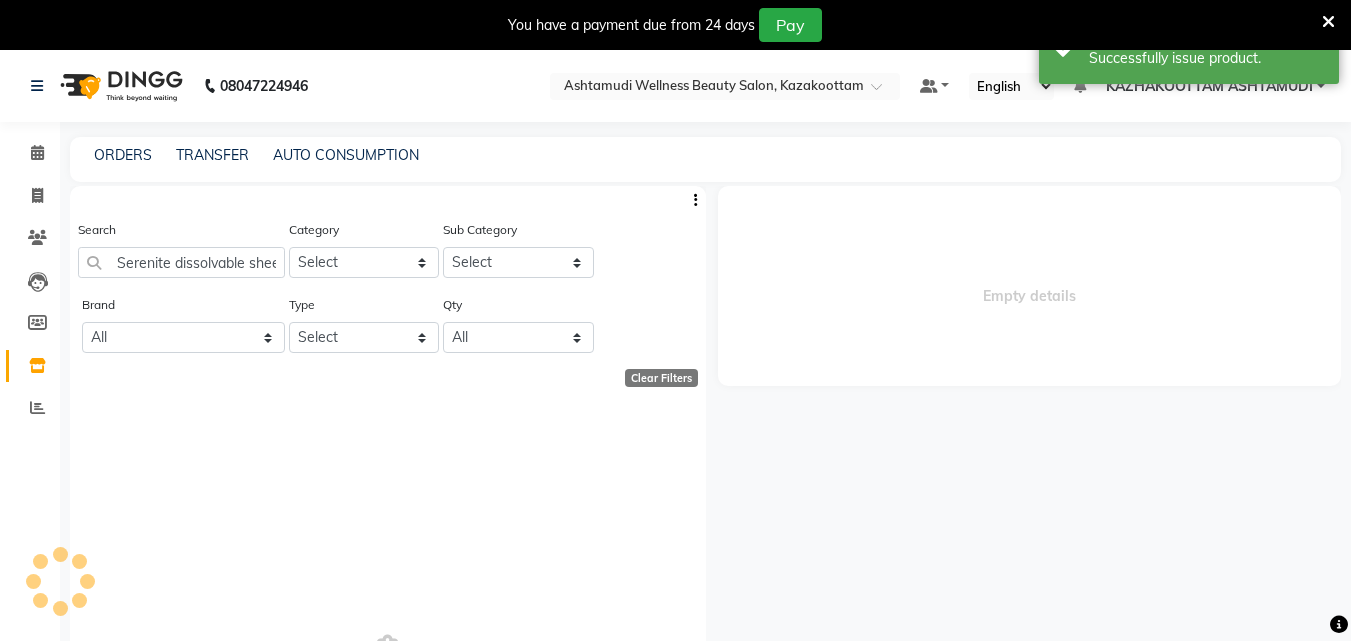 scroll, scrollTop: 0, scrollLeft: 0, axis: both 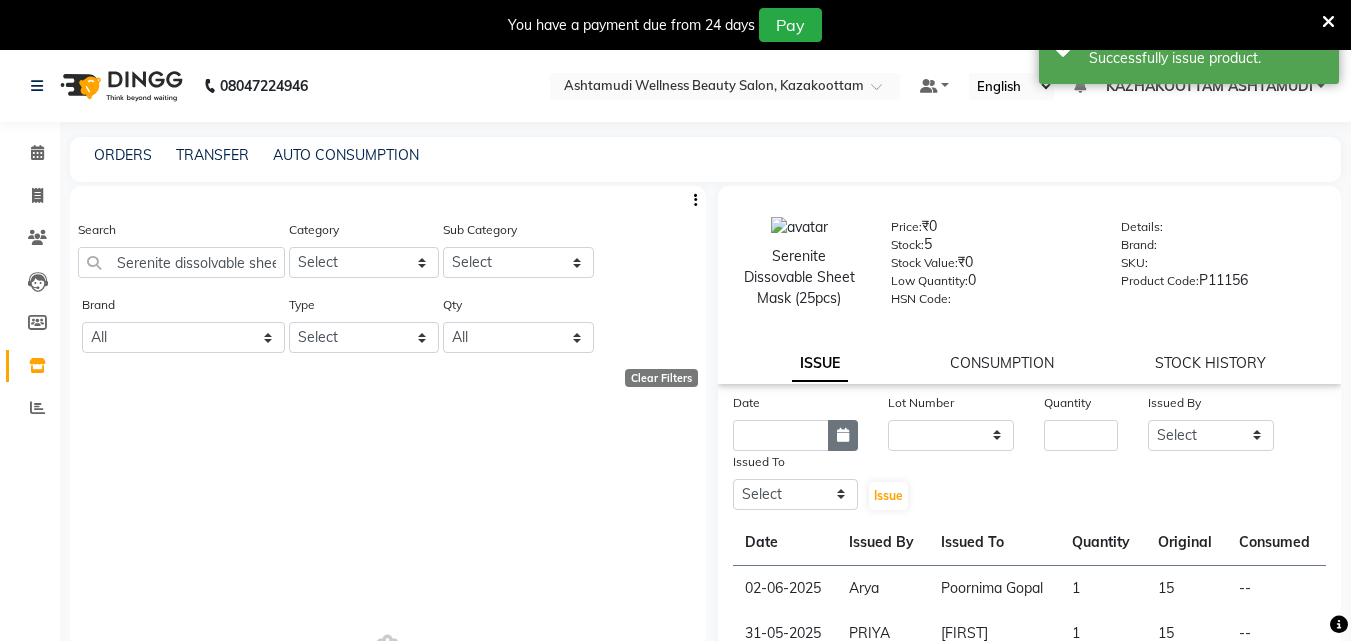 click 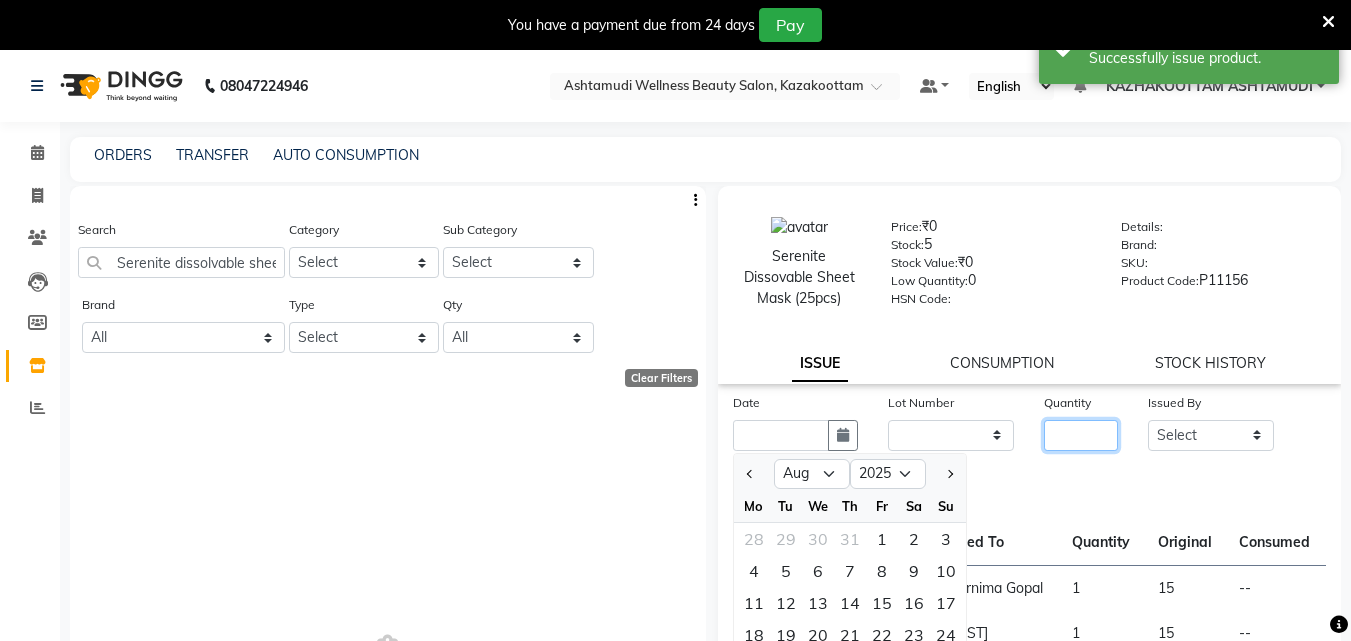 drag, startPoint x: 1103, startPoint y: 449, endPoint x: 1094, endPoint y: 459, distance: 13.453624 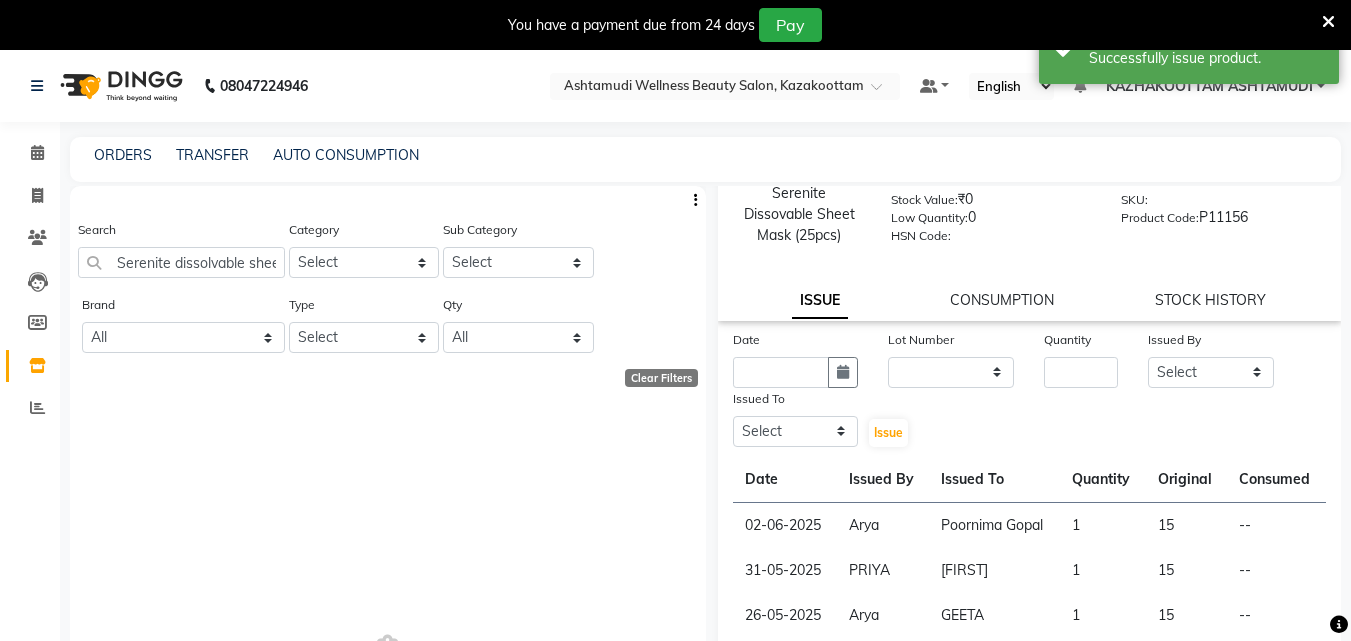 scroll, scrollTop: 200, scrollLeft: 0, axis: vertical 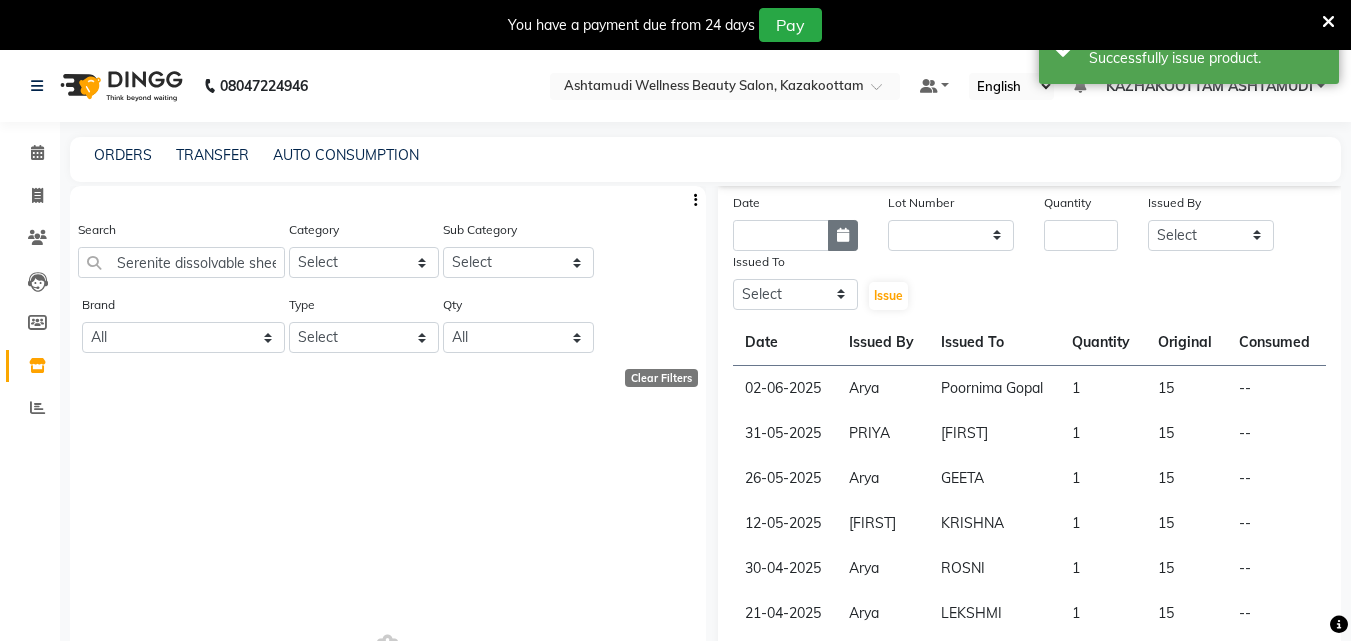 click 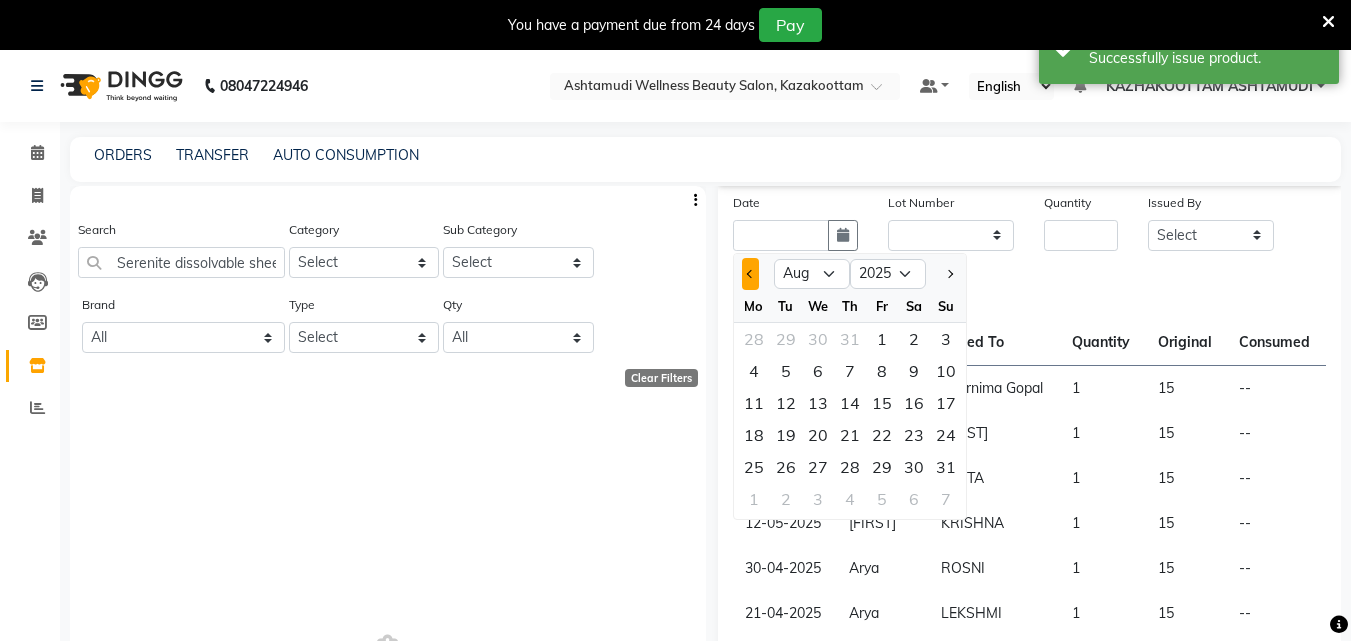 click 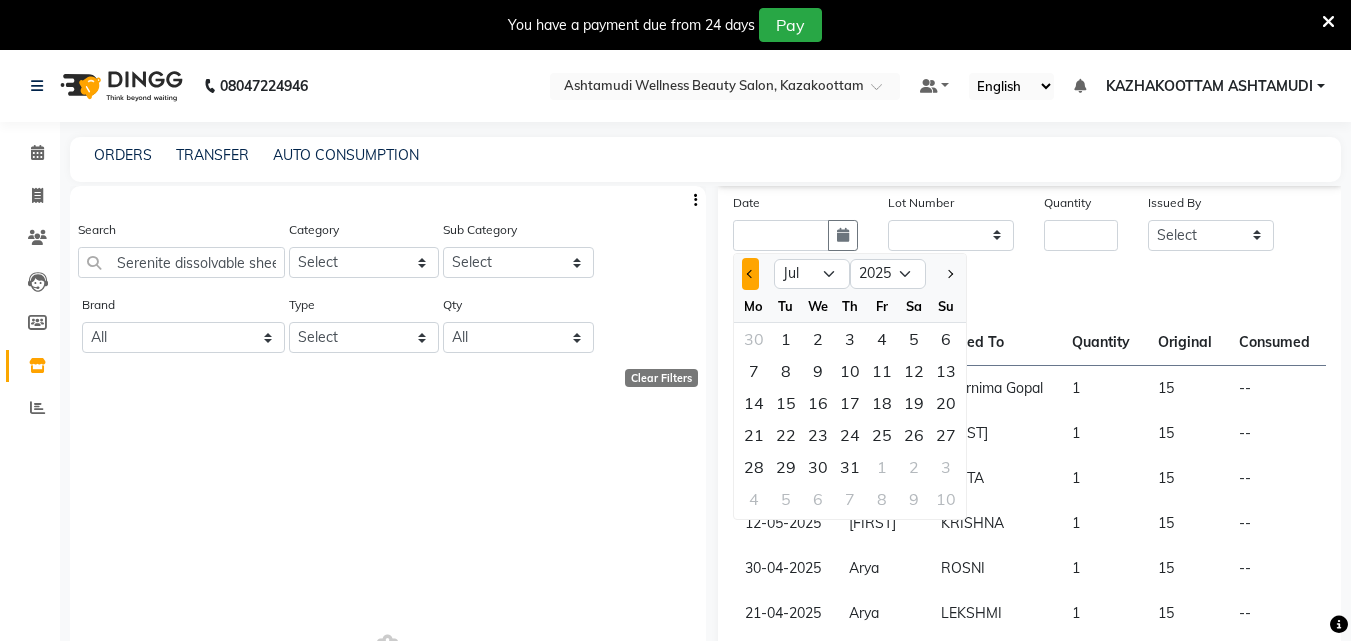 click 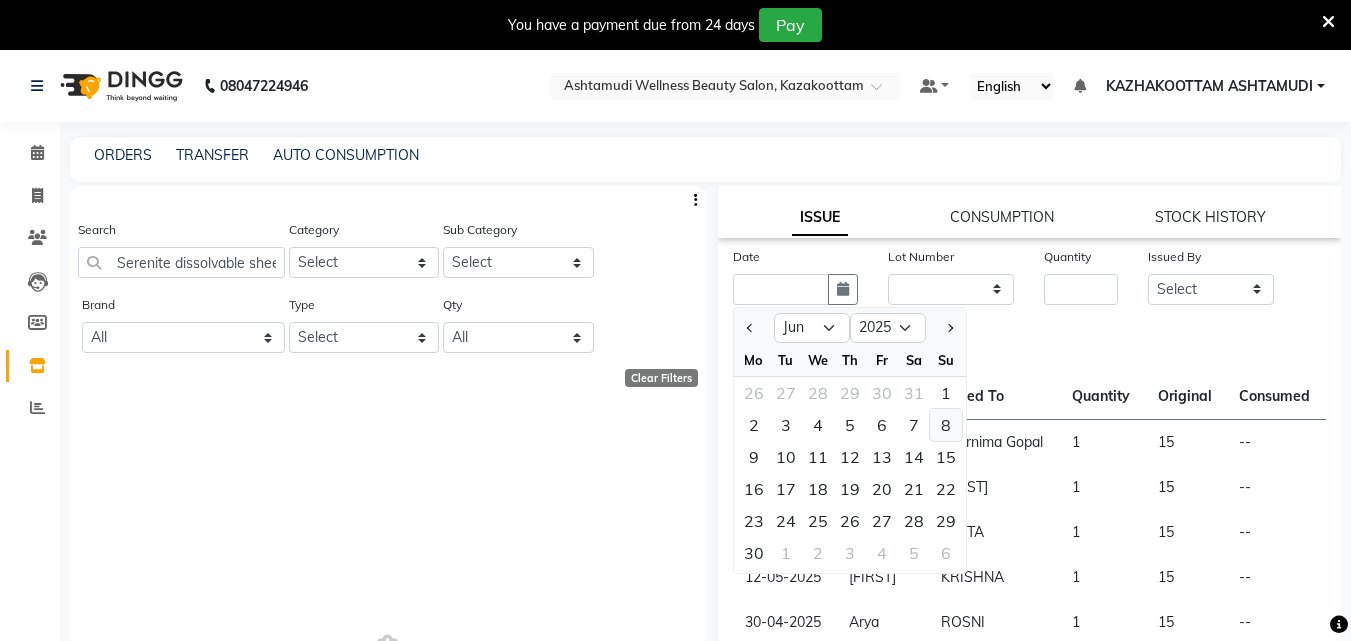 scroll, scrollTop: 100, scrollLeft: 0, axis: vertical 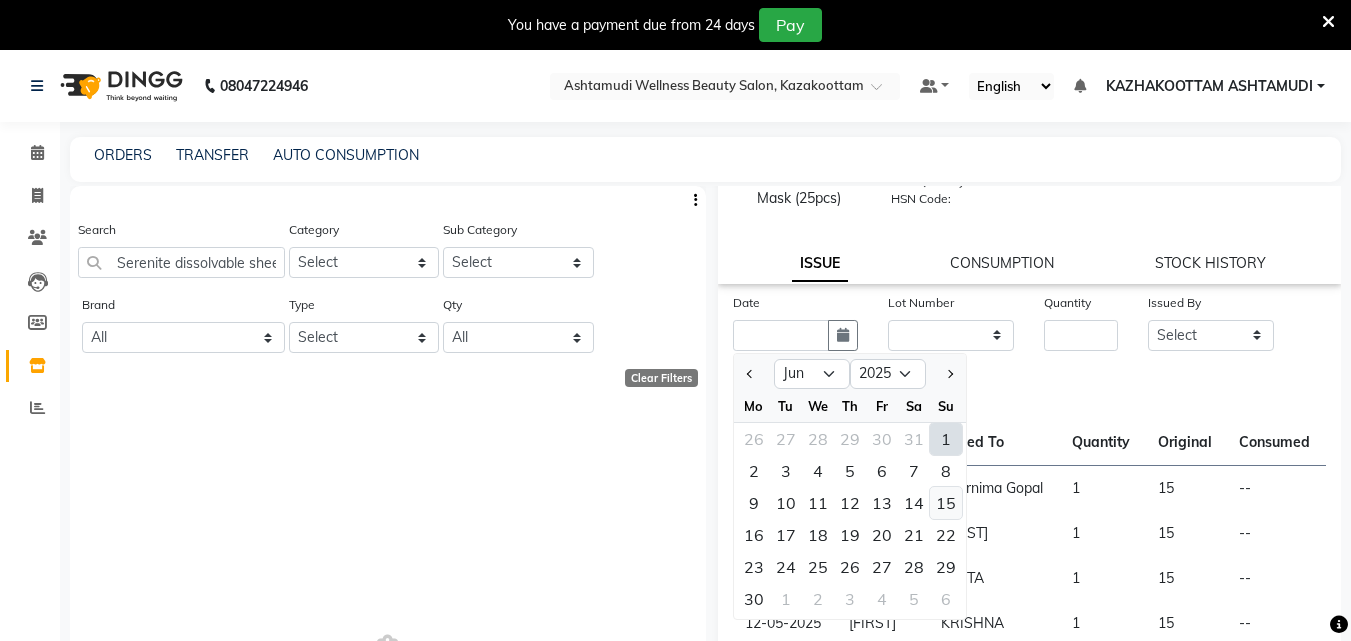 click on "15" 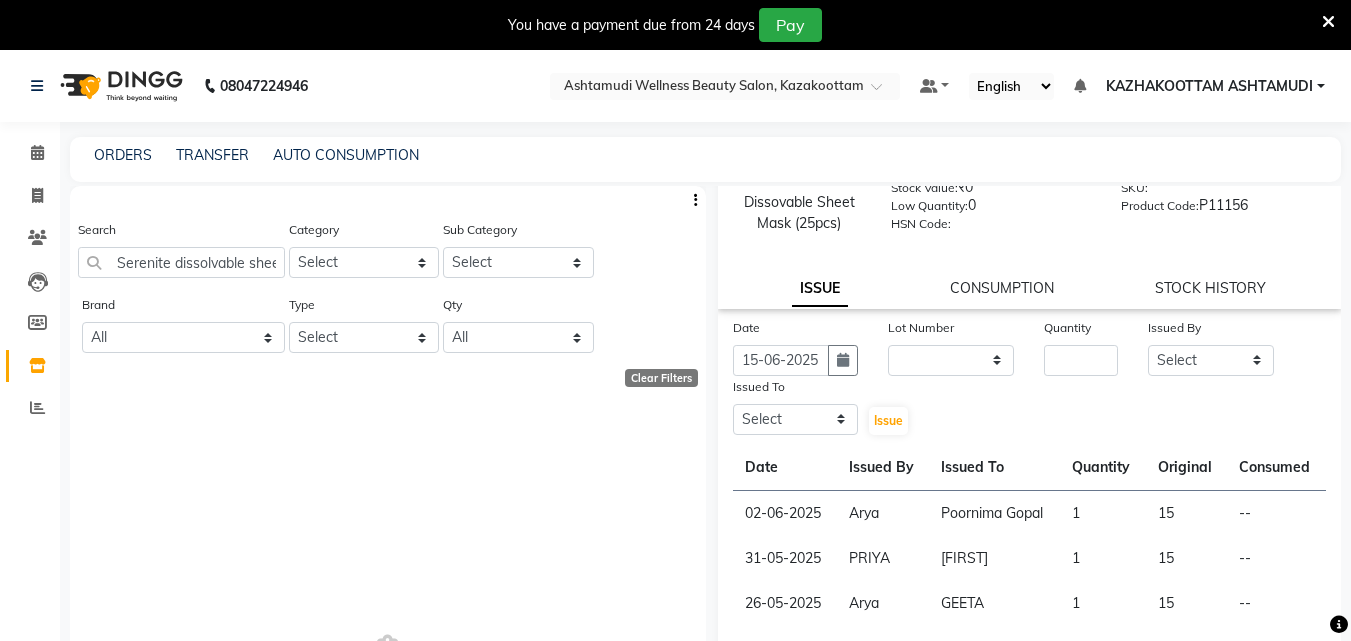 scroll, scrollTop: 0, scrollLeft: 0, axis: both 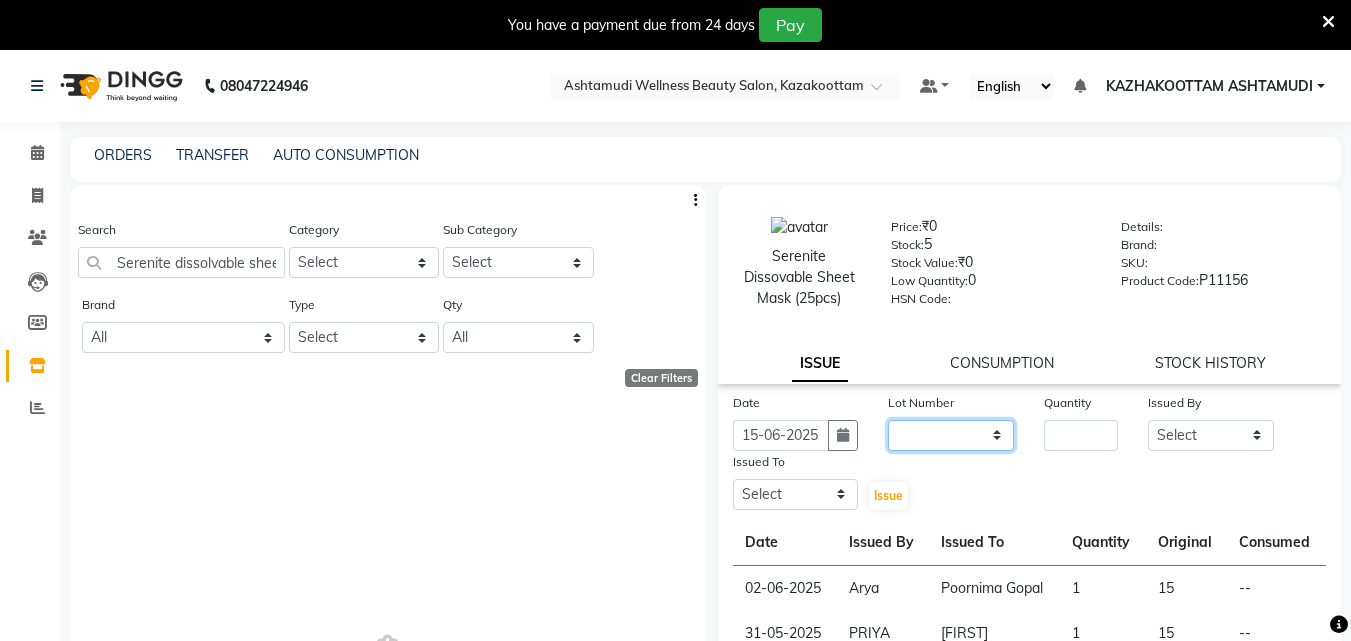 click on "None" 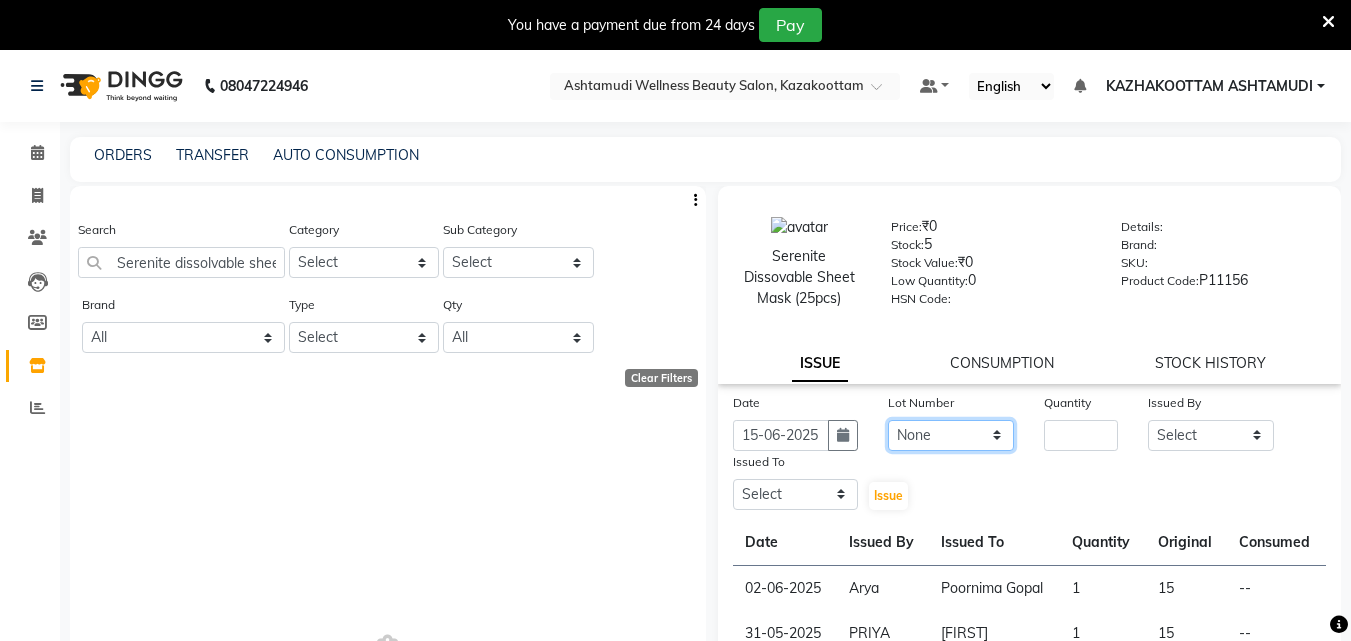 click on "None" 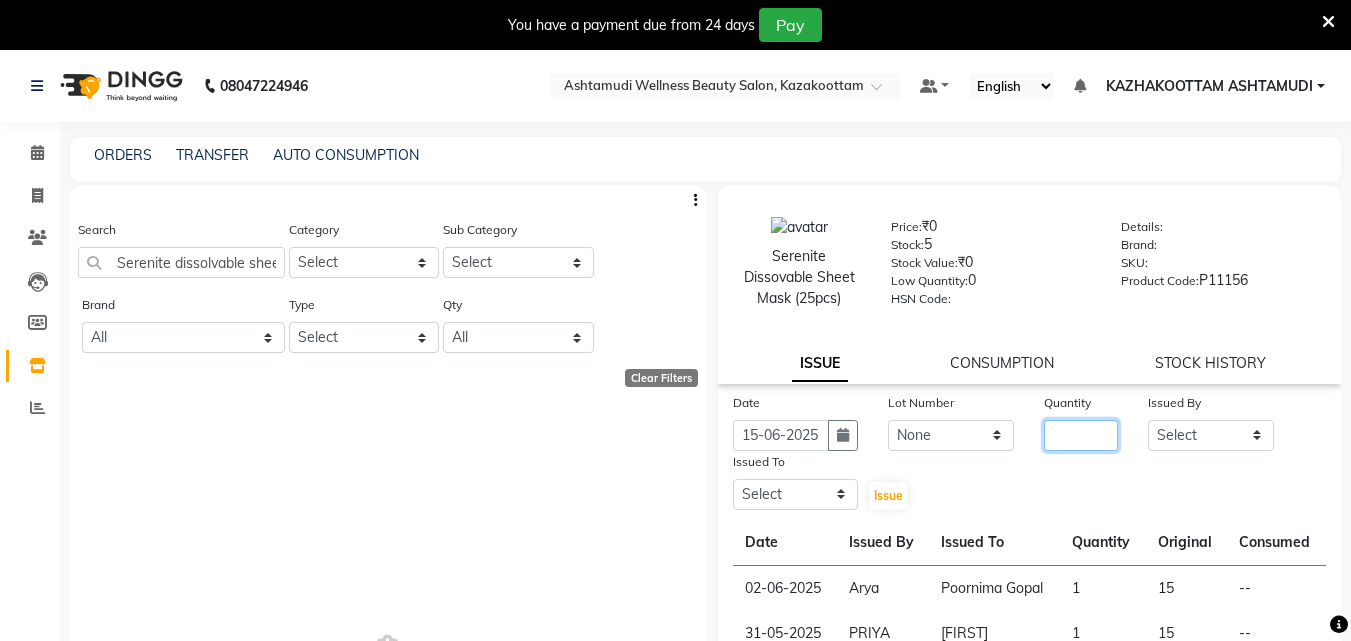 click 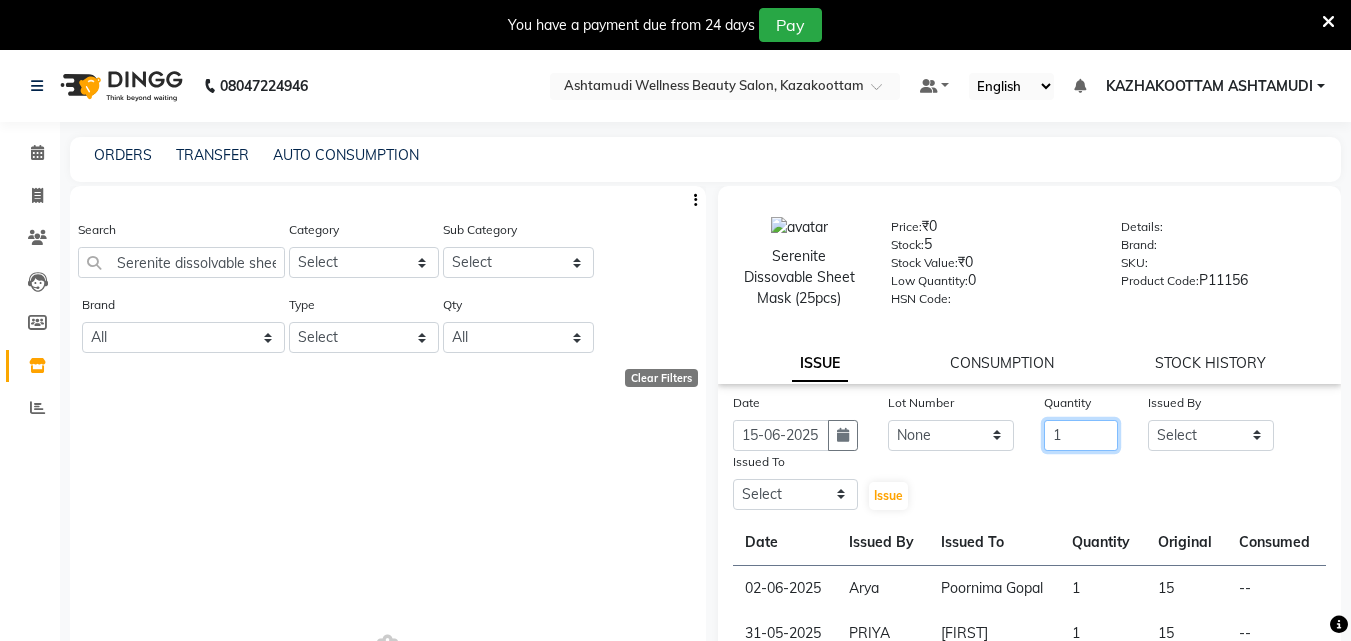 type on "1" 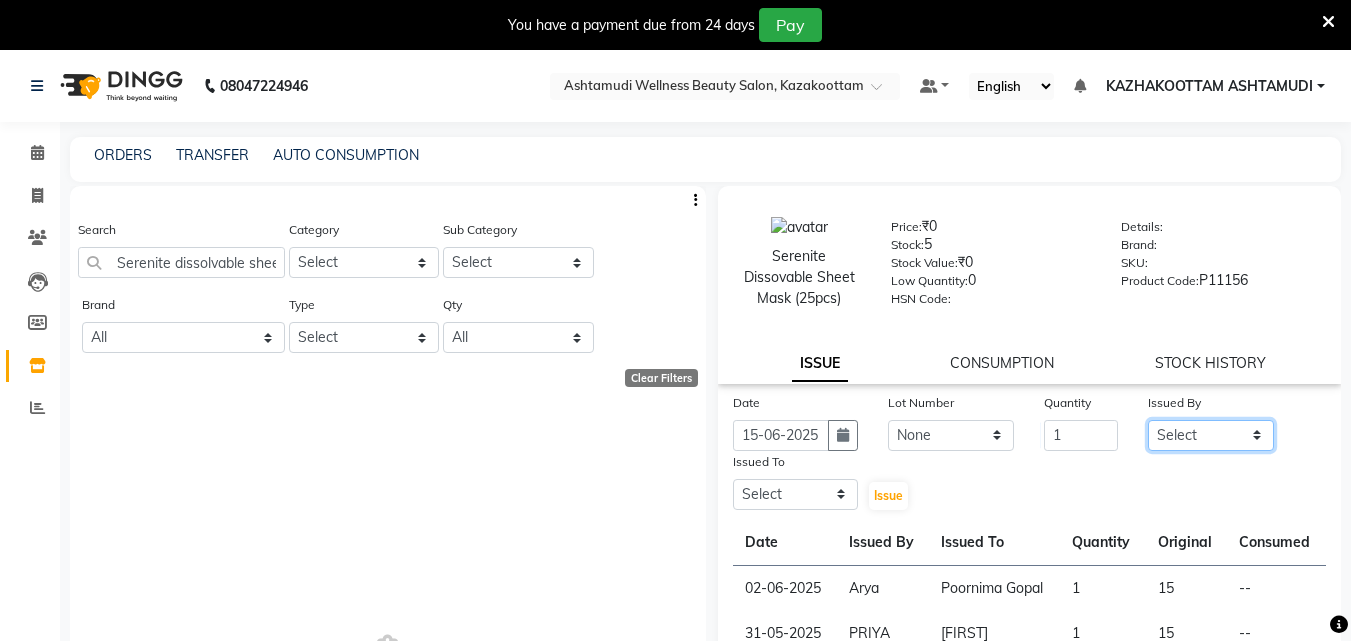 click on "Select Arya CHINJU GEETA KAZHAKOOTTAM ASHTAMUDI KRISHNA LEKSHMI MADONNA MICHAEL MINCY VARGHESE Poornima Gopal PRIYA RESHMA ROSNI Sindhu SOORYAMOL" 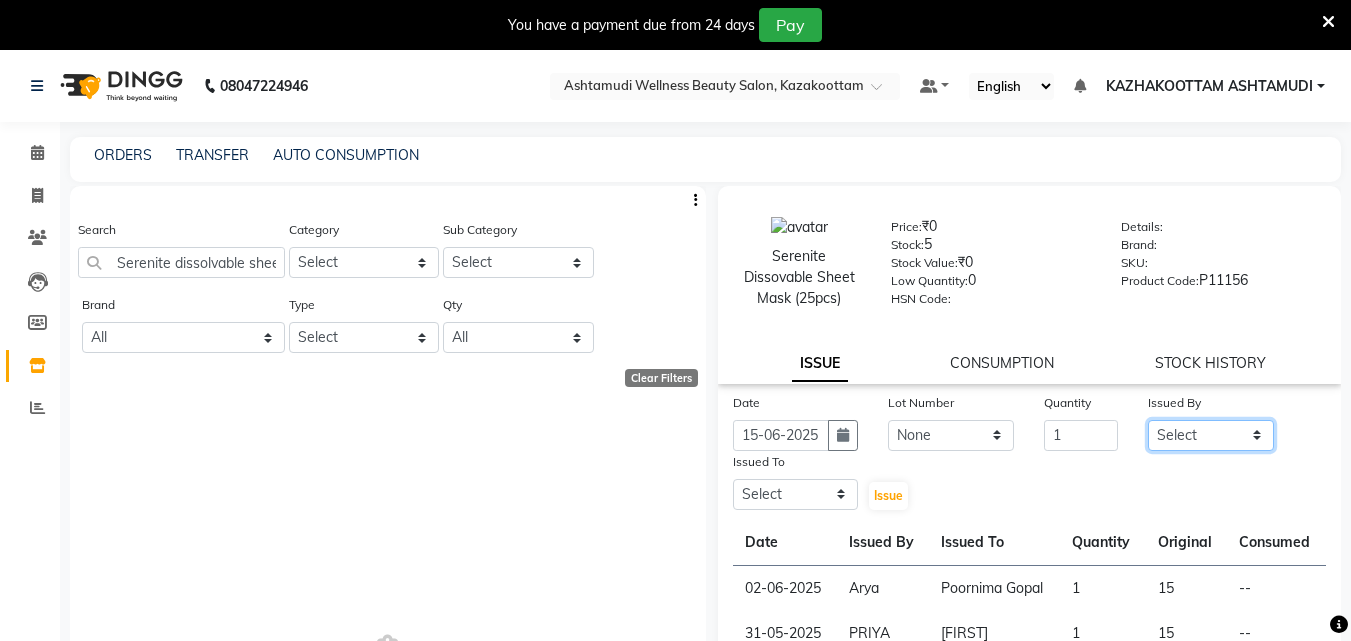 select on "47766" 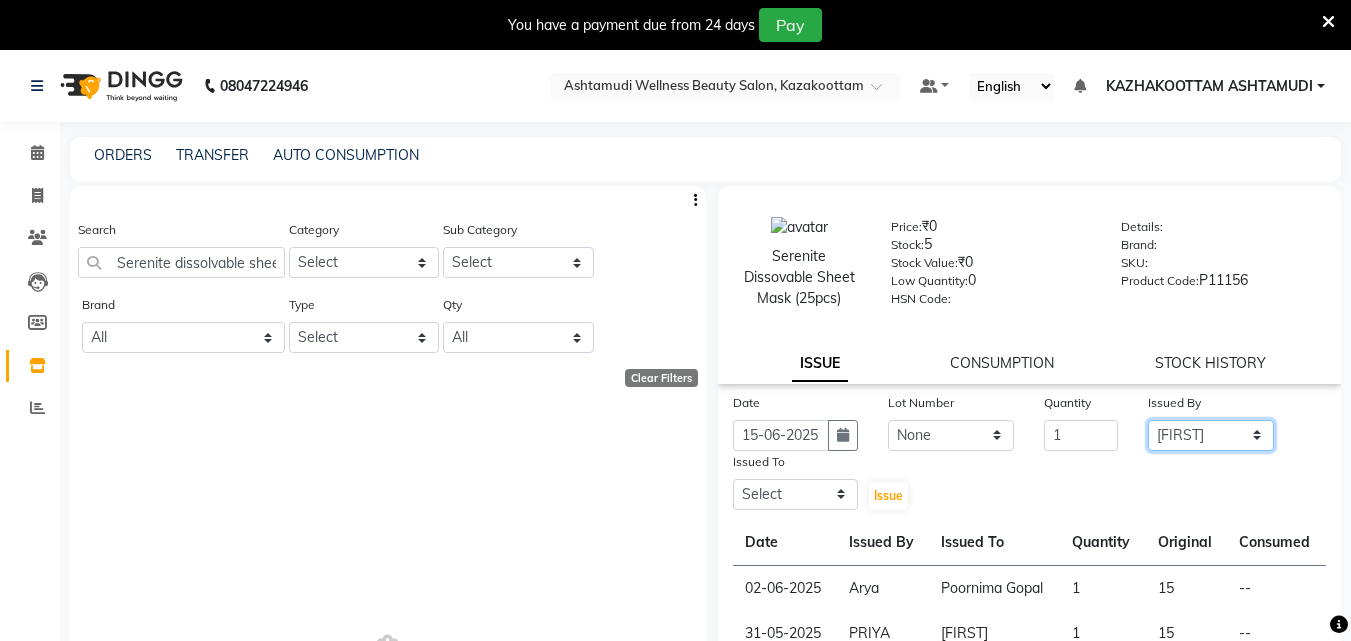 click on "Select Arya CHINJU GEETA KAZHAKOOTTAM ASHTAMUDI KRISHNA LEKSHMI MADONNA MICHAEL MINCY VARGHESE Poornima Gopal PRIYA RESHMA ROSNI Sindhu SOORYAMOL" 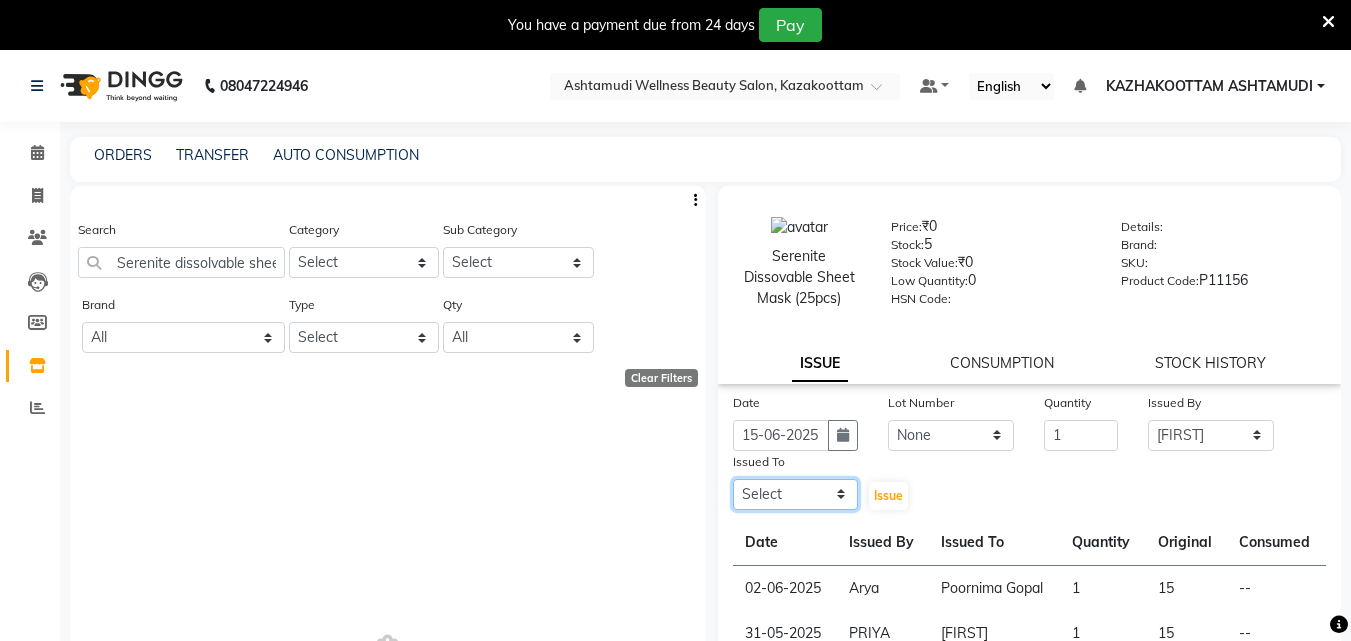 click on "Select Arya CHINJU GEETA KAZHAKOOTTAM ASHTAMUDI KRISHNA LEKSHMI MADONNA MICHAEL MINCY VARGHESE Poornima Gopal PRIYA RESHMA ROSNI Sindhu SOORYAMOL" 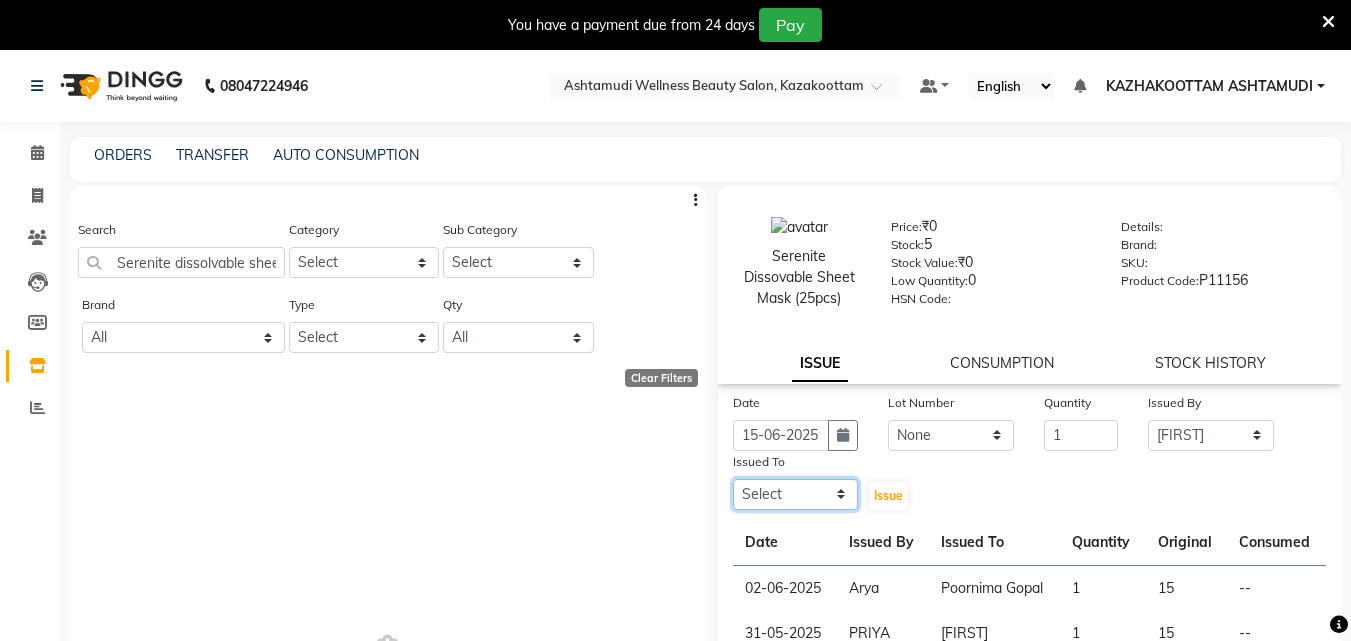 select on "52755" 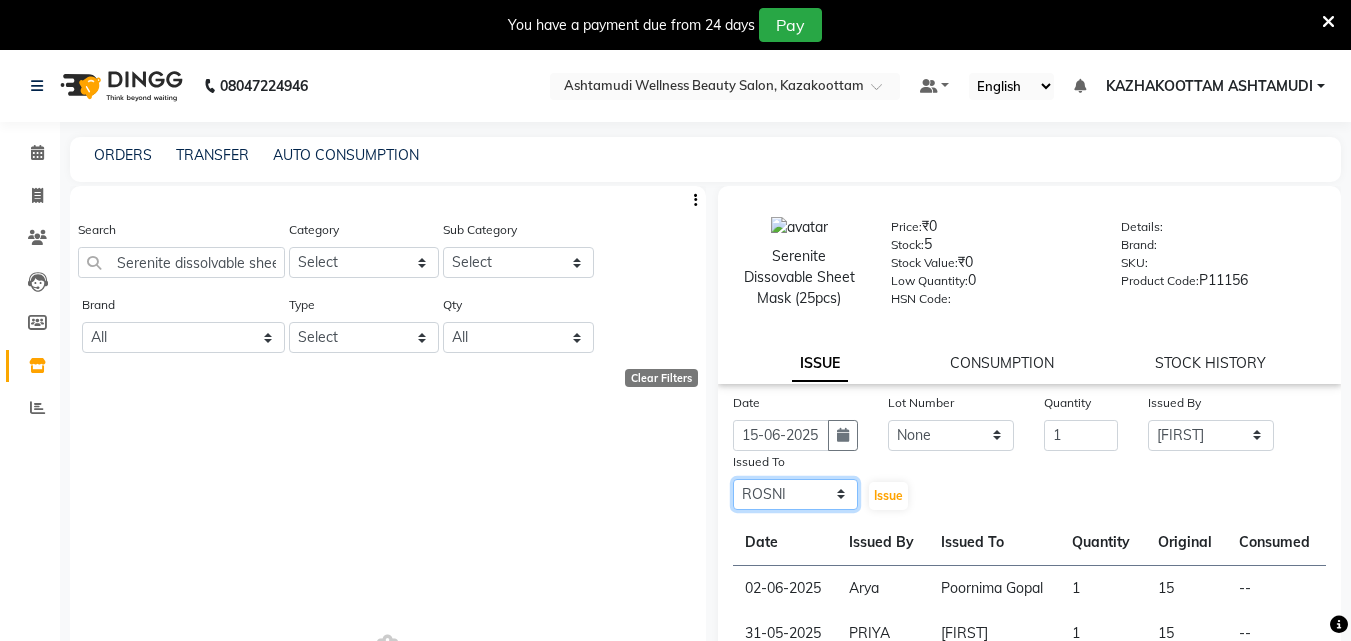 click on "Select Arya CHINJU GEETA KAZHAKOOTTAM ASHTAMUDI KRISHNA LEKSHMI MADONNA MICHAEL MINCY VARGHESE Poornima Gopal PRIYA RESHMA ROSNI Sindhu SOORYAMOL" 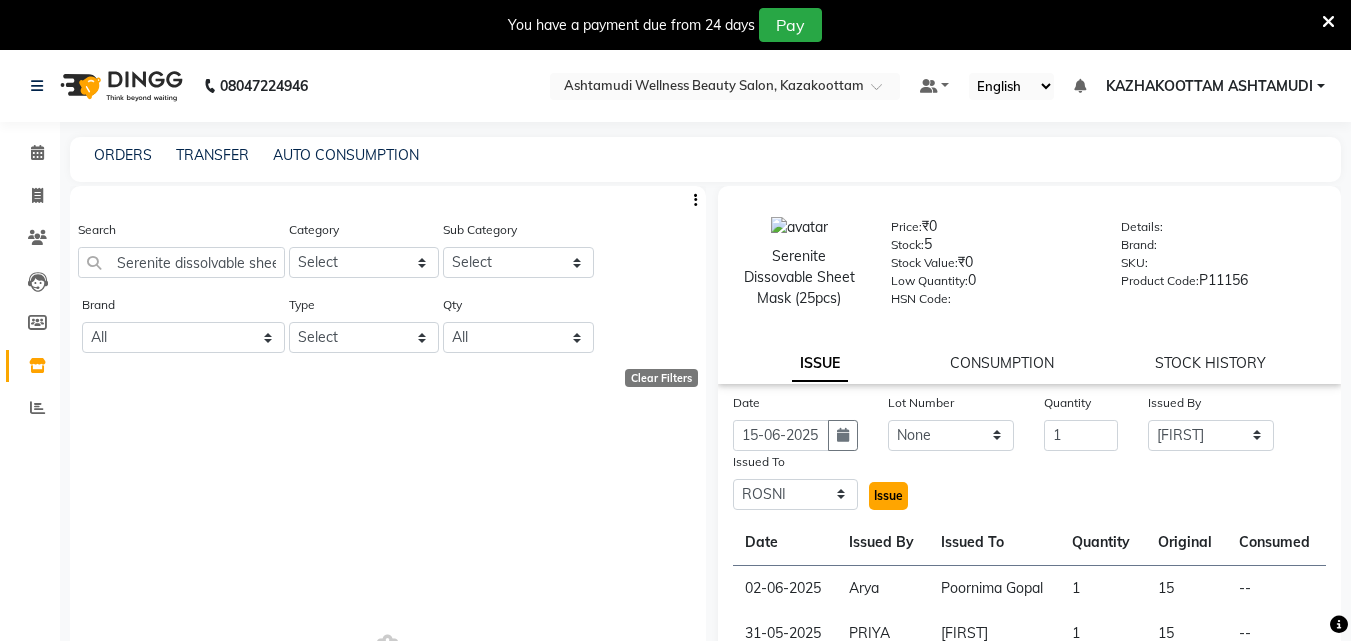 click on "Issue" 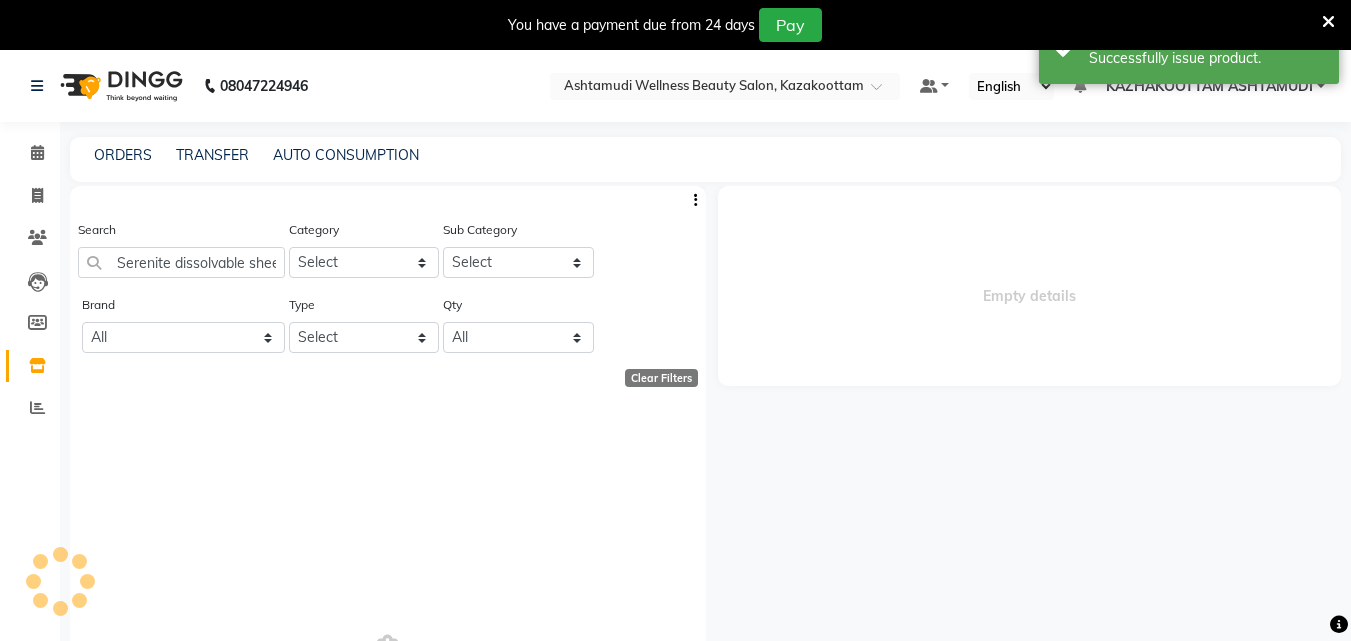 select 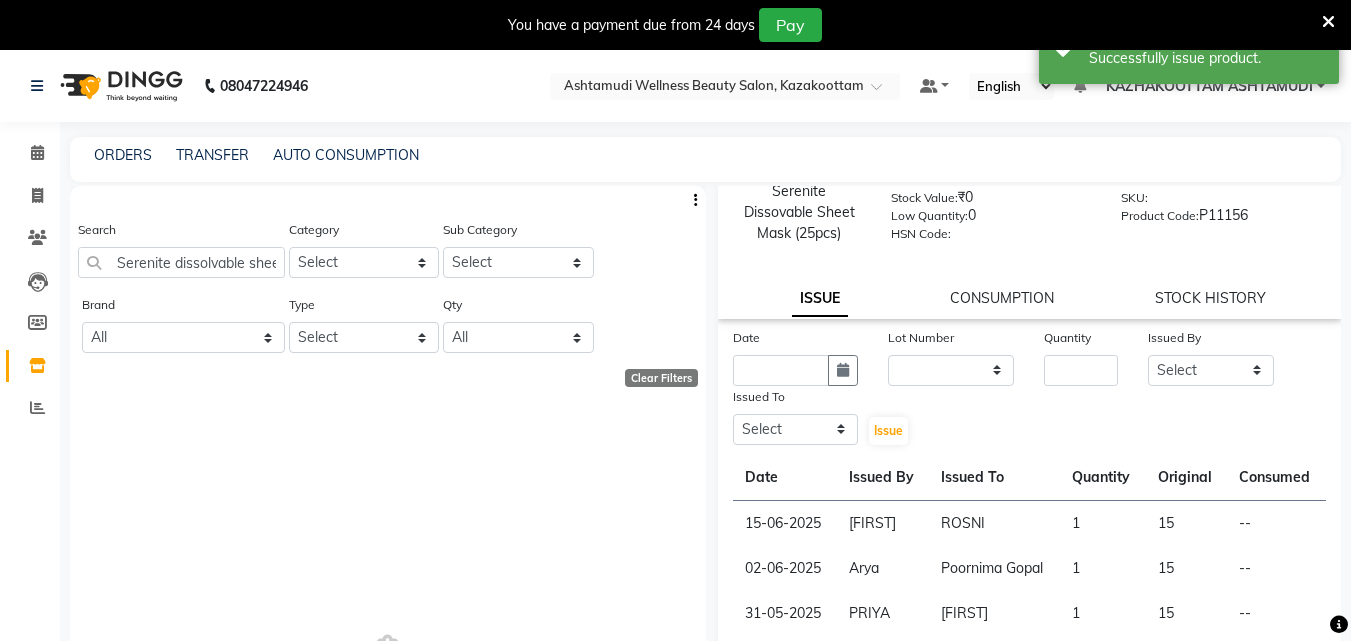 scroll, scrollTop: 100, scrollLeft: 0, axis: vertical 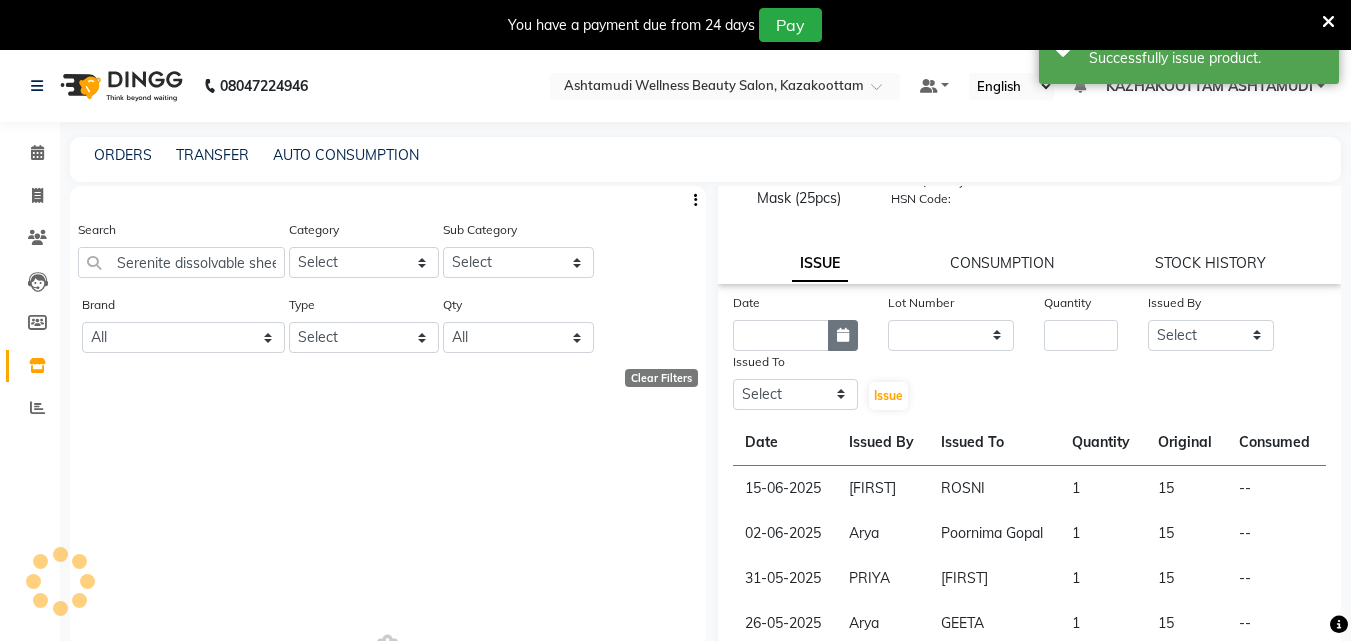 click 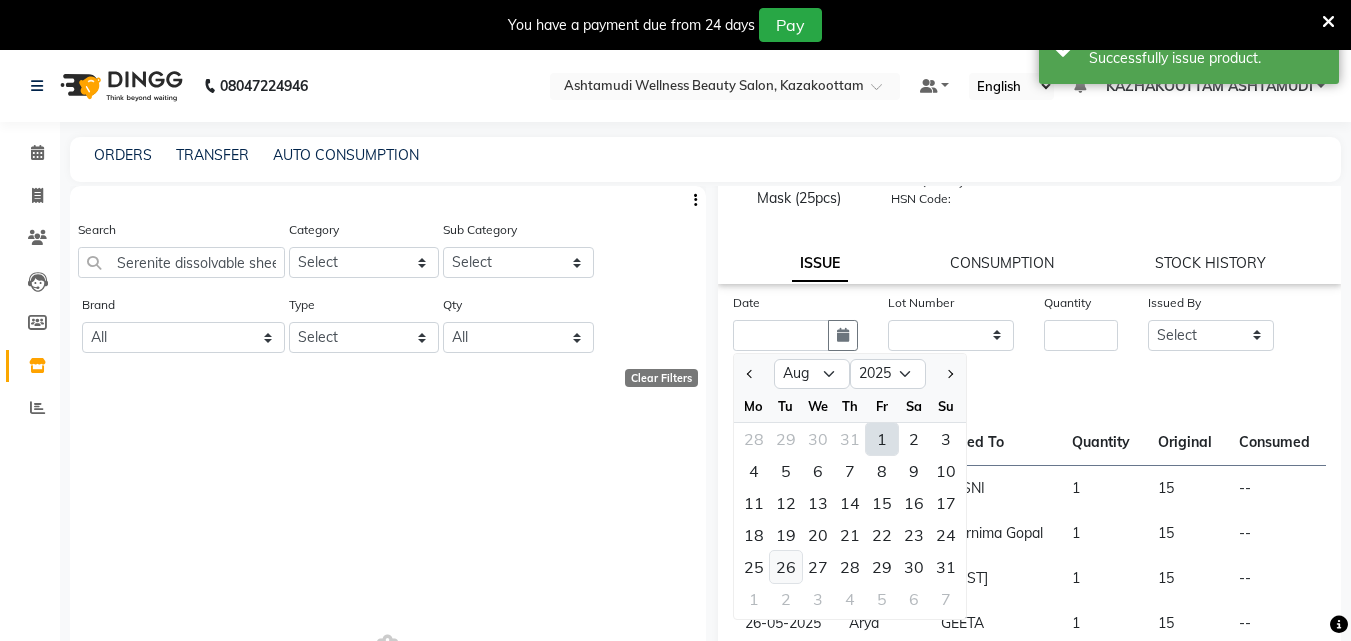 click on "26" 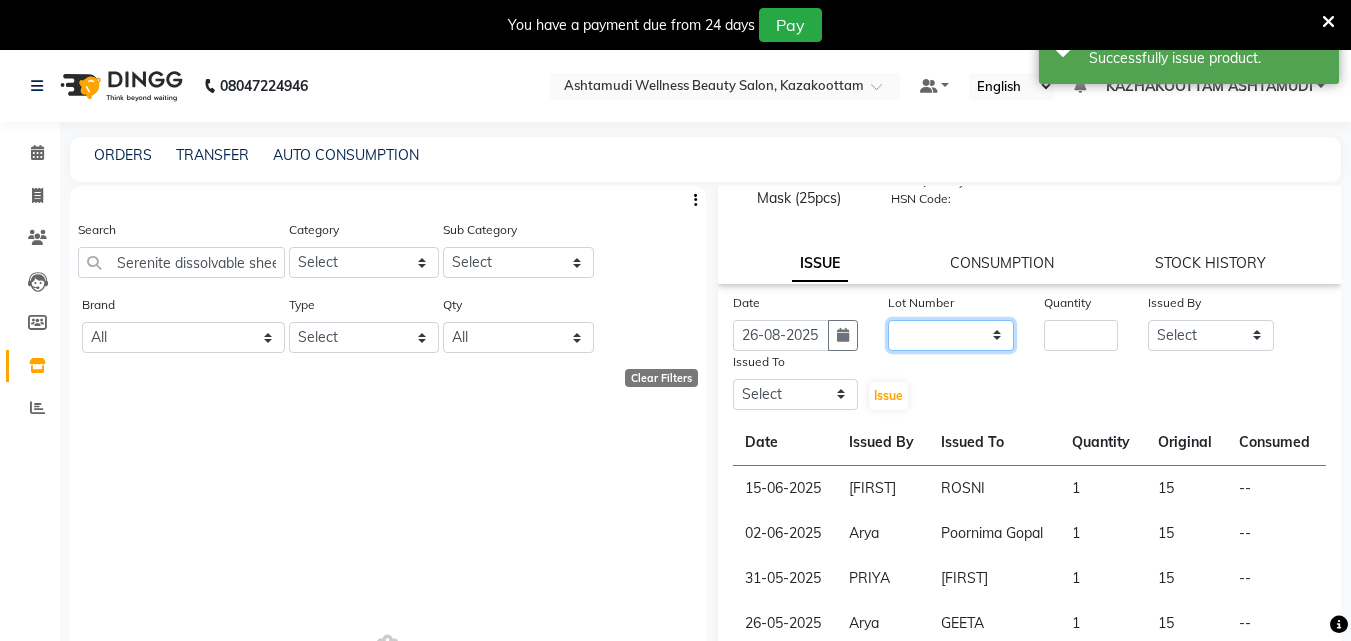 click on "None" 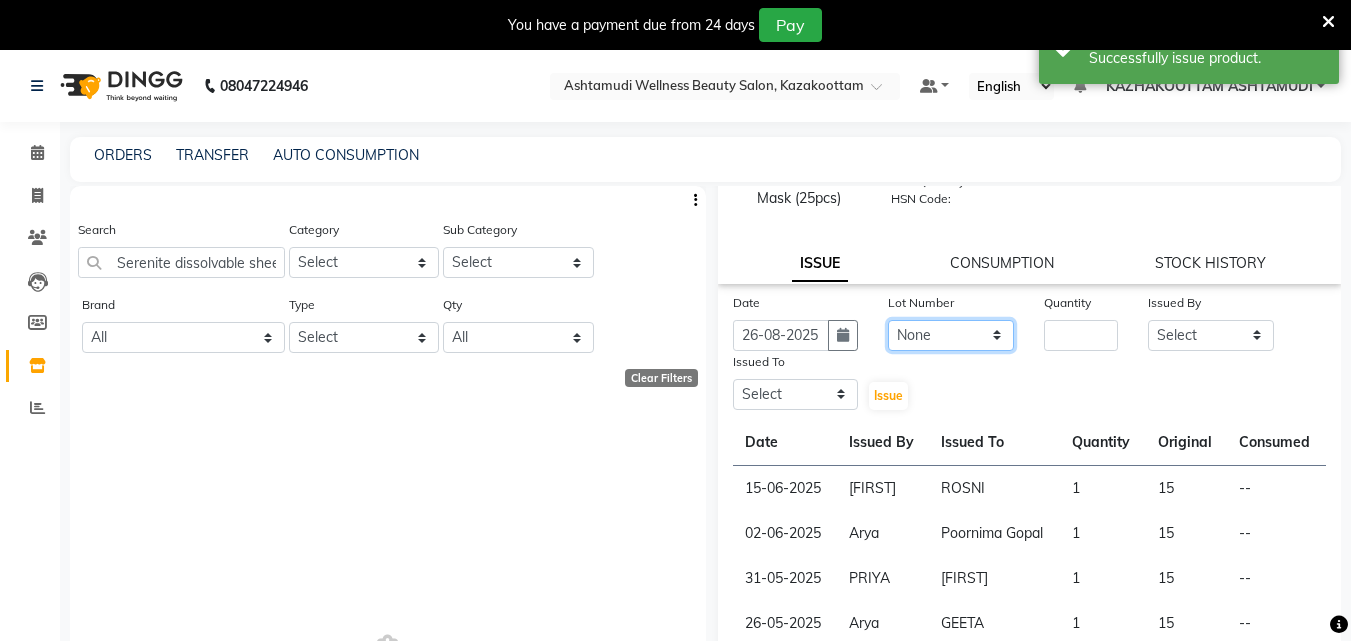 click on "None" 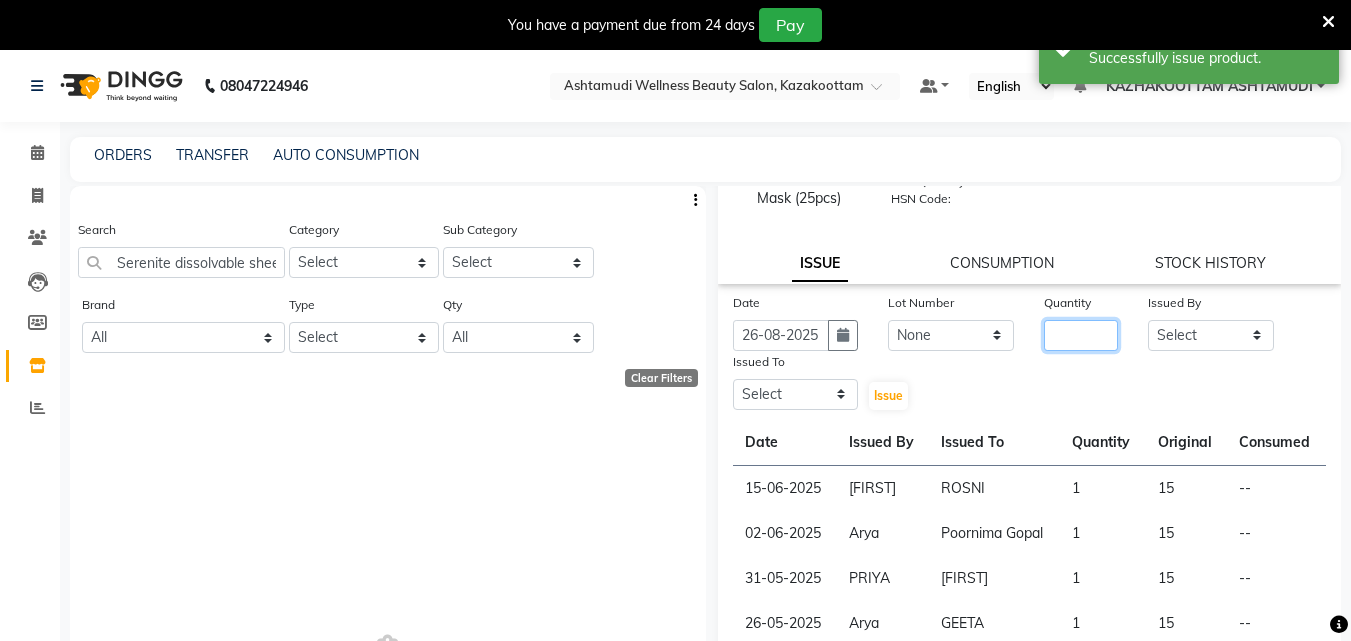 click 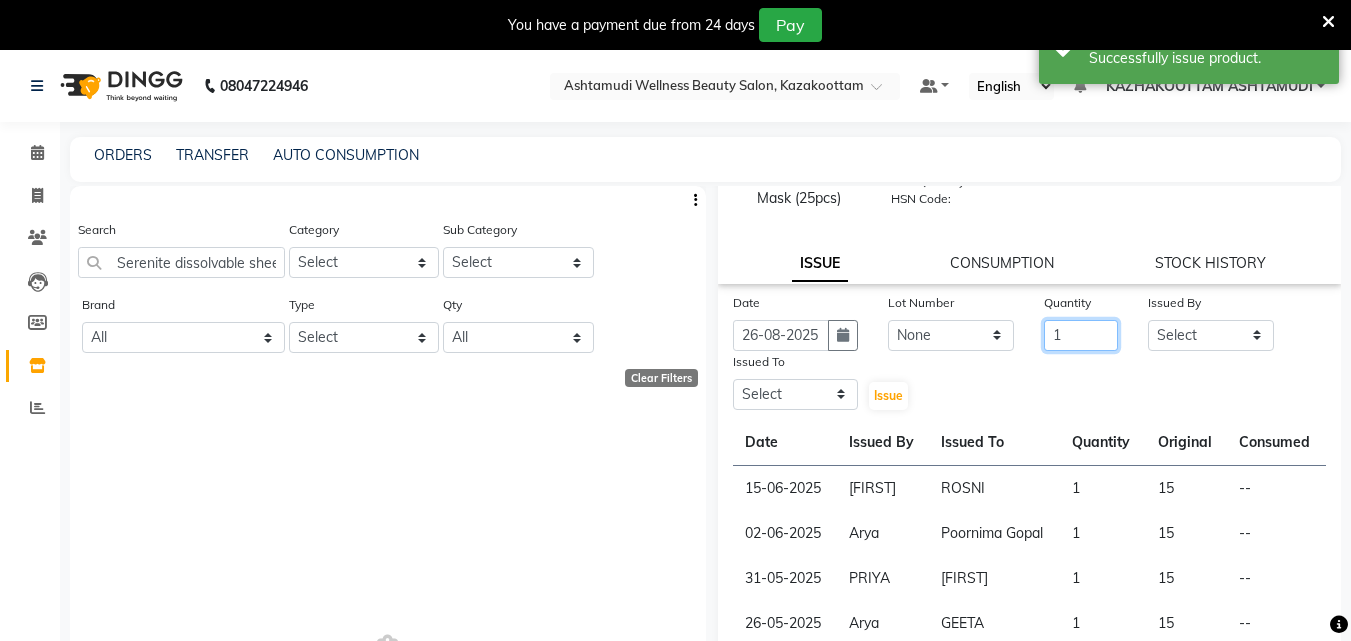 type on "1" 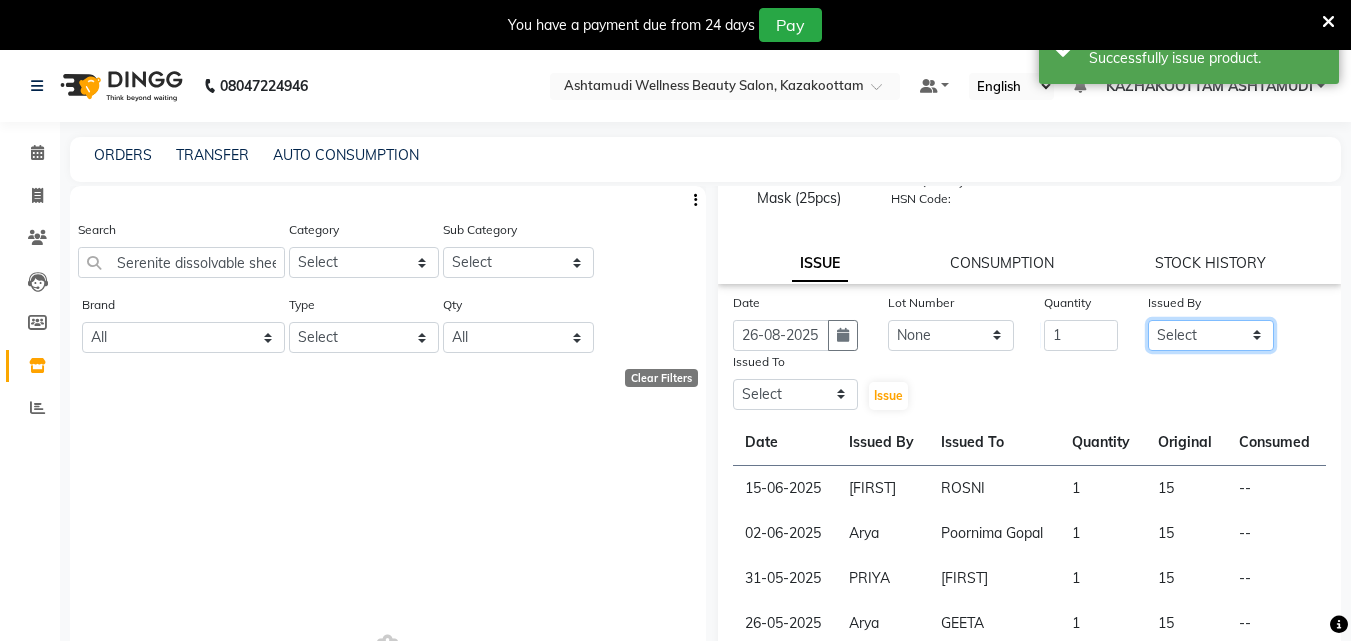 click on "Select Arya CHINJU GEETA KAZHAKOOTTAM ASHTAMUDI KRISHNA LEKSHMI MADONNA MICHAEL MINCY VARGHESE Poornima Gopal PRIYA RESHMA ROSNI Sindhu SOORYAMOL" 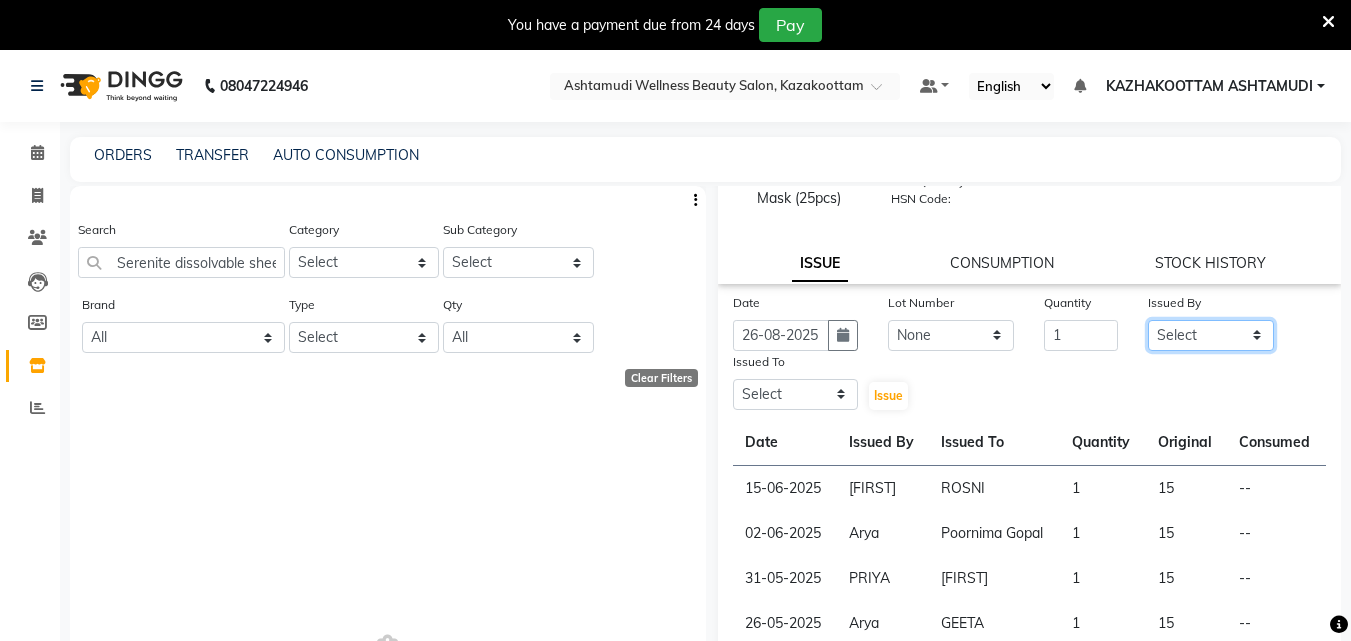 select on "[PHONE]" 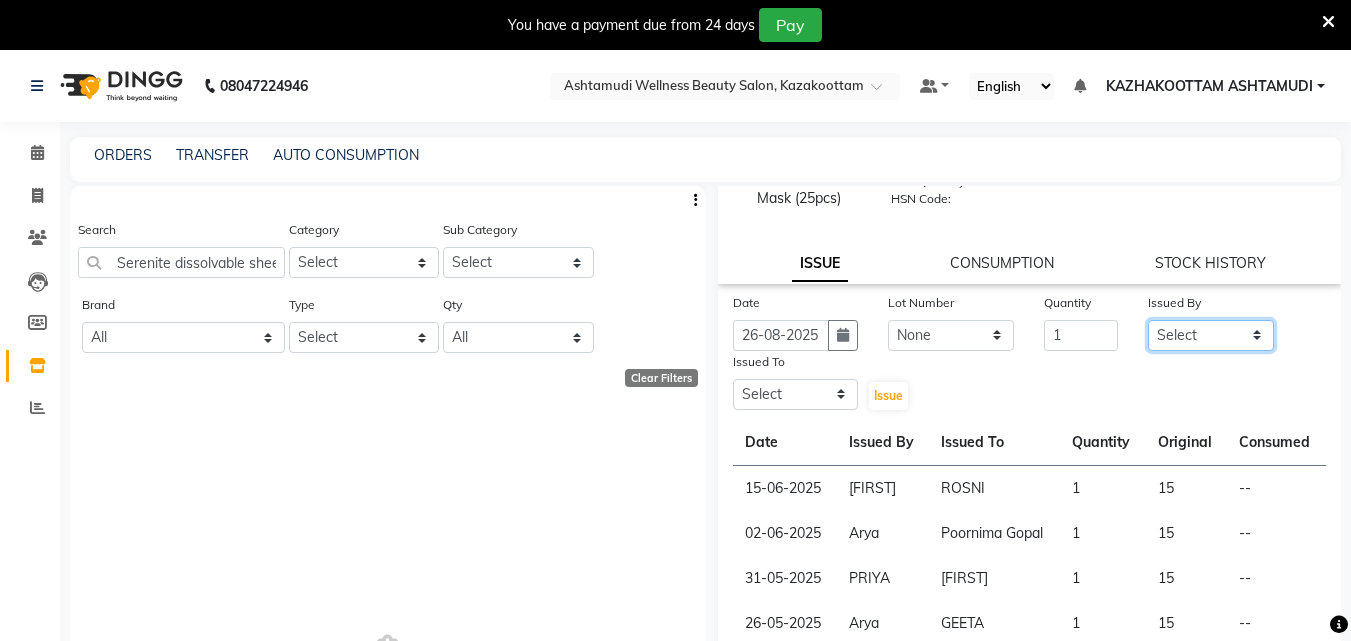 click on "Select Arya CHINJU GEETA KAZHAKOOTTAM ASHTAMUDI KRISHNA LEKSHMI MADONNA MICHAEL MINCY VARGHESE Poornima Gopal PRIYA RESHMA ROSNI Sindhu SOORYAMOL" 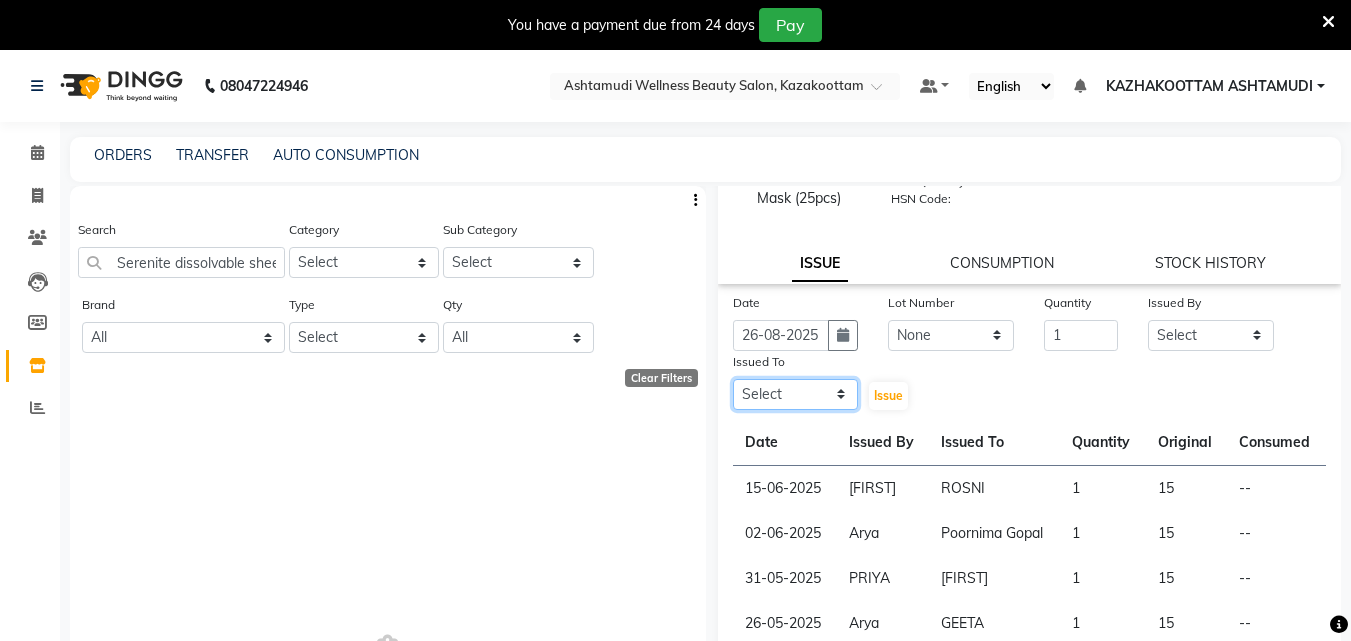 click on "Select Arya CHINJU GEETA KAZHAKOOTTAM ASHTAMUDI KRISHNA LEKSHMI MADONNA MICHAEL MINCY VARGHESE Poornima Gopal PRIYA RESHMA ROSNI Sindhu SOORYAMOL" 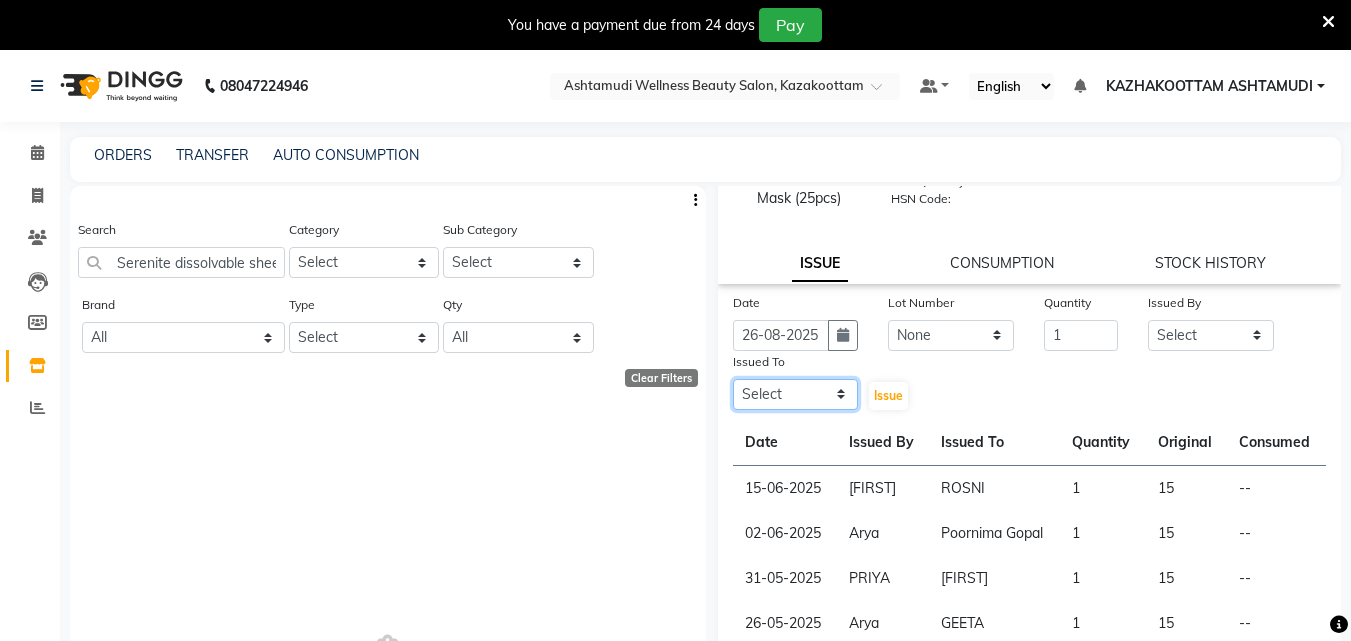 click on "Select Arya CHINJU GEETA KAZHAKOOTTAM ASHTAMUDI KRISHNA LEKSHMI MADONNA MICHAEL MINCY VARGHESE Poornima Gopal PRIYA RESHMA ROSNI Sindhu SOORYAMOL" 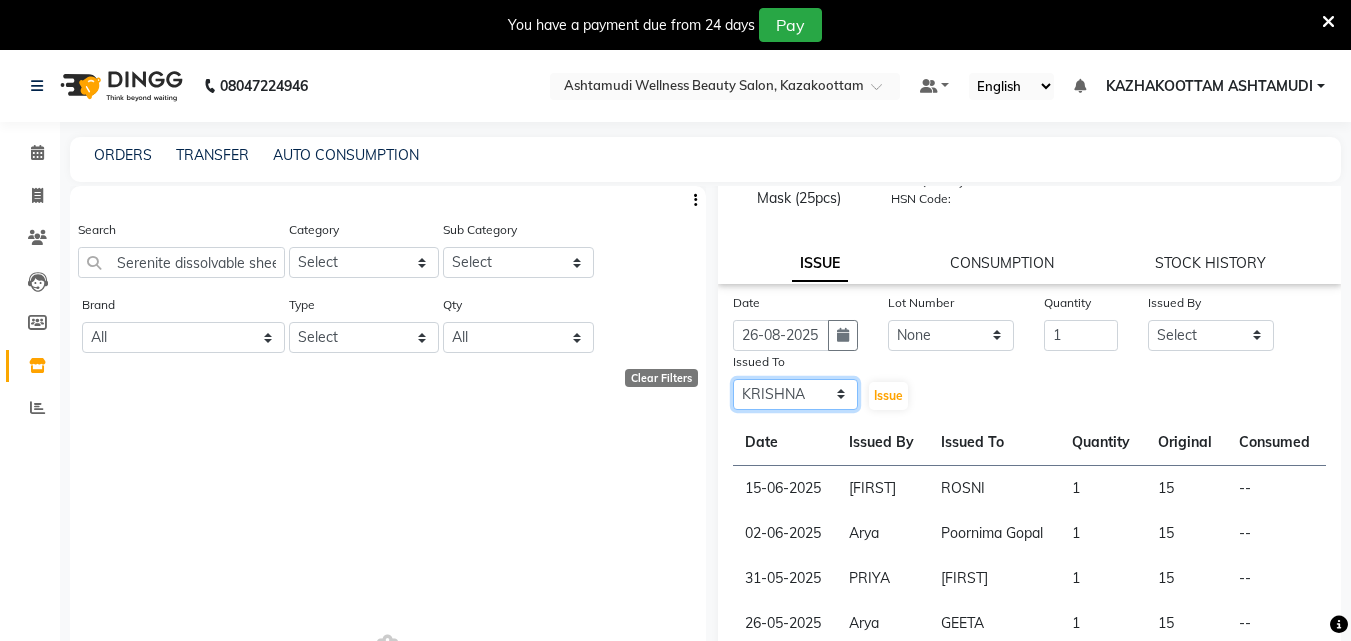 click on "Select Arya CHINJU GEETA KAZHAKOOTTAM ASHTAMUDI KRISHNA LEKSHMI MADONNA MICHAEL MINCY VARGHESE Poornima Gopal PRIYA RESHMA ROSNI Sindhu SOORYAMOL" 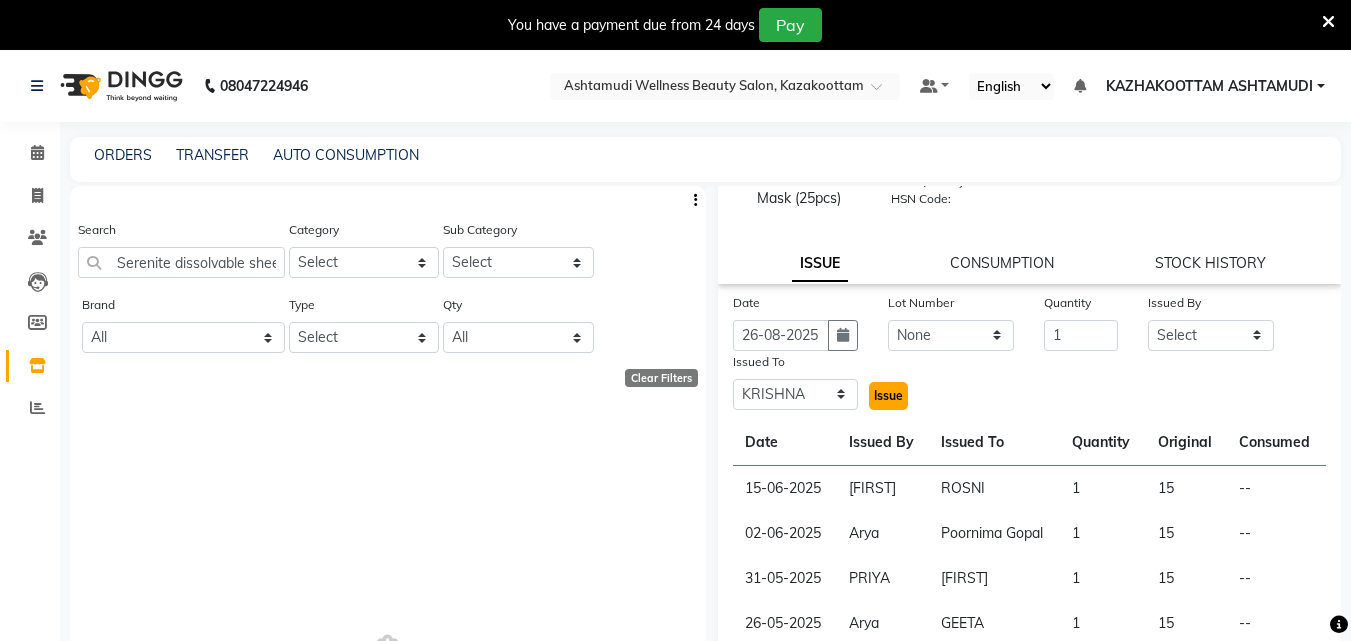 click on "Issue" 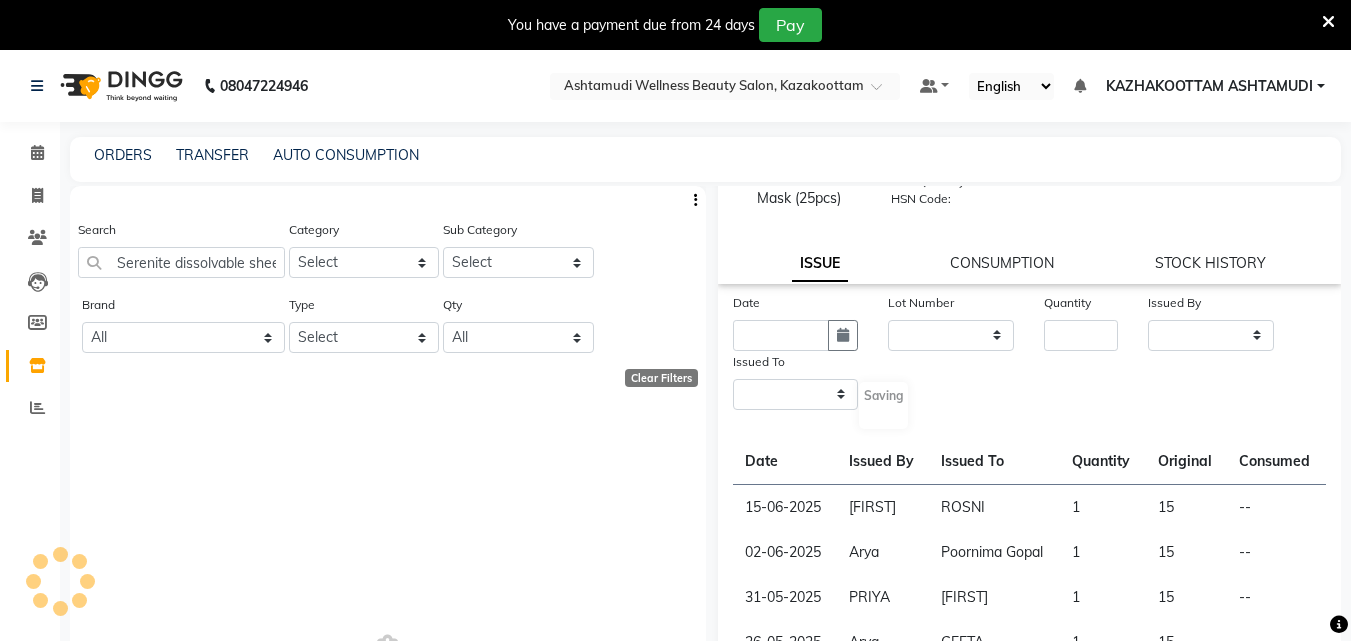 scroll, scrollTop: 0, scrollLeft: 0, axis: both 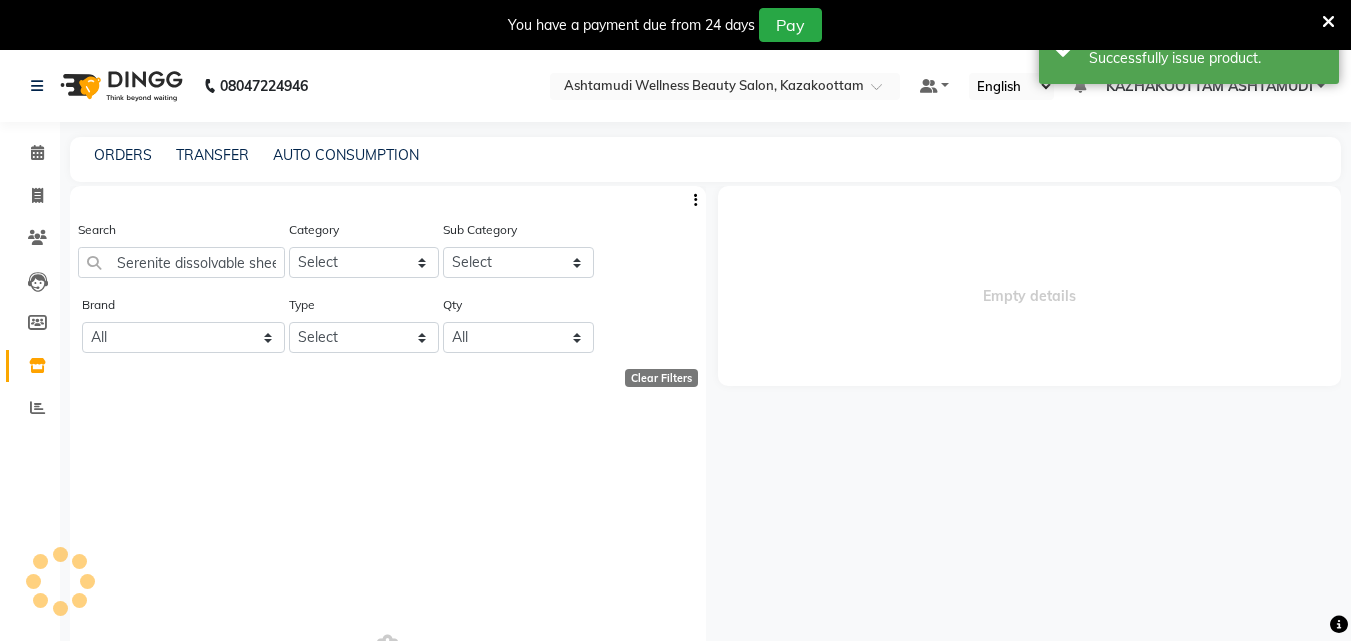select 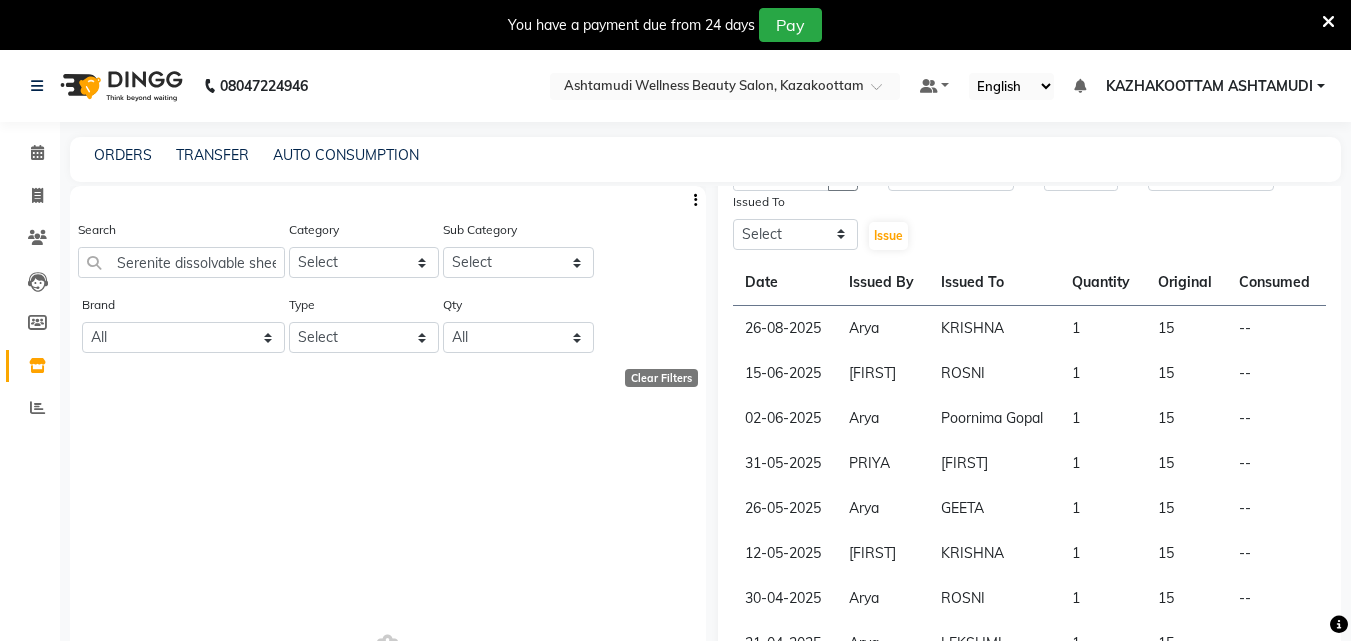 scroll, scrollTop: 200, scrollLeft: 0, axis: vertical 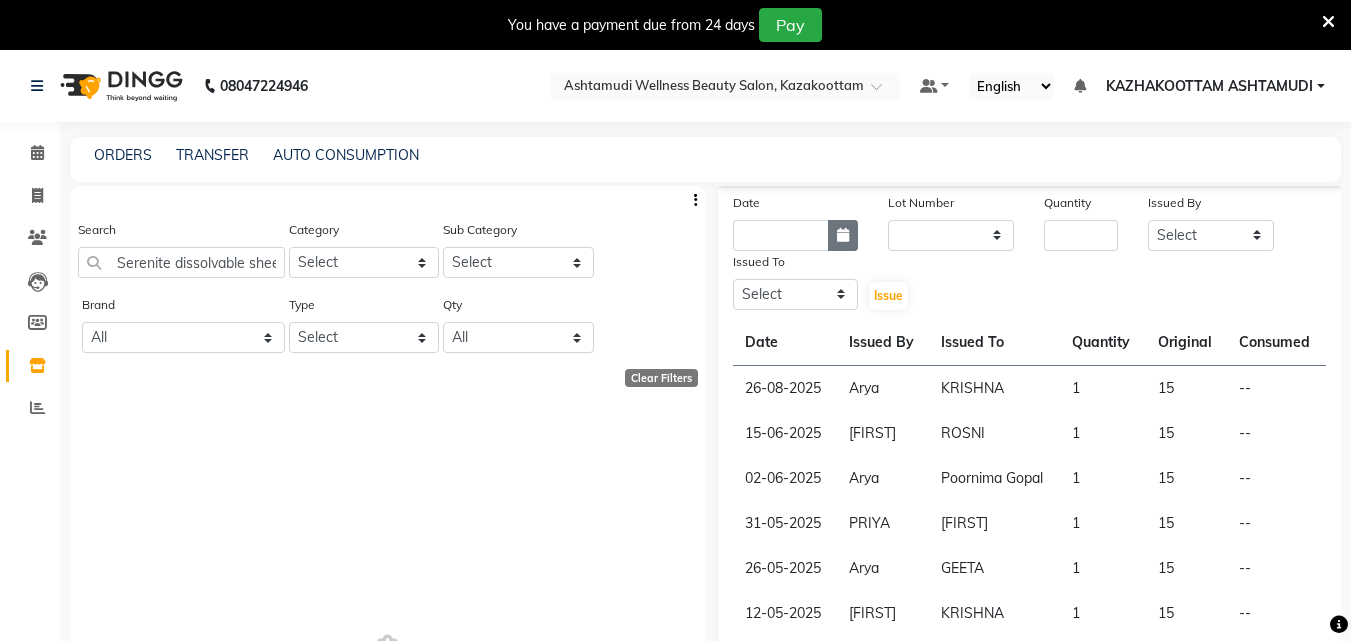 click 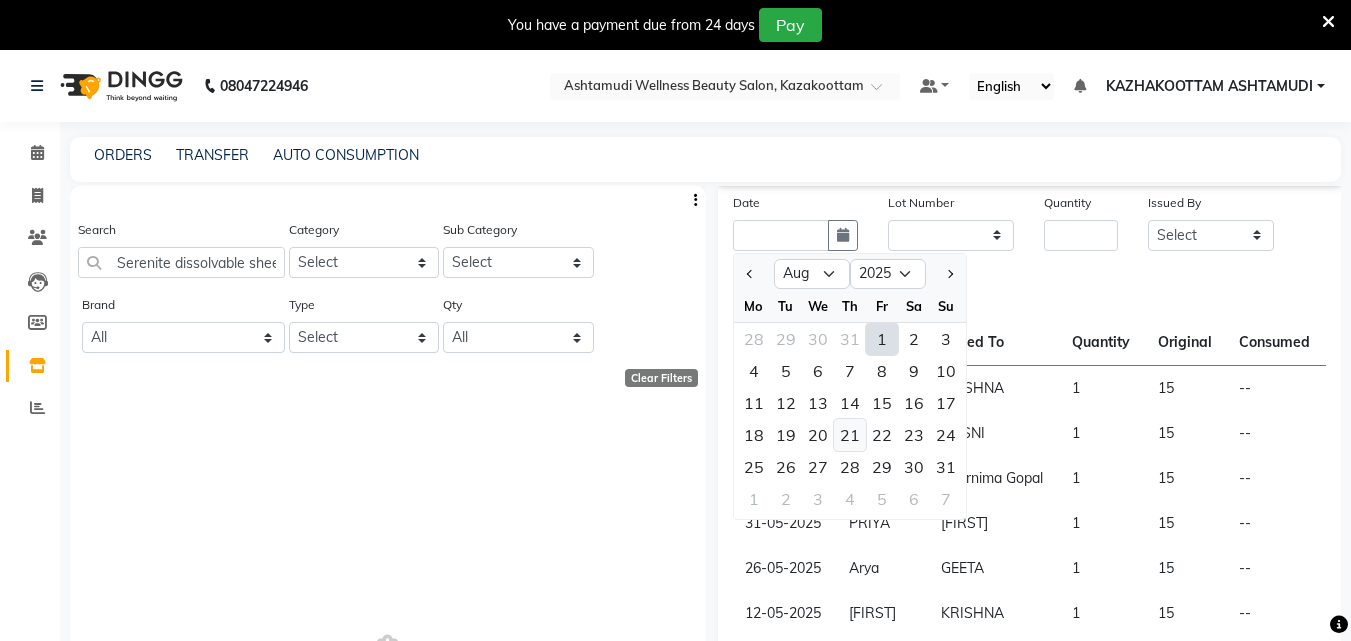 click on "21" 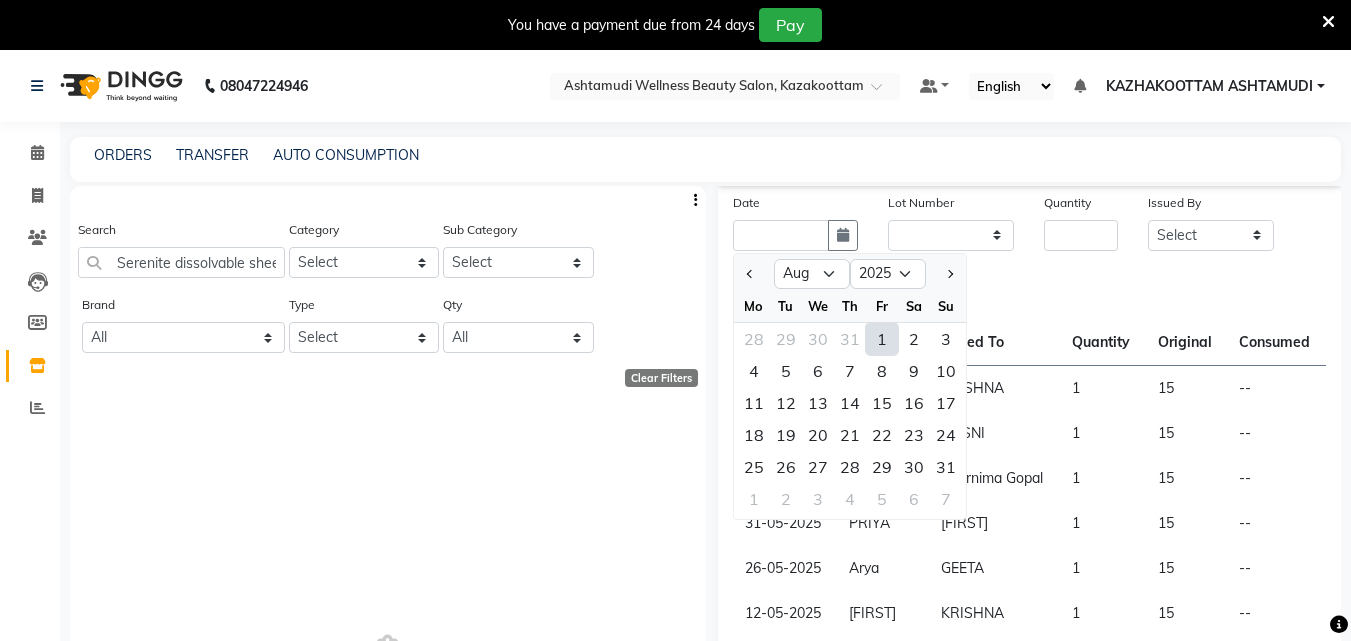 type on "21-08-2025" 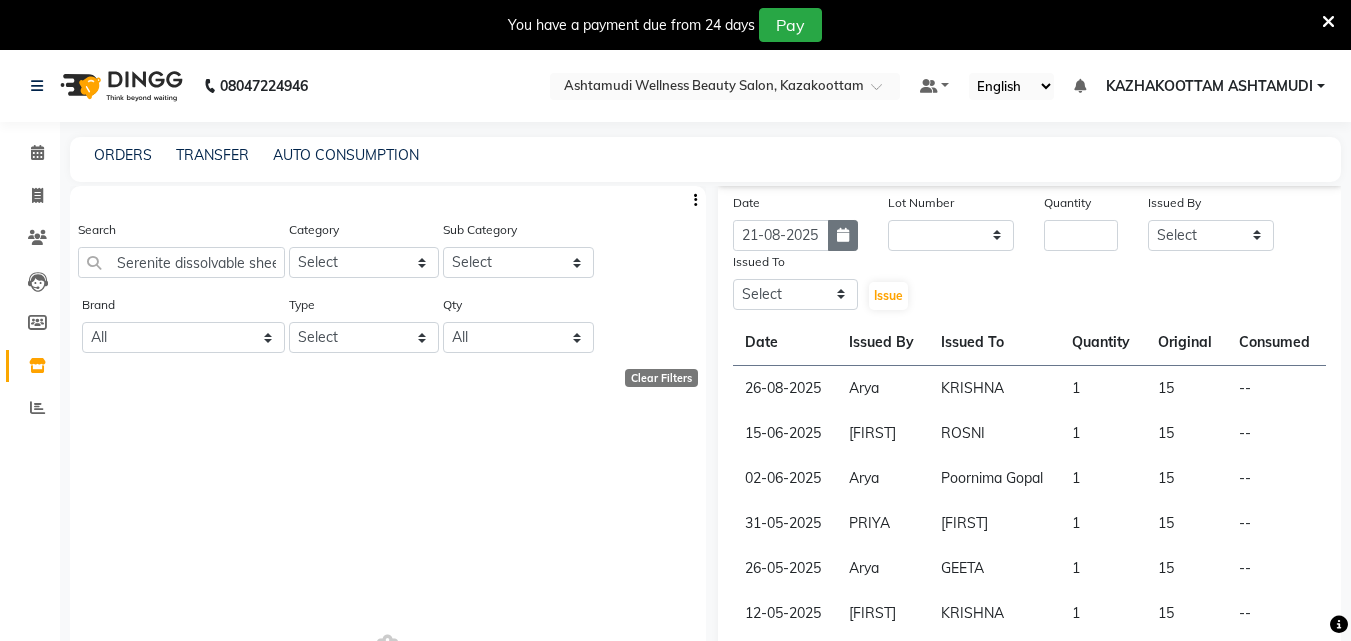 click 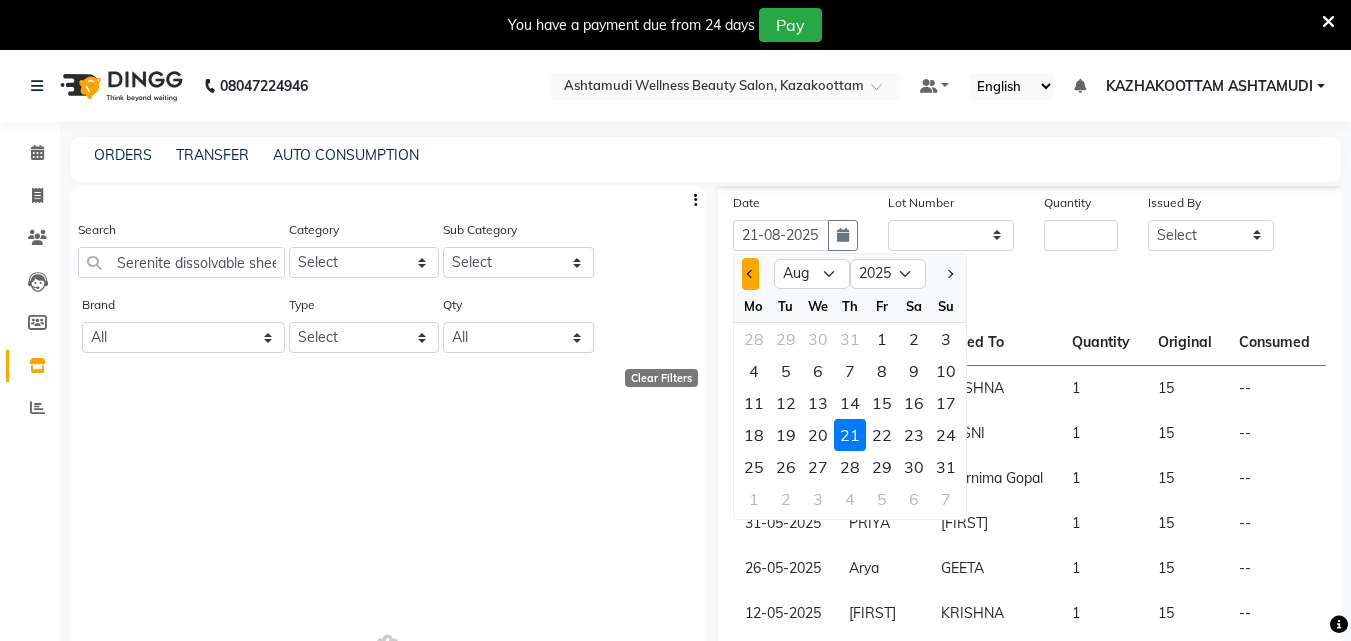 click 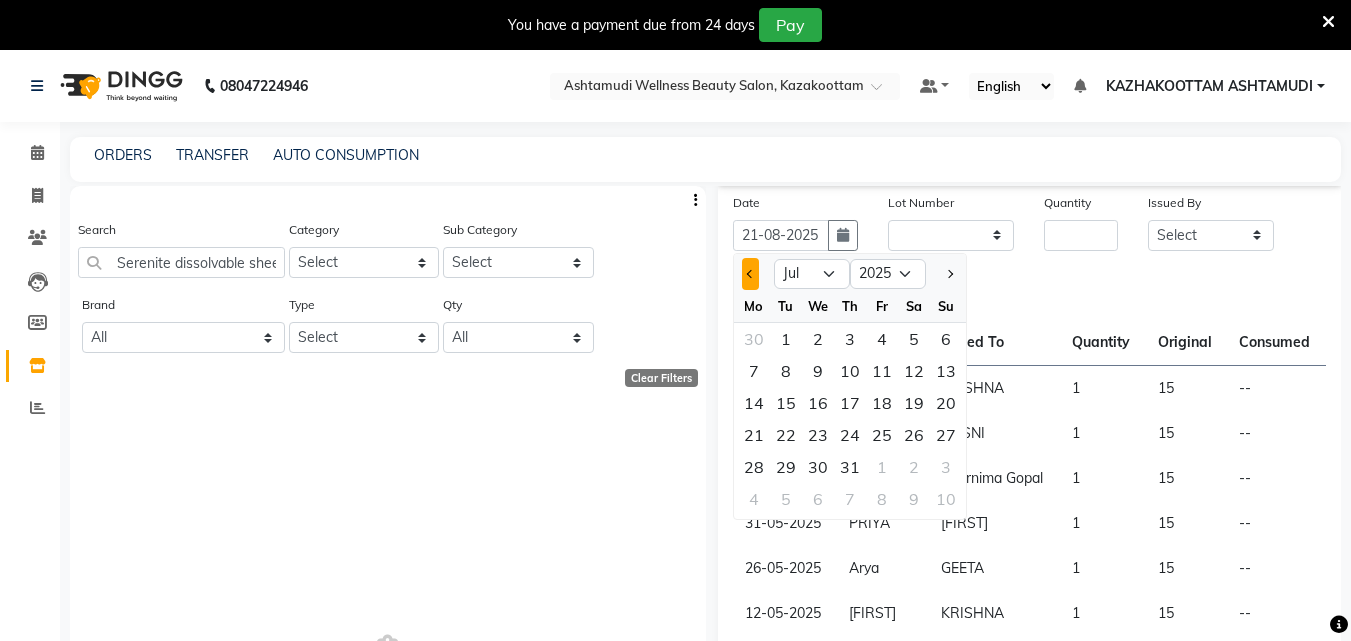 click 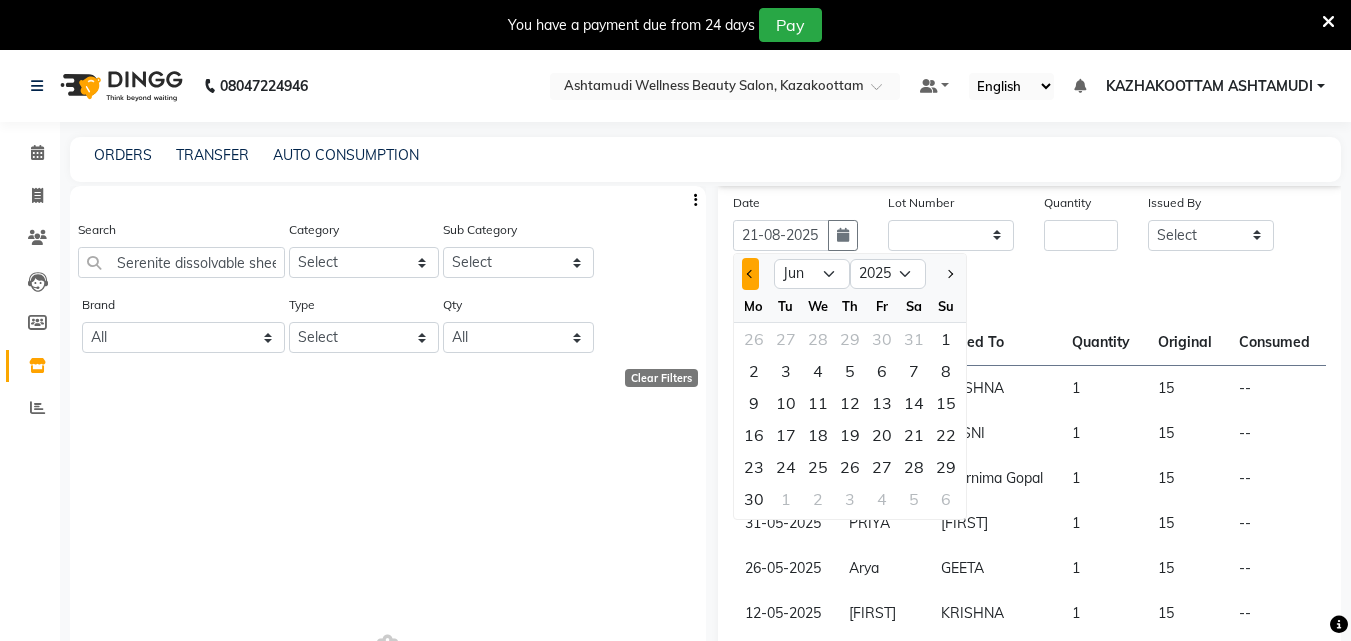 click 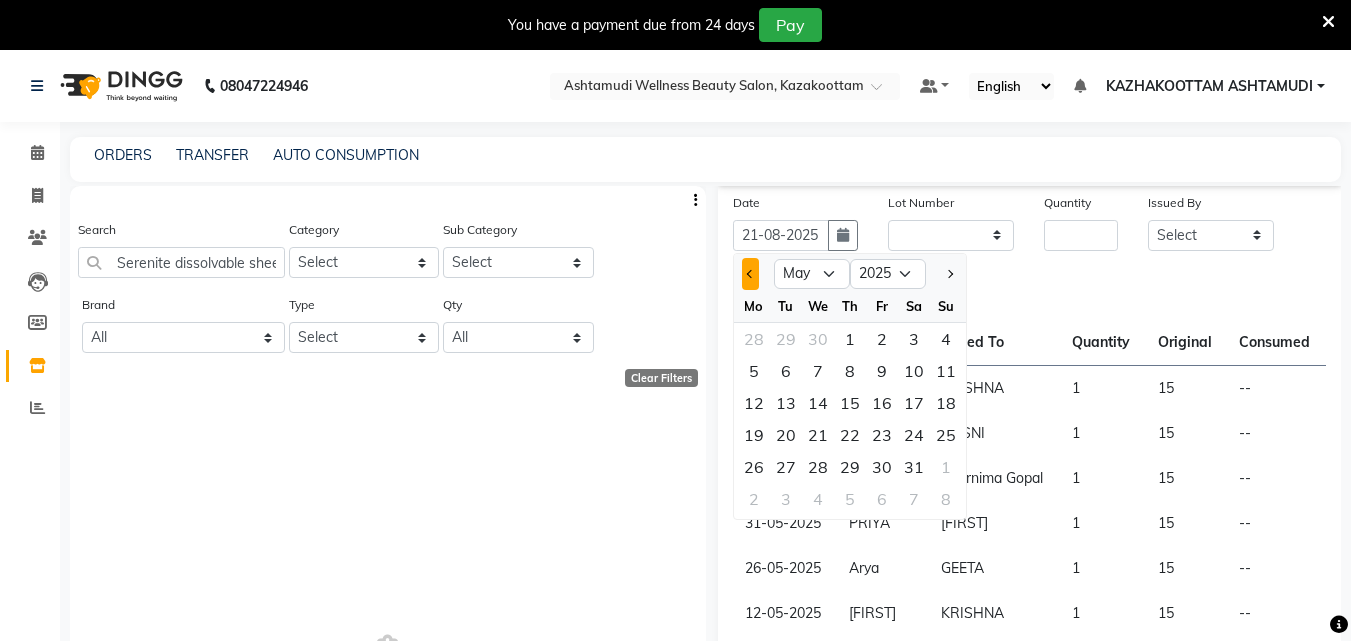 click 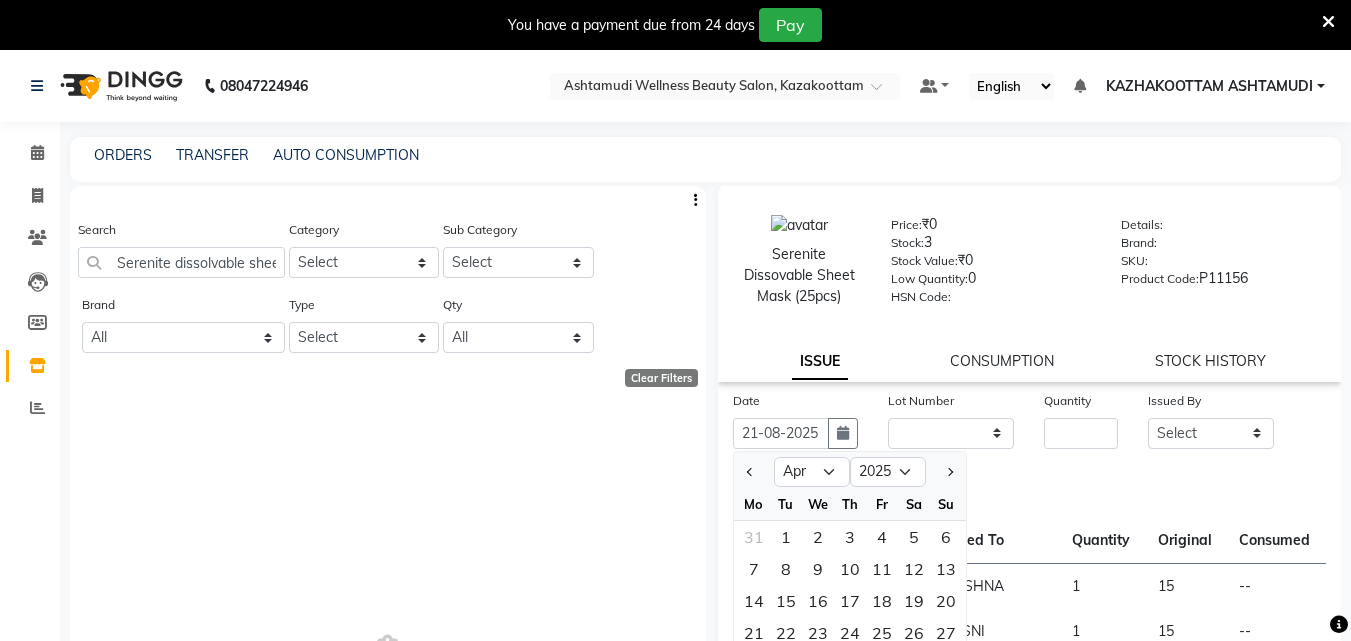 scroll, scrollTop: 0, scrollLeft: 0, axis: both 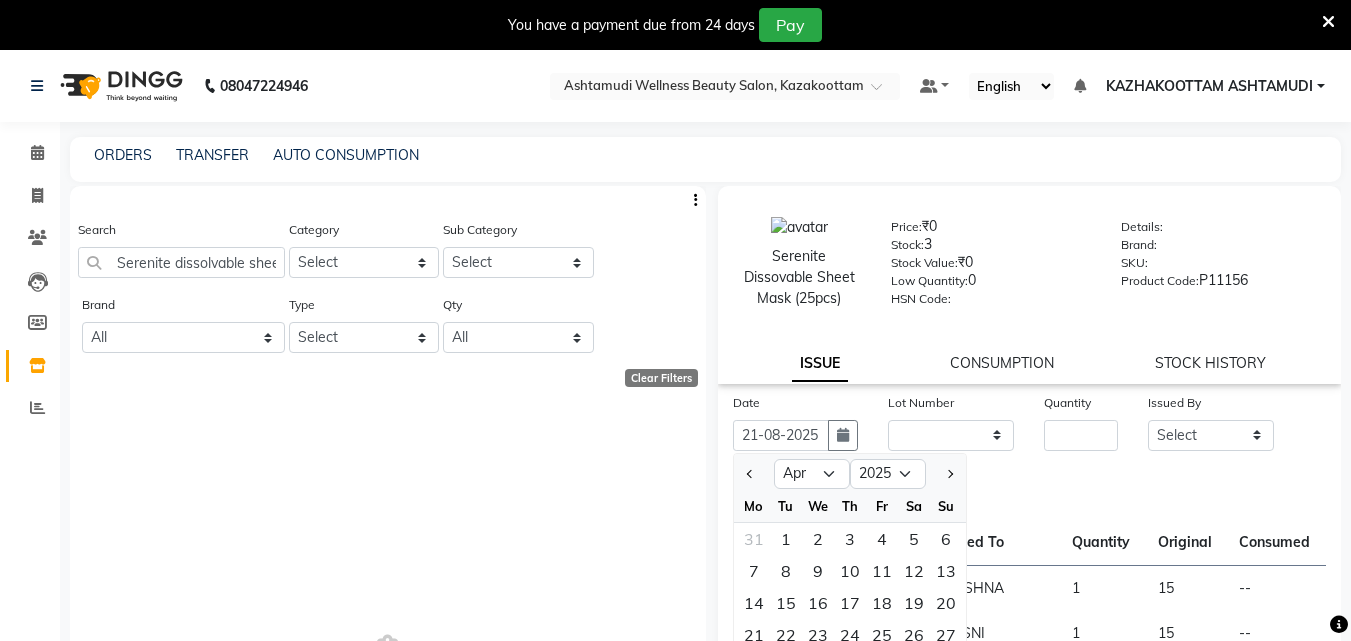 click on "Date 21-08-2025 Jan Feb Mar Apr May Jun Jul Aug Sep Oct Nov Dec 2015 2016 2017 2018 2019 2020 2021 2022 2023 2024 2025 2026 2027 2028 2029 2030 2031 2032 2033 2034 2035 Mo Tu We Th Fr Sa Su 31 1 2 3 4 5 6 7 8 9 10 11 12 13 14 15 16 17 18 19 20 21 22 23 24 25 26 27 28 29 30 1 2 3 4 5 6 7 8 9 10 11 Lot Number None Quantity Issued By Select Arya  CHINJU GEETA KAZHAKOOTTAM ASHTAMUDI KRISHNA LEKSHMI MADONNA MICHAEL MINCY VARGHESE Poornima Gopal PRIYA RESHMA ROSNI Sindhu SOORYAMOL Issued To Select Arya  CHINJU GEETA KAZHAKOOTTAM ASHTAMUDI KRISHNA LEKSHMI MADONNA MICHAEL MINCY VARGHESE Poornima Gopal PRIYA RESHMA ROSNI Sindhu SOORYAMOL  Issue" 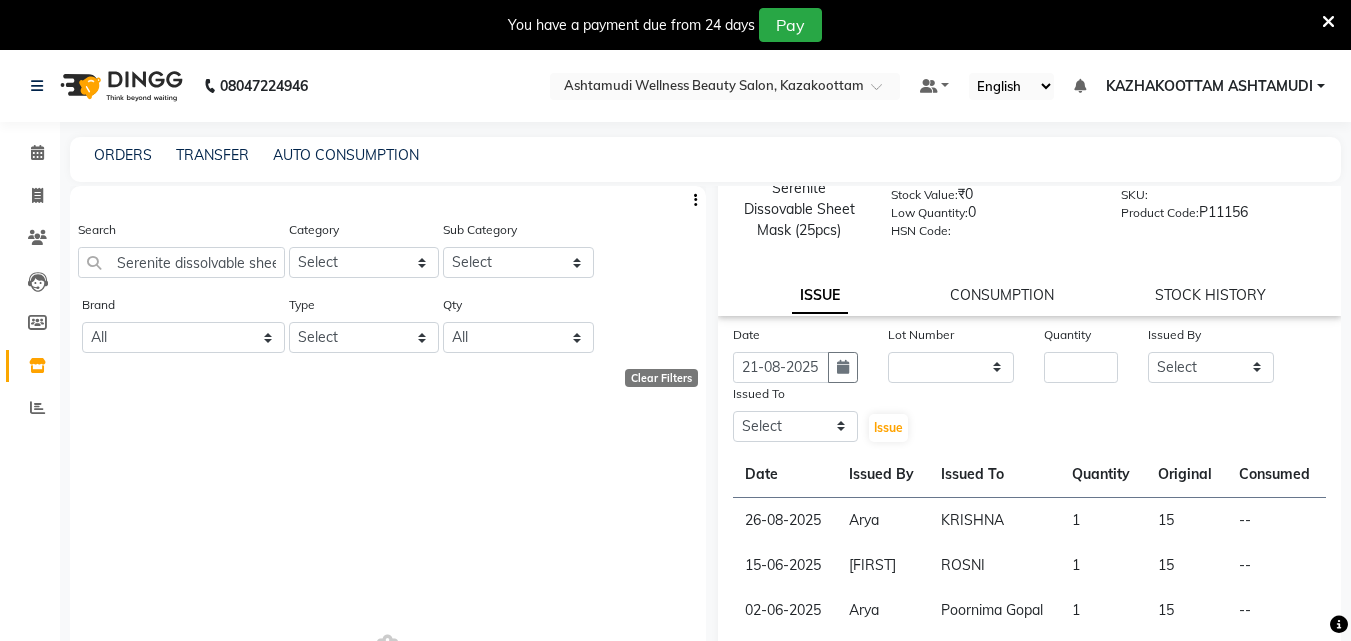 scroll, scrollTop: 0, scrollLeft: 0, axis: both 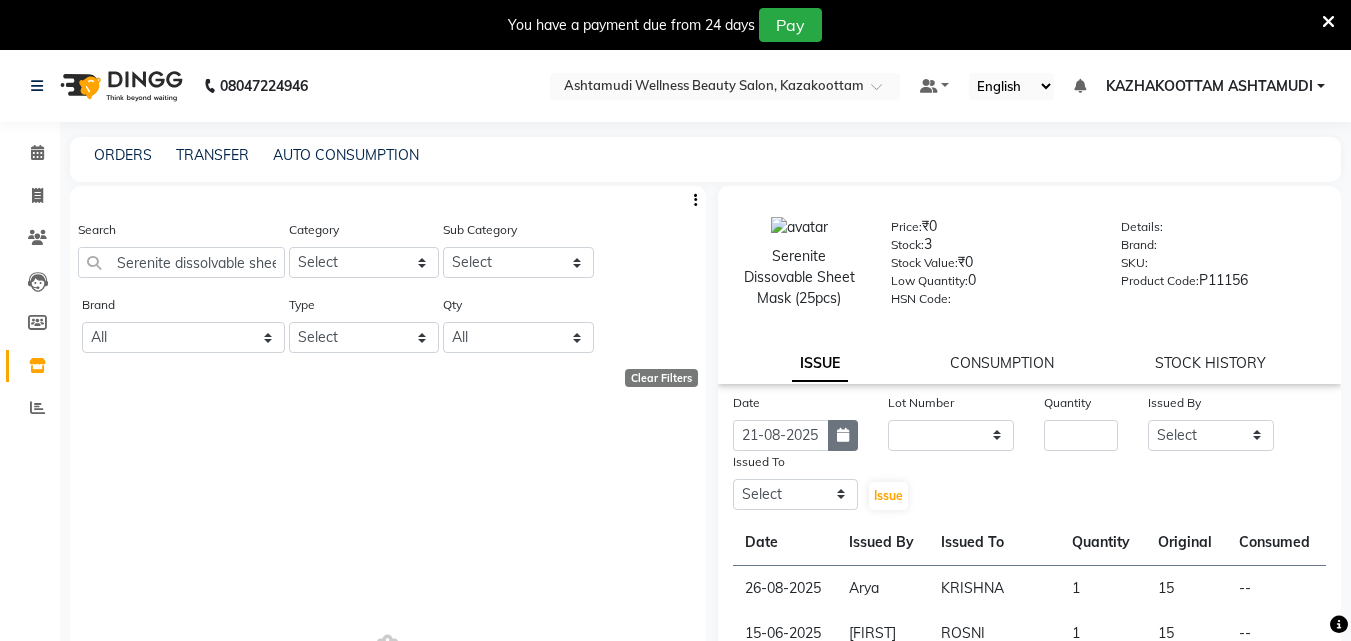 click 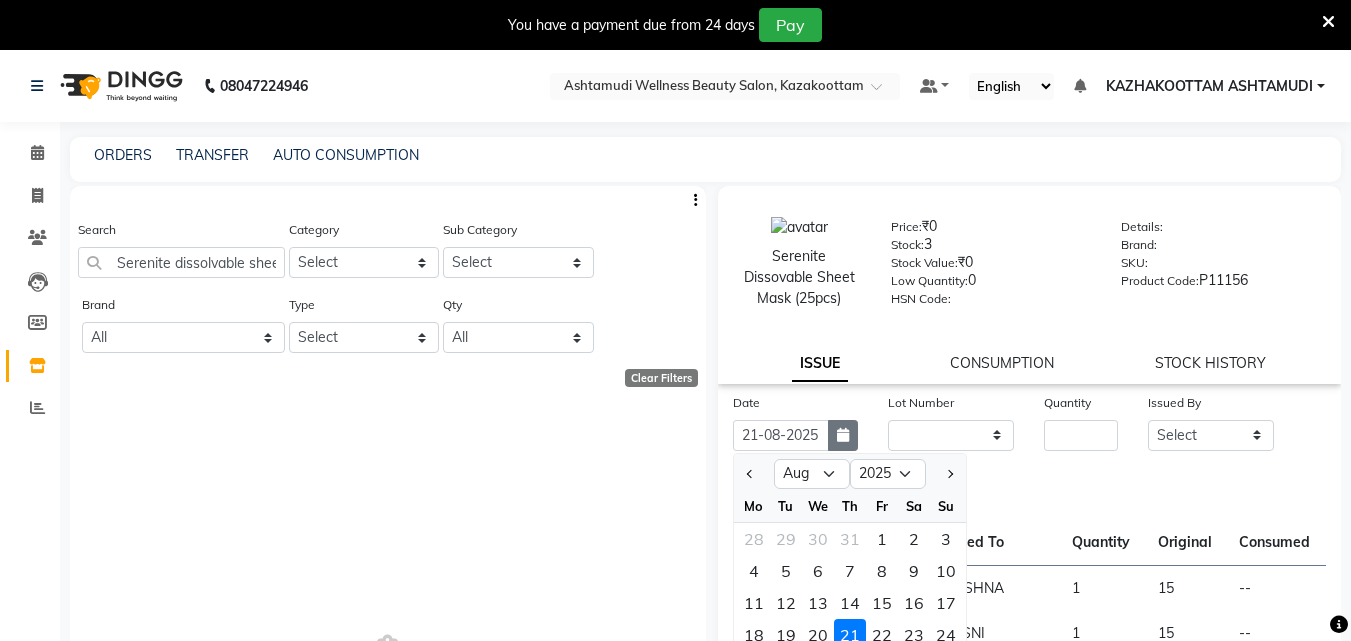 scroll, scrollTop: 10, scrollLeft: 0, axis: vertical 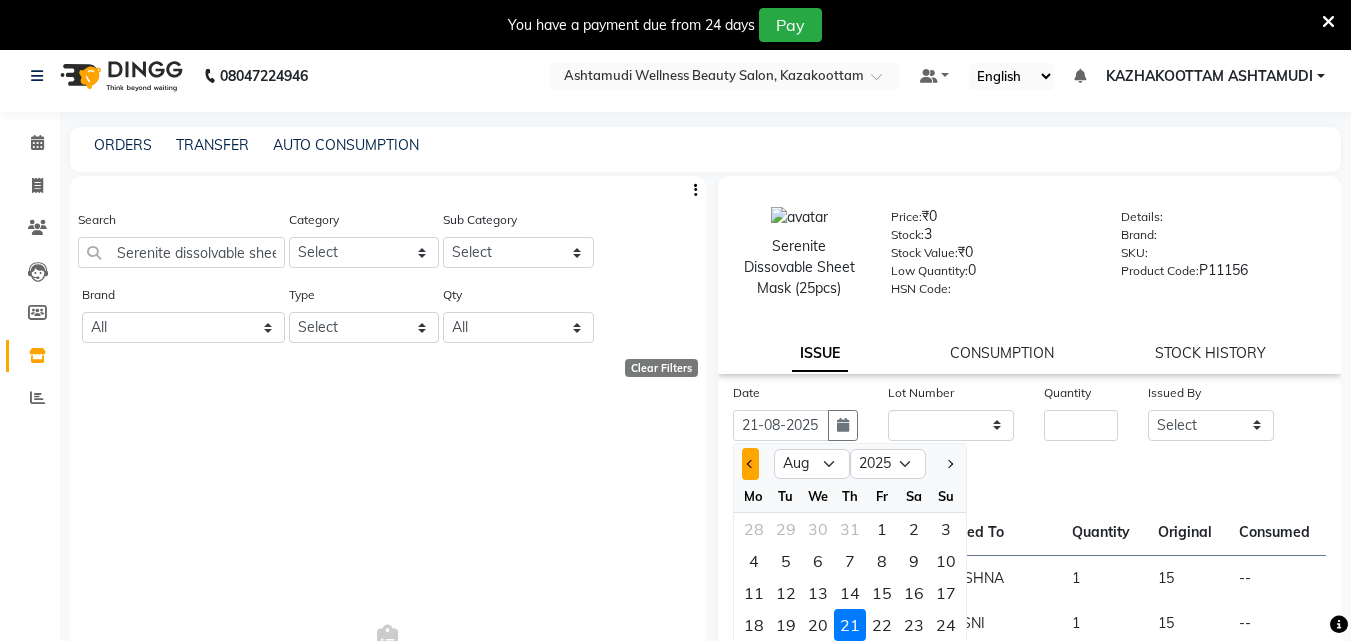 click 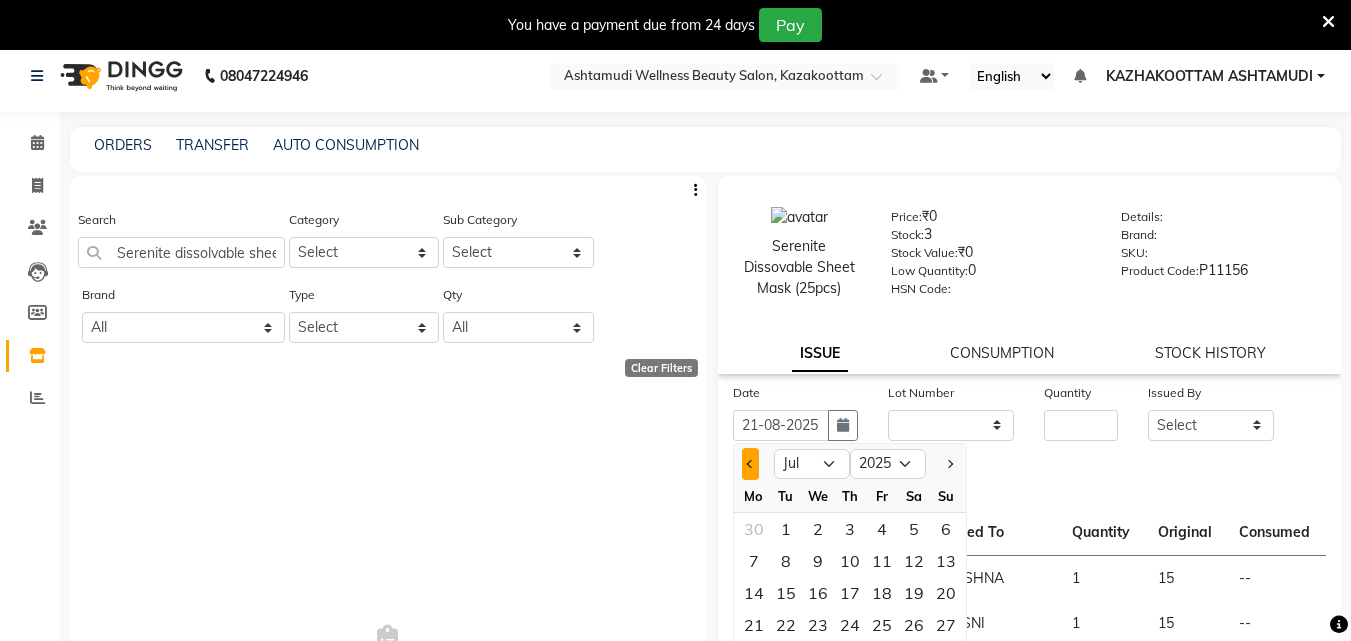 click 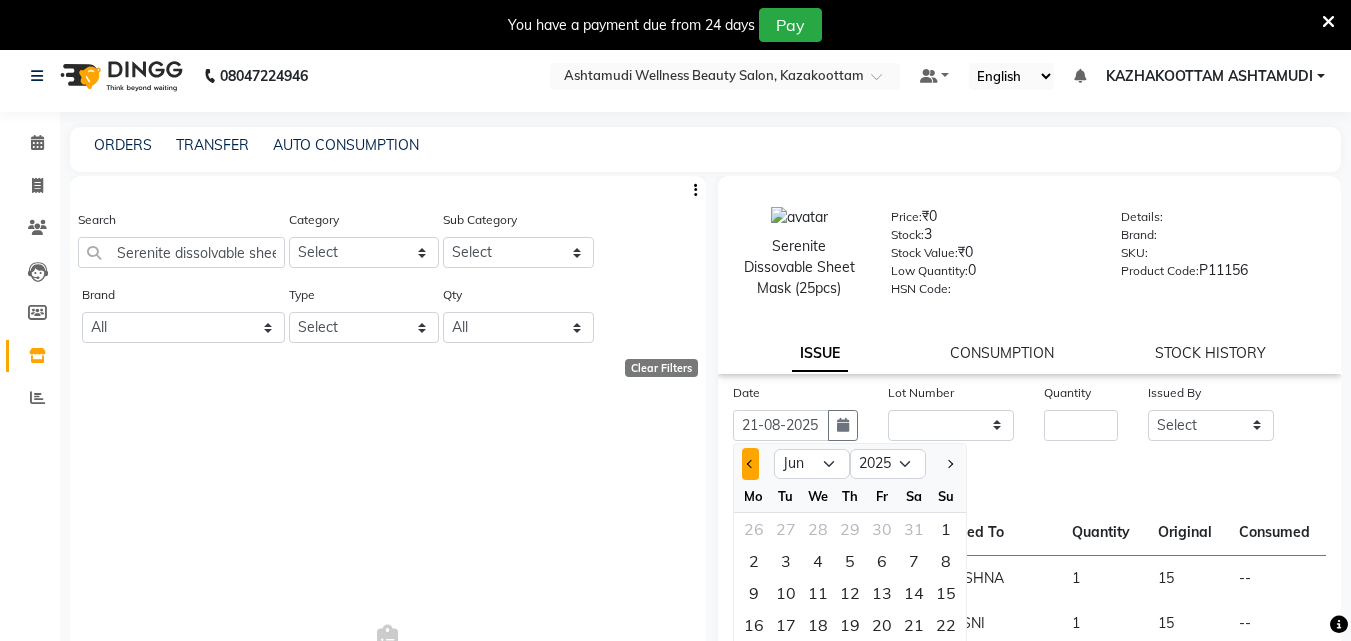 click 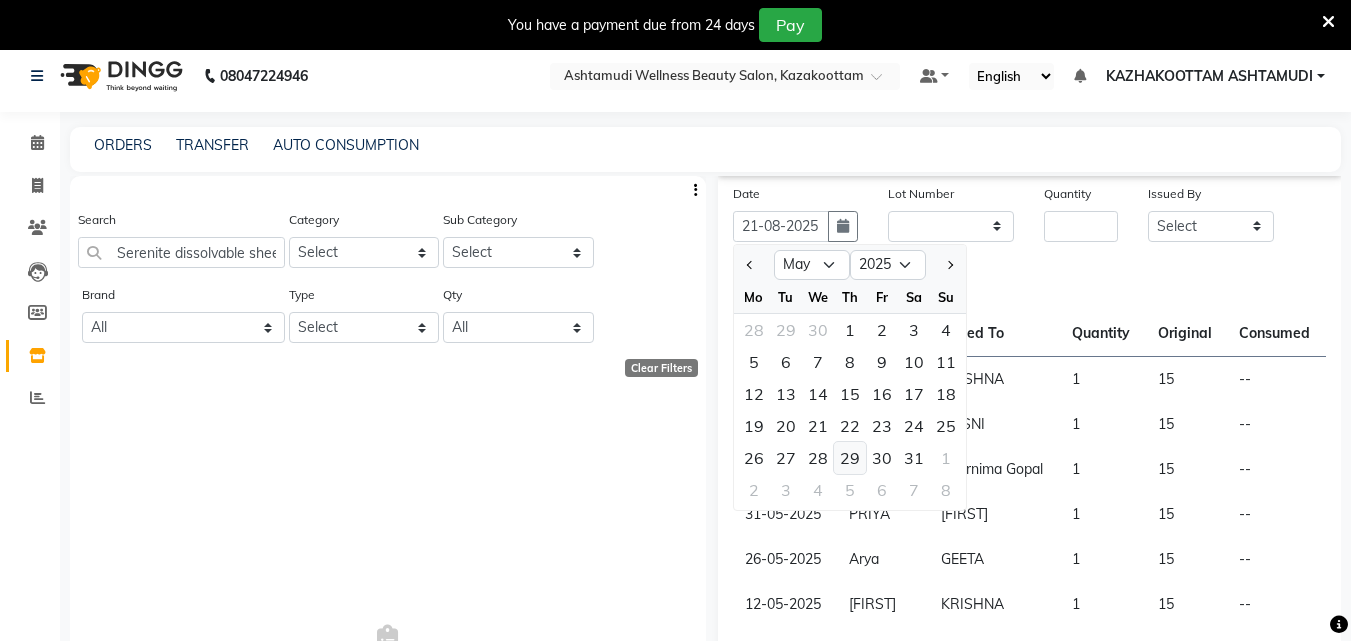 scroll, scrollTop: 200, scrollLeft: 0, axis: vertical 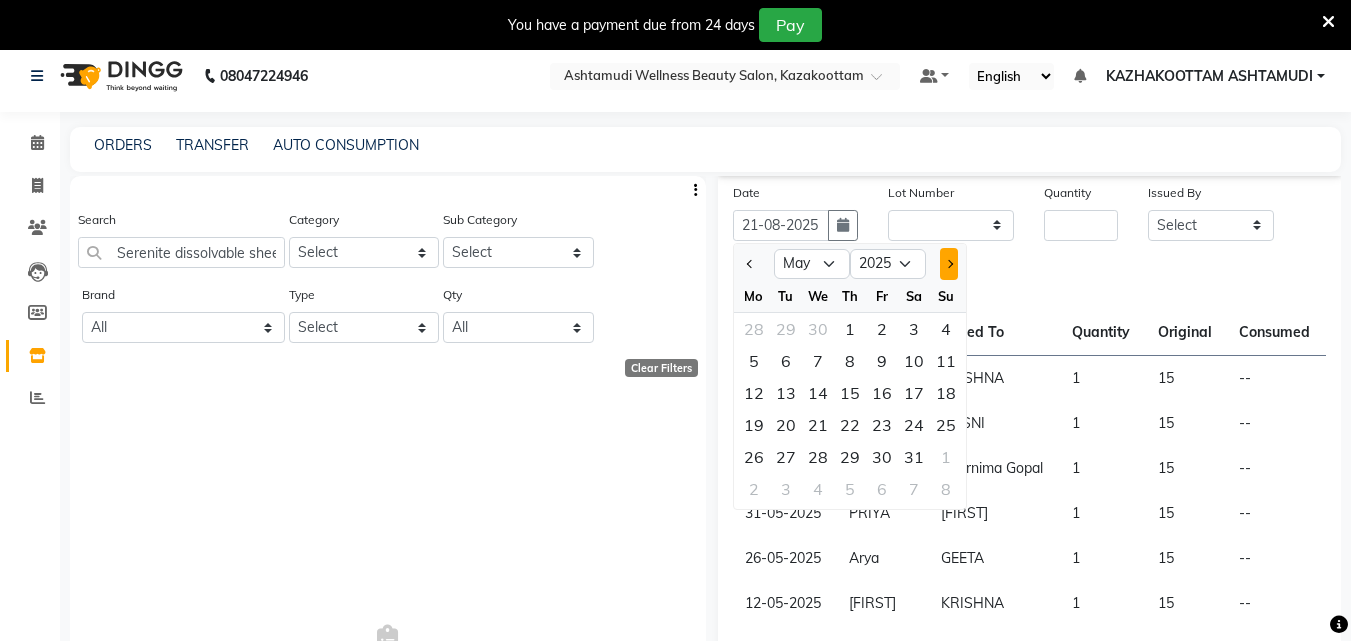 click 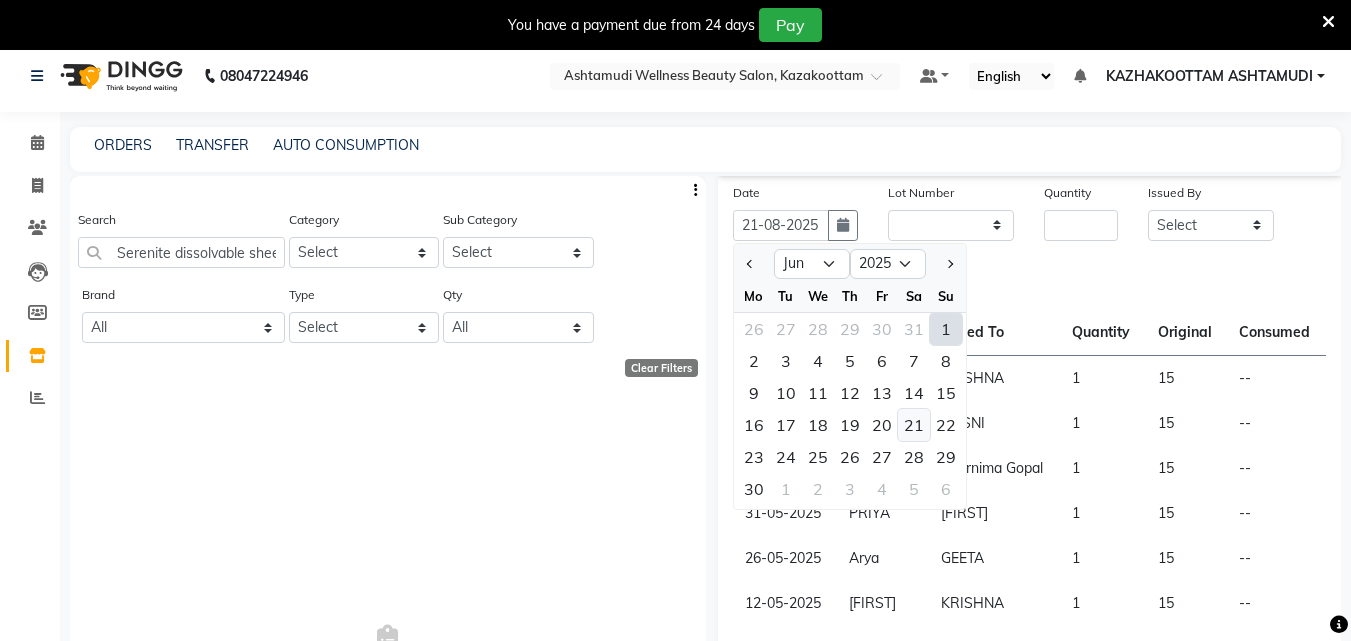 click on "21" 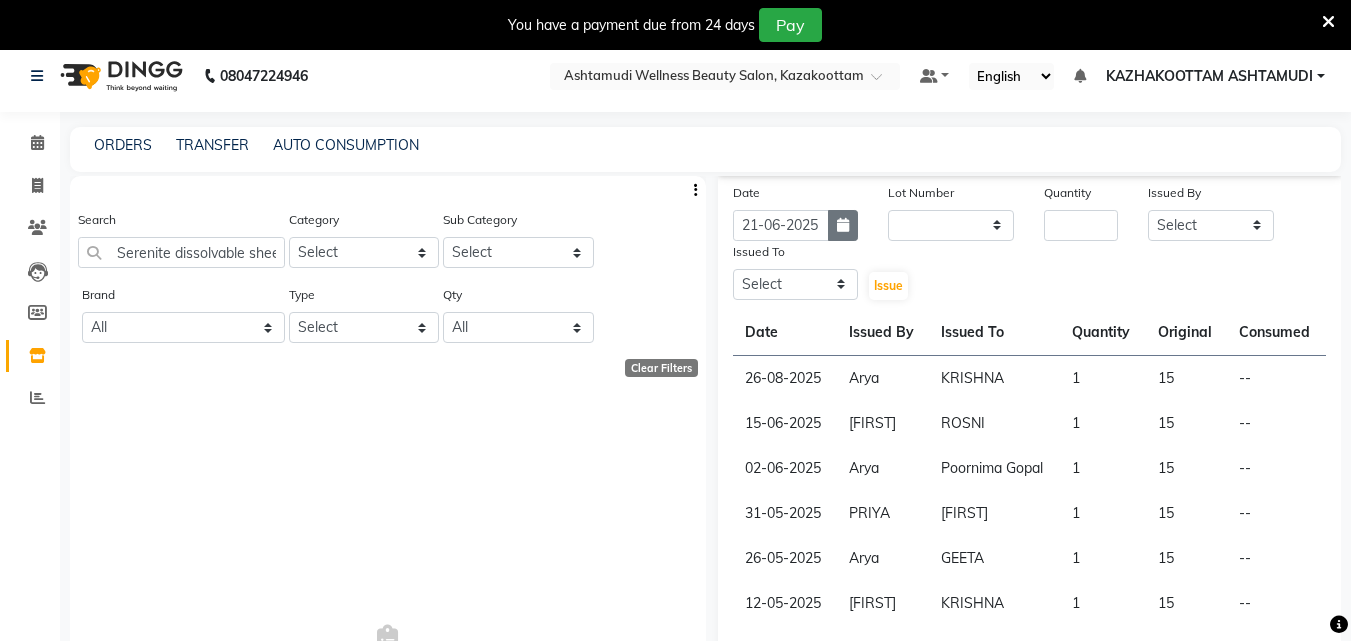 click 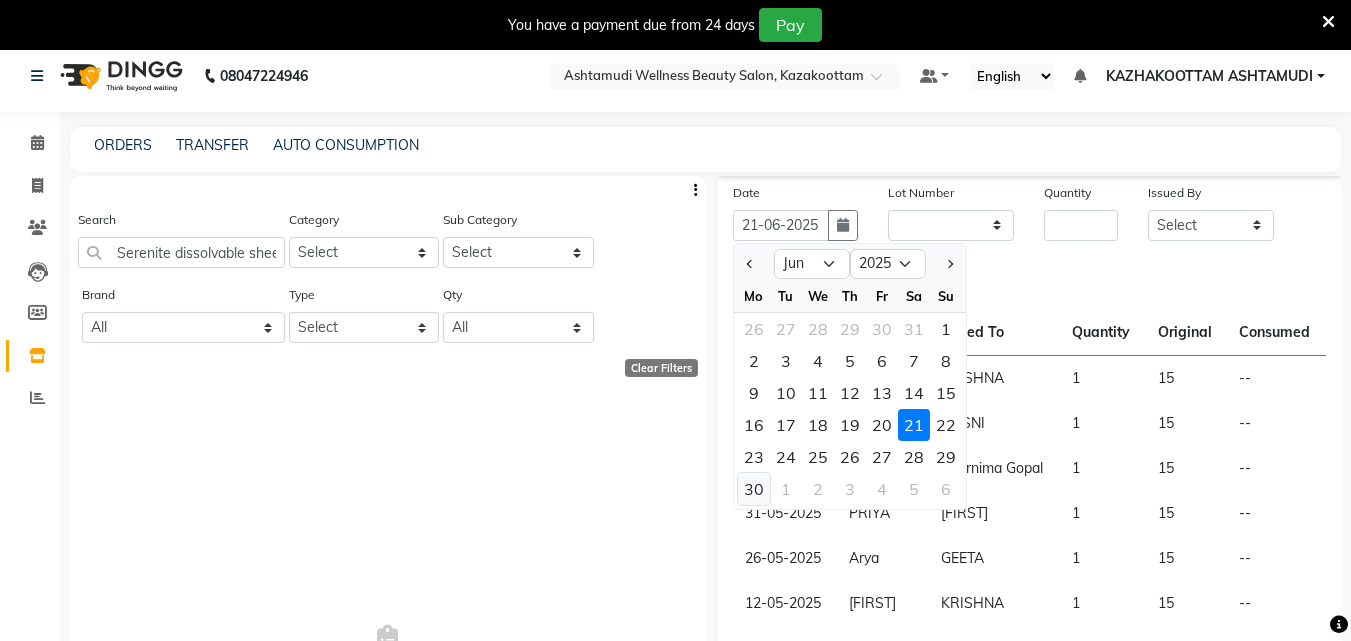 click on "30" 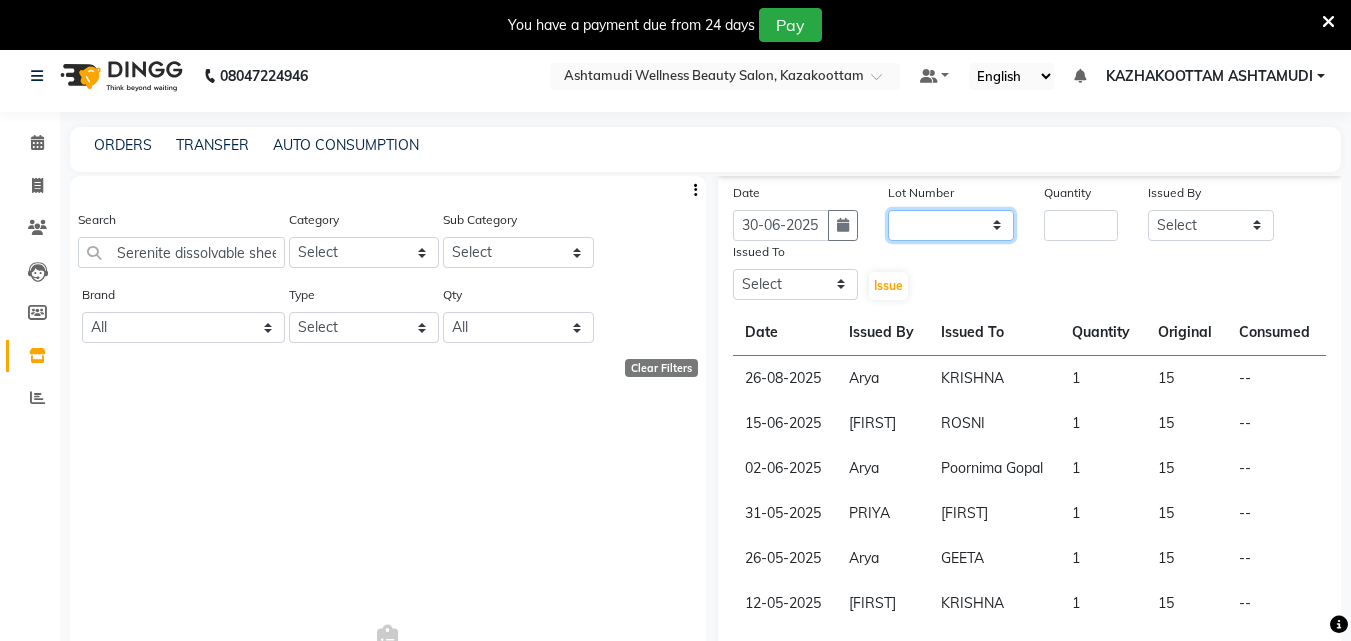 click on "None" 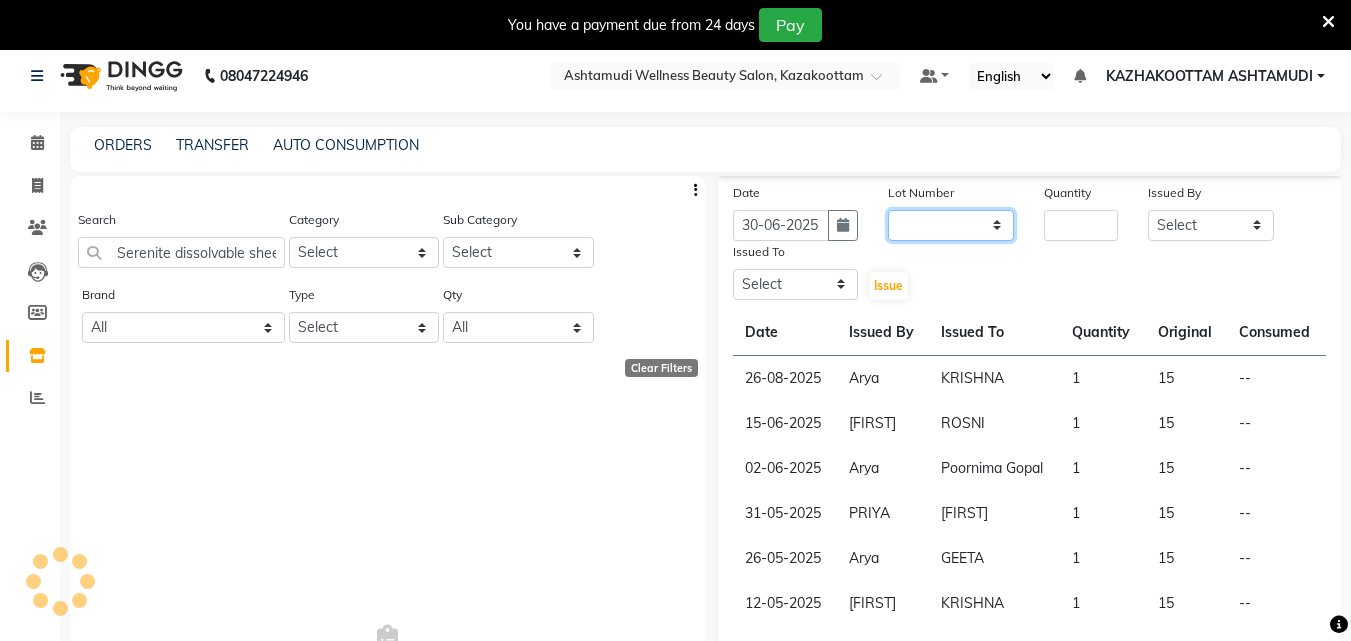 select on "0: null" 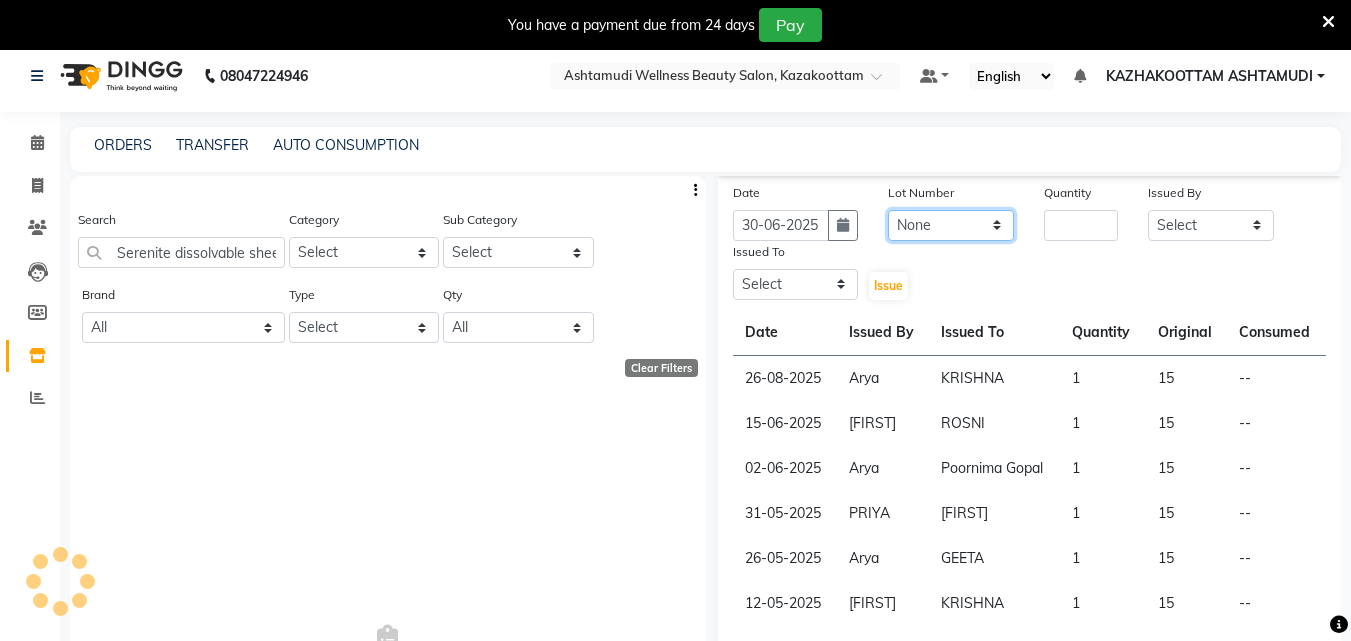 click on "None" 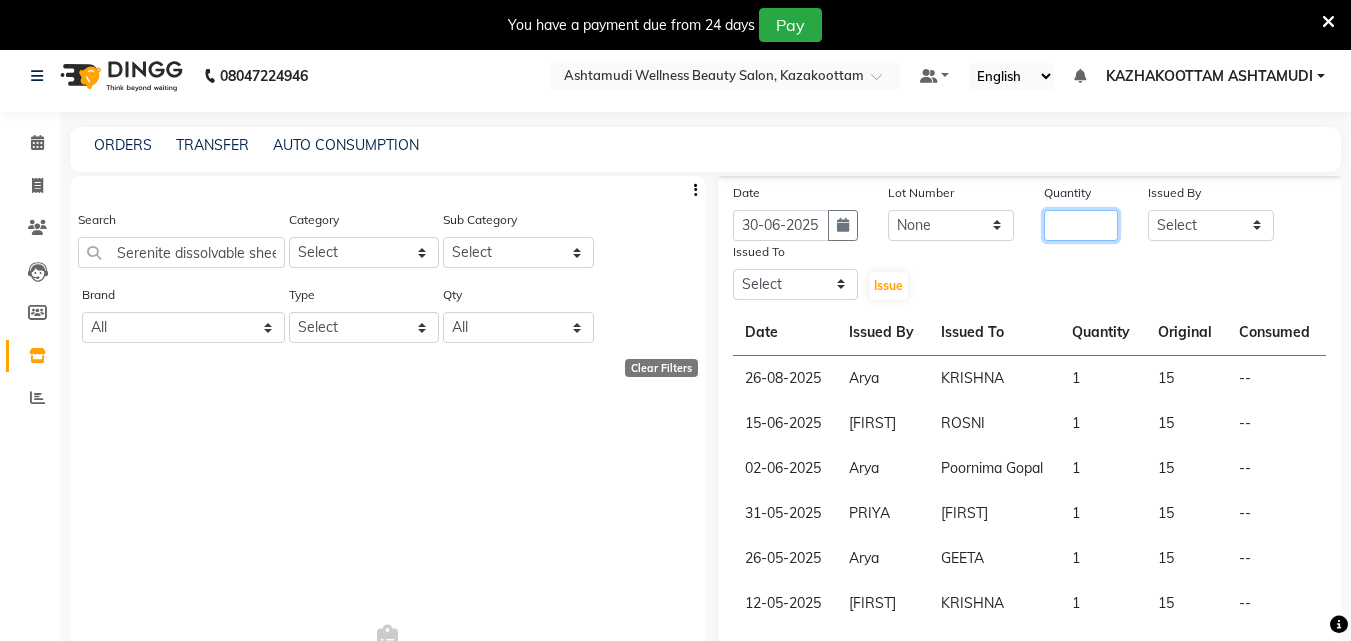 click 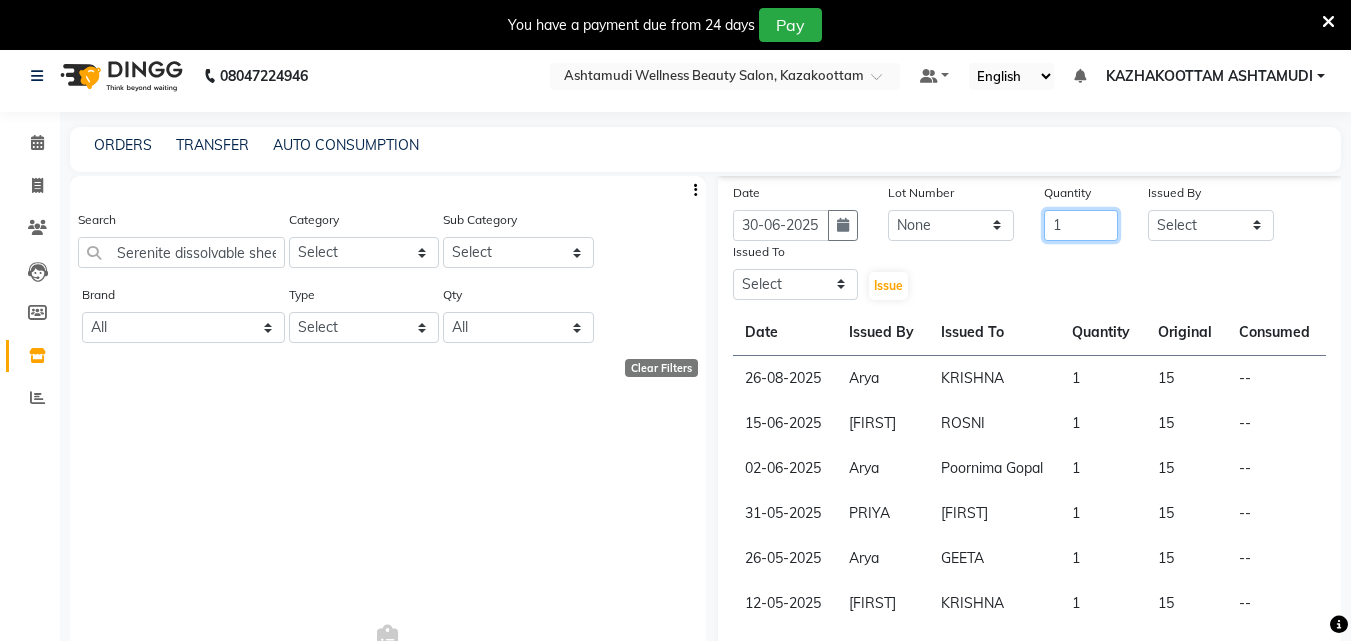 type on "1" 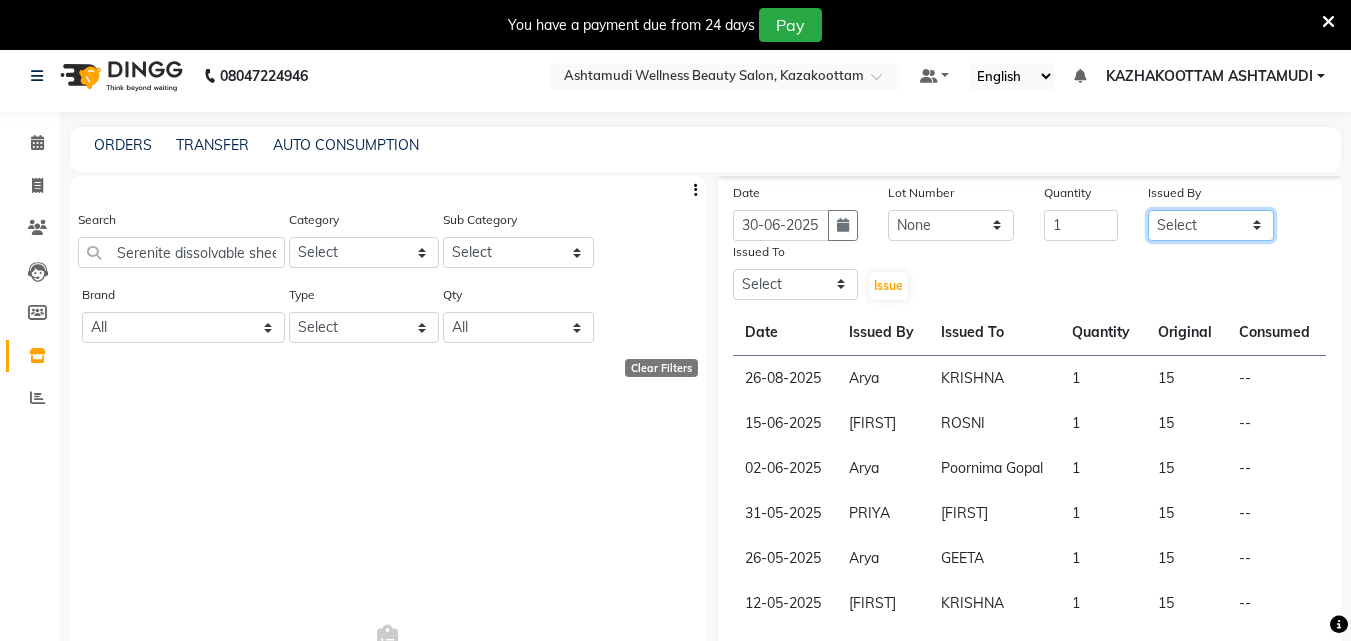 click on "Select Arya CHINJU GEETA KAZHAKOOTTAM ASHTAMUDI KRISHNA LEKSHMI MADONNA MICHAEL MINCY VARGHESE Poornima Gopal PRIYA RESHMA ROSNI Sindhu SOORYAMOL" 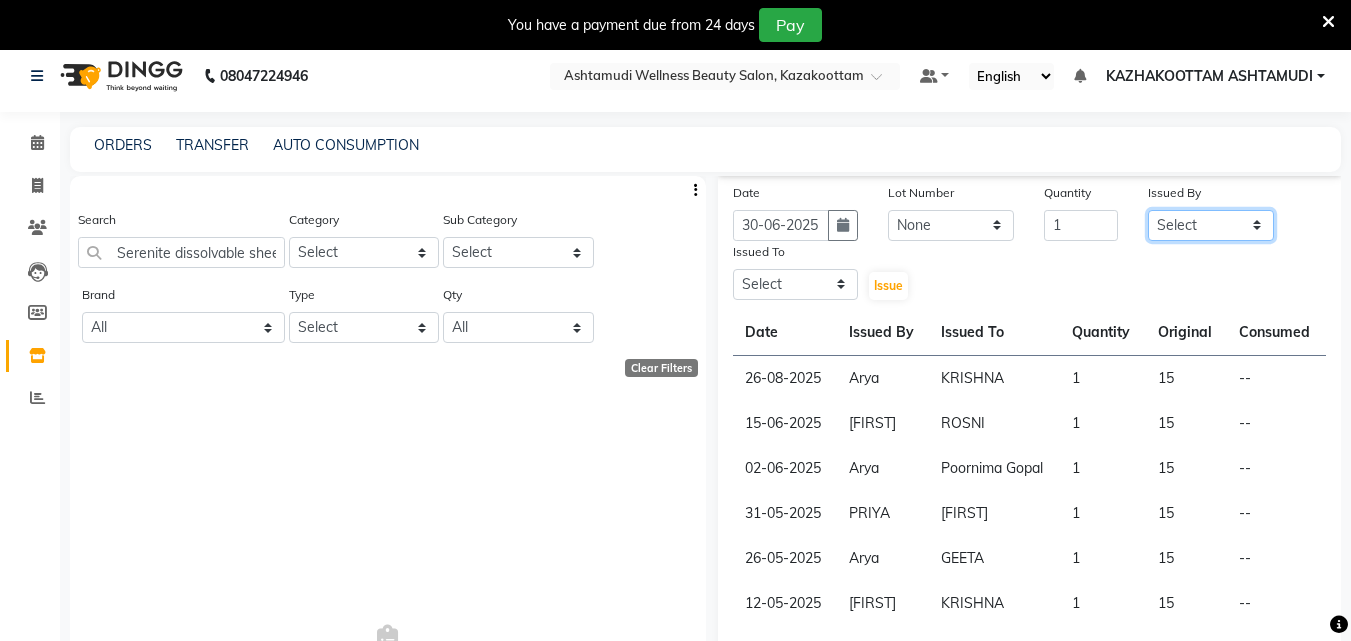 select on "47766" 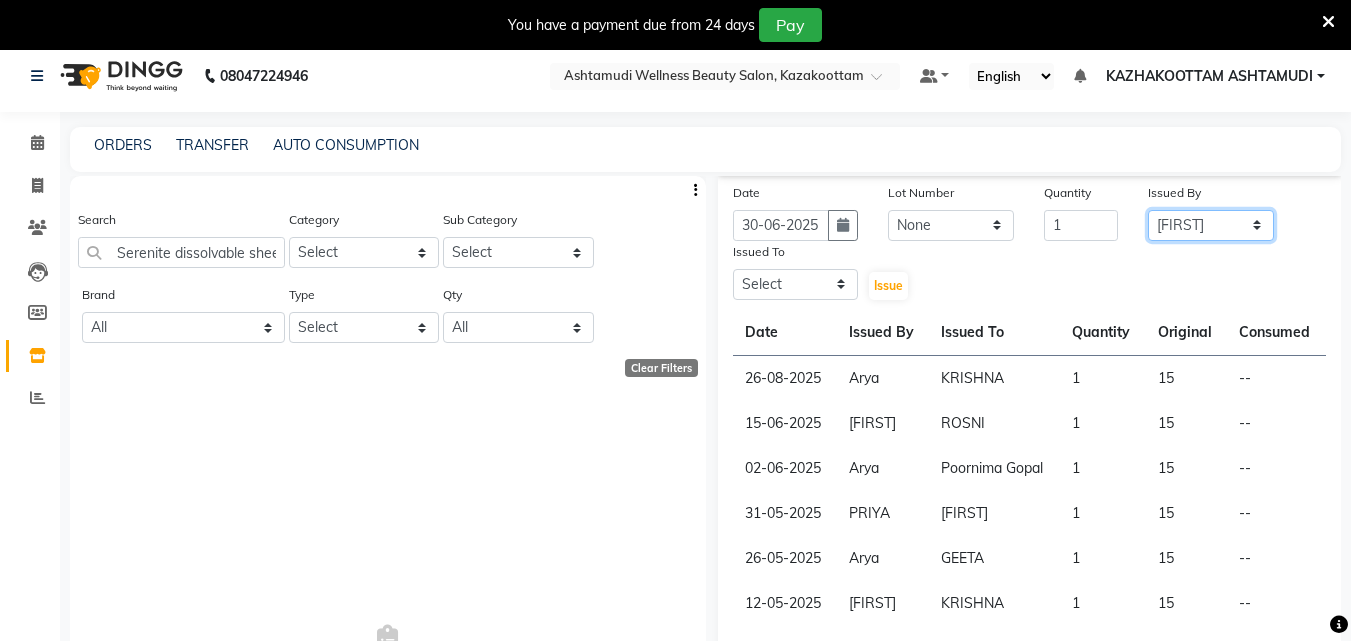 click on "Select Arya CHINJU GEETA KAZHAKOOTTAM ASHTAMUDI KRISHNA LEKSHMI MADONNA MICHAEL MINCY VARGHESE Poornima Gopal PRIYA RESHMA ROSNI Sindhu SOORYAMOL" 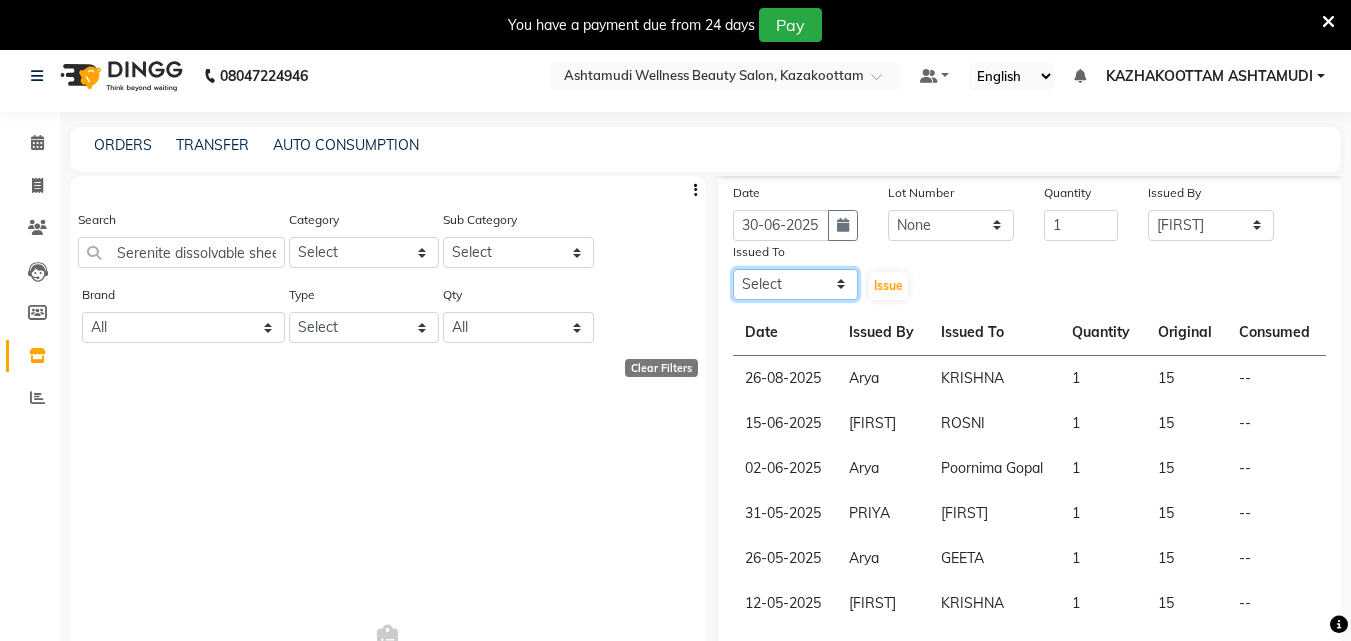 click on "Select Arya CHINJU GEETA KAZHAKOOTTAM ASHTAMUDI KRISHNA LEKSHMI MADONNA MICHAEL MINCY VARGHESE Poornima Gopal PRIYA RESHMA ROSNI Sindhu SOORYAMOL" 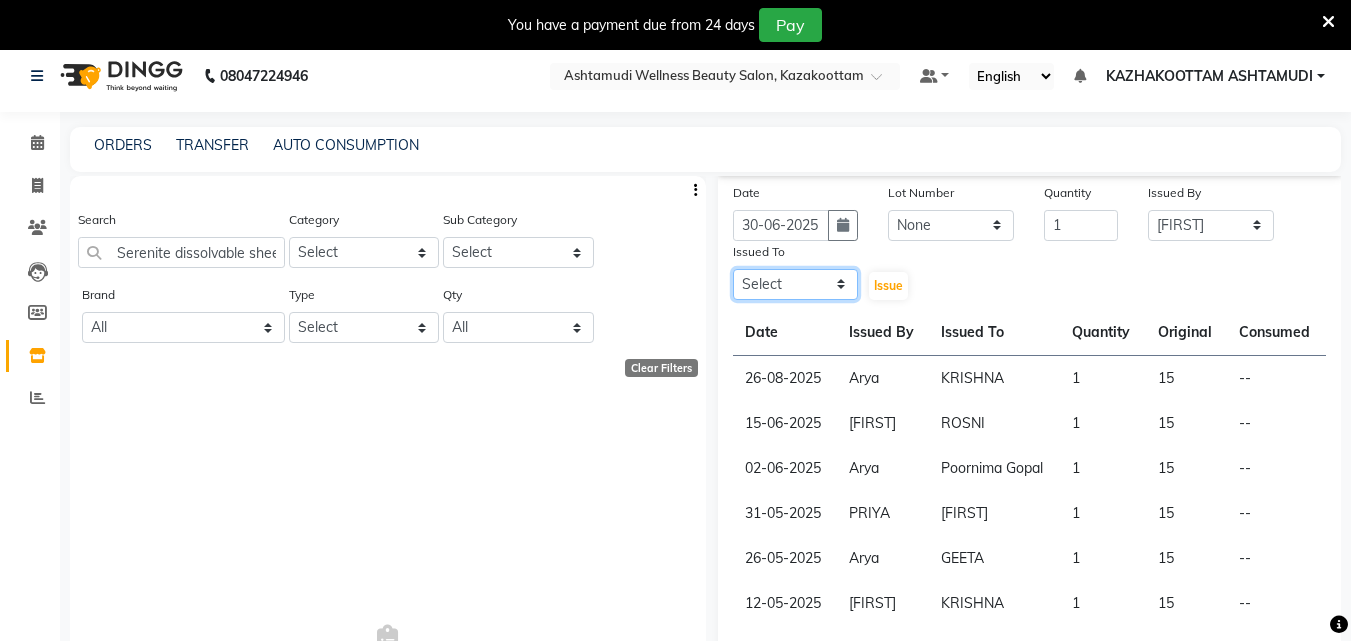 select on "49525" 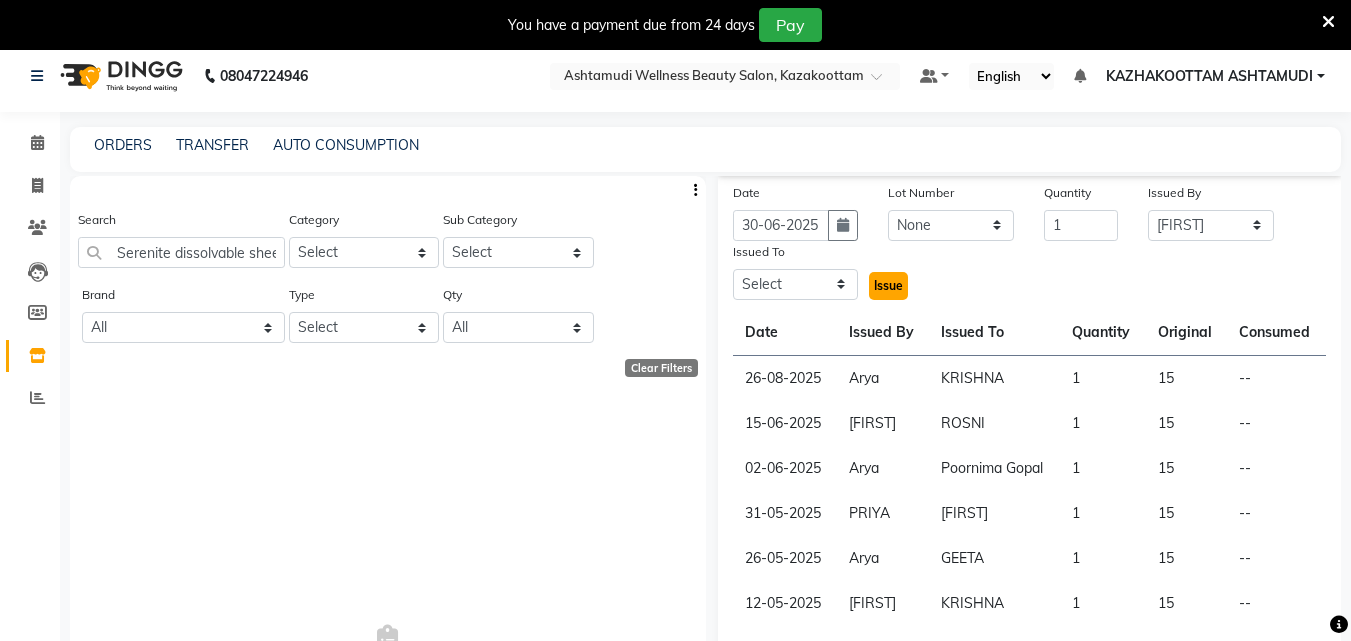 click on "Issue" 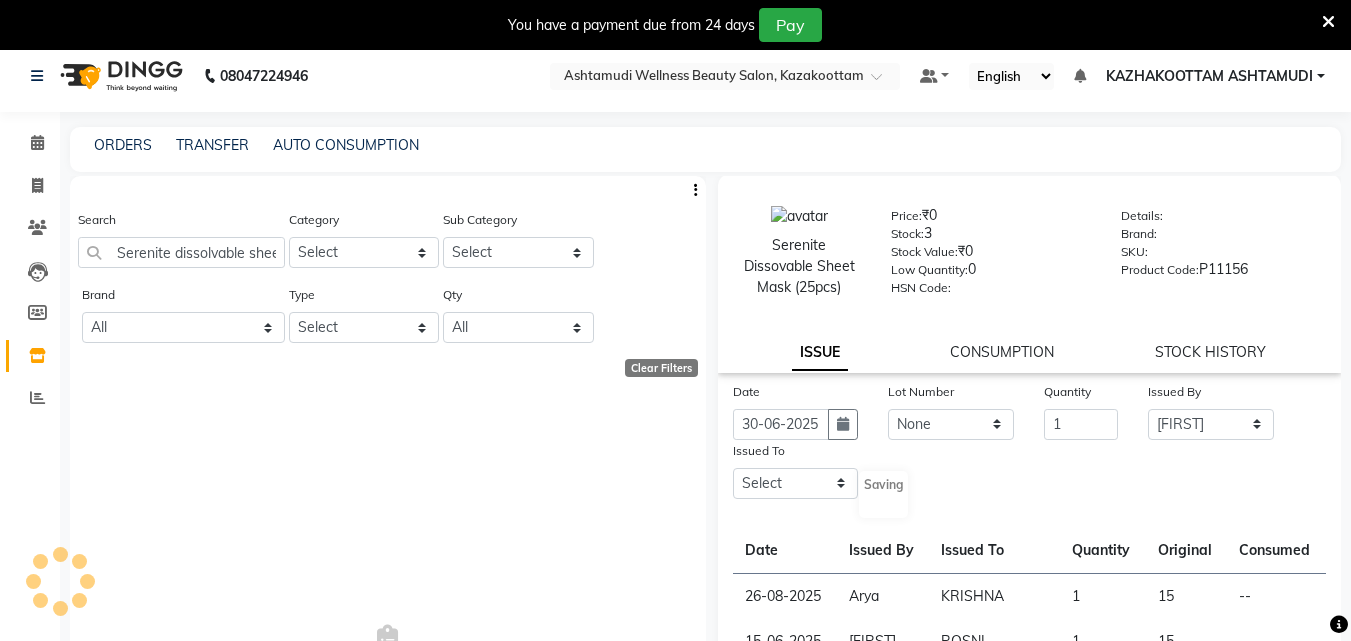scroll, scrollTop: 0, scrollLeft: 0, axis: both 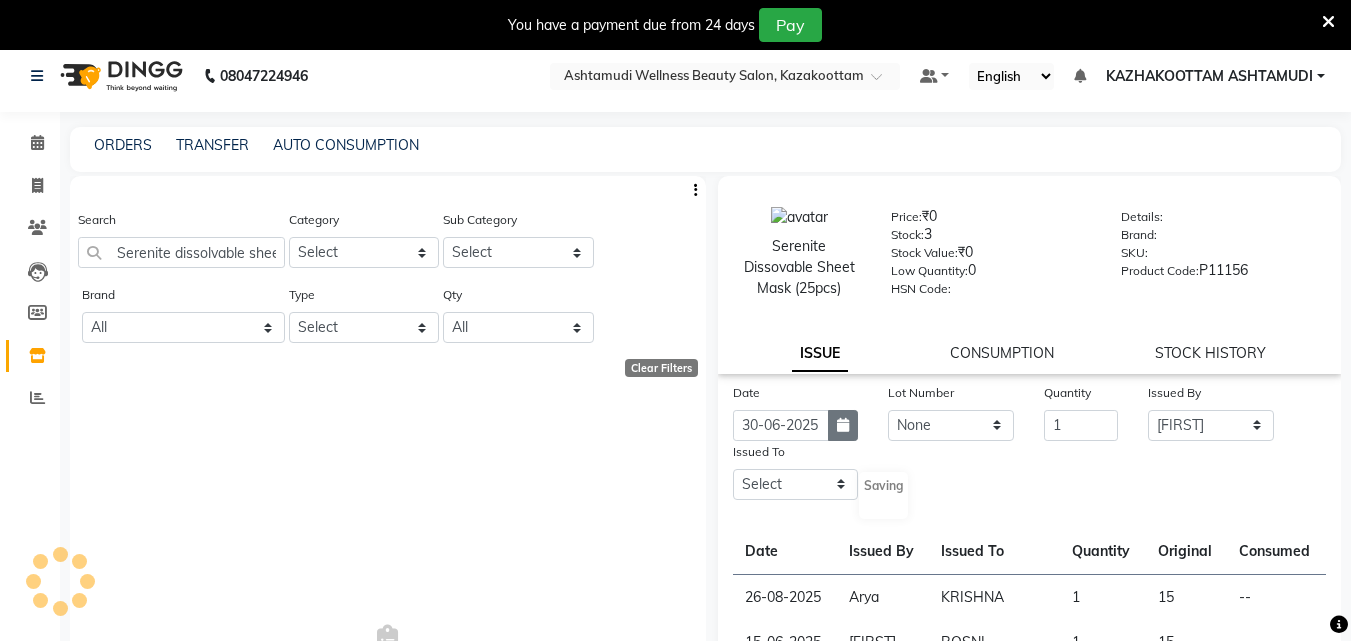 click 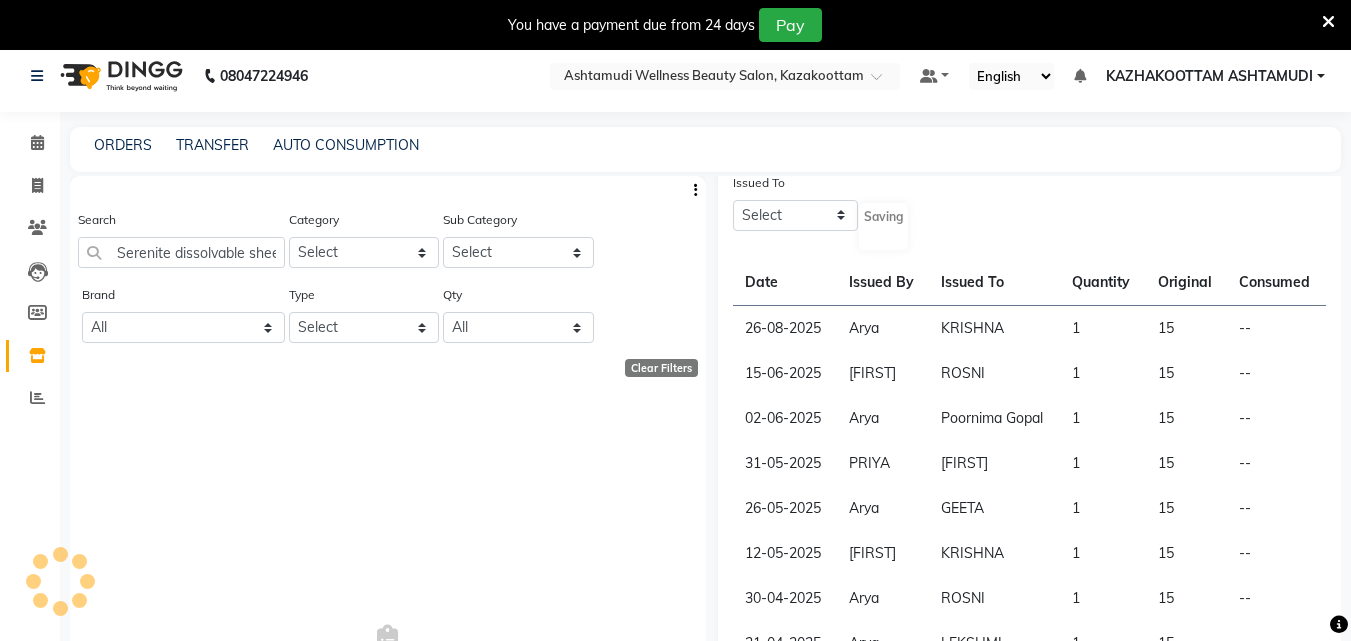 select on "6" 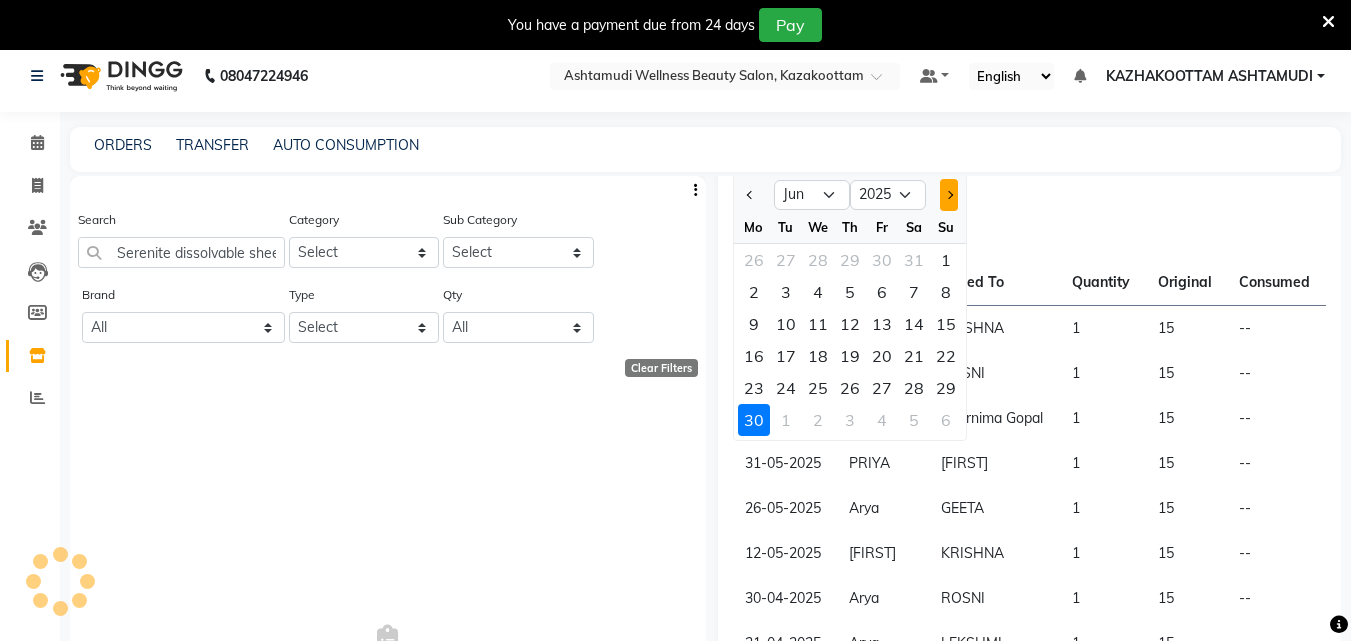 click 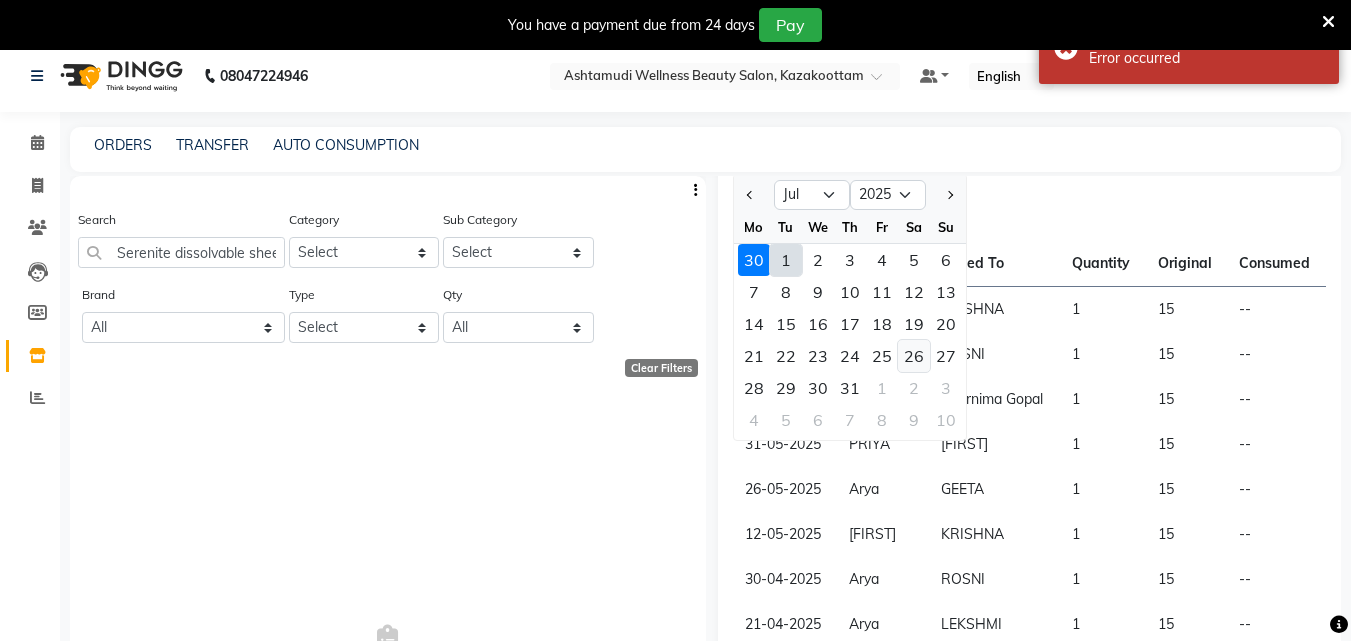 click on "26" 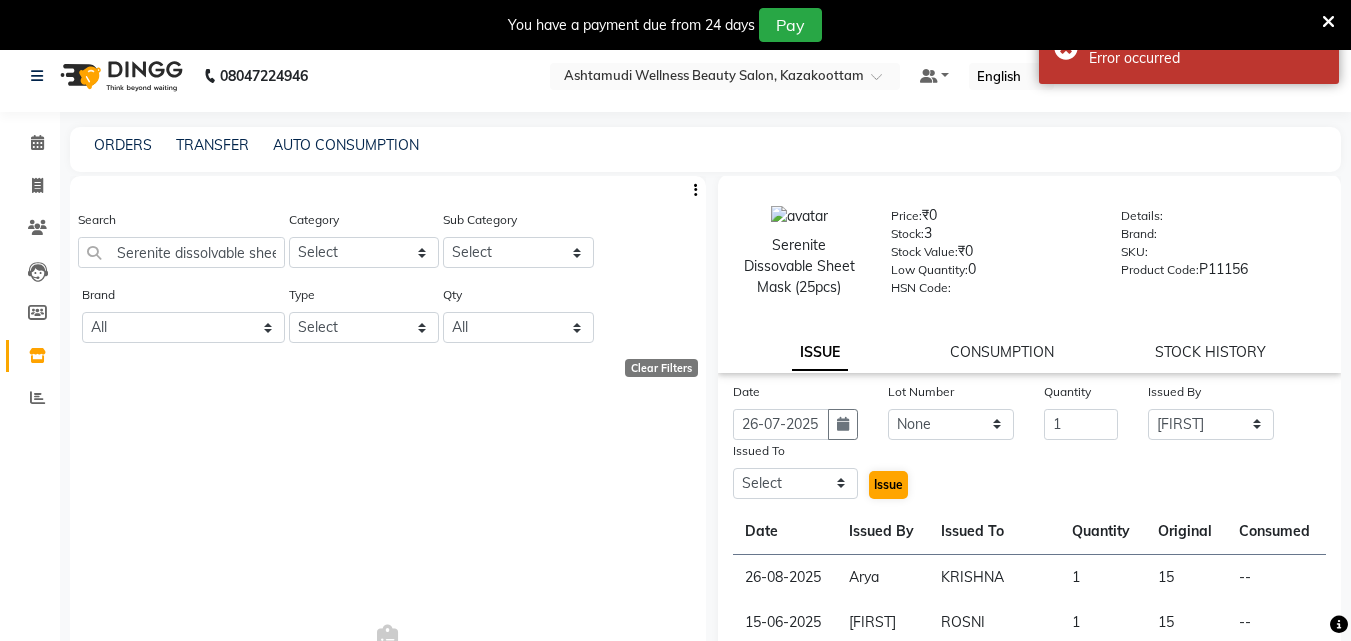 scroll, scrollTop: 0, scrollLeft: 0, axis: both 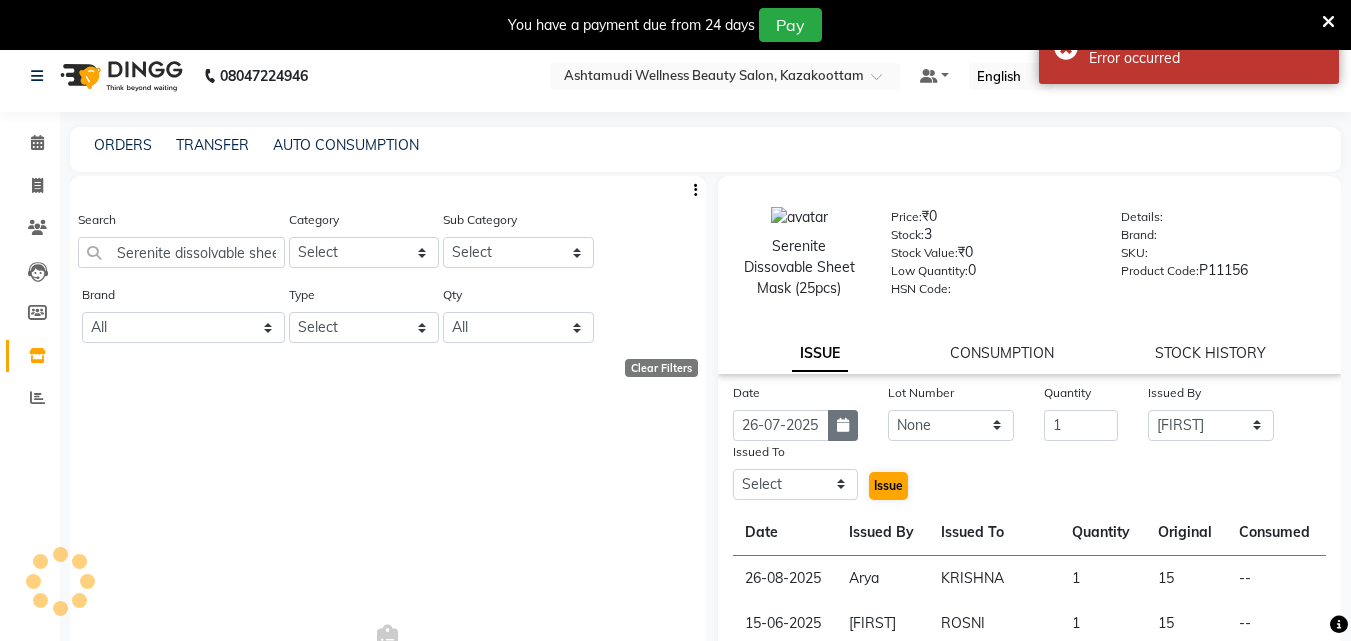 click 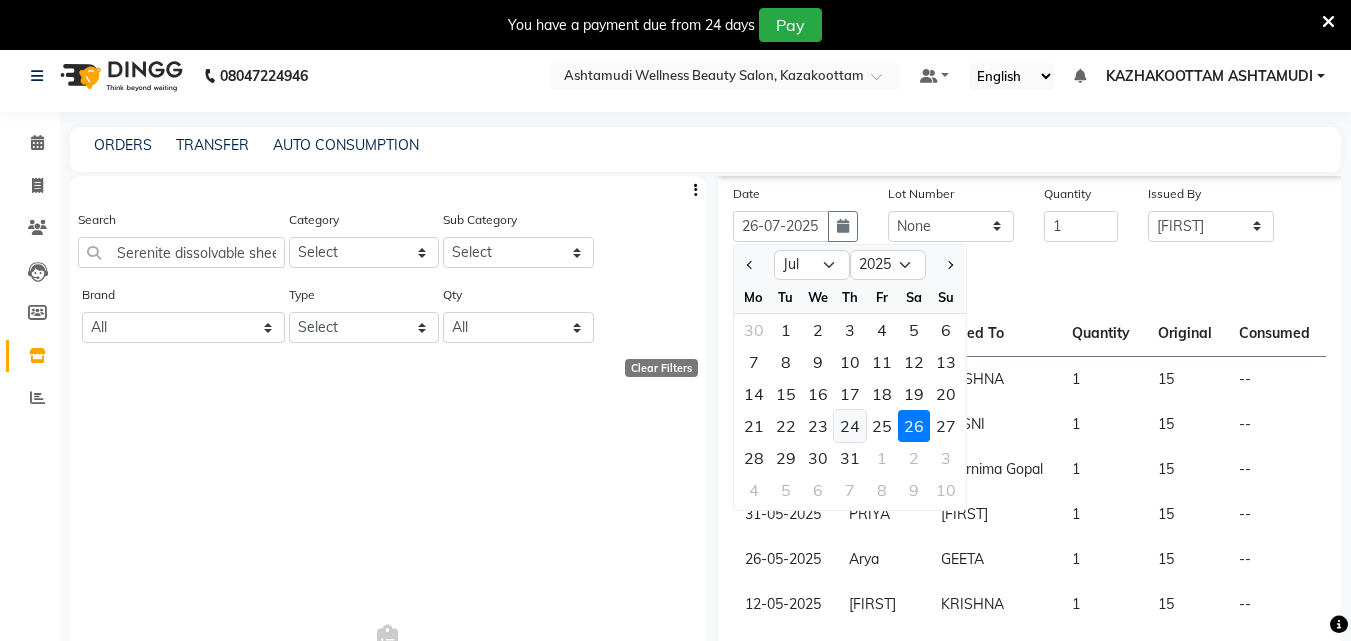 scroll, scrollTop: 200, scrollLeft: 0, axis: vertical 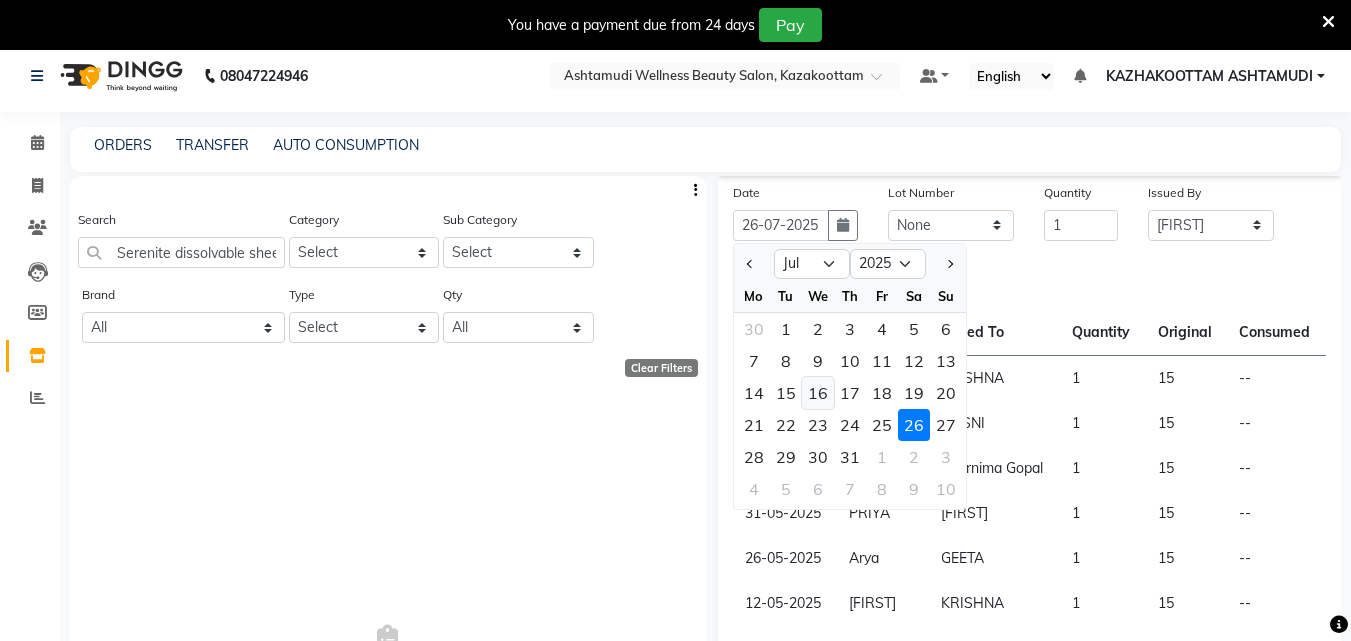 click on "16" 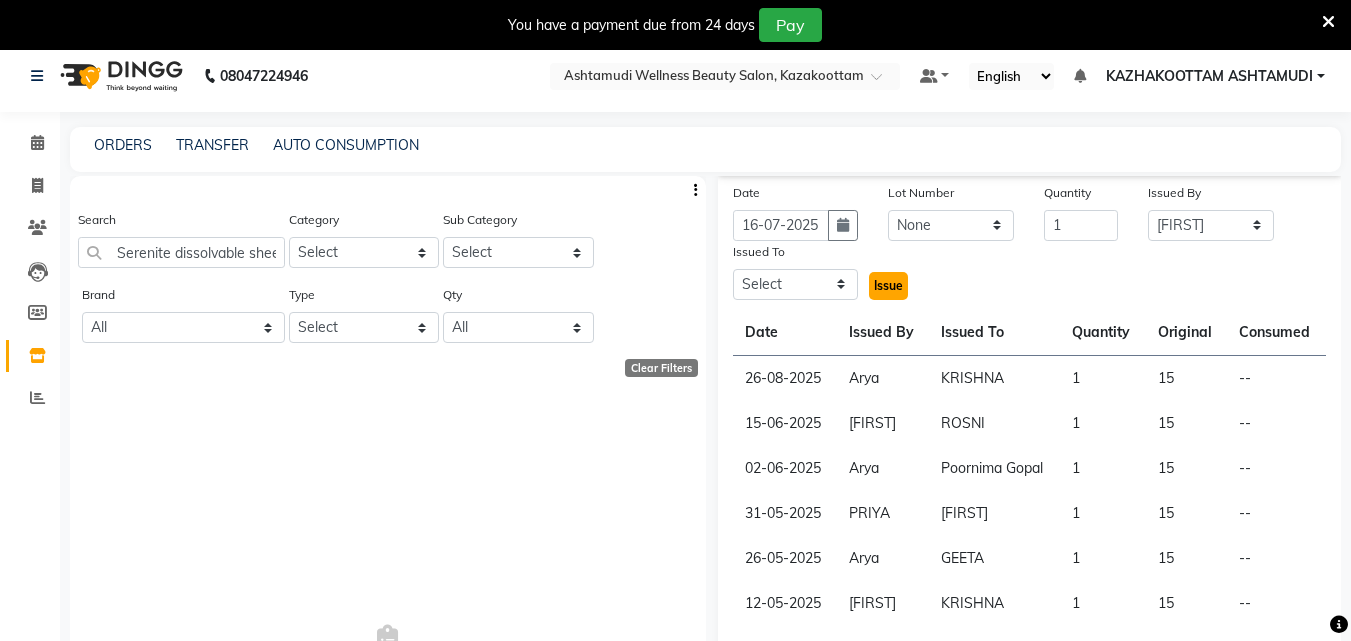 click on "Issue" 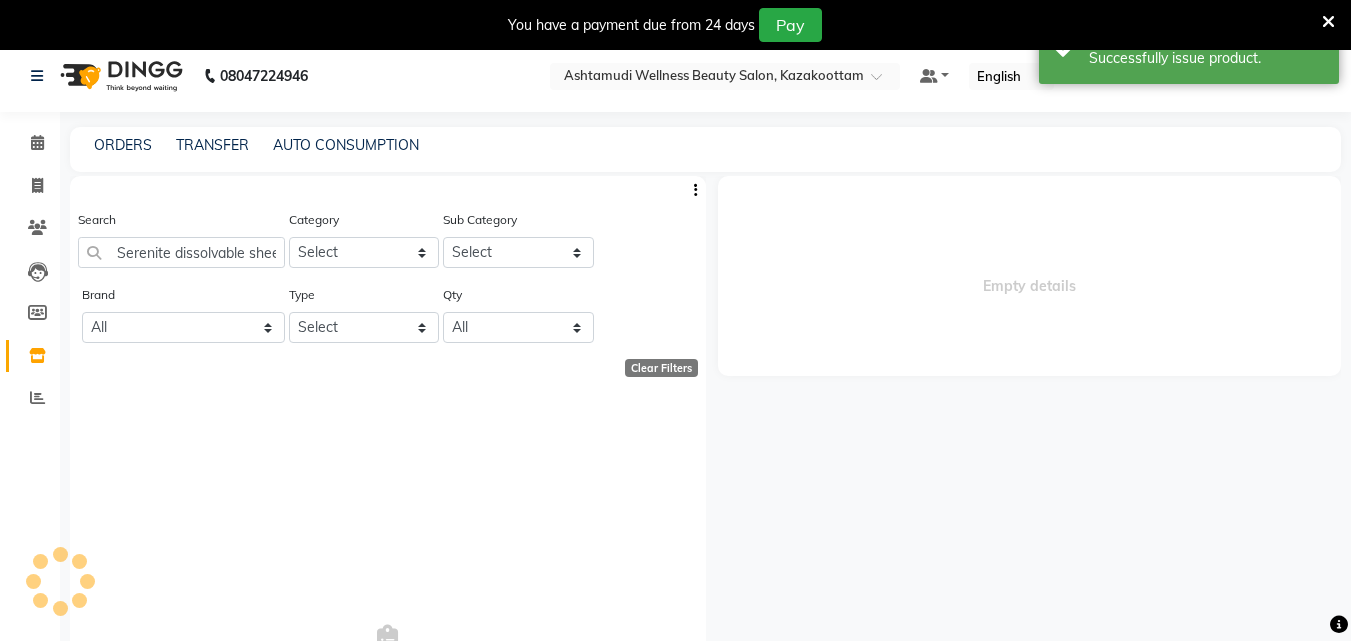 scroll, scrollTop: 0, scrollLeft: 0, axis: both 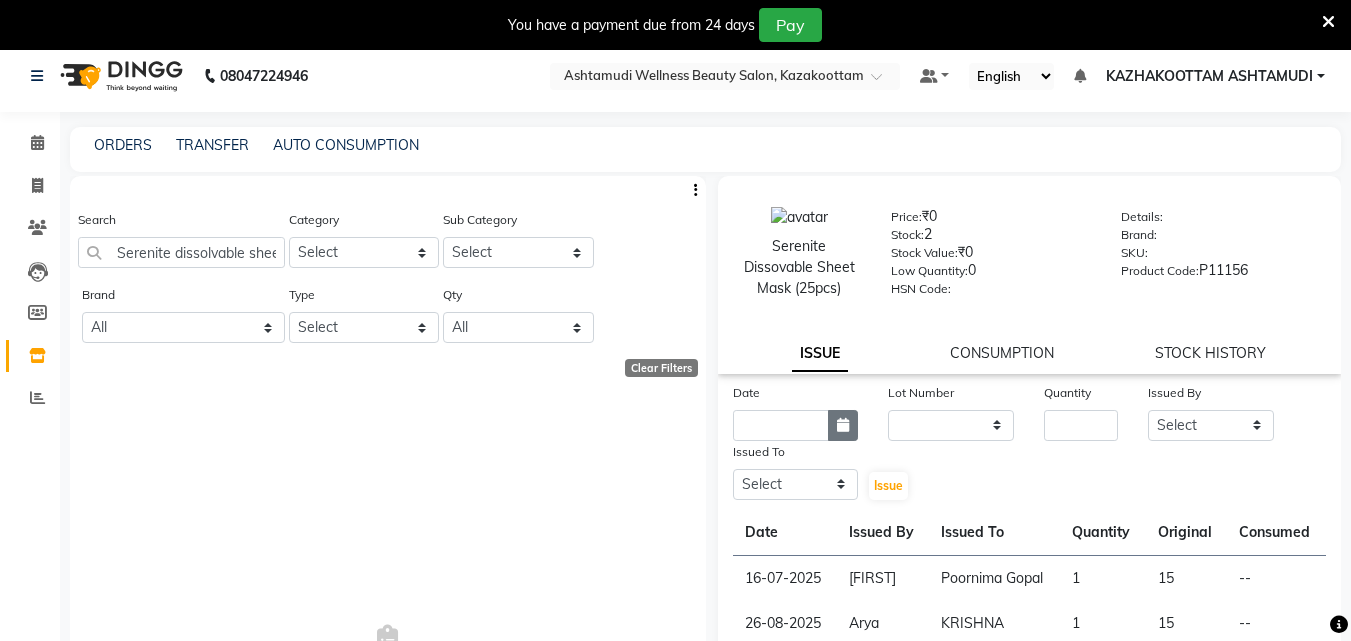 click 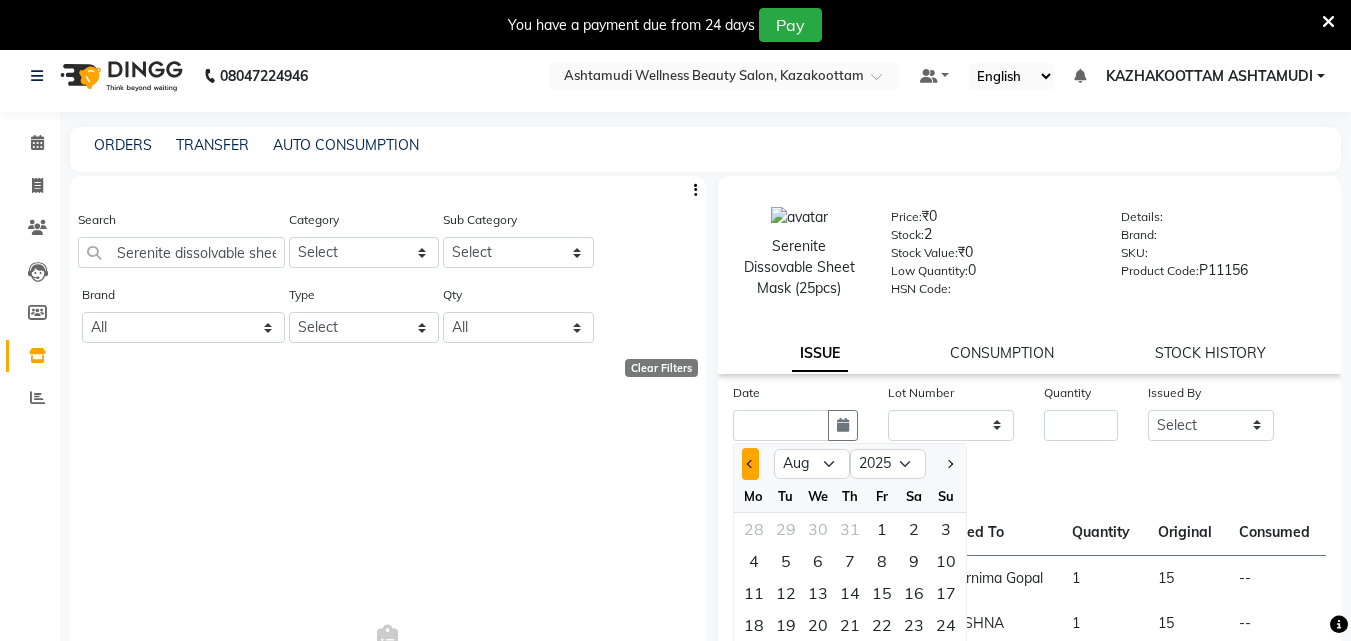 click 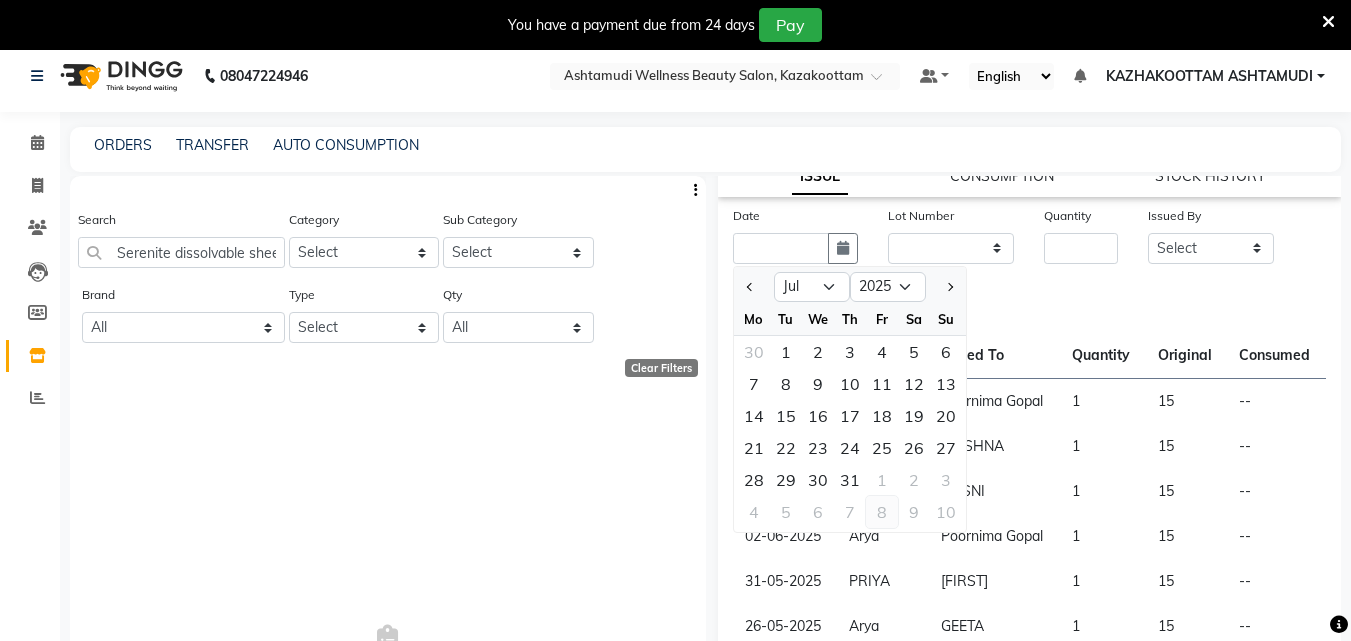 scroll, scrollTop: 200, scrollLeft: 0, axis: vertical 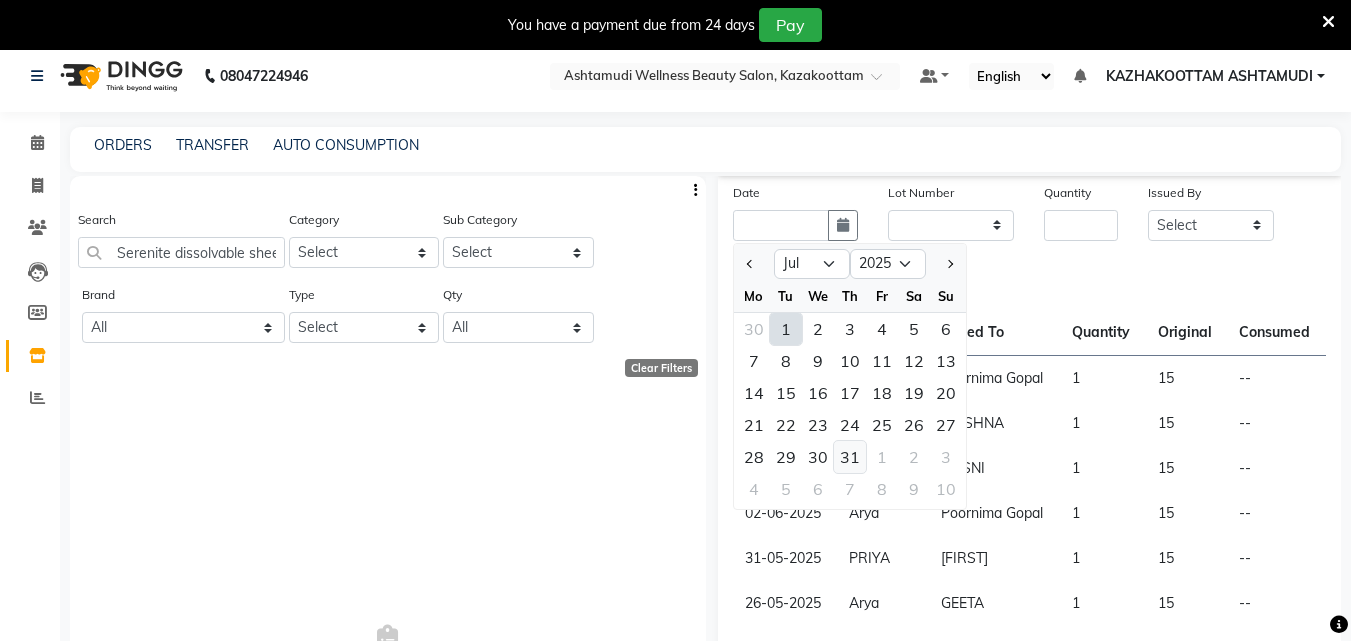 click on "31" 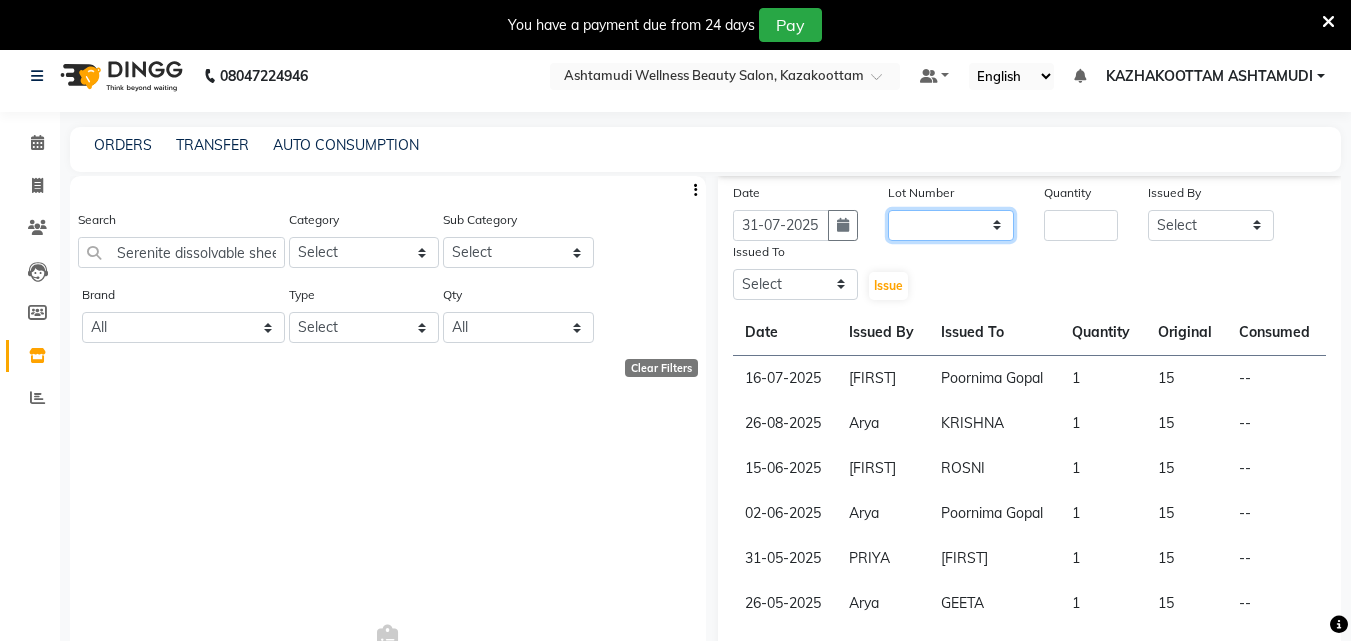 click on "None" 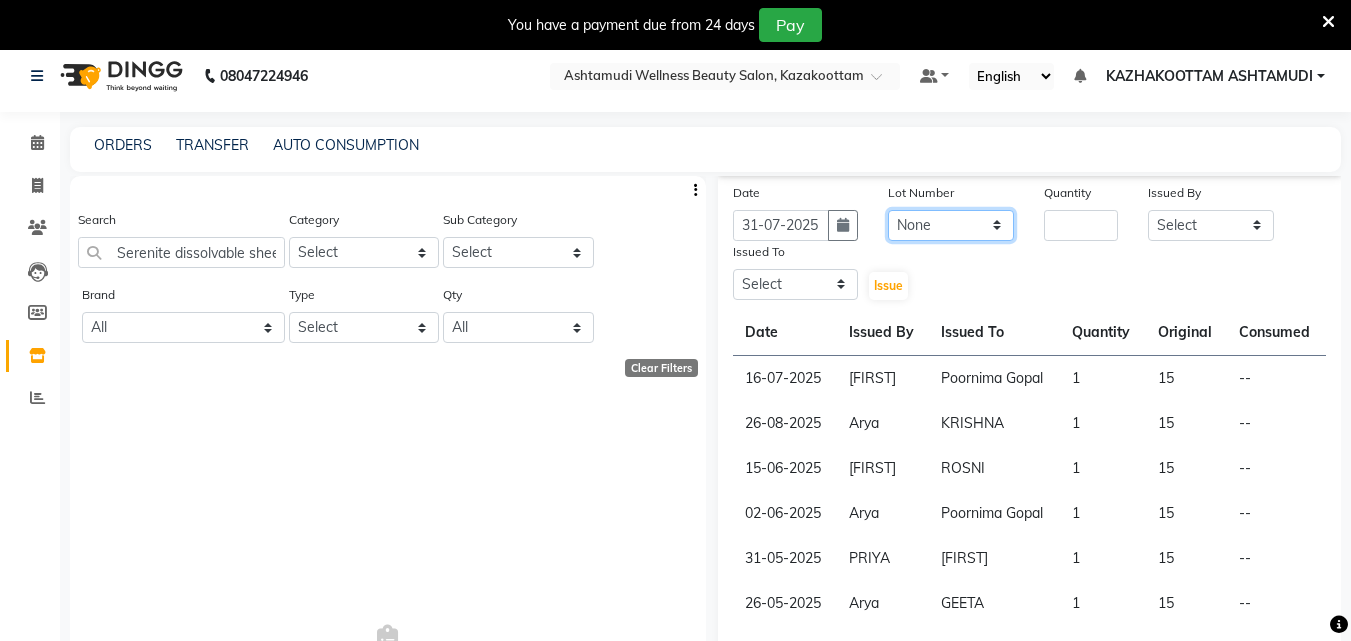 click on "None" 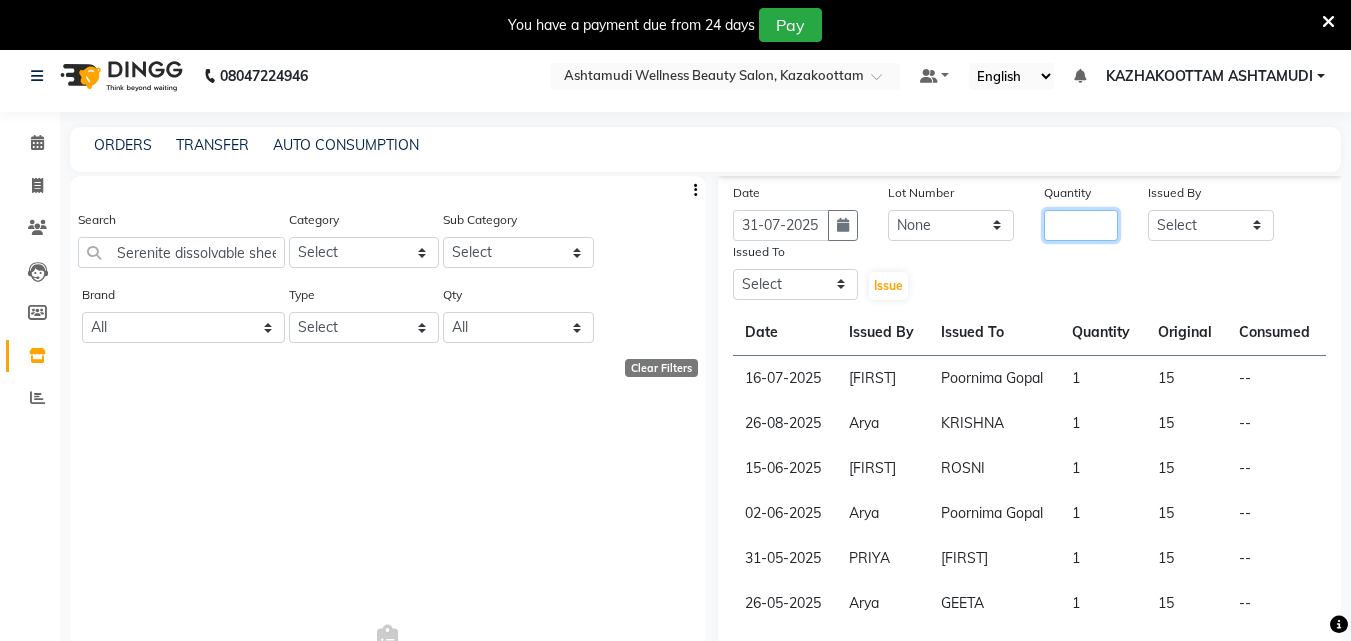 click 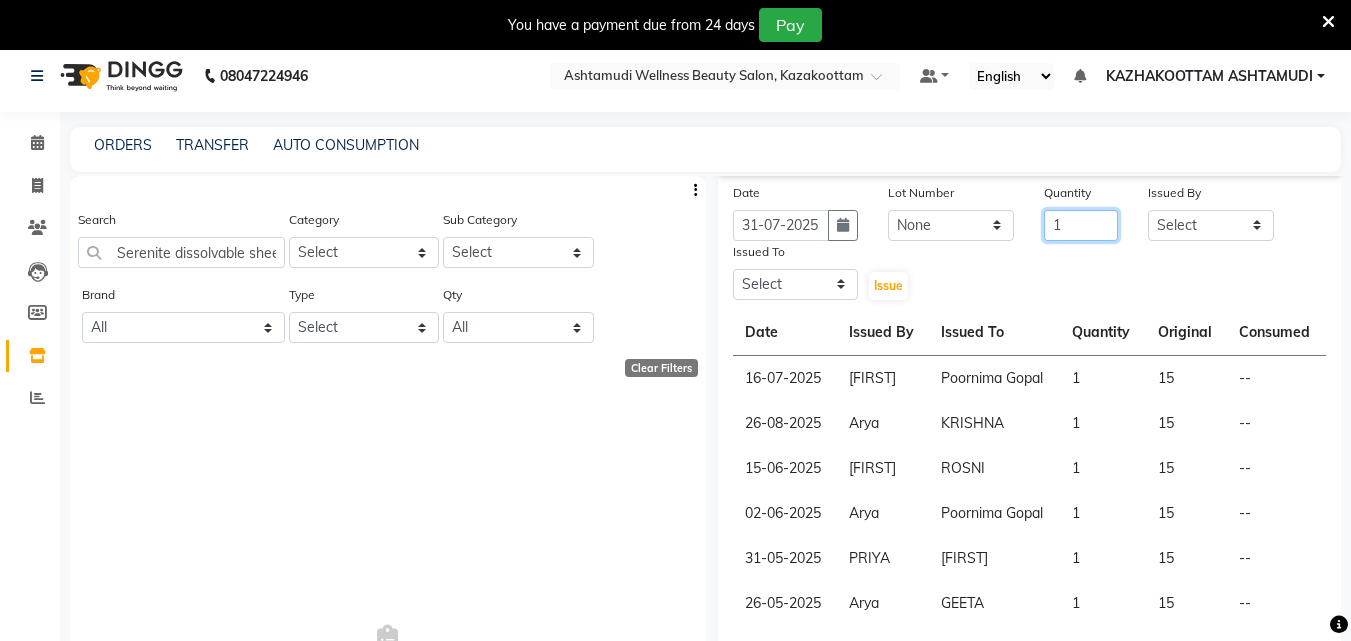 type on "1" 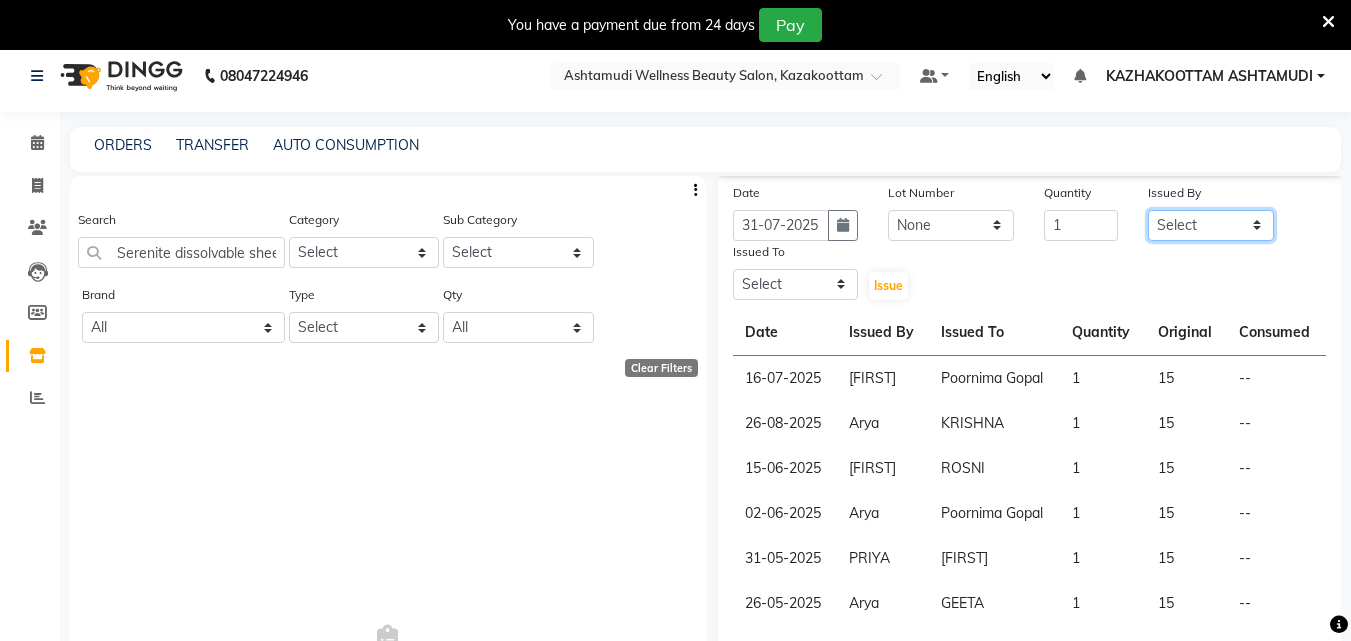 click on "Select Arya CHINJU GEETA KAZHAKOOTTAM ASHTAMUDI KRISHNA LEKSHMI MADONNA MICHAEL MINCY VARGHESE Poornima Gopal PRIYA RESHMA ROSNI Sindhu SOORYAMOL" 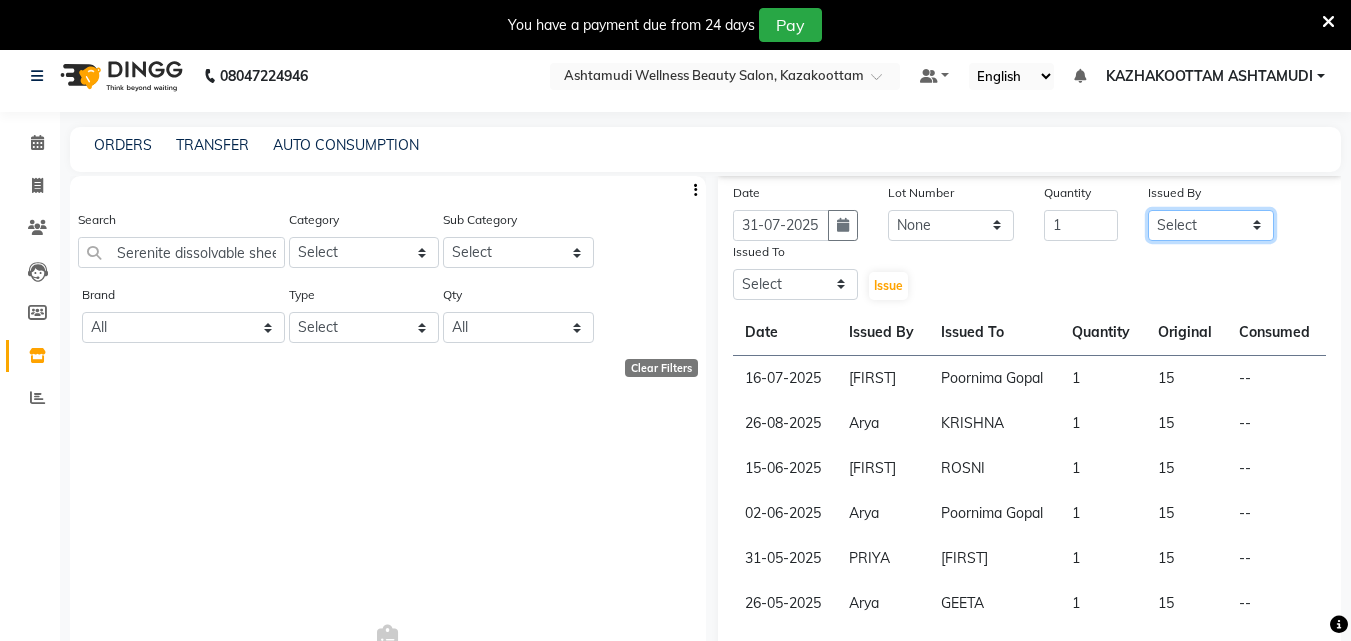 select on "[PHONE]" 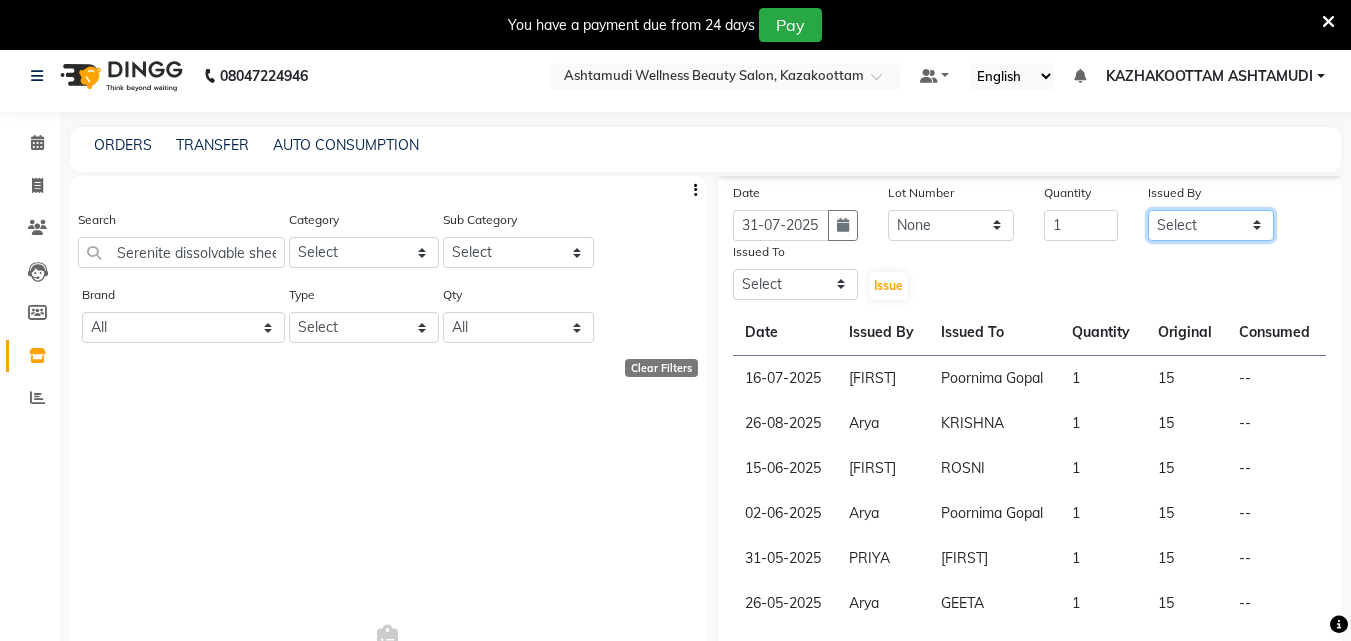 click on "Select Arya CHINJU GEETA KAZHAKOOTTAM ASHTAMUDI KRISHNA LEKSHMI MADONNA MICHAEL MINCY VARGHESE Poornima Gopal PRIYA RESHMA ROSNI Sindhu SOORYAMOL" 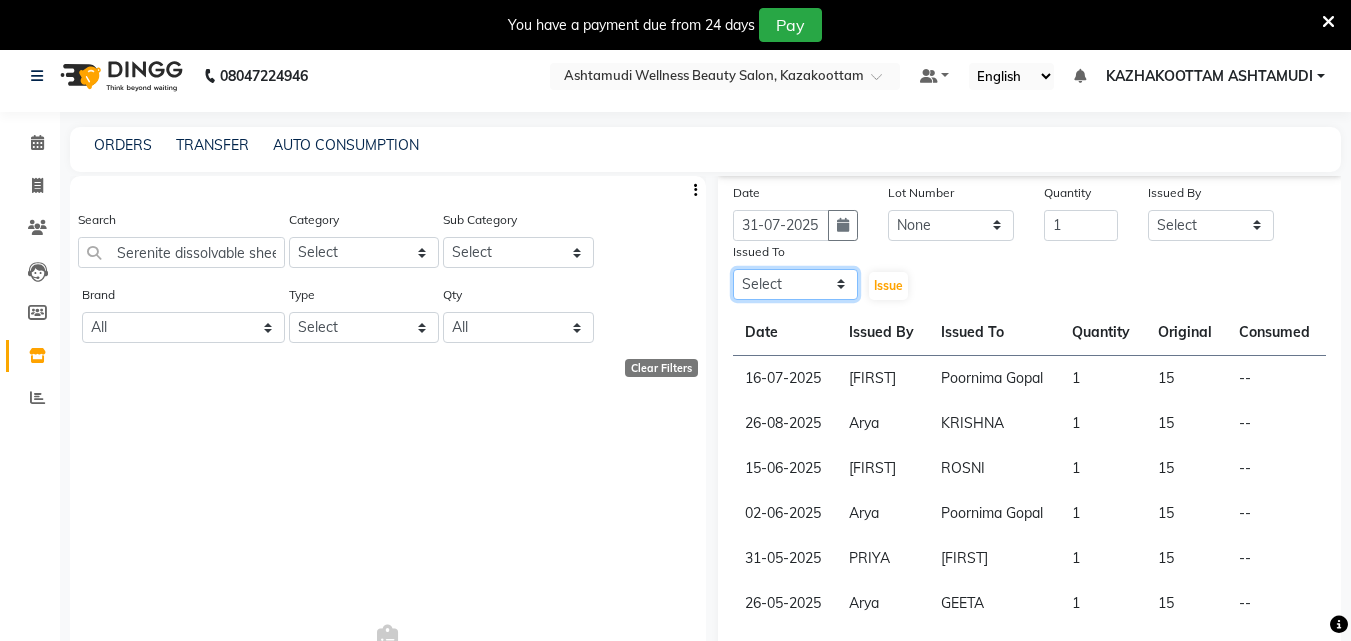 click on "Select Arya CHINJU GEETA KAZHAKOOTTAM ASHTAMUDI KRISHNA LEKSHMI MADONNA MICHAEL MINCY VARGHESE Poornima Gopal PRIYA RESHMA ROSNI Sindhu SOORYAMOL" 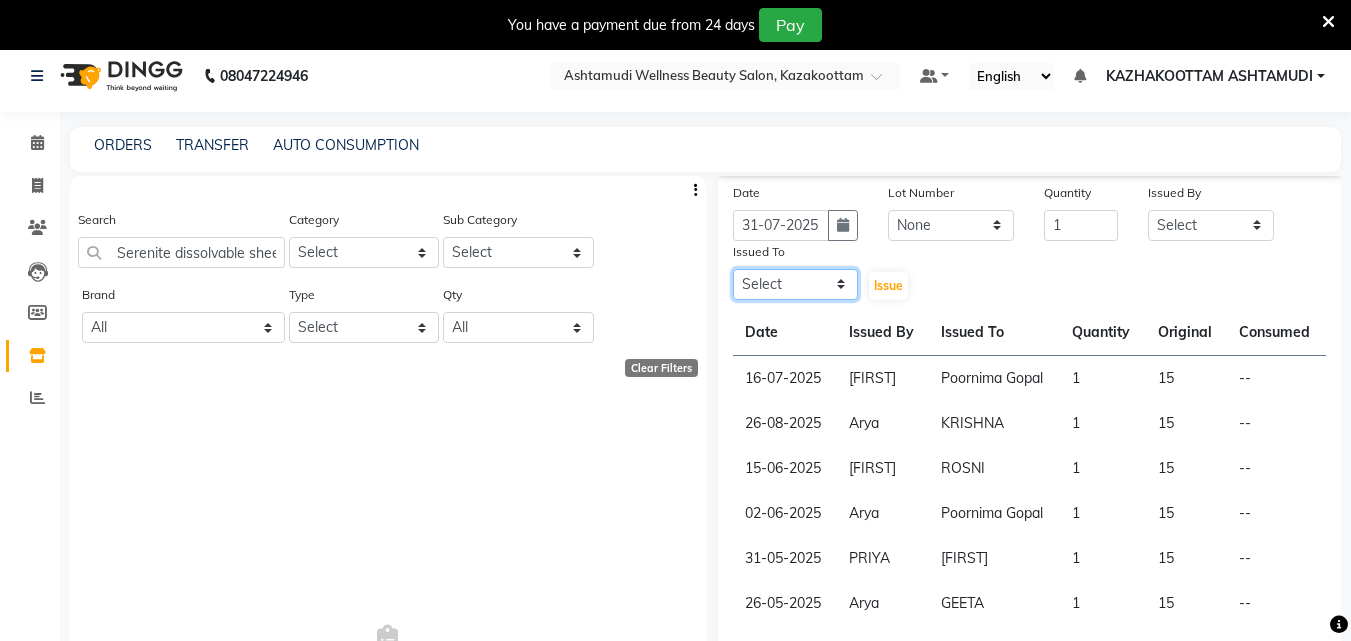 select on "52755" 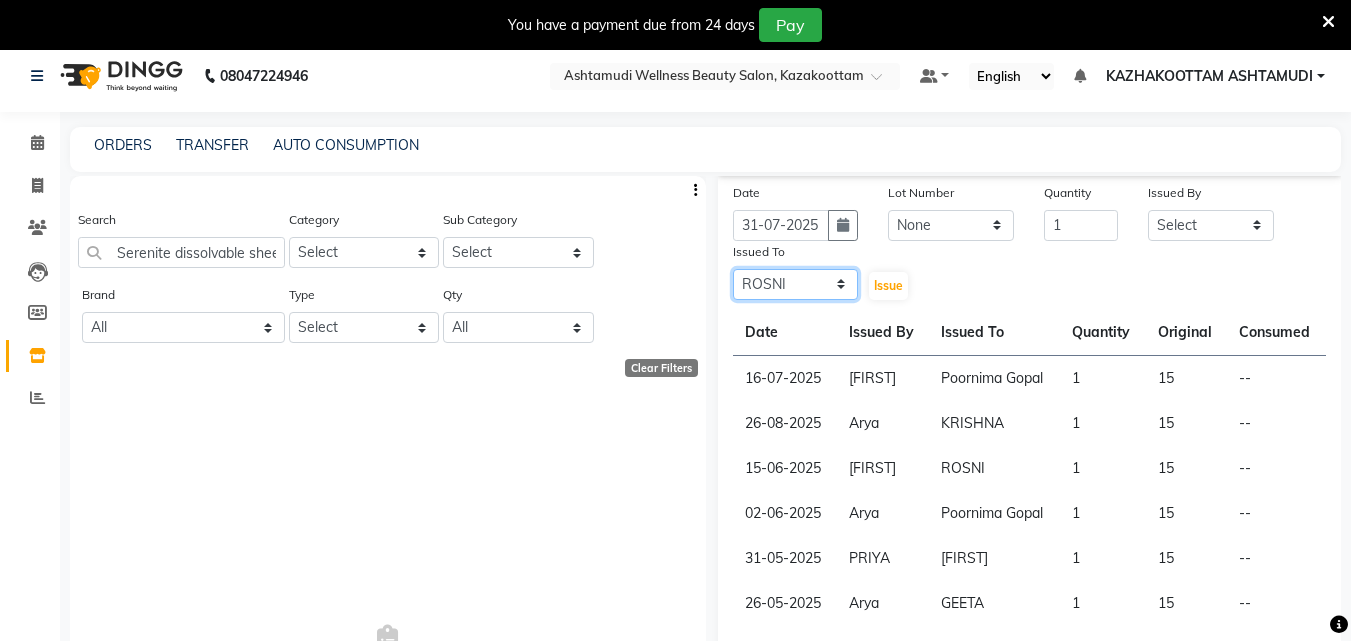 click on "Select Arya CHINJU GEETA KAZHAKOOTTAM ASHTAMUDI KRISHNA LEKSHMI MADONNA MICHAEL MINCY VARGHESE Poornima Gopal PRIYA RESHMA ROSNI Sindhu SOORYAMOL" 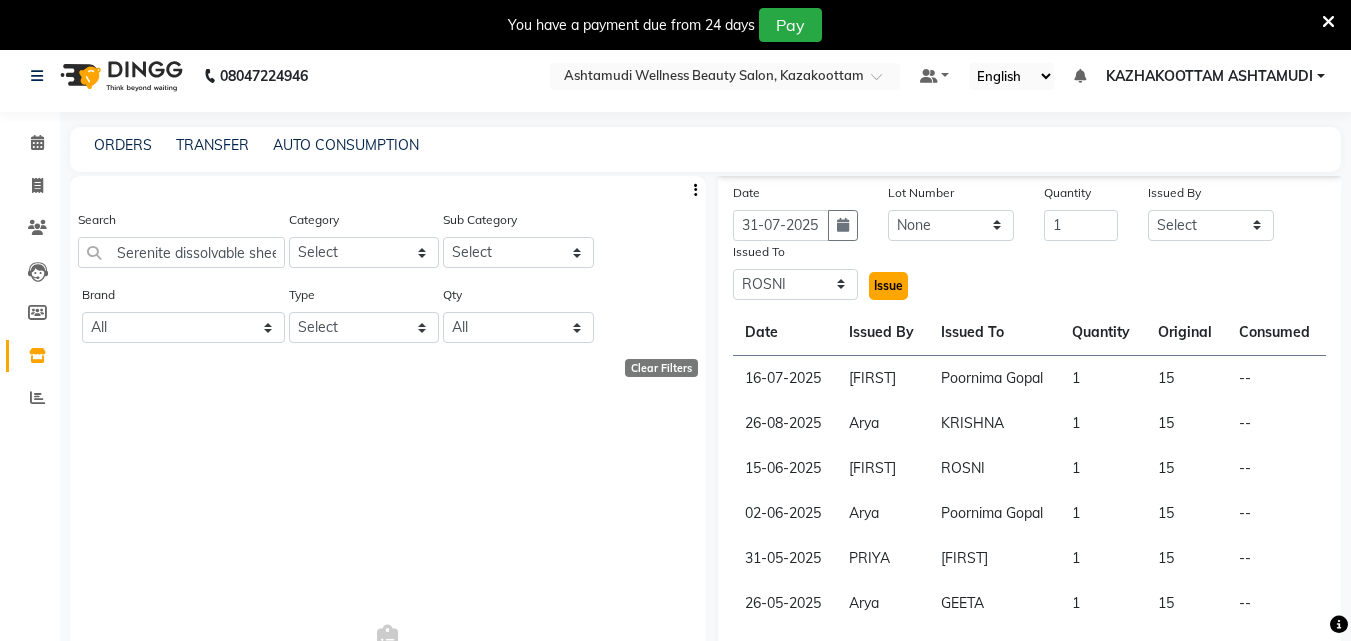 click on "Issue" 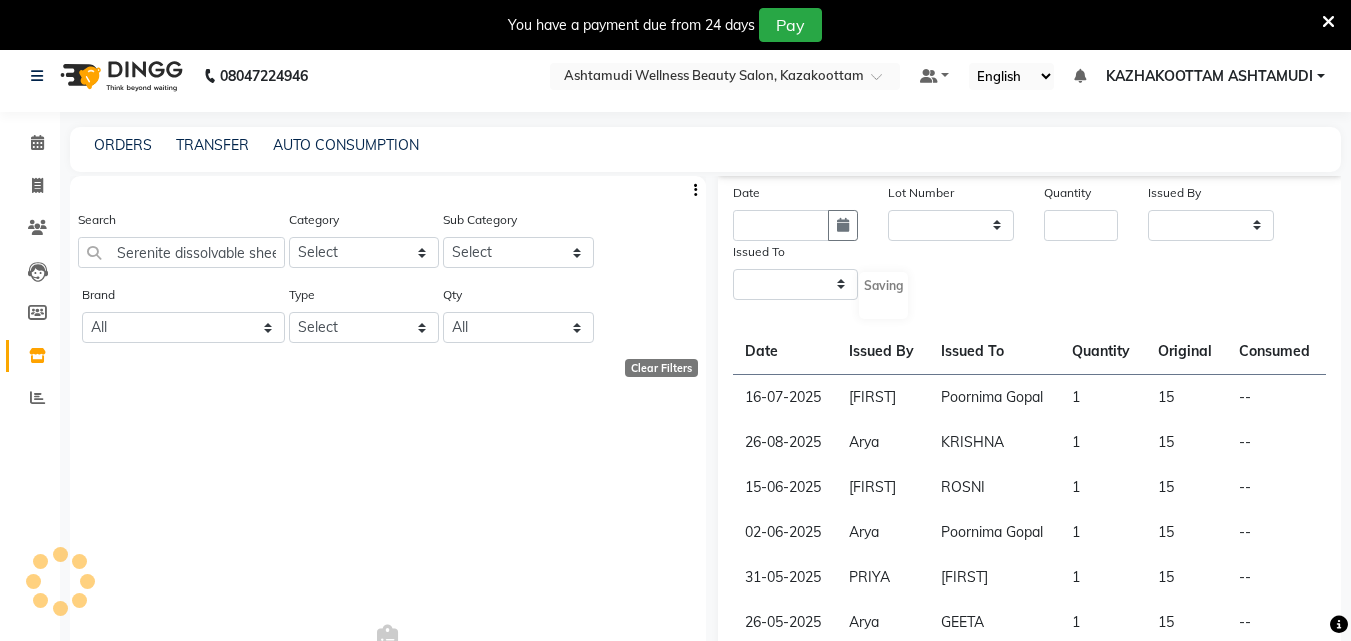 scroll, scrollTop: 0, scrollLeft: 0, axis: both 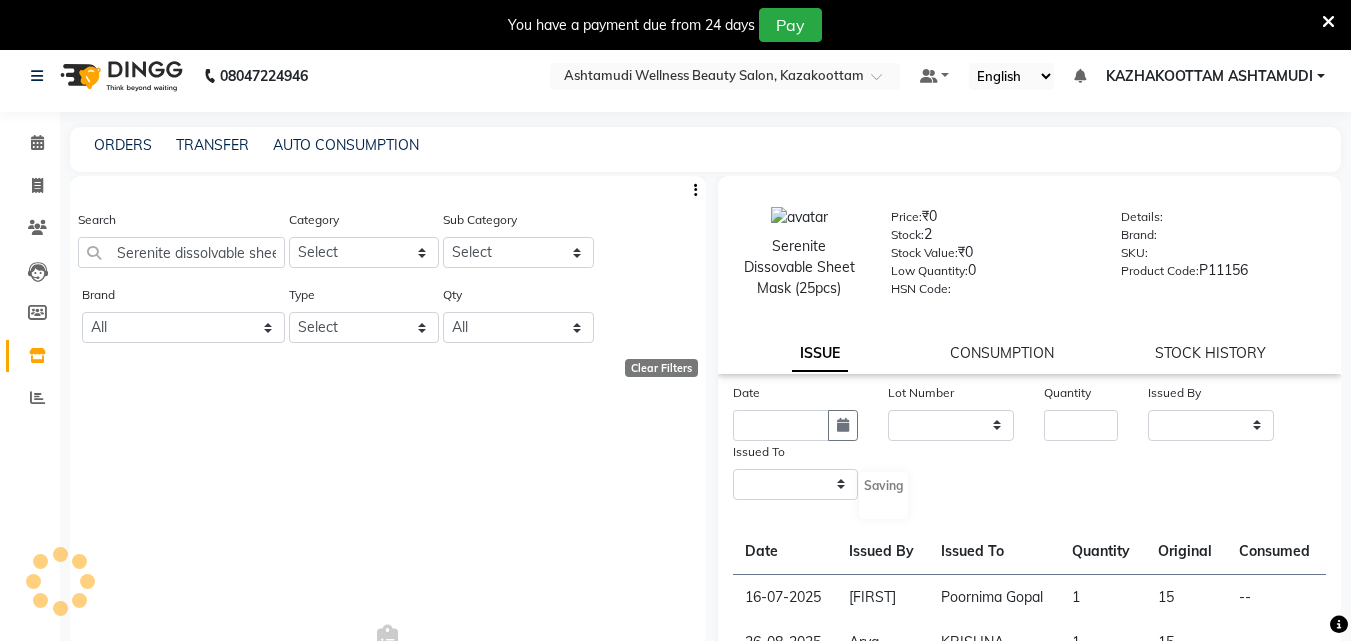 select 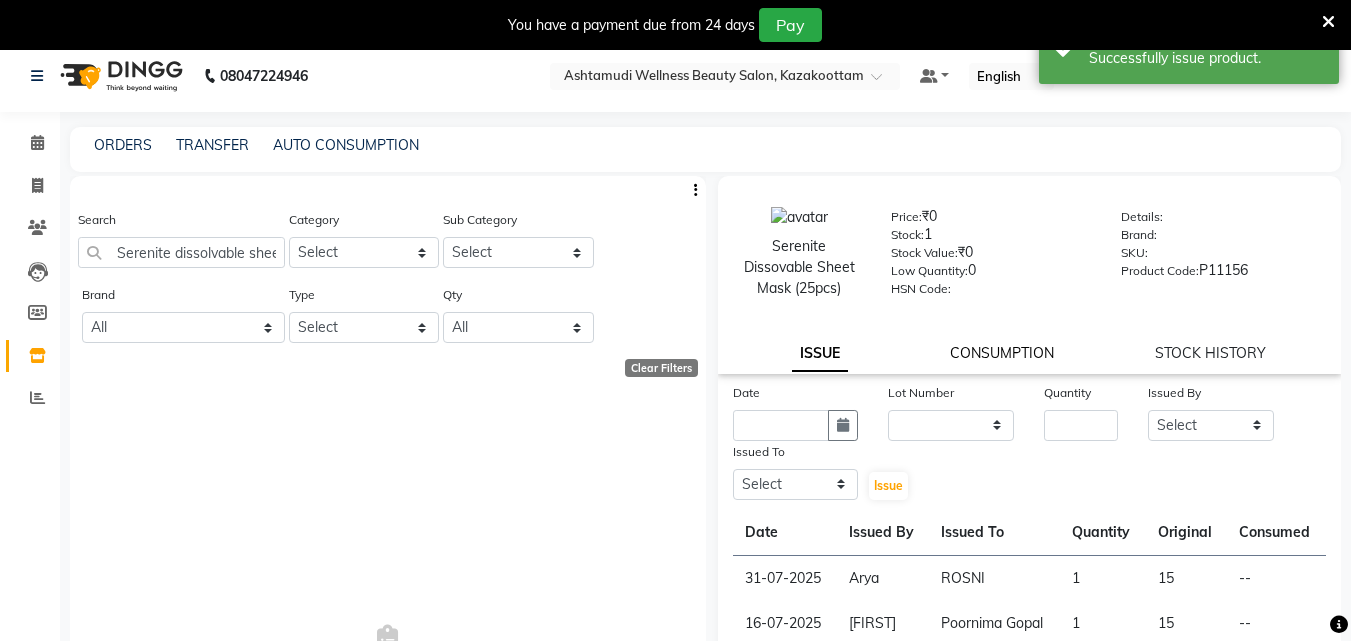 click on "CONSUMPTION" 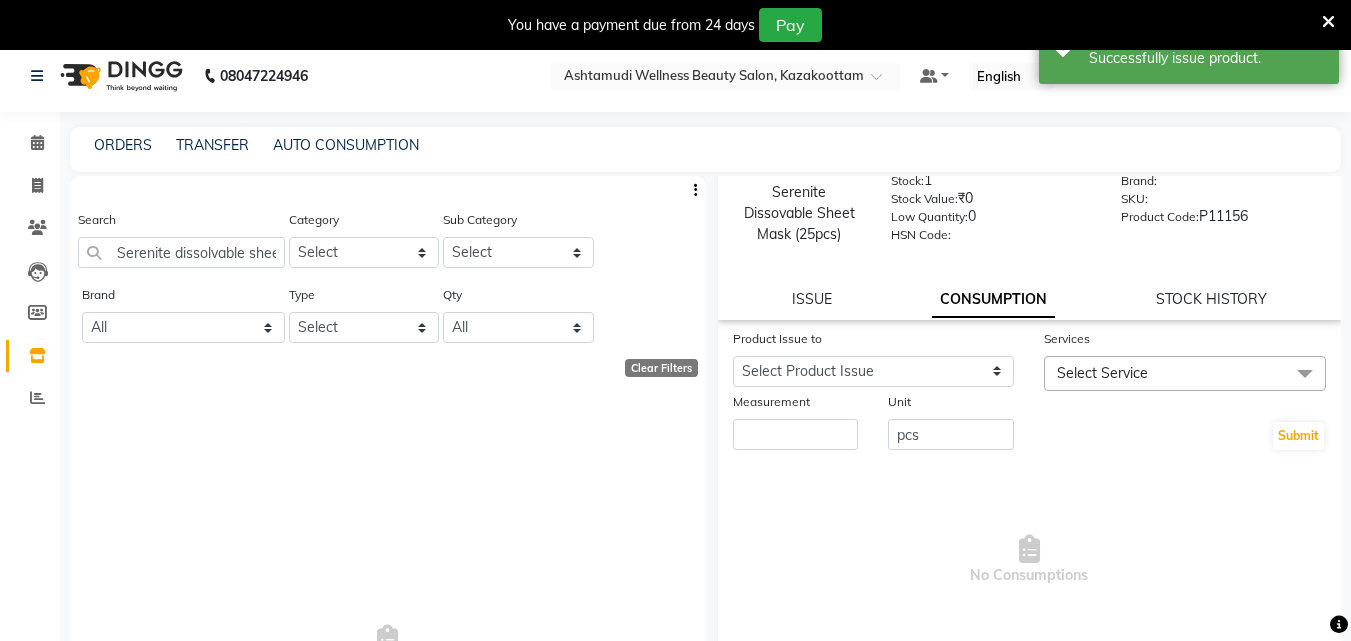 scroll, scrollTop: 100, scrollLeft: 0, axis: vertical 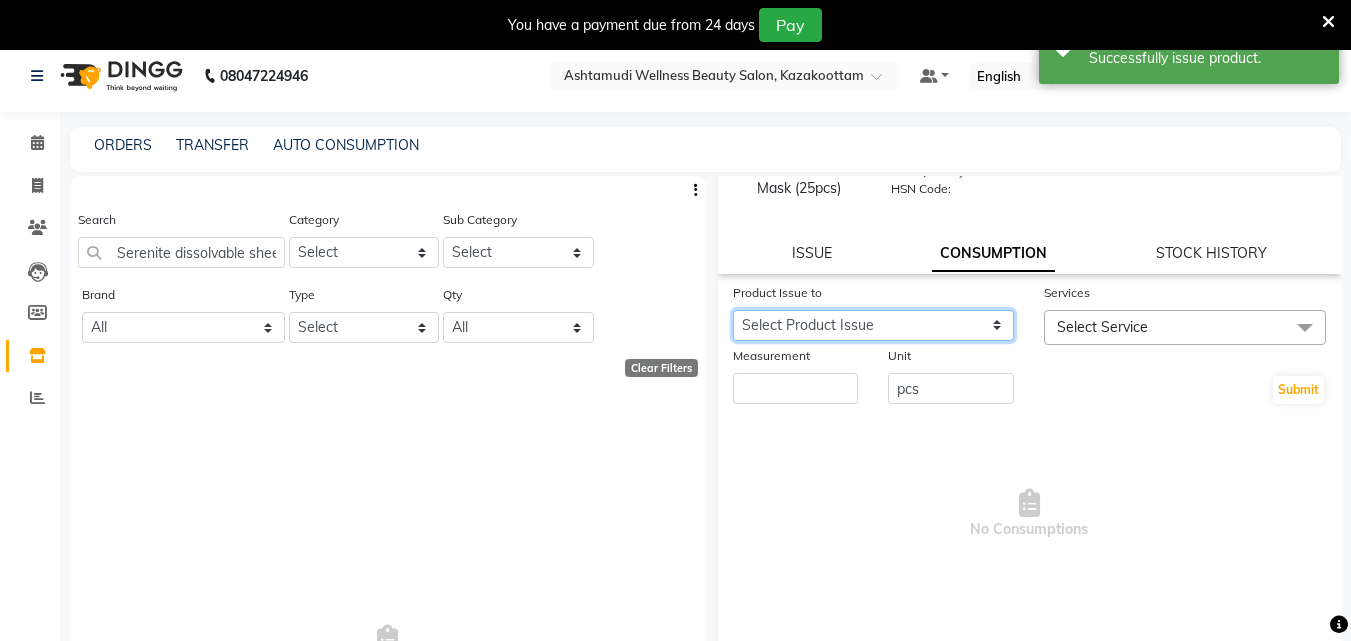 click on "Select Product Issue 2025-07-31, Issued to: ROSNI, Balance: 15 2025-07-16, Issued to: Poornima Gopal, Balance: 15 2025-08-26, Issued to: KRISHNA, Balance: 15 2025-06-15, Issued to: ROSNI, Balance: 15 2025-06-02, Issued to: Poornima Gopal, Balance: 15 2025-05-31, Issued to: SOORYAMOL, Balance: 15 2025-05-26, Issued to: GEETA, Balance: 15 2025-05-12, Issued to: KRISHNA, Balance: 15 2025-04-30, Issued to: ROSNI, Balance: 15 2025-04-21, Issued to: LEKSHMI, Balance: 15 2025-04-10, Issued to: ROSNI, Balance: 15 2025-03-30, Issued to: KRISHNA, Balance: 15 2025-08-31, Issued to: Poornima Gopal, Balance: 15 2025-03-15, Issued to: Poornima Gopal, Balance: 15" 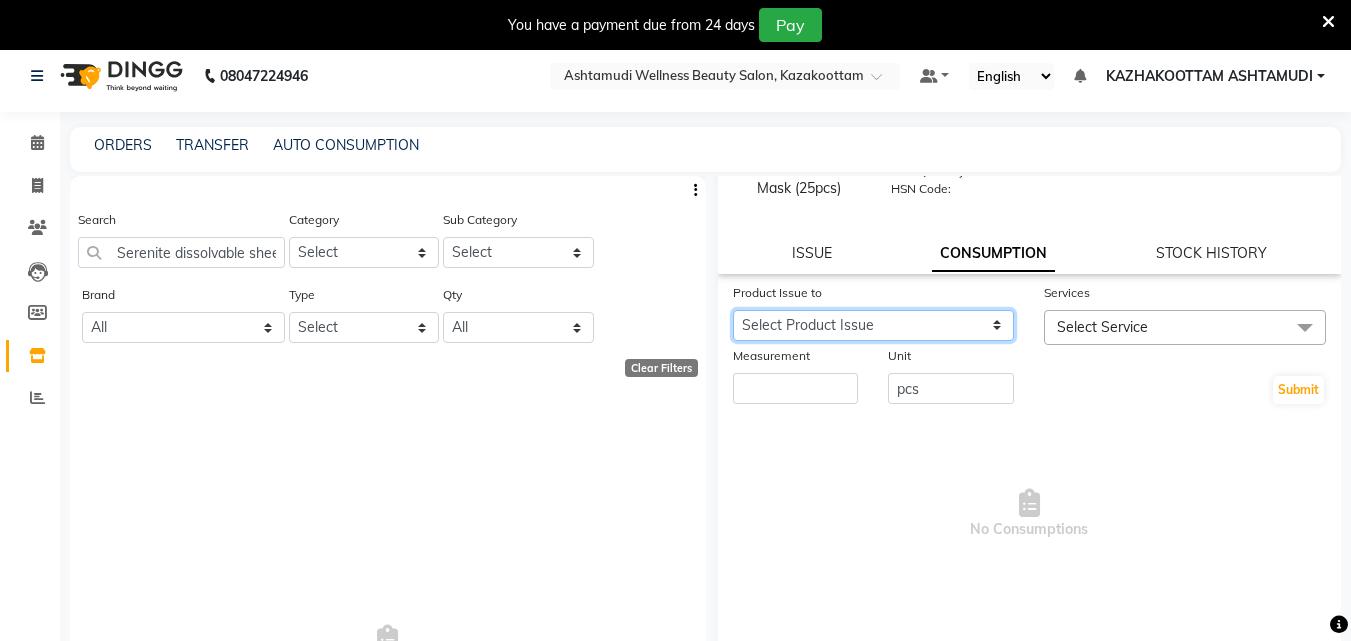select on "1117671" 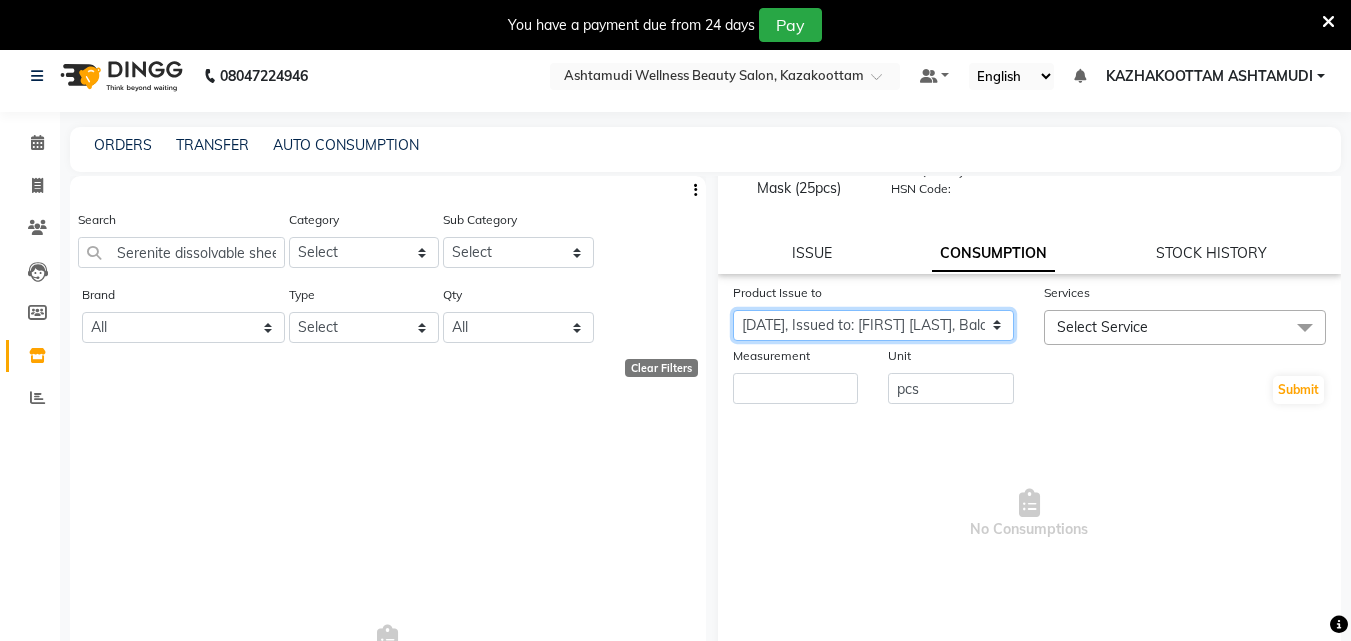 click on "Select Product Issue 2025-07-31, Issued to: ROSNI, Balance: 15 2025-07-16, Issued to: Poornima Gopal, Balance: 15 2025-08-26, Issued to: KRISHNA, Balance: 15 2025-06-15, Issued to: ROSNI, Balance: 15 2025-06-02, Issued to: Poornima Gopal, Balance: 15 2025-05-31, Issued to: SOORYAMOL, Balance: 15 2025-05-26, Issued to: GEETA, Balance: 15 2025-05-12, Issued to: KRISHNA, Balance: 15 2025-04-30, Issued to: ROSNI, Balance: 15 2025-04-21, Issued to: LEKSHMI, Balance: 15 2025-04-10, Issued to: ROSNI, Balance: 15 2025-03-30, Issued to: KRISHNA, Balance: 15 2025-08-31, Issued to: Poornima Gopal, Balance: 15 2025-03-15, Issued to: Poornima Gopal, Balance: 15" 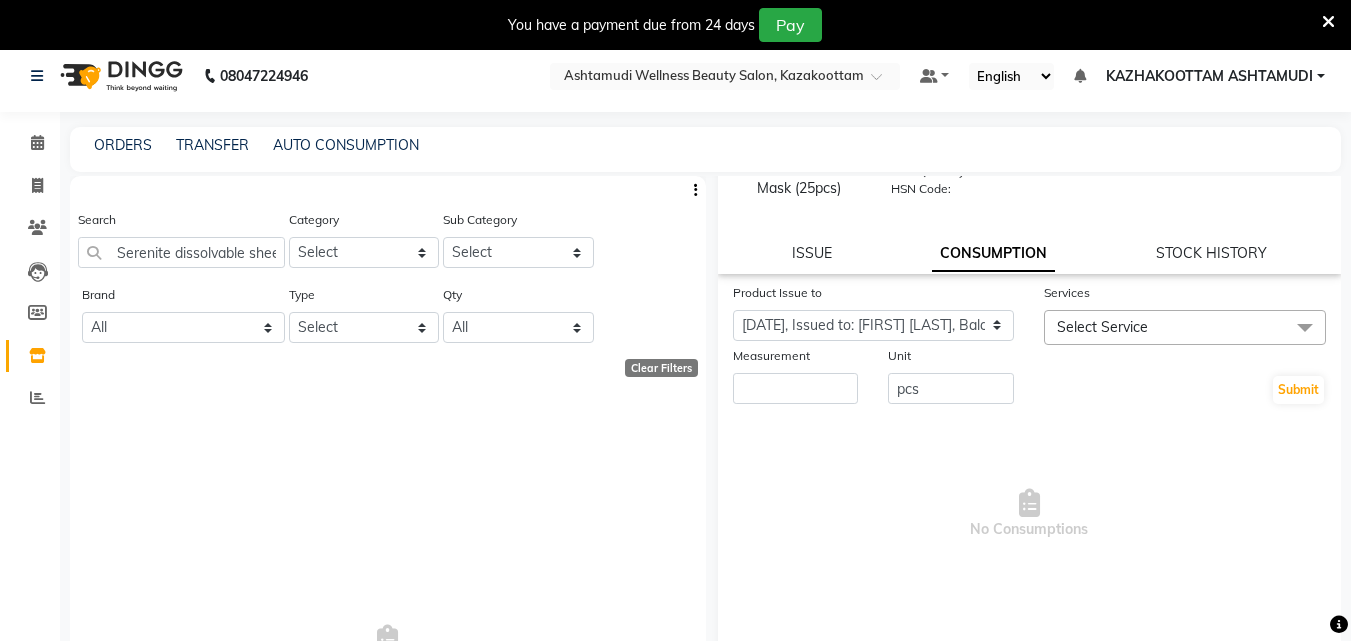 click on "Select Service" 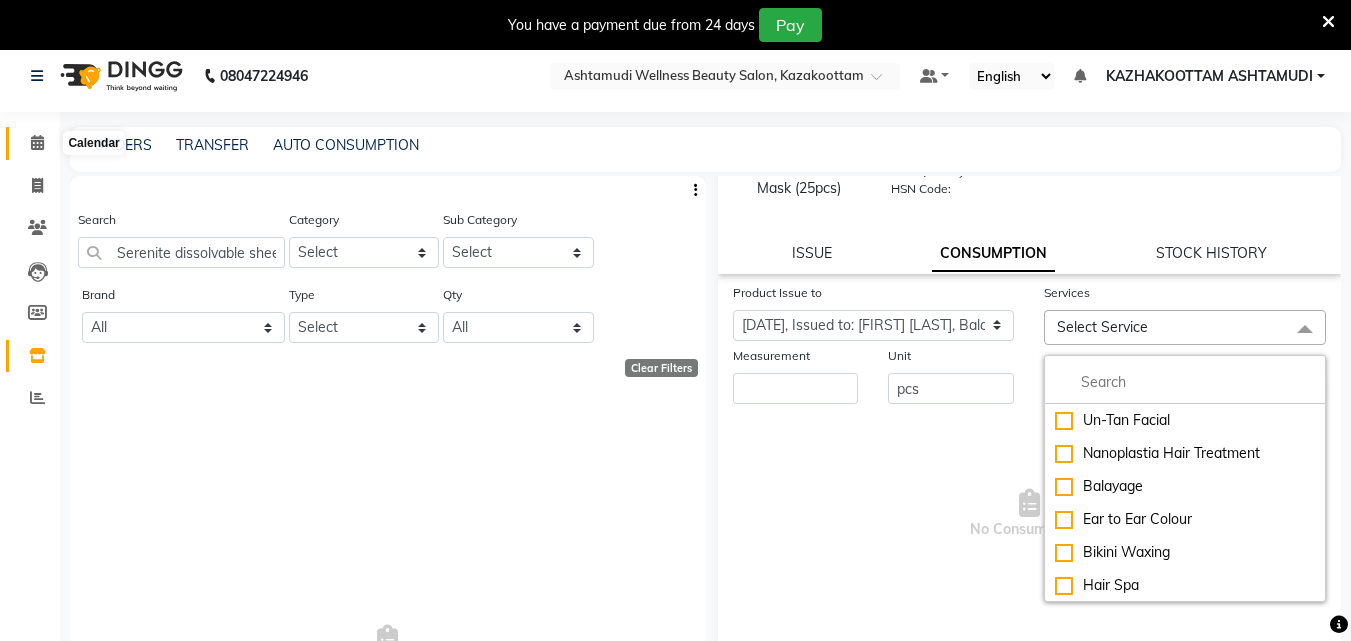 click 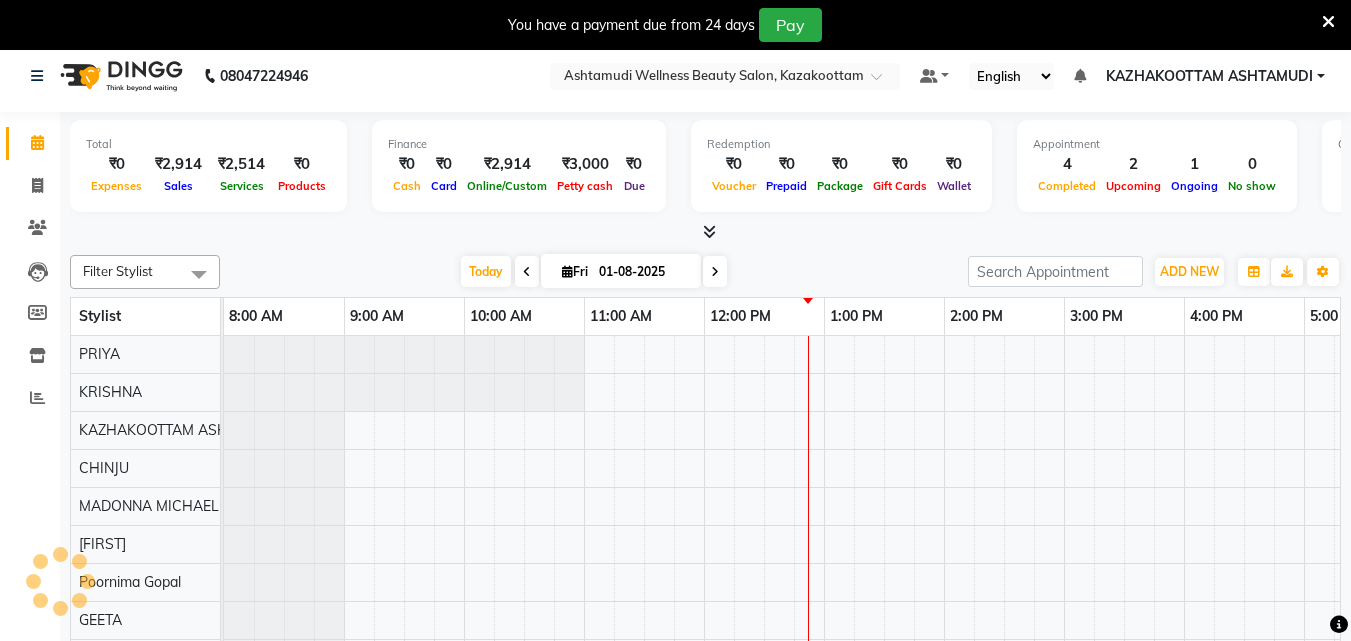 scroll, scrollTop: 0, scrollLeft: 444, axis: horizontal 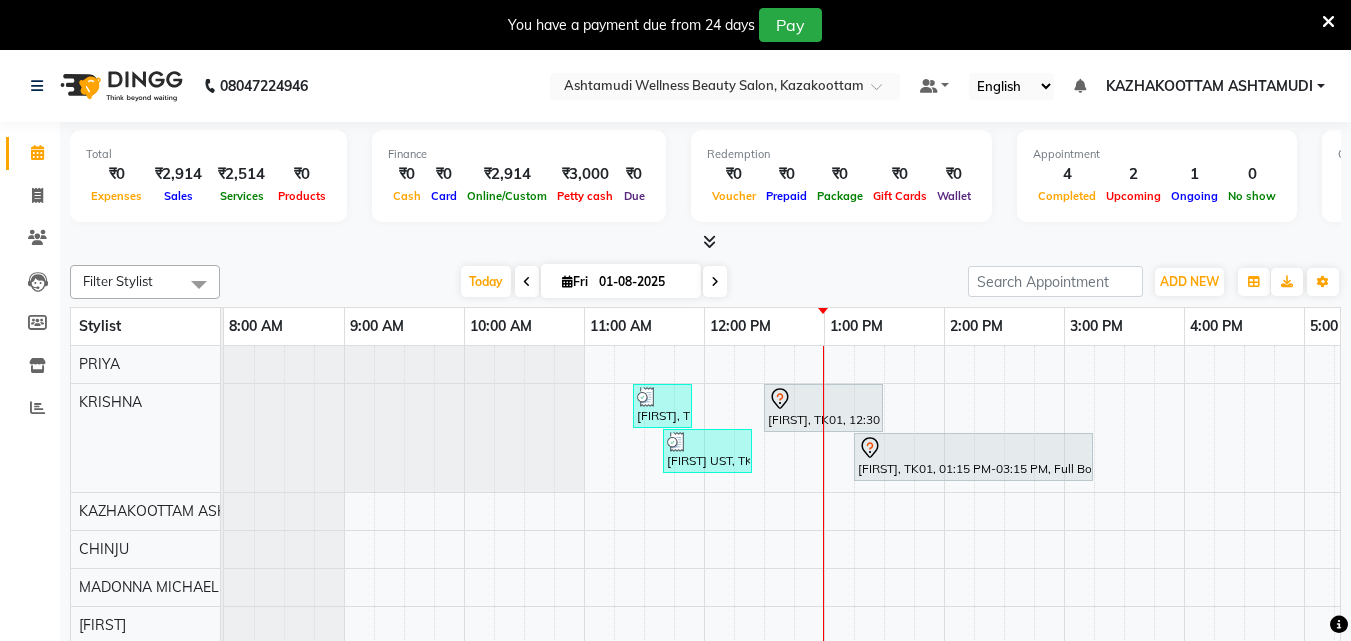 click at bounding box center (709, 241) 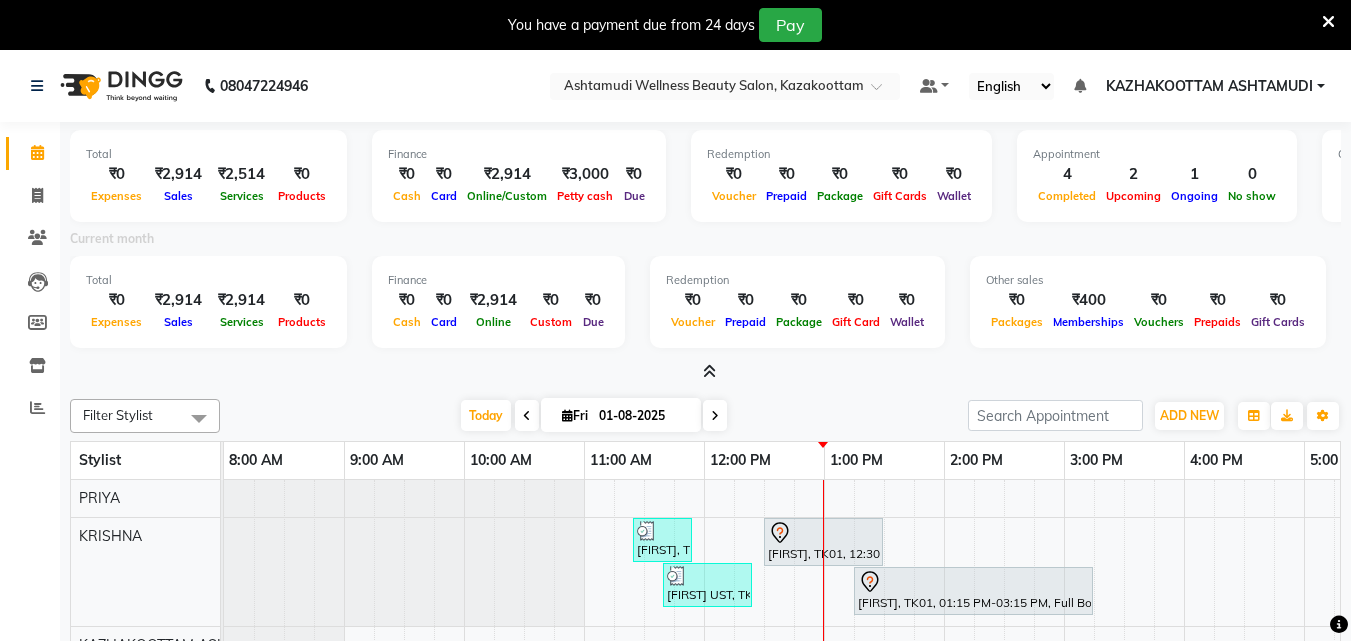 click at bounding box center (709, 371) 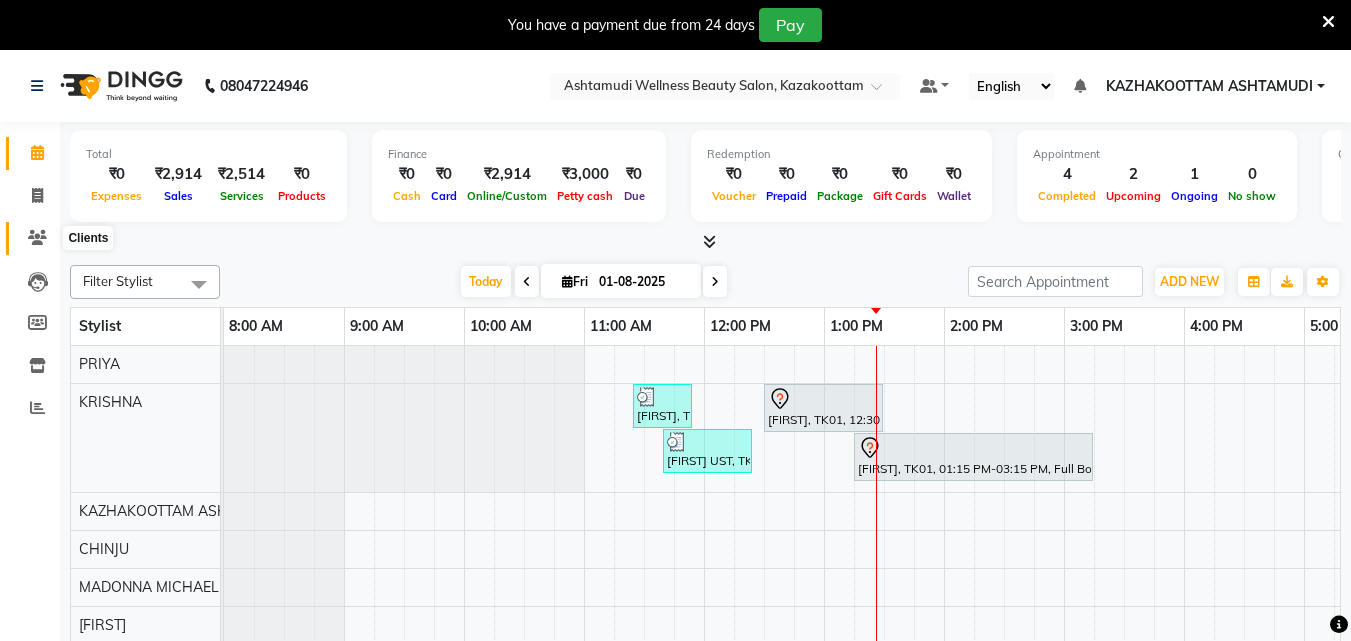 click 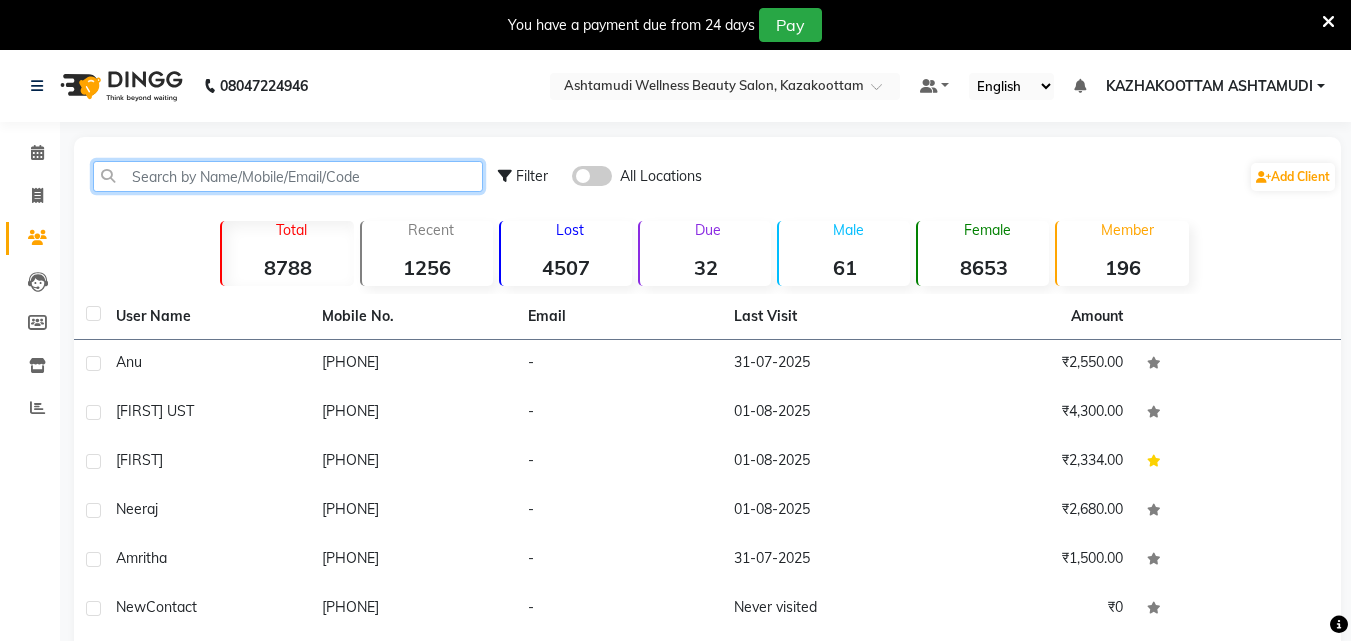 click 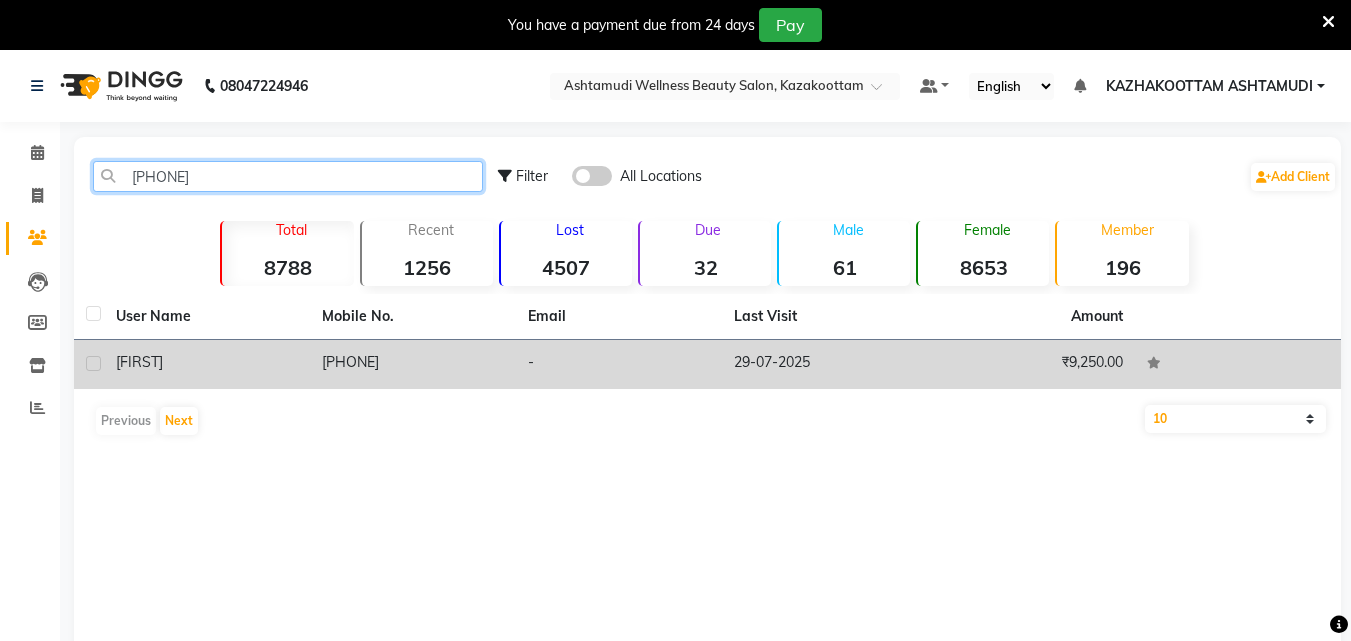type on "8714141085" 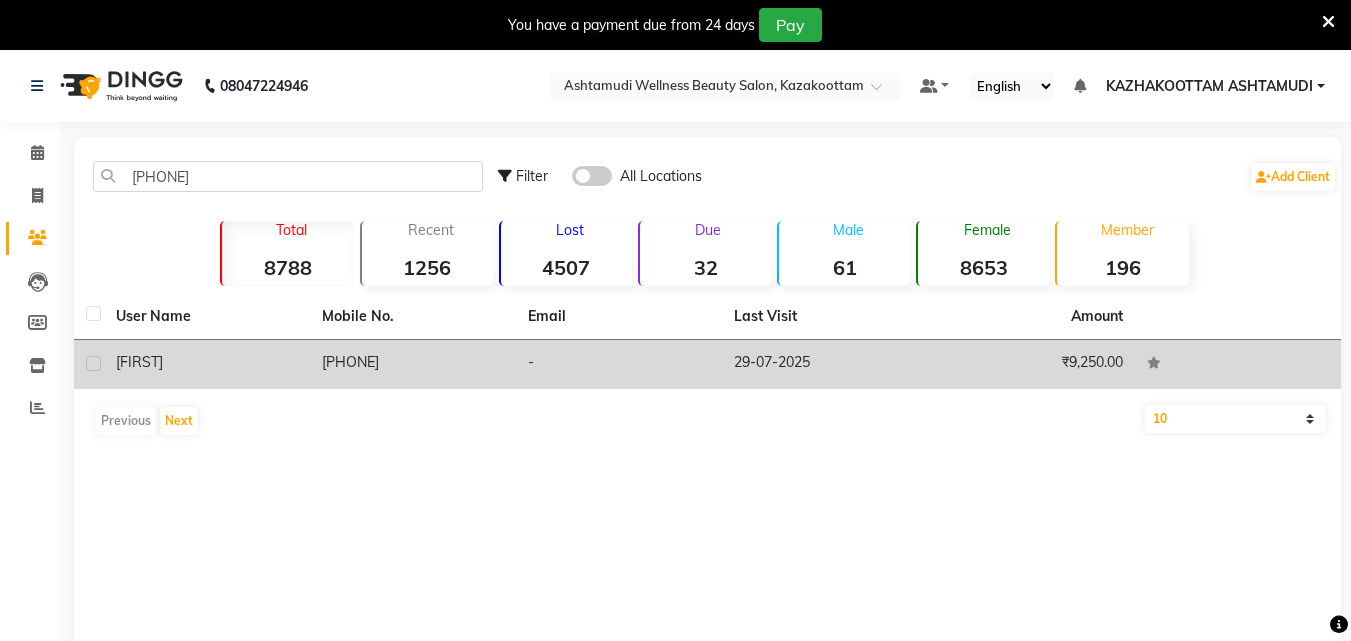 click on "8714141085" 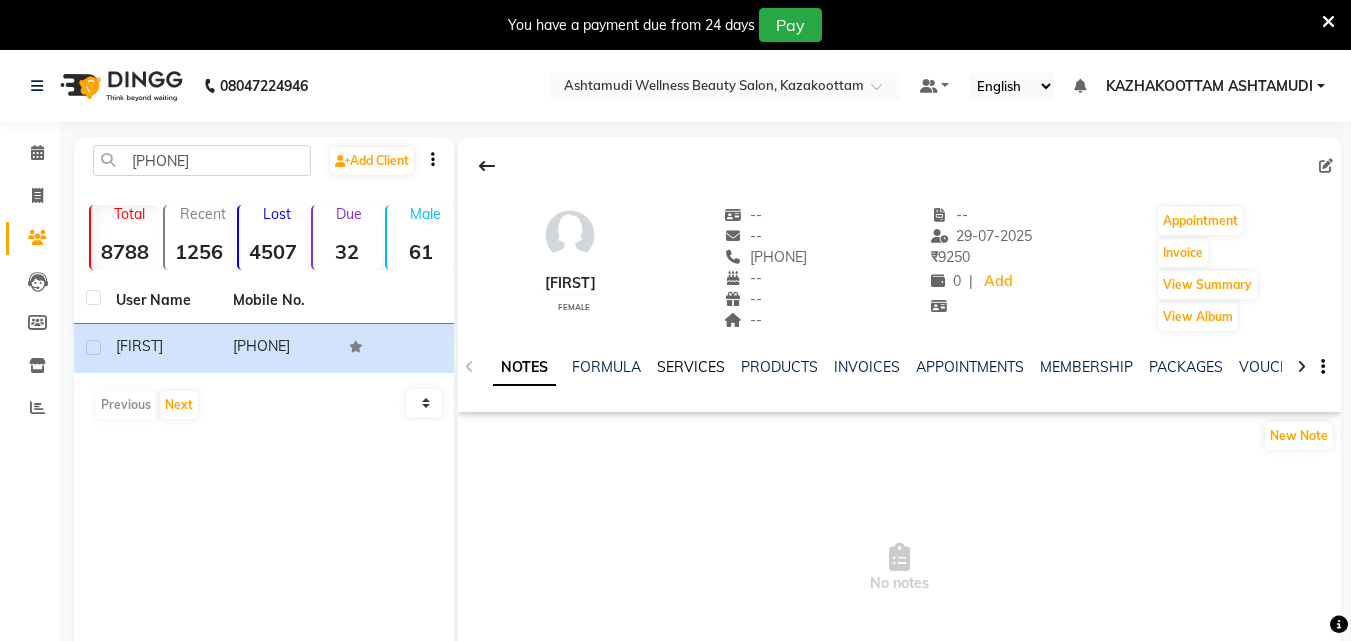 click on "SERVICES" 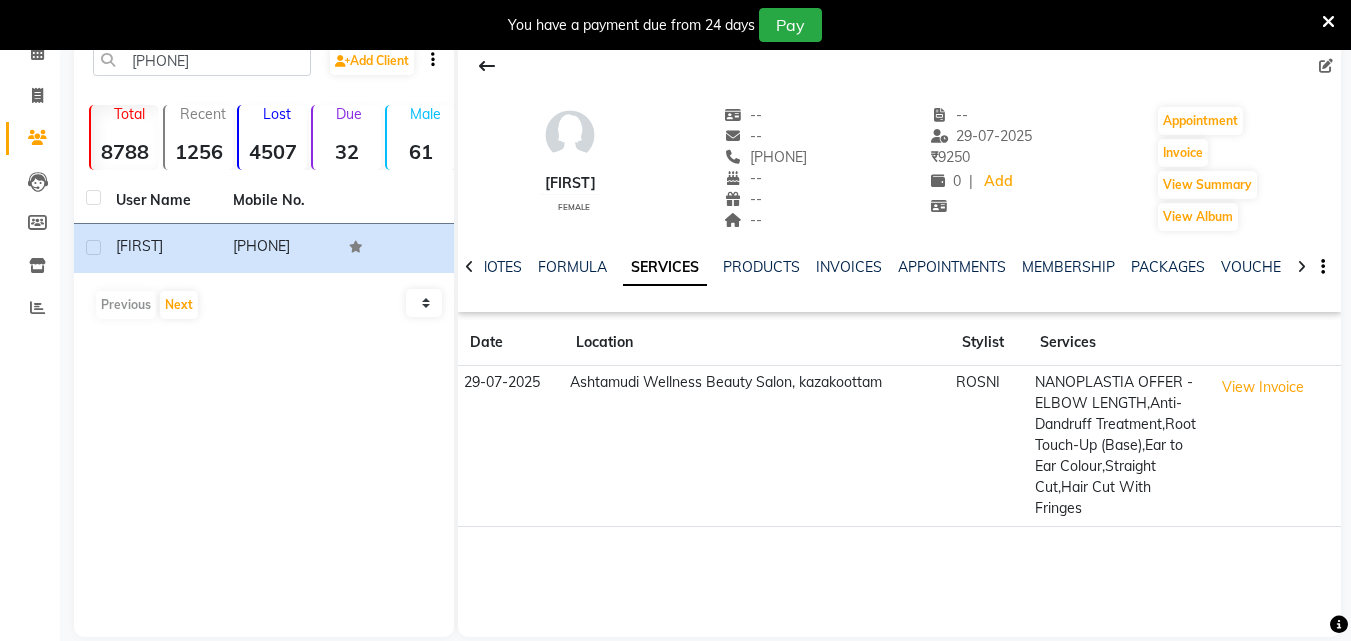 scroll, scrollTop: 0, scrollLeft: 0, axis: both 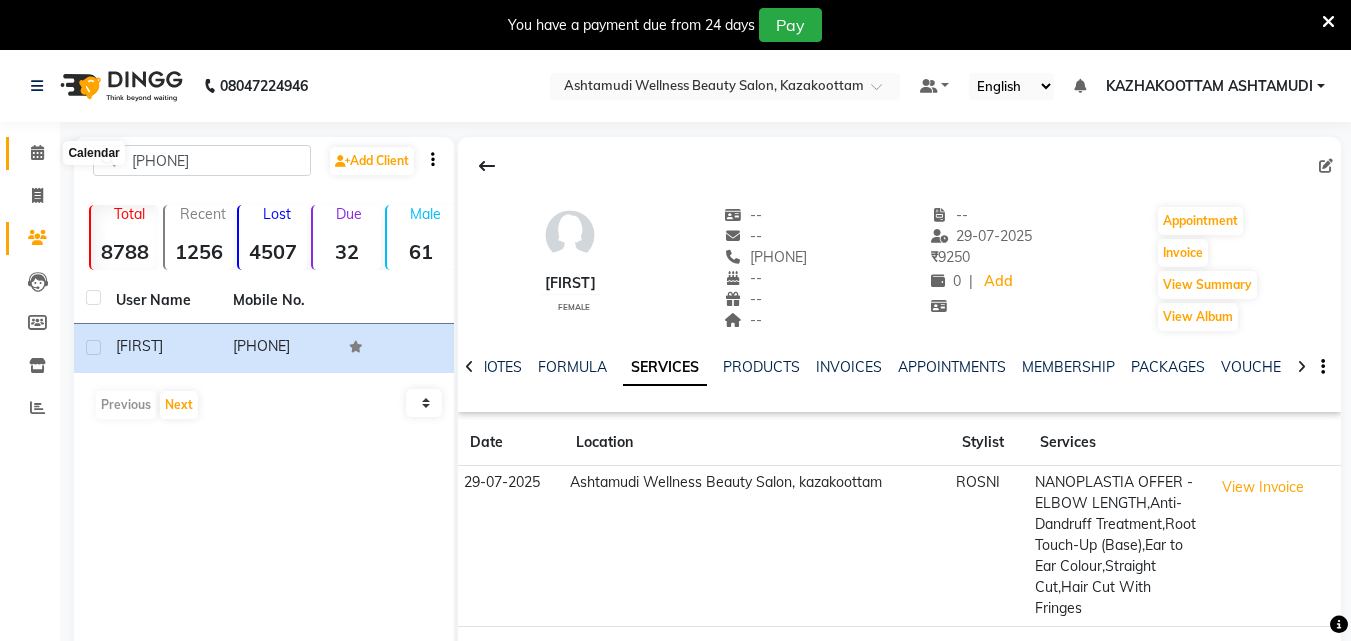 click 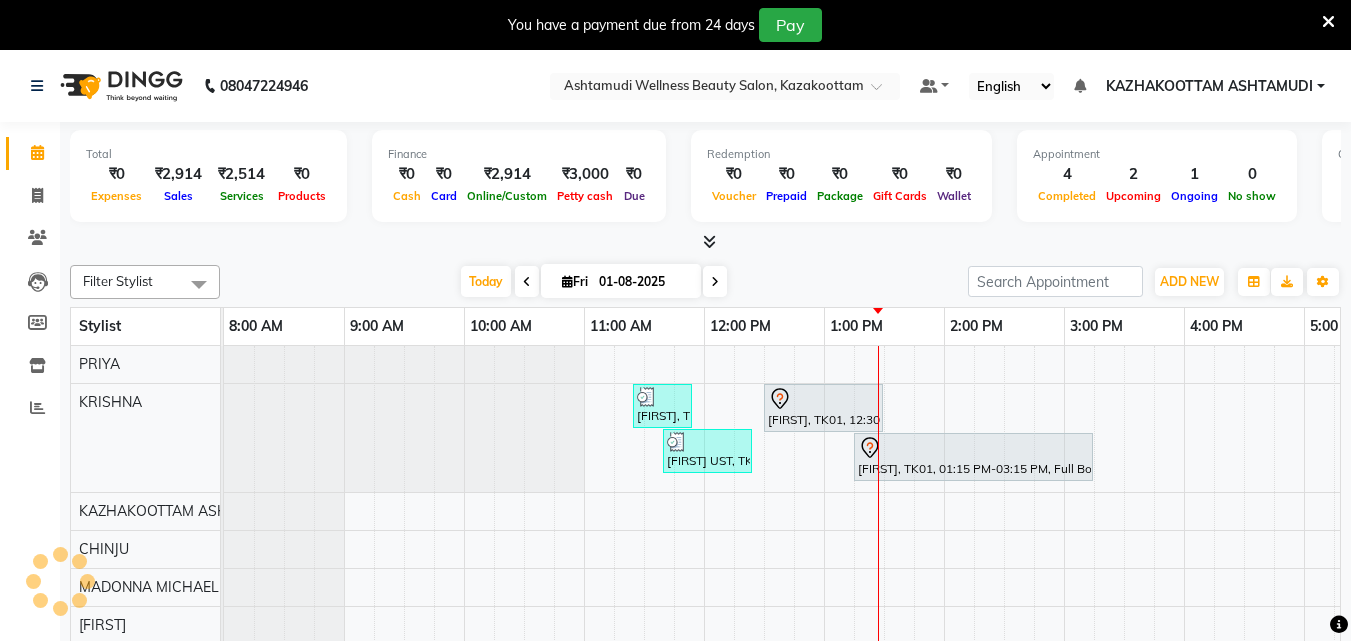 scroll, scrollTop: 0, scrollLeft: 0, axis: both 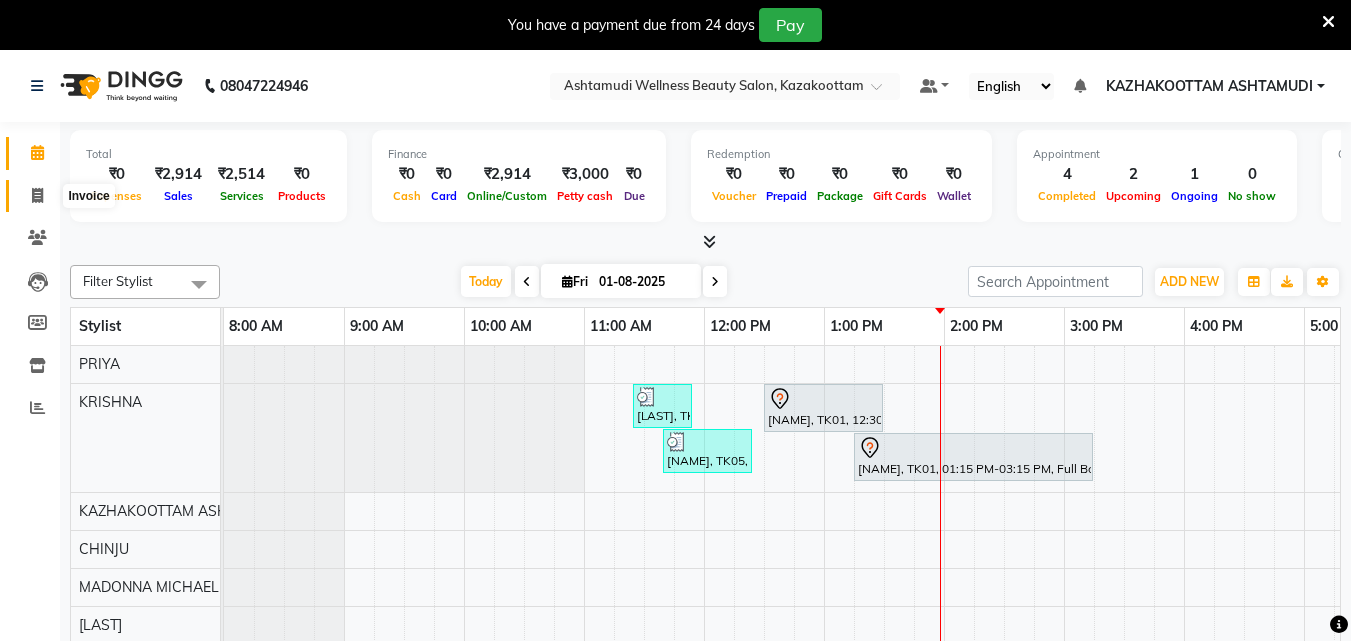 click 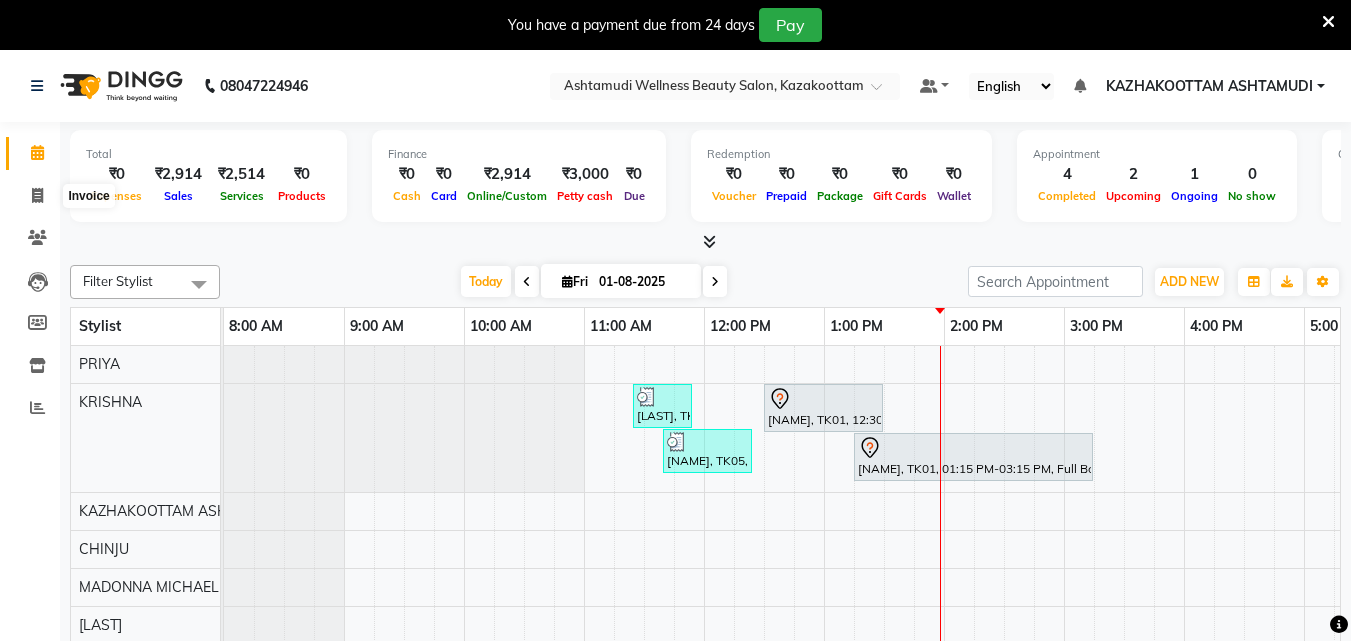 select on "4662" 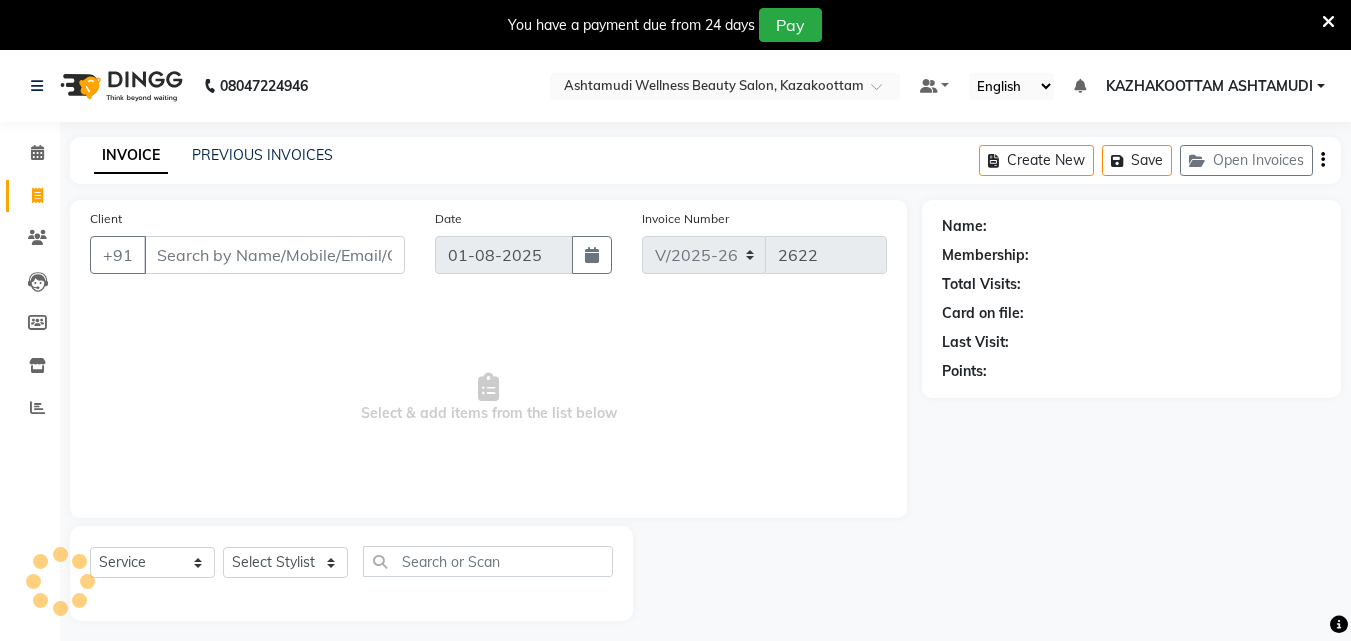 click on "Client" at bounding box center (274, 255) 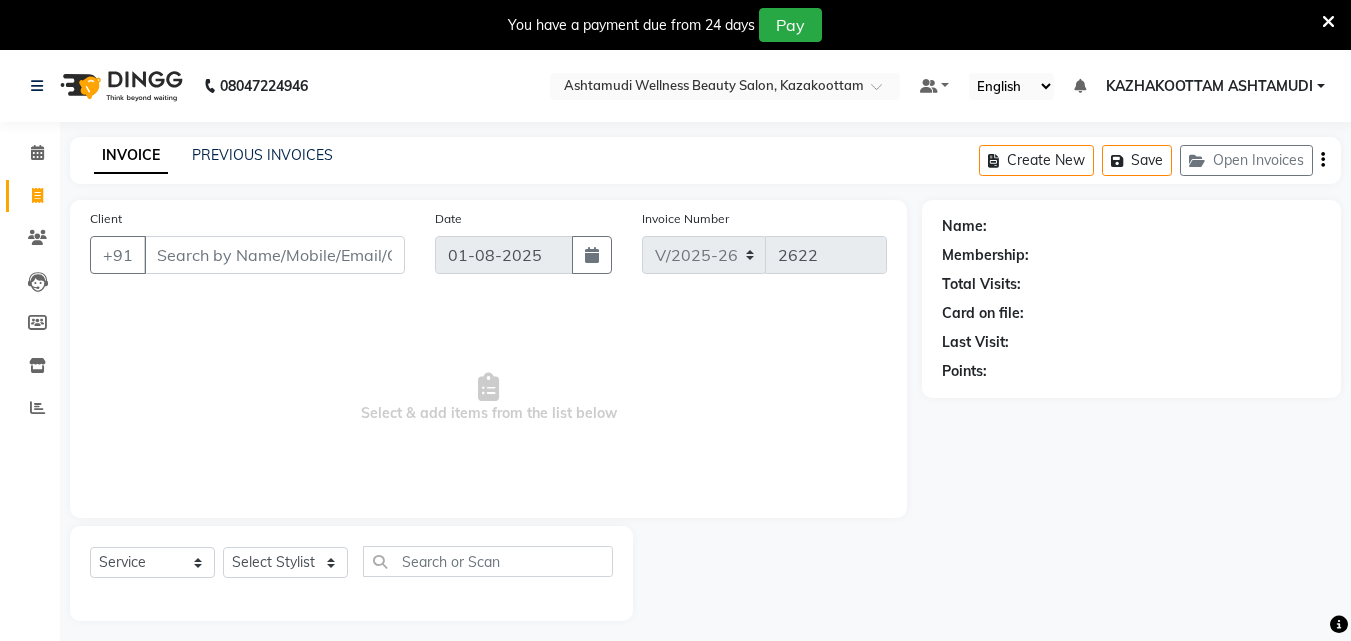 click on "Client" at bounding box center (274, 255) 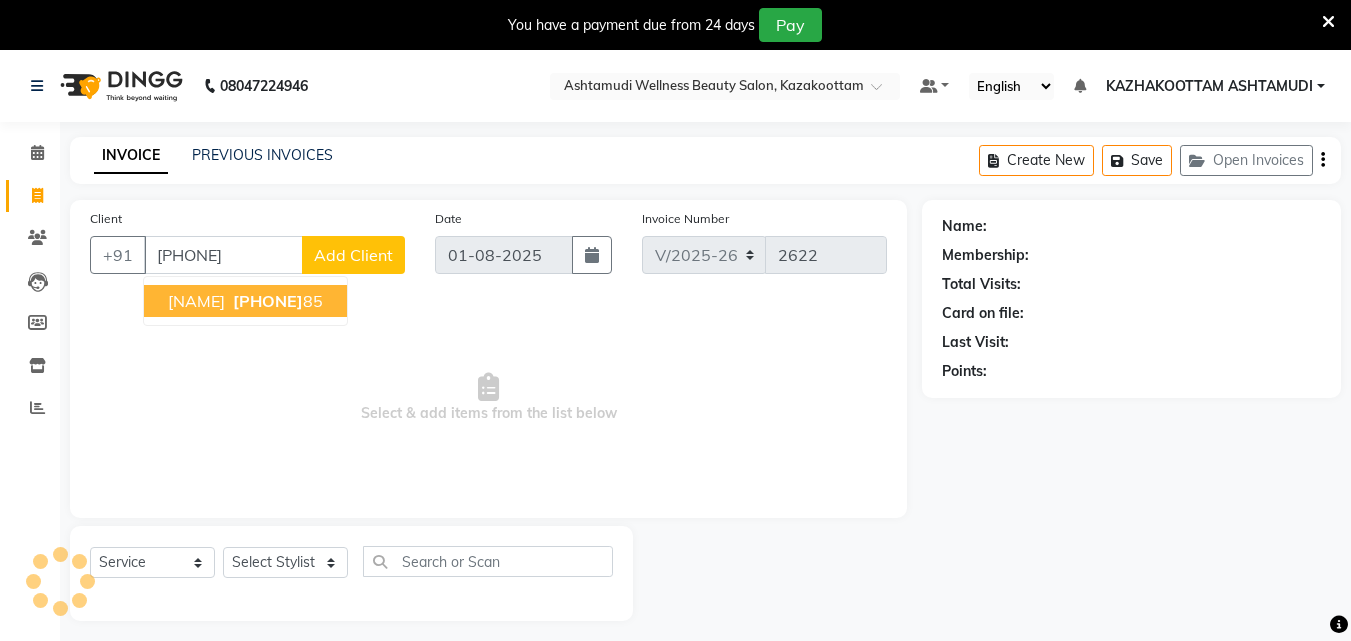 type on "8714141085" 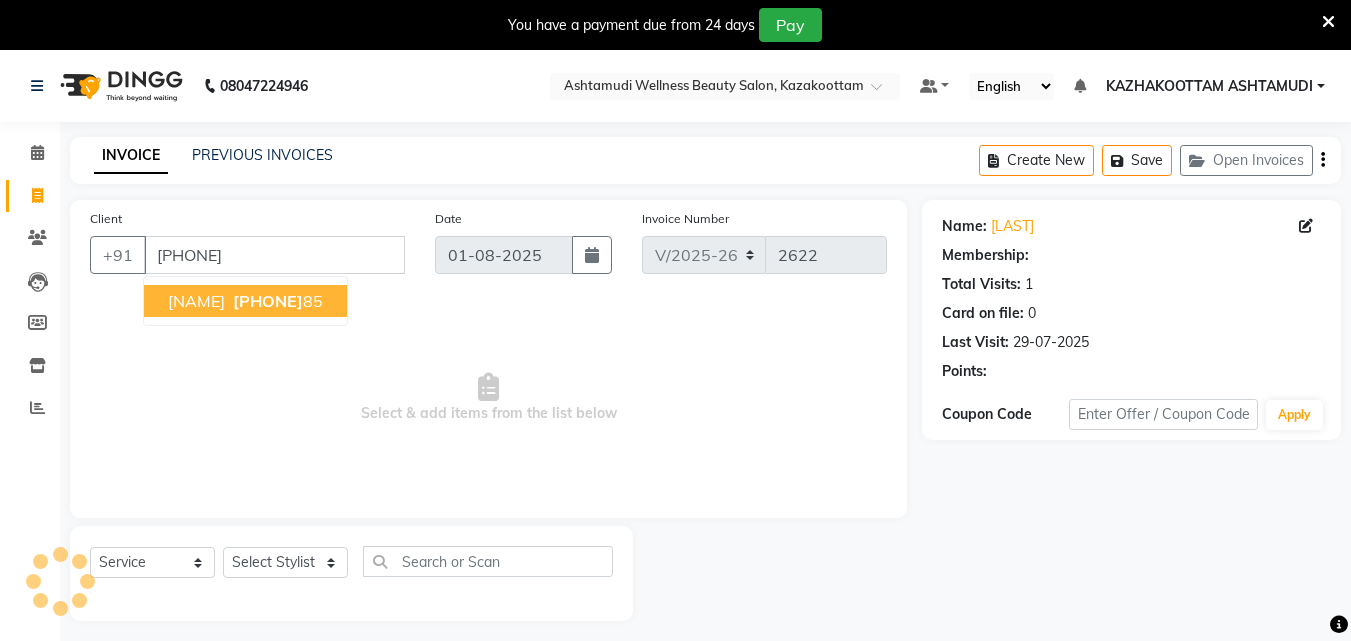 select on "1: Object" 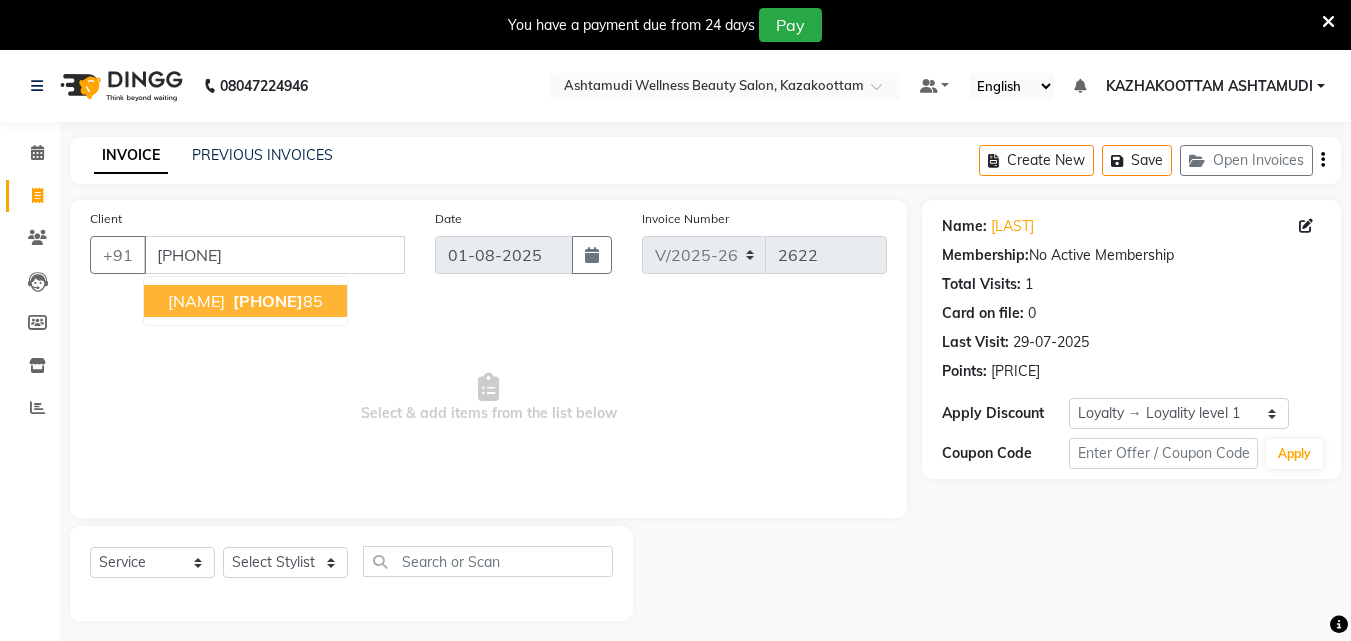 click on "87141410 85" at bounding box center [276, 301] 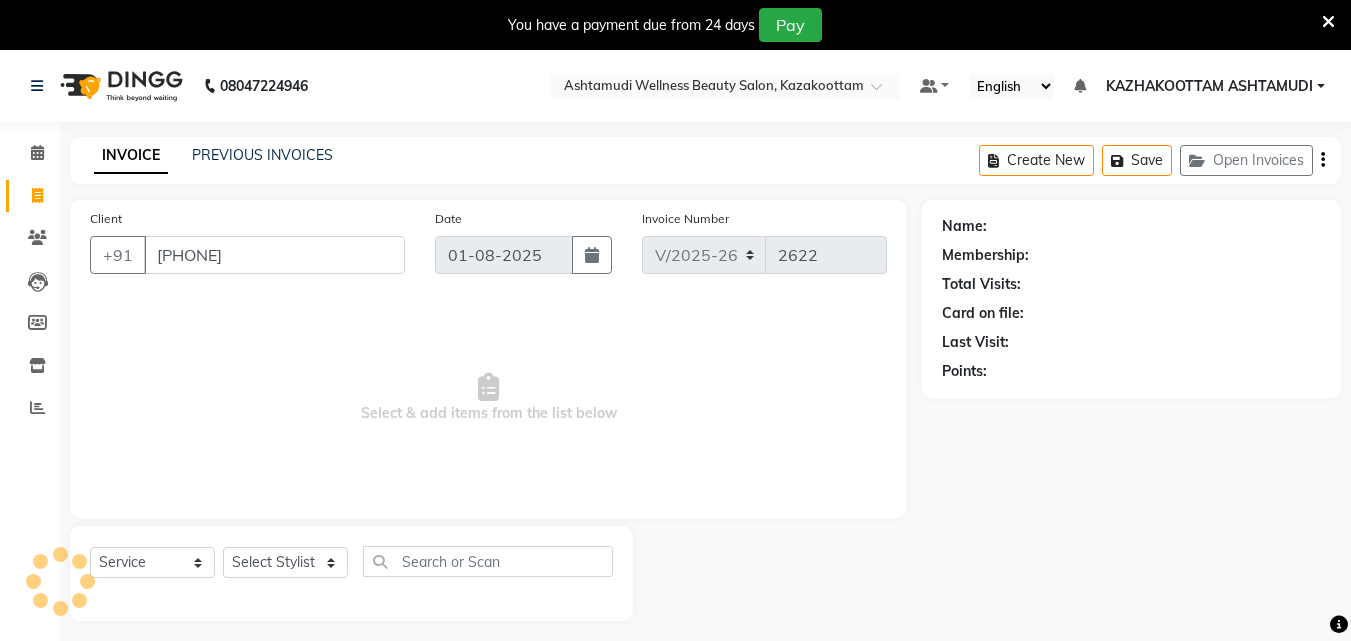 select on "1: Object" 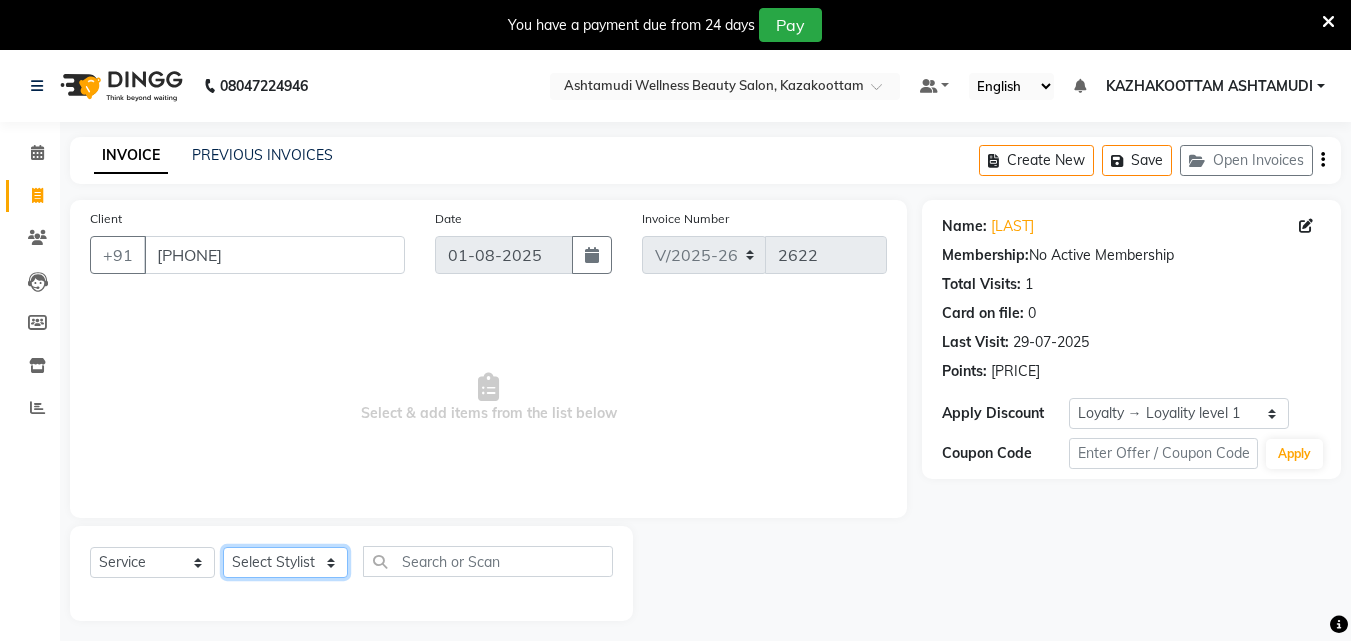 click on "Select Stylist Arya  CHINJU GEETA KAZHAKOOTTAM ASHTAMUDI KRISHNA LEKSHMI MADONNA MICHAEL MINCY VARGHESE Poornima Gopal PRIYA RESHMA ROSNI Sindhu SOORYAMOL" 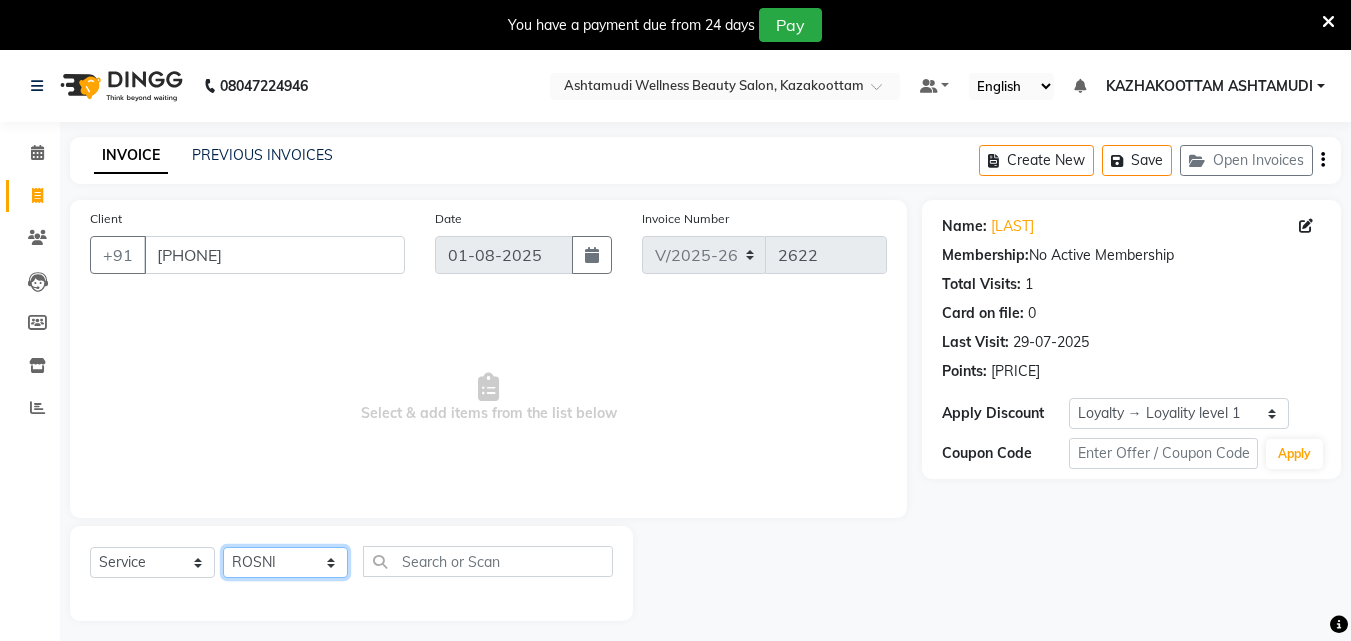 click on "Select Stylist Arya  CHINJU GEETA KAZHAKOOTTAM ASHTAMUDI KRISHNA LEKSHMI MADONNA MICHAEL MINCY VARGHESE Poornima Gopal PRIYA RESHMA ROSNI Sindhu SOORYAMOL" 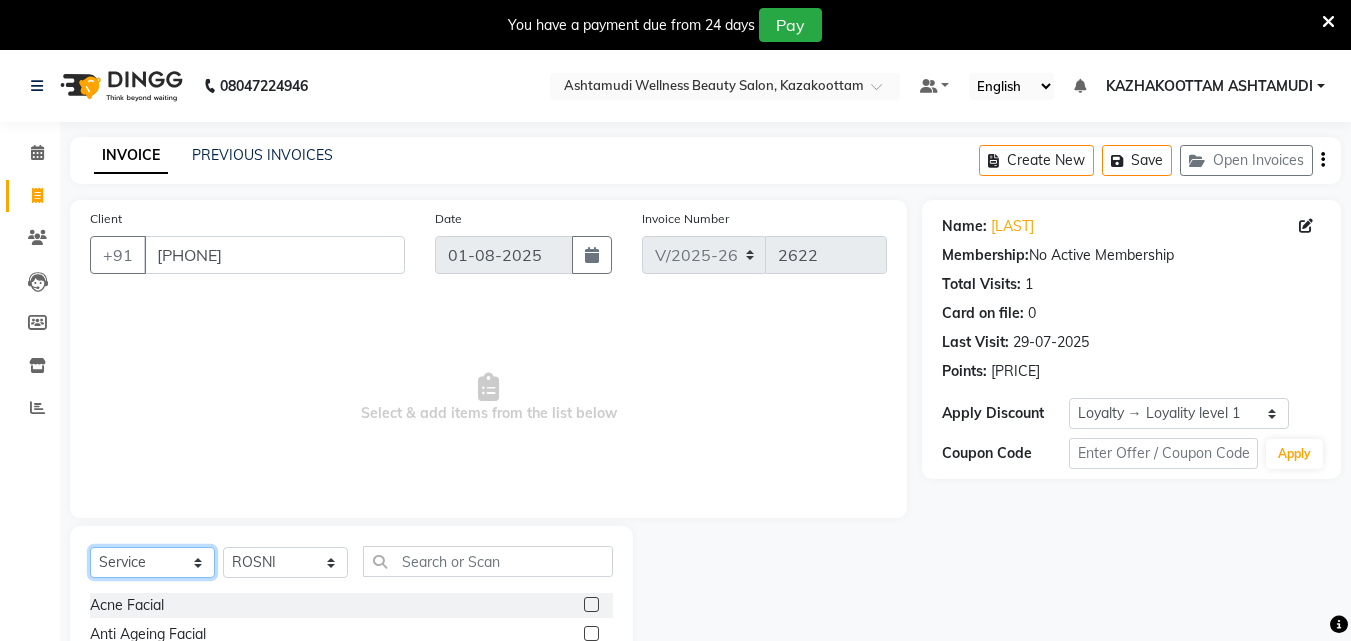 click on "Select  Service  Product  Membership  Package Voucher Prepaid Gift Card" 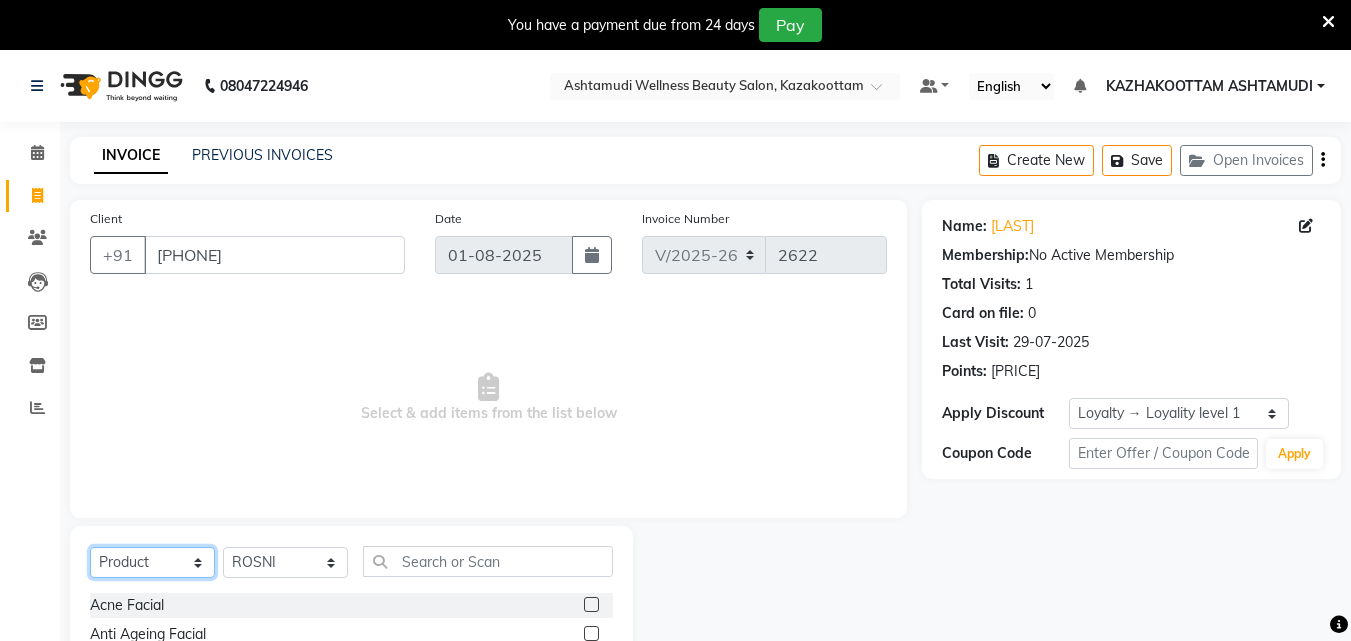 click on "Select  Service  Product  Membership  Package Voucher Prepaid Gift Card" 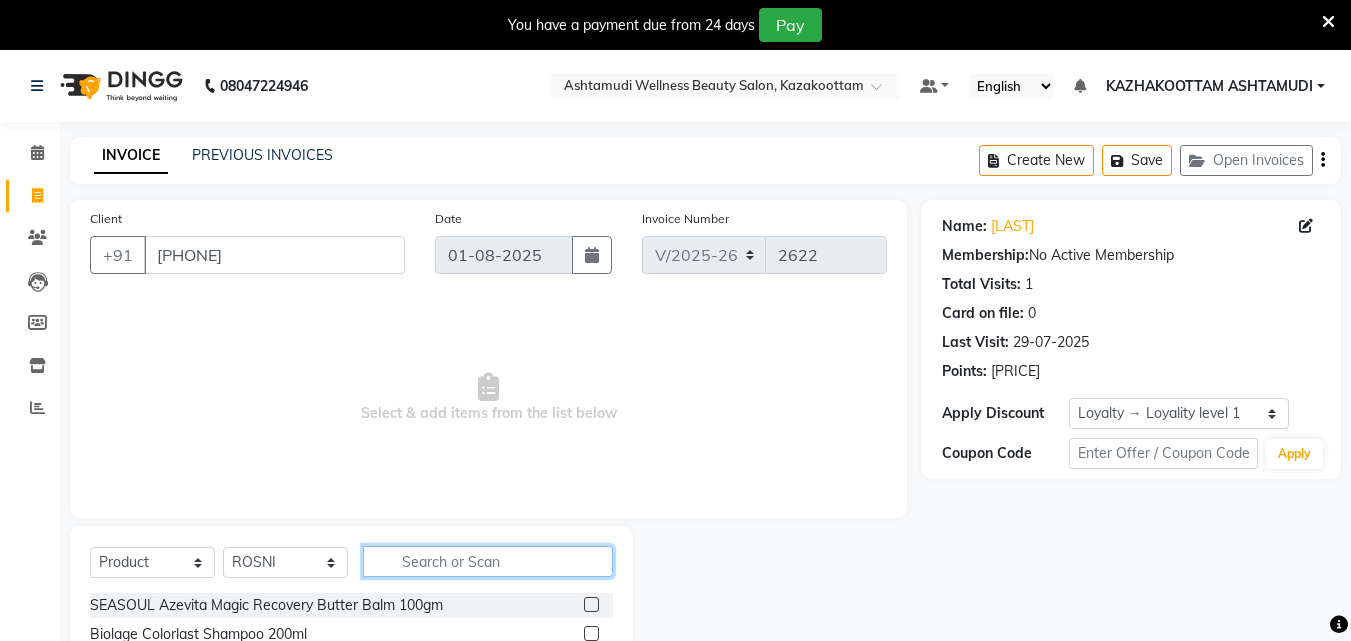 click 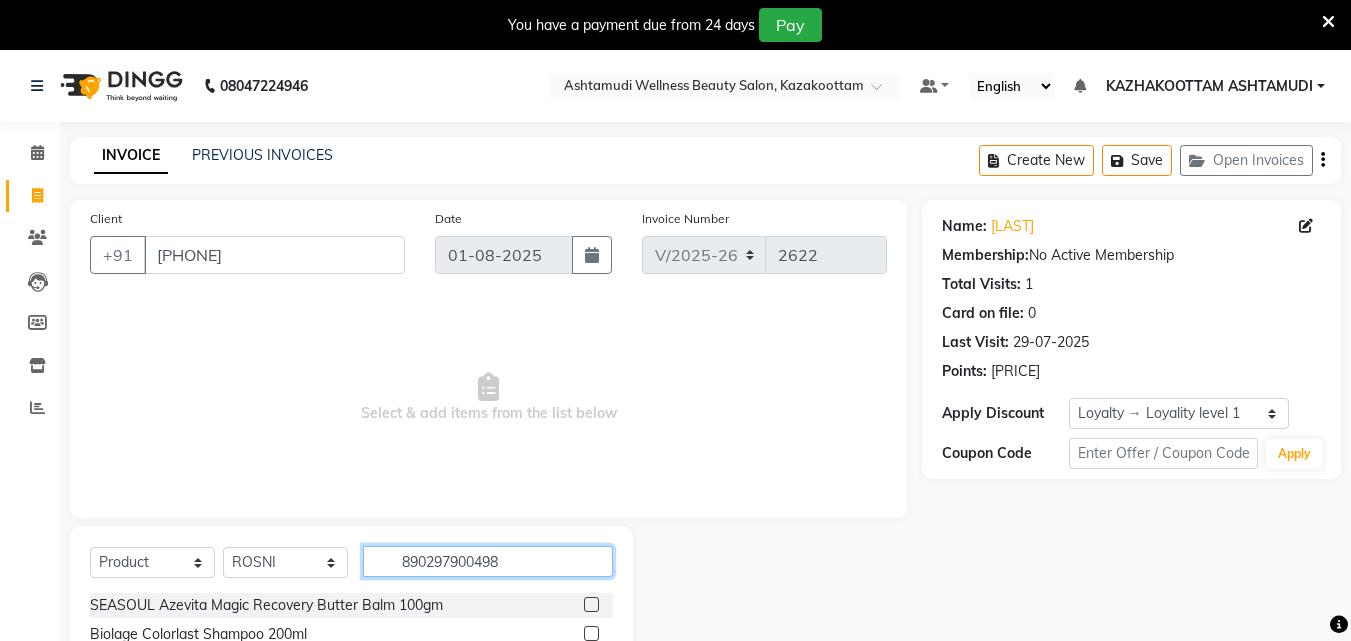 type on "8902979004985" 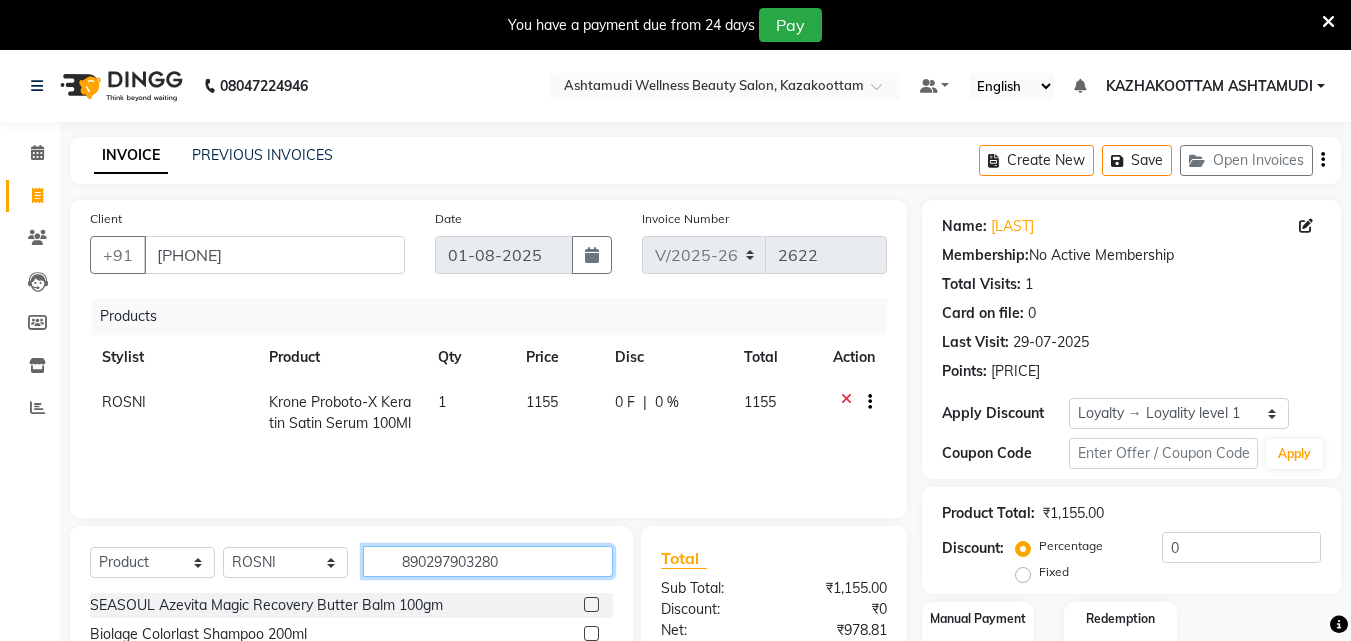 type on "8902979032803" 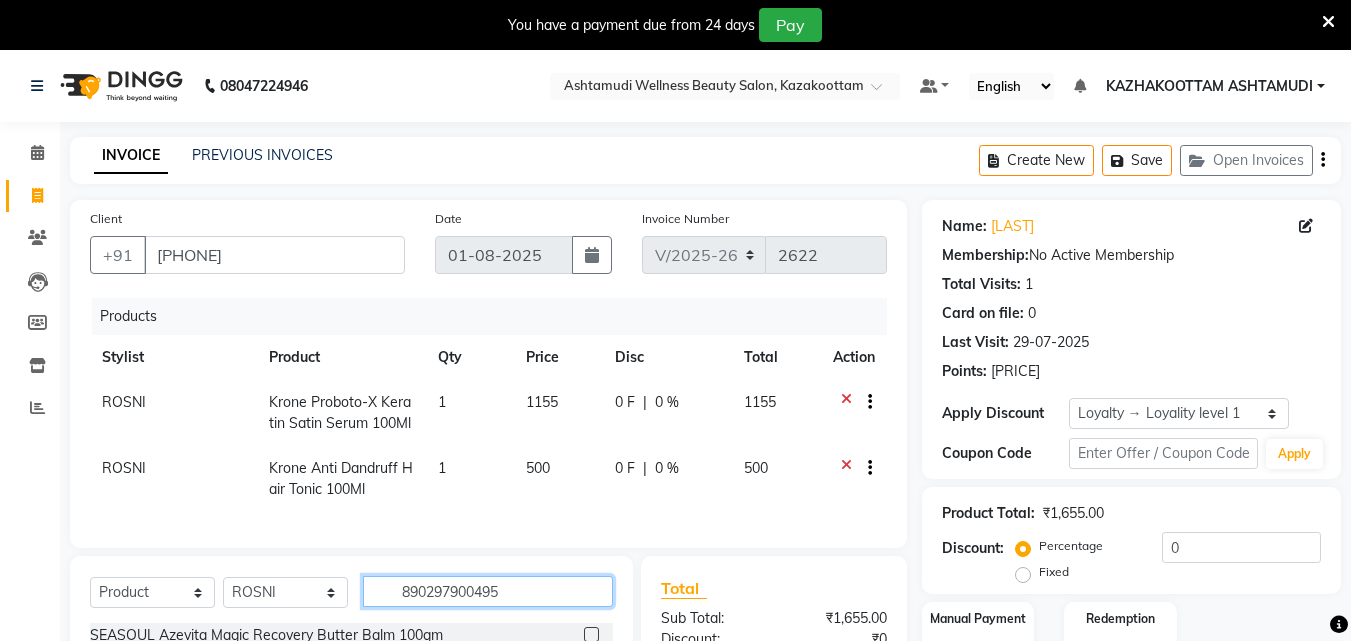 type on "8902979004954" 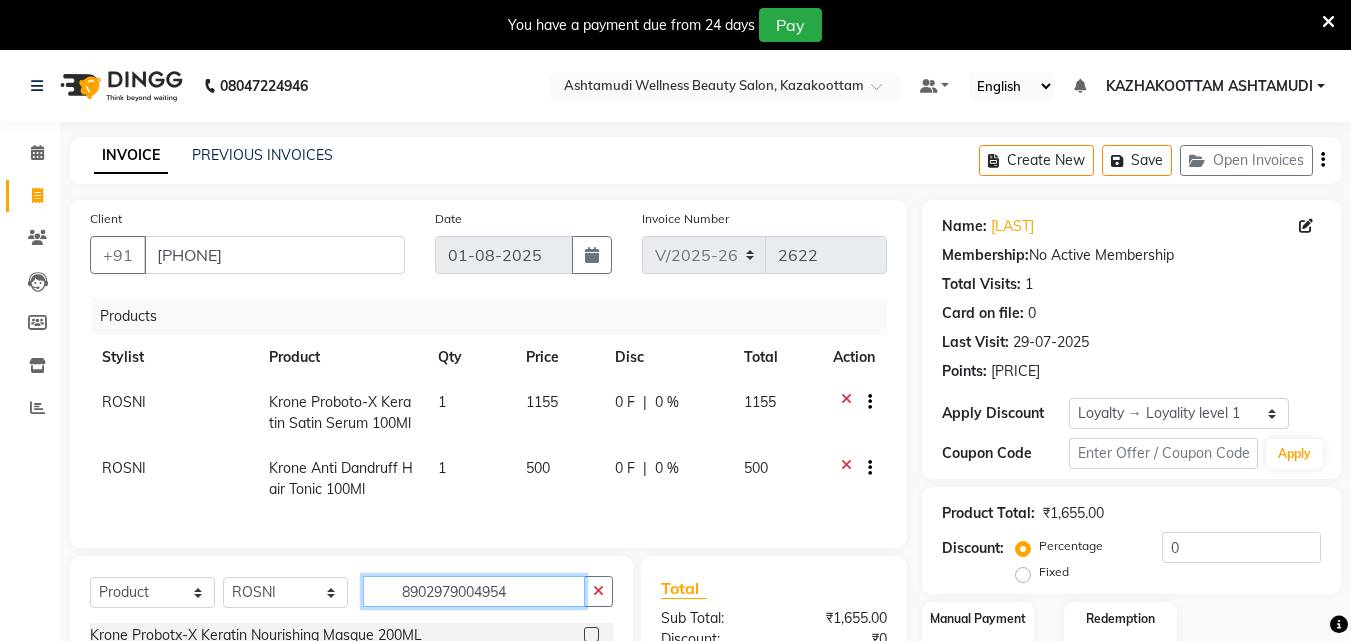 type 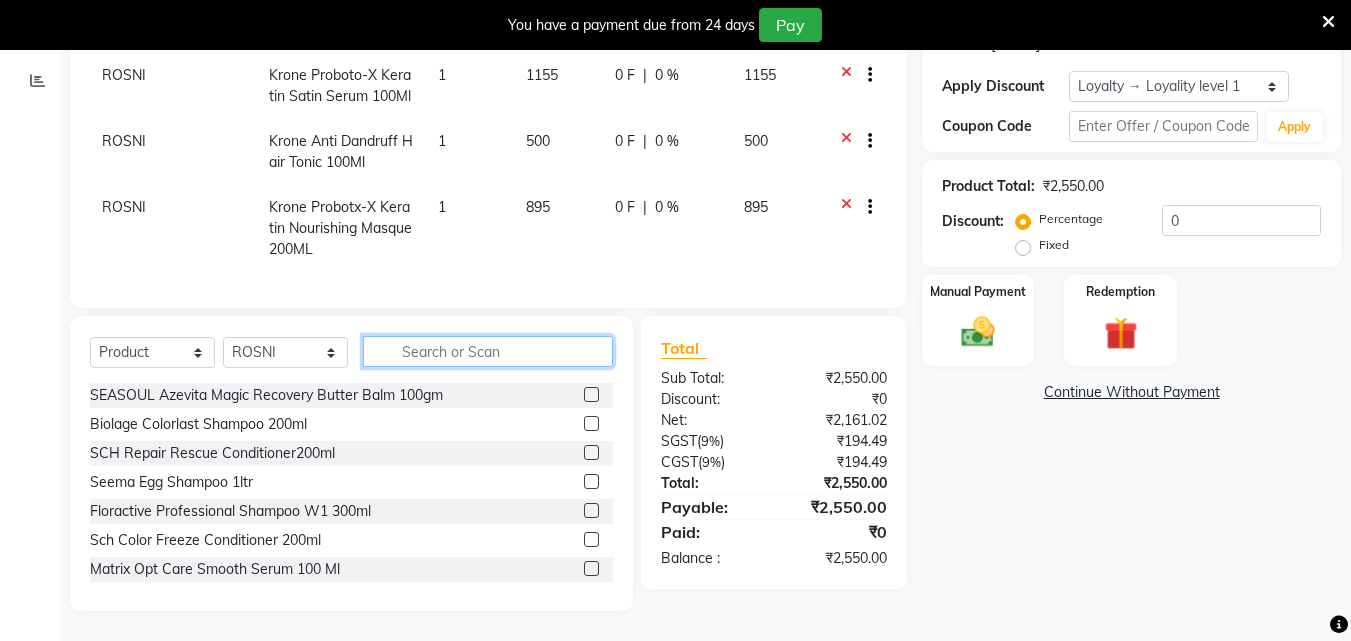 scroll, scrollTop: 242, scrollLeft: 0, axis: vertical 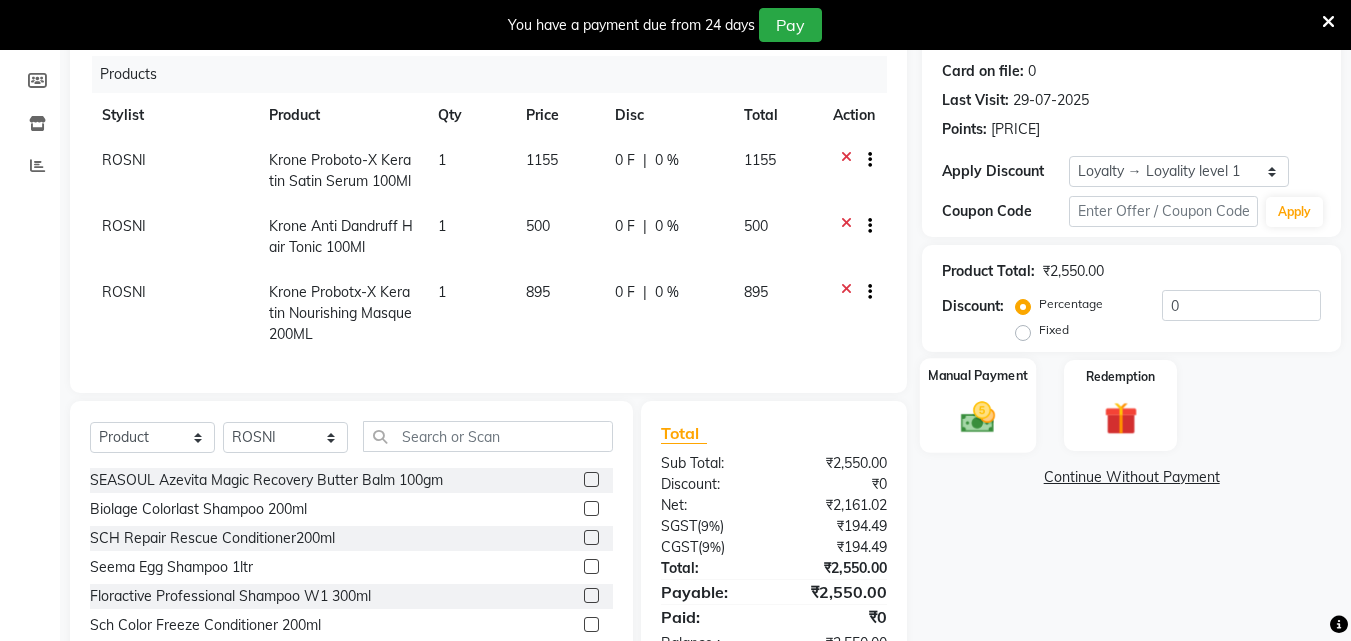 click 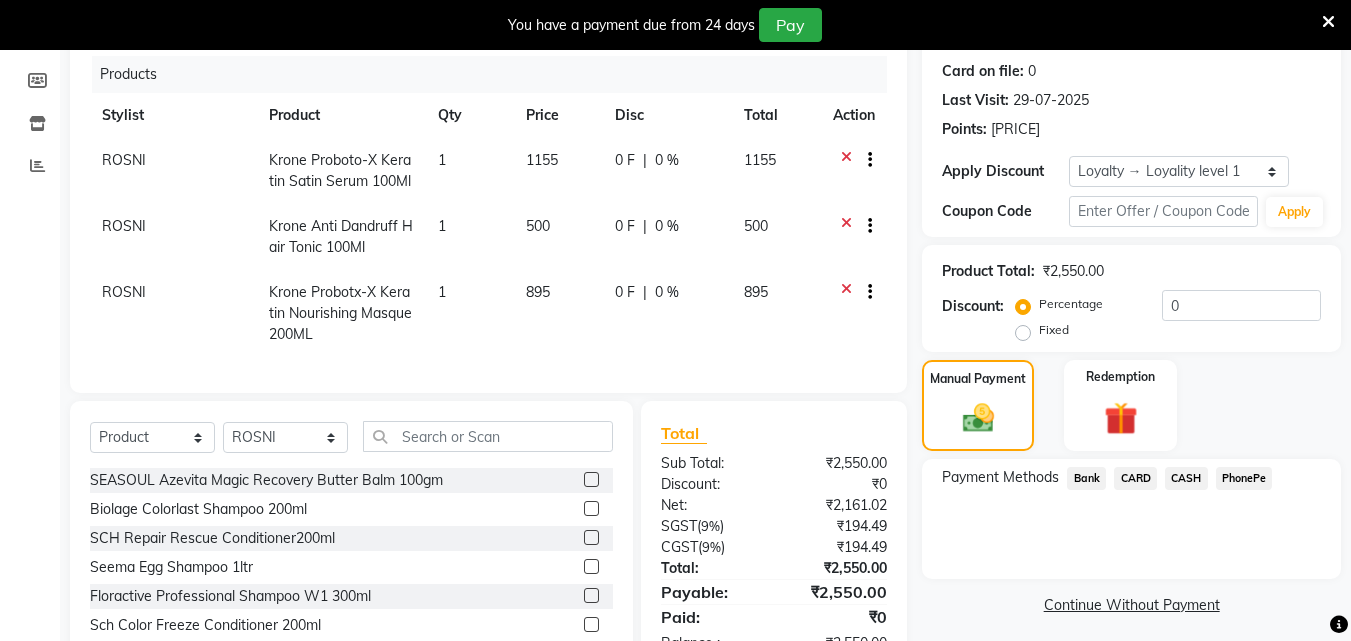 drag, startPoint x: 1245, startPoint y: 473, endPoint x: 1246, endPoint y: 498, distance: 25.019993 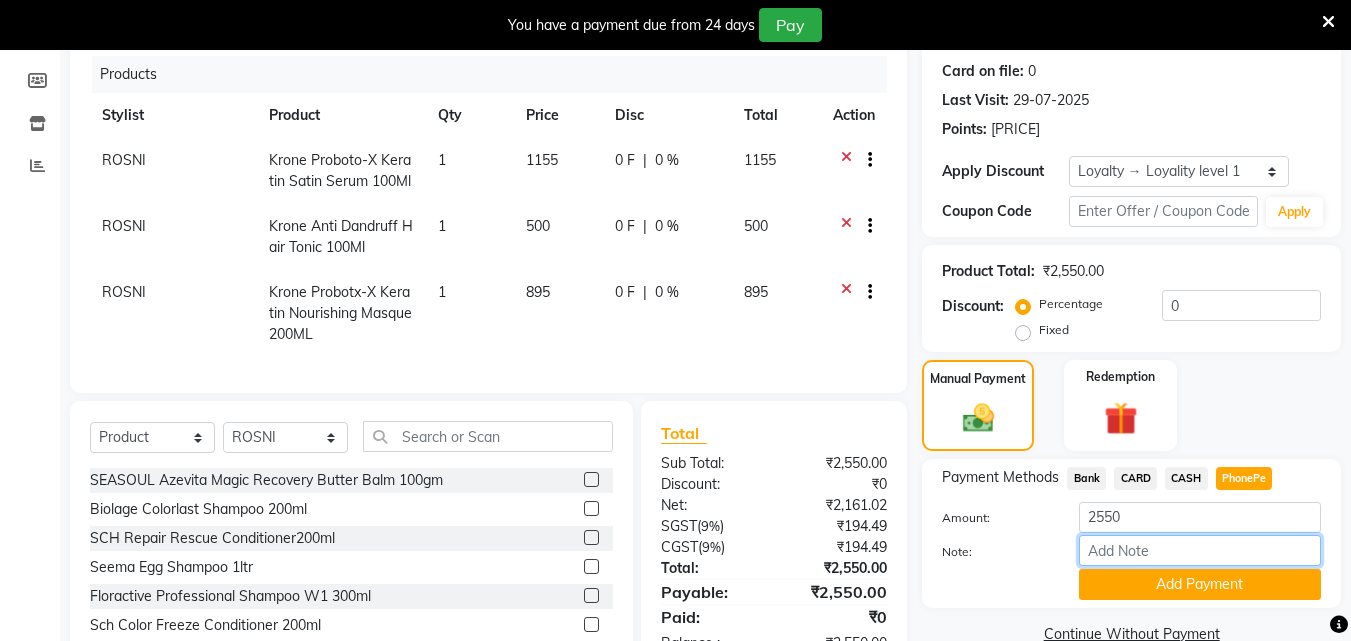 click on "Note:" at bounding box center [1200, 550] 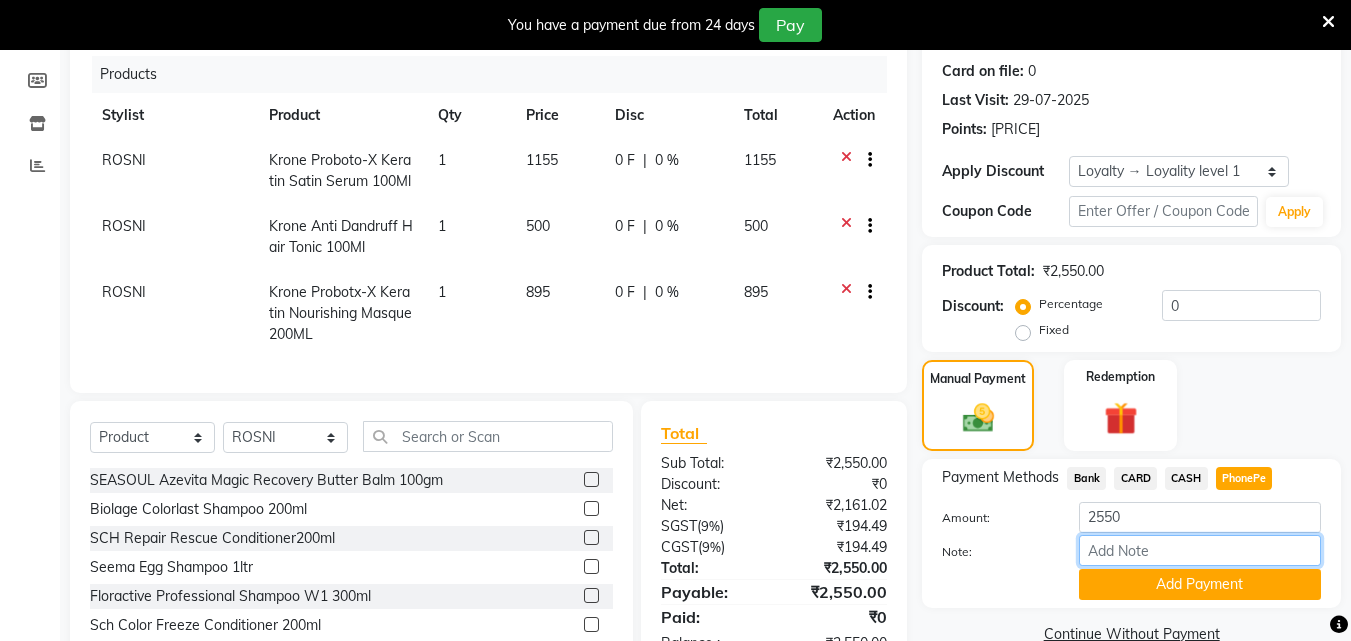 type on "soorya" 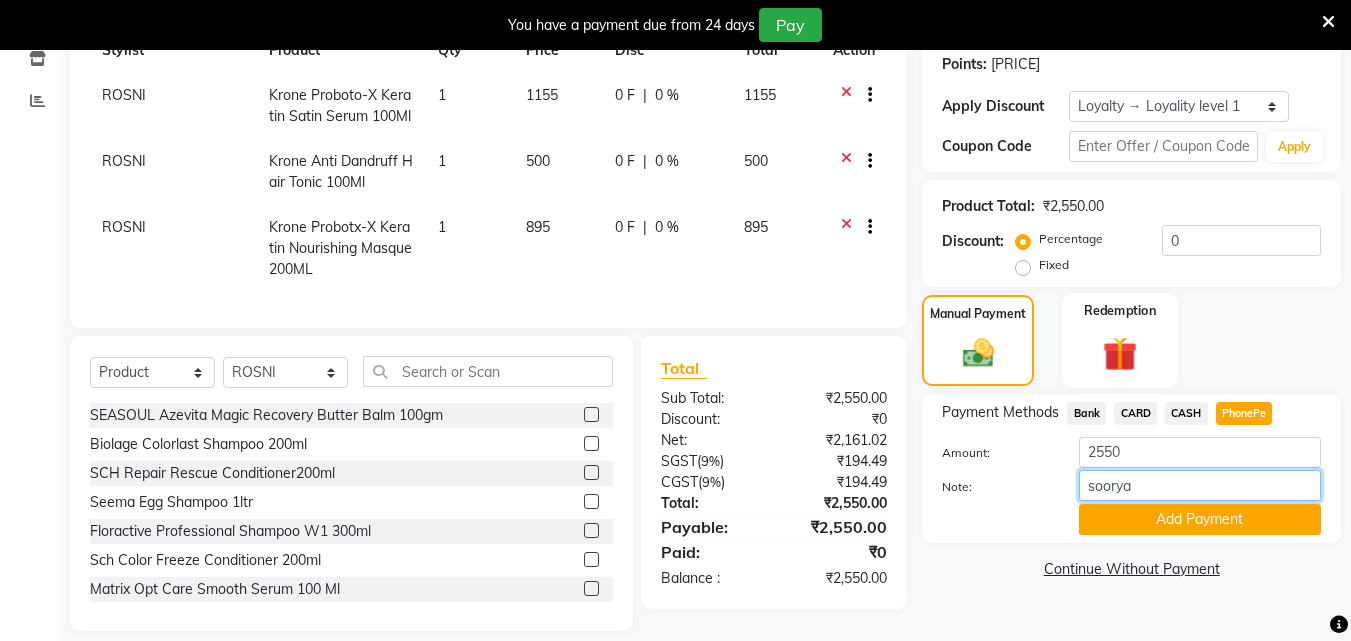 scroll, scrollTop: 342, scrollLeft: 0, axis: vertical 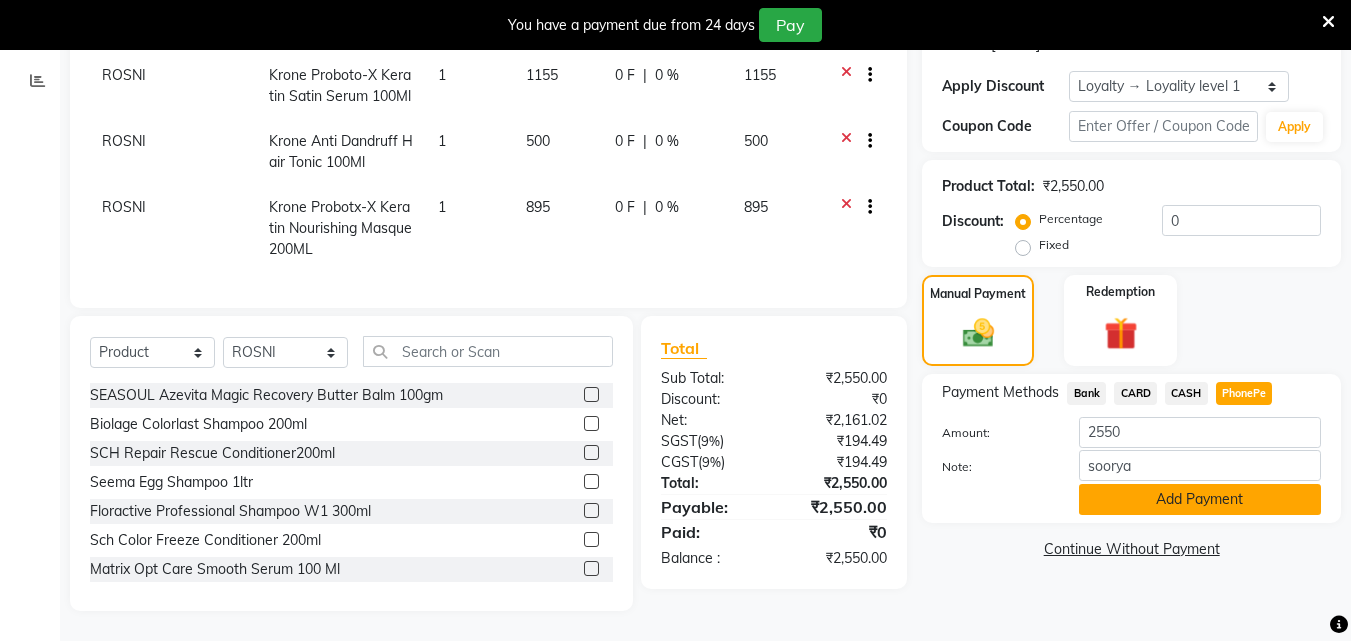 click on "Add Payment" 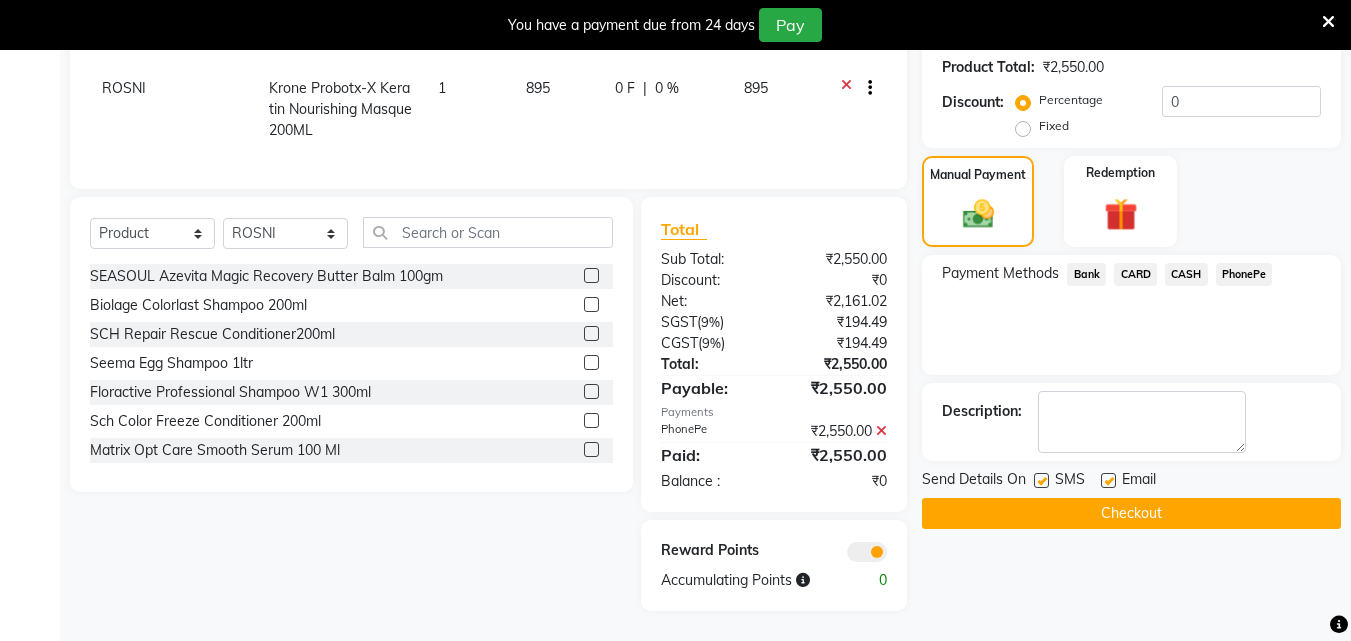 scroll, scrollTop: 461, scrollLeft: 0, axis: vertical 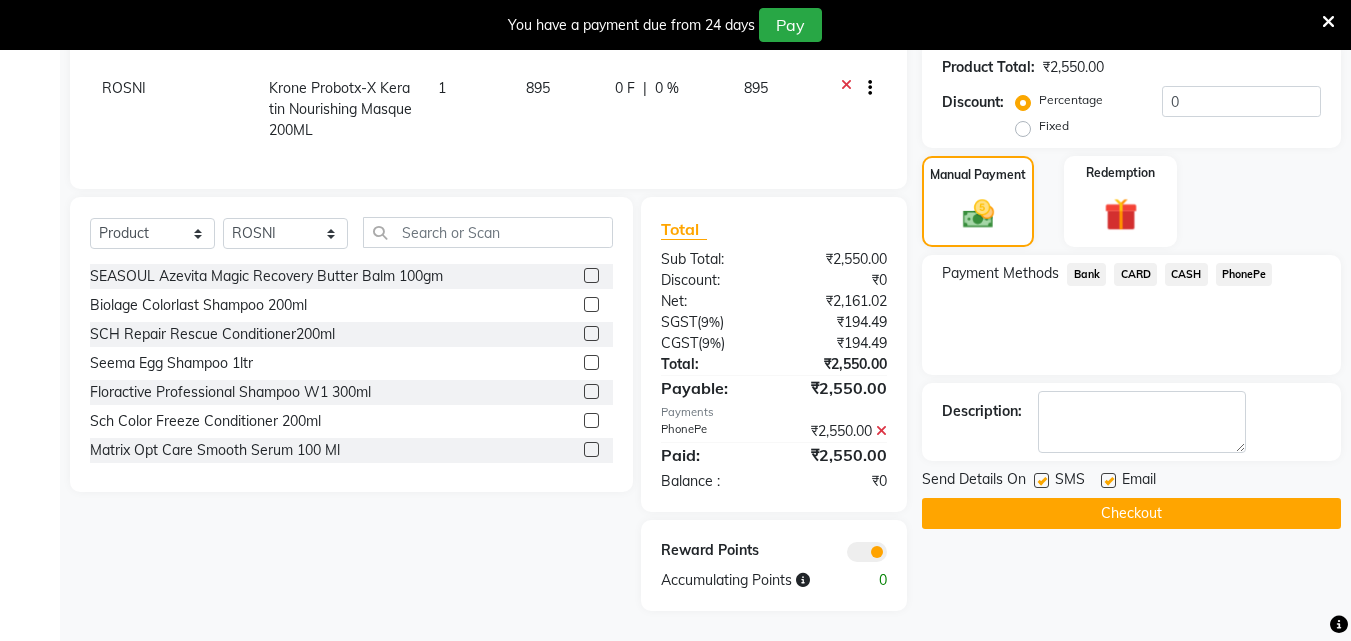 click 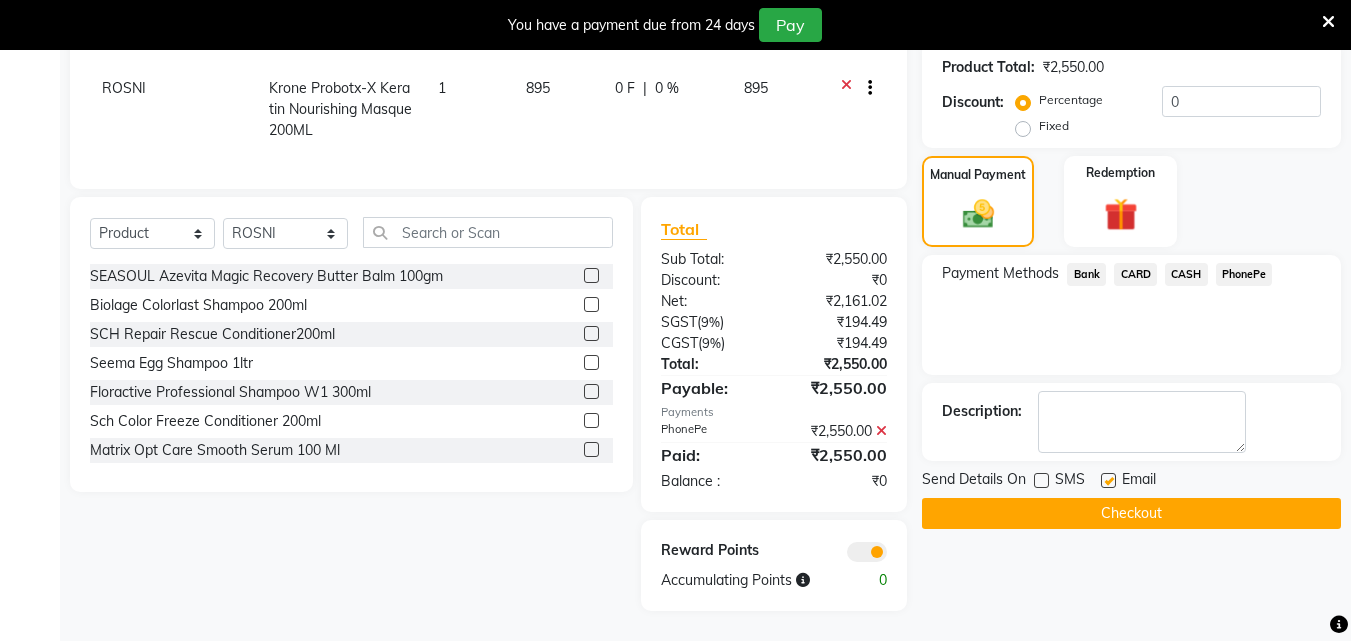 click 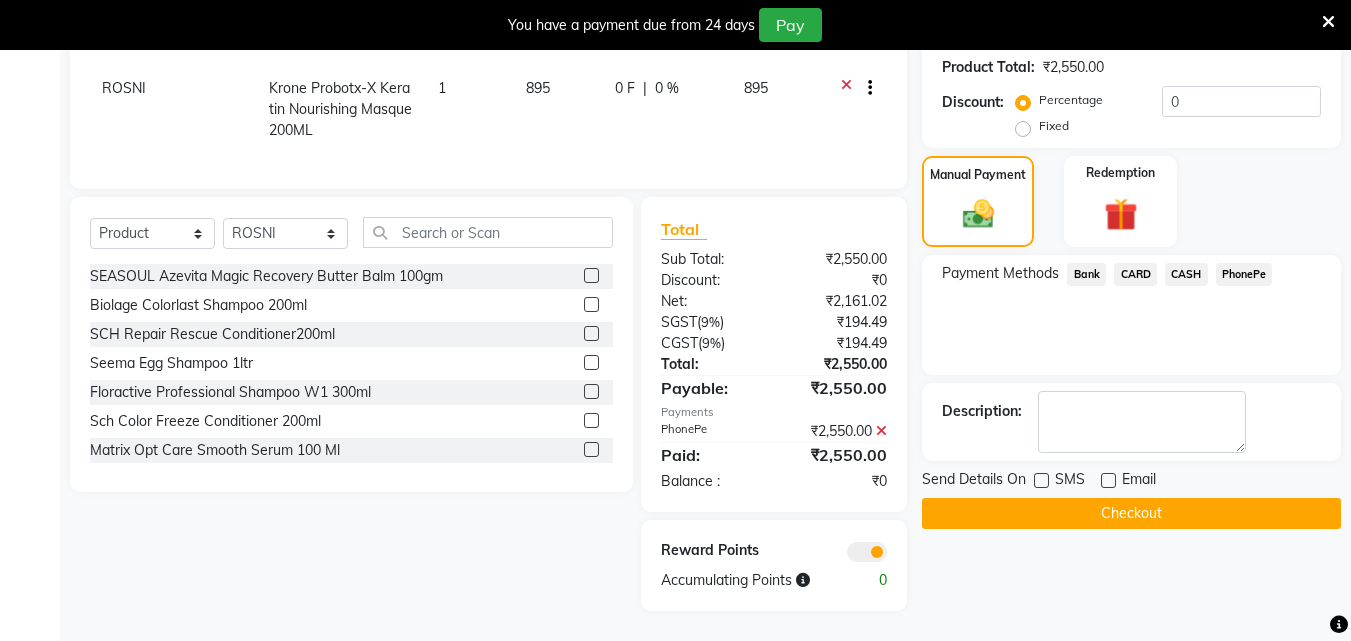 click on "Checkout" 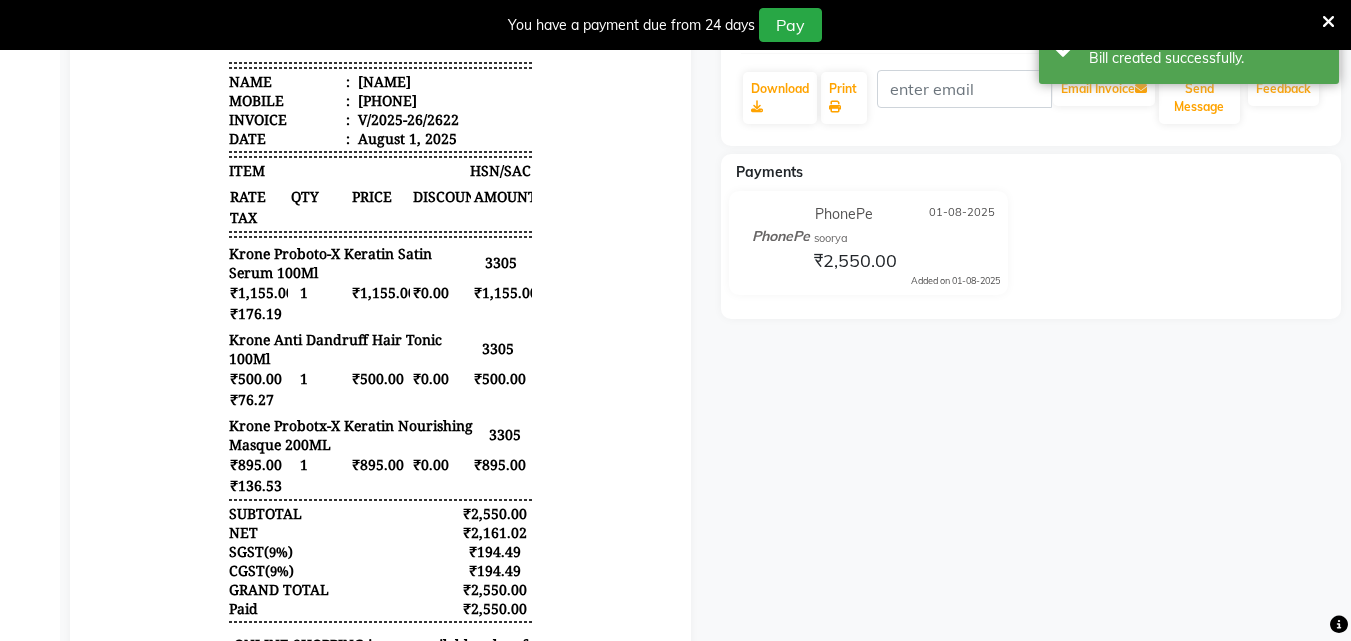 scroll, scrollTop: 361, scrollLeft: 0, axis: vertical 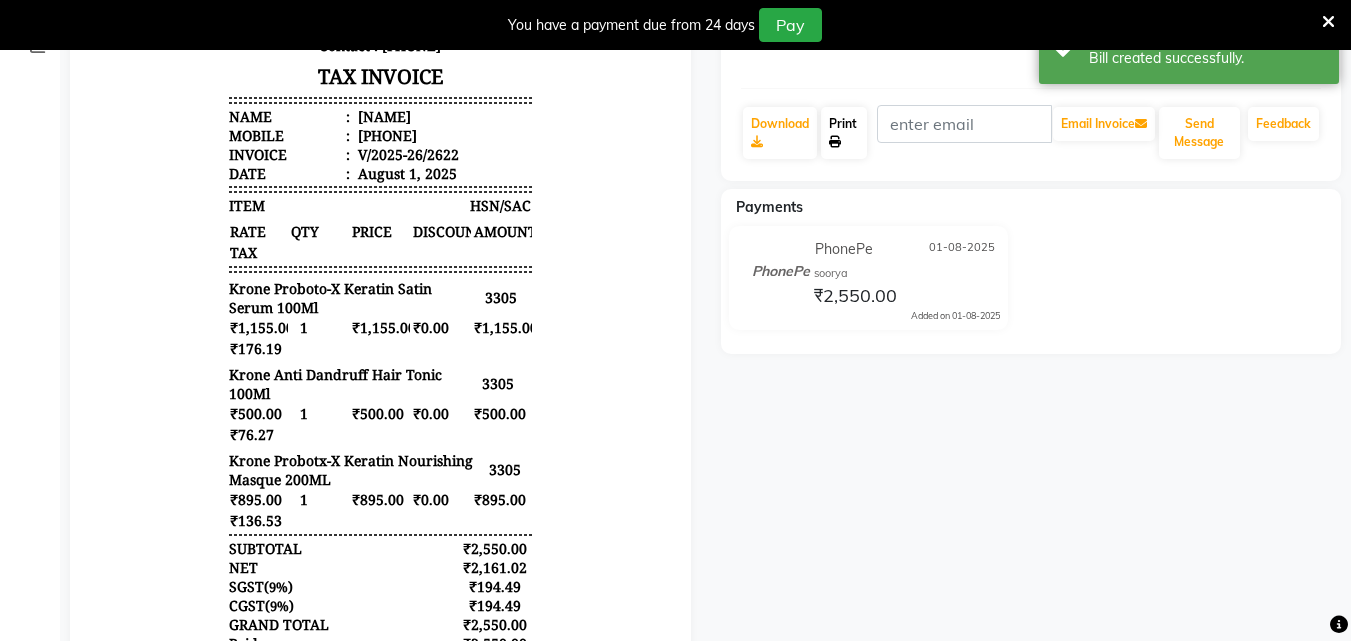 click on "Print" 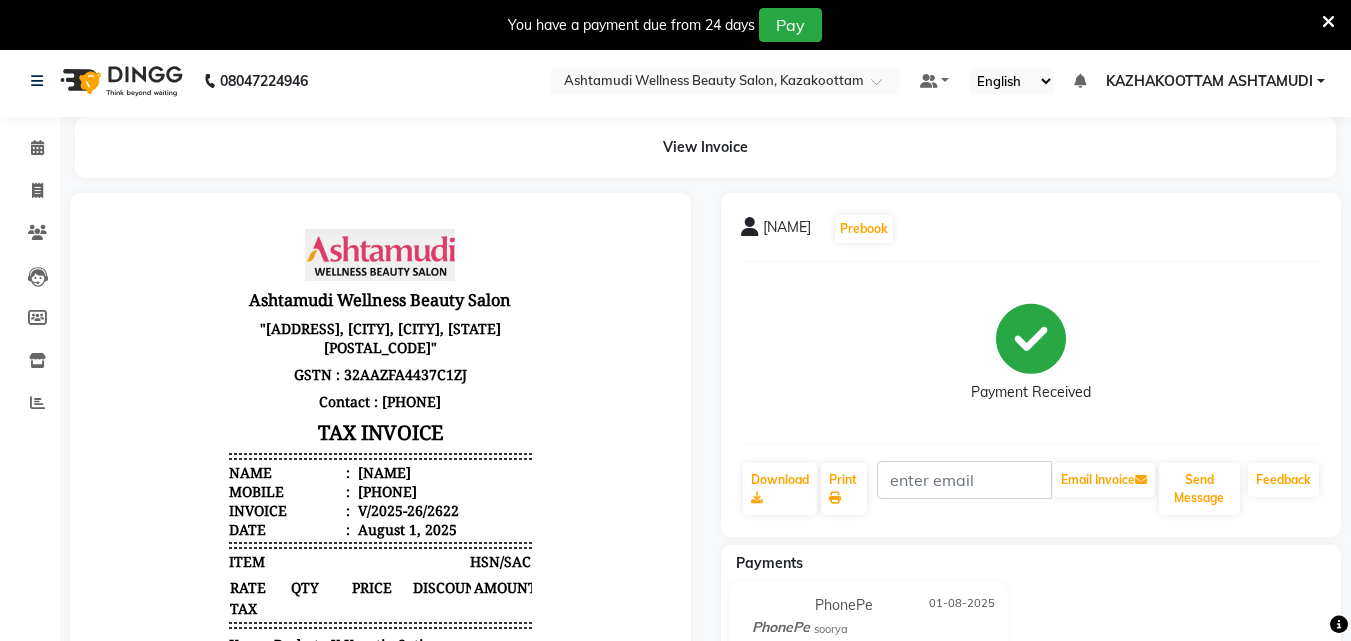 scroll, scrollTop: 0, scrollLeft: 0, axis: both 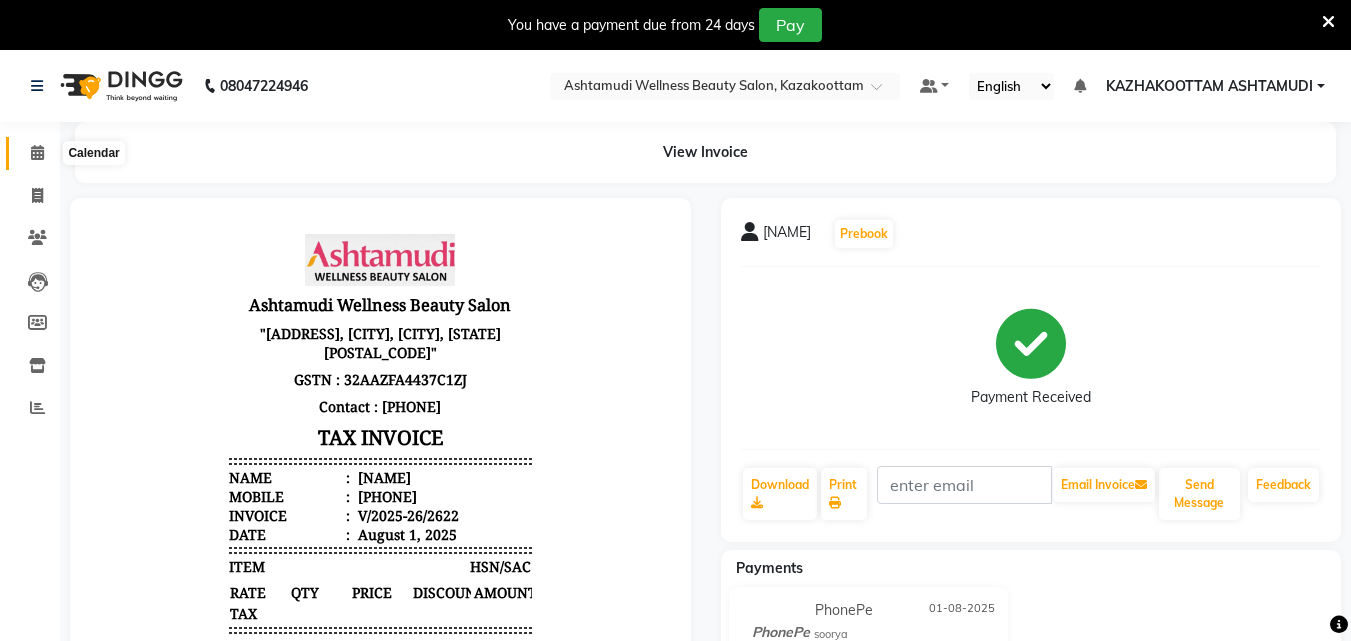 drag, startPoint x: 39, startPoint y: 149, endPoint x: 57, endPoint y: 159, distance: 20.59126 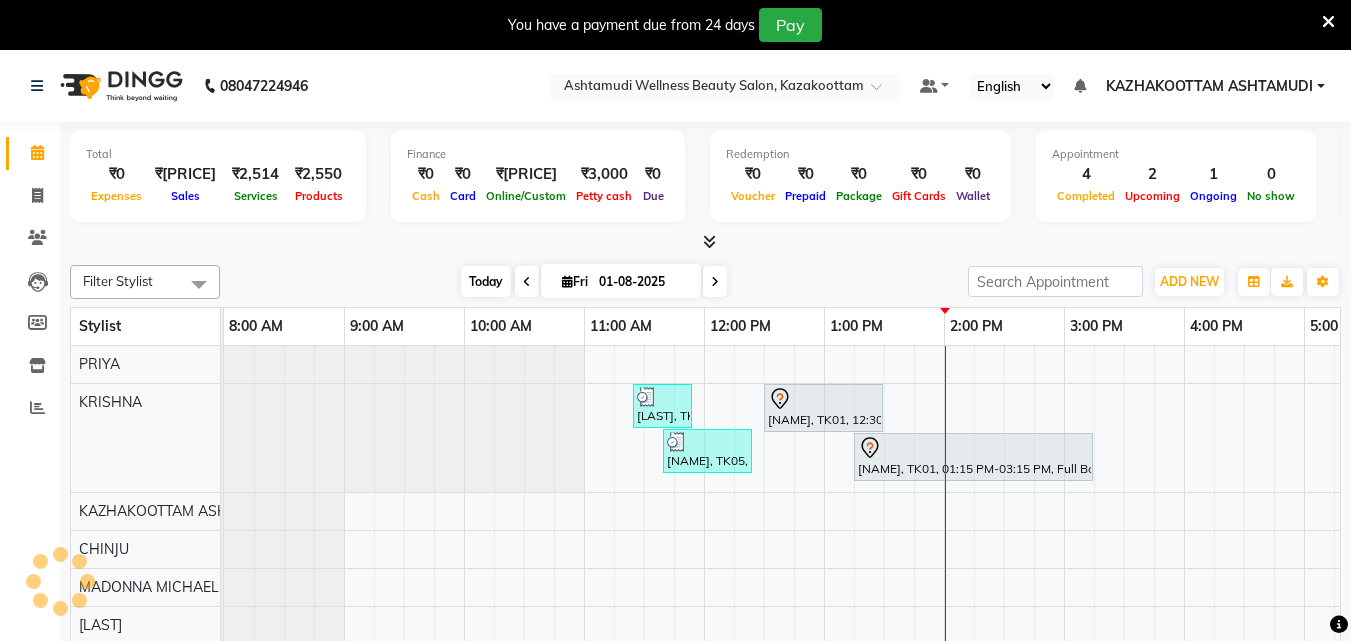 scroll, scrollTop: 0, scrollLeft: 0, axis: both 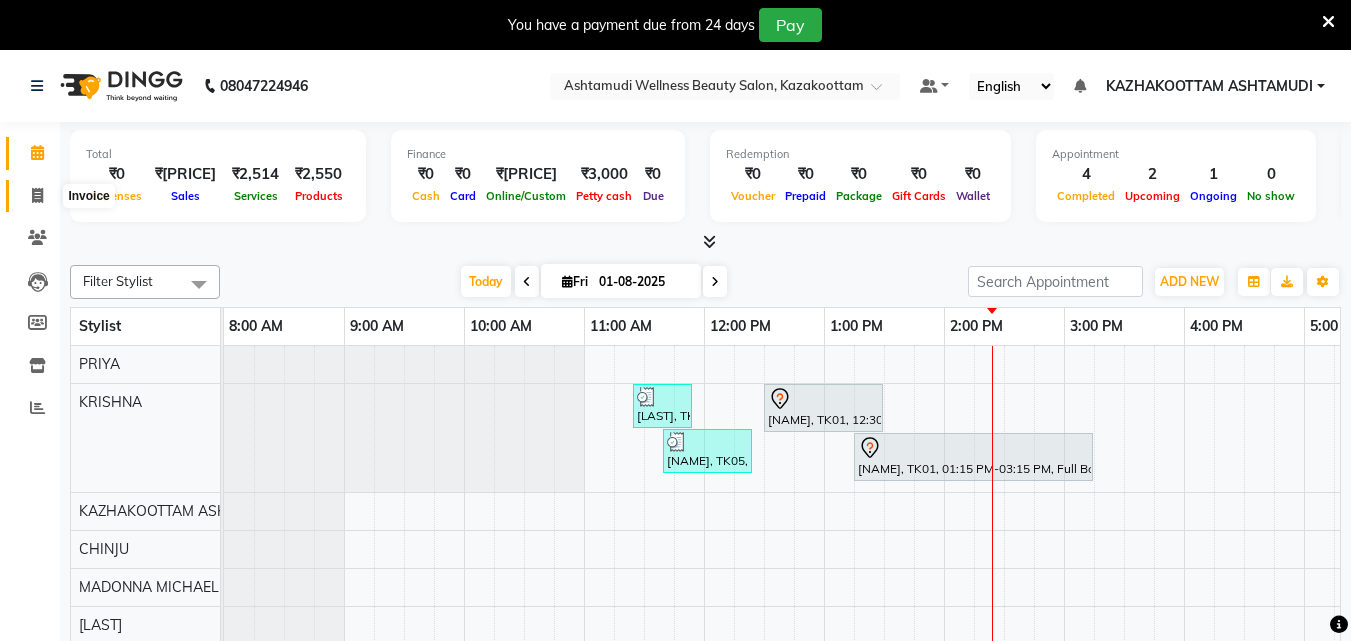 click 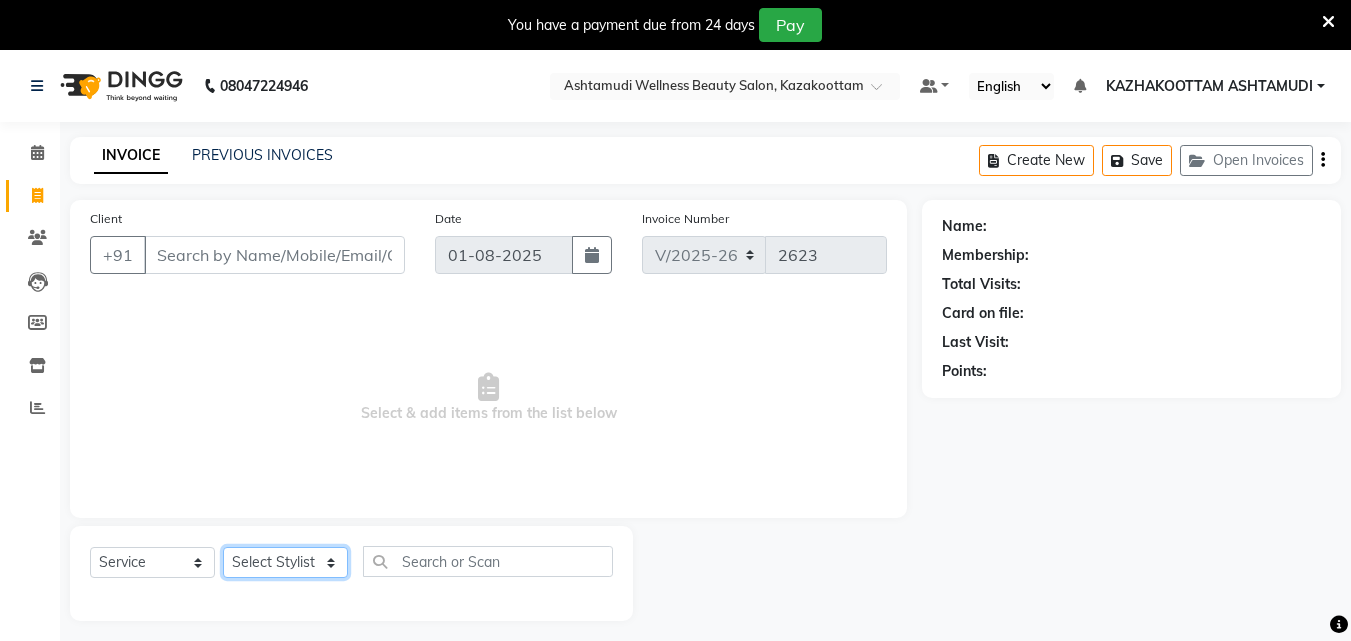 click on "Select Stylist Arya  CHINJU GEETA KAZHAKOOTTAM ASHTAMUDI KRISHNA LEKSHMI MADONNA MICHAEL MINCY VARGHESE Poornima Gopal PRIYA RESHMA ROSNI Sindhu SOORYAMOL" 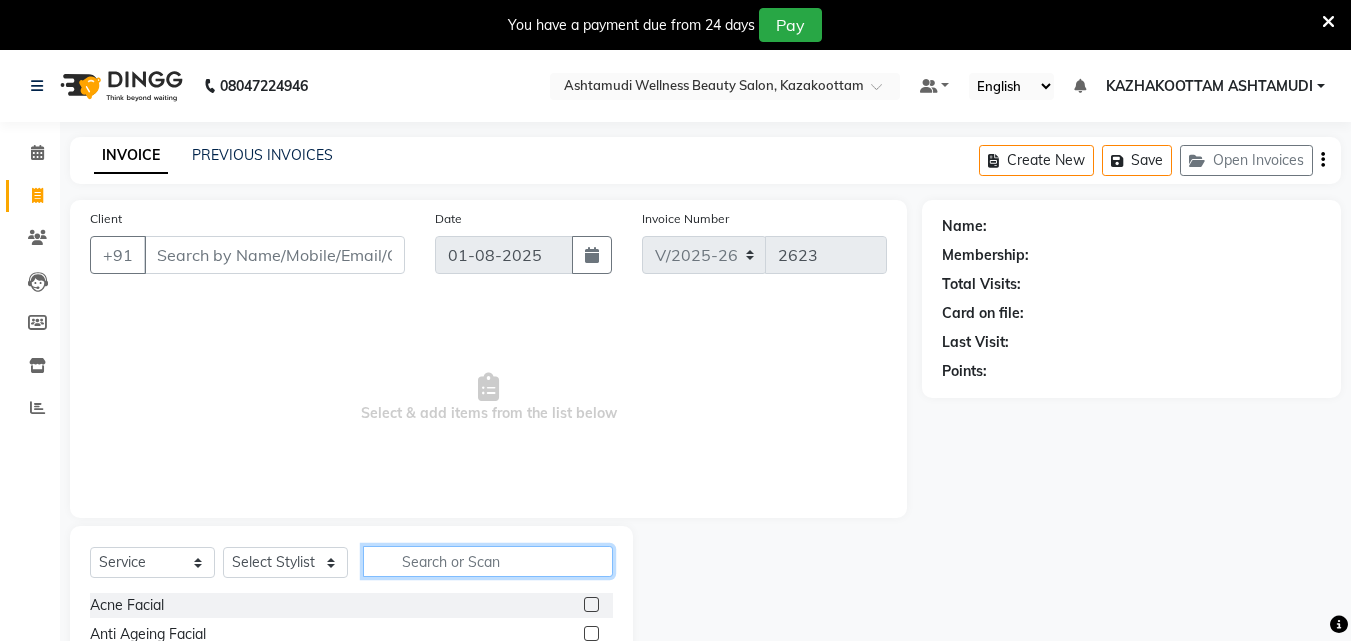 click 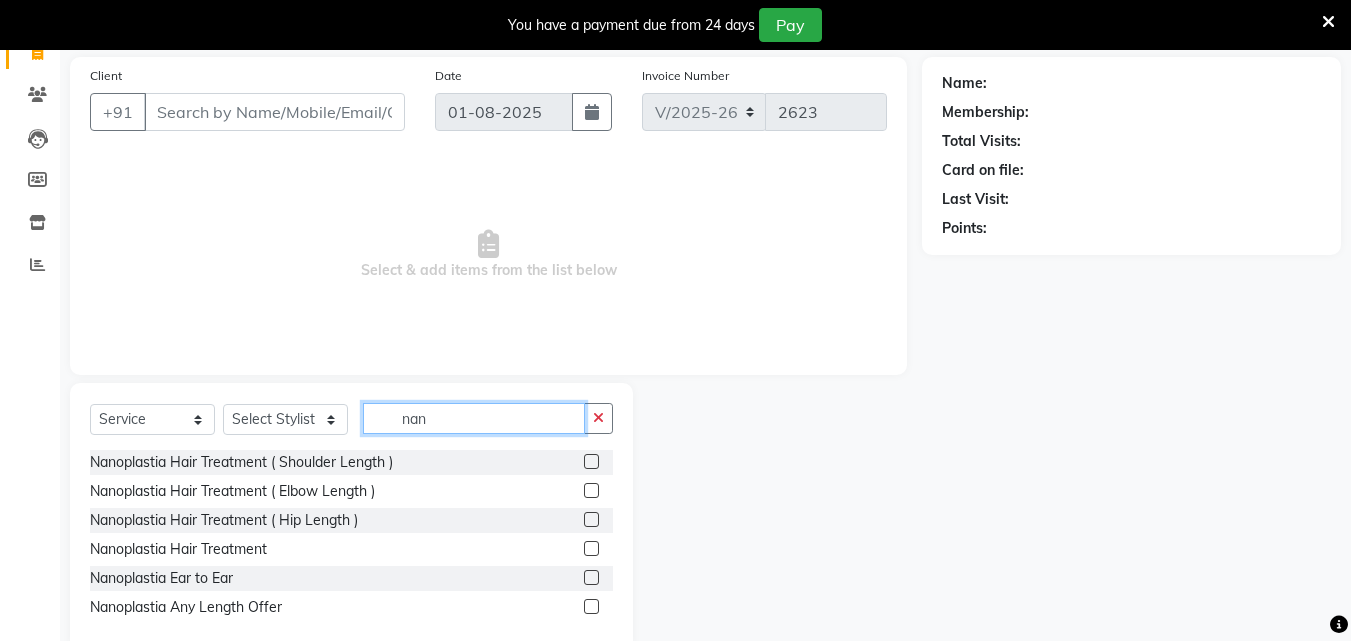 scroll, scrollTop: 184, scrollLeft: 0, axis: vertical 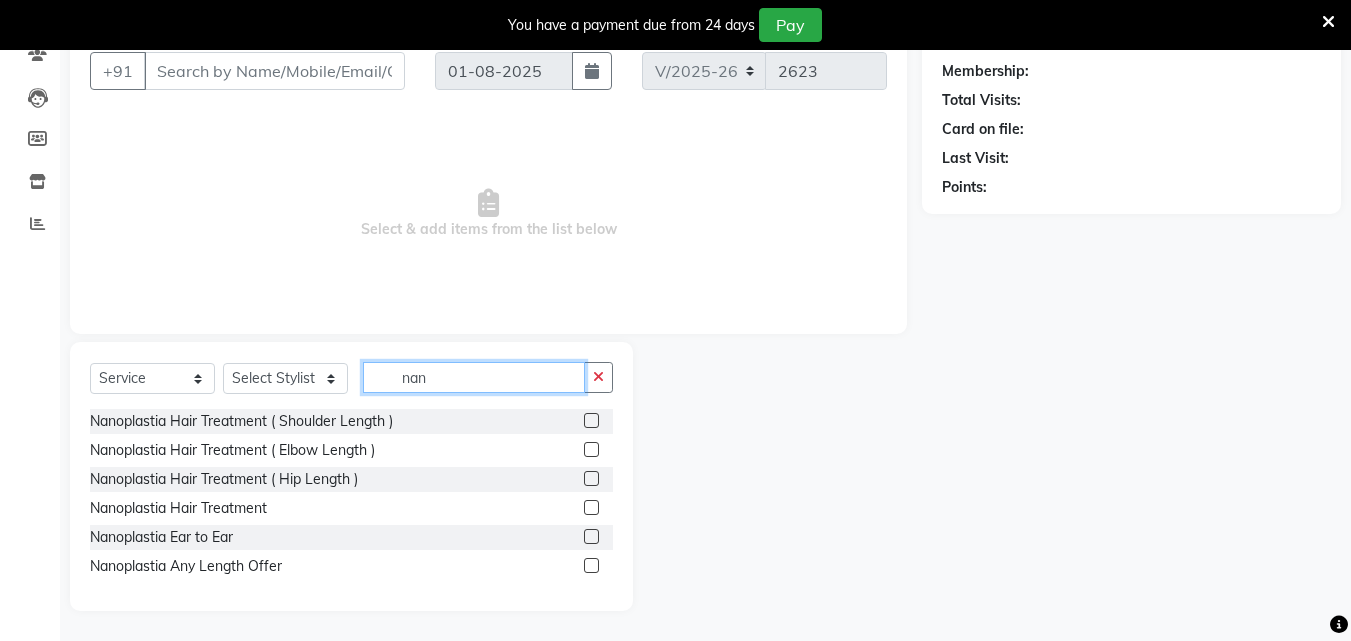 type on "nan" 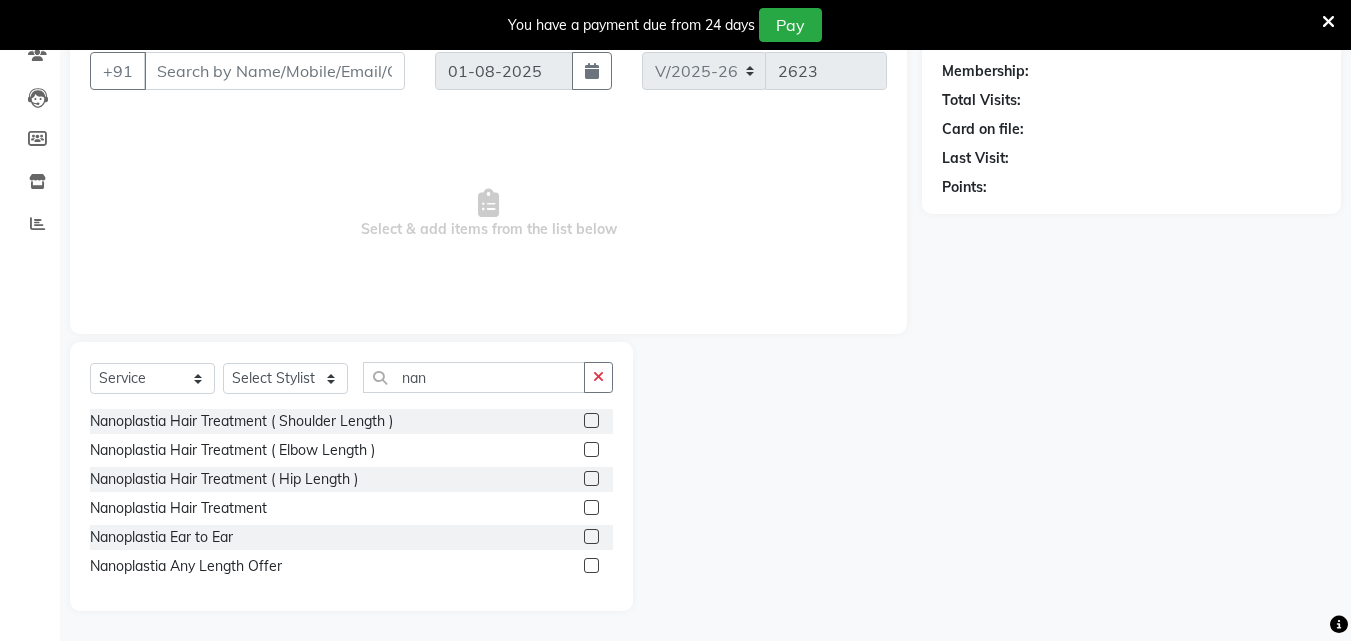click 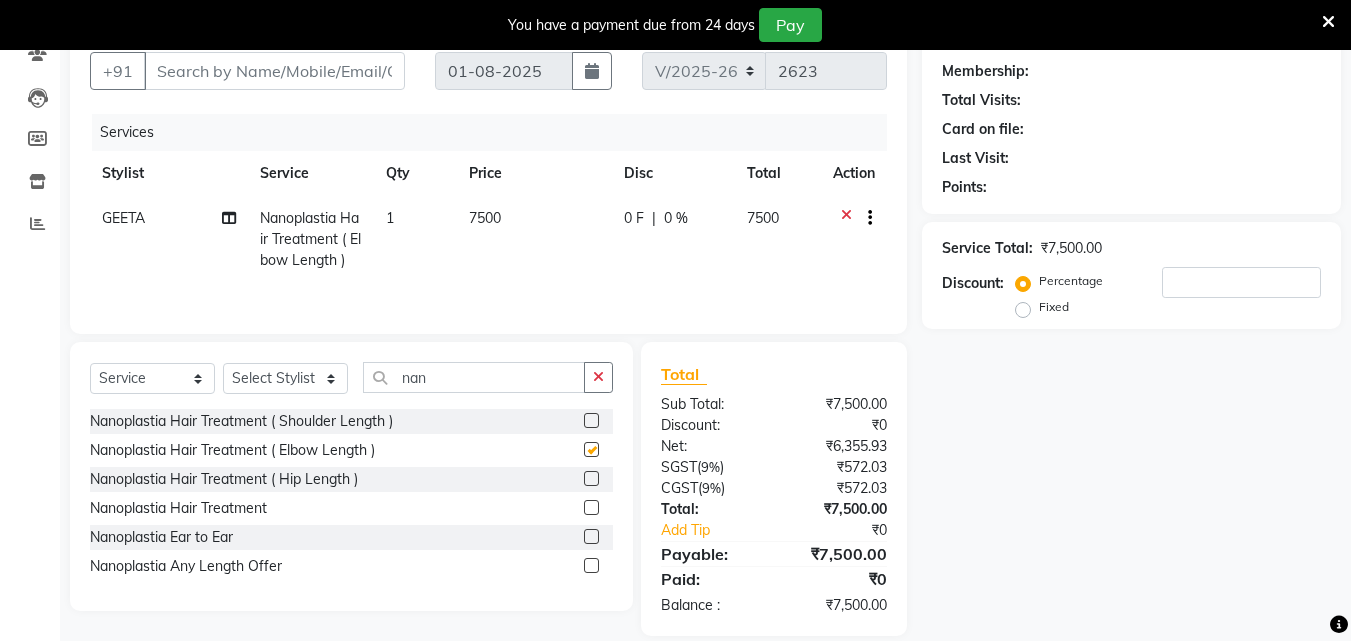 checkbox on "false" 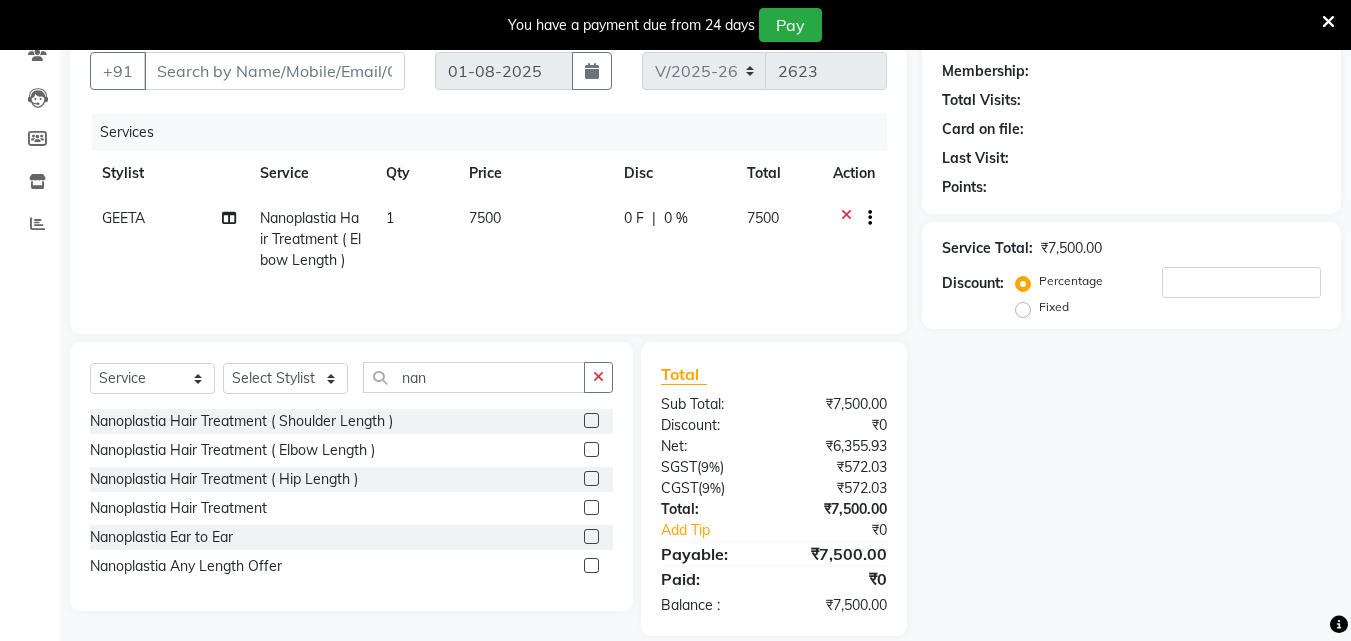 click 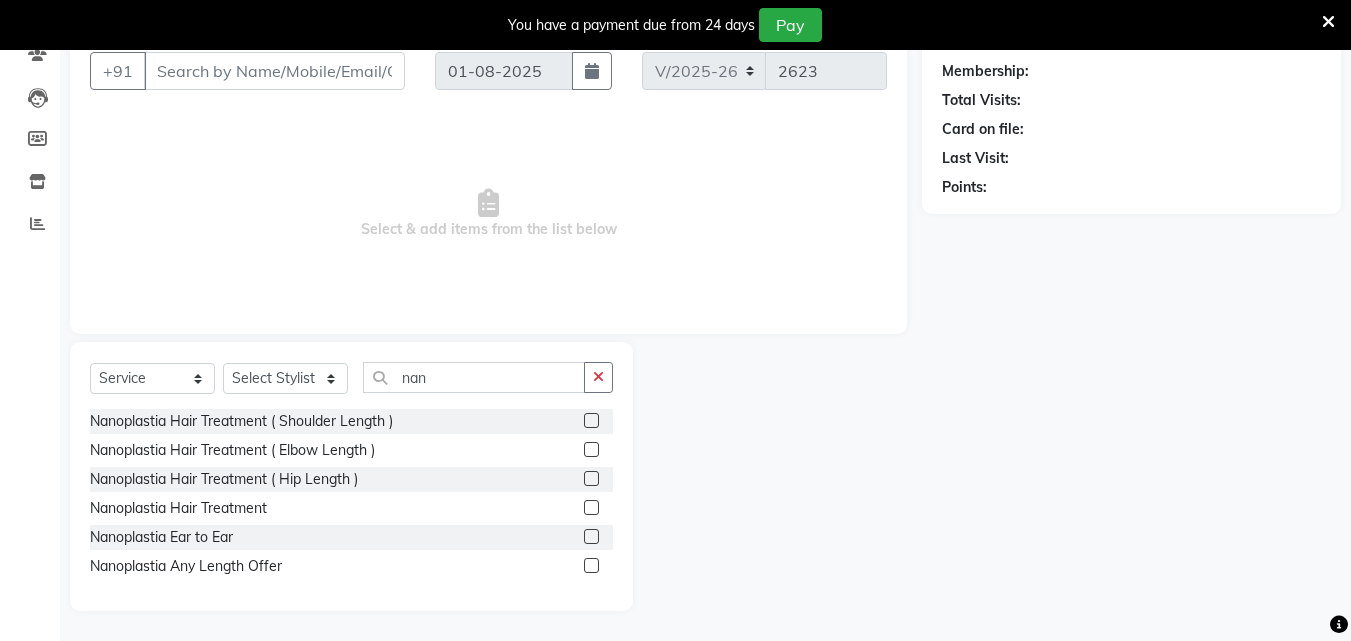 click 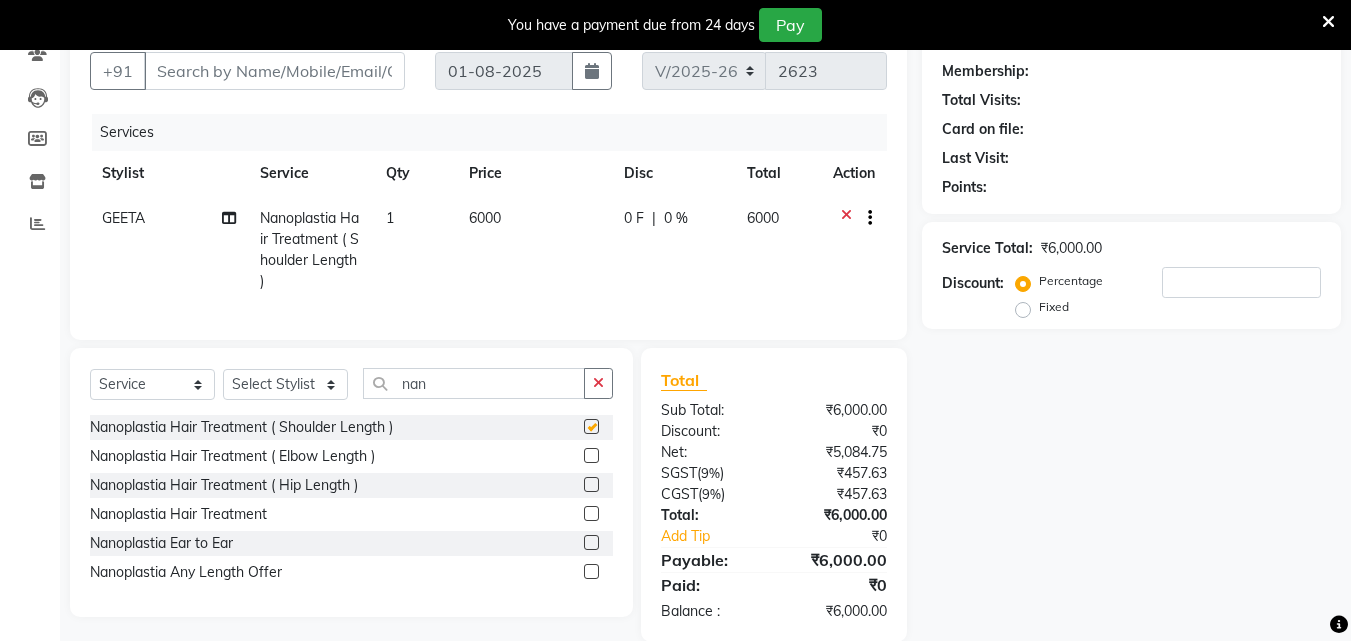 checkbox on "false" 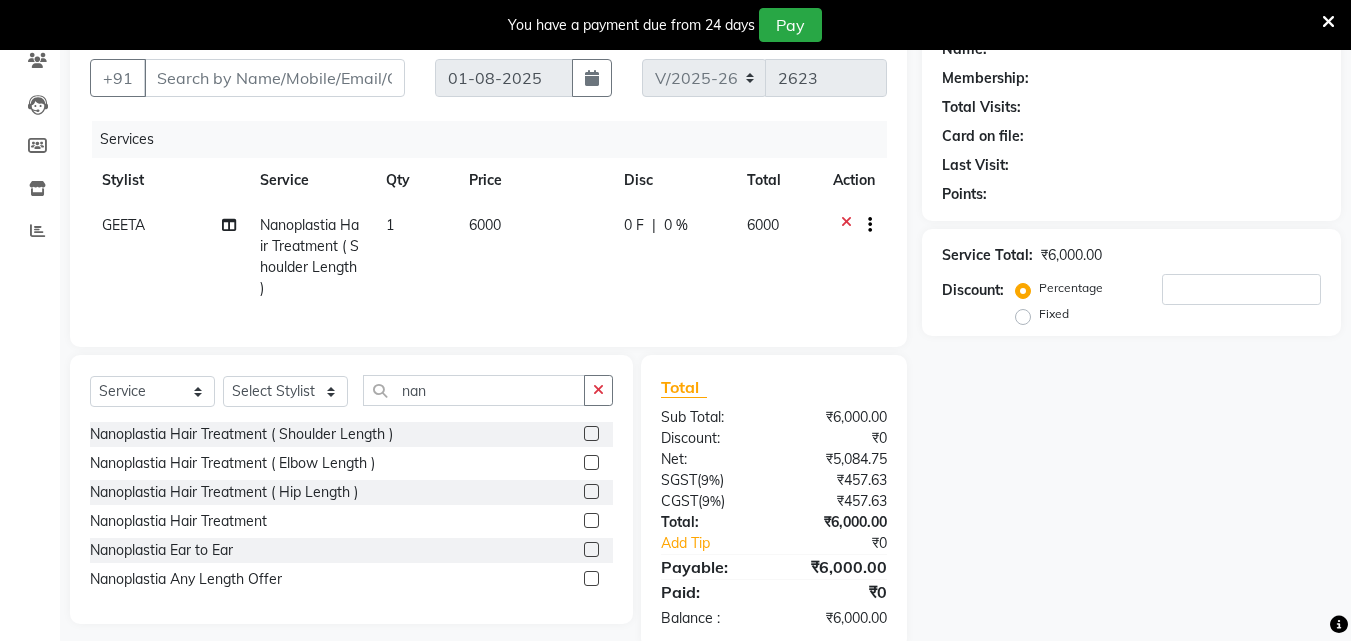 scroll, scrollTop: 130, scrollLeft: 0, axis: vertical 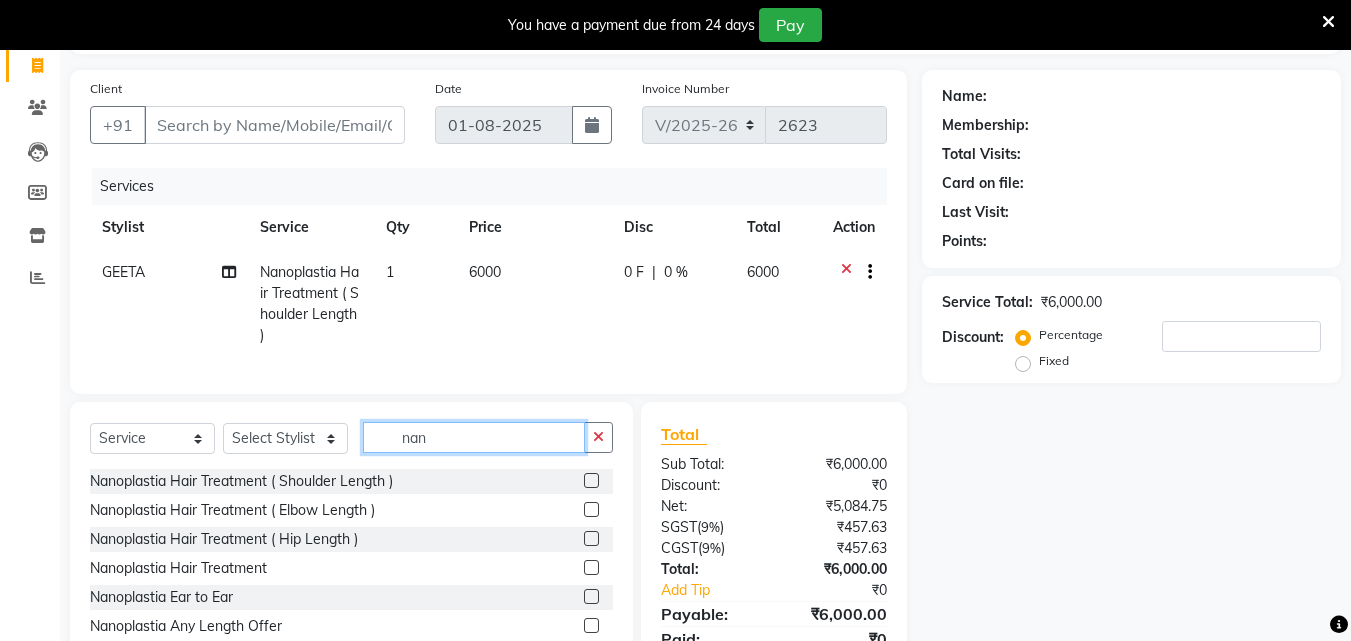click on "nan" 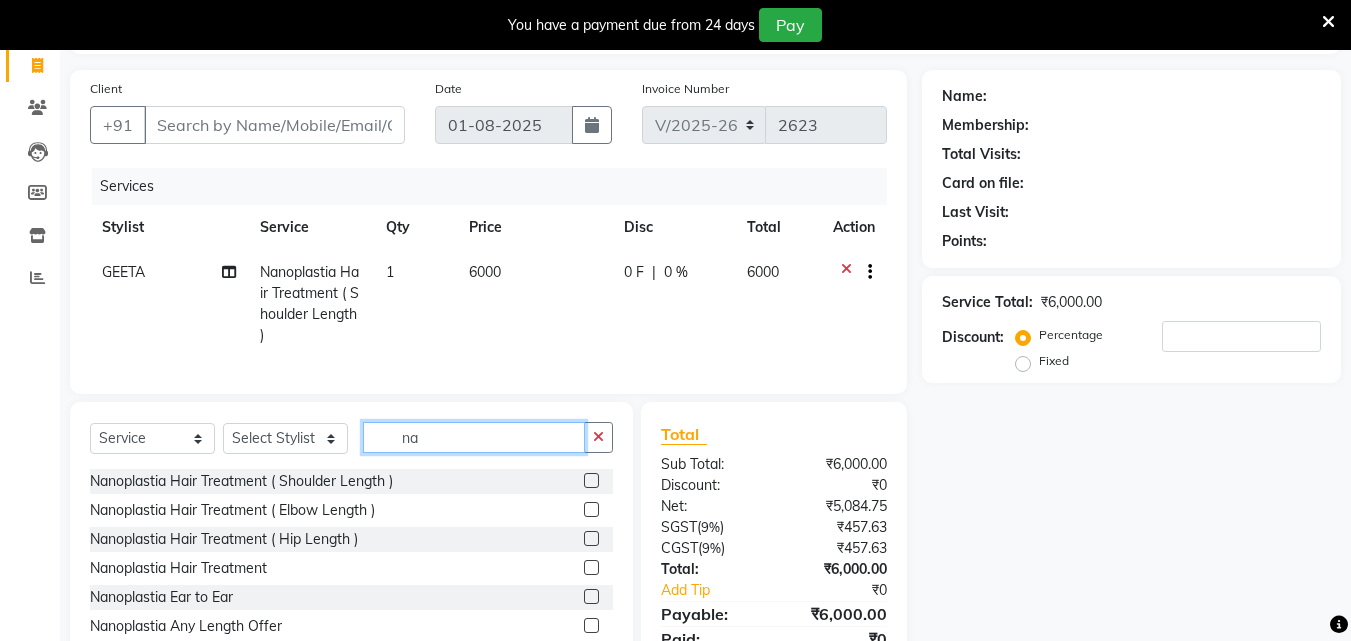 type on "n" 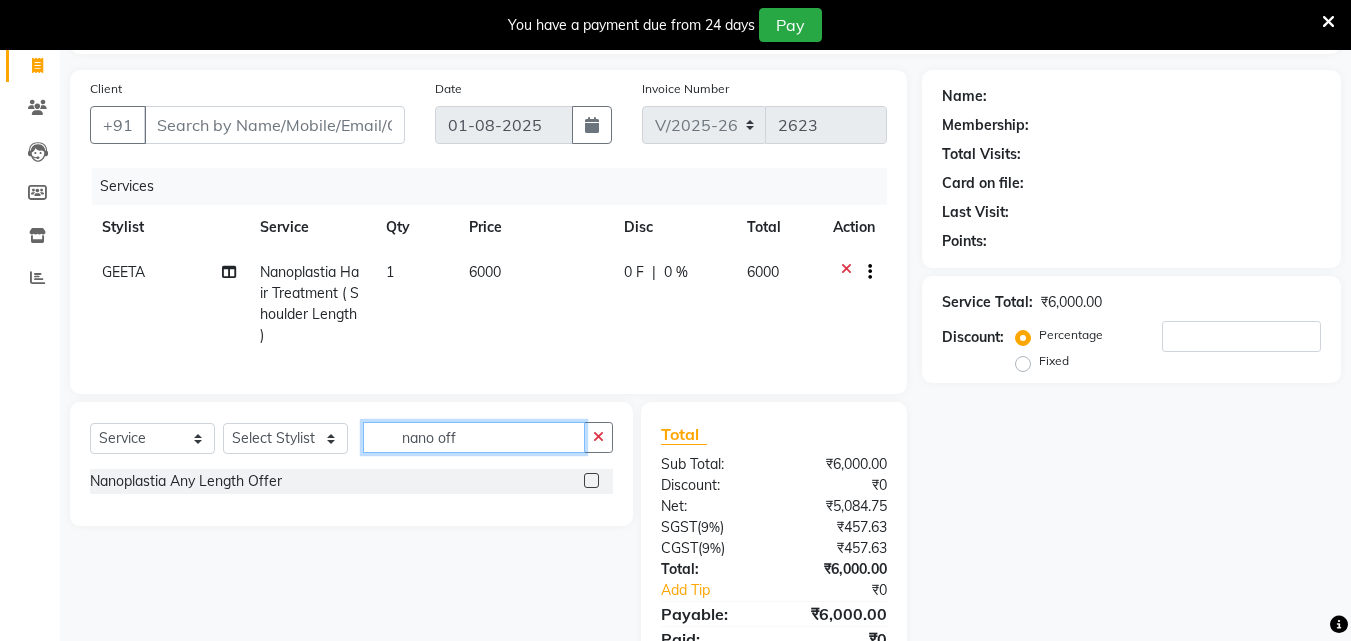 type on "nano off" 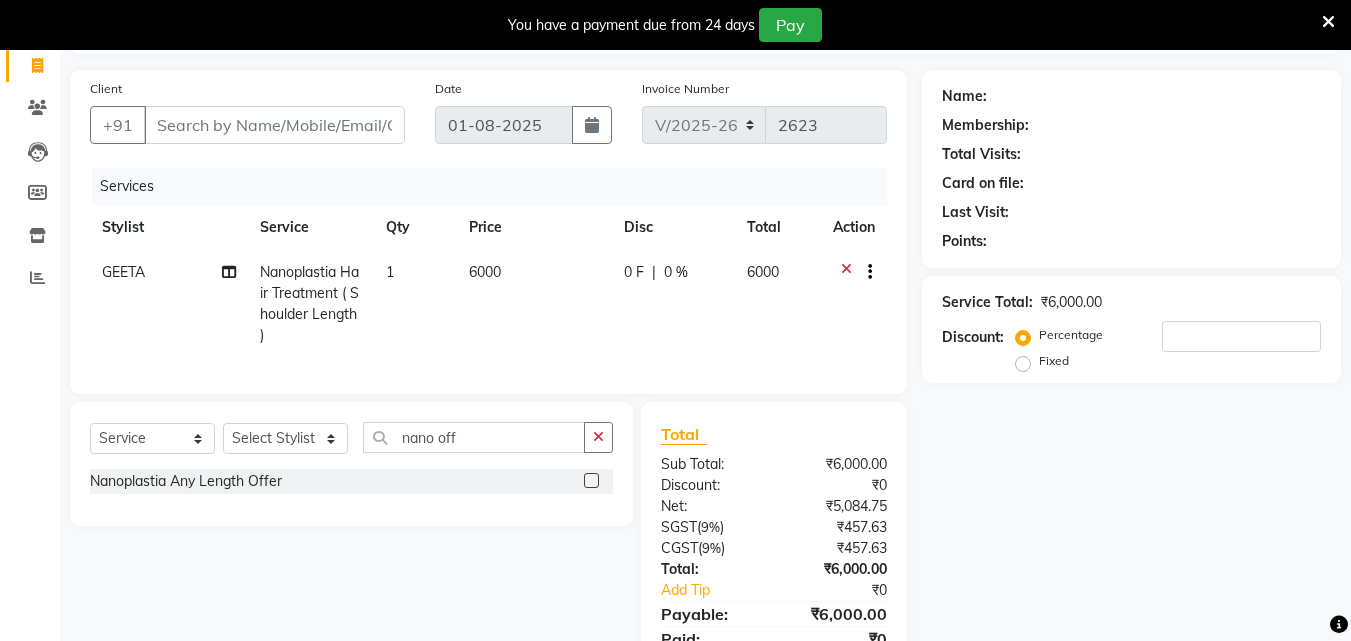 click 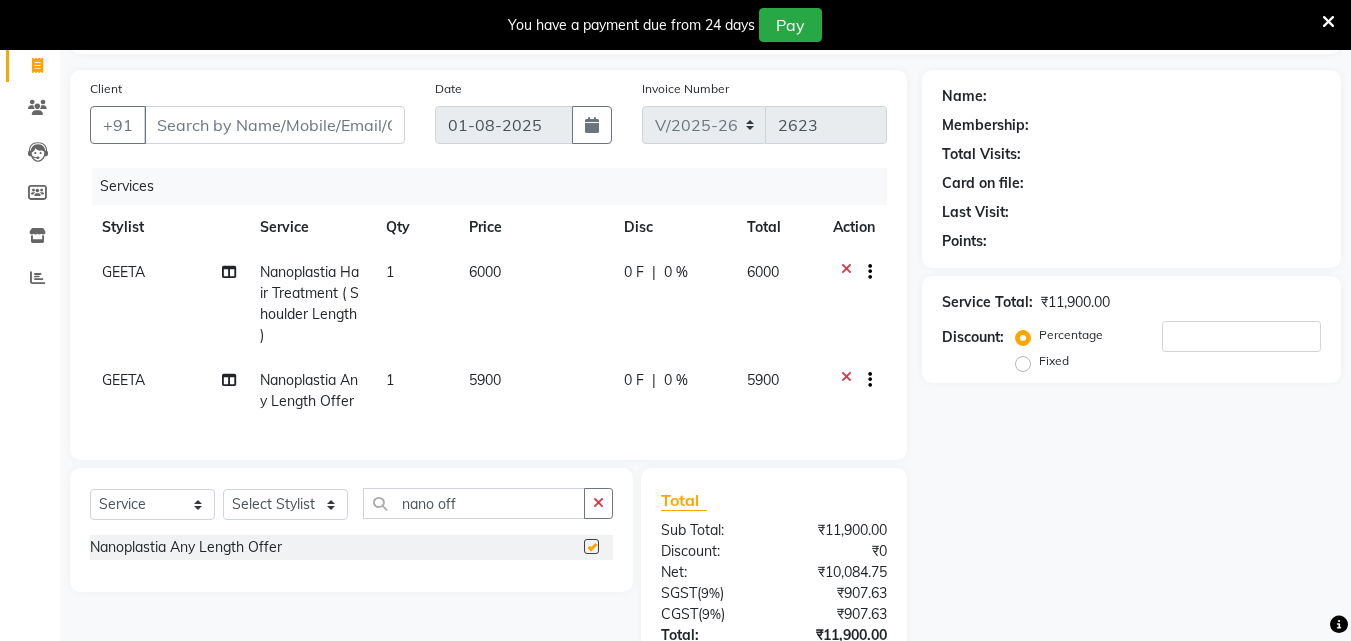 checkbox on "false" 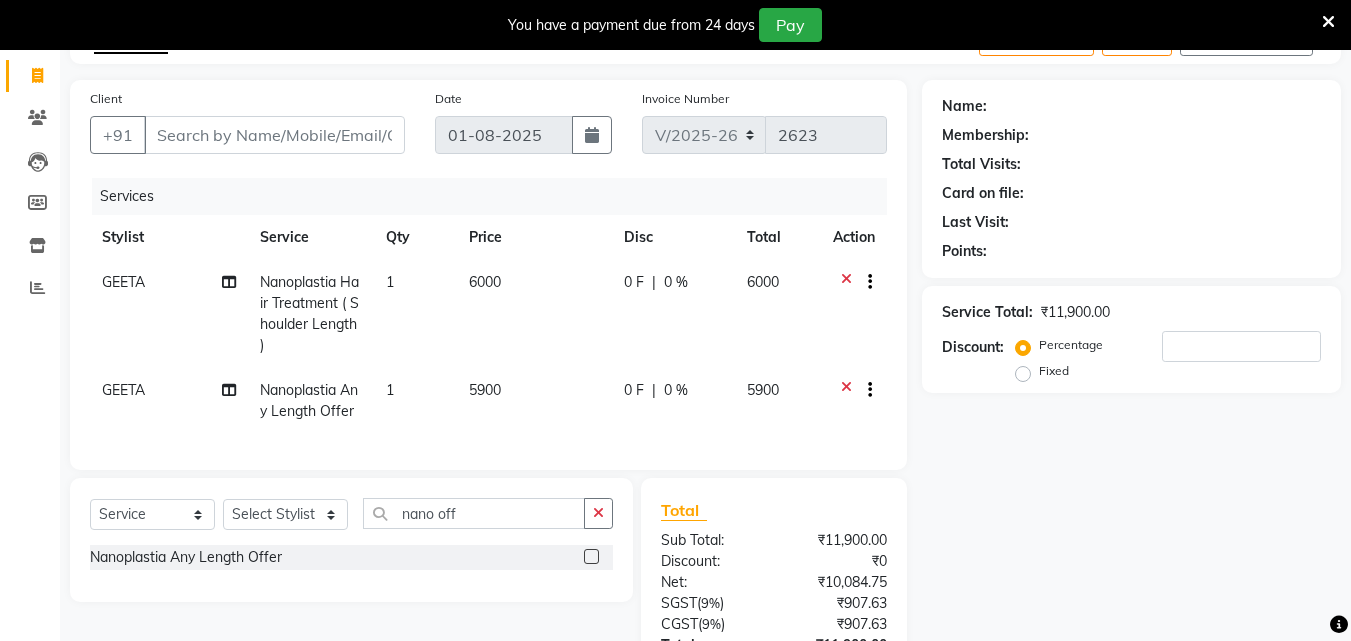 scroll, scrollTop: 96, scrollLeft: 0, axis: vertical 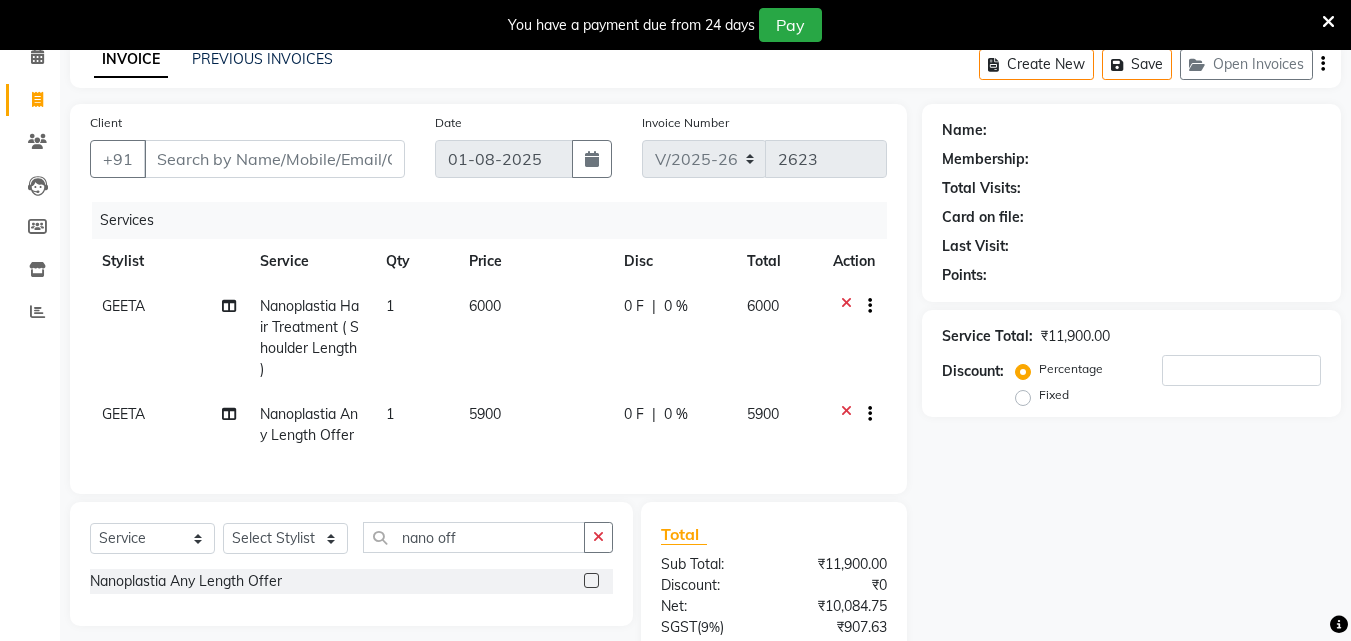 click 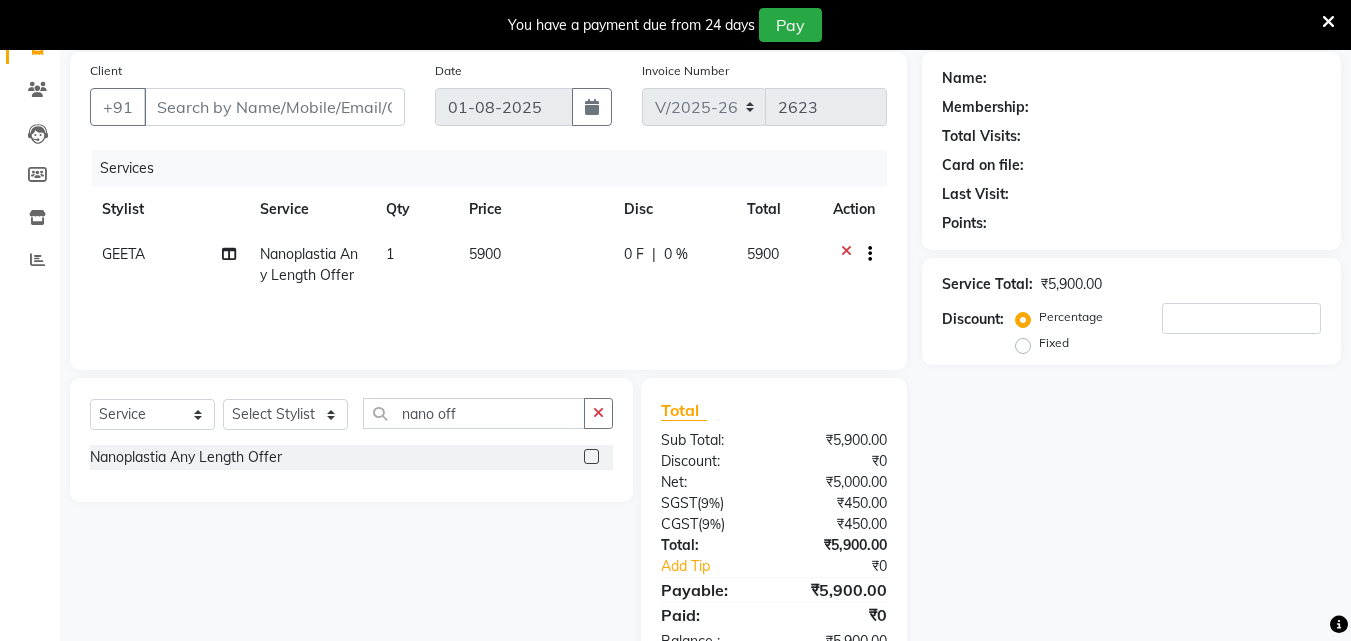 scroll, scrollTop: 0, scrollLeft: 0, axis: both 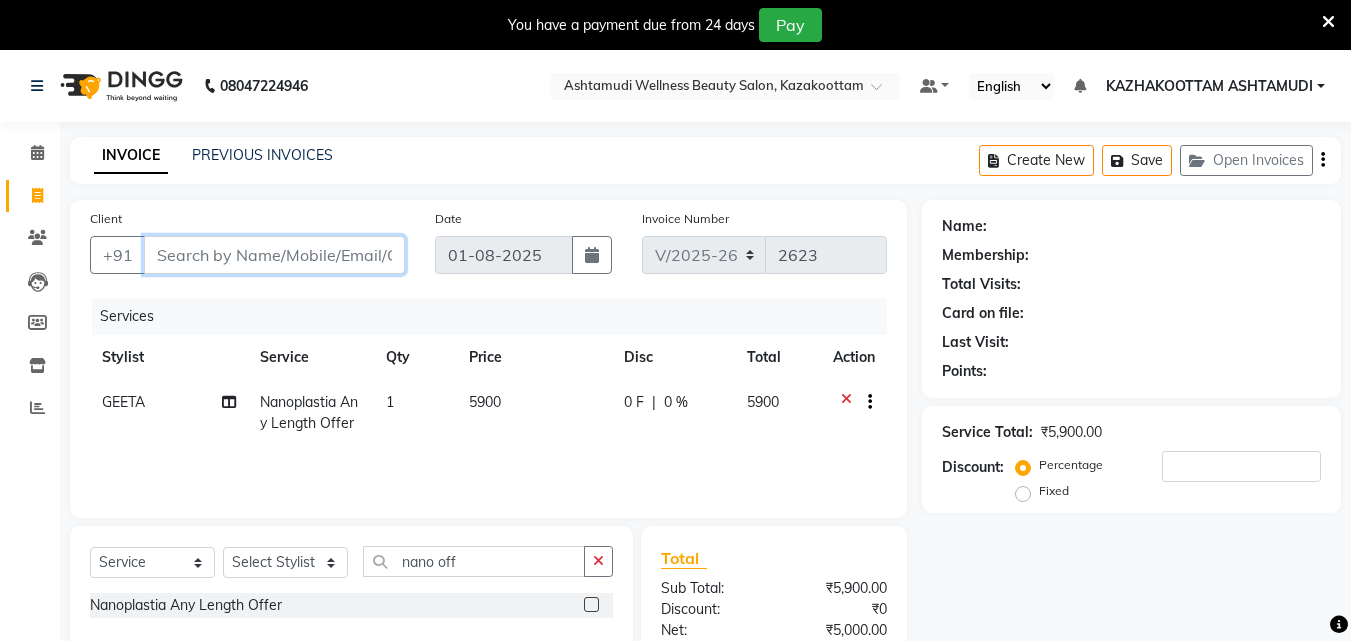 click on "Client" at bounding box center (274, 255) 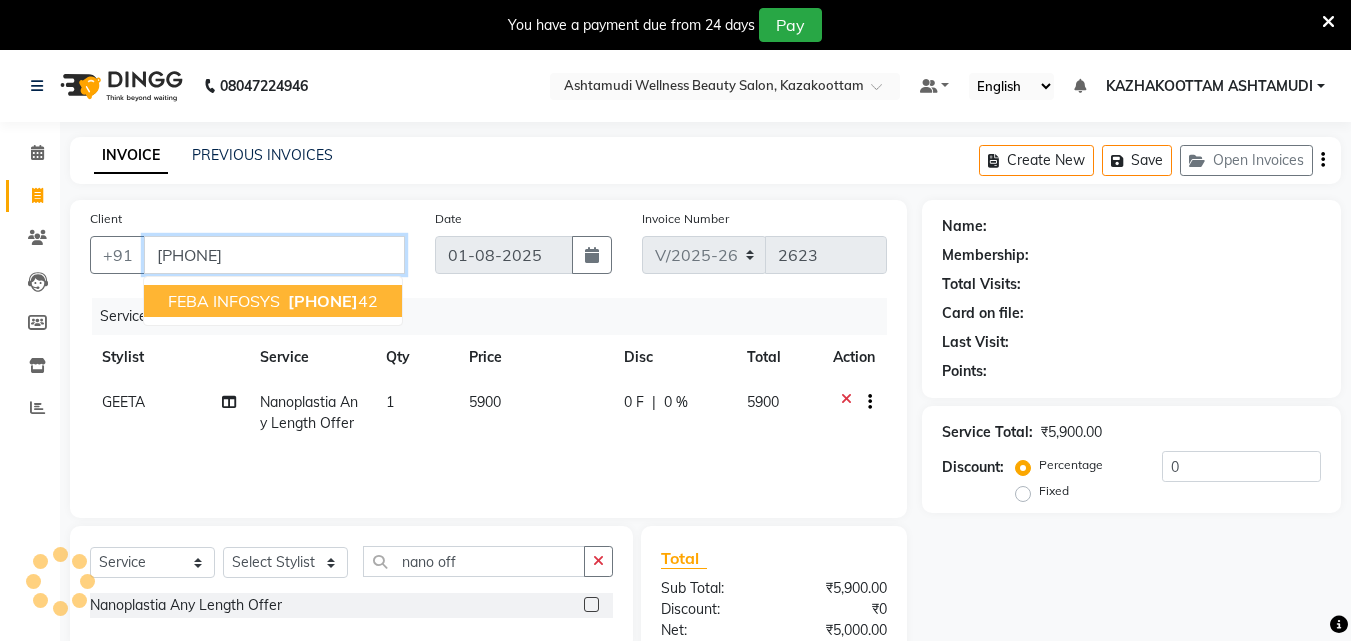 type on "9497435742" 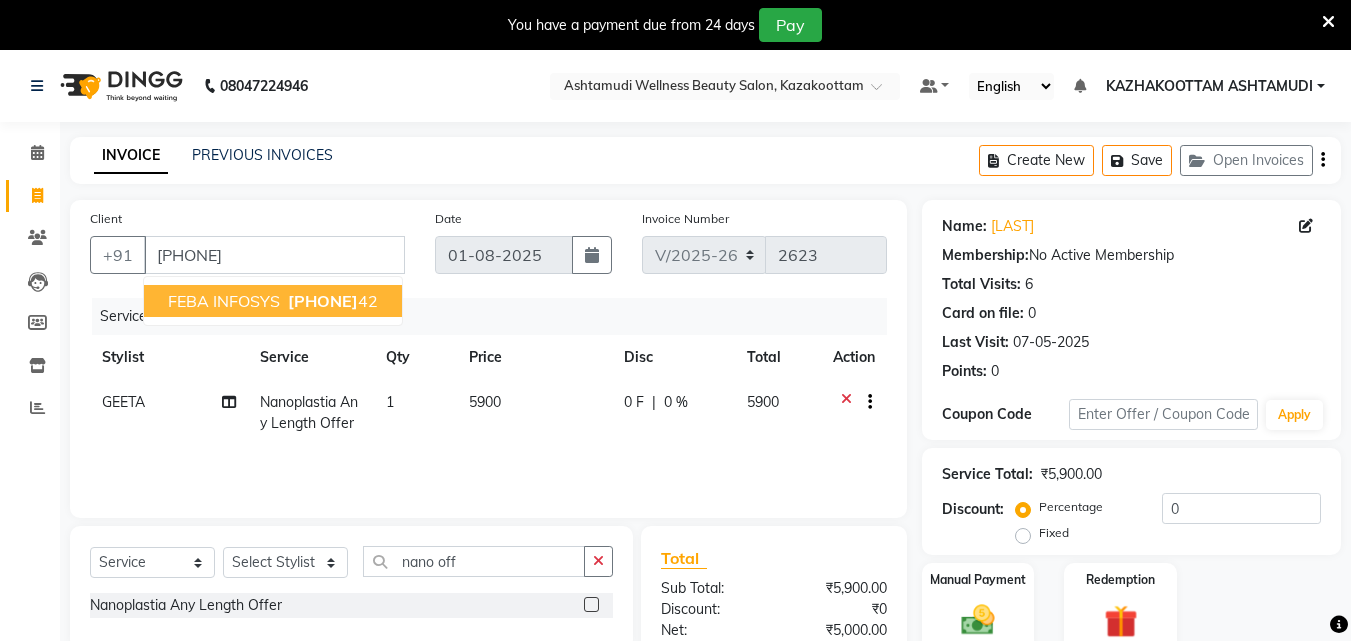 click on "FEBA INFOSYS" at bounding box center (224, 301) 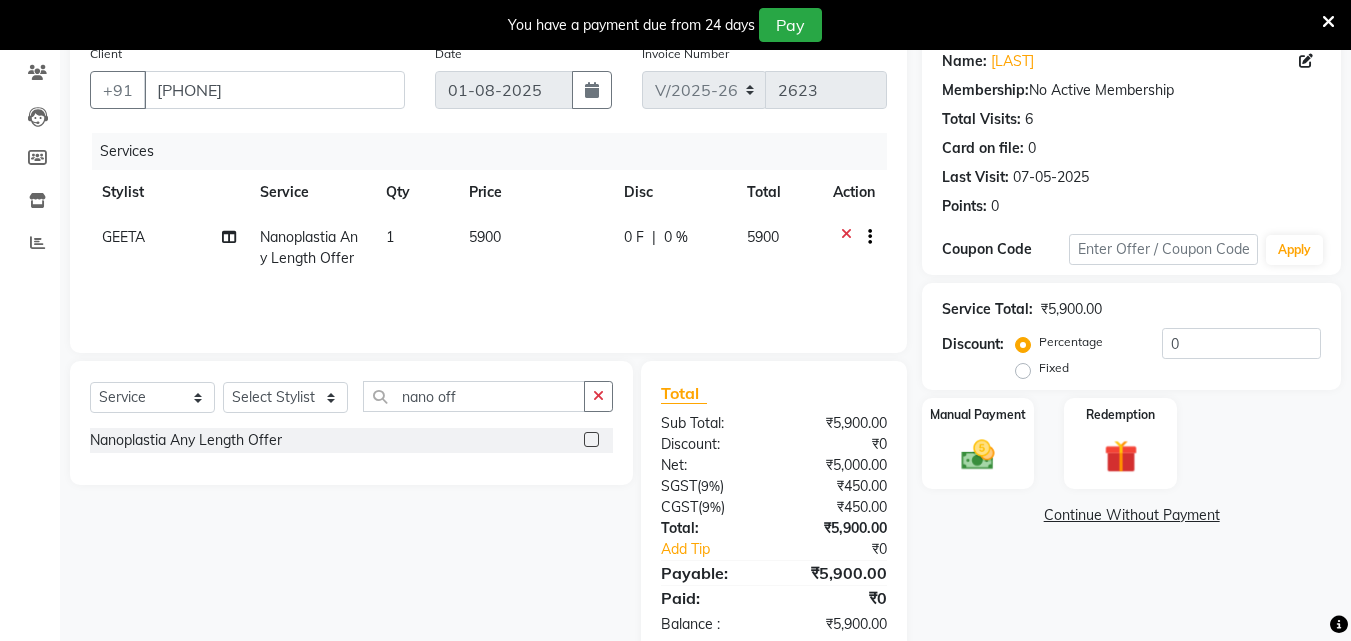 scroll, scrollTop: 200, scrollLeft: 0, axis: vertical 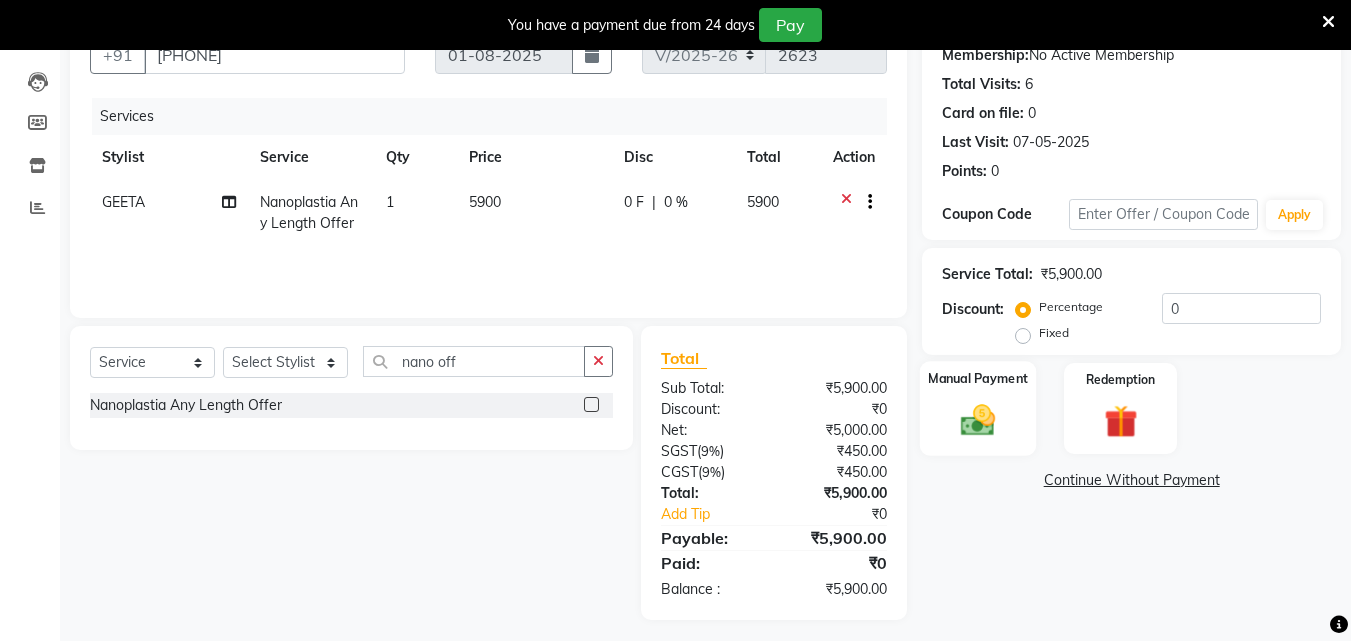 click 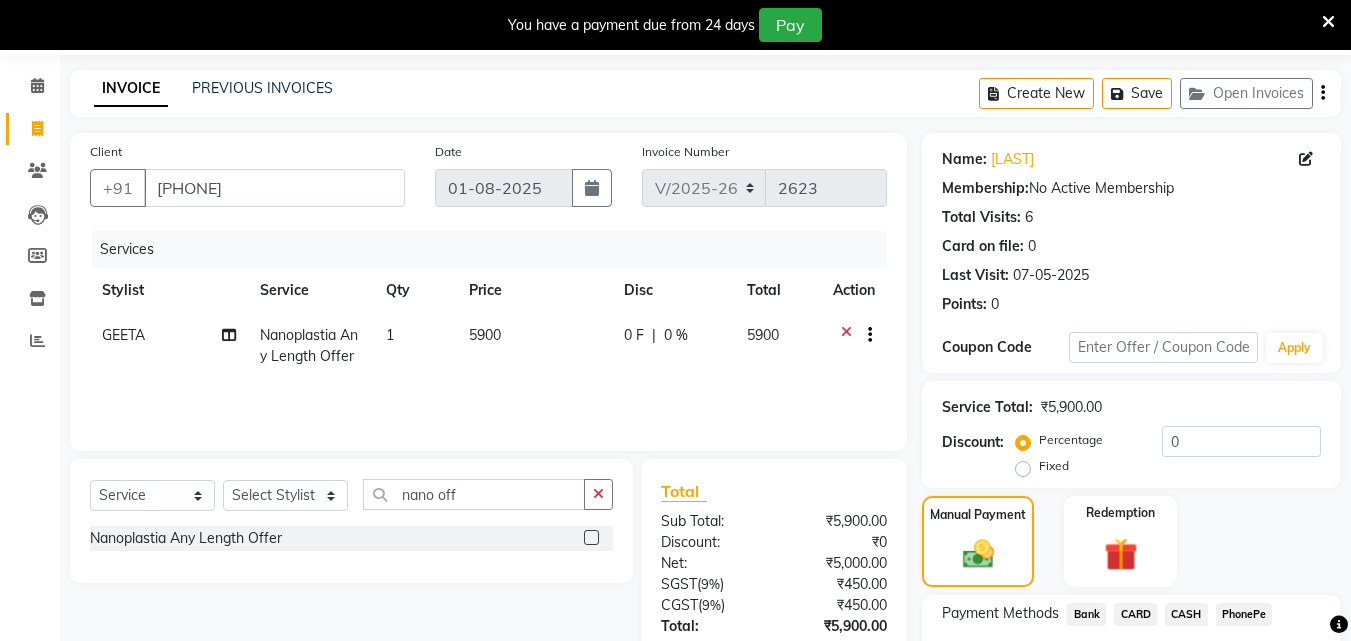 scroll, scrollTop: 200, scrollLeft: 0, axis: vertical 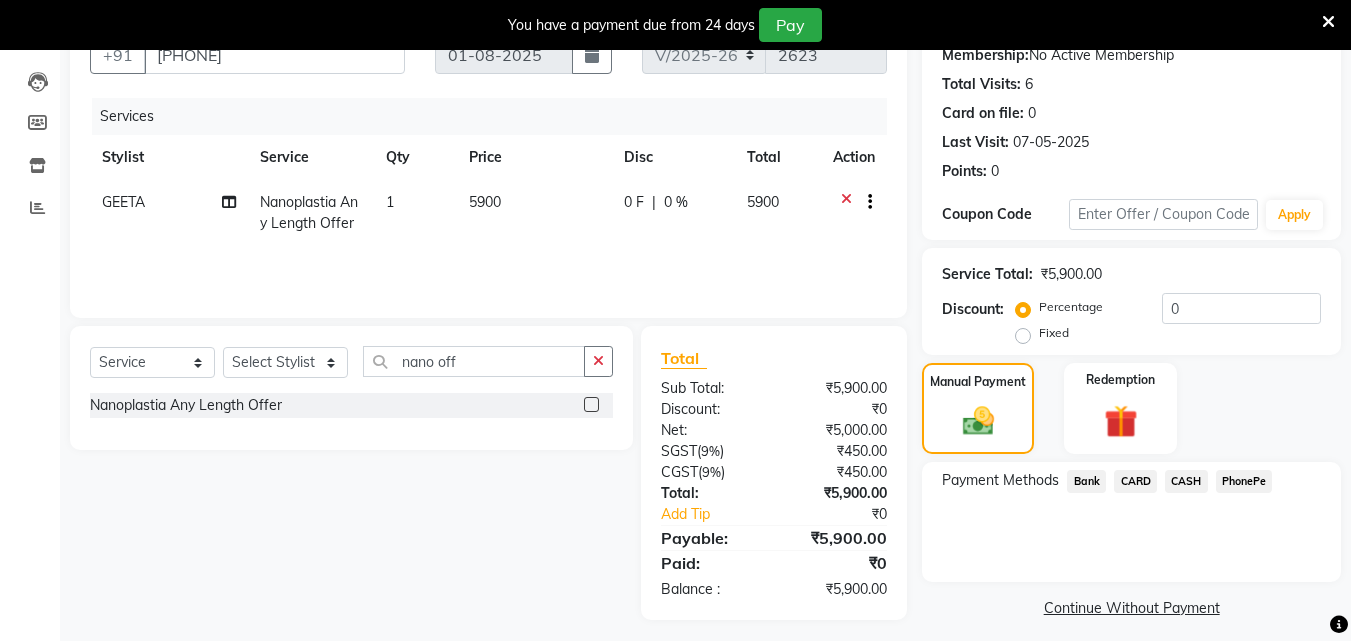 click on "PhonePe" 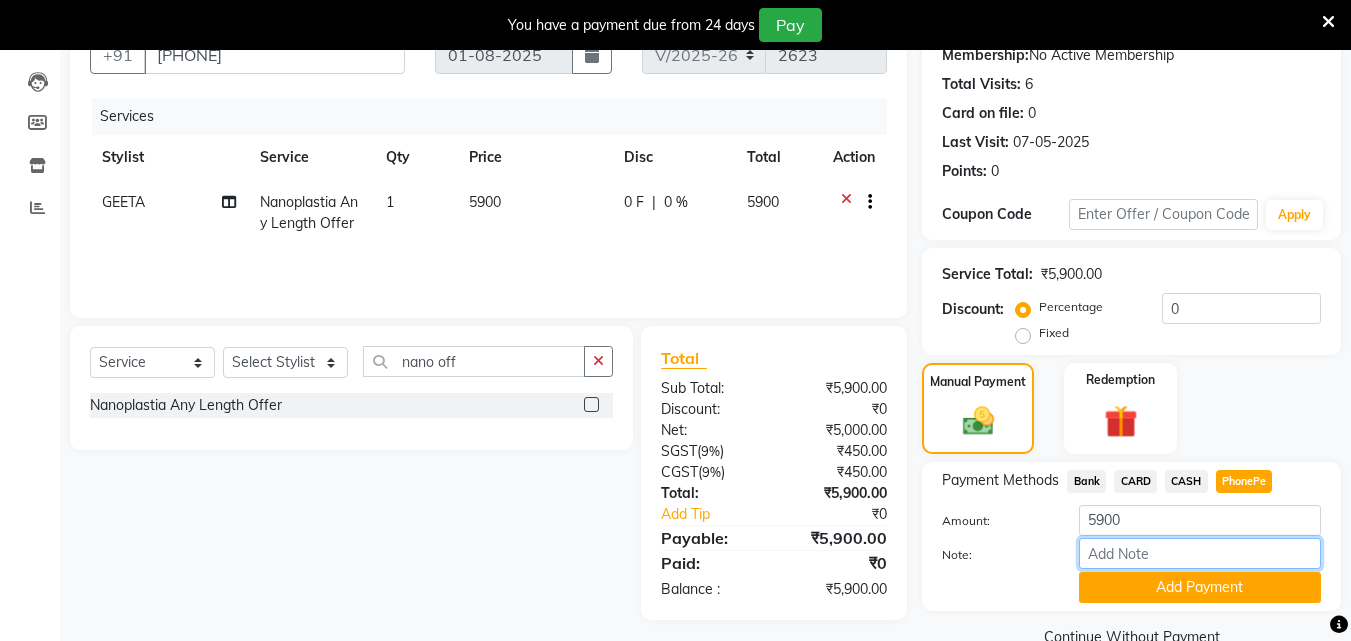 click on "Note:" at bounding box center (1200, 553) 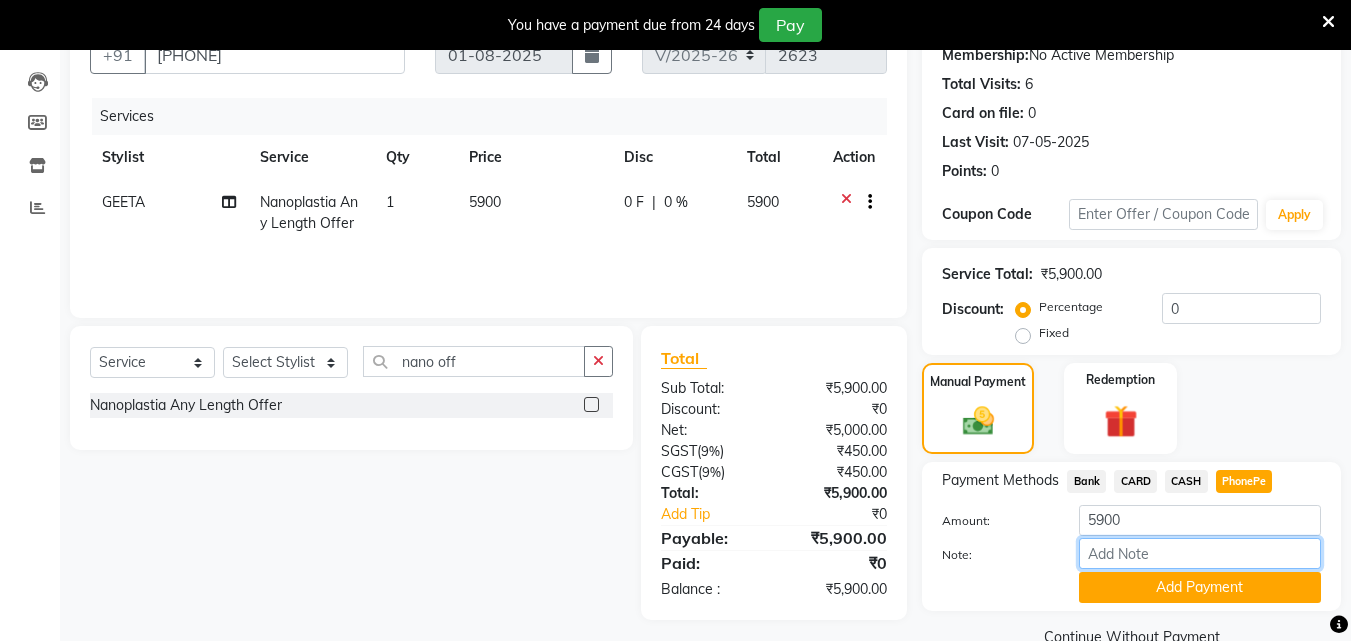 type on "[FIRST]" 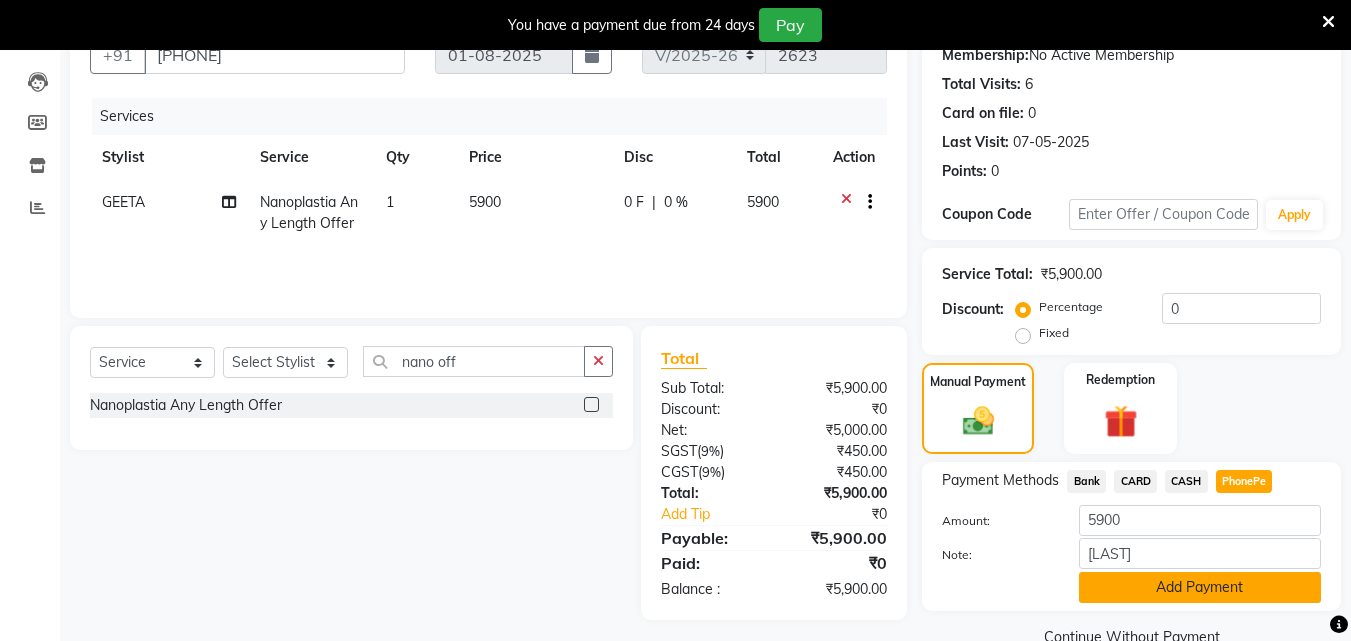 click on "Add Payment" 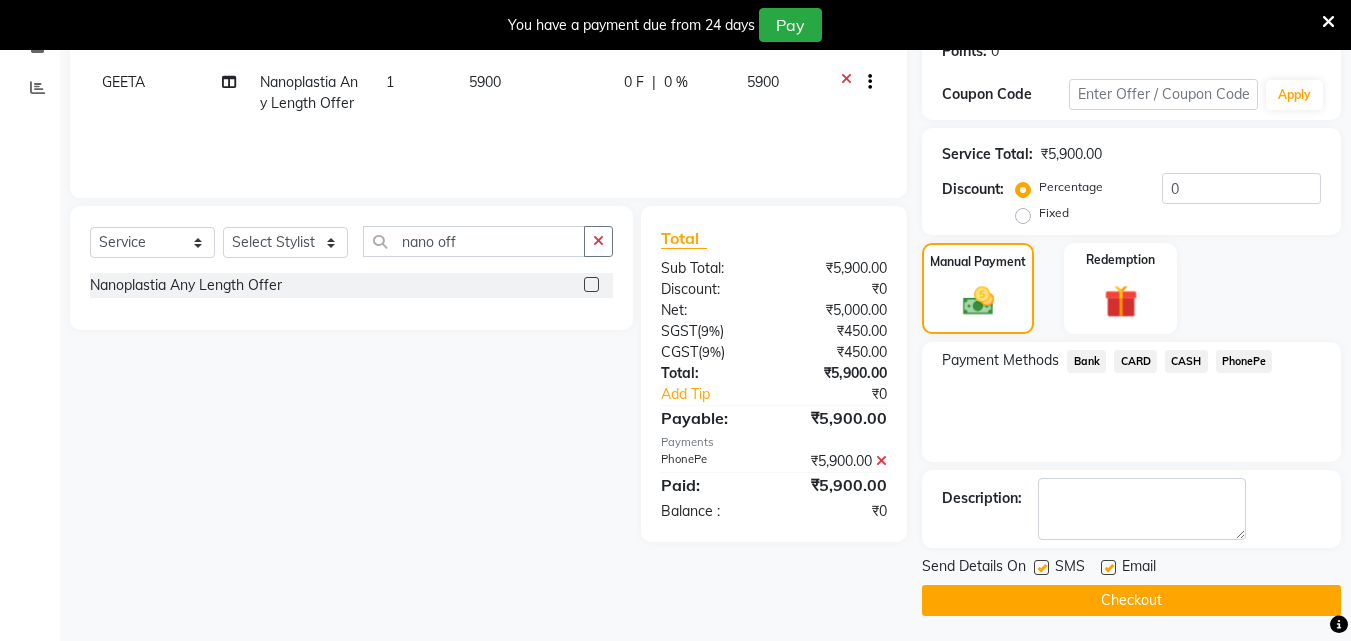 scroll, scrollTop: 325, scrollLeft: 0, axis: vertical 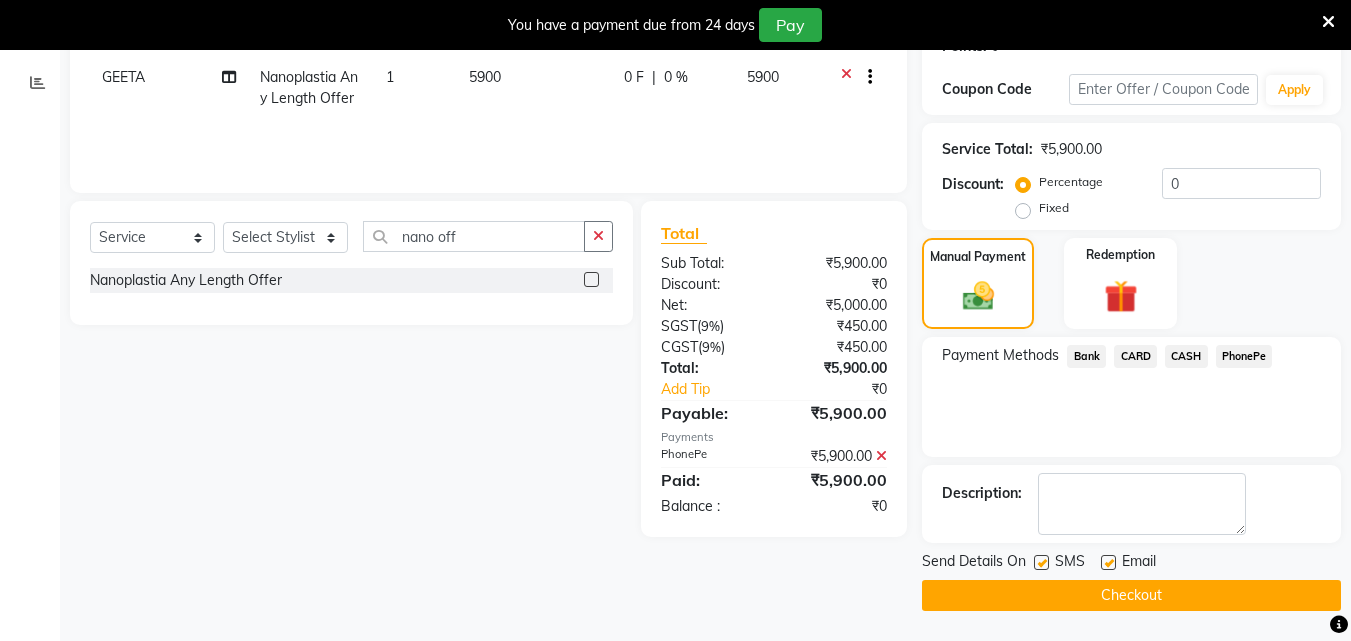click 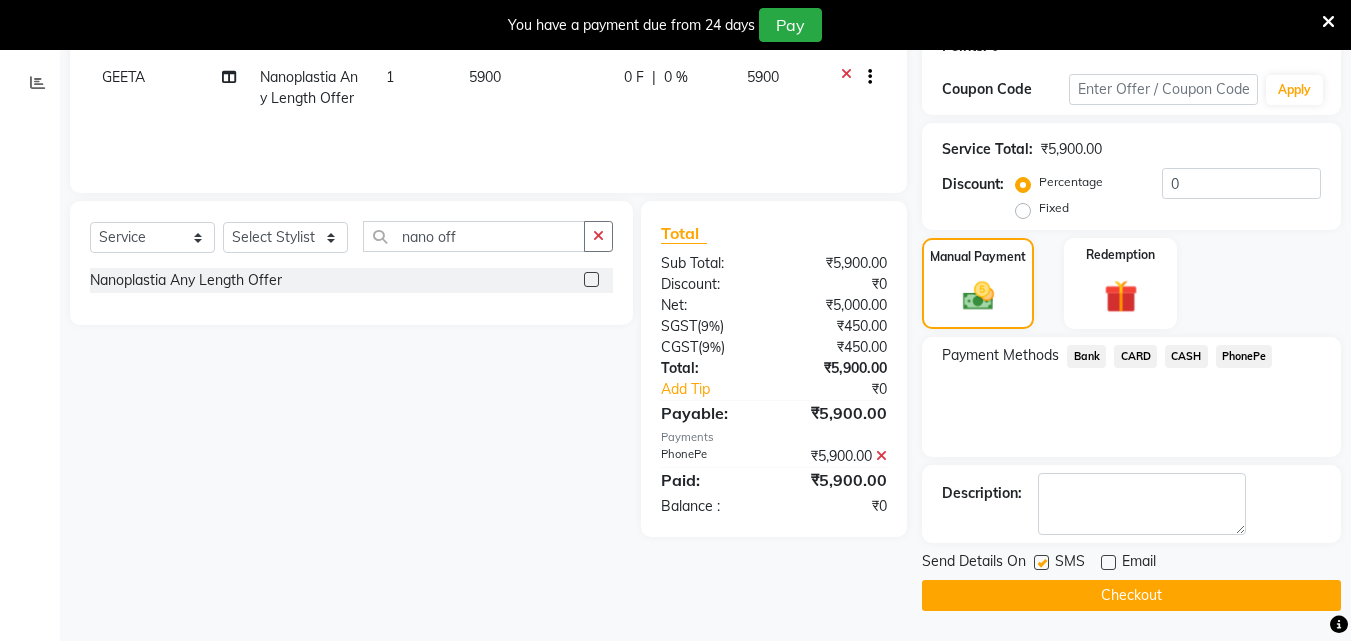 click on "Checkout" 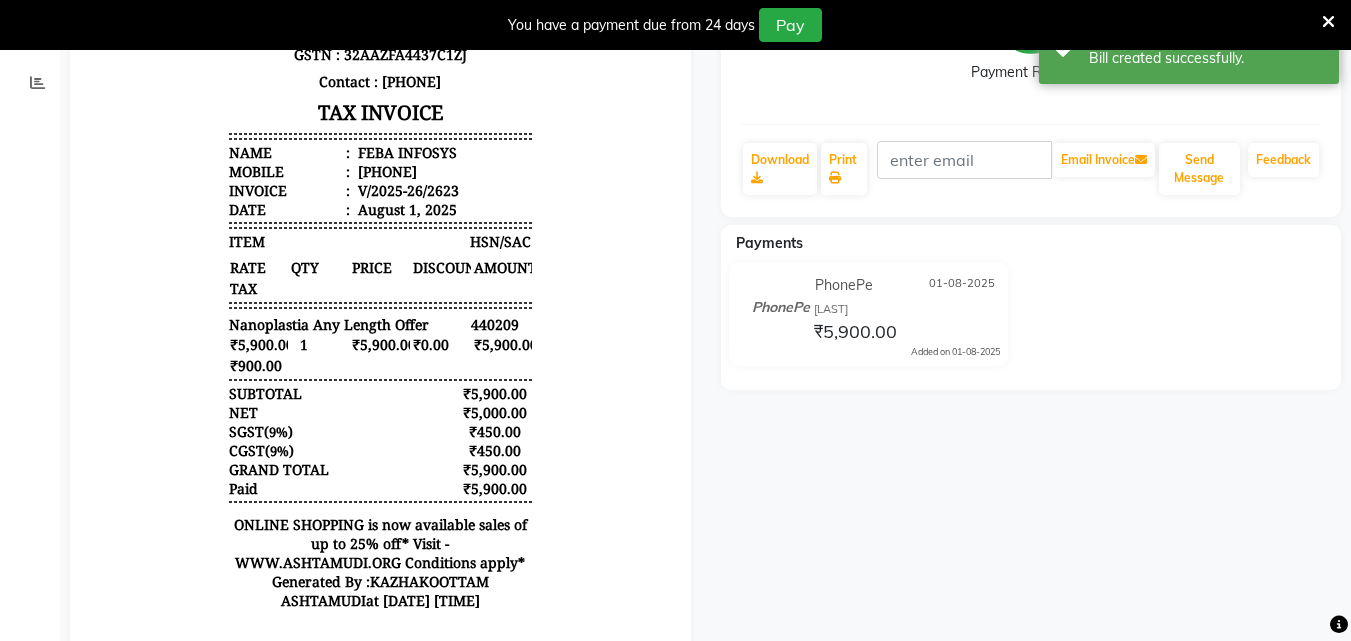 scroll, scrollTop: 0, scrollLeft: 0, axis: both 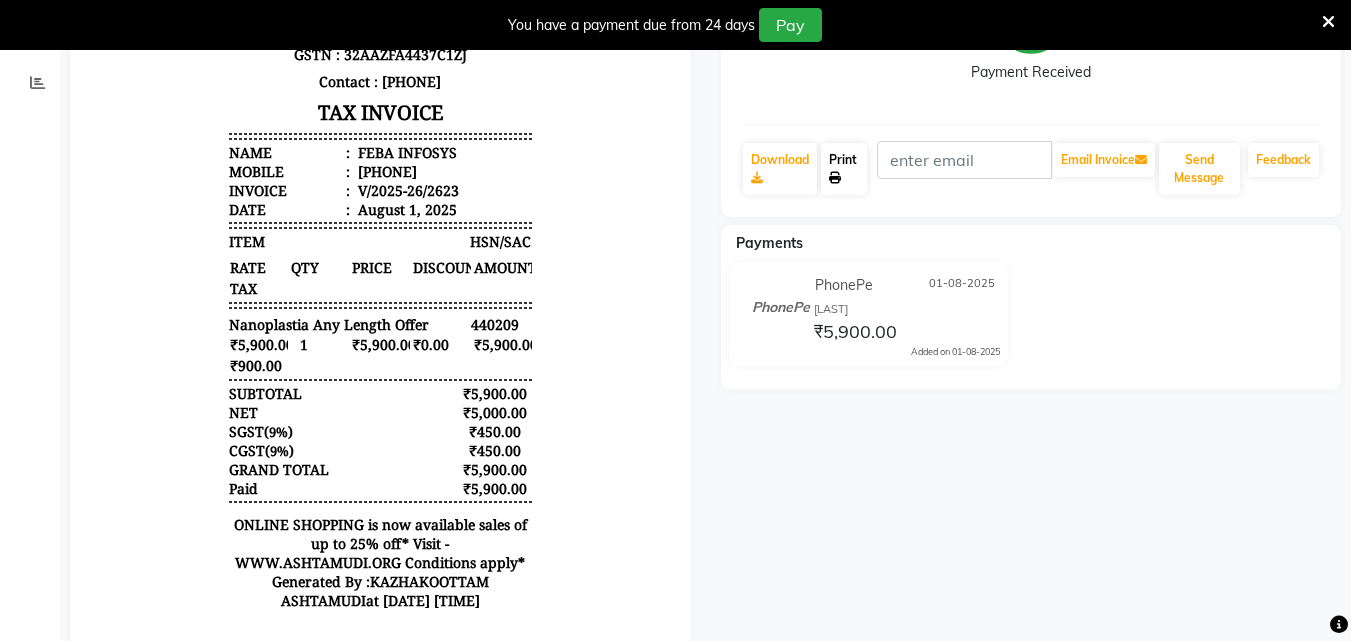 click on "Print" 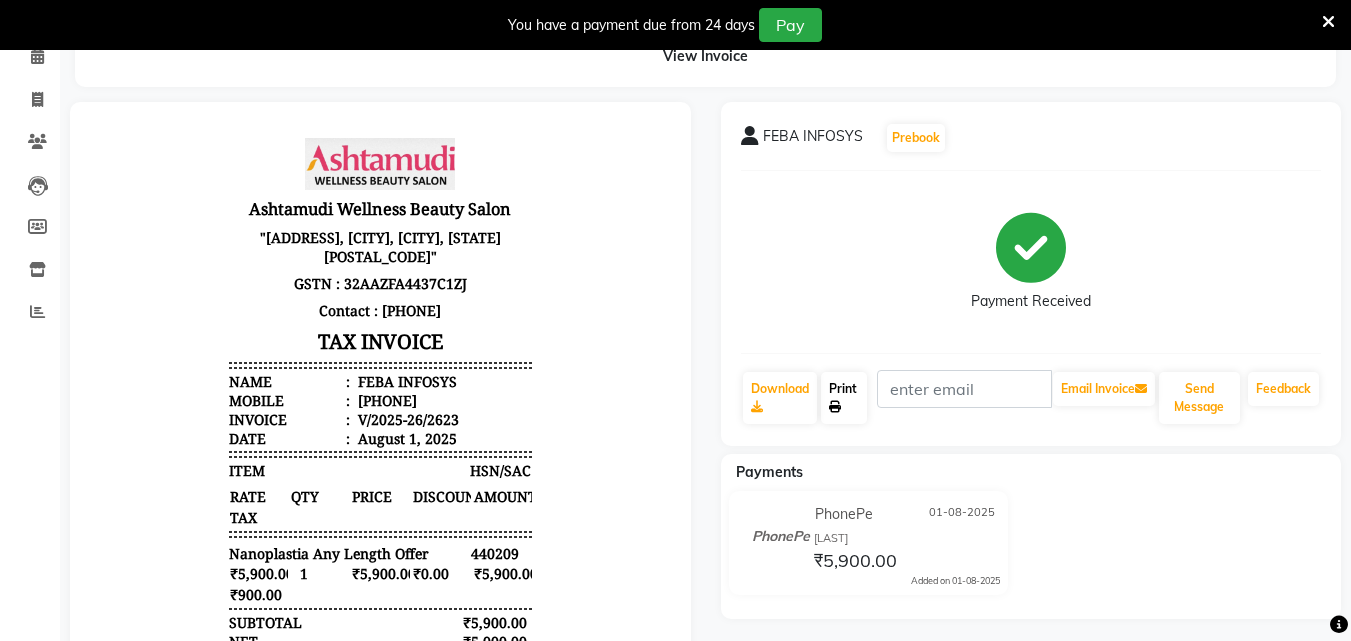 scroll, scrollTop: 25, scrollLeft: 0, axis: vertical 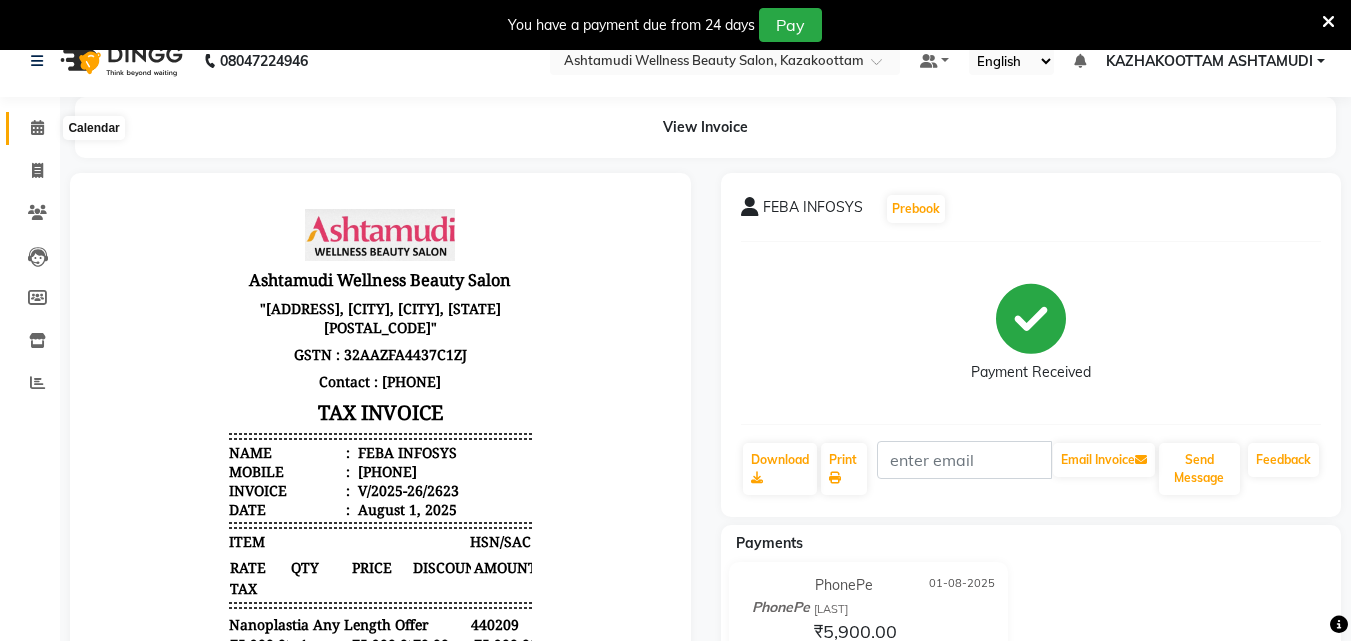click 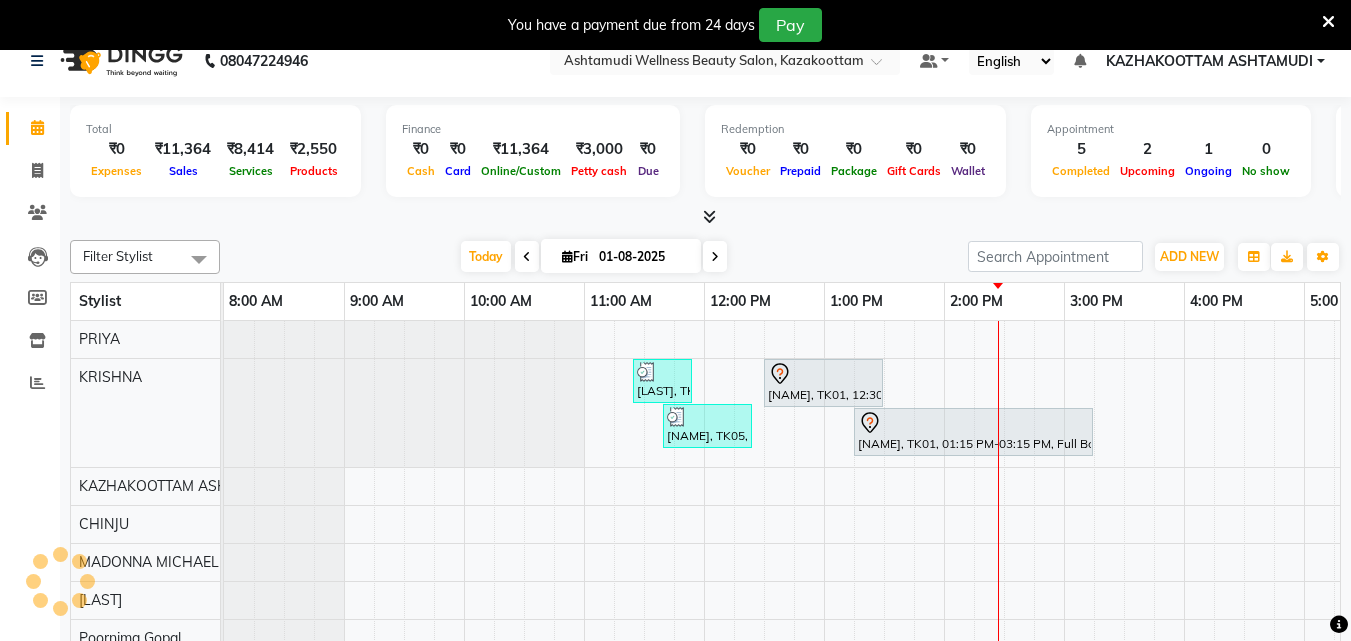 scroll, scrollTop: 0, scrollLeft: 0, axis: both 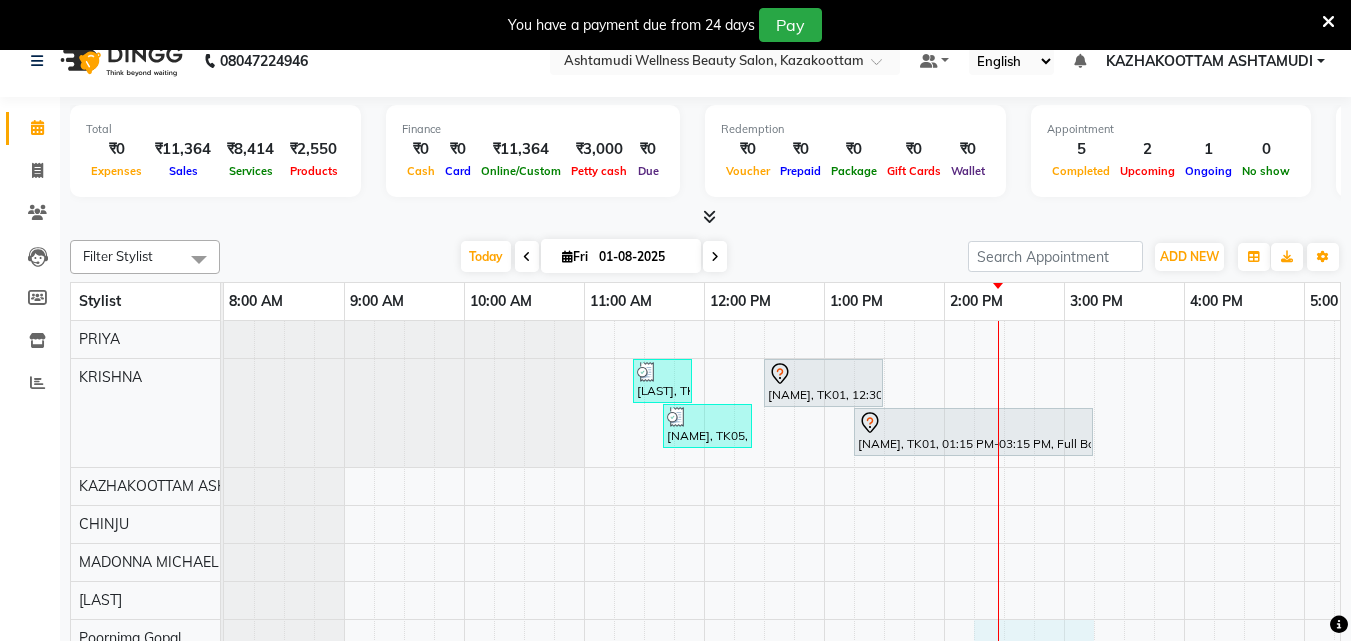 drag, startPoint x: 982, startPoint y: 627, endPoint x: 1068, endPoint y: 626, distance: 86.00581 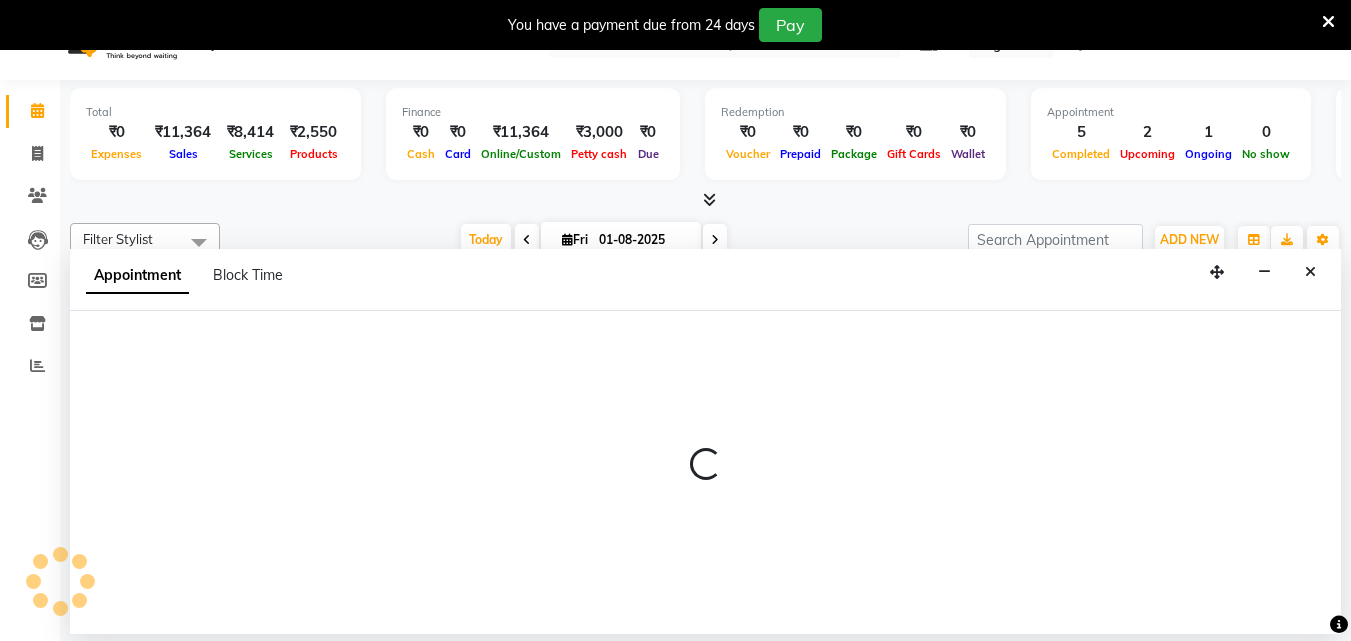 scroll, scrollTop: 50, scrollLeft: 0, axis: vertical 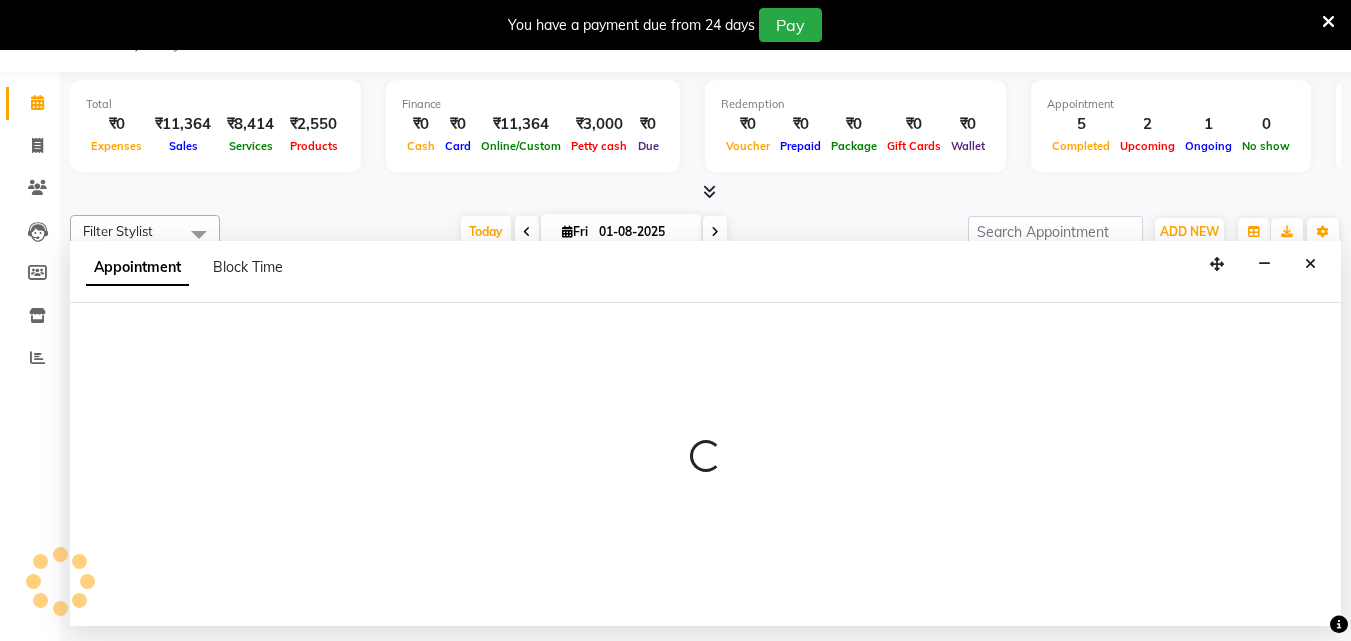 select on "49525" 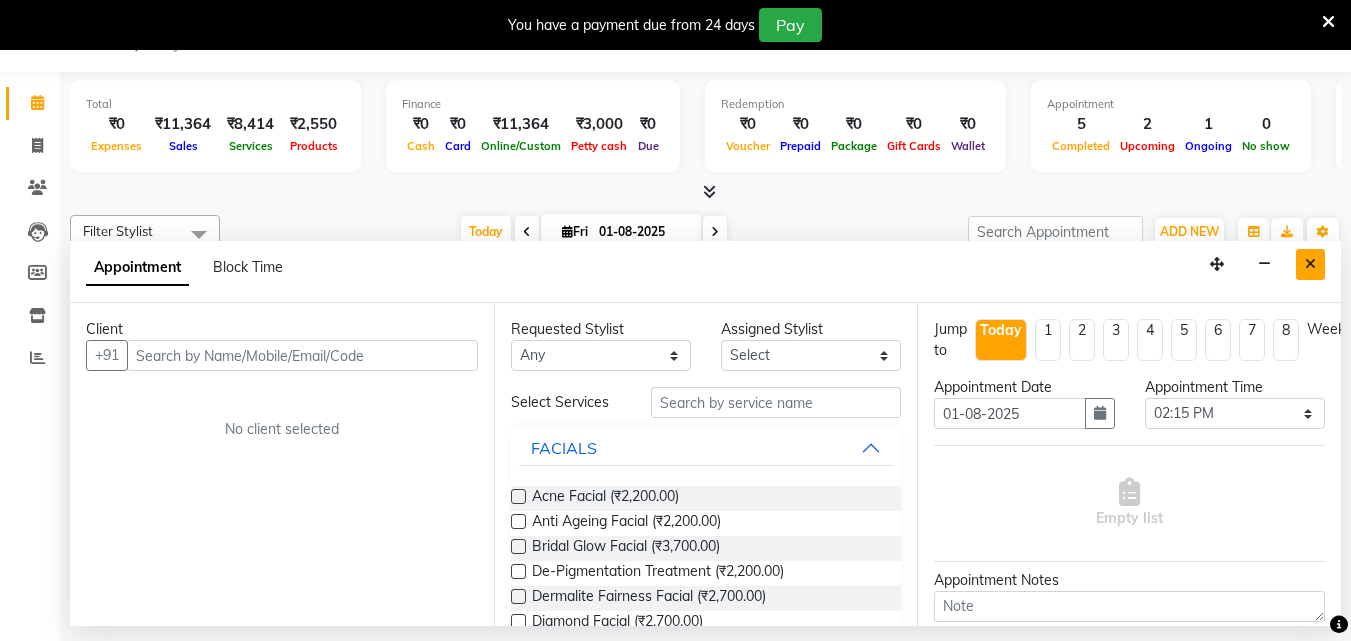 click at bounding box center [1310, 264] 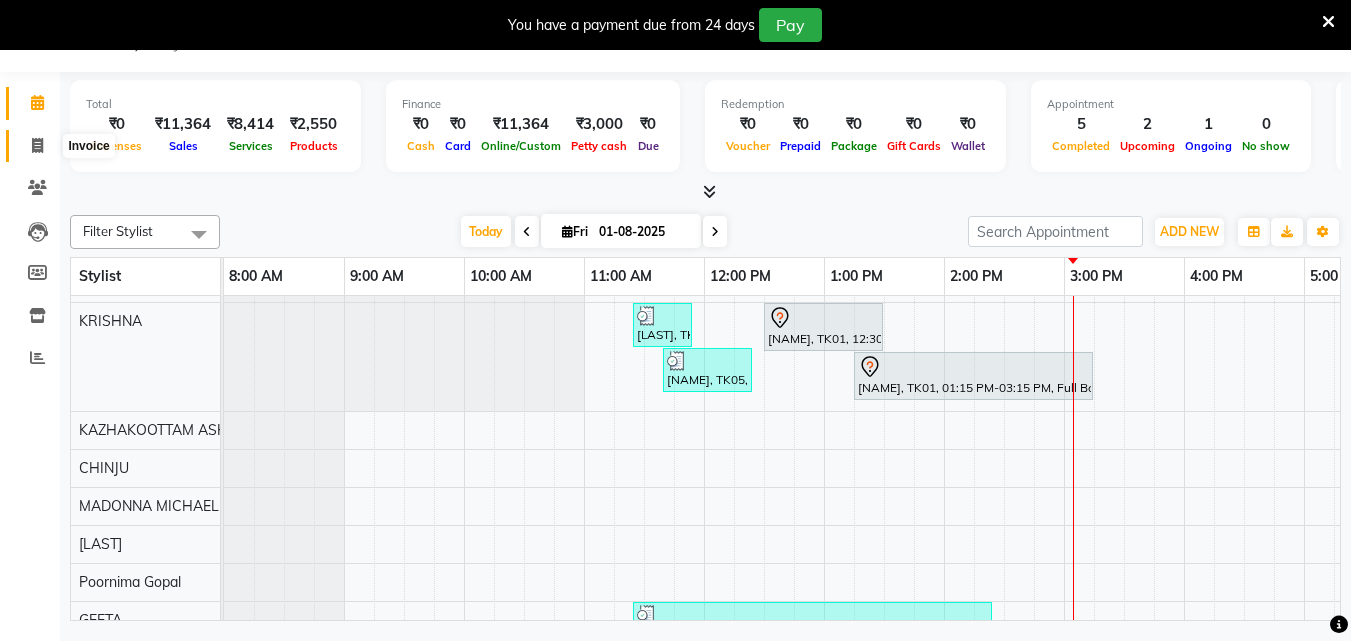 drag, startPoint x: 41, startPoint y: 139, endPoint x: 15, endPoint y: 150, distance: 28.231188 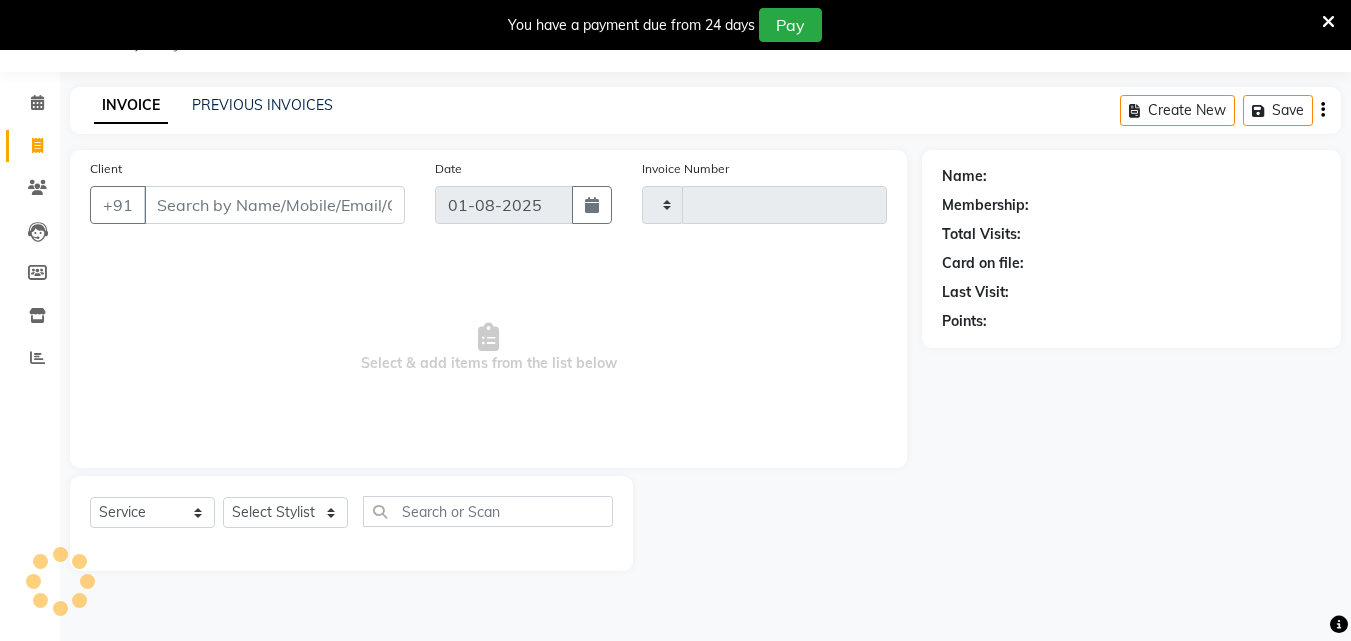 type on "2624" 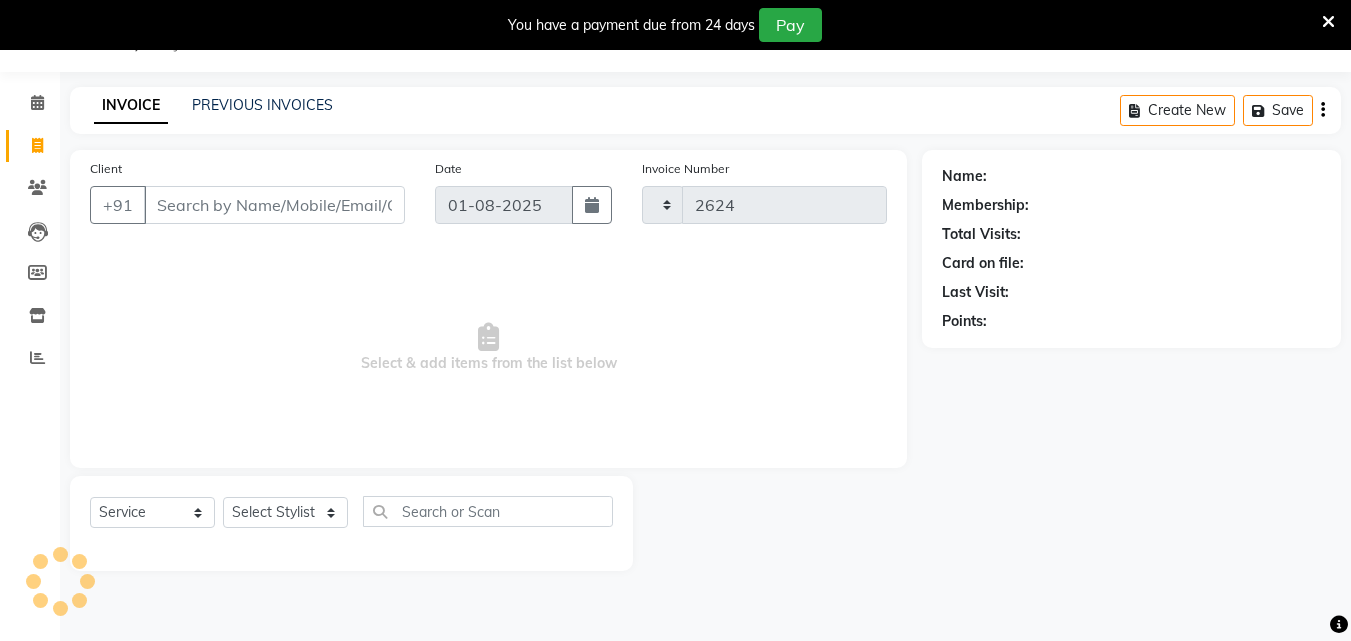 select on "4662" 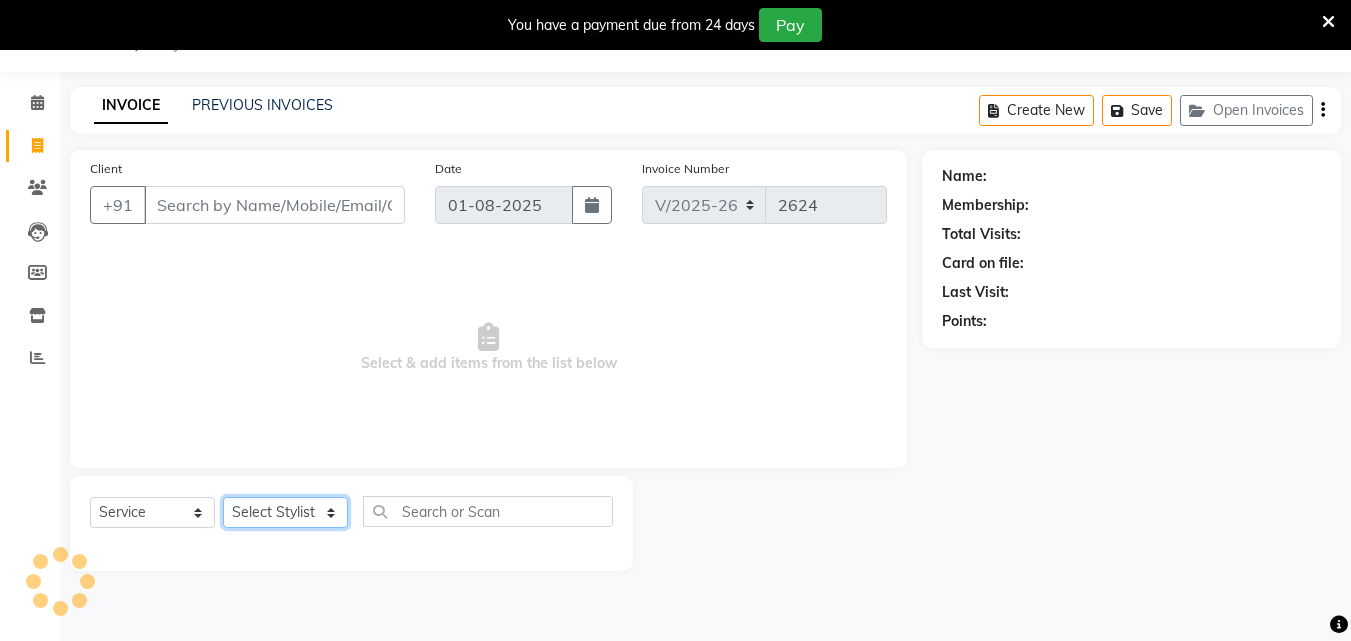 click on "Select Stylist" 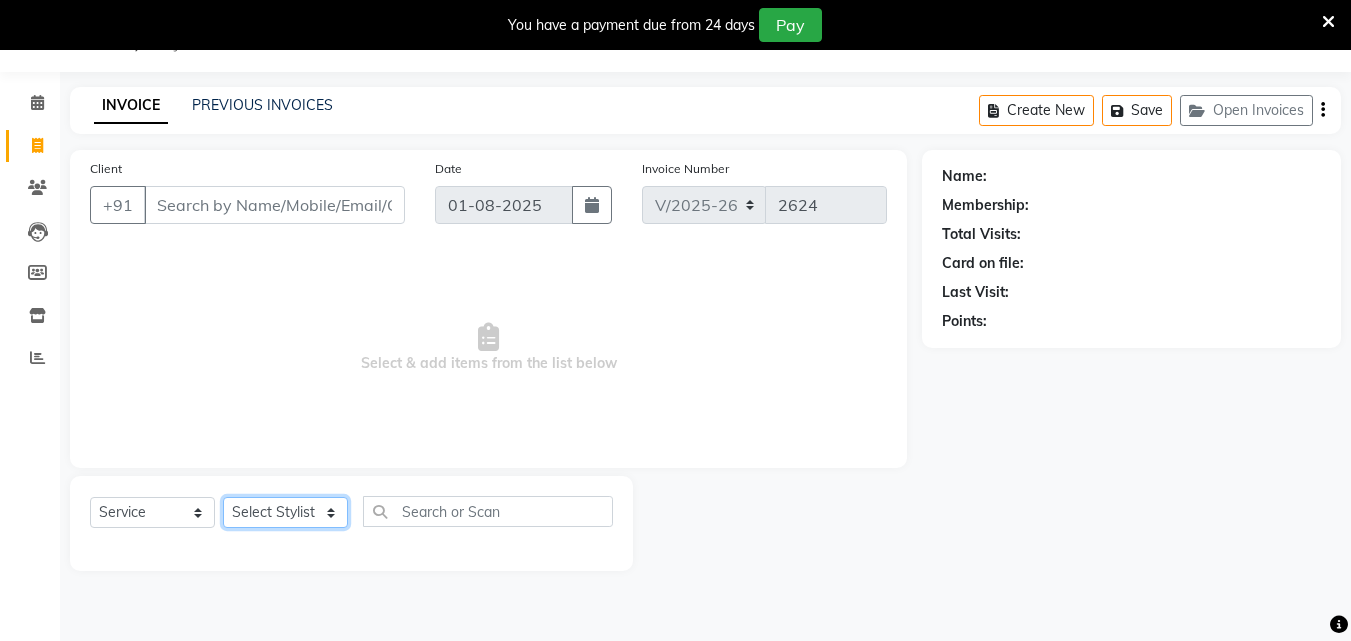 select on "52755" 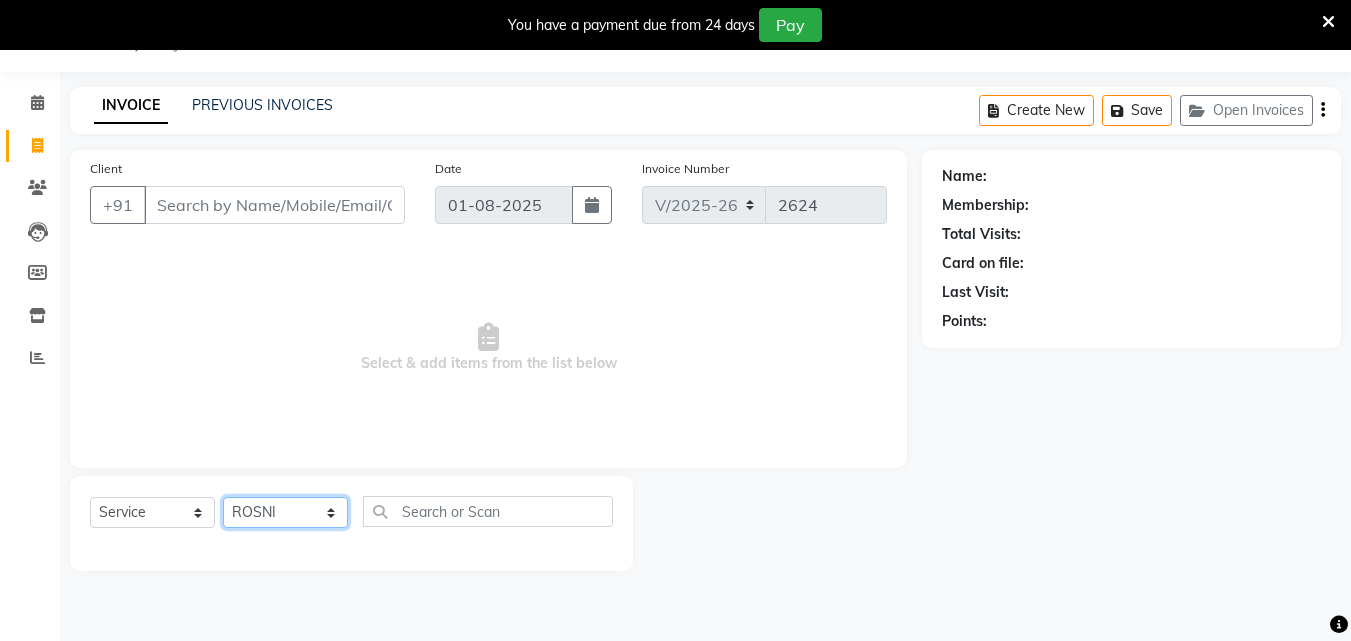 click on "Select Stylist Arya  CHINJU GEETA KAZHAKOOTTAM ASHTAMUDI KRISHNA LEKSHMI MADONNA MICHAEL MINCY VARGHESE Poornima Gopal PRIYA RESHMA ROSNI Sindhu SOORYAMOL" 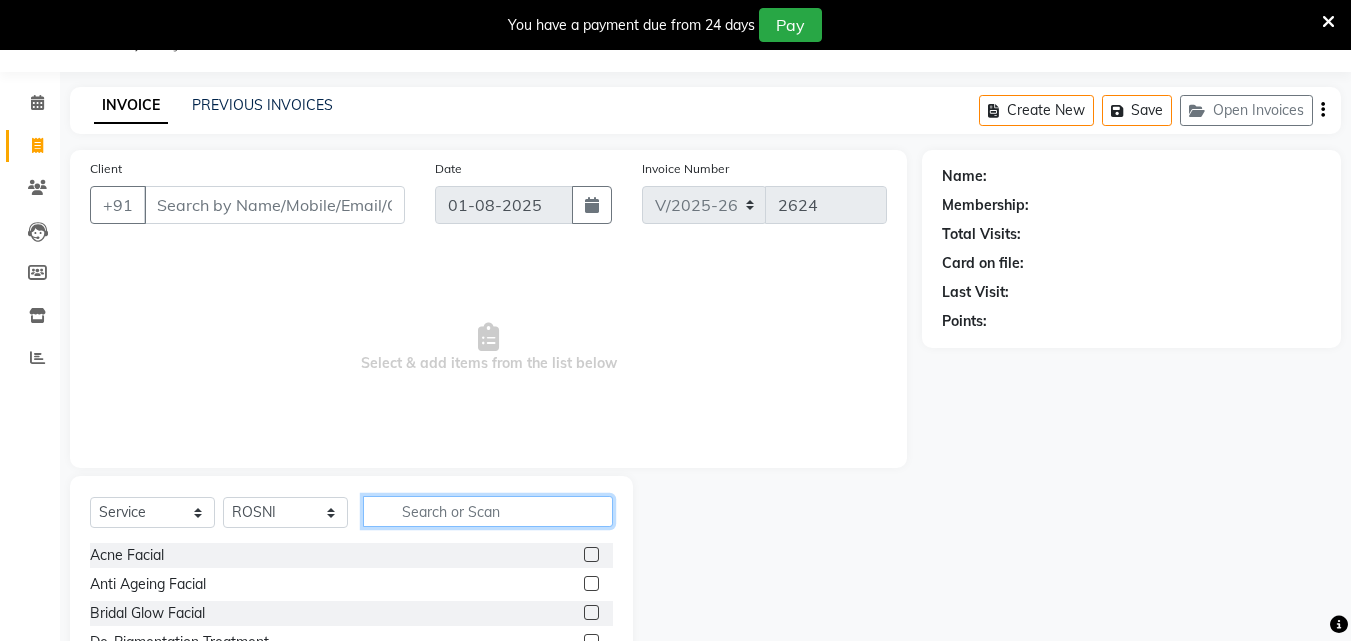 click 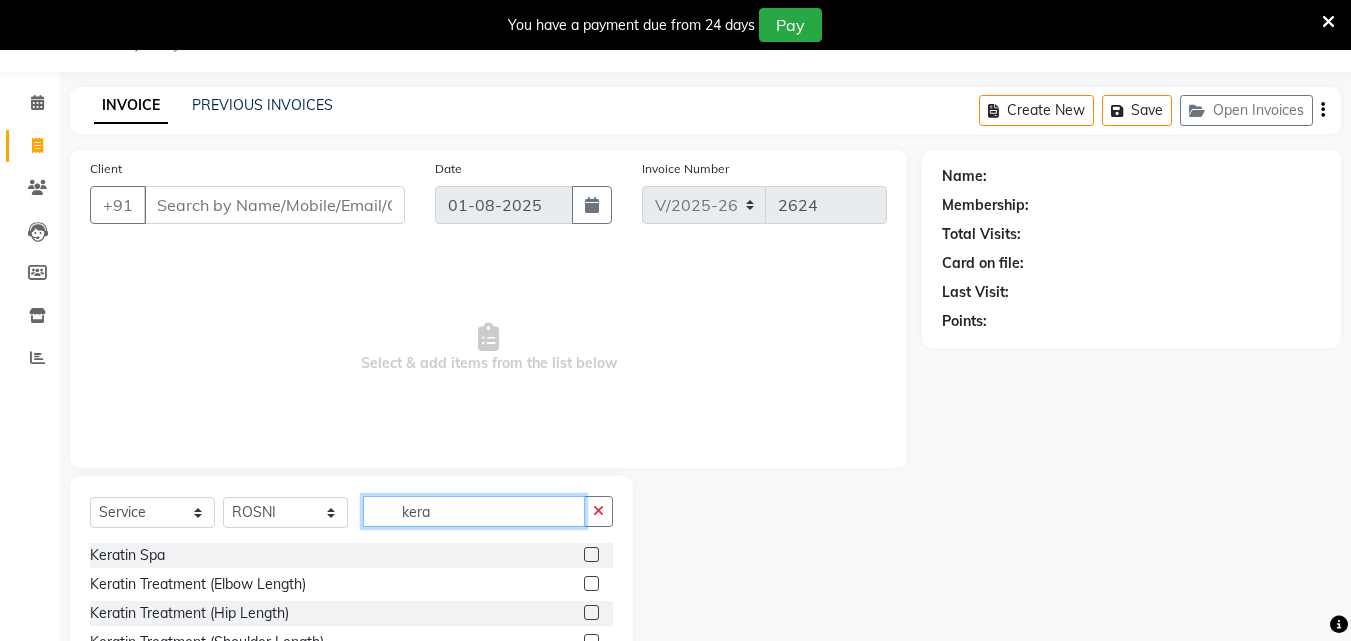 scroll, scrollTop: 150, scrollLeft: 0, axis: vertical 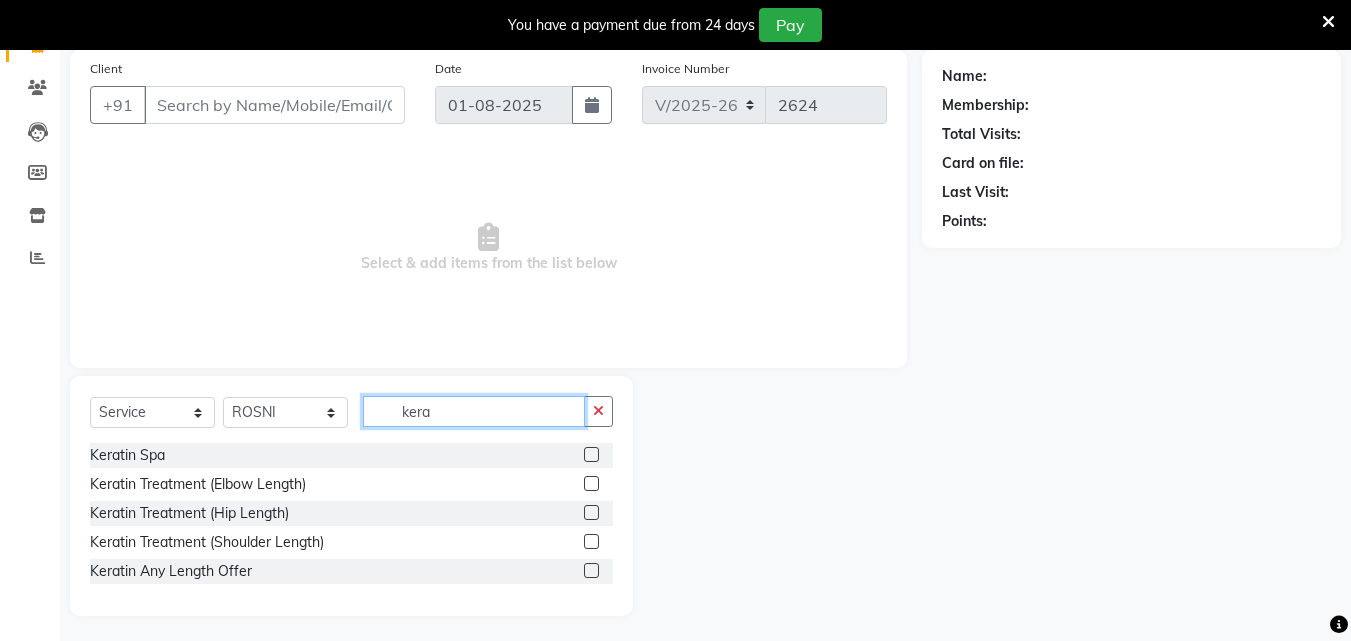 type on "kera" 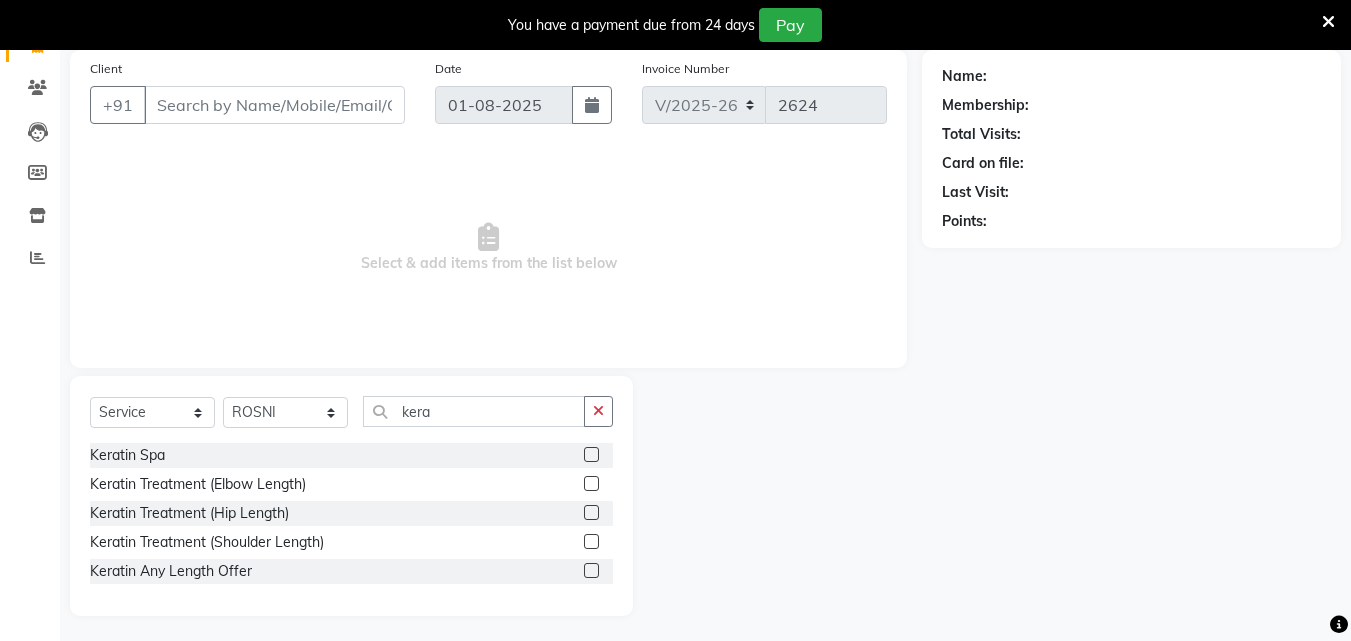 click 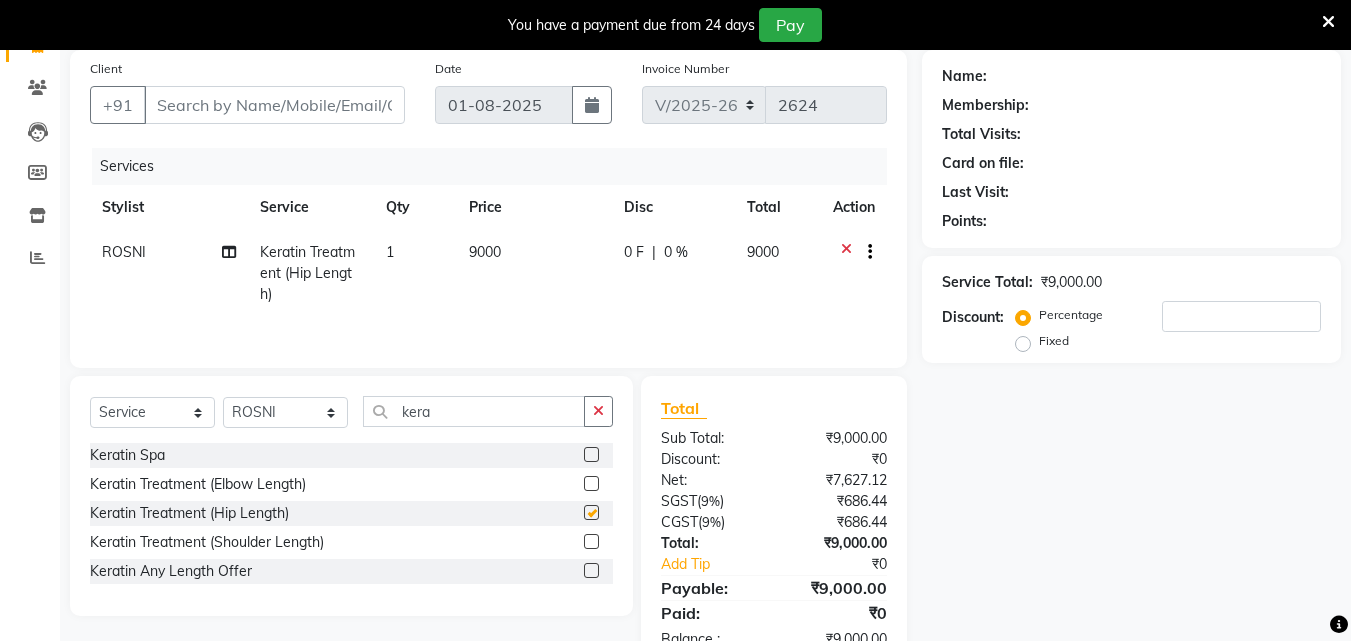 checkbox on "false" 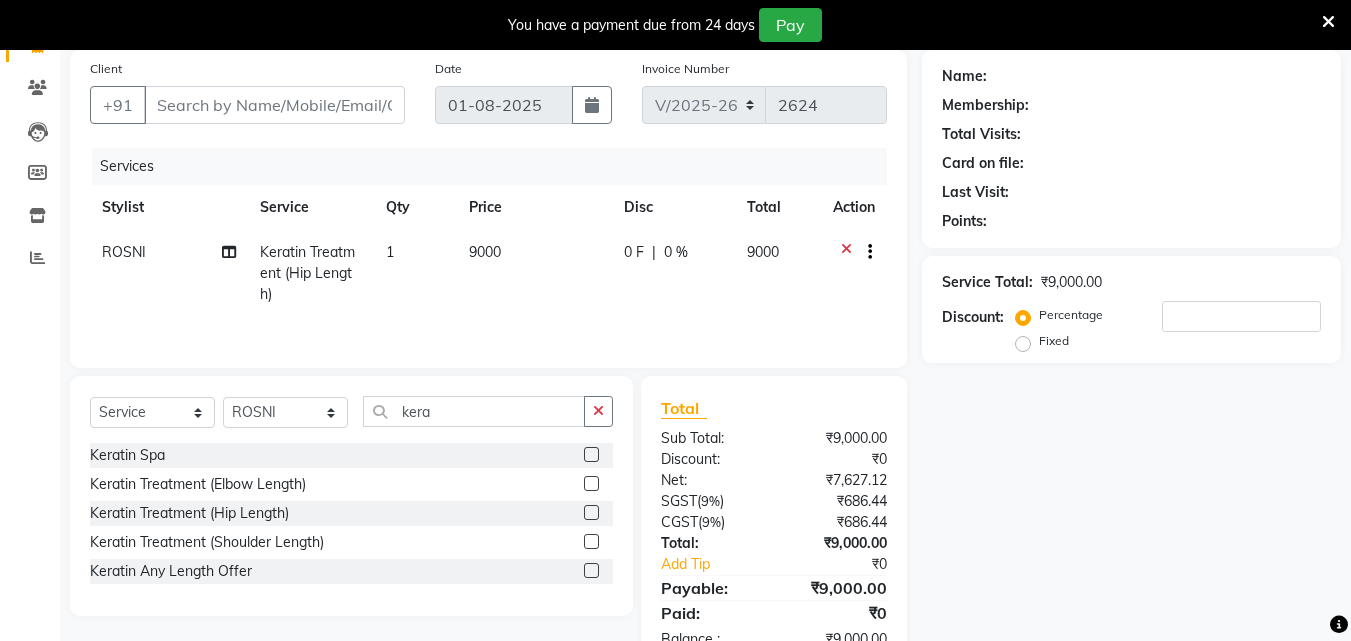 click 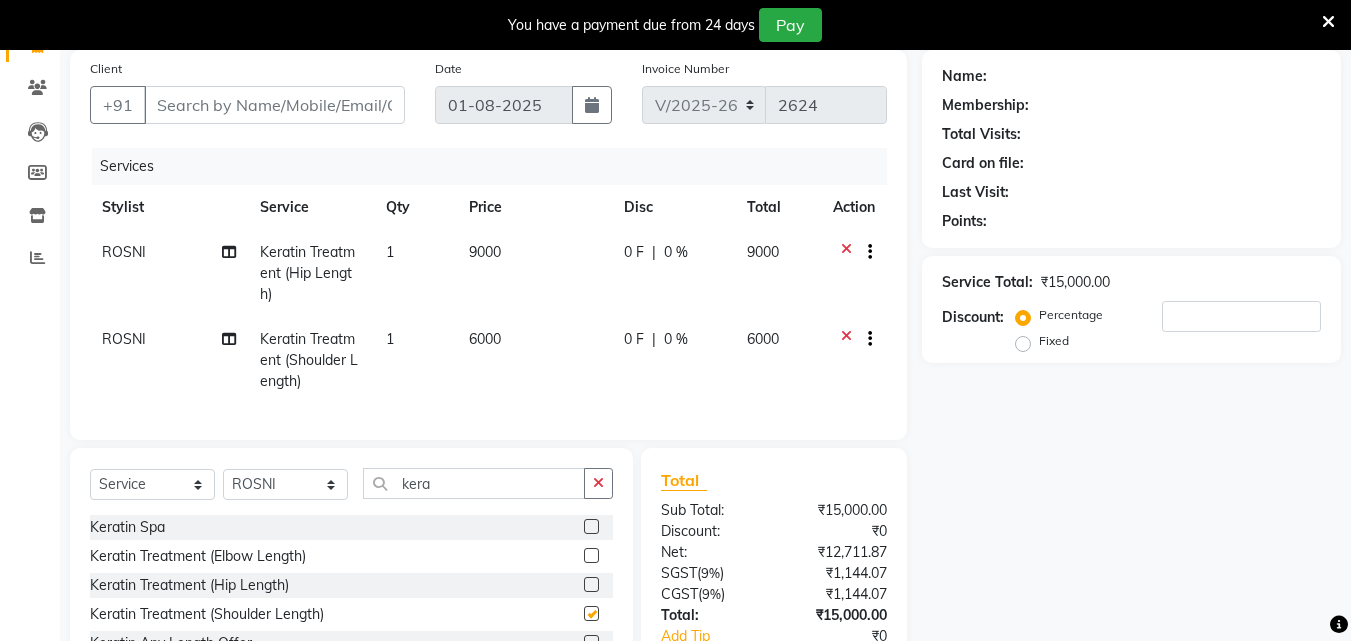 checkbox on "false" 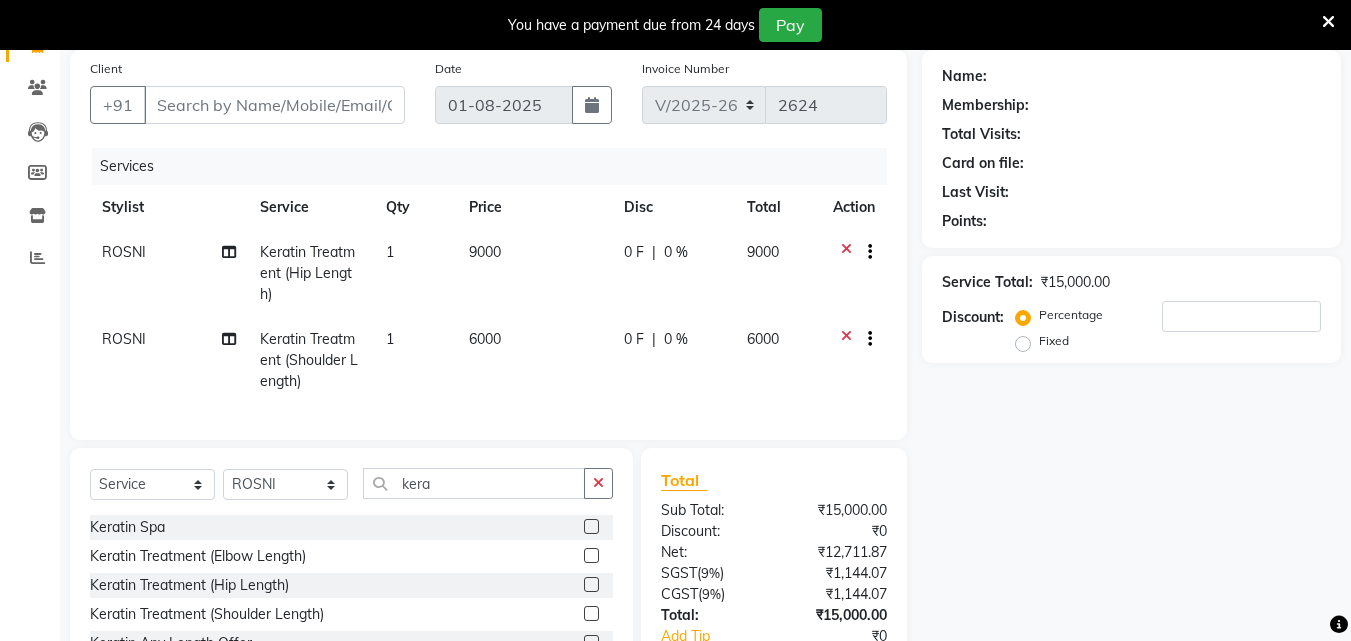 click 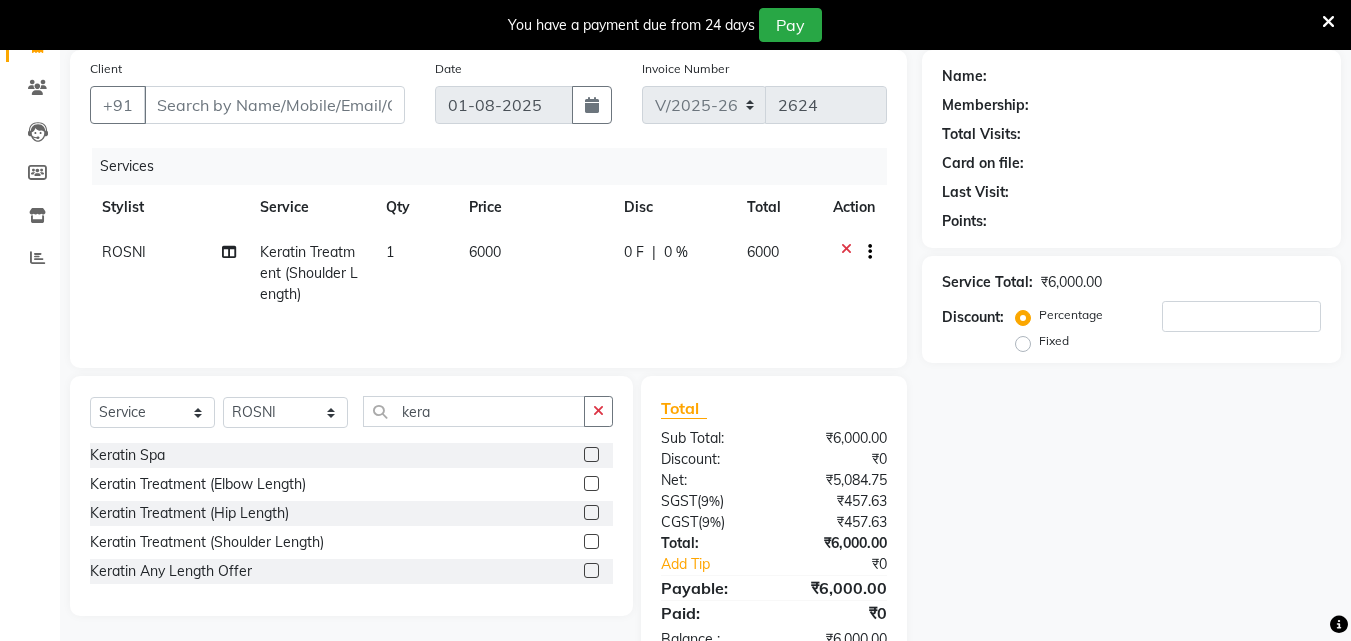 drag, startPoint x: 532, startPoint y: 434, endPoint x: 520, endPoint y: 429, distance: 13 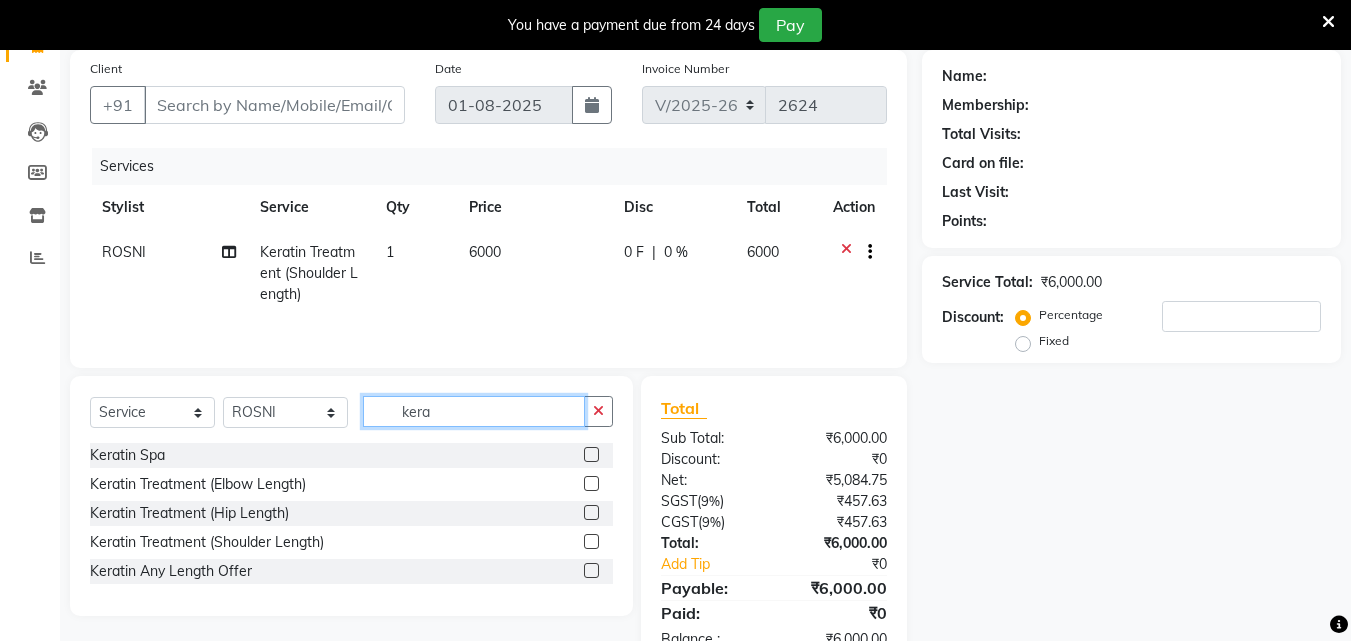 drag, startPoint x: 514, startPoint y: 418, endPoint x: 0, endPoint y: 264, distance: 536.57434 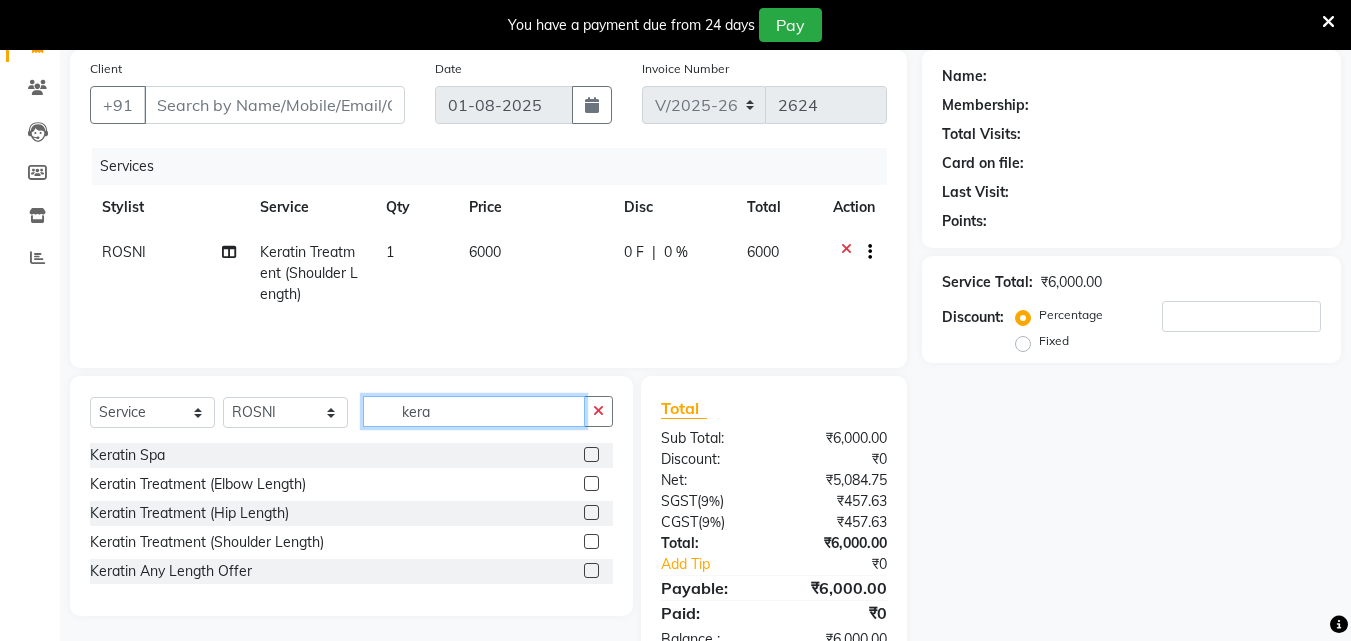 click on "08047224946 Select Location × Ashtamudi Wellness Beauty Salon, Kazakoottam Default Panel My Panel English ENGLISH Español العربية मराठी हिंदी ગુજરાતી தமிழ் 中文 Notifications nothing to show KAZHAKOOTTAM ASHTAMUDI Manage Profile Change Password Sign out  Version:3.15.11  ☀ Ashtamudi Wellness Beauty Salon, kazakoottam  Calendar  Invoice  Clients  Leads   Members  Inventory  Reports Completed InProgress Upcoming Dropped Tentative Check-In Confirm Bookings Generate Report Segments Page Builder INVOICE PREVIOUS INVOICES Create New   Save   Open Invoices  Client +91 Date 01-08-2025 Invoice Number V/2025 V/2025-26 2624 Services Stylist Service Qty Price Disc Total Action ROSNI Keratin Treatment (Shoulder Length) 1 6000 0 F | 0 % 6000 Select  Service  Product  Membership  Package Voucher Prepaid Gift Card  Select Stylist Arya  CHINJU GEETA KAZHAKOOTTAM ASHTAMUDI KRISHNA LEKSHMI MADONNA MICHAEL MINCY VARGHESE Poornima Gopal PRIYA RESHMA ROSNI Sindhu SOORYAMOL )" 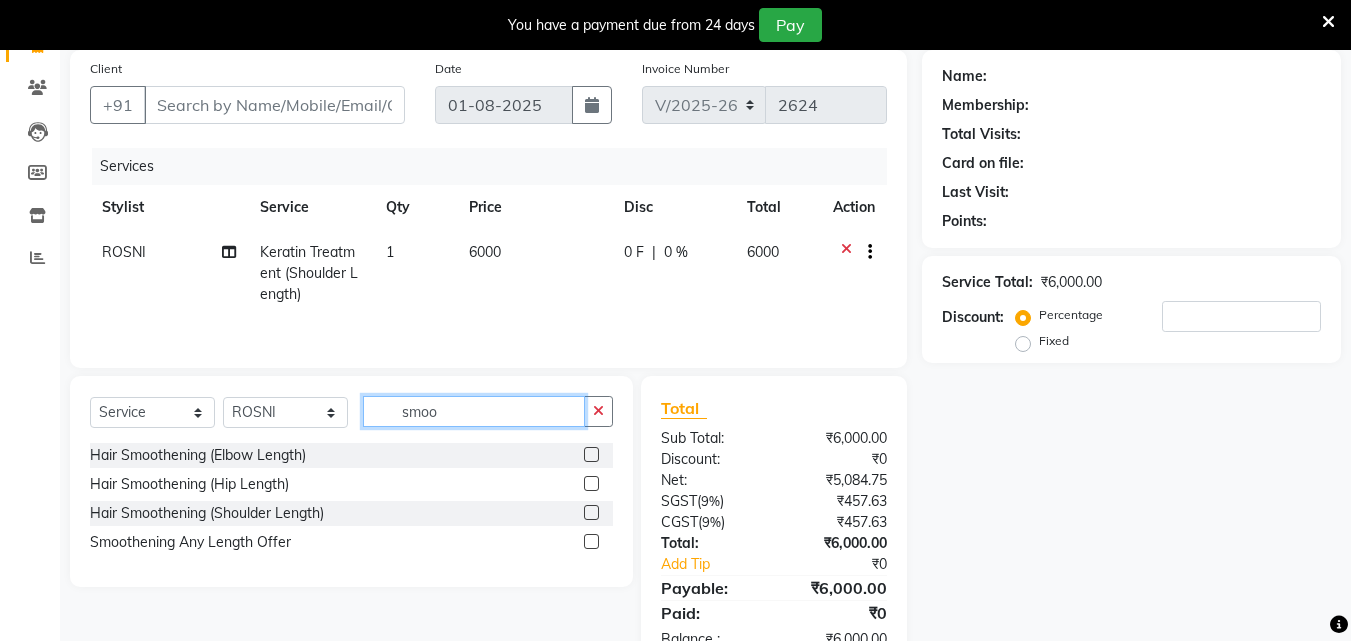 type on "smoo" 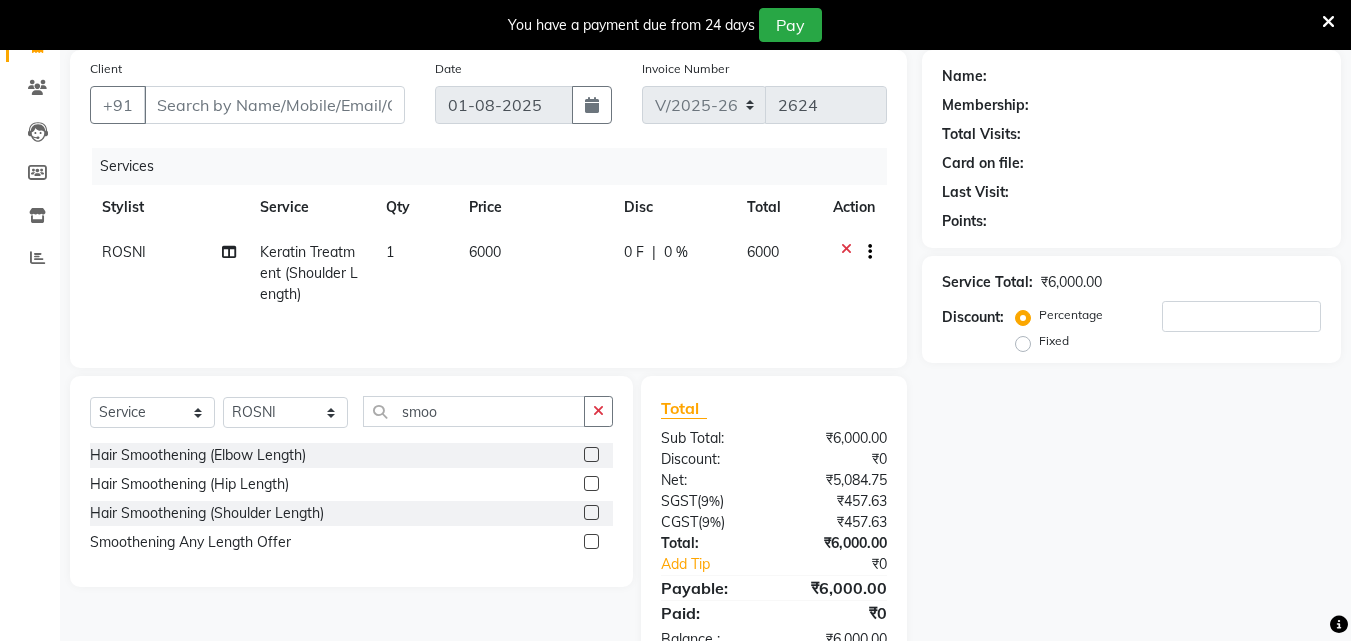 click 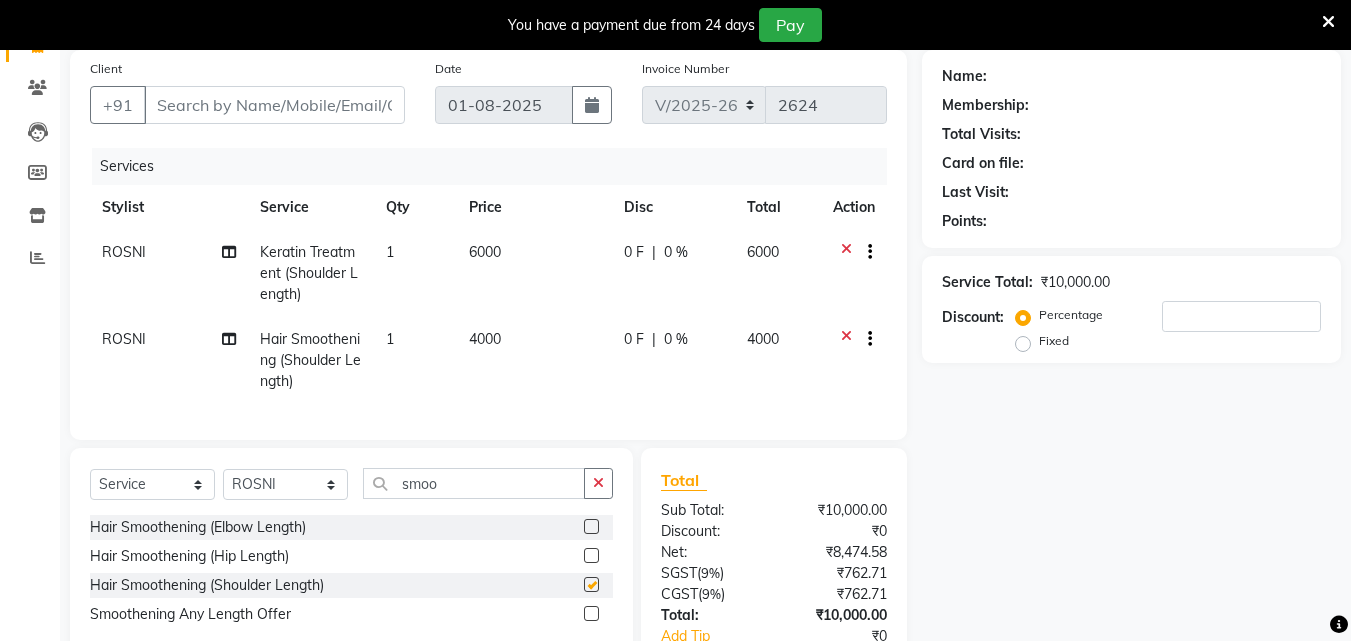 checkbox on "false" 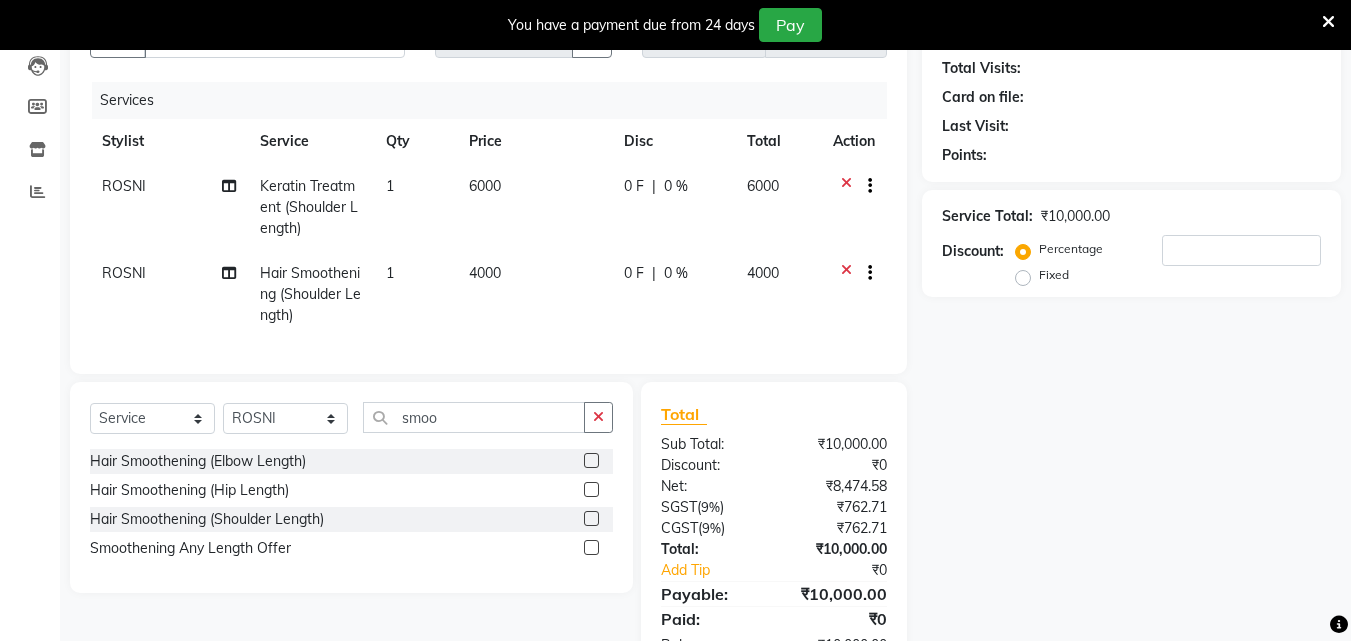 scroll, scrollTop: 96, scrollLeft: 0, axis: vertical 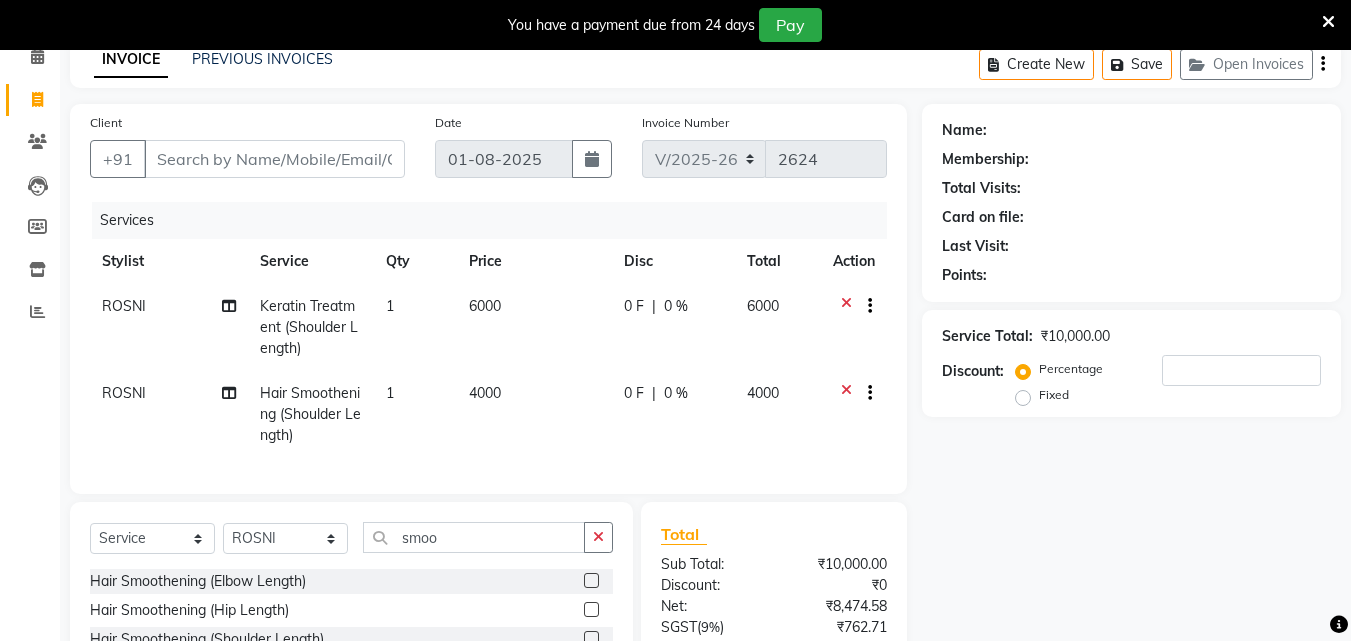 click 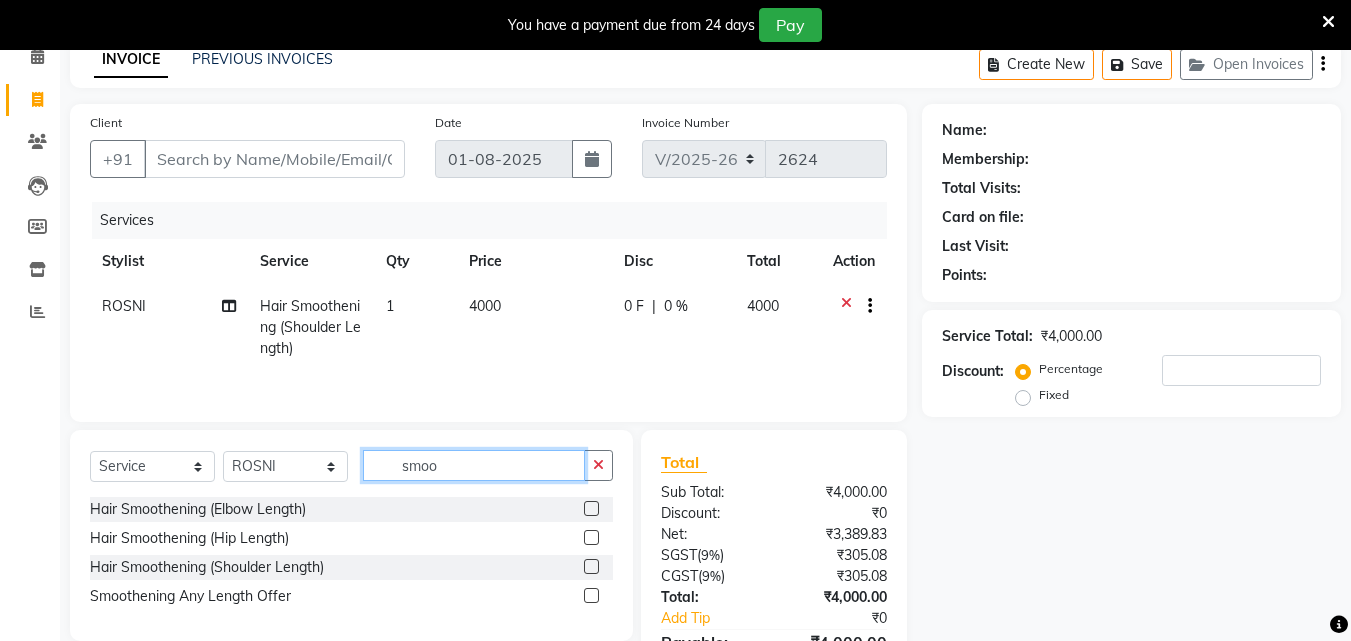 drag, startPoint x: 467, startPoint y: 472, endPoint x: 353, endPoint y: 485, distance: 114.73883 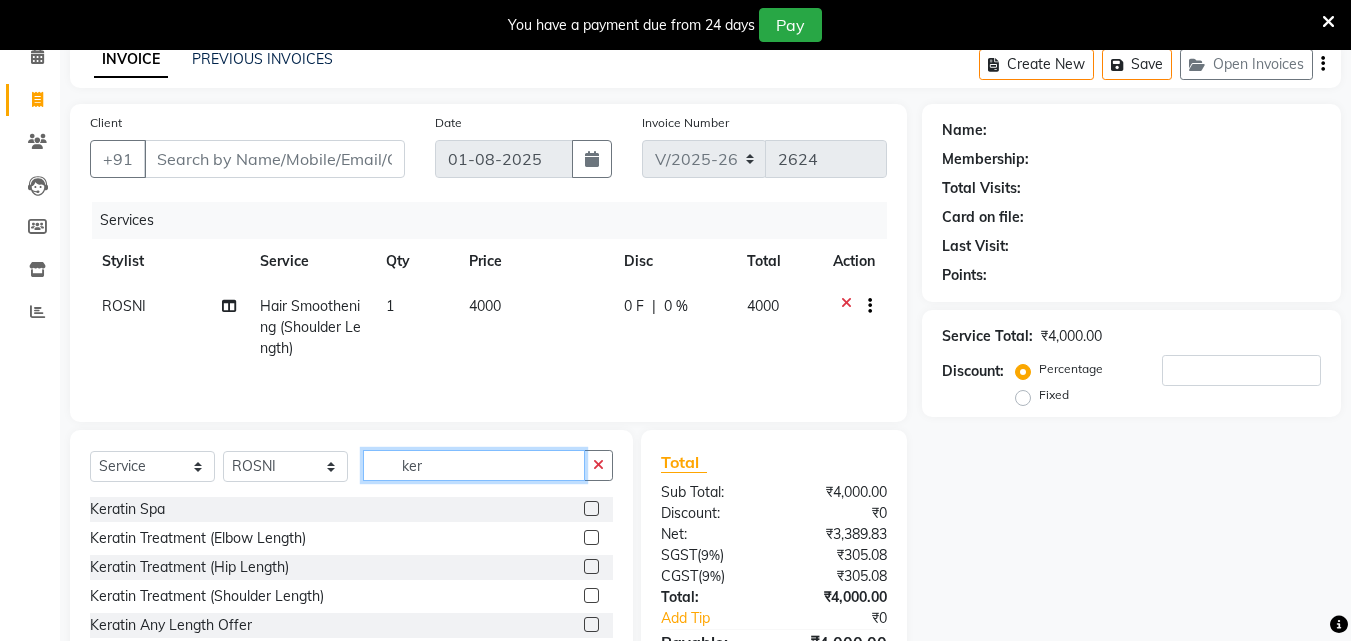type on "ker" 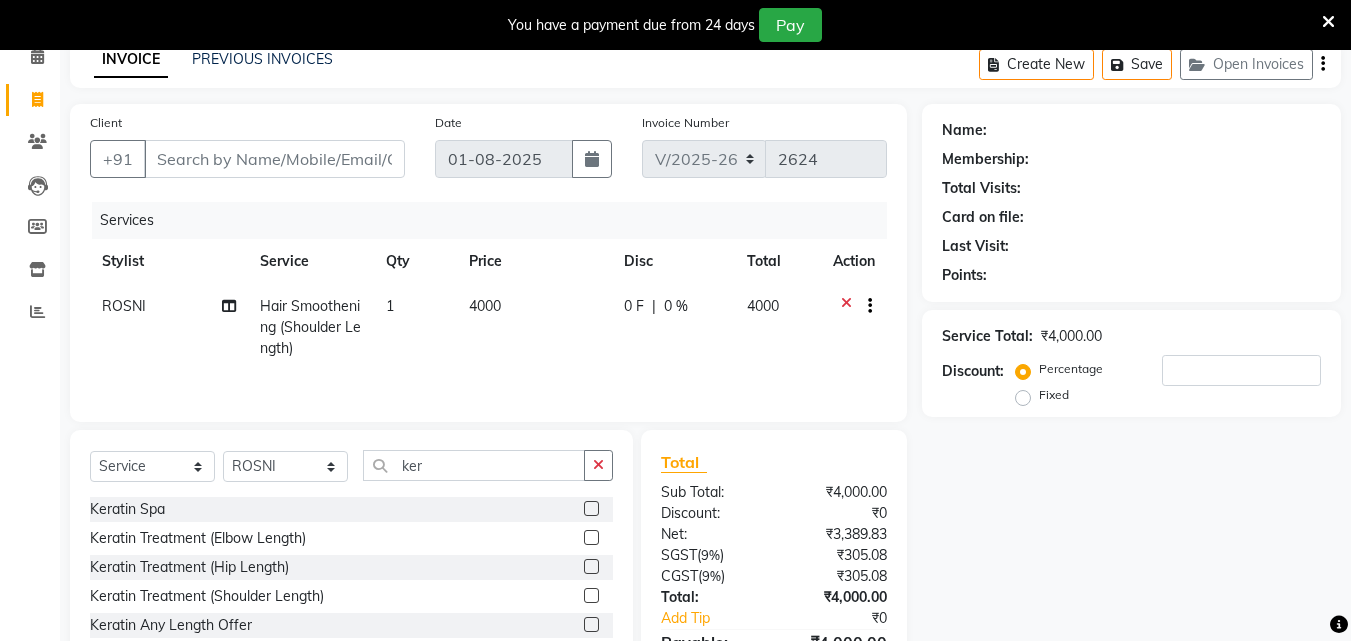 click 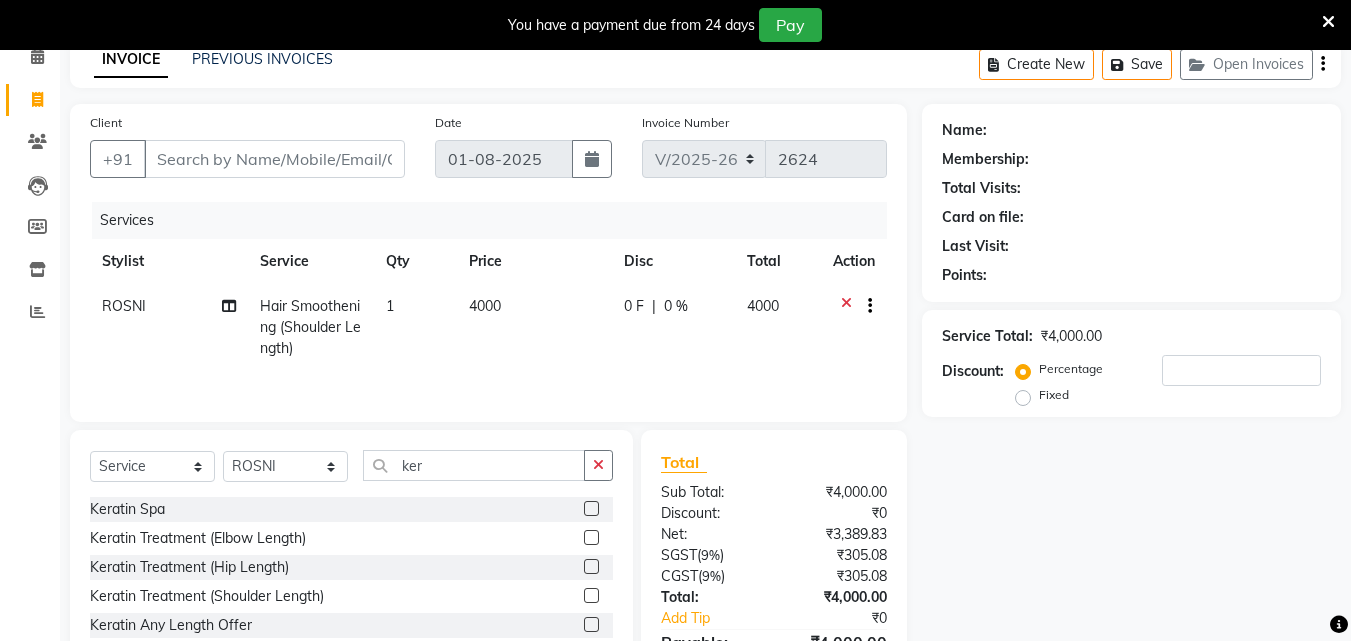 click at bounding box center [590, 567] 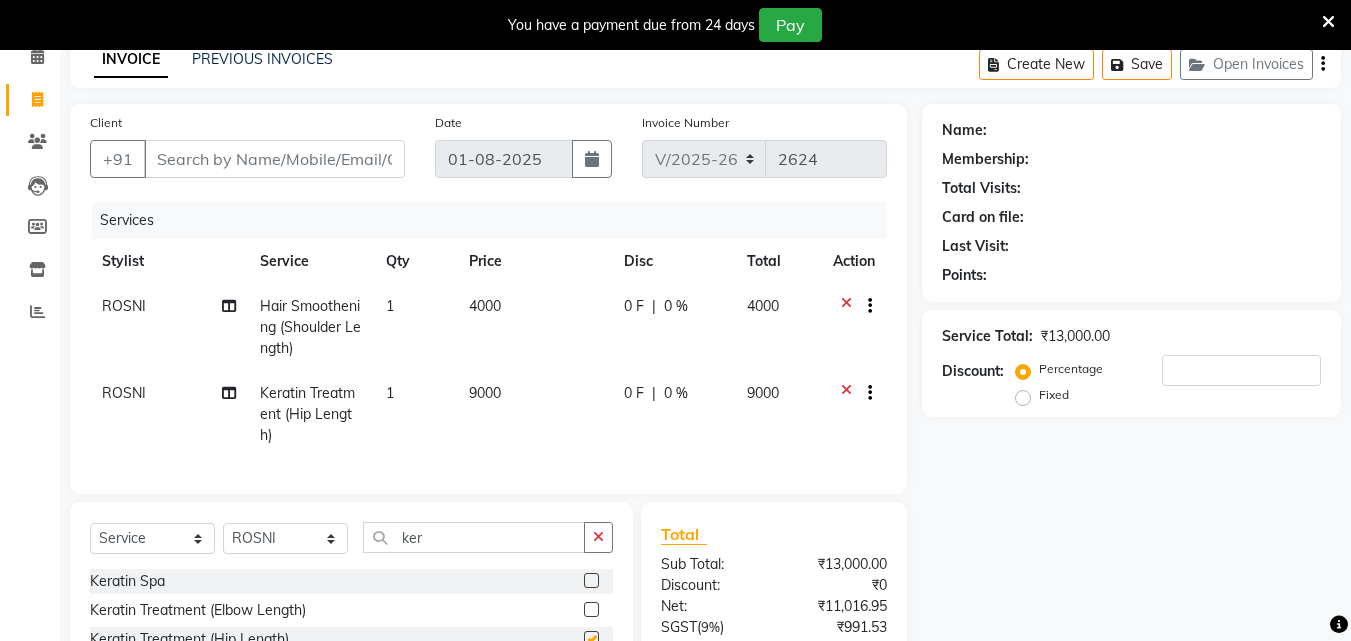 checkbox on "false" 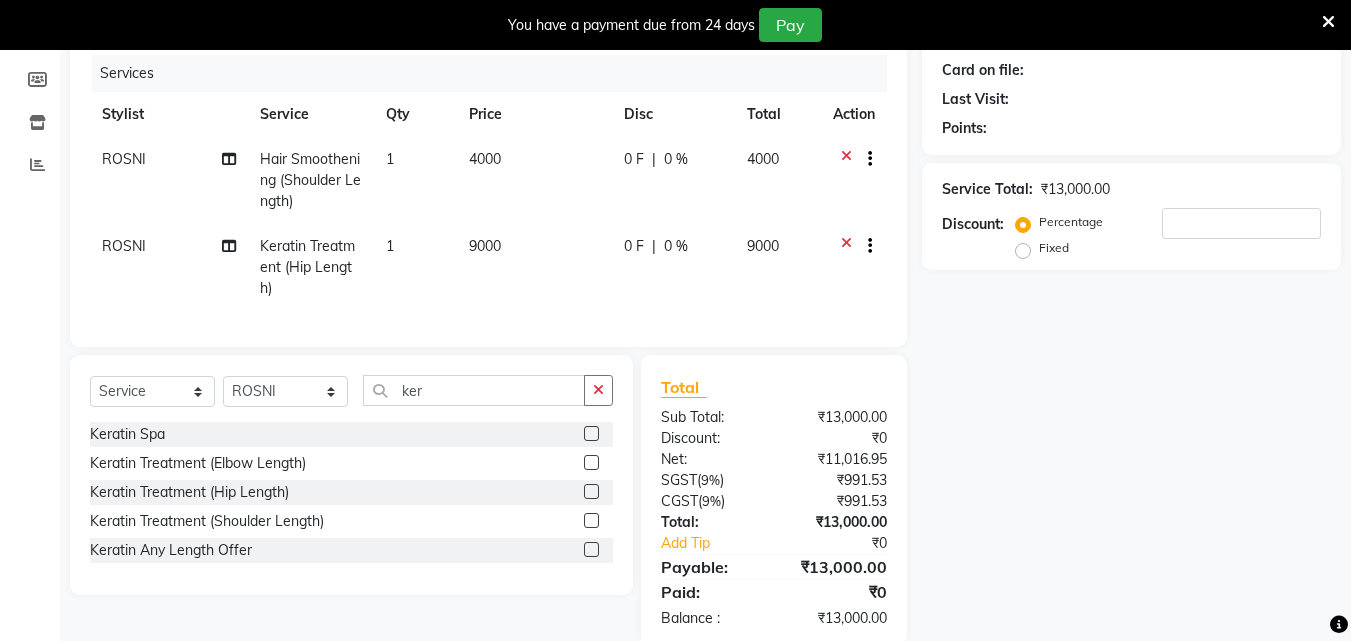 scroll, scrollTop: 196, scrollLeft: 0, axis: vertical 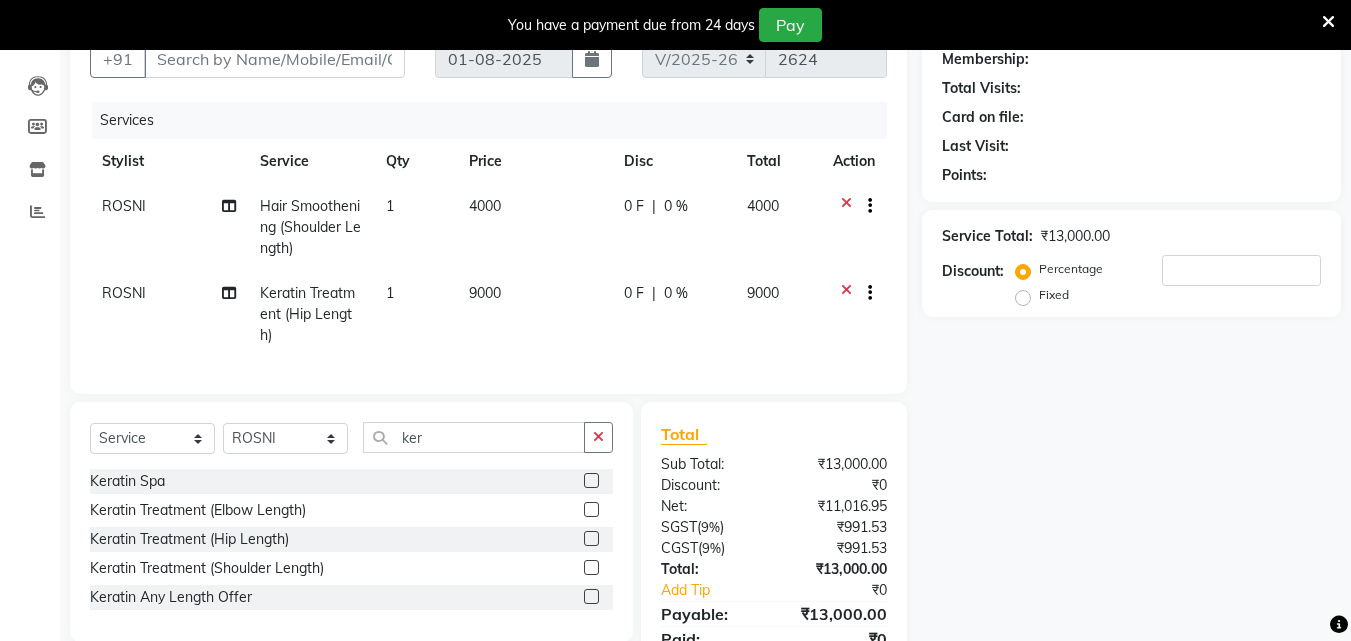 click 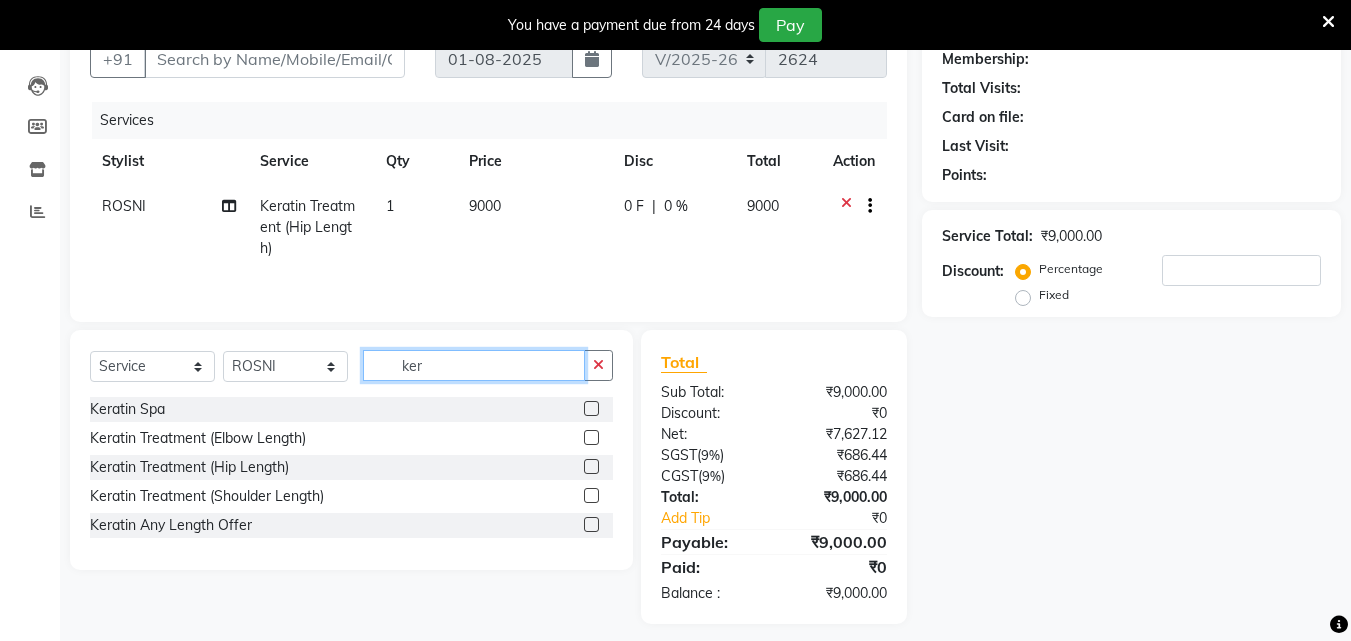 drag, startPoint x: 474, startPoint y: 353, endPoint x: 323, endPoint y: 354, distance: 151.00331 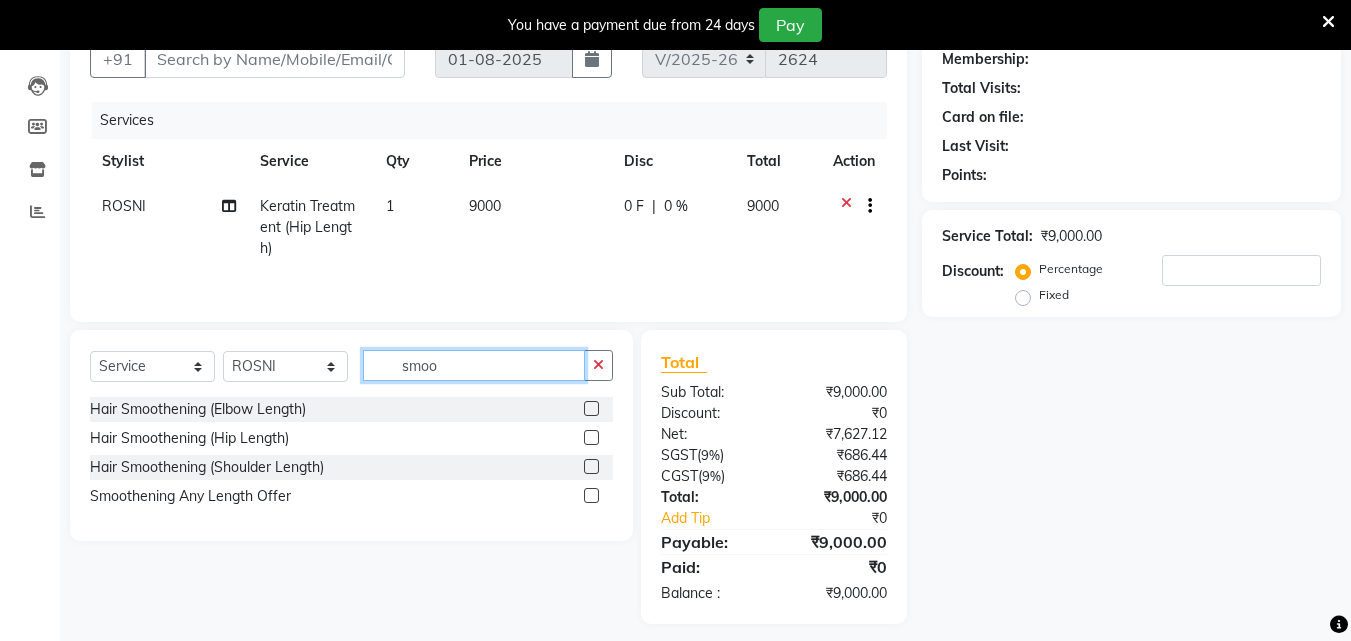 type on "smoo" 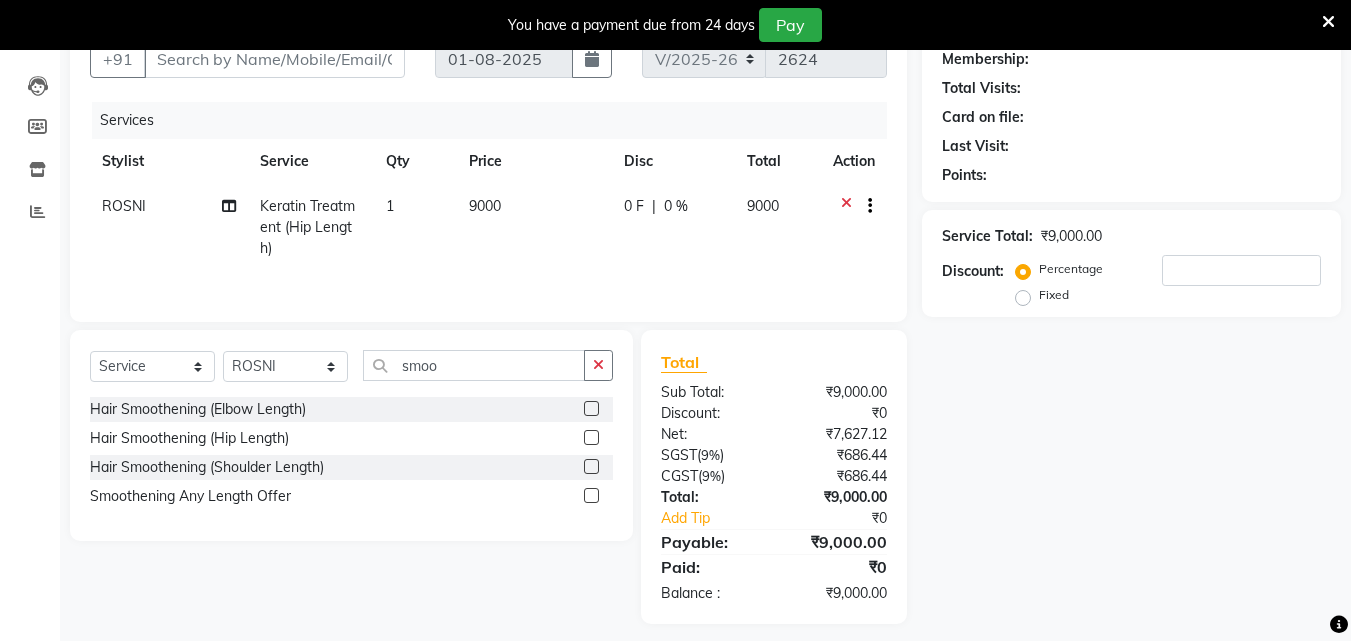click 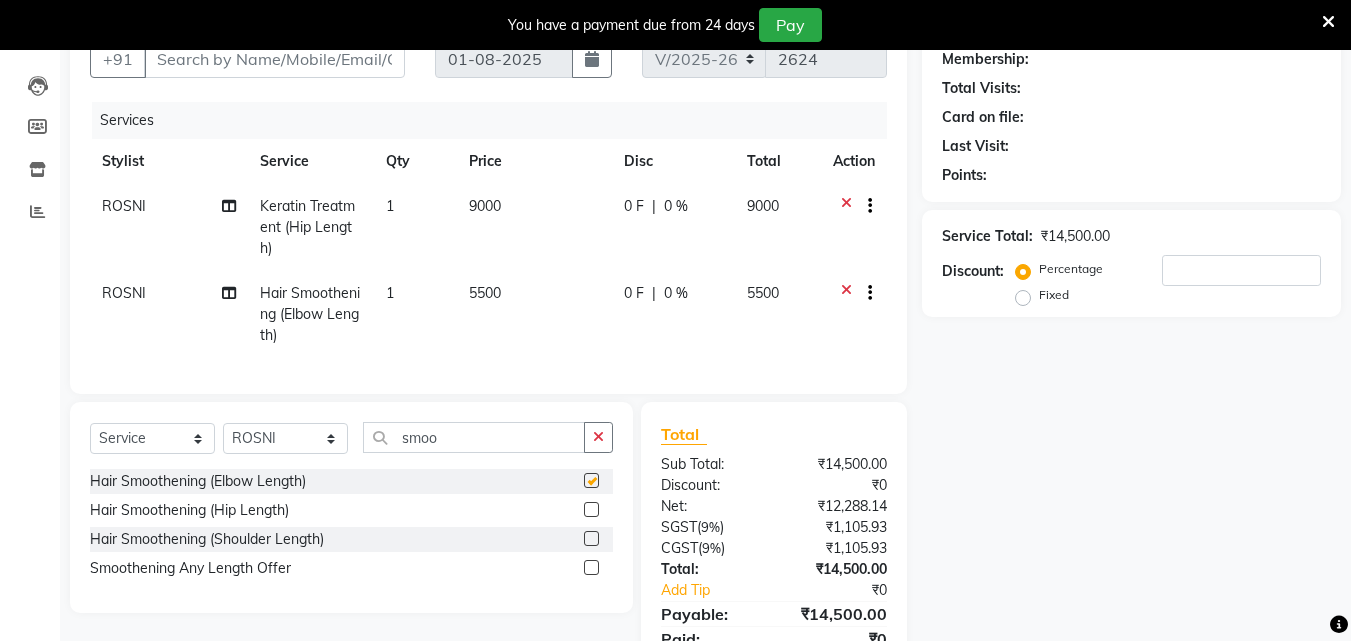checkbox on "false" 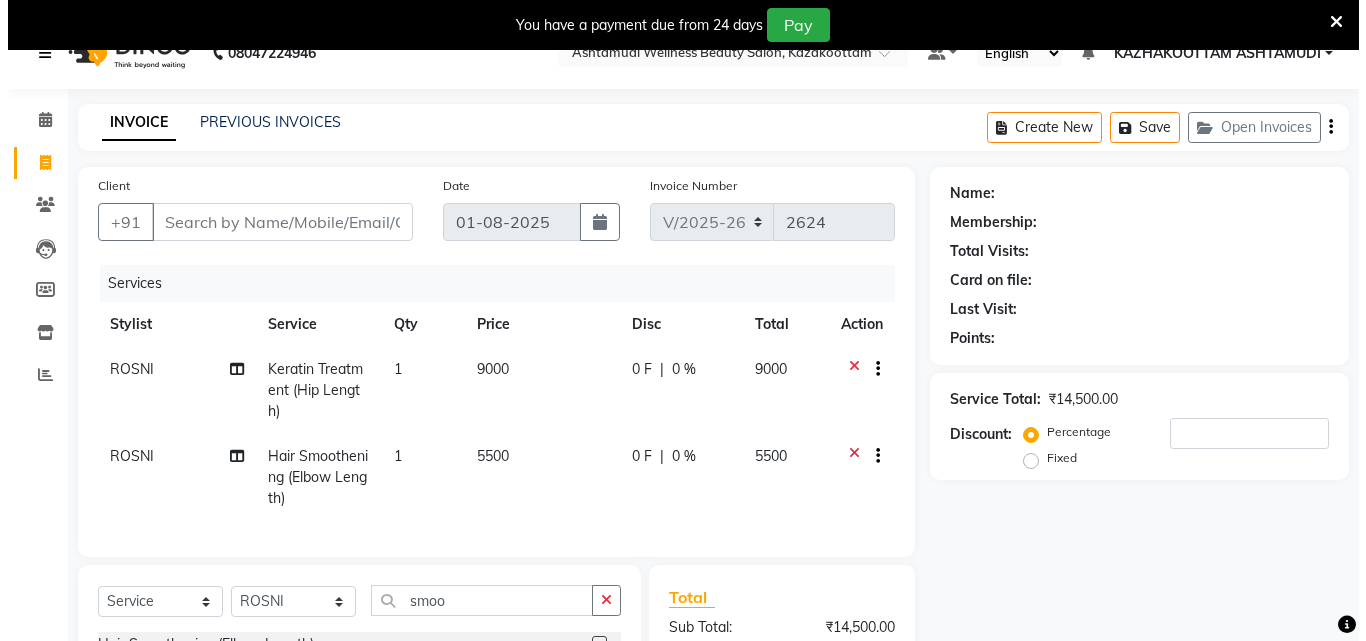 scroll, scrollTop: 0, scrollLeft: 0, axis: both 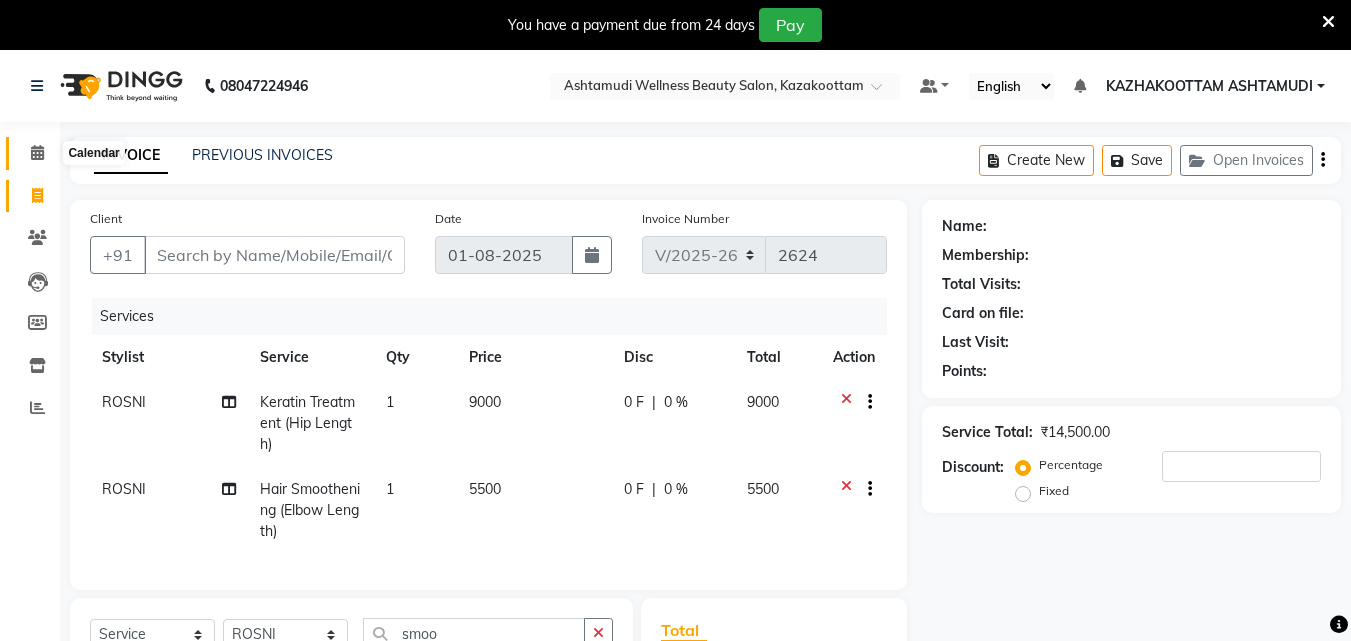 drag, startPoint x: 43, startPoint y: 148, endPoint x: 858, endPoint y: 144, distance: 815.0098 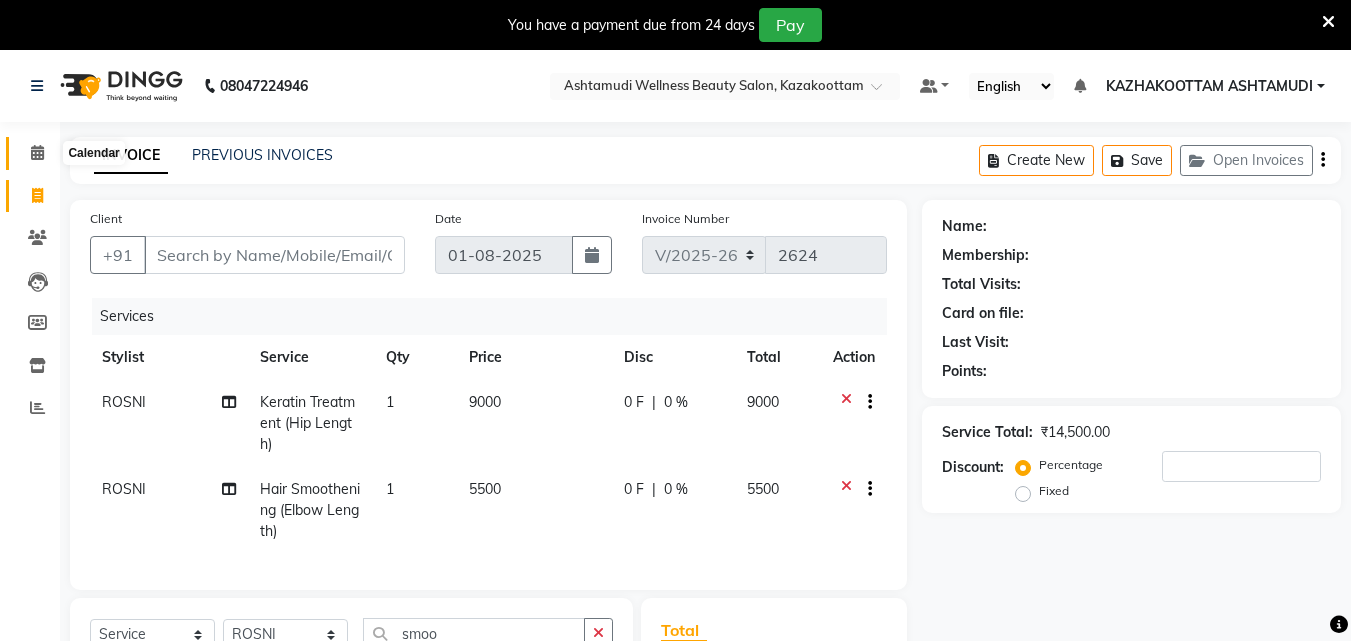 click 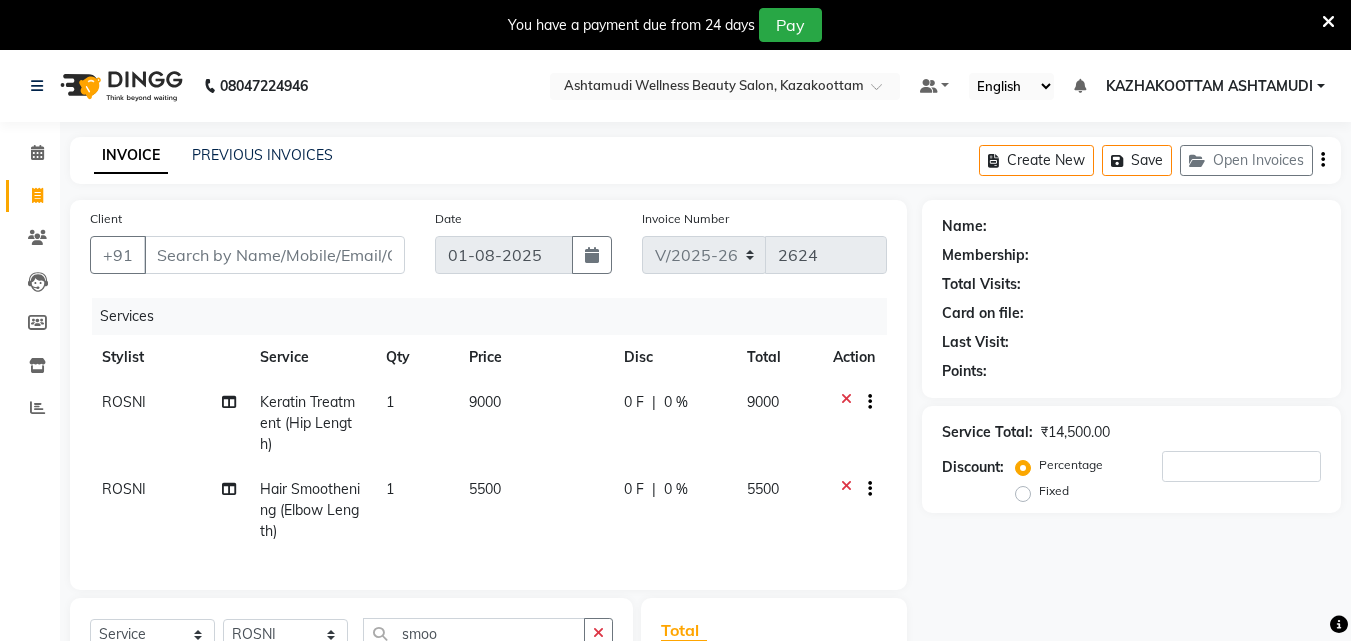 click 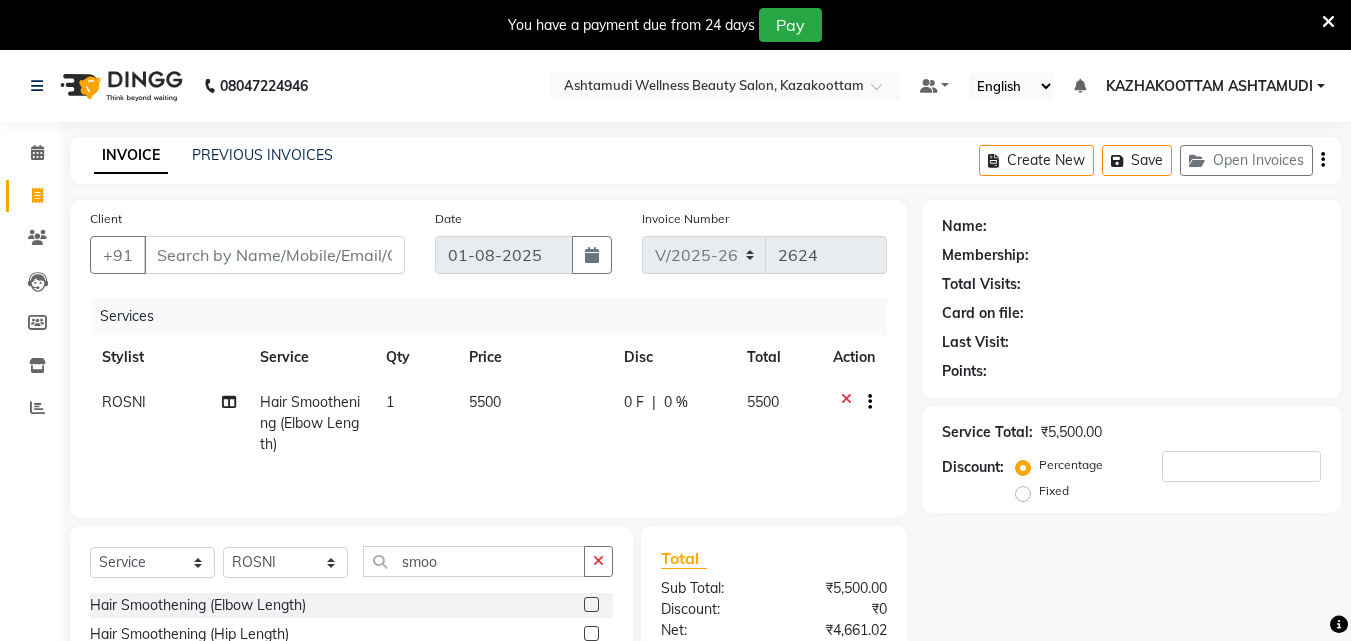 click 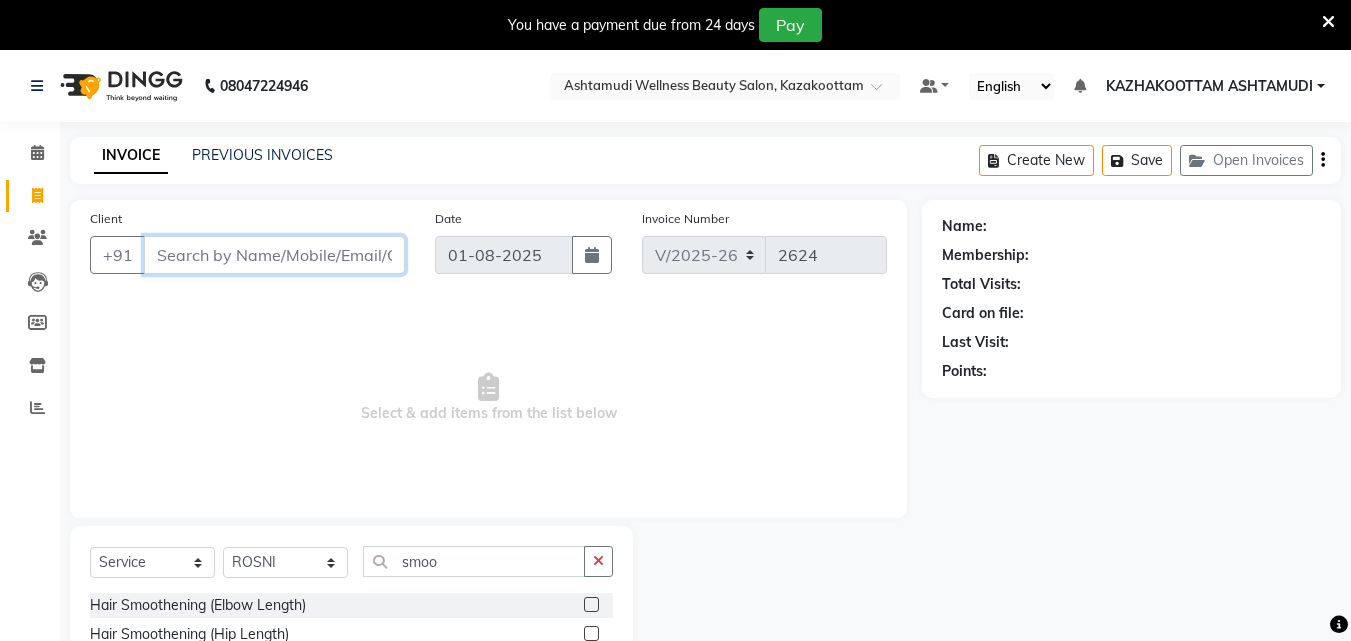 click on "Client" at bounding box center [274, 255] 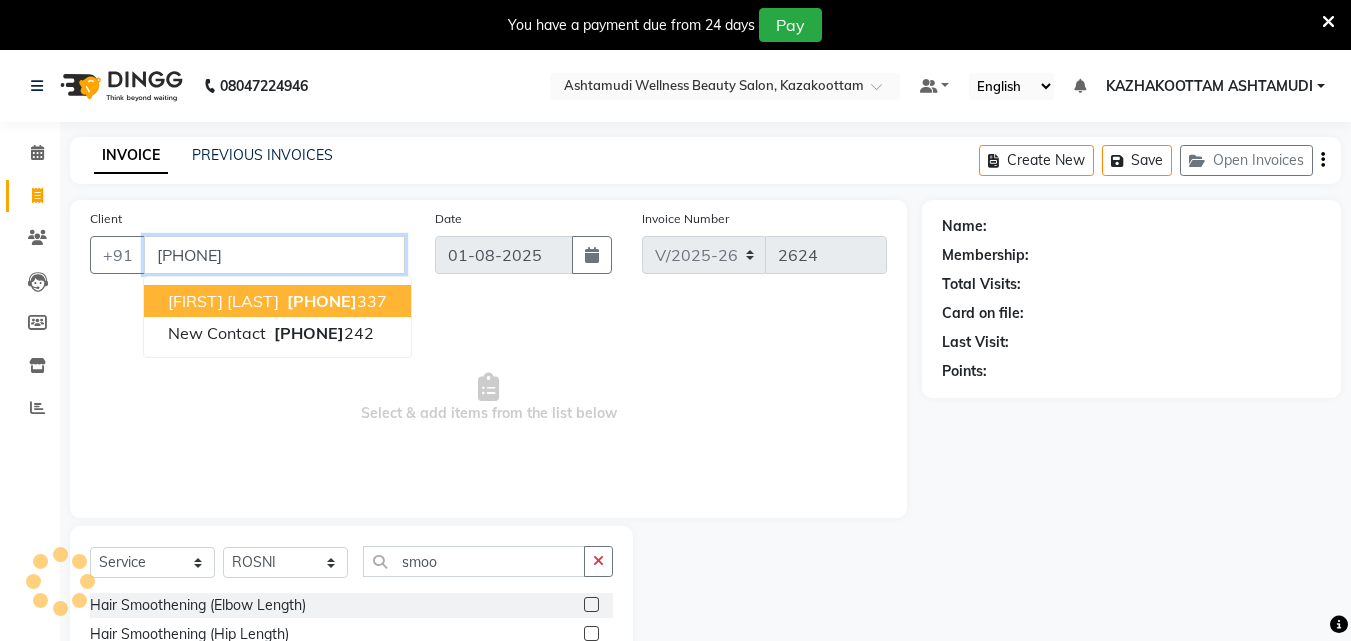 type on "[PHONE]" 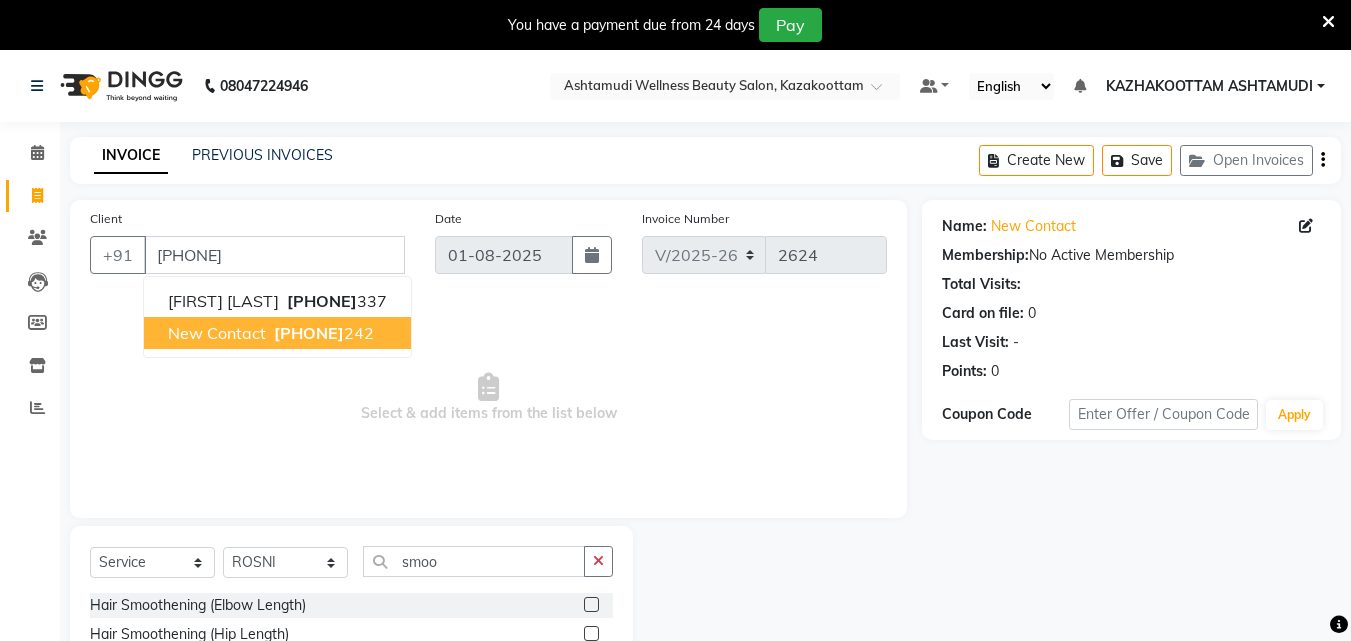 click on "7012326 242" at bounding box center (322, 333) 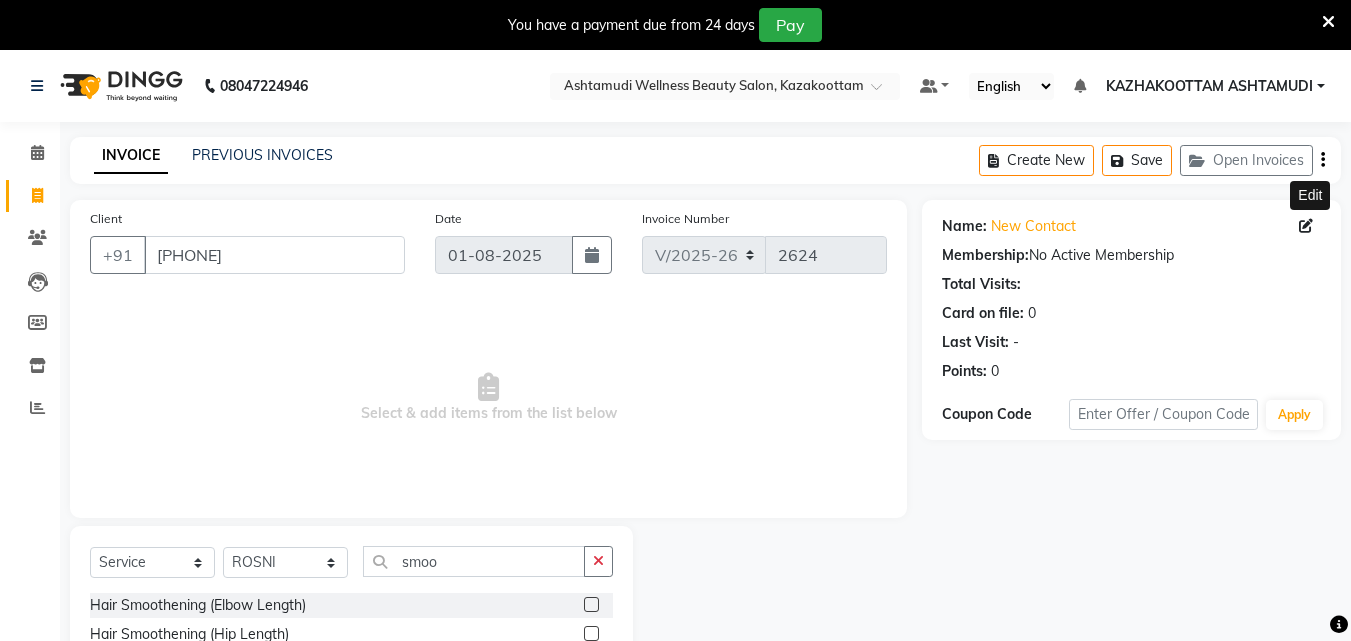 click 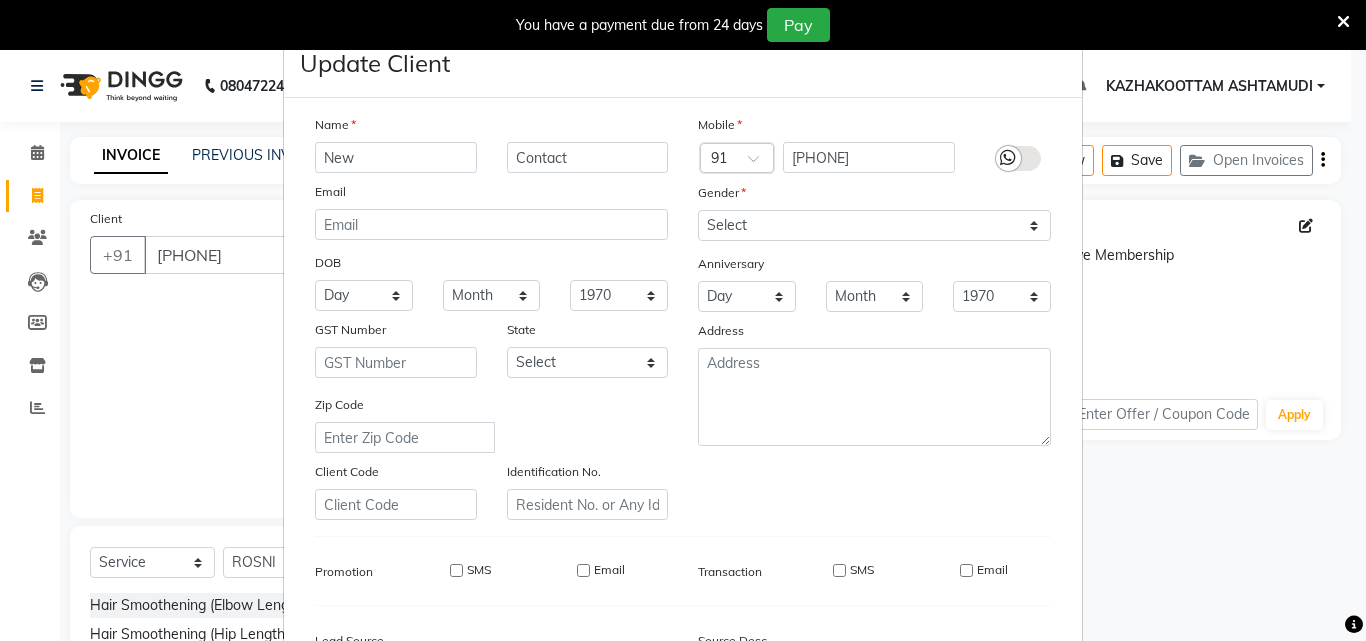 drag, startPoint x: 413, startPoint y: 157, endPoint x: 250, endPoint y: 167, distance: 163.30646 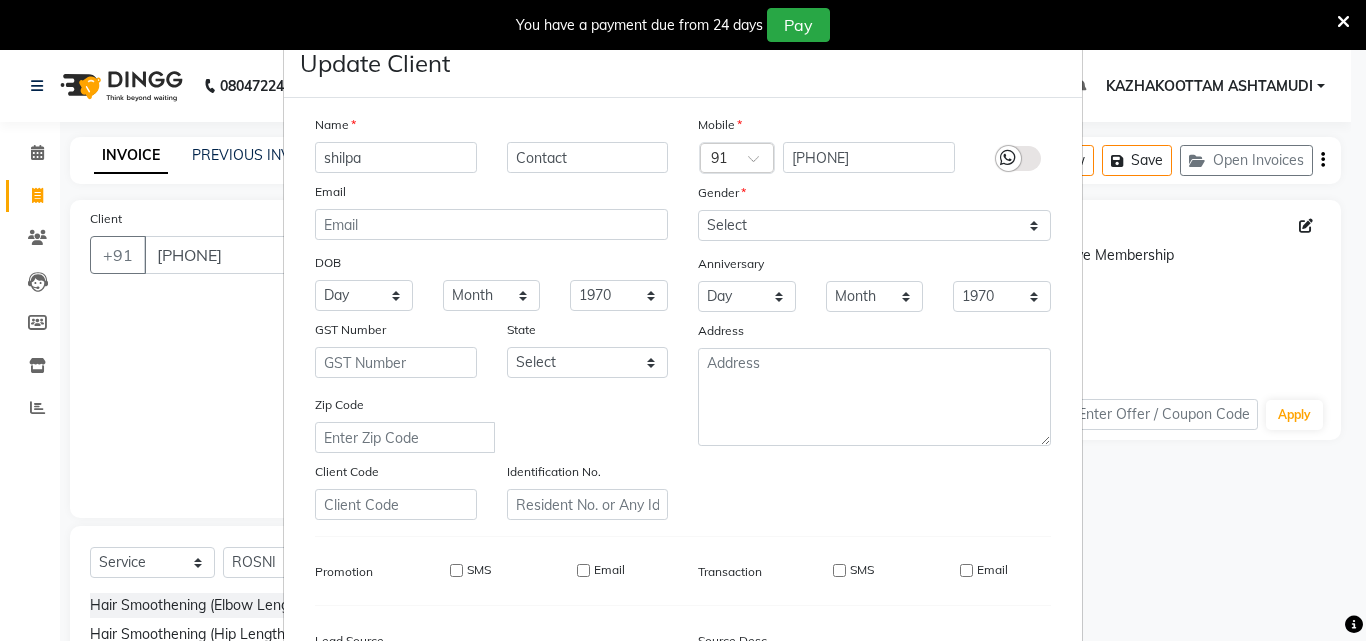 type on "shilpa" 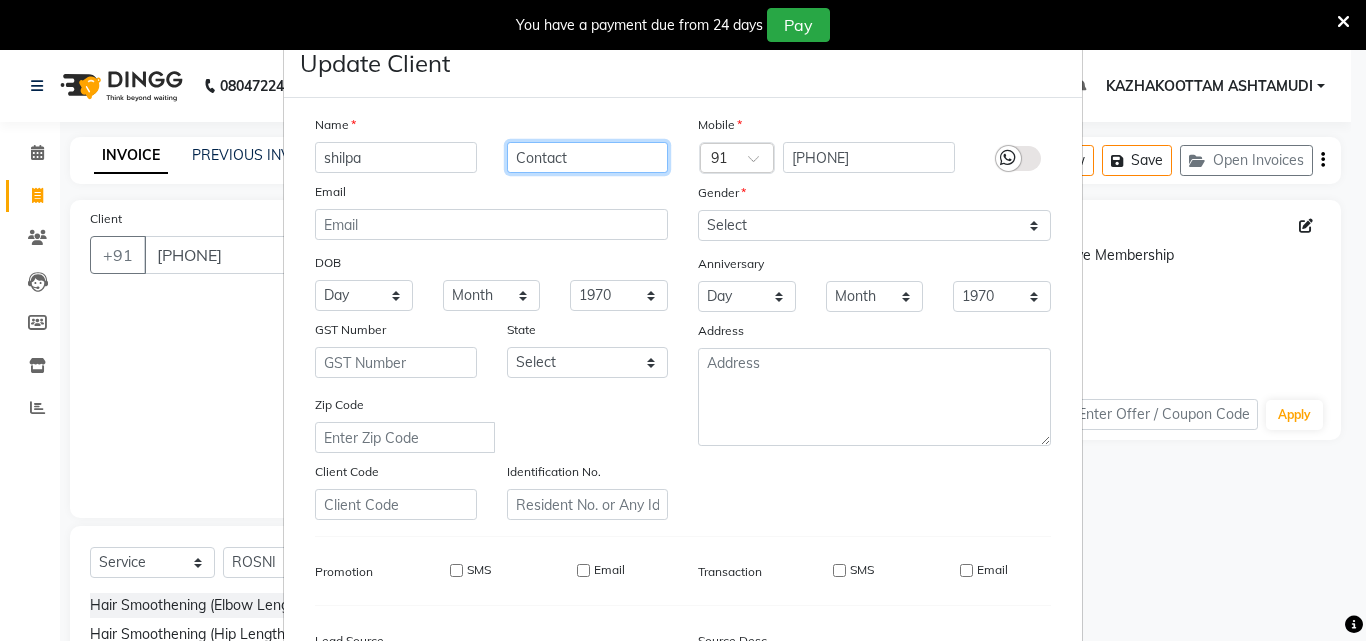 drag, startPoint x: 556, startPoint y: 157, endPoint x: 388, endPoint y: 194, distance: 172.02615 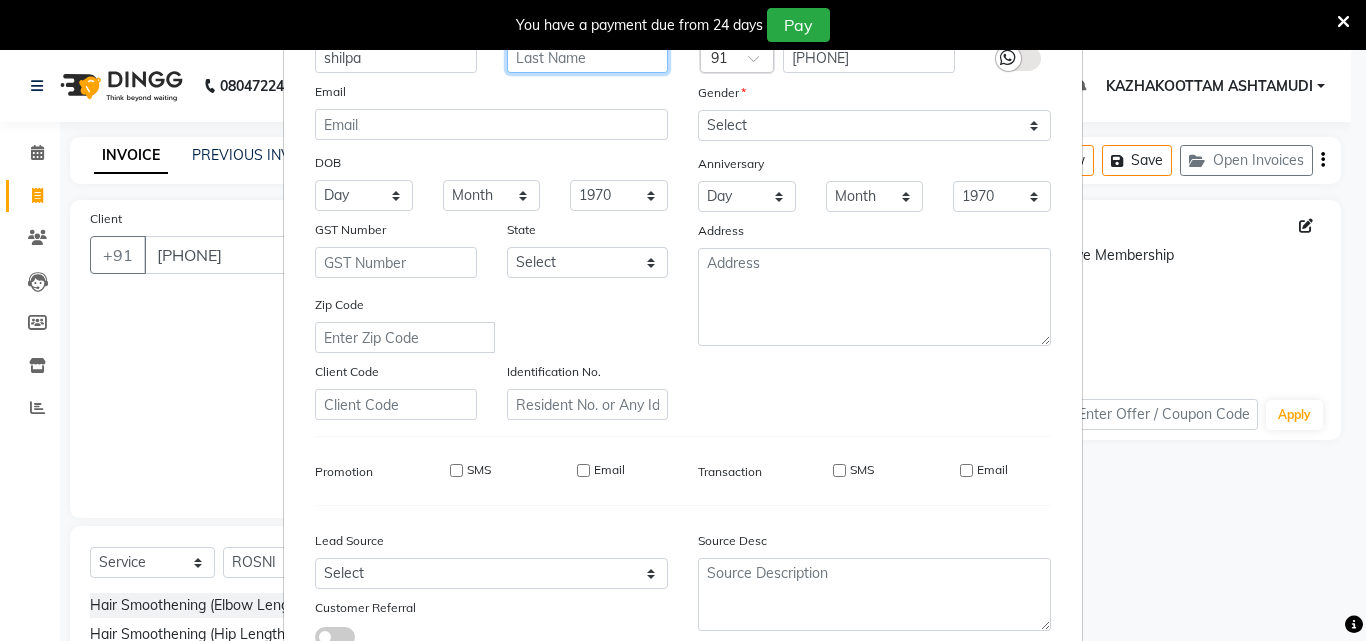 scroll, scrollTop: 246, scrollLeft: 0, axis: vertical 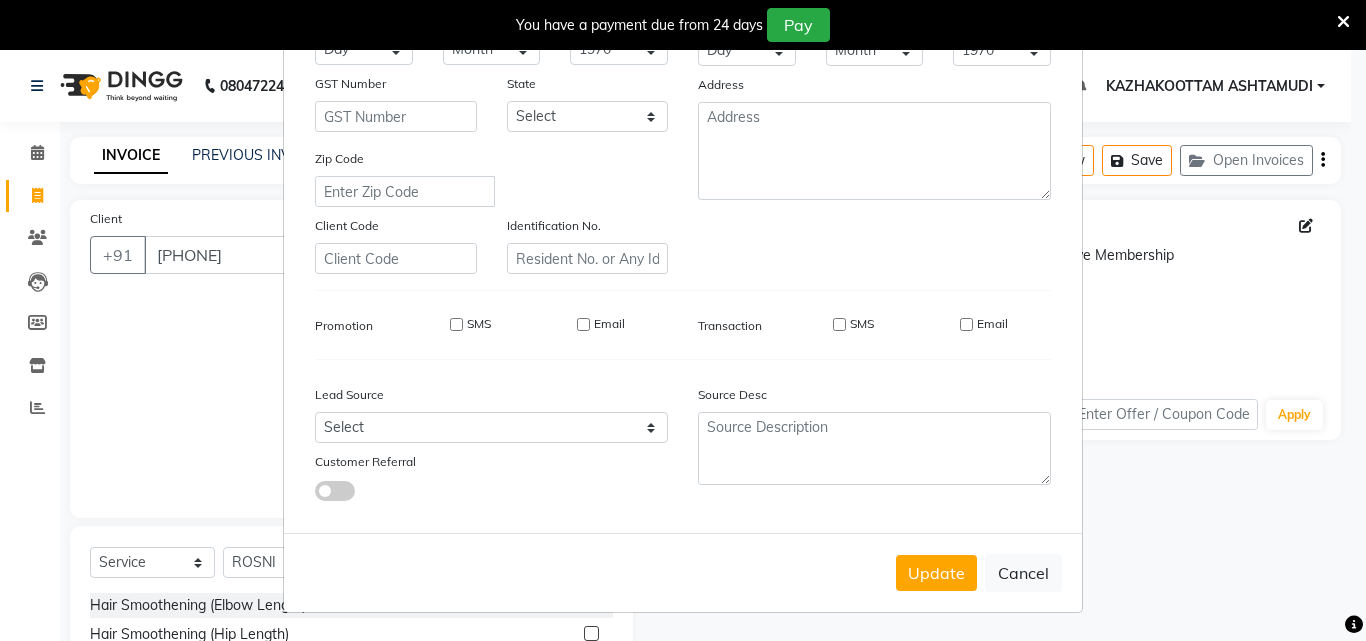 type 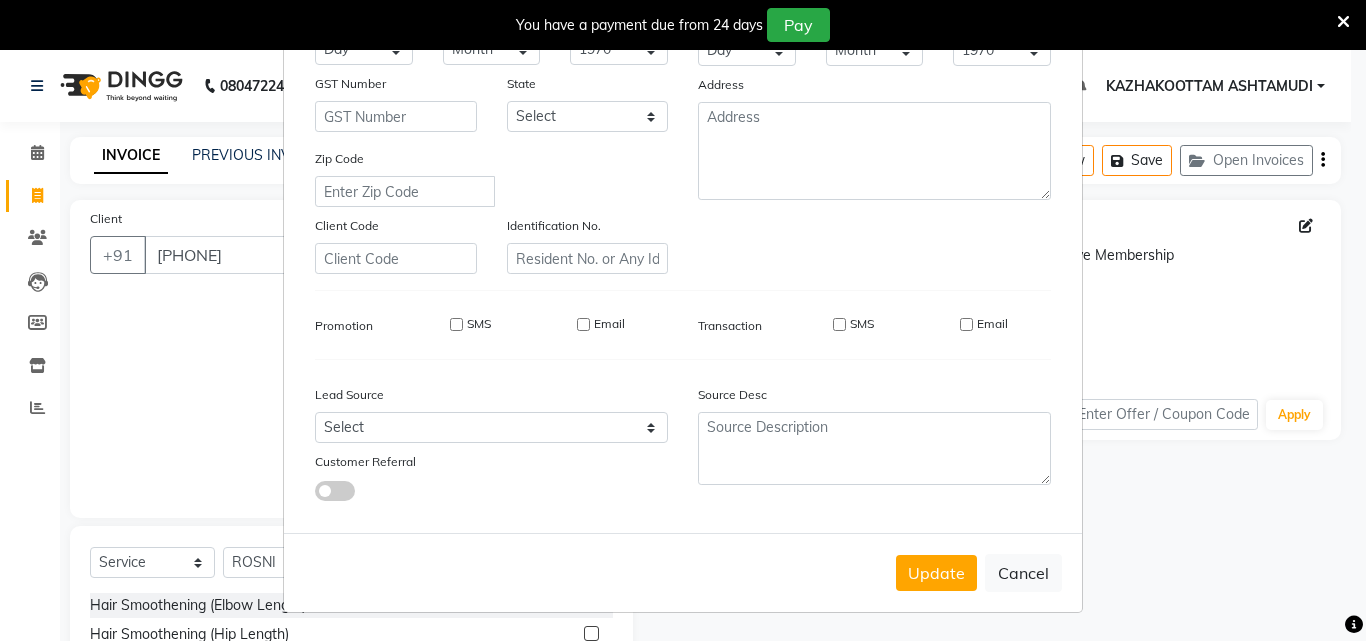 click on "Lead Source" at bounding box center (491, 398) 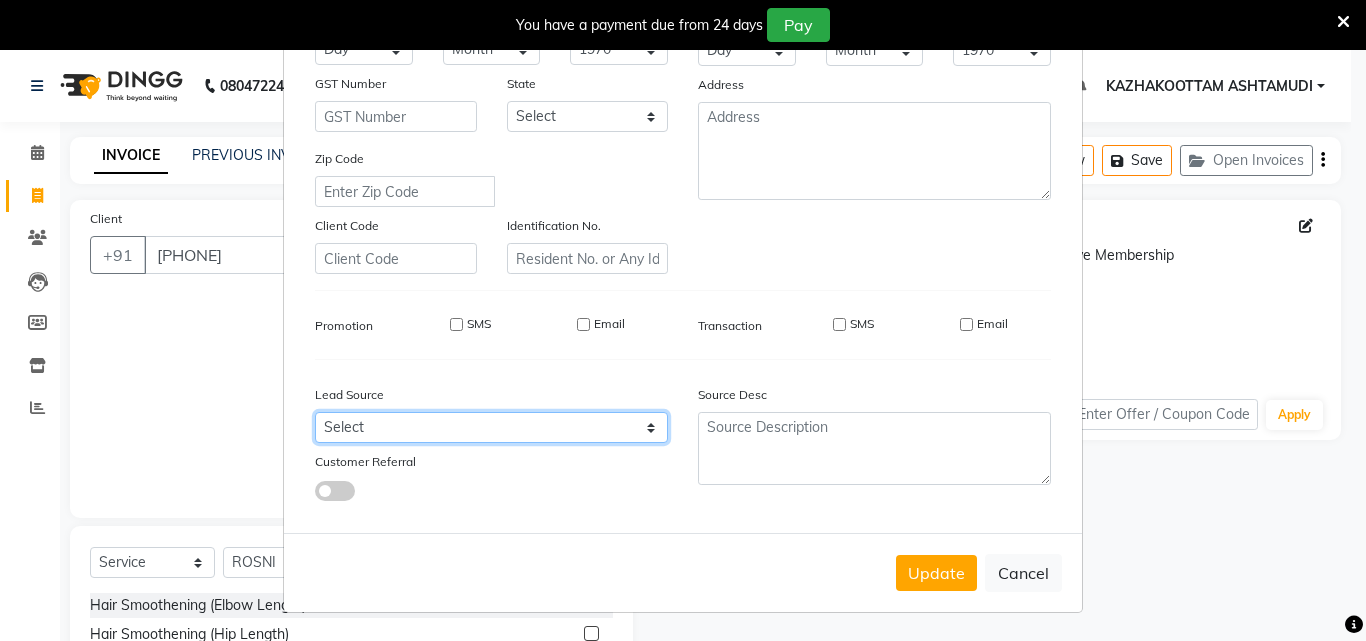 click on "Select Walk-in Referral Internet Friend Word of Mouth Advertisement Facebook JustDial Google Other Instagram  YouTube  WhatsApp" at bounding box center (491, 427) 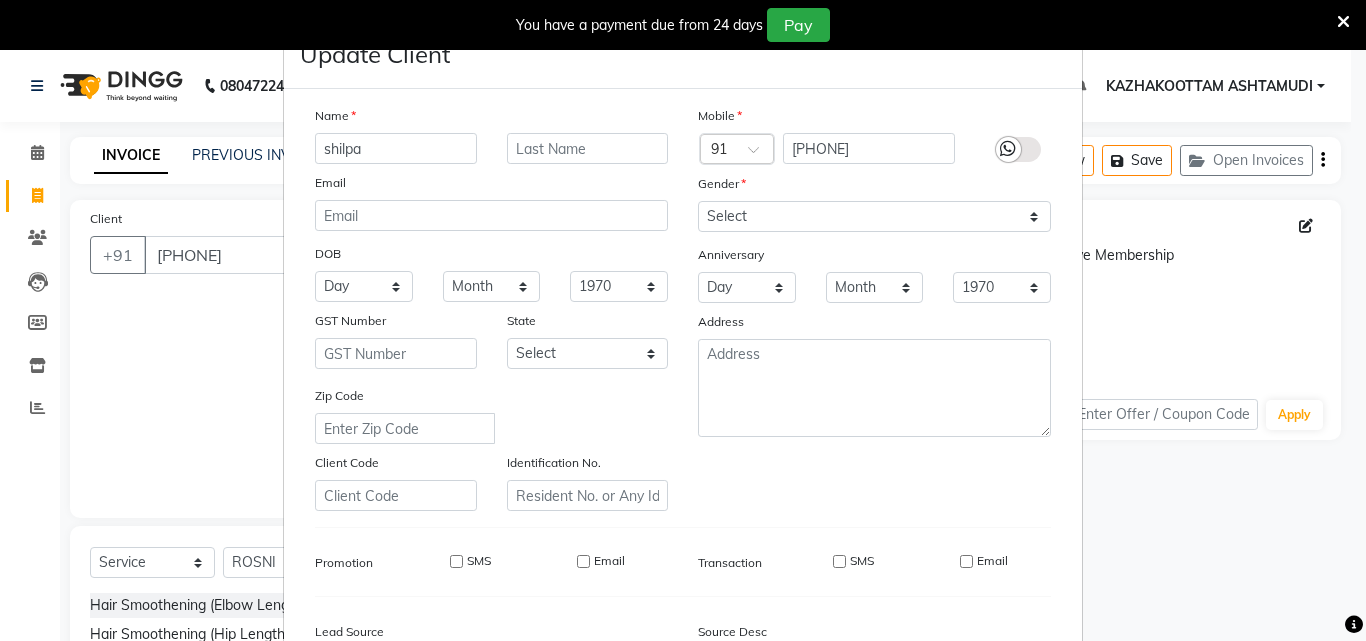 scroll, scrollTop: 0, scrollLeft: 0, axis: both 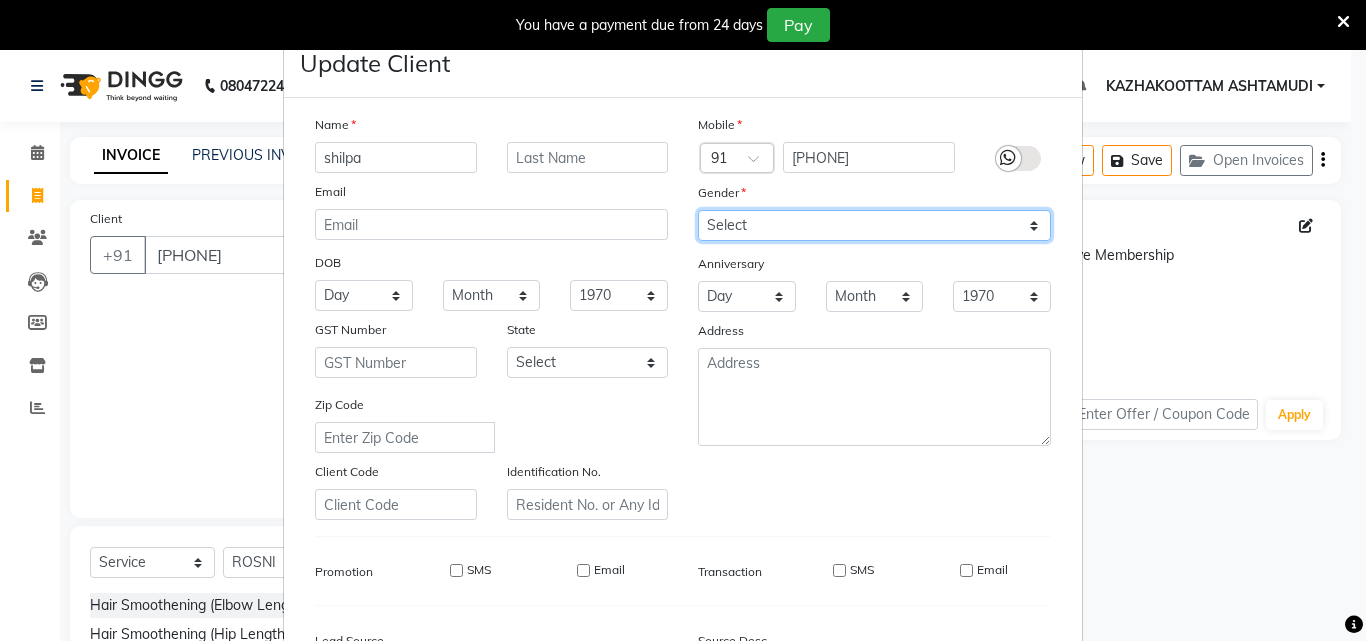 click on "Select Male Female Other Prefer Not To Say" at bounding box center (874, 225) 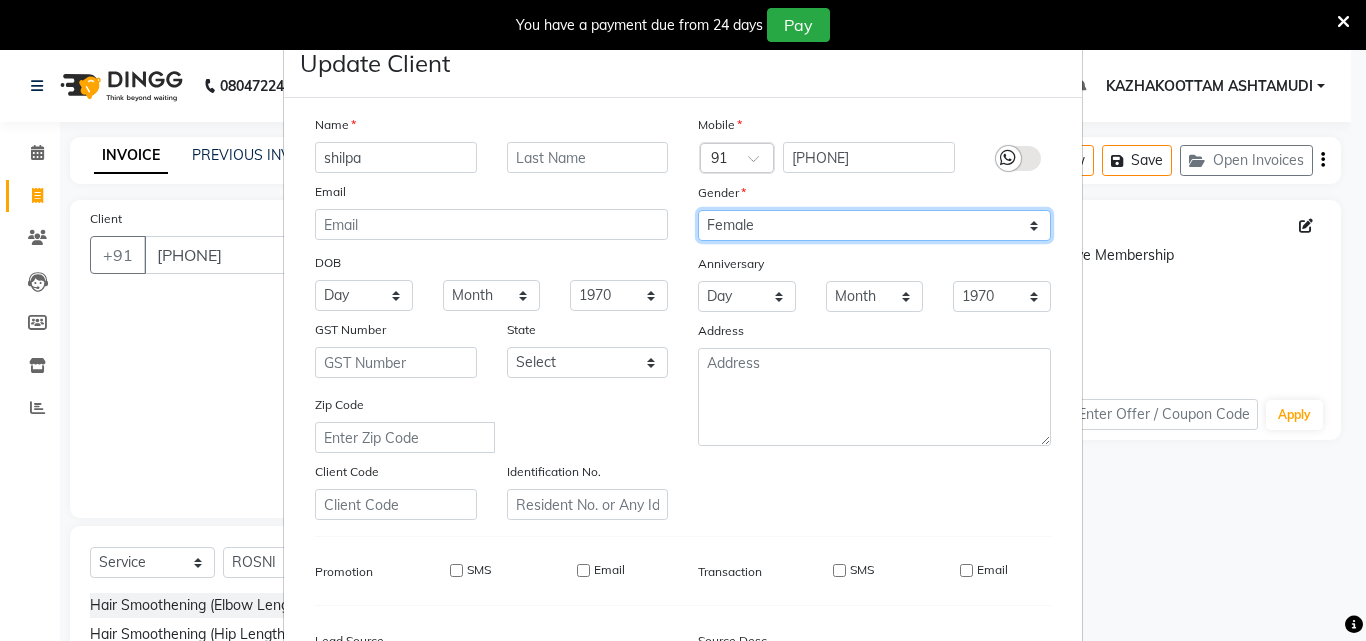 click on "Select Male Female Other Prefer Not To Say" at bounding box center (874, 225) 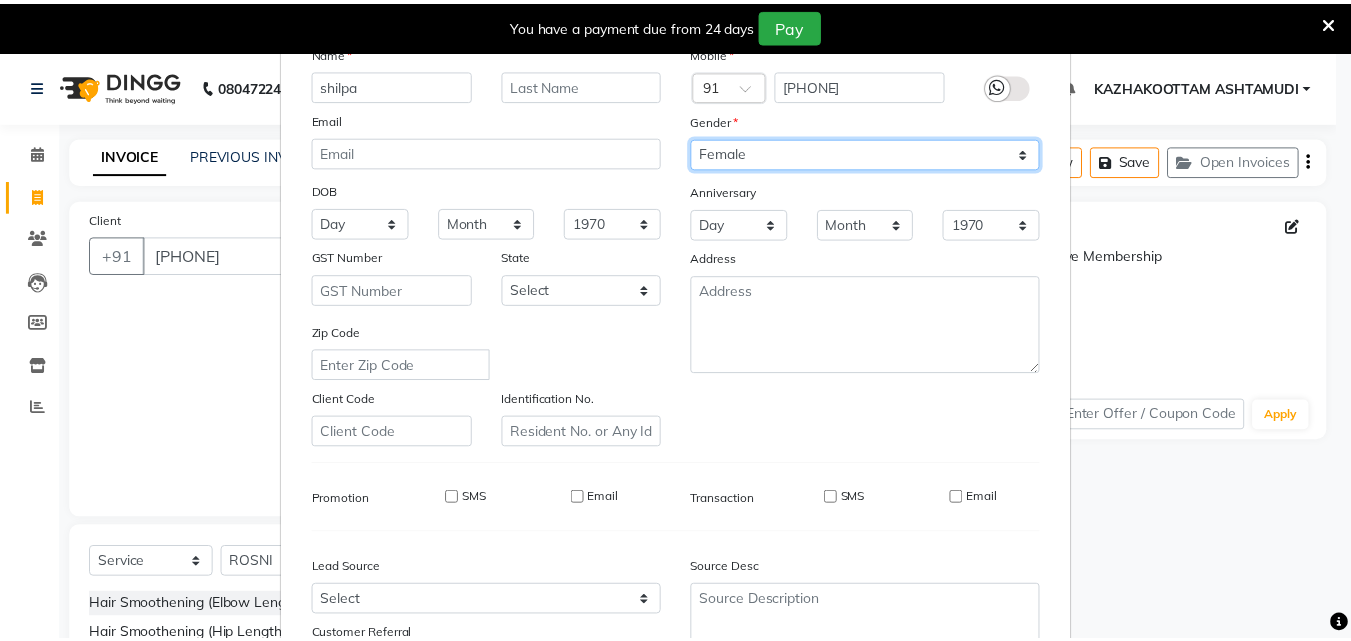 scroll, scrollTop: 246, scrollLeft: 0, axis: vertical 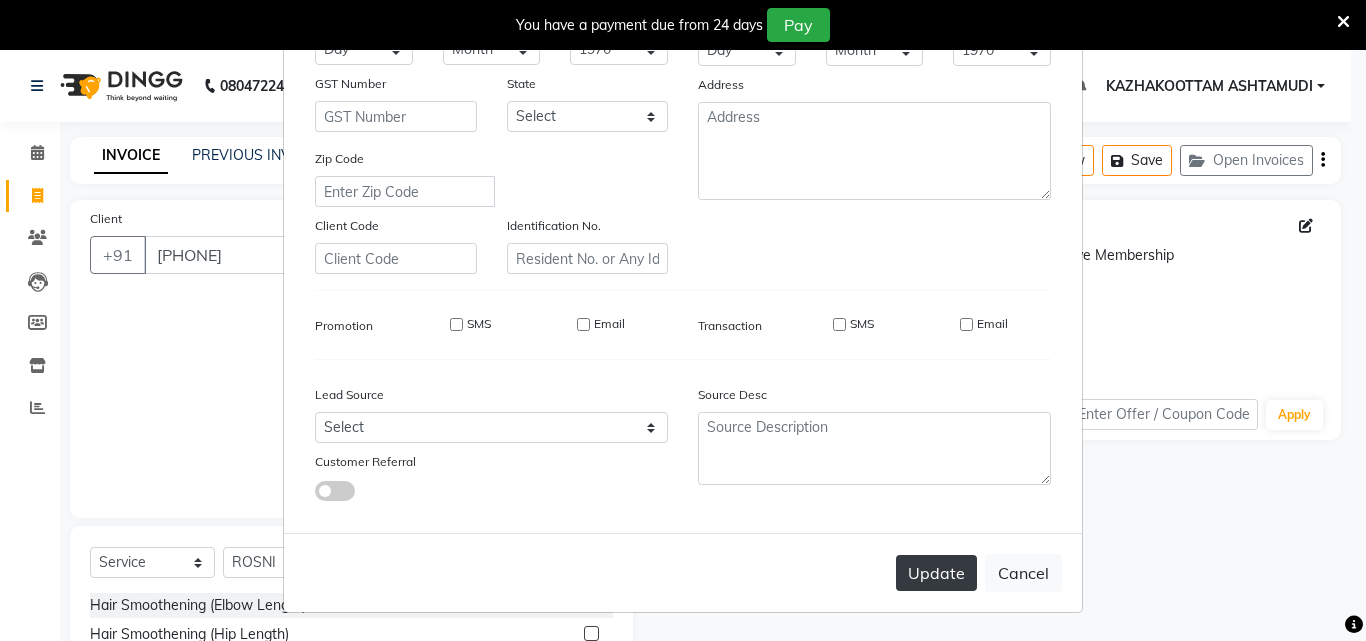 click on "Update" at bounding box center (936, 573) 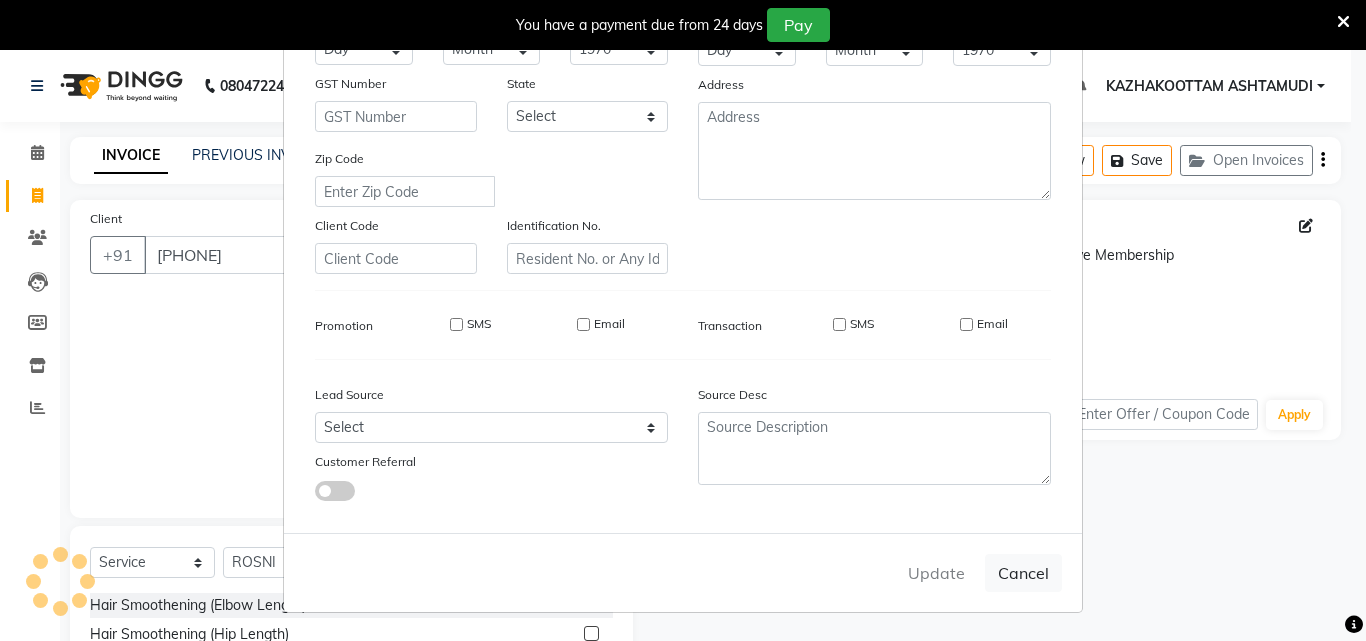 type 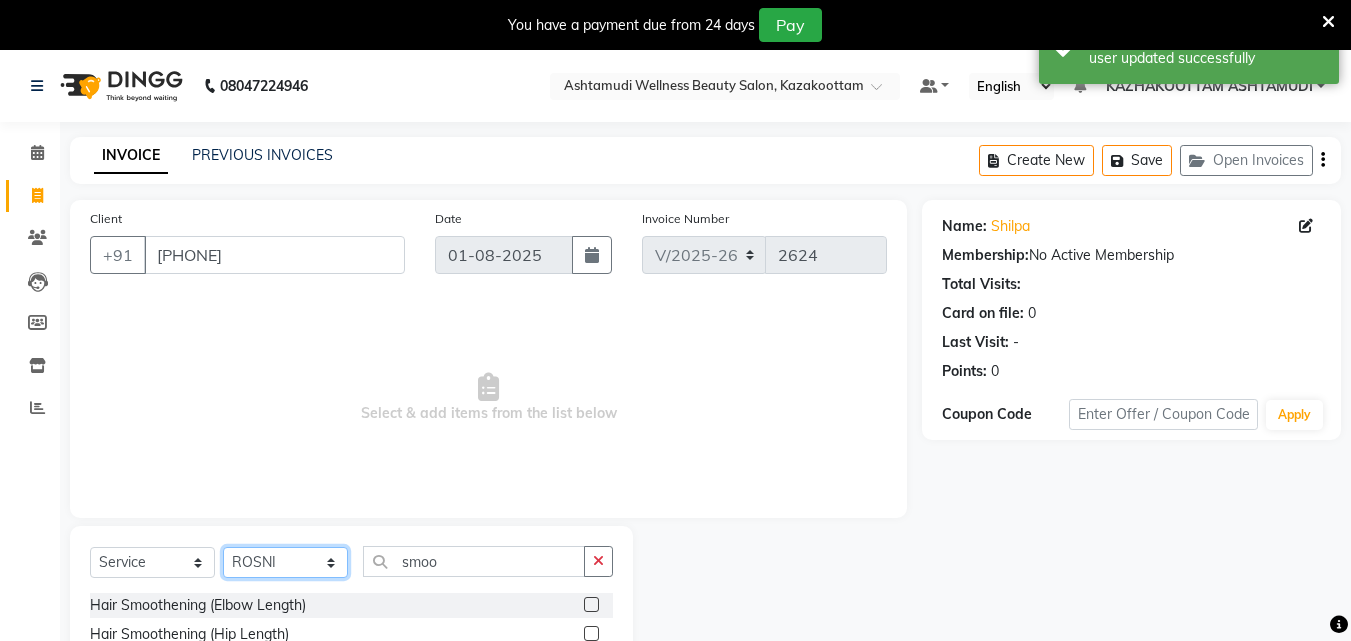 click on "Select Stylist Arya  CHINJU GEETA KAZHAKOOTTAM ASHTAMUDI KRISHNA LEKSHMI MADONNA MICHAEL MINCY VARGHESE Poornima Gopal PRIYA RESHMA ROSNI Sindhu SOORYAMOL" 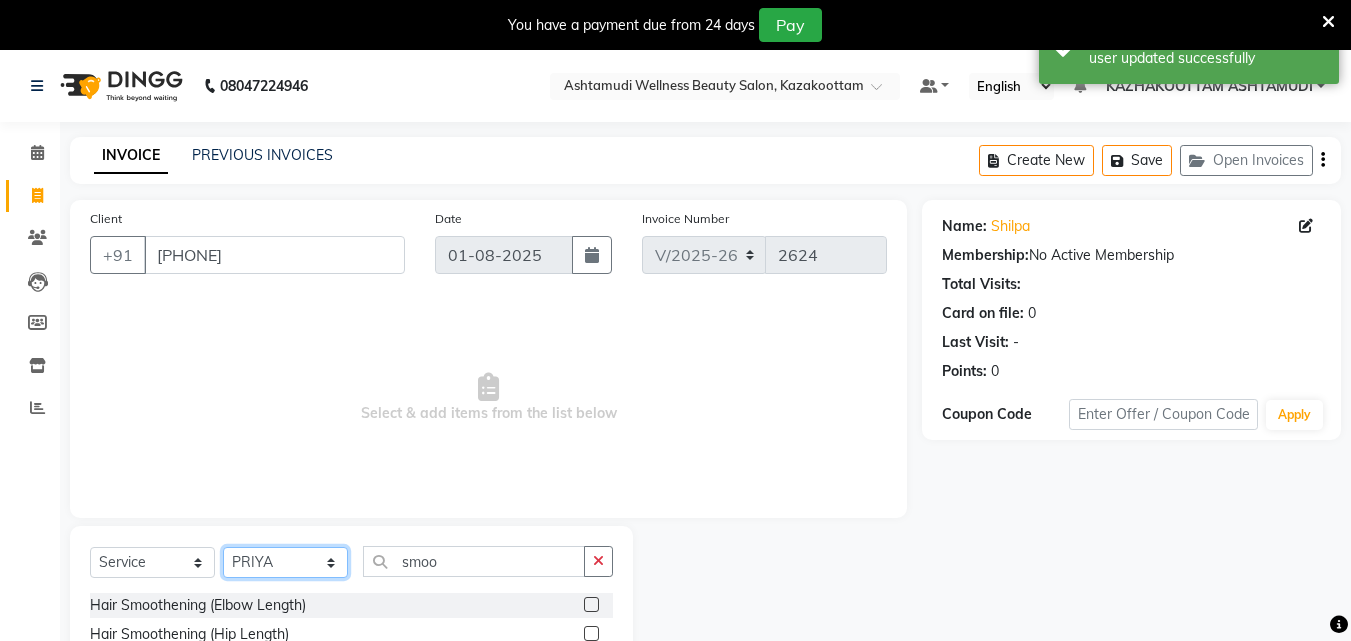 click on "Select Stylist Arya  CHINJU GEETA KAZHAKOOTTAM ASHTAMUDI KRISHNA LEKSHMI MADONNA MICHAEL MINCY VARGHESE Poornima Gopal PRIYA RESHMA ROSNI Sindhu SOORYAMOL" 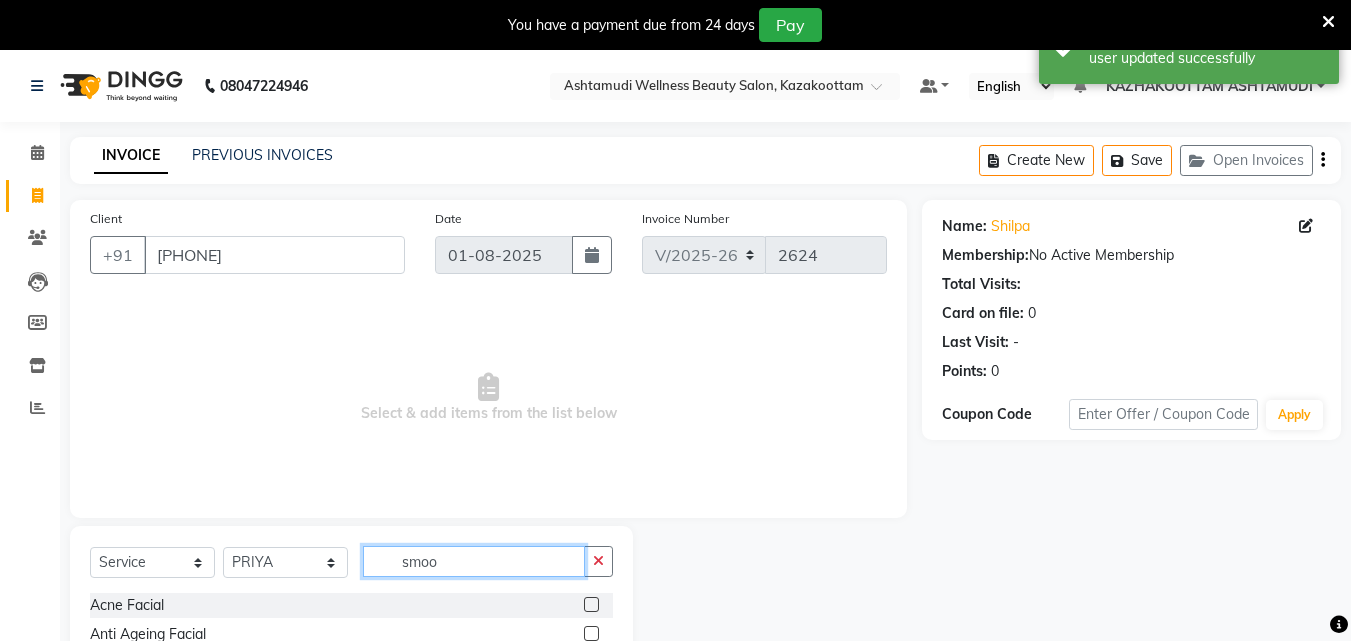 drag, startPoint x: 469, startPoint y: 553, endPoint x: 308, endPoint y: 582, distance: 163.59096 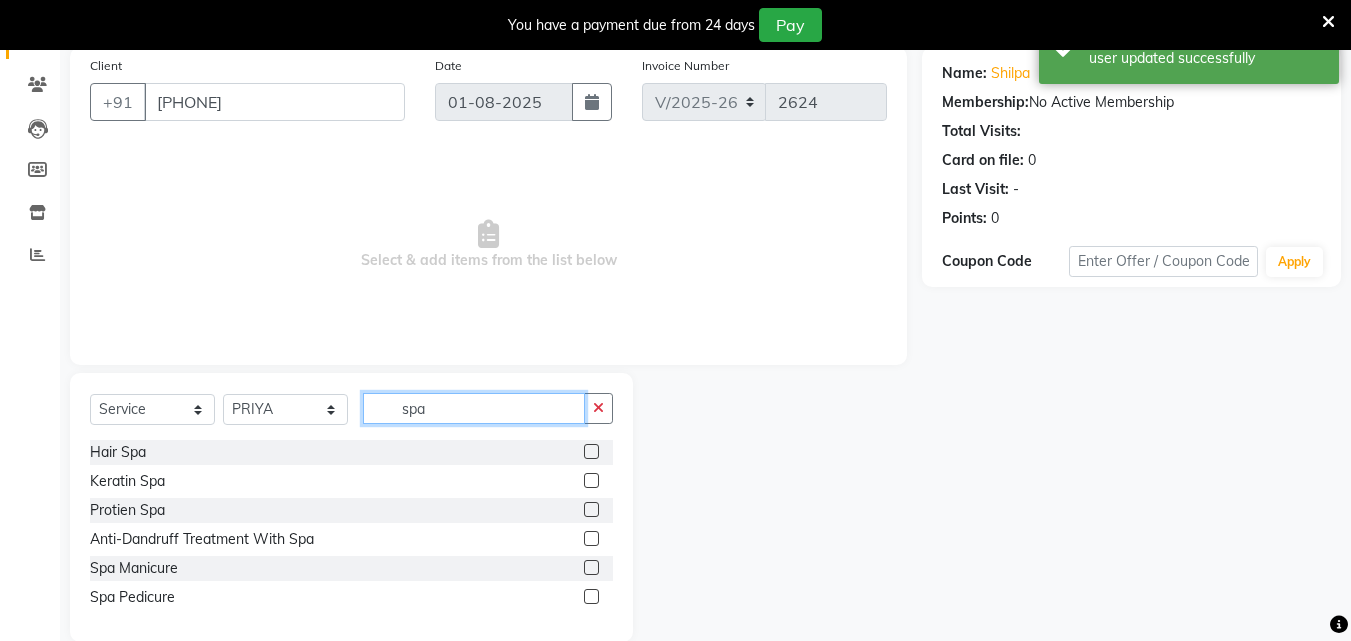 scroll, scrollTop: 184, scrollLeft: 0, axis: vertical 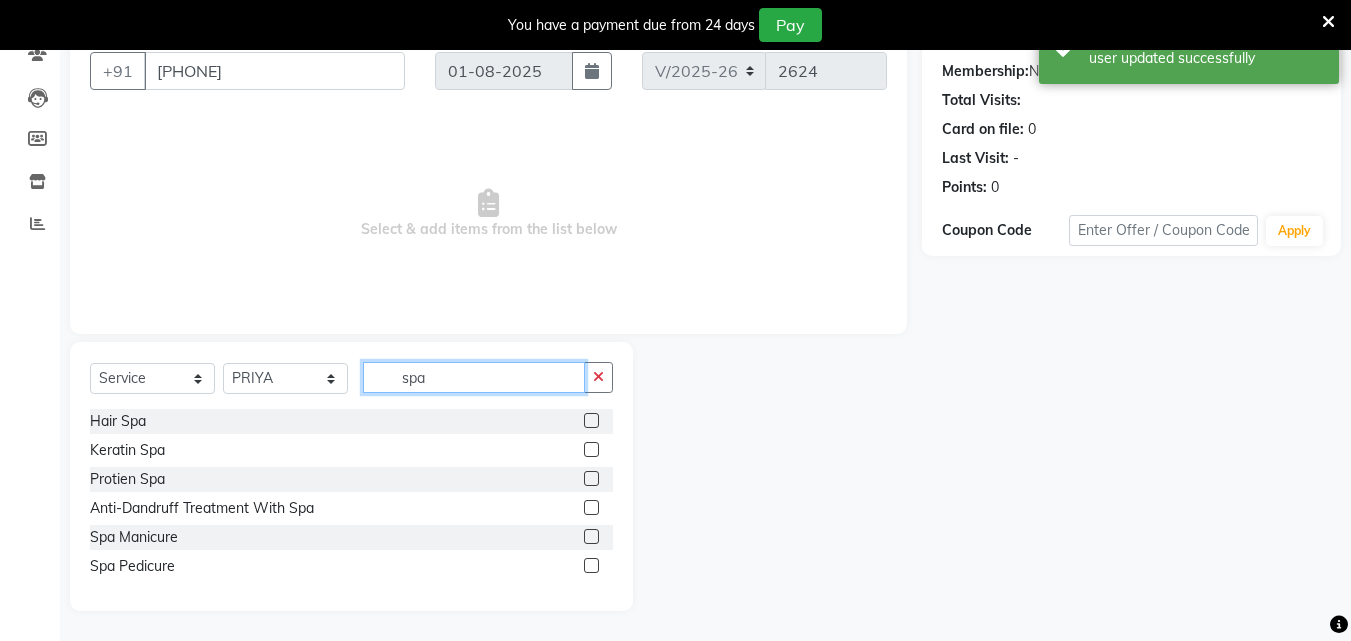 type on "spa" 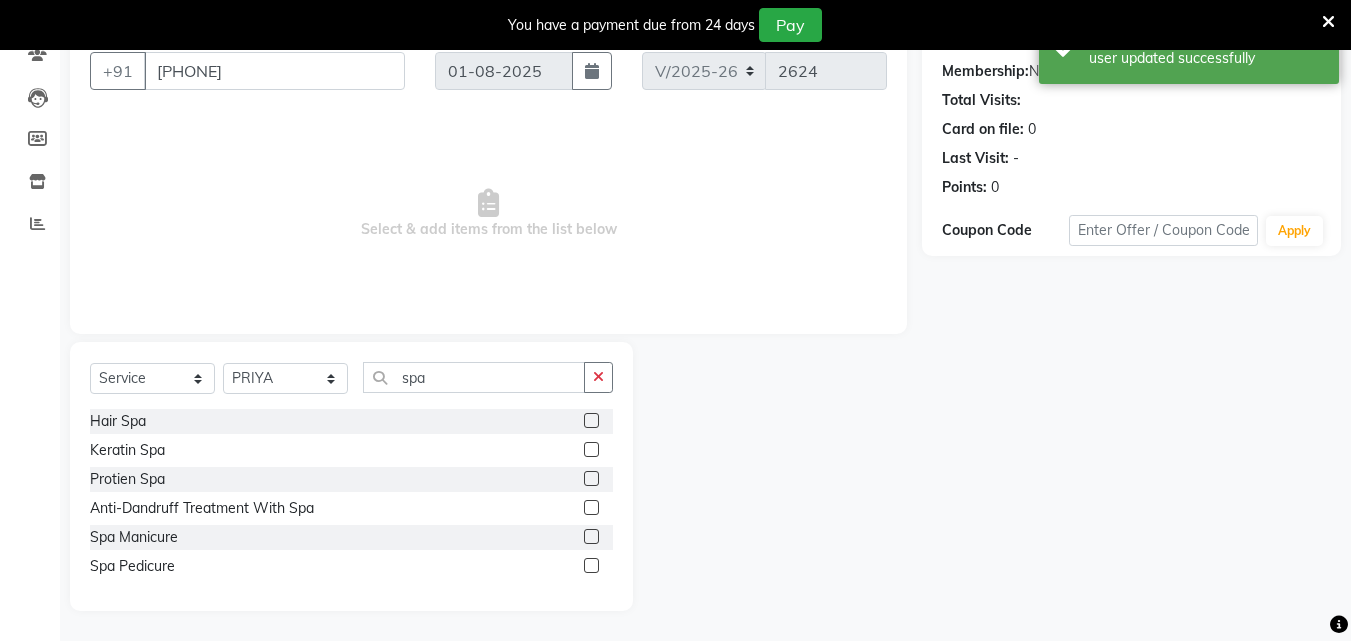 drag, startPoint x: 593, startPoint y: 564, endPoint x: 547, endPoint y: 545, distance: 49.76947 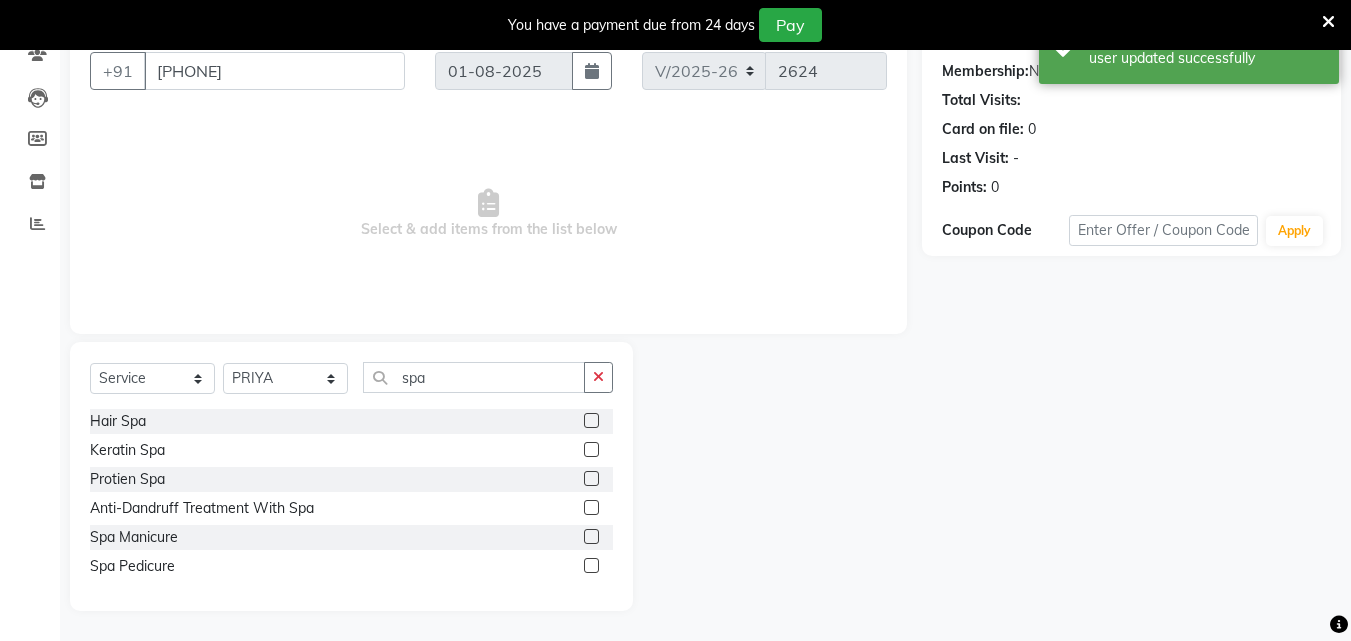 click 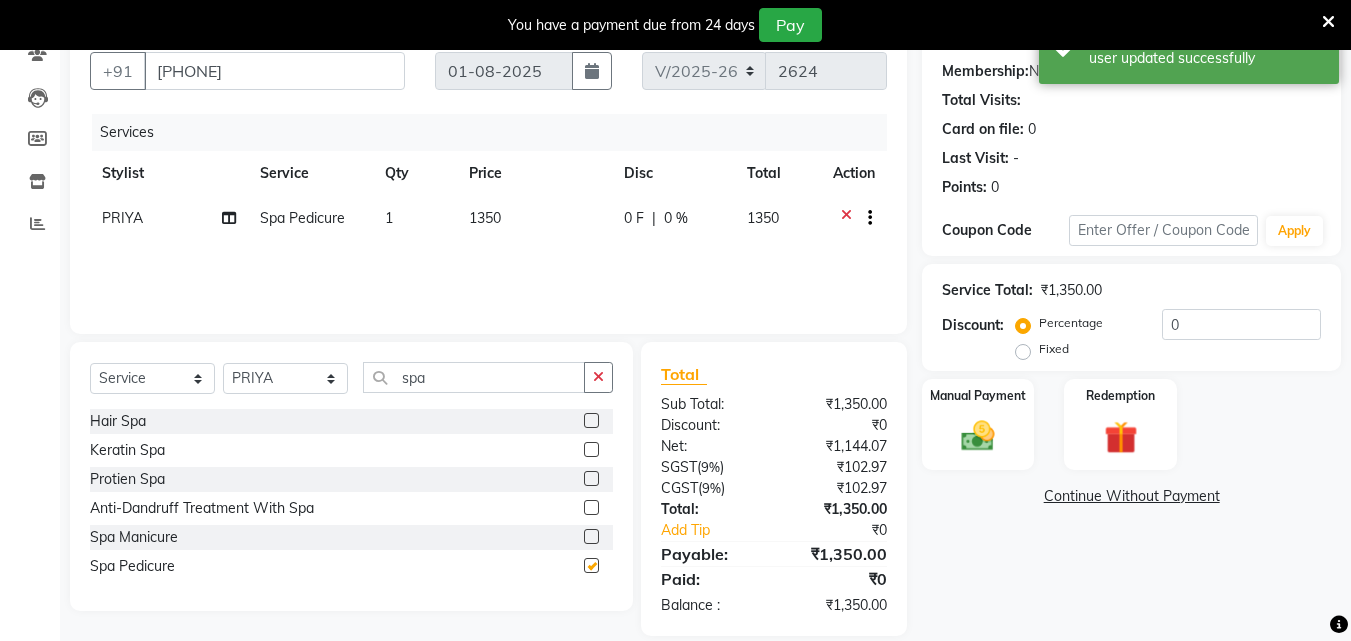 checkbox on "false" 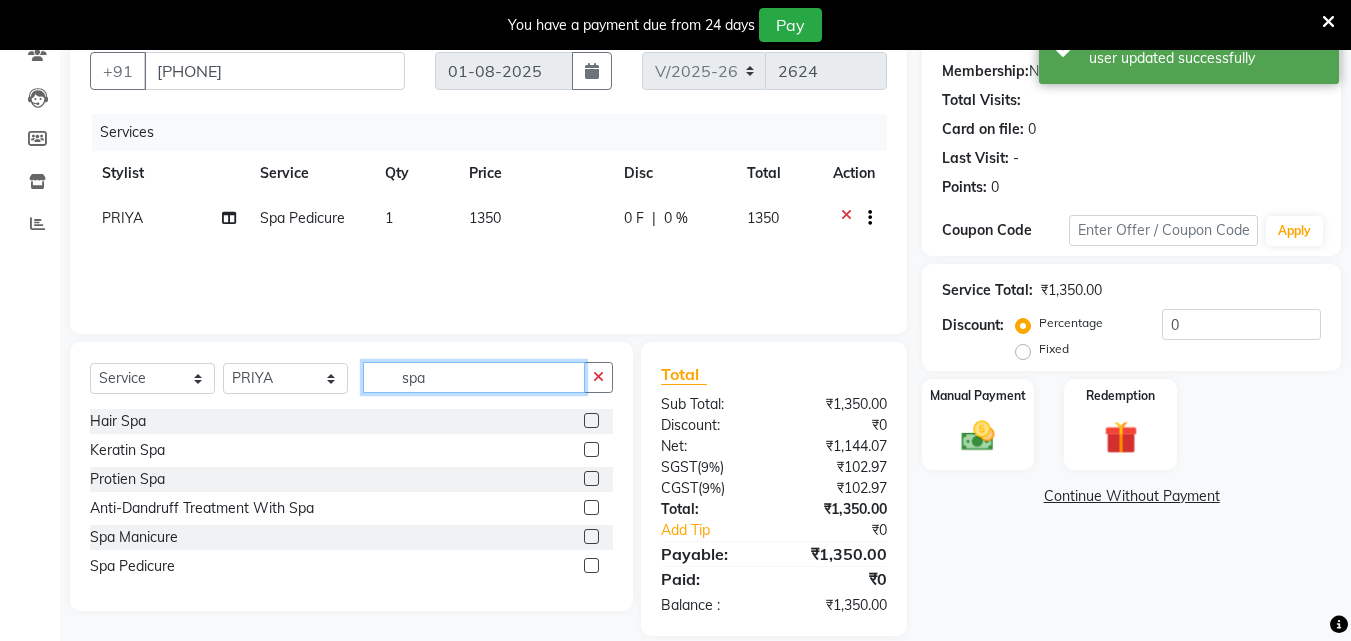 drag, startPoint x: 431, startPoint y: 373, endPoint x: 303, endPoint y: 386, distance: 128.65846 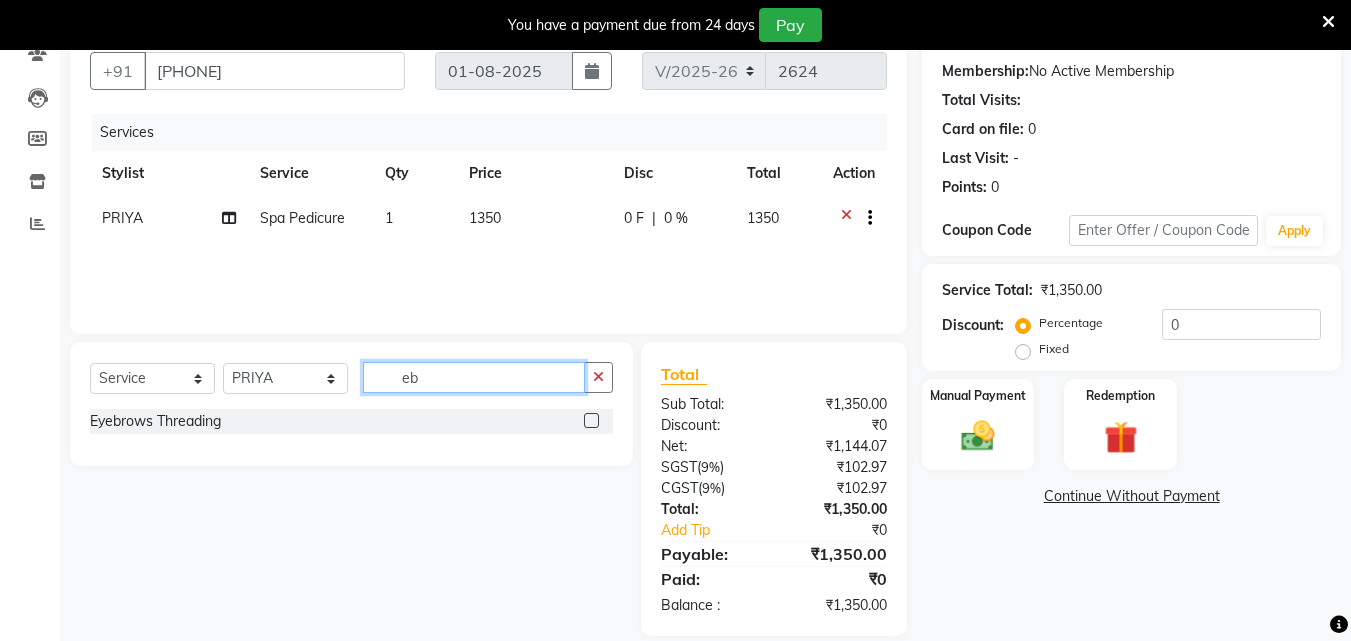 type on "eb" 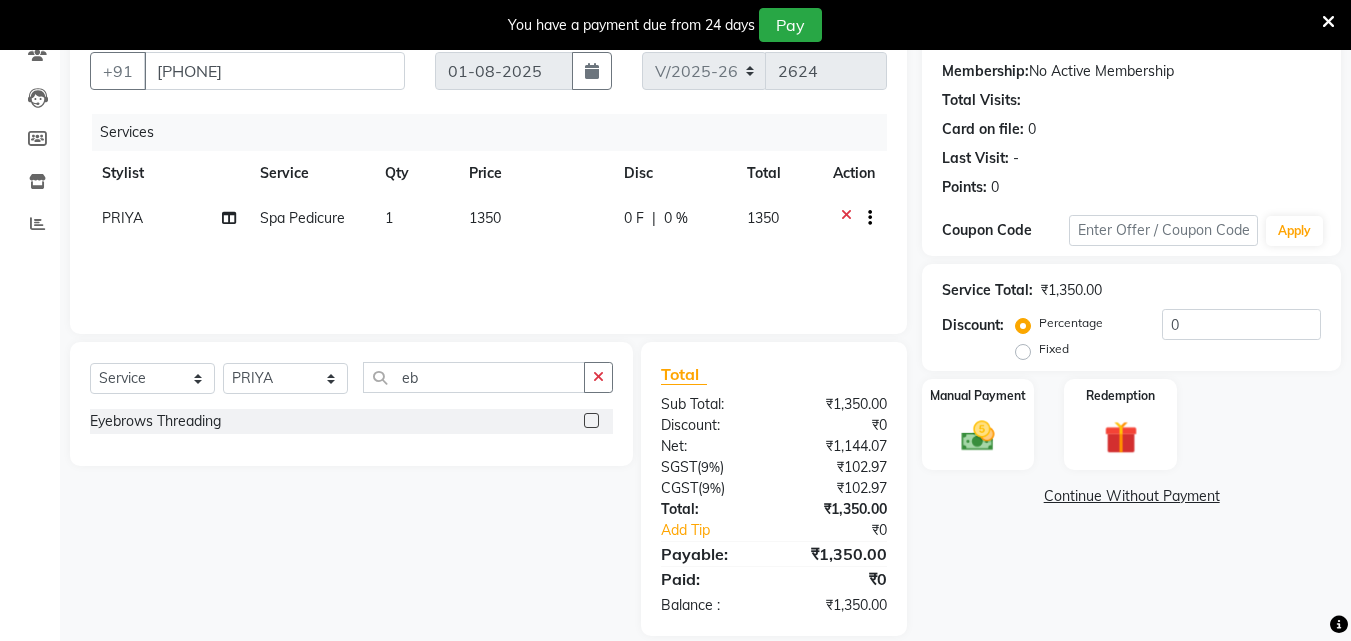 click 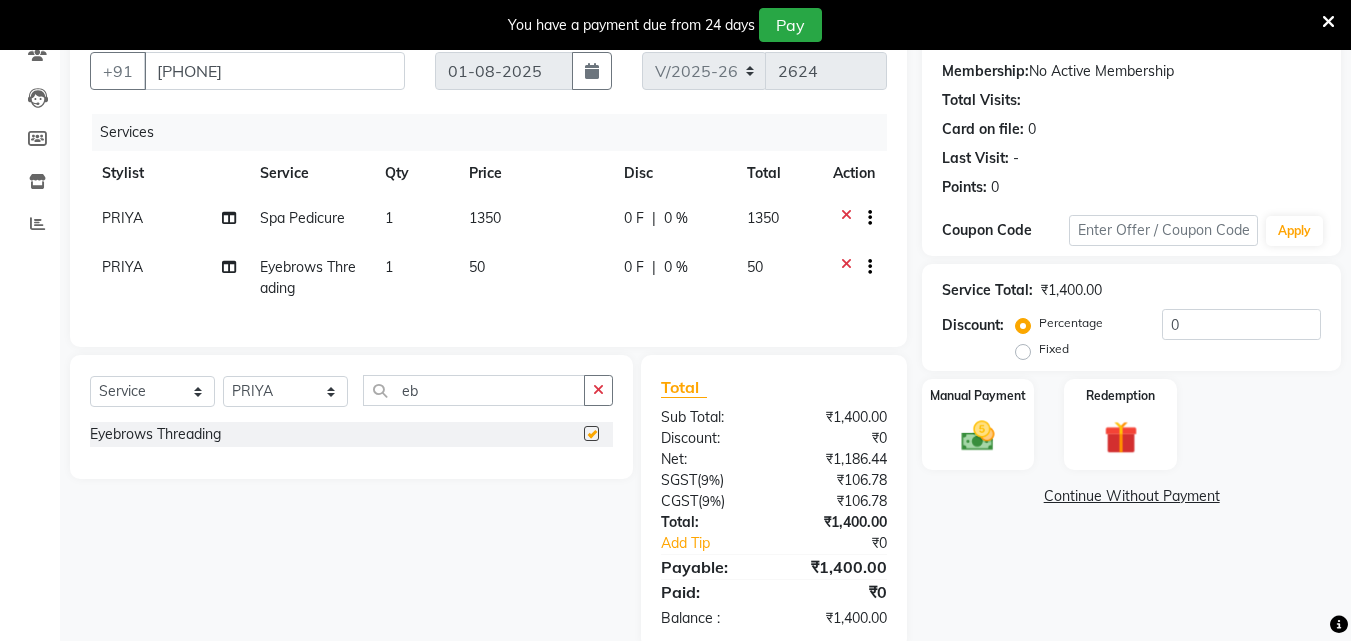 checkbox on "false" 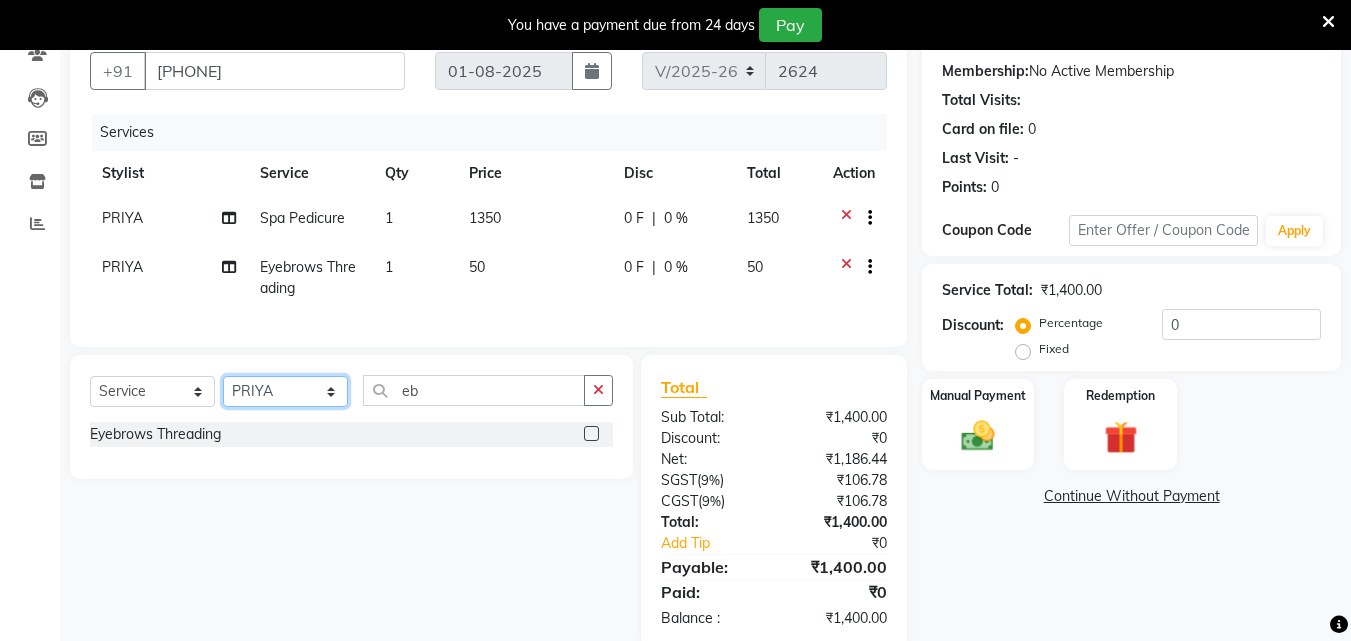 click on "Select Stylist Arya  CHINJU GEETA KAZHAKOOTTAM ASHTAMUDI KRISHNA LEKSHMI MADONNA MICHAEL MINCY VARGHESE Poornima Gopal PRIYA RESHMA ROSNI Sindhu SOORYAMOL" 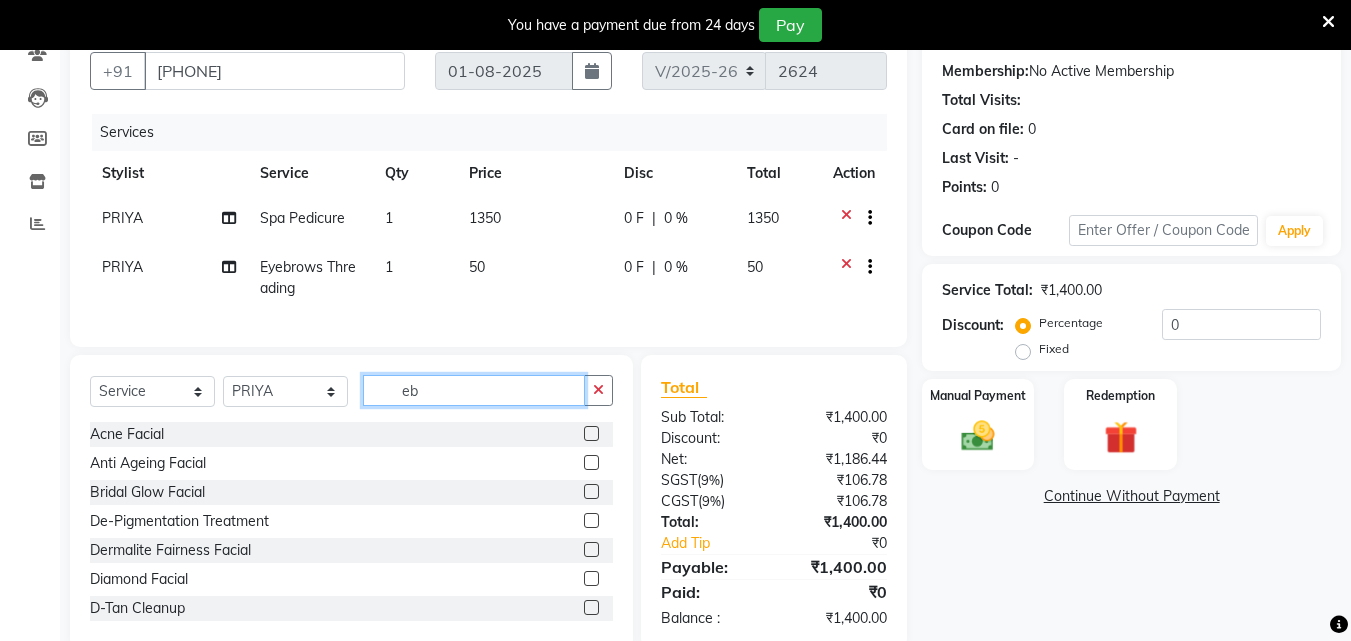 drag, startPoint x: 437, startPoint y: 405, endPoint x: 268, endPoint y: 440, distance: 172.58621 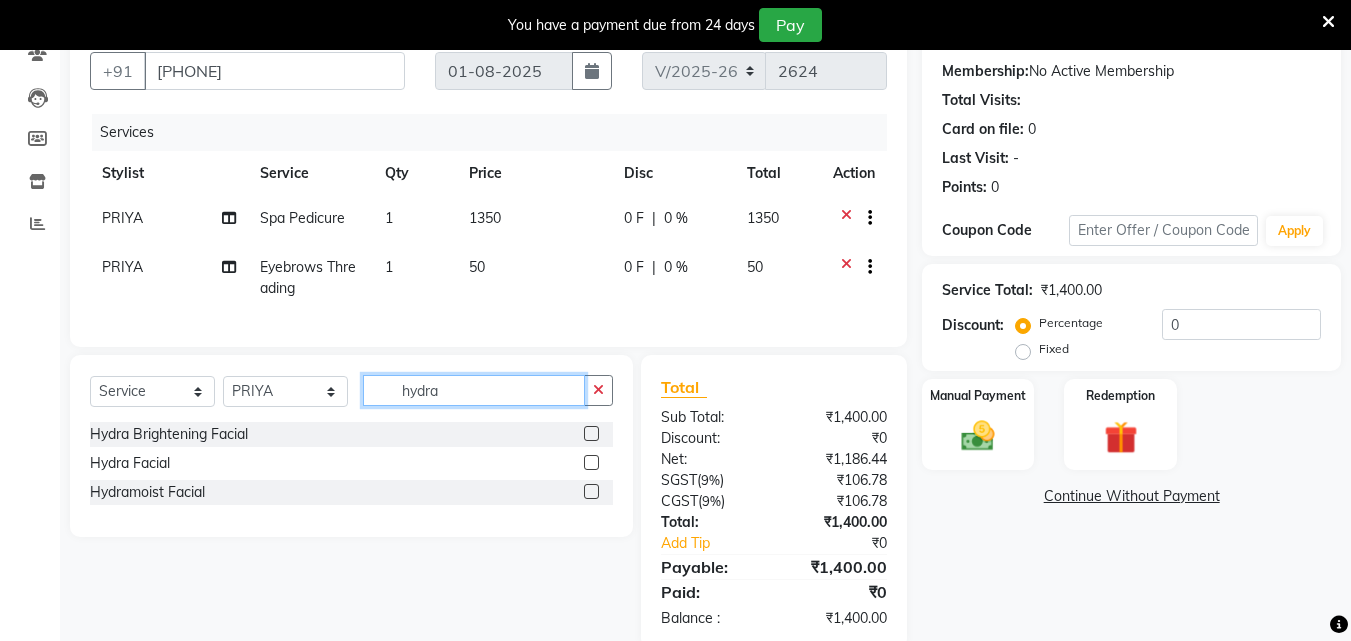 type on "hydra" 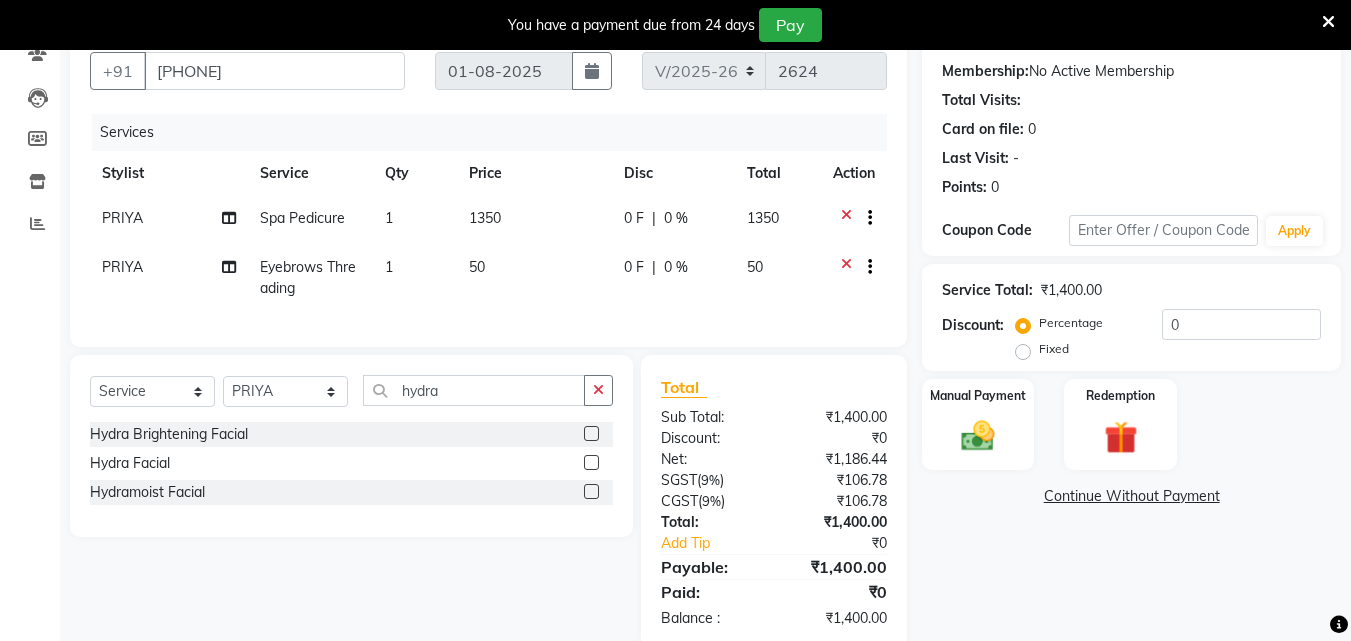 click 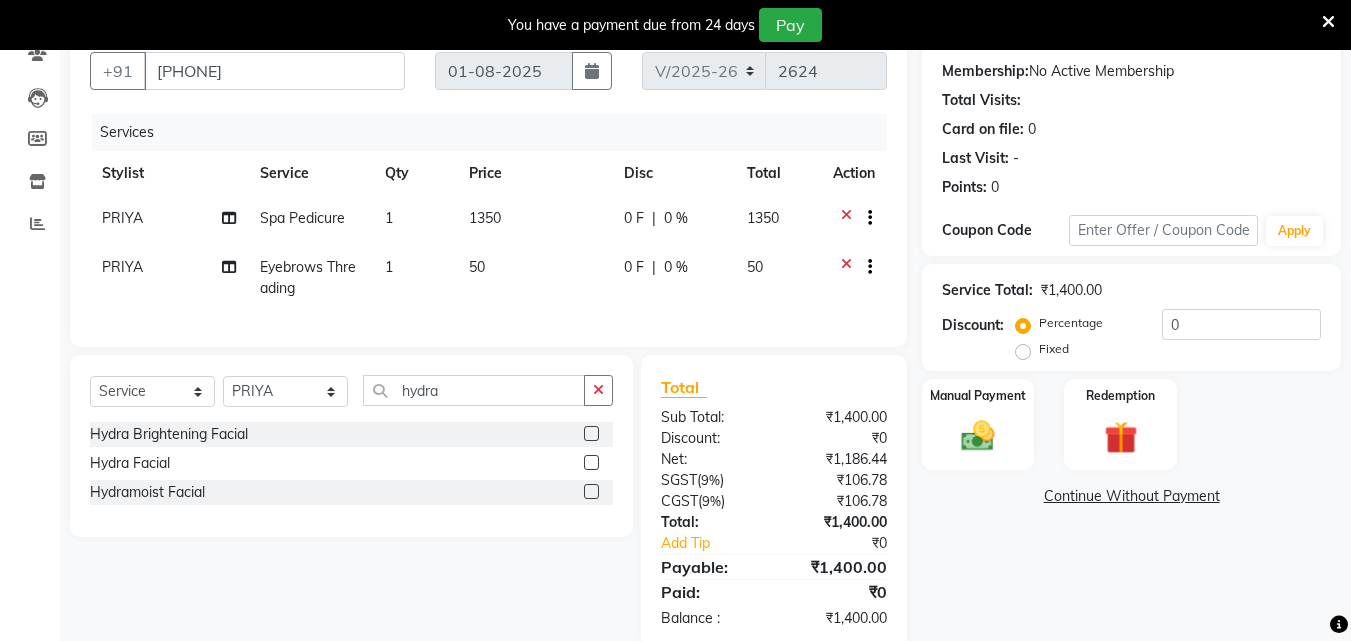 click at bounding box center (590, 434) 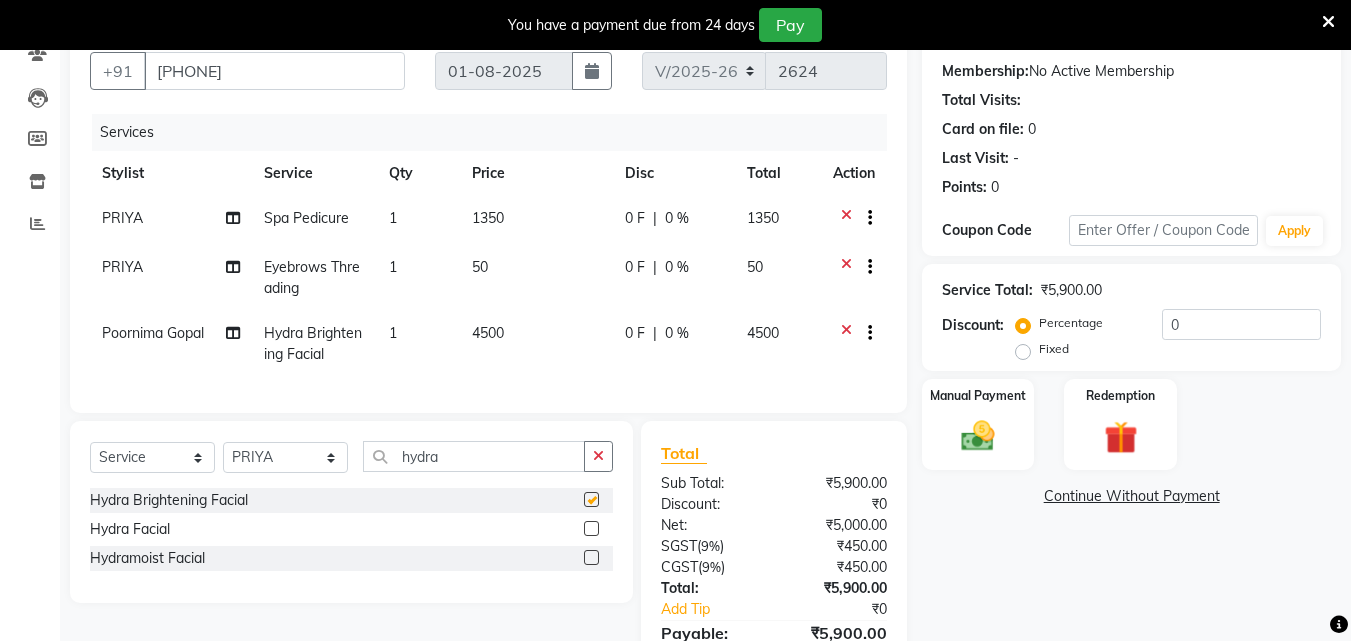 checkbox on "false" 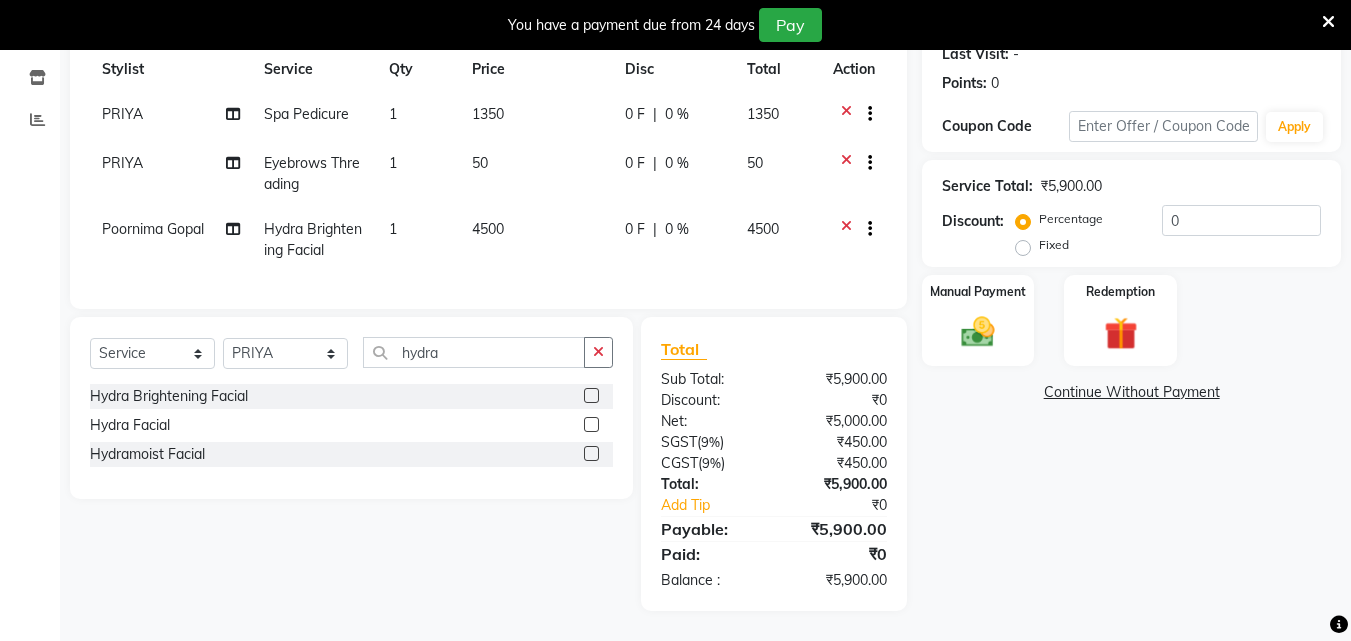 scroll, scrollTop: 303, scrollLeft: 0, axis: vertical 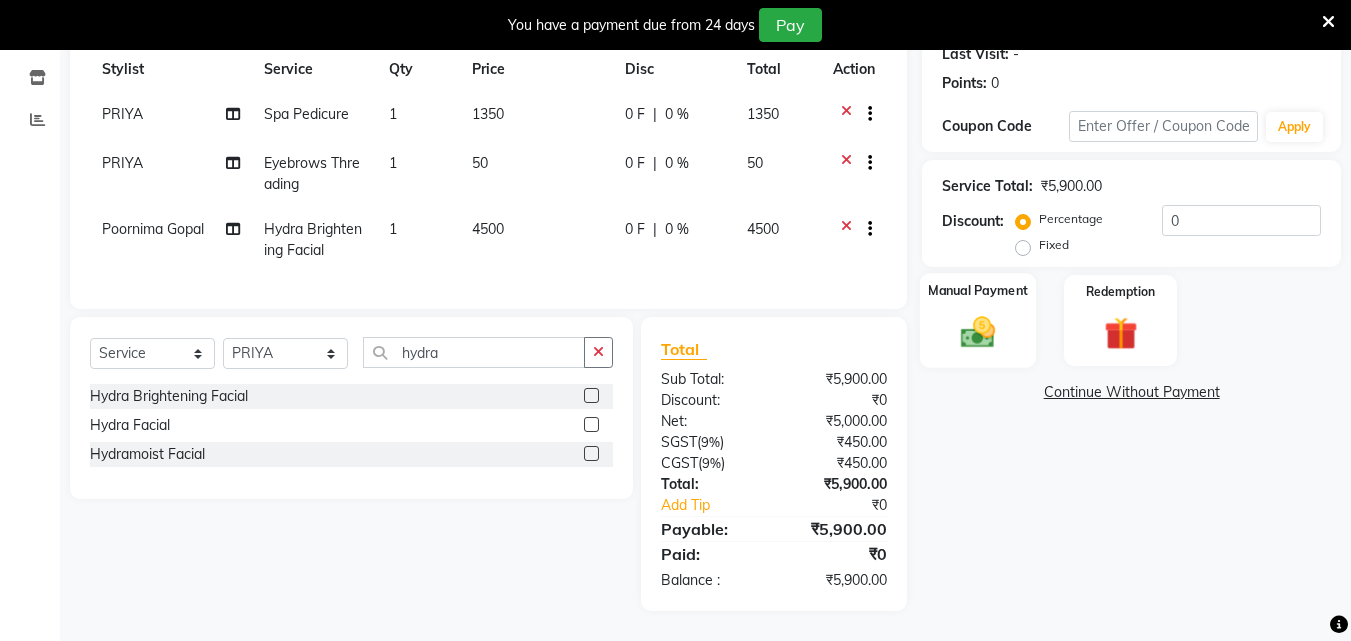 click 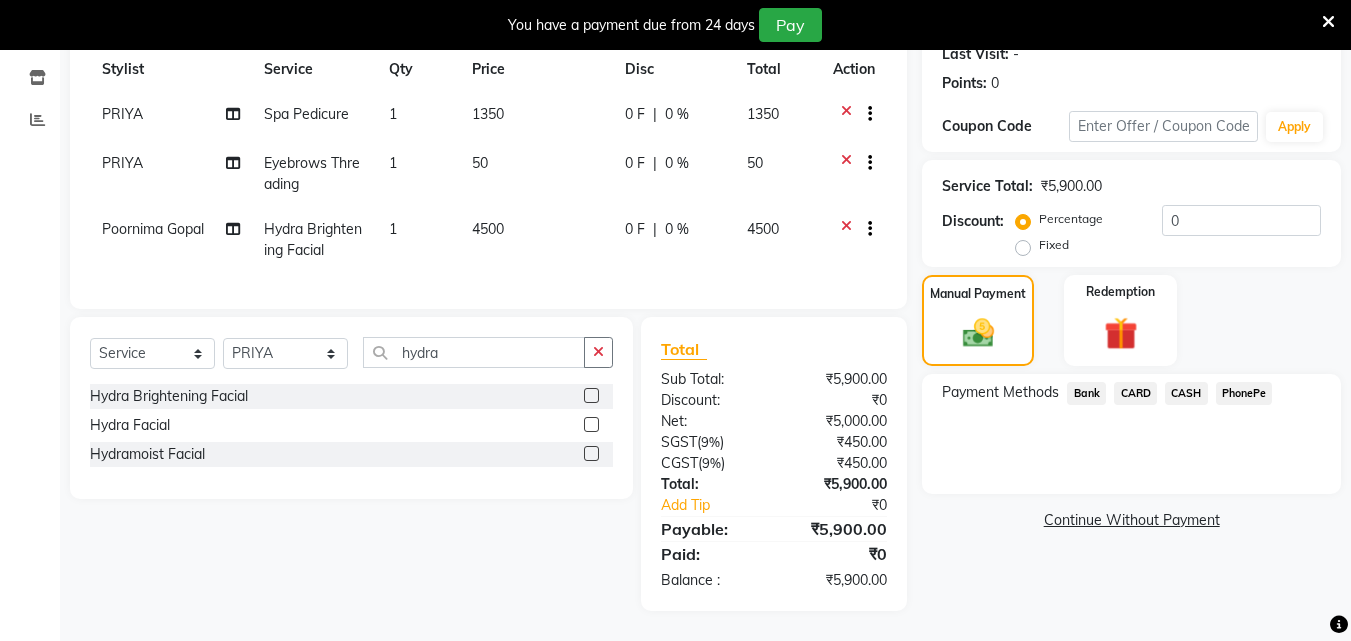 click on "CARD" 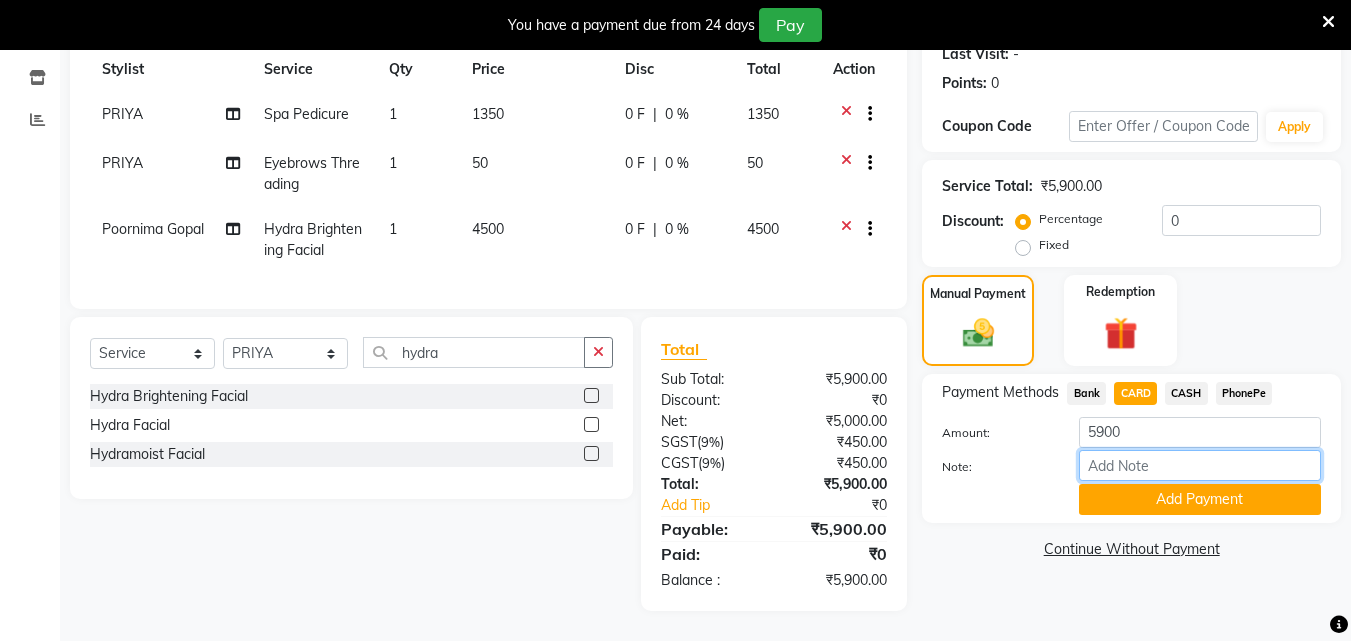 click on "Note:" at bounding box center (1200, 465) 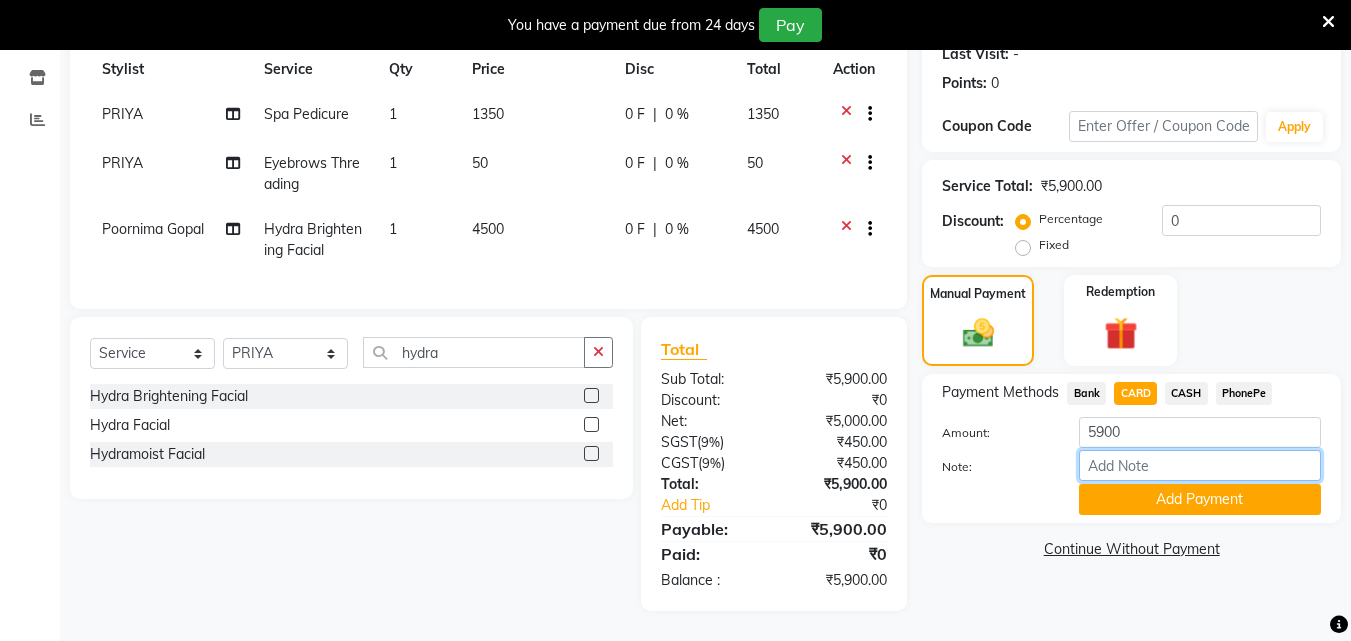 type on "arya" 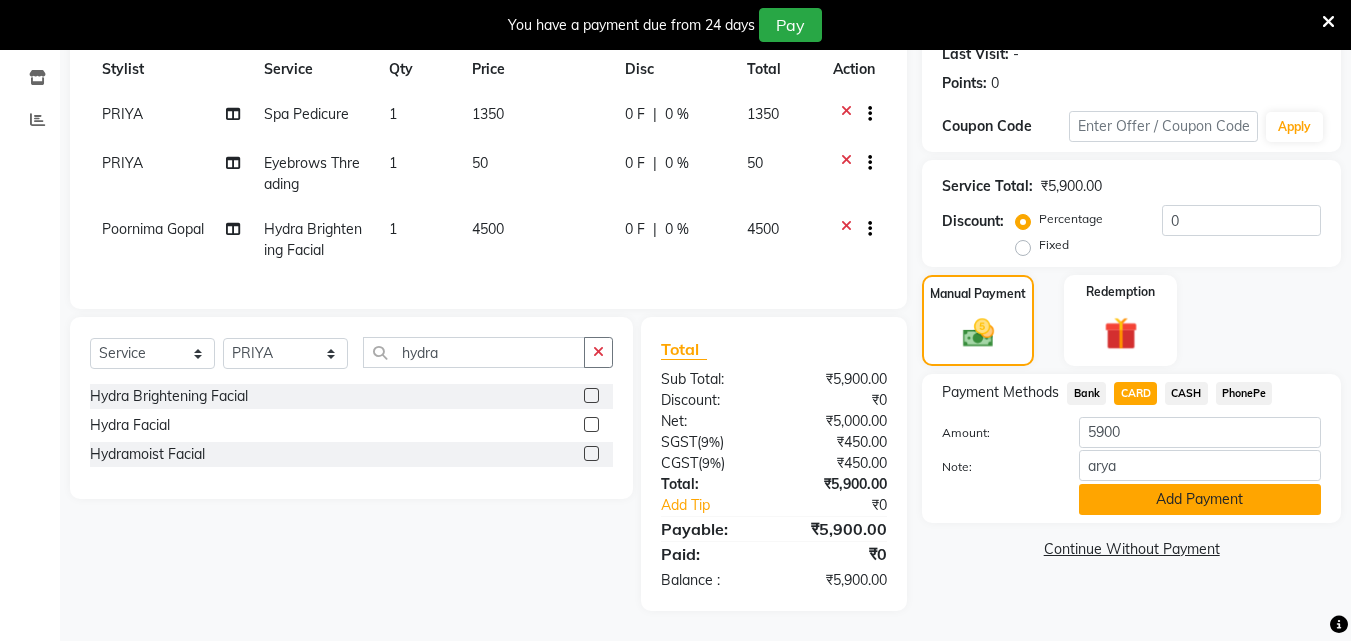 click on "Add Payment" 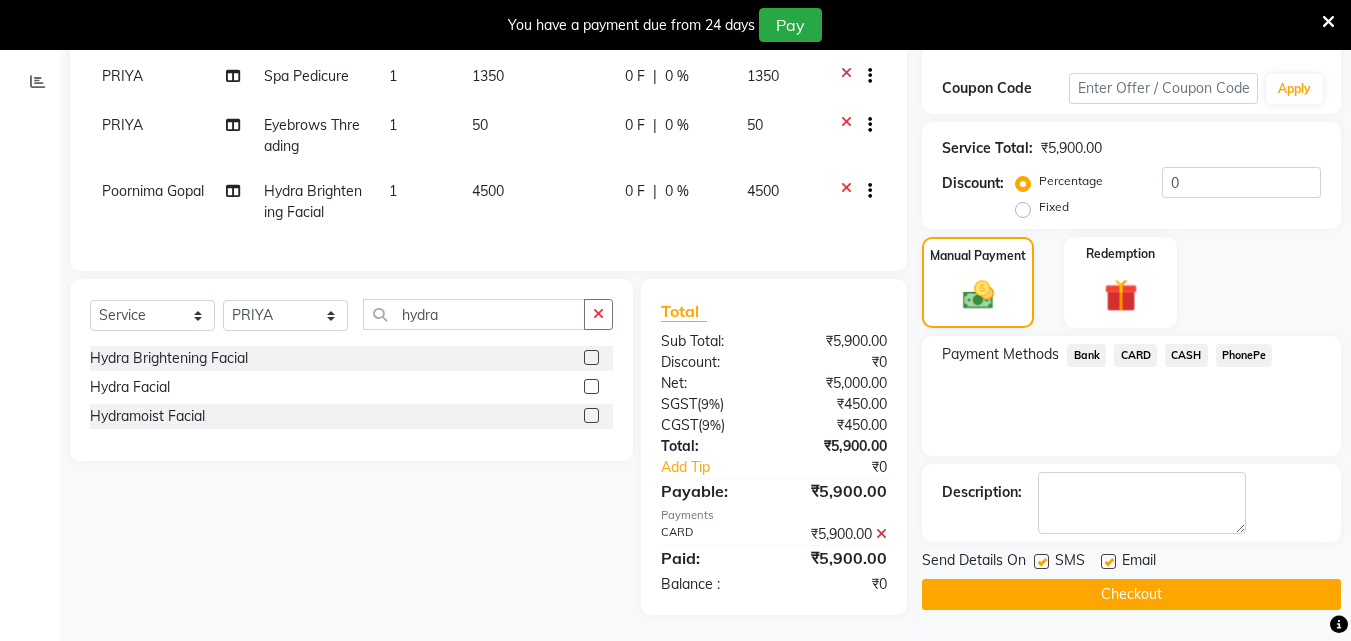 scroll, scrollTop: 345, scrollLeft: 0, axis: vertical 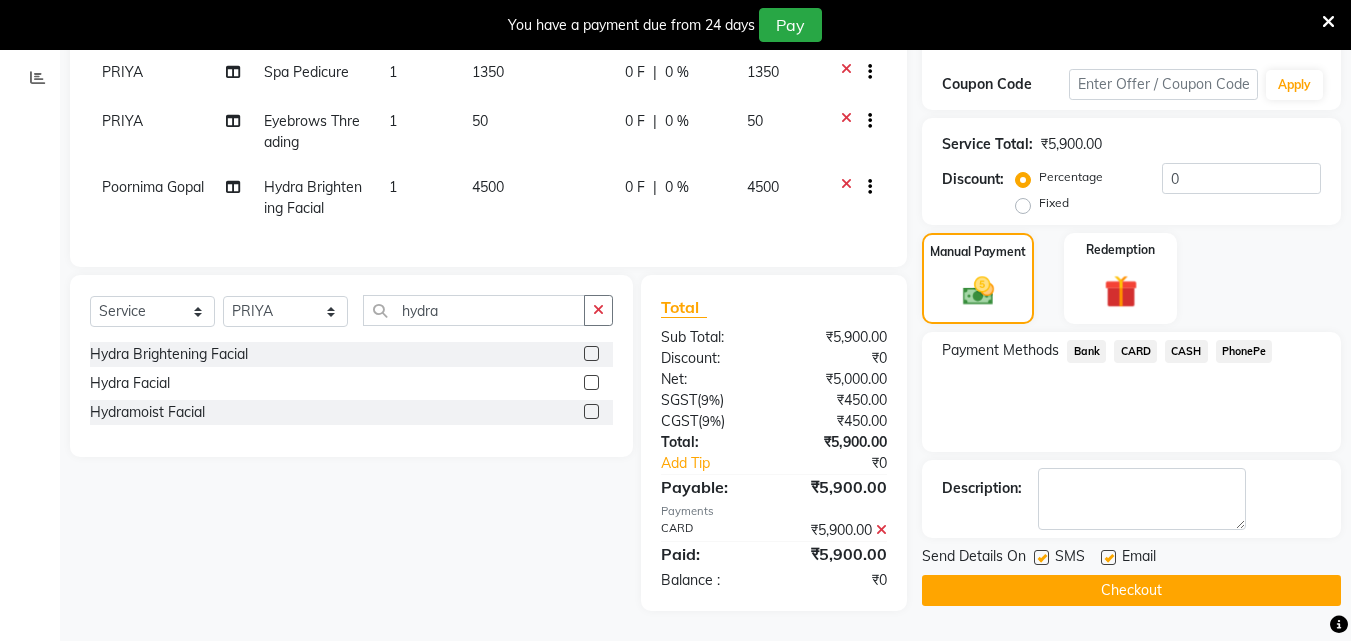 drag, startPoint x: 1041, startPoint y: 541, endPoint x: 1097, endPoint y: 544, distance: 56.0803 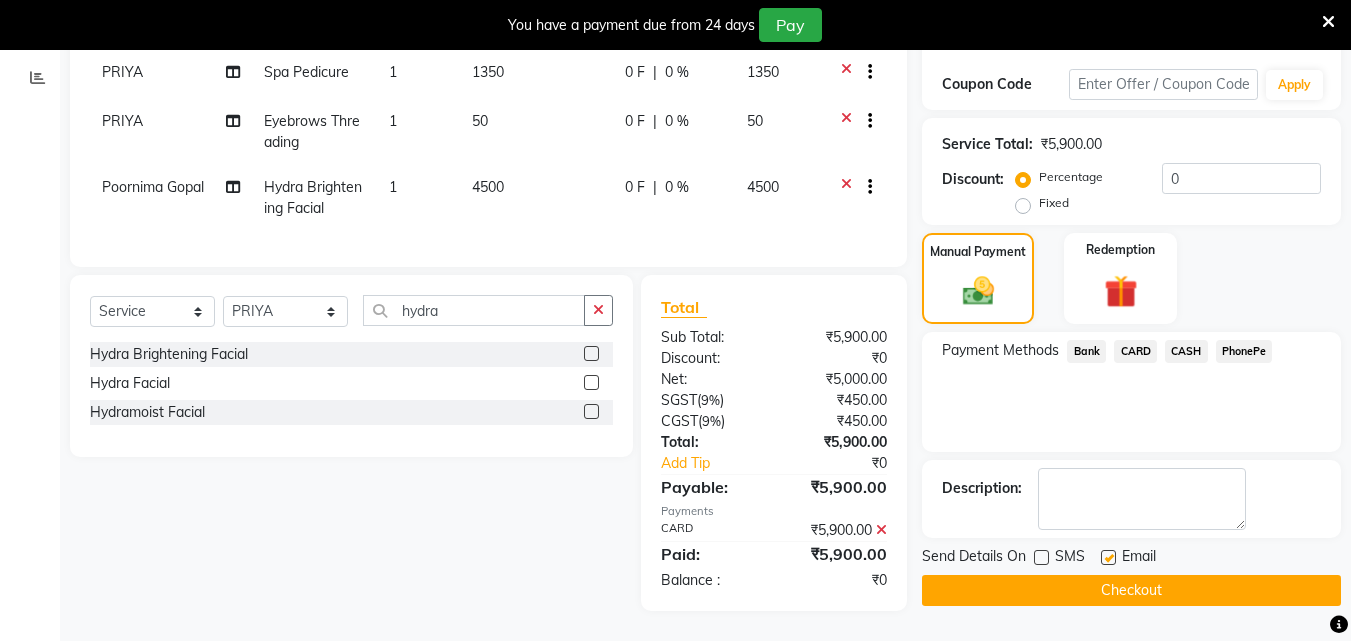 drag, startPoint x: 1107, startPoint y: 540, endPoint x: 1127, endPoint y: 545, distance: 20.615528 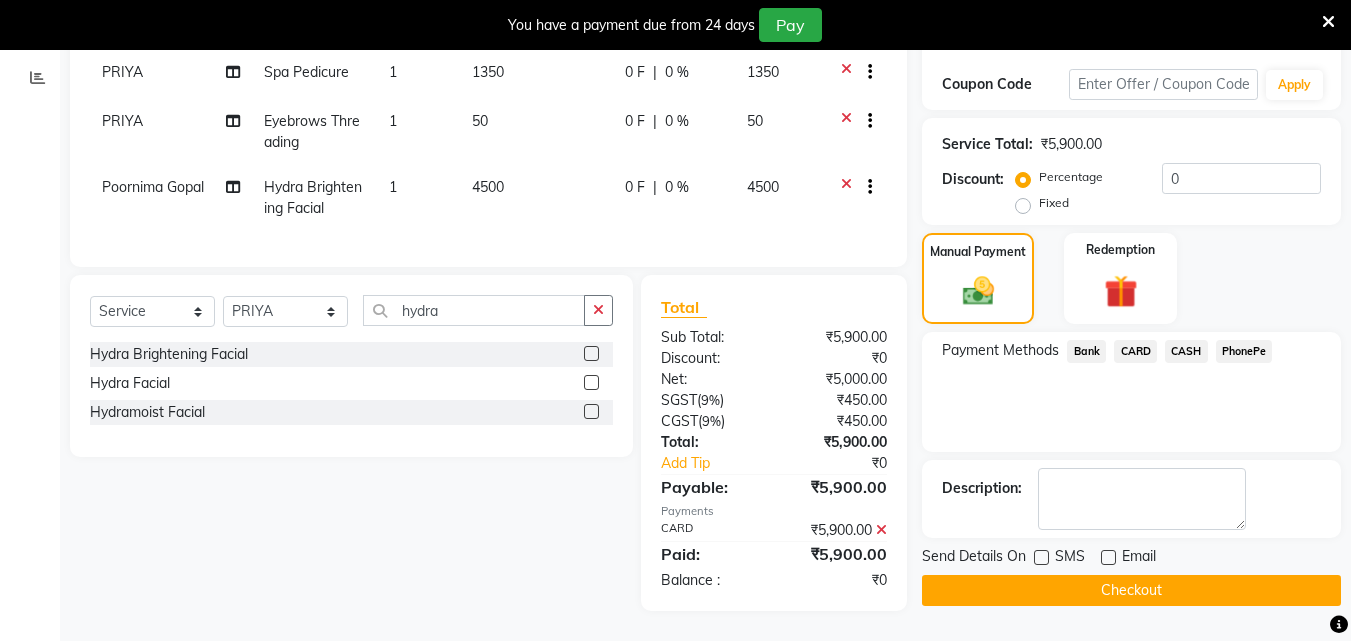 click on "Checkout" 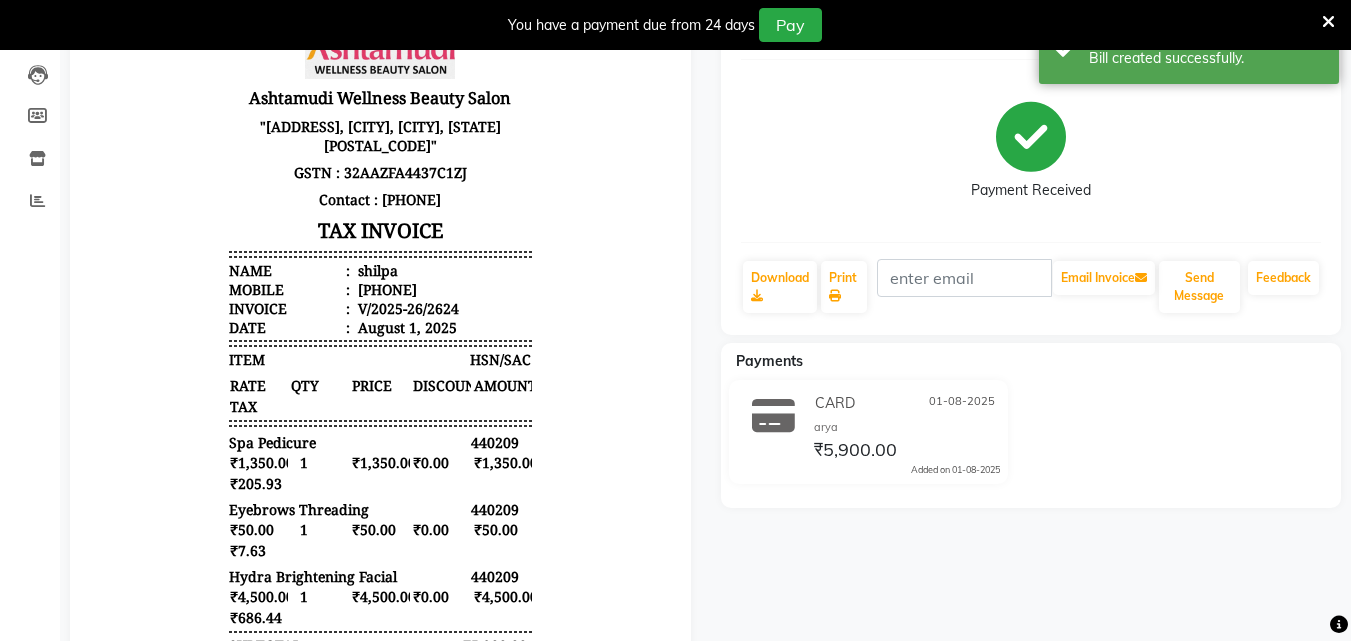 scroll, scrollTop: 45, scrollLeft: 0, axis: vertical 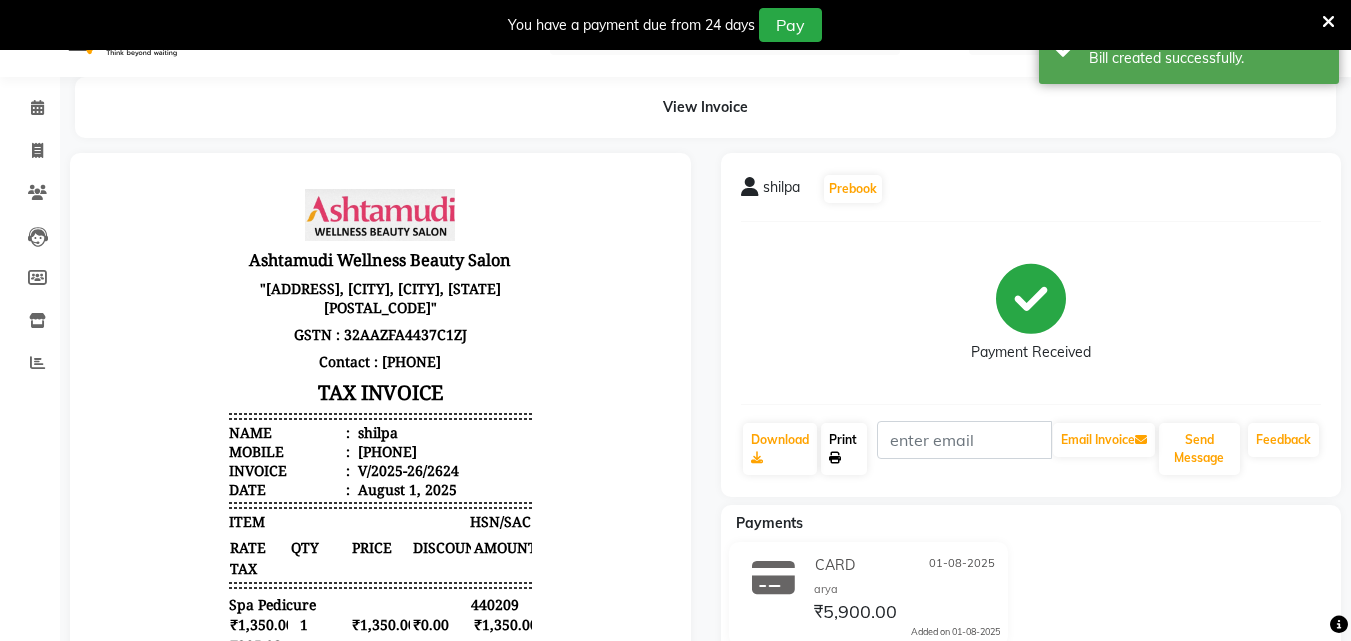 click on "Print" 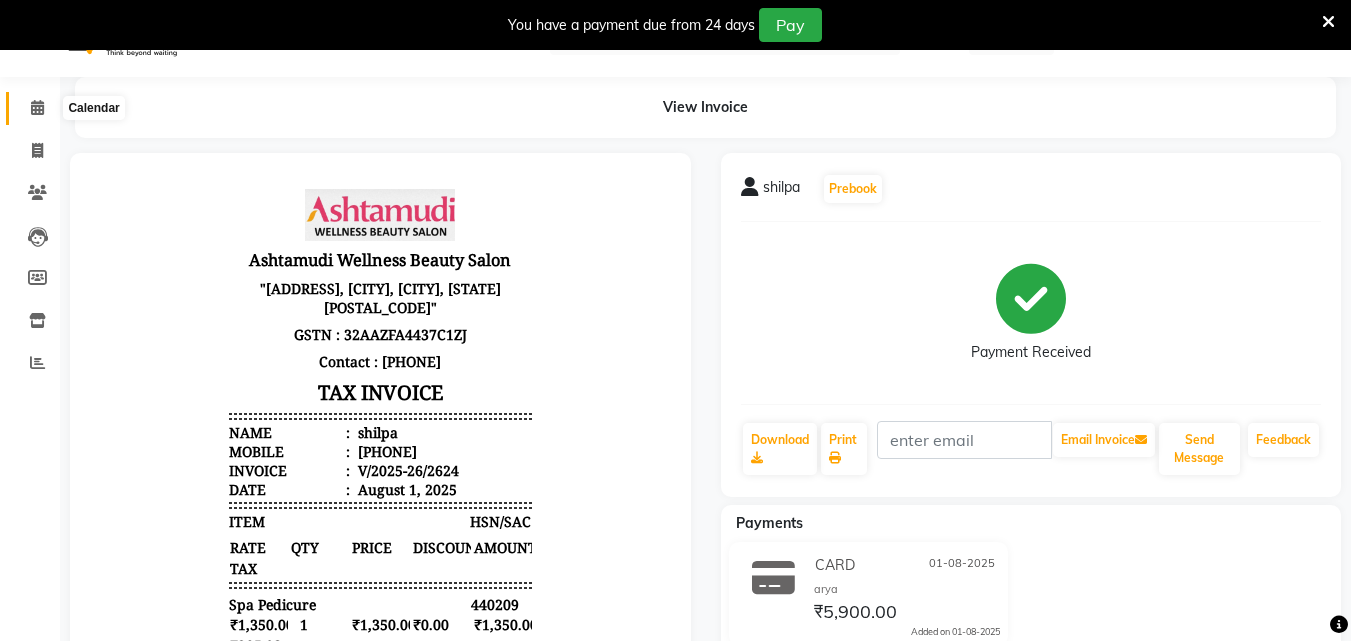 click 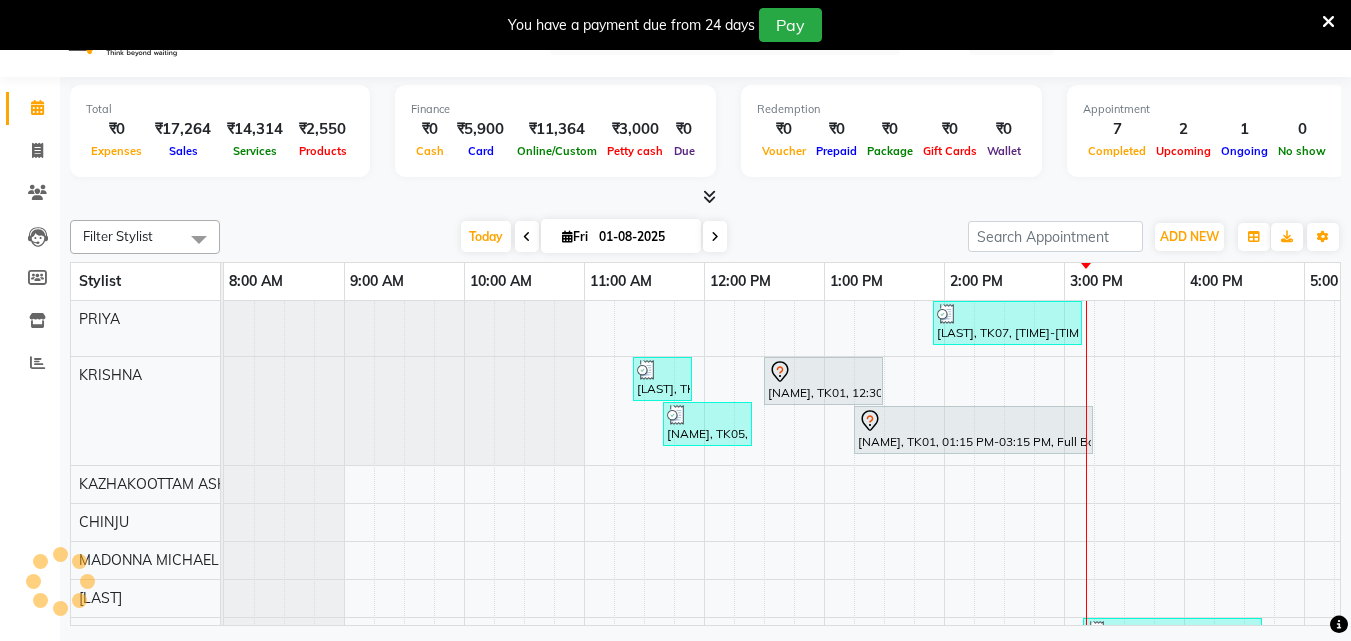scroll, scrollTop: 0, scrollLeft: 0, axis: both 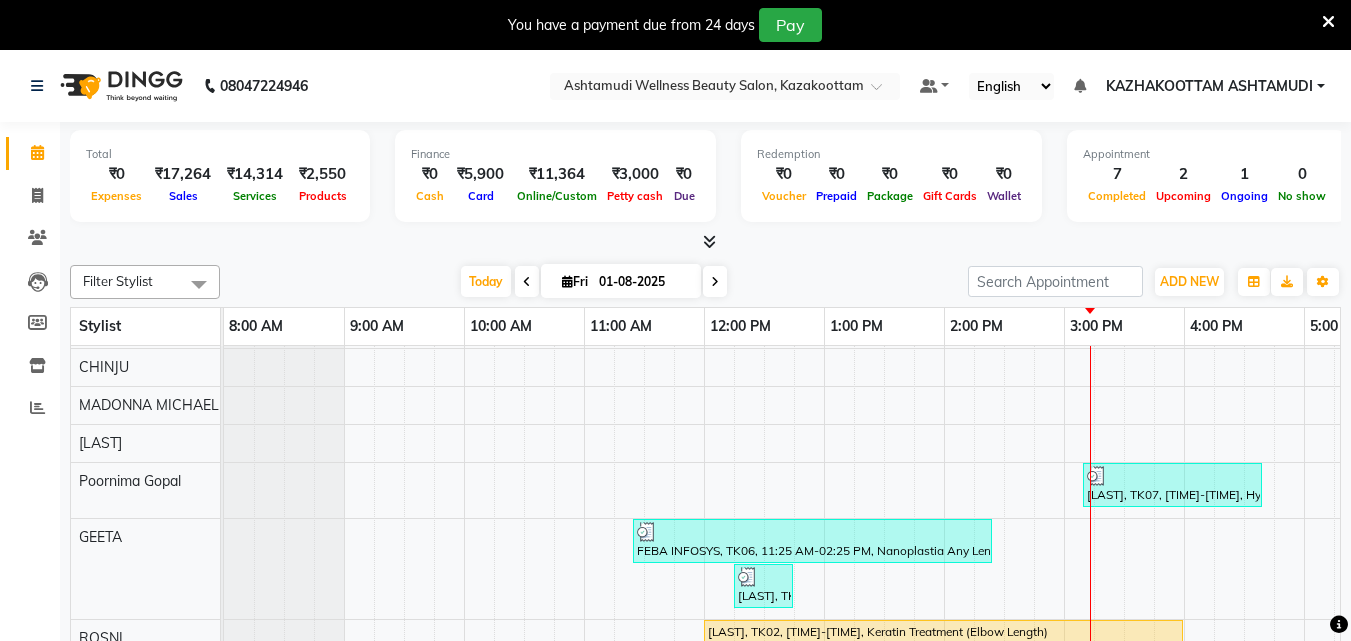 click on "shilpa, TK07, 01:55 PM-03:10 PM, Spa Pedicure,Eyebrows Threading     neeraj, TK03, 11:25 AM-11:55 AM, Half Leg Waxing             aleesha, TK01, 12:30 PM-01:30 PM, Normal Cleanup     Bincy UST, TK05, 11:40 AM-12:25 PM, Eyebrows Threading,Upper Lip Threading             aleesha, TK01, 01:15 PM-03:15 PM, Full Body Polishing     shilpa, TK07, 03:10 PM-04:40 PM, Hydra Brightening Facial     FEBA INFOSYS, TK06, 11:25 AM-02:25 PM, Nanoplastia Any Length Offer     Sheethal, TK04, 12:15 PM-12:45 PM, Ironing    Fathima, TK02, 12:00 PM-04:00 PM, Keratin Treatment (Elbow Length)     Sheethal, TK04, 11:45 AM-12:15 PM, Full Face Threading" at bounding box center (1004, 505) 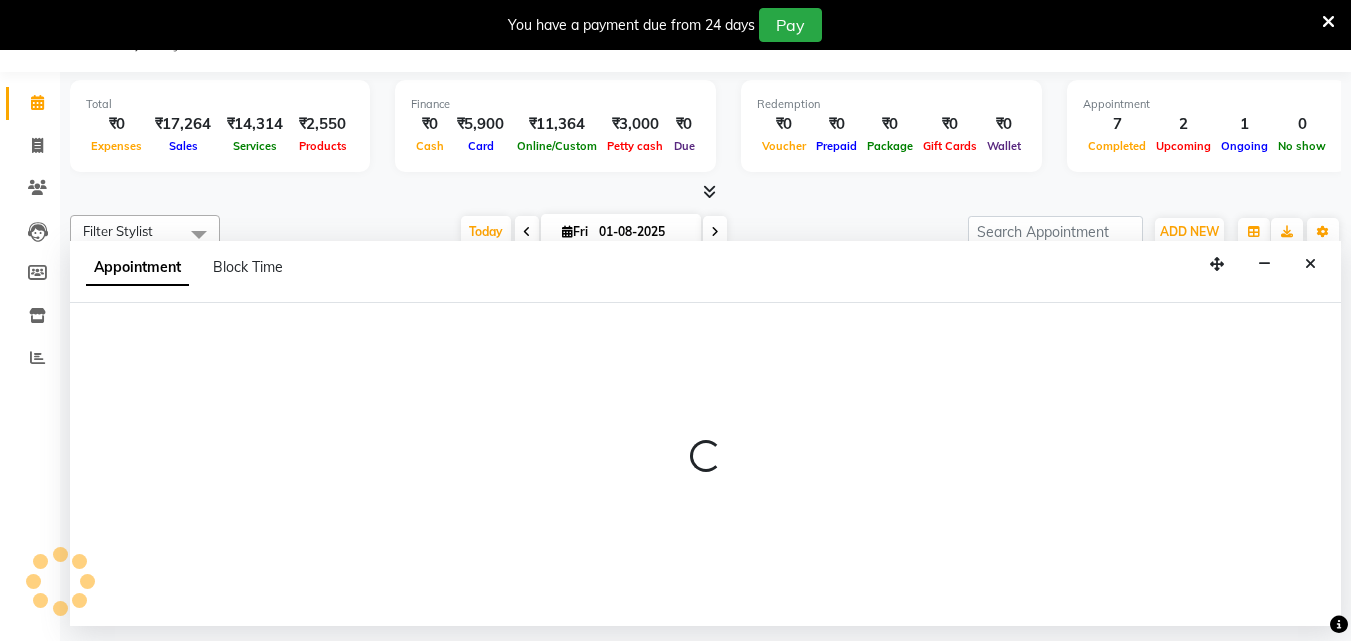 select on "49525" 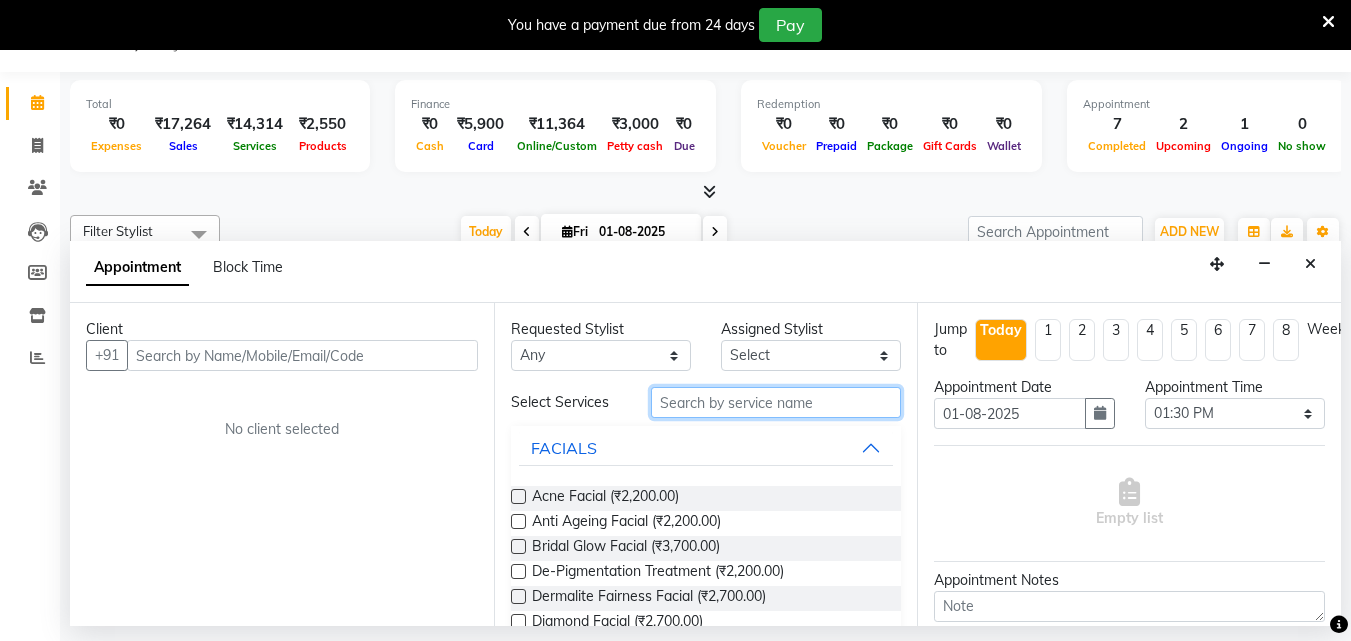 click at bounding box center (776, 402) 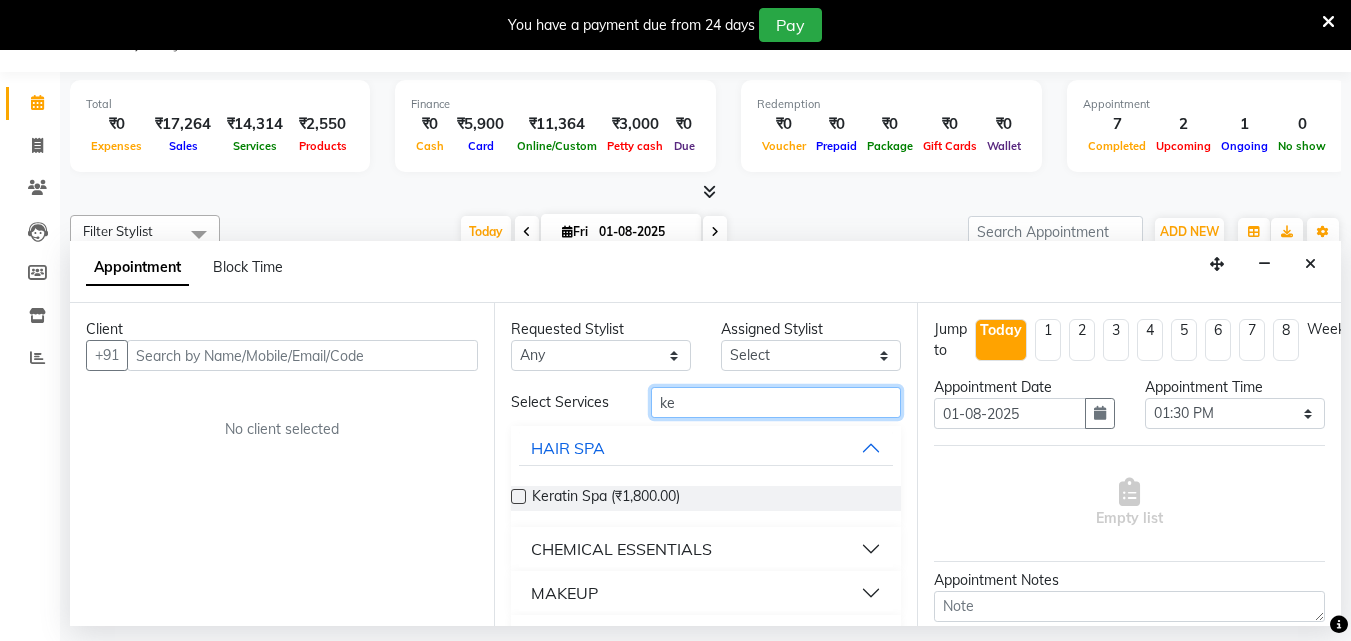 type on "ke" 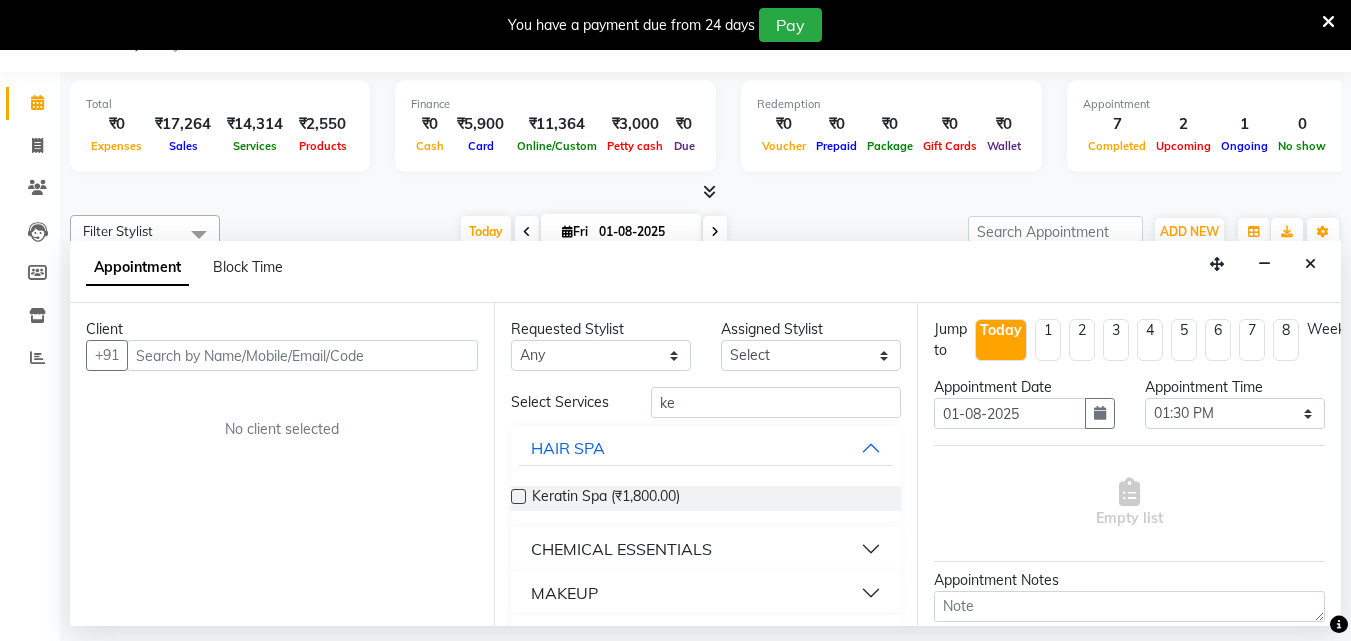 click on "Client +91  No client selected" at bounding box center (282, 464) 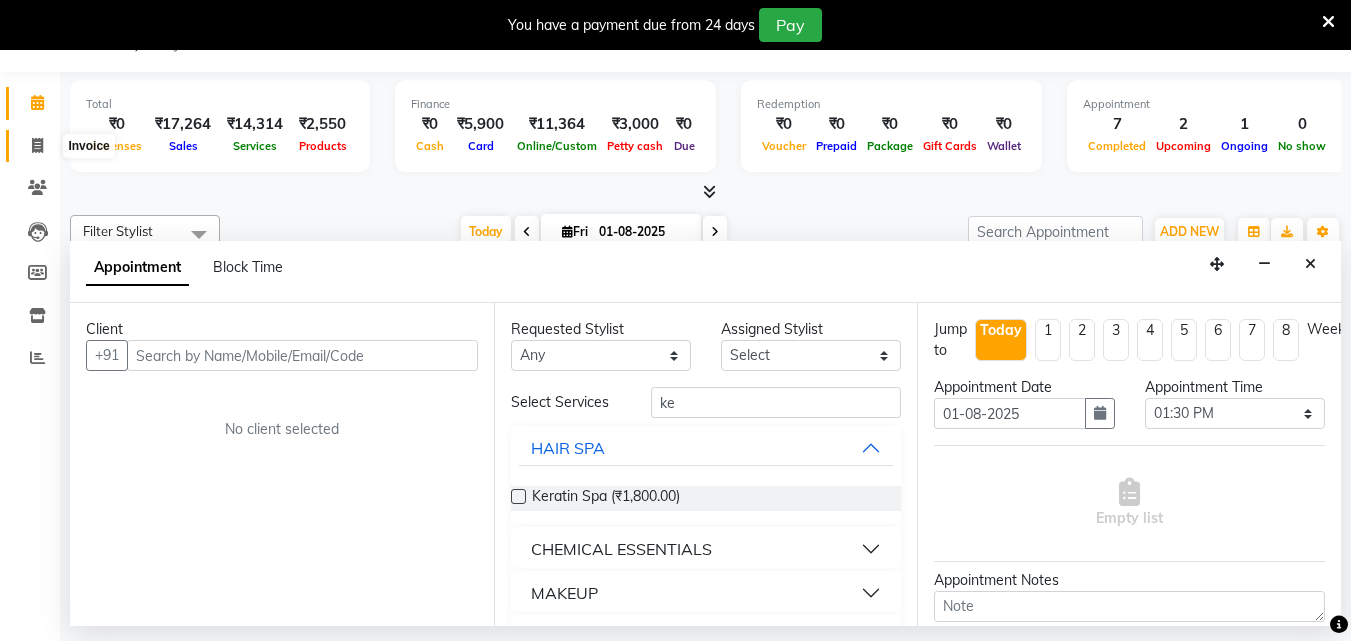 click 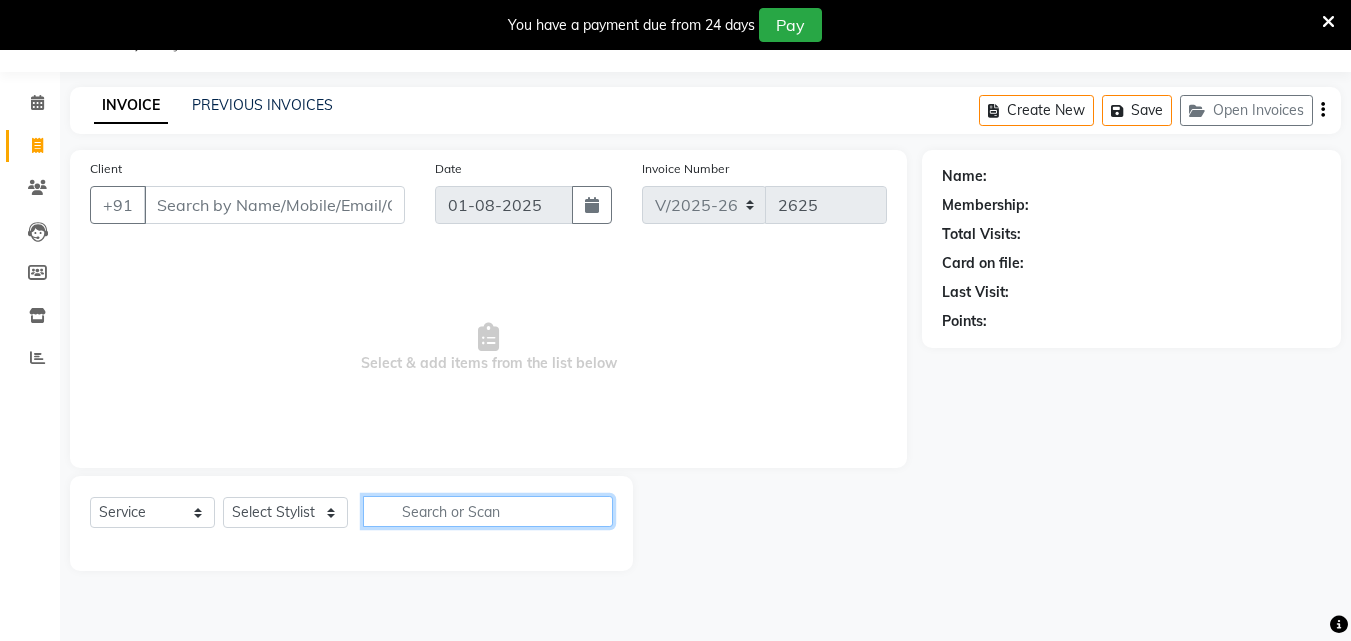 click 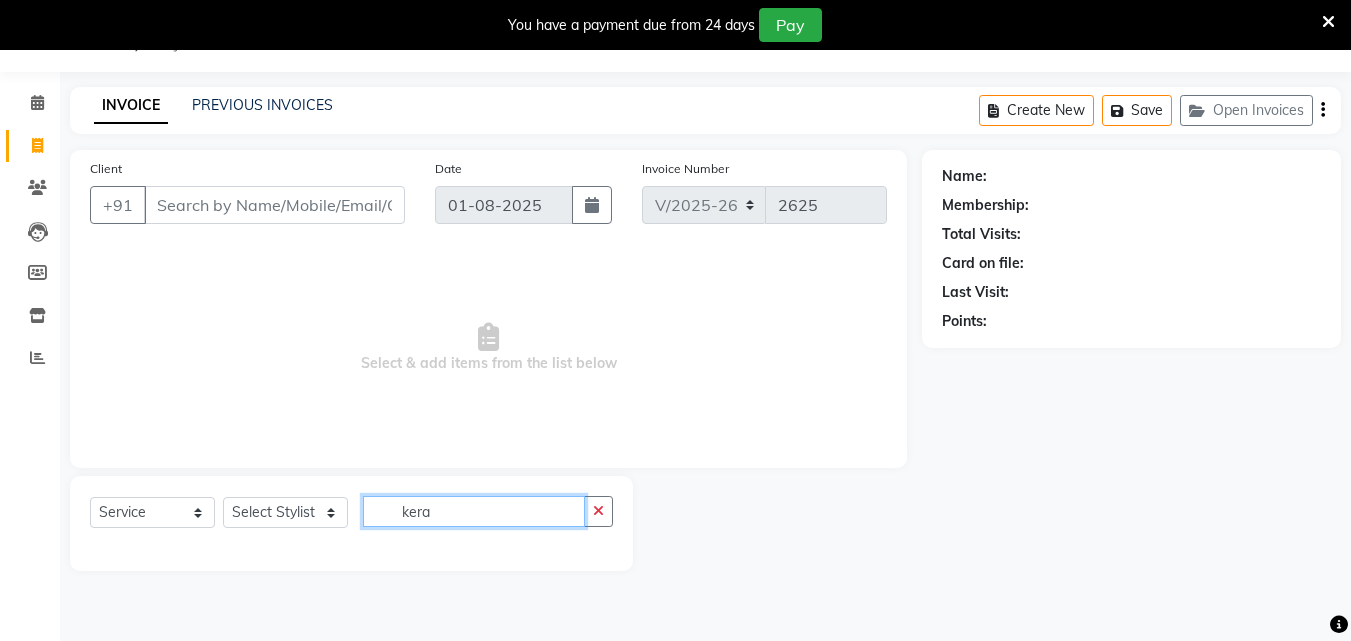 type on "kera" 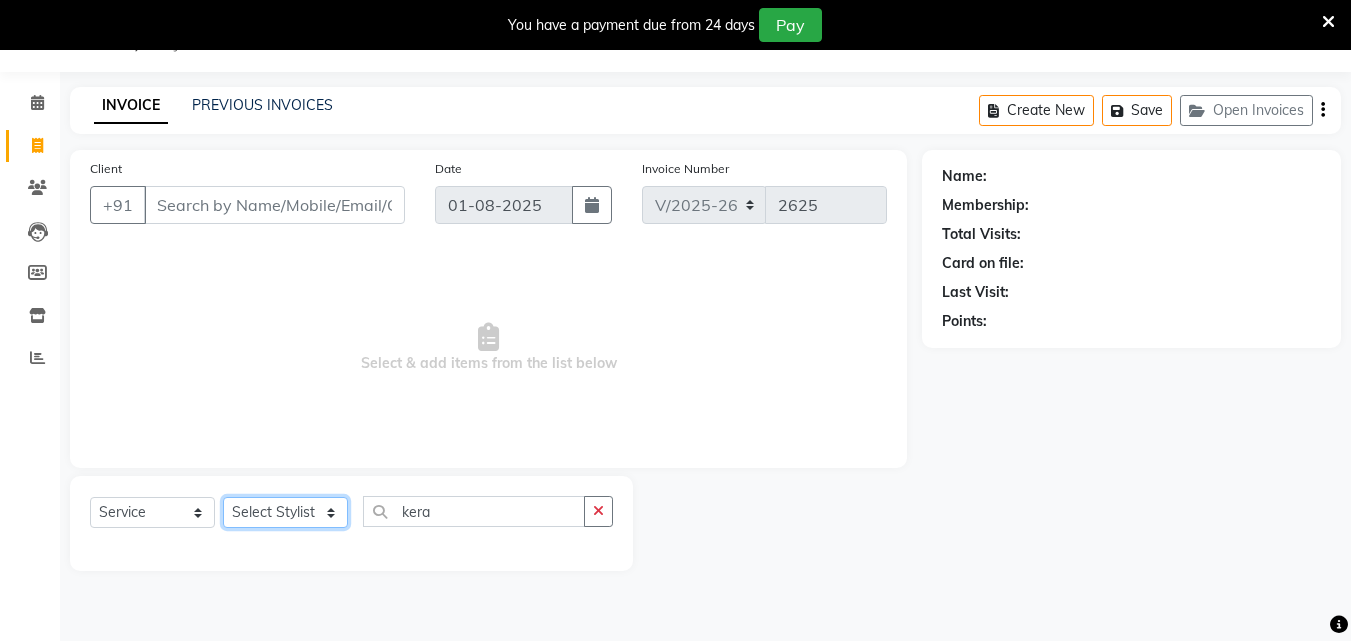click on "Select Stylist Arya  CHINJU GEETA KAZHAKOOTTAM ASHTAMUDI KRISHNA LEKSHMI MADONNA MICHAEL MINCY VARGHESE Poornima Gopal PRIYA RESHMA ROSNI Sindhu SOORYAMOL" 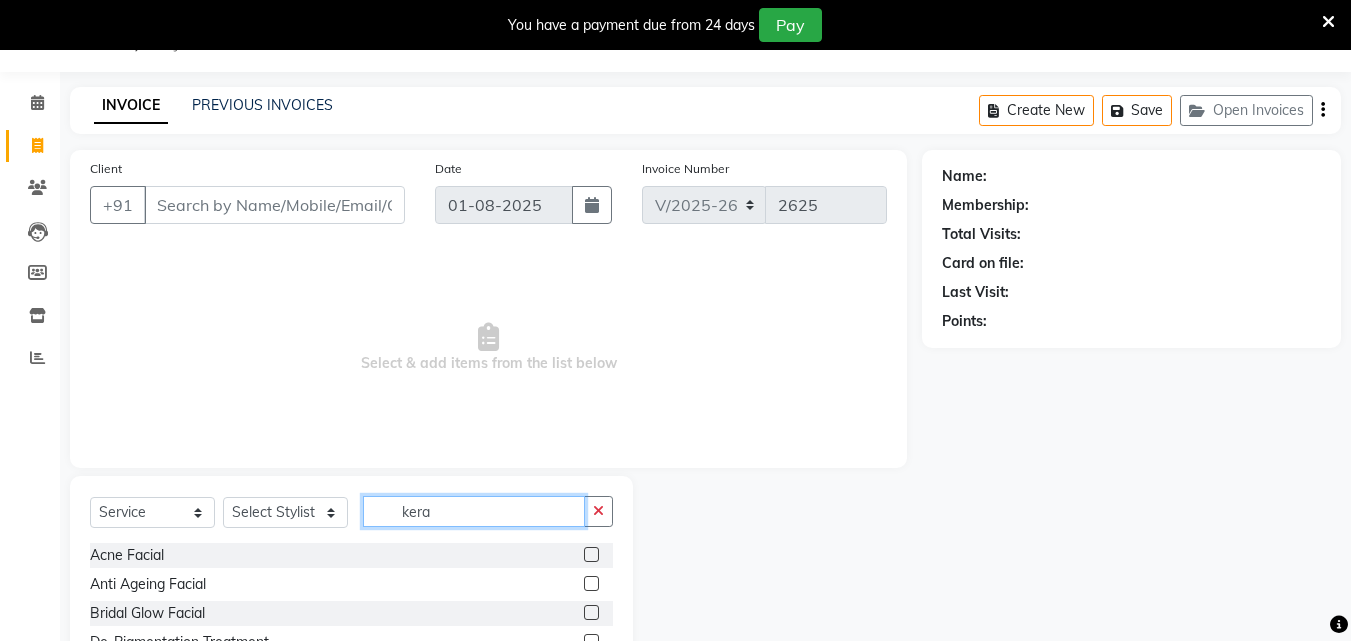 click on "kera" 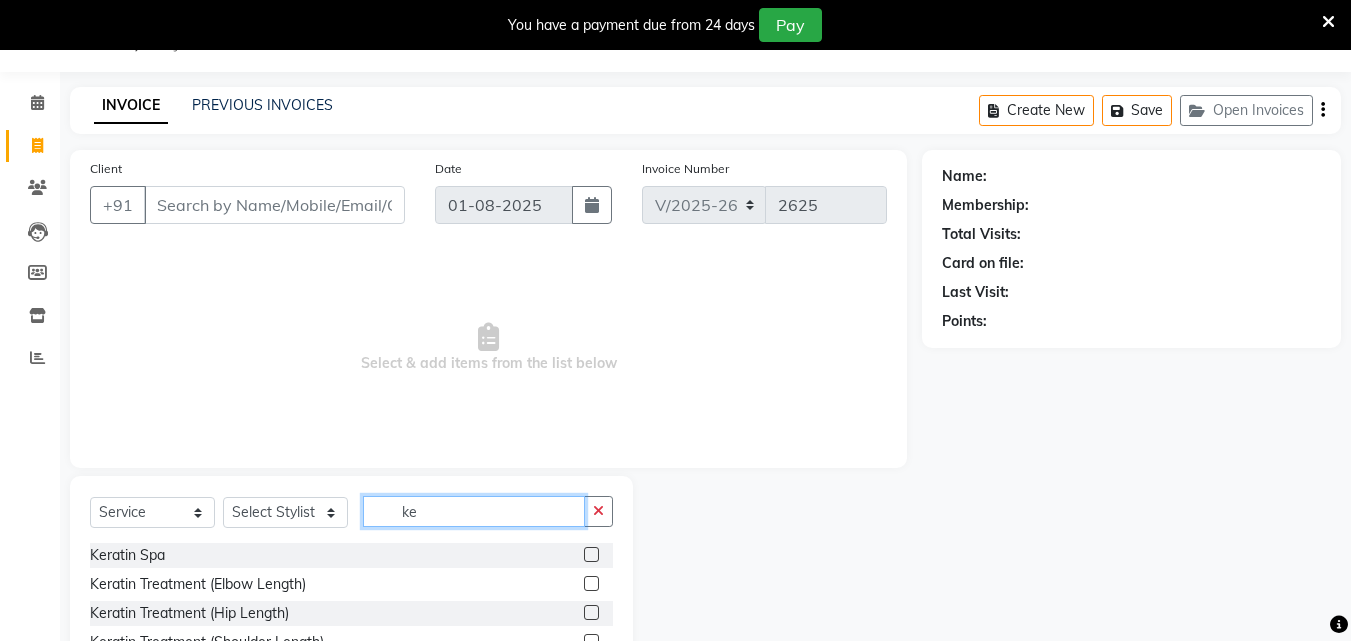 type on "ke" 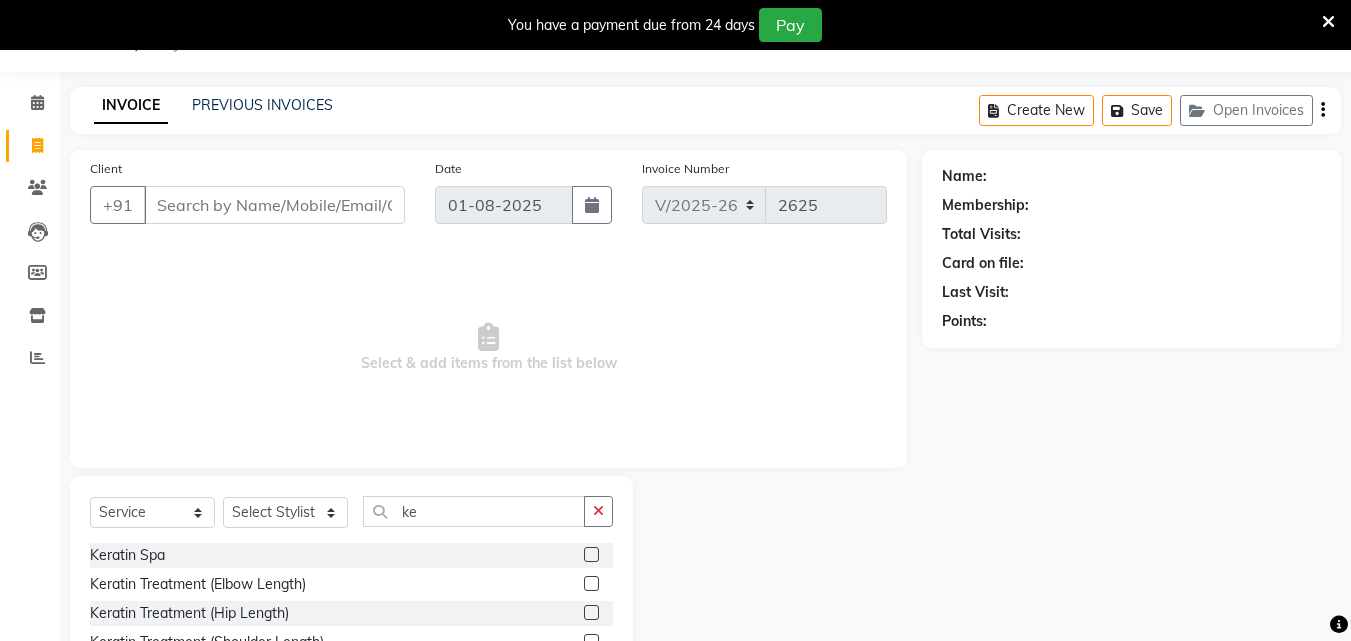 click 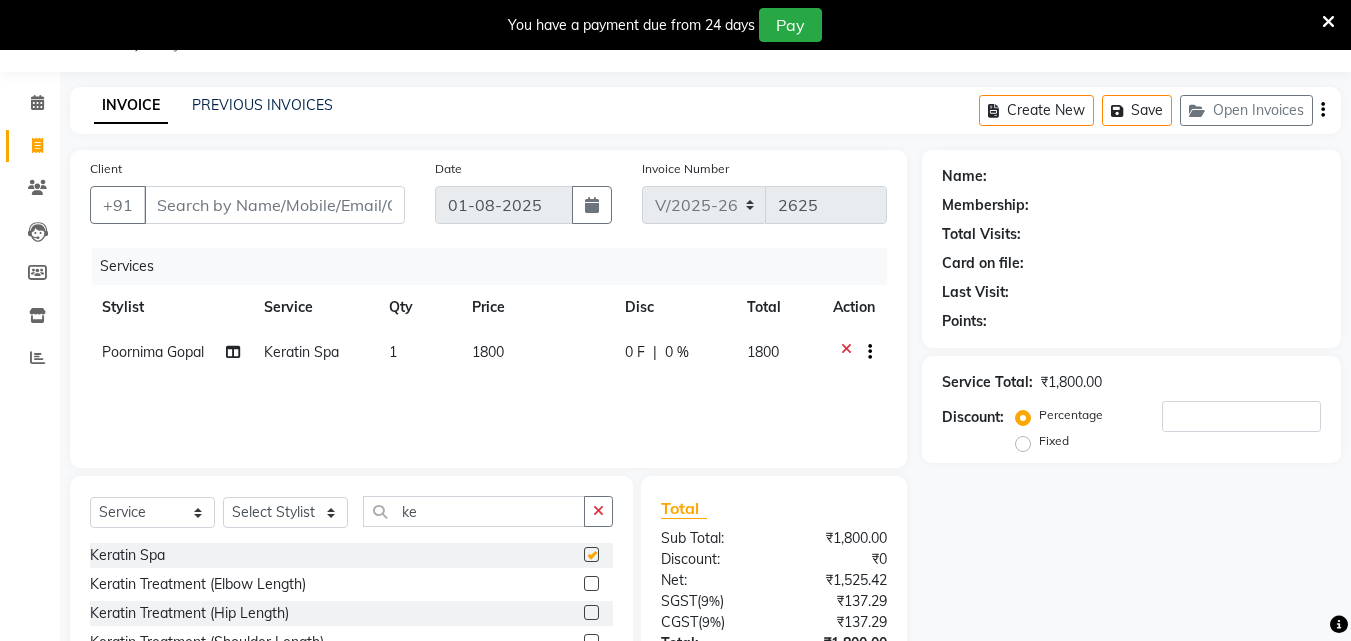 checkbox on "false" 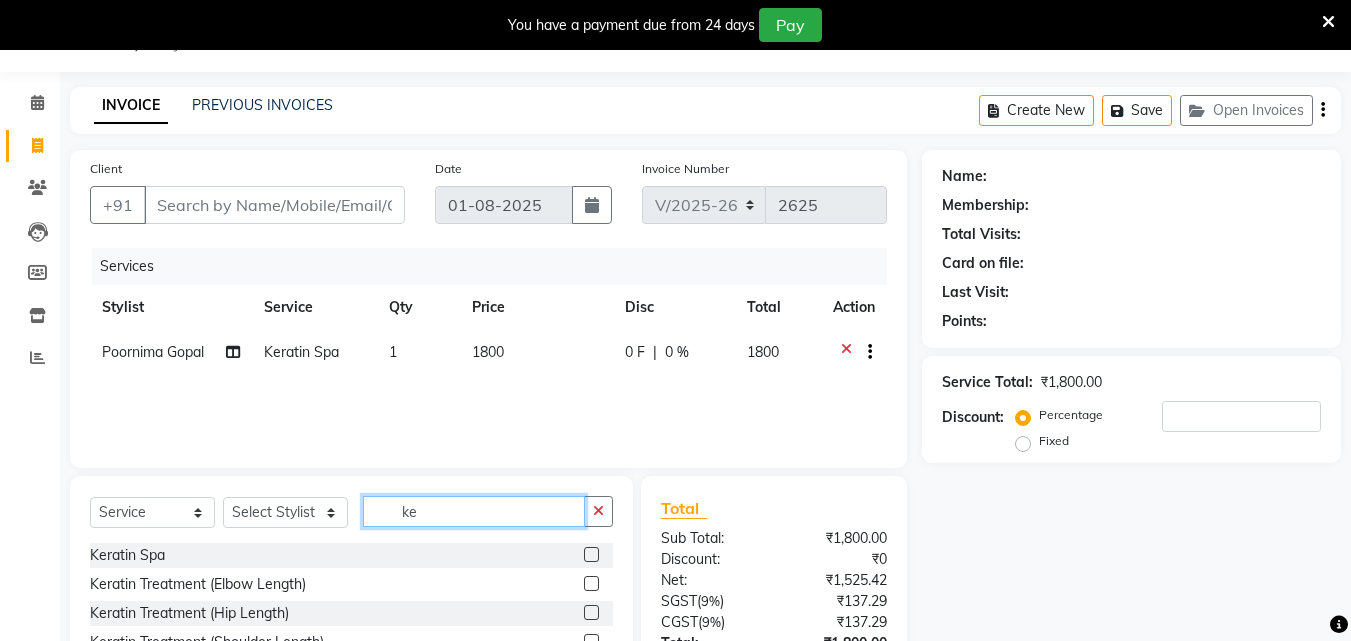 click on "ke" 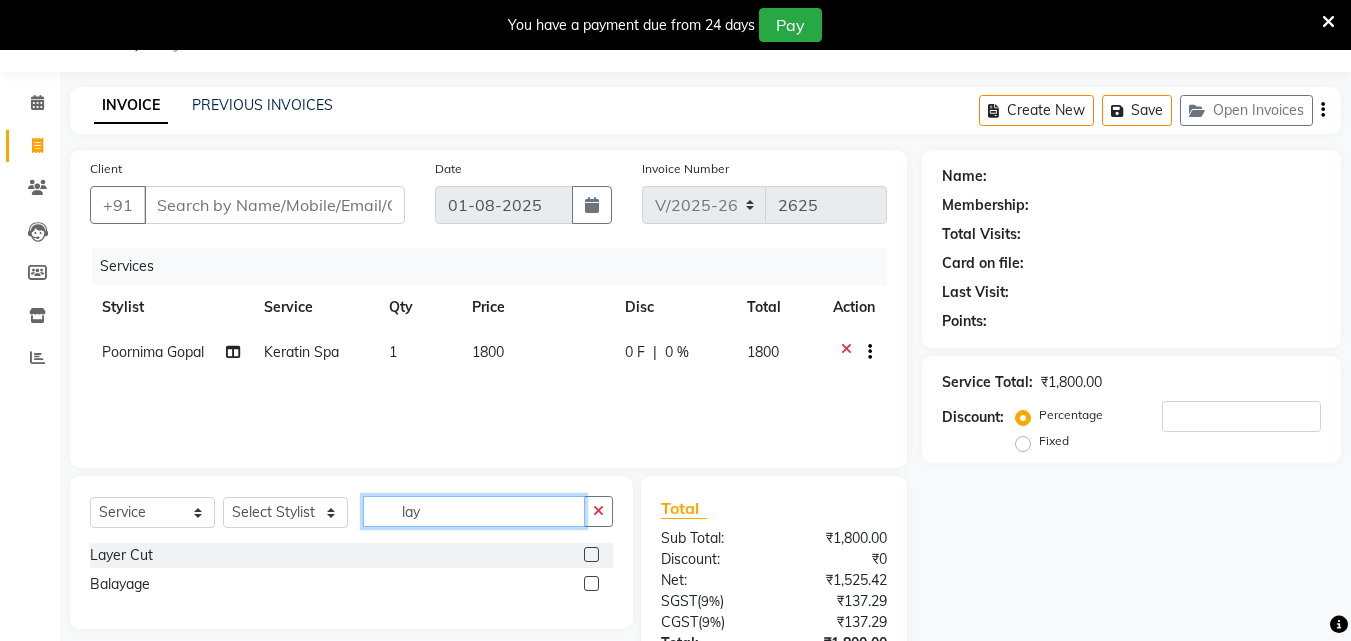 type on "lay" 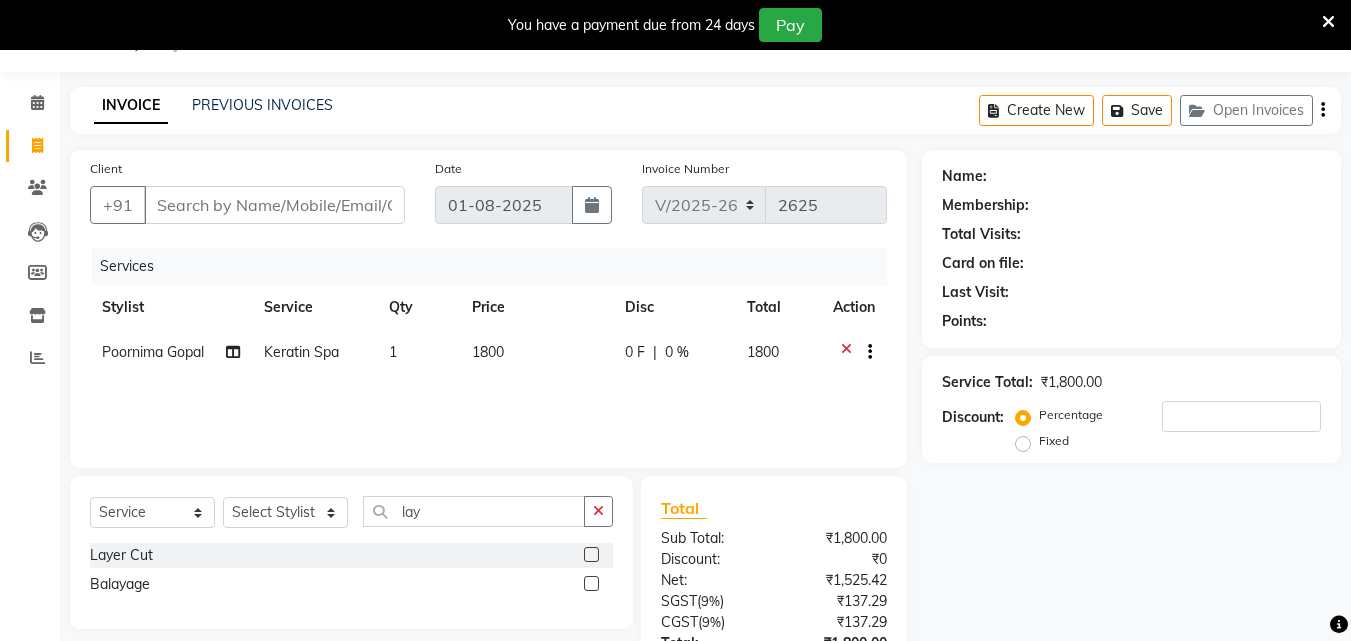 click 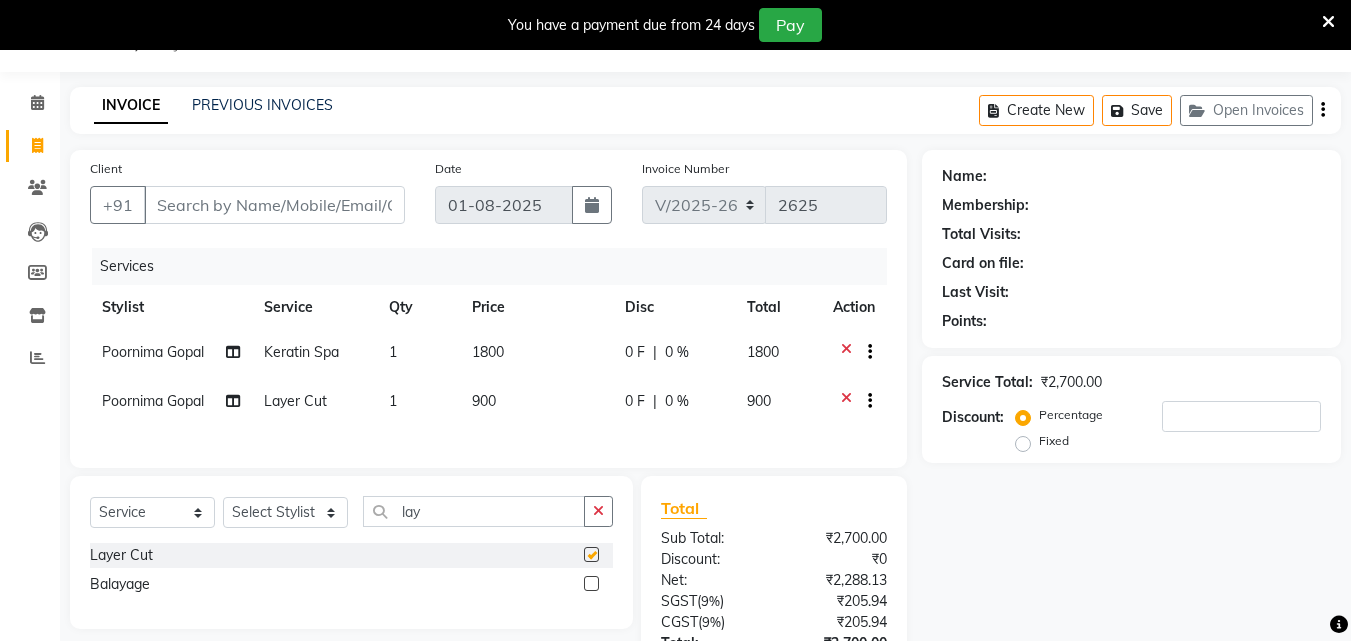 checkbox on "false" 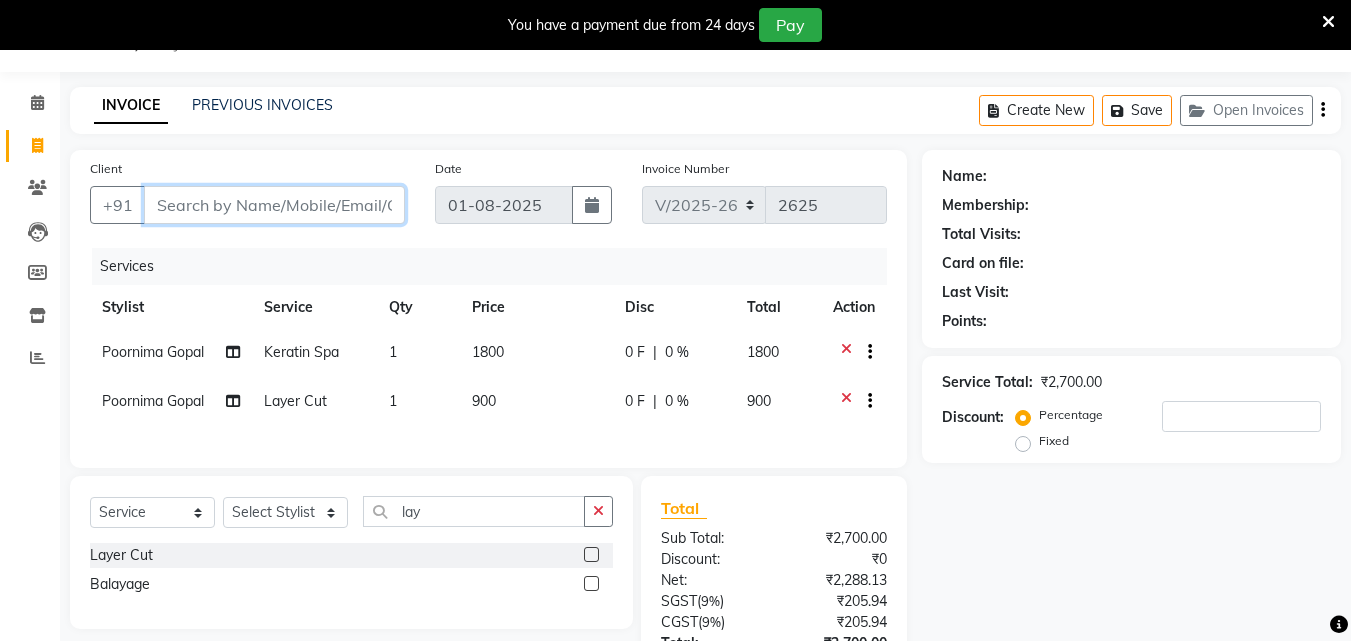 click on "Client" at bounding box center [274, 205] 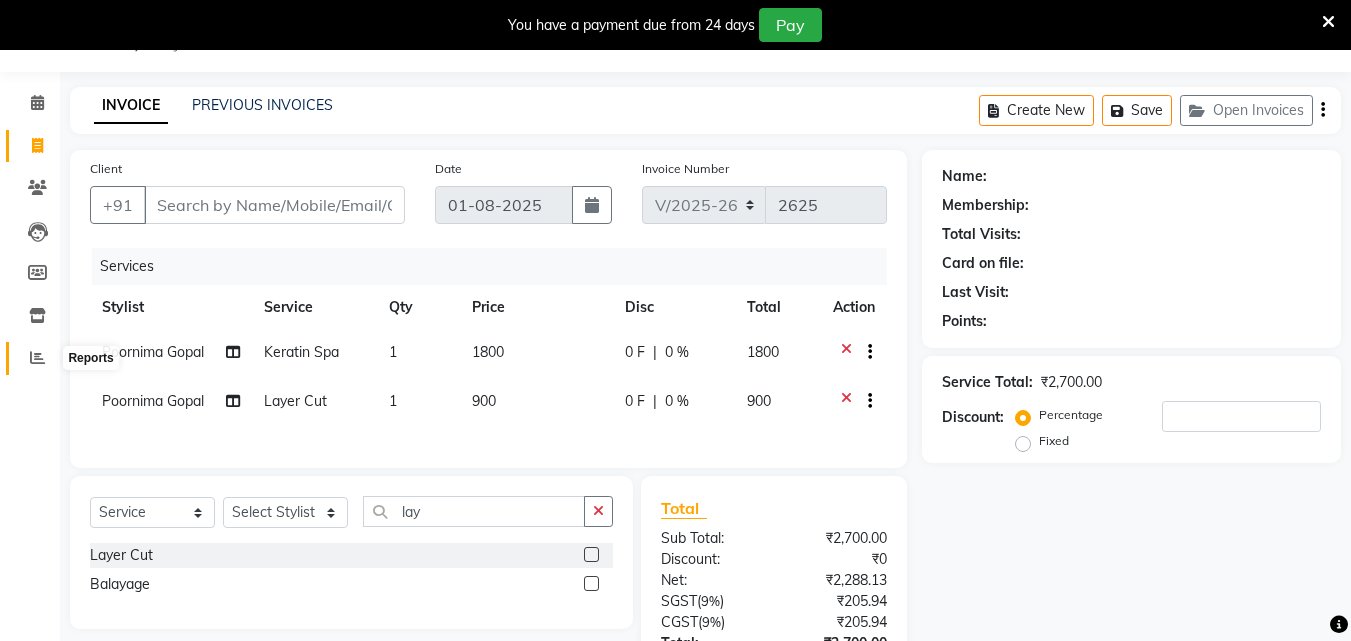 click 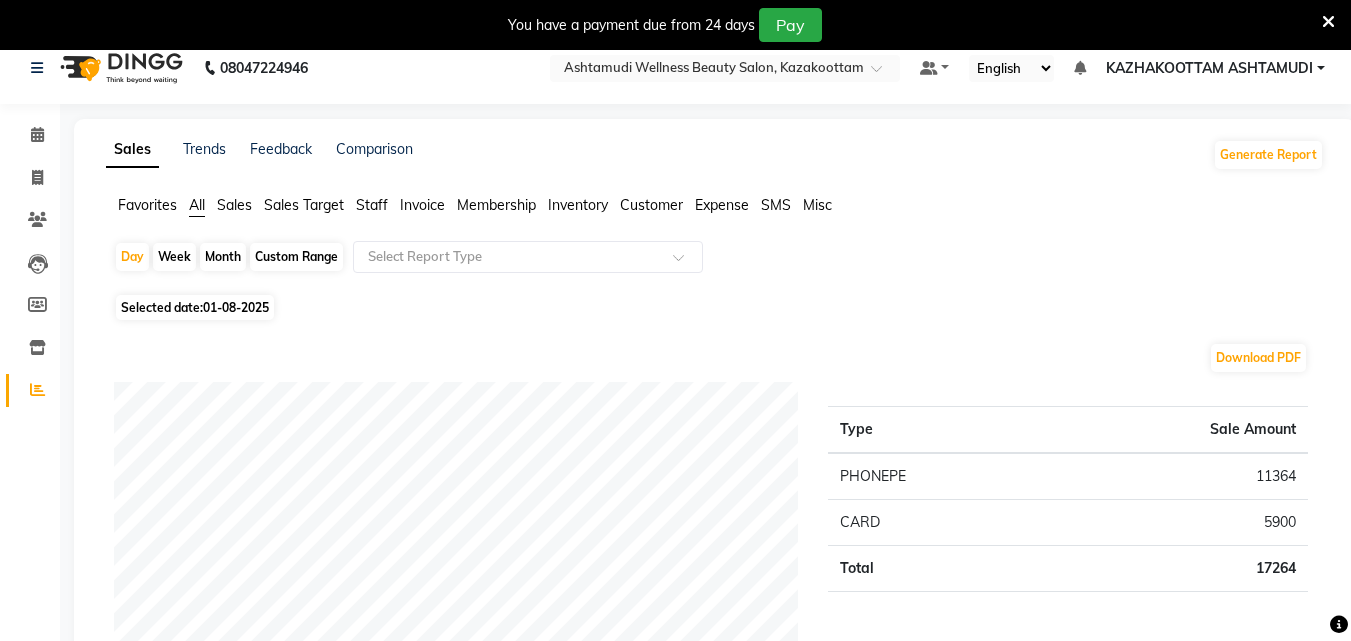 scroll, scrollTop: 0, scrollLeft: 0, axis: both 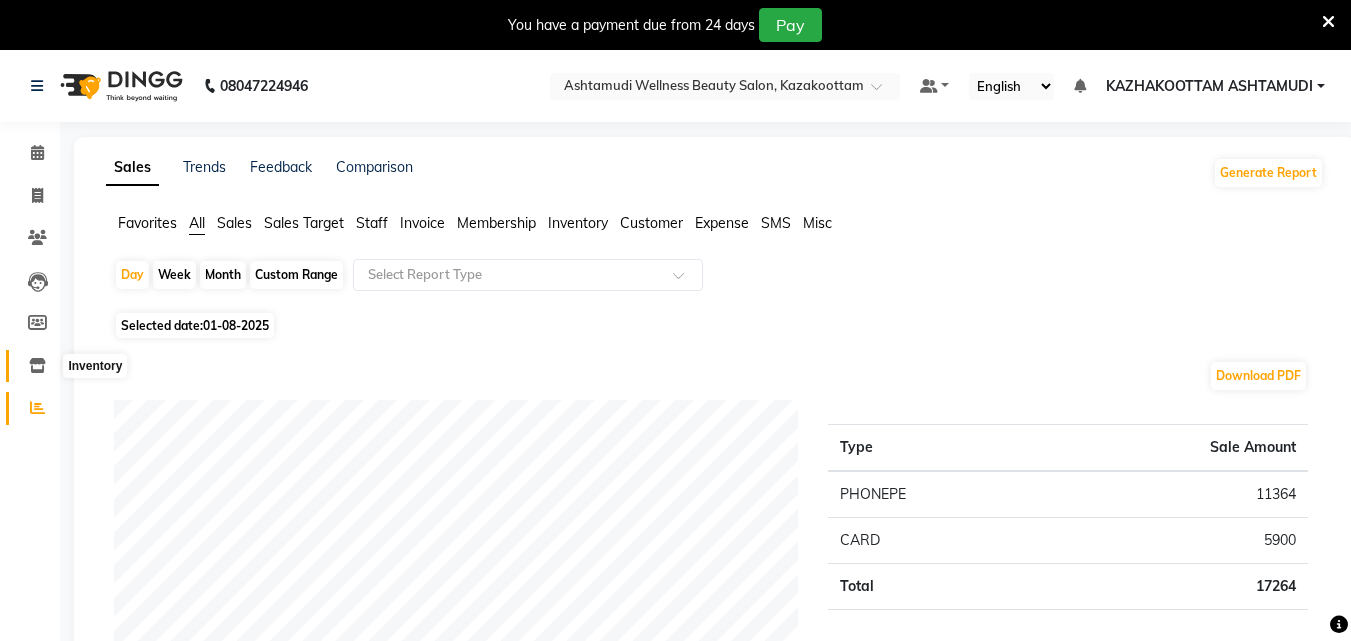 click 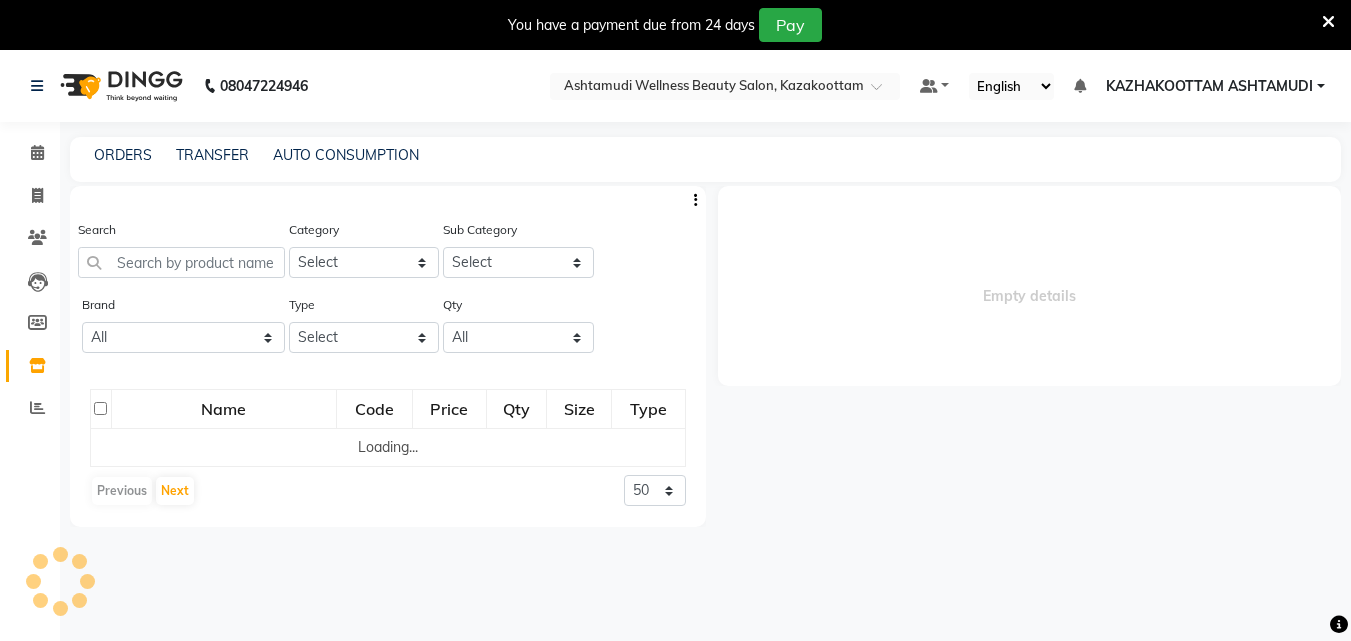 select 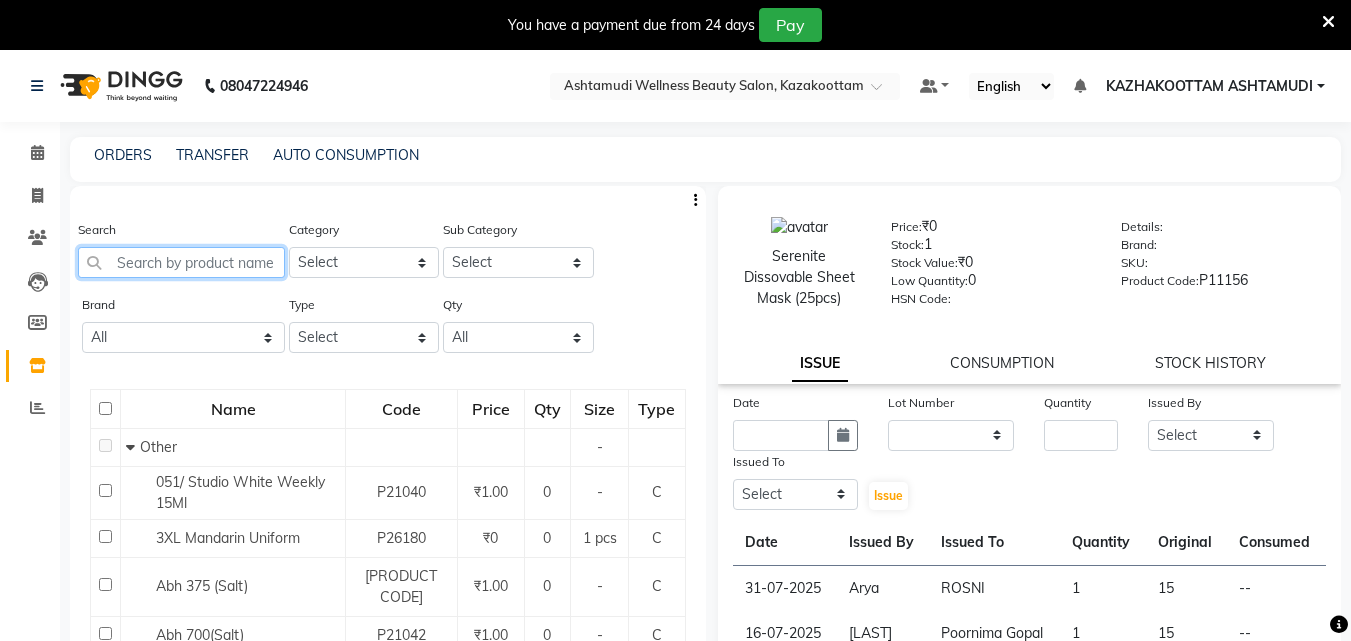 click 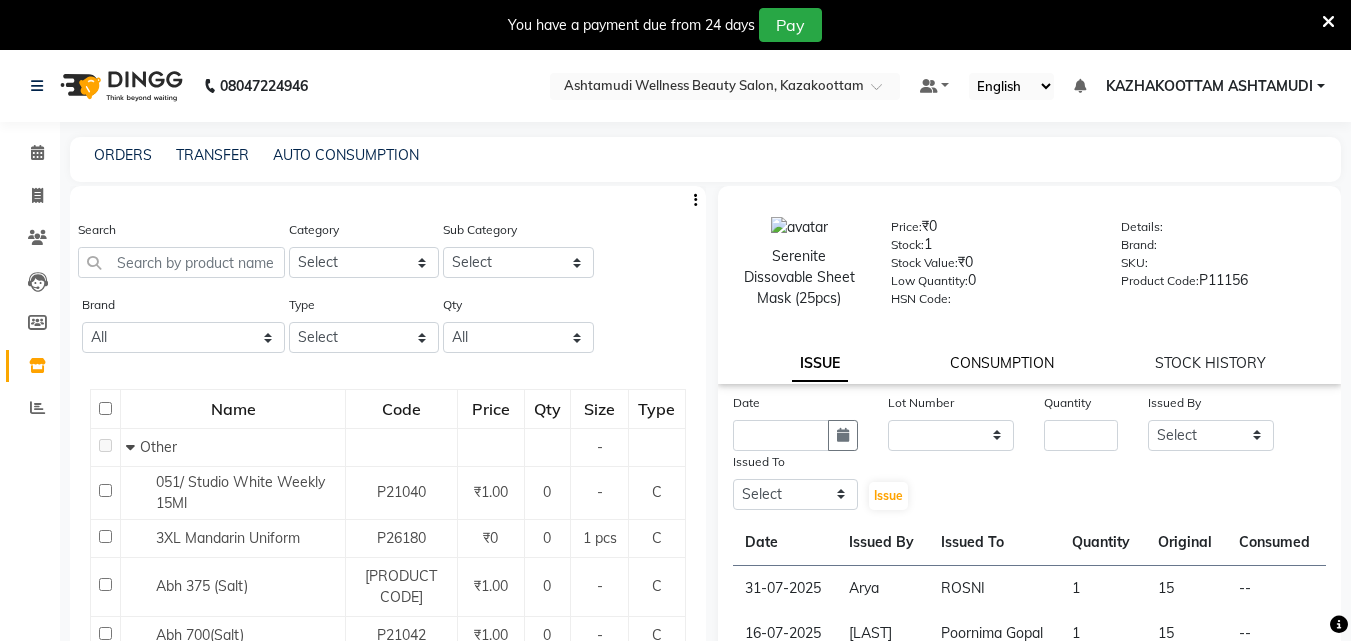 click on "CONSUMPTION" 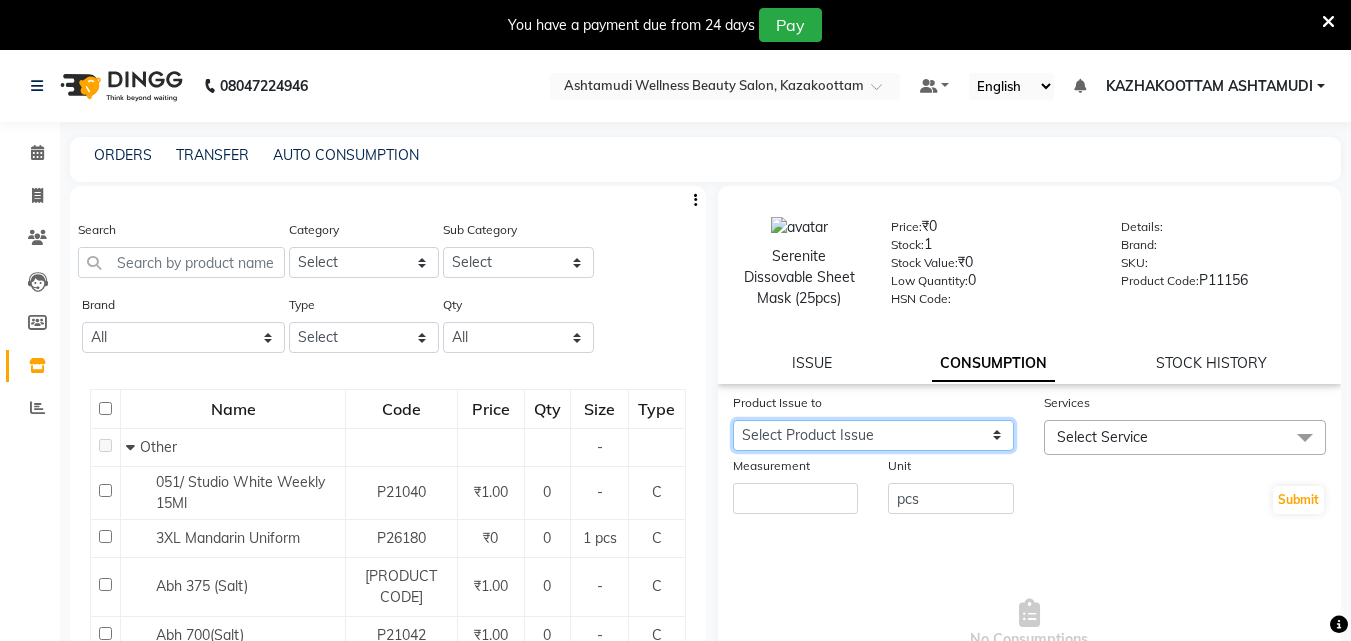 click on "Select Product Issue 2025-07-31, Issued to: , Balance: 15 2025-07-16, Issued to: , Balance: 15 2025-08-26, Issued to: , Balance: 15 2025-06-15, Issued to: , Balance: 15 2025-06-02, Issued to: , Balance: 15 2025-05-31, Issued to: , Balance: 15 2025-05-26, Issued to: , Balance: 15 2025-05-12, Issued to: , Balance: 15 2025-04-30, Issued to: , Balance: 15 2025-04-21, Issued to: , Balance: 15 2025-04-10, Issued to: , Balance: 15 2025-03-30, Issued to: , Balance: 15 2025-08-31, Issued to: , Balance: 15 2025-03-15, Issued to: , Balance: 15" 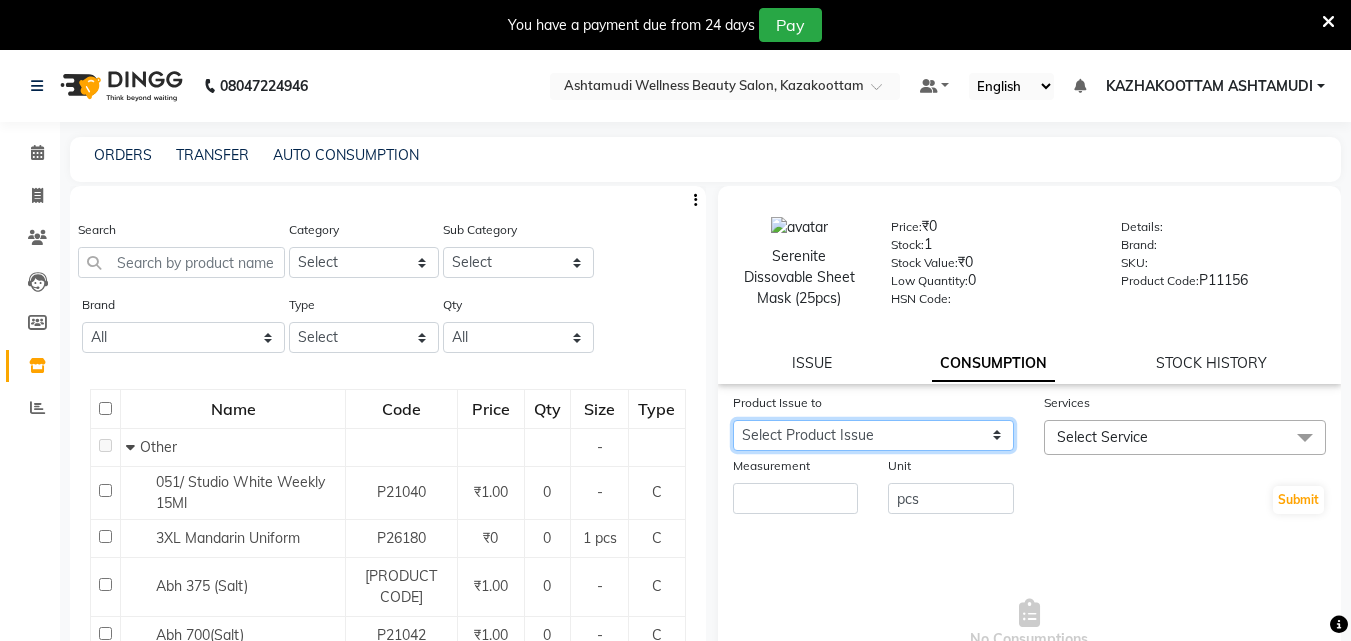 scroll, scrollTop: 100, scrollLeft: 0, axis: vertical 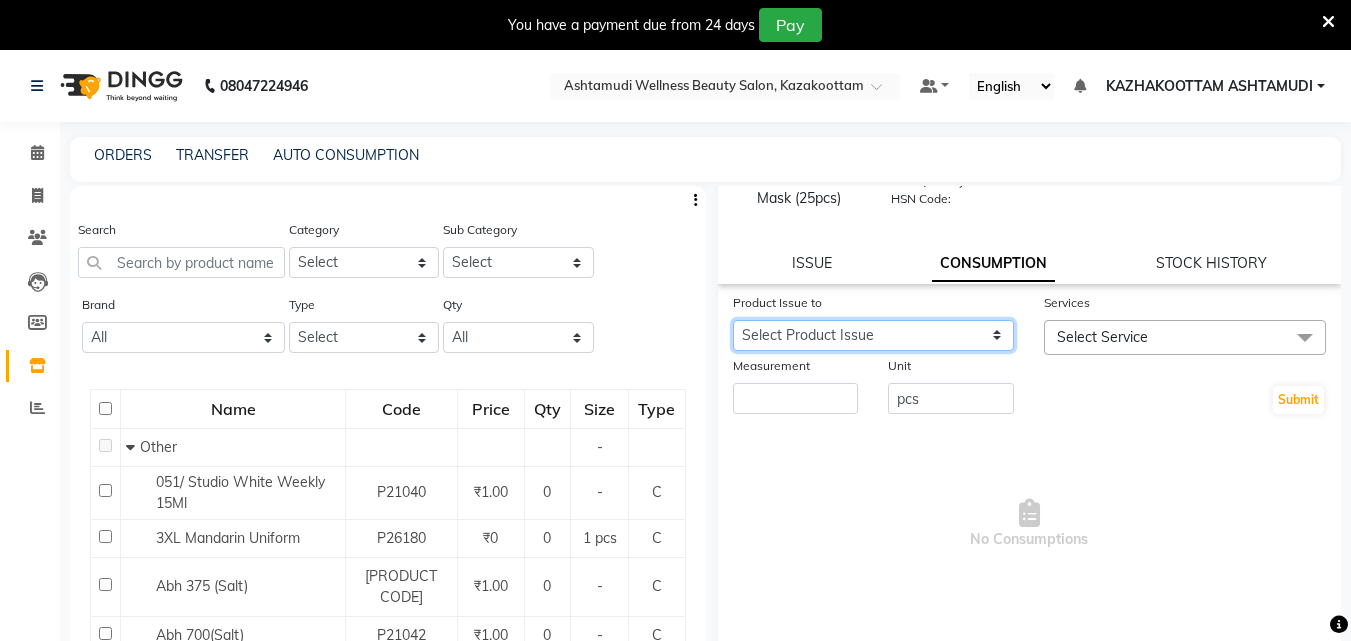 click on "Select Product Issue 2025-07-31, Issued to: , Balance: 15 2025-07-16, Issued to: , Balance: 15 2025-08-26, Issued to: , Balance: 15 2025-06-15, Issued to: , Balance: 15 2025-06-02, Issued to: , Balance: 15 2025-05-31, Issued to: , Balance: 15 2025-05-26, Issued to: , Balance: 15 2025-05-12, Issued to: , Balance: 15 2025-04-30, Issued to: , Balance: 15 2025-04-21, Issued to: , Balance: 15 2025-04-10, Issued to: , Balance: 15 2025-03-30, Issued to: , Balance: 15 2025-08-31, Issued to: , Balance: 15 2025-03-15, Issued to: , Balance: 15" 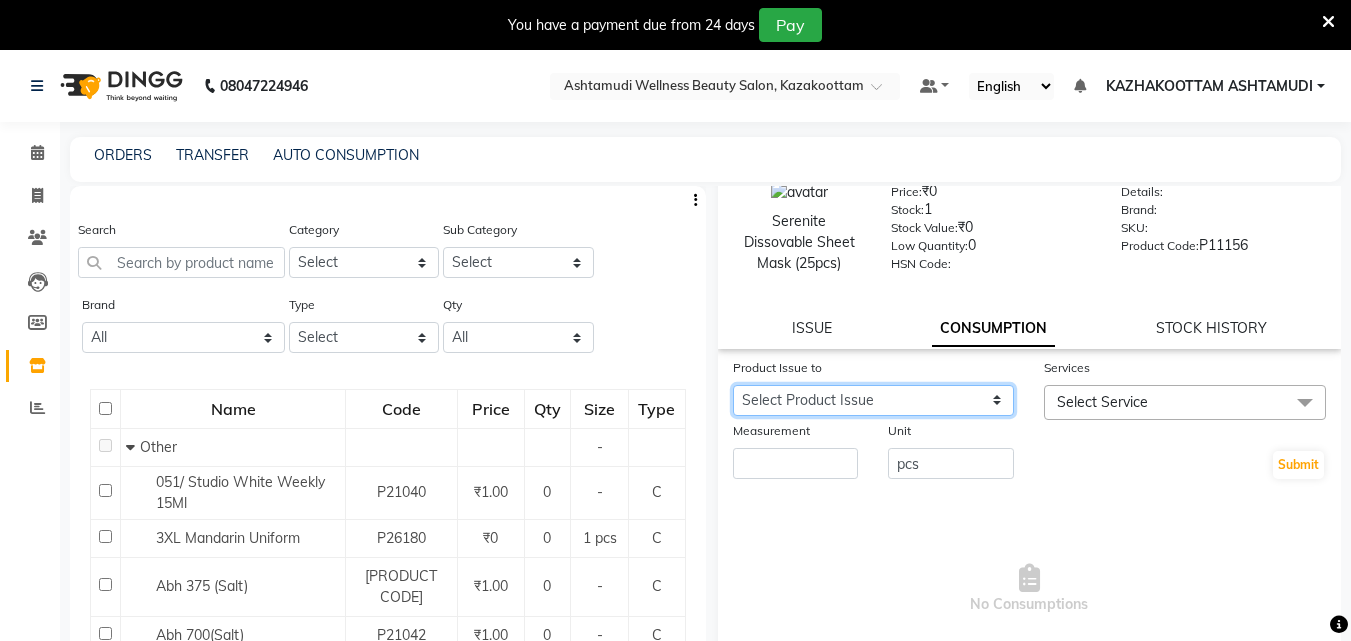 scroll, scrollTop: 0, scrollLeft: 0, axis: both 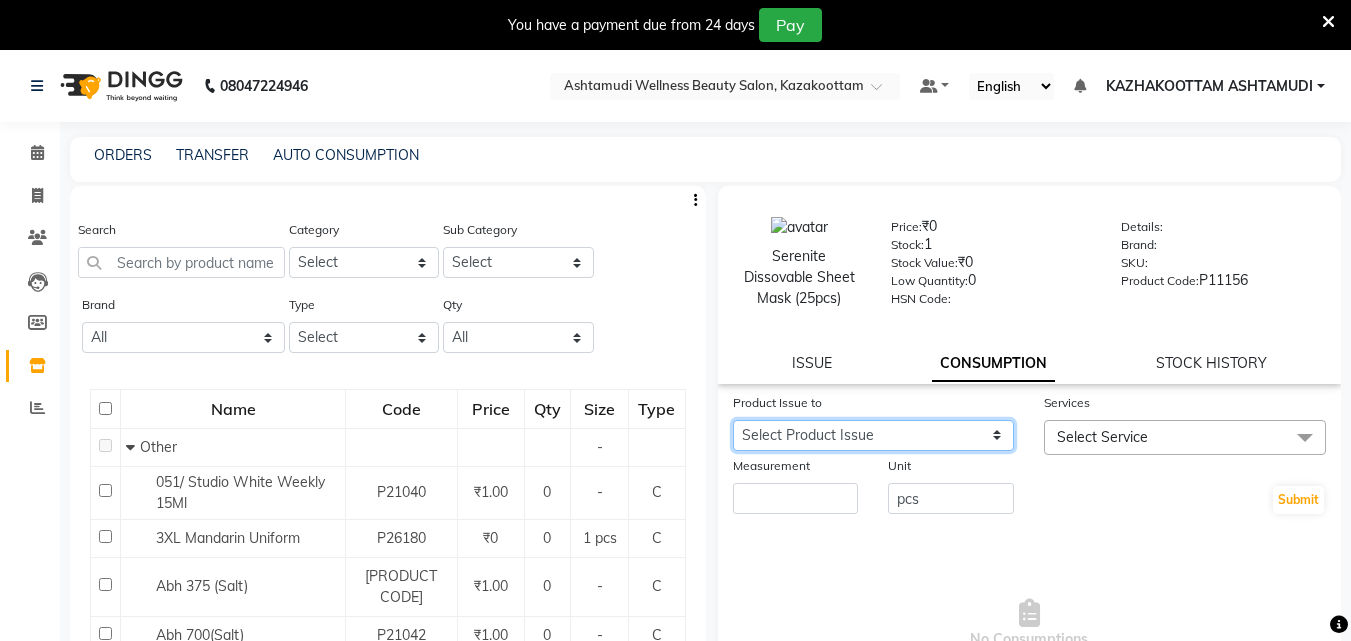 click on "Select Product Issue 2025-07-31, Issued to: , Balance: 15 2025-07-16, Issued to: , Balance: 15 2025-08-26, Issued to: , Balance: 15 2025-06-15, Issued to: , Balance: 15 2025-06-02, Issued to: , Balance: 15 2025-05-31, Issued to: , Balance: 15 2025-05-26, Issued to: , Balance: 15 2025-05-12, Issued to: , Balance: 15 2025-04-30, Issued to: , Balance: 15 2025-04-21, Issued to: , Balance: 15 2025-04-10, Issued to: , Balance: 15 2025-03-30, Issued to: , Balance: 15 2025-08-31, Issued to: , Balance: 15 2025-03-15, Issued to: , Balance: 15" 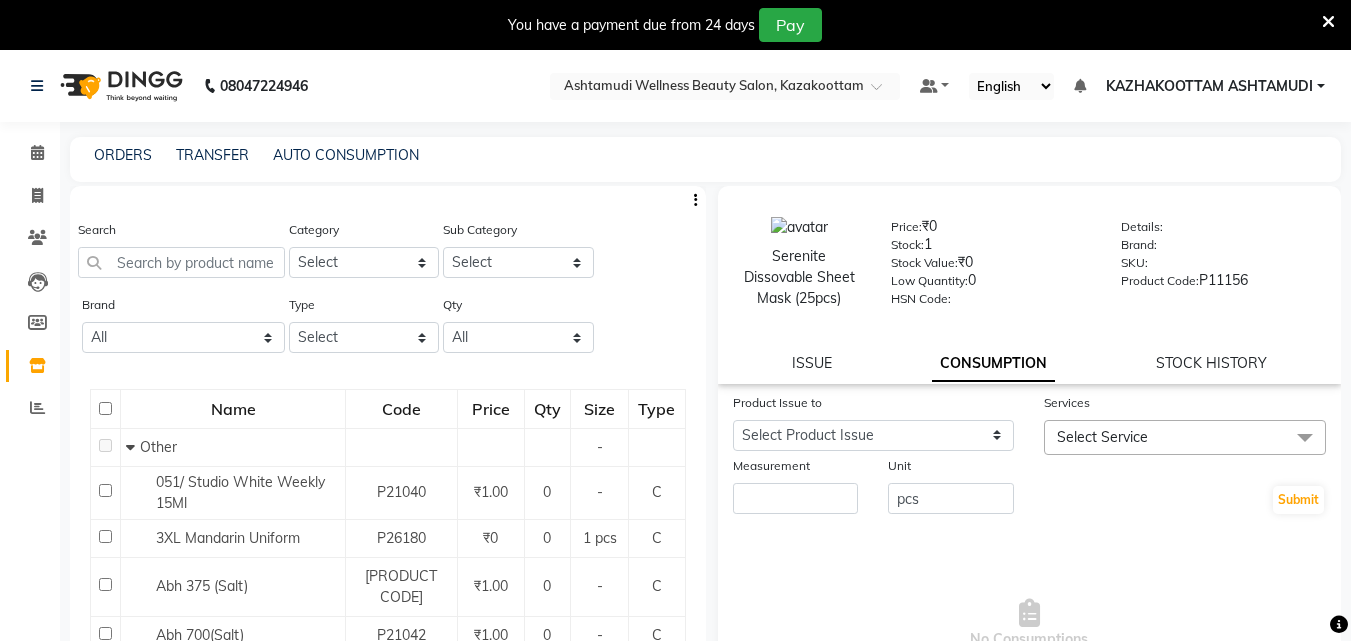 drag, startPoint x: 1122, startPoint y: 551, endPoint x: 1113, endPoint y: 533, distance: 20.12461 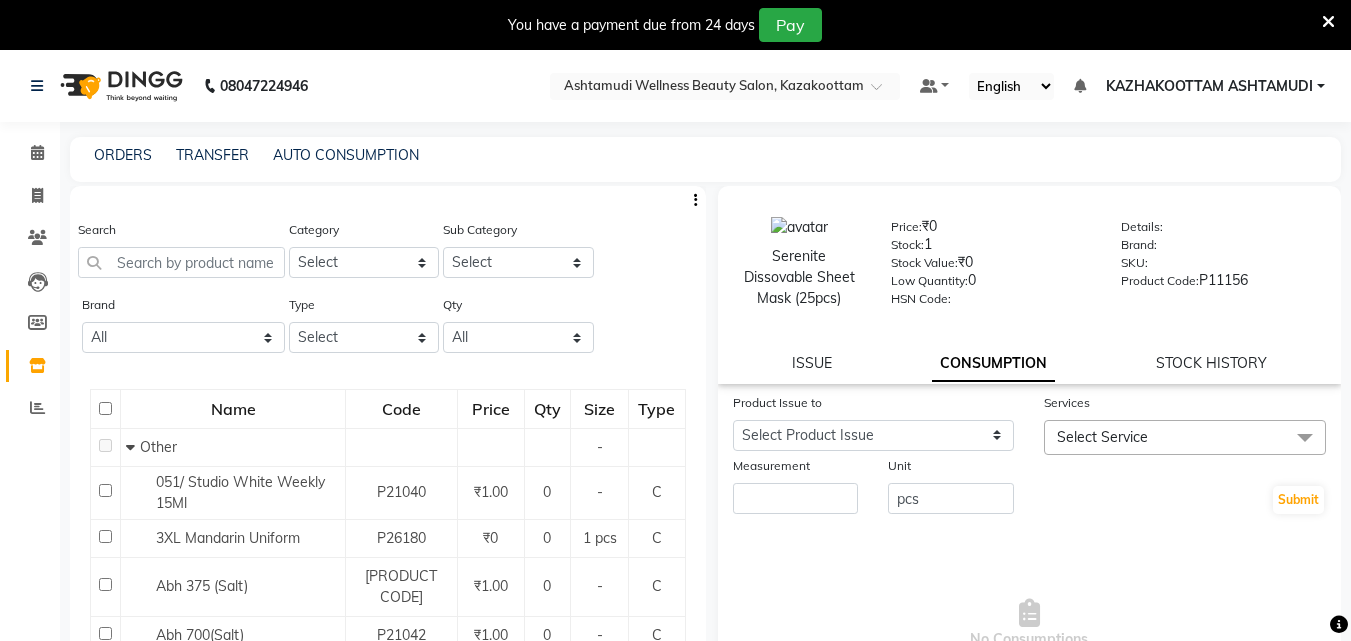 click on "No Consumptions" at bounding box center [1030, 624] 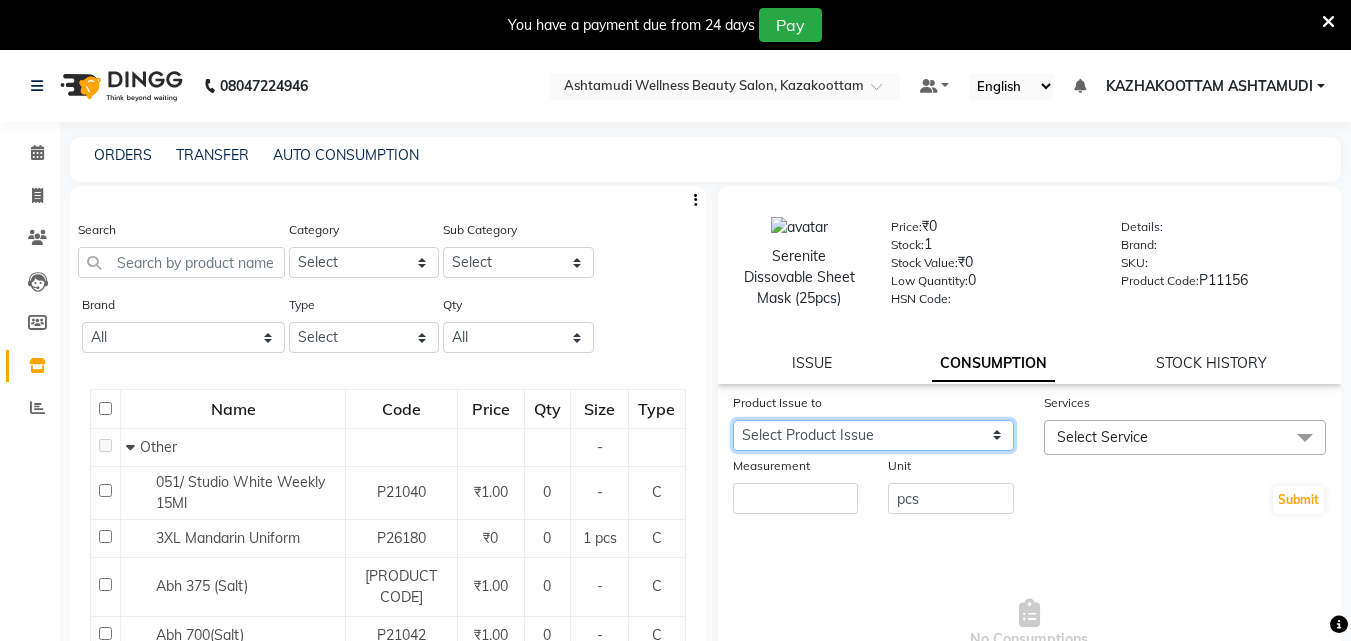 click on "Select Product Issue 2025-07-31, Issued to: , Balance: 15 2025-07-16, Issued to: , Balance: 15 2025-08-26, Issued to: , Balance: 15 2025-06-15, Issued to: , Balance: 15 2025-06-02, Issued to: , Balance: 15 2025-05-31, Issued to: , Balance: 15 2025-05-26, Issued to: , Balance: 15 2025-05-12, Issued to: , Balance: 15 2025-04-30, Issued to: , Balance: 15 2025-04-21, Issued to: , Balance: 15 2025-04-10, Issued to: , Balance: 15 2025-03-30, Issued to: , Balance: 15 2025-08-31, Issued to: , Balance: 15 2025-03-15, Issued to: , Balance: 15" 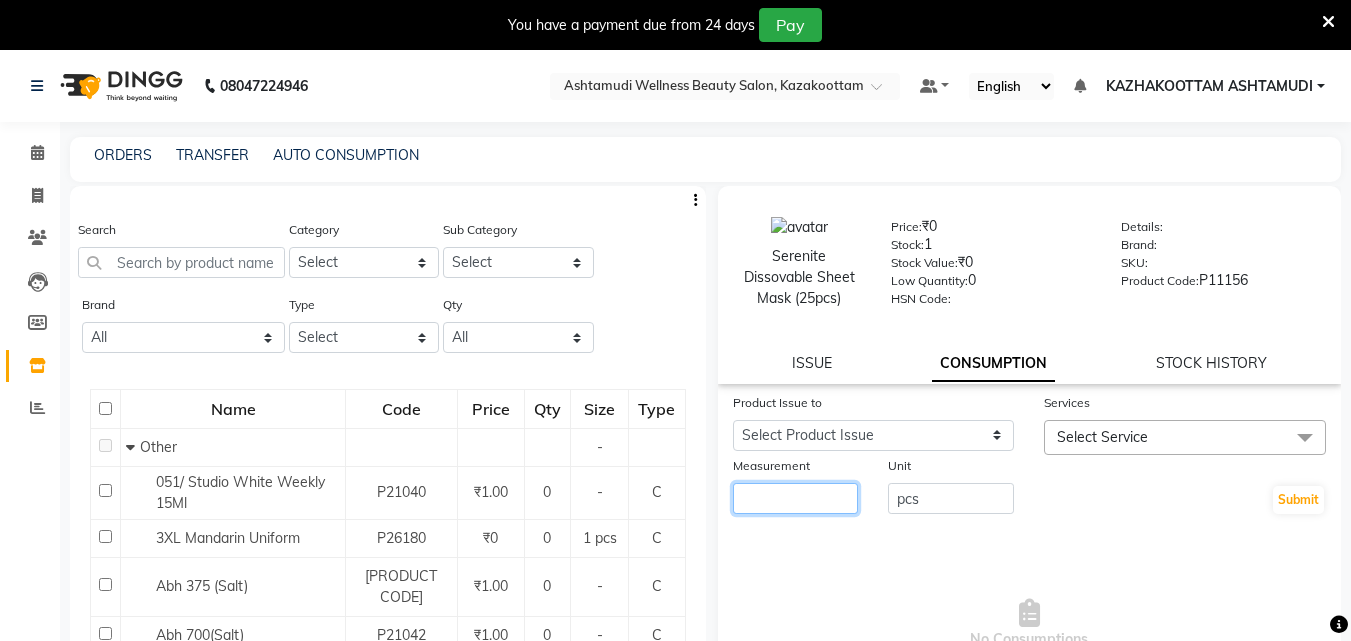 click 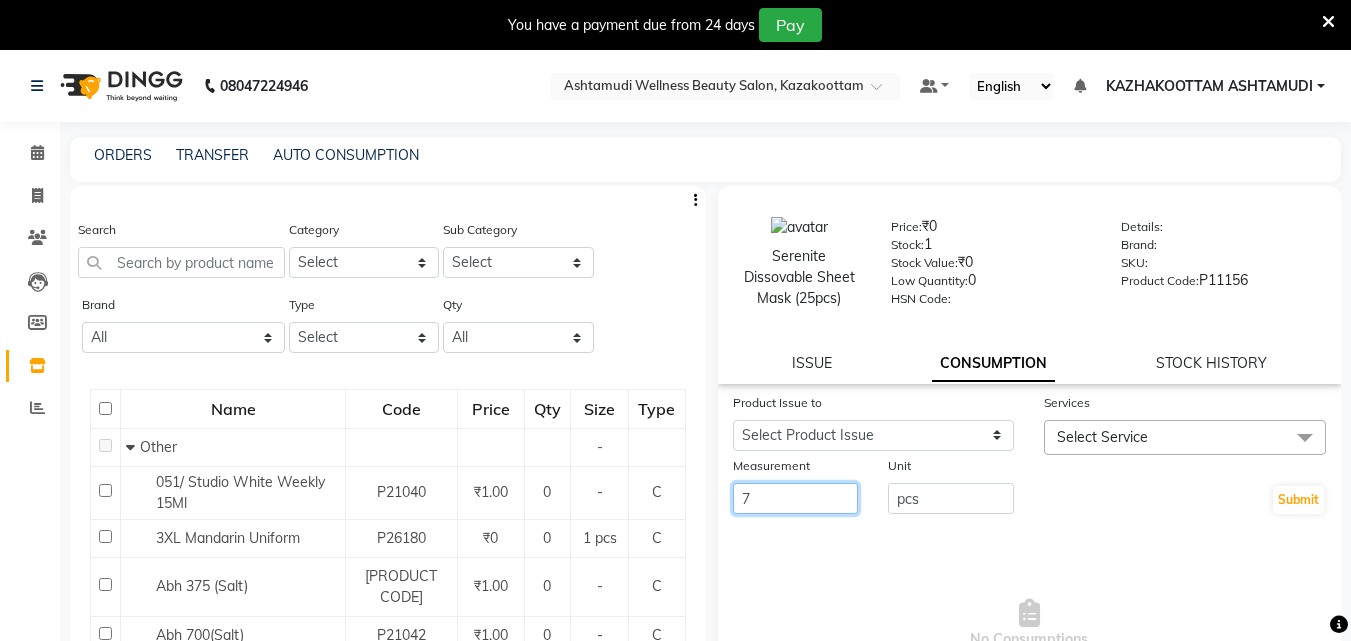 type on "75" 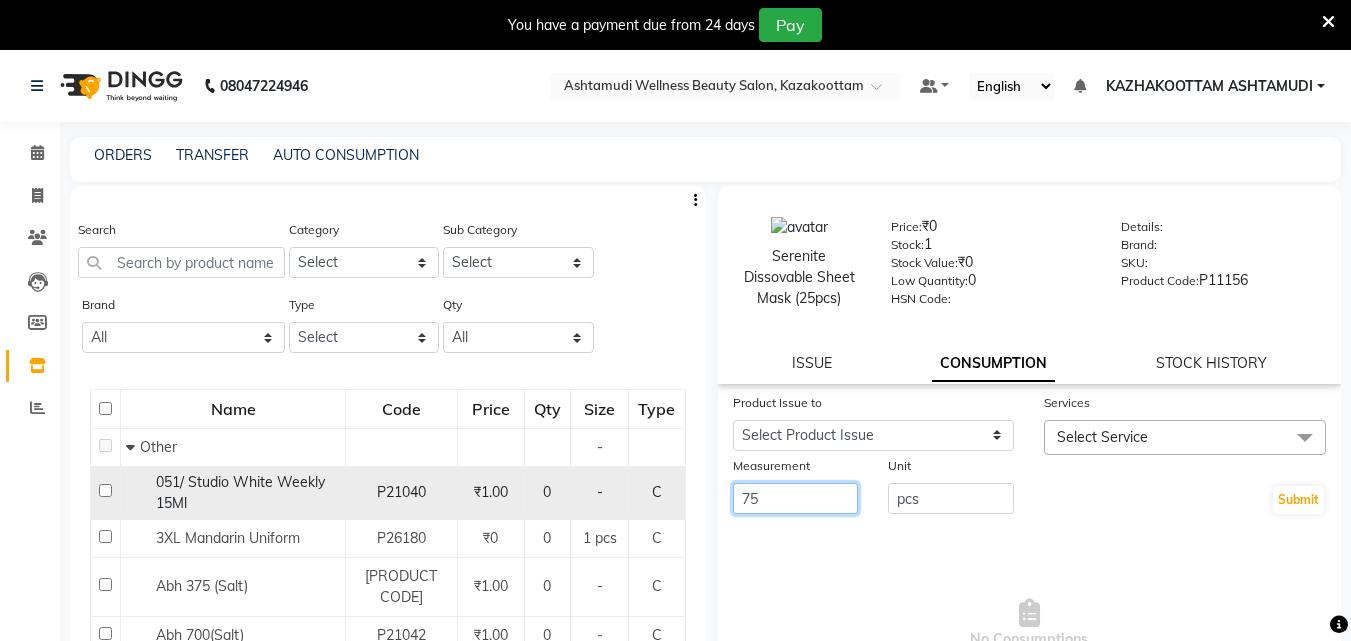 drag, startPoint x: 761, startPoint y: 500, endPoint x: 661, endPoint y: 488, distance: 100.71743 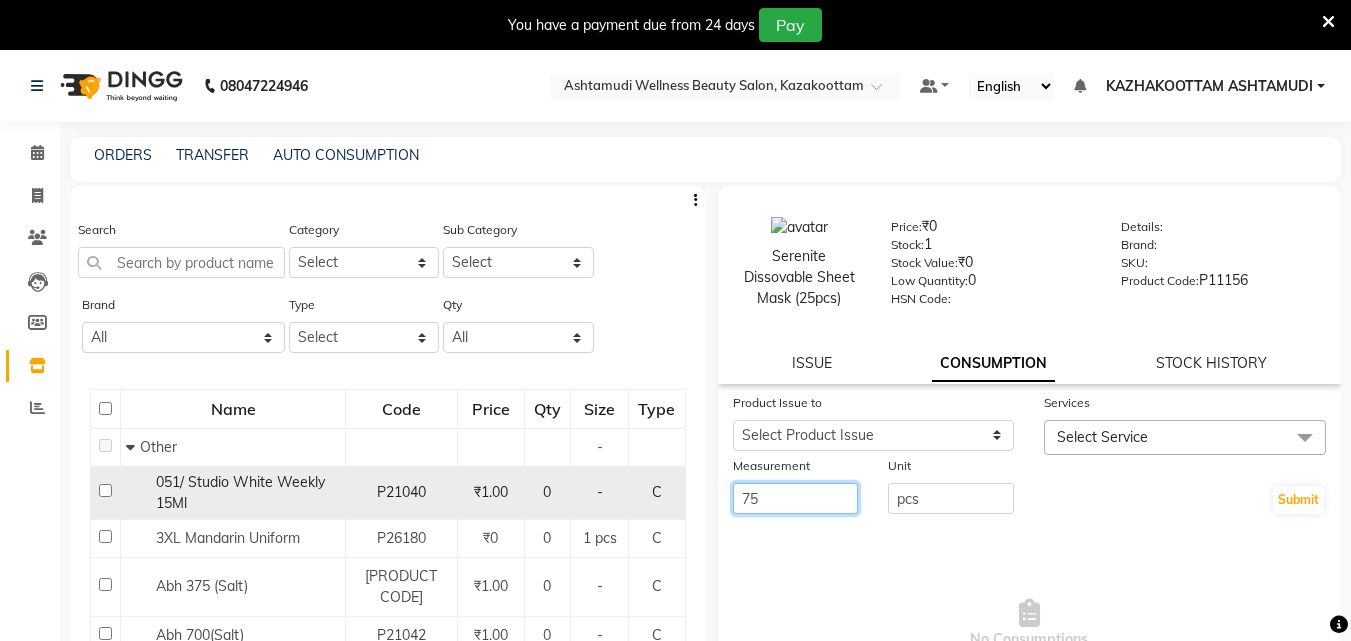 click on "Search Category Select Hair Skin Makeup Personal Care Appliances Beard Waxing Disposable Threading Hands and Feet Beauty Planet Botox Cadiveu Casmara Cheryls Loreal Olaplex ACCESSORIES NAIL UNIFORMS CLEANING PRODUCT TISSUE NAIL ESSENTIALS COTTON FACIAL TISSUE NAIL ESSENTIALS ACCESSORIES NAIL Other Sub Category Select Brand All Null Type Select Both Retail Consumable Qty All Low Out Of Stock Name Code Price Qty Size Type   Other - 051/ Studio White Weekly 15Ml P21040 ₹1.00 0 - C 3XL Mandarin Uniform P26180 ₹0 0 1 pcs C Abh 375 (Salt) P21041 ₹1.00 0 - C Abh 700(Salt) P21042 ₹1.00 0 - C Abh Gel P21043 ₹1.00 0 - C ACADAMY BLAZER P22087 ₹0 1 1 pcs C Acne Facial Kit P21044 ₹1.00 0 - C Aluminium Foil P21045 ₹1.00 0 - C Ankita Brush 50 (Henna Brush) P21046 ₹1.00 0 - C Ankita Pack Brush P21047 ₹1.00 0 - C Ap Revolution Colour True Blue P21048 ₹1.00 0 - C Ap Revolution Neon Sexy Magenta P21049 ₹1.00 0 - C Ap Revolution Neon Shock Green P21050 ₹1.00 0 - C Apron (12%) P21051 ₹1.00 0 - C P21052" 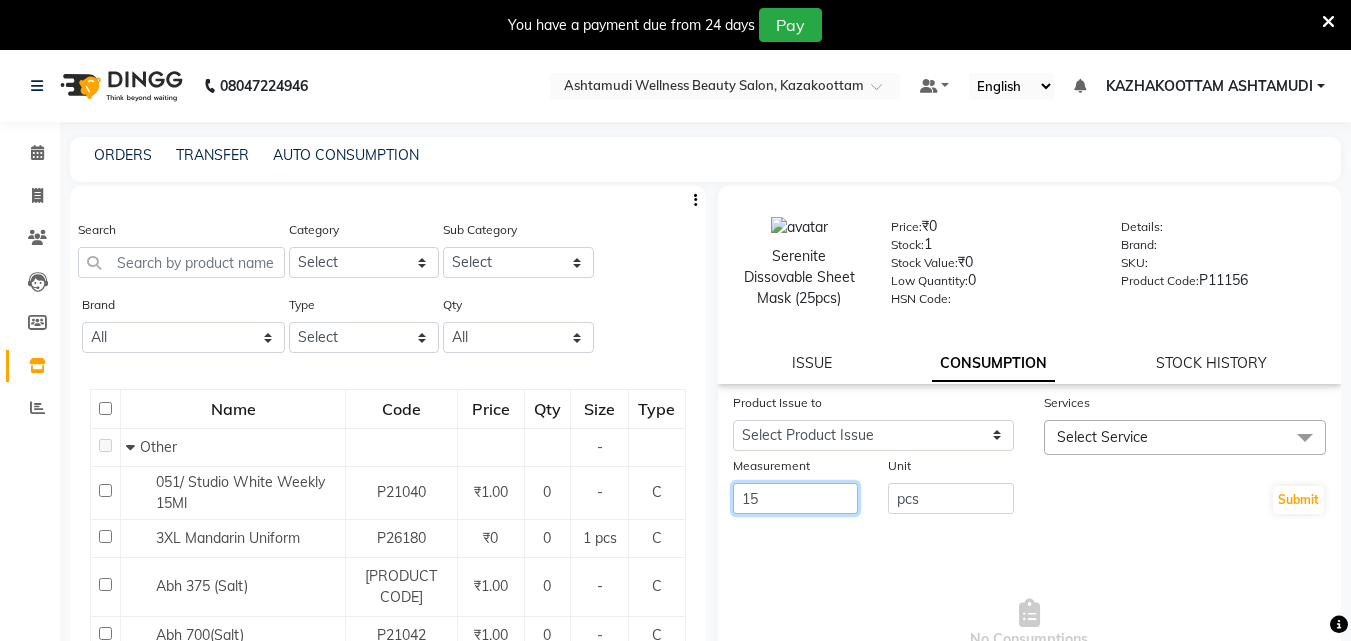 type on "15" 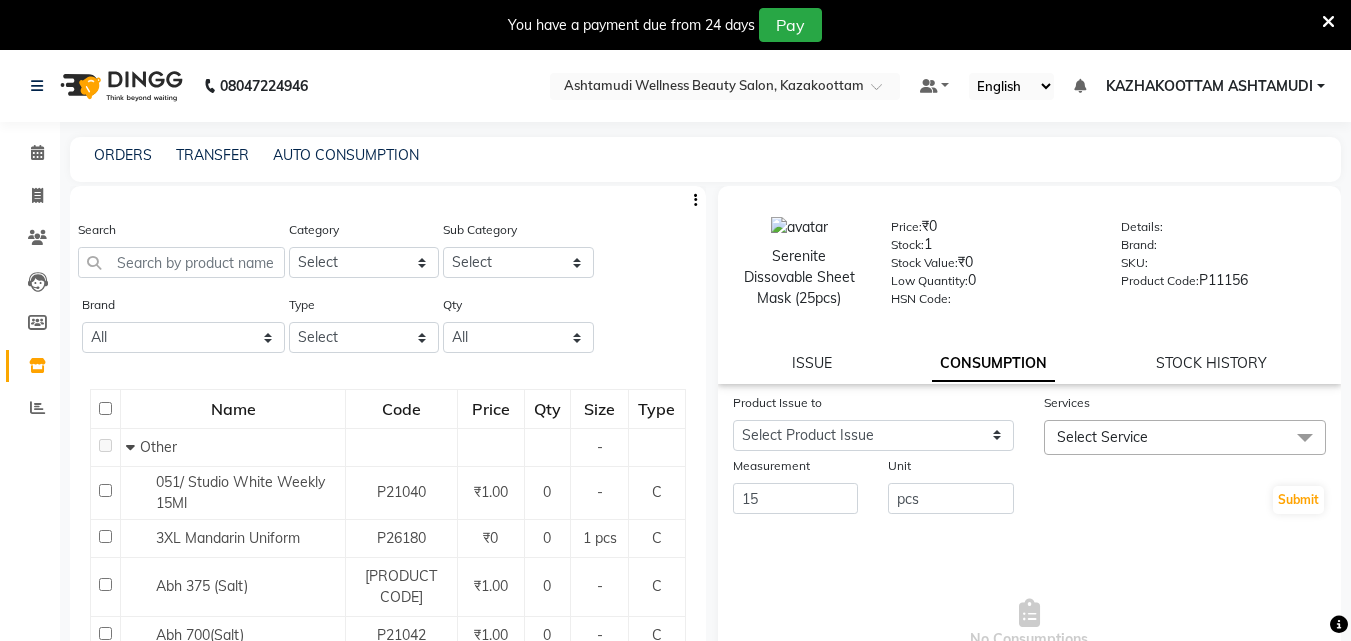 click on "Select Service" 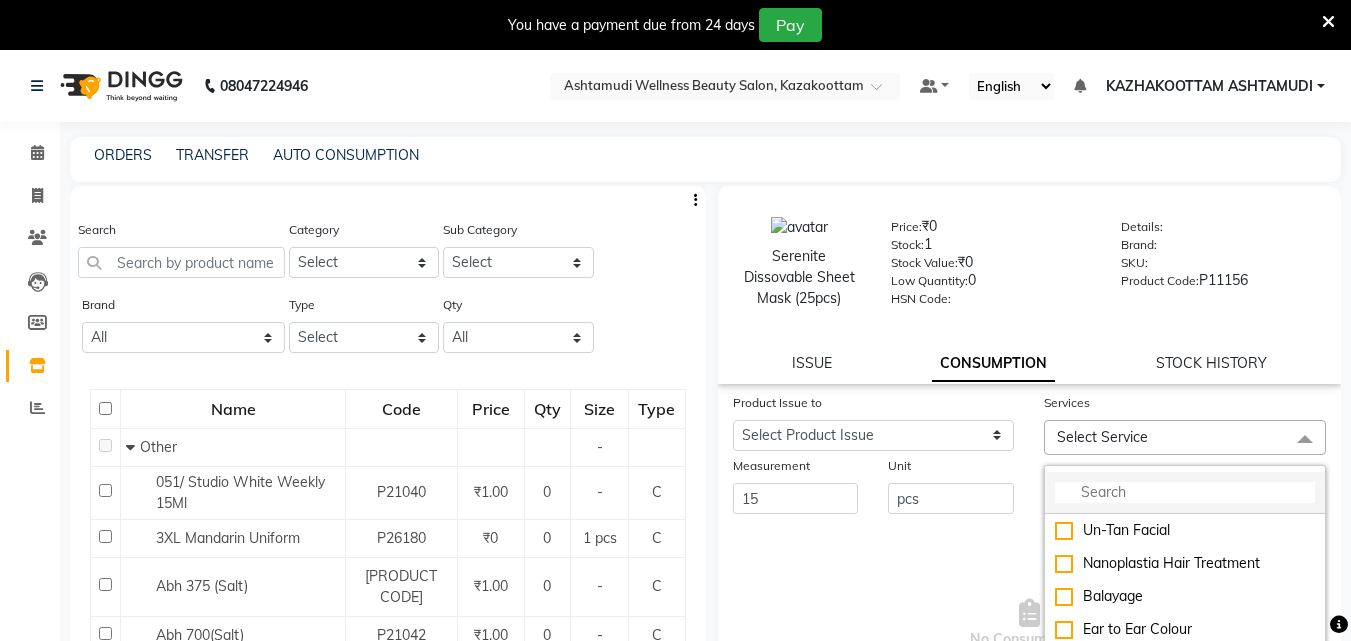 click 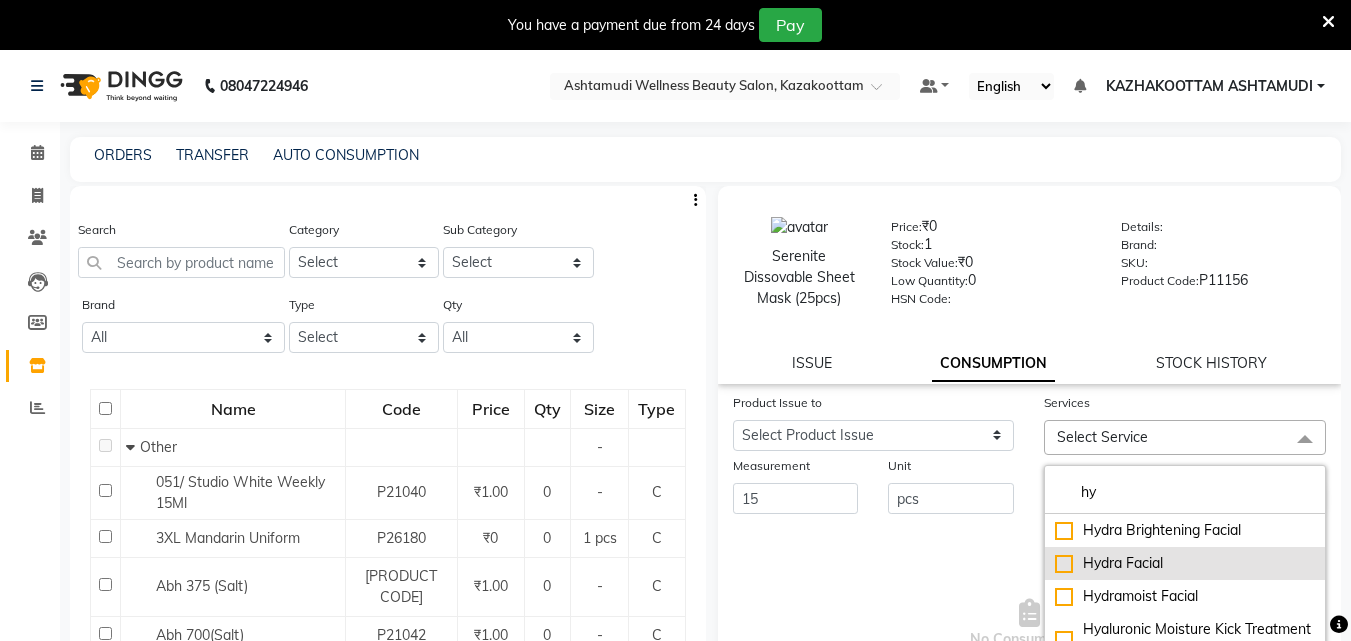 type on "hy" 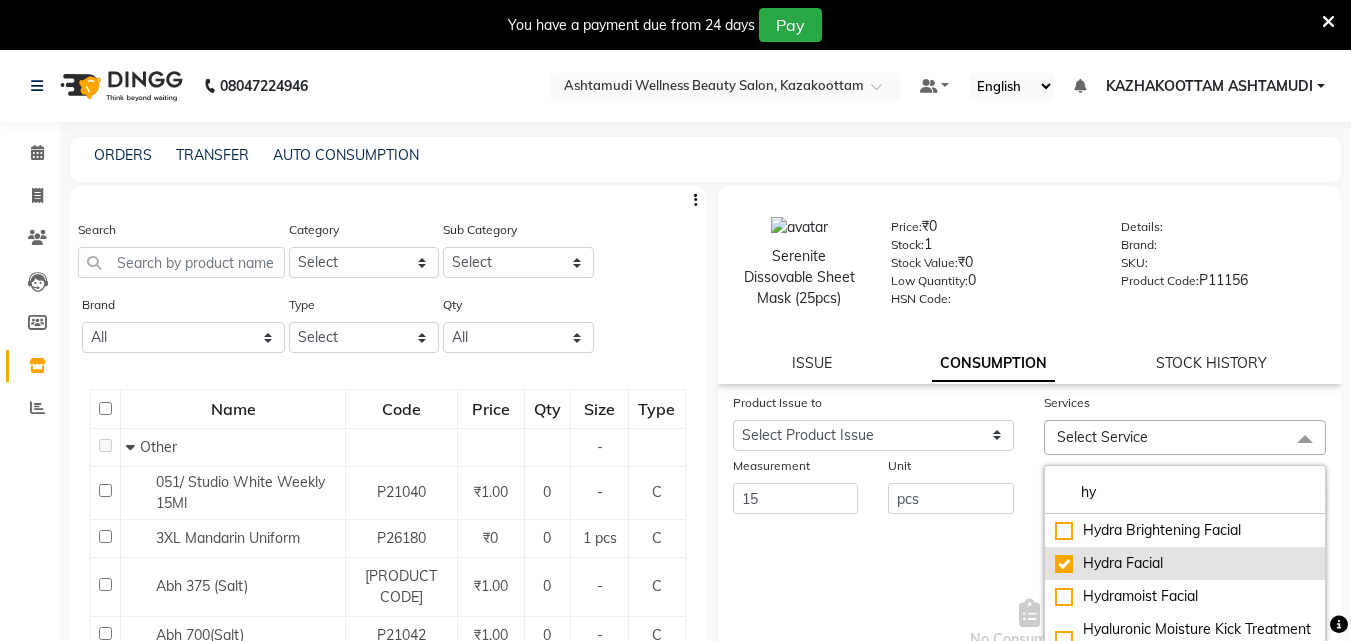 checkbox on "true" 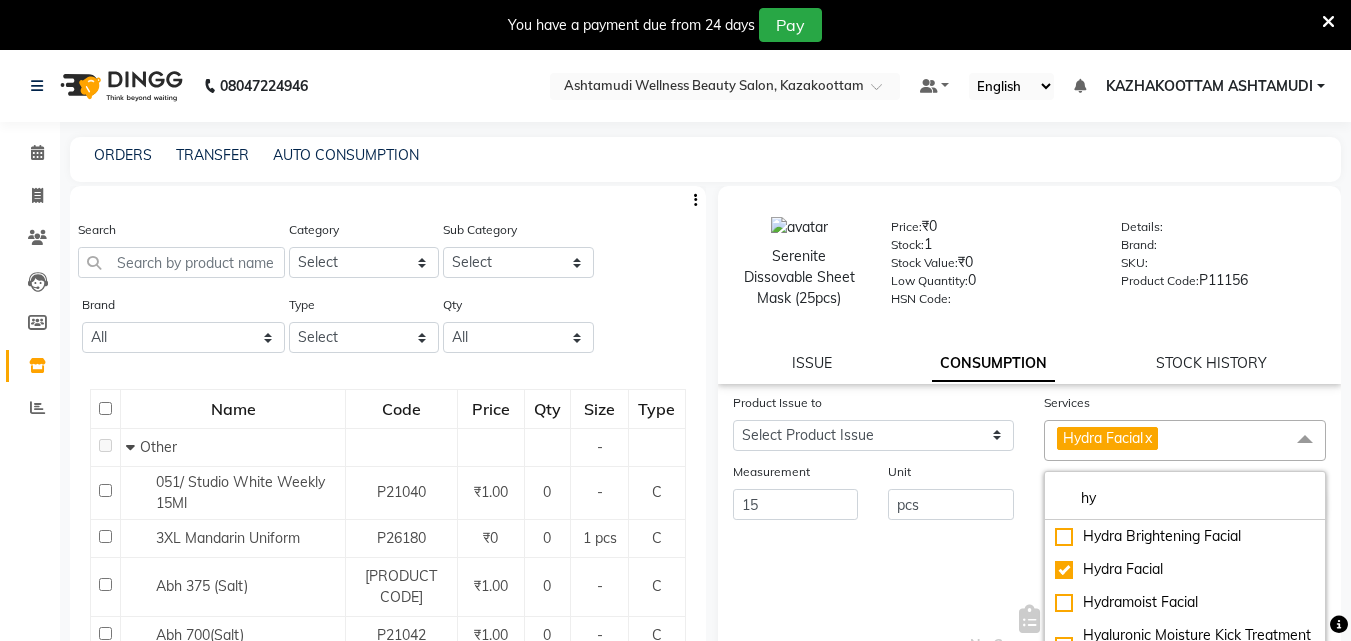 click on "No Consumptions" at bounding box center (1030, 630) 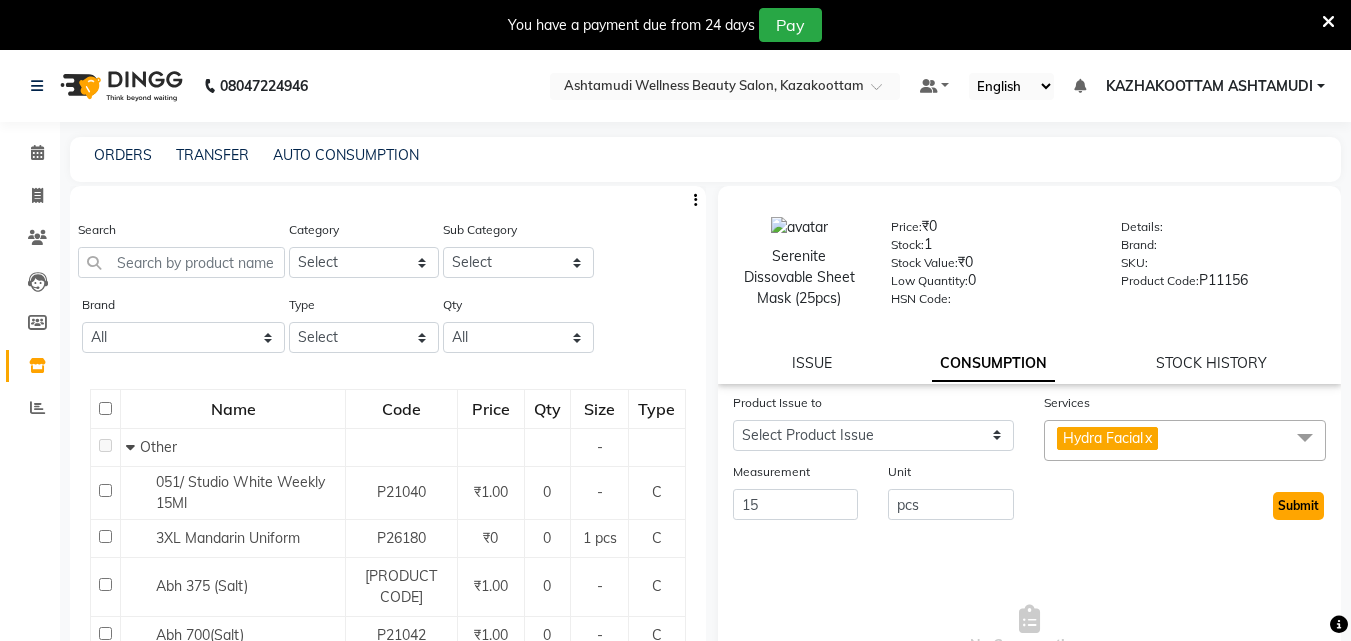 click on "Submit" 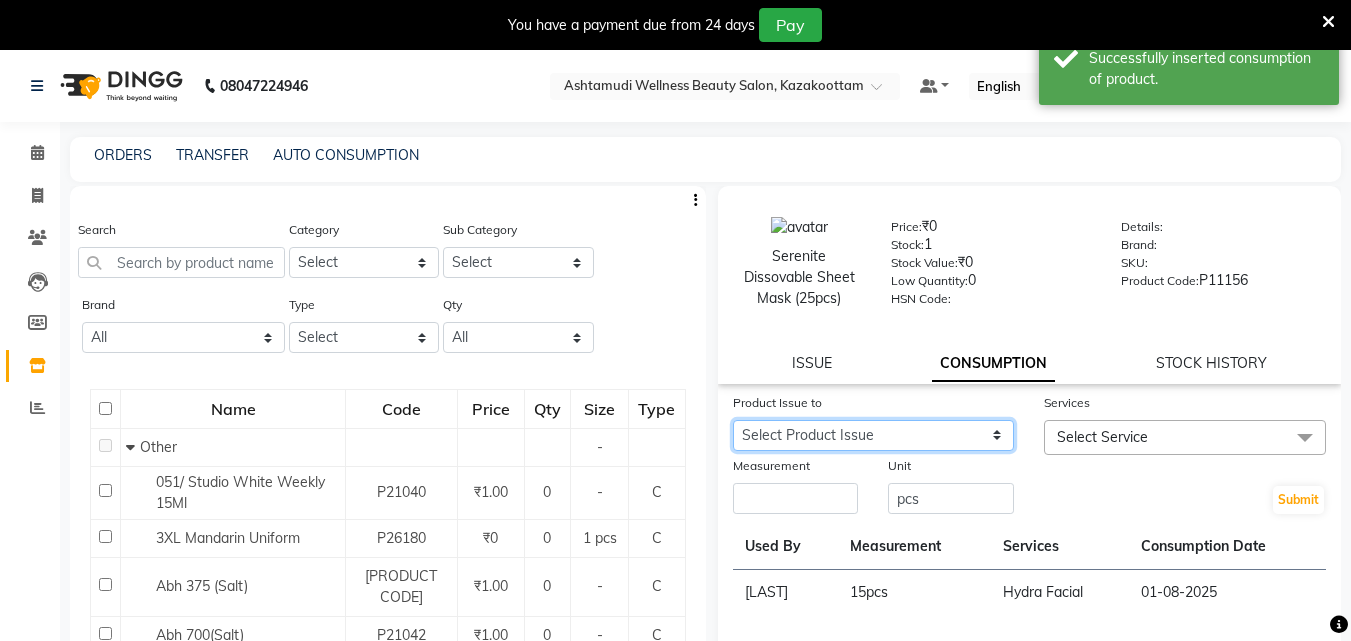 click on "Select Product Issue 2025-07-31, Issued to: ROSNI, Balance: 15 2025-07-16, Issued to: Poornima Gopal, Balance: 15 2025-08-26, Issued to: KRISHNA, Balance: 15 2025-06-15, Issued to: ROSNI, Balance: 15 2025-06-02, Issued to: Poornima Gopal, Balance: 15 2025-05-31, Issued to: SOORYAMOL, Balance: 15 2025-05-26, Issued to: GEETA, Balance: 15 2025-04-30, Issued to: ROSNI, Balance: 15 2025-04-21, Issued to: LEKSHMI, Balance: 15 2025-04-10, Issued to: ROSNI, Balance: 15 2025-03-30, Issued to: KRISHNA, Balance: 15 2025-08-31, Issued to: Poornima Gopal, Balance: 15 2025-03-15, Issued to: Poornima Gopal, Balance: 15" 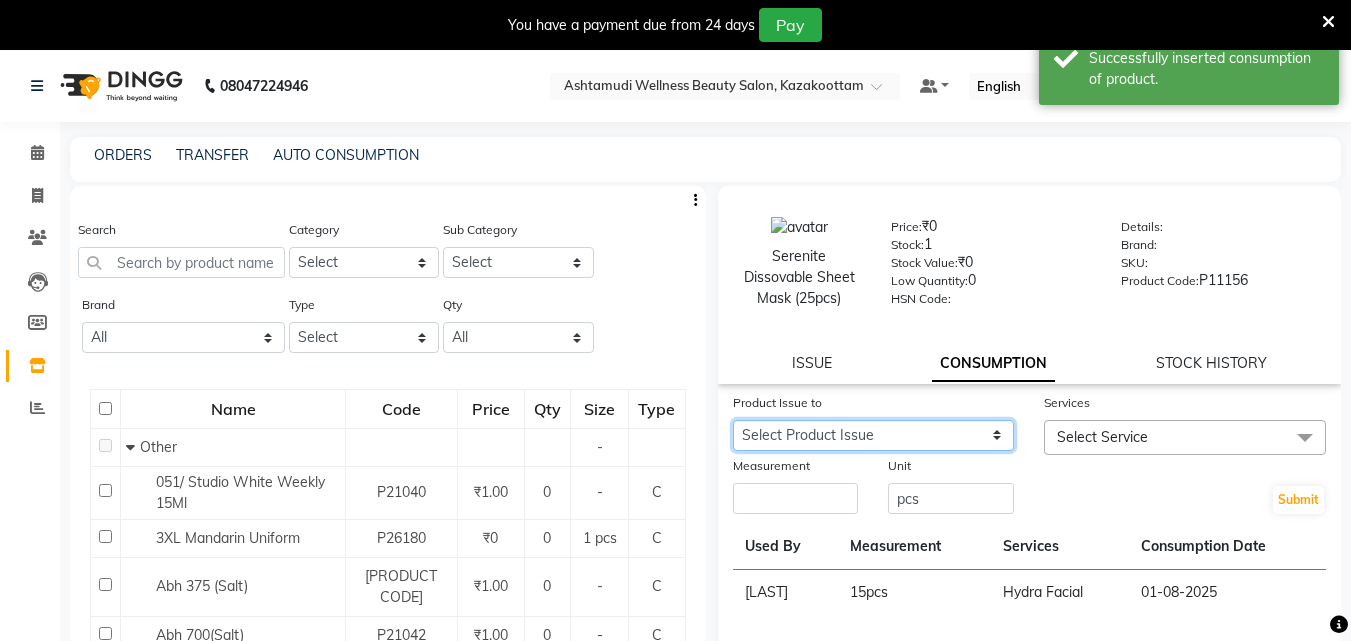 select on "1117671" 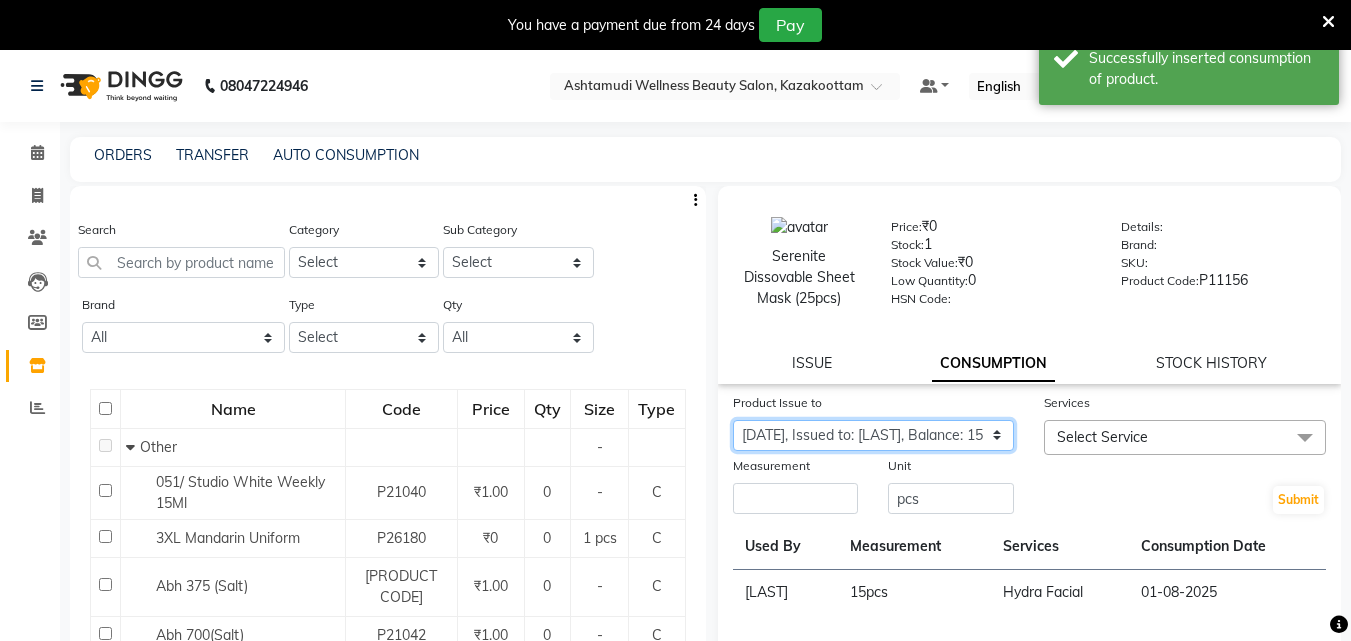 click on "Select Product Issue 2025-07-31, Issued to: ROSNI, Balance: 15 2025-07-16, Issued to: Poornima Gopal, Balance: 15 2025-08-26, Issued to: KRISHNA, Balance: 15 2025-06-15, Issued to: ROSNI, Balance: 15 2025-06-02, Issued to: Poornima Gopal, Balance: 15 2025-05-31, Issued to: SOORYAMOL, Balance: 15 2025-05-26, Issued to: GEETA, Balance: 15 2025-04-30, Issued to: ROSNI, Balance: 15 2025-04-21, Issued to: LEKSHMI, Balance: 15 2025-04-10, Issued to: ROSNI, Balance: 15 2025-03-30, Issued to: KRISHNA, Balance: 15 2025-08-31, Issued to: Poornima Gopal, Balance: 15 2025-03-15, Issued to: Poornima Gopal, Balance: 15" 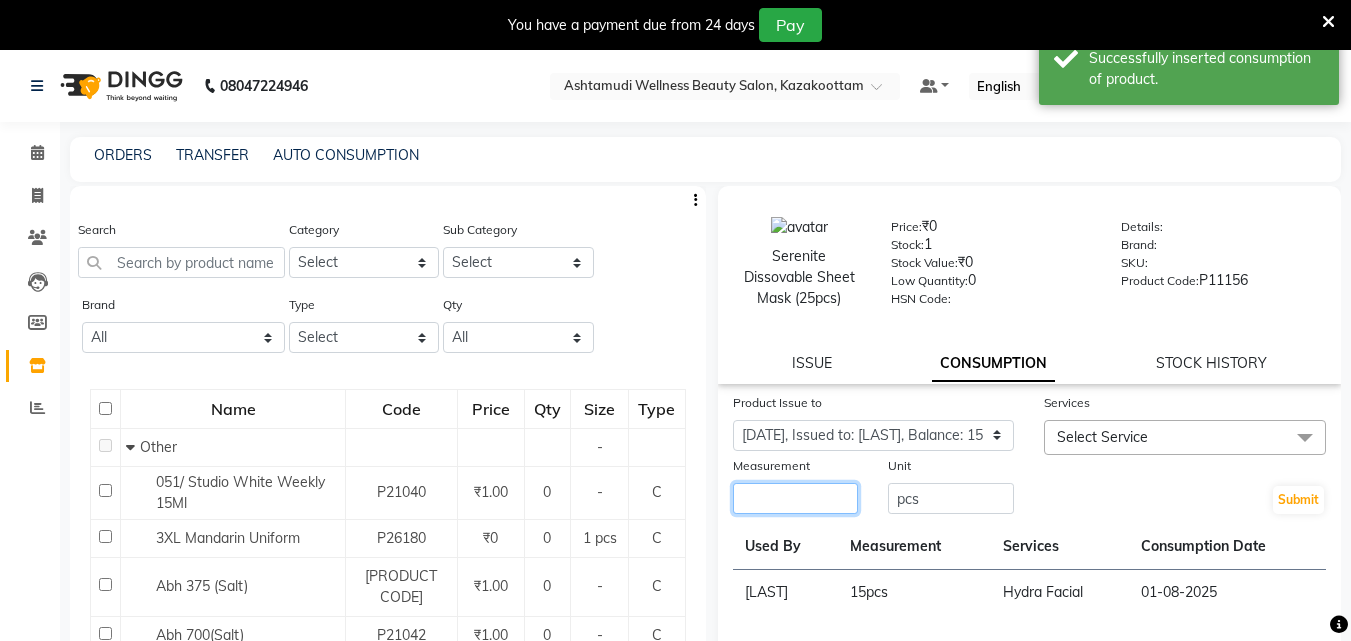 click 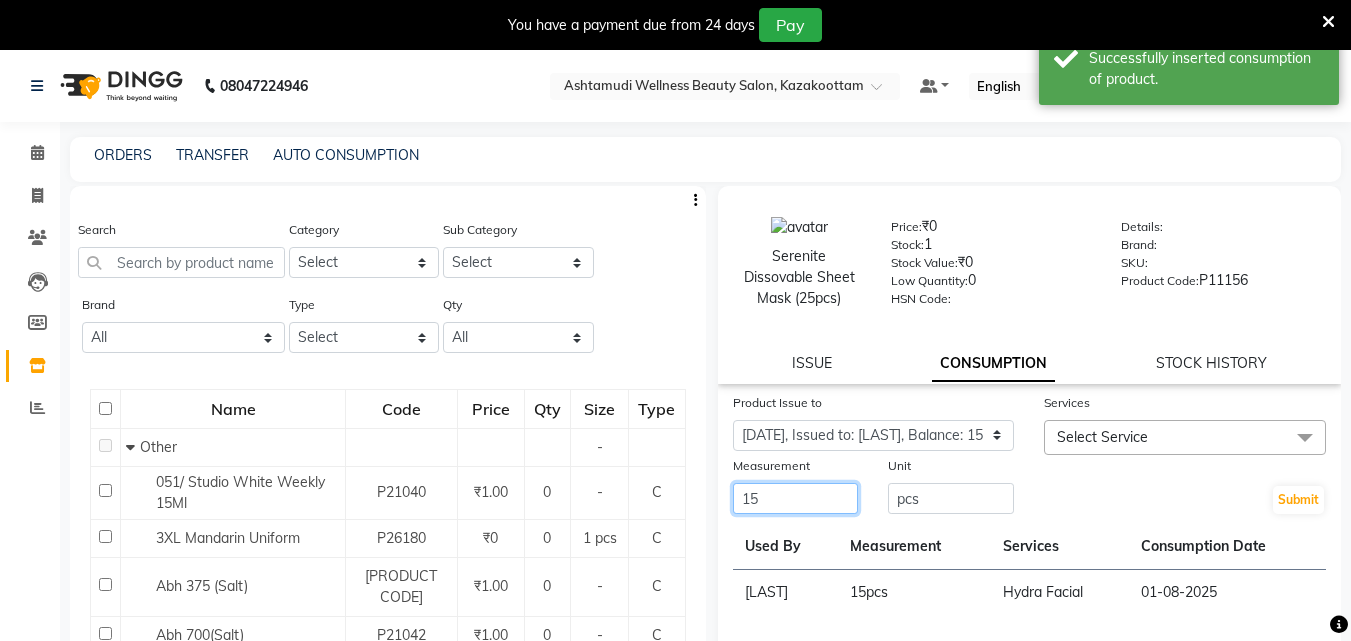 type on "15" 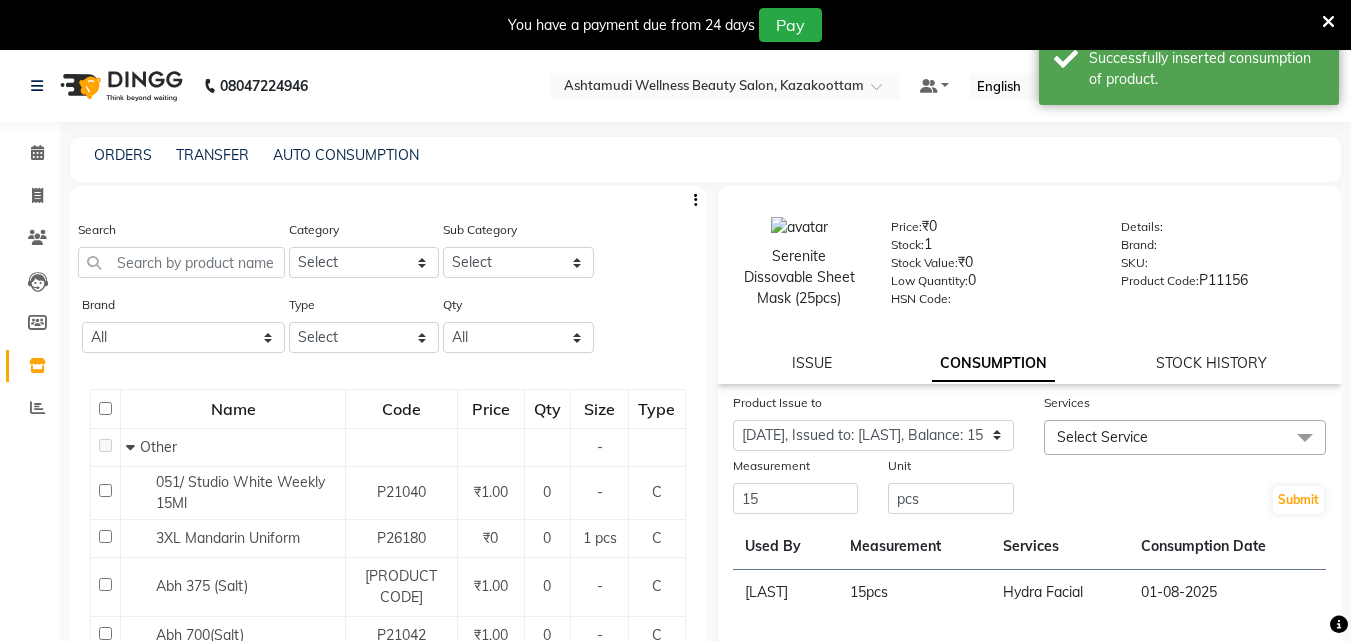 click on "Select Service" 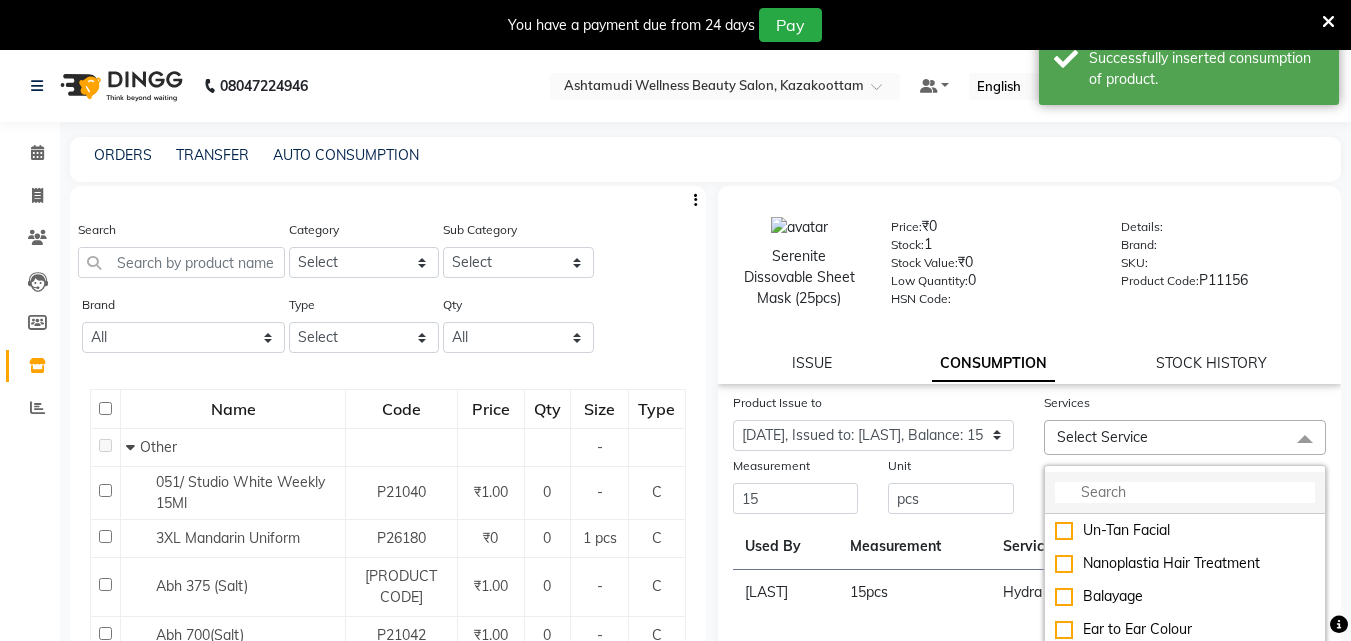 click 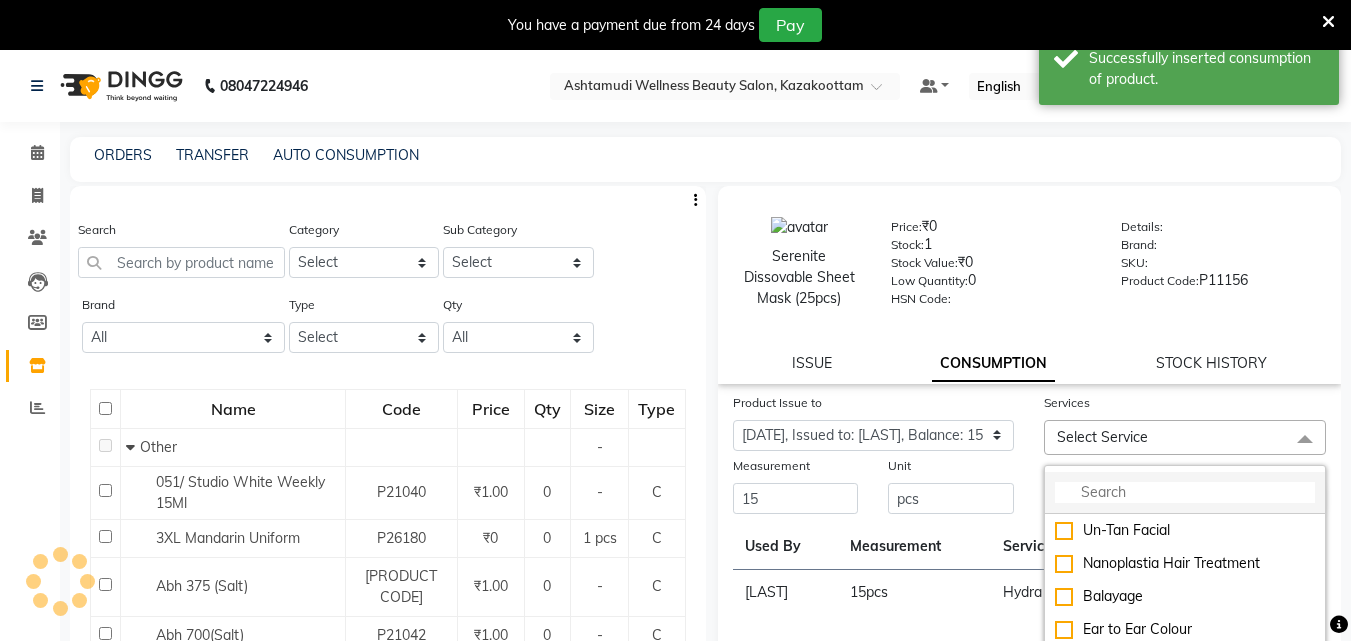click 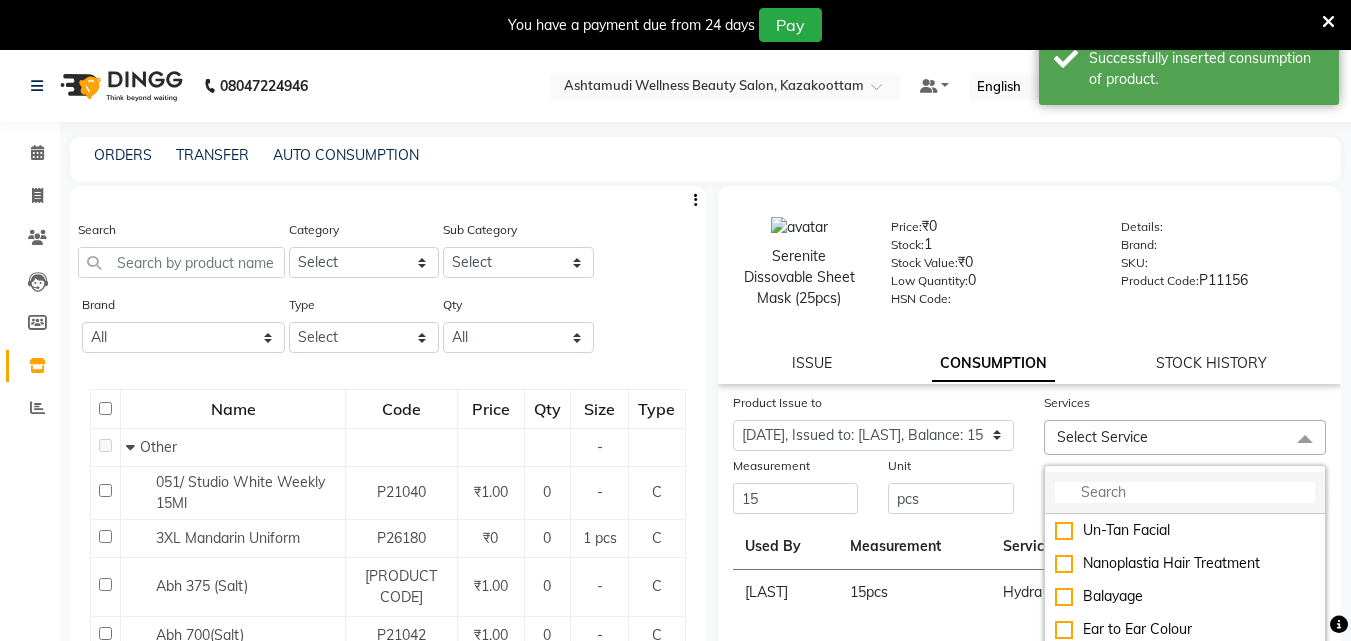 type on "d" 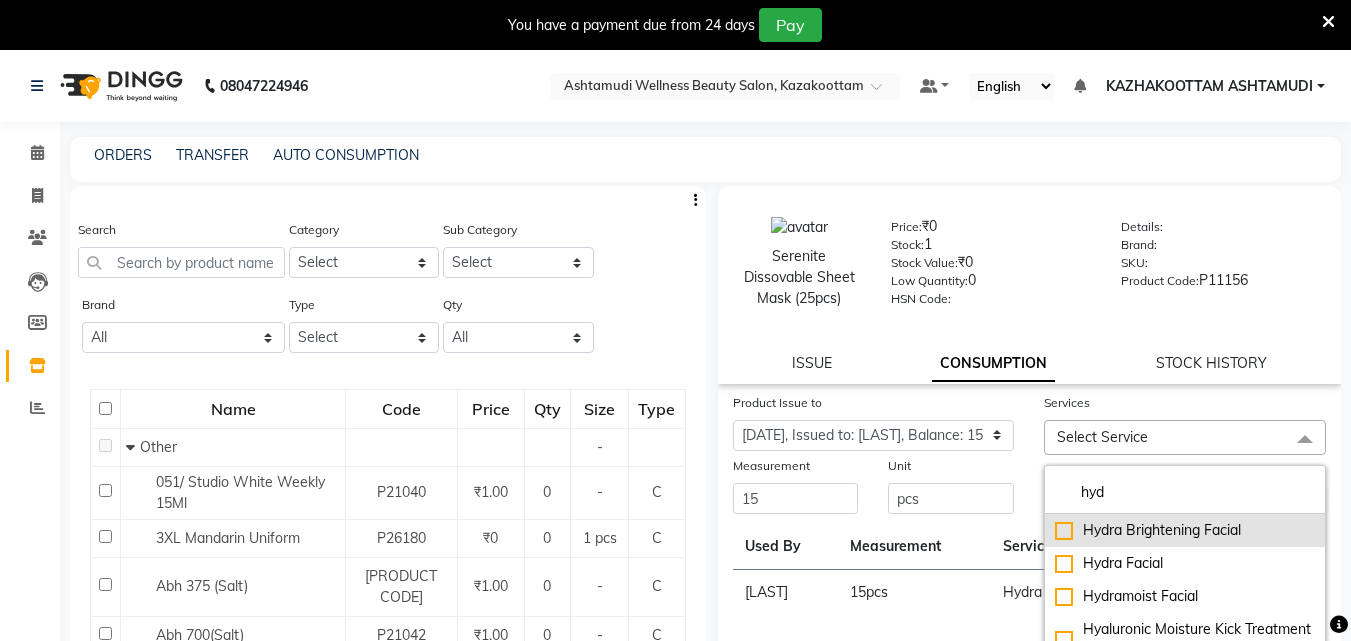 type on "hyd" 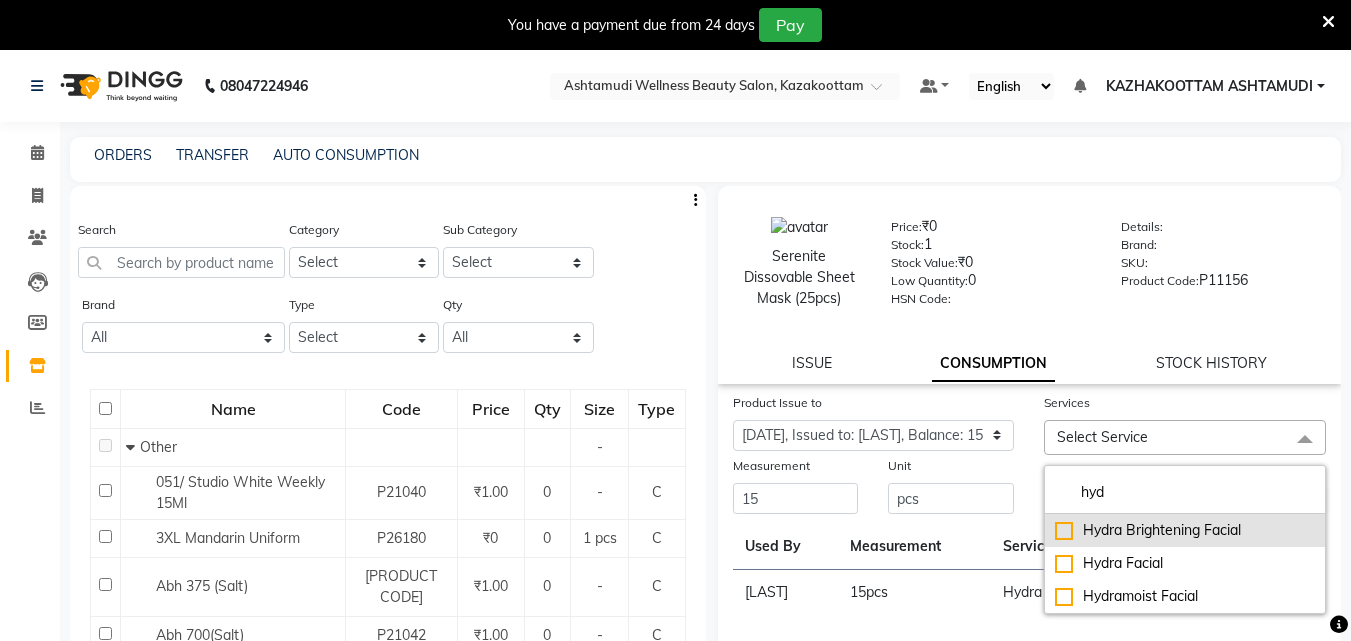 click on "Hydra Brightening Facial" 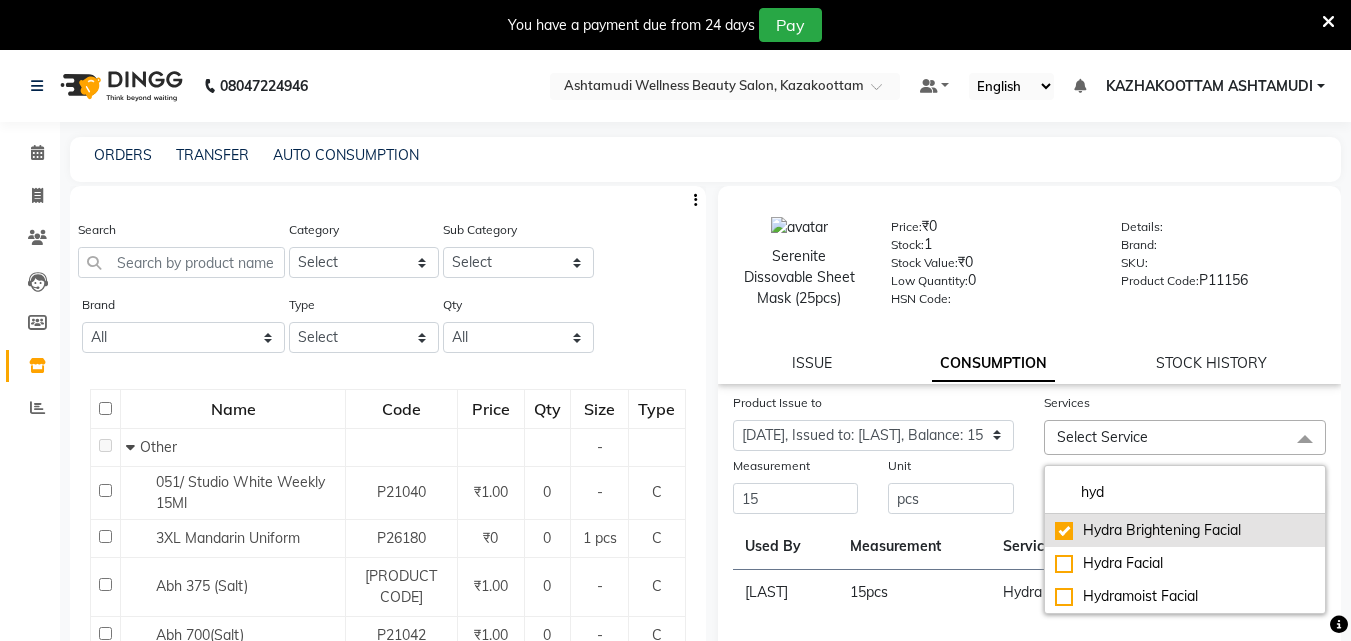 checkbox on "true" 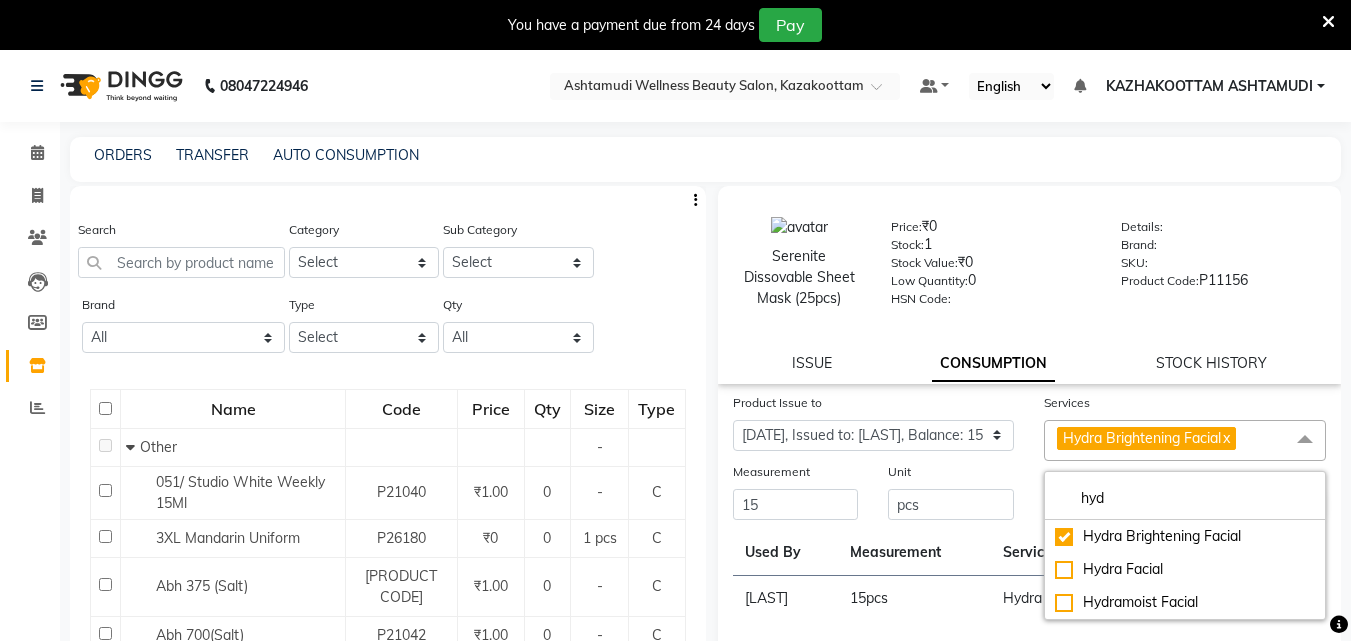 click on "hyd Hydra Brightening Facial Hydra Facial Hydramoist Facial" 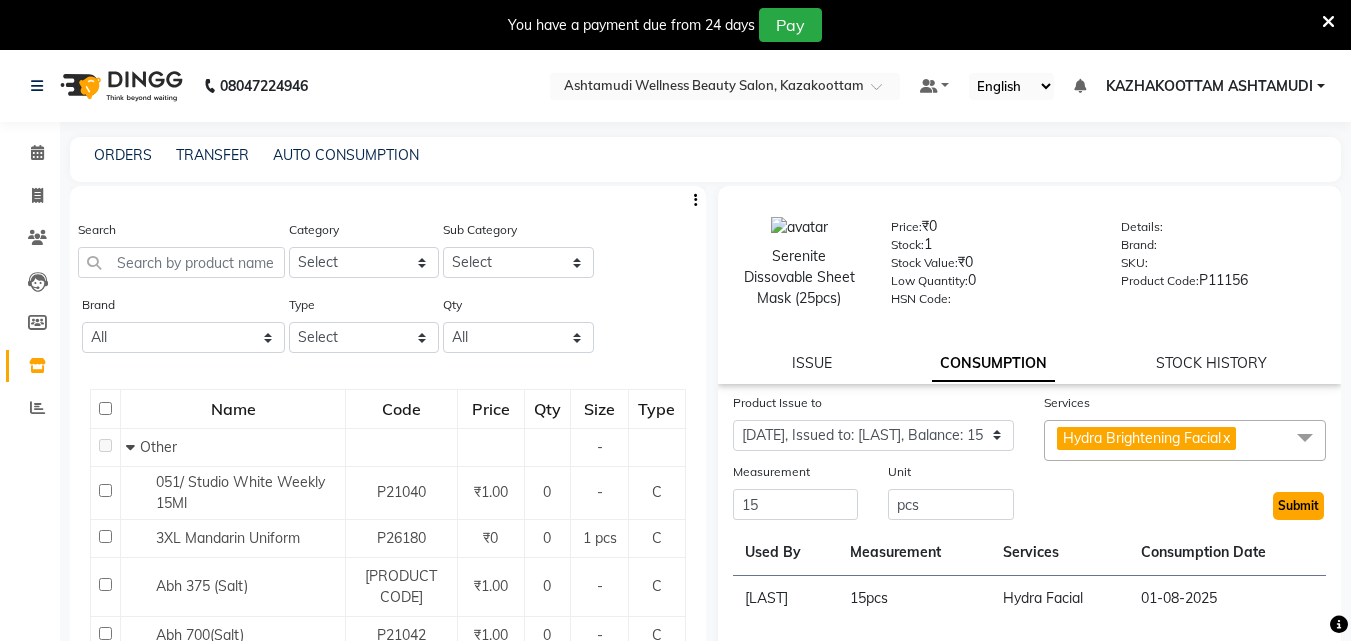 click on "Submit" 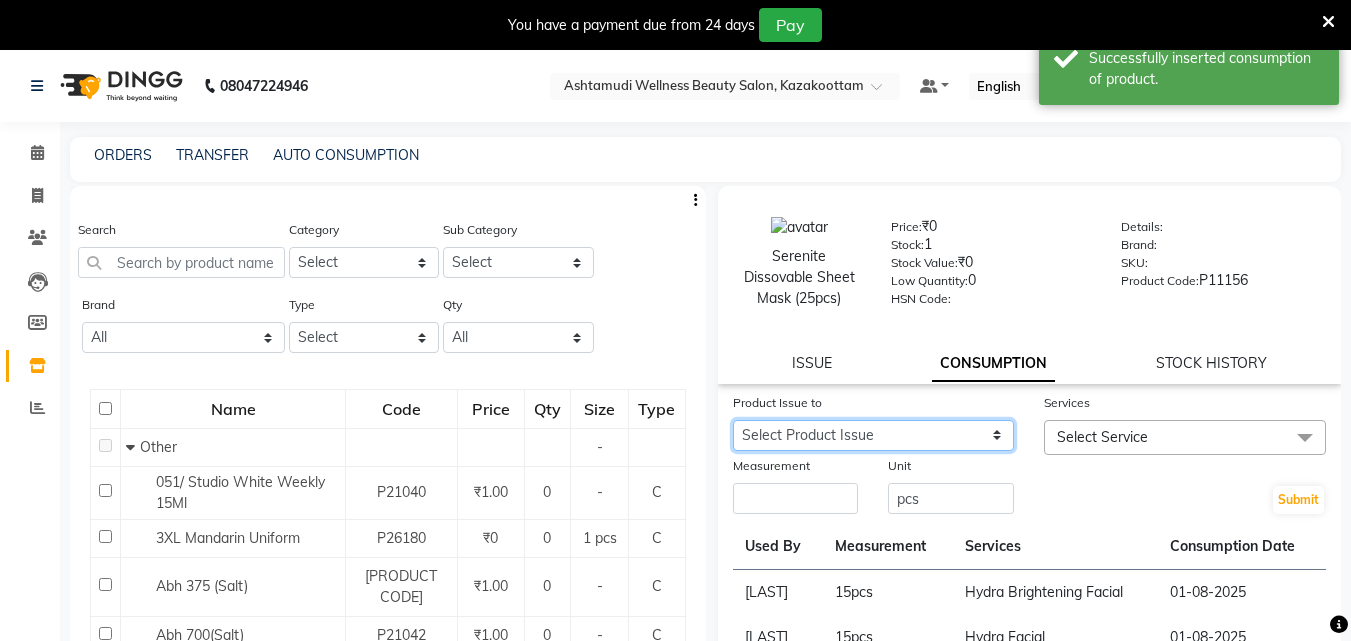 click on "Select Product Issue 2025-07-31, Issued to: ROSNI, Balance: 15 2025-07-16, Issued to: Poornima Gopal, Balance: 15 2025-08-26, Issued to: KRISHNA, Balance: 15 2025-06-15, Issued to: ROSNI, Balance: 15 2025-06-02, Issued to: Poornima Gopal, Balance: 15 2025-05-31, Issued to: SOORYAMOL, Balance: 15 2025-05-26, Issued to: GEETA, Balance: 15 2025-04-30, Issued to: ROSNI, Balance: 15 2025-04-21, Issued to: LEKSHMI, Balance: 15 2025-04-10, Issued to: ROSNI, Balance: 15 2025-03-30, Issued to: KRISHNA, Balance: 15 2025-08-31, Issued to: Poornima Gopal, Balance: 15" 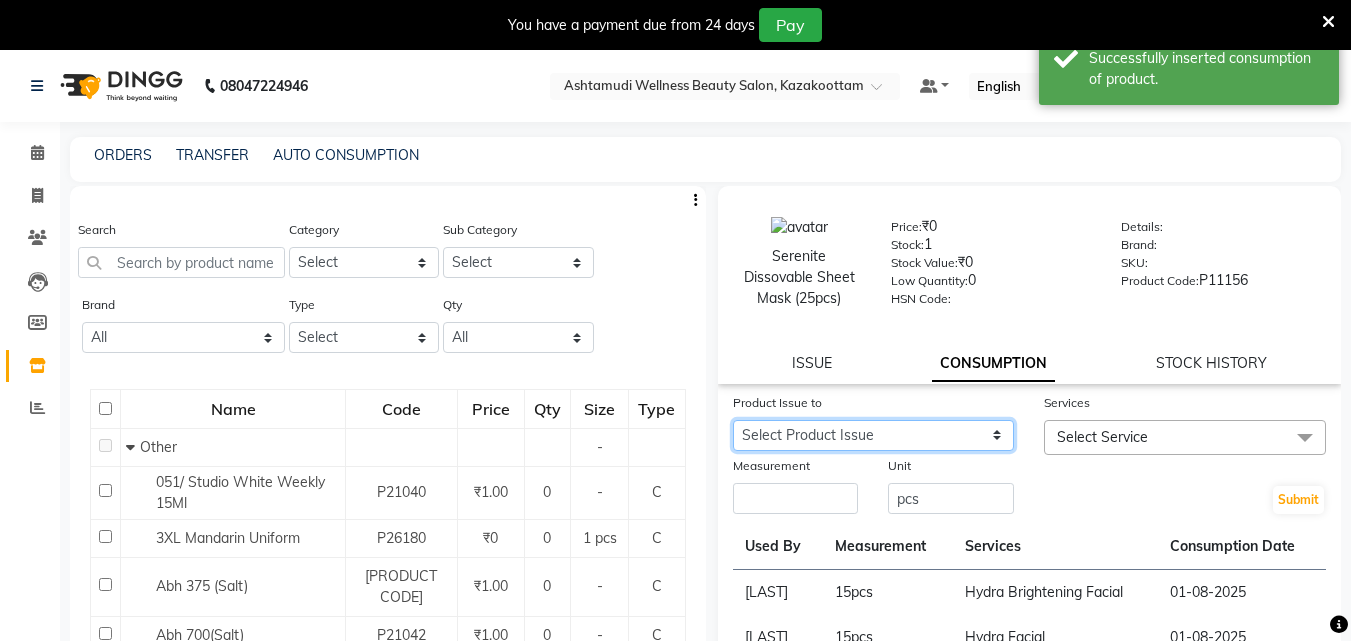 select on "1117676" 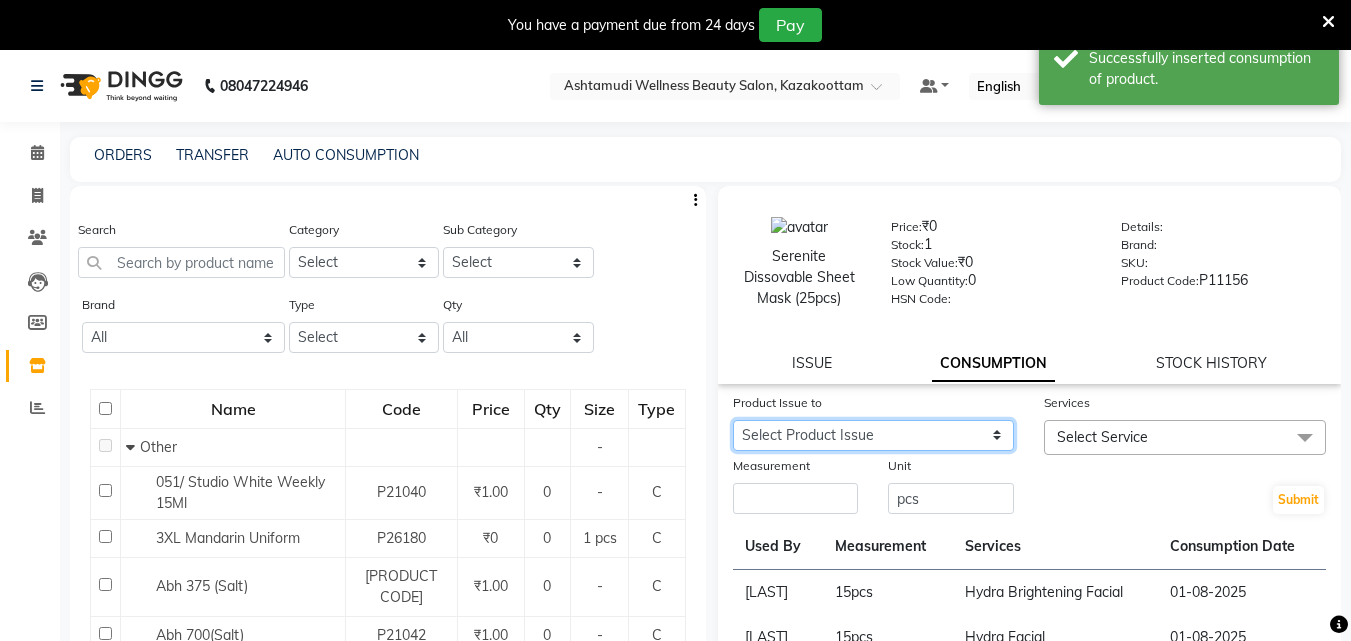 click on "Select Product Issue 2025-07-31, Issued to: ROSNI, Balance: 15 2025-07-16, Issued to: Poornima Gopal, Balance: 15 2025-08-26, Issued to: KRISHNA, Balance: 15 2025-06-15, Issued to: ROSNI, Balance: 15 2025-06-02, Issued to: Poornima Gopal, Balance: 15 2025-05-31, Issued to: SOORYAMOL, Balance: 15 2025-05-26, Issued to: GEETA, Balance: 15 2025-04-30, Issued to: ROSNI, Balance: 15 2025-04-21, Issued to: LEKSHMI, Balance: 15 2025-04-10, Issued to: ROSNI, Balance: 15 2025-03-30, Issued to: KRISHNA, Balance: 15 2025-08-31, Issued to: Poornima Gopal, Balance: 15" 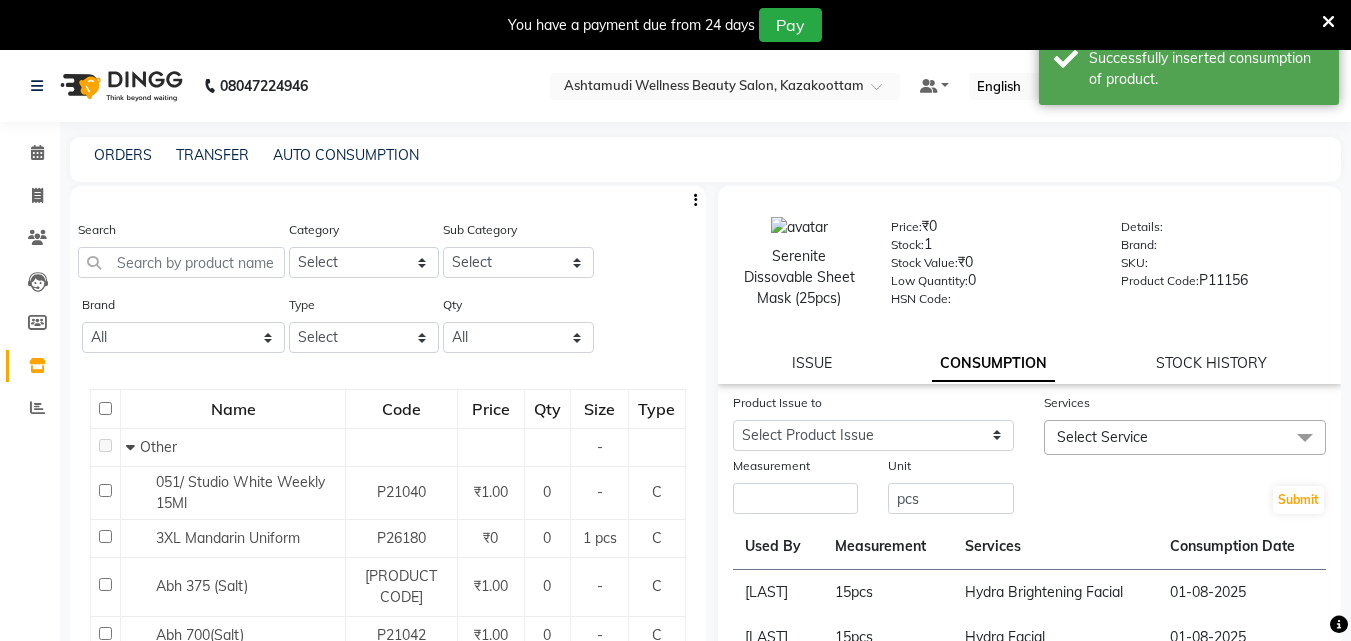 click on "Measurement" 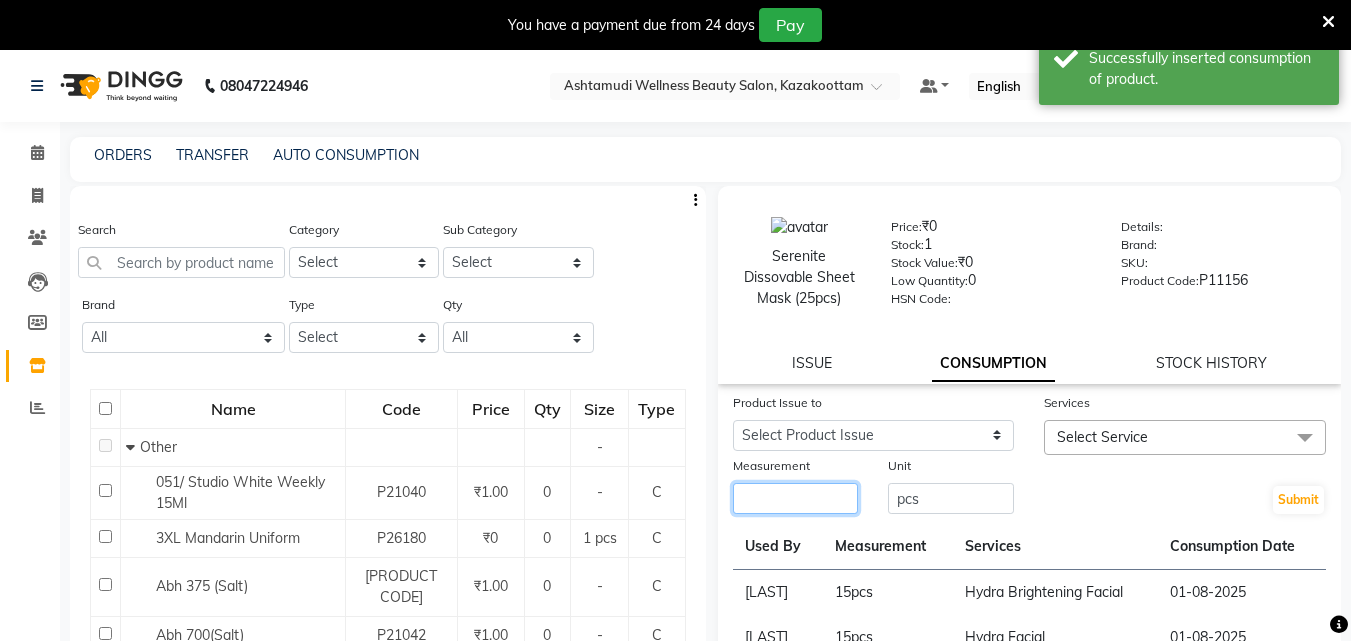 click 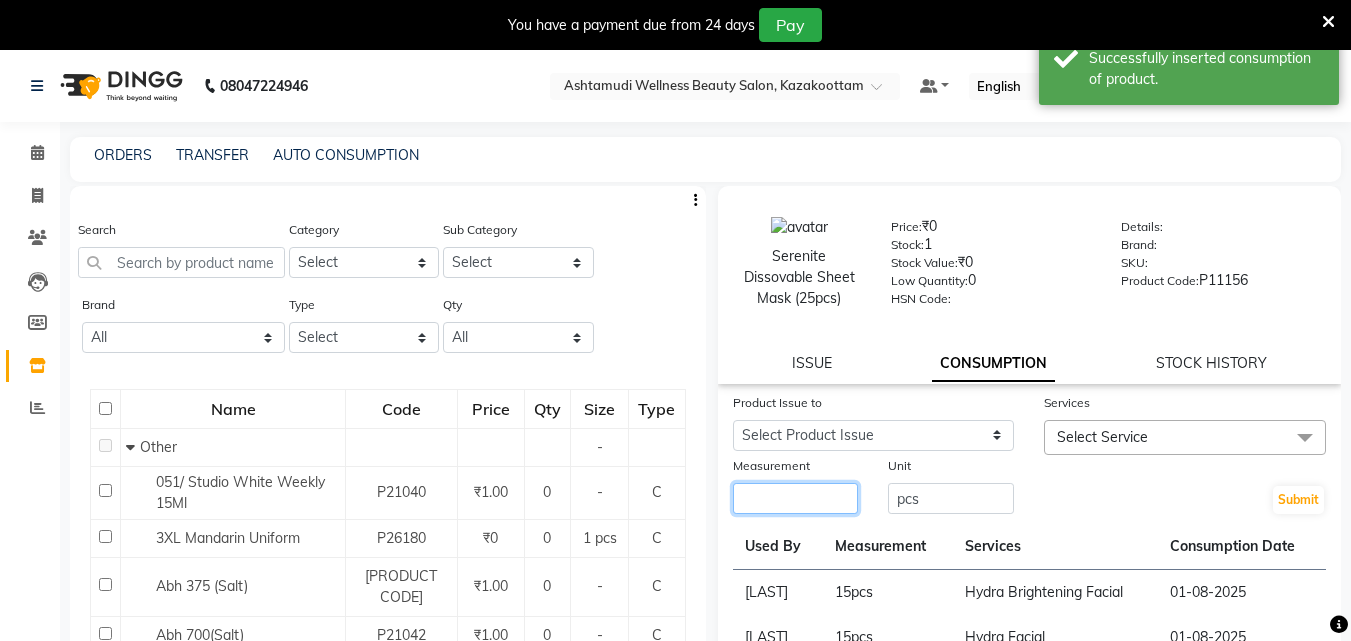 type on "5" 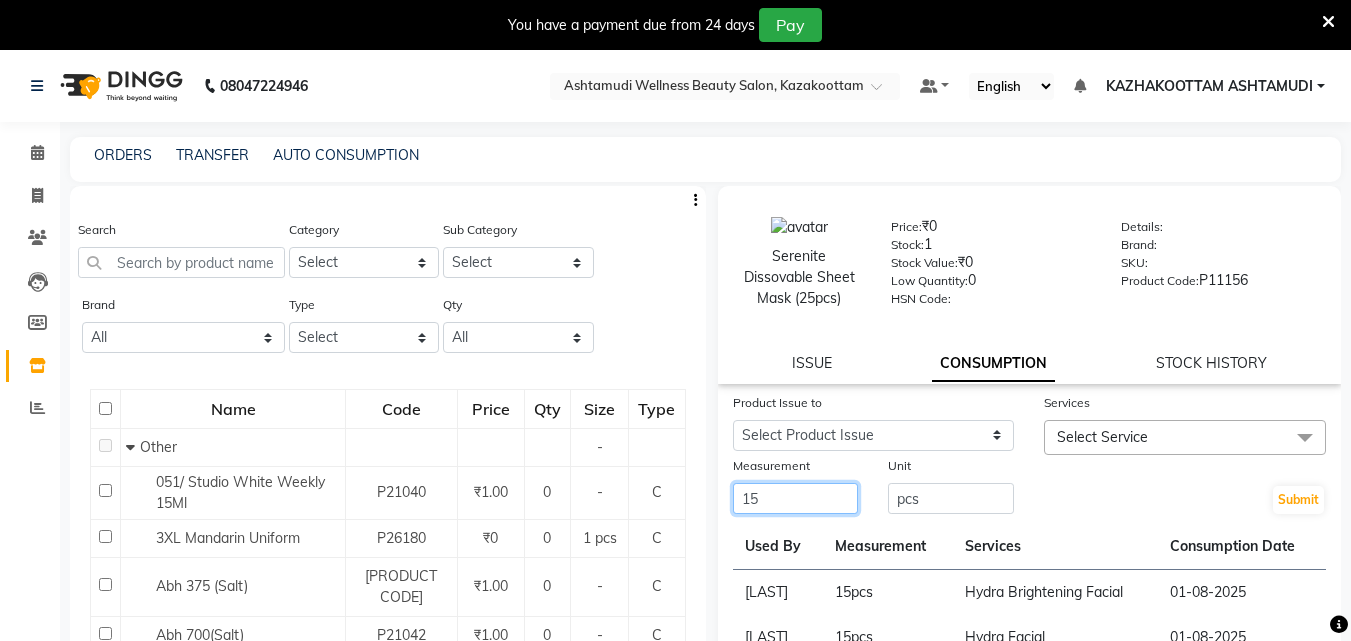type on "15" 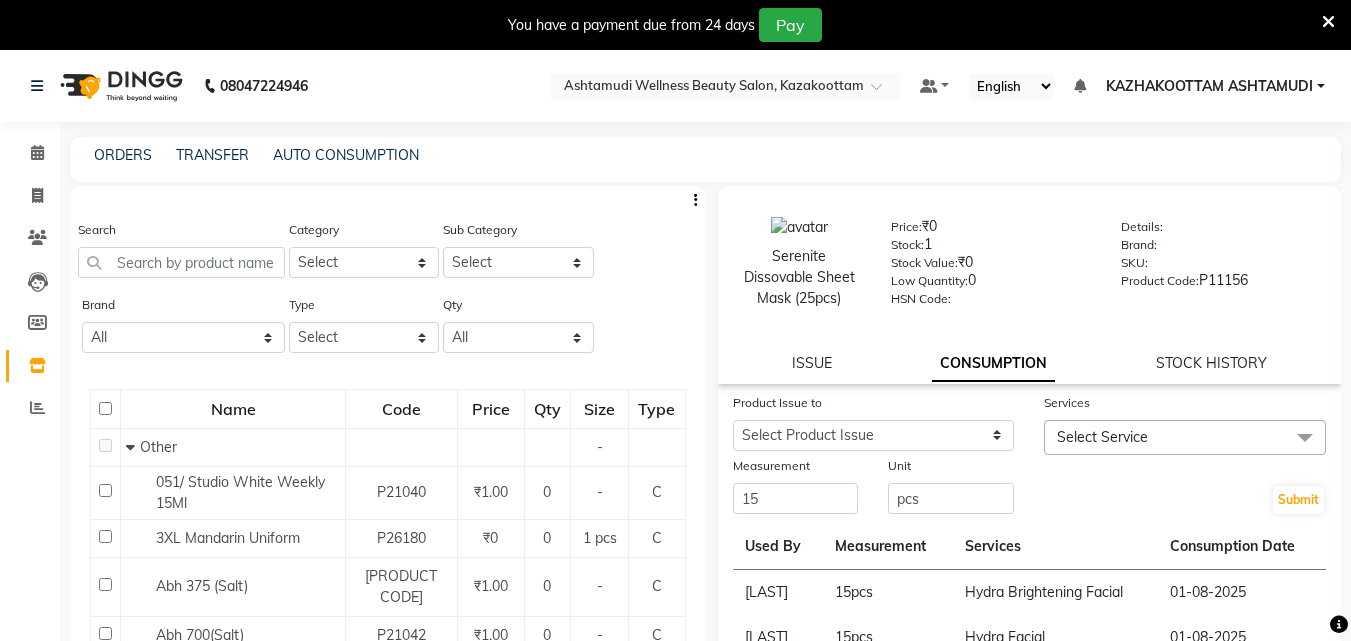 click 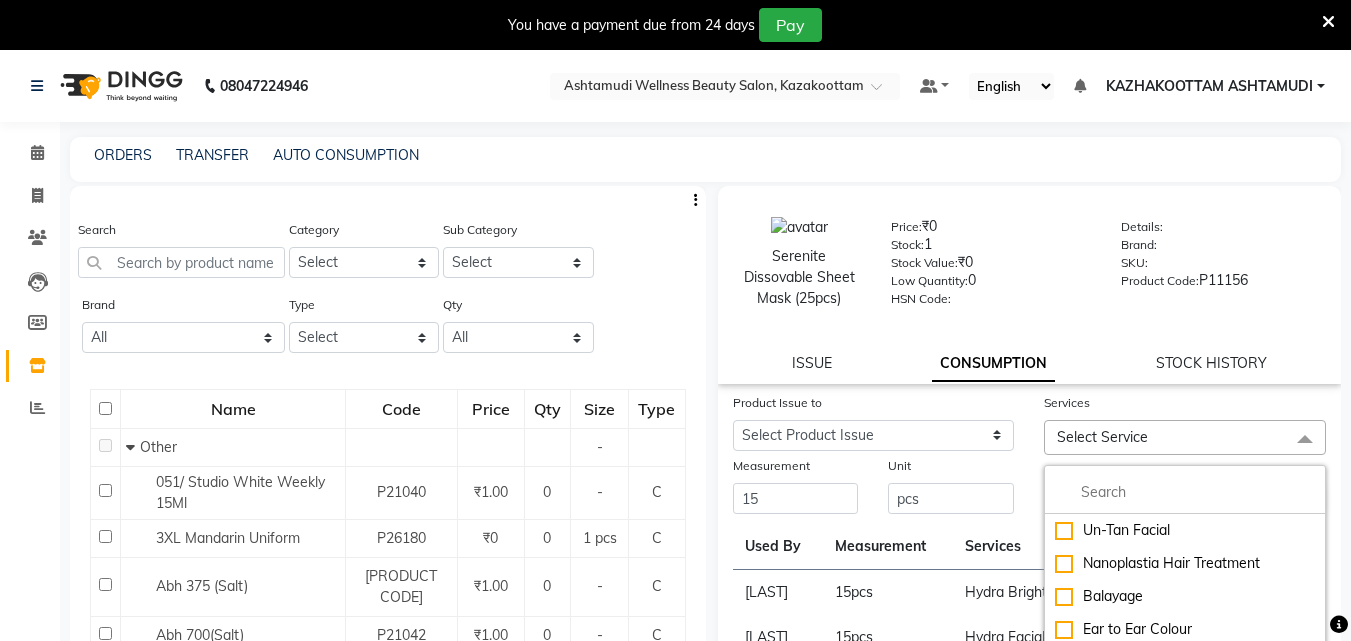 click on "Select Service" 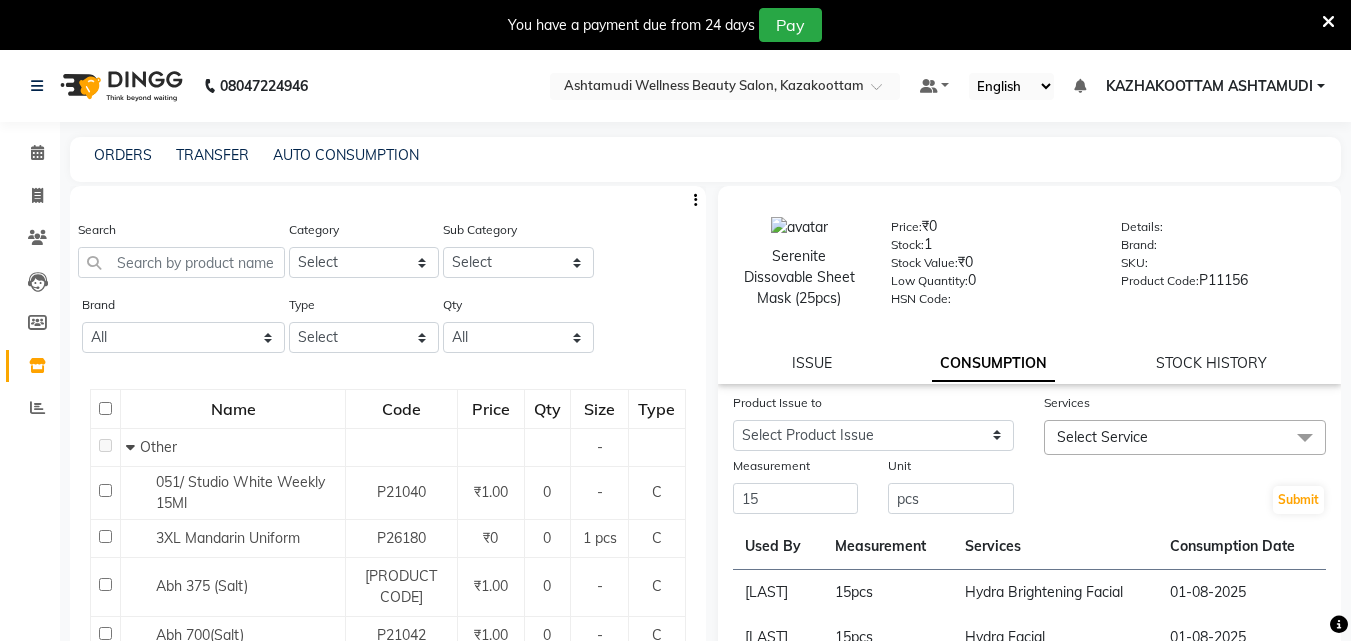 click on "Select Service" 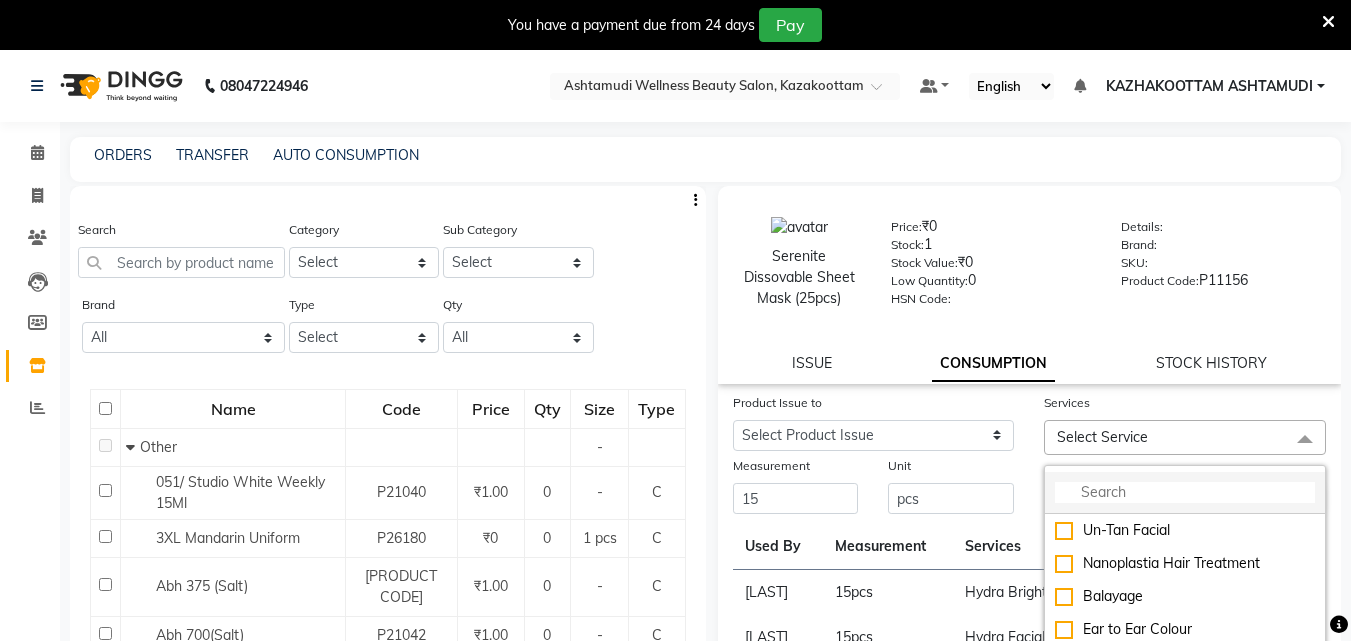 click 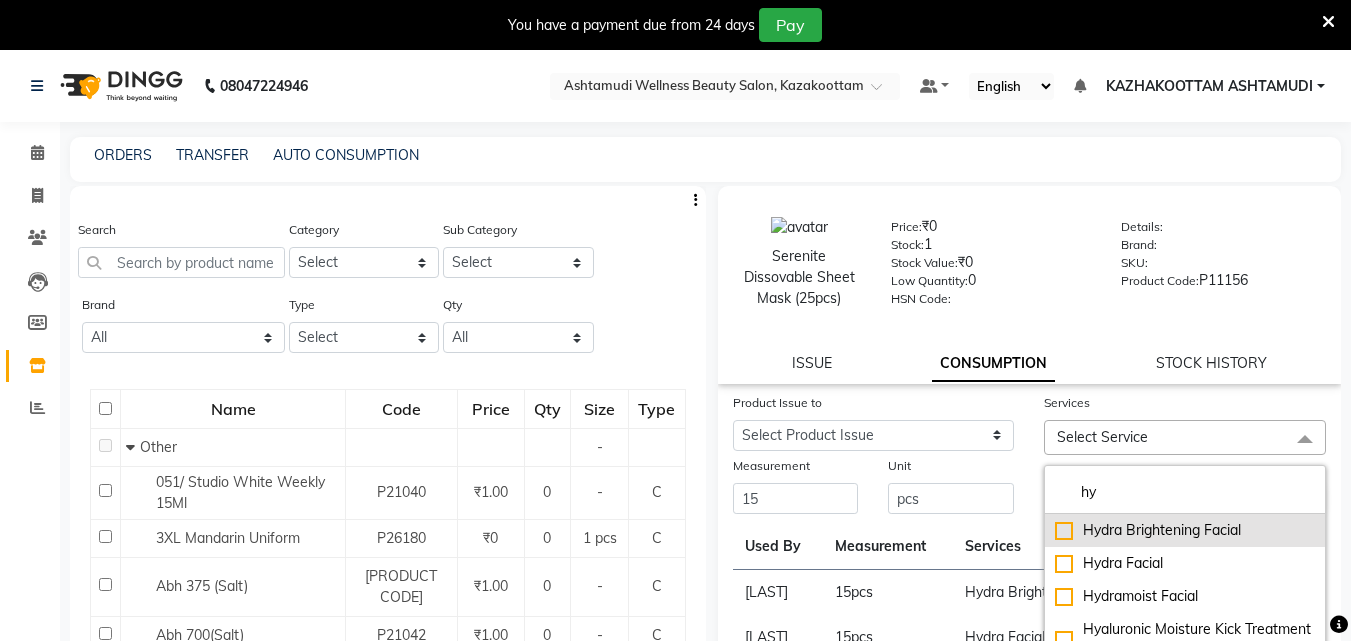 type on "hy" 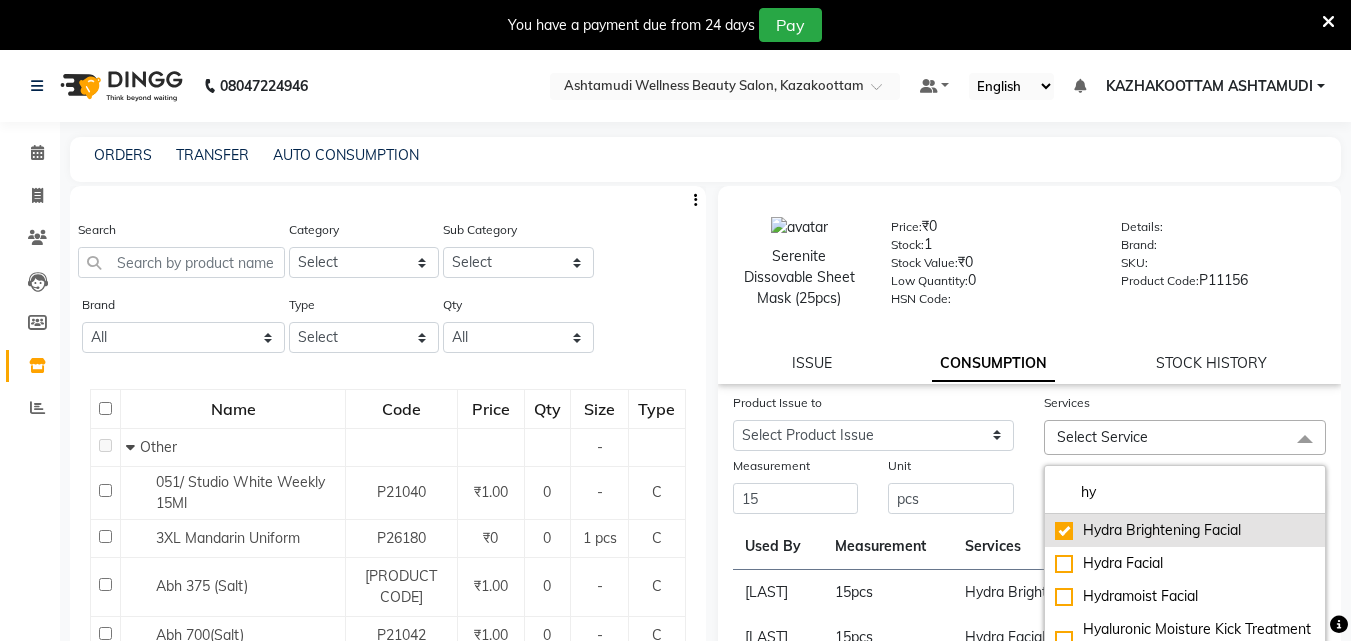 checkbox on "true" 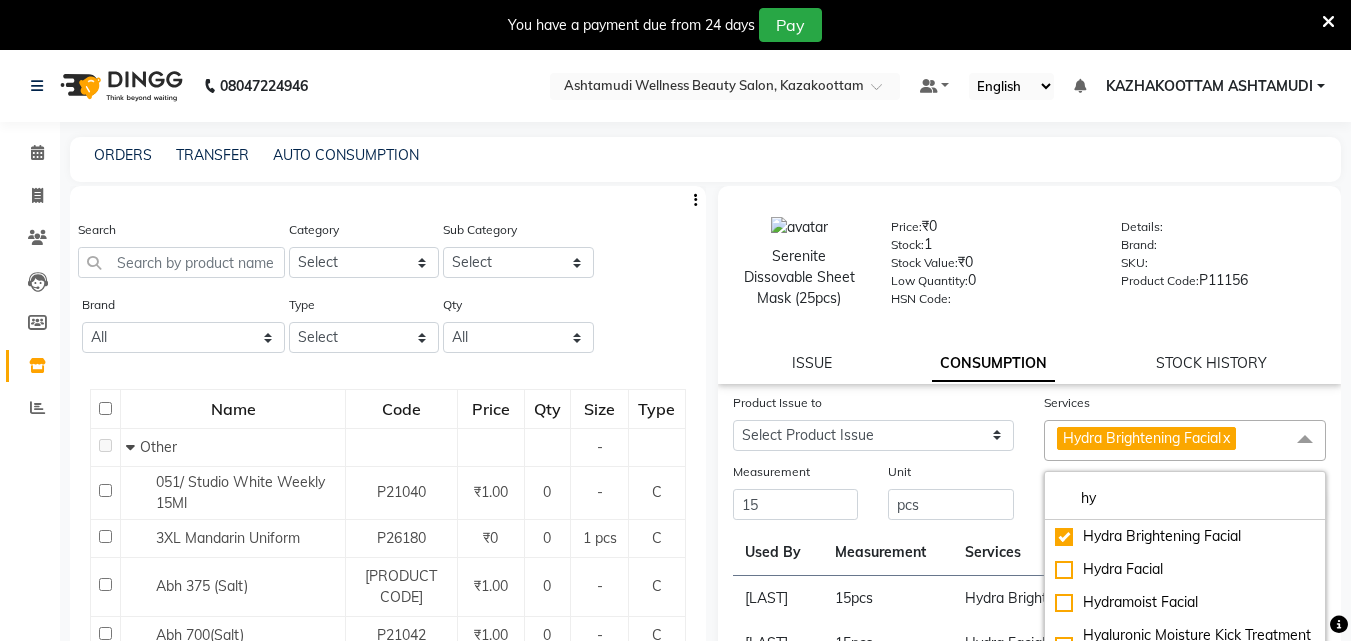 drag, startPoint x: 1004, startPoint y: 534, endPoint x: 1015, endPoint y: 532, distance: 11.18034 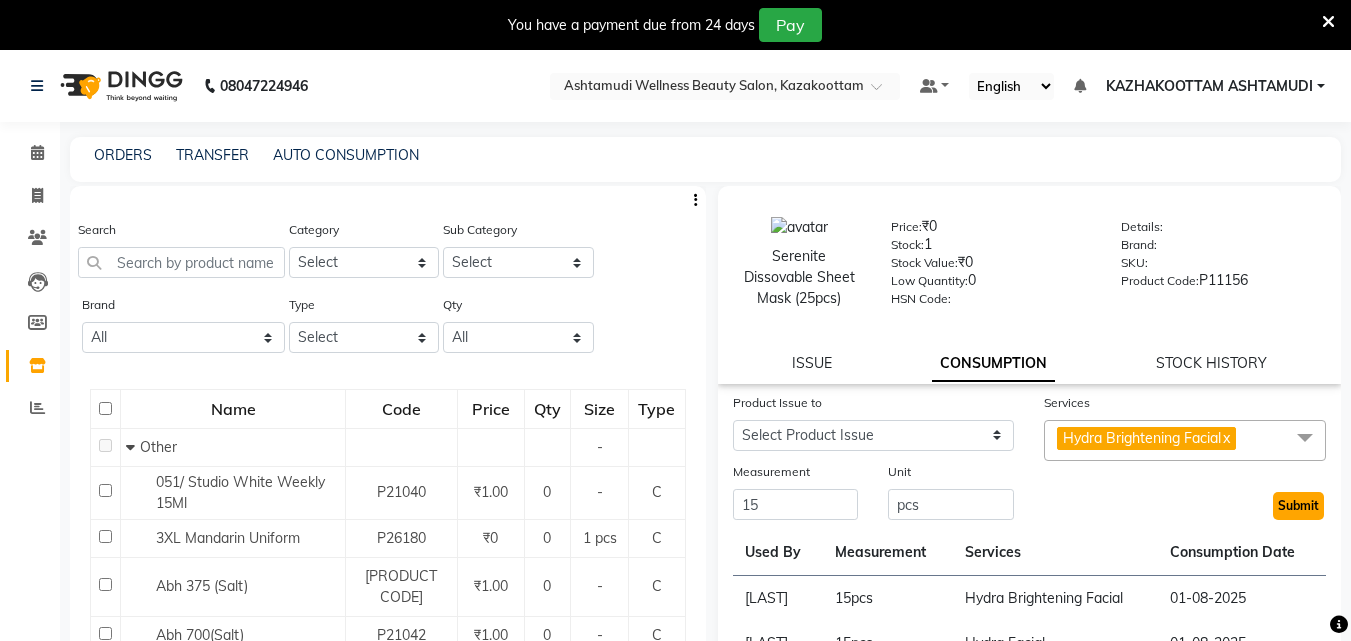 click on "Submit" 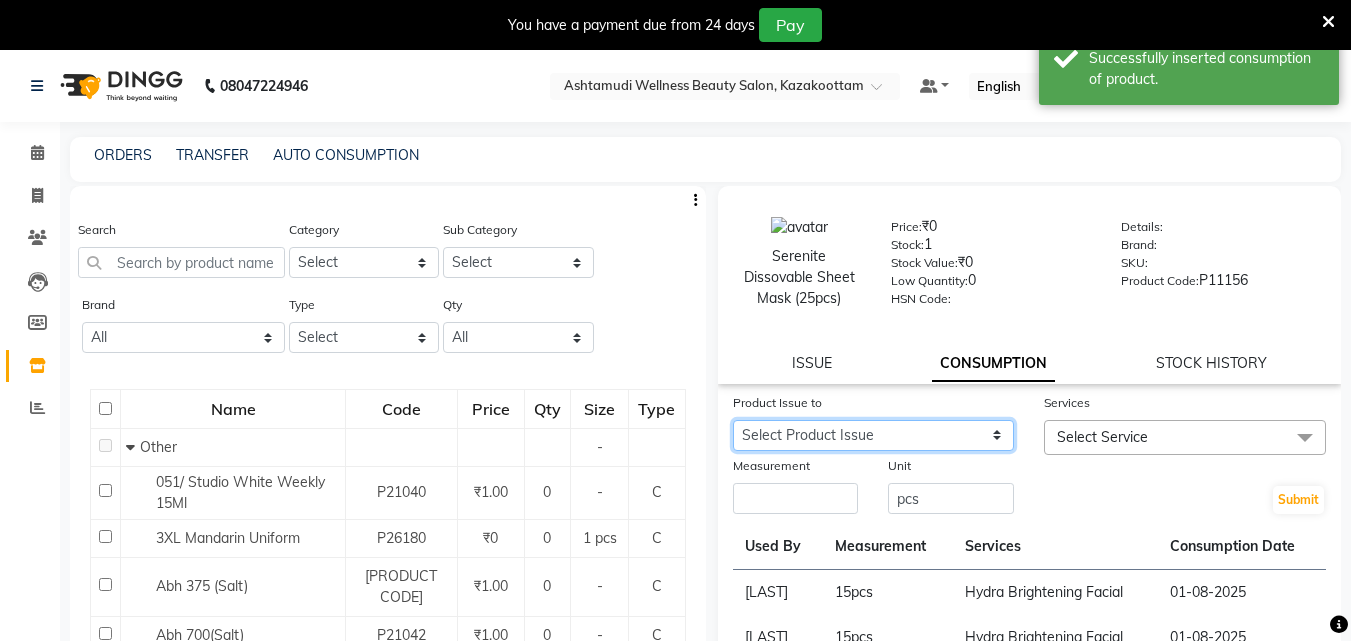click on "Select Product Issue 2025-07-31, Issued to: ROSNI, Balance: 15 2025-07-16, Issued to: Poornima Gopal, Balance: 15 2025-08-26, Issued to: KRISHNA, Balance: 15 2025-06-15, Issued to: ROSNI, Balance: 15 2025-06-02, Issued to: Poornima Gopal, Balance: 15 2025-05-31, Issued to: SOORYAMOL, Balance: 15 2025-05-26, Issued to: GEETA, Balance: 15 2025-04-30, Issued to: ROSNI, Balance: 15 2025-04-21, Issued to: LEKSHMI, Balance: 15 2025-04-10, Issued to: ROSNI, Balance: 15 2025-03-30, Issued to: KRISHNA, Balance: 15" 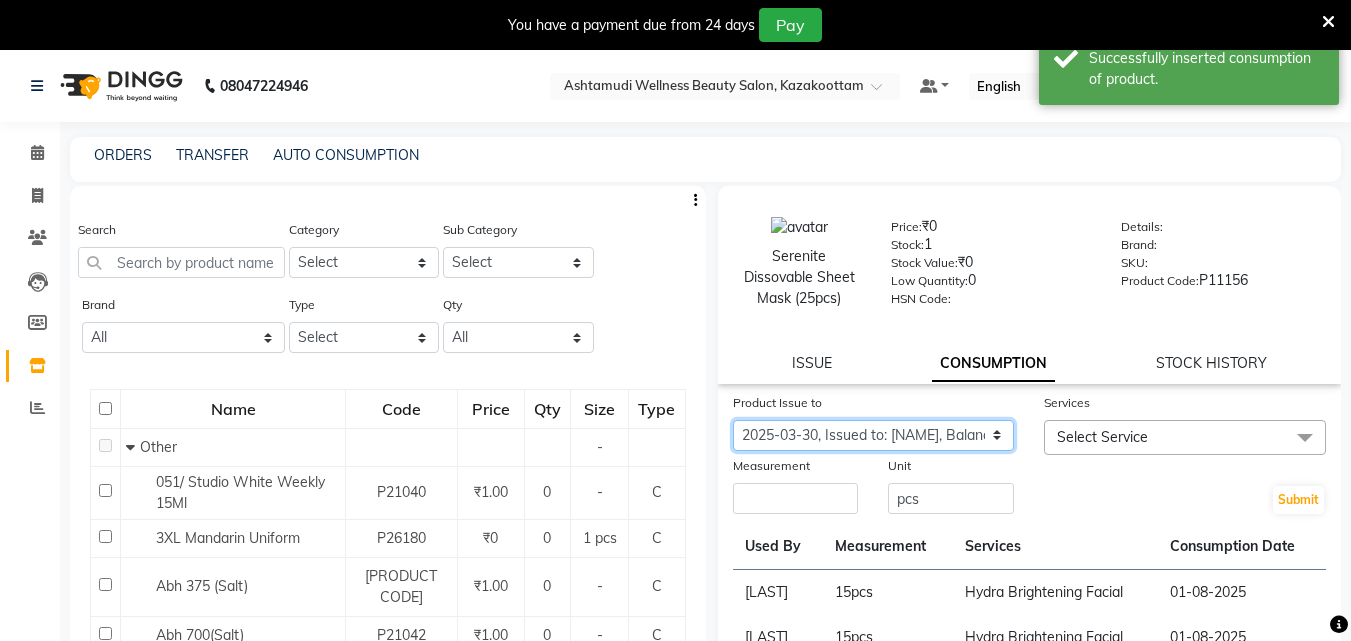 click on "Select Product Issue 2025-07-31, Issued to: ROSNI, Balance: 15 2025-07-16, Issued to: Poornima Gopal, Balance: 15 2025-08-26, Issued to: KRISHNA, Balance: 15 2025-06-15, Issued to: ROSNI, Balance: 15 2025-06-02, Issued to: Poornima Gopal, Balance: 15 2025-05-31, Issued to: SOORYAMOL, Balance: 15 2025-05-26, Issued to: GEETA, Balance: 15 2025-04-30, Issued to: ROSNI, Balance: 15 2025-04-21, Issued to: LEKSHMI, Balance: 15 2025-04-10, Issued to: ROSNI, Balance: 15 2025-03-30, Issued to: KRISHNA, Balance: 15" 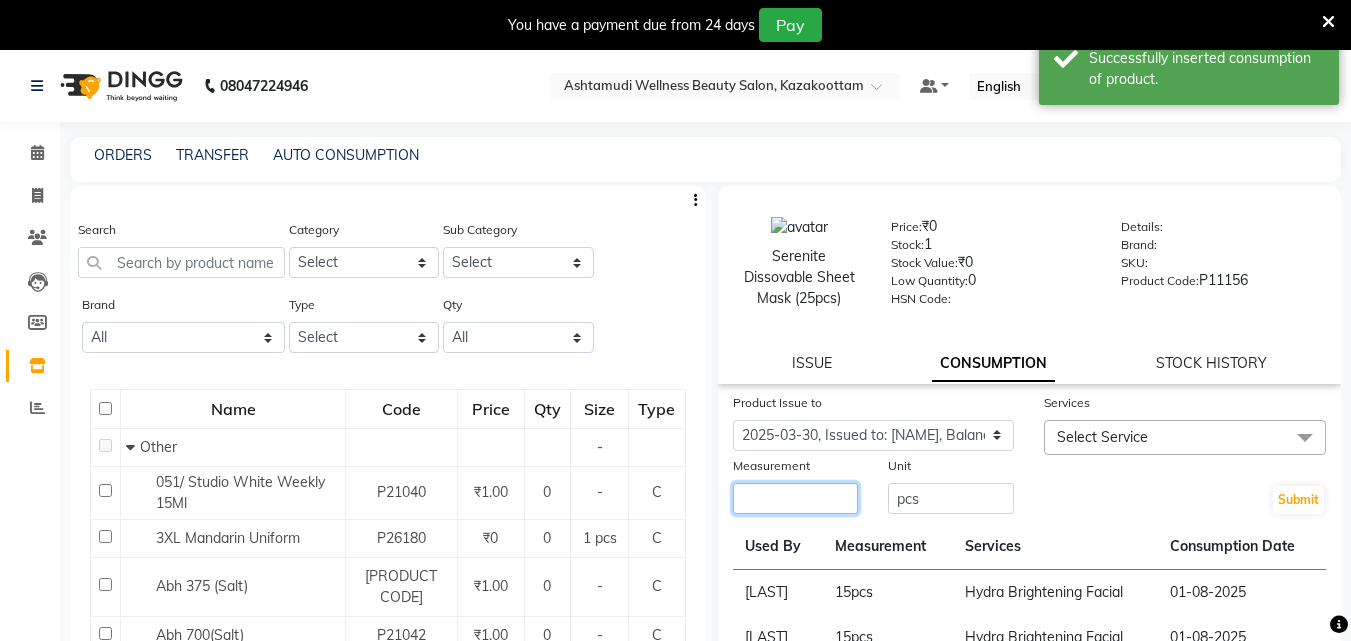 click 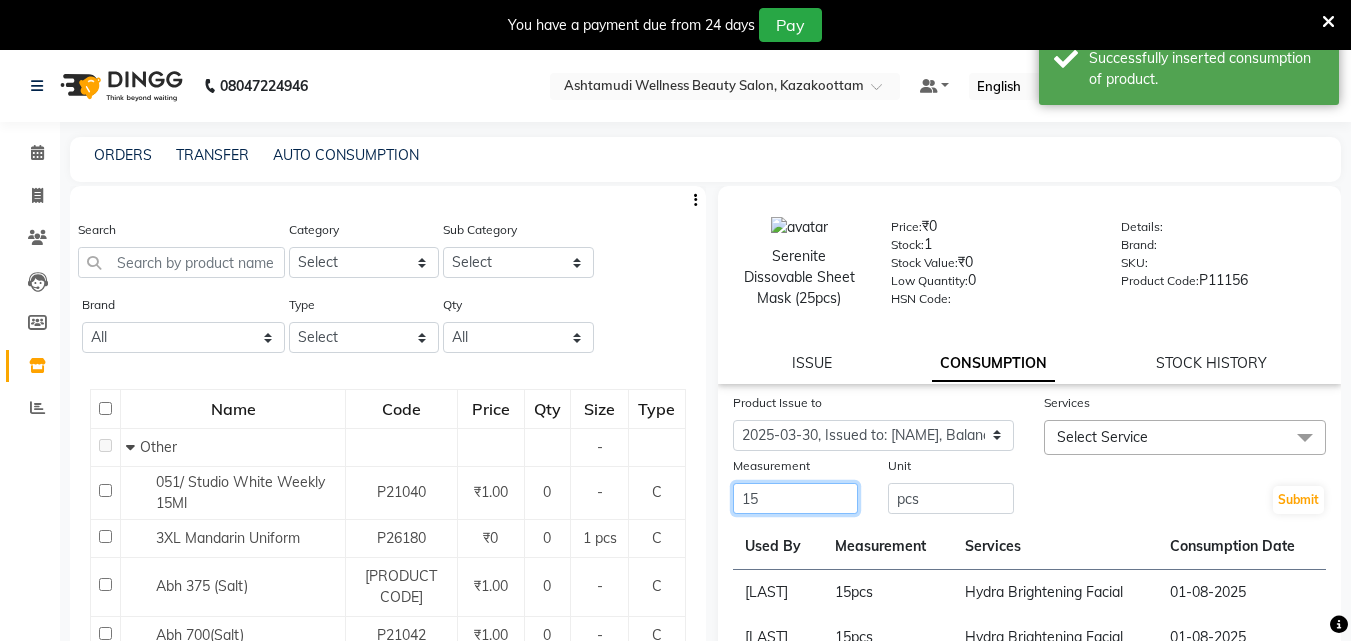 type on "15" 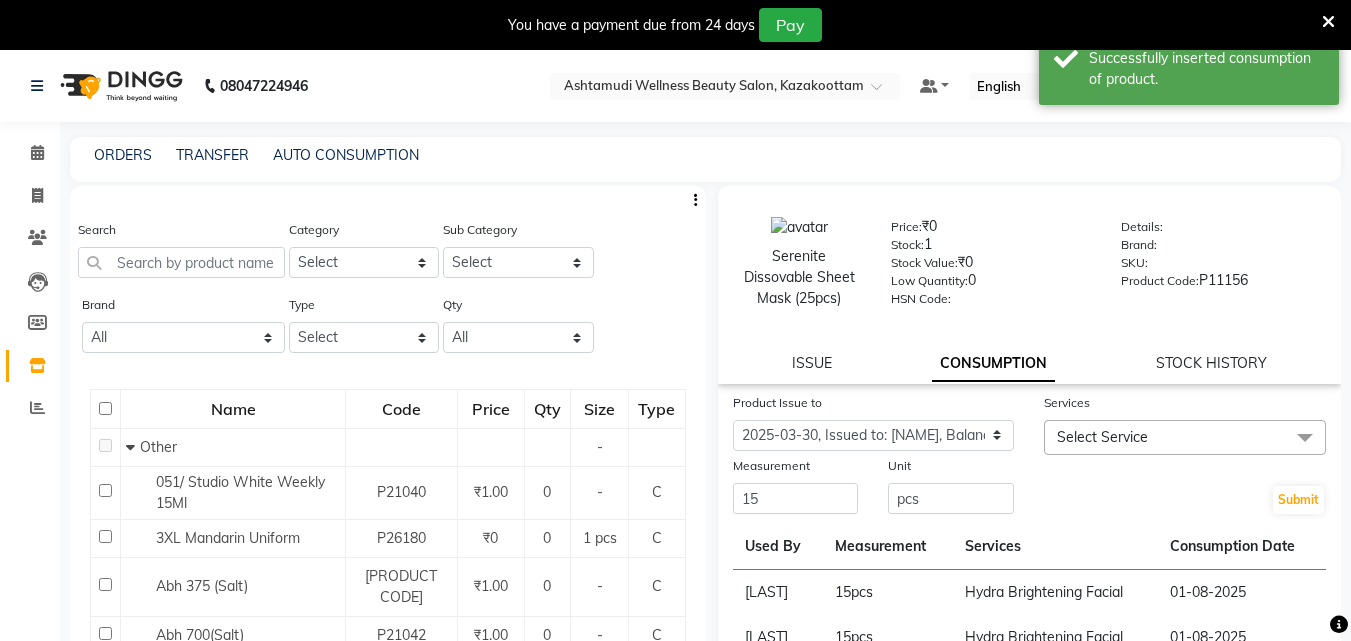 click on "Select Service" 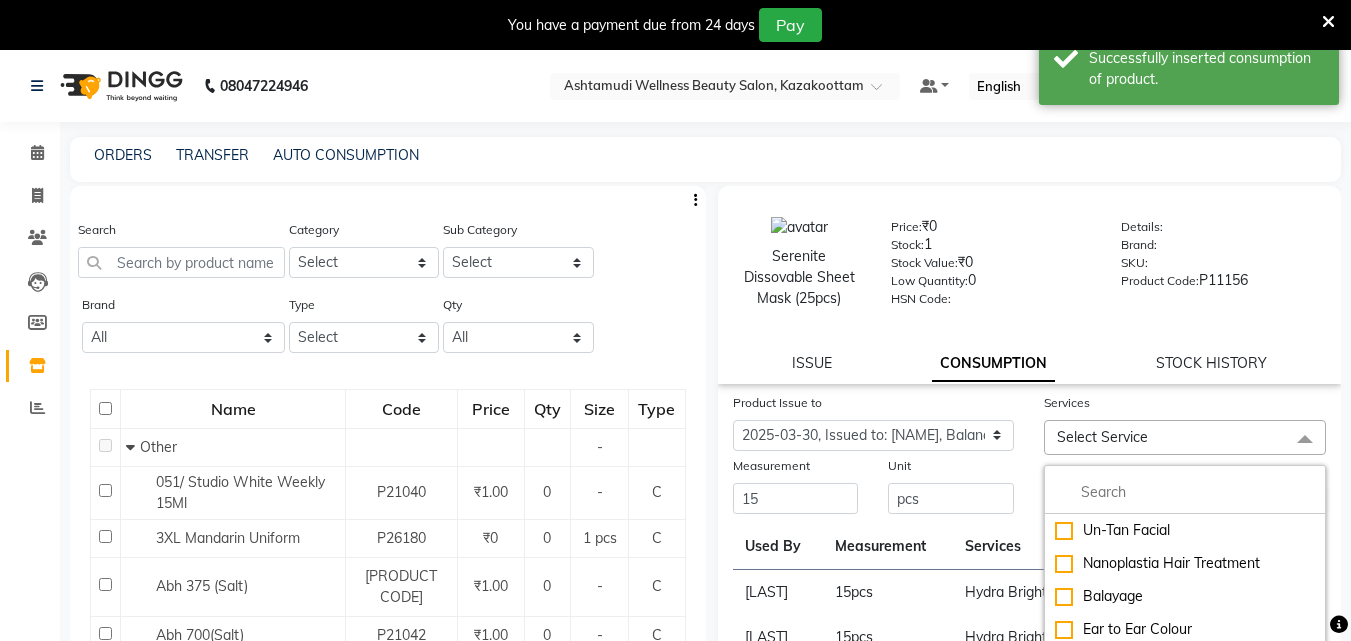 click on "Un-Tan Facial  Nanoplastia Hair Treatment Balayage Ear to Ear Colour Bikini Waxing Hair Spa Bridal Package 1 - 7000 Bridal package 3 - 15000 Bridal package 4 - 15000 Bridal package 5 - 15000 Bridal Package 2 - 10000 Global Coloring  Korean Glass Skin Facial Palm D tan Acne Facial Anti Ageing Facial Bridal Glow Facial De-Pigmentation Treatment Dermalite Fairness Facial Diamond Facial D-Tan Cleanup D-Tan Facial D-Tan Pack Fruit Facial Fyc Bamboo Charcoal Facial Fyc Bio Marine Facial Fyc Fruit Fusion Facial Fyc Luster Gold Facial Fyc Pure Vit-C Facial Fyc Red Wine Facial Glovite Facial Gold Moroccan Vit C facial Dry Skin Gold Moroccan Vit C facial Oily Skin Hydra Brightening Facial Hydra Facial Hydramoist Facial Microdermabrasion Treatment Normal Cleanup O2C2 Facial Oxy Blast Facial Oxy Bleach Pearl Facial Protein Bleach Red Carpet DNA facial Sensi Glow Facial Skin Glow Facial Skin Lightening Facial Skin Whitening Facial Veg Peel Facial Stemcell  Facial Anti-Dandruff Treatment Protien Spa Aroma Manicure Ironing" 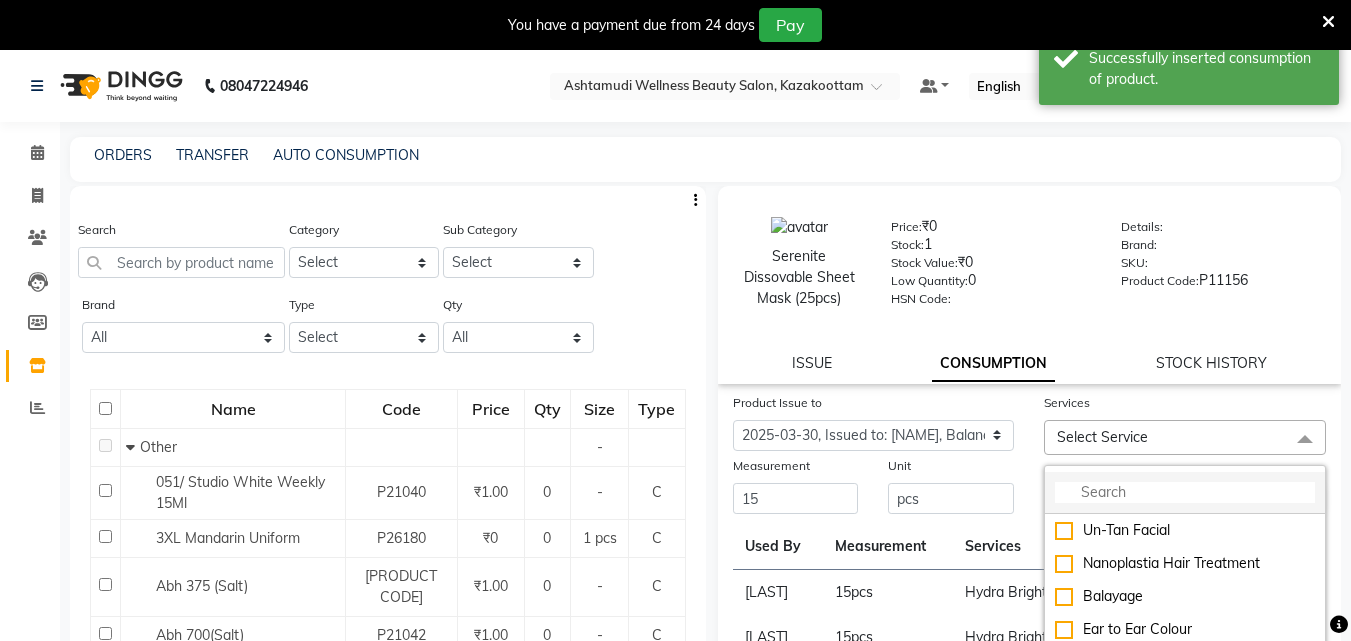 click 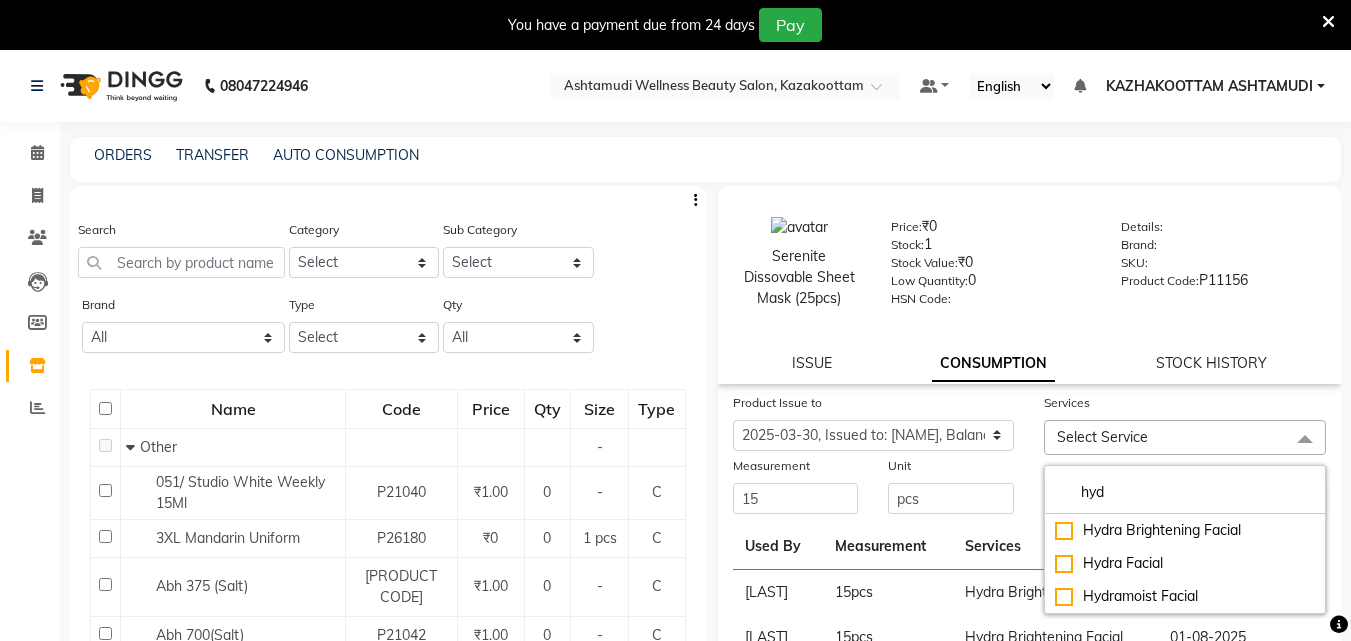 type on "hyd" 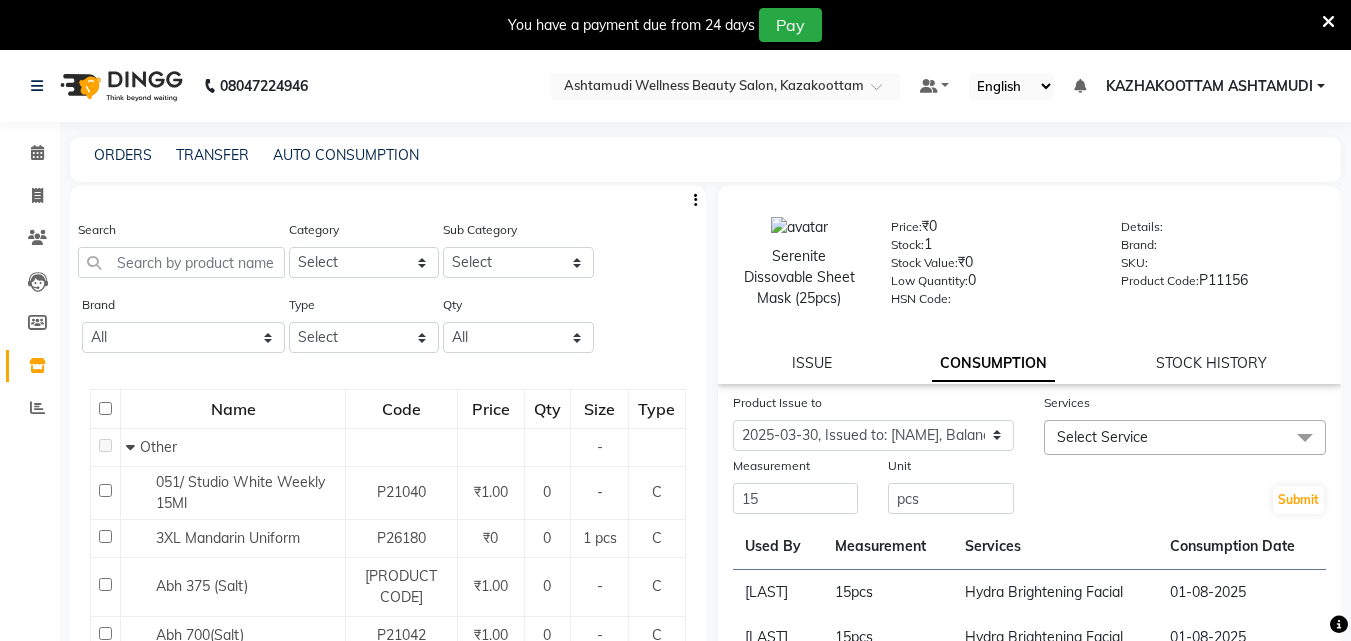 click 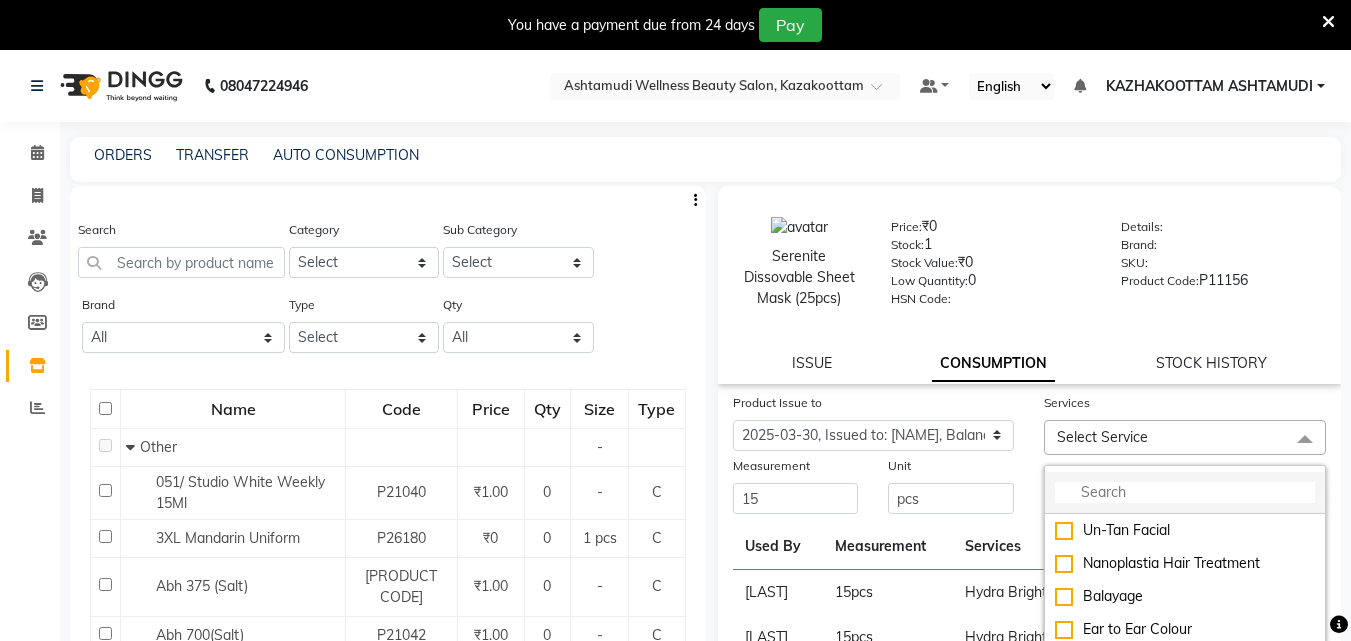 click 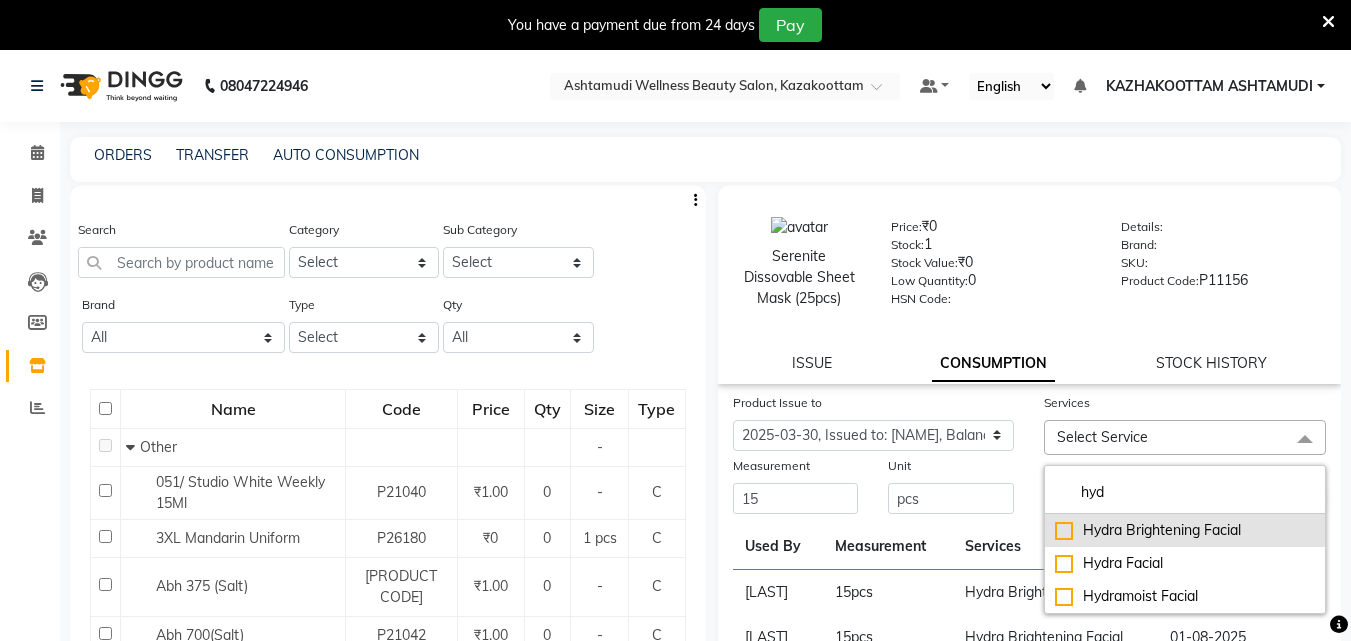 type on "hyd" 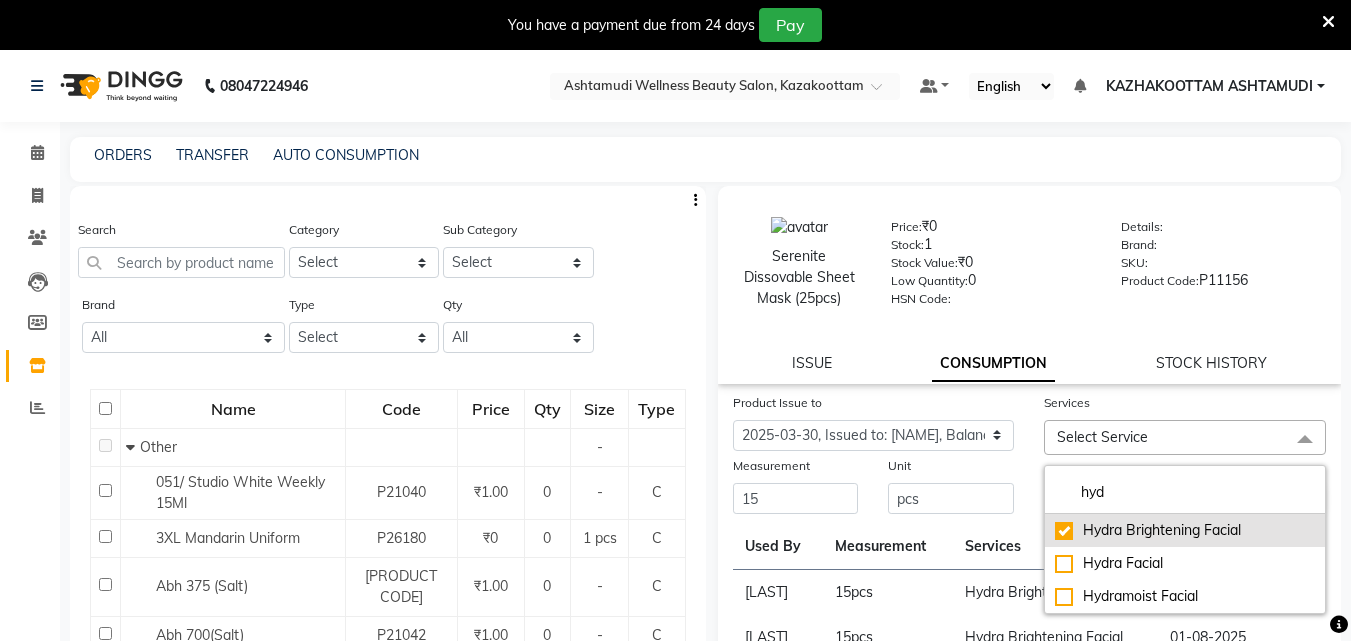 checkbox on "true" 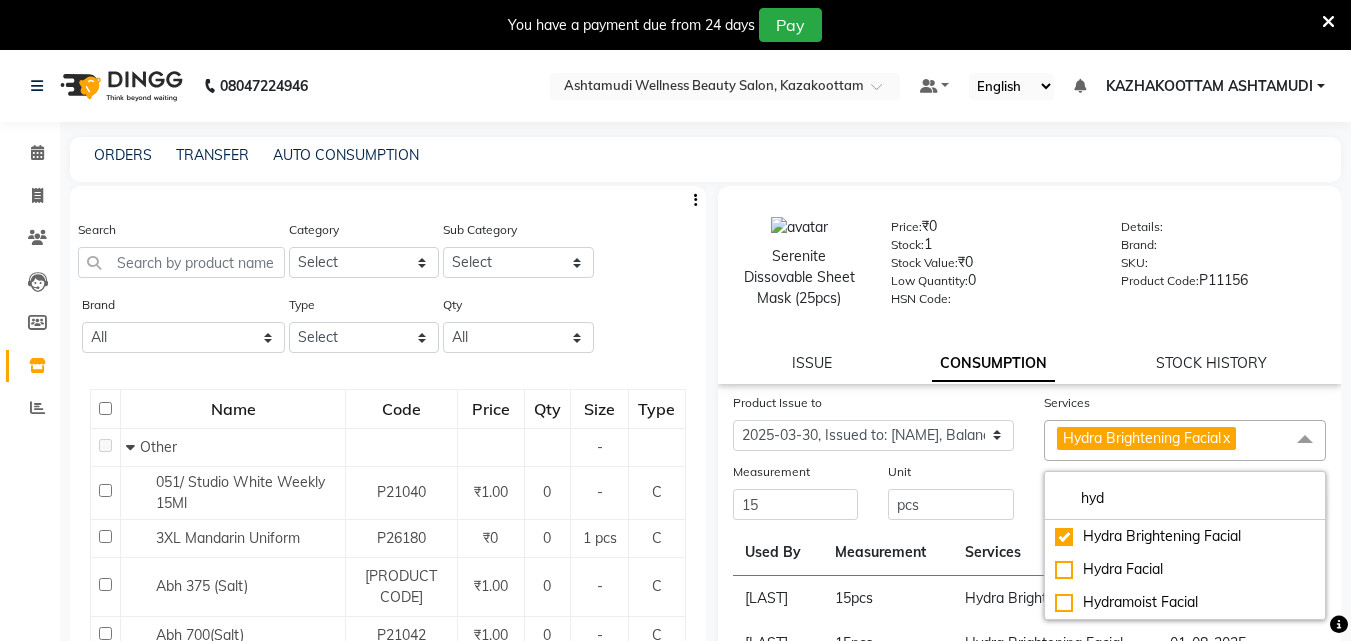 click on "Unit" 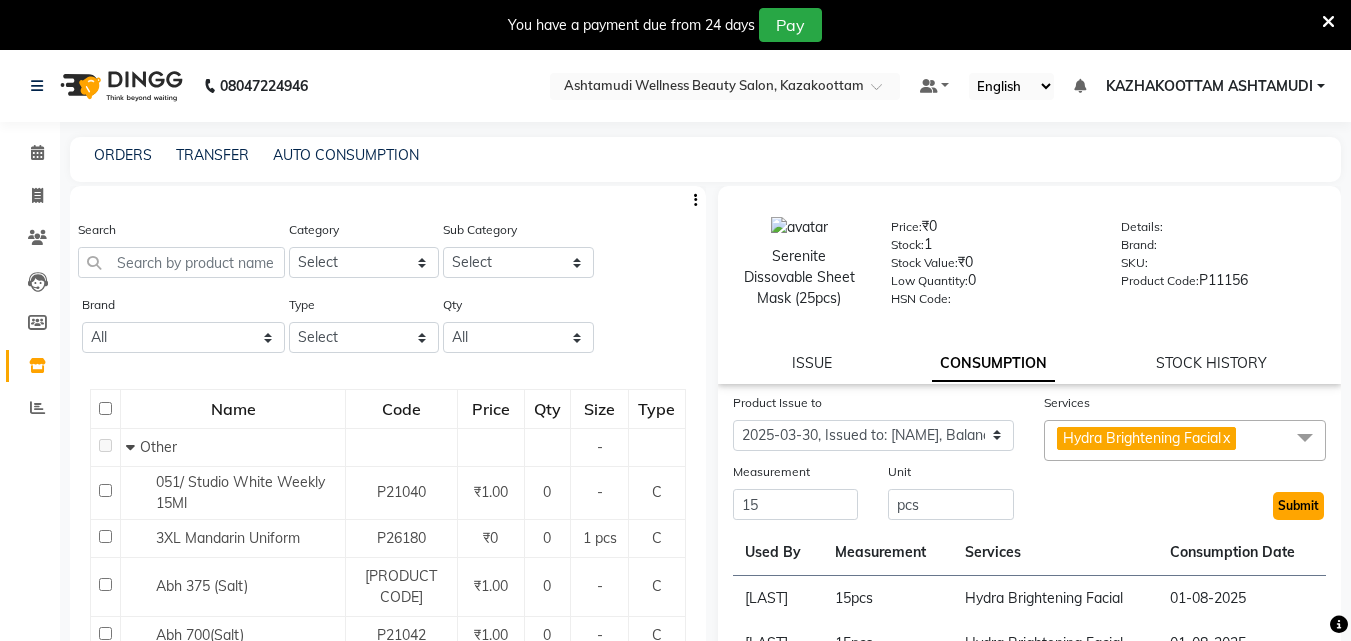 click on "Submit" 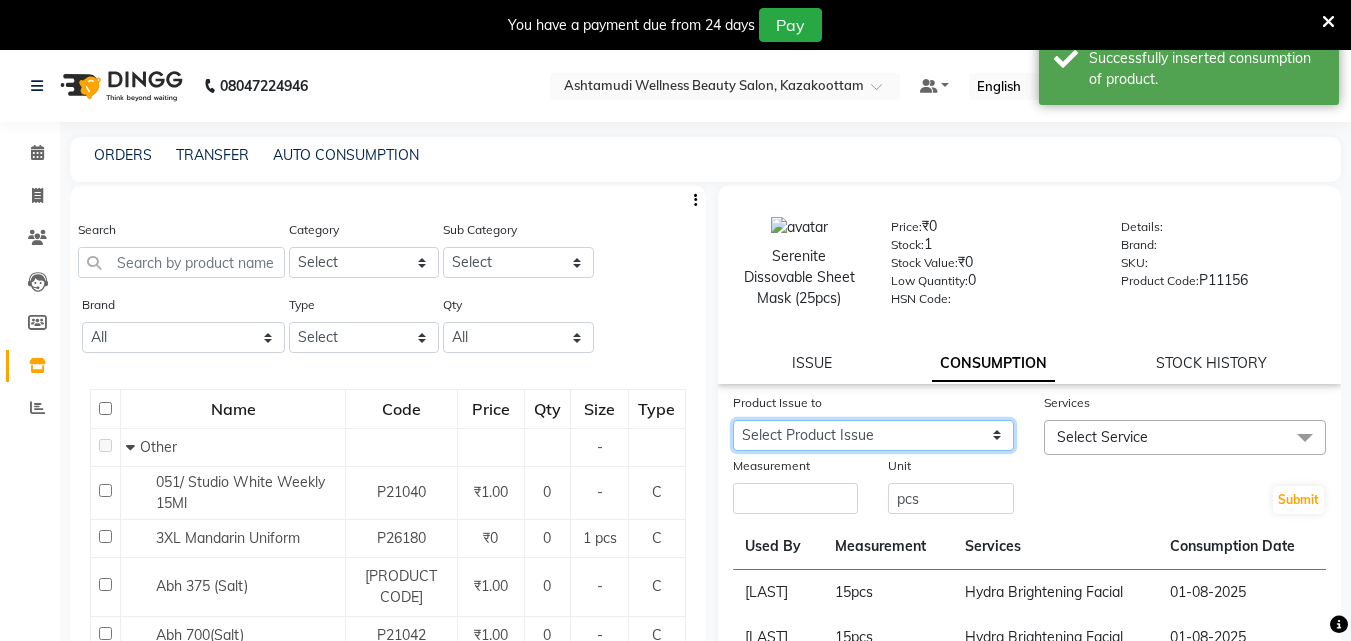 click on "Select Product Issue 2025-07-31, Issued to: ROSNI, Balance: 15 2025-07-16, Issued to: Poornima Gopal, Balance: 15 2025-08-26, Issued to: KRISHNA, Balance: 15 2025-06-15, Issued to: ROSNI, Balance: 15 2025-06-02, Issued to: Poornima Gopal, Balance: 15 2025-05-31, Issued to: SOORYAMOL, Balance: 15 2025-05-26, Issued to: GEETA, Balance: 15 2025-04-30, Issued to: ROSNI, Balance: 15 2025-04-21, Issued to: LEKSHMI, Balance: 15 2025-04-10, Issued to: ROSNI, Balance: 15" 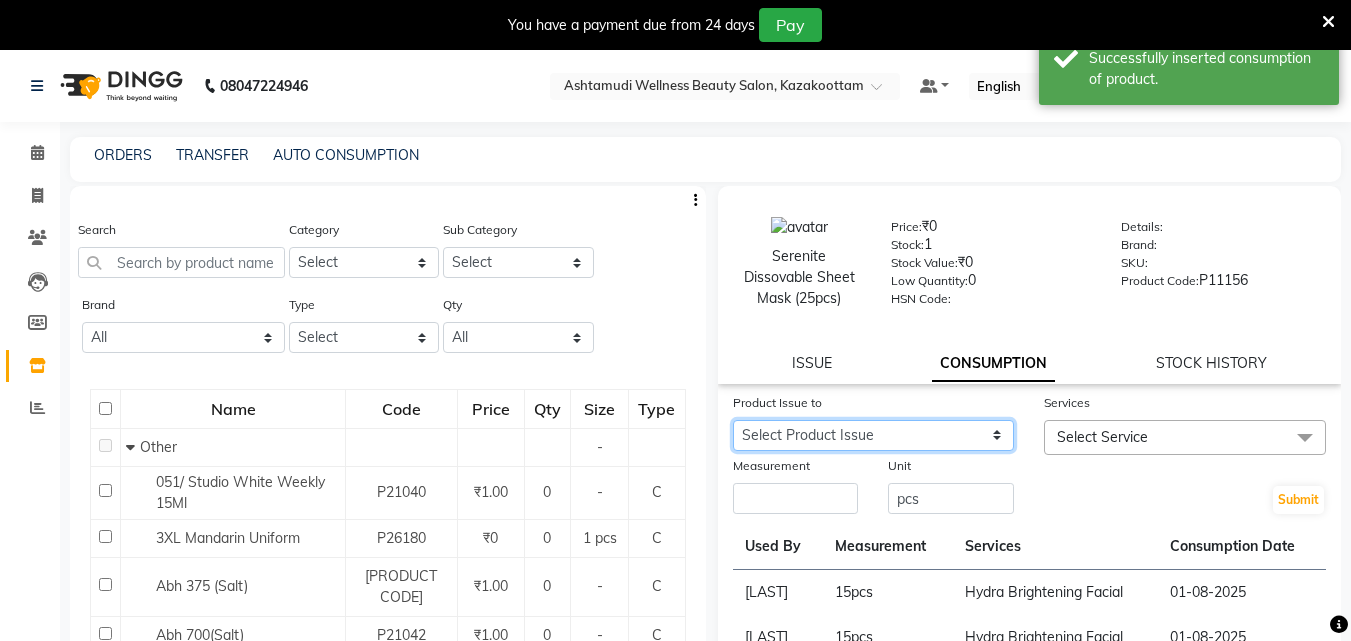 click on "Select Product Issue 2025-07-31, Issued to: ROSNI, Balance: 15 2025-07-16, Issued to: Poornima Gopal, Balance: 15 2025-08-26, Issued to: KRISHNA, Balance: 15 2025-06-15, Issued to: ROSNI, Balance: 15 2025-06-02, Issued to: Poornima Gopal, Balance: 15 2025-05-31, Issued to: SOORYAMOL, Balance: 15 2025-05-26, Issued to: GEETA, Balance: 15 2025-04-30, Issued to: ROSNI, Balance: 15 2025-04-21, Issued to: LEKSHMI, Balance: 15 2025-04-10, Issued to: ROSNI, Balance: 15" 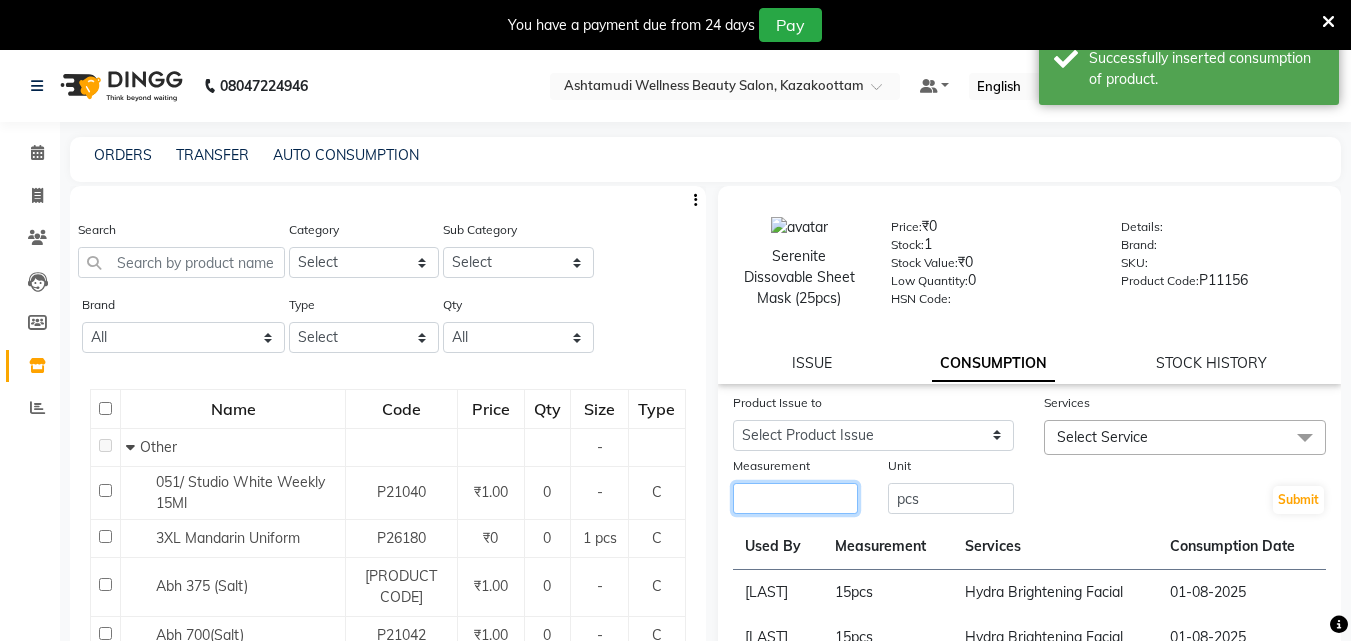 click 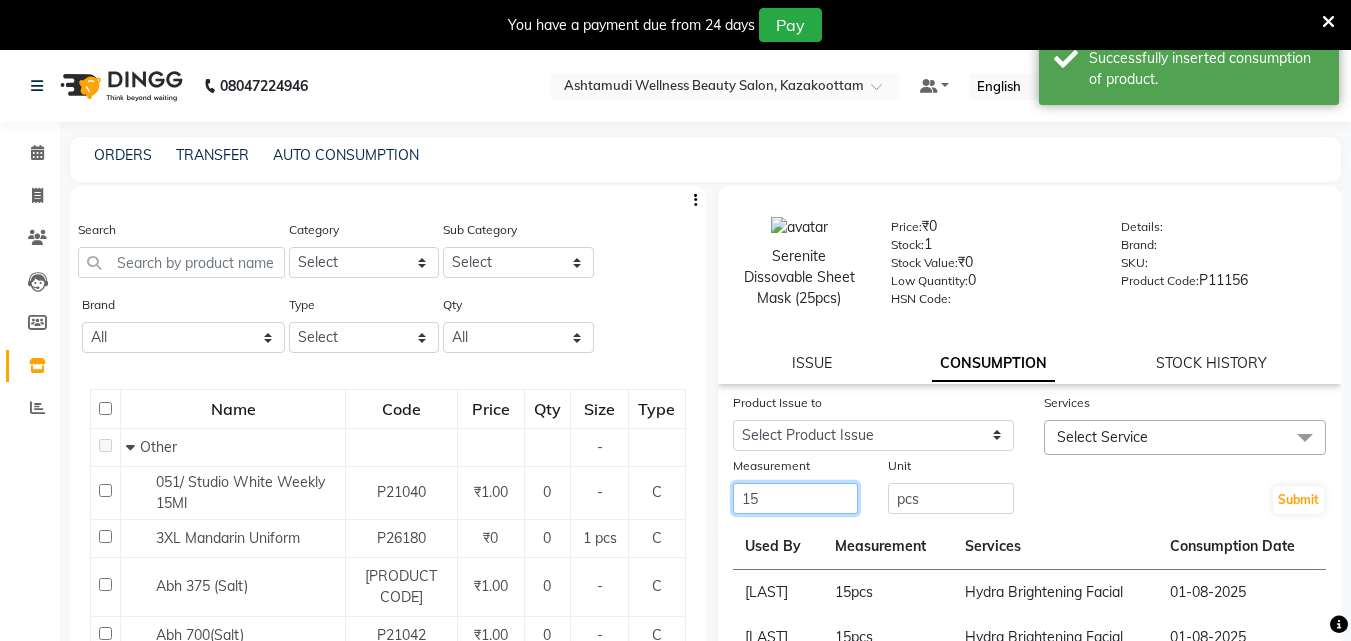 type on "15" 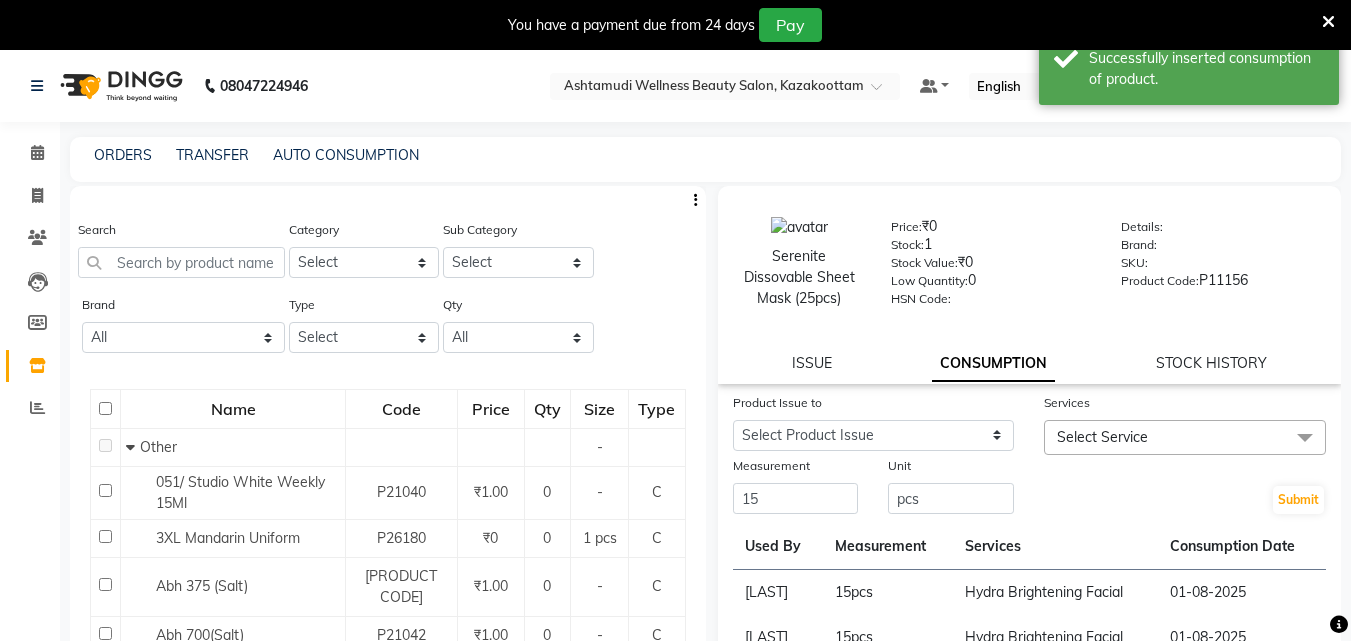 click on "Select Service" 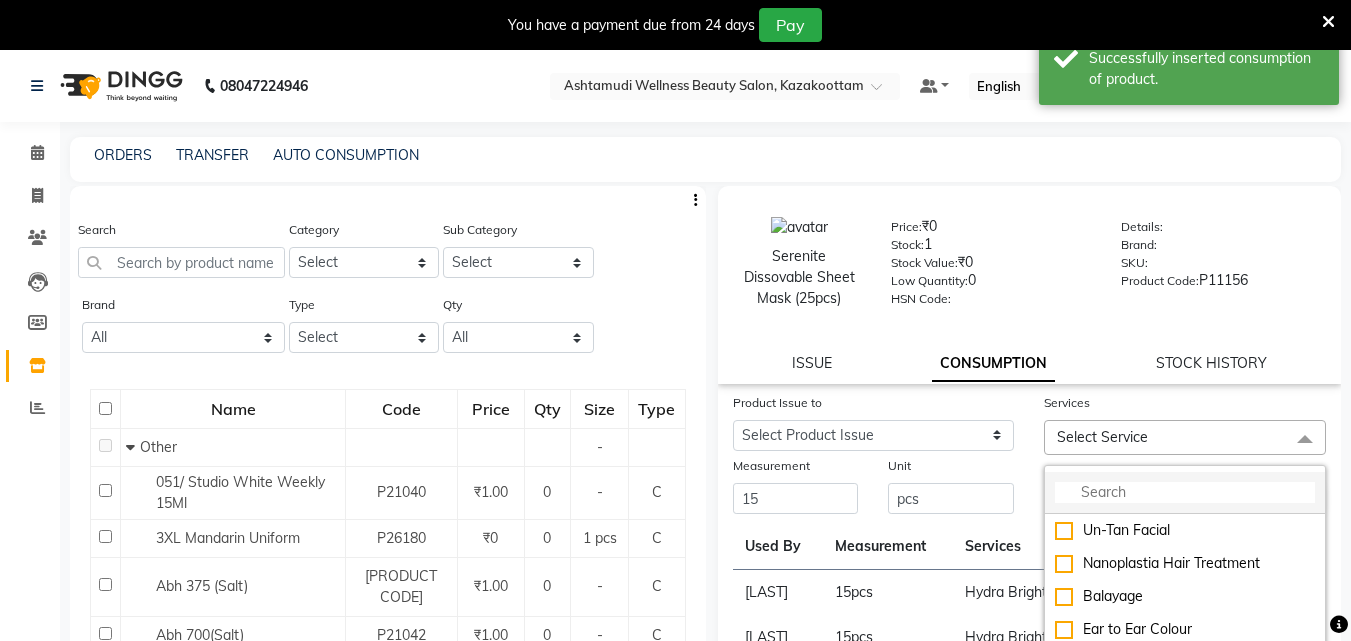 click 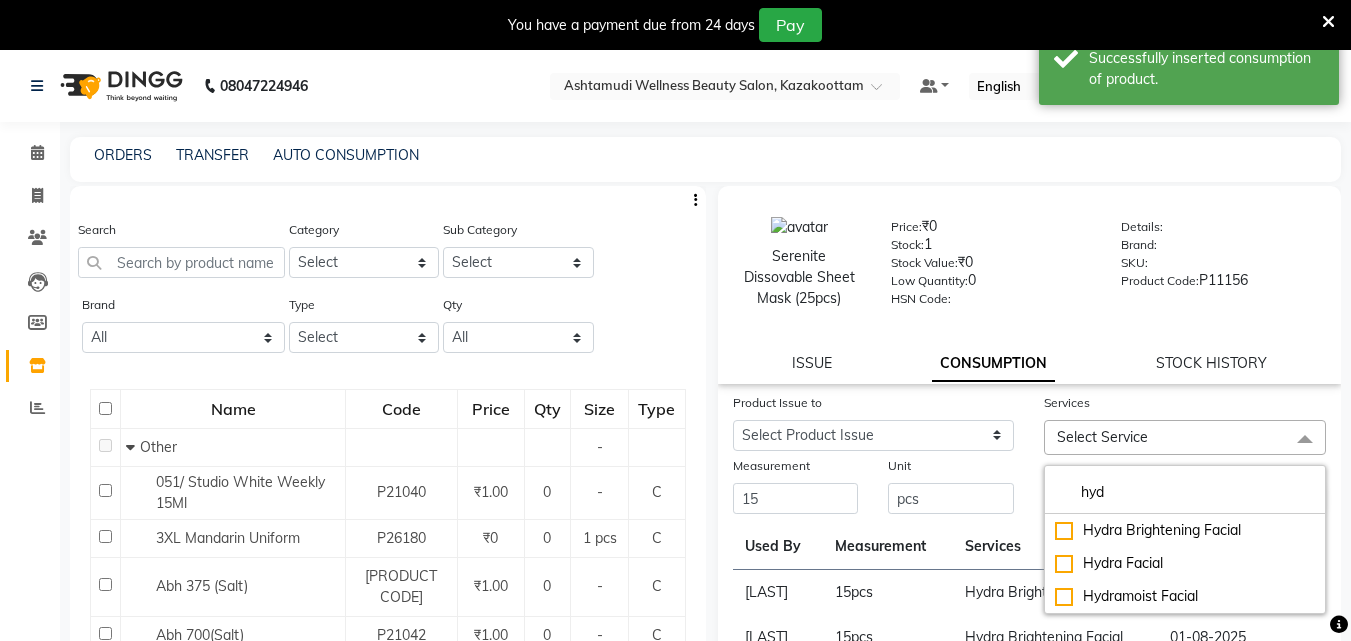 click on "Unit" 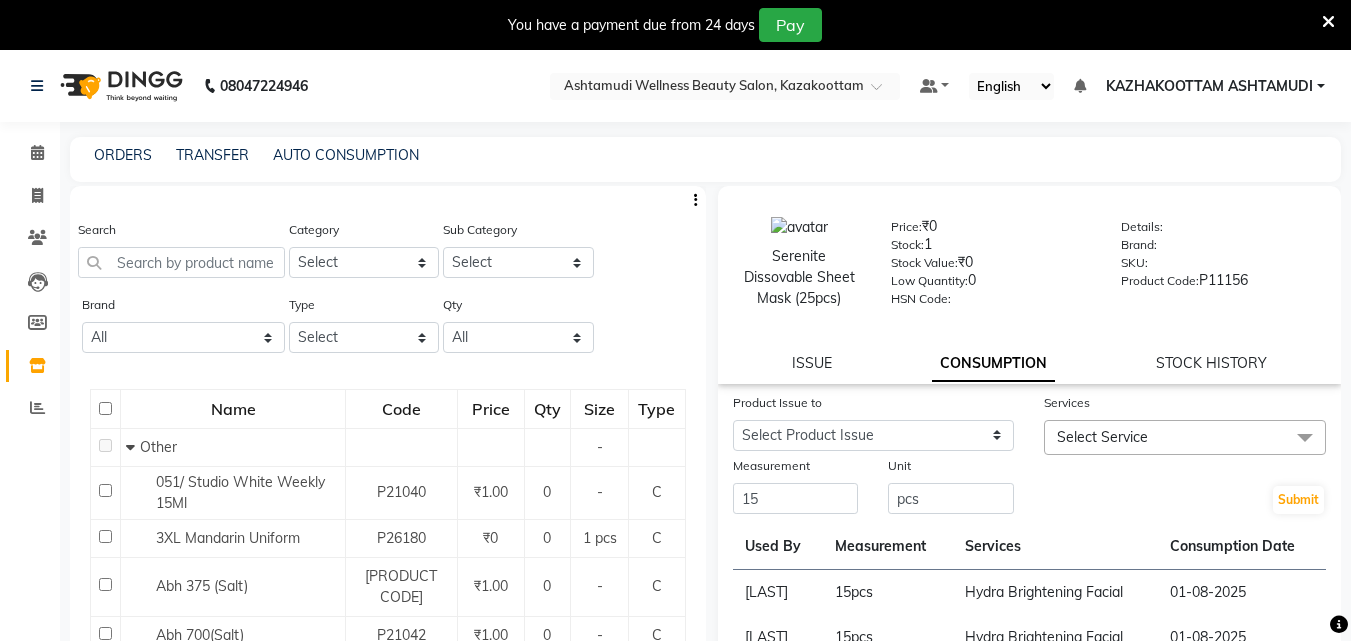 click 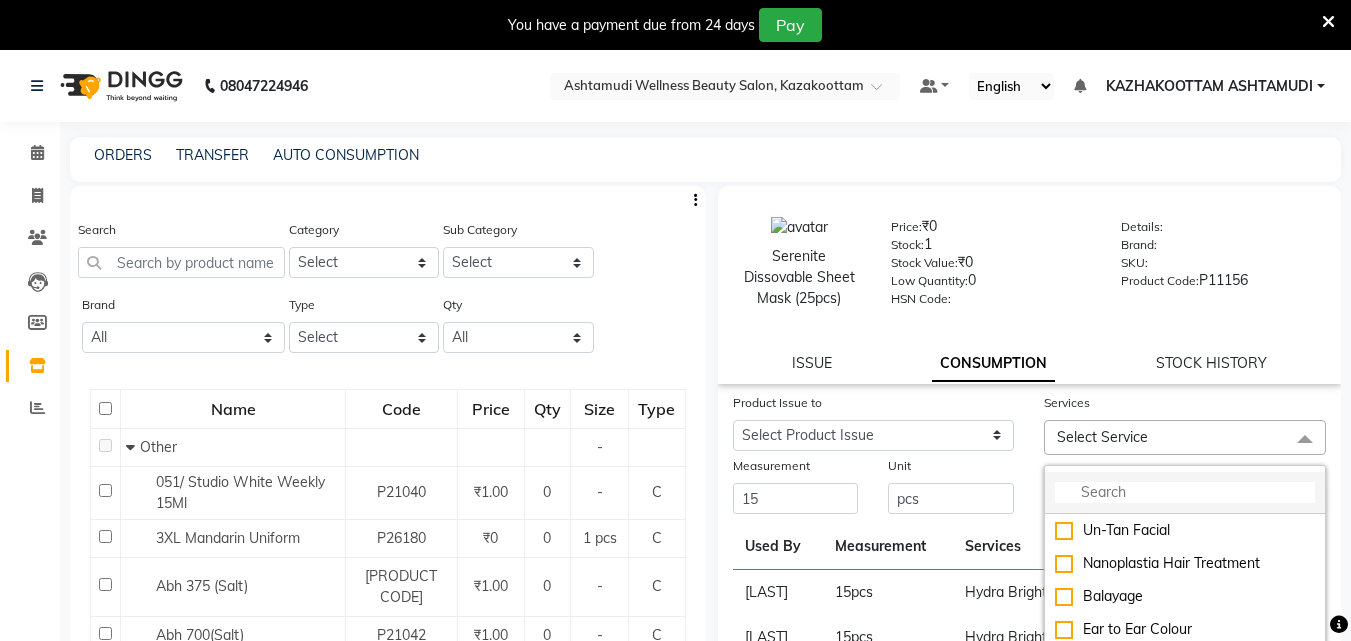 click 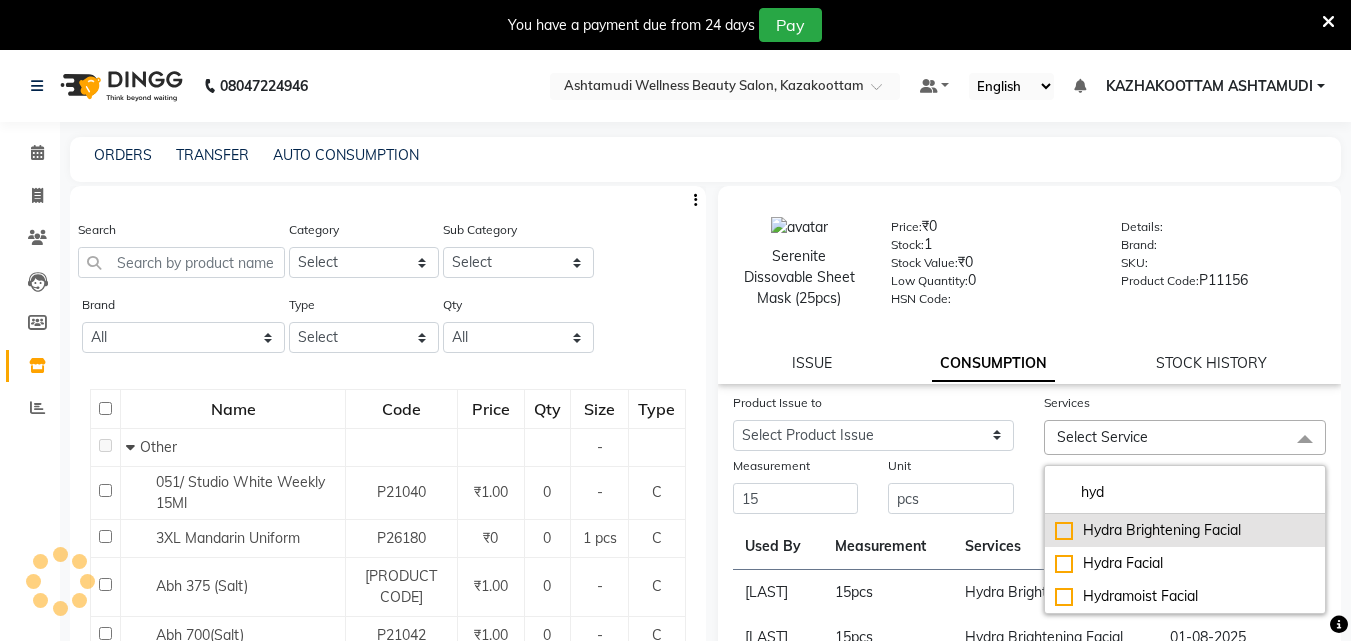 type on "hyd" 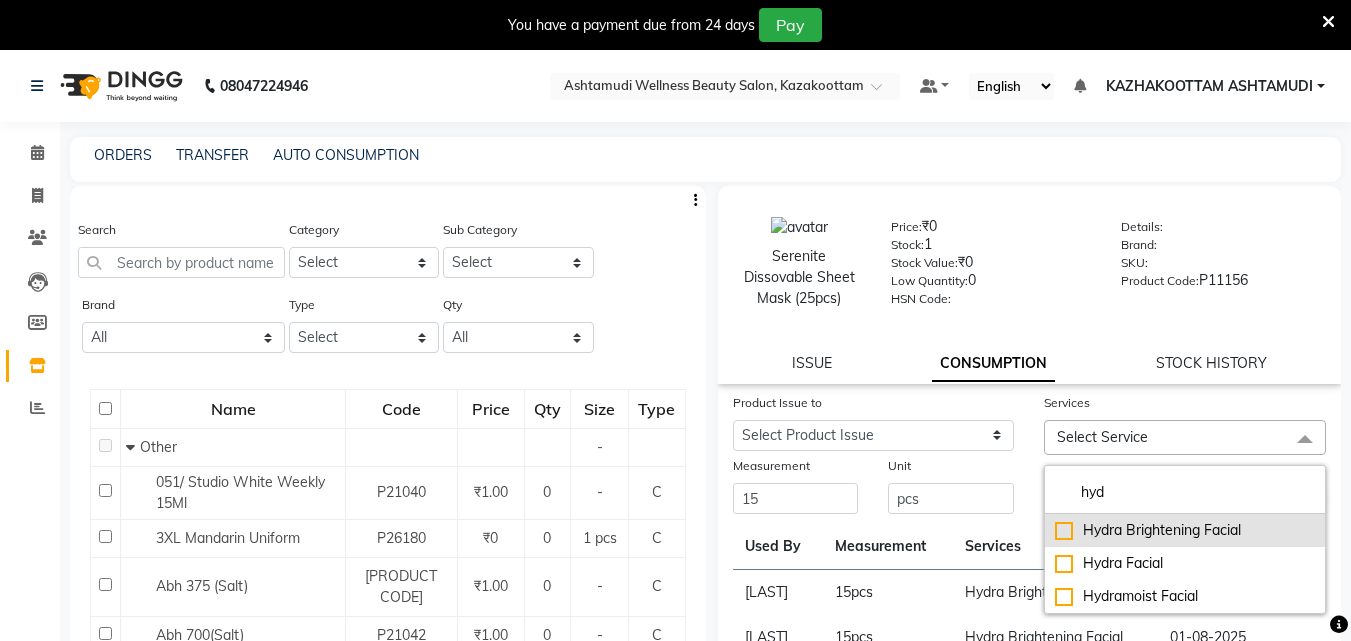 click on "Hydra Brightening Facial" 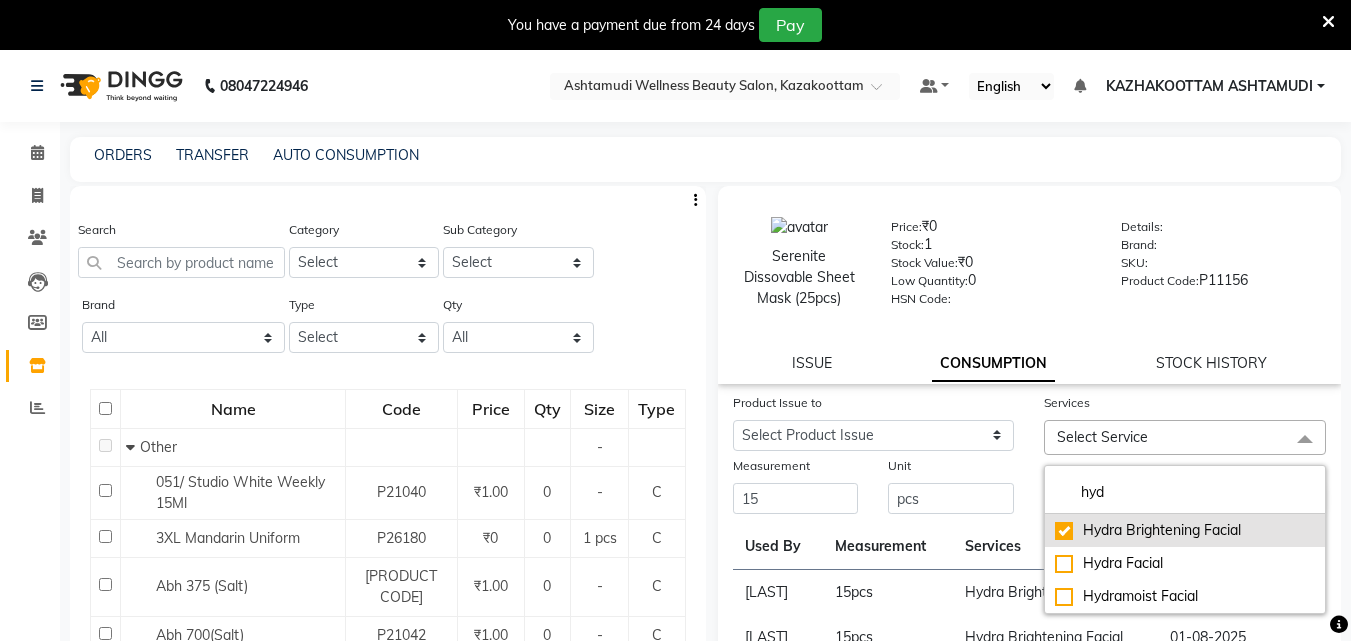 checkbox on "true" 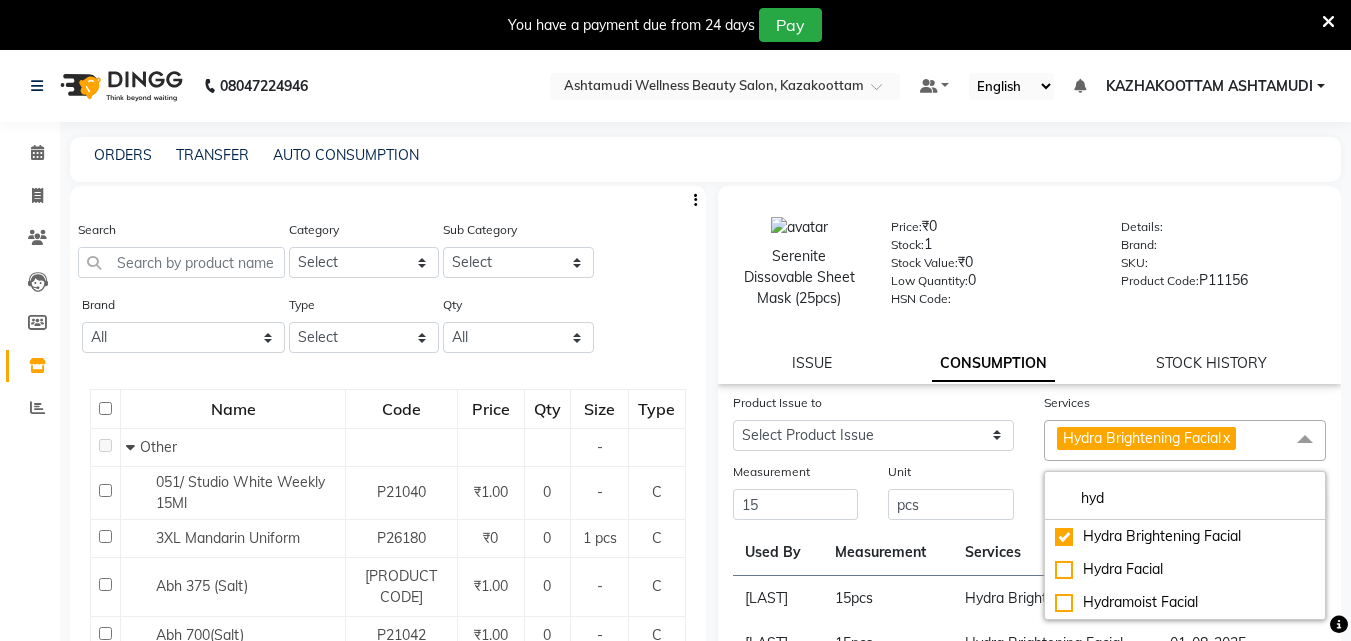click on "Unit pcs" 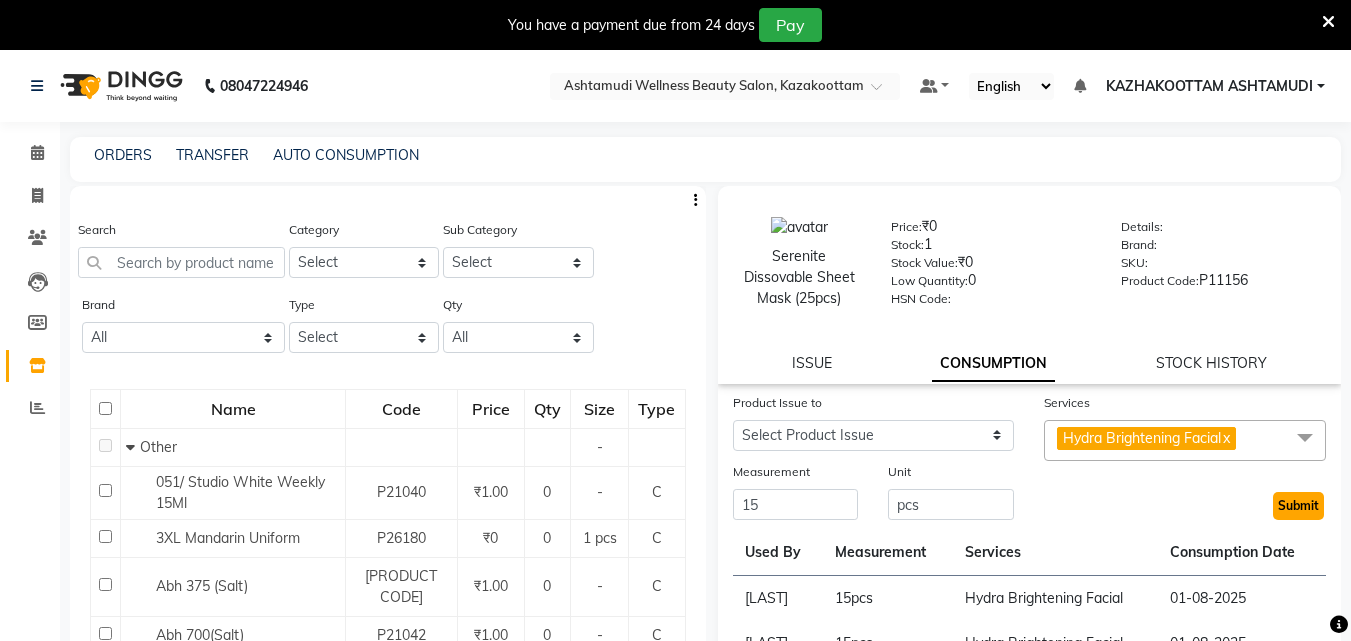 click on "Submit" 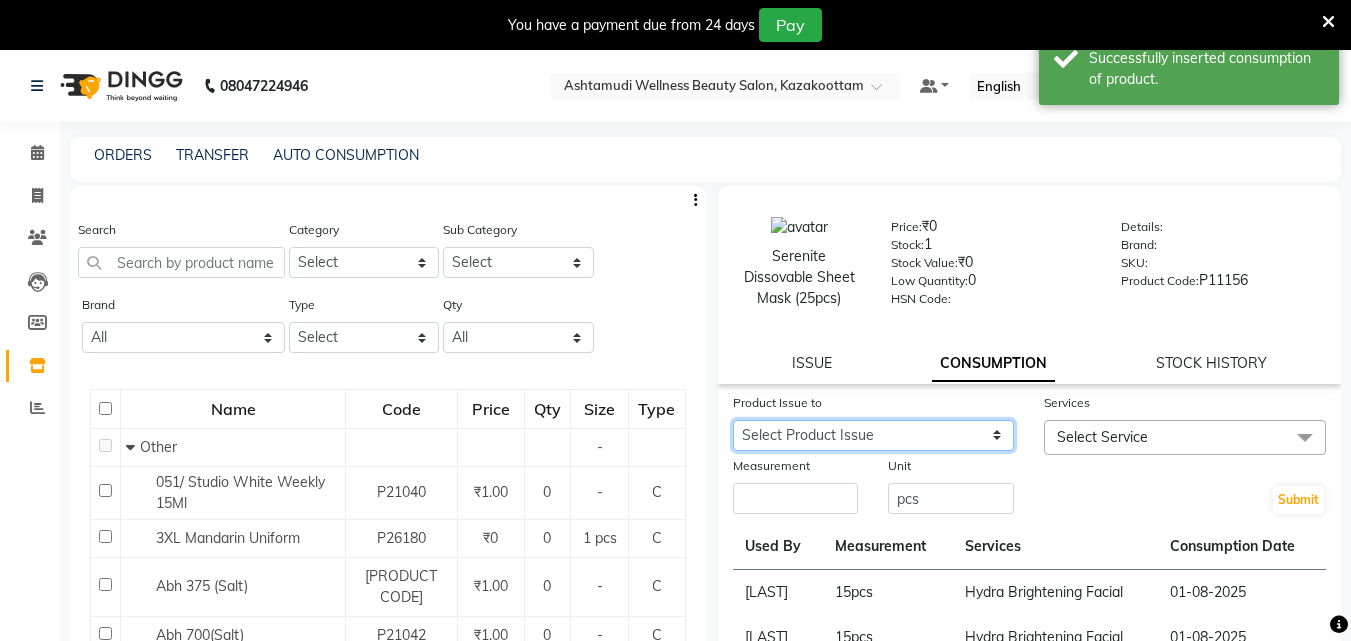 click on "Select Product Issue 2025-07-31, Issued to: ROSNI, Balance: 15 2025-07-16, Issued to: Poornima Gopal, Balance: 15 2025-08-26, Issued to: KRISHNA, Balance: 15 2025-06-15, Issued to: ROSNI, Balance: 15 2025-06-02, Issued to: Poornima Gopal, Balance: 15 2025-05-31, Issued to: SOORYAMOL, Balance: 15 2025-05-26, Issued to: GEETA, Balance: 15 2025-04-30, Issued to: ROSNI, Balance: 15 2025-04-21, Issued to: LEKSHMI, Balance: 15" 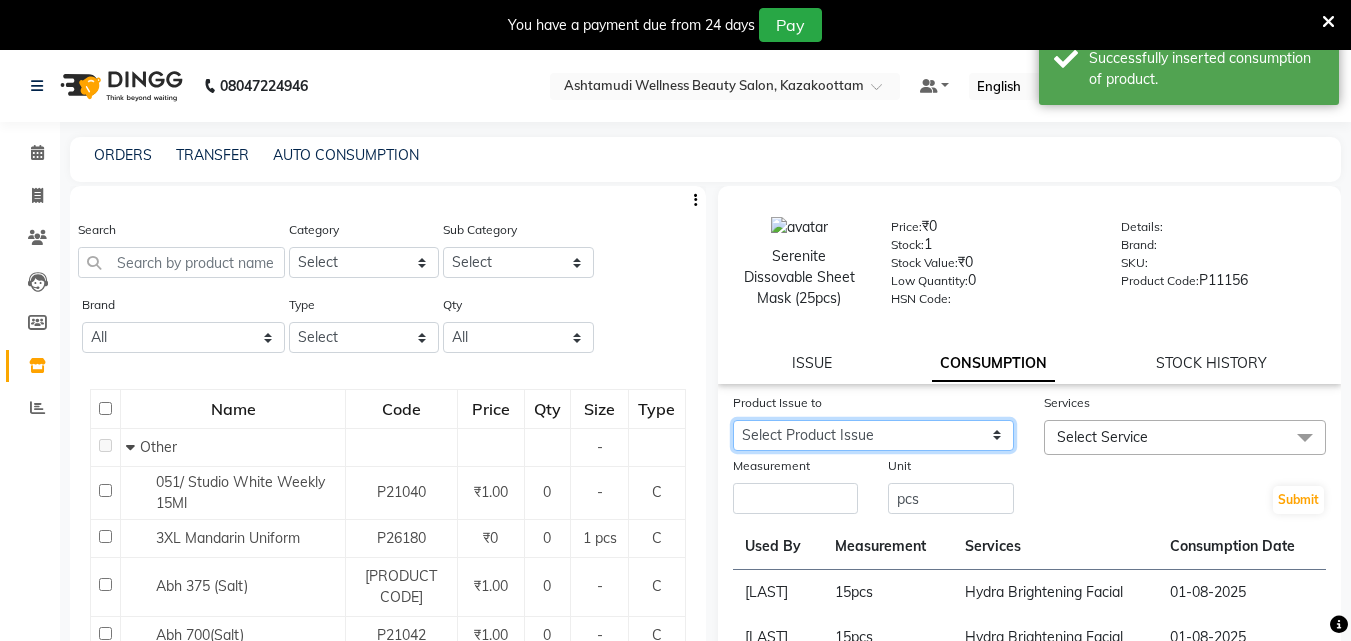 select on "1117690" 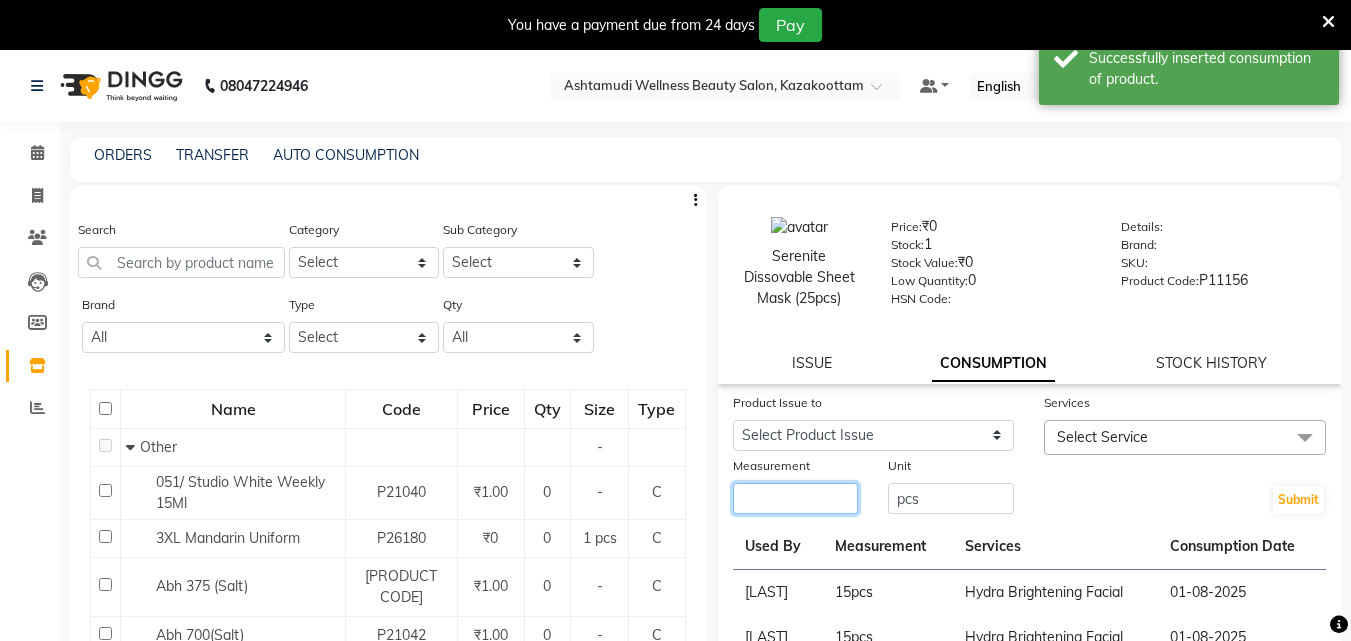 click 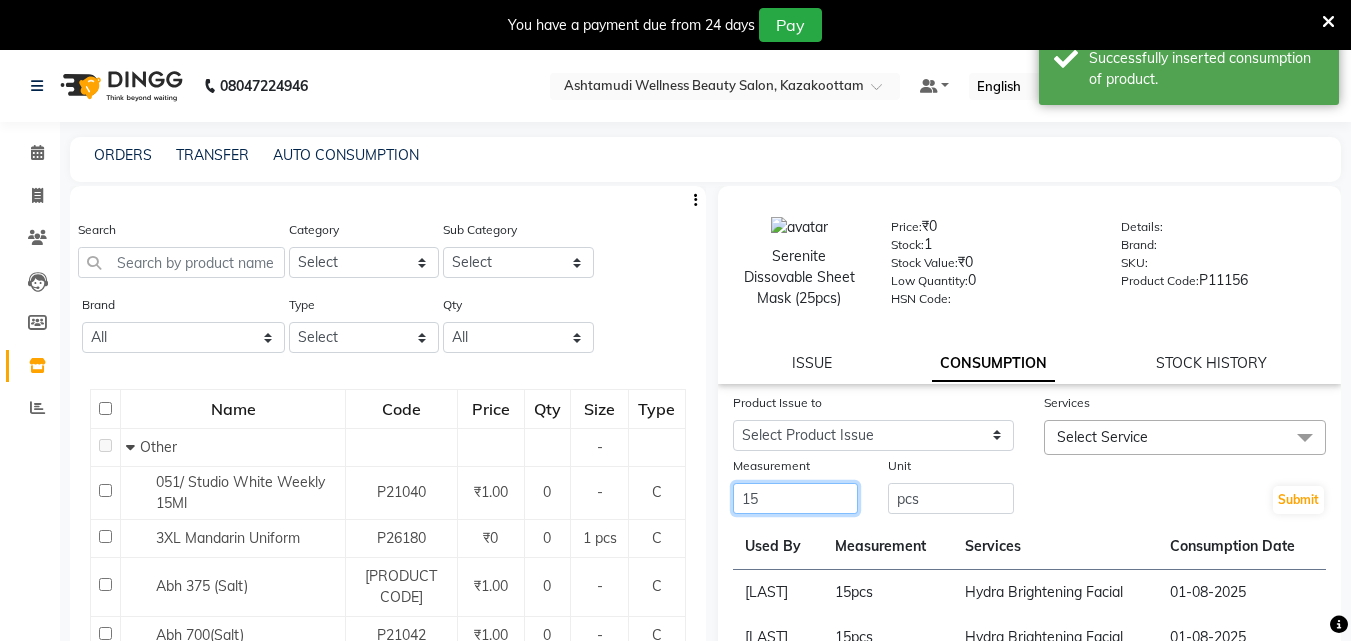 type on "15" 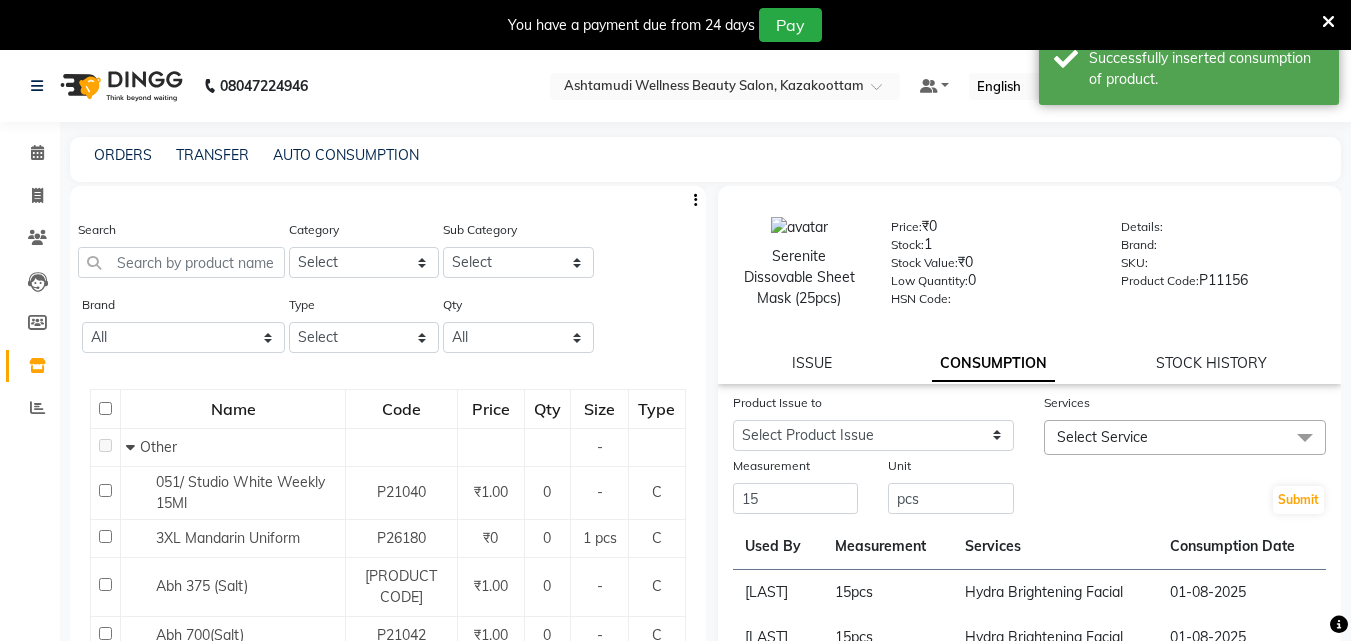 click on "Select Service" 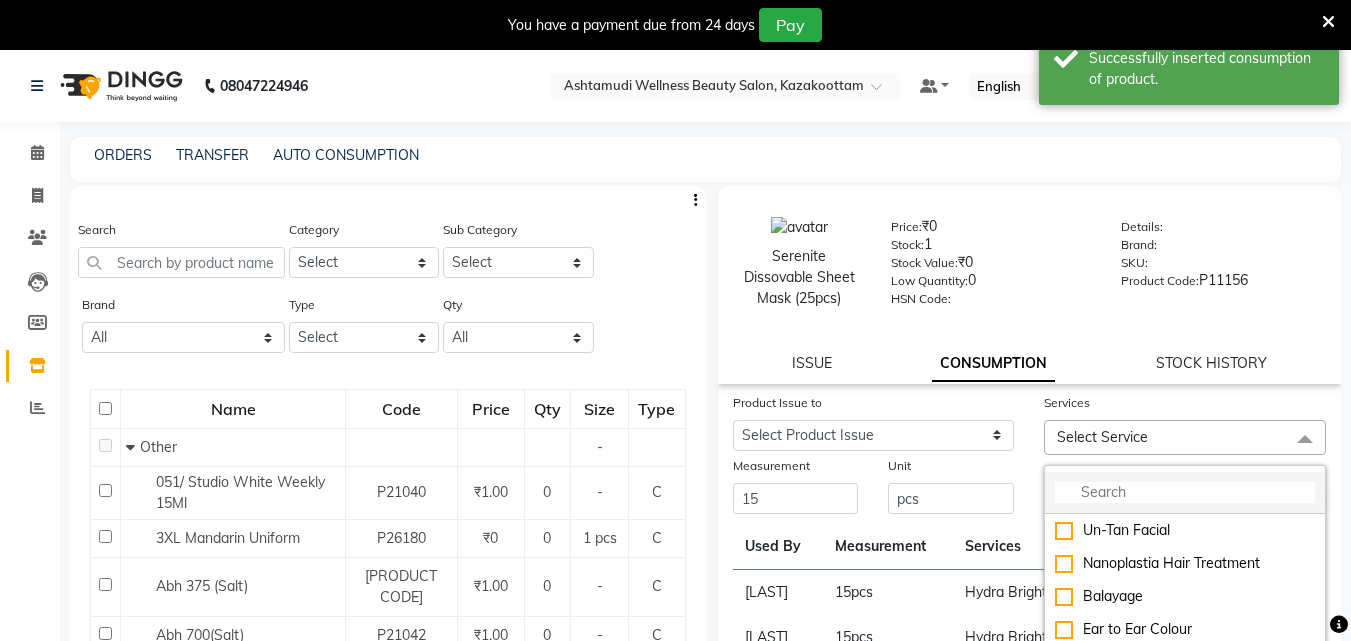 click 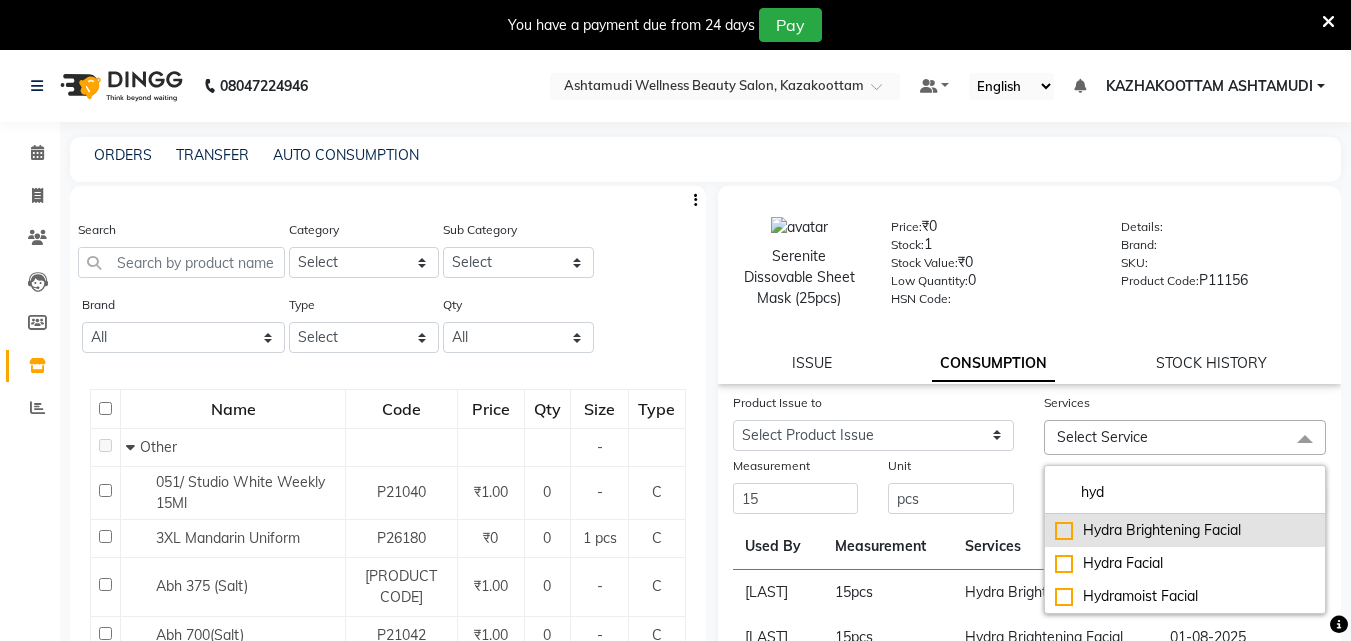 type on "hyd" 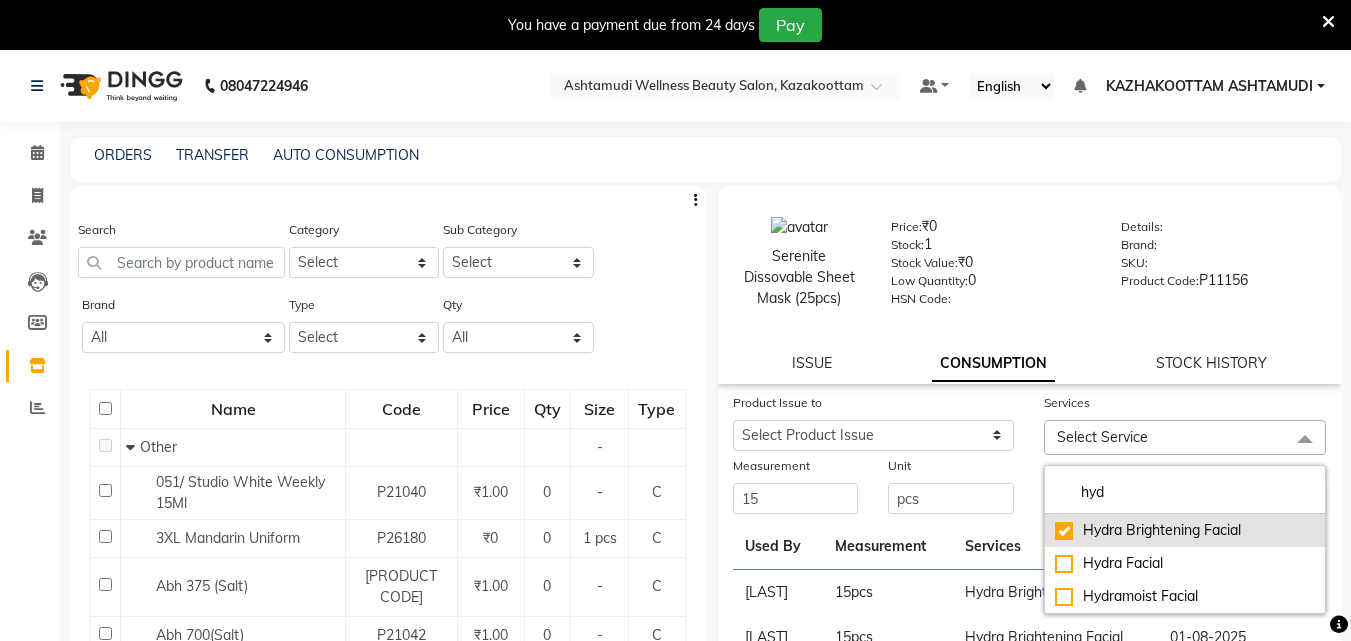 checkbox on "true" 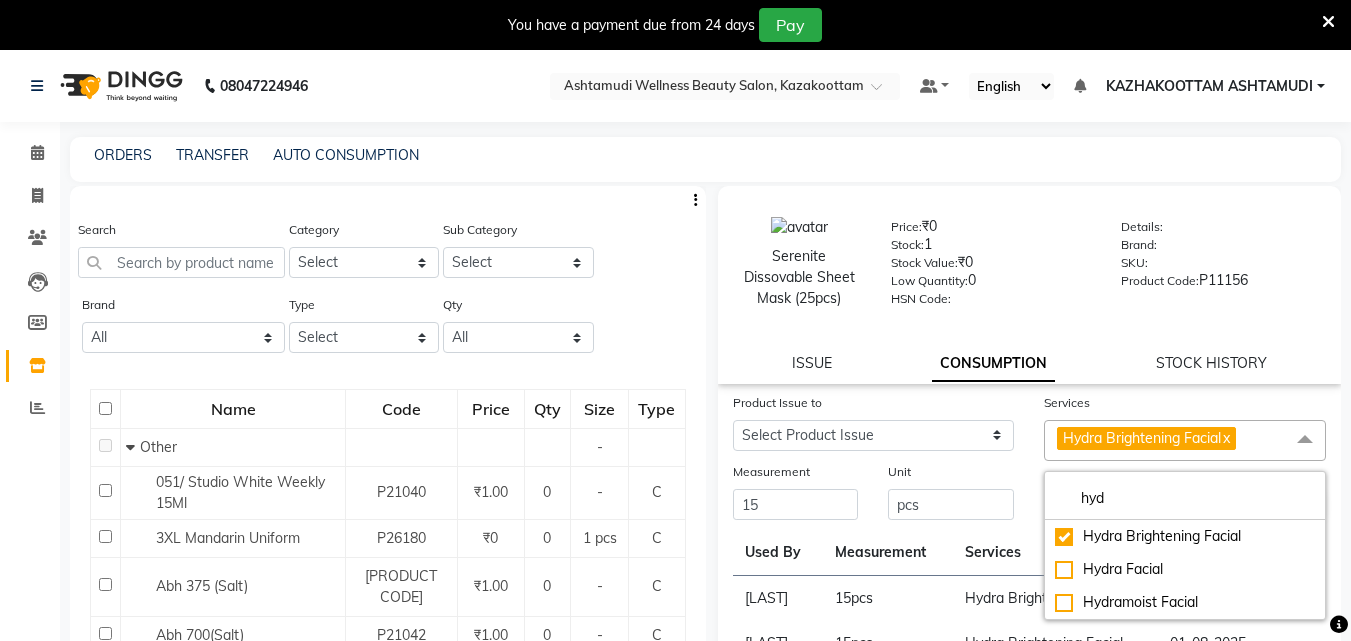 click on "Unit pcs" 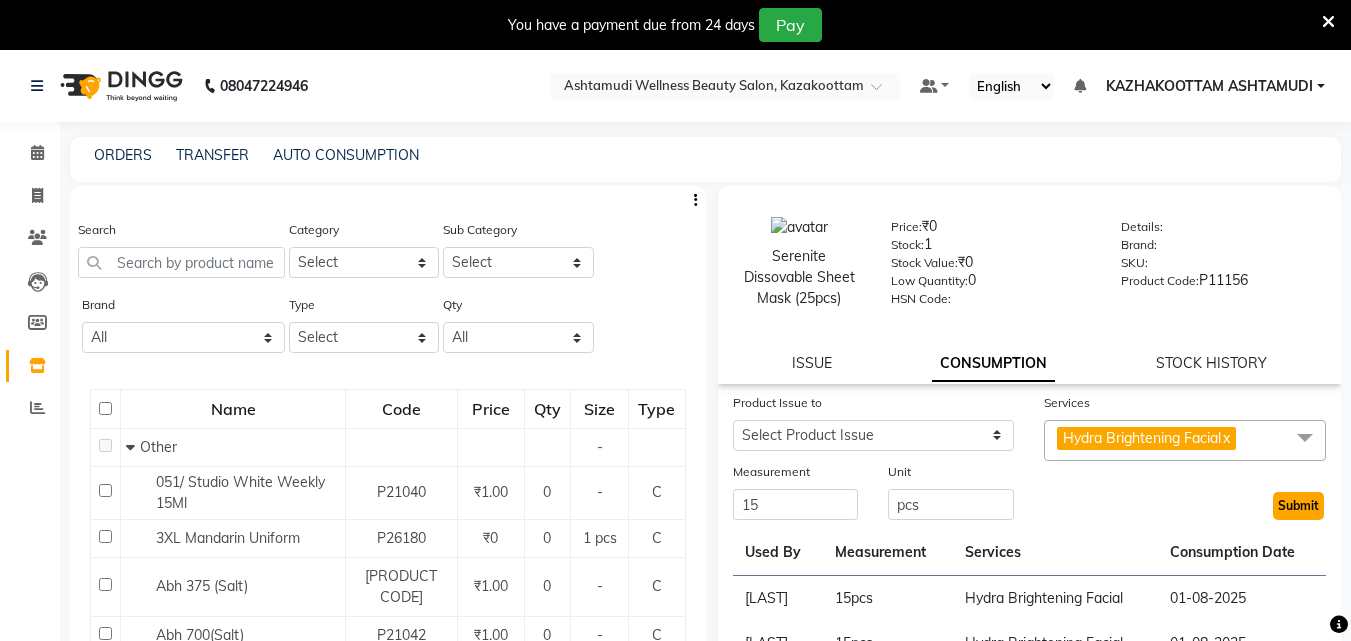 click on "Submit" 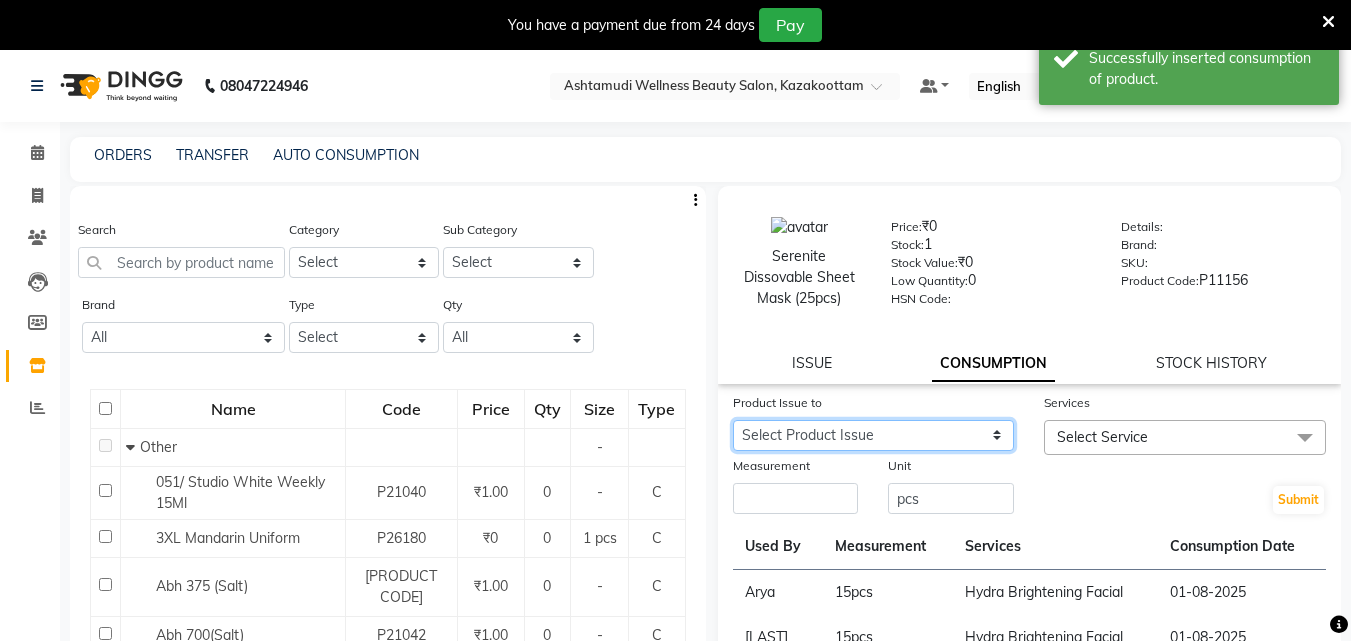 click on "Select Product Issue 2025-07-31, Issued to: ROSNI, Balance: 15 2025-07-16, Issued to: Poornima Gopal, Balance: 15 2025-08-26, Issued to: KRISHNA, Balance: 15 2025-06-15, Issued to: ROSNI, Balance: 15 2025-06-02, Issued to: Poornima Gopal, Balance: 15 2025-05-31, Issued to: SOORYAMOL, Balance: 15 2025-05-26, Issued to: GEETA, Balance: 15 2025-04-30, Issued to: ROSNI, Balance: 15" 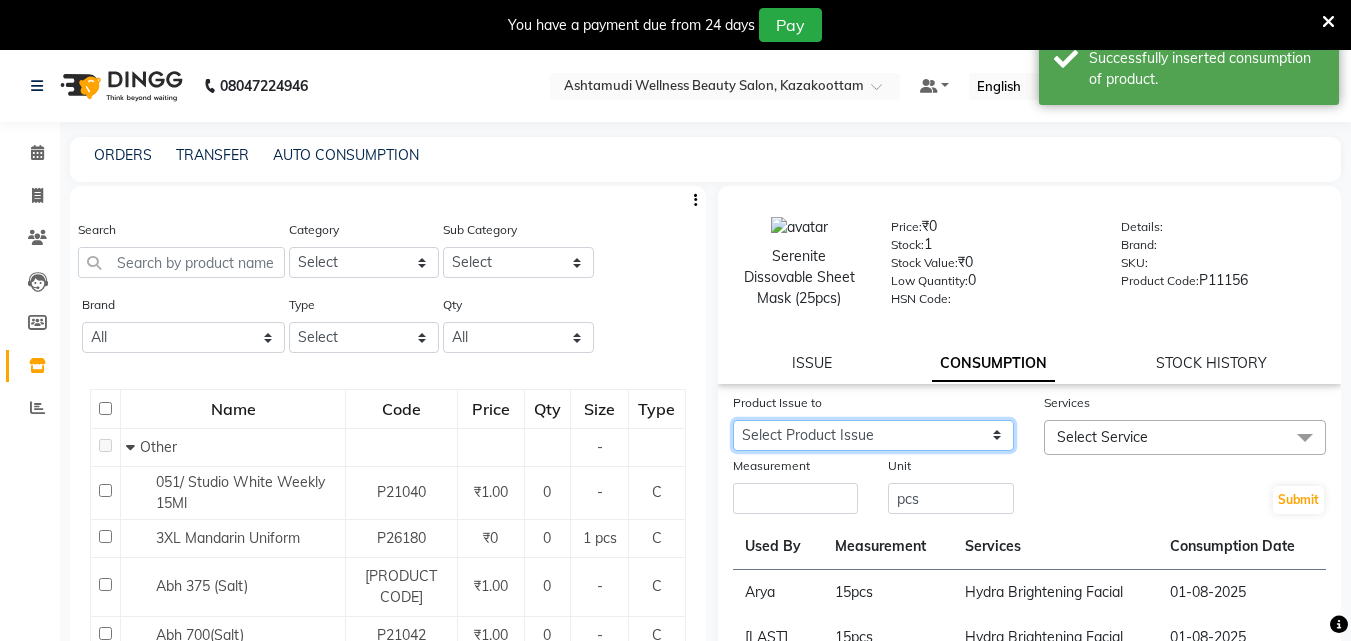 click on "Select Product Issue 2025-07-31, Issued to: ROSNI, Balance: 15 2025-07-16, Issued to: Poornima Gopal, Balance: 15 2025-08-26, Issued to: KRISHNA, Balance: 15 2025-06-15, Issued to: ROSNI, Balance: 15 2025-06-02, Issued to: Poornima Gopal, Balance: 15 2025-05-31, Issued to: SOORYAMOL, Balance: 15 2025-05-26, Issued to: GEETA, Balance: 15 2025-04-30, Issued to: ROSNI, Balance: 15" 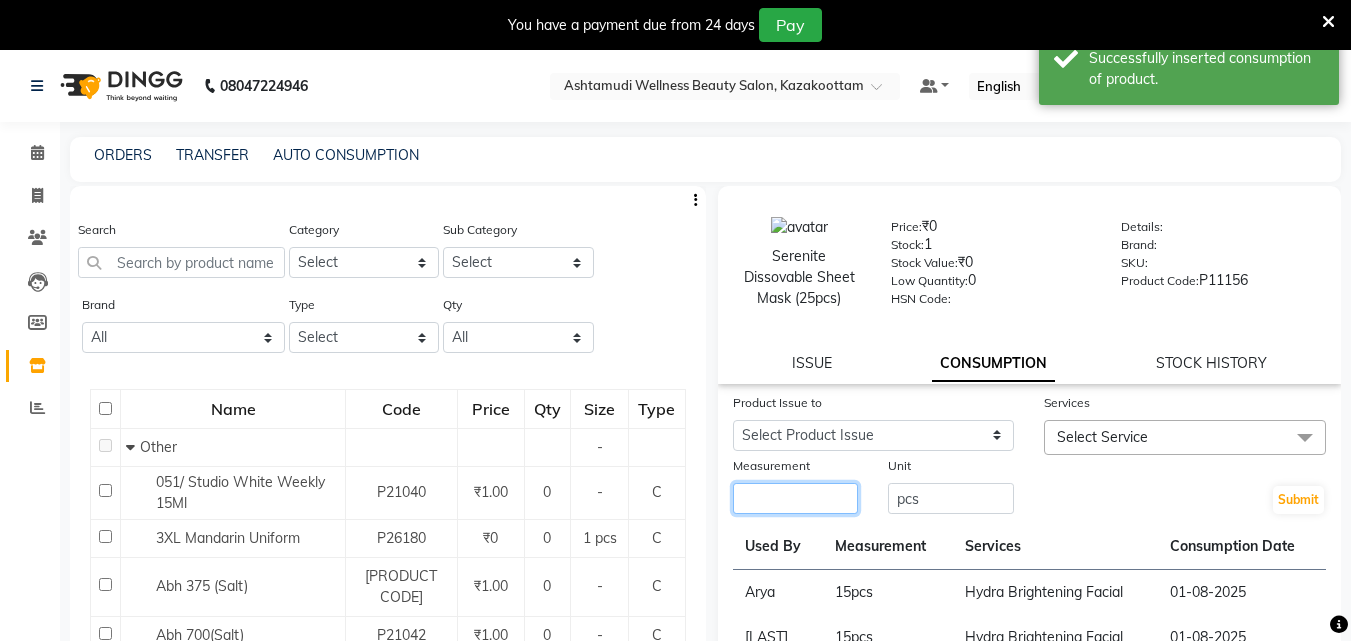 click 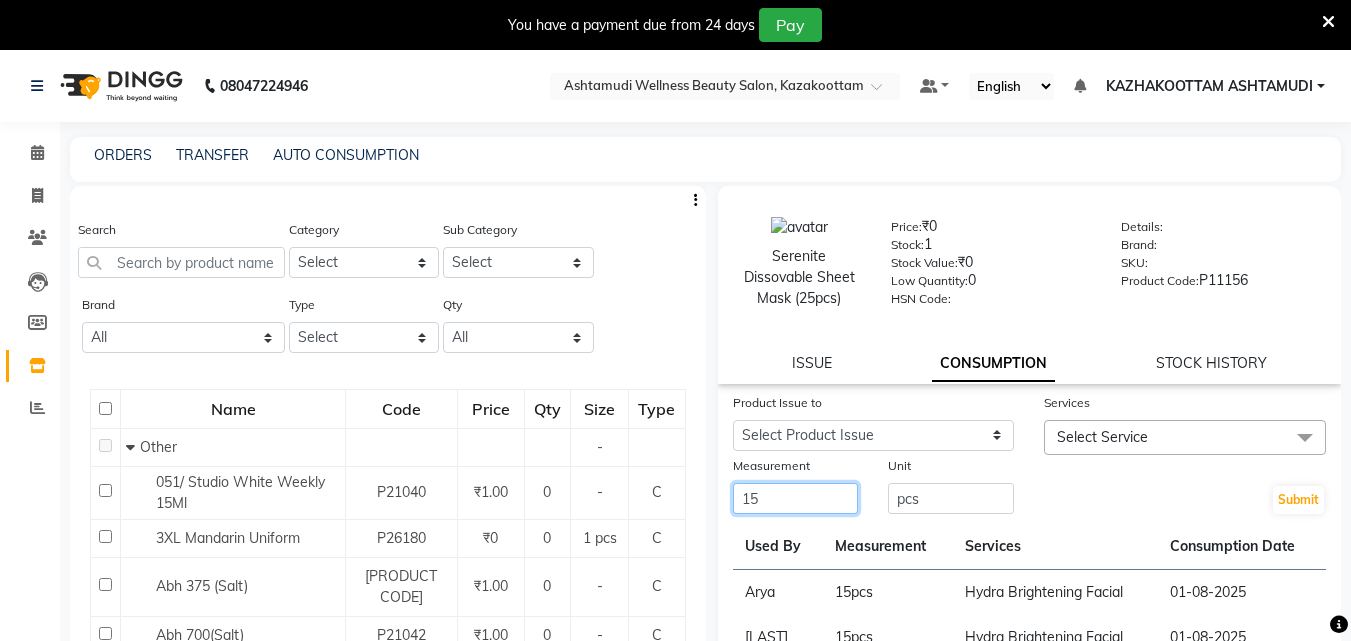 type on "15" 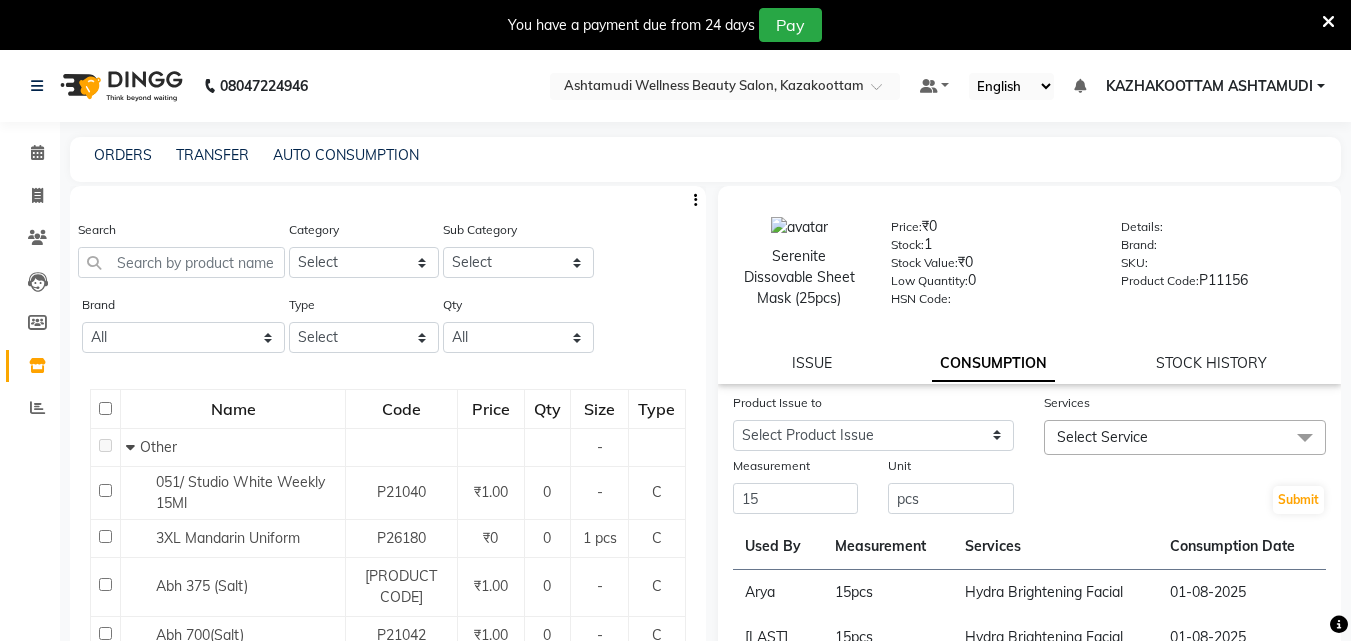 click on "Select Service" 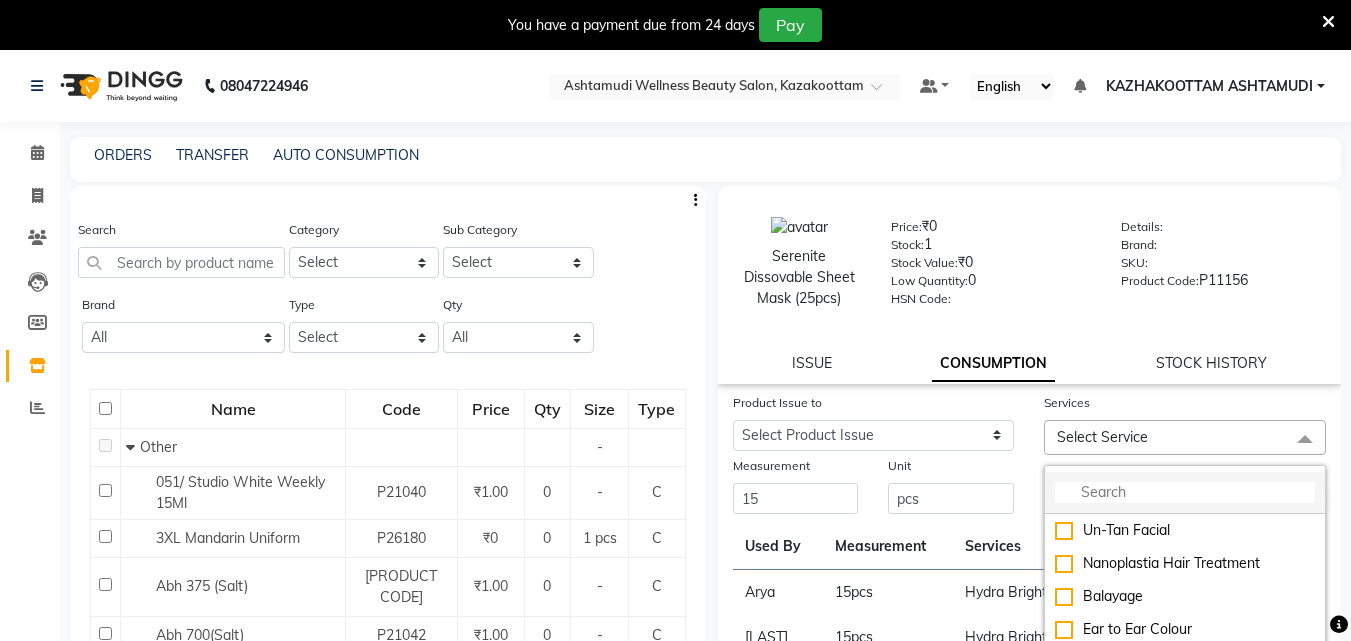 click 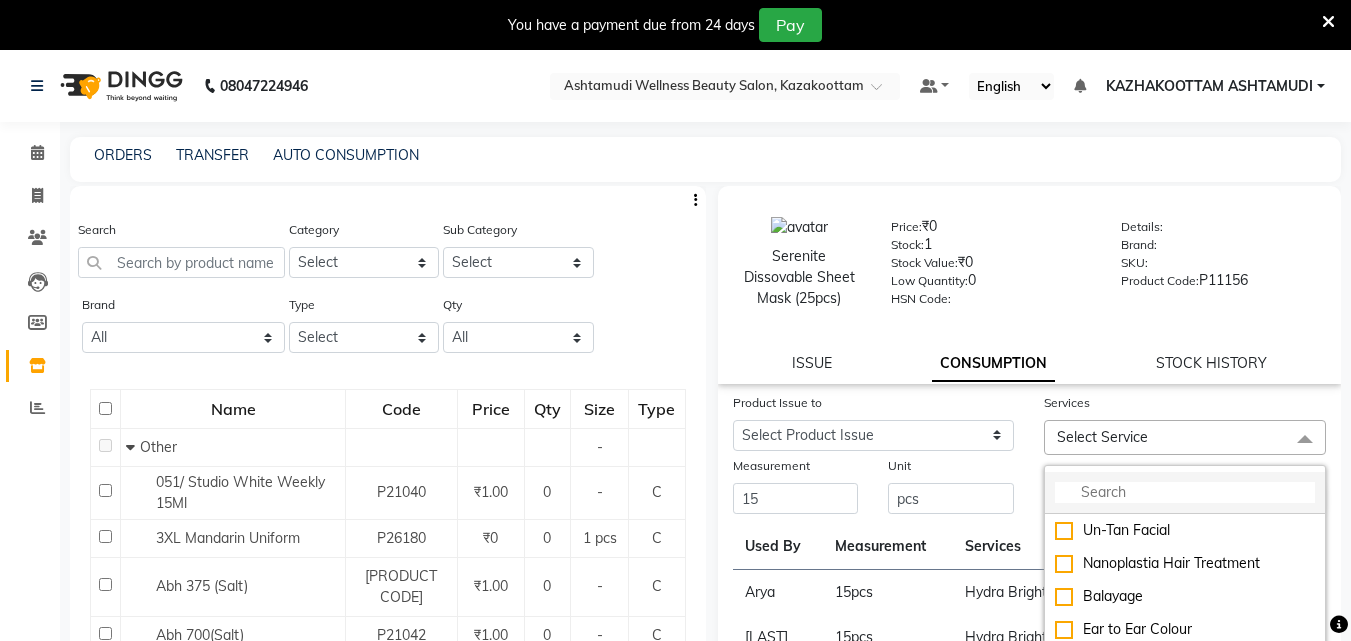click 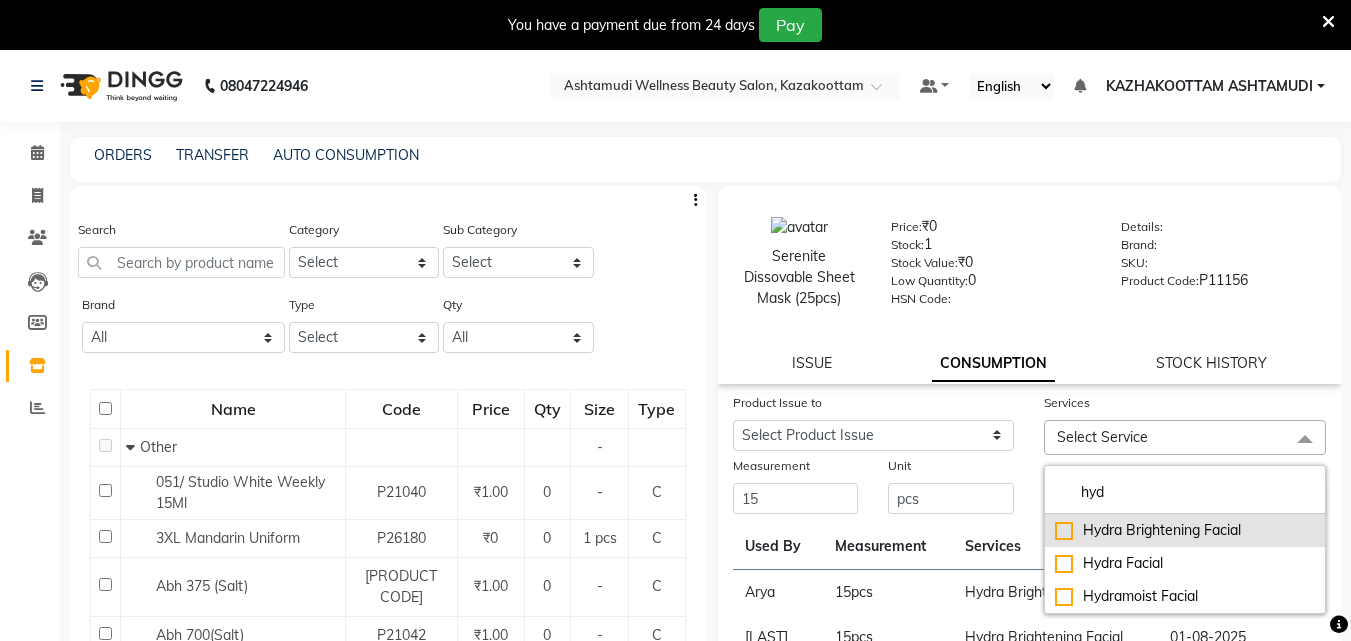 type on "hyd" 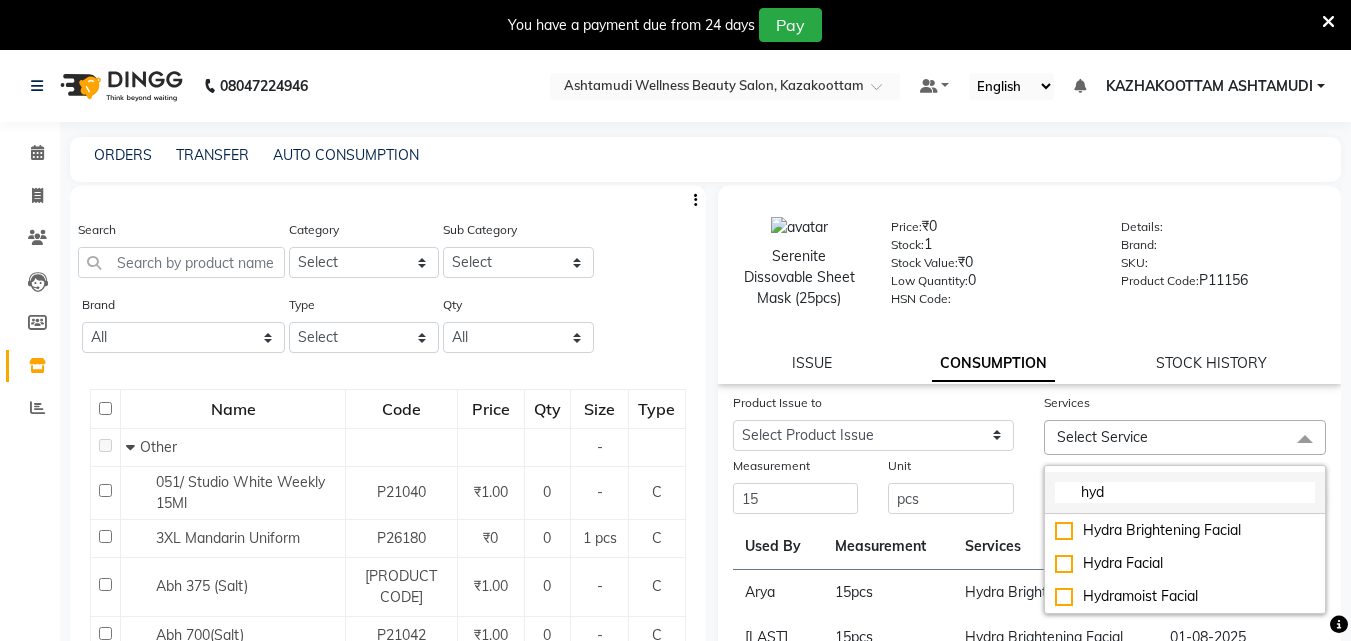 drag, startPoint x: 1053, startPoint y: 532, endPoint x: 1041, endPoint y: 499, distance: 35.1141 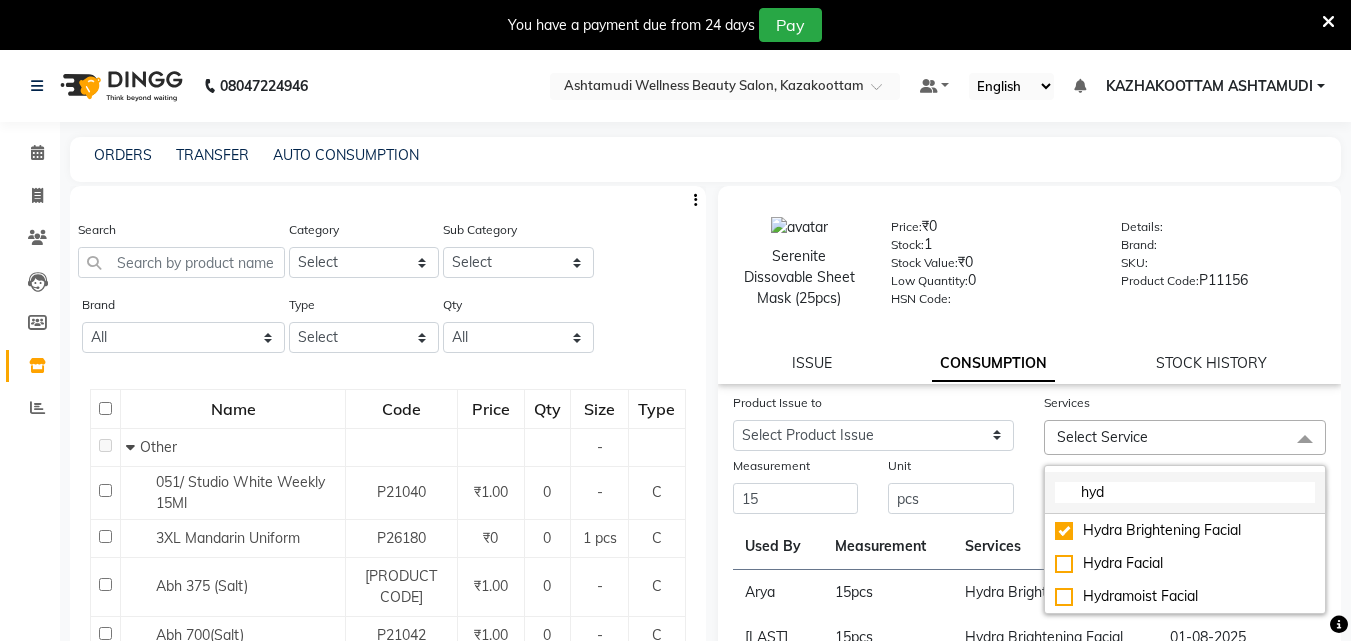 checkbox on "true" 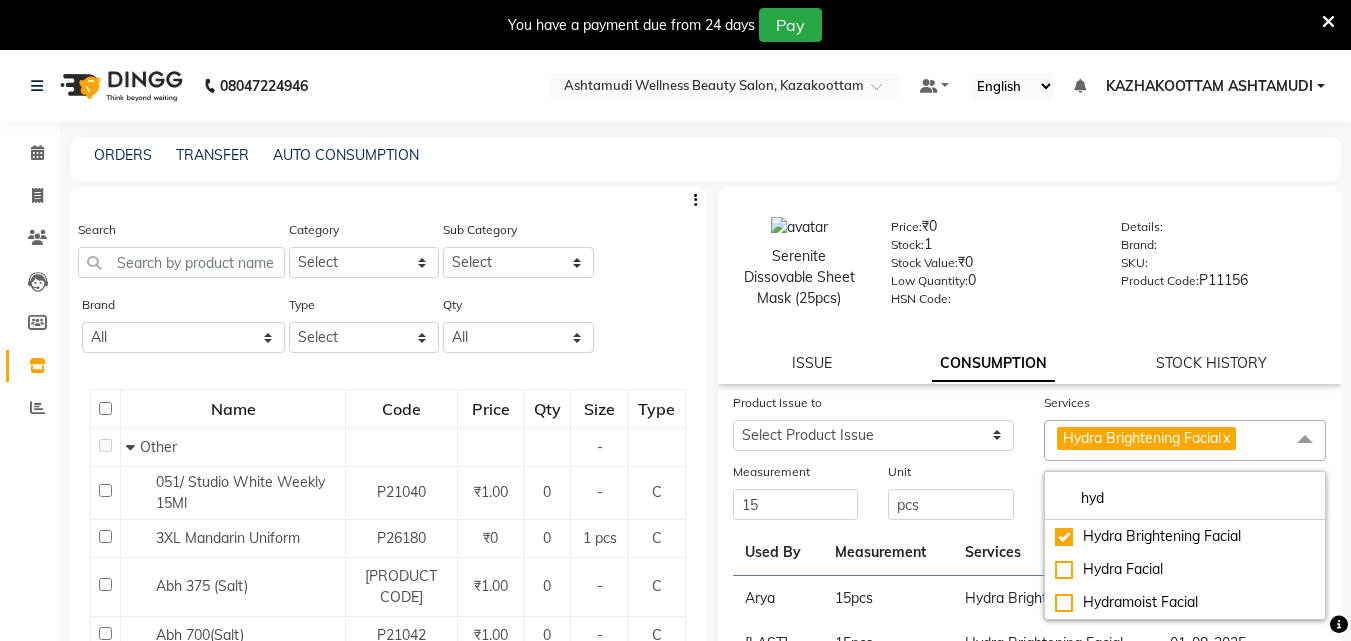 click on "Submit" 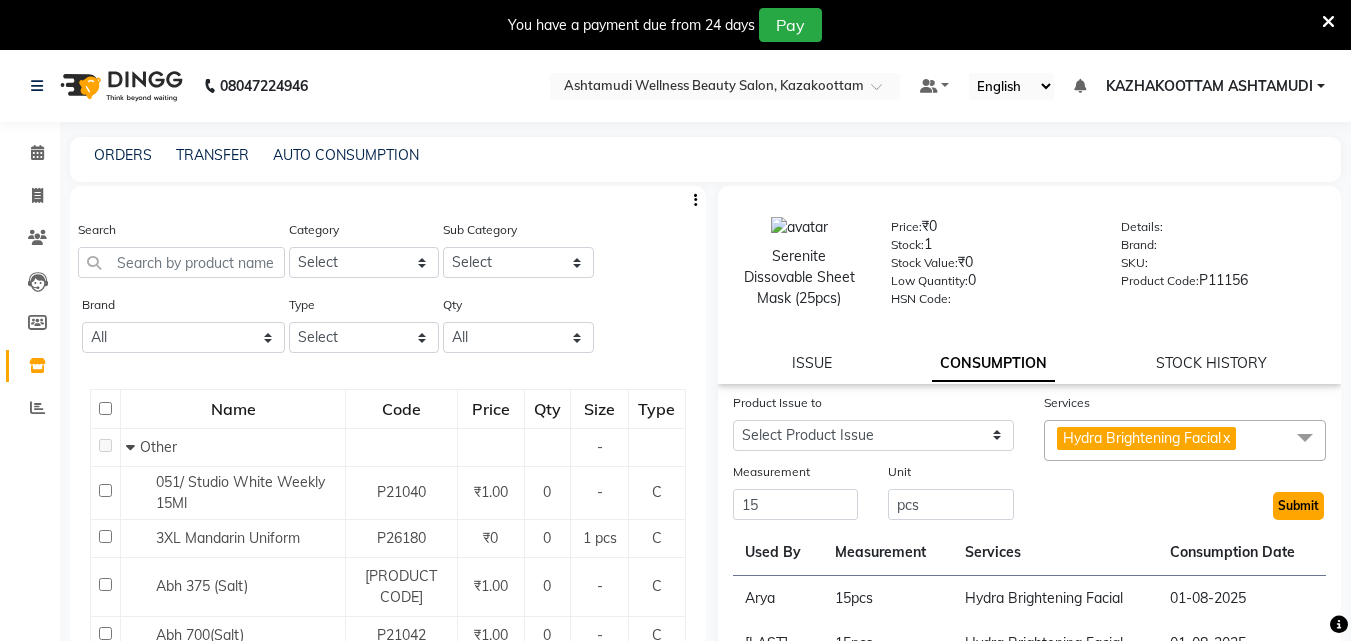 click on "Submit" 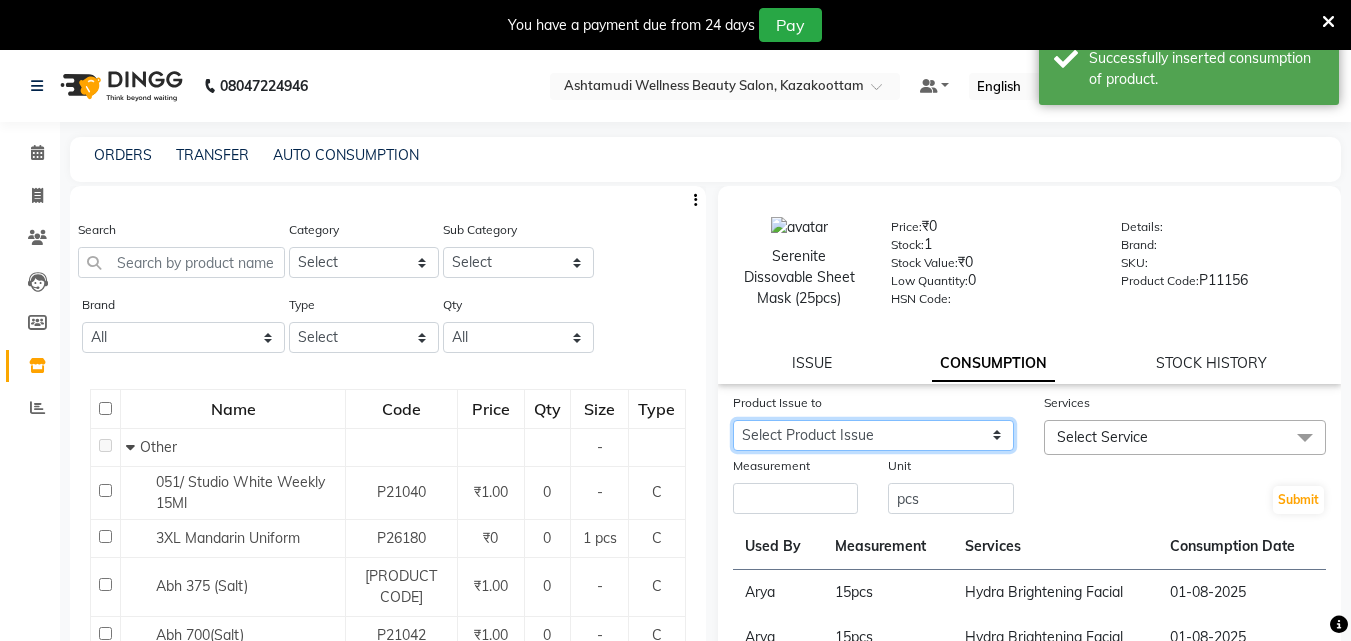 click on "Select Product Issue 2025-07-31, Issued to: ROSNI, Balance: 15 2025-07-16, Issued to: Poornima Gopal, Balance: 15 2025-08-26, Issued to: KRISHNA, Balance: 15 2025-06-15, Issued to: ROSNI, Balance: 15 2025-06-02, Issued to: Poornima Gopal, Balance: 15 2025-05-31, Issued to: SOORYAMOL, Balance: 15 2025-05-26, Issued to: GEETA, Balance: 15" 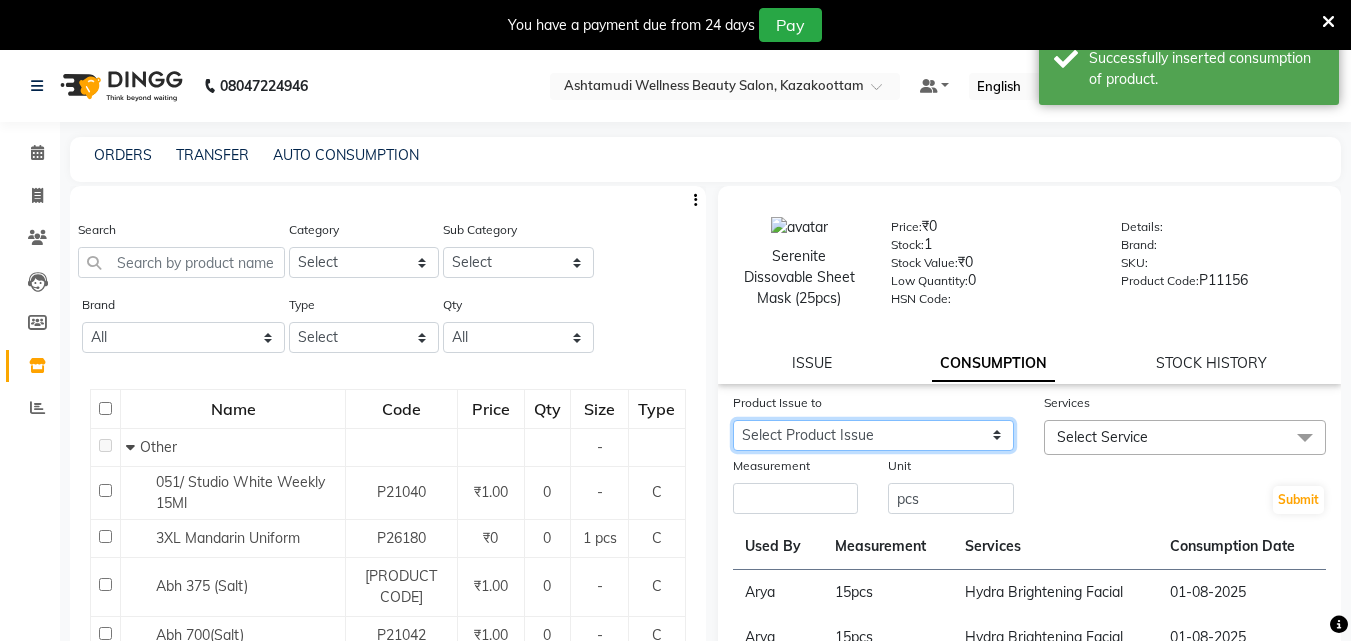 select on "1117715" 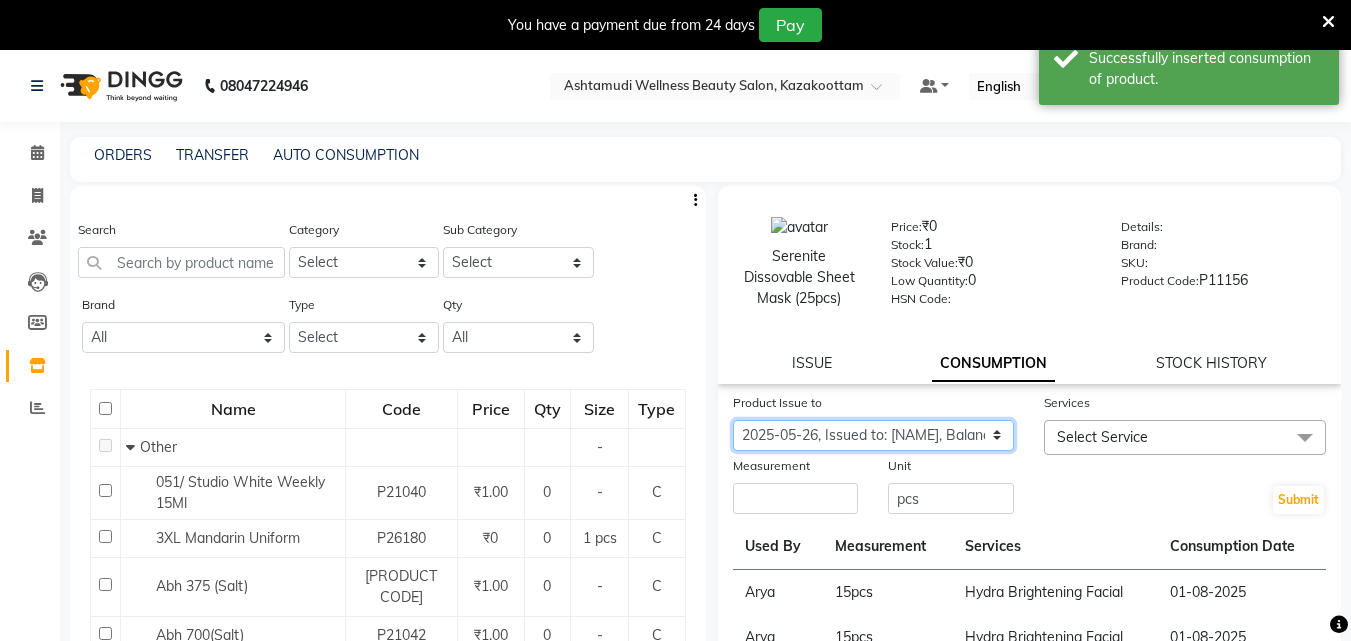 click on "Select Product Issue 2025-07-31, Issued to: ROSNI, Balance: 15 2025-07-16, Issued to: Poornima Gopal, Balance: 15 2025-08-26, Issued to: KRISHNA, Balance: 15 2025-06-15, Issued to: ROSNI, Balance: 15 2025-06-02, Issued to: Poornima Gopal, Balance: 15 2025-05-31, Issued to: SOORYAMOL, Balance: 15 2025-05-26, Issued to: GEETA, Balance: 15" 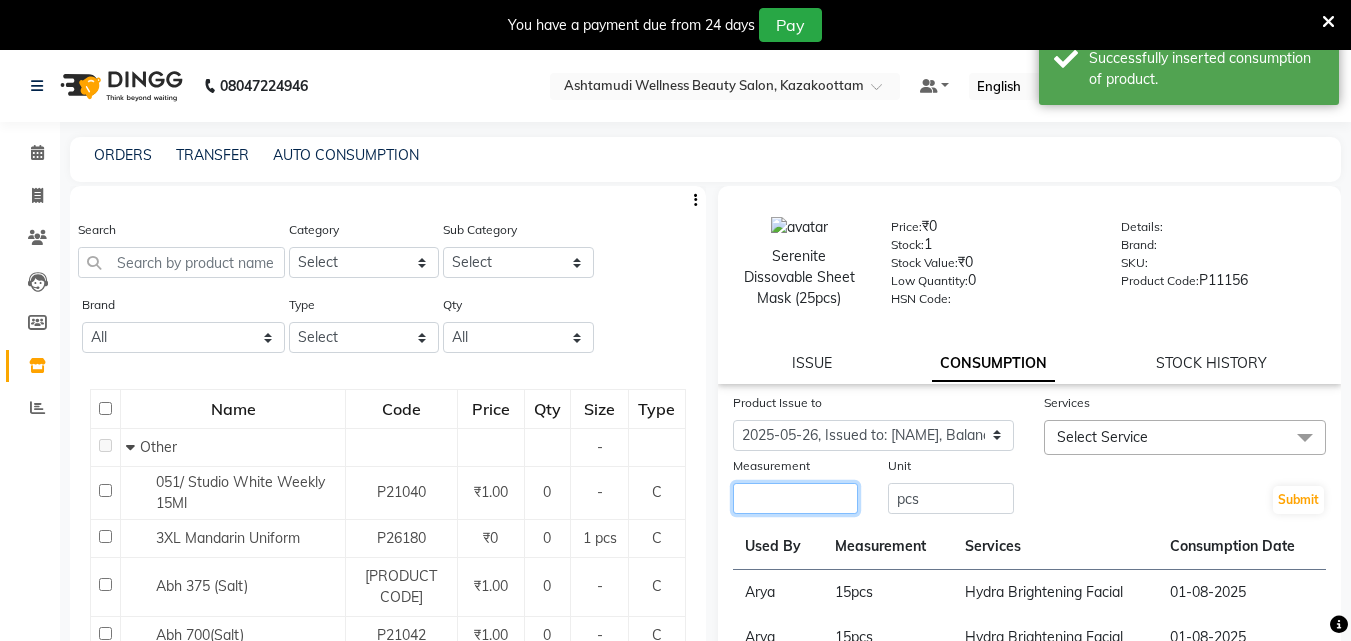 click 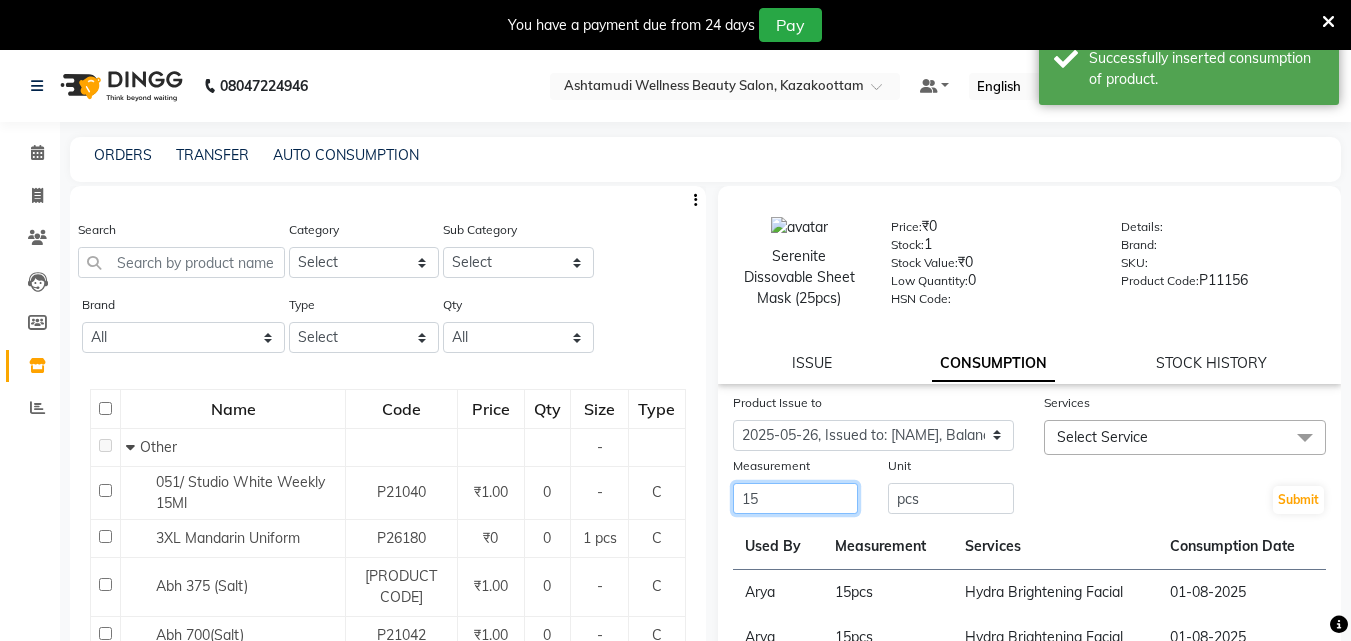 type on "15" 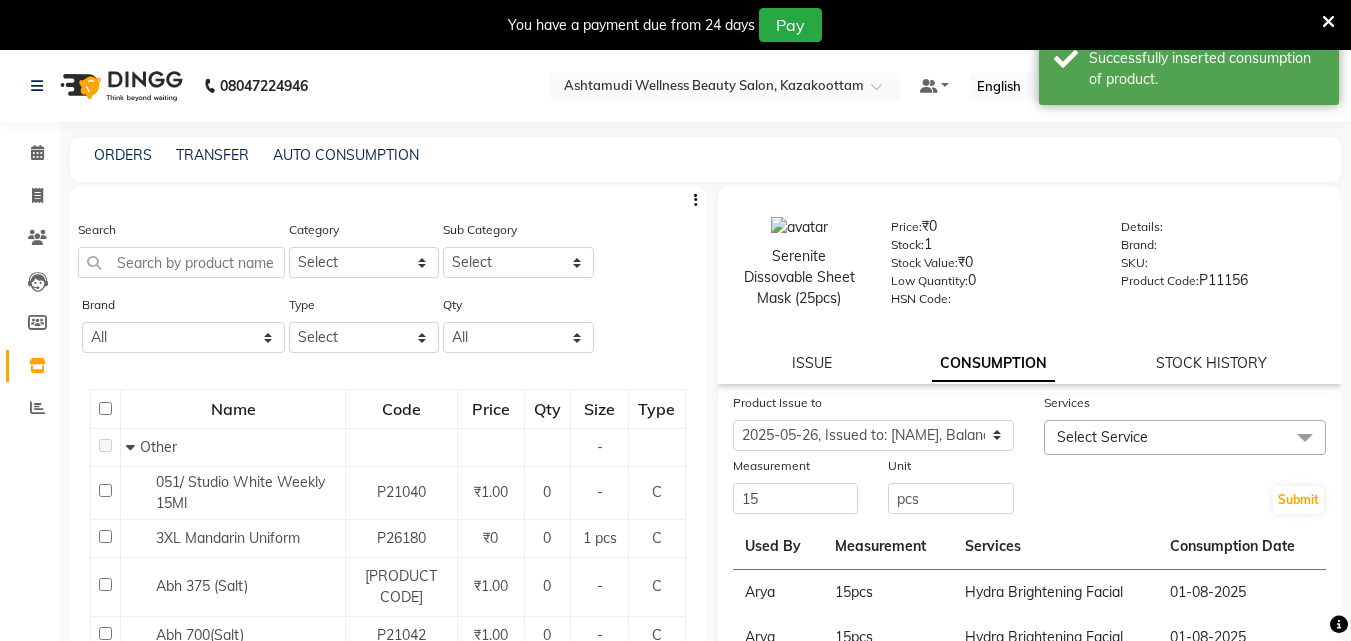 click on "Select Service" 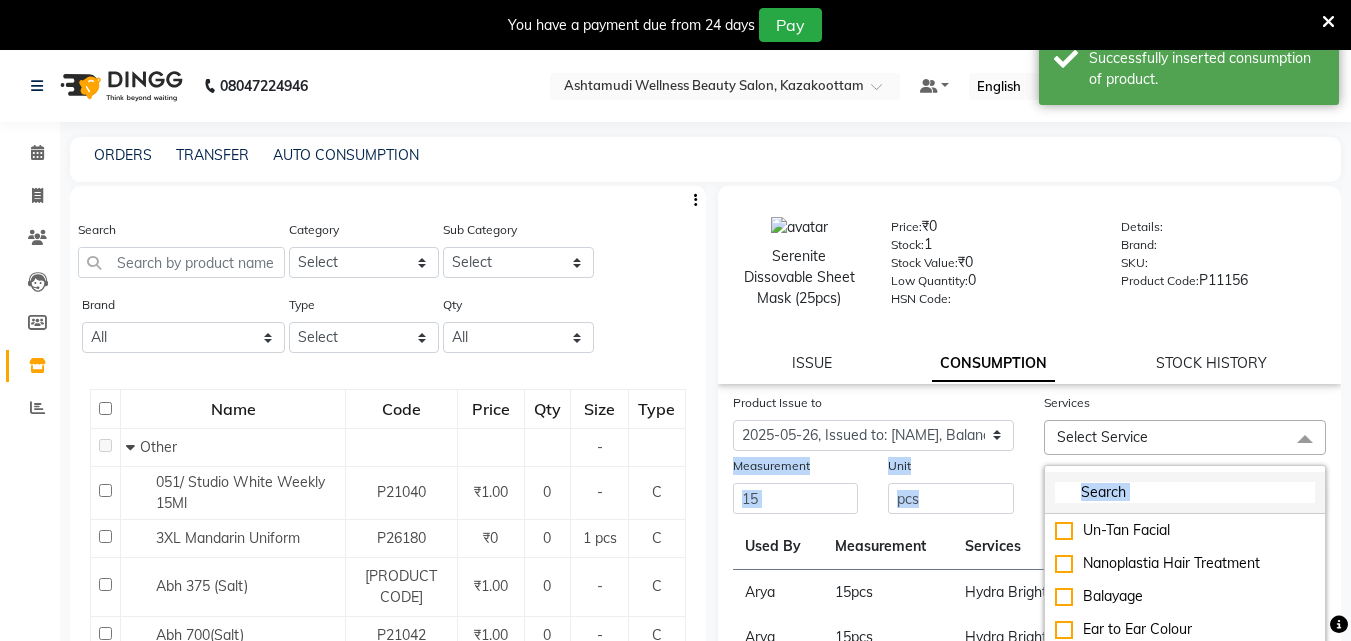 drag, startPoint x: 1027, startPoint y: 490, endPoint x: 1058, endPoint y: 485, distance: 31.400637 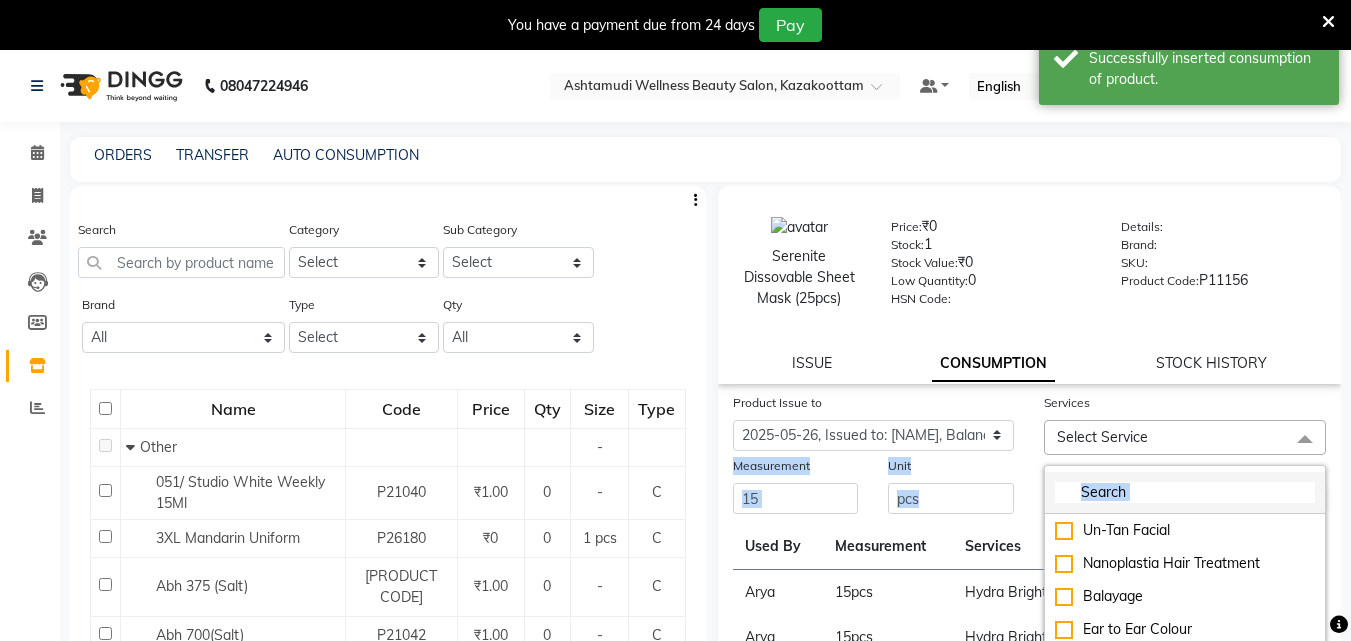 click on "Product Issue to Select Product Issue 2025-07-31, Issued to: ROSNI, Balance: 15 2025-07-16, Issued to: Poornima Gopal, Balance: 15 2025-08-26, Issued to: KRISHNA, Balance: 15 2025-06-15, Issued to: ROSNI, Balance: 15 2025-06-02, Issued to: Poornima Gopal, Balance: 15 2025-05-31, Issued to: SOORYAMOL, Balance: 15 2025-05-26, Issued to: GEETA, Balance: 15 Services Select Service Un-Tan Facial  Nanoplastia Hair Treatment Balayage Ear to Ear Colour Bikini Waxing Hair Spa Bridal Package 1 - 7000 Bridal package 3 - 15000 Bridal package 4 - 15000 Bridal package 5 - 15000 Bridal Package 2 - 10000 Global Coloring  Korean Glass Skin Facial Palm D tan Acne Facial Anti Ageing Facial Bridal Glow Facial De-Pigmentation Treatment Dermalite Fairness Facial Diamond Facial D-Tan Cleanup D-Tan Facial D-Tan Pack Fruit Facial Fyc Bamboo Charcoal Facial Fyc Bio Marine Facial Fyc Fruit Fusion Facial Fyc Luster Gold Facial Fyc Pure Vit-C Facial Fyc Red Wine Facial Glovite Facial Gold Moroccan Vit C facial Dry Skin Hydra Facial U Cut" 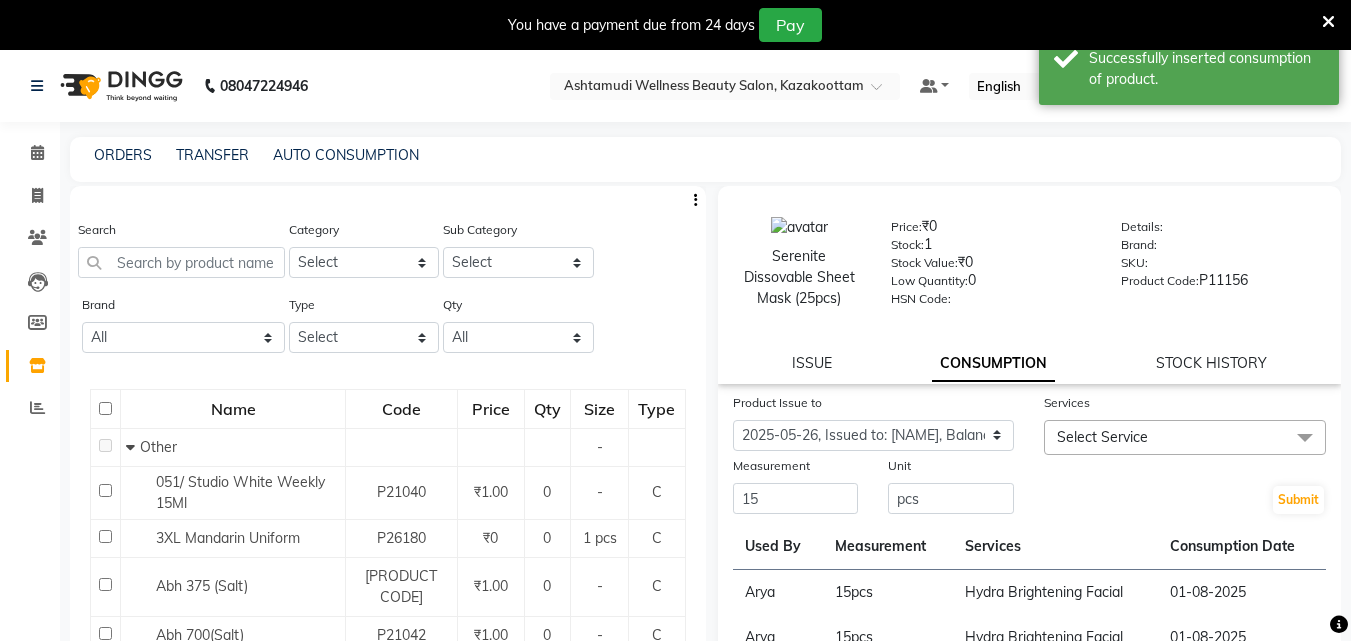 drag, startPoint x: 1150, startPoint y: 438, endPoint x: 1109, endPoint y: 474, distance: 54.56189 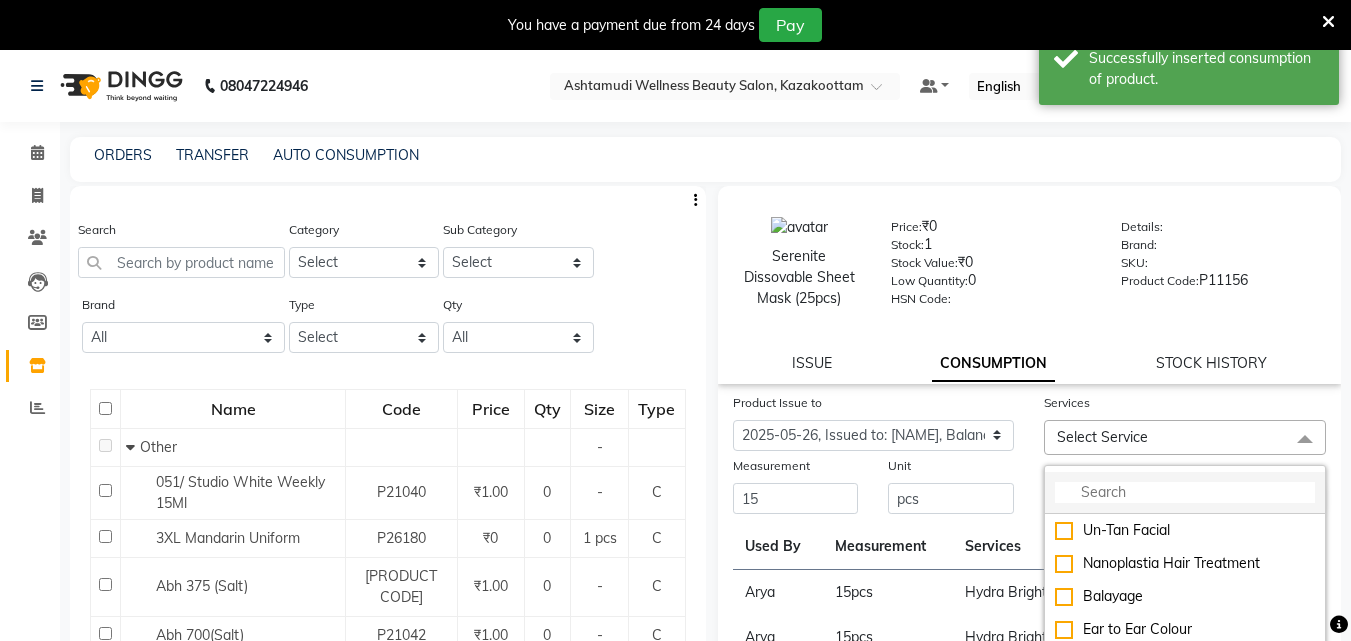 click 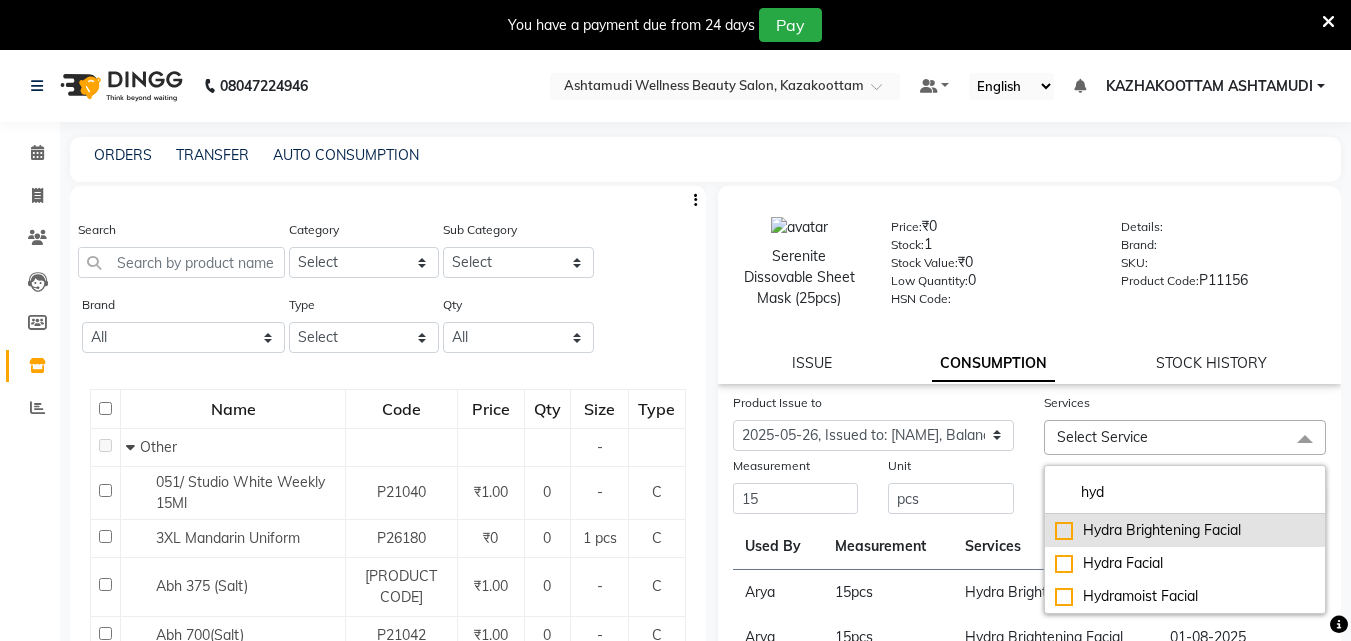 type on "hyd" 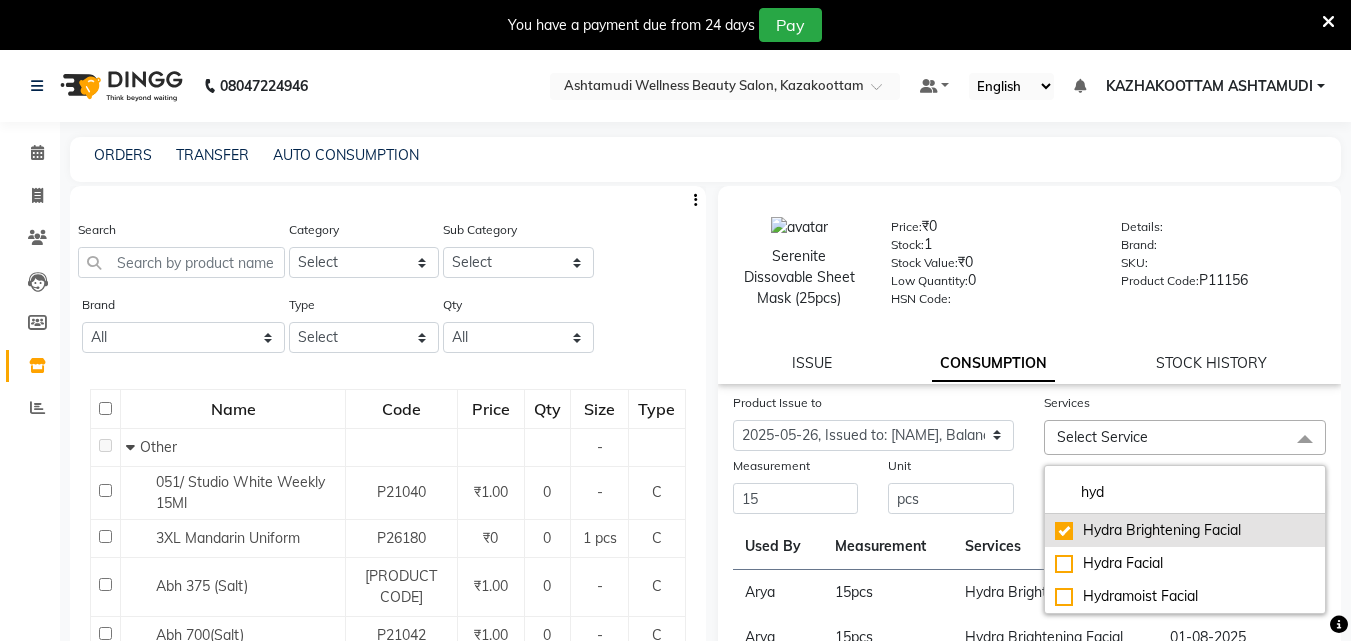 checkbox on "true" 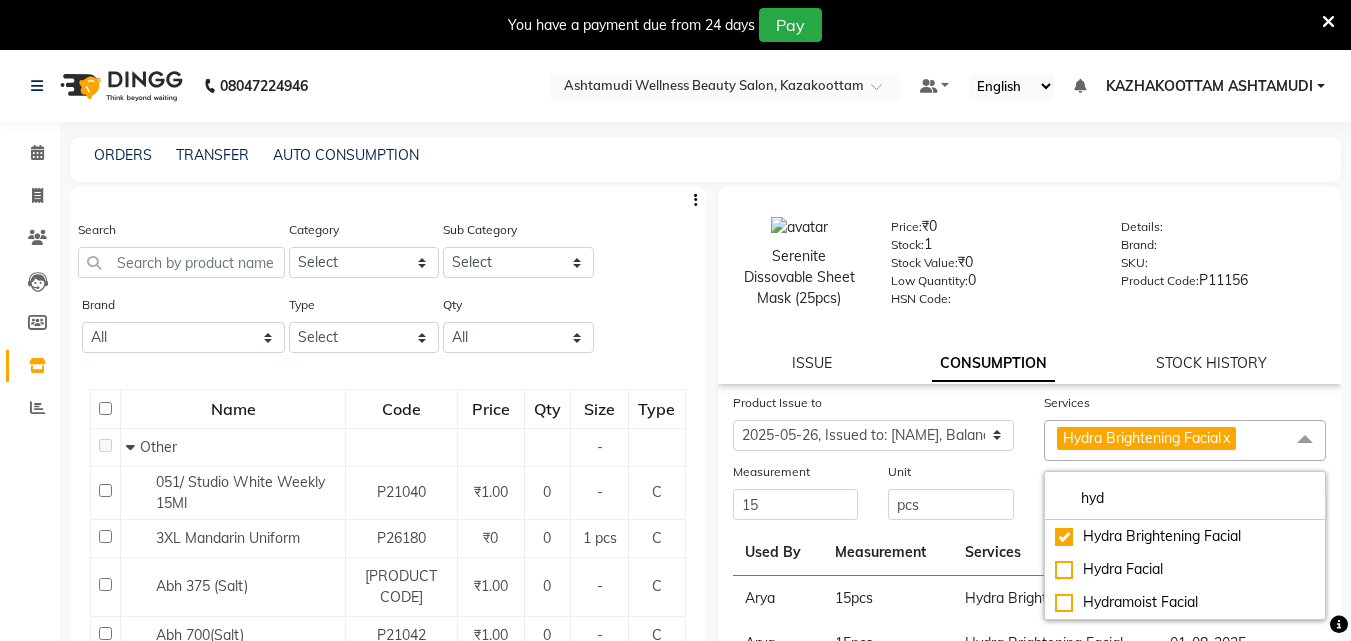 drag, startPoint x: 1022, startPoint y: 469, endPoint x: 1096, endPoint y: 468, distance: 74.00676 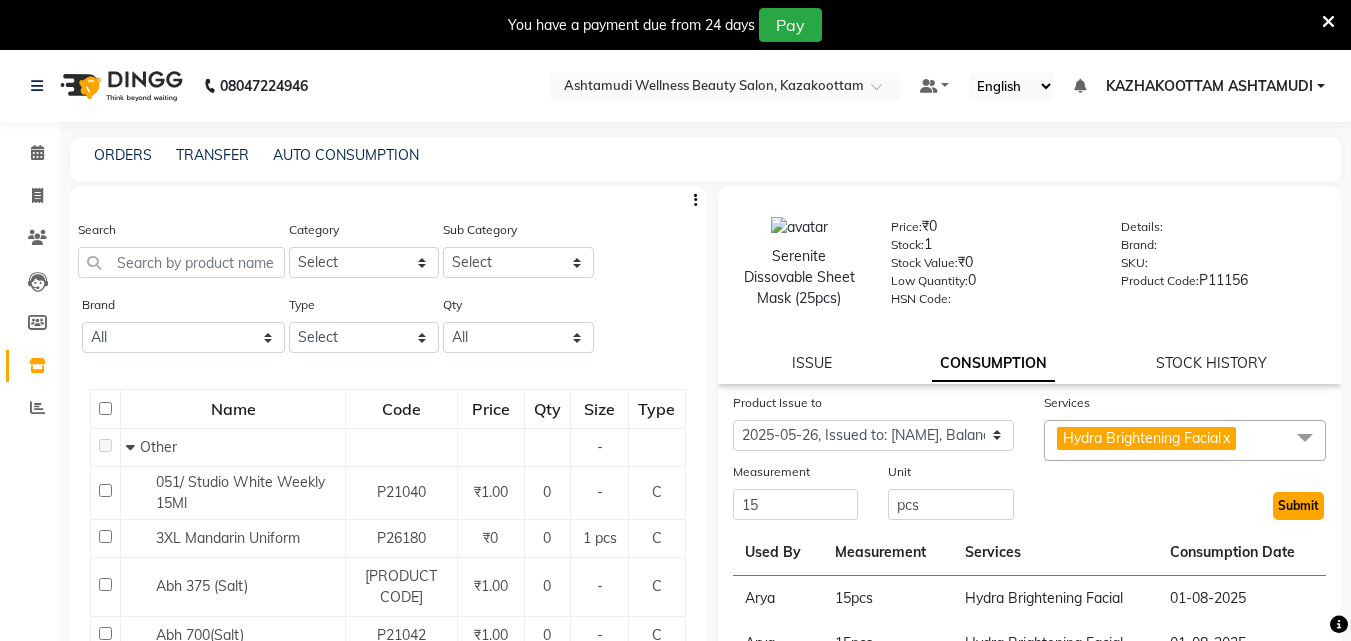 click on "Submit" 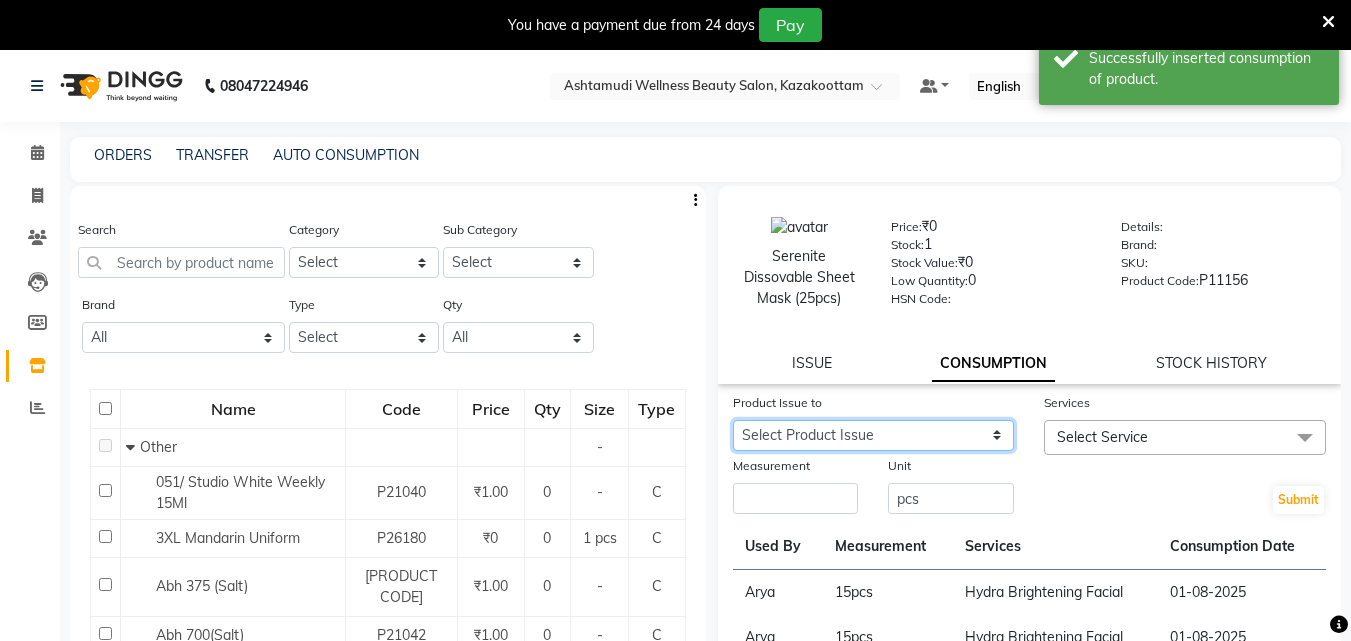 click on "Select Product Issue 2025-07-31, Issued to: ROSNI, Balance: 15 2025-07-16, Issued to: Poornima Gopal, Balance: 15 2025-08-26, Issued to: KRISHNA, Balance: 15 2025-06-15, Issued to: ROSNI, Balance: 15 2025-06-02, Issued to: Poornima Gopal, Balance: 15 2025-05-31, Issued to: SOORYAMOL, Balance: 15" 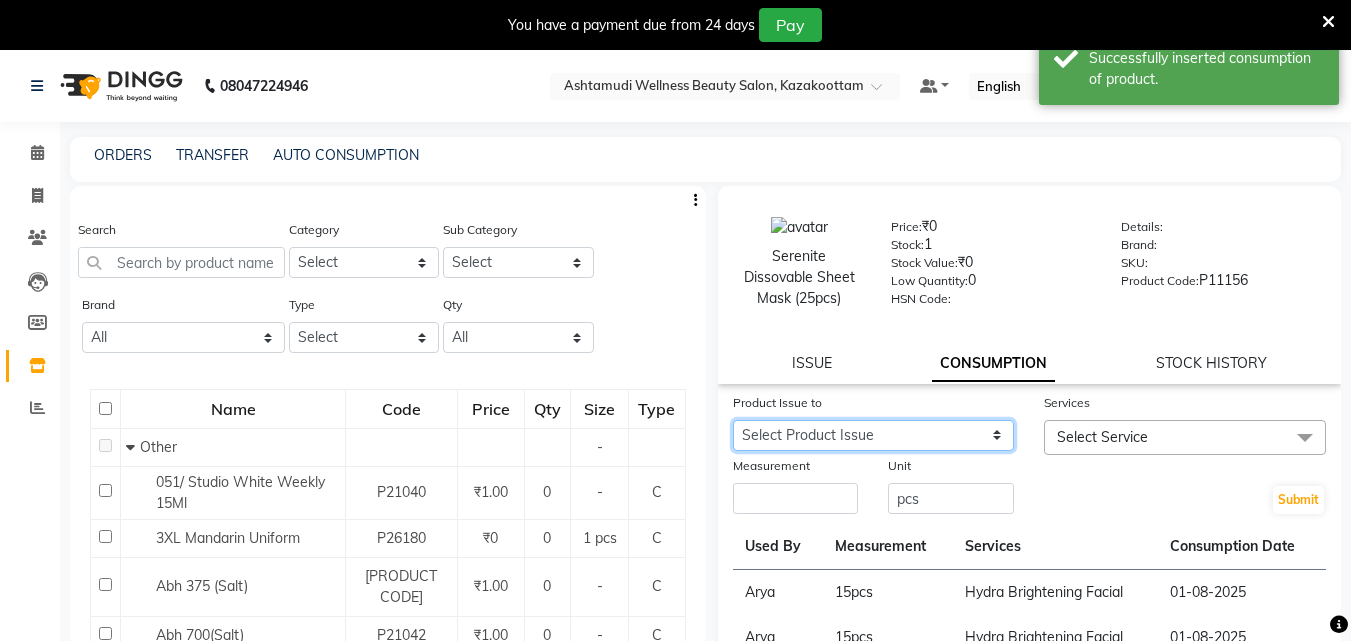 select on "1117719" 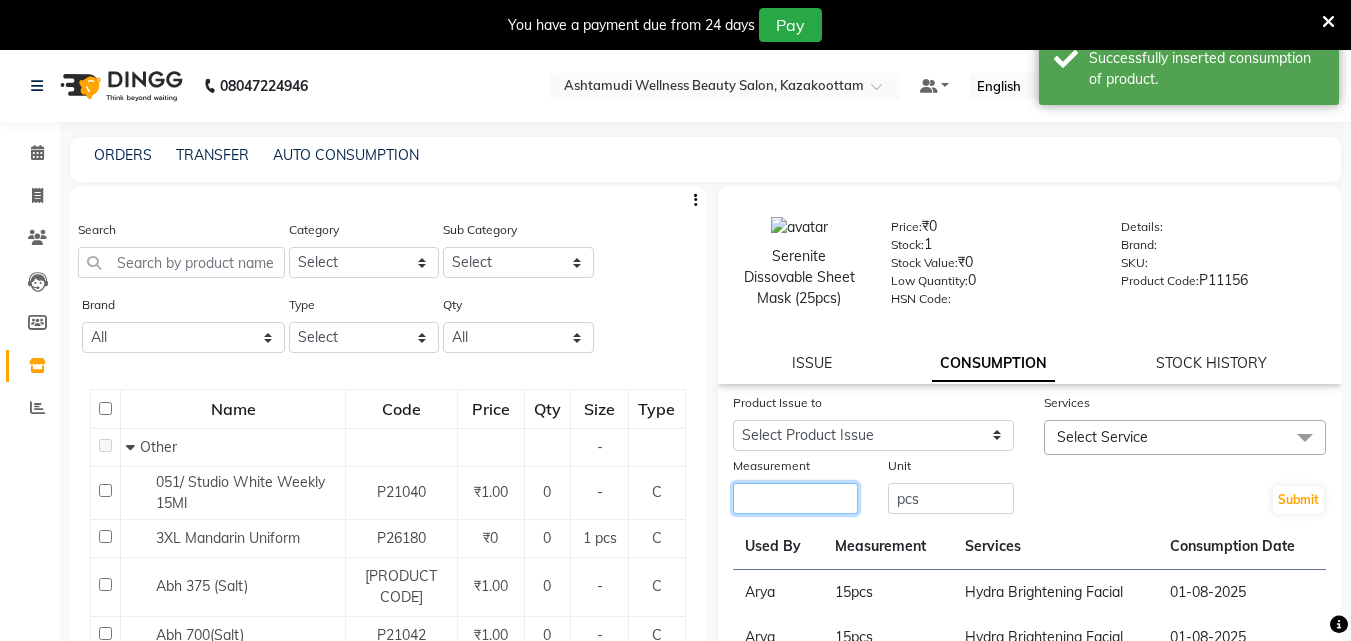 click 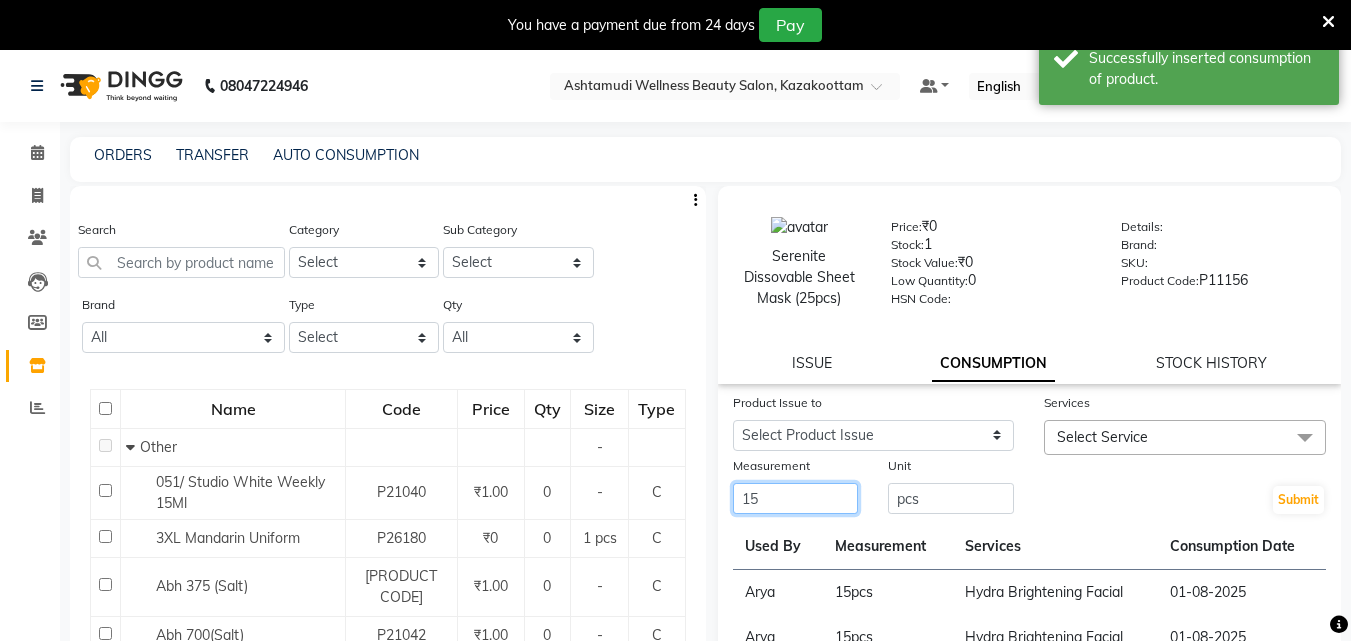 type on "15" 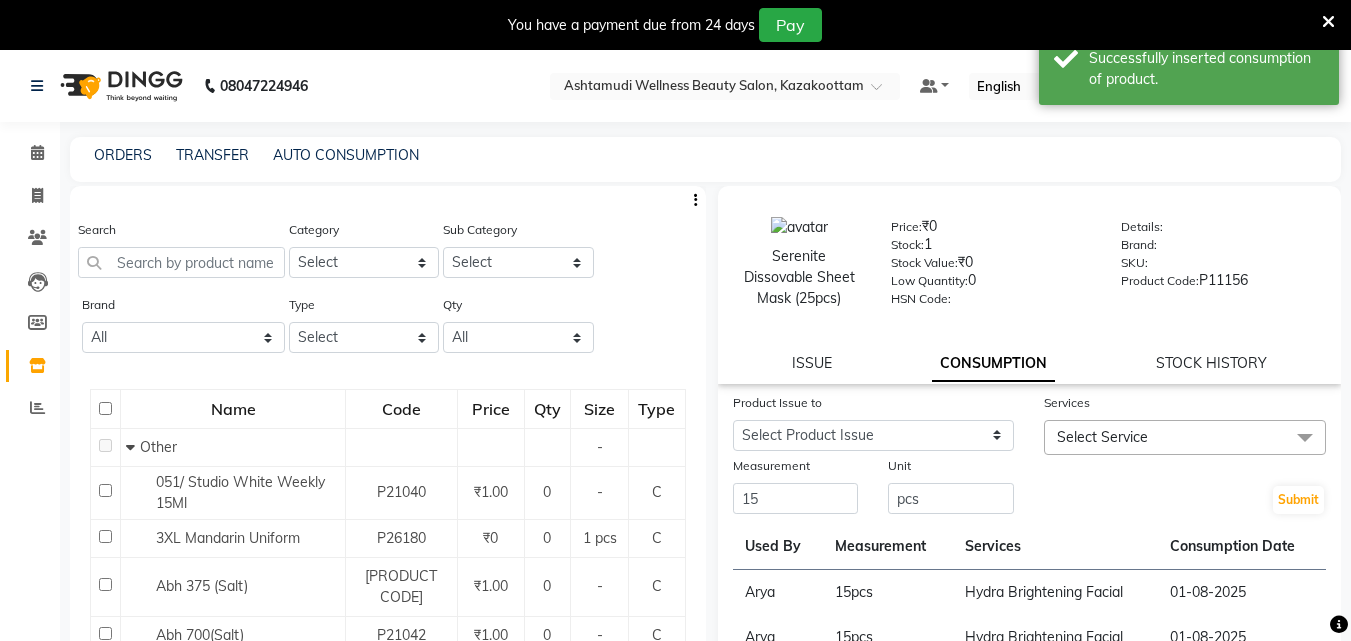 drag, startPoint x: 1182, startPoint y: 436, endPoint x: 1157, endPoint y: 455, distance: 31.400637 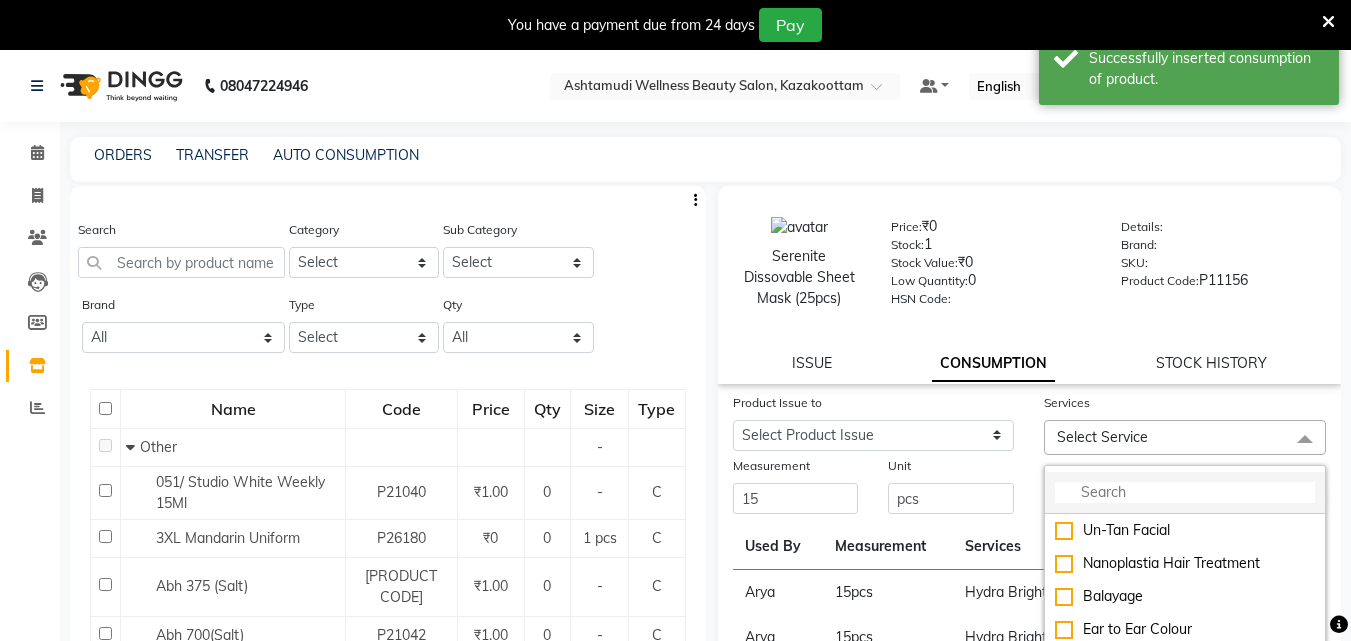 click 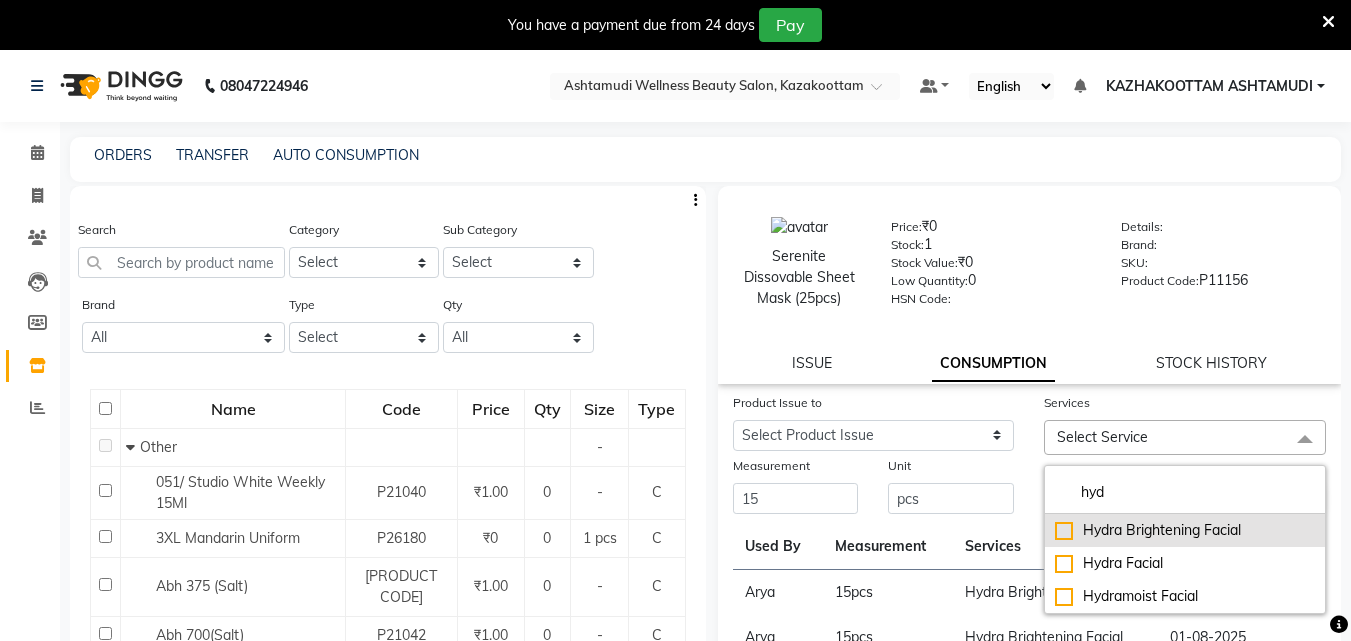 type on "hyd" 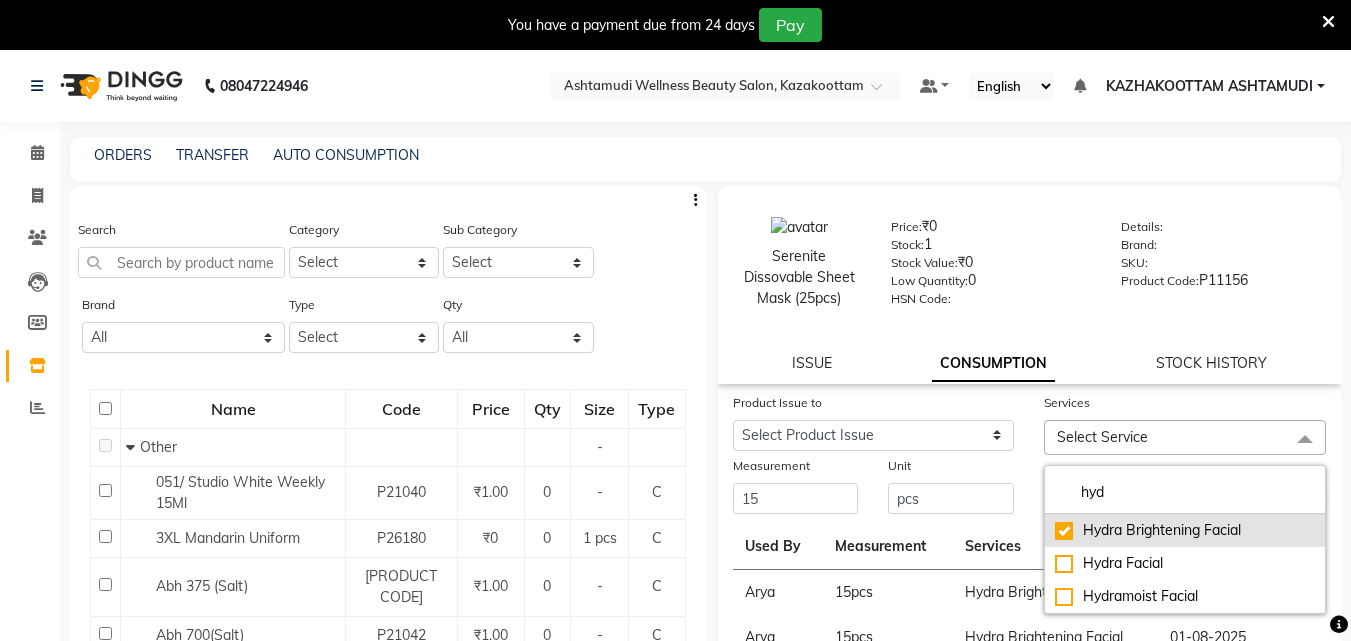 checkbox on "true" 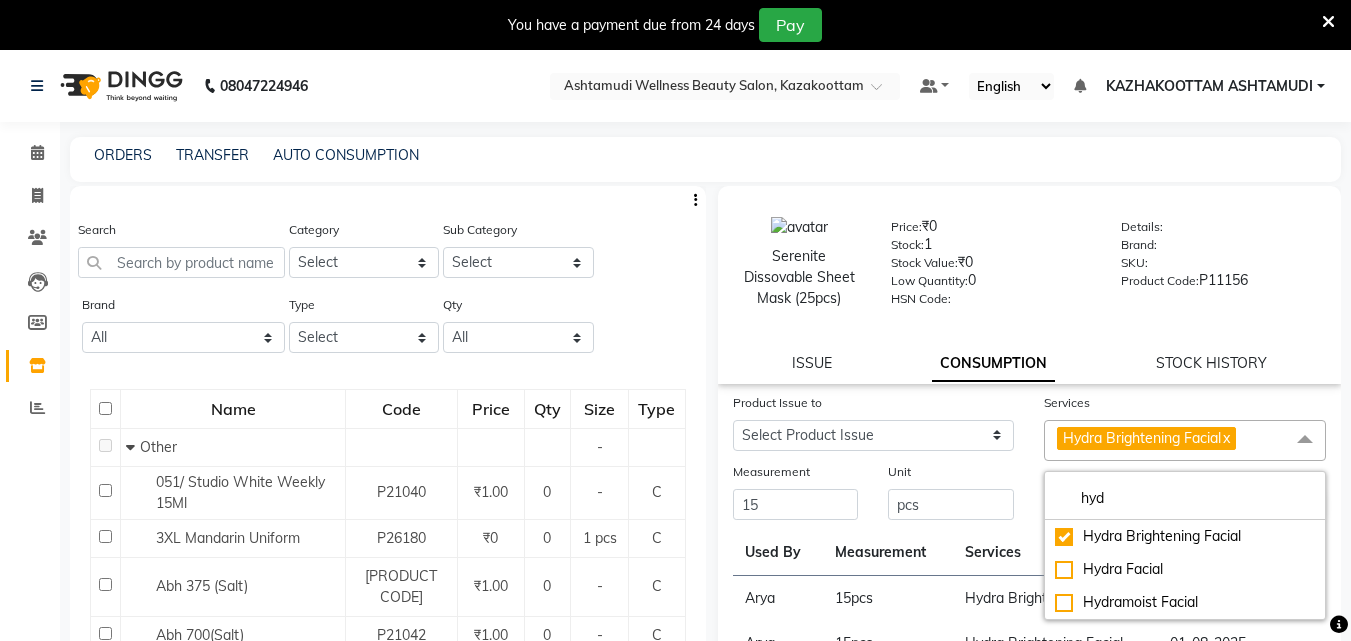 click on "Unit pcs" 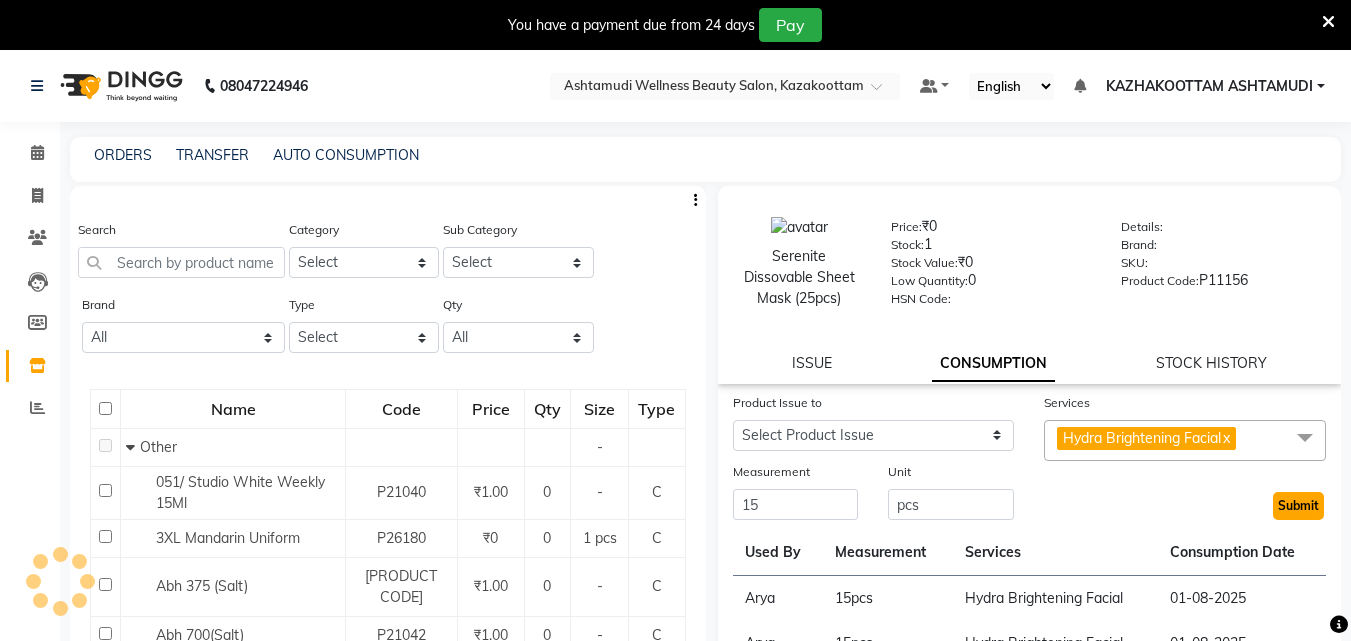 click on "Submit" 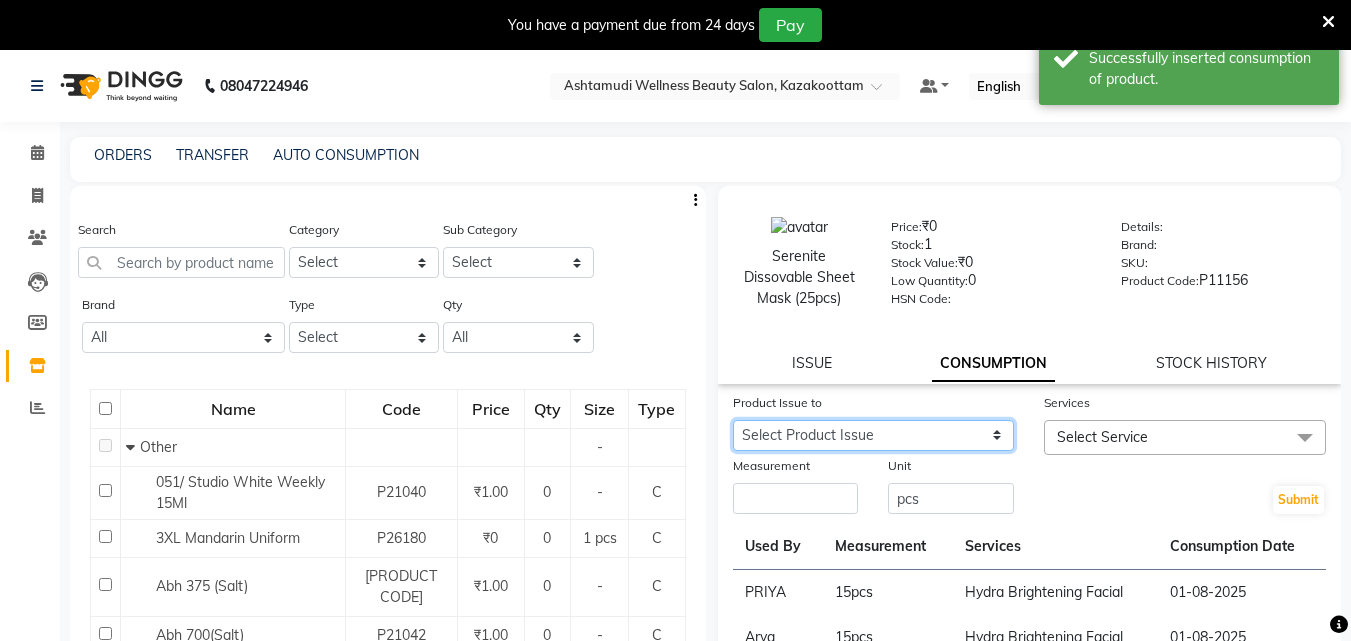 click on "Select Product Issue 2025-07-31, Issued to: ROSNI, Balance: 15 2025-07-16, Issued to: Poornima Gopal, Balance: 15 2025-08-26, Issued to: KRISHNA, Balance: 15 2025-06-15, Issued to: ROSNI, Balance: 15 2025-06-02, Issued to: Poornima Gopal, Balance: 15" 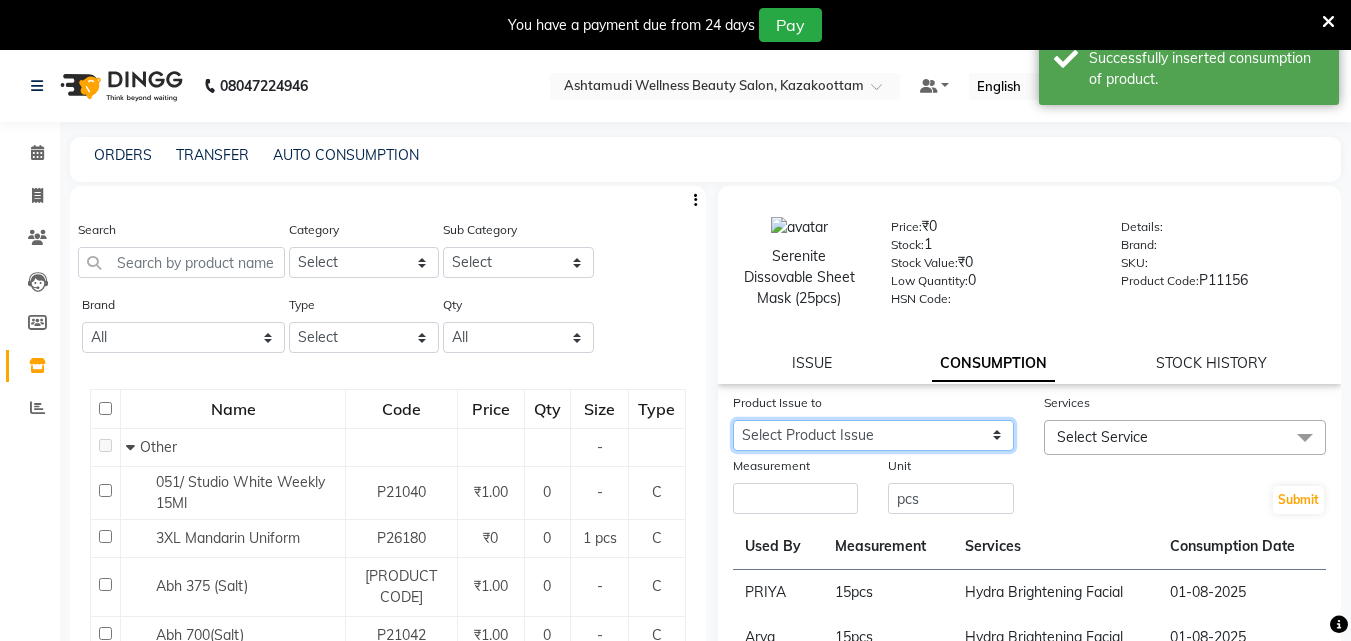 select on "1117722" 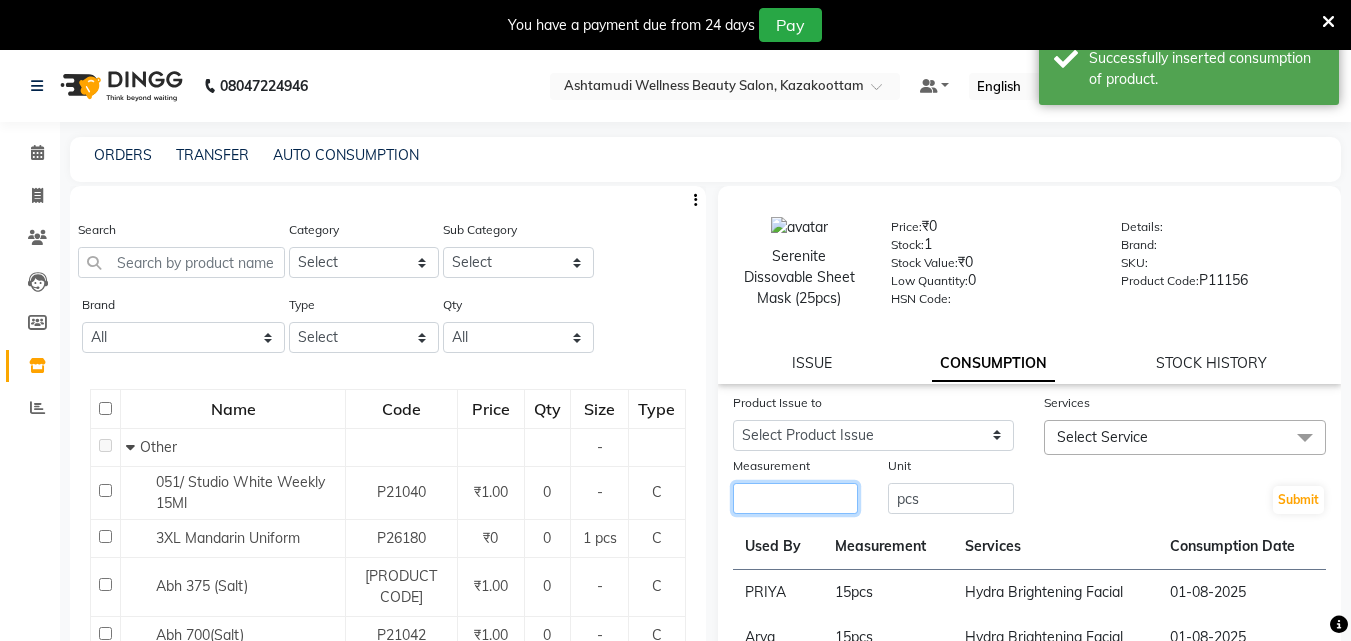 click 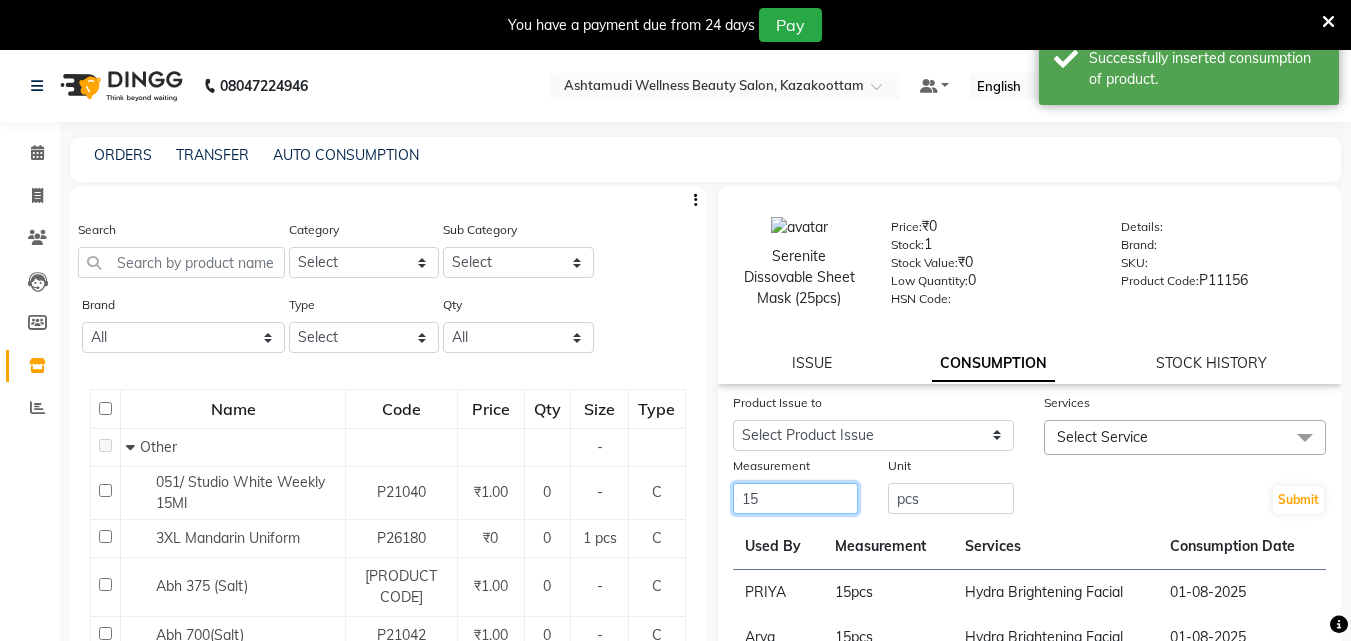 type on "15" 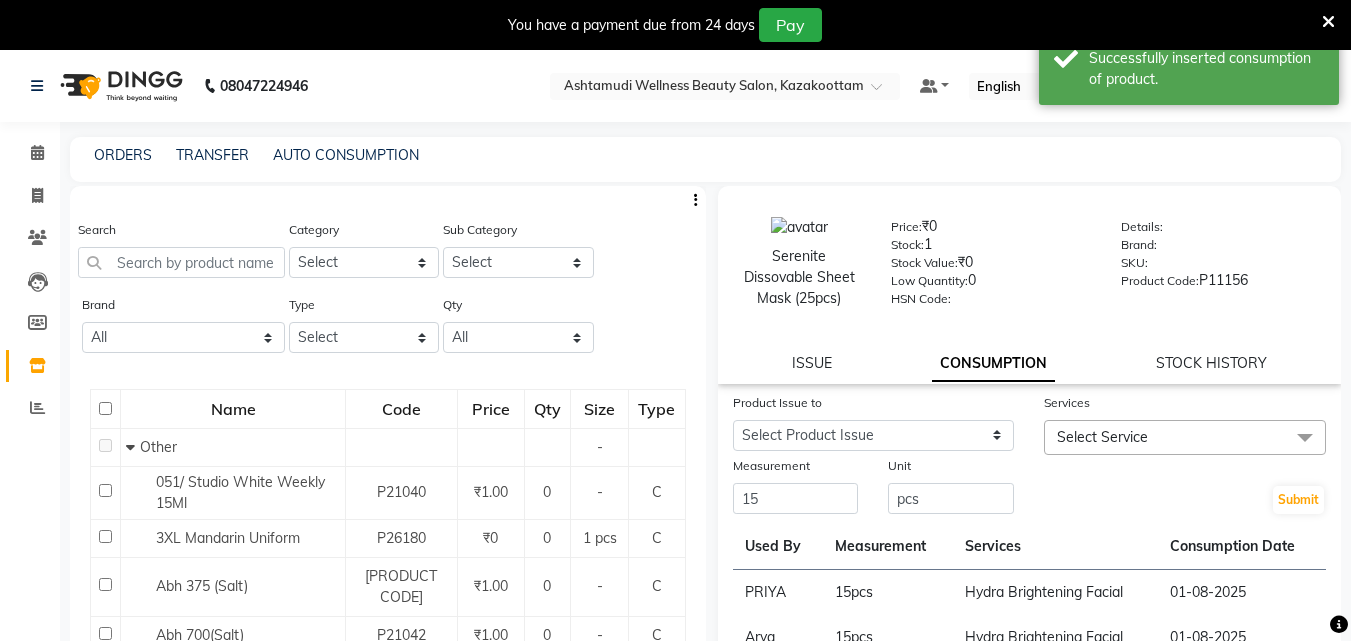 click on "Select Service" 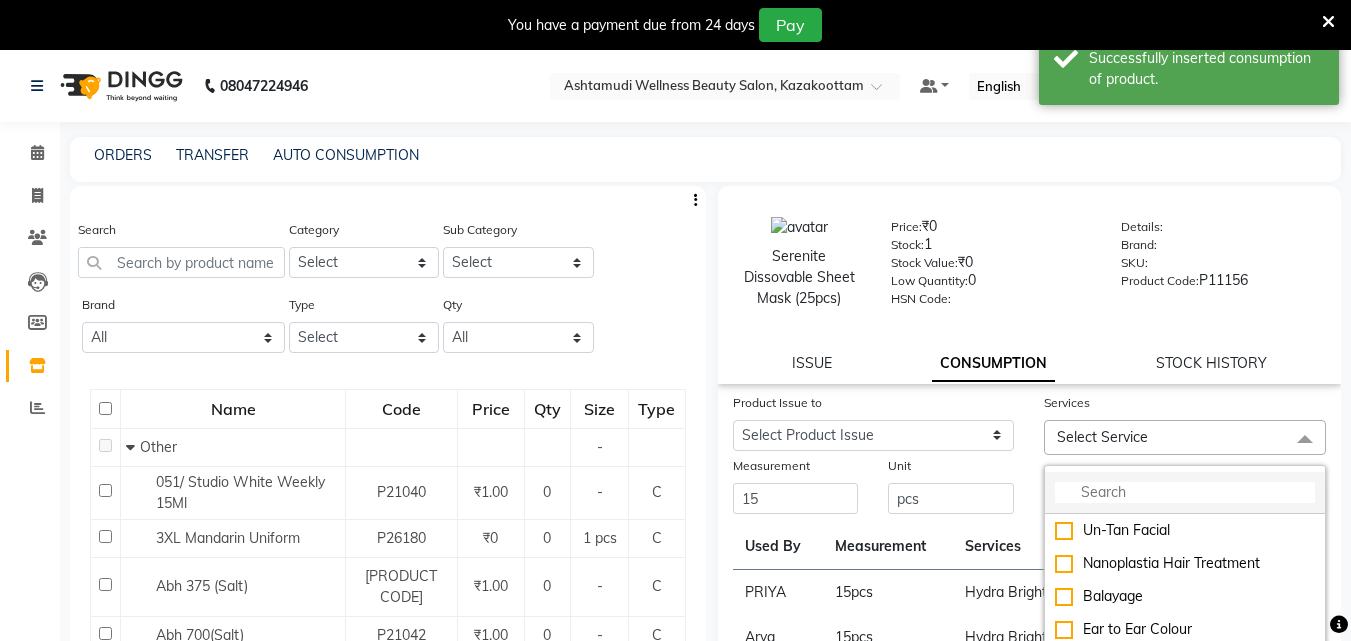 click 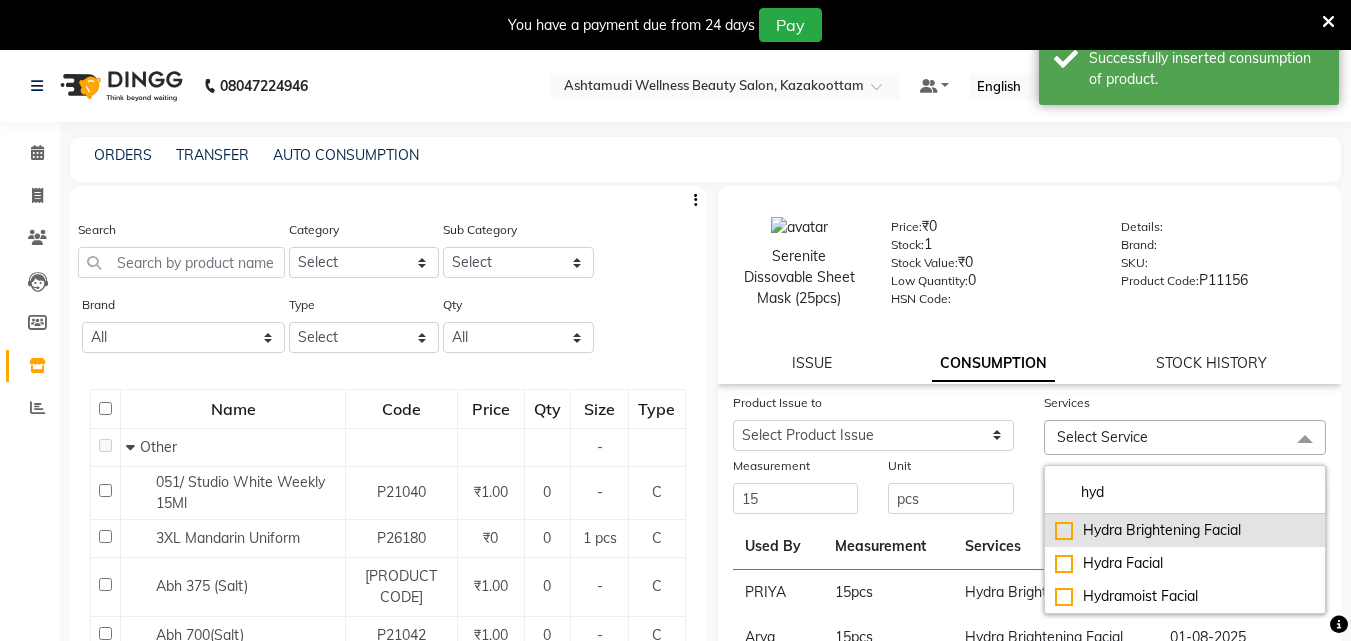 type on "hyd" 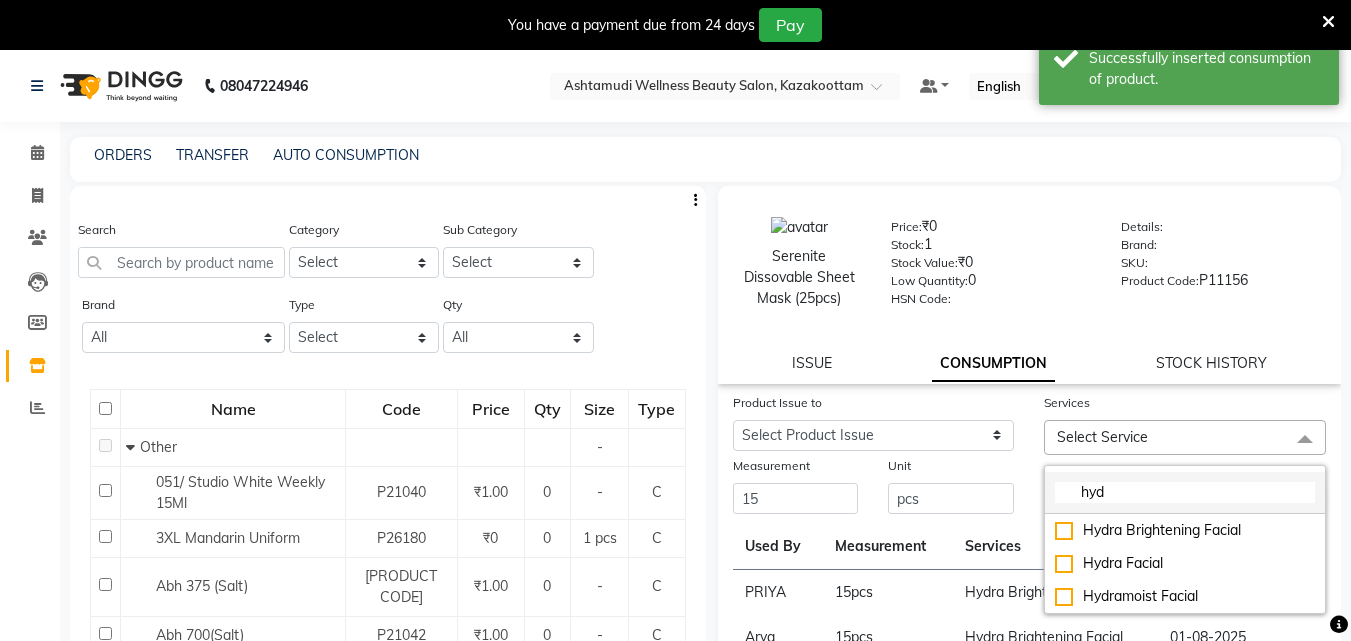 drag, startPoint x: 1059, startPoint y: 531, endPoint x: 1042, endPoint y: 514, distance: 24.04163 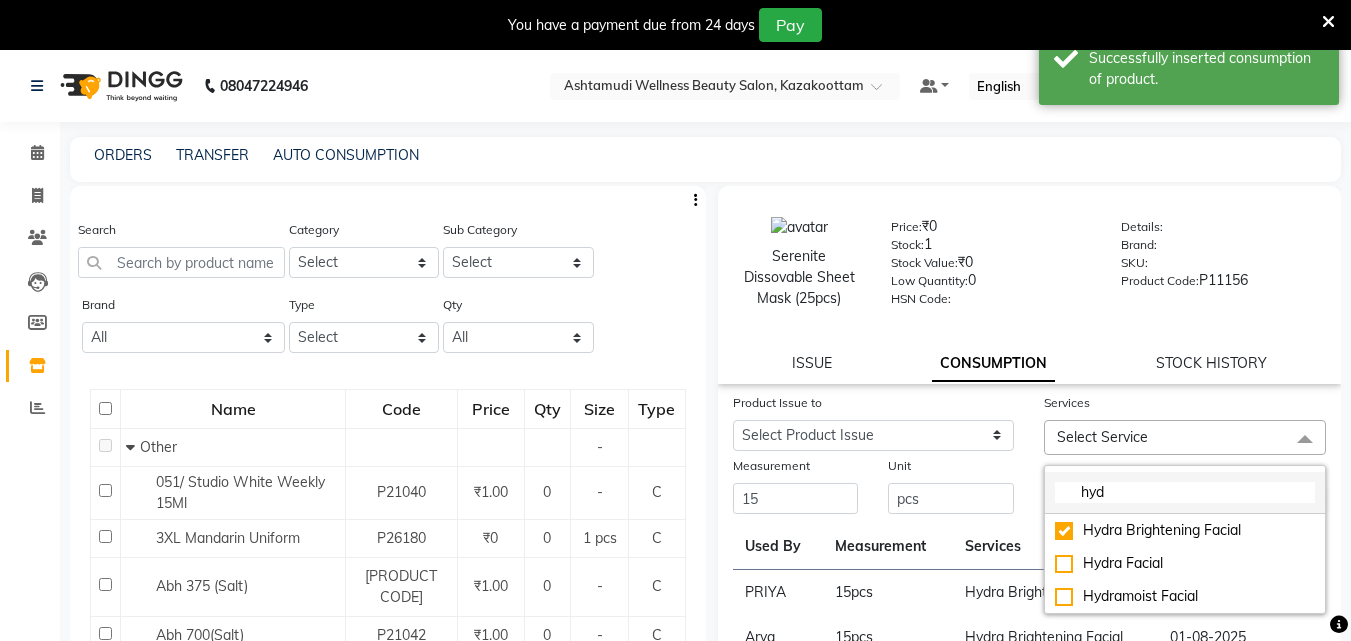 checkbox on "true" 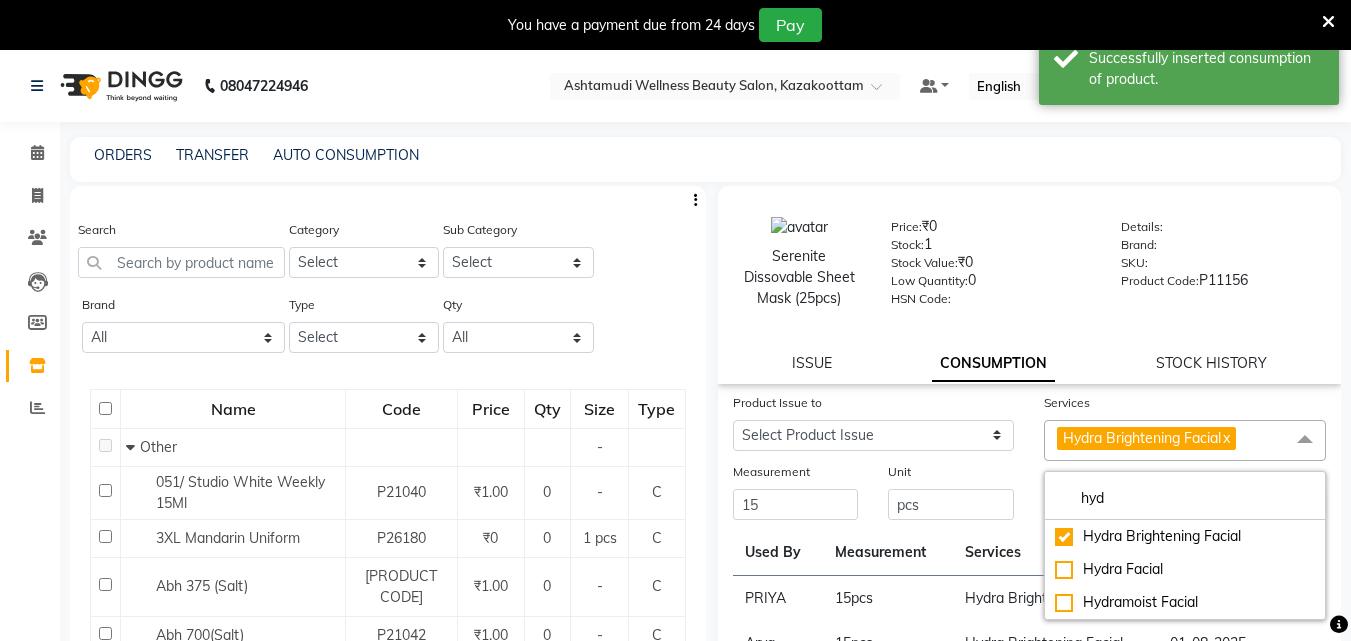 click on "Unit pcs" 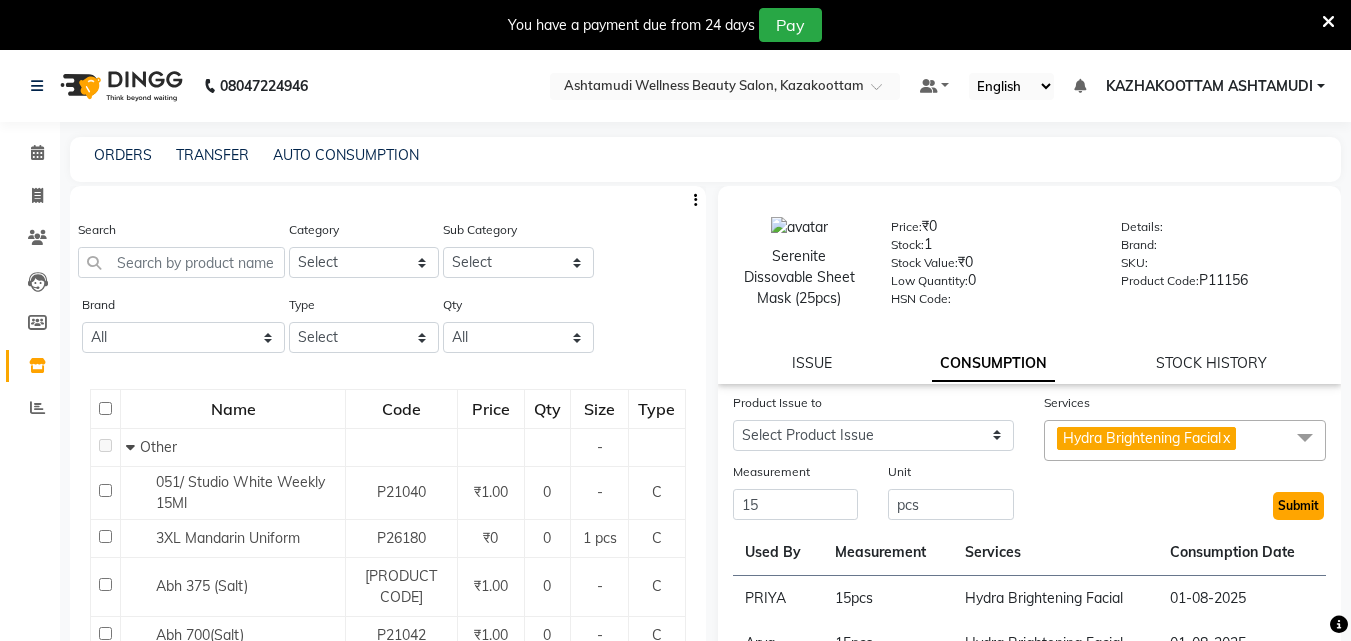 click on "Submit" 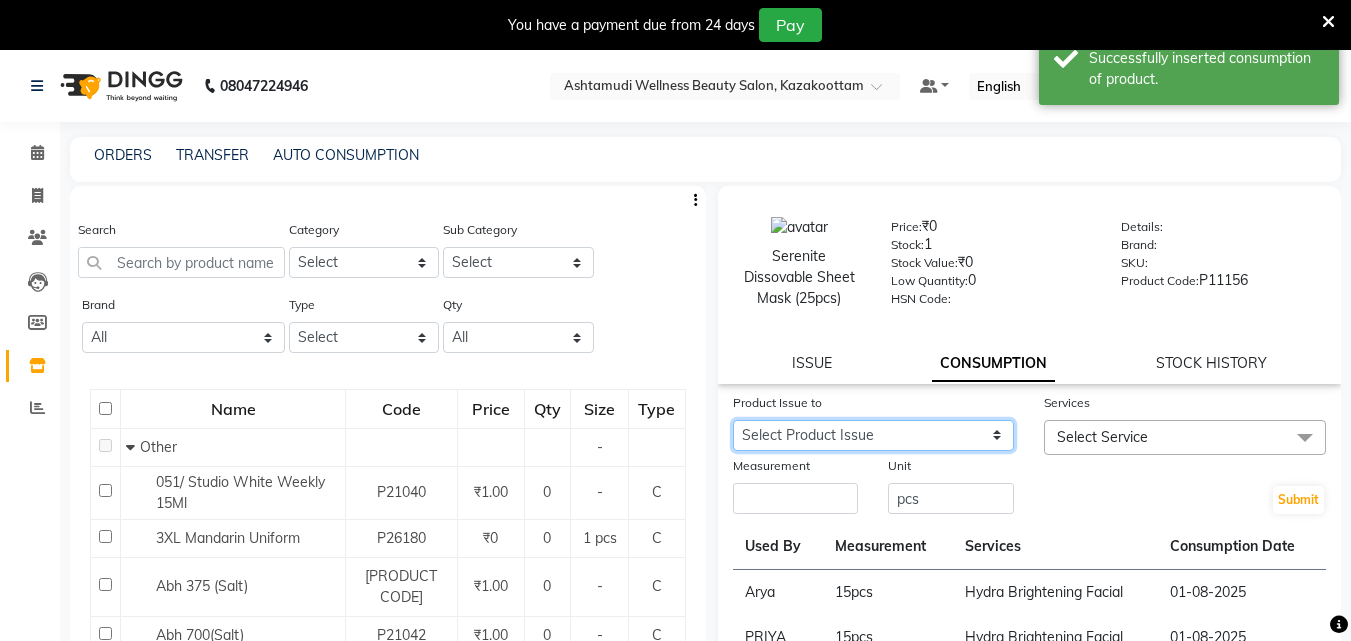 click on "Select Product Issue 2025-07-31, Issued to: ROSNI, Balance: 15 2025-07-16, Issued to: Poornima Gopal, Balance: 15 2025-08-26, Issued to: KRISHNA, Balance: 15 2025-06-15, Issued to: ROSNI, Balance: 15" 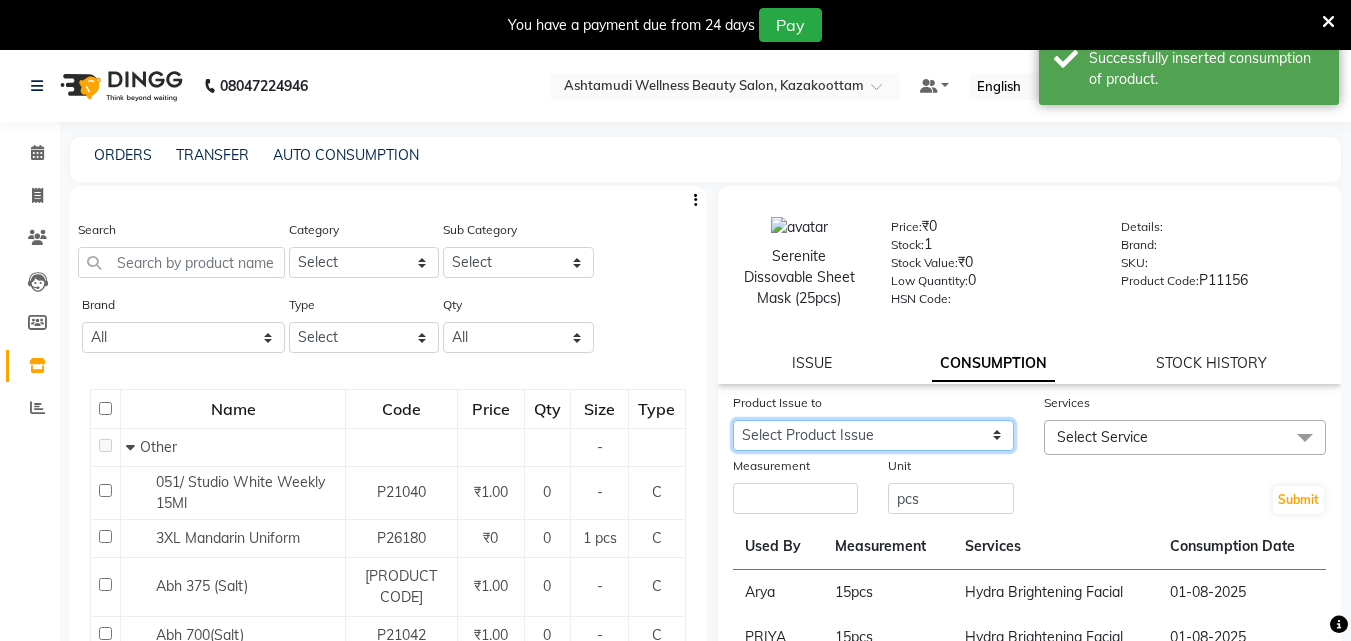 select on "1117724" 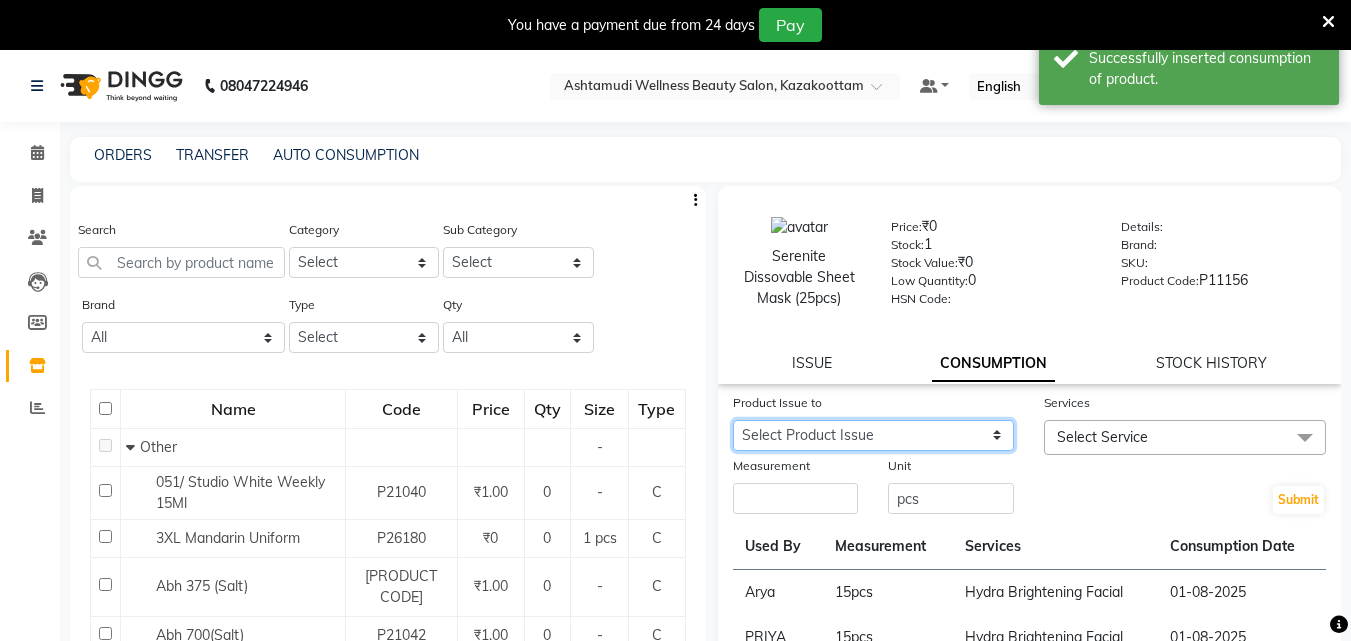 click on "Select Product Issue 2025-07-31, Issued to: ROSNI, Balance: 15 2025-07-16, Issued to: Poornima Gopal, Balance: 15 2025-08-26, Issued to: KRISHNA, Balance: 15 2025-06-15, Issued to: ROSNI, Balance: 15" 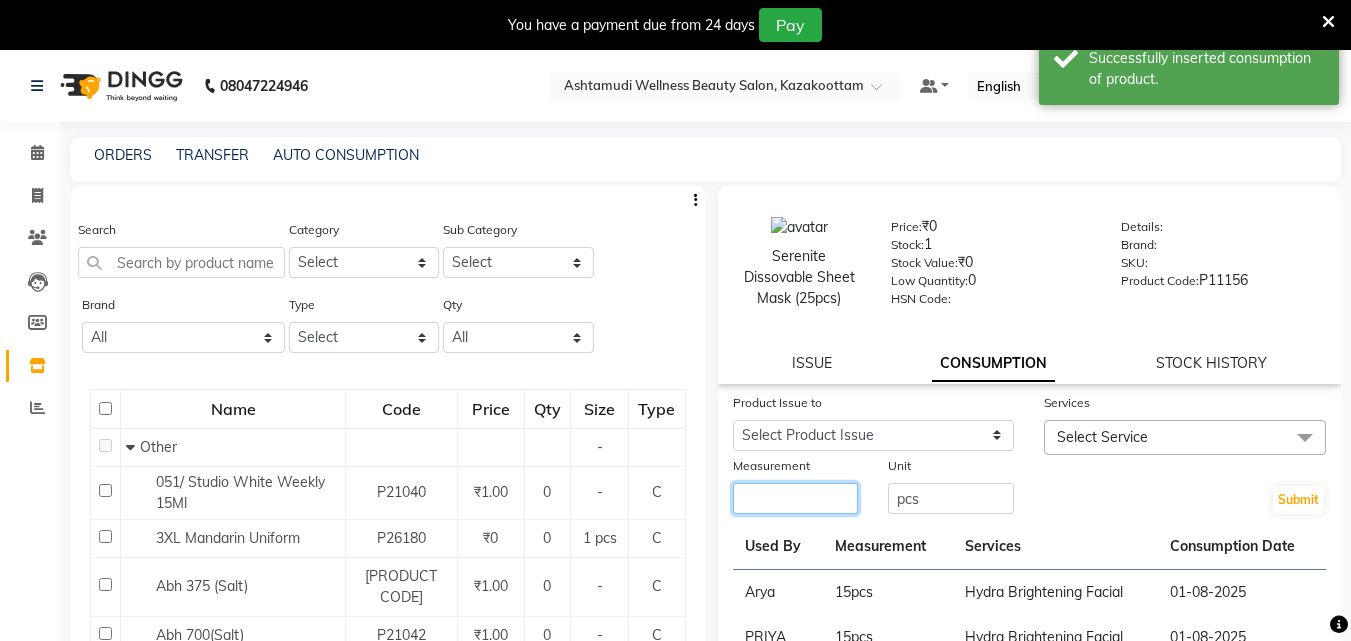 click 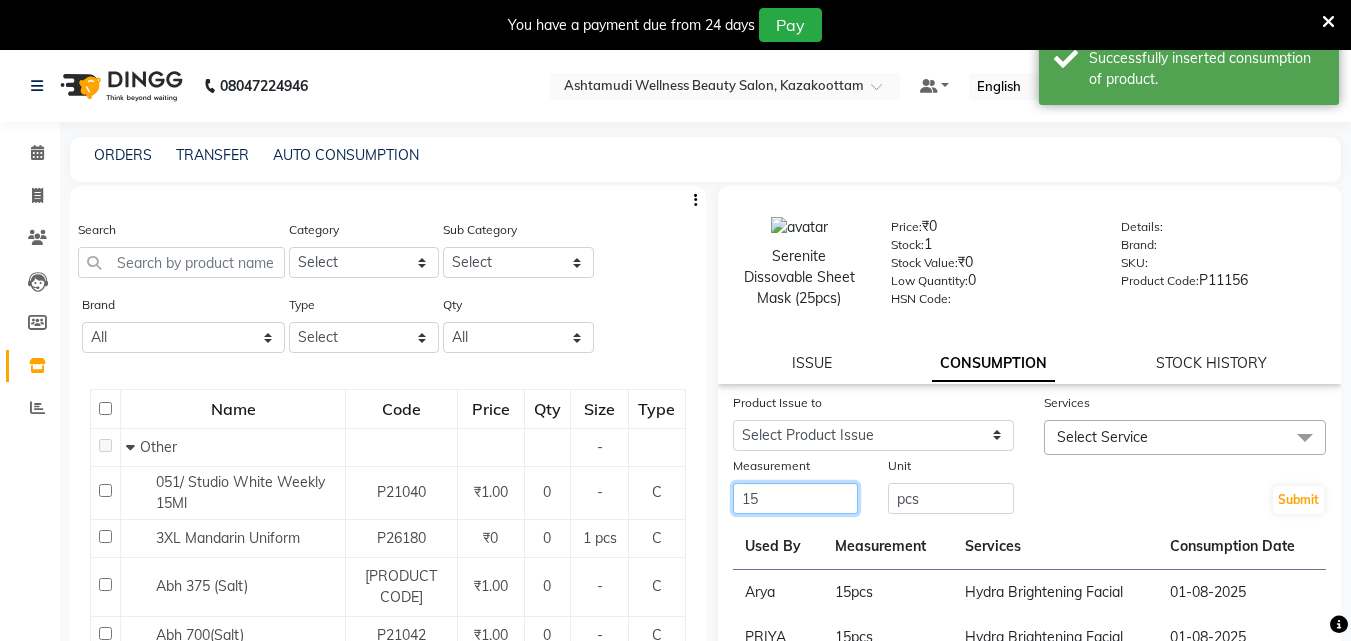 type on "15" 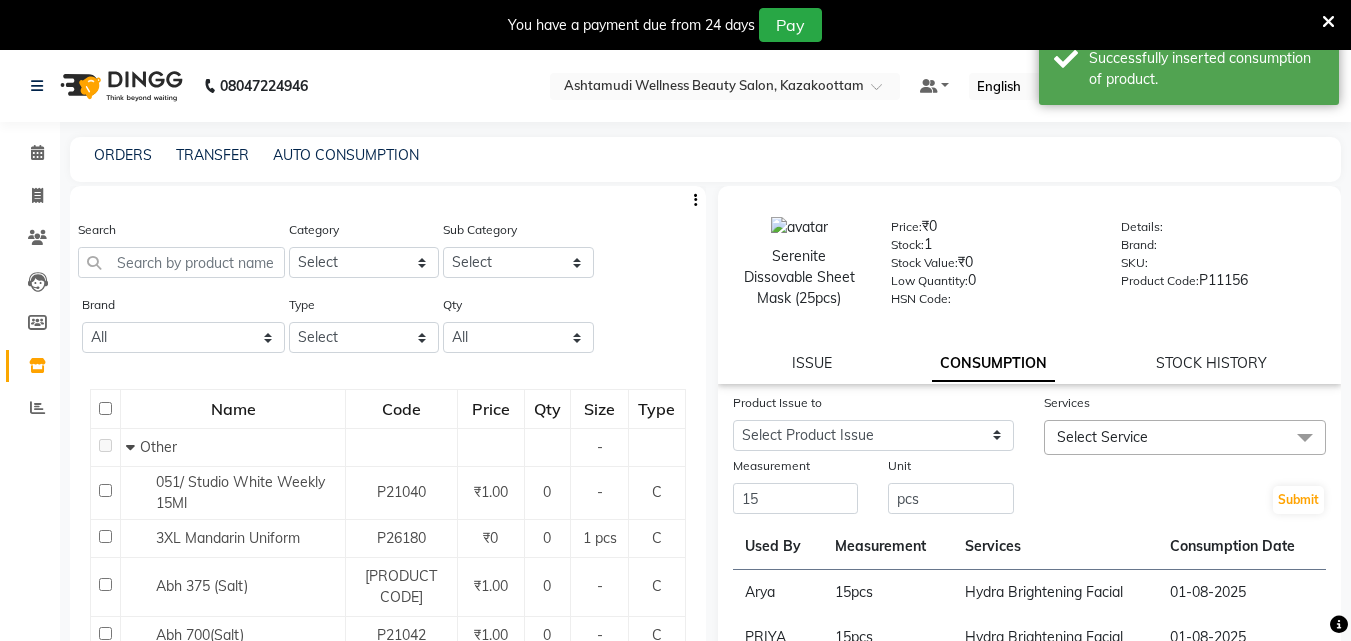 click on "Select Service" 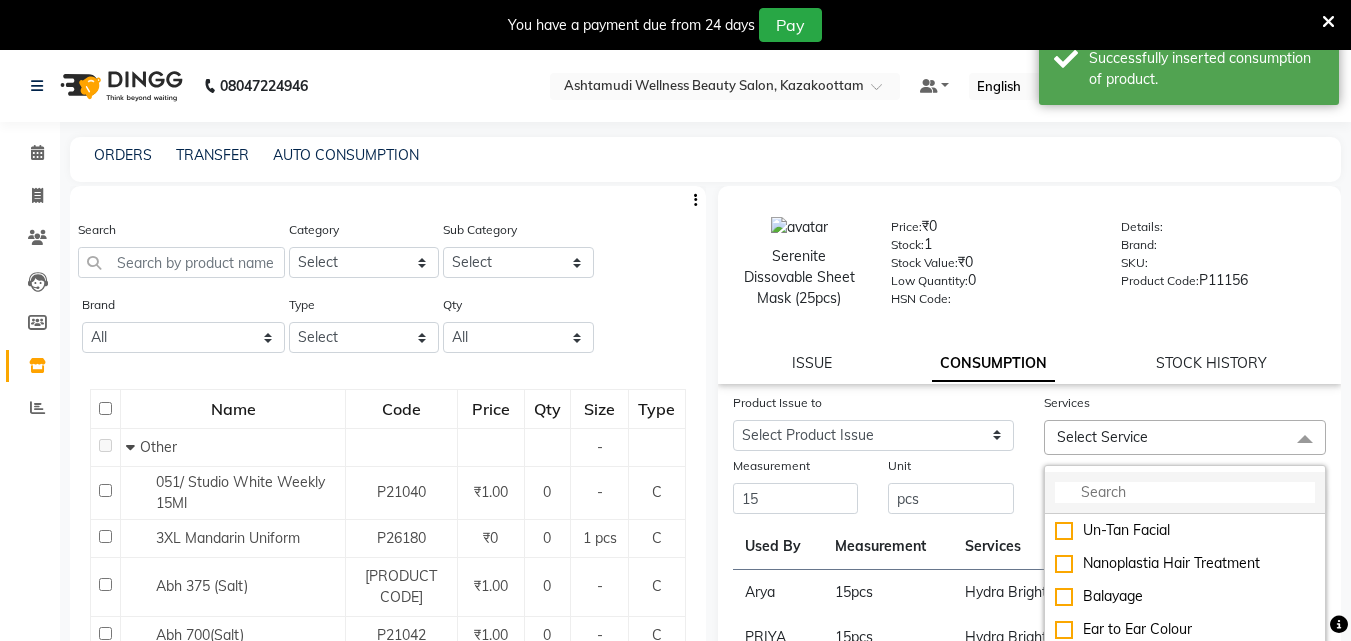 click 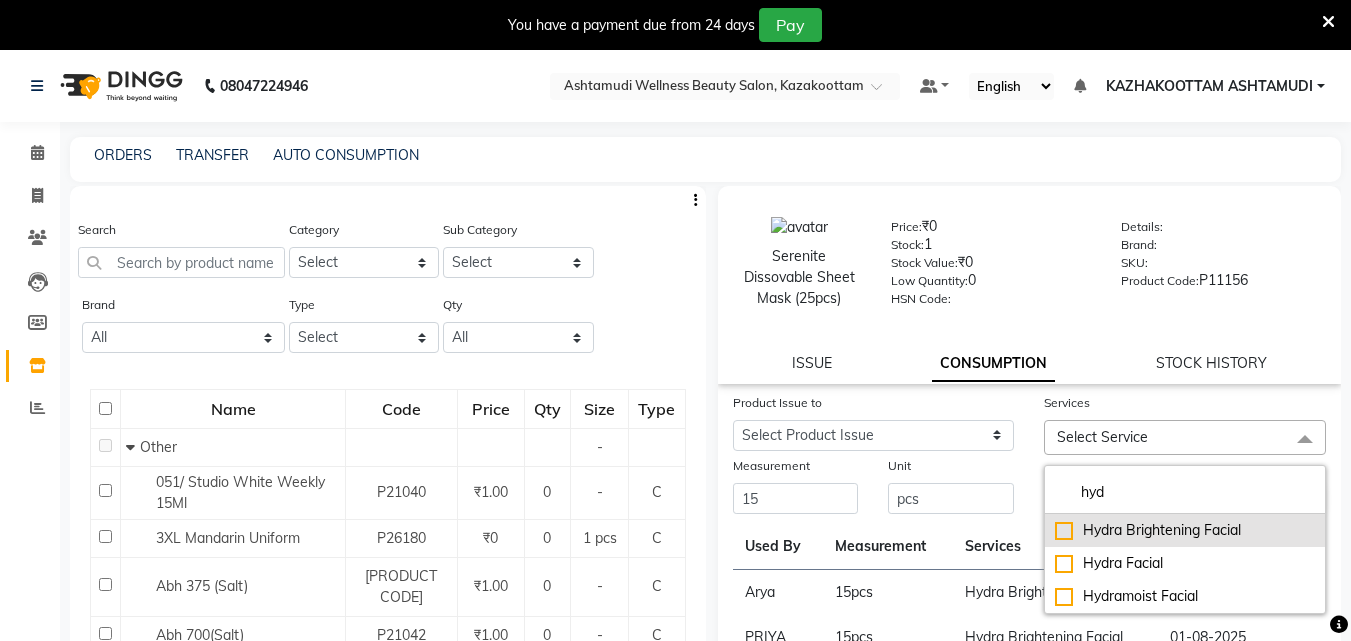 type on "hyd" 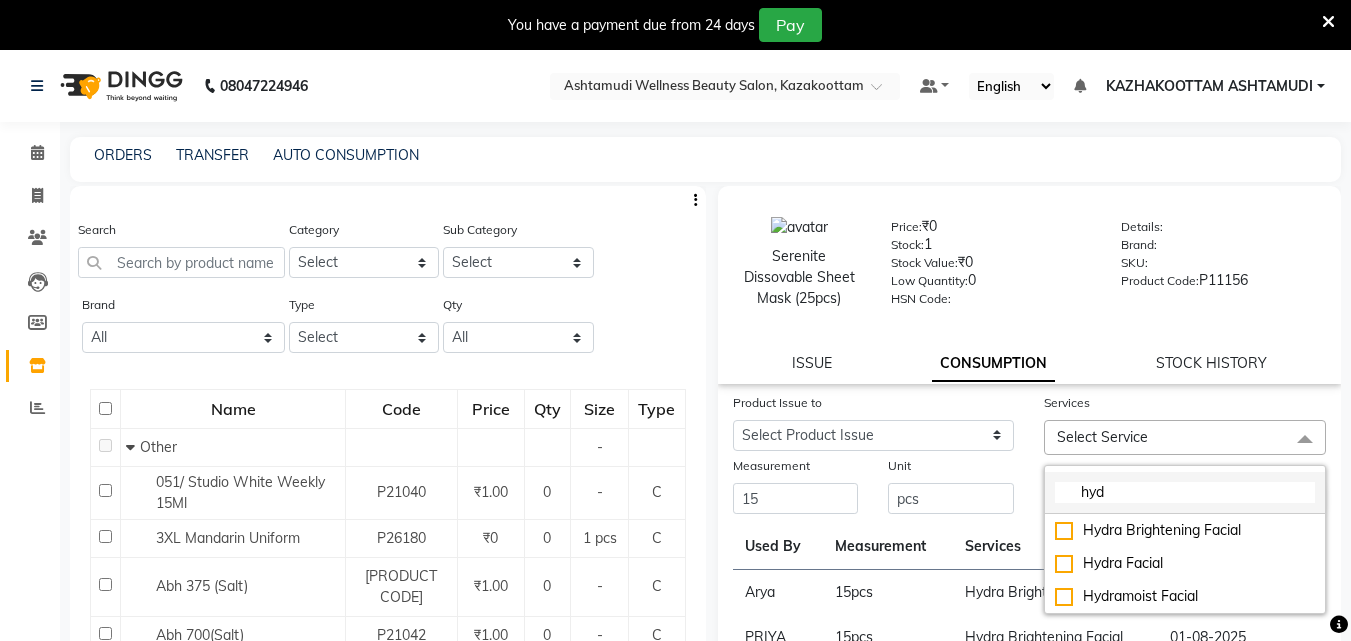 drag, startPoint x: 1056, startPoint y: 533, endPoint x: 1041, endPoint y: 510, distance: 27.45906 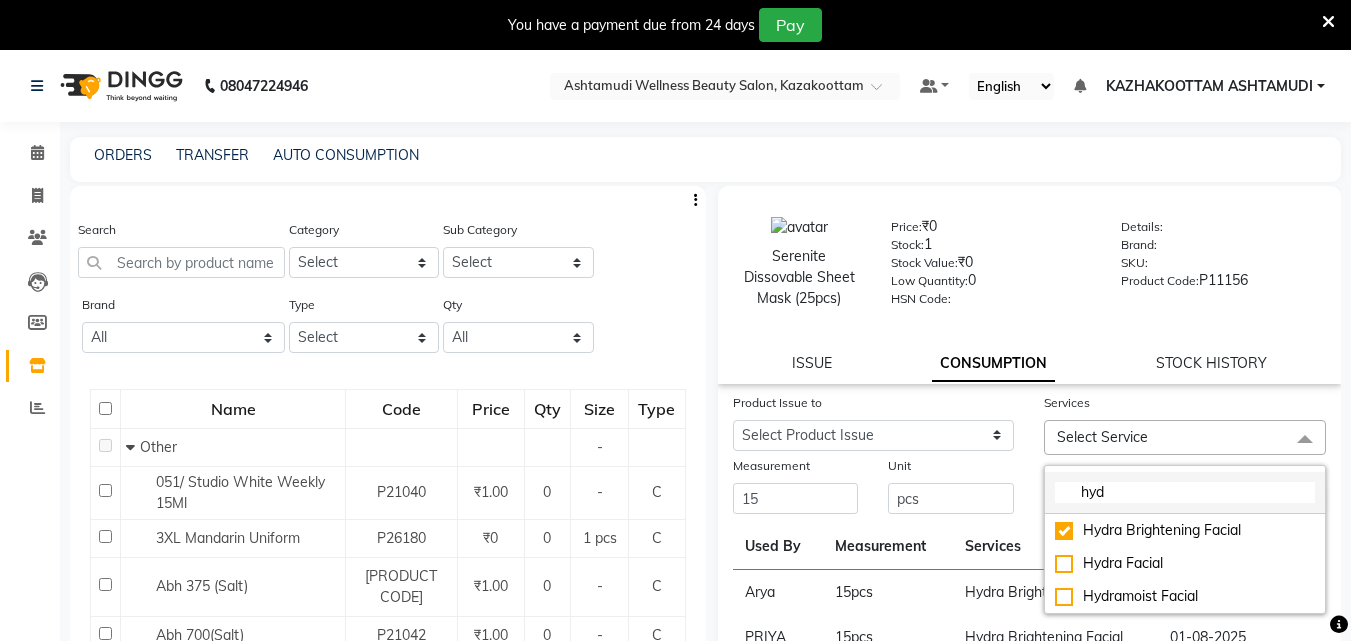 checkbox on "true" 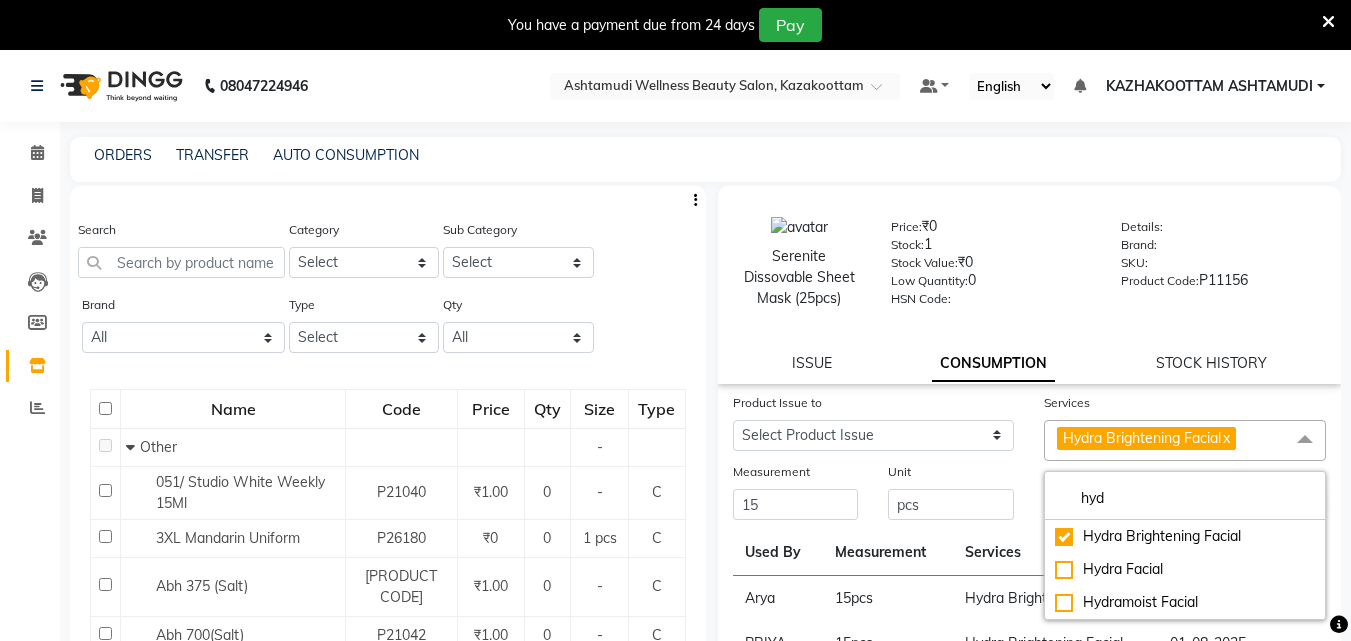 click on "Unit pcs" 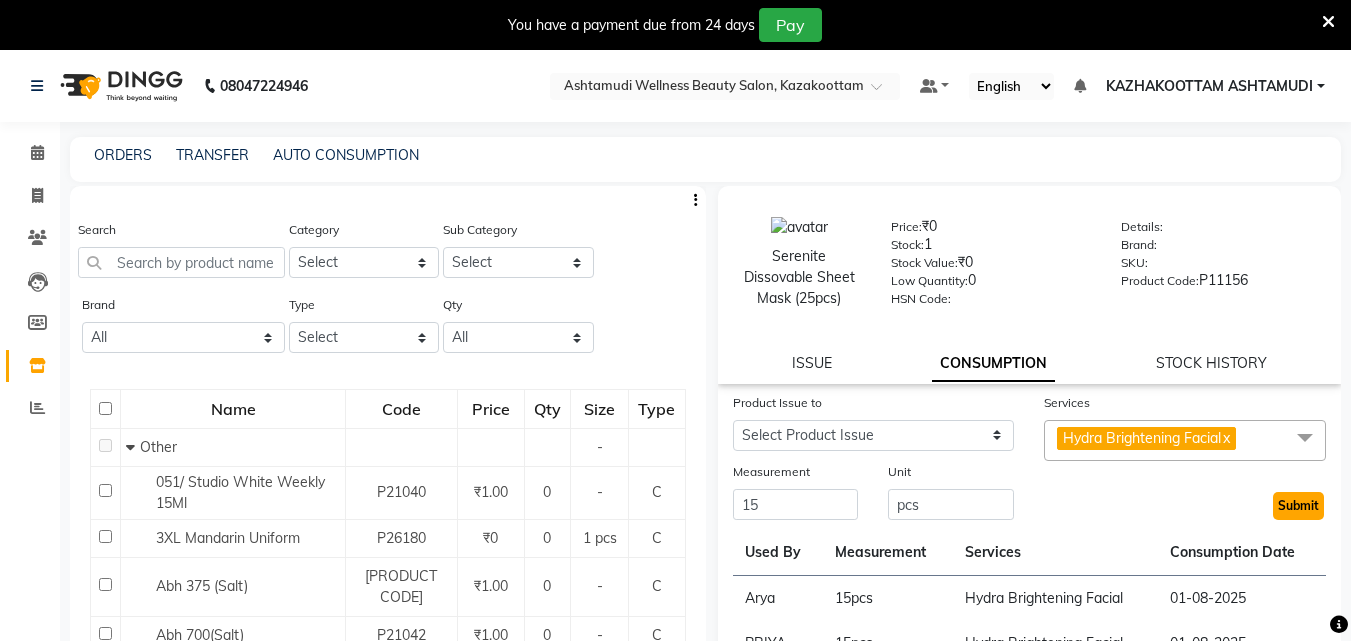 click on "Submit" 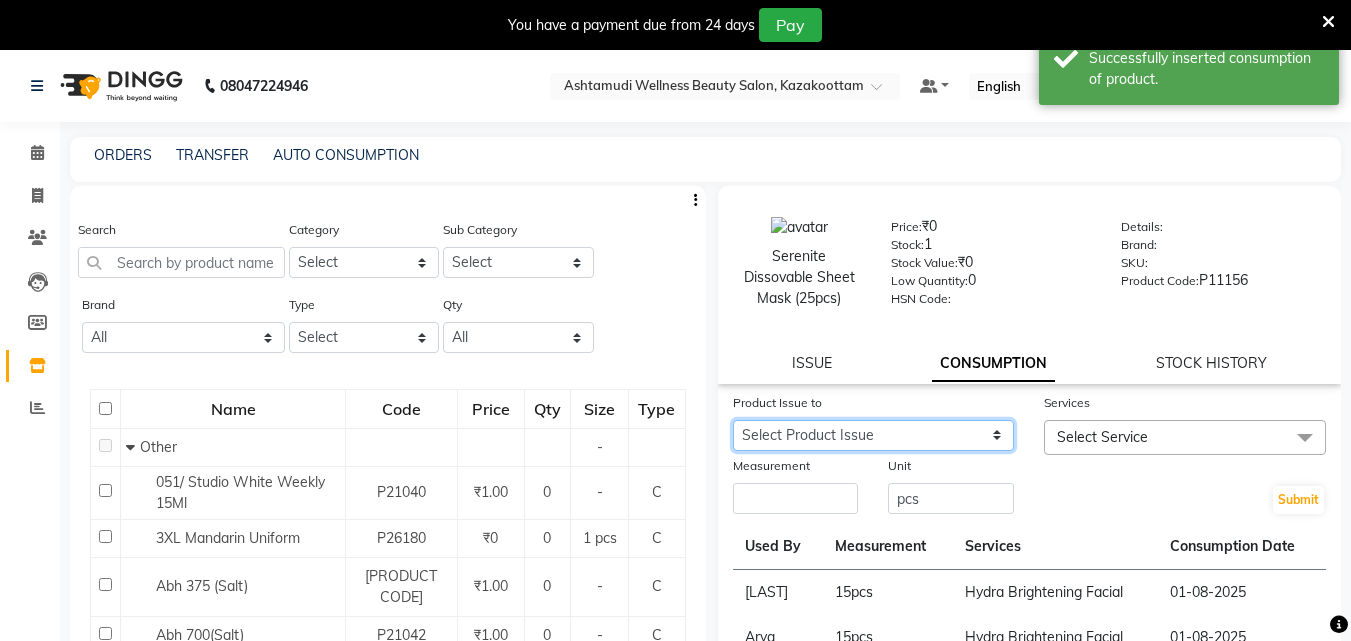 click on "Select Product Issue 2025-07-31, Issued to: ROSNI, Balance: 15 2025-07-16, Issued to: Poornima Gopal, Balance: 15 2025-08-26, Issued to: KRISHNA, Balance: 15" 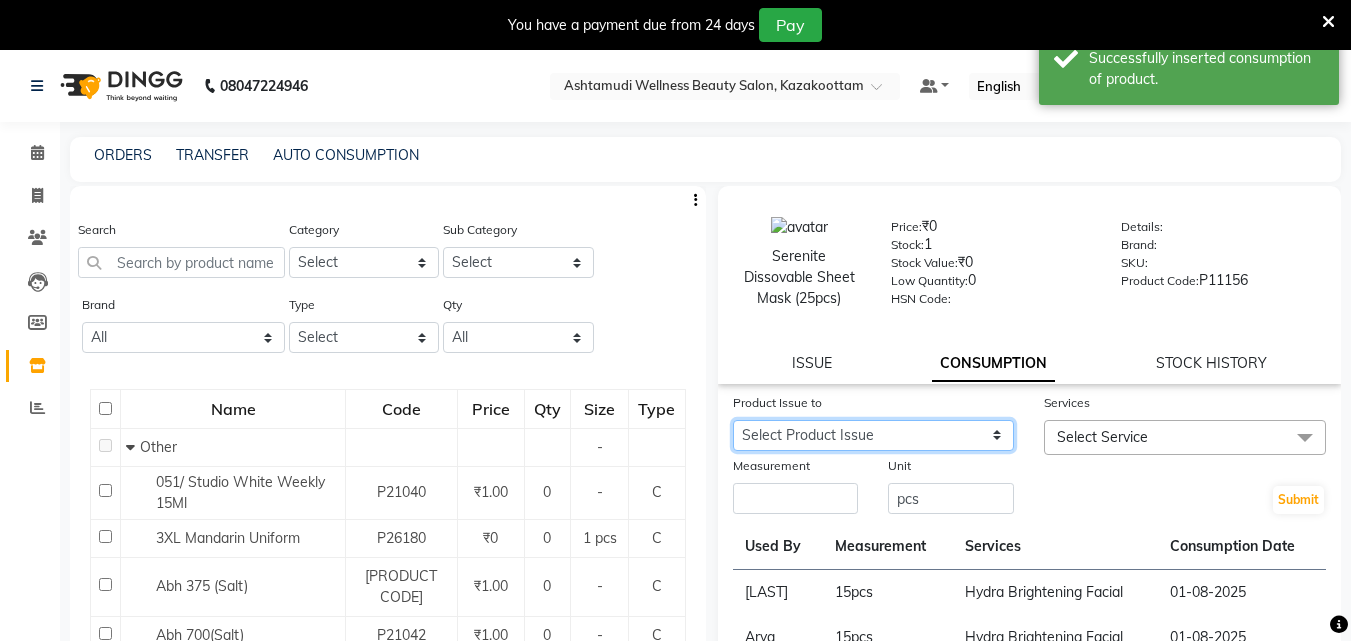 click on "Select Product Issue 2025-07-31, Issued to: ROSNI, Balance: 15 2025-07-16, Issued to: Poornima Gopal, Balance: 15 2025-08-26, Issued to: KRISHNA, Balance: 15" 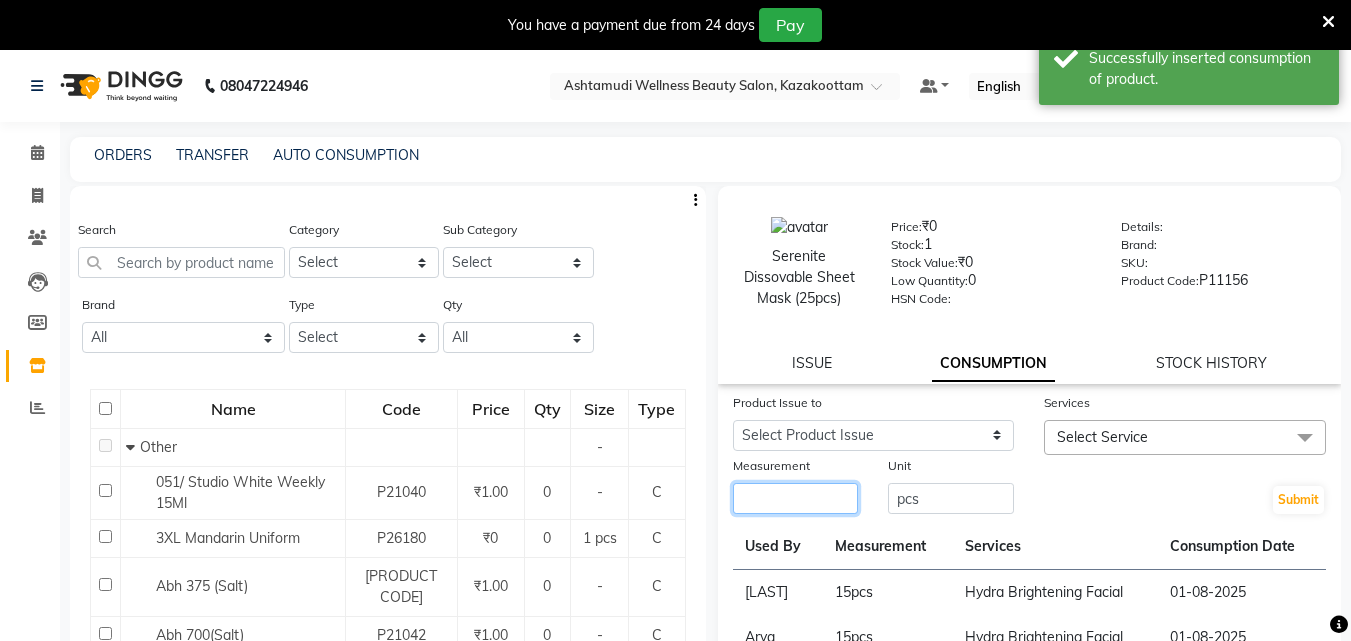click 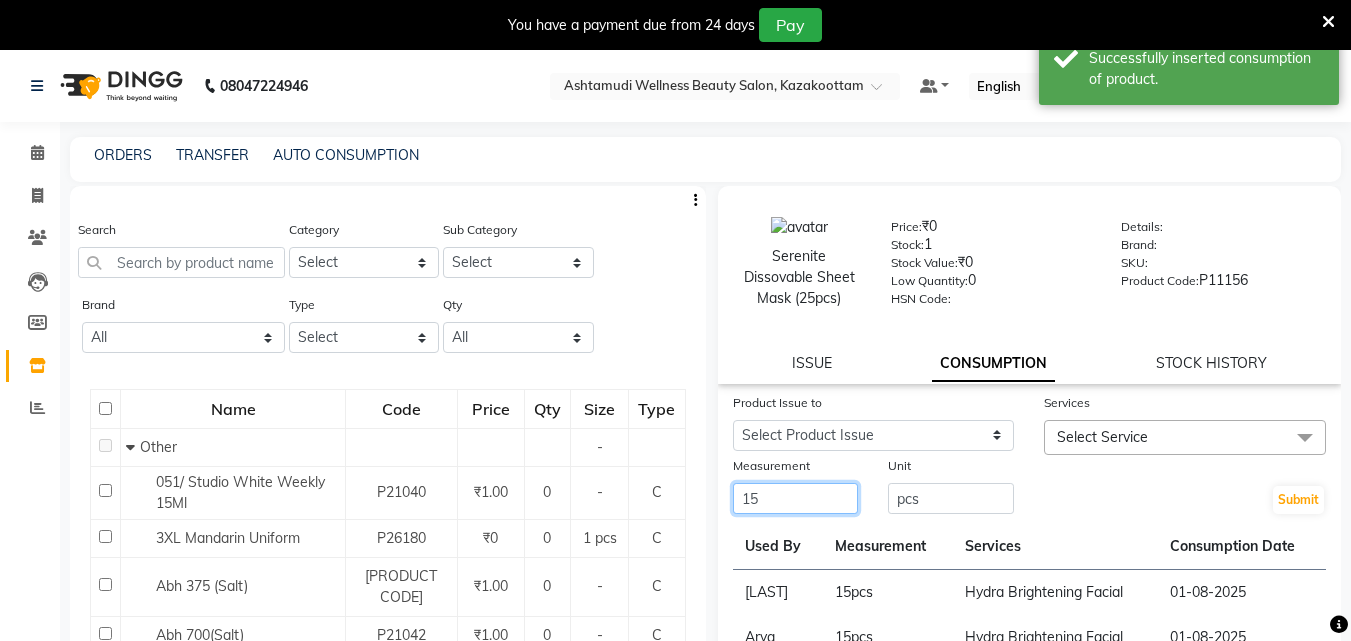 type on "15" 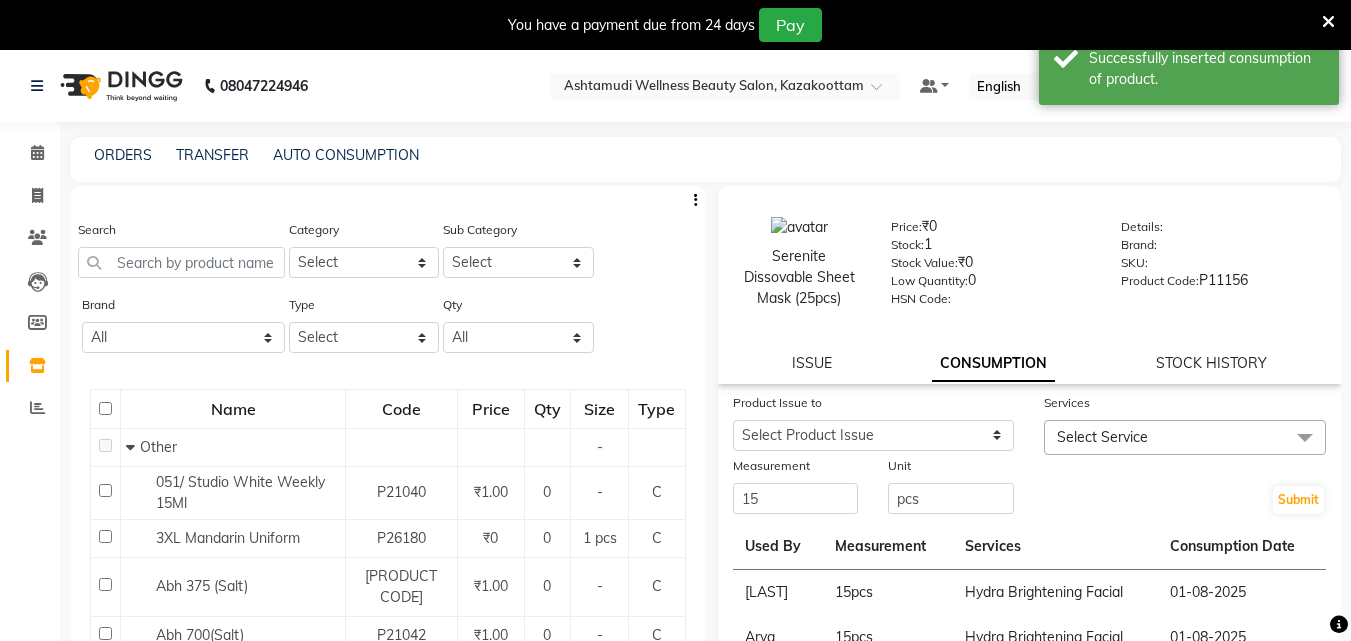click on "Select Service" 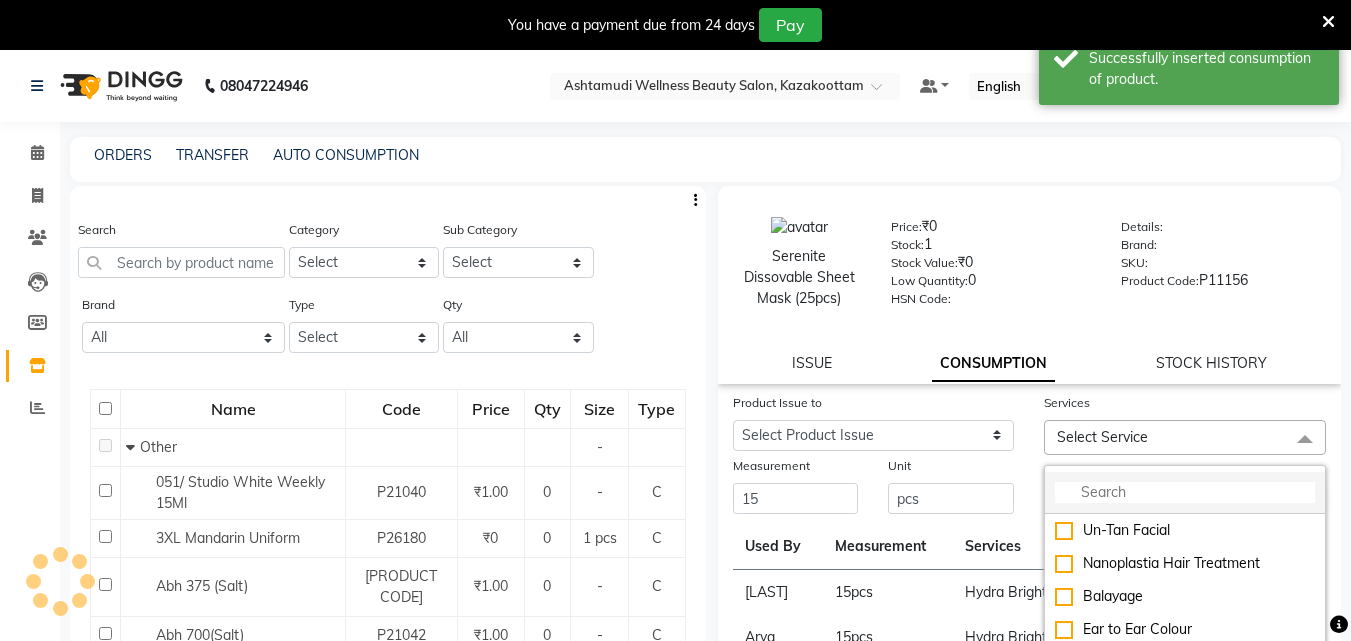 click 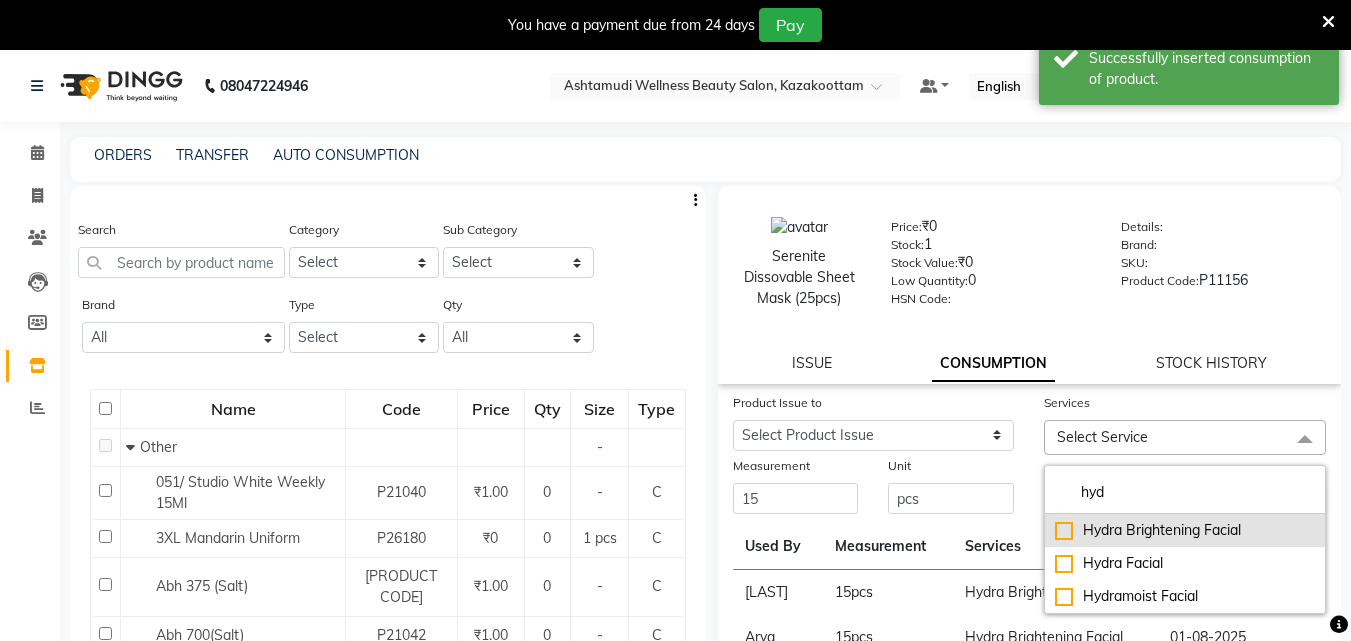 type on "hyd" 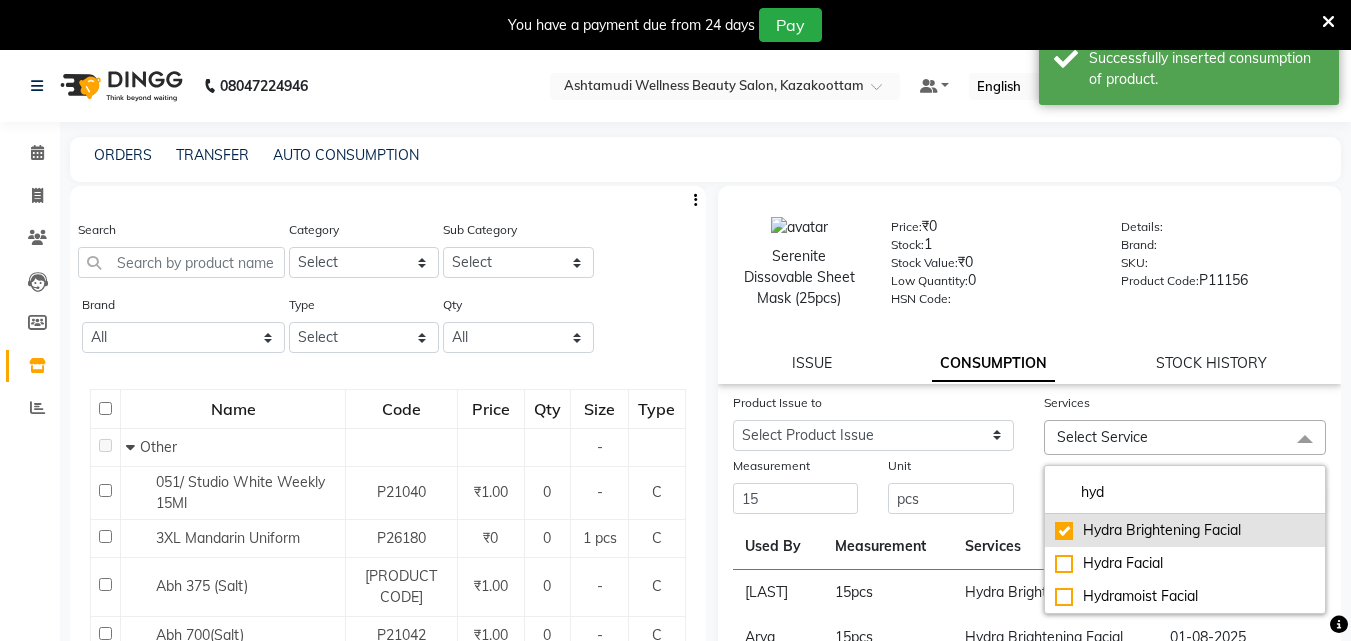 checkbox on "true" 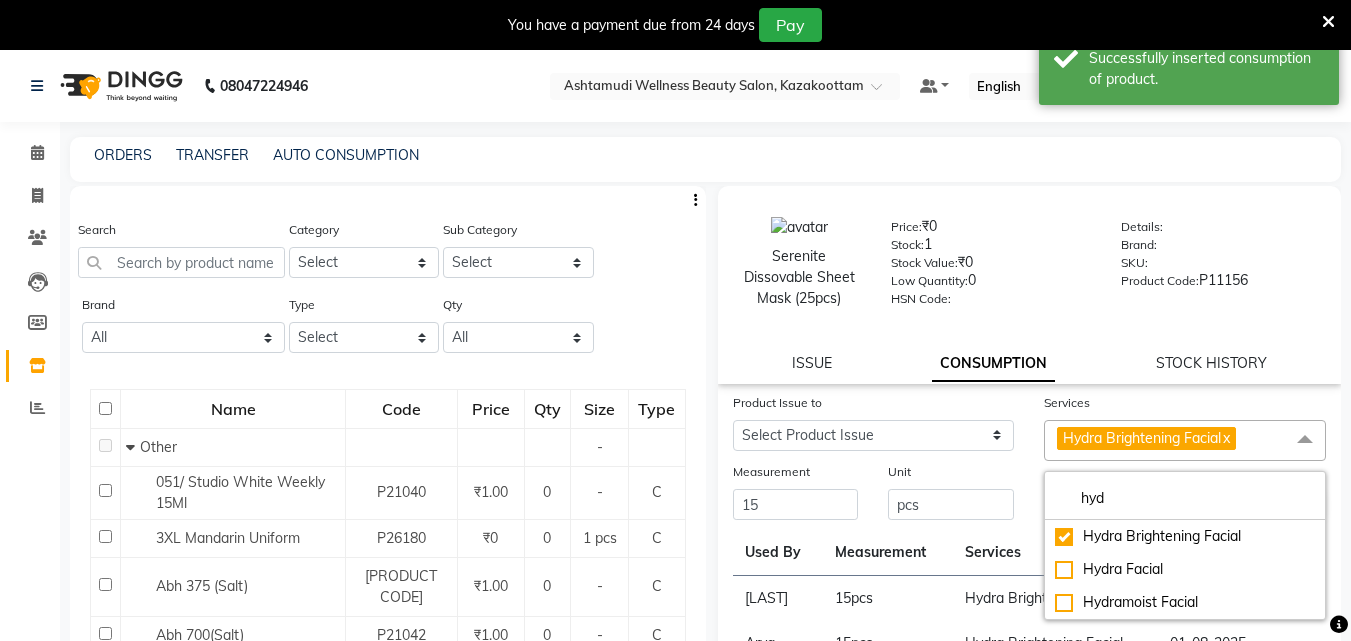 click on "Unit pcs" 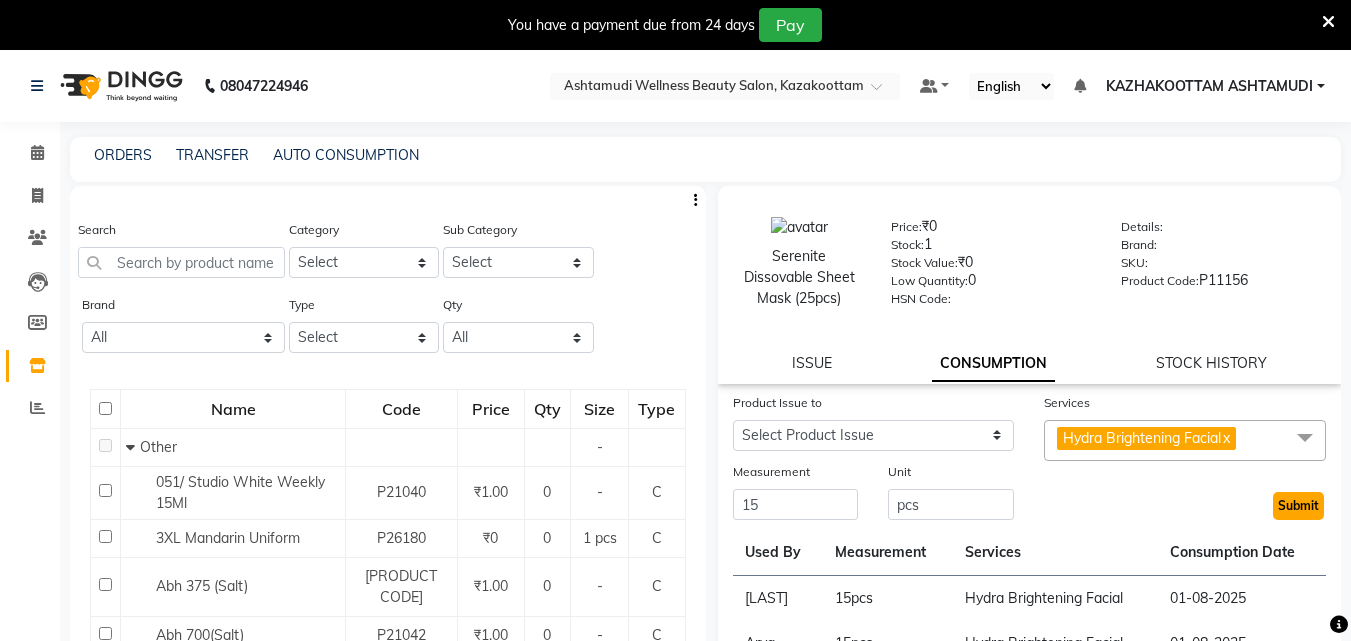 click on "Submit" 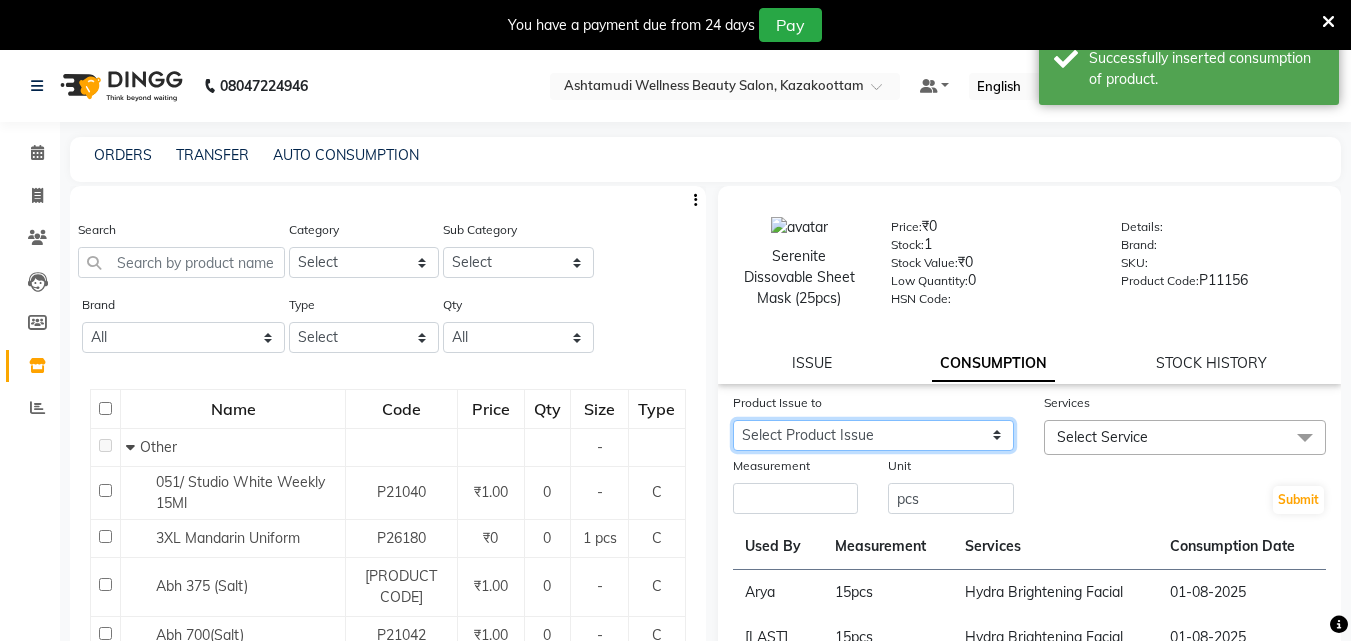 click on "Select Product Issue 2025-07-31, Issued to: ROSNI, Balance: 15 2025-07-16, Issued to: Poornima Gopal, Balance: 15" 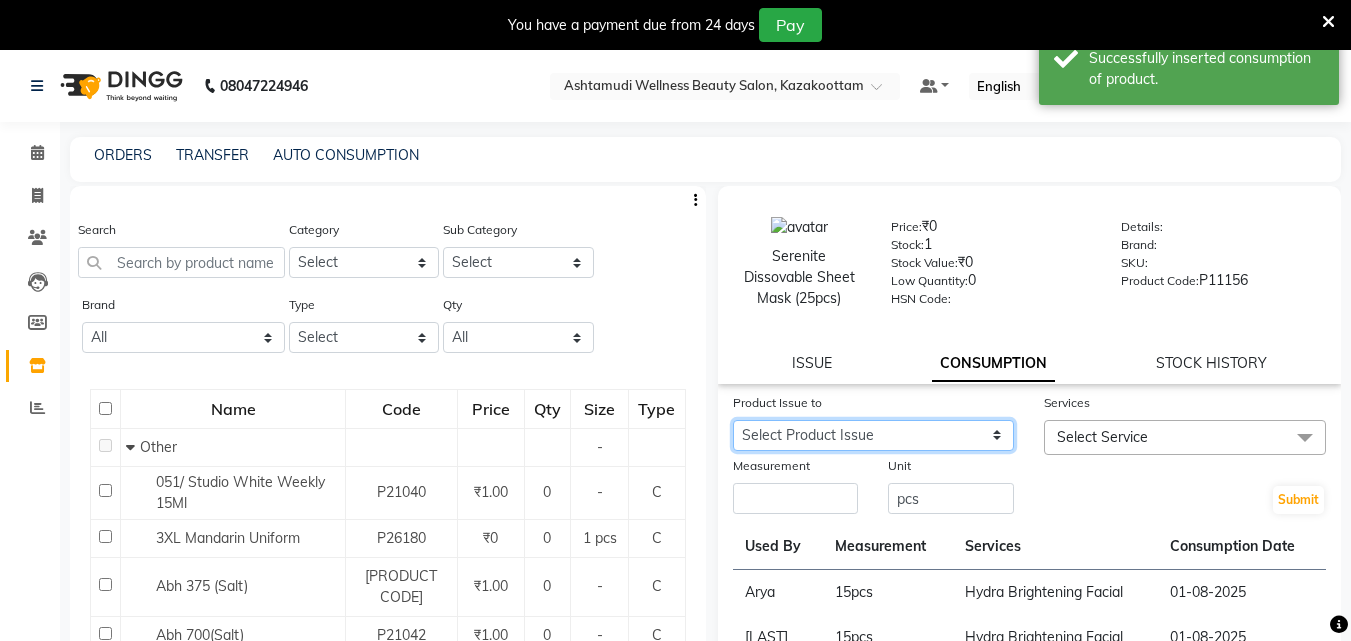 select on "1117729" 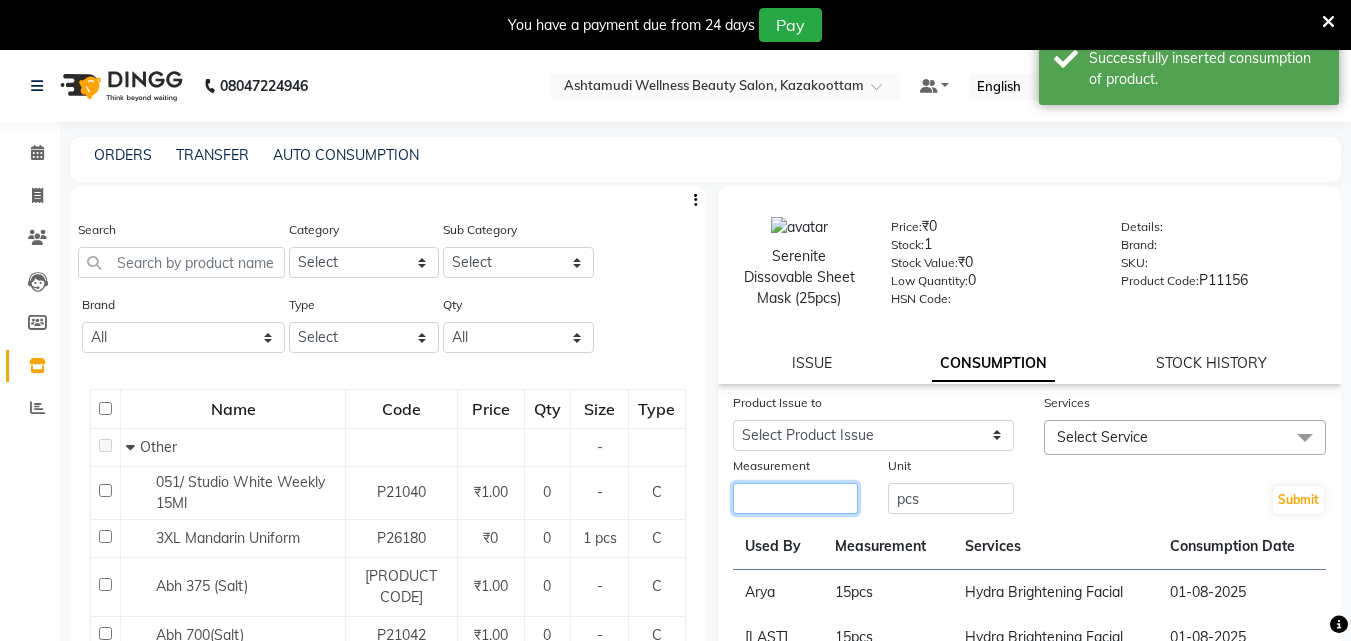 click 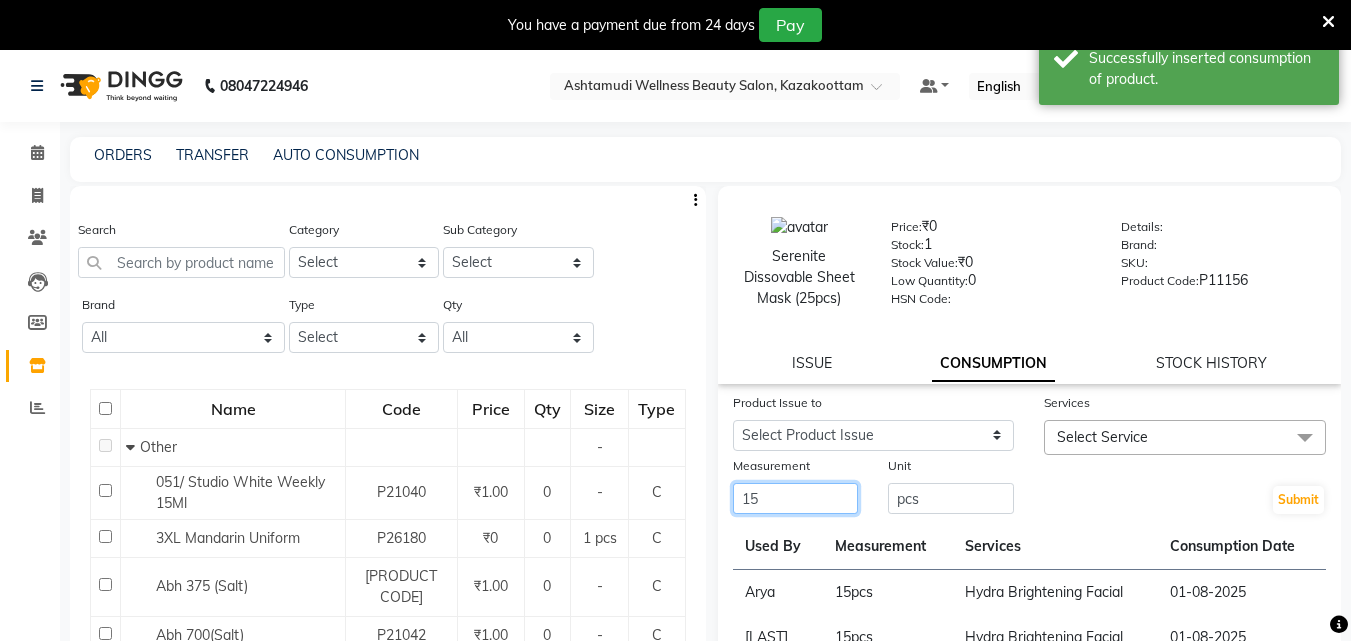 type on "15" 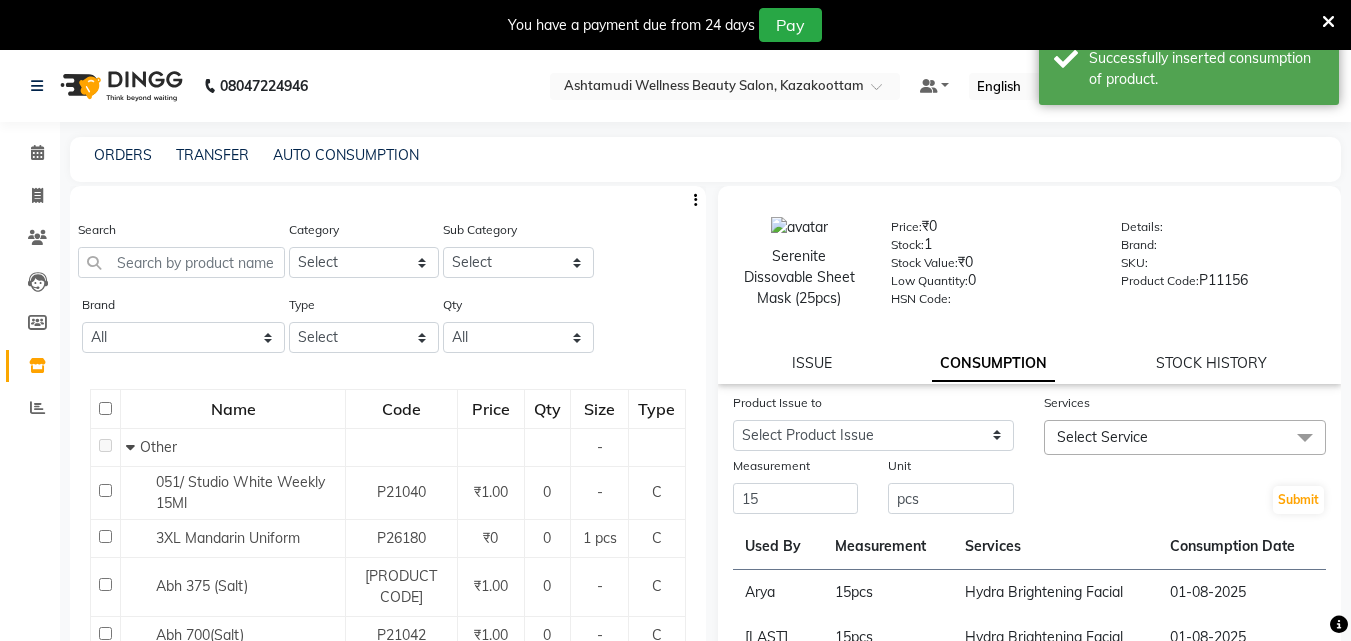 click on "Select Service" 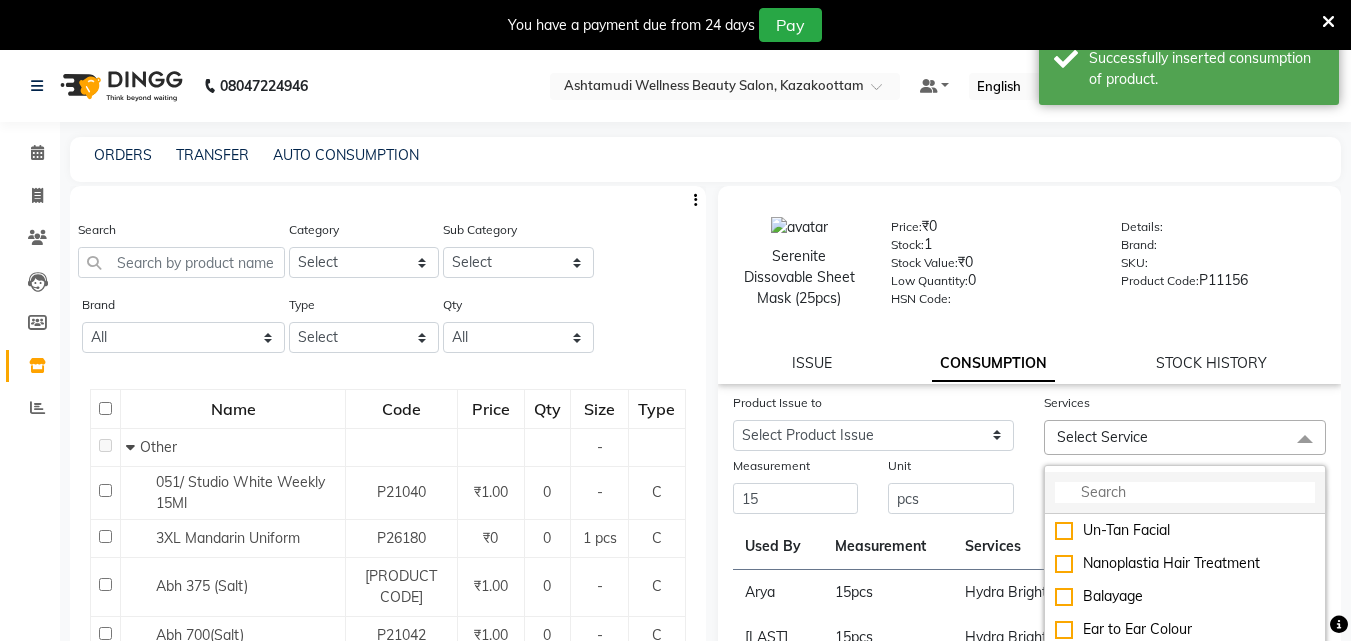 click 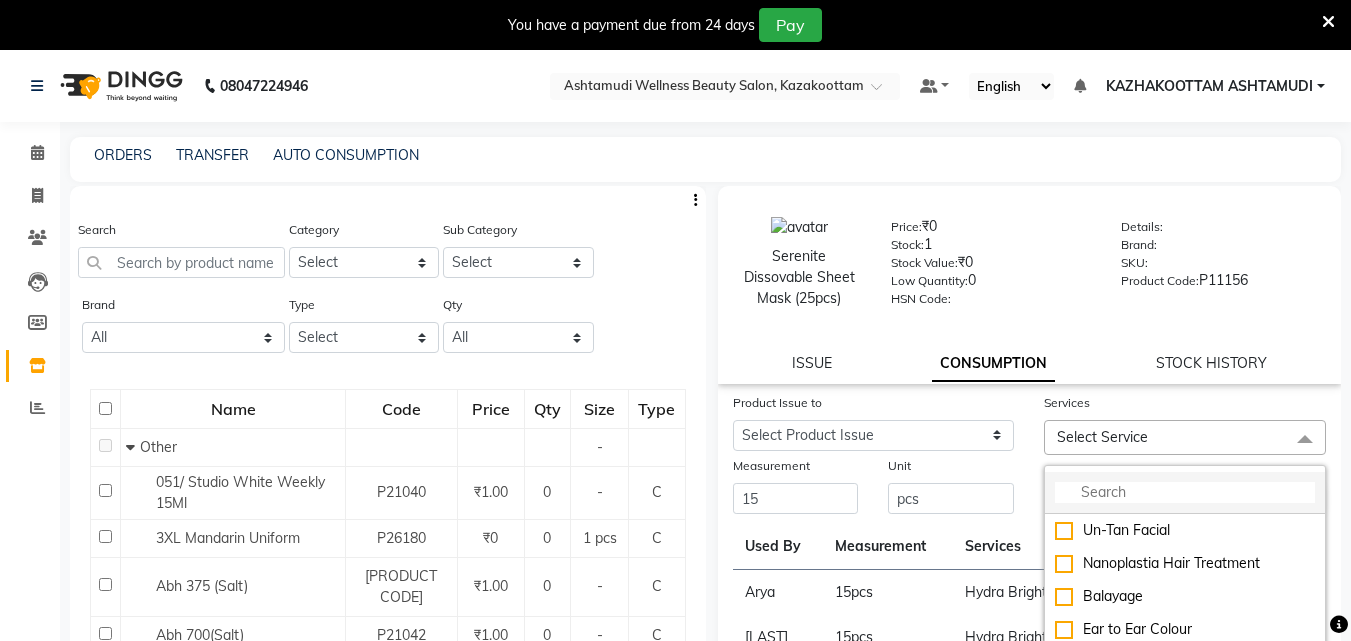 click 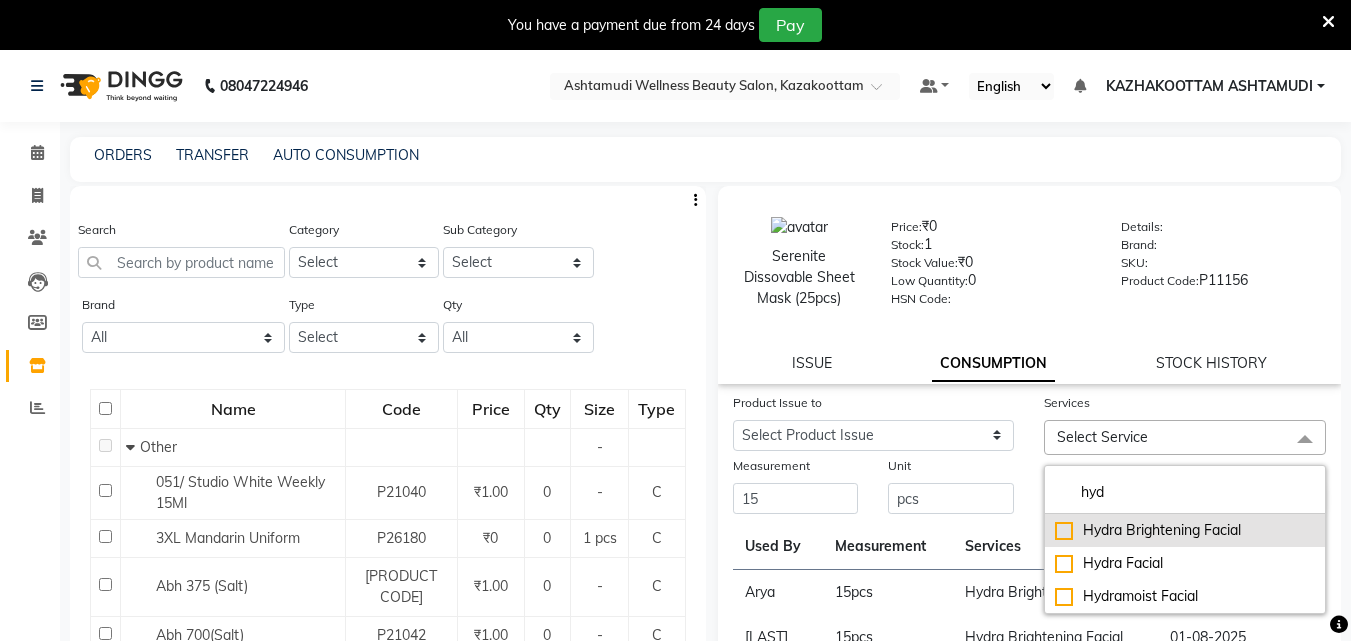 type on "hyd" 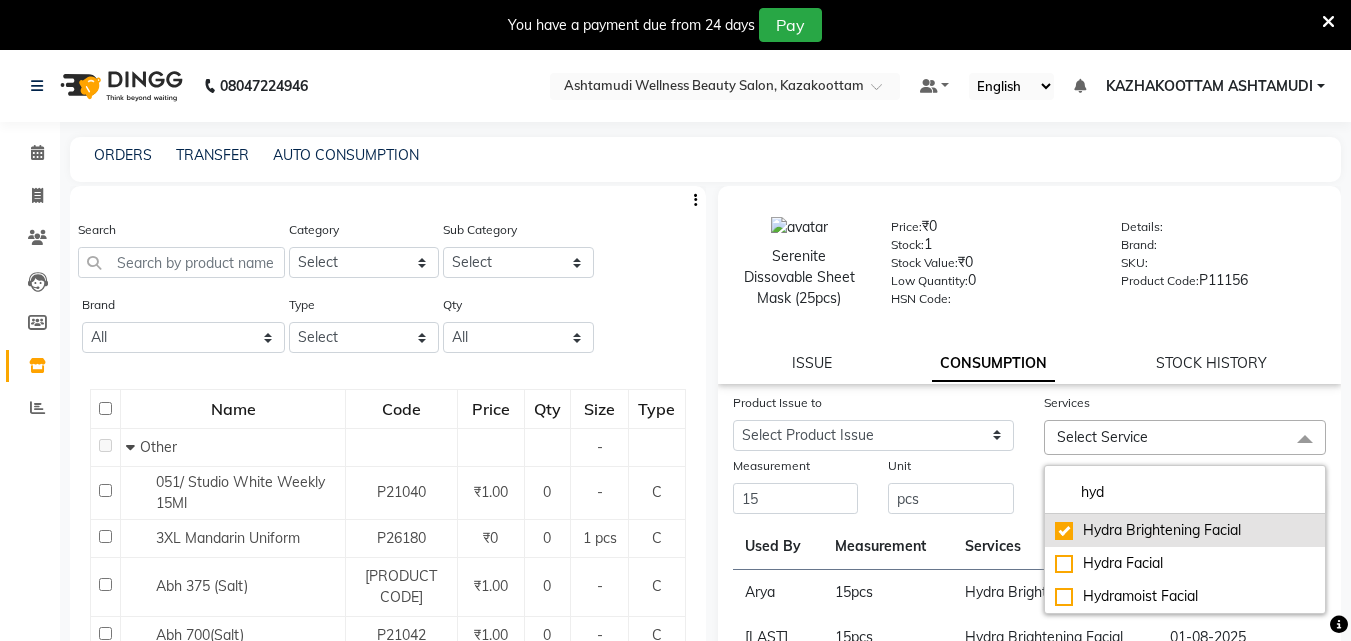 checkbox on "true" 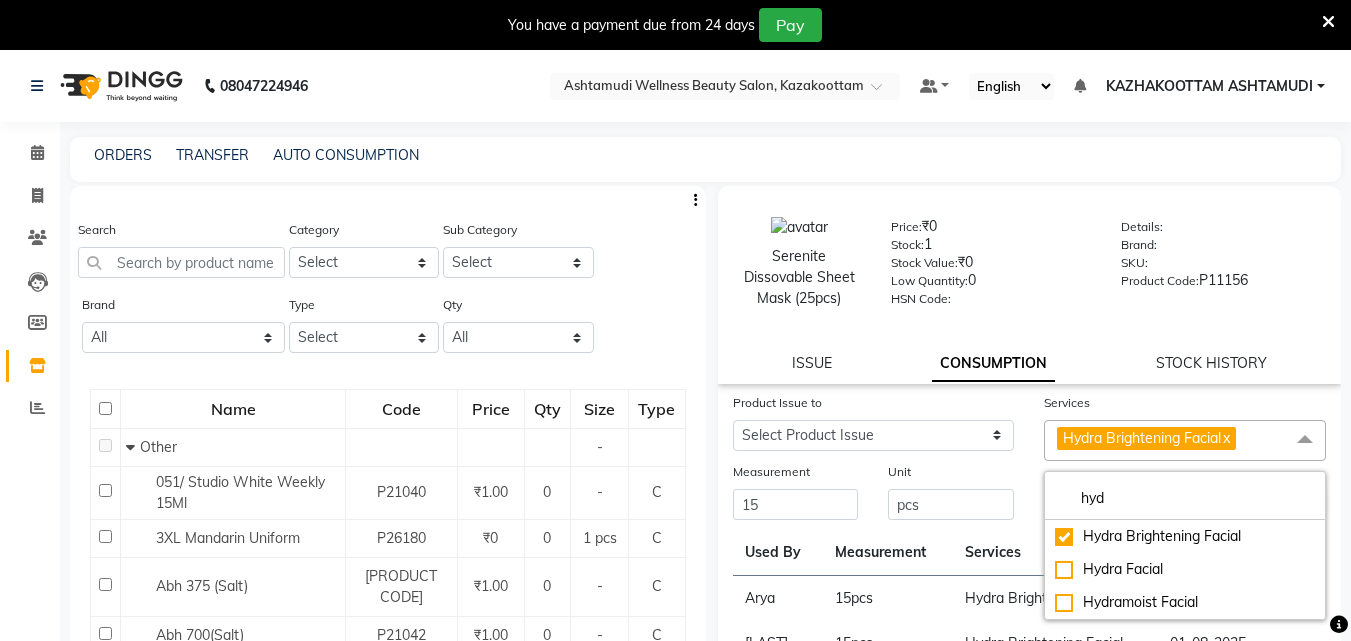 click on "Unit pcs" 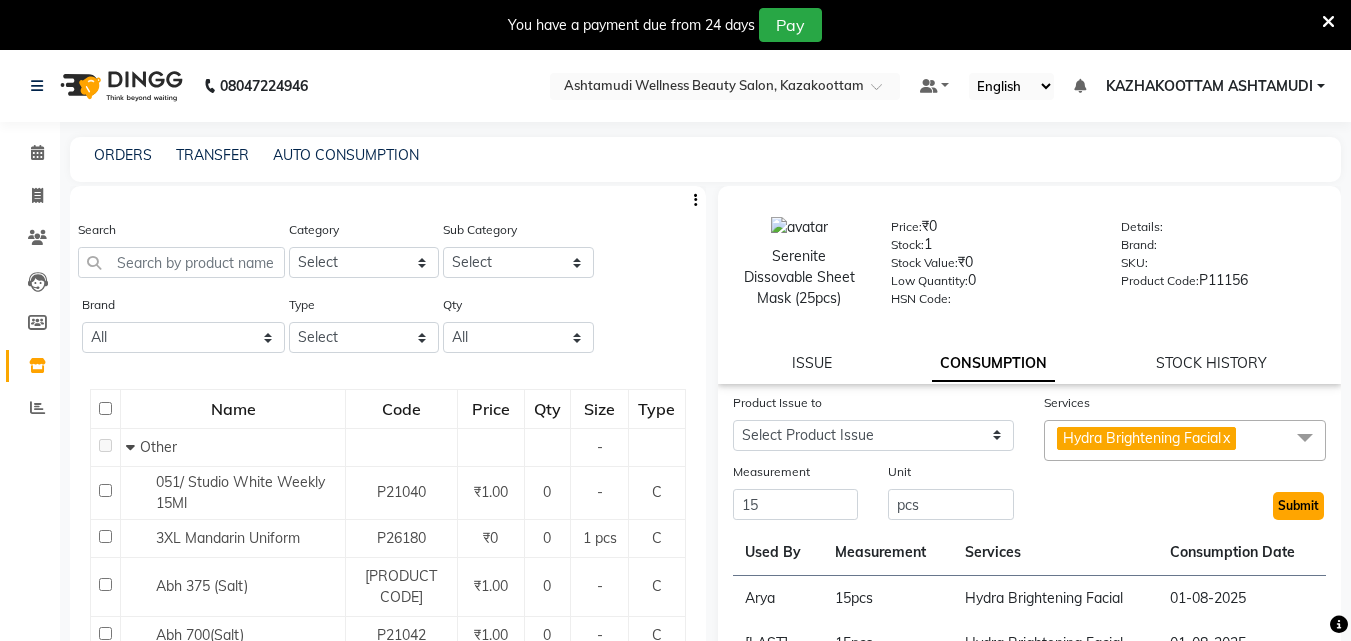 click on "Submit" 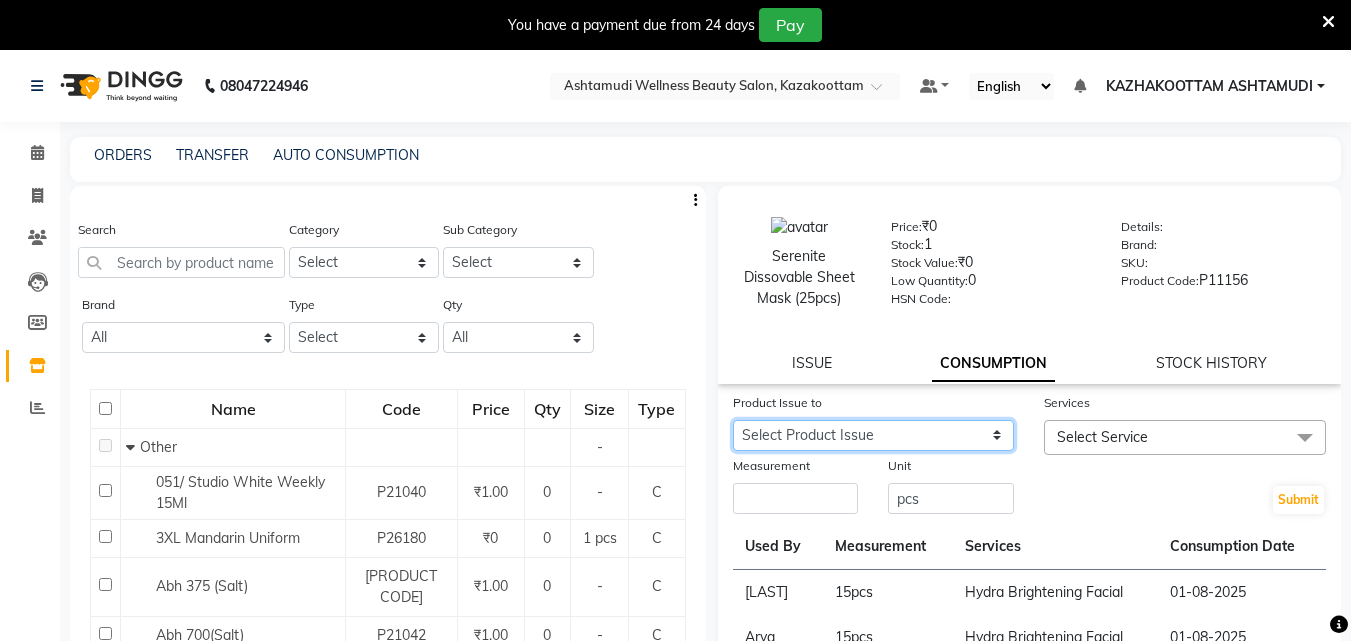 click on "Select Product Issue 2025-07-31, Issued to: ROSNI, Balance: 15" 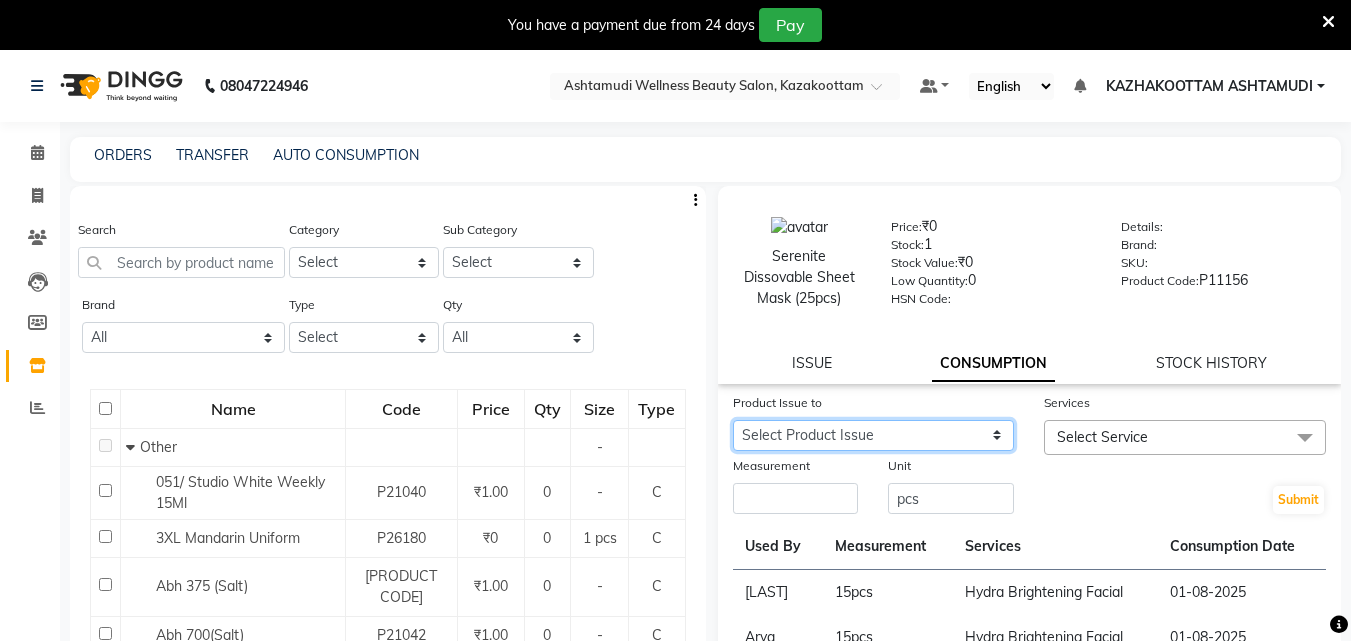 select on "1117735" 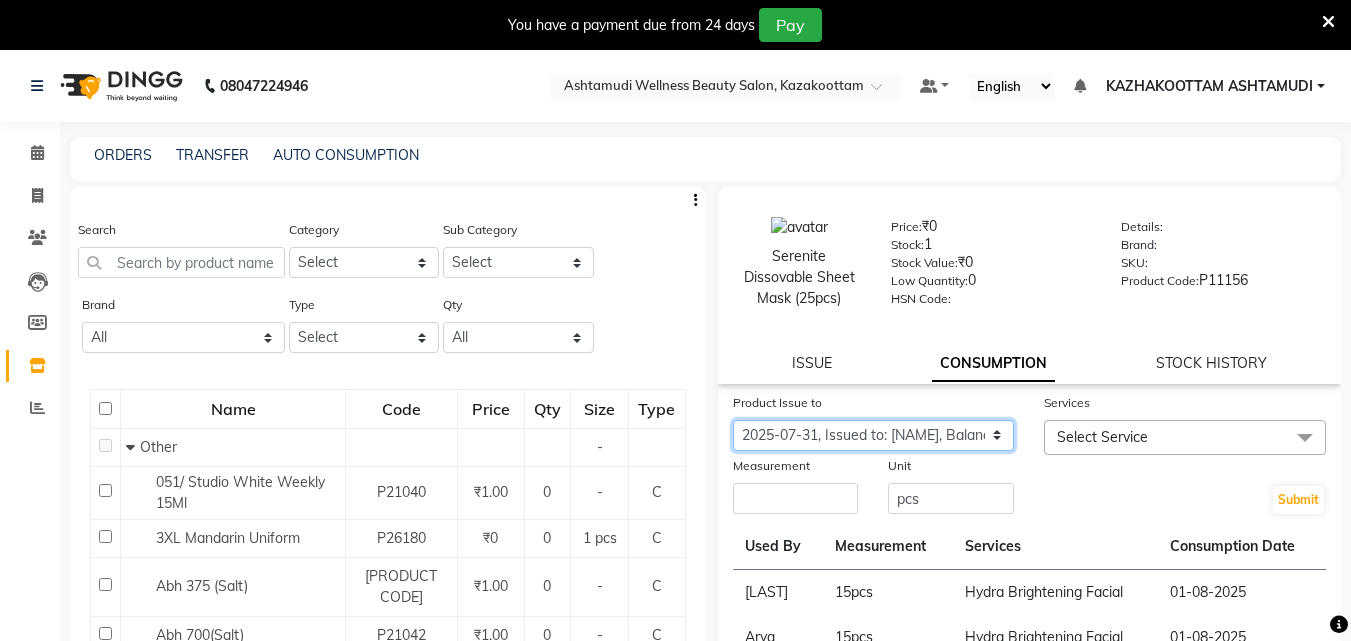 click on "Select Product Issue 2025-07-31, Issued to: ROSNI, Balance: 15" 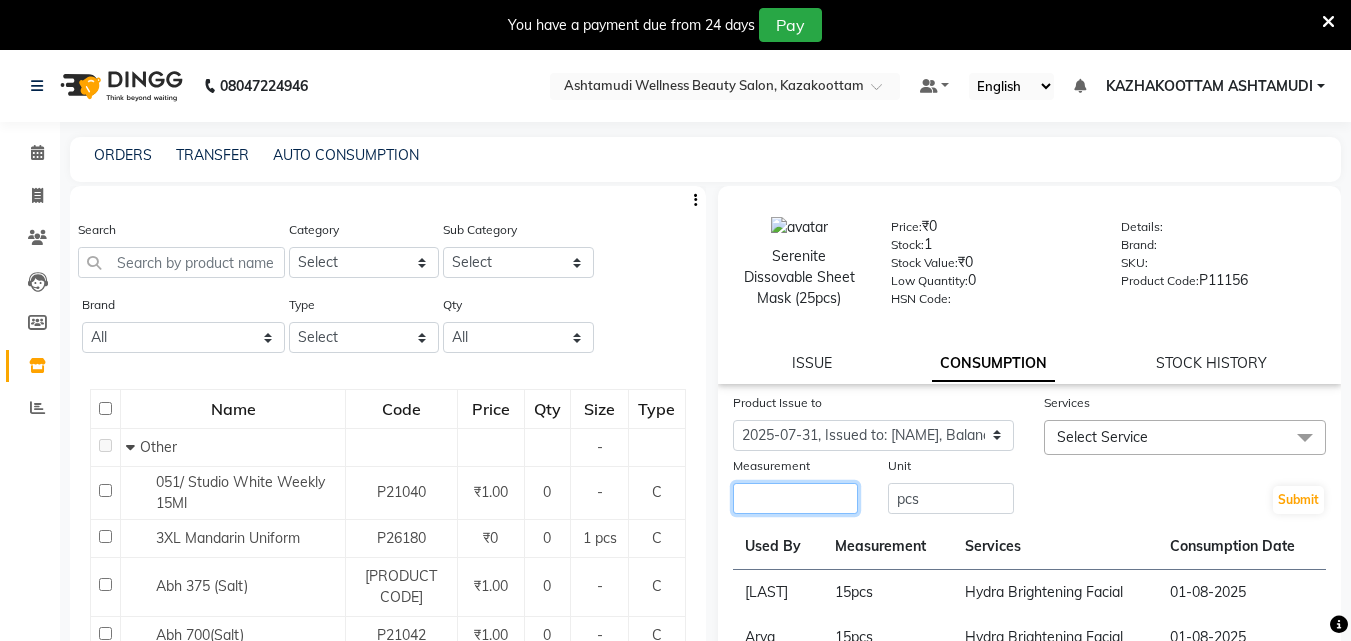 click 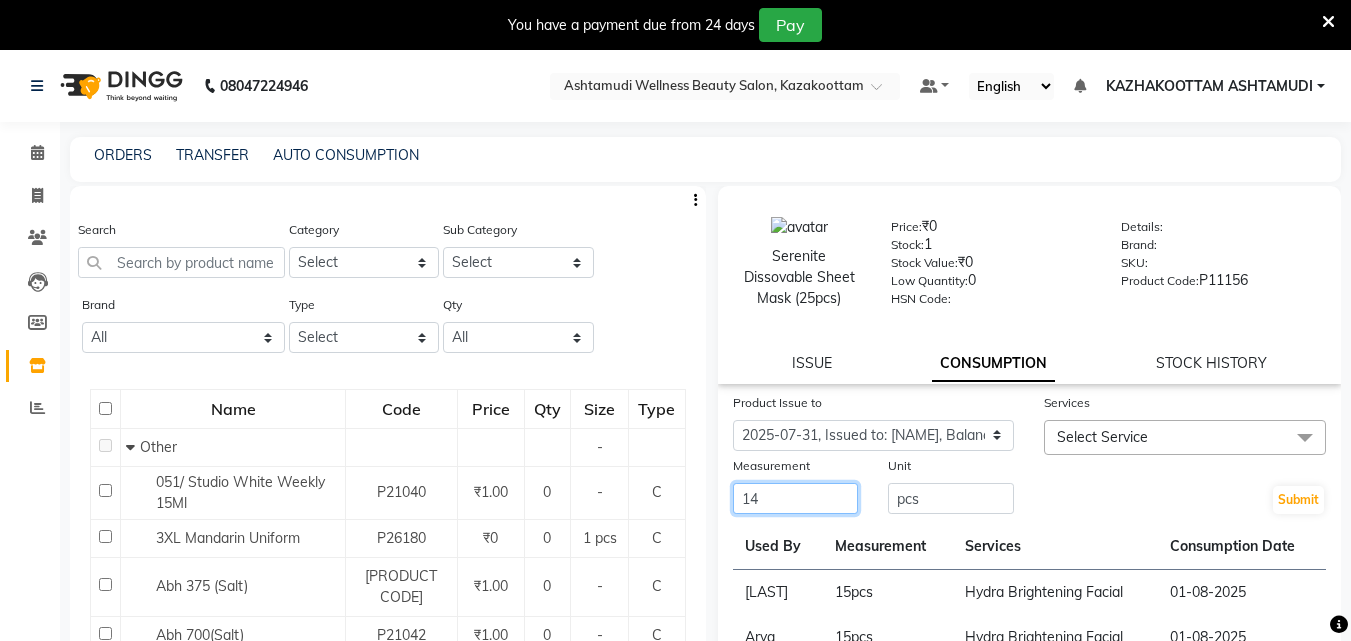 type on "14" 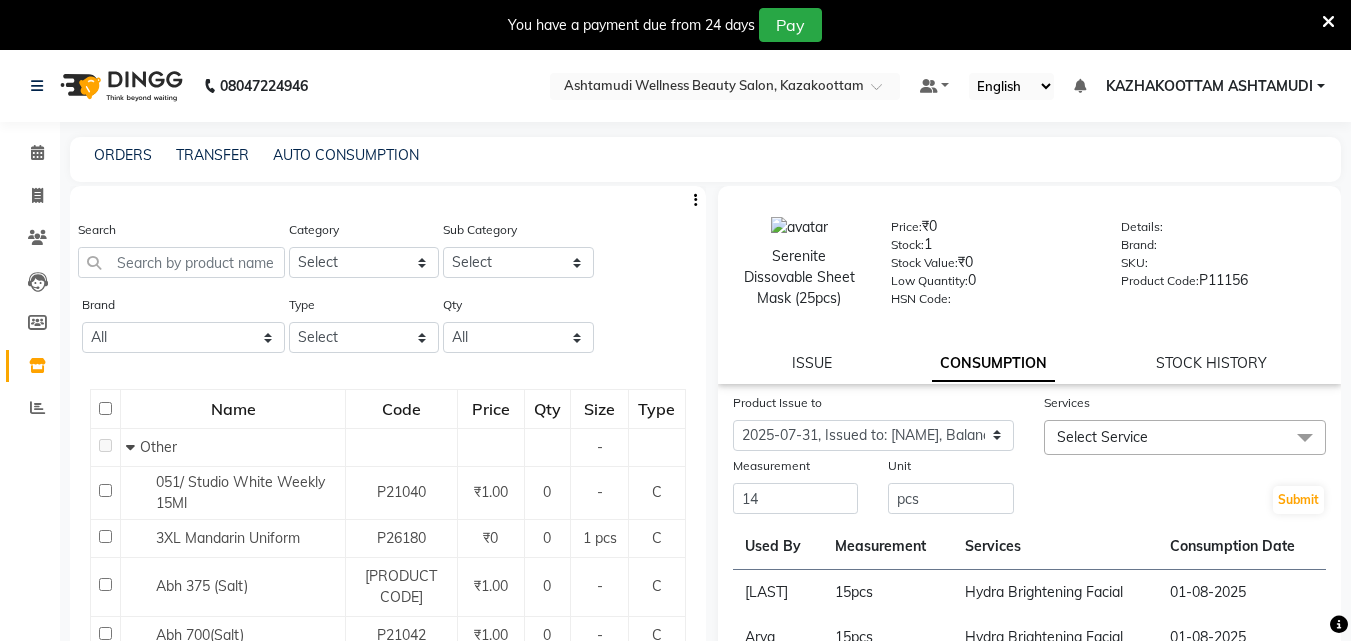 click on "Select Service" 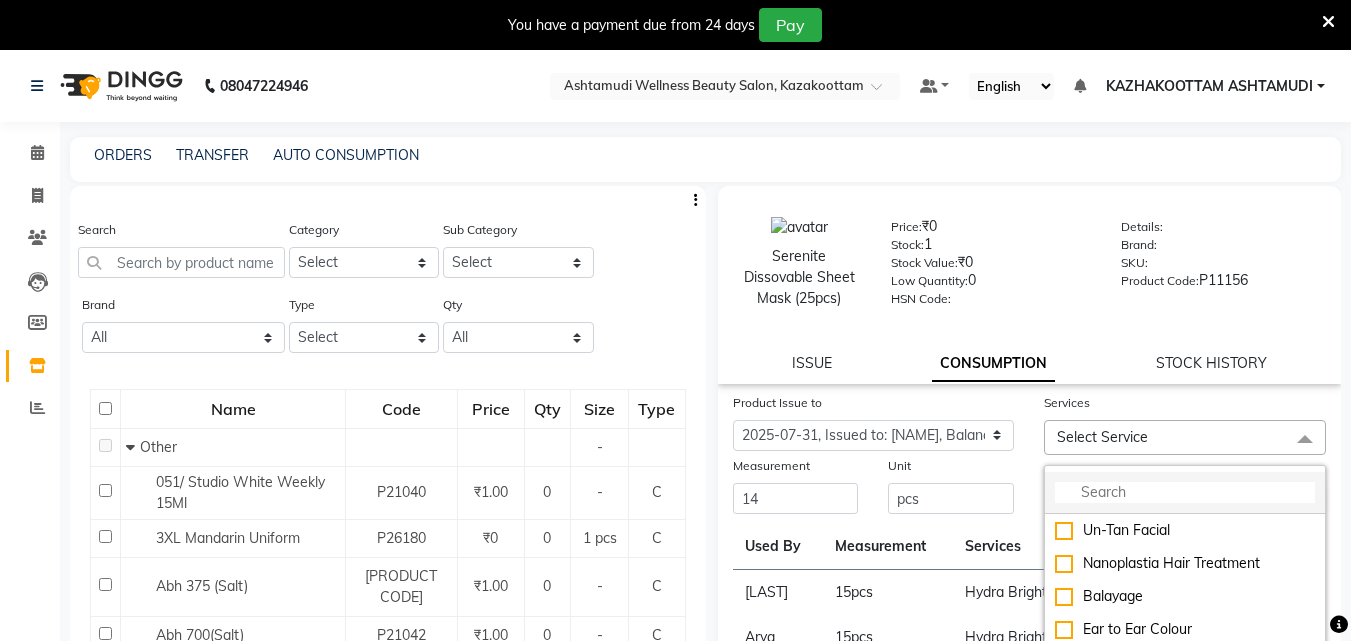 click 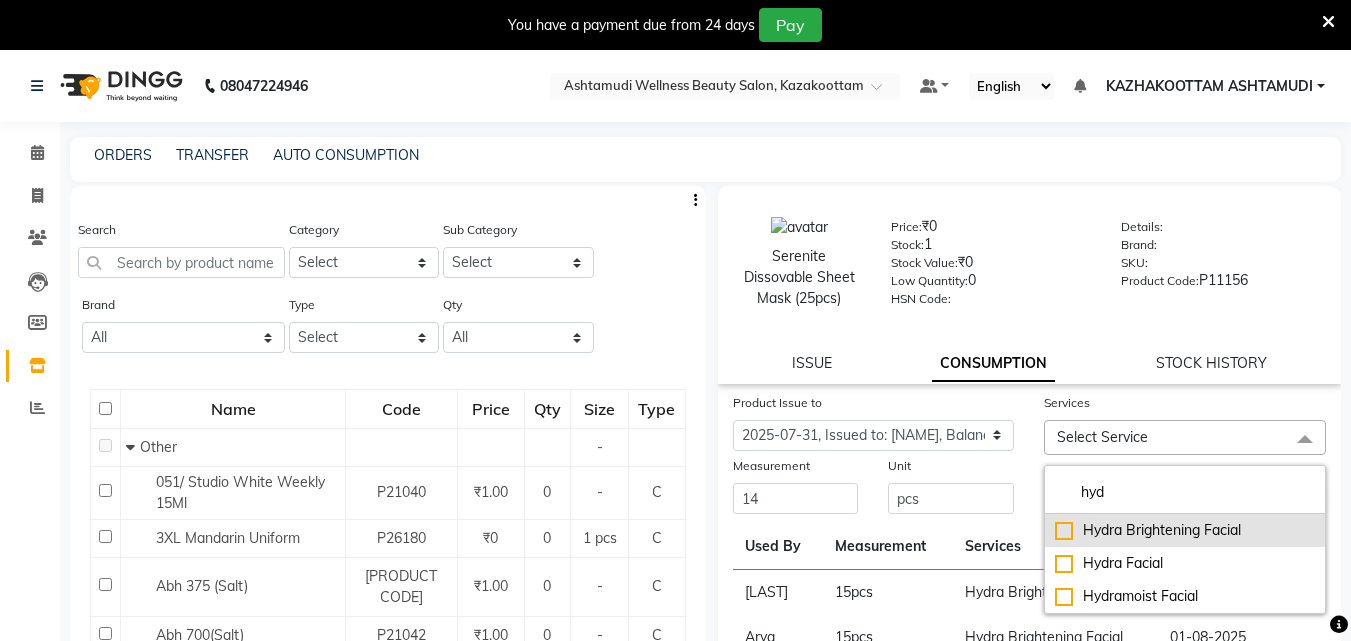 type on "hyd" 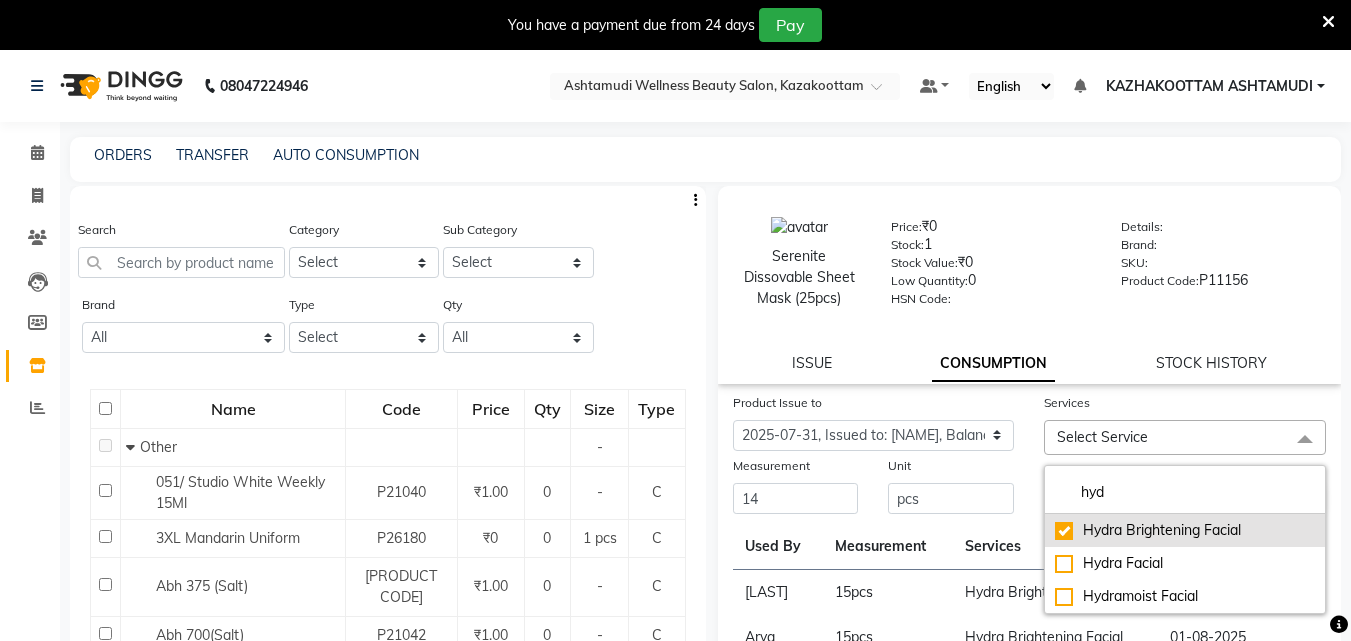 checkbox on "true" 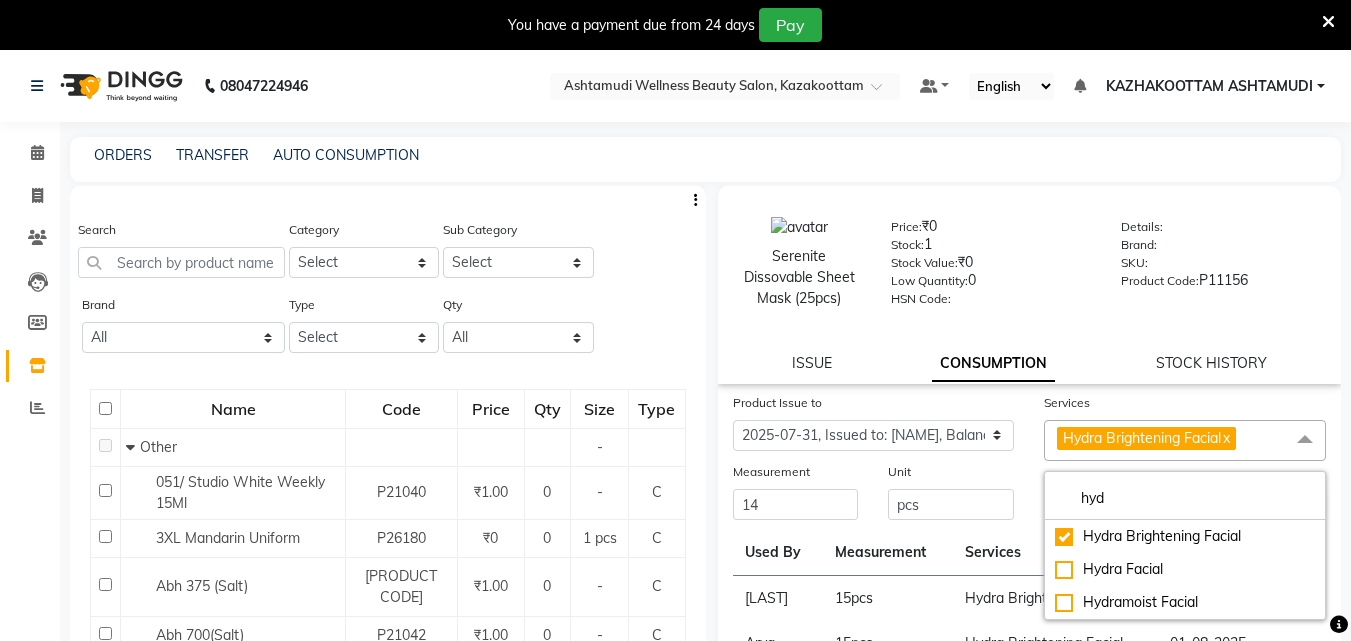 click on "Unit pcs" 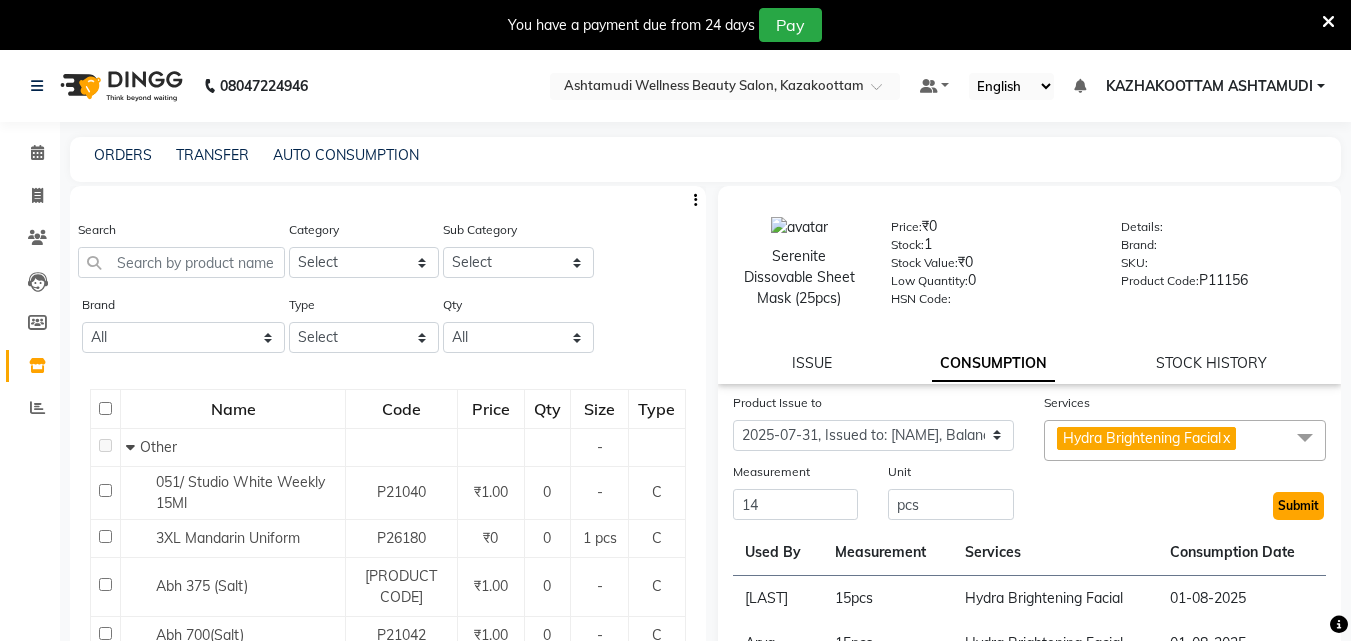 click on "Submit" 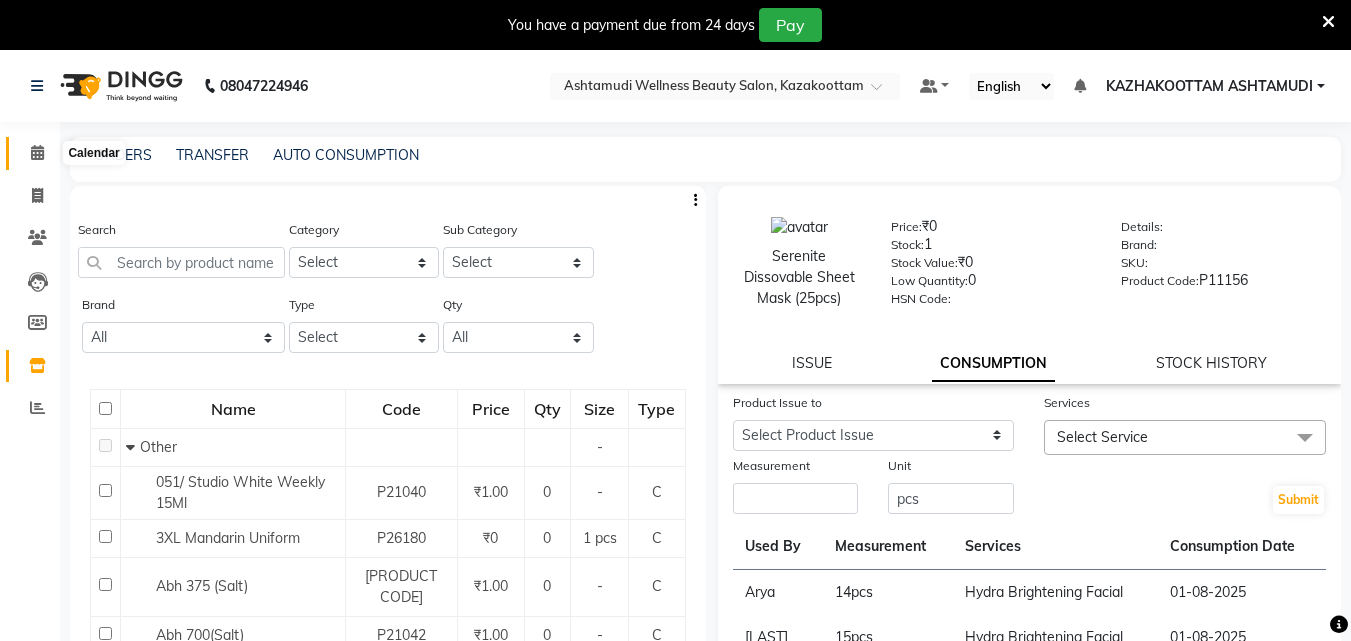 click 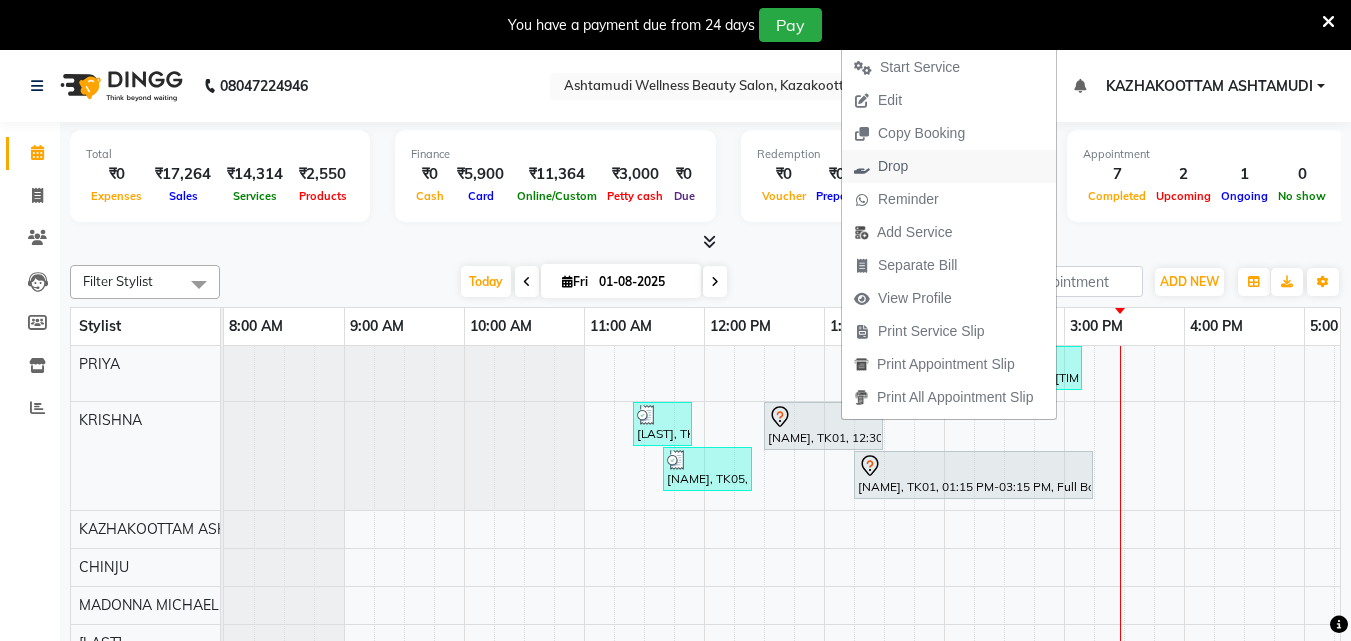 click on "Drop" at bounding box center (893, 166) 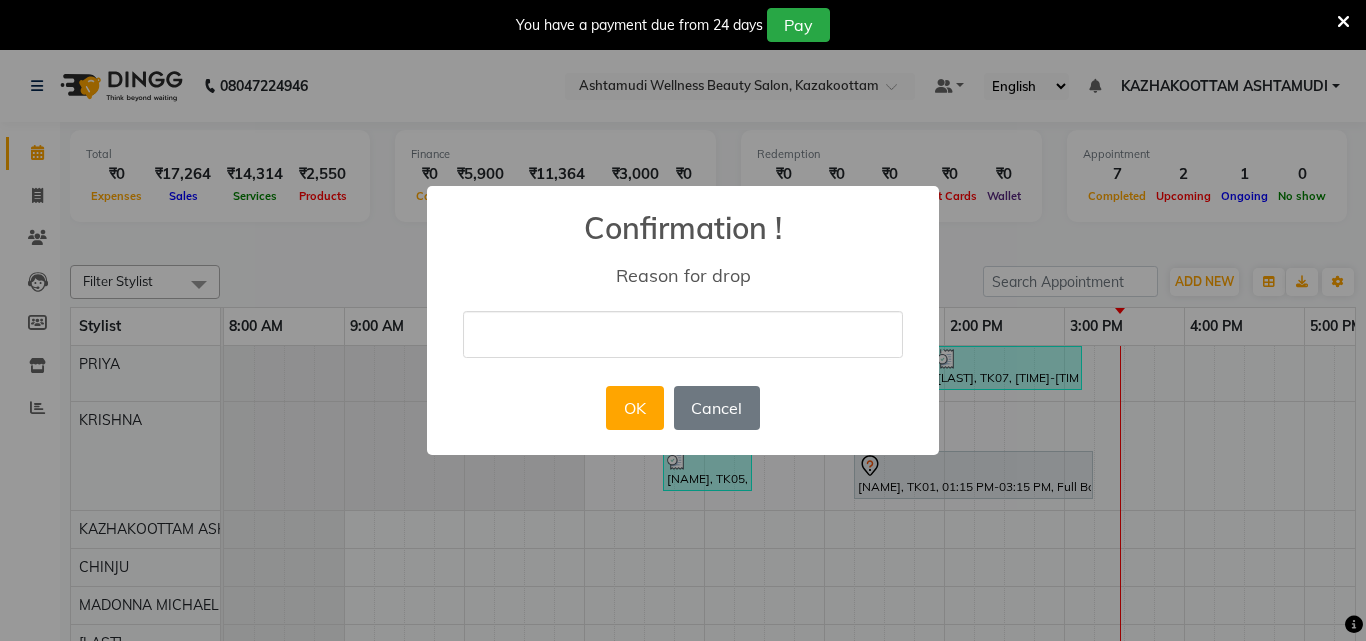 click at bounding box center (683, 334) 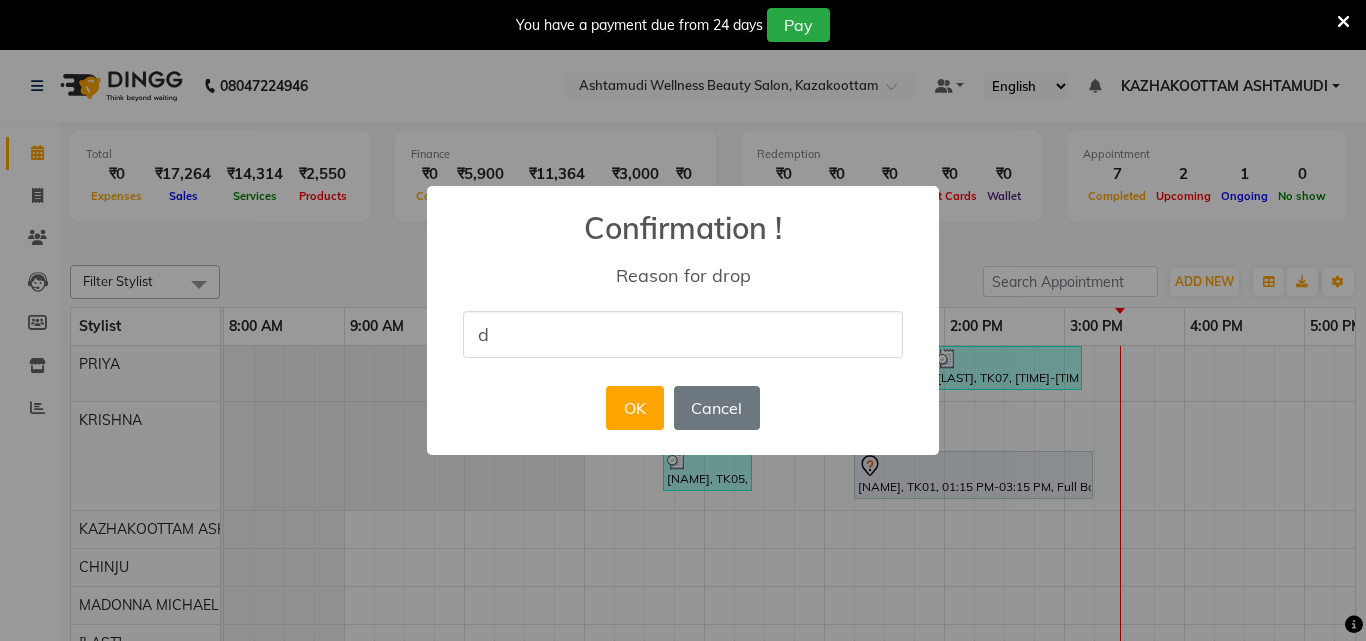 type on "Delete" 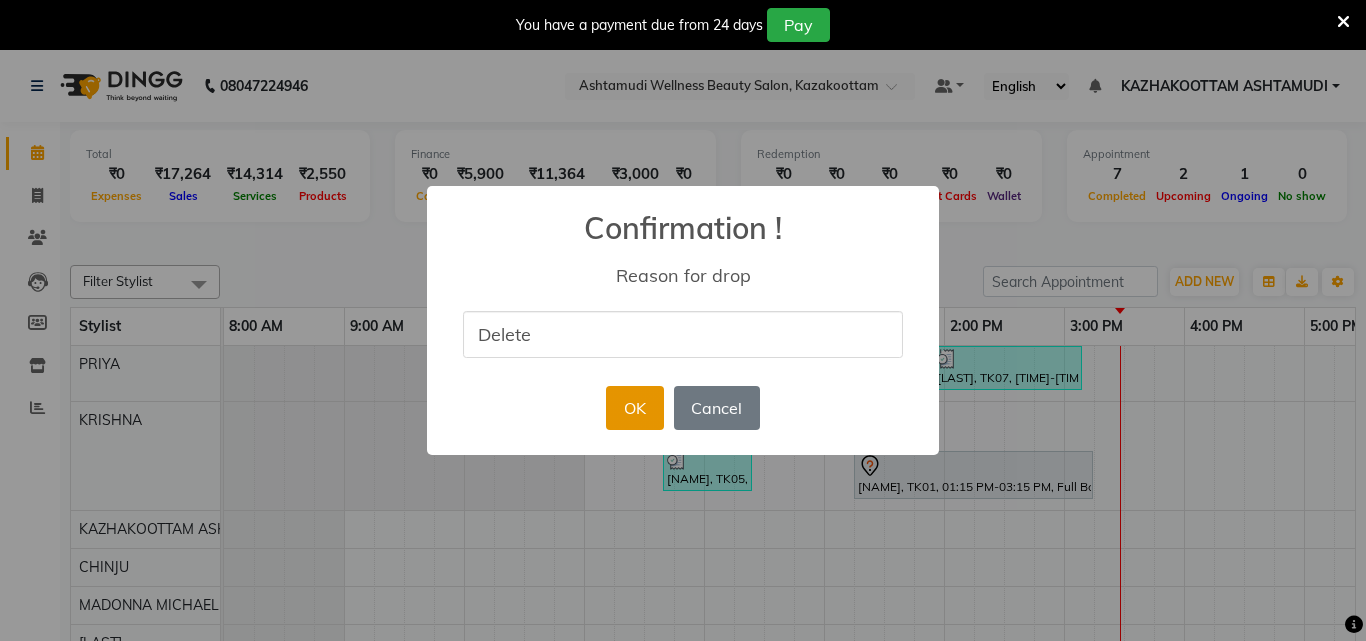 click on "OK" at bounding box center [634, 408] 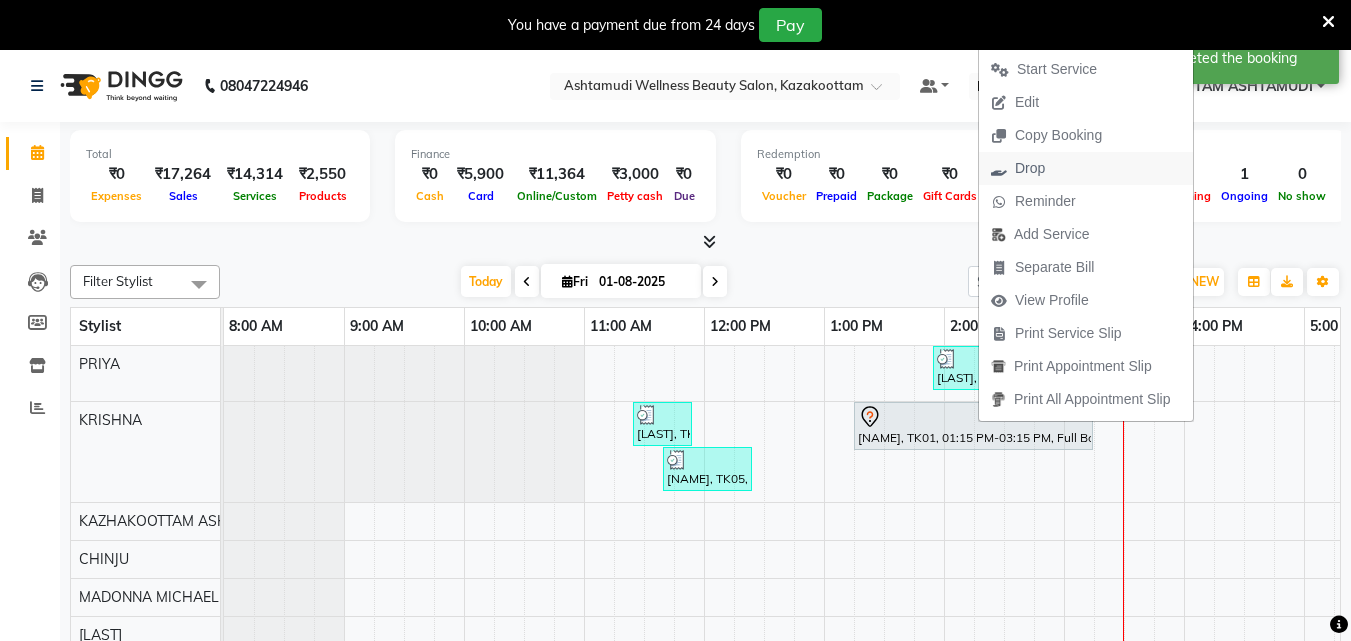 click on "Drop" at bounding box center [1030, 168] 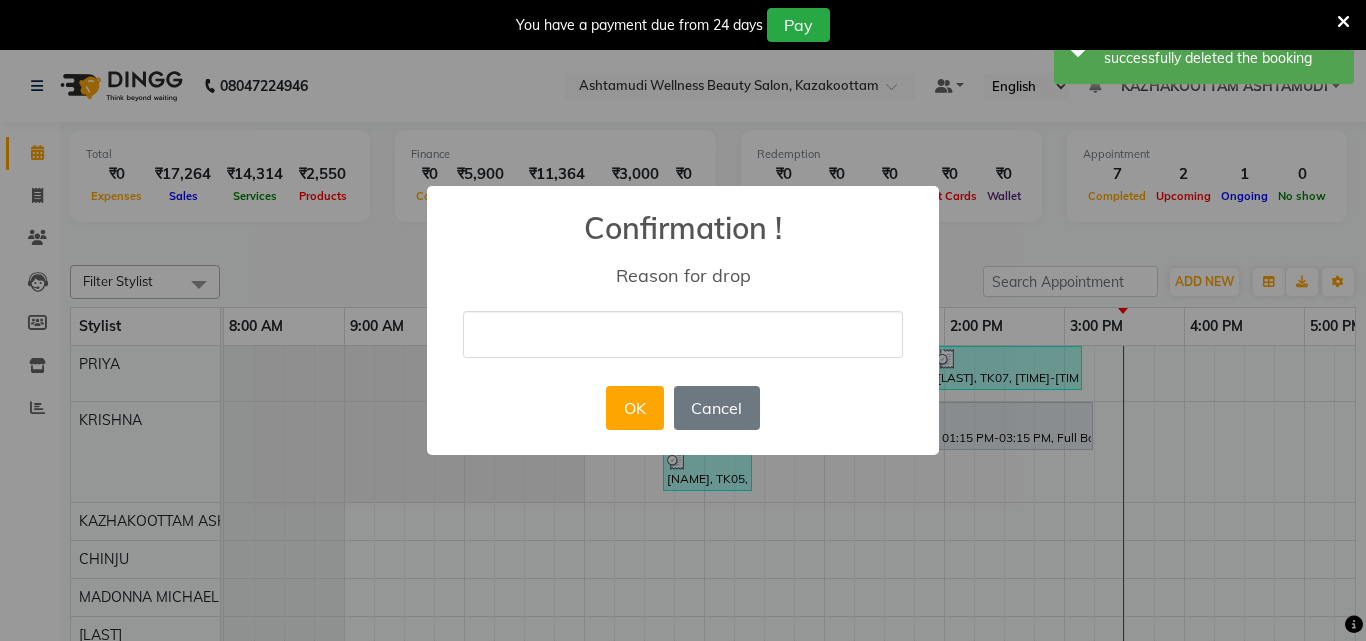 click at bounding box center (683, 334) 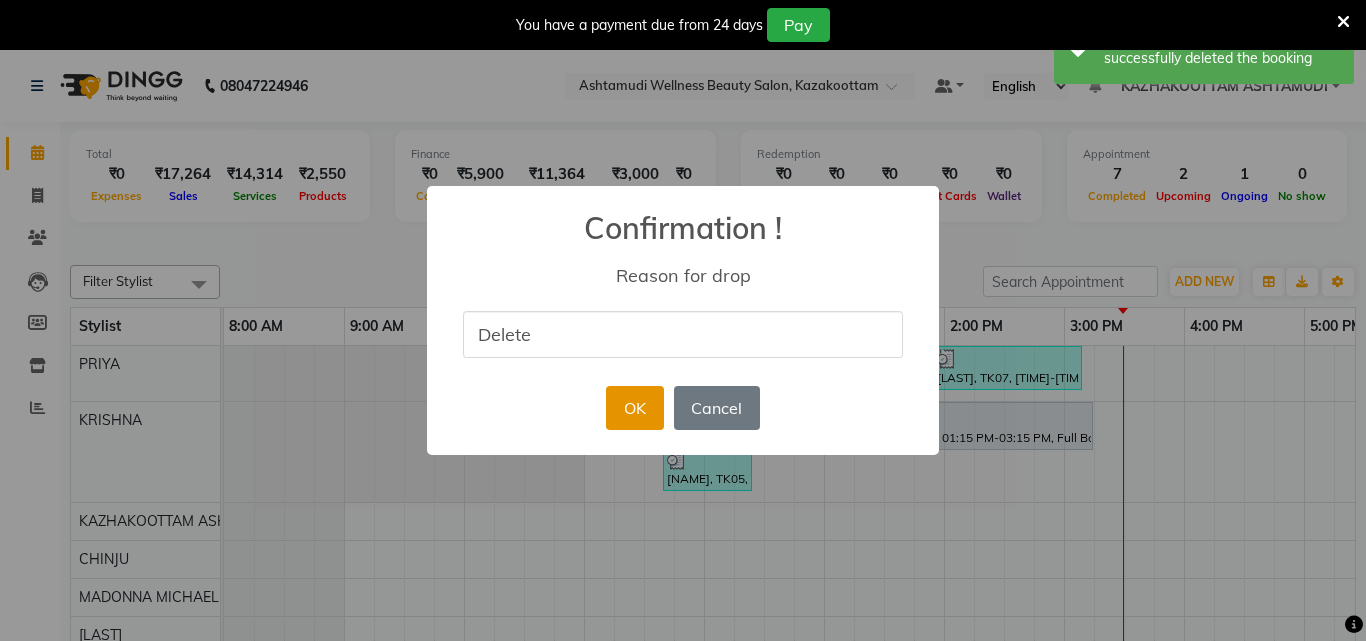 click on "OK" at bounding box center (634, 408) 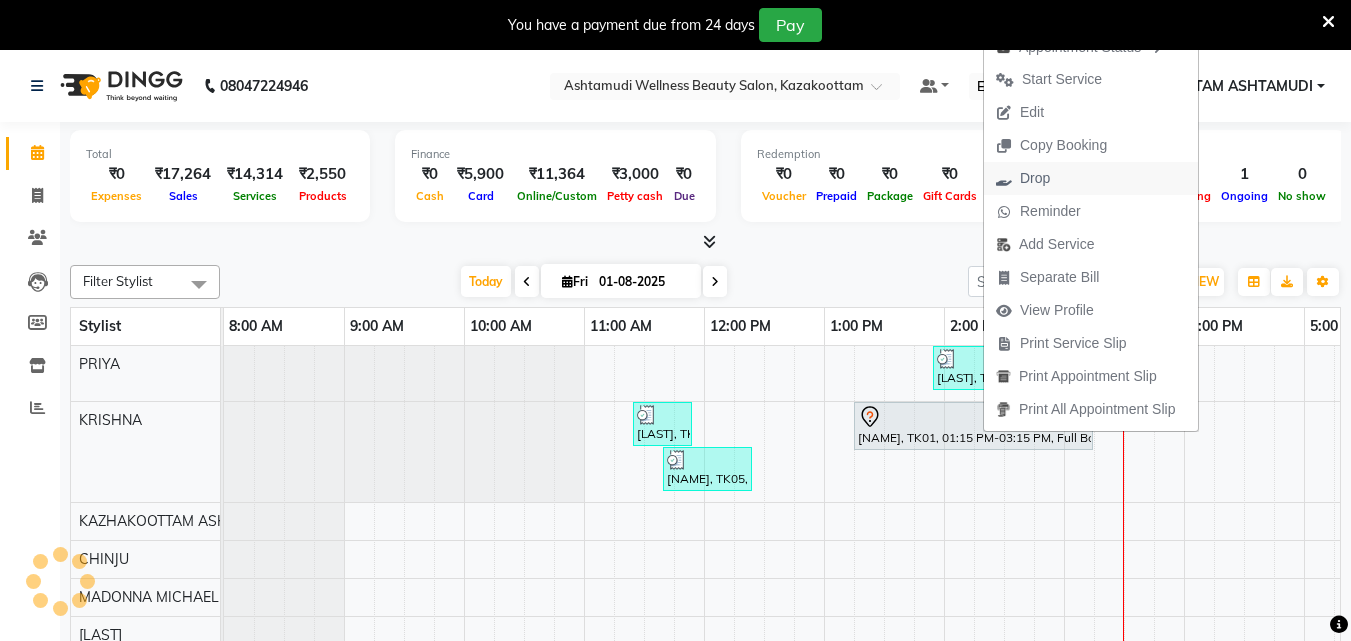 click on "Drop" at bounding box center [1035, 178] 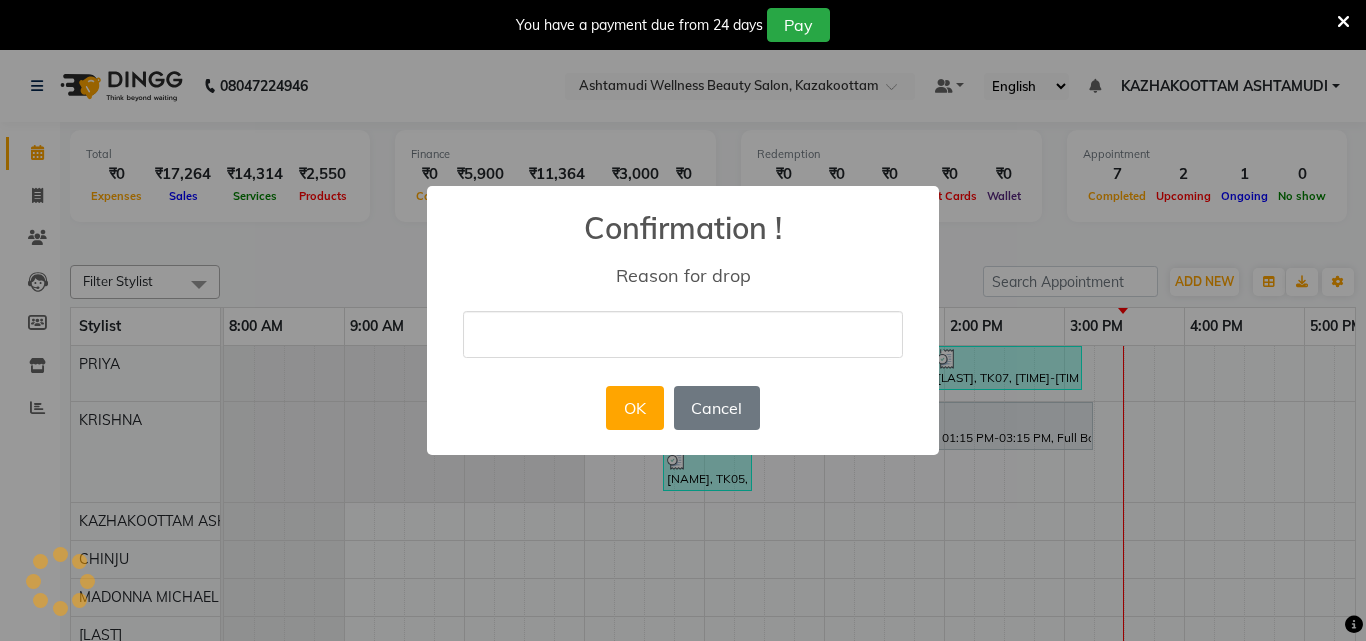 click at bounding box center (683, 334) 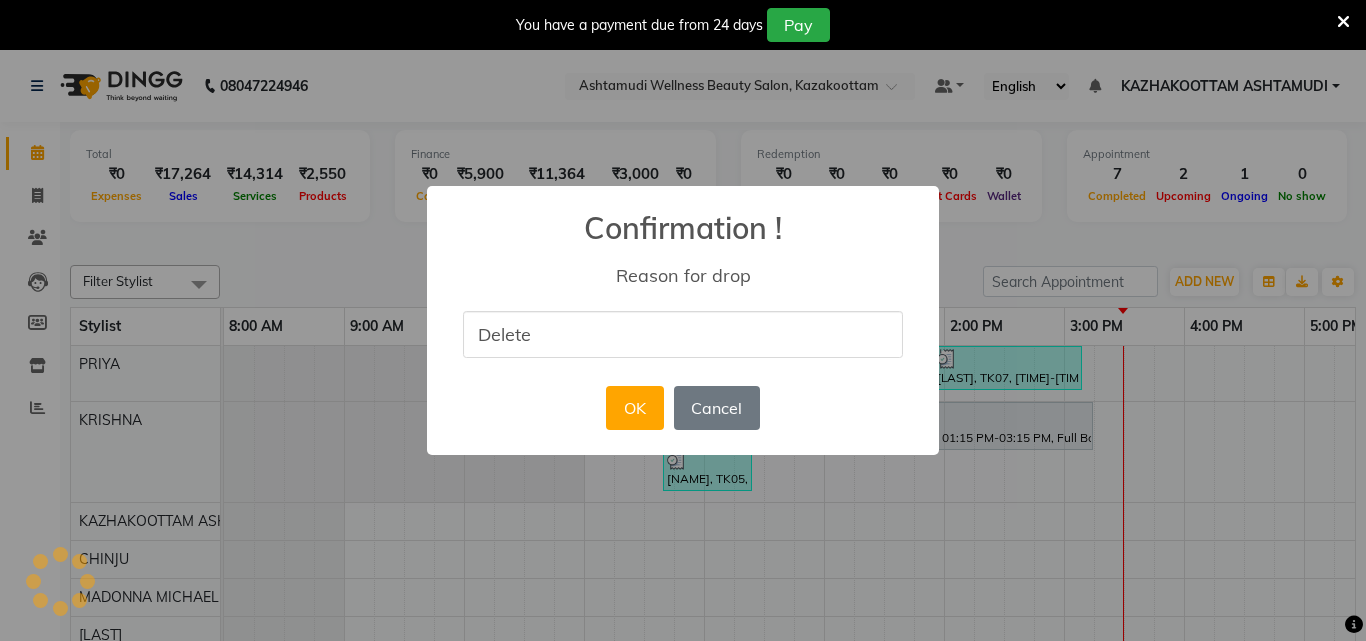 click on "OK" at bounding box center (634, 408) 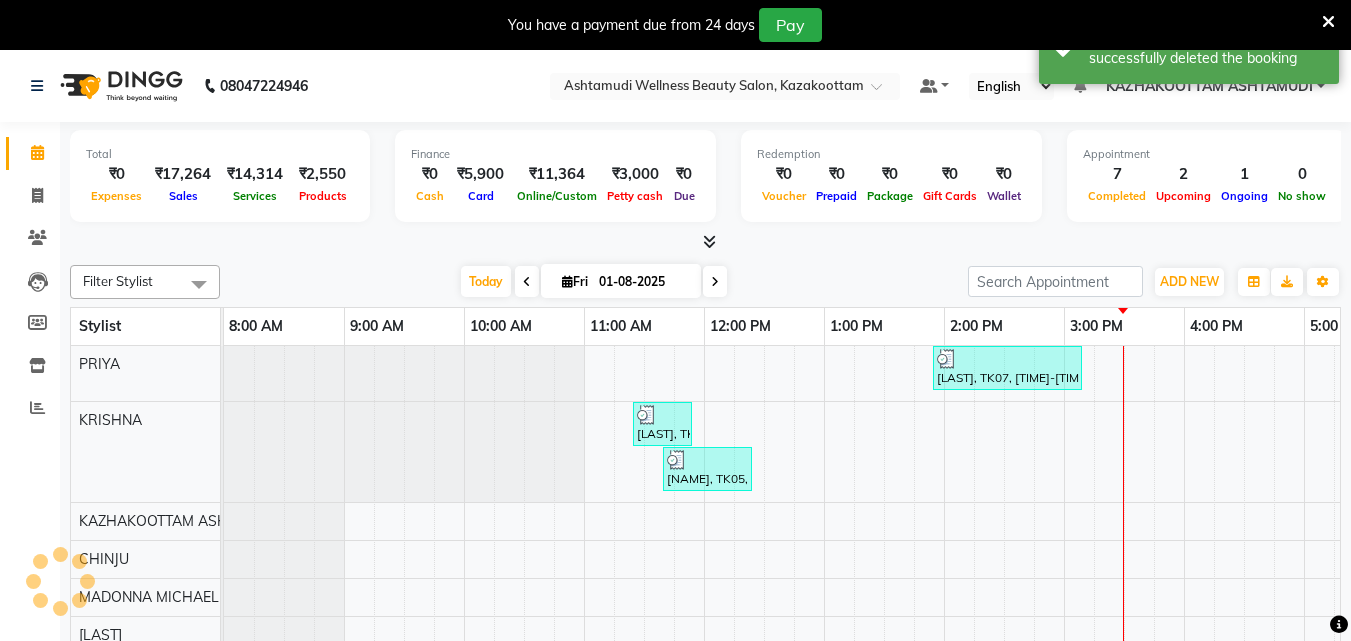 scroll, scrollTop: 76, scrollLeft: 0, axis: vertical 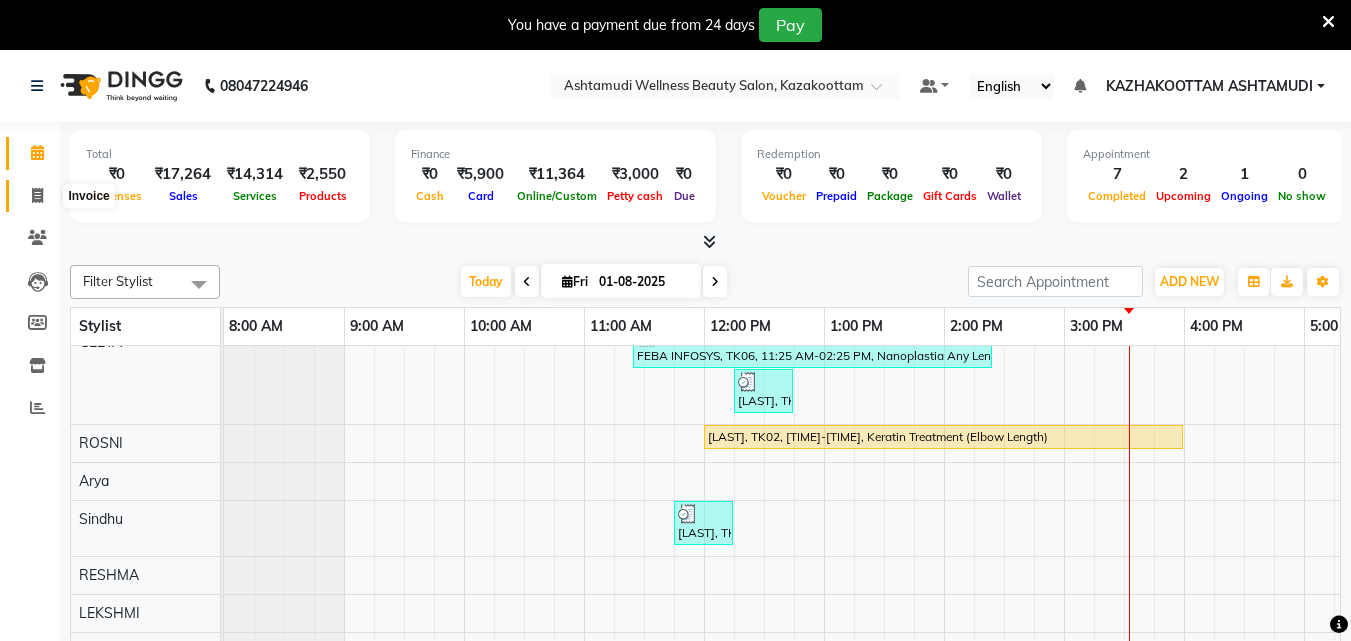 click 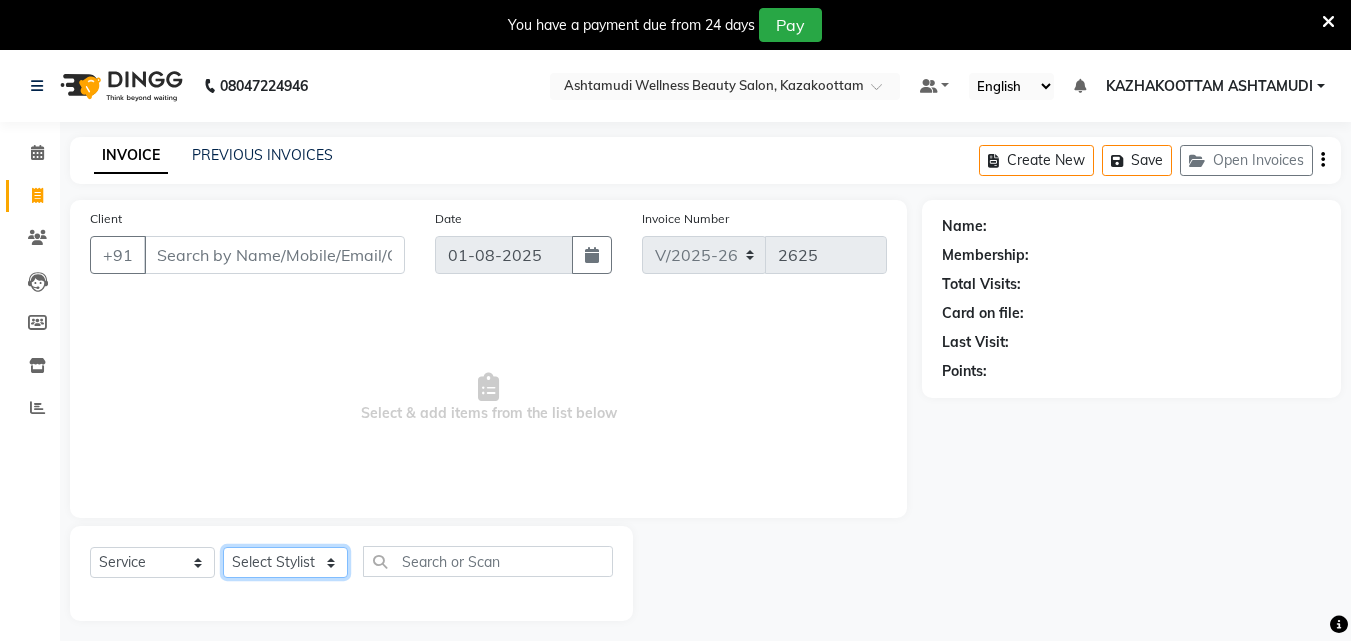 click on "Select Stylist Arya  CHINJU GEETA KAZHAKOOTTAM ASHTAMUDI KRISHNA LEKSHMI MADONNA MICHAEL MINCY VARGHESE Poornima Gopal PRIYA RESHMA ROSNI Sindhu SOORYAMOL" 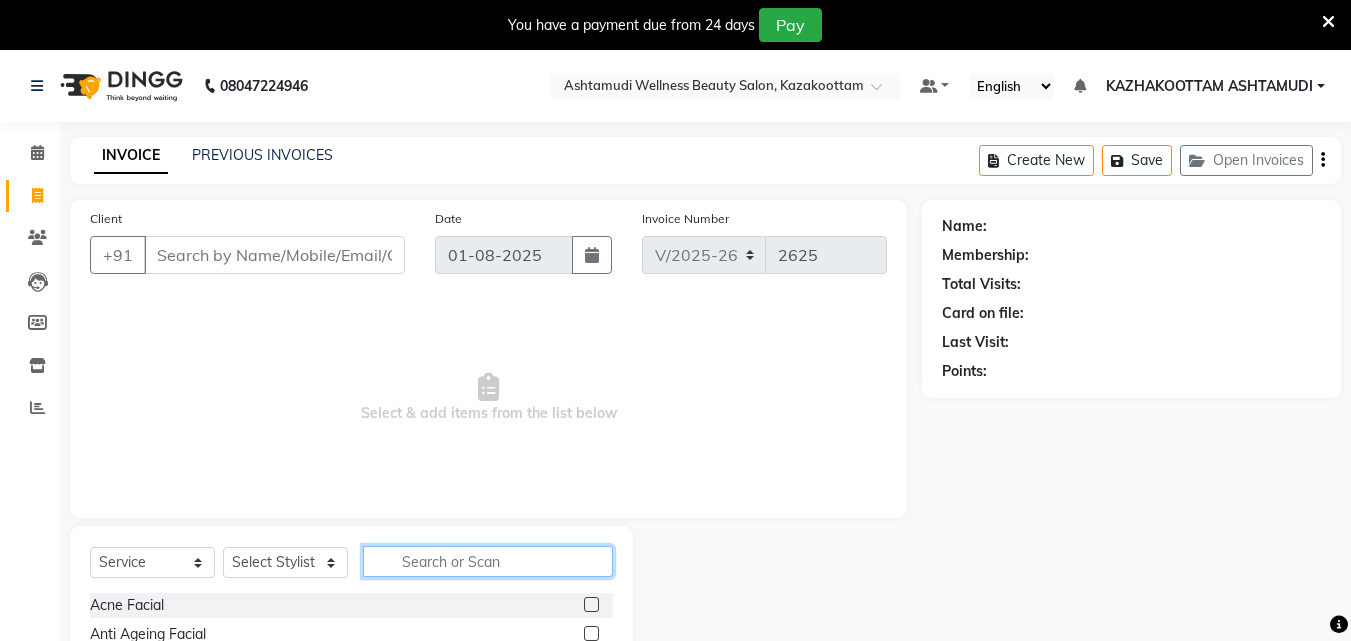 click 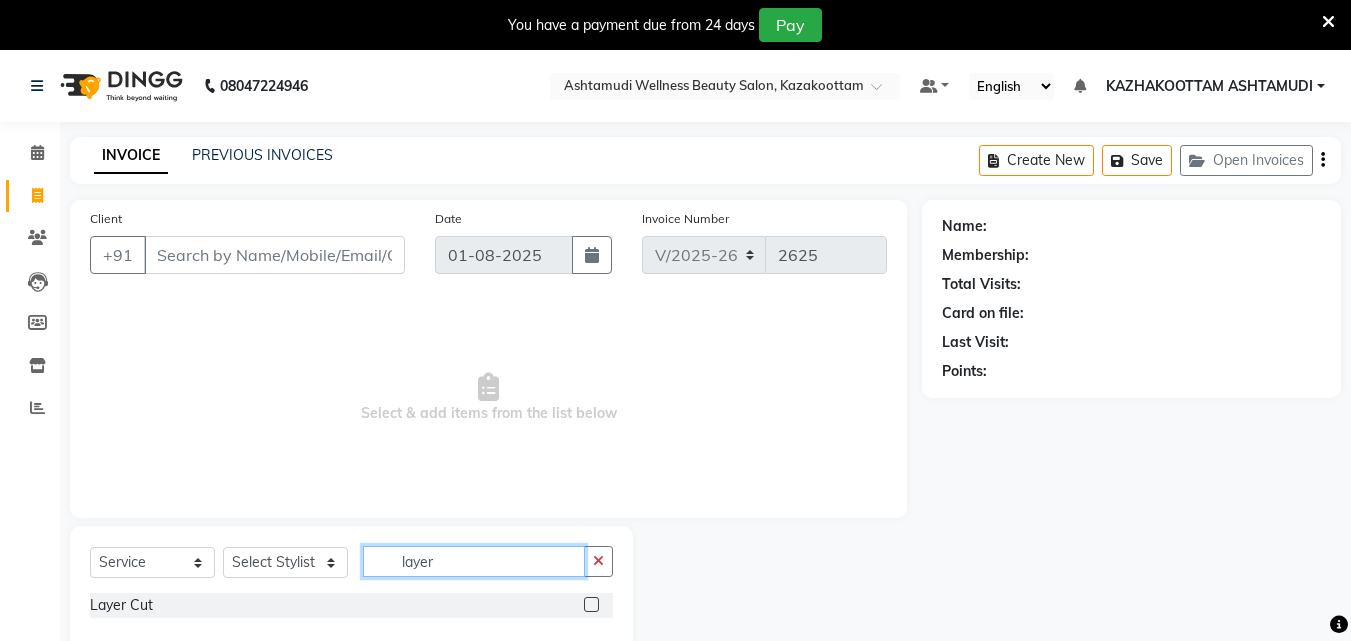 type on "layer" 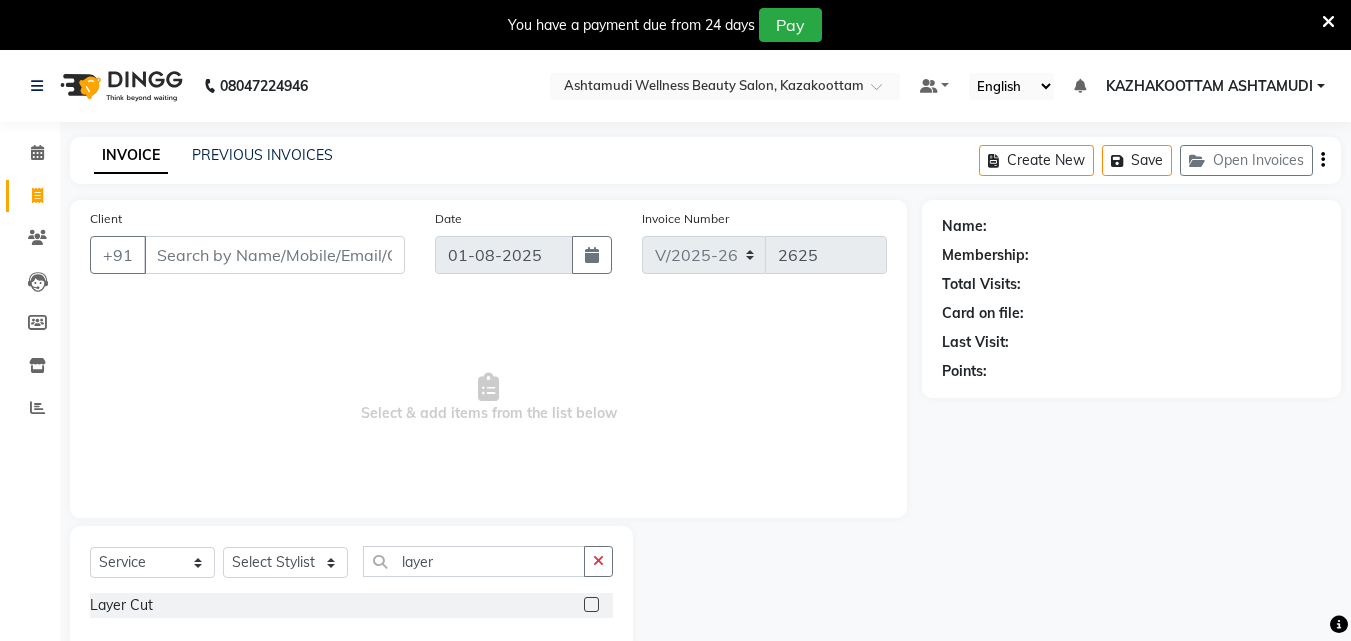 click 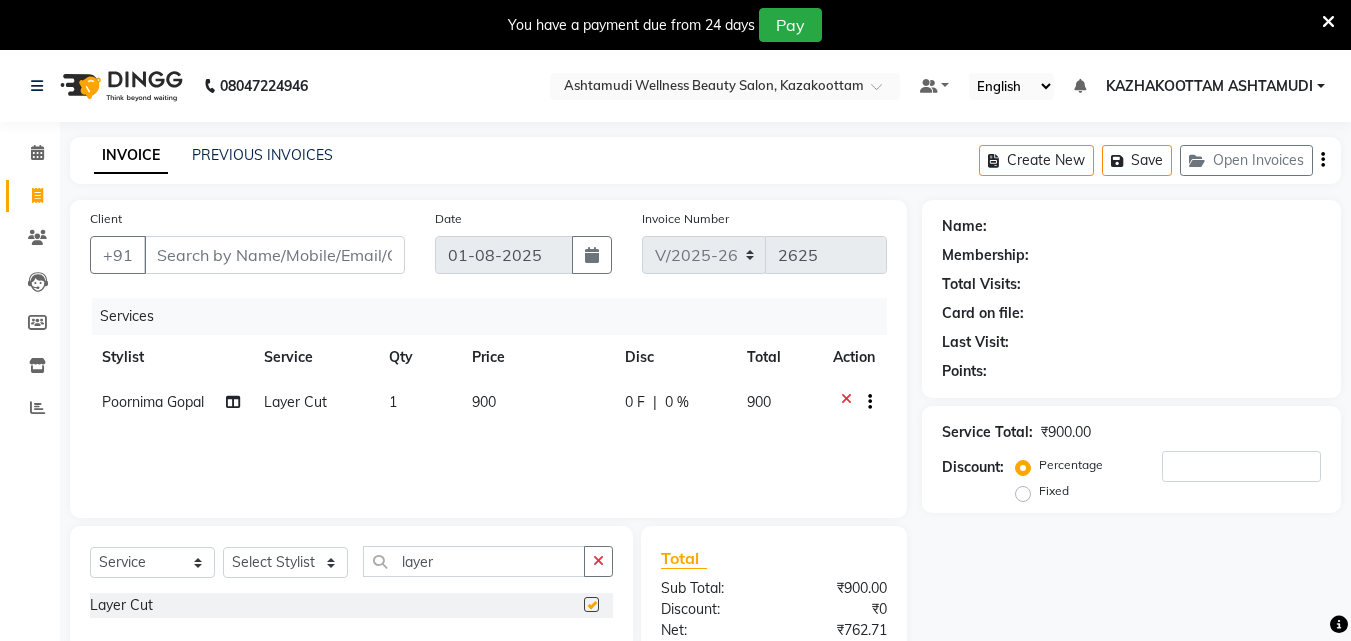 checkbox on "false" 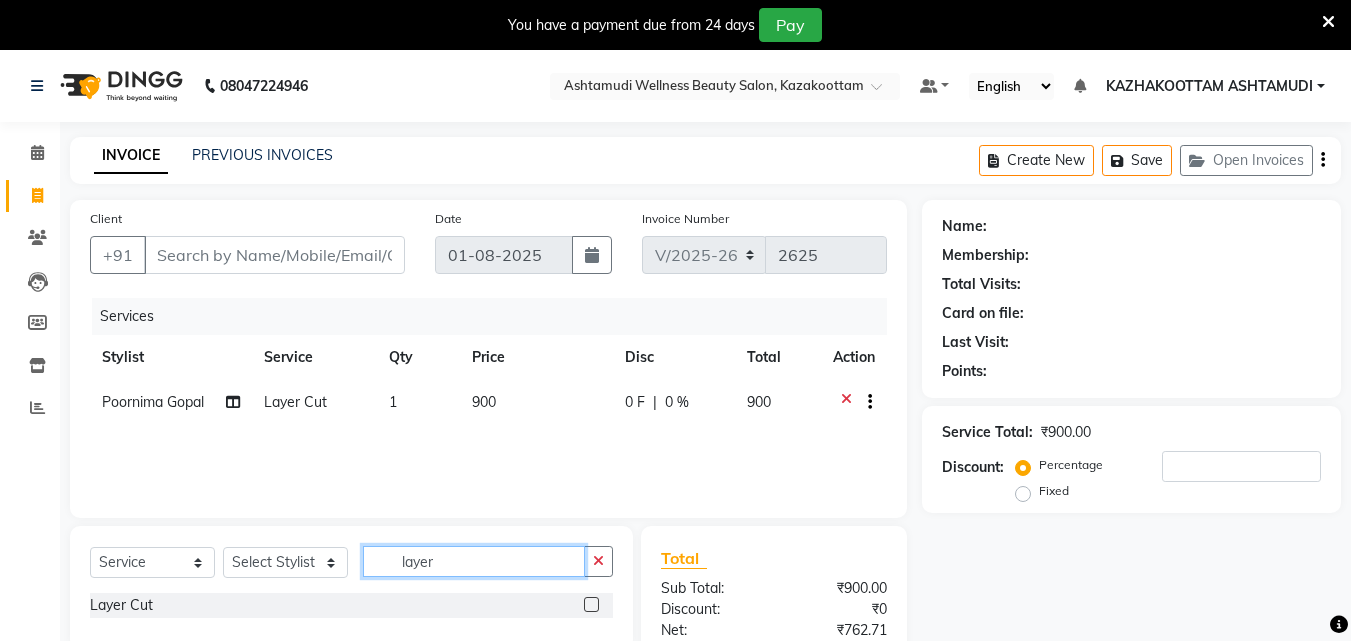 drag, startPoint x: 329, startPoint y: 560, endPoint x: 255, endPoint y: 542, distance: 76.15773 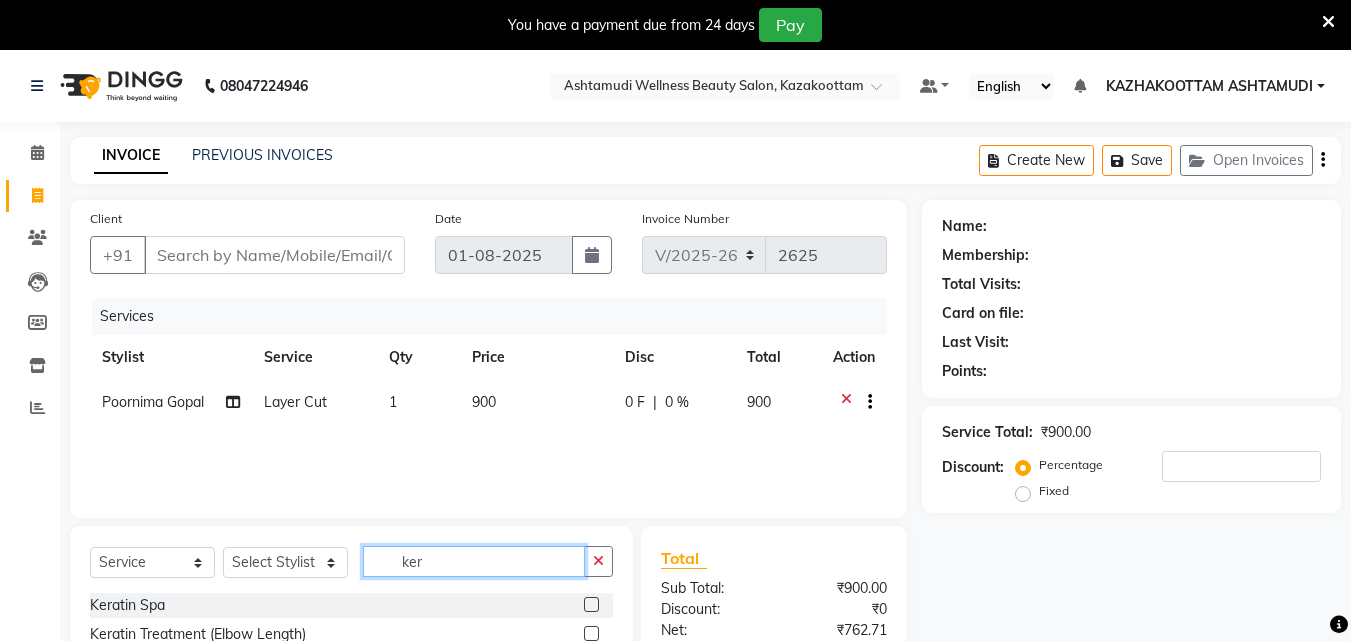 type on "ker" 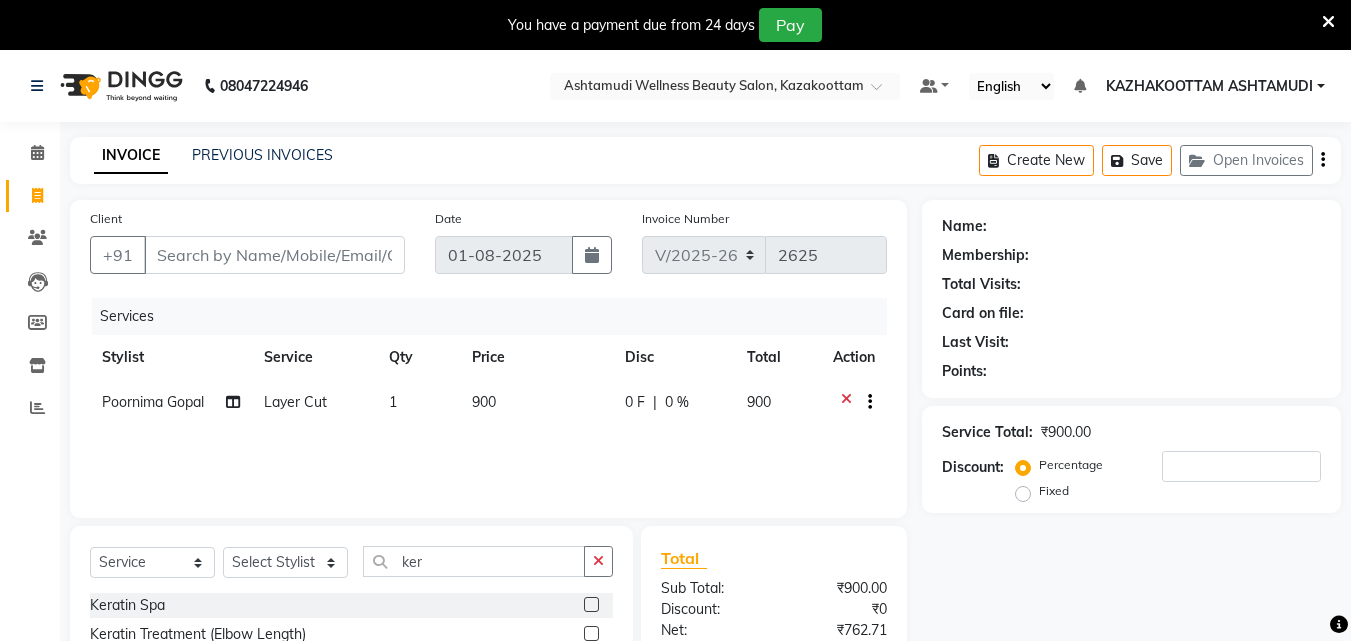click 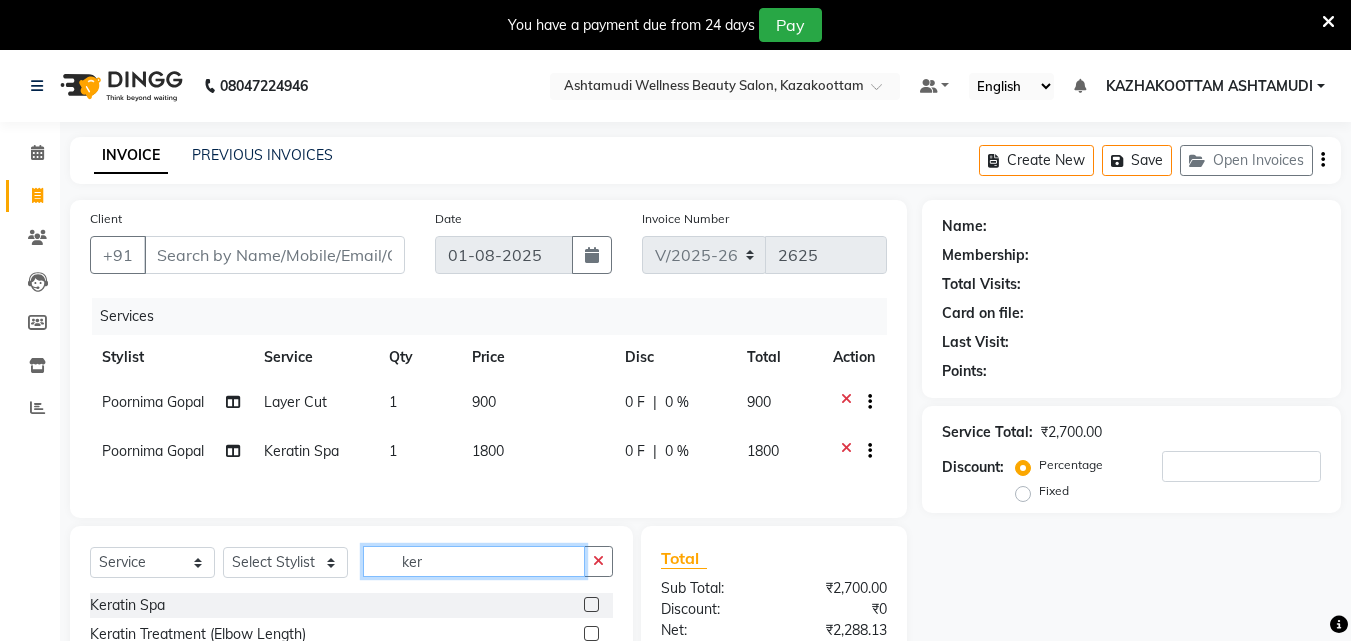 checkbox on "false" 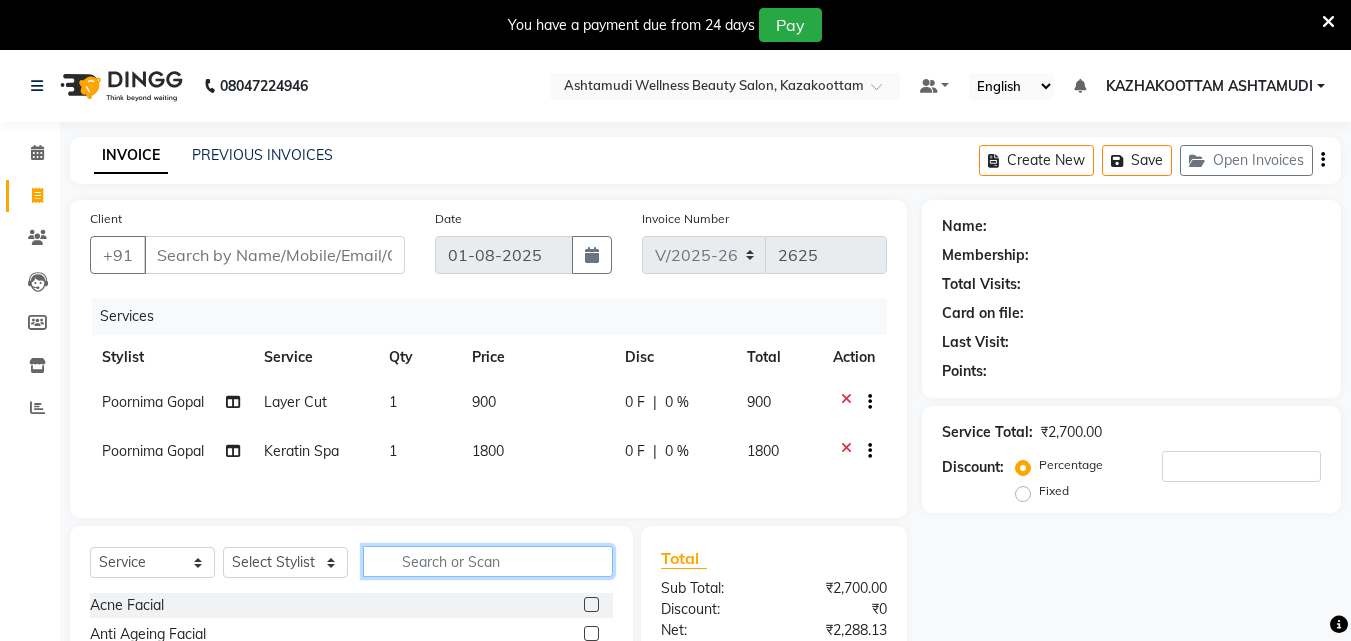 type 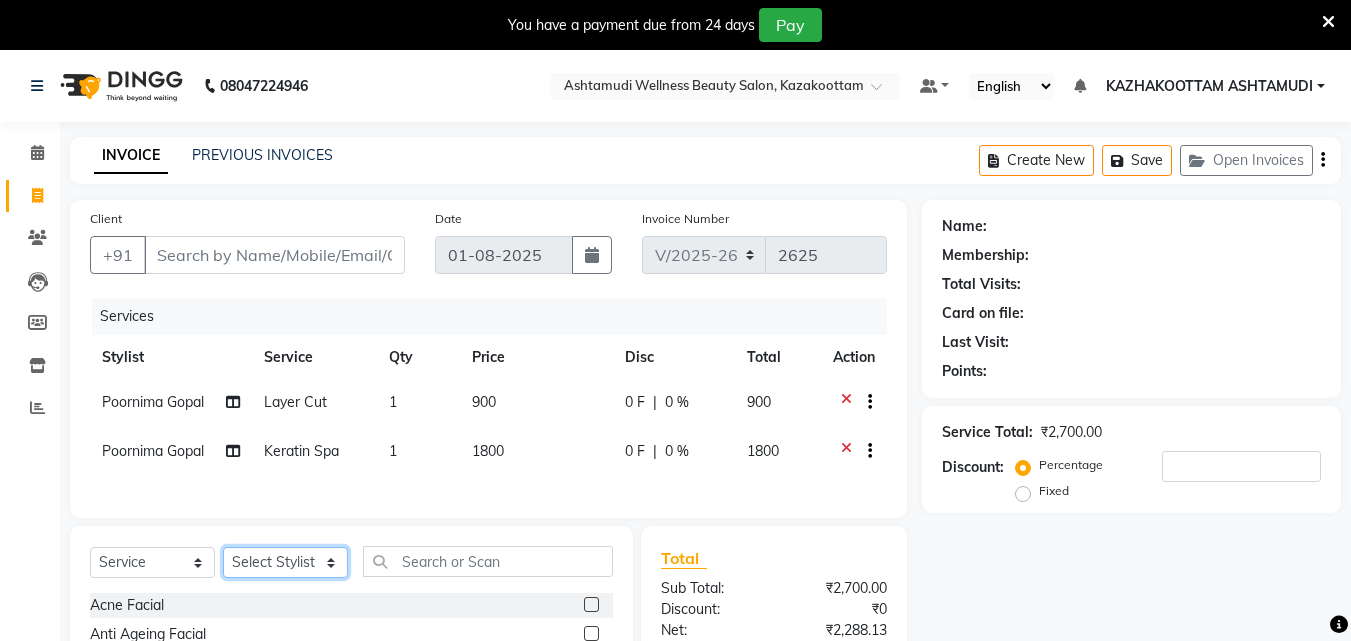 click on "Select Stylist Arya  CHINJU GEETA KAZHAKOOTTAM ASHTAMUDI KRISHNA LEKSHMI MADONNA MICHAEL MINCY VARGHESE Poornima Gopal PRIYA RESHMA ROSNI Sindhu SOORYAMOL" 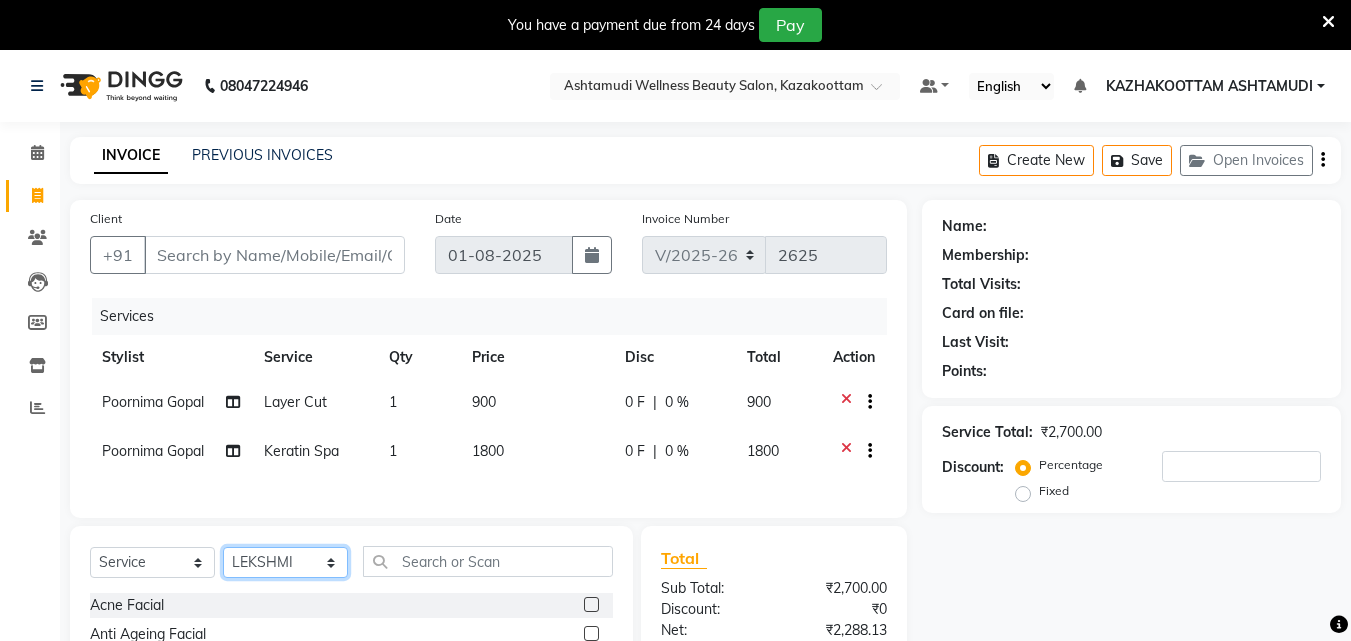 click on "Select Stylist Arya  CHINJU GEETA KAZHAKOOTTAM ASHTAMUDI KRISHNA LEKSHMI MADONNA MICHAEL MINCY VARGHESE Poornima Gopal PRIYA RESHMA ROSNI Sindhu SOORYAMOL" 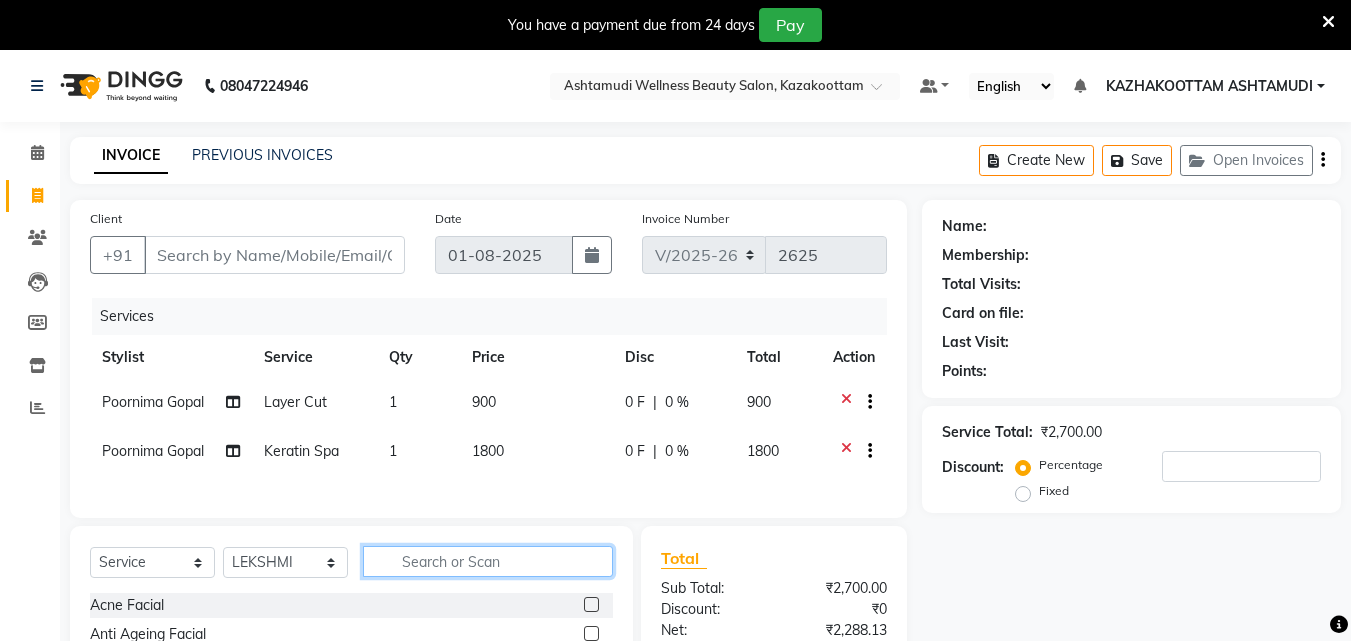 click 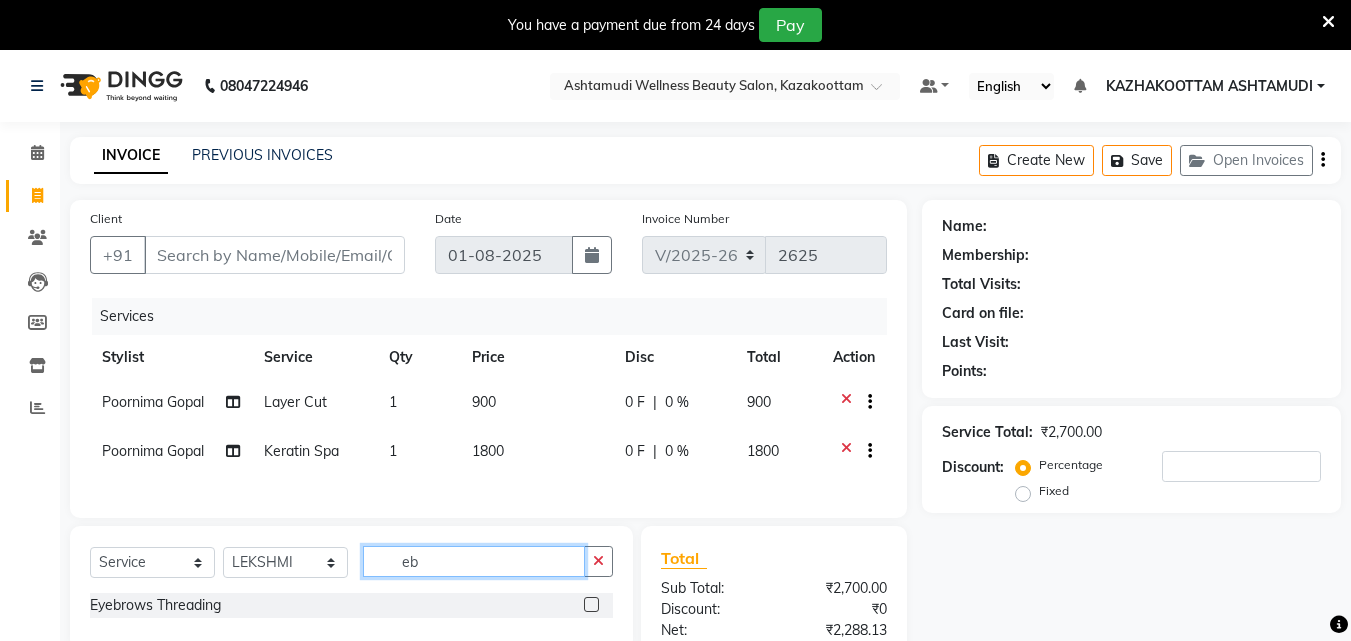 type on "eb" 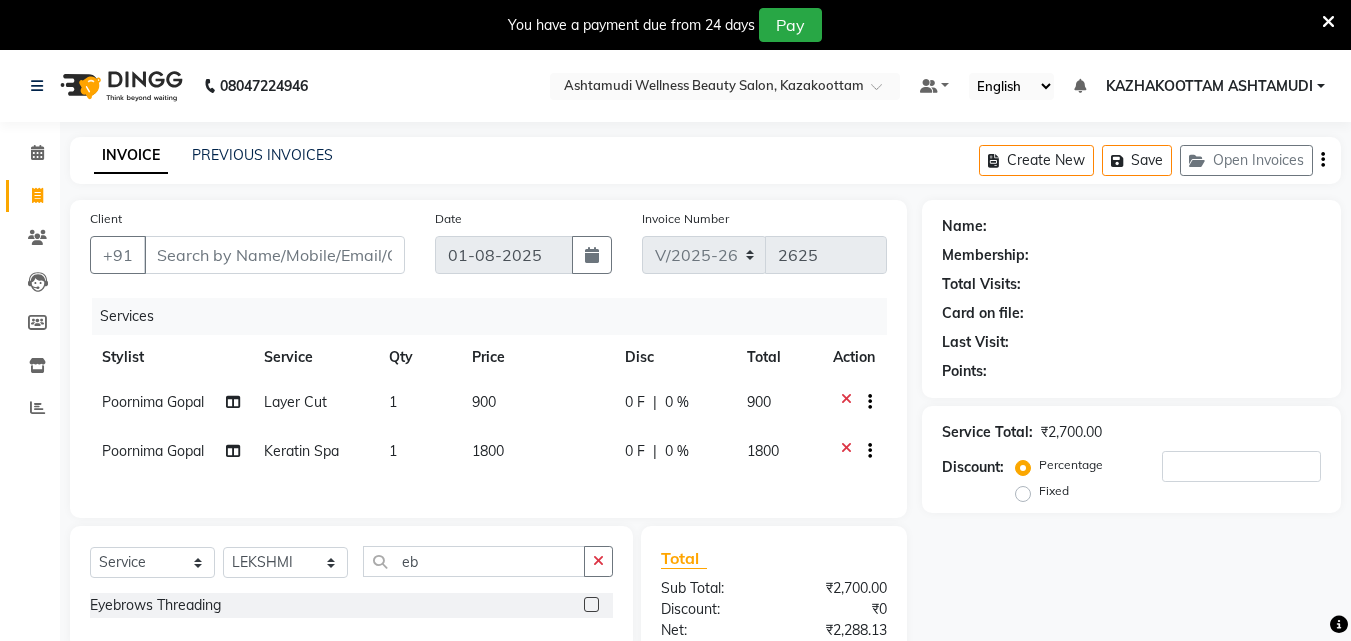 click 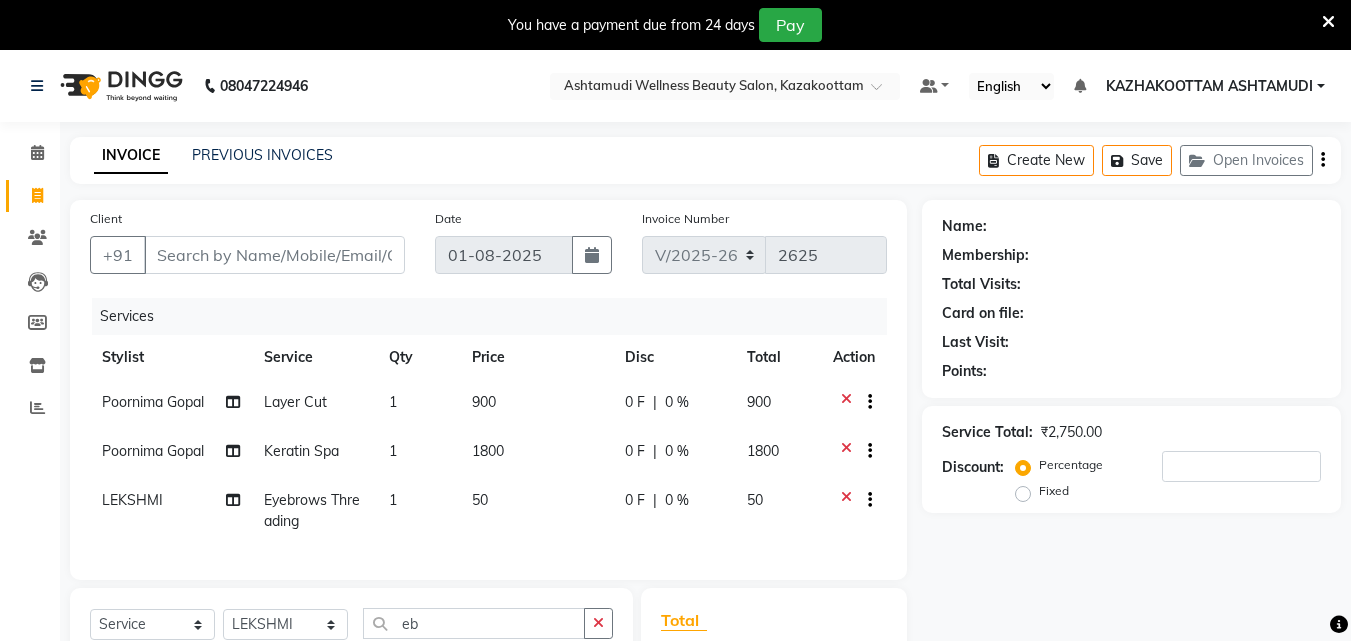 checkbox on "false" 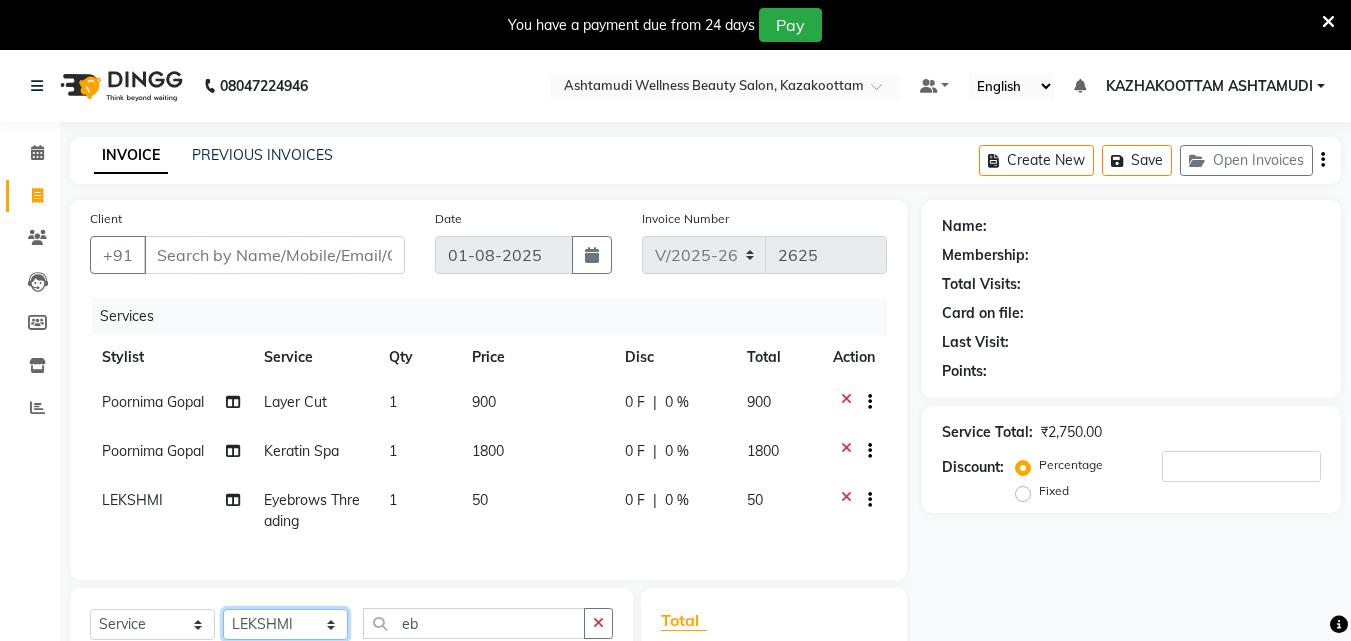click on "Select Stylist Arya  CHINJU GEETA KAZHAKOOTTAM ASHTAMUDI KRISHNA LEKSHMI MADONNA MICHAEL MINCY VARGHESE Poornima Gopal PRIYA RESHMA ROSNI Sindhu SOORYAMOL" 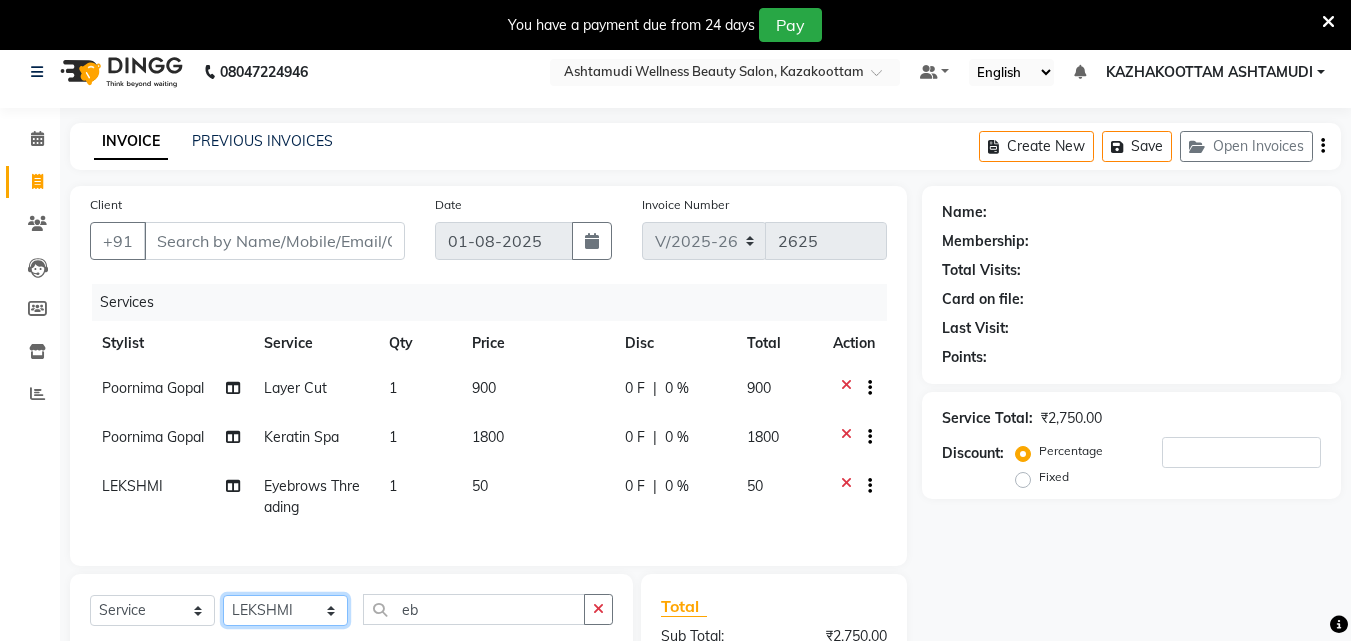 select on "27414" 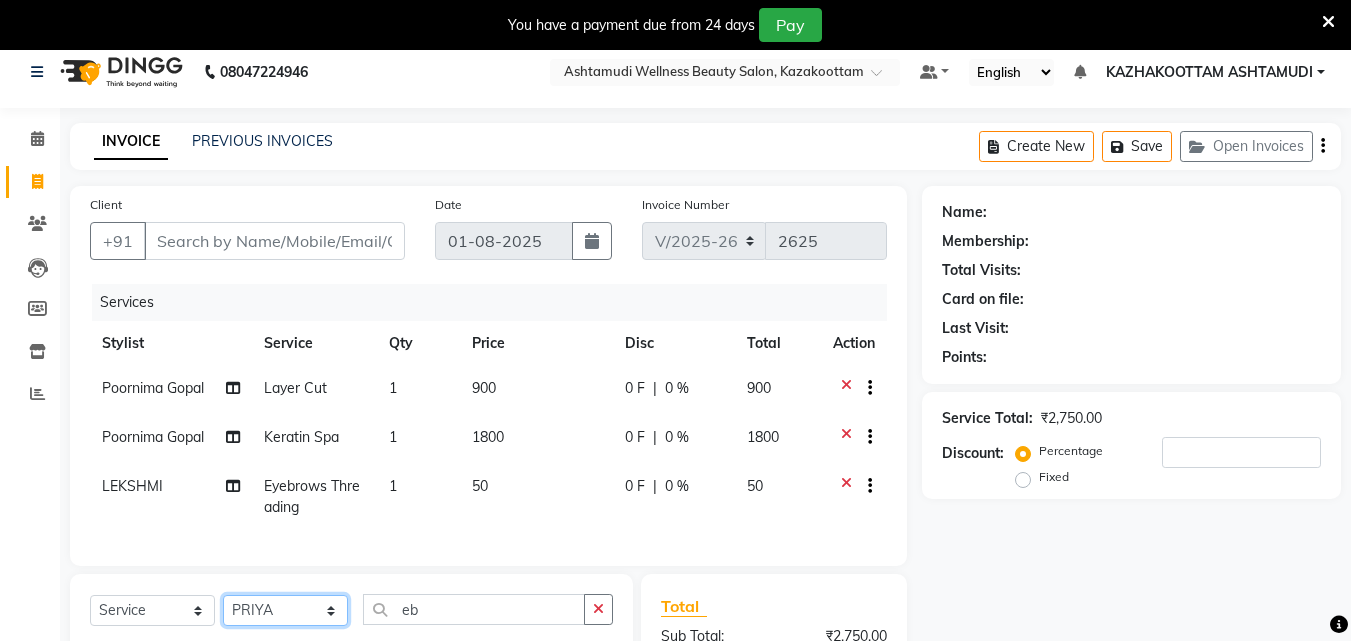 click on "Select Stylist Arya  CHINJU GEETA KAZHAKOOTTAM ASHTAMUDI KRISHNA LEKSHMI MADONNA MICHAEL MINCY VARGHESE Poornima Gopal PRIYA RESHMA ROSNI Sindhu SOORYAMOL" 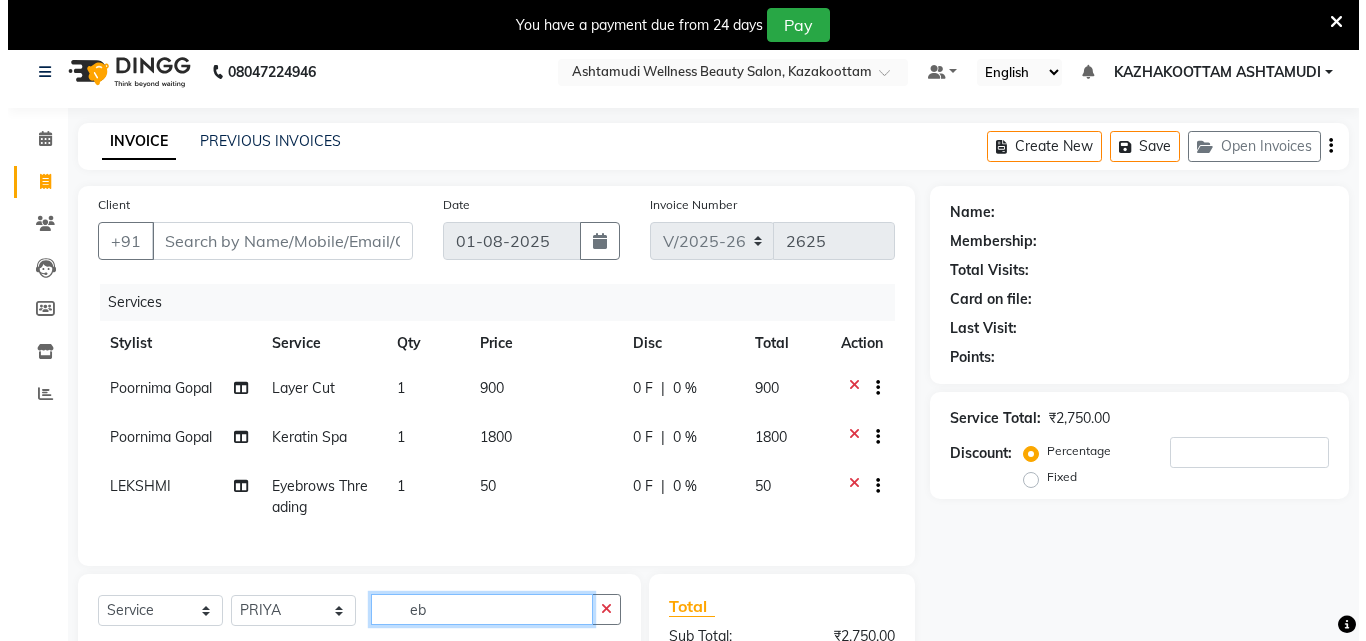 scroll, scrollTop: 77, scrollLeft: 0, axis: vertical 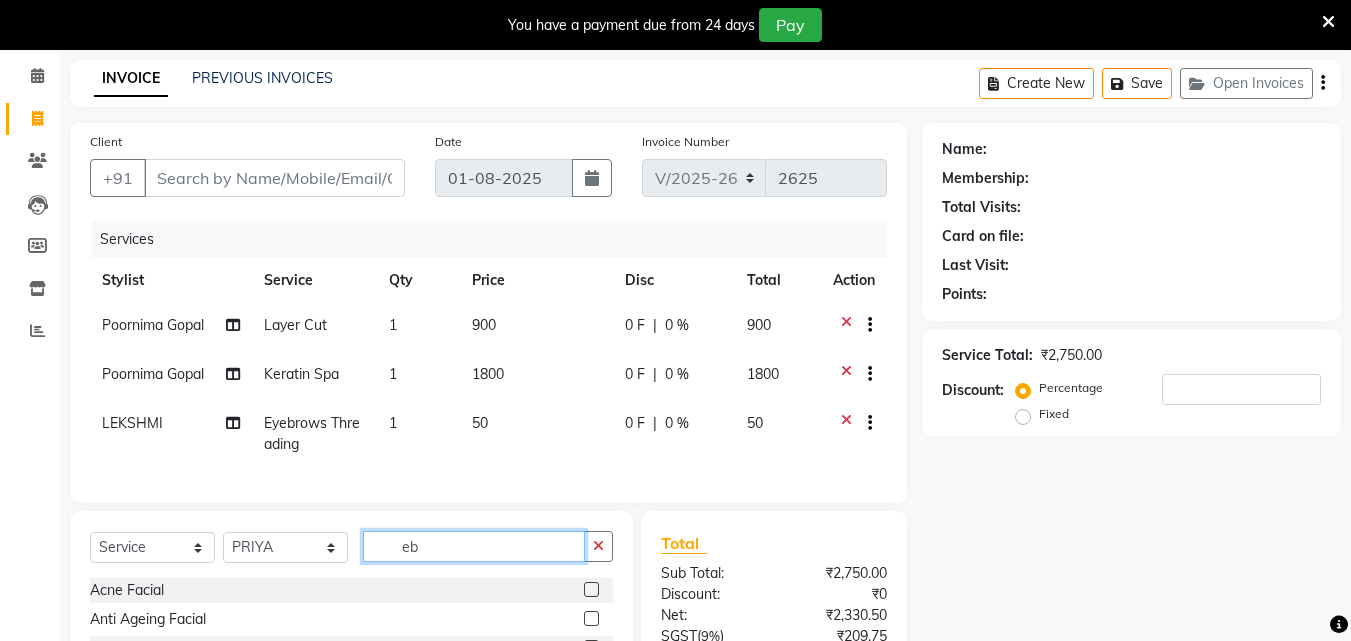 drag, startPoint x: 441, startPoint y: 629, endPoint x: 300, endPoint y: 629, distance: 141 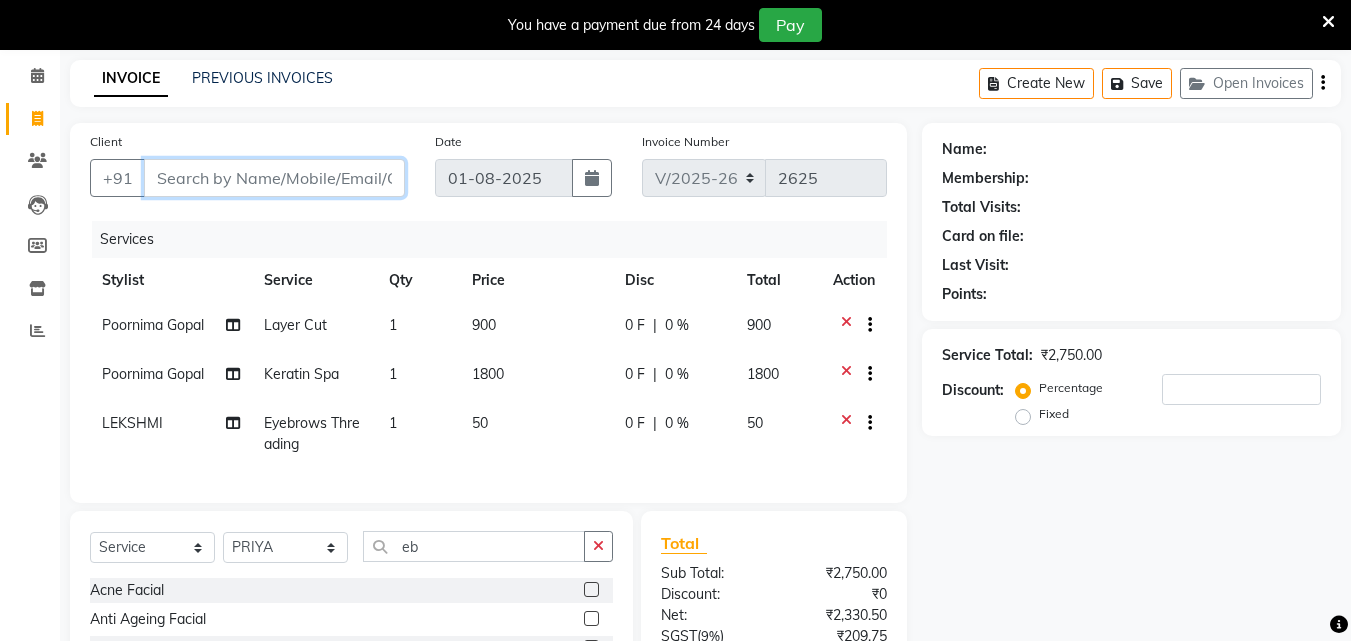 click on "Client" at bounding box center (274, 178) 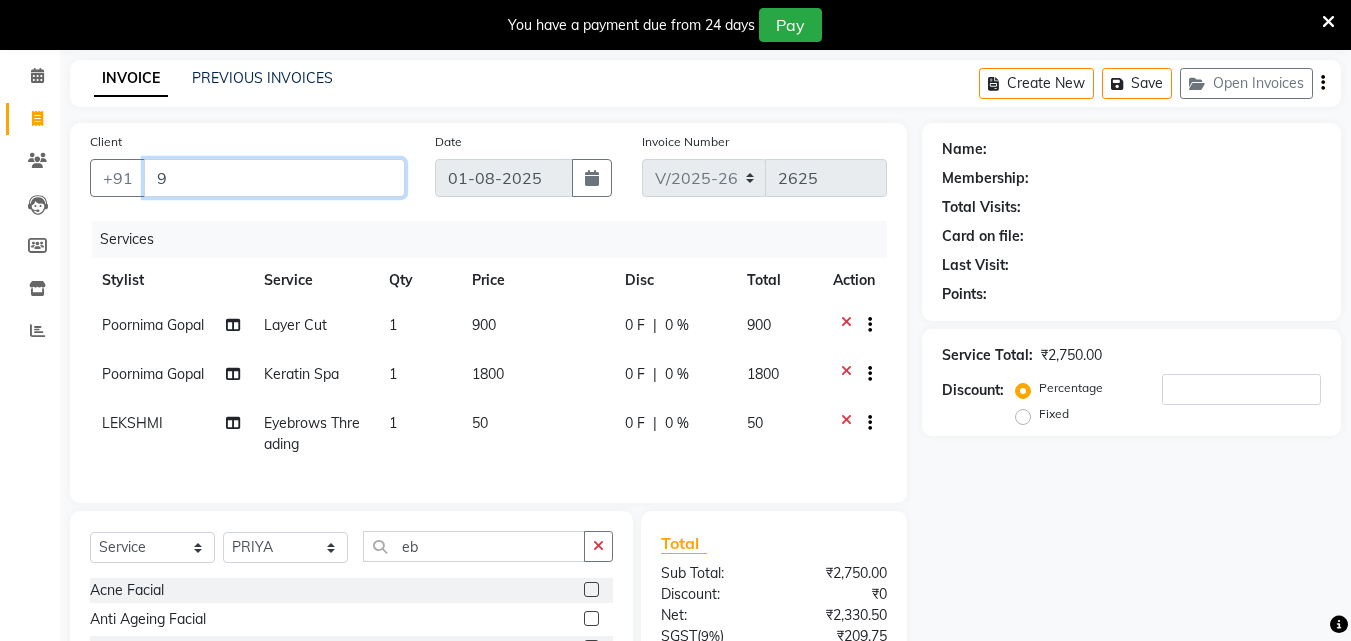 type on "0" 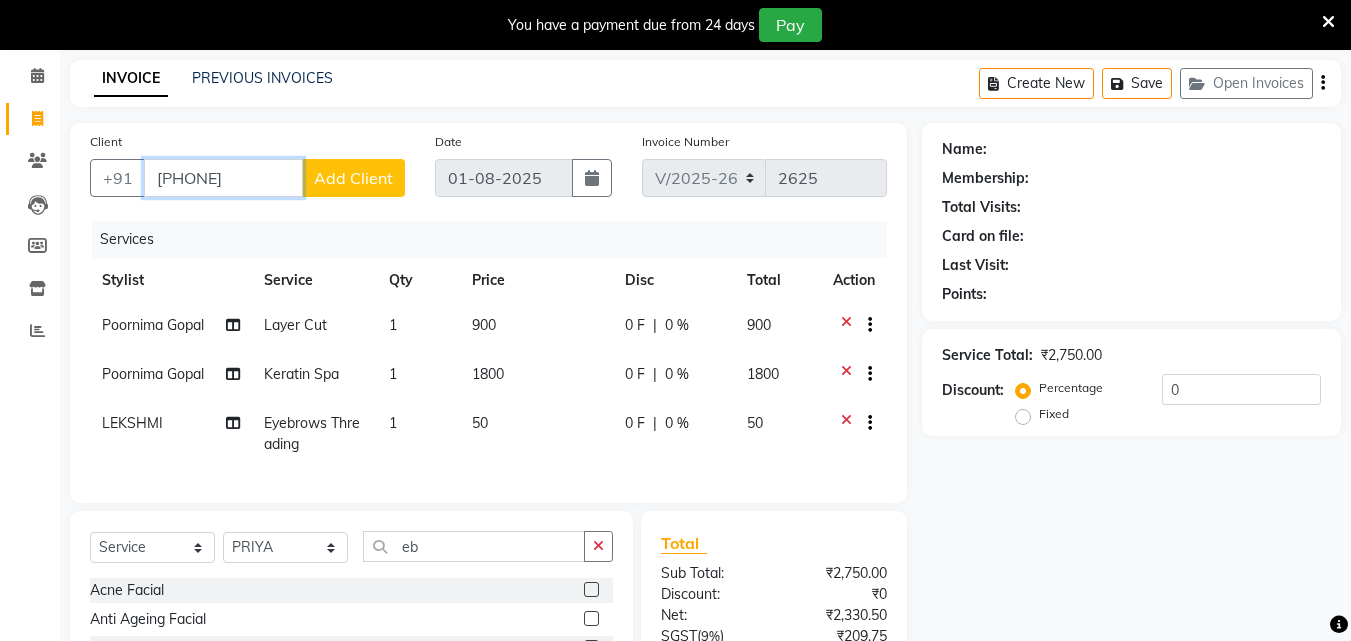 type on "9497231779" 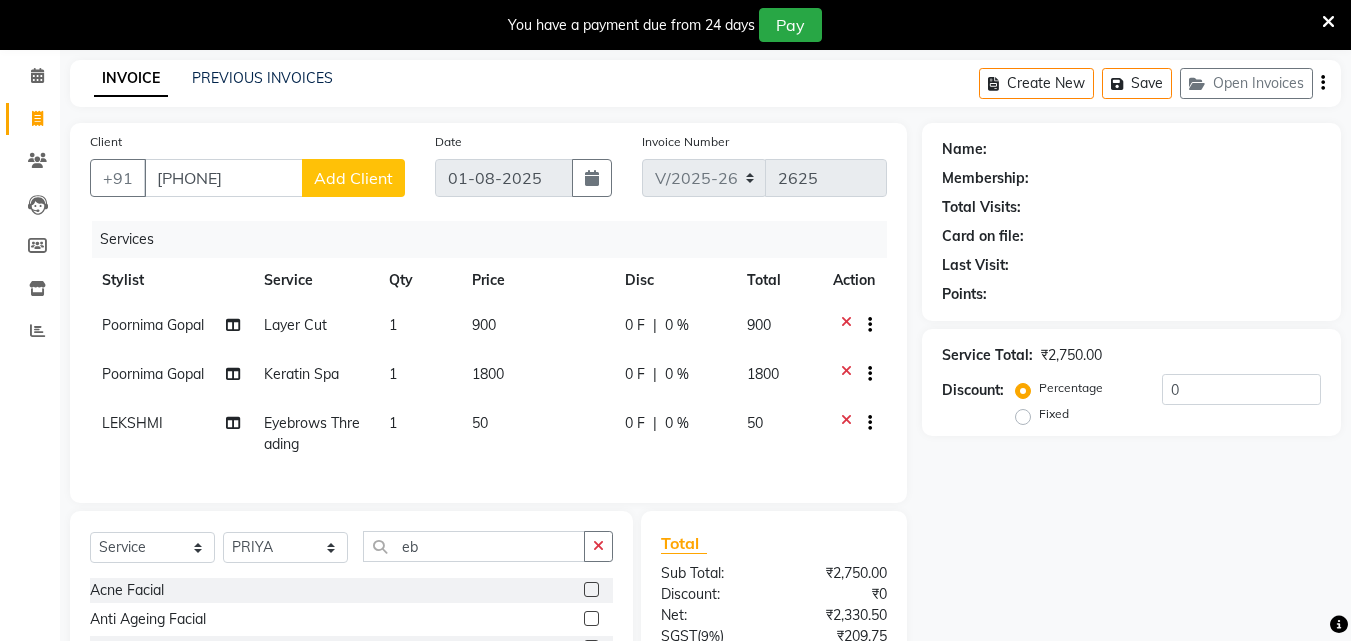 click on "Add Client" 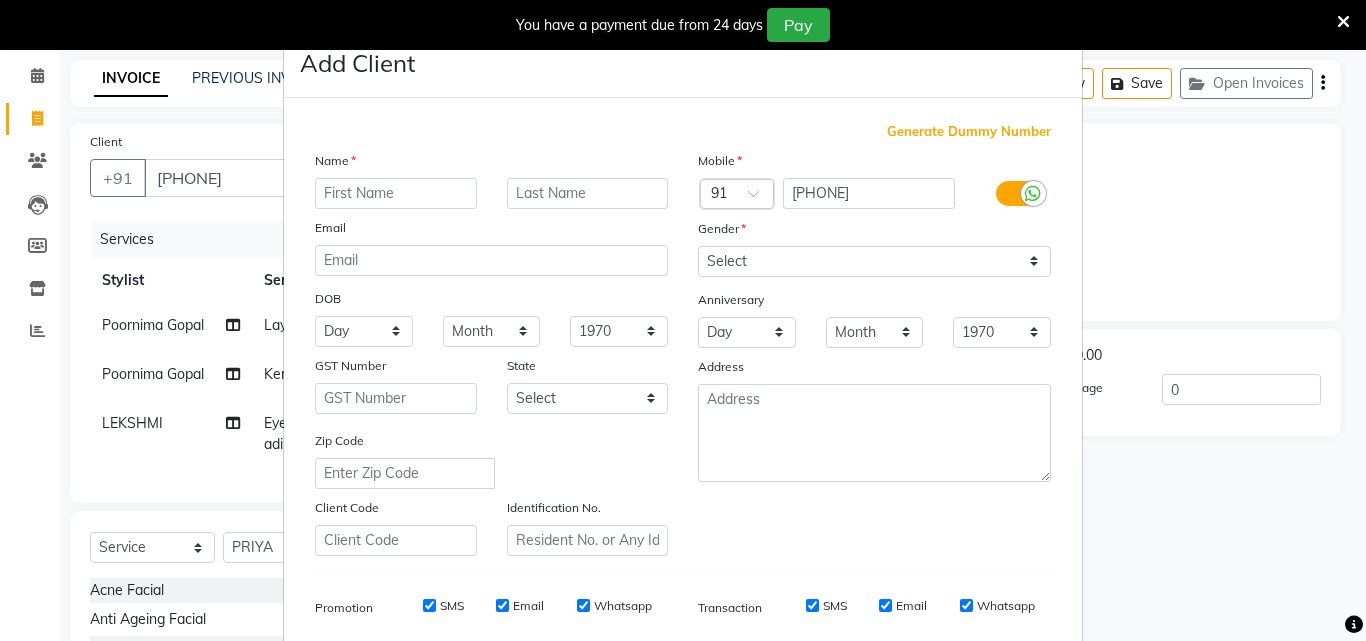 click at bounding box center (396, 193) 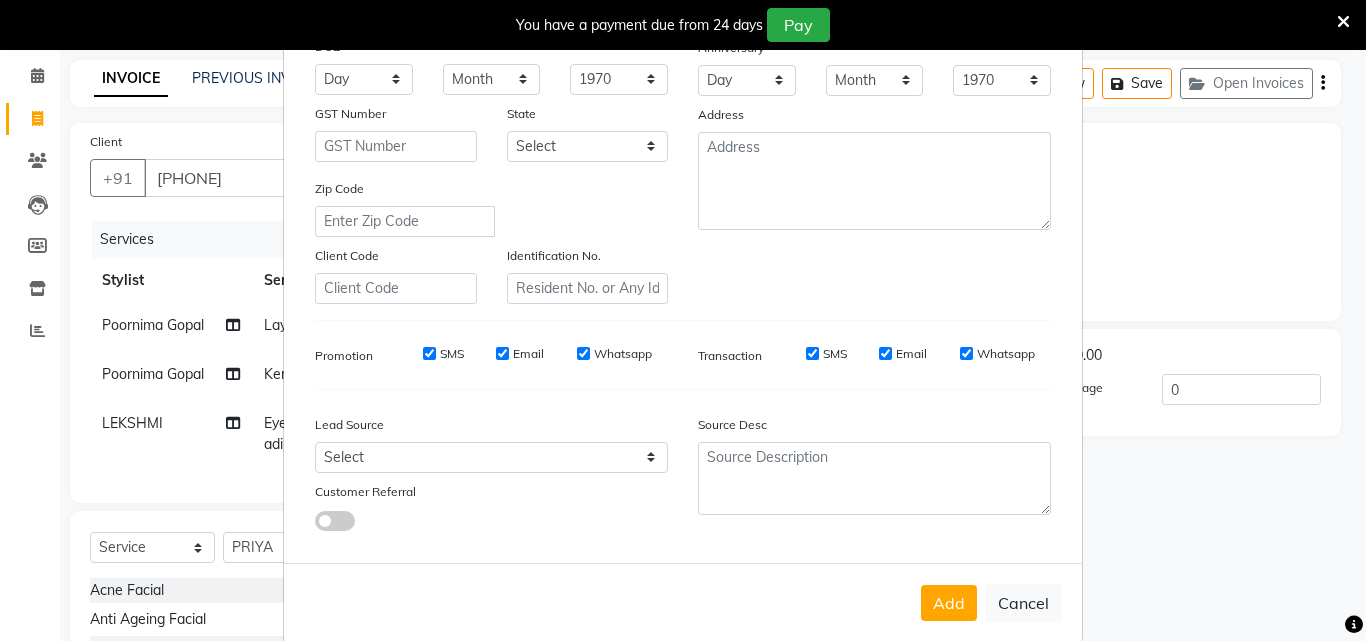scroll, scrollTop: 282, scrollLeft: 0, axis: vertical 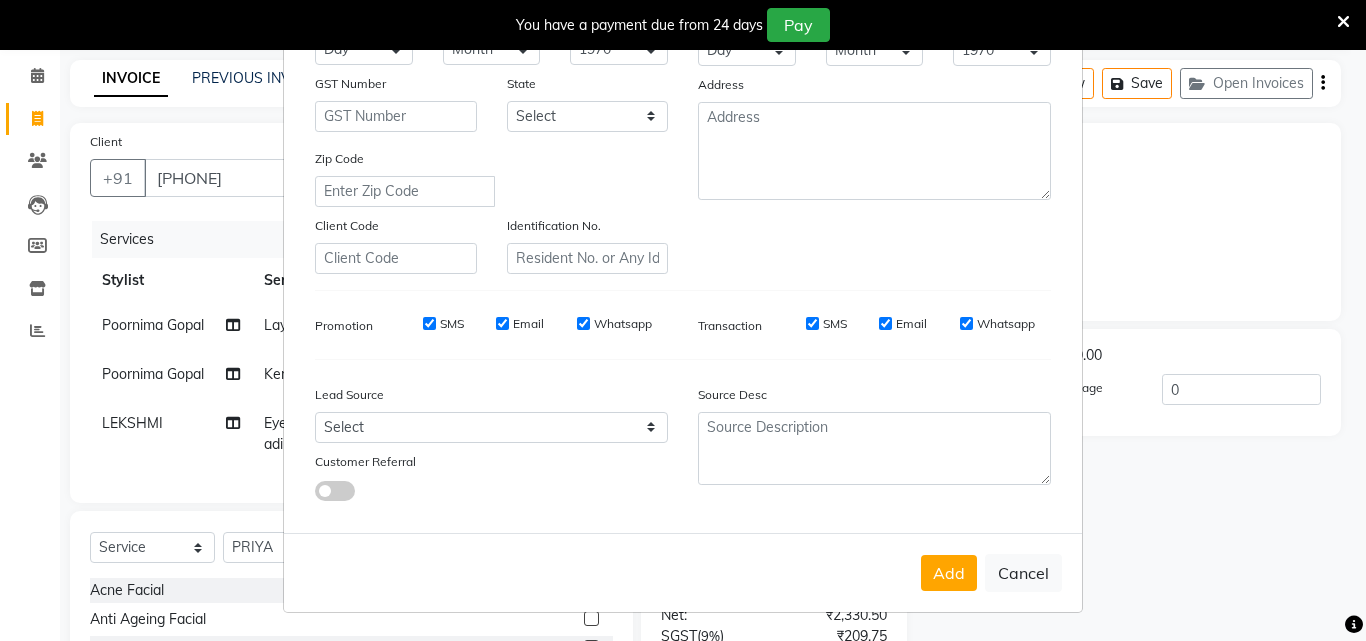 type on "valasala" 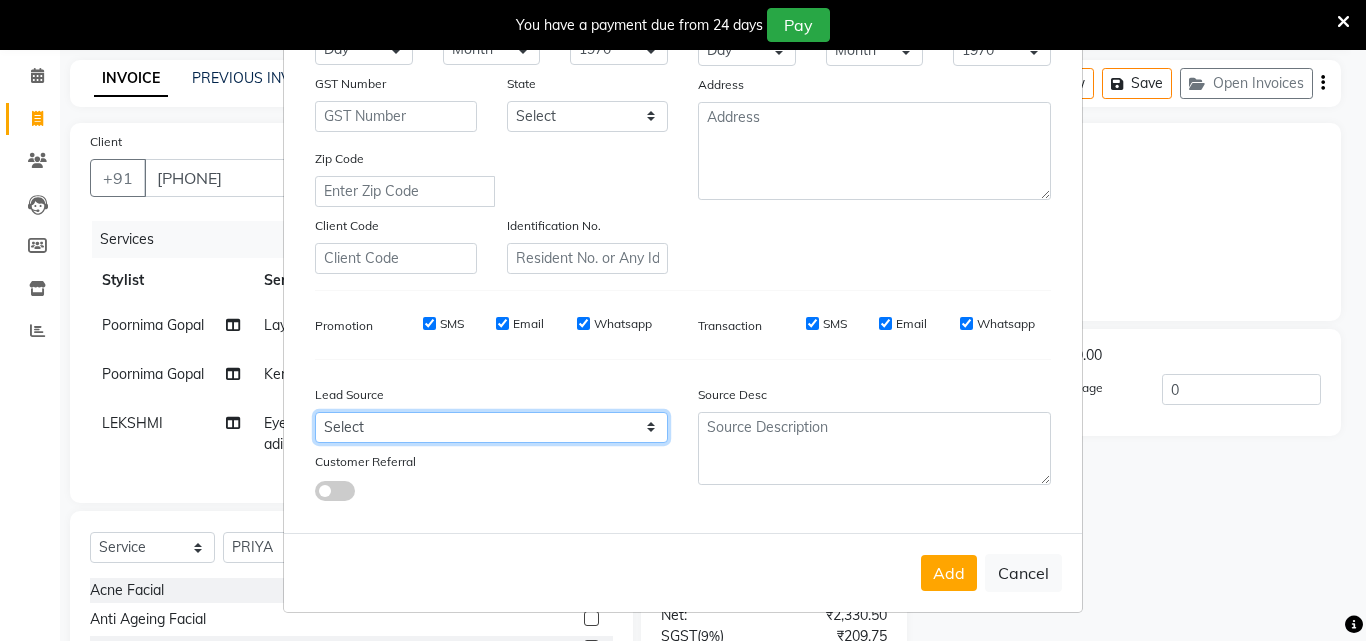 click on "Select Walk-in Referral Internet Friend Word of Mouth Advertisement Facebook JustDial Google Other Instagram  YouTube  WhatsApp" at bounding box center (491, 427) 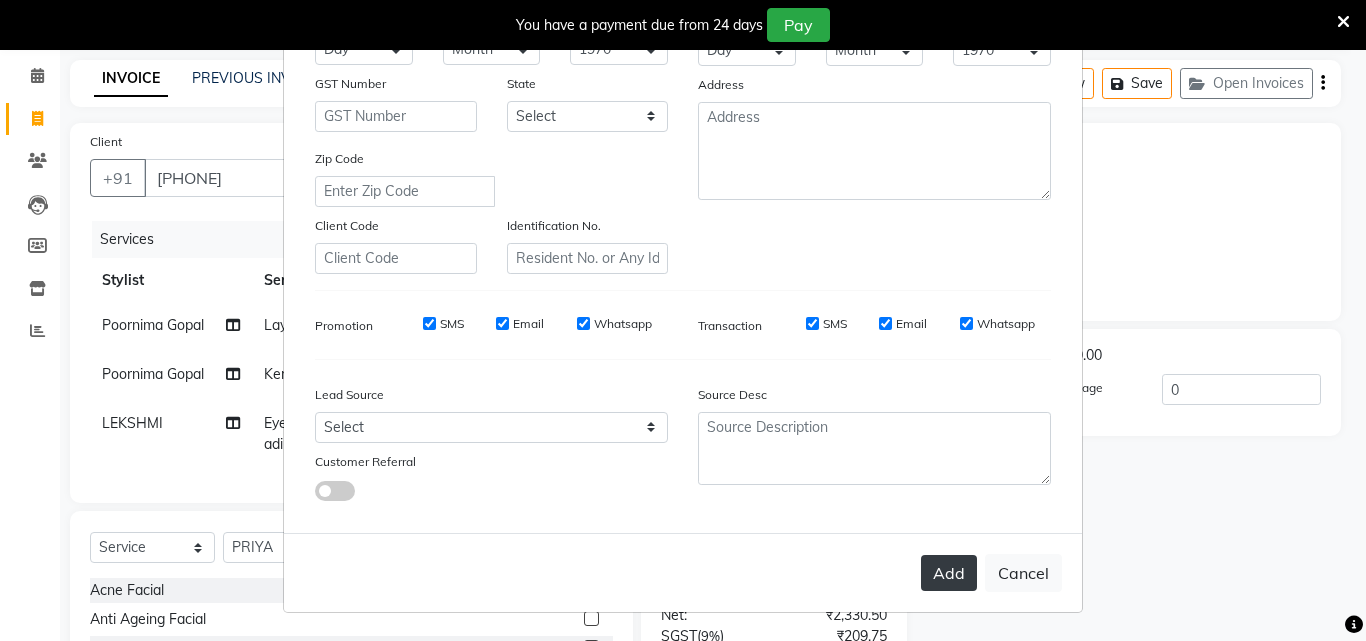 click on "Add" at bounding box center (949, 573) 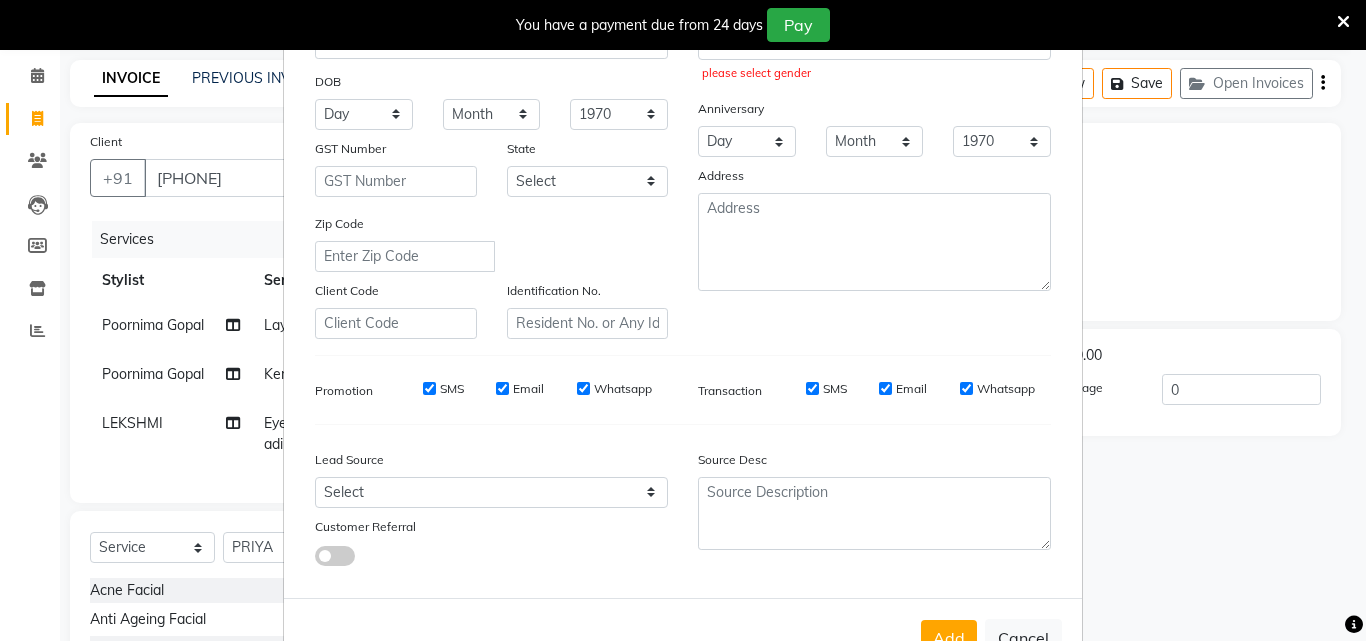 scroll, scrollTop: 182, scrollLeft: 0, axis: vertical 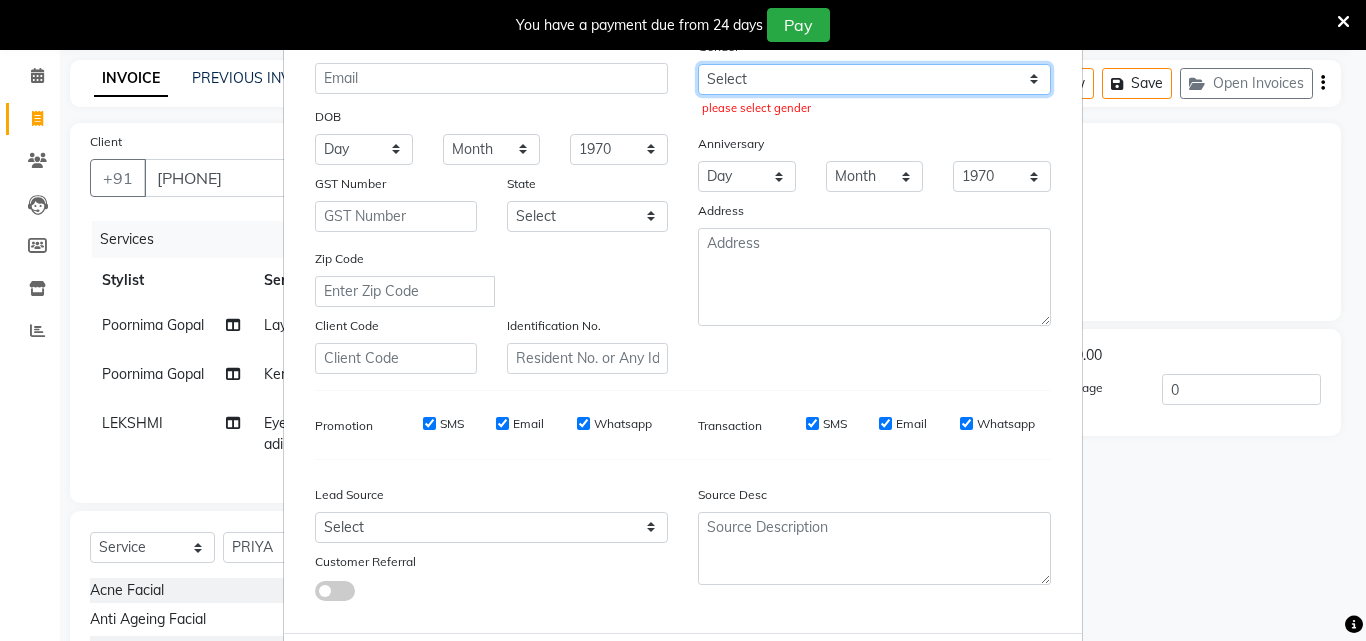 click on "Select Male Female Other Prefer Not To Say" at bounding box center (874, 79) 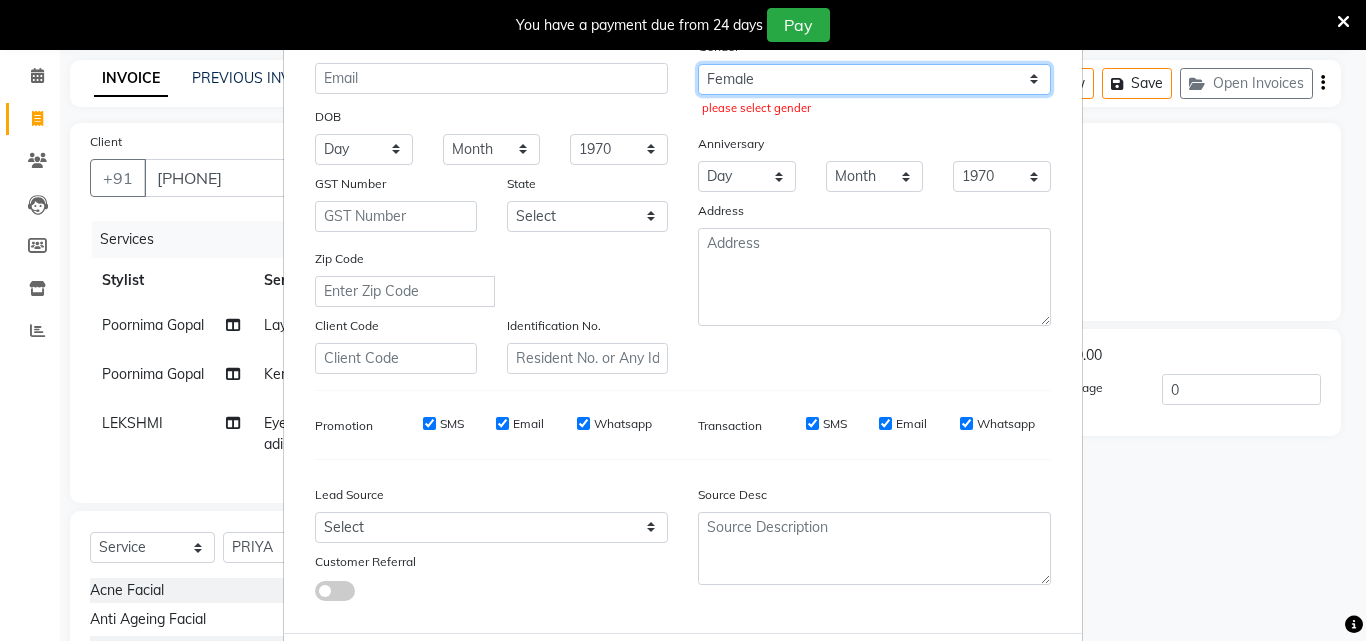 click on "Select Male Female Other Prefer Not To Say" at bounding box center [874, 79] 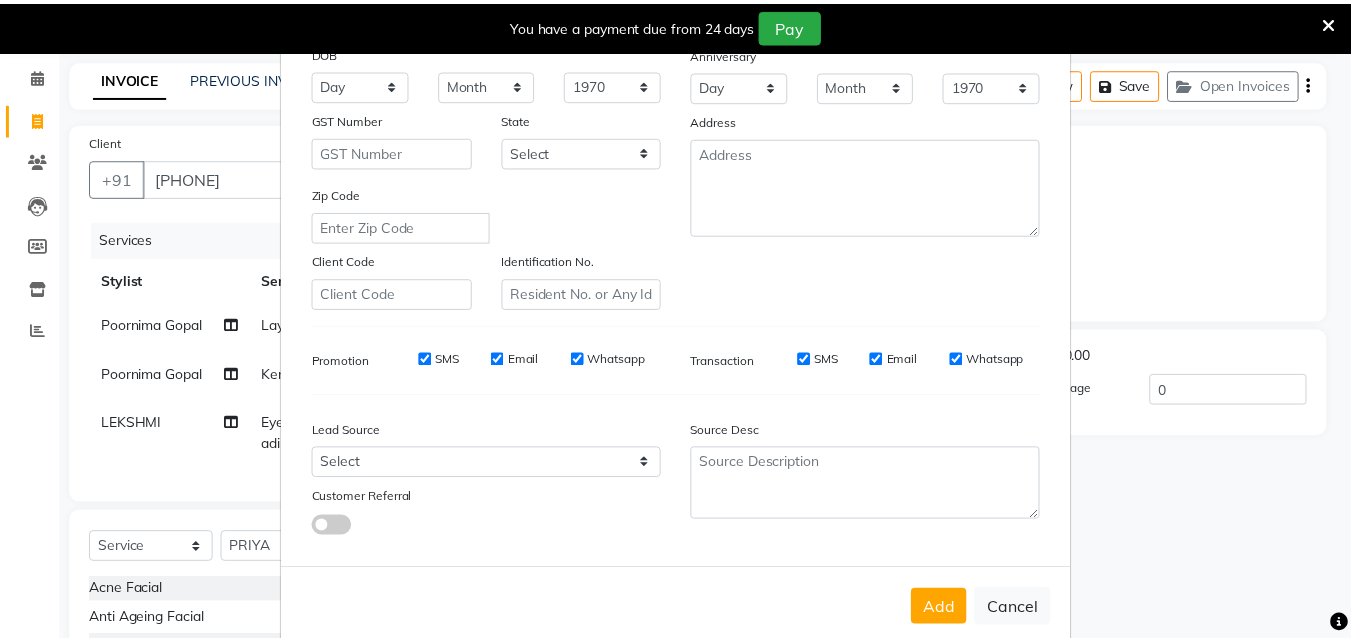 scroll, scrollTop: 282, scrollLeft: 0, axis: vertical 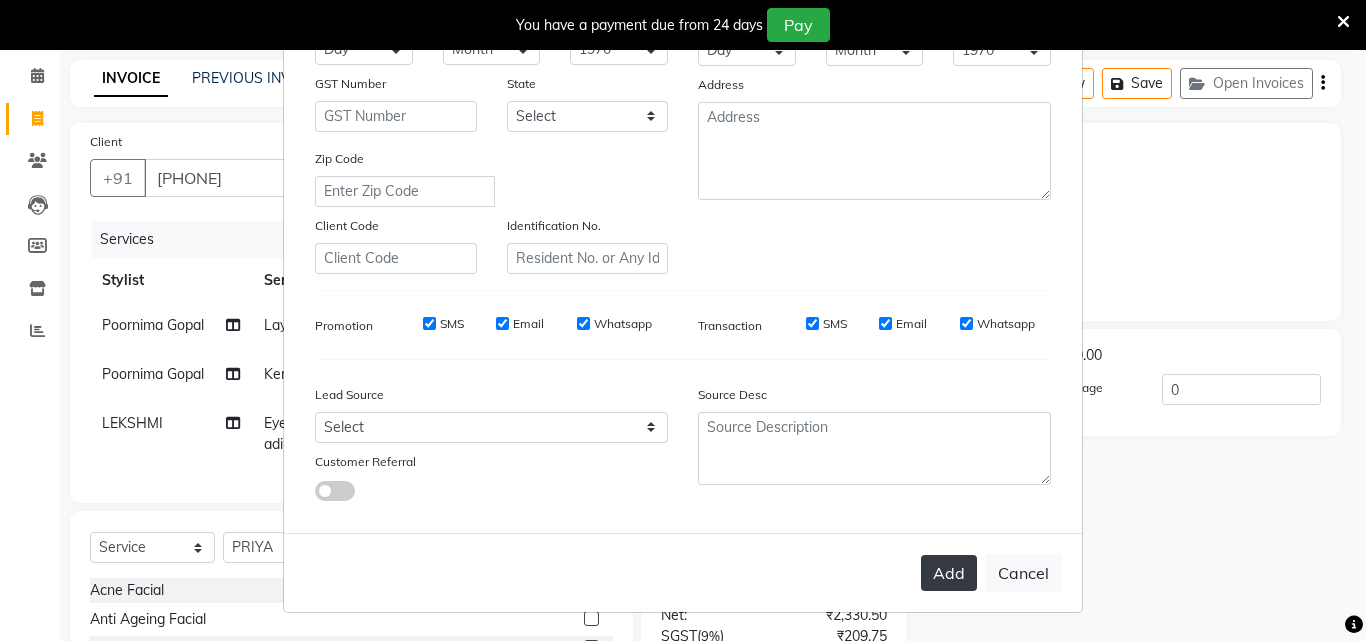 click on "Add" at bounding box center [949, 573] 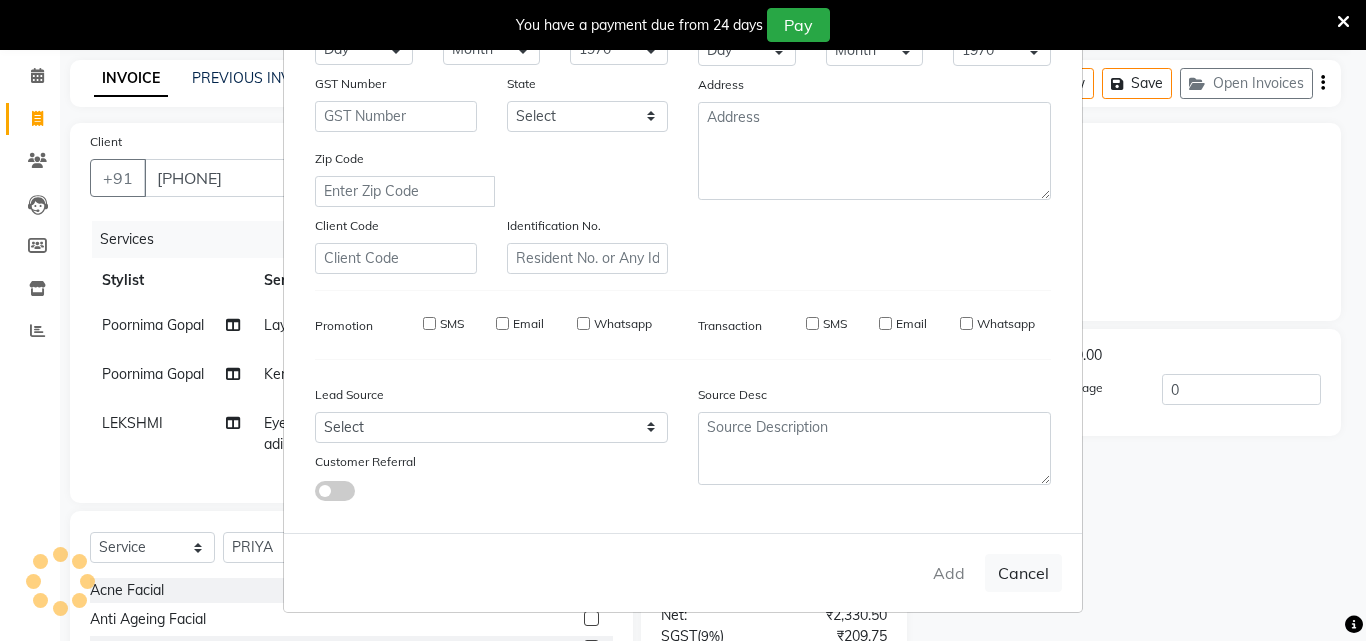 type 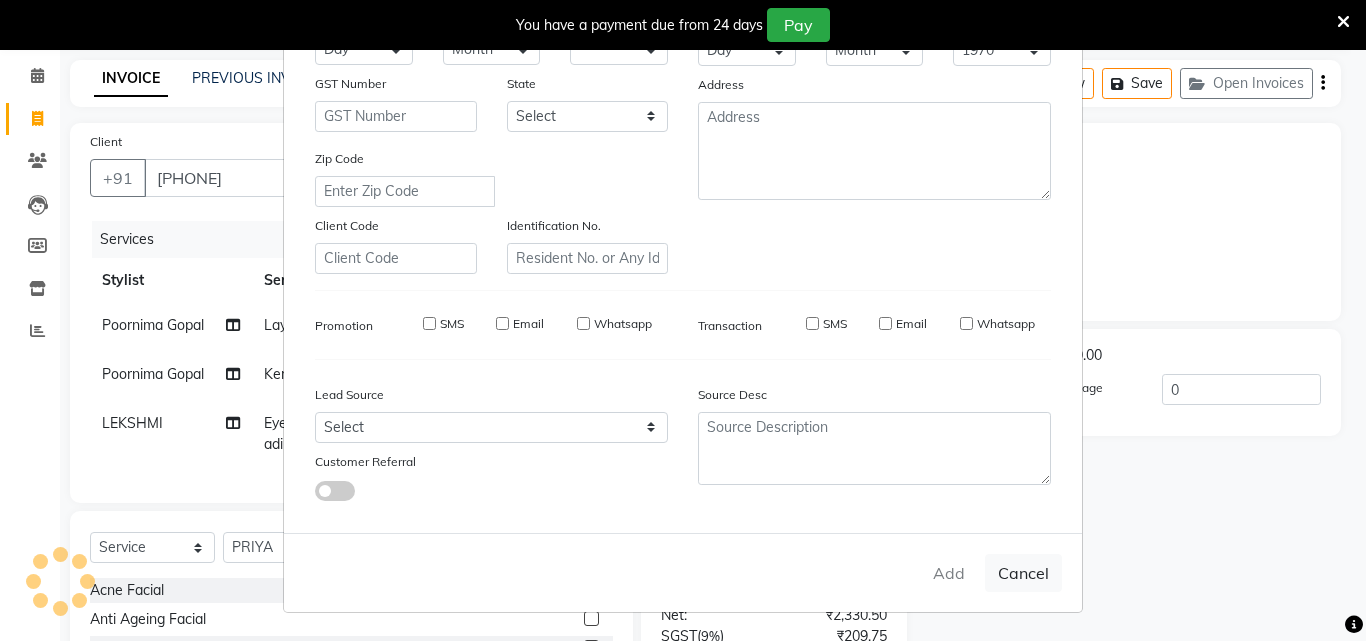 type 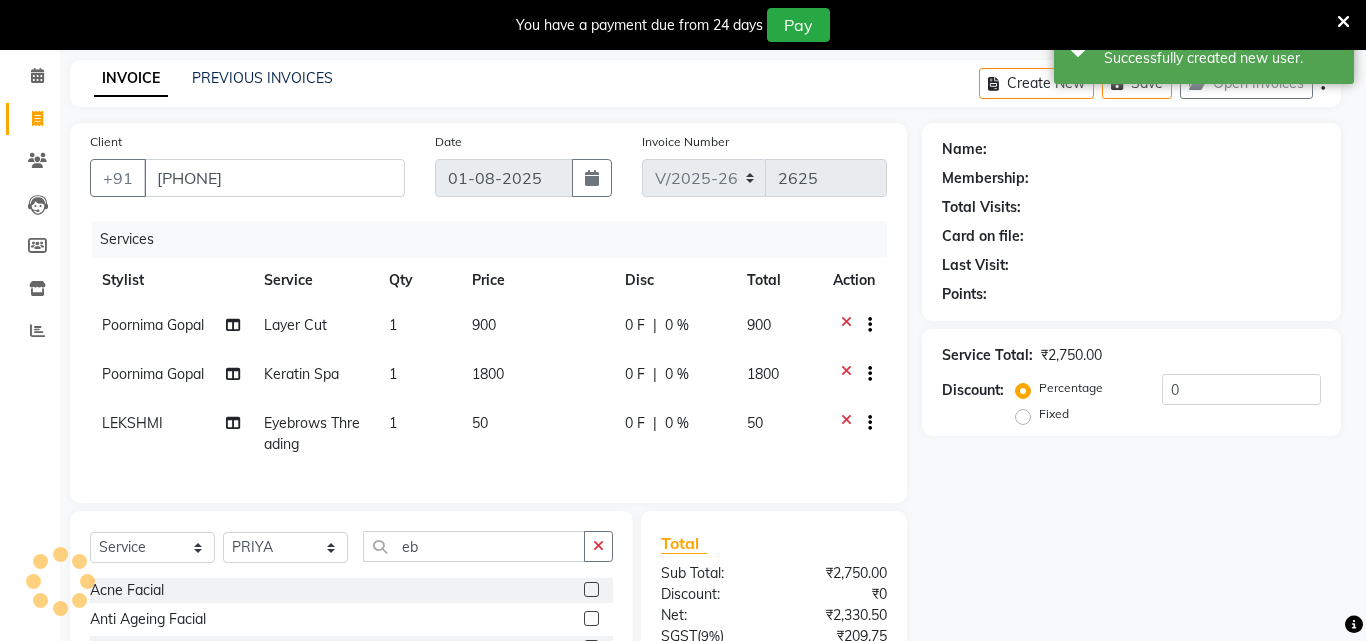 select on "1: Object" 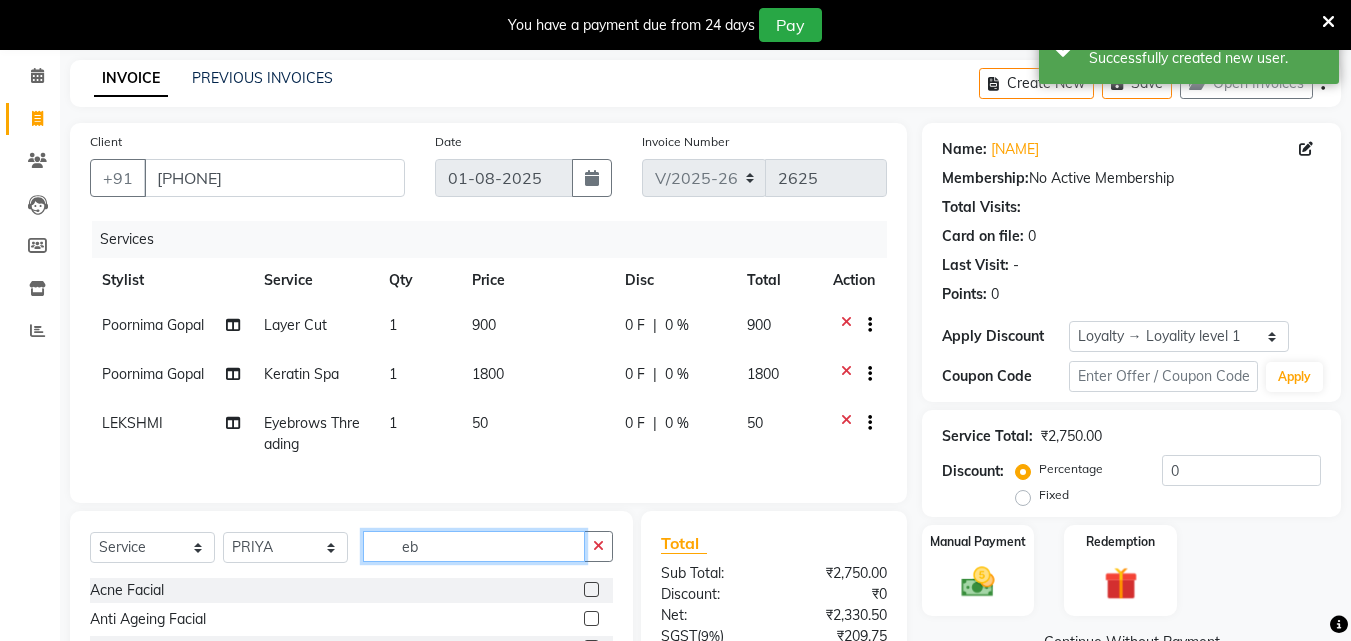 click on "eb" 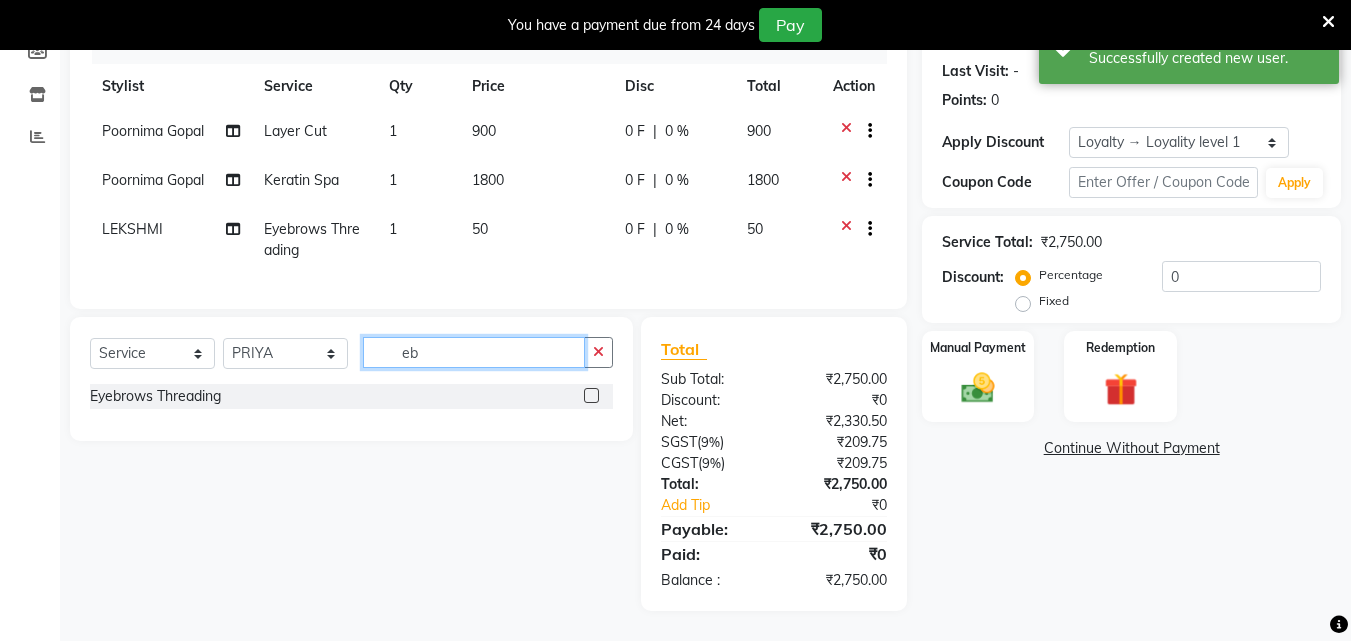 scroll, scrollTop: 286, scrollLeft: 0, axis: vertical 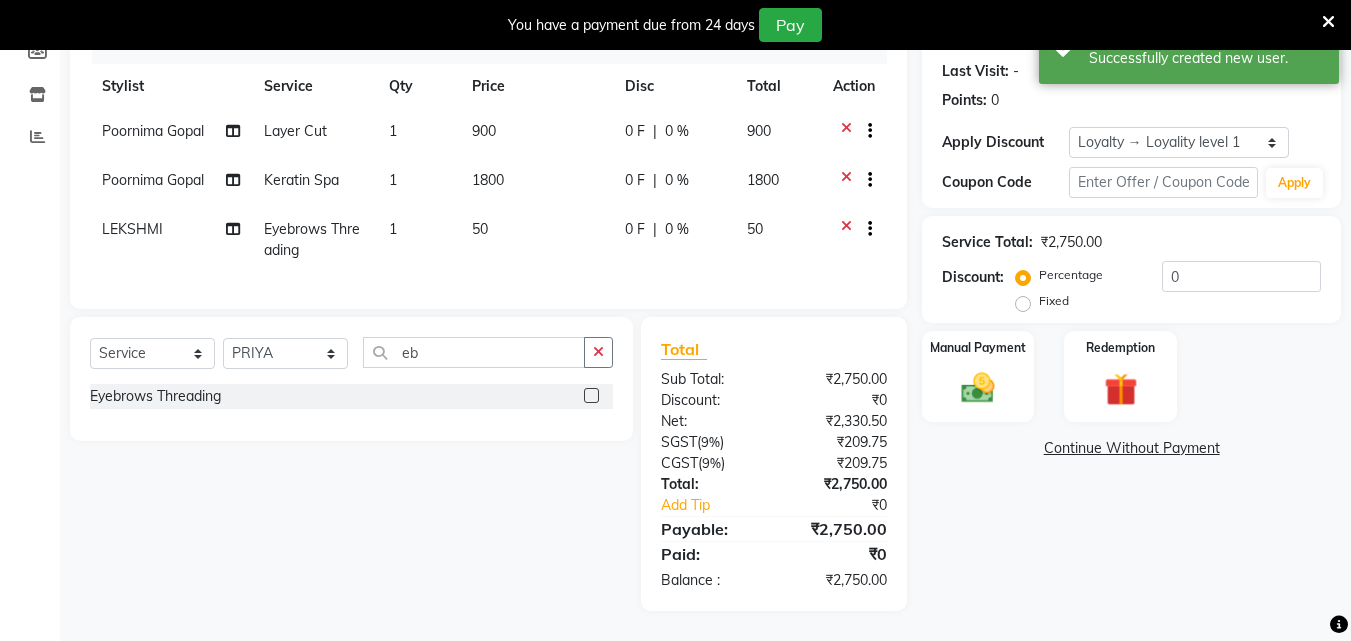 click 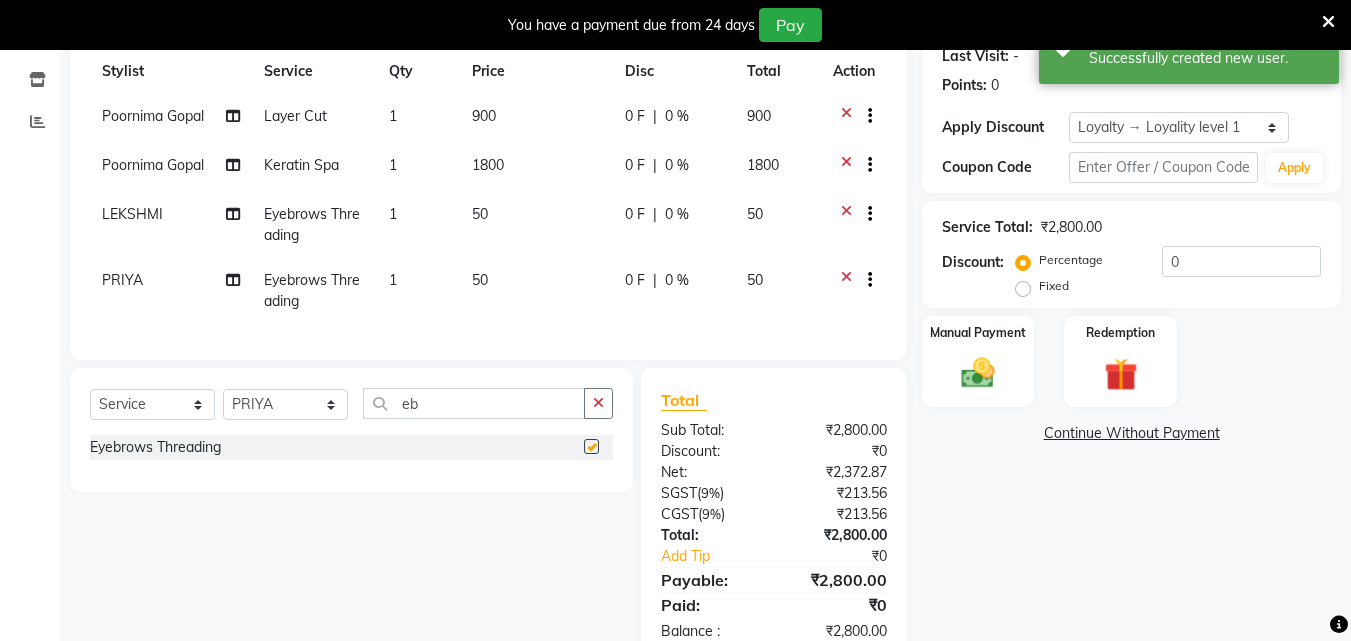 checkbox on "false" 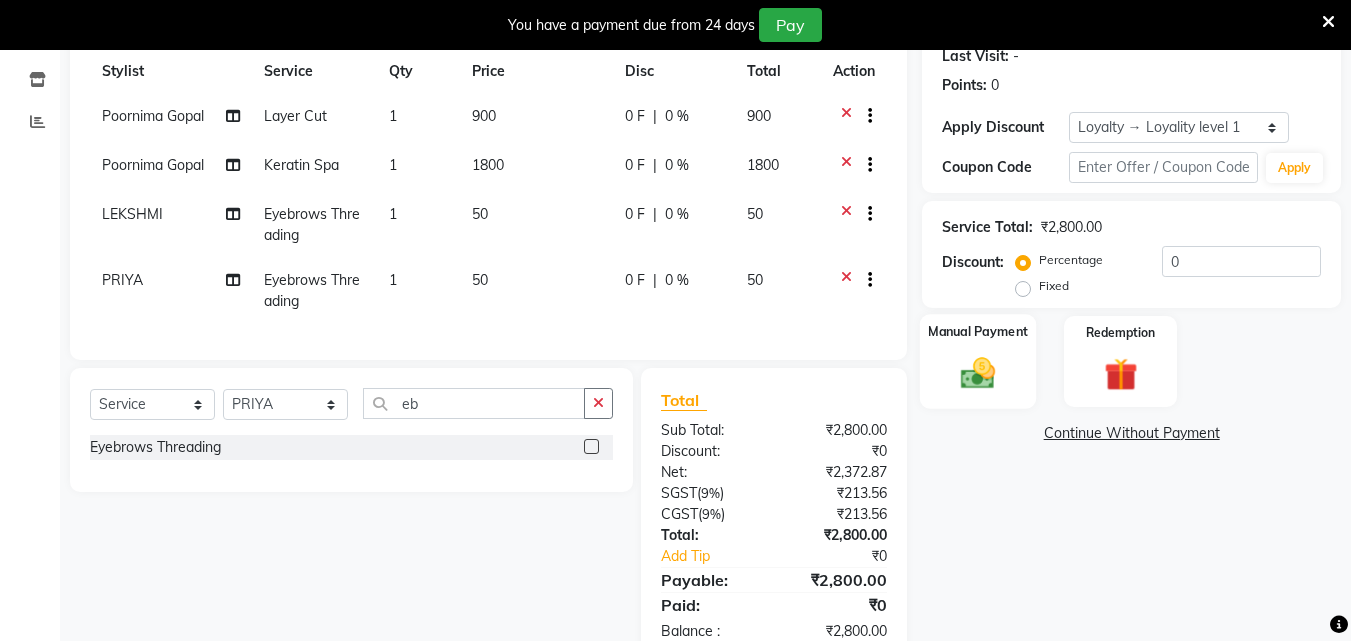 click 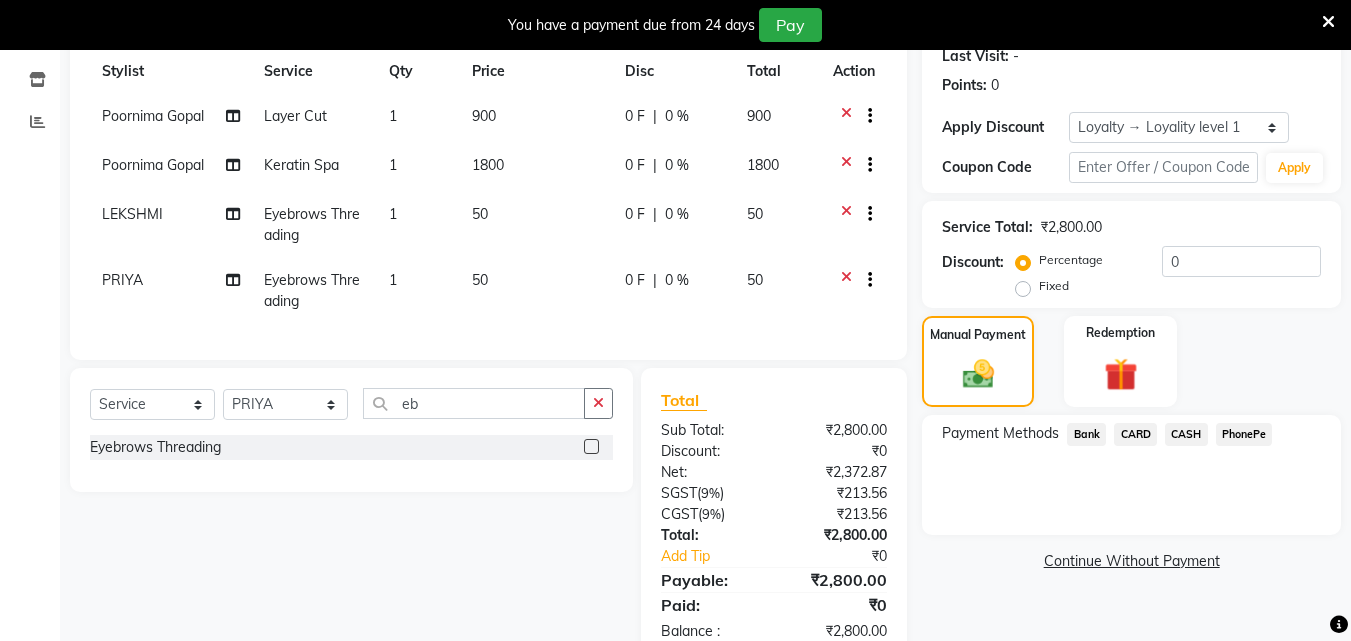click on "CASH" 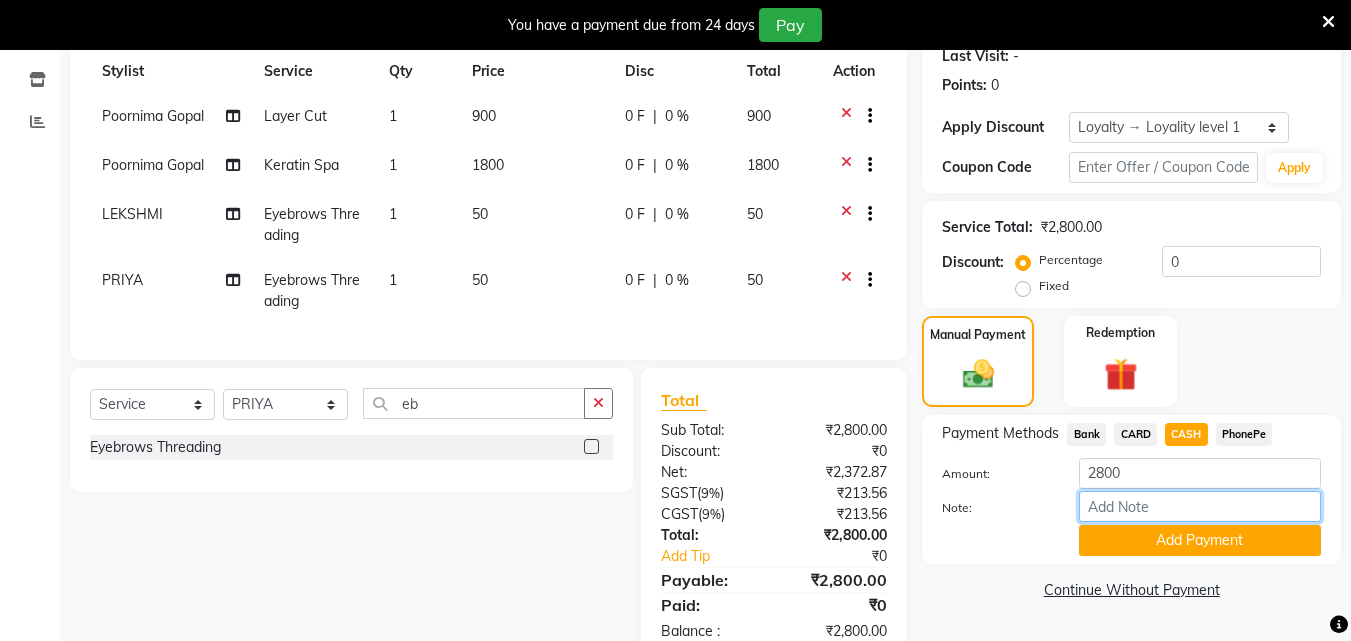 click on "Note:" at bounding box center [1200, 506] 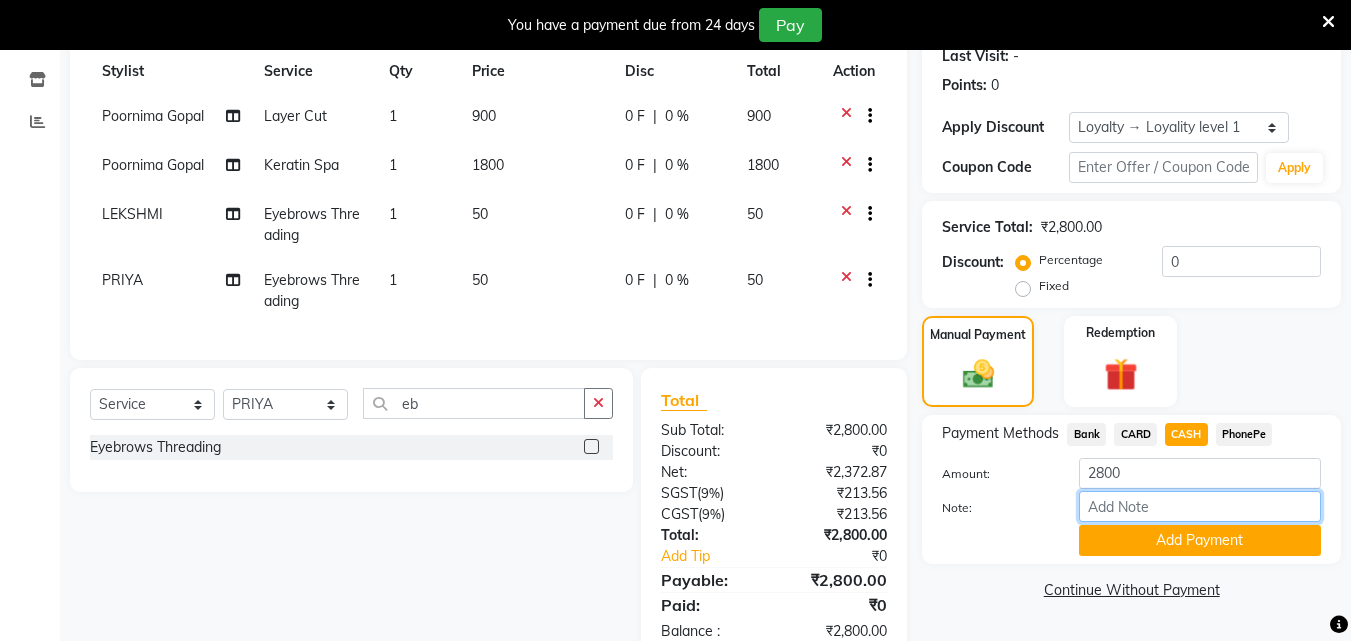 type on "arya" 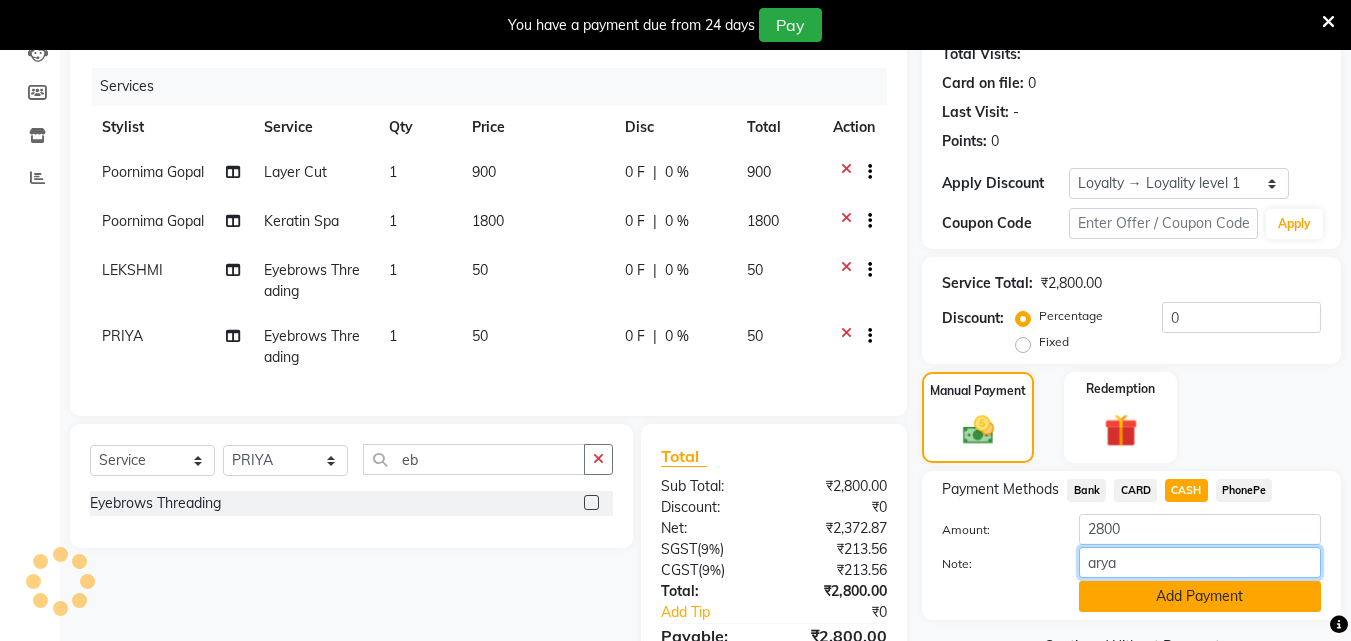 scroll, scrollTop: 352, scrollLeft: 0, axis: vertical 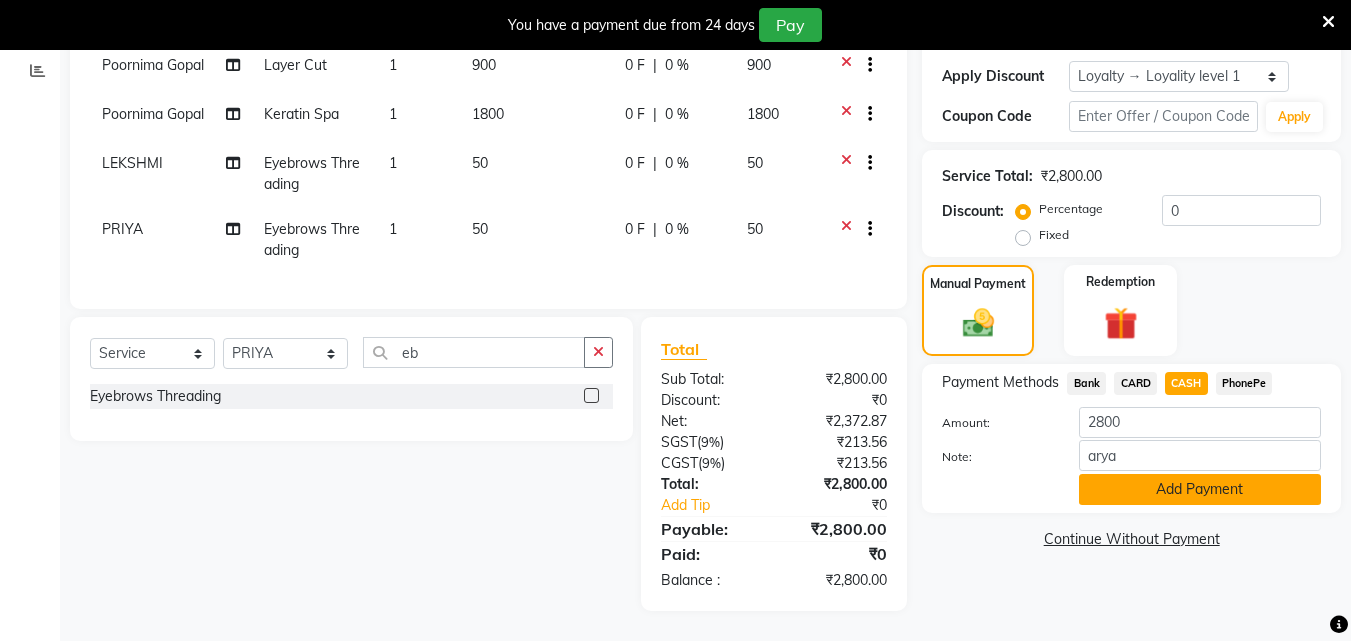click on "Add Payment" 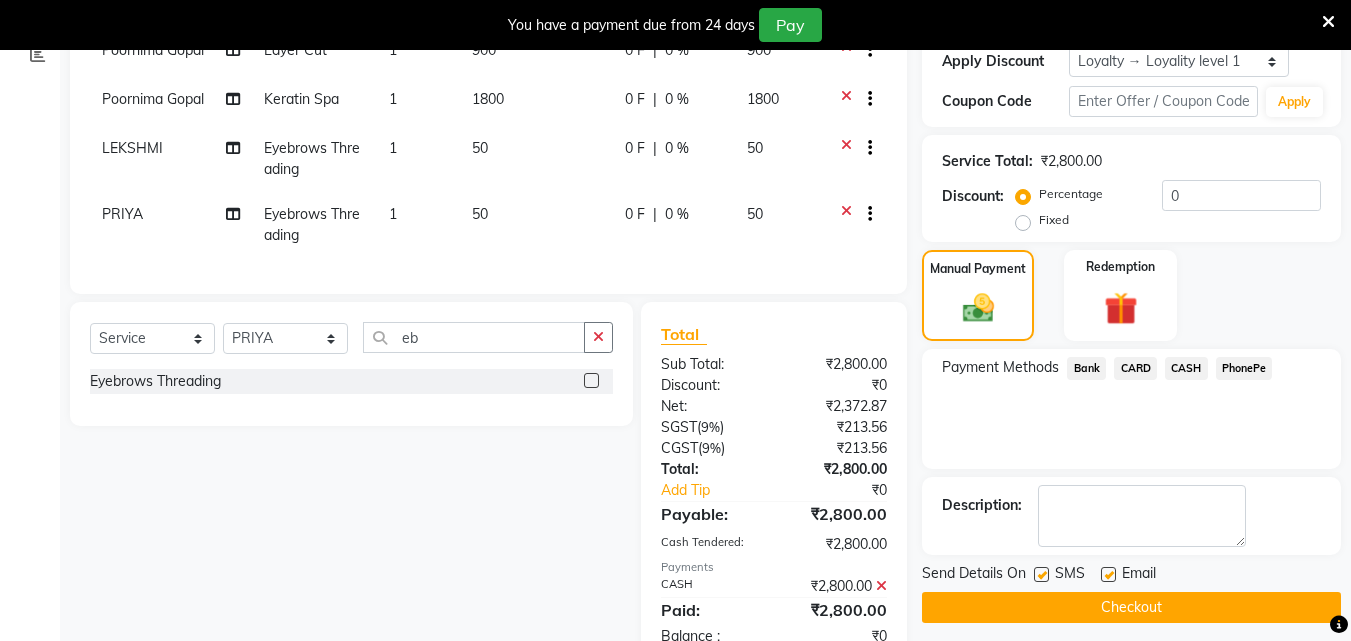 click 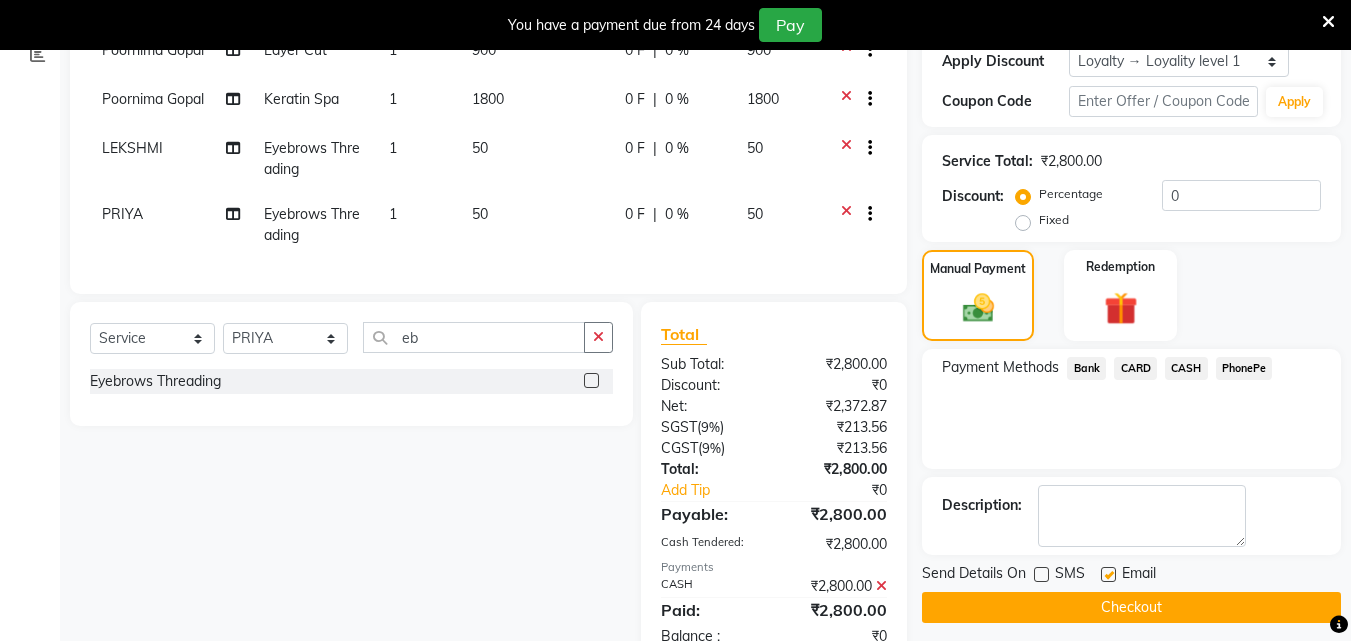click 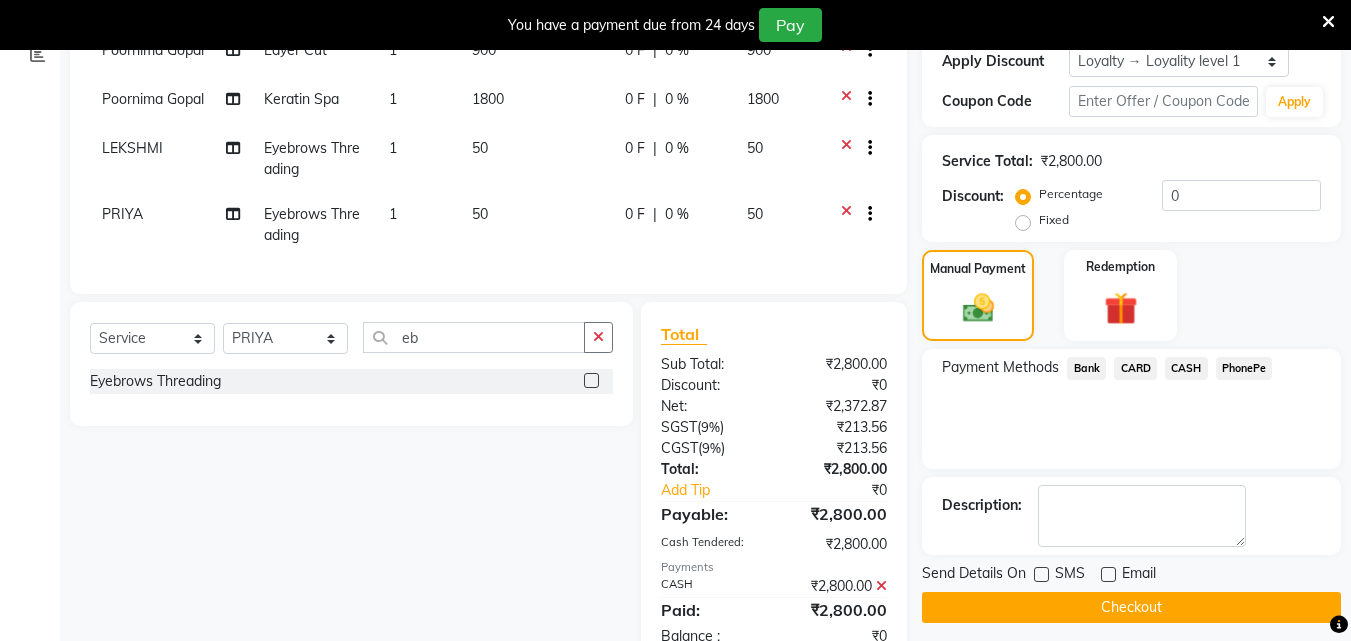 click on "Checkout" 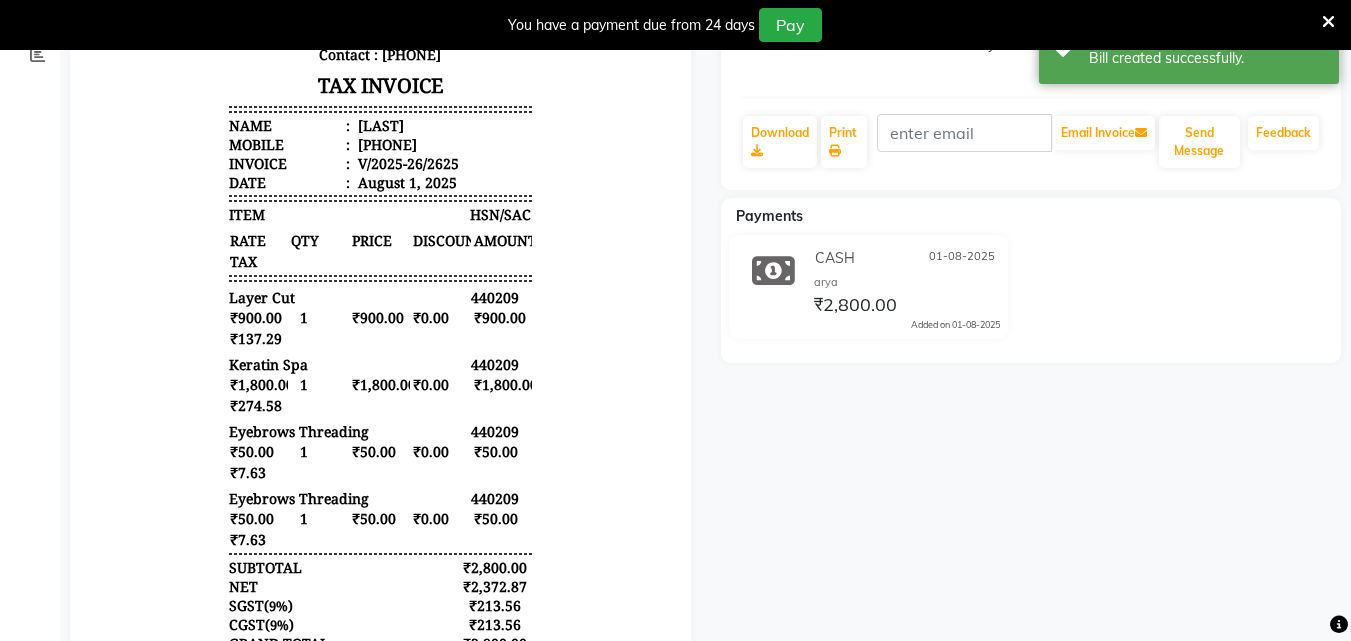scroll, scrollTop: 0, scrollLeft: 0, axis: both 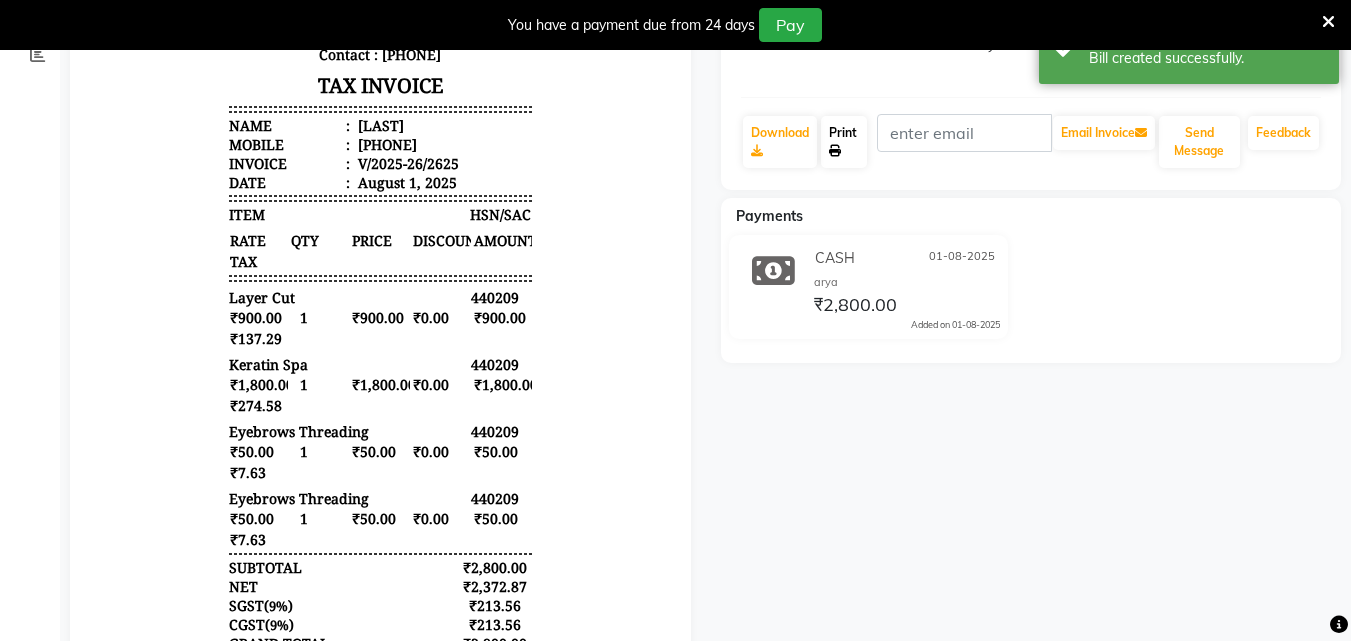 click on "Print" 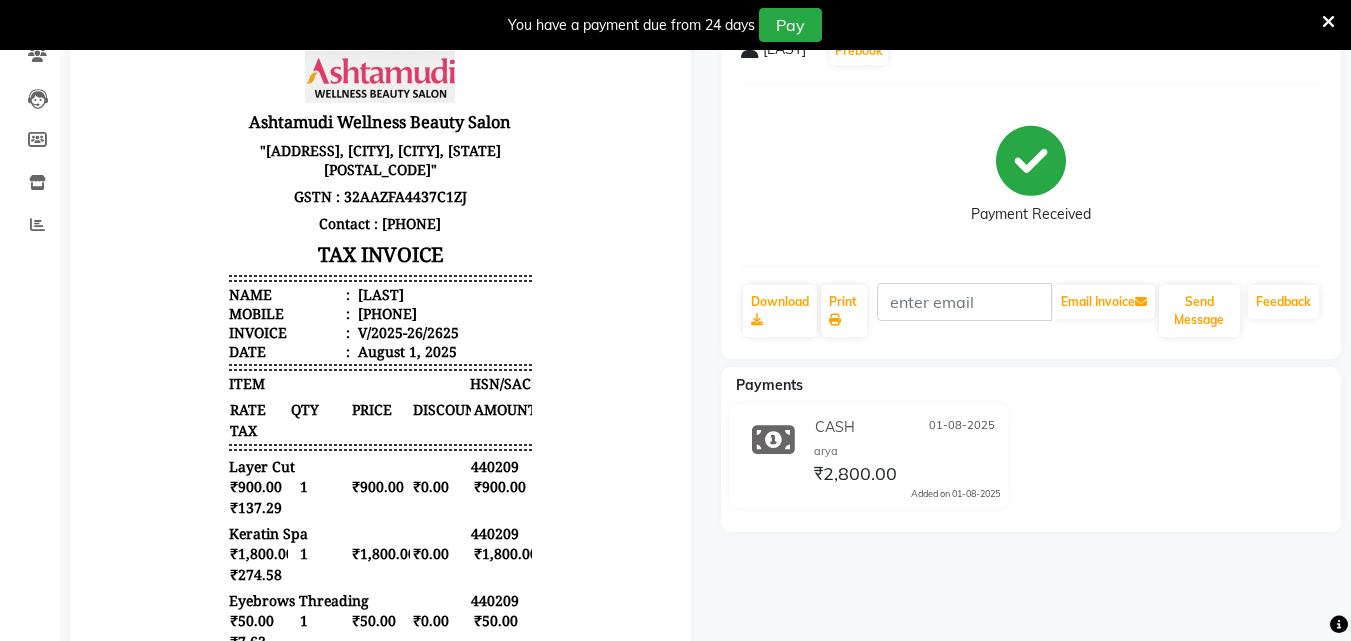 scroll, scrollTop: 0, scrollLeft: 0, axis: both 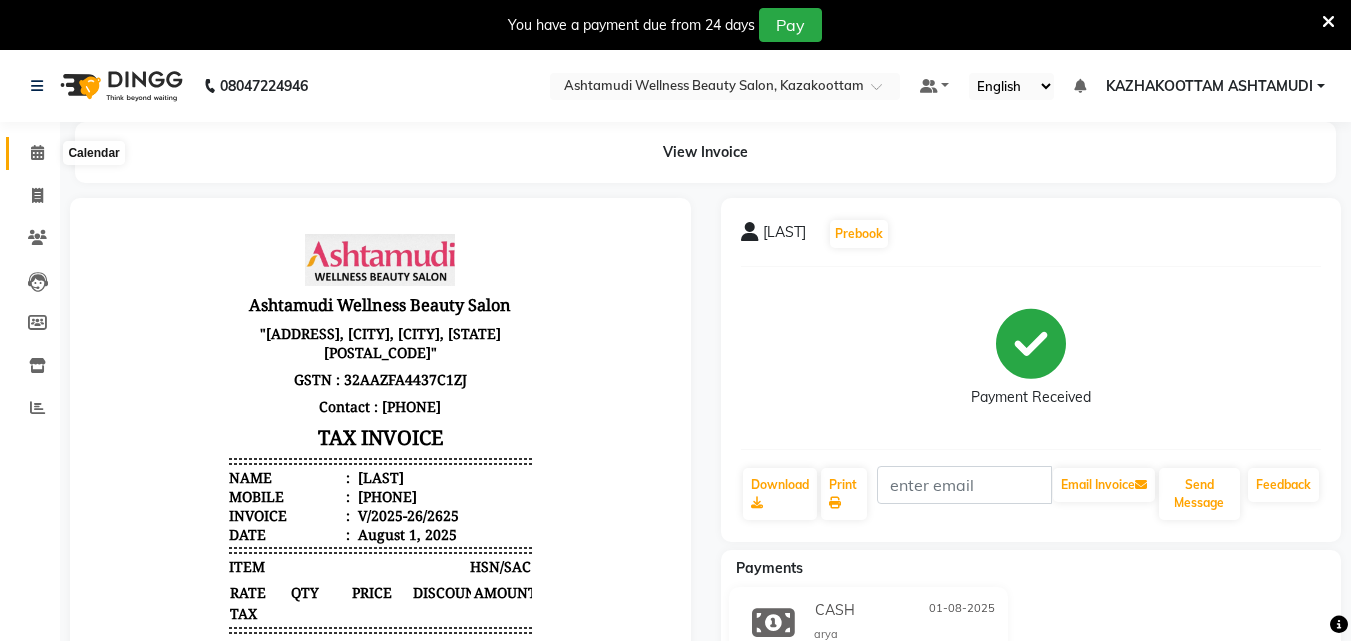 click 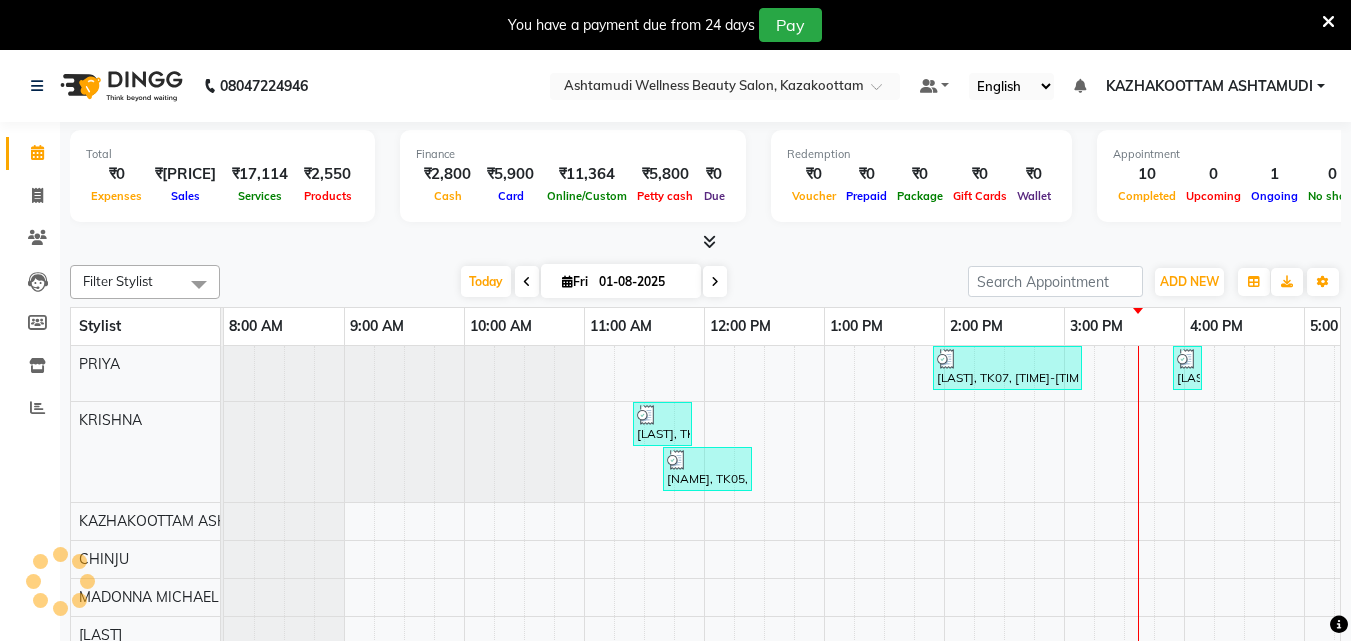 scroll, scrollTop: 0, scrollLeft: 0, axis: both 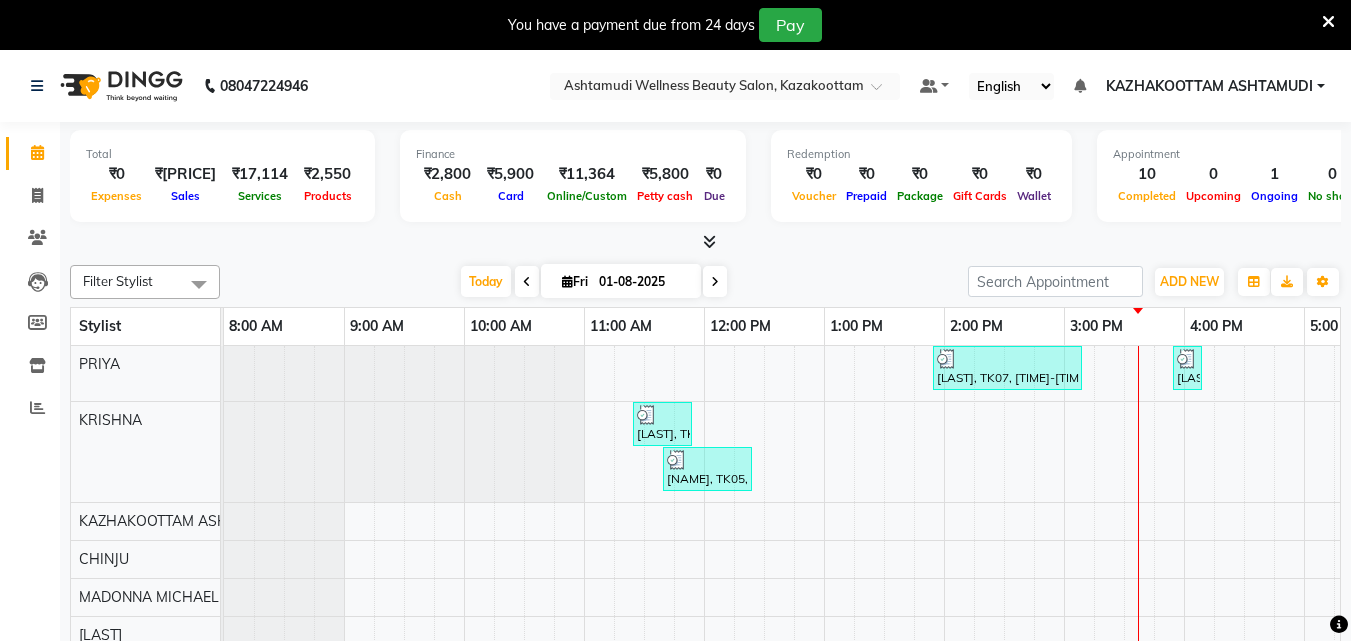 click at bounding box center (709, 241) 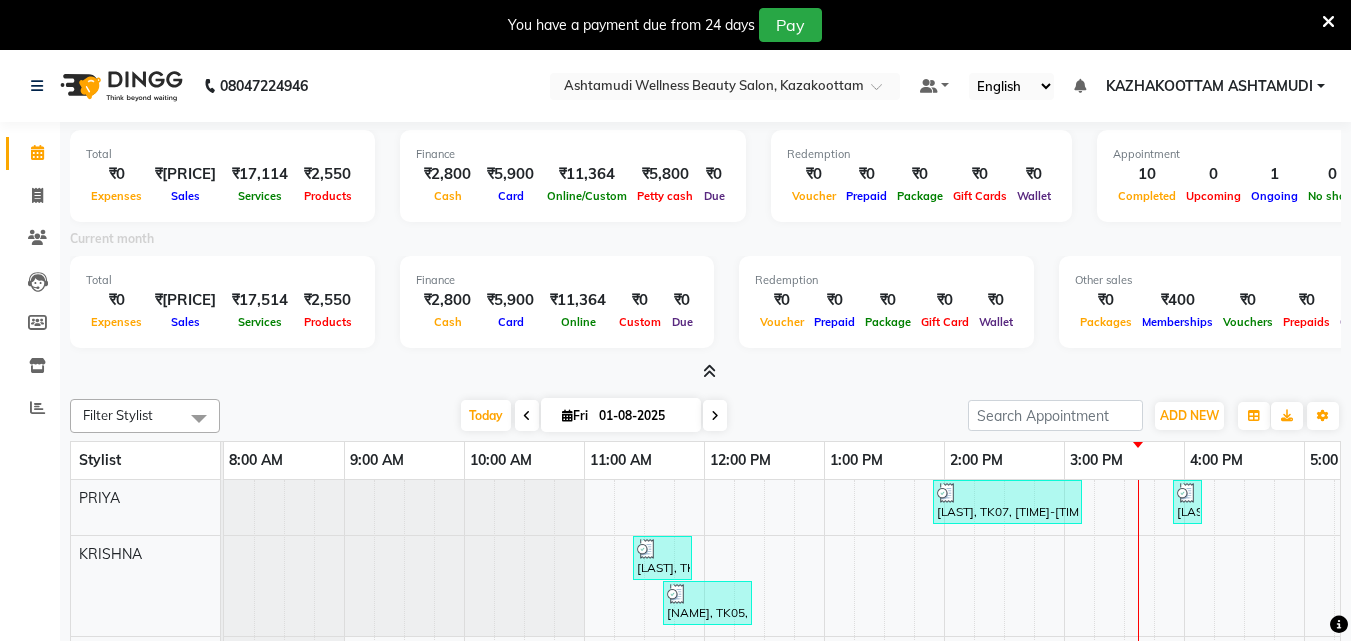 click at bounding box center [709, 371] 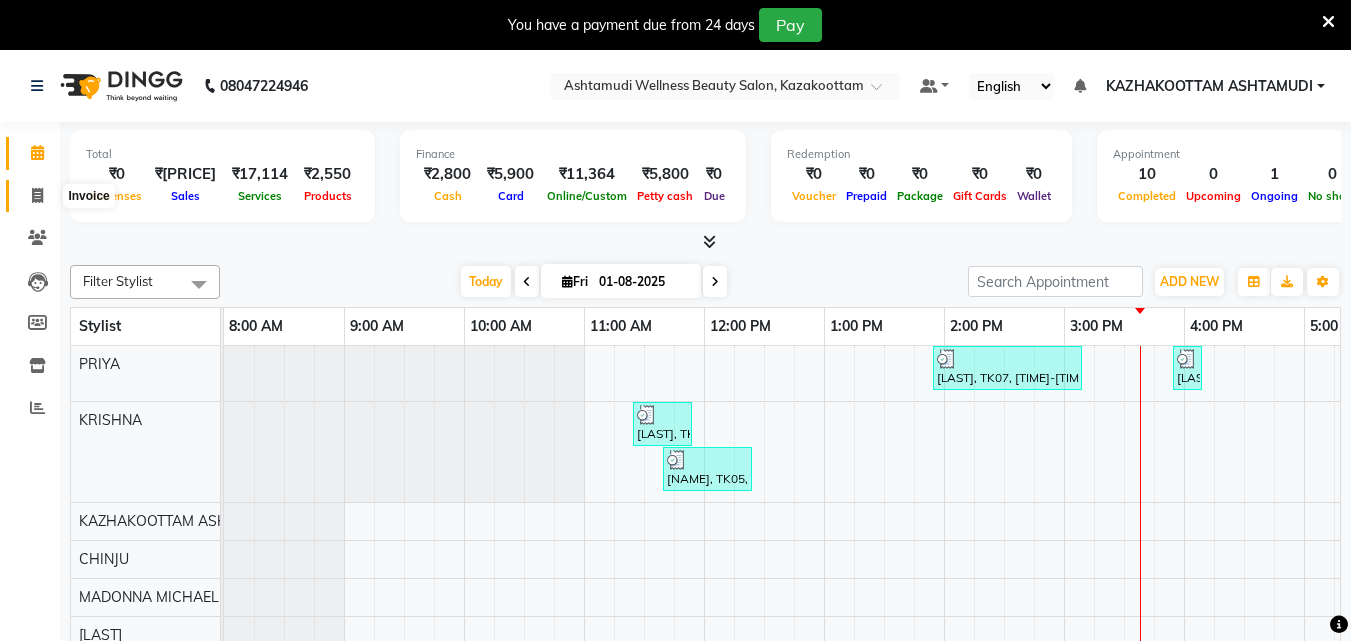 click 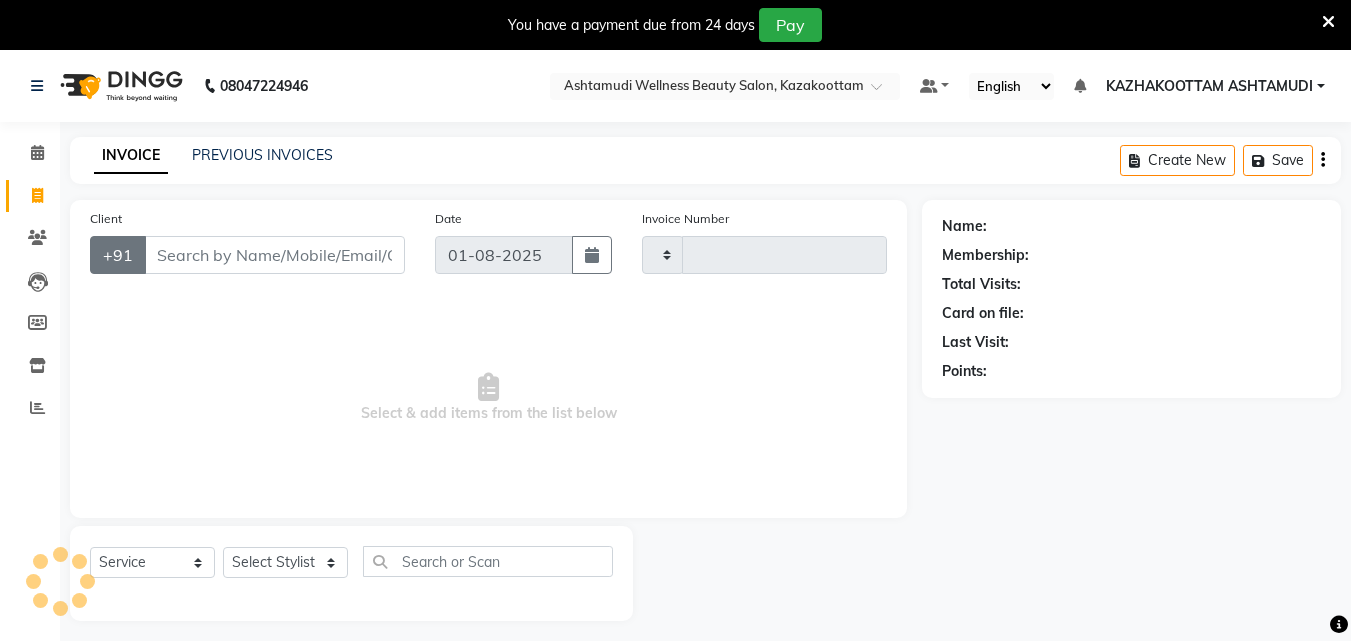 type on "2626" 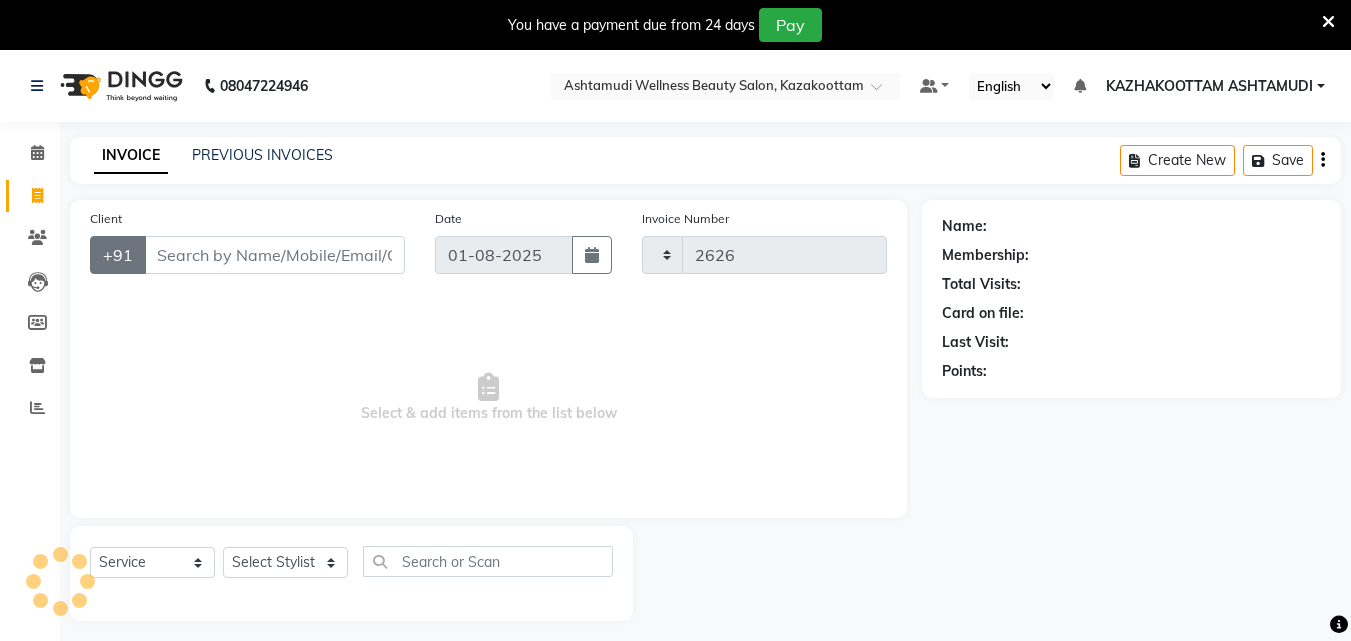 select on "4662" 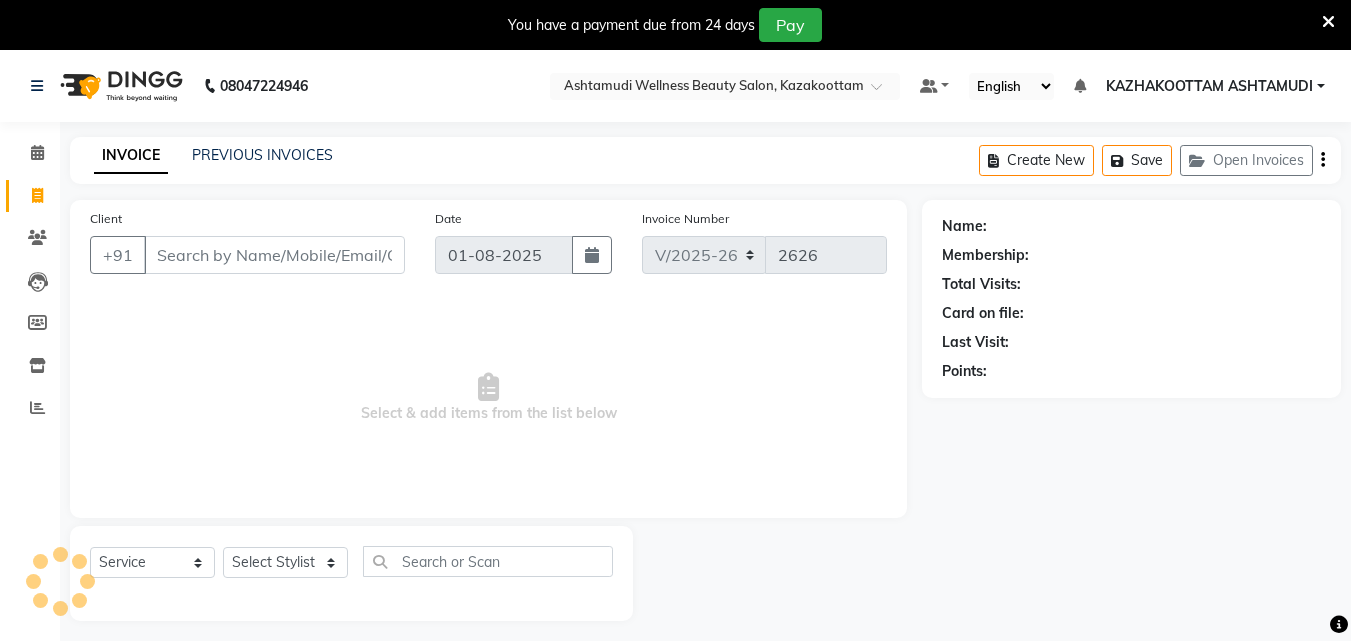 click on "Client" at bounding box center (274, 255) 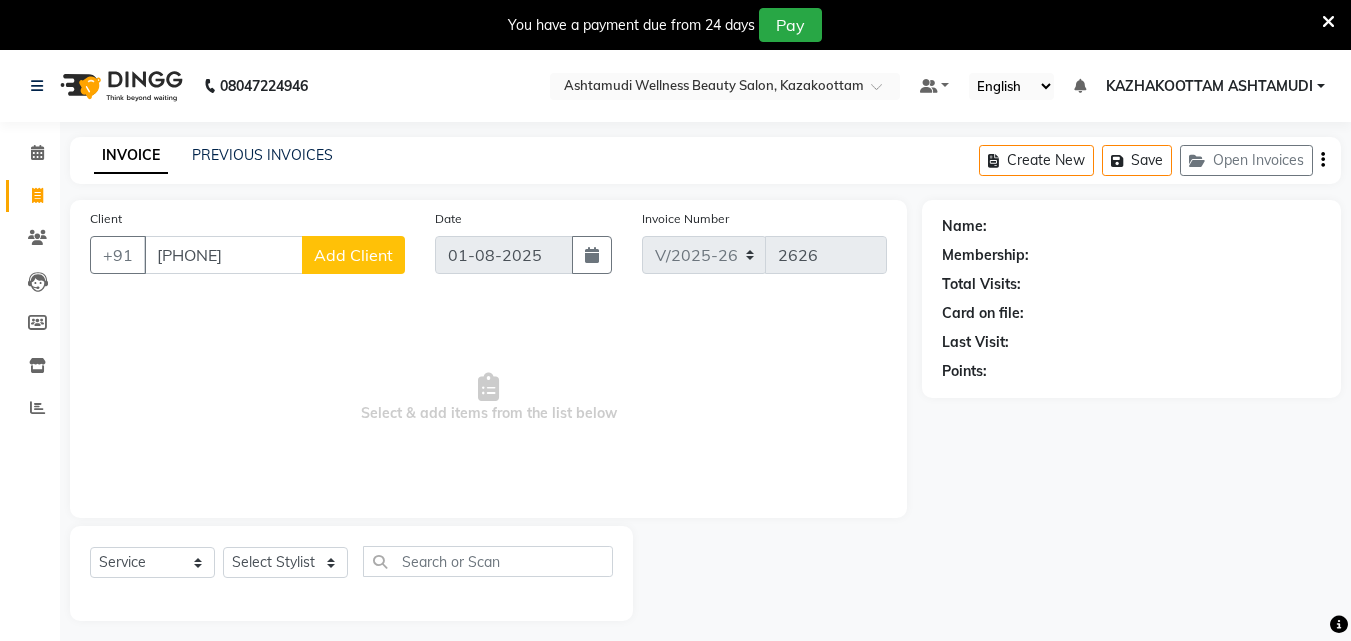 type on "9447991031" 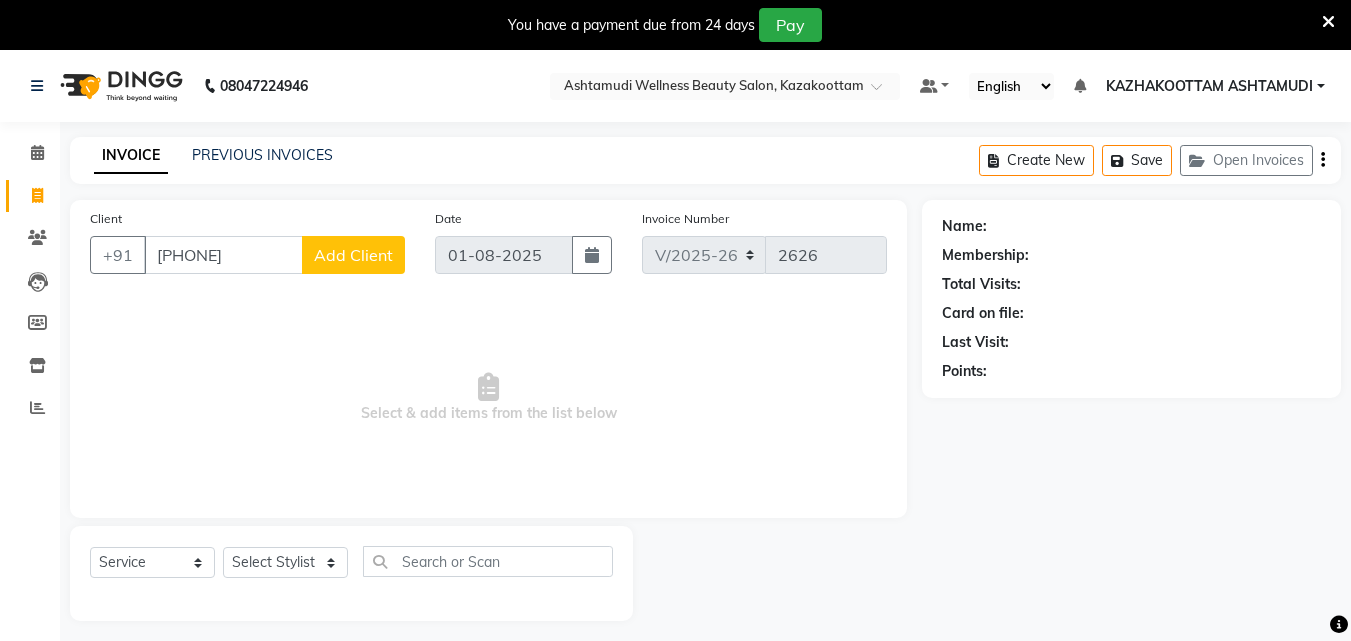 click on "Add Client" 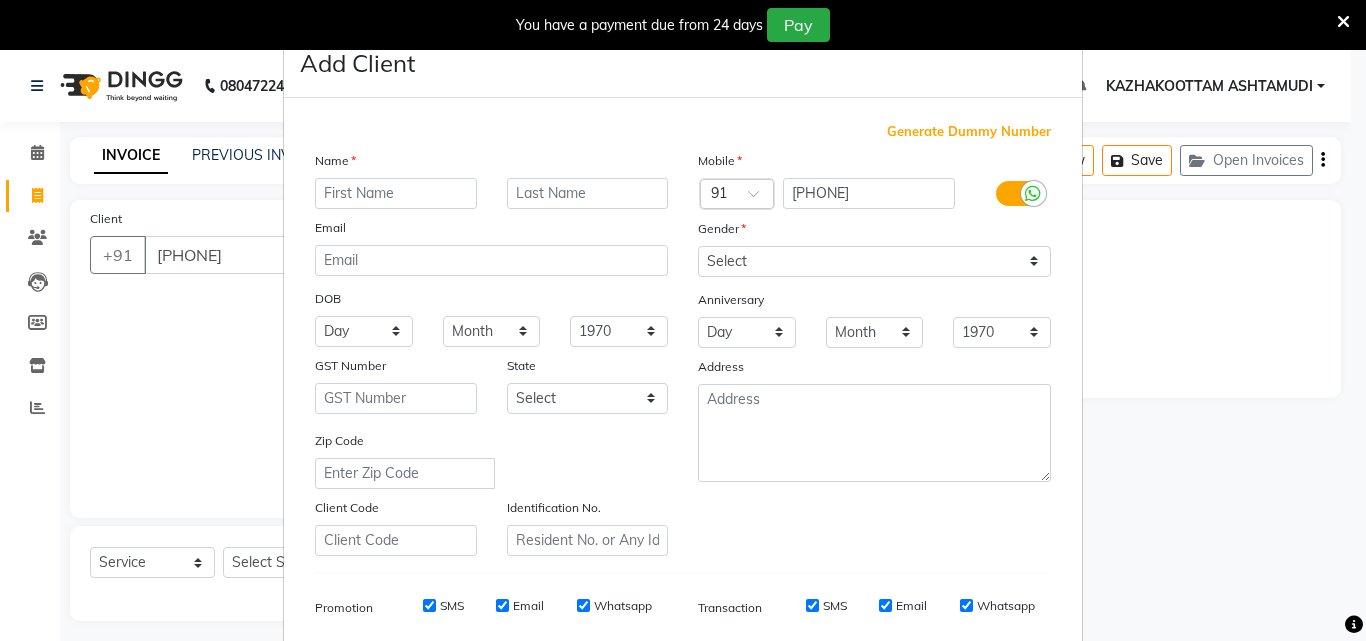 click at bounding box center (396, 193) 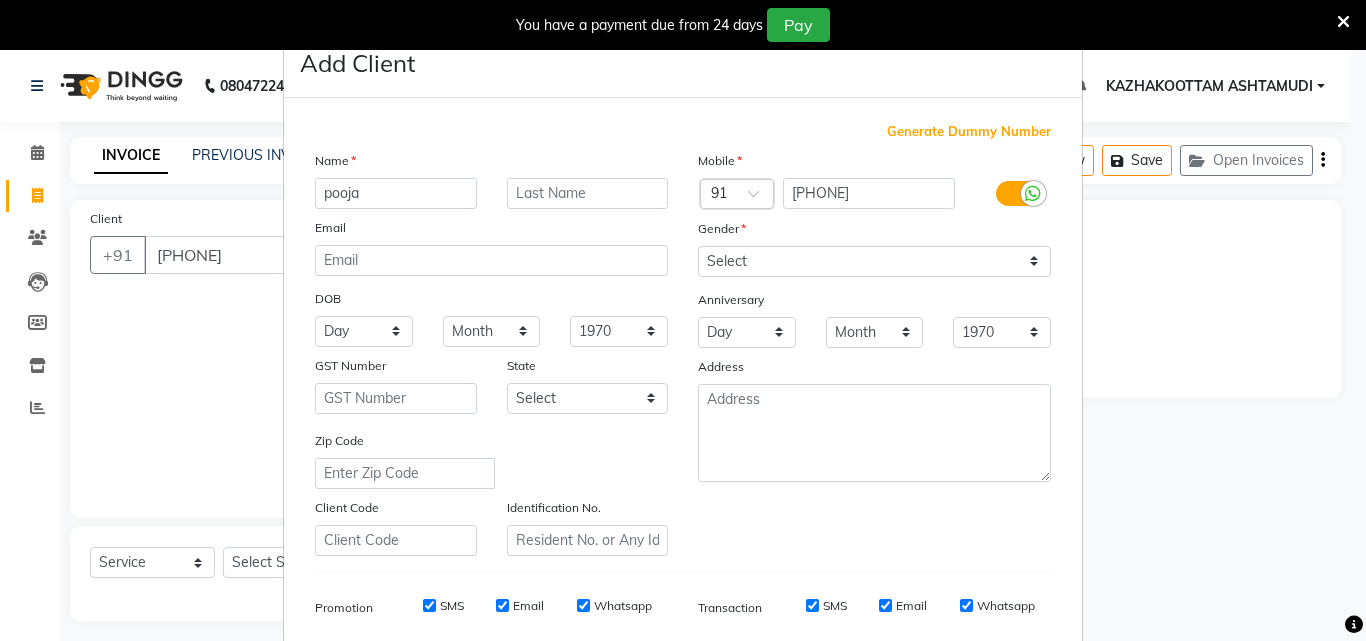 type on "pooja" 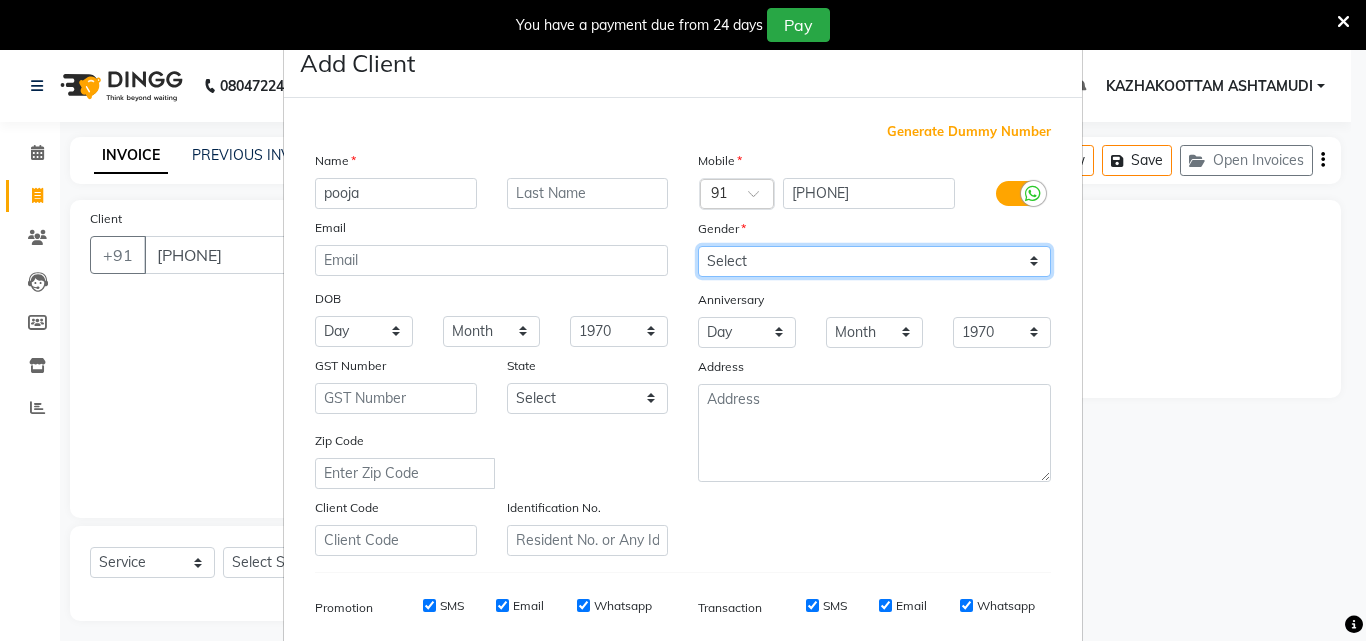click on "Select Male Female Other Prefer Not To Say" at bounding box center [874, 261] 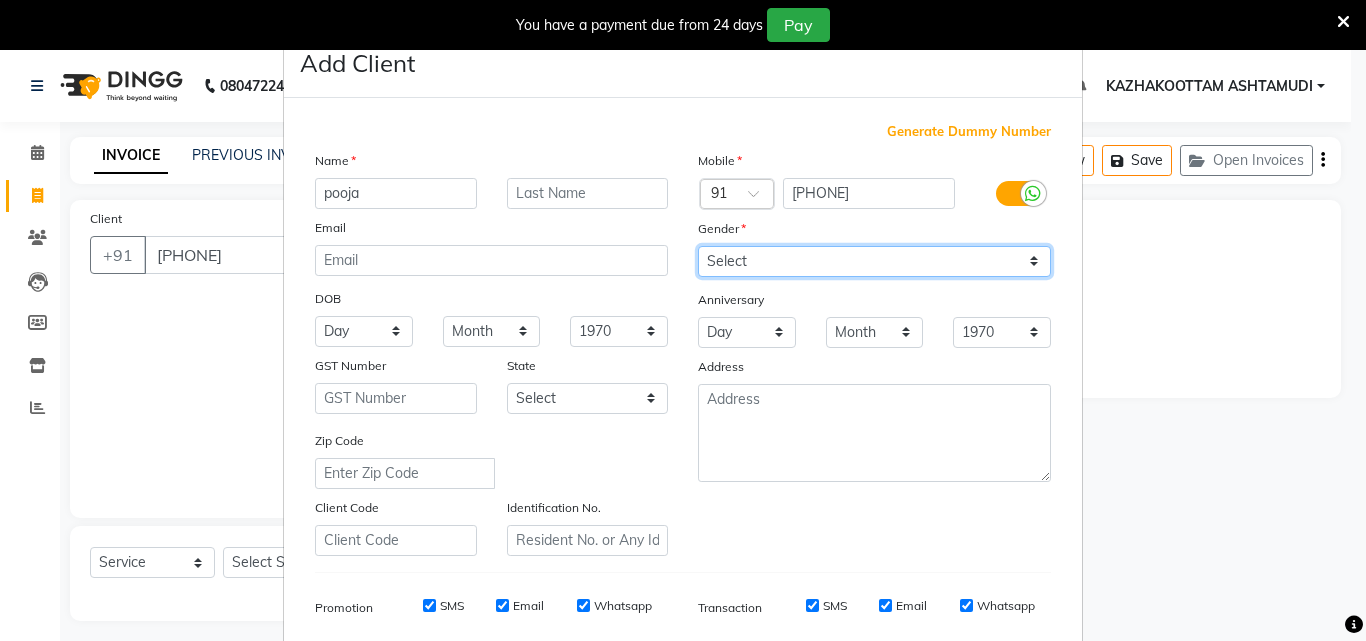 select on "female" 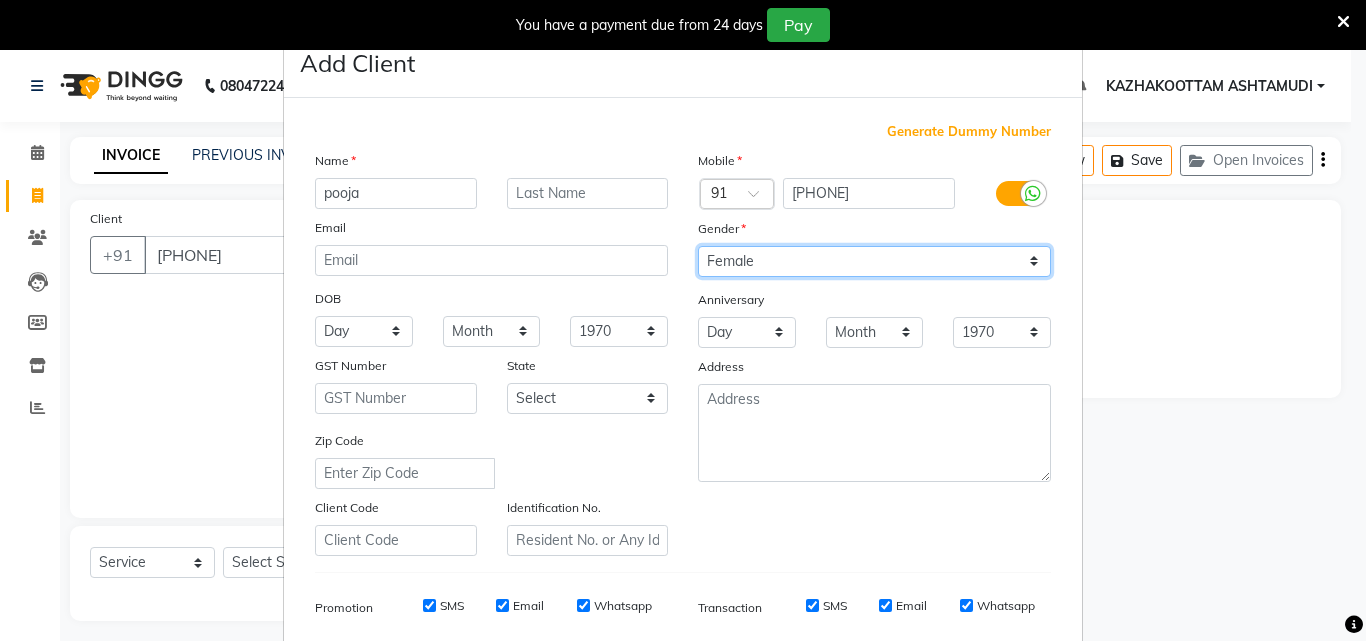 click on "Select Male Female Other Prefer Not To Say" at bounding box center [874, 261] 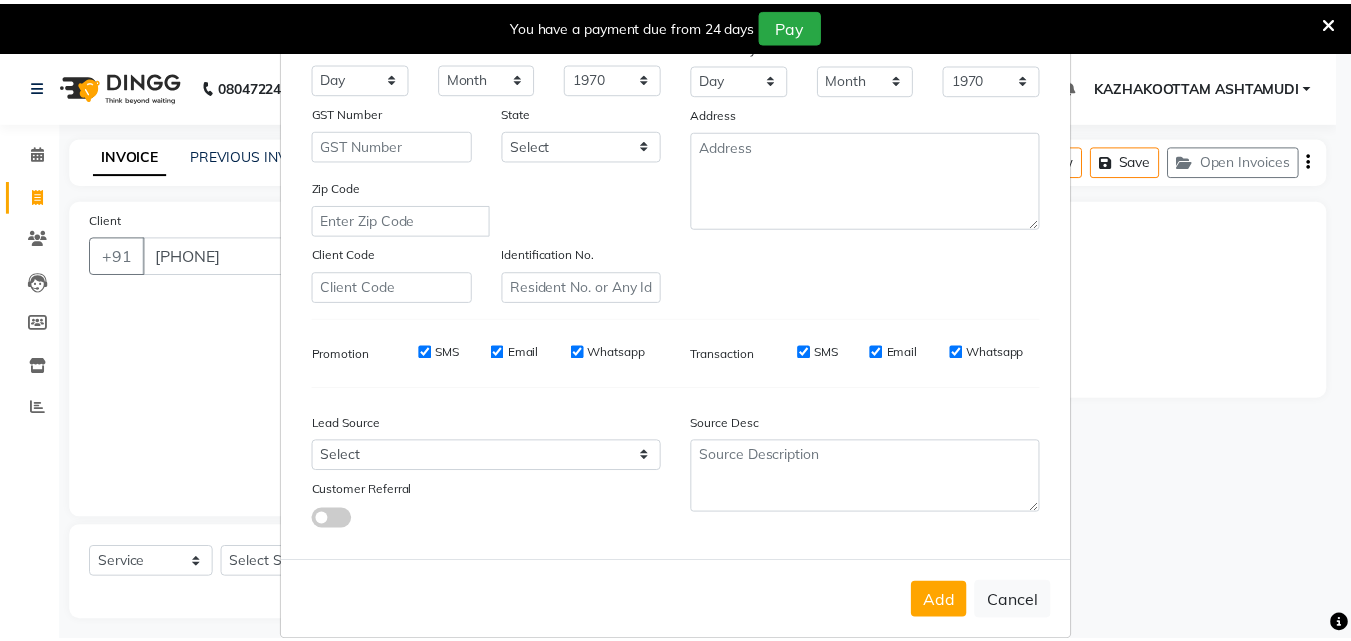 scroll, scrollTop: 282, scrollLeft: 0, axis: vertical 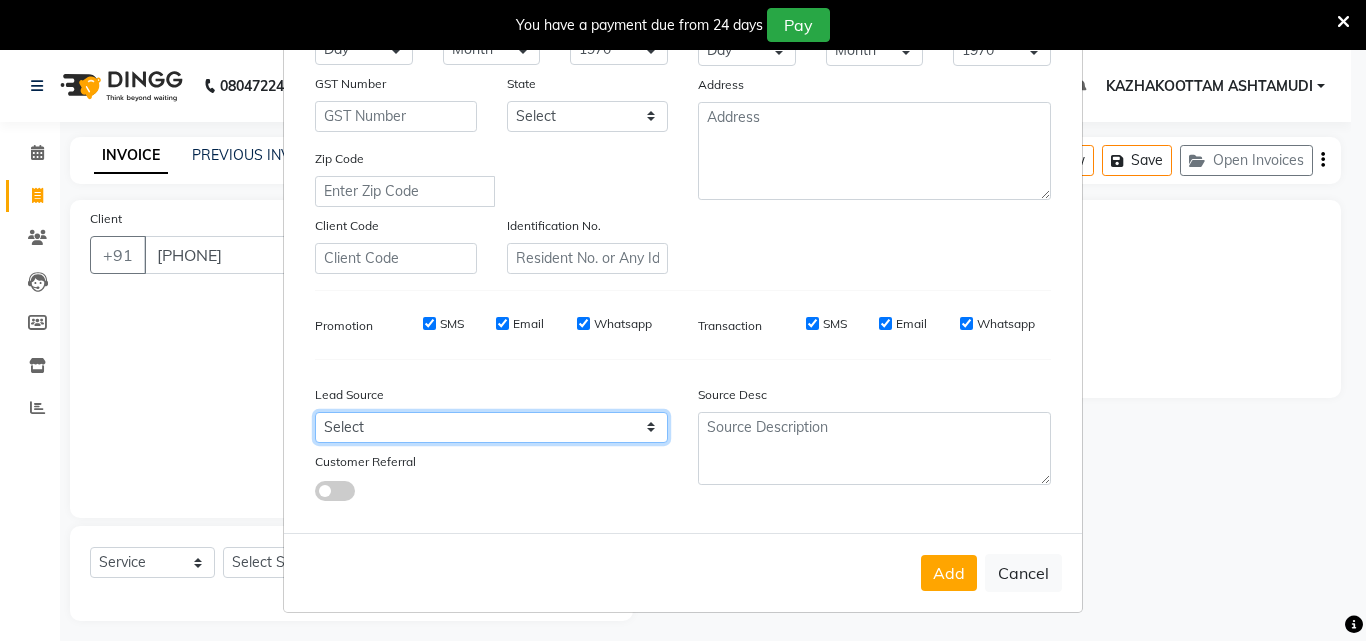 click on "Select Walk-in Referral Internet Friend Word of Mouth Advertisement Facebook JustDial Google Other Instagram  YouTube  WhatsApp" at bounding box center (491, 427) 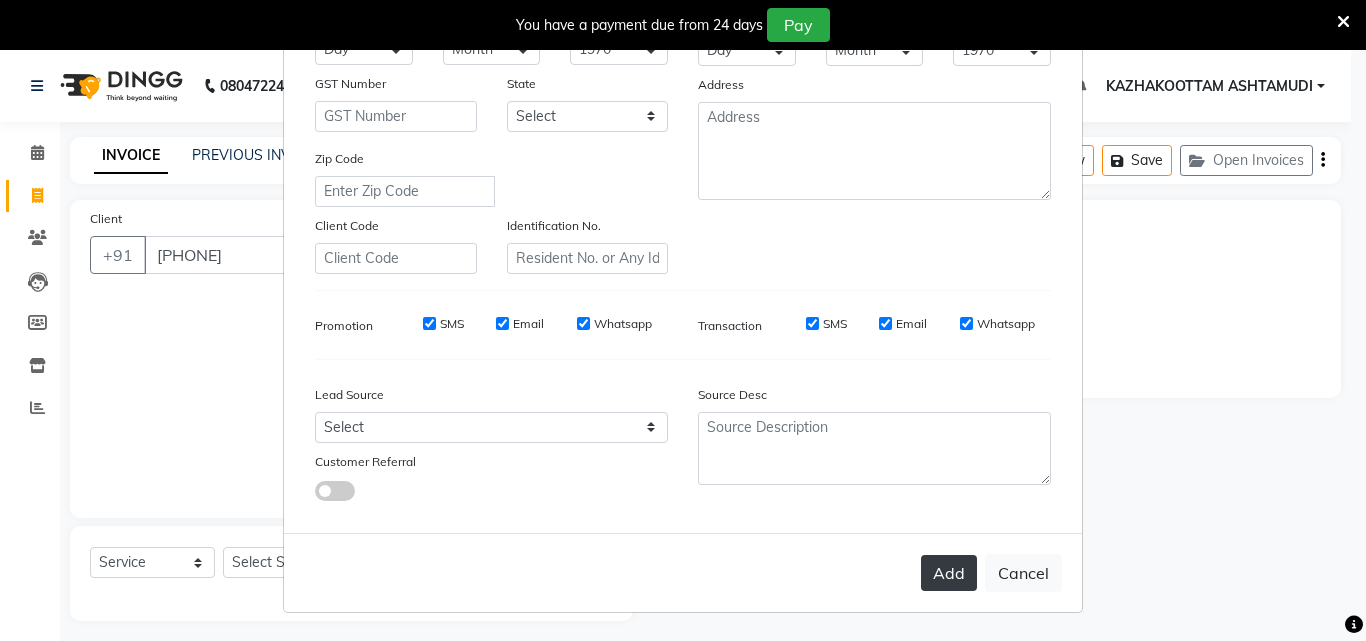 click on "Add" at bounding box center [949, 573] 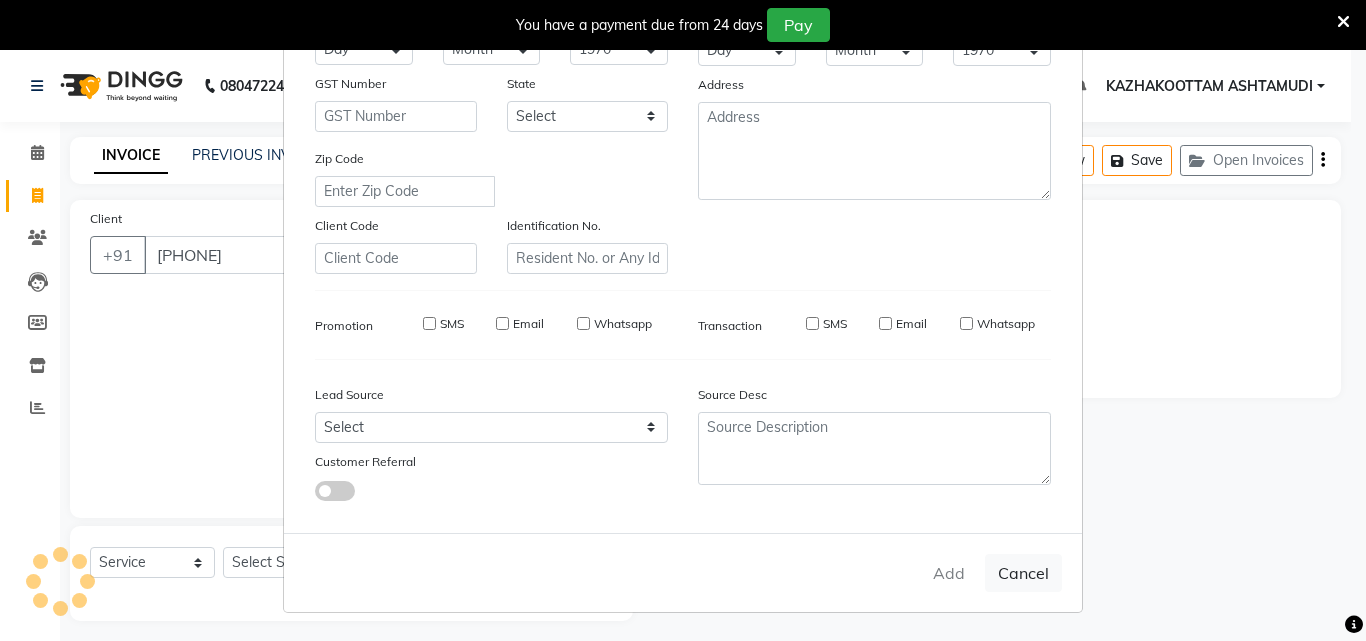 type 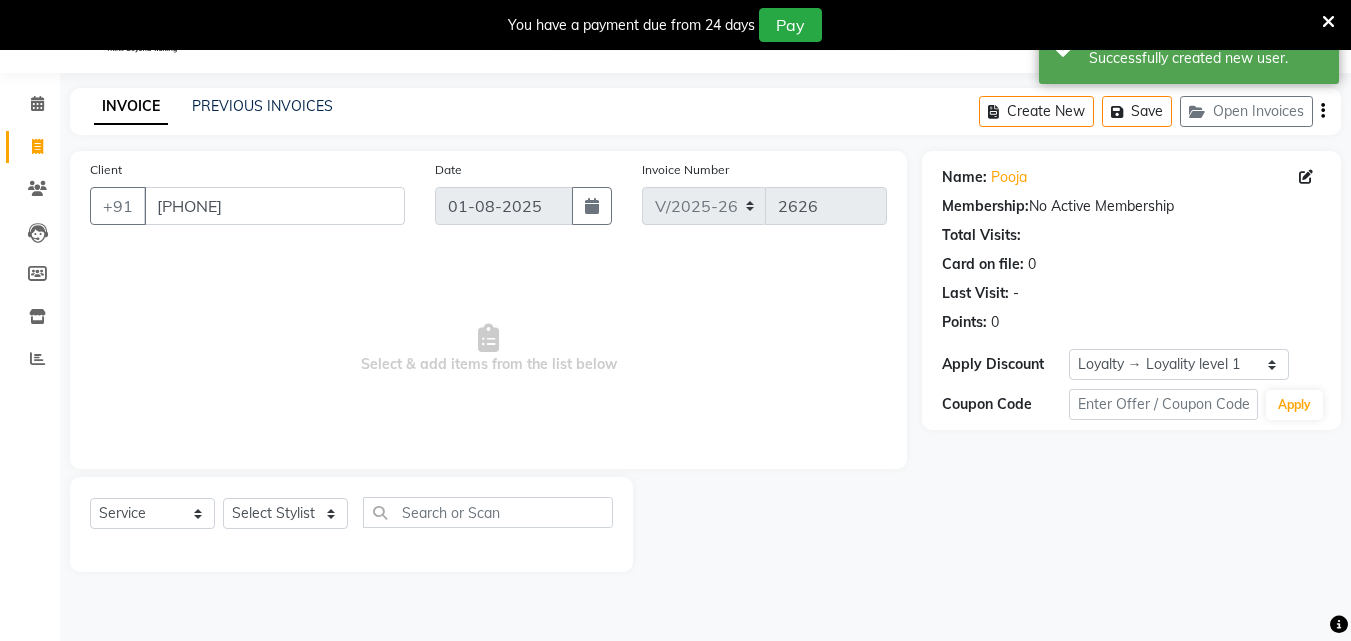 scroll, scrollTop: 50, scrollLeft: 0, axis: vertical 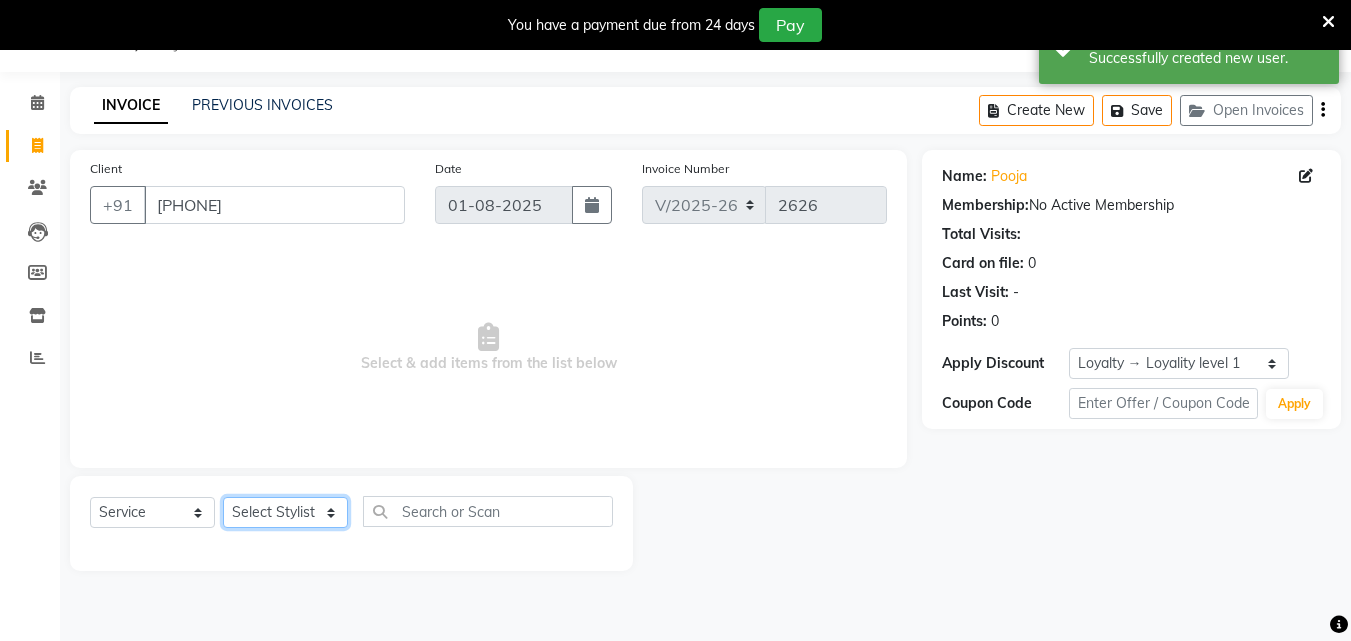 click on "Select Stylist Arya  CHINJU GEETA KAZHAKOOTTAM ASHTAMUDI KRISHNA LEKSHMI MADONNA MICHAEL MINCY VARGHESE Poornima Gopal PRIYA RESHMA ROSNI Sindhu SOORYAMOL" 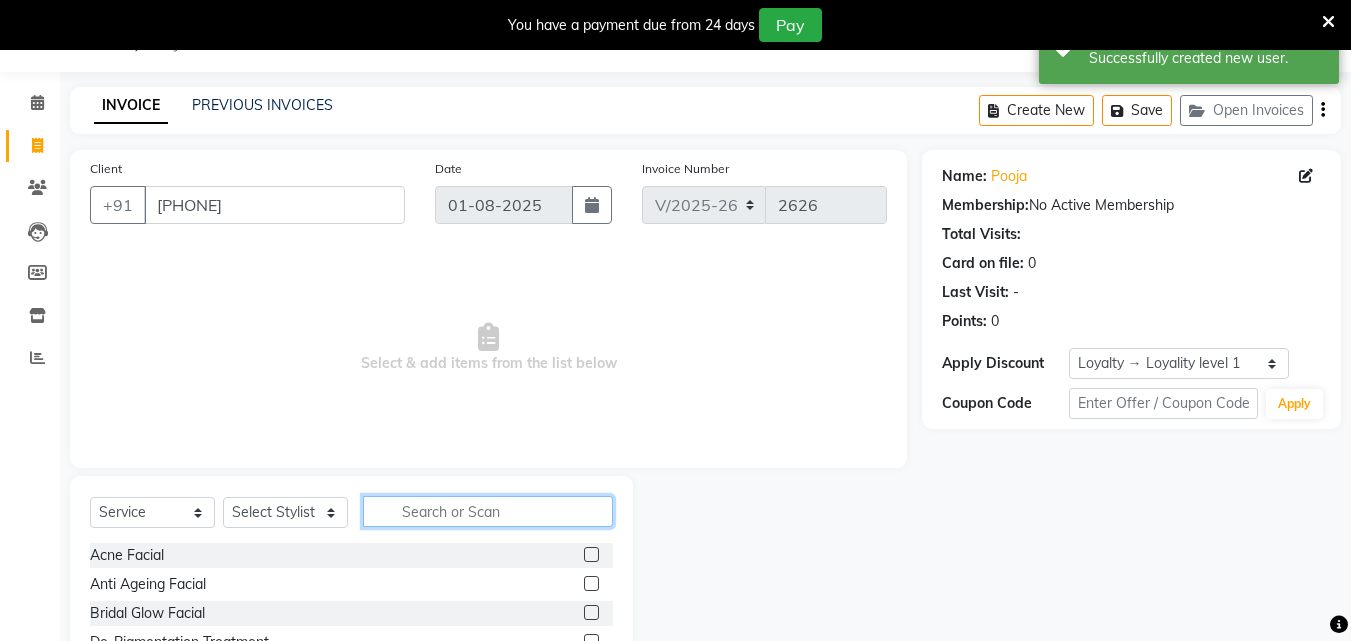 click 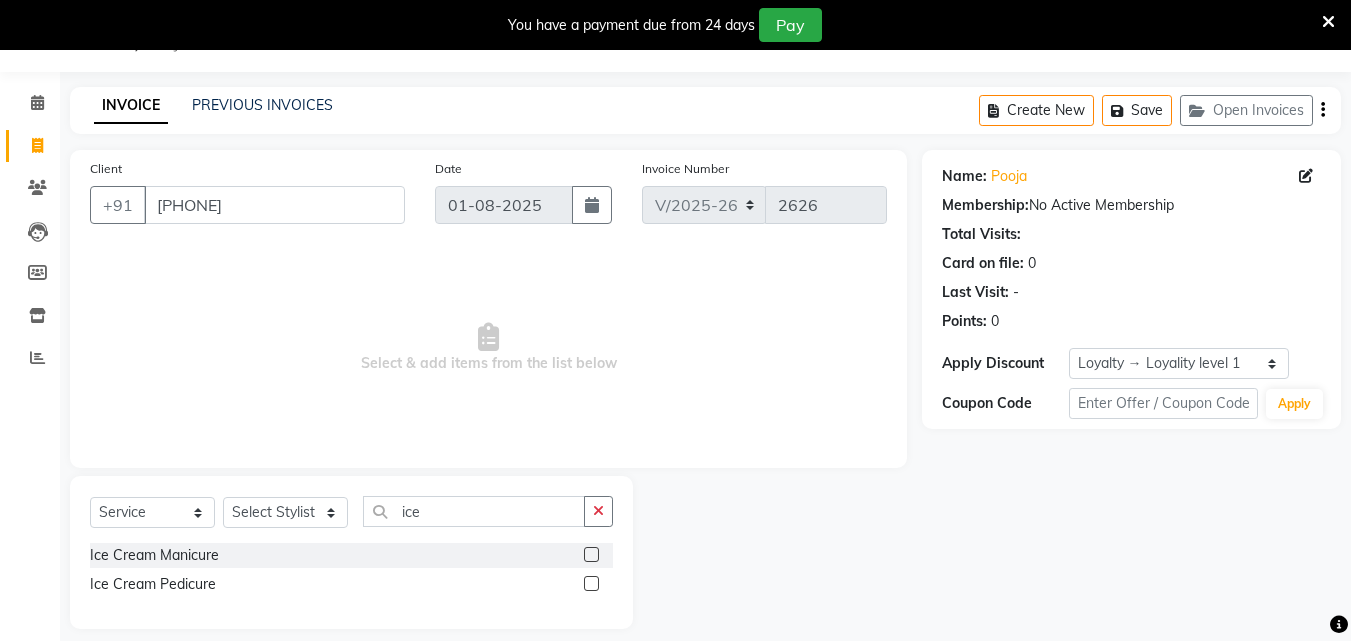 drag, startPoint x: 594, startPoint y: 582, endPoint x: 585, endPoint y: 574, distance: 12.0415945 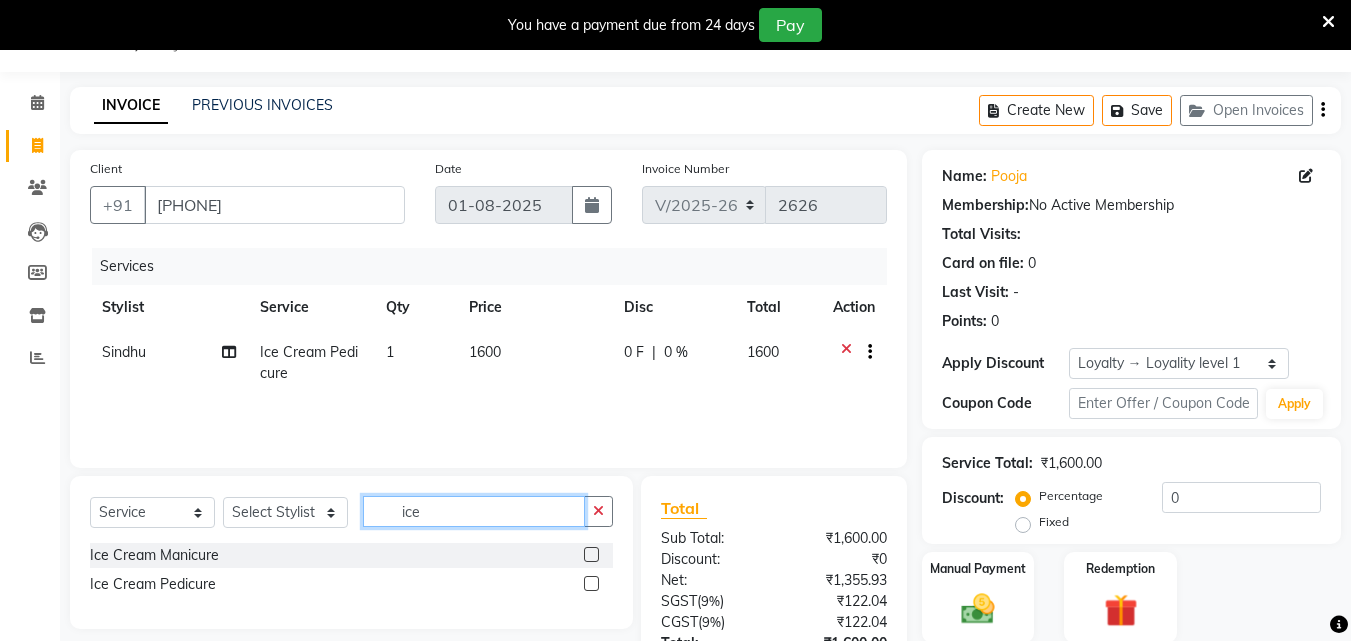 click on "ice" 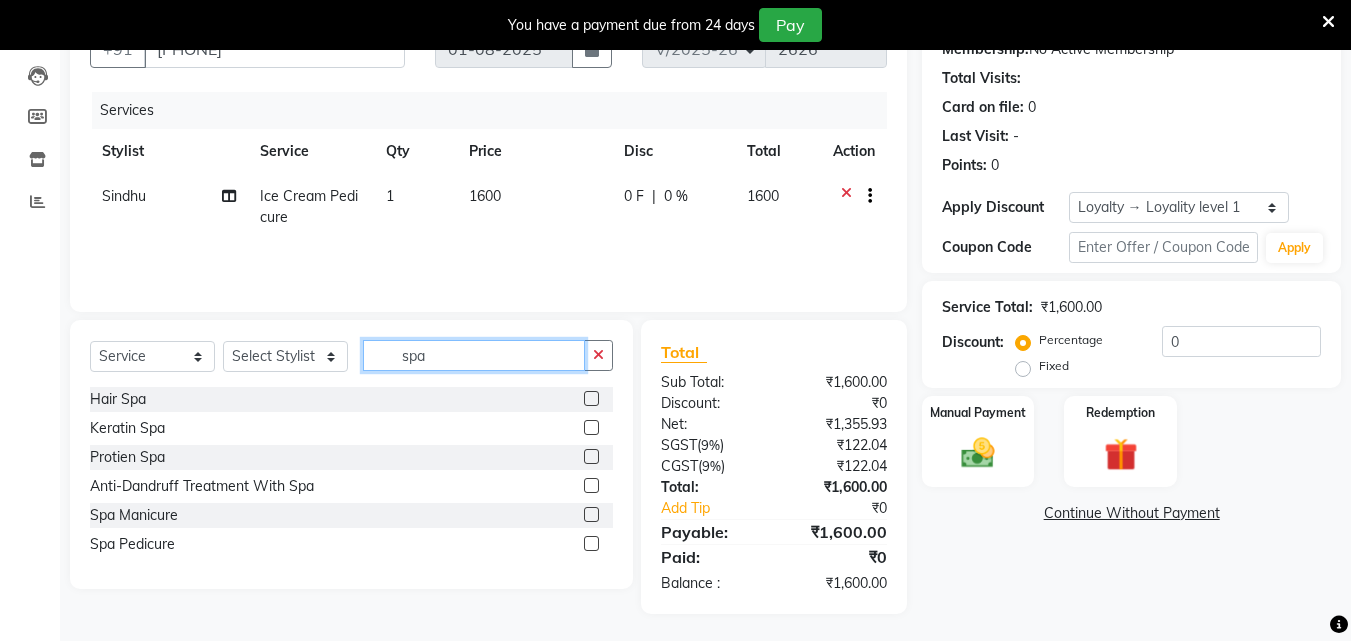scroll, scrollTop: 209, scrollLeft: 0, axis: vertical 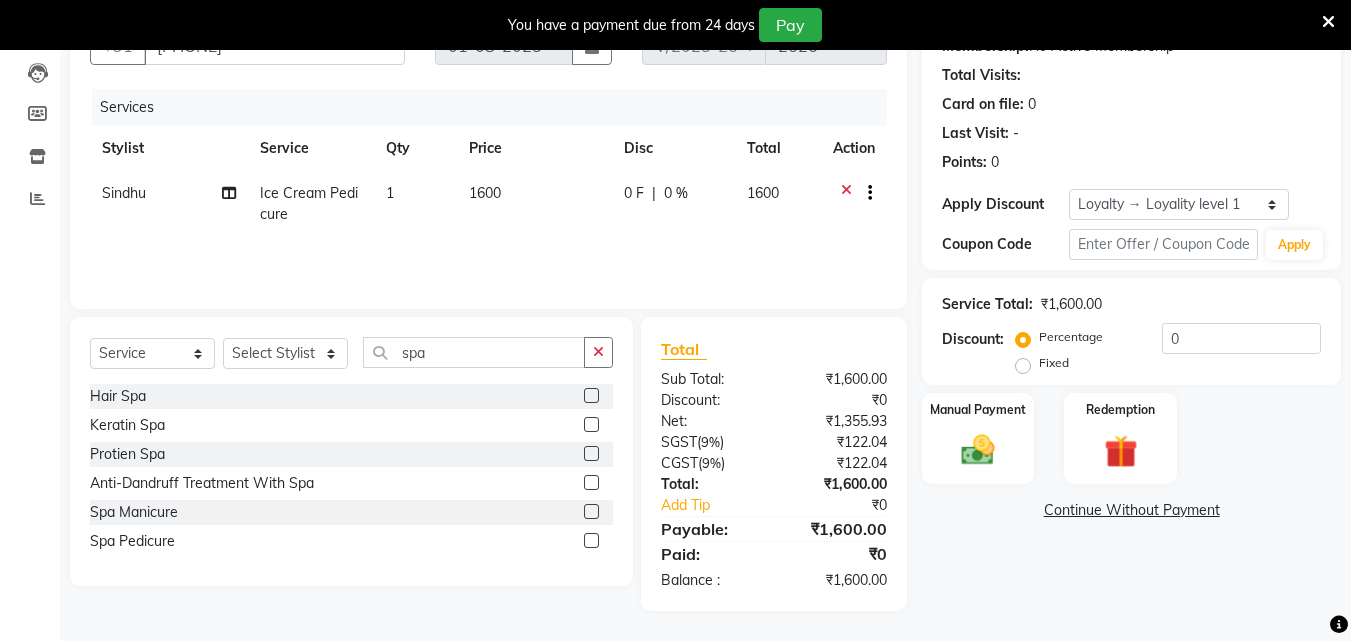 click 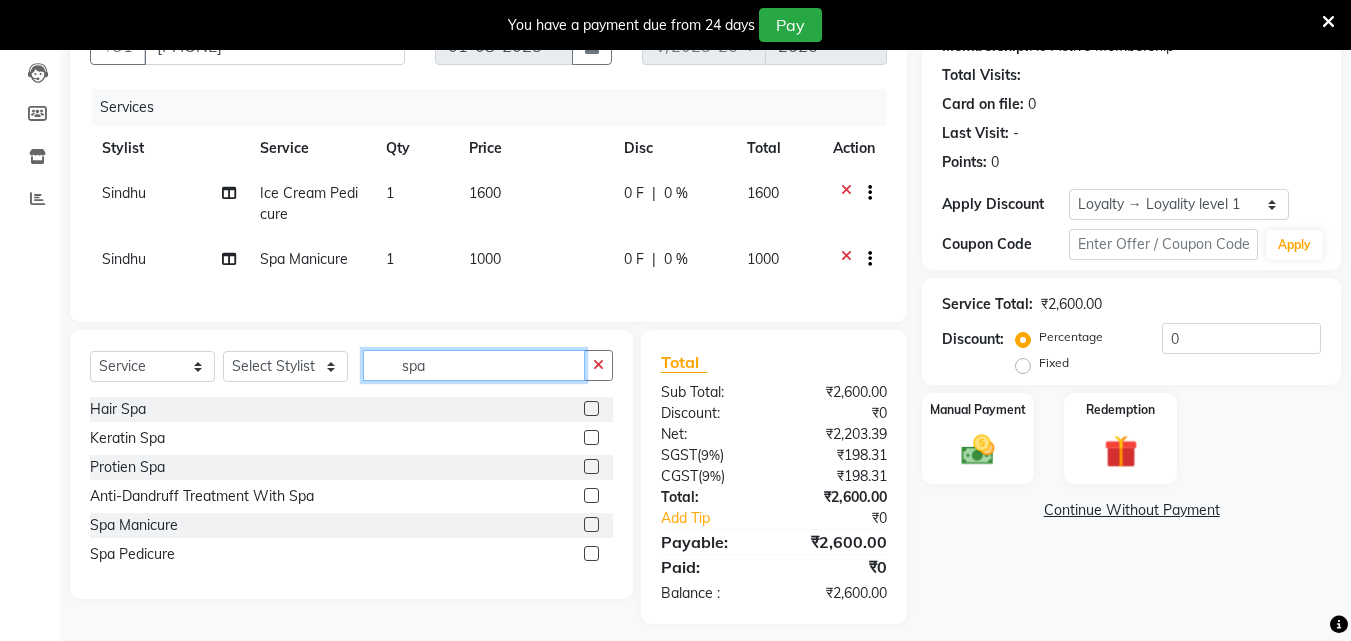 click on "spa" 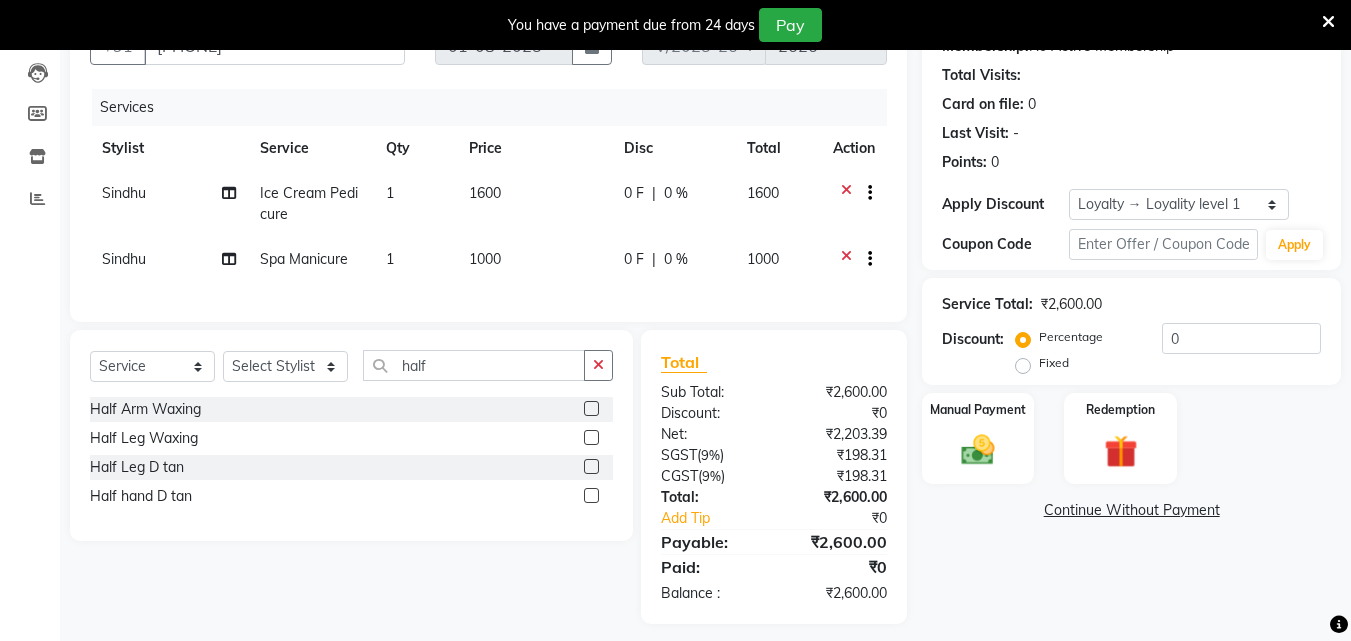 click 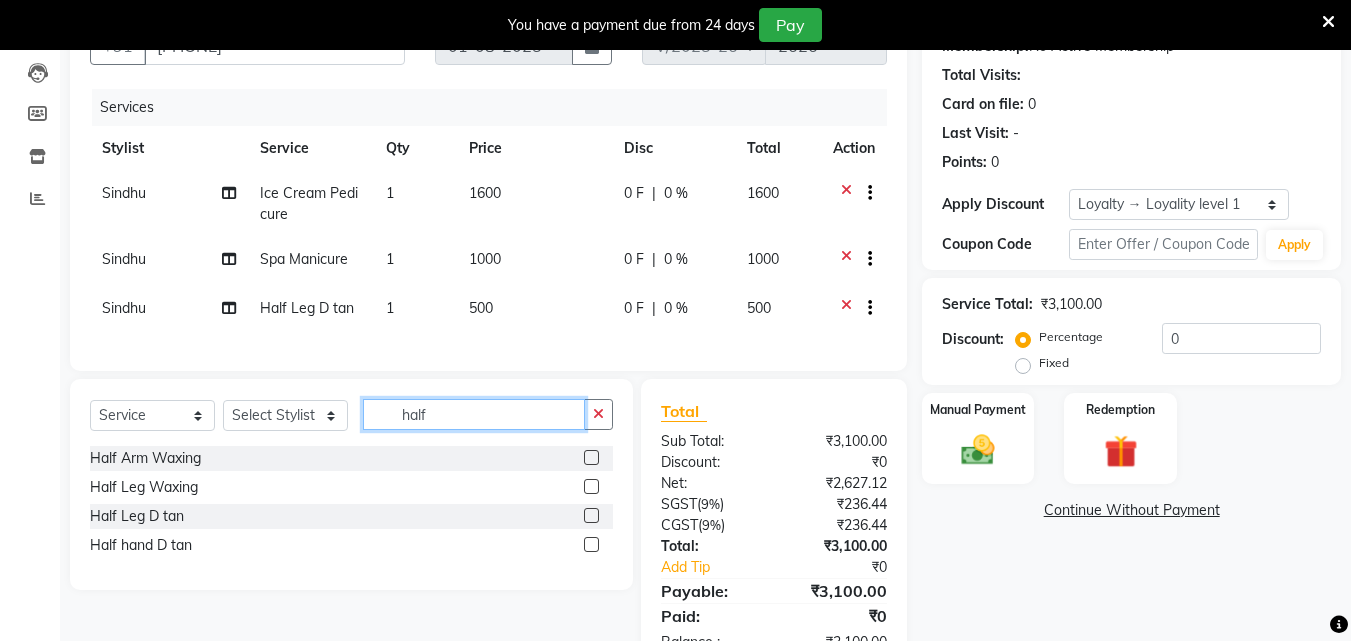 click on "half" 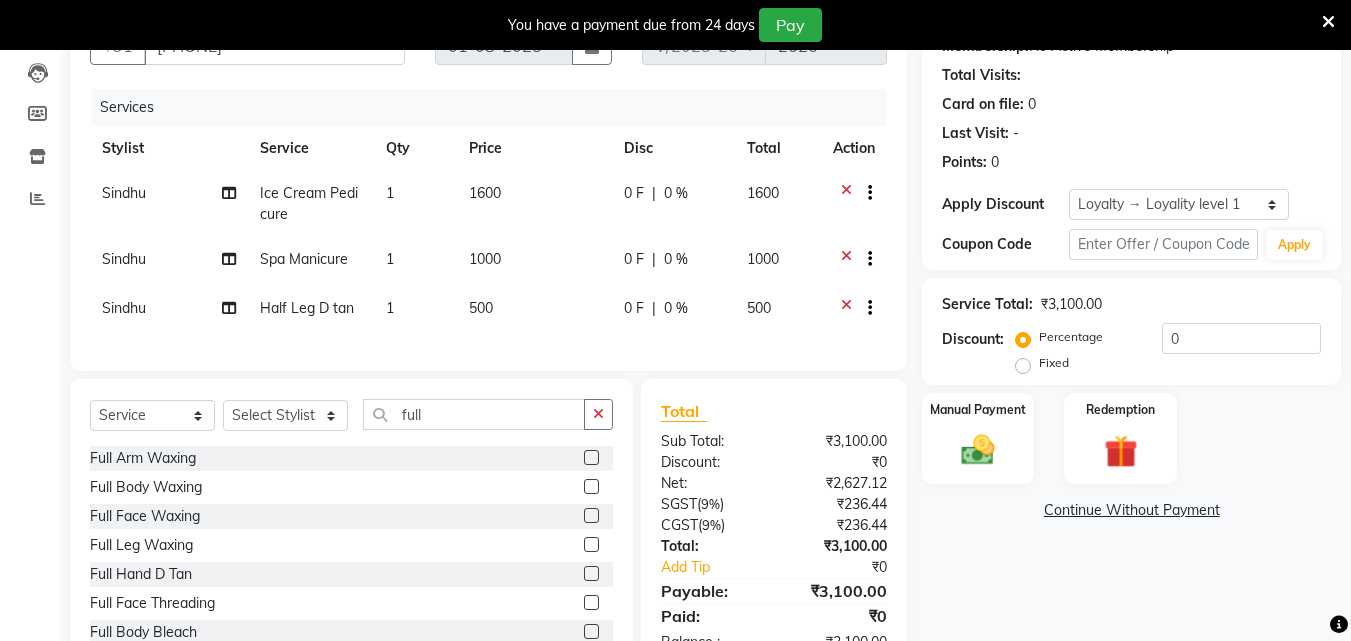 click 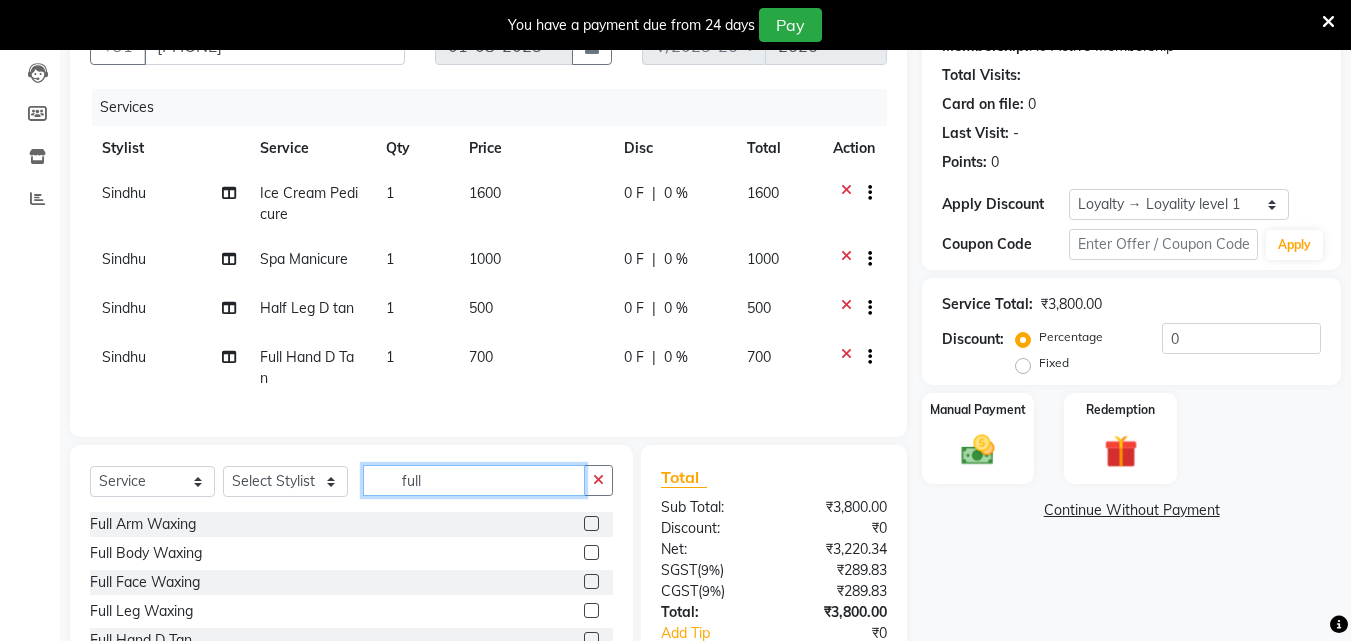 click on "full" 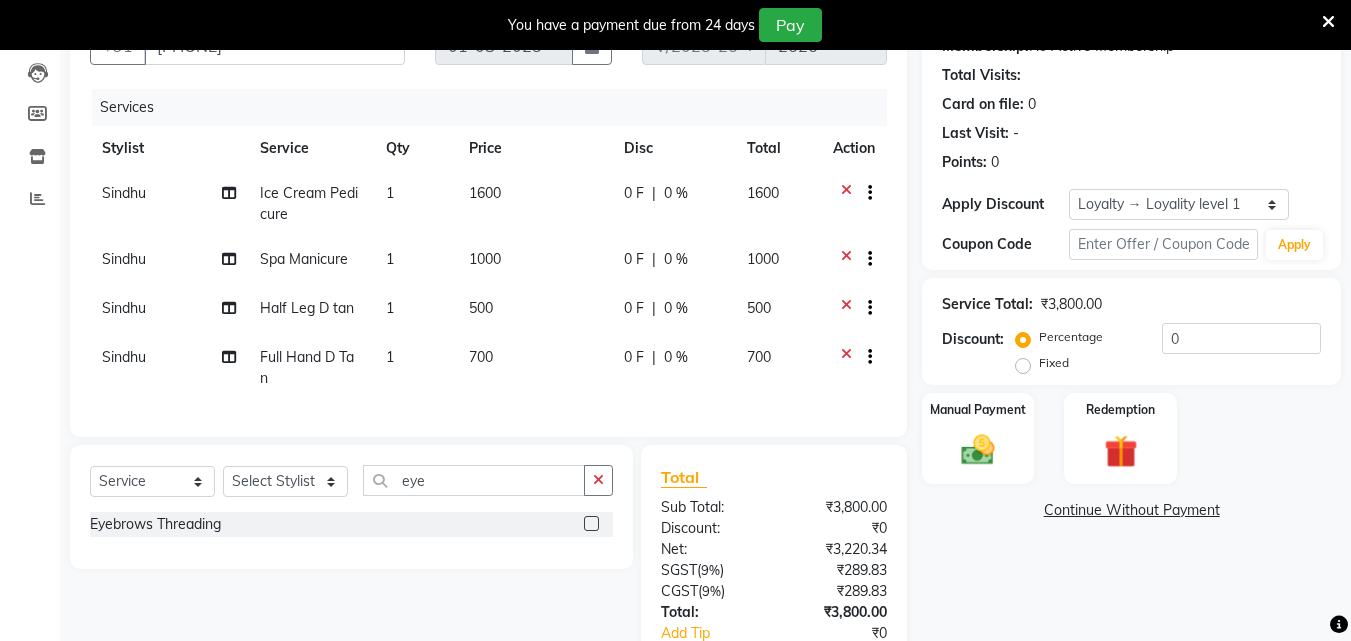click 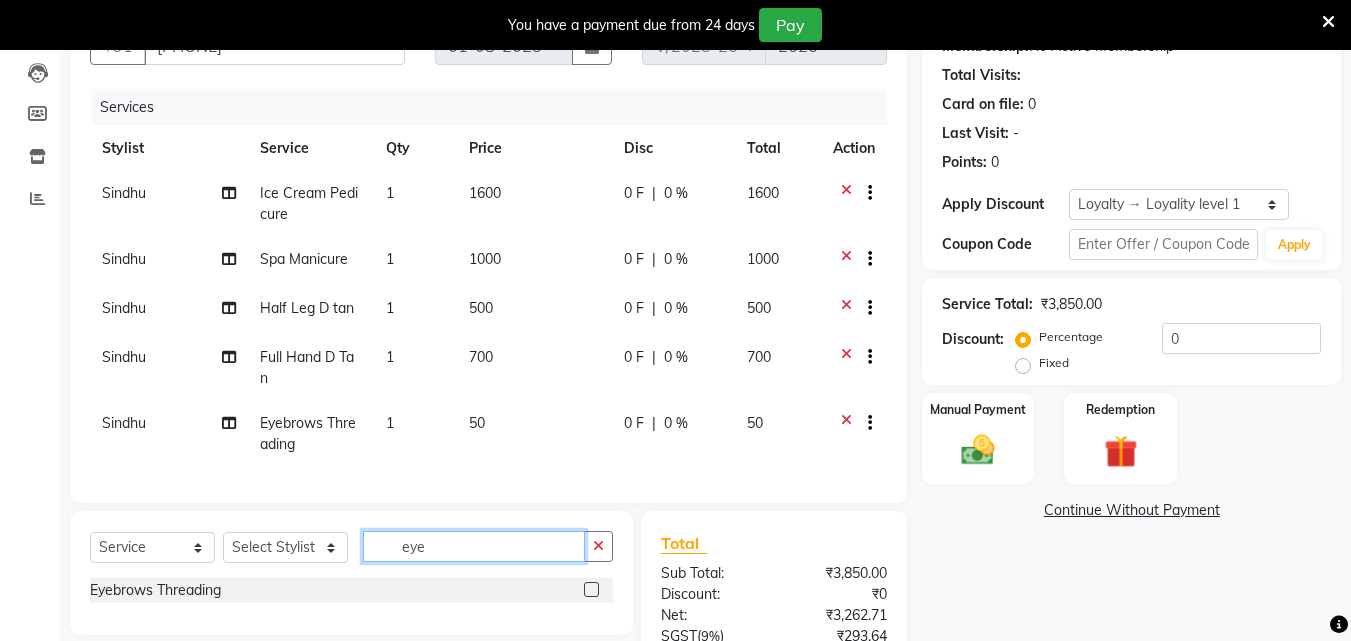 click on "eye" 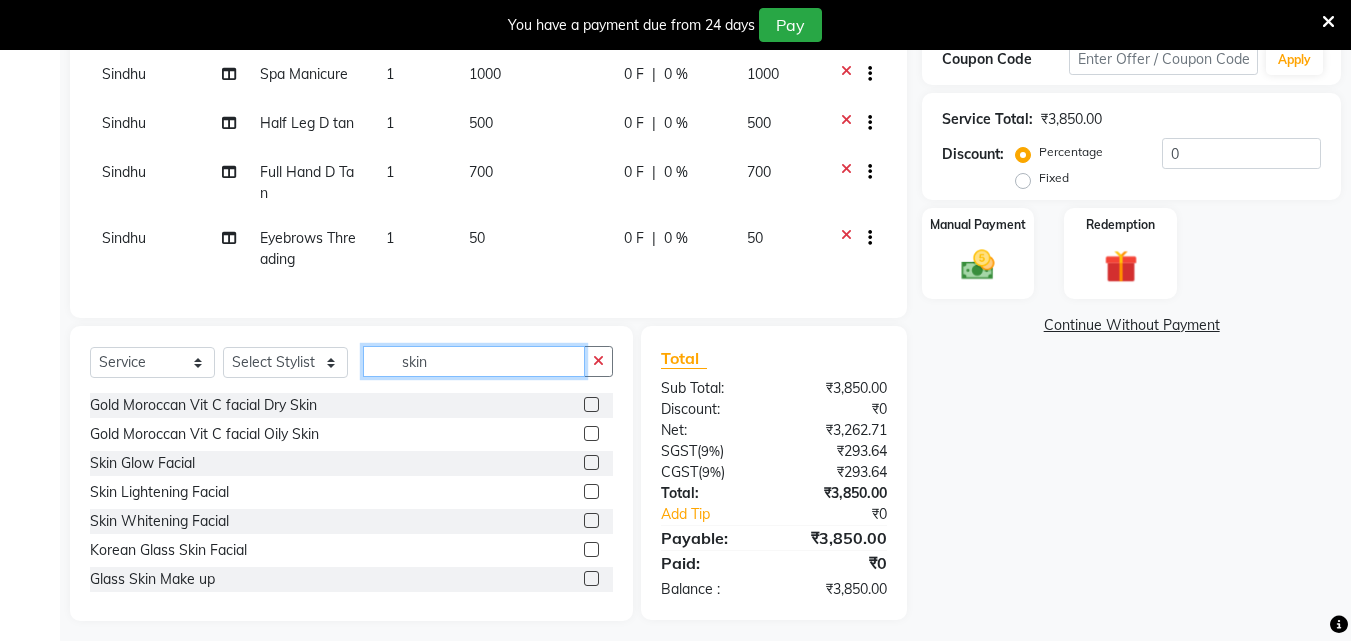 scroll, scrollTop: 419, scrollLeft: 0, axis: vertical 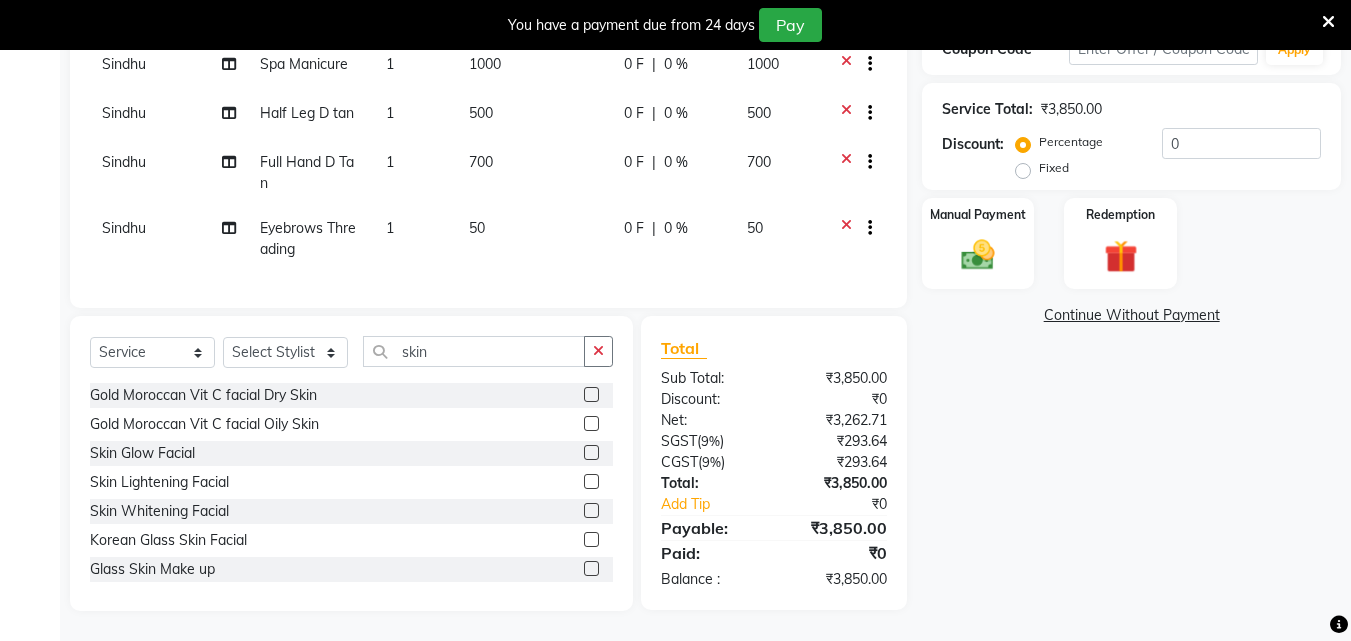 click 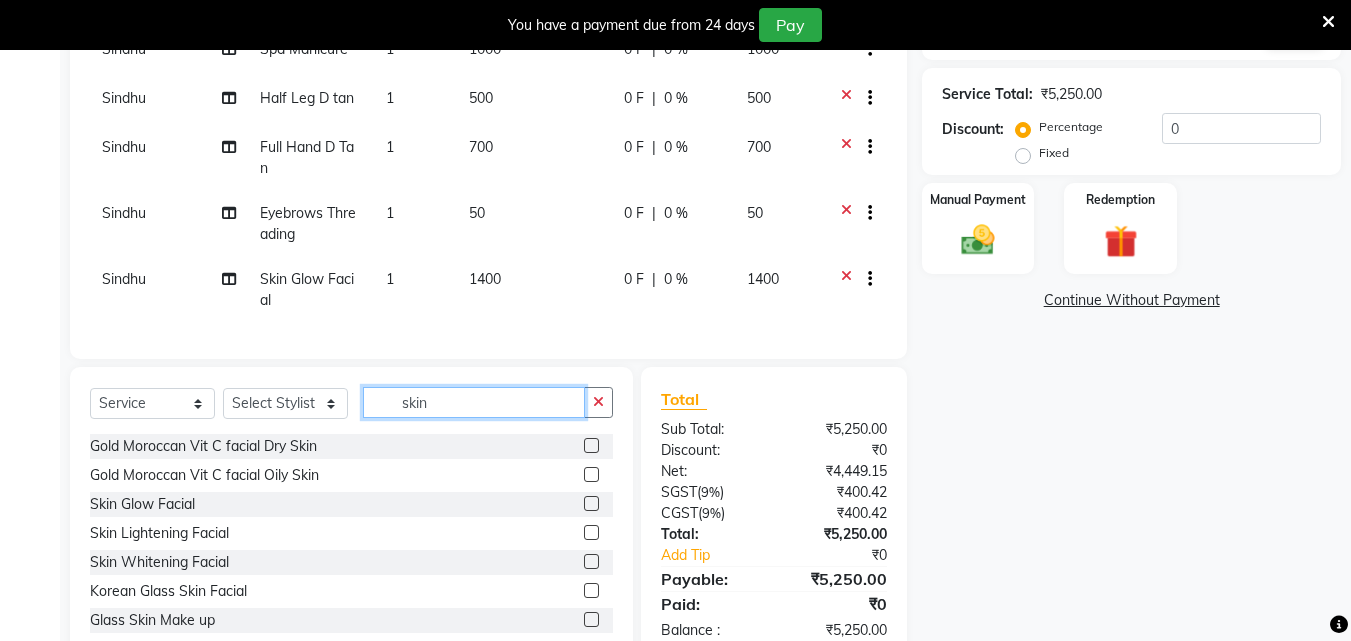 click on "skin" 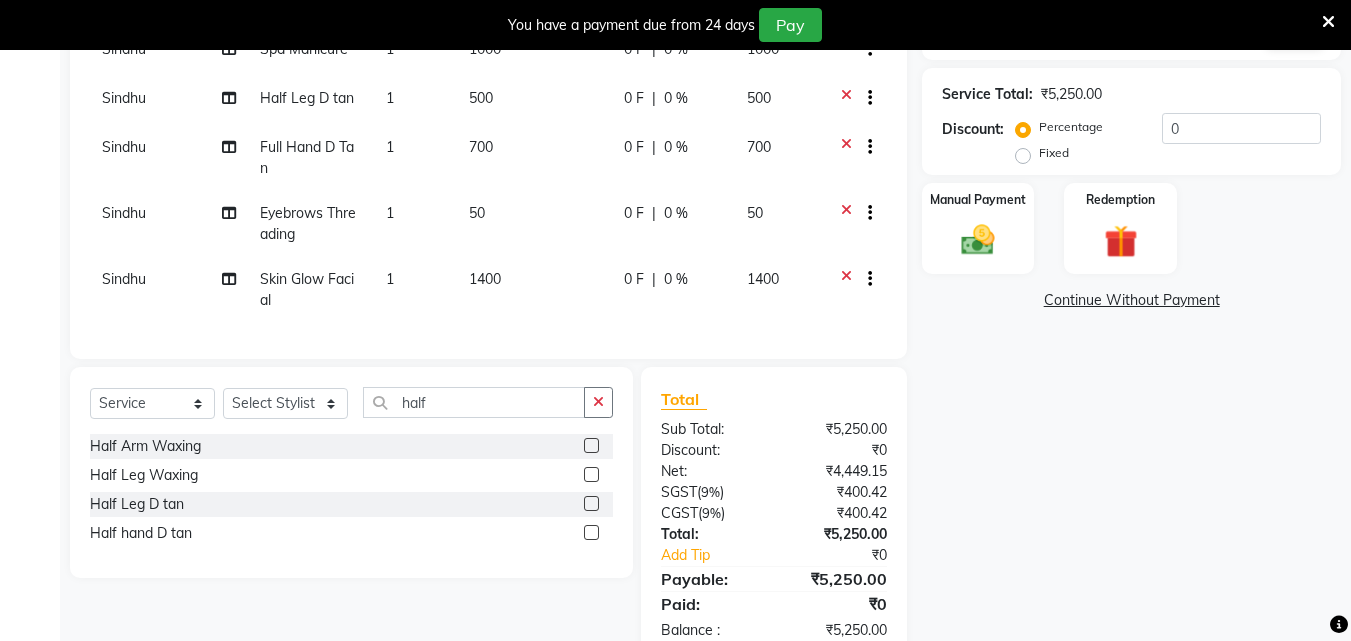 click 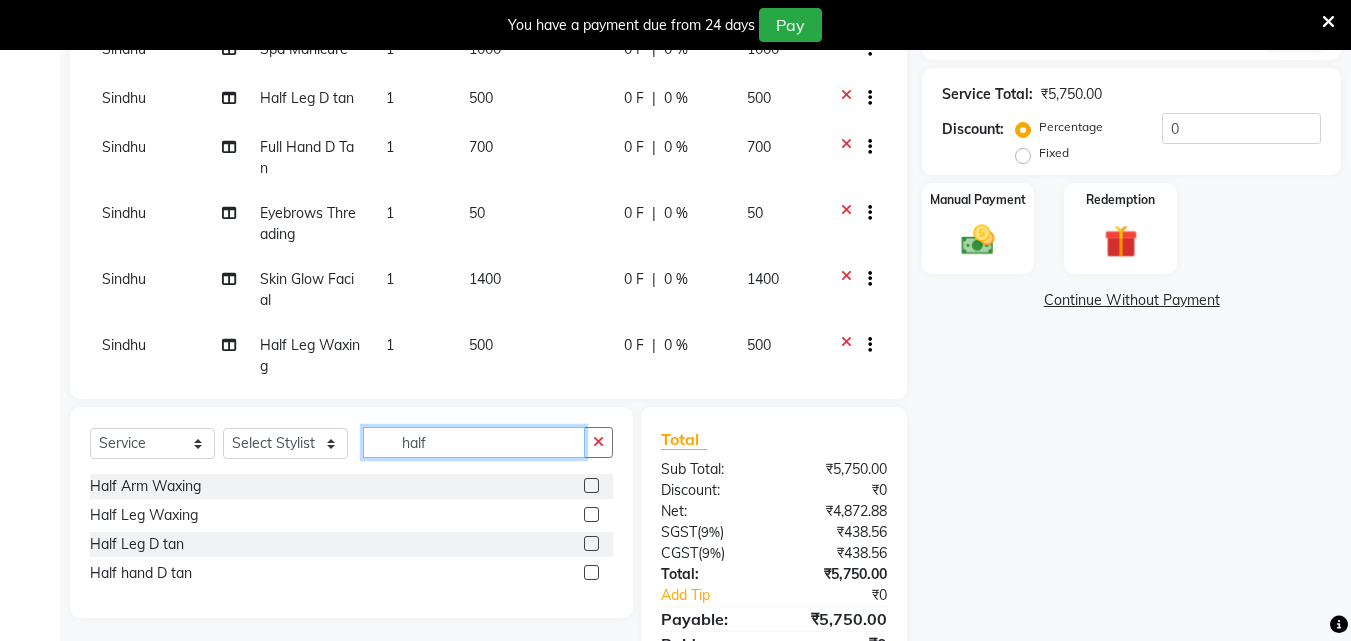click on "half" 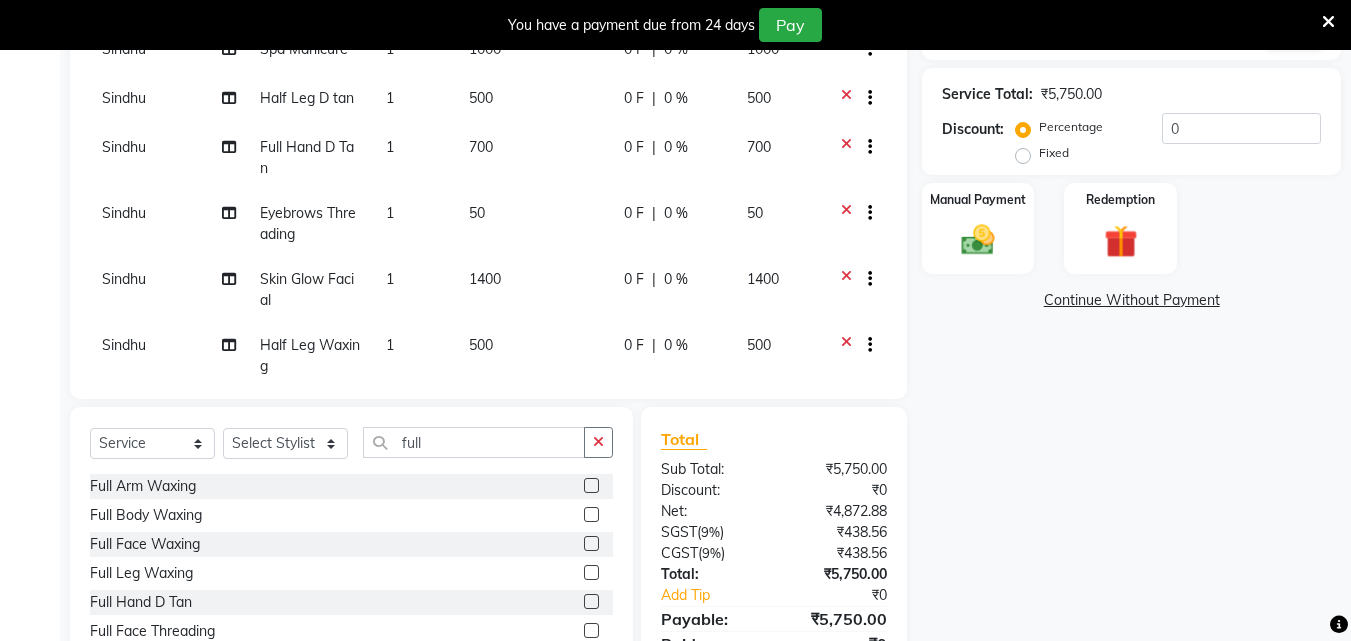 click 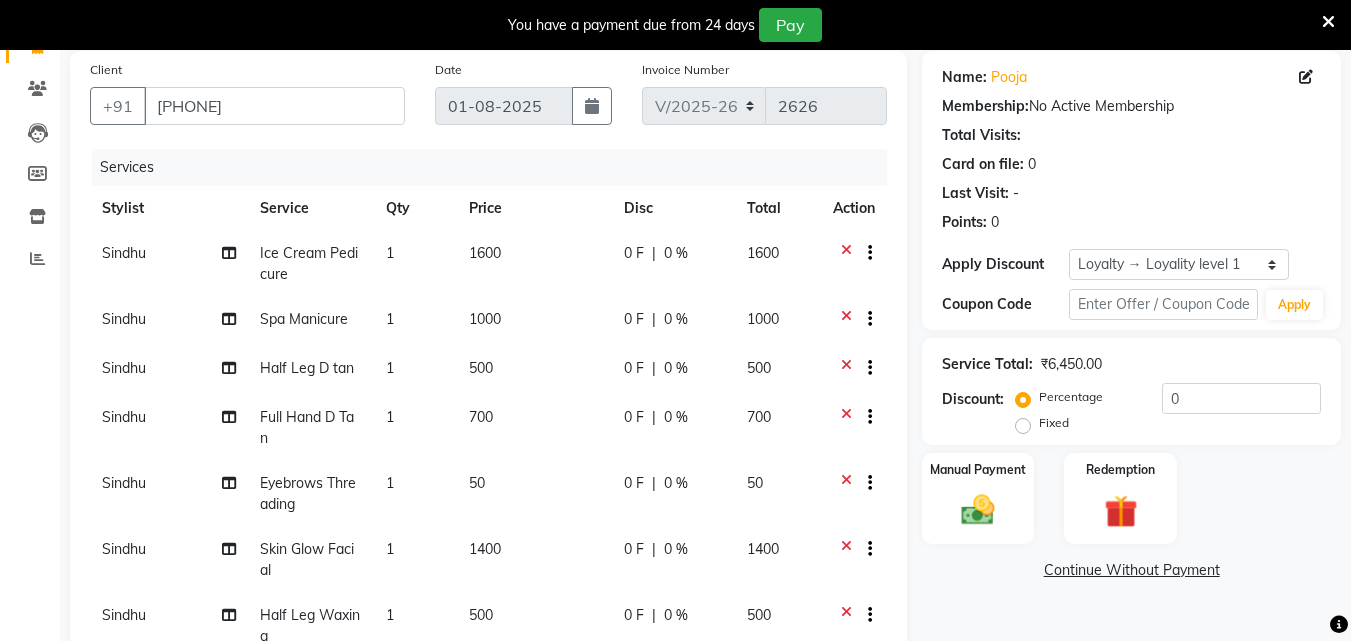 scroll, scrollTop: 119, scrollLeft: 0, axis: vertical 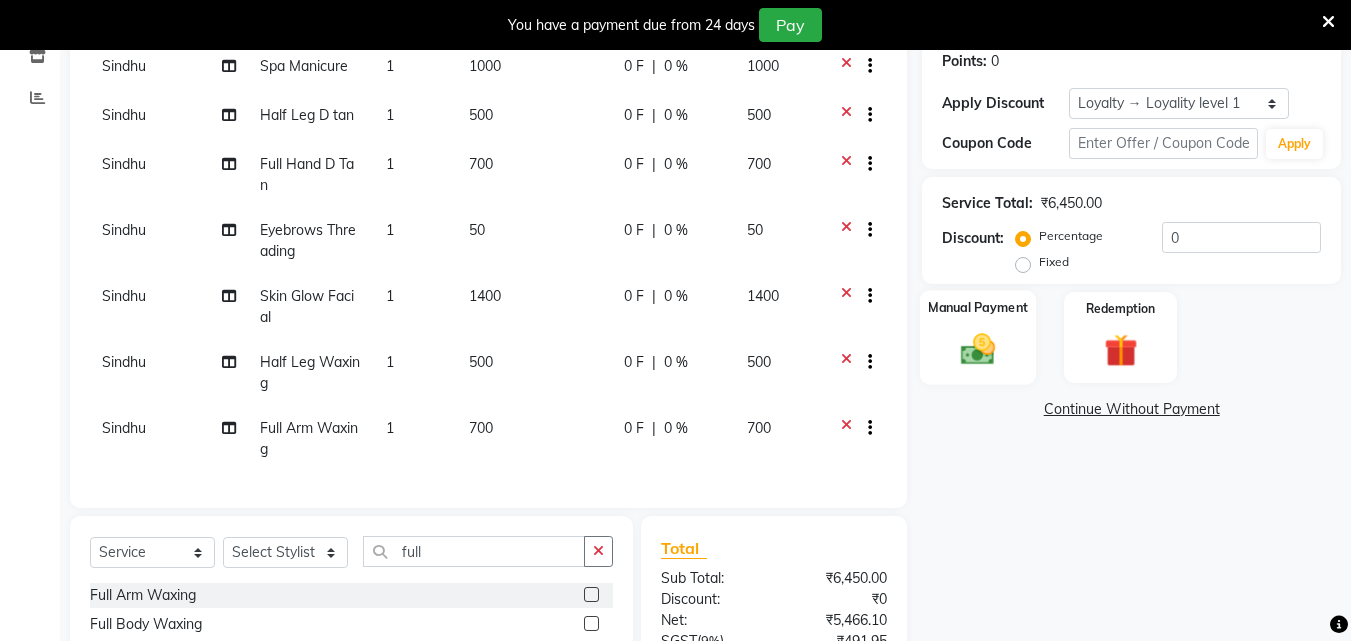 click 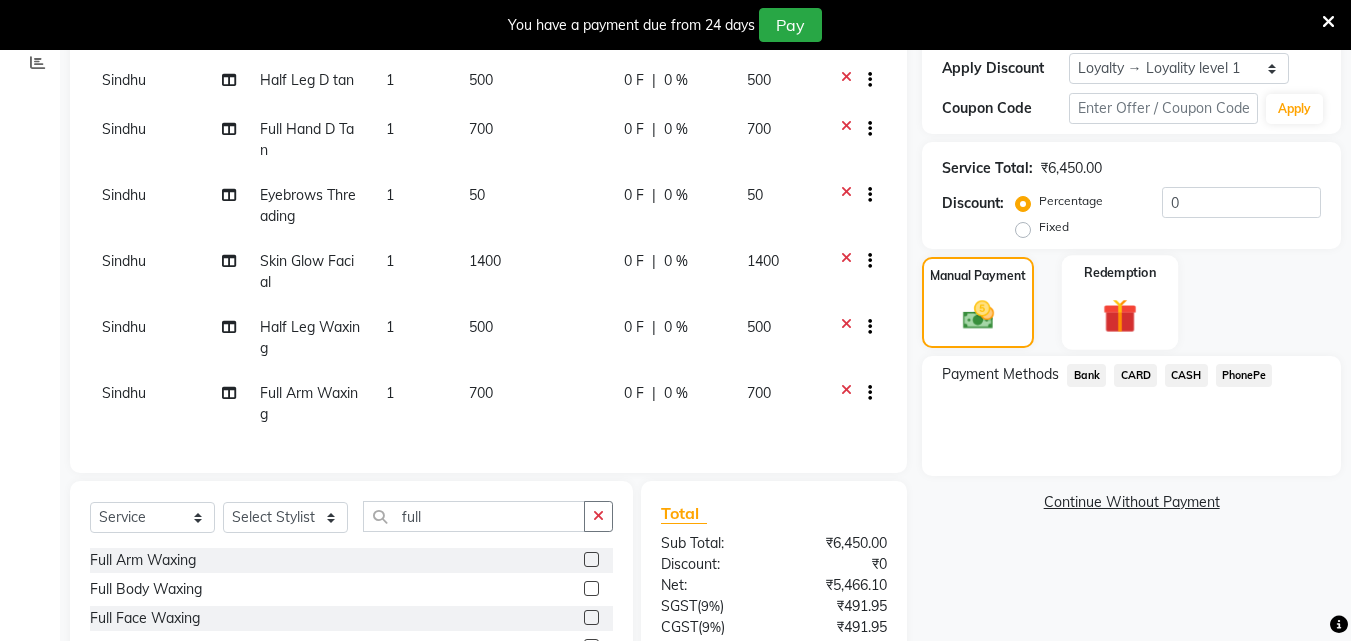 scroll, scrollTop: 310, scrollLeft: 0, axis: vertical 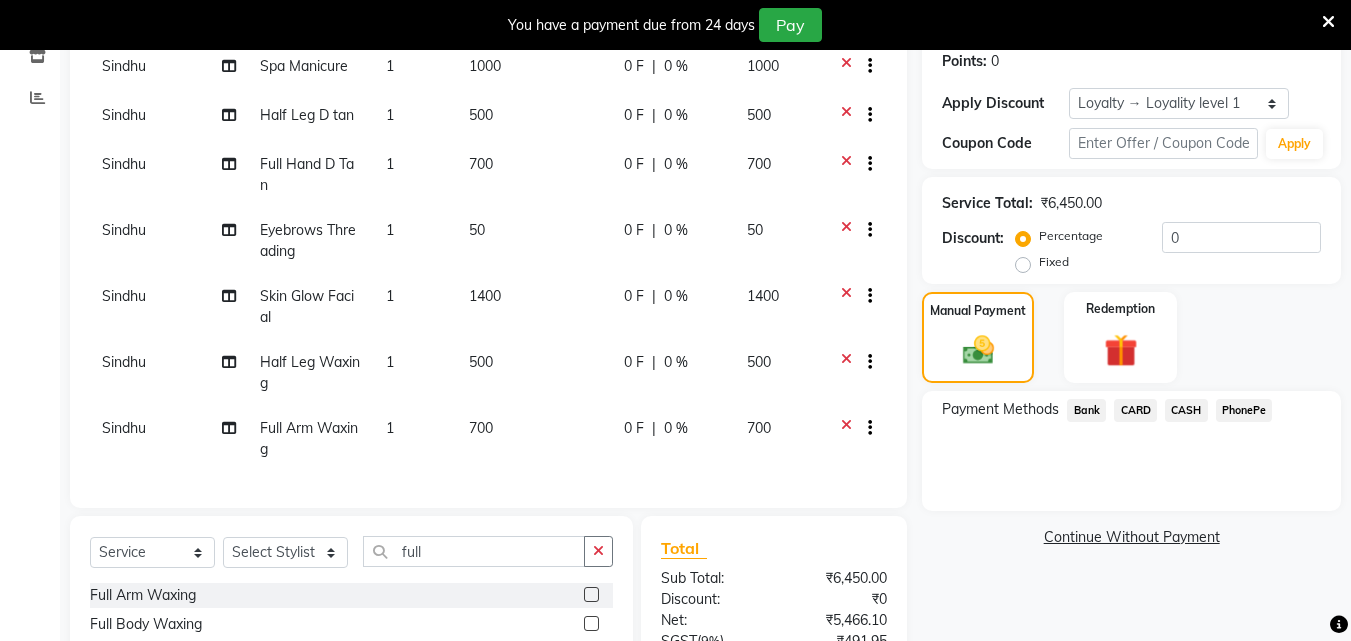 click on "CASH" 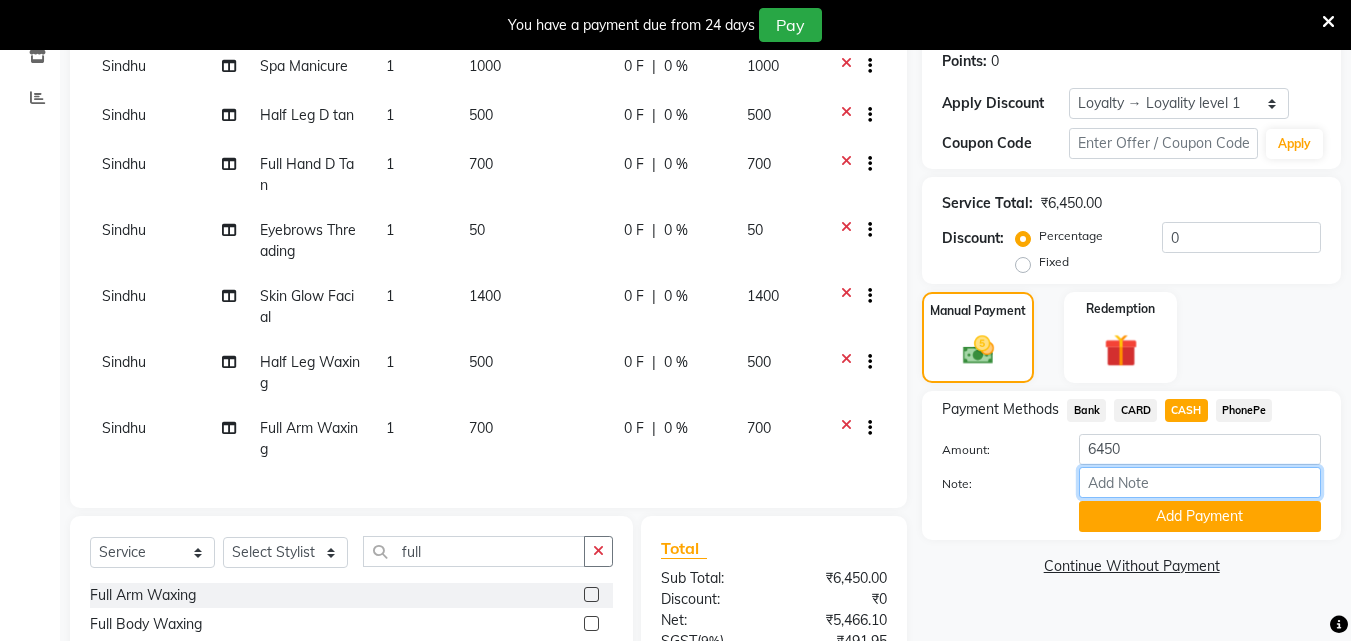 click on "Note:" at bounding box center [1200, 482] 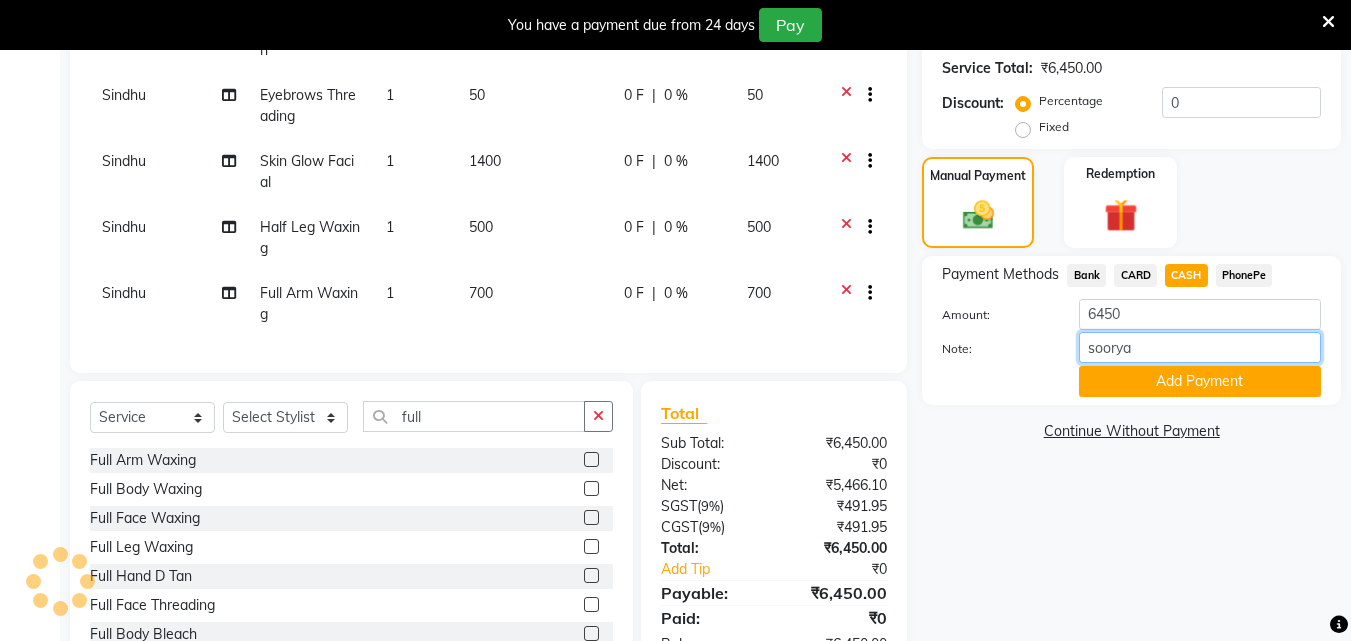 scroll, scrollTop: 410, scrollLeft: 0, axis: vertical 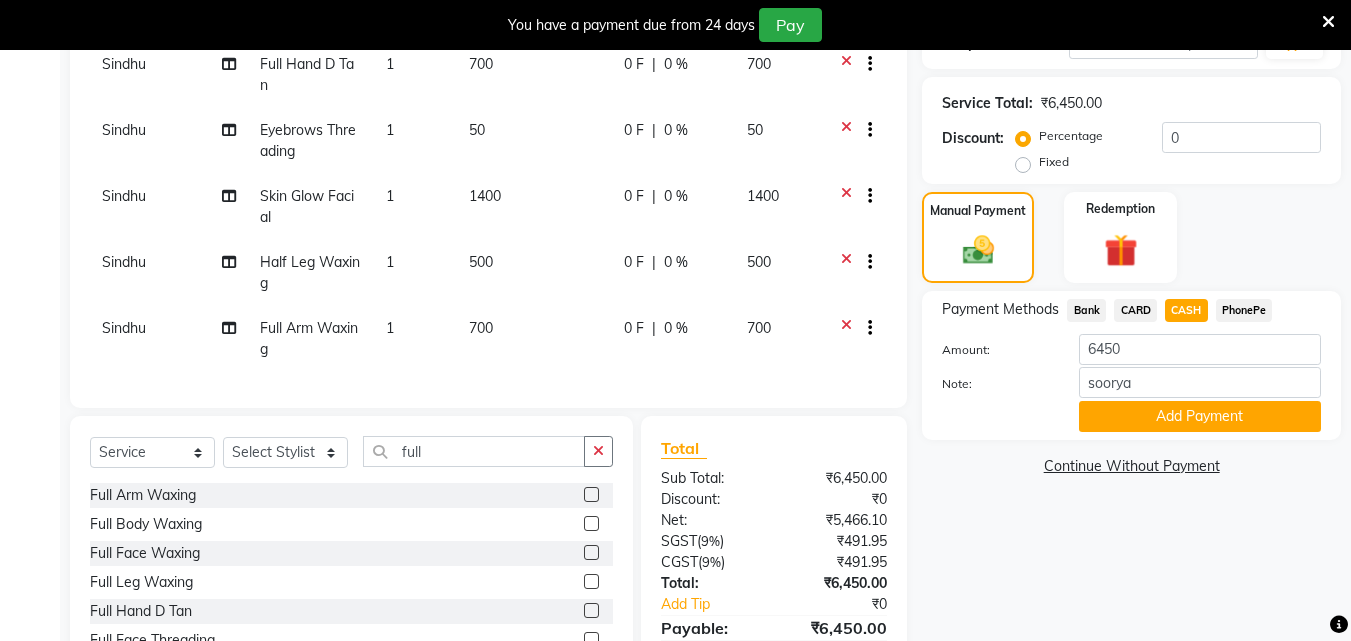 click on "Add Payment" 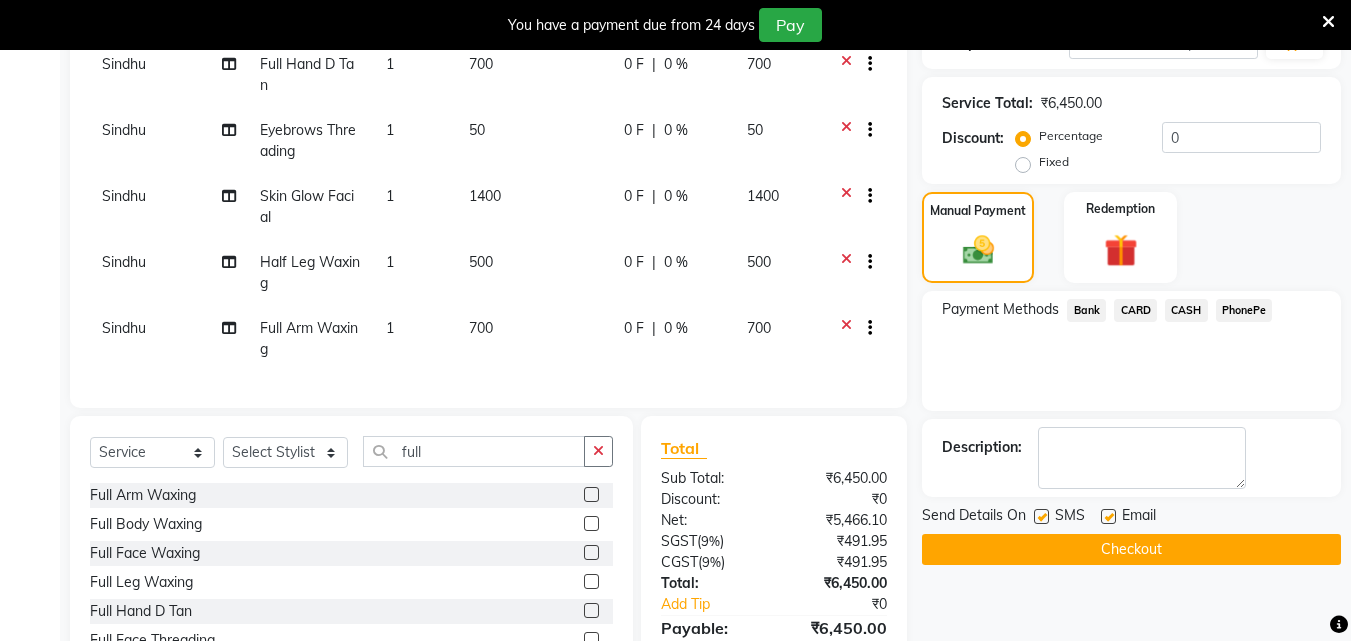 click 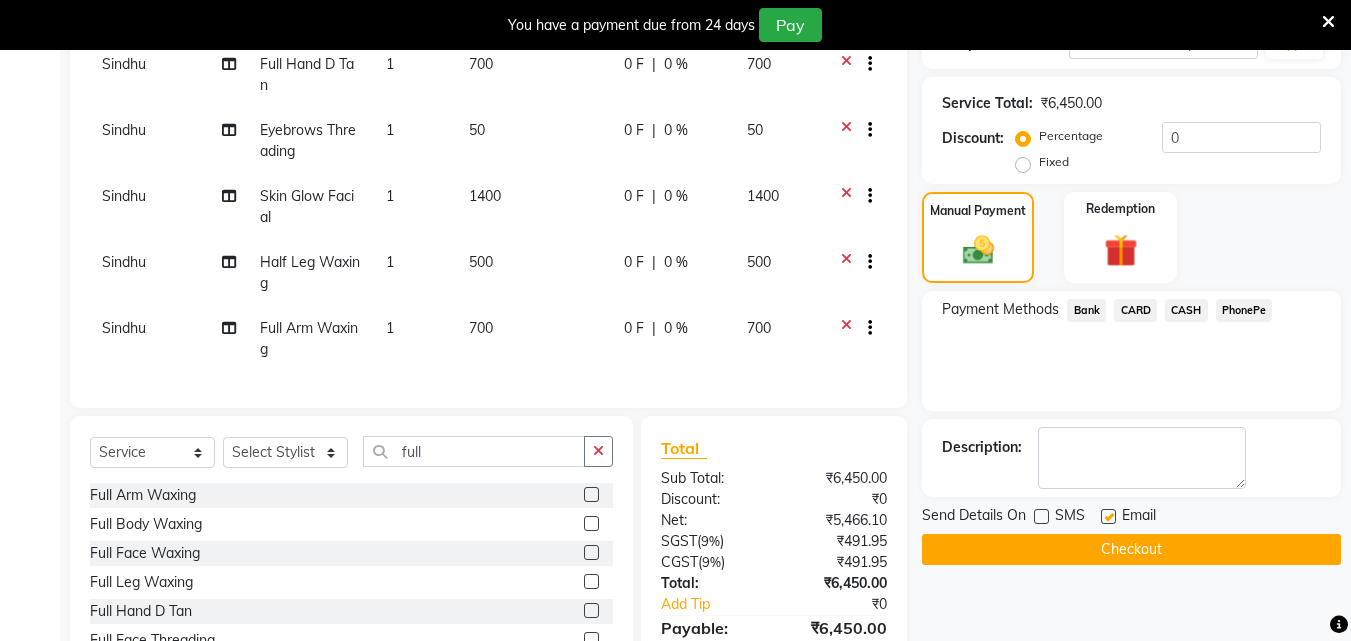 click 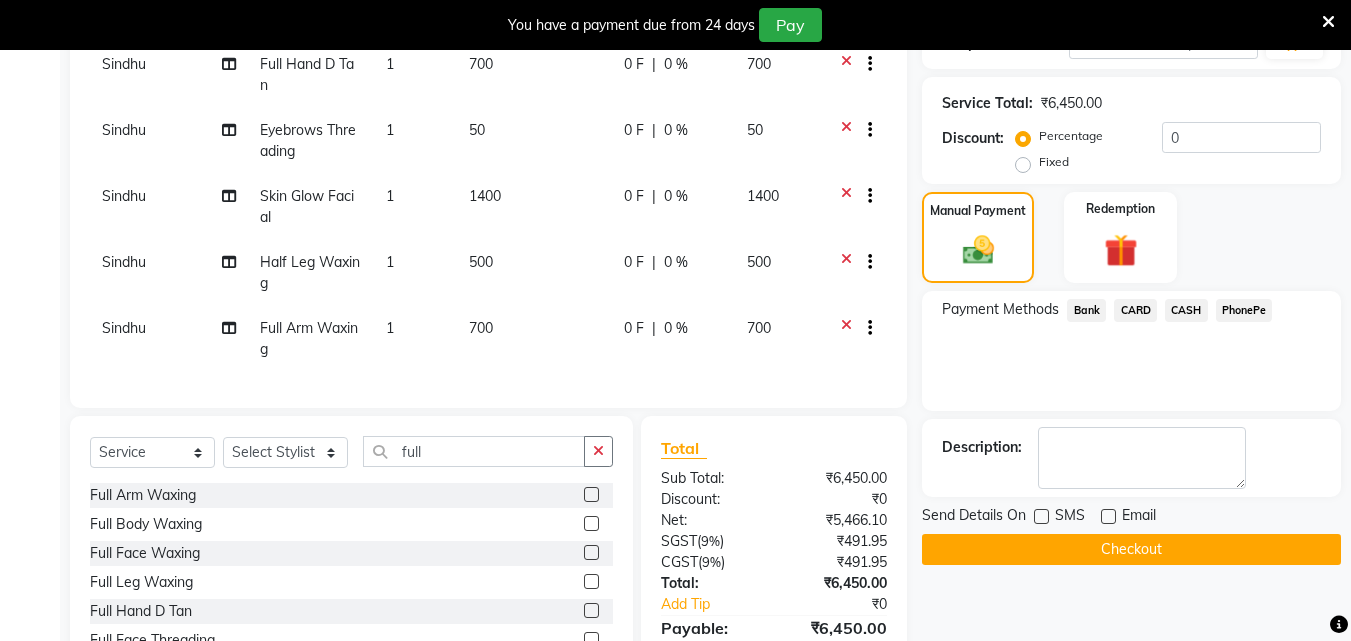 click on "Checkout" 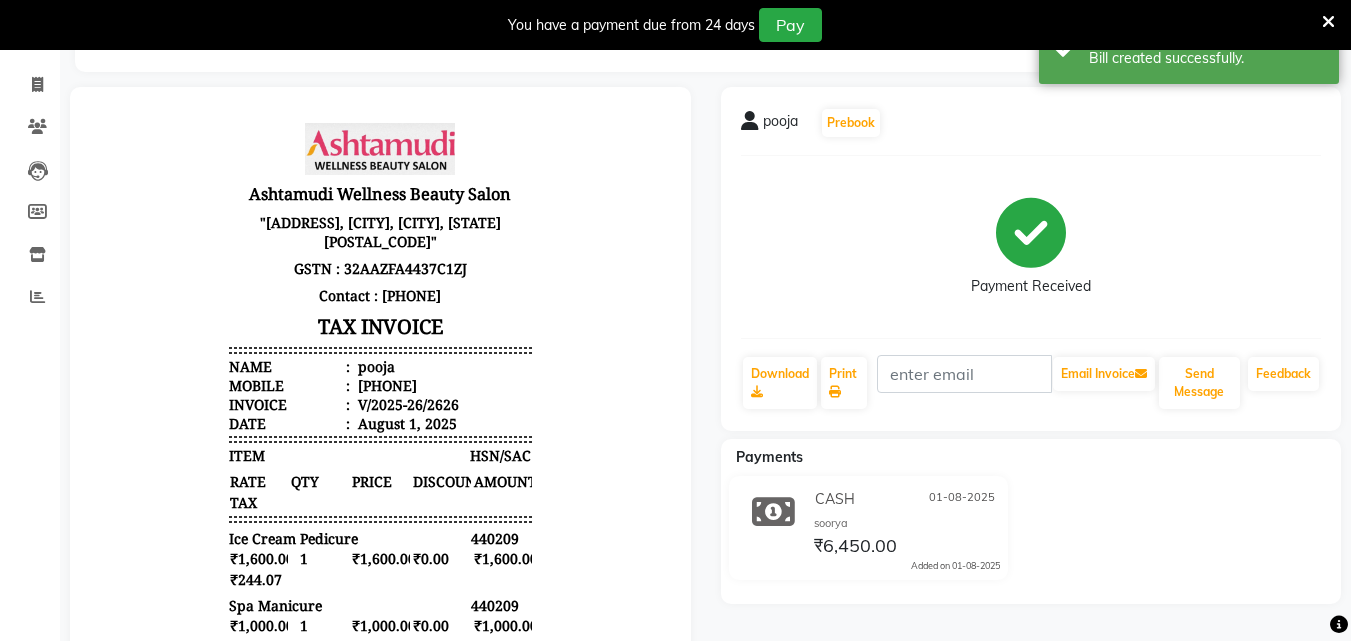 scroll, scrollTop: 110, scrollLeft: 0, axis: vertical 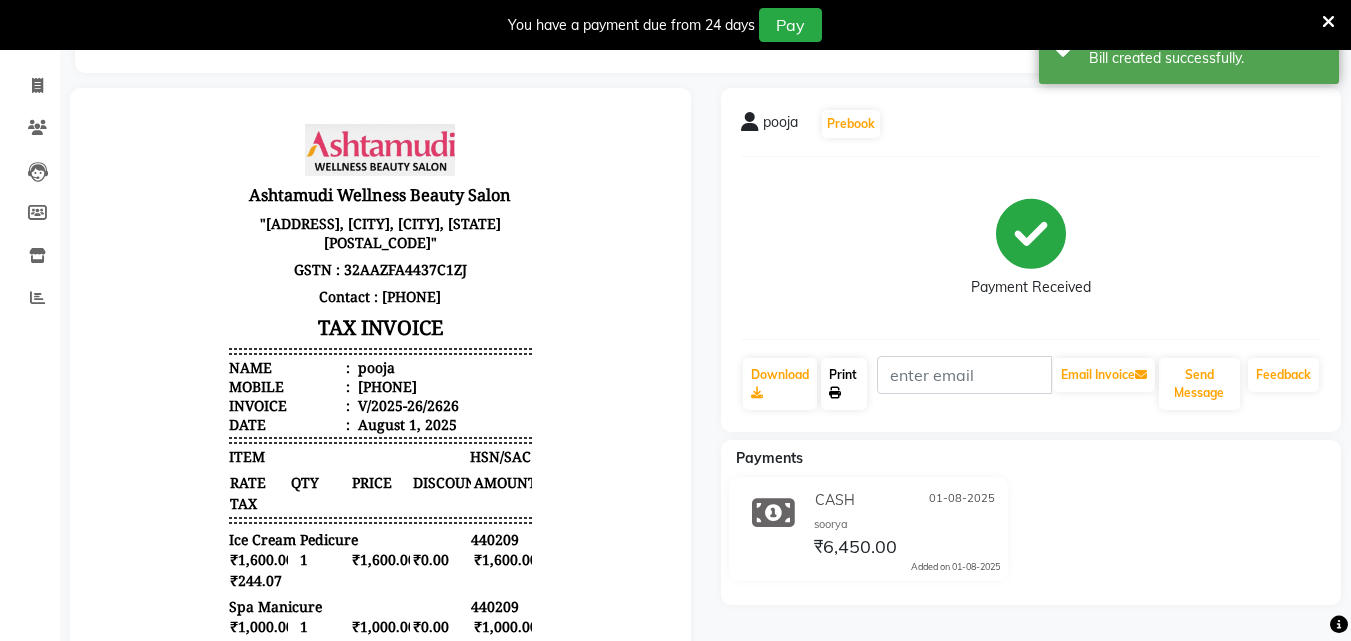 click on "Print" 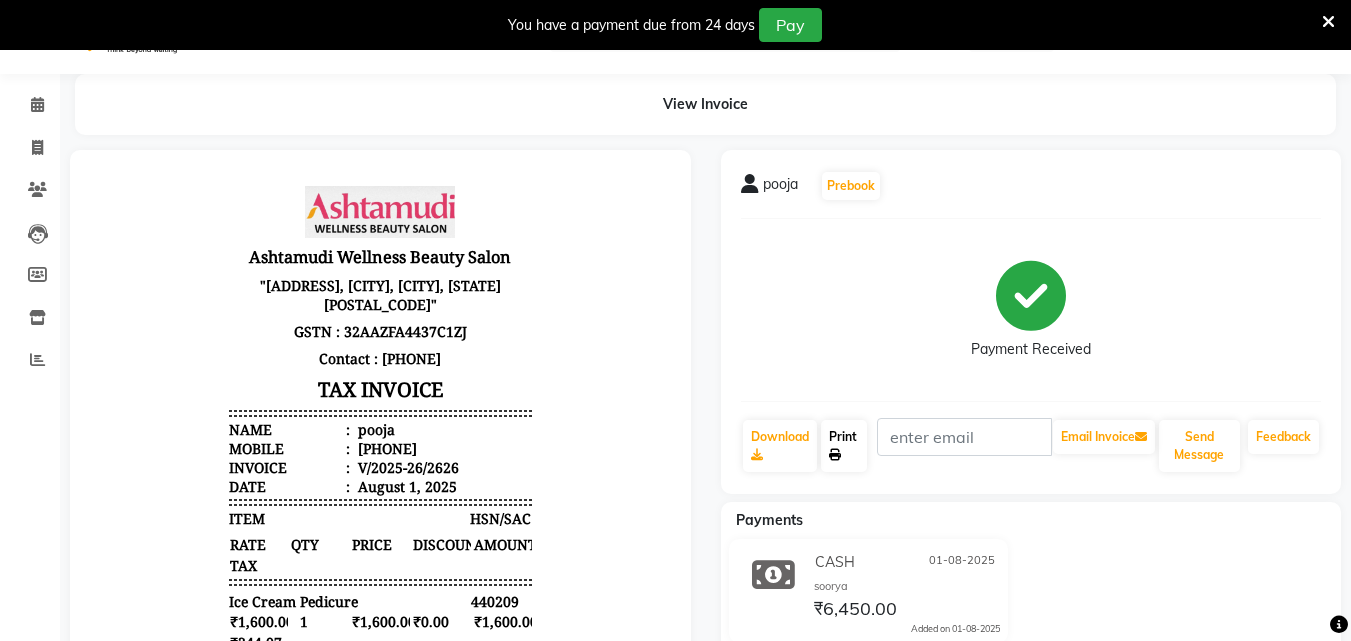 scroll, scrollTop: 0, scrollLeft: 0, axis: both 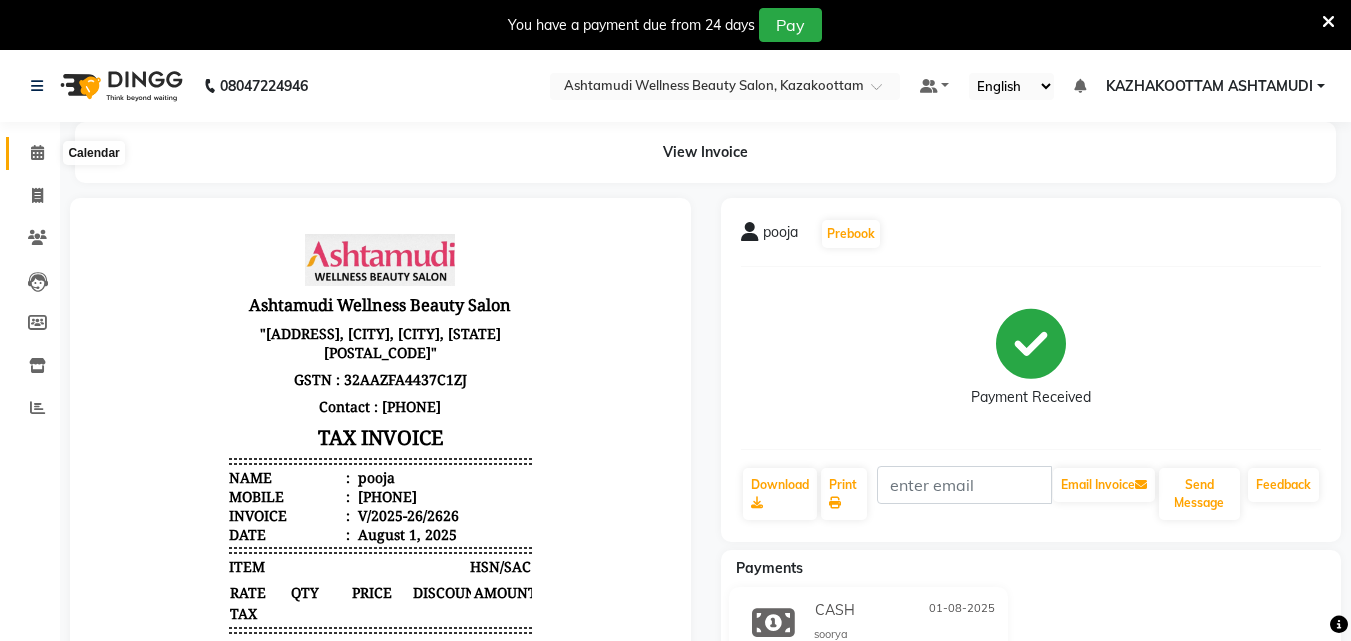 click 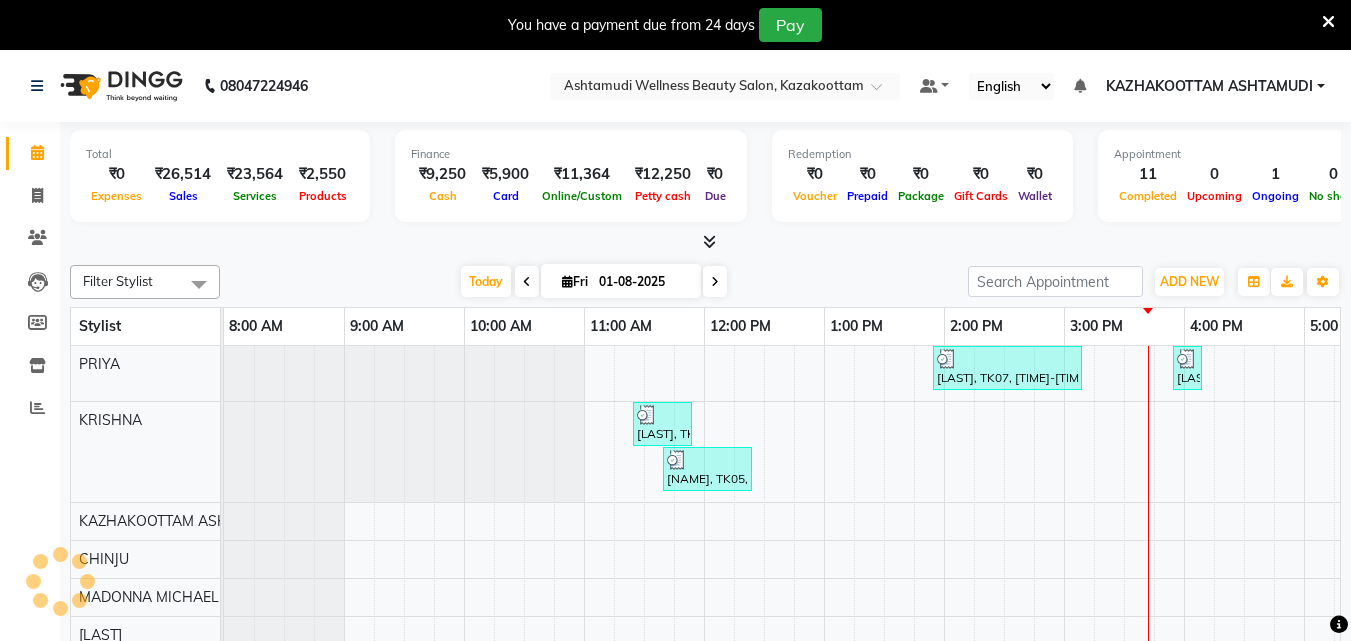 scroll, scrollTop: 0, scrollLeft: 0, axis: both 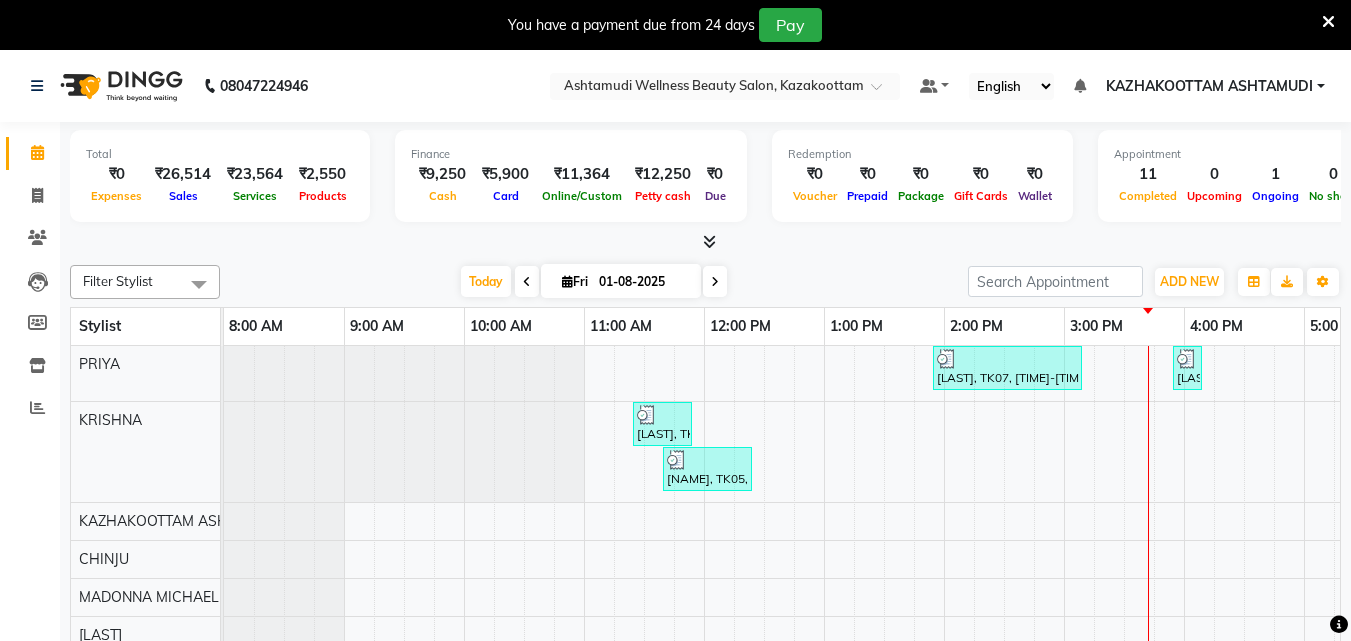 click at bounding box center (709, 241) 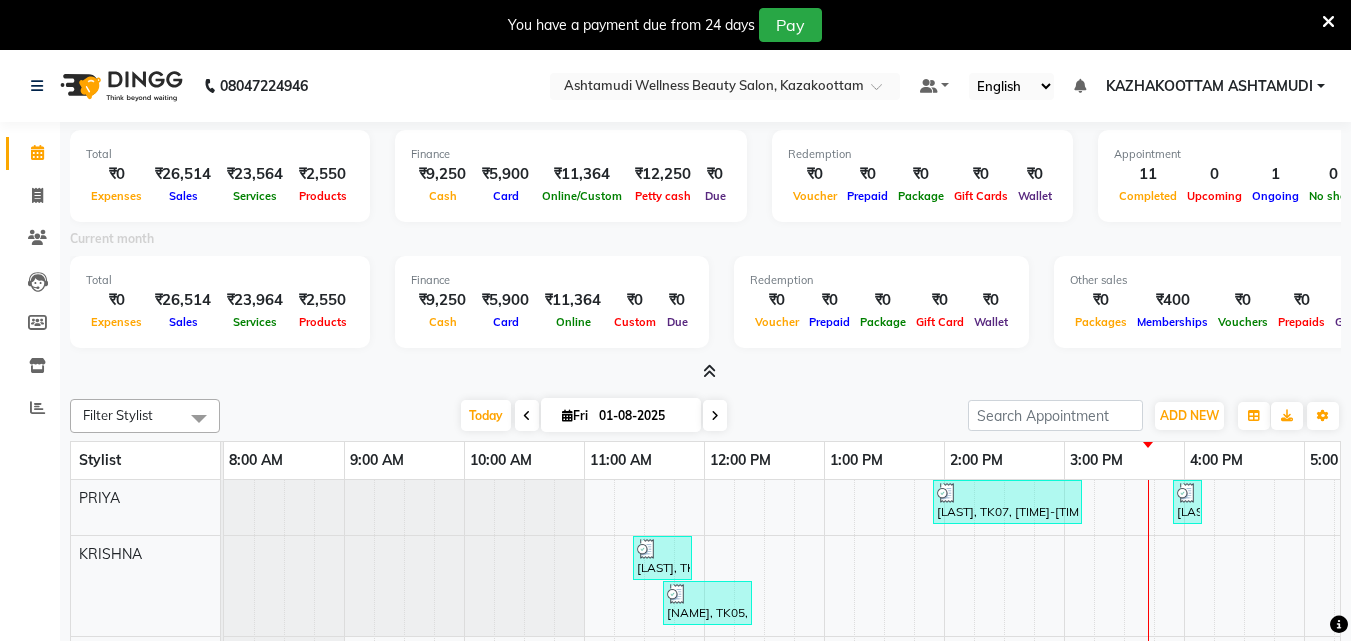 click at bounding box center (709, 371) 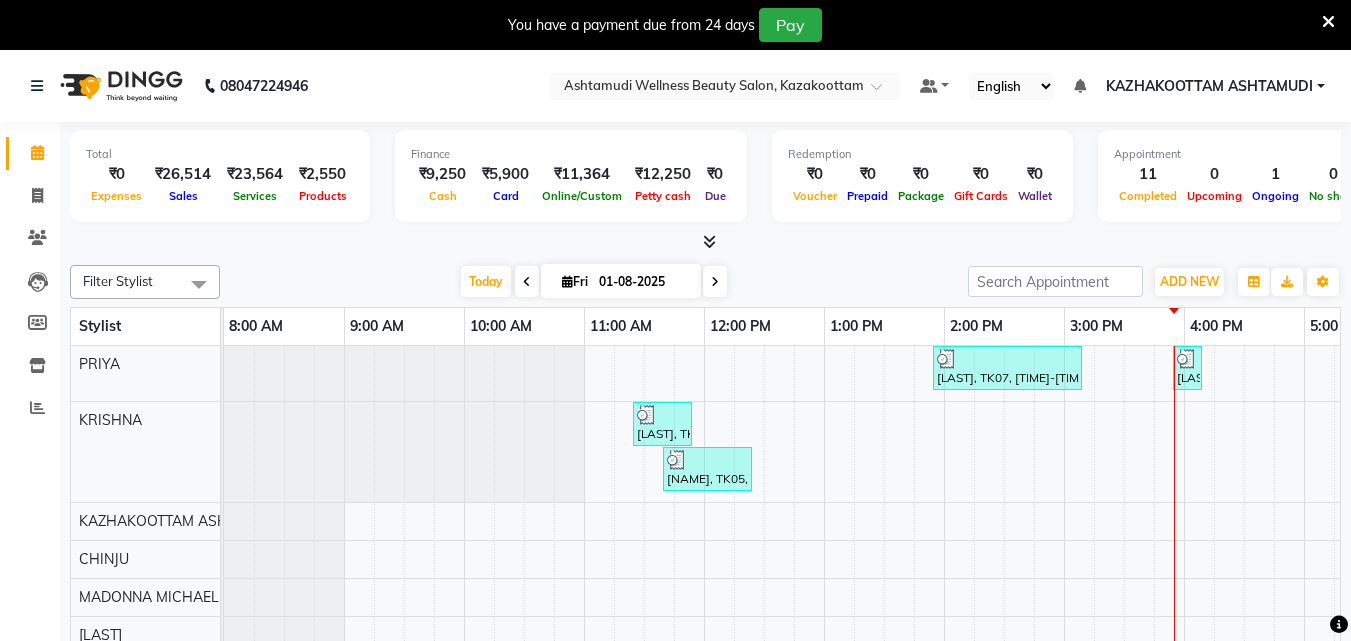 scroll, scrollTop: 58, scrollLeft: 0, axis: vertical 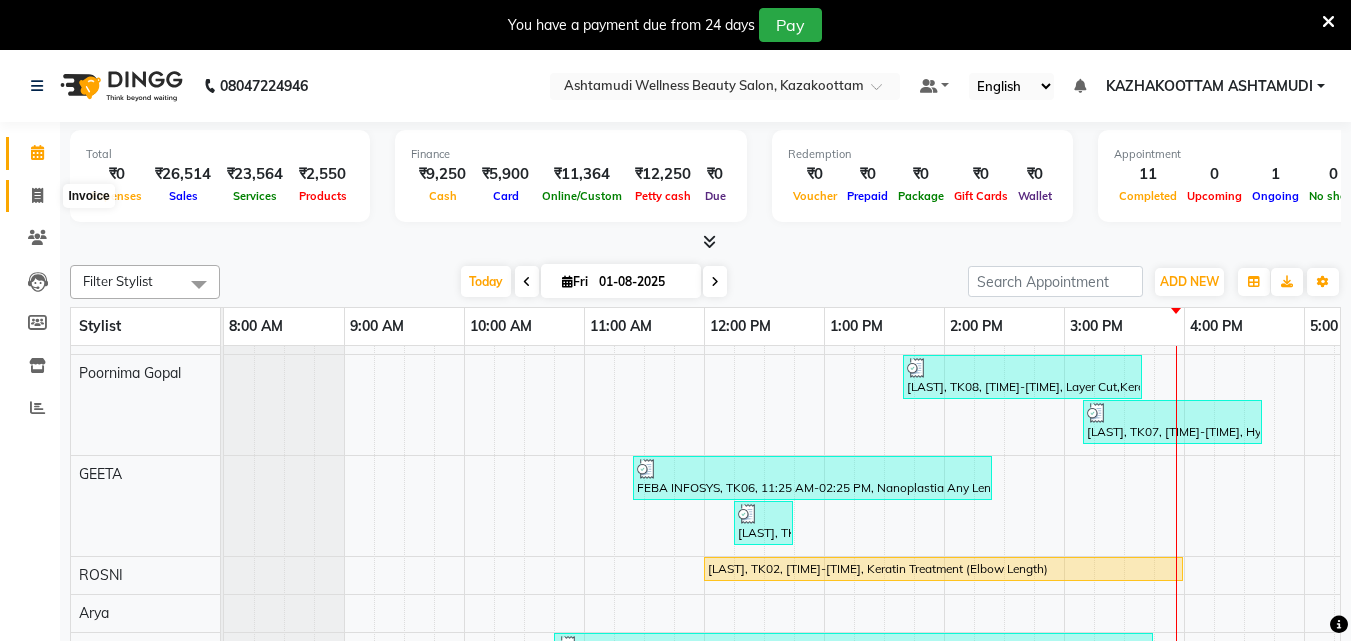 click 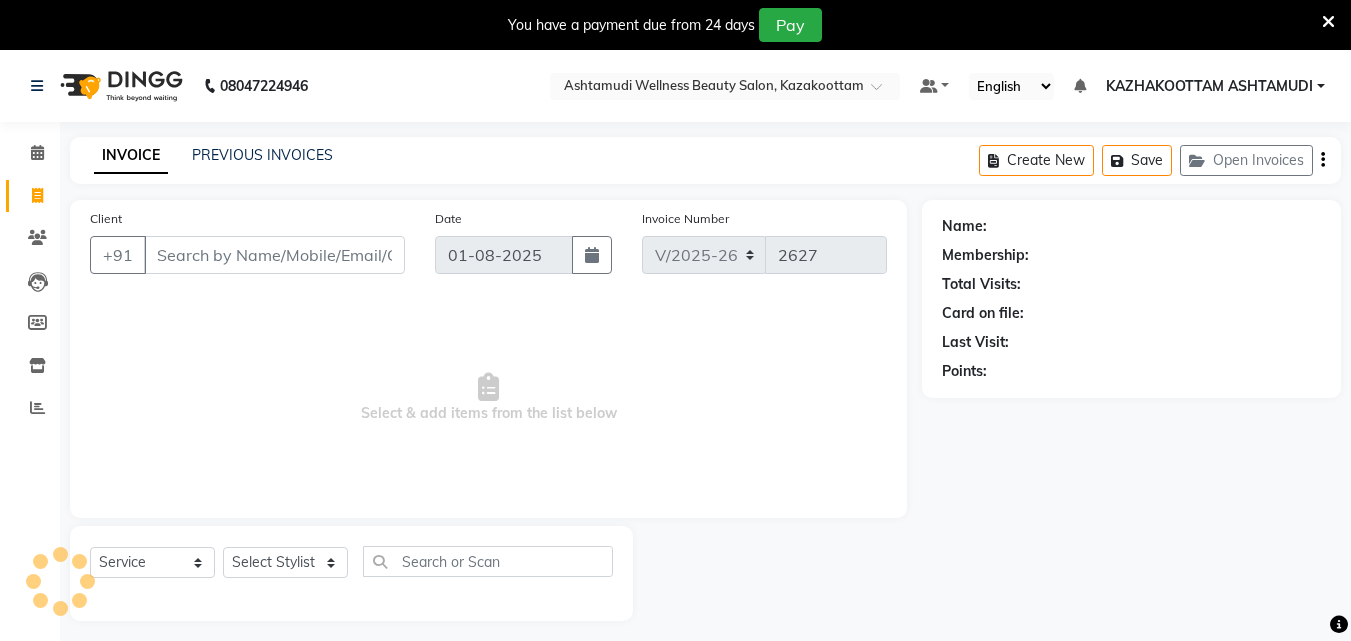 click on "Client" at bounding box center [274, 255] 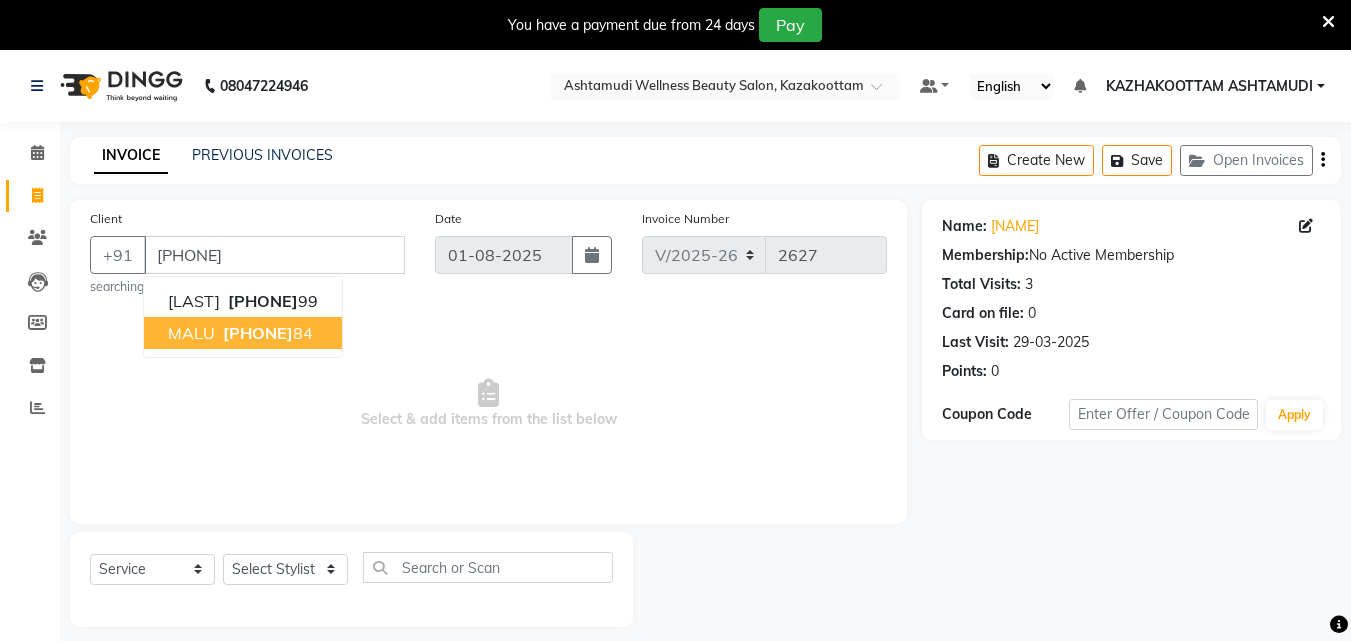 click on "90488351" at bounding box center [258, 333] 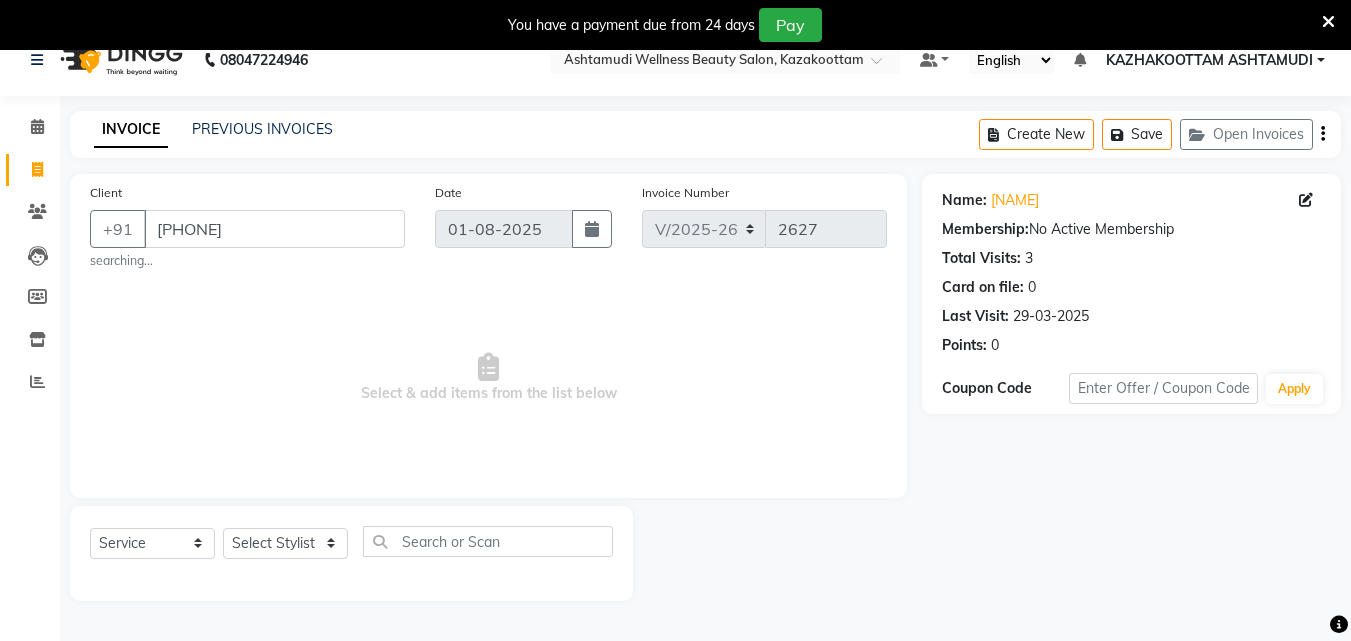 scroll, scrollTop: 50, scrollLeft: 0, axis: vertical 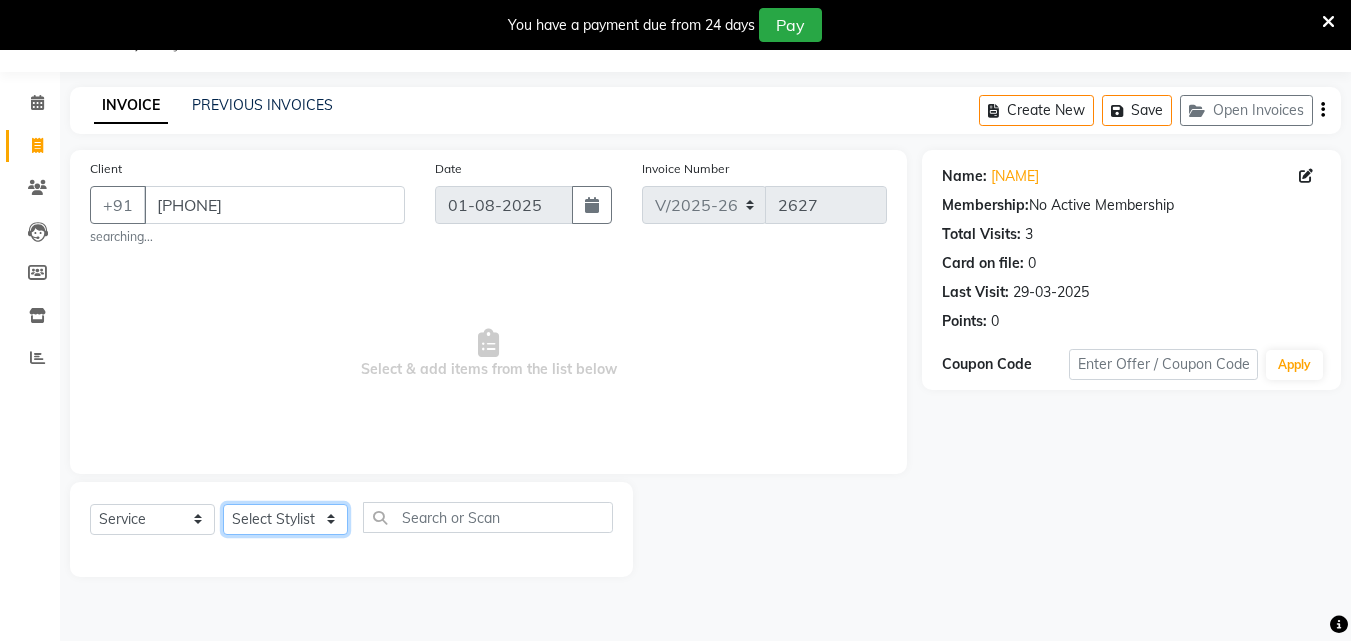 click on "Select Stylist Arya  CHINJU GEETA KAZHAKOOTTAM ASHTAMUDI KRISHNA LEKSHMI MADONNA MICHAEL MINCY VARGHESE Poornima Gopal PRIYA RESHMA ROSNI Sindhu SOORYAMOL" 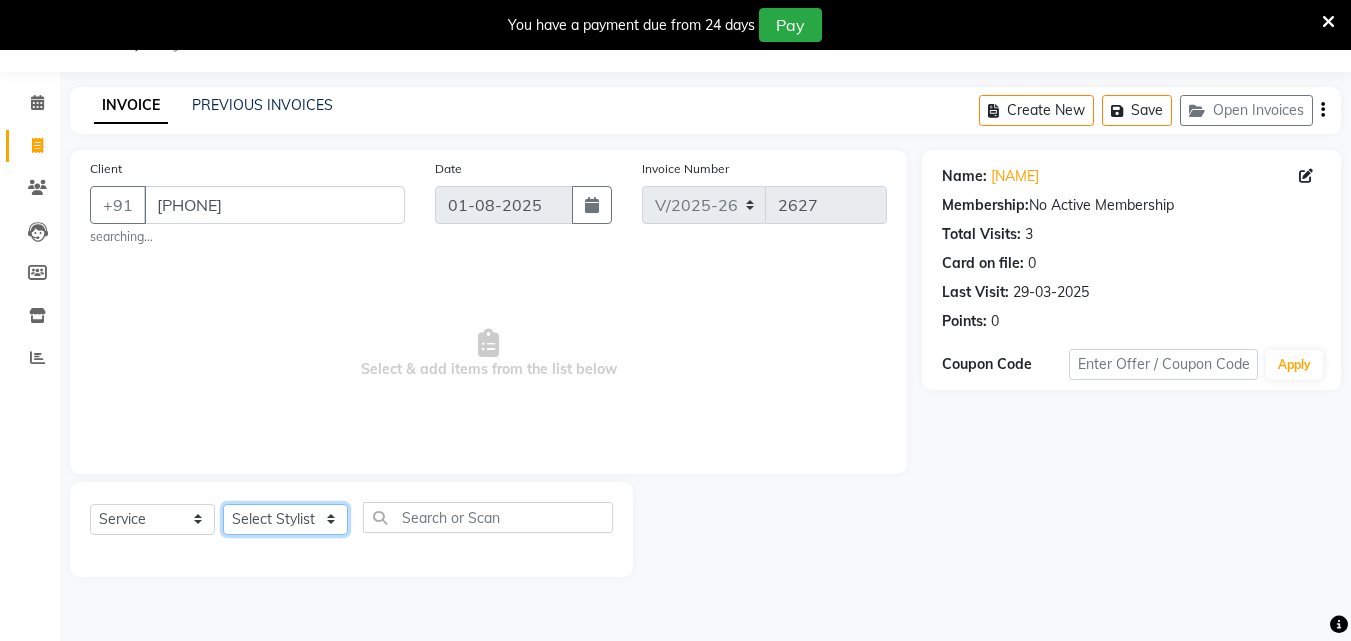 click on "Select Stylist Arya  CHINJU GEETA KAZHAKOOTTAM ASHTAMUDI KRISHNA LEKSHMI MADONNA MICHAEL MINCY VARGHESE Poornima Gopal PRIYA RESHMA ROSNI Sindhu SOORYAMOL" 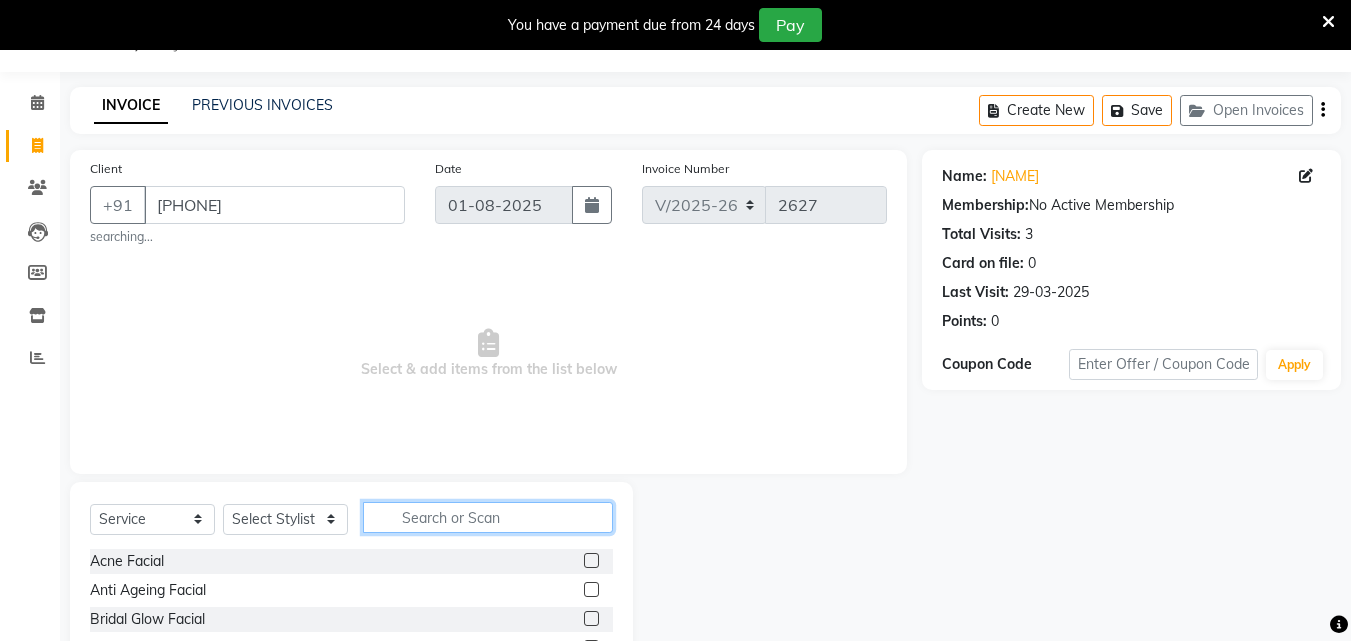 click 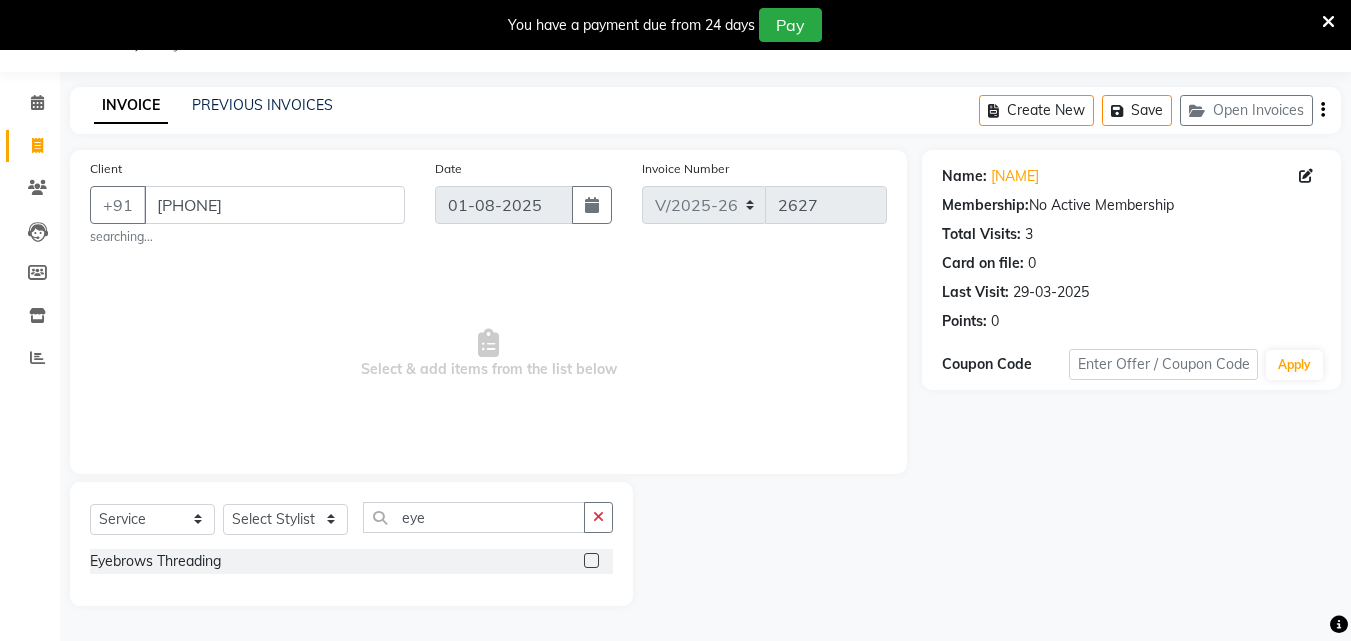 drag, startPoint x: 589, startPoint y: 559, endPoint x: 569, endPoint y: 557, distance: 20.09975 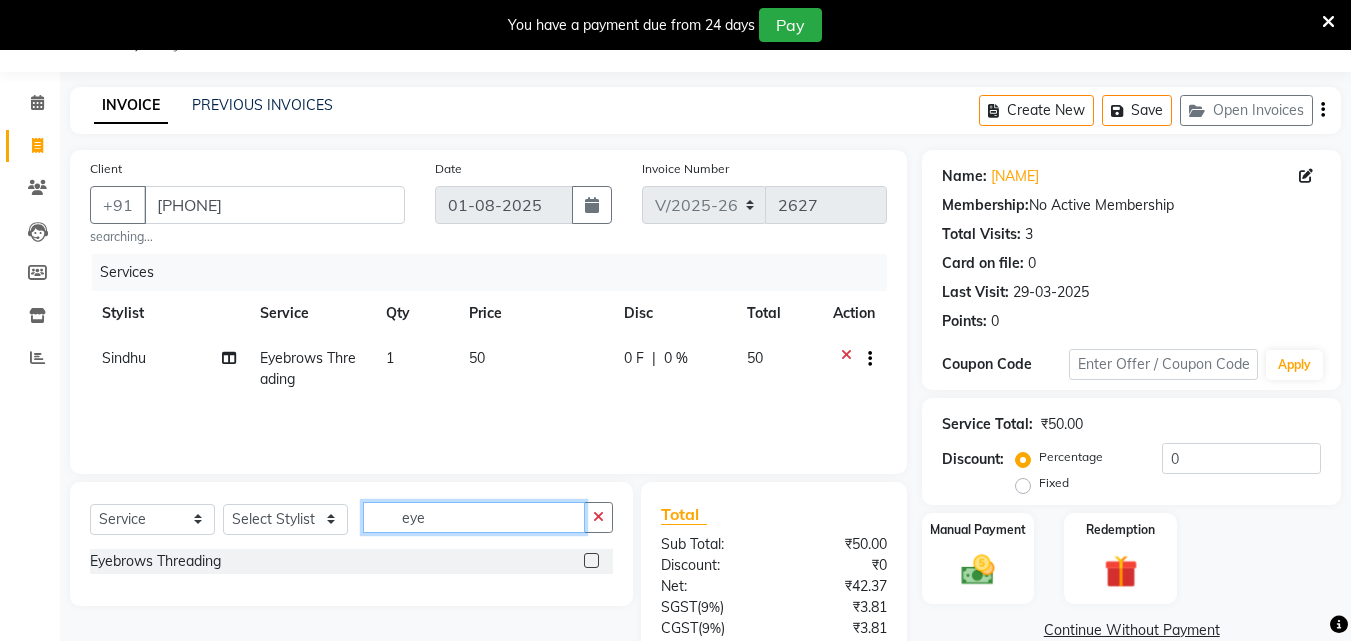 click on "eye" 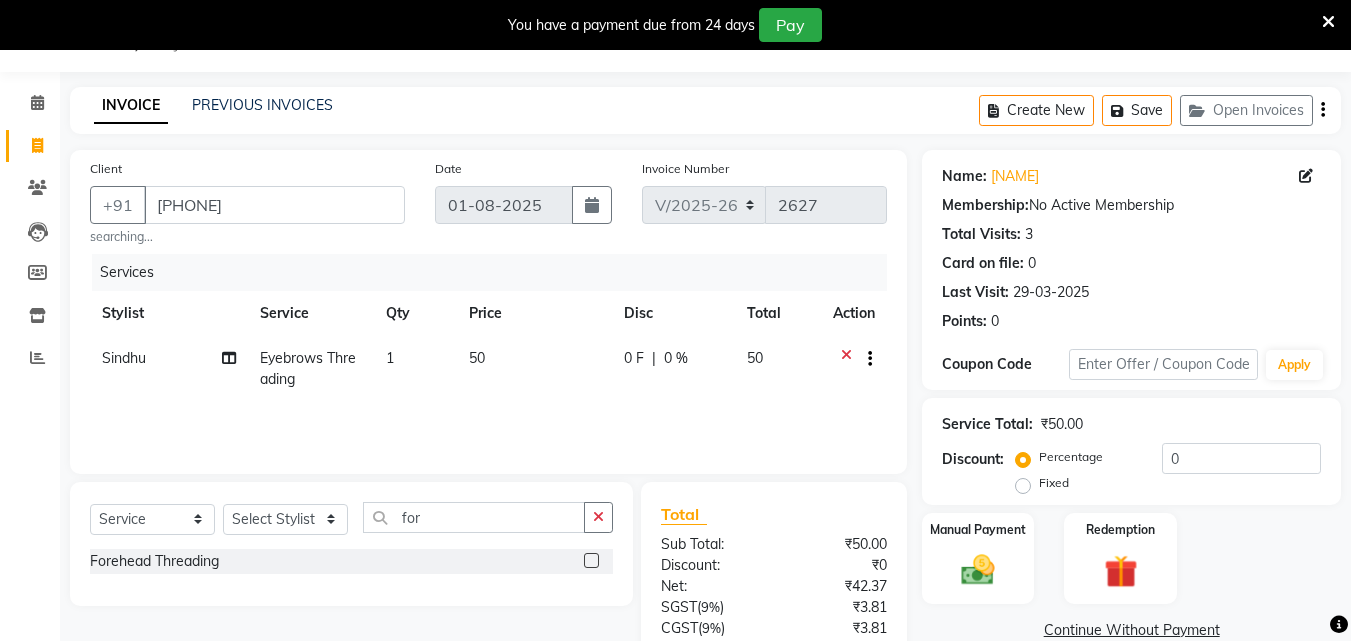 click 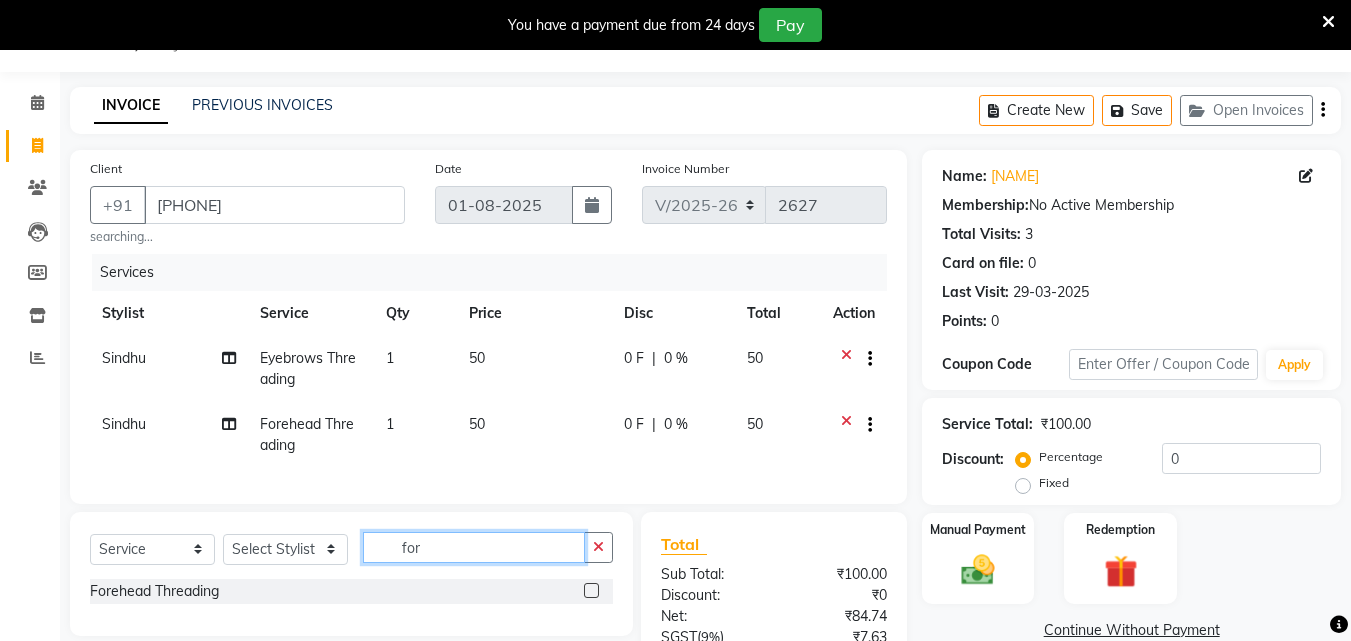 click on "for" 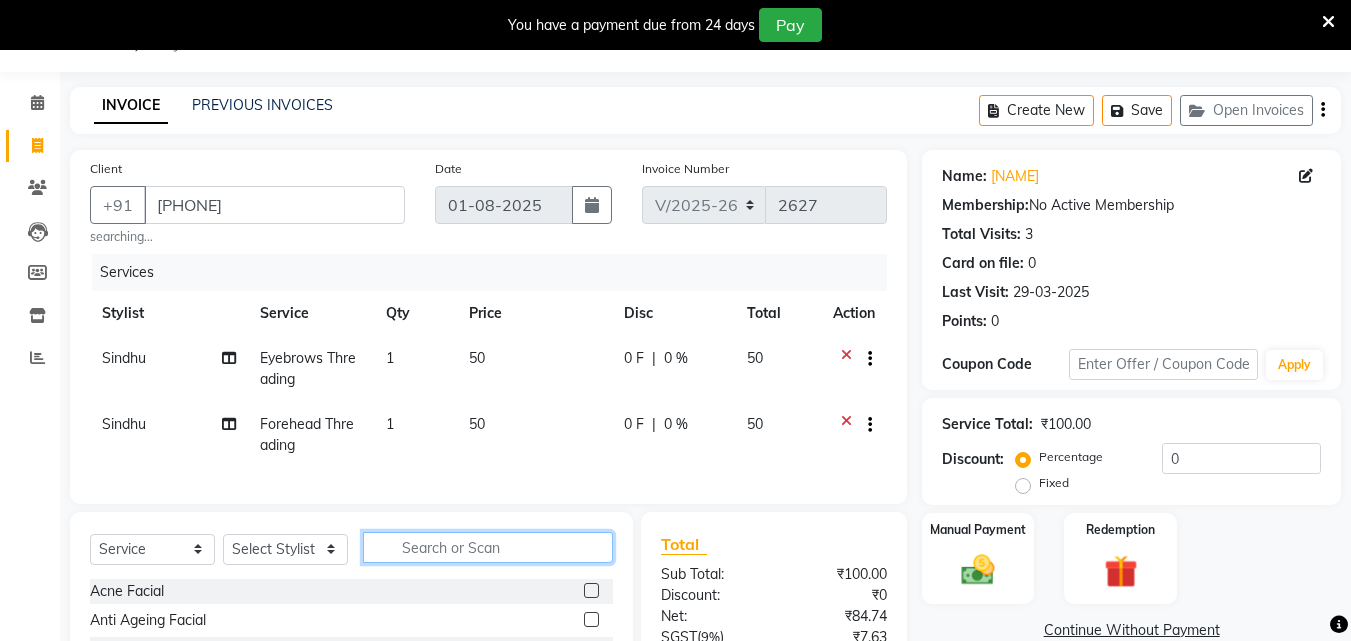 click 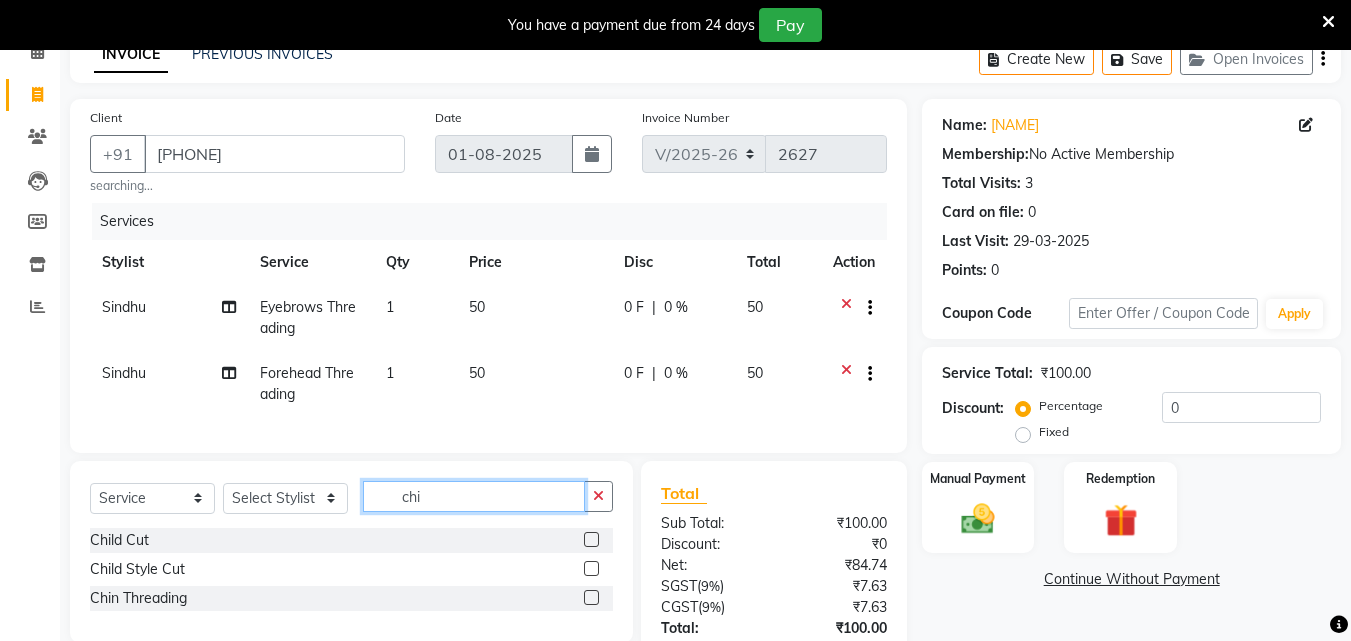 scroll, scrollTop: 150, scrollLeft: 0, axis: vertical 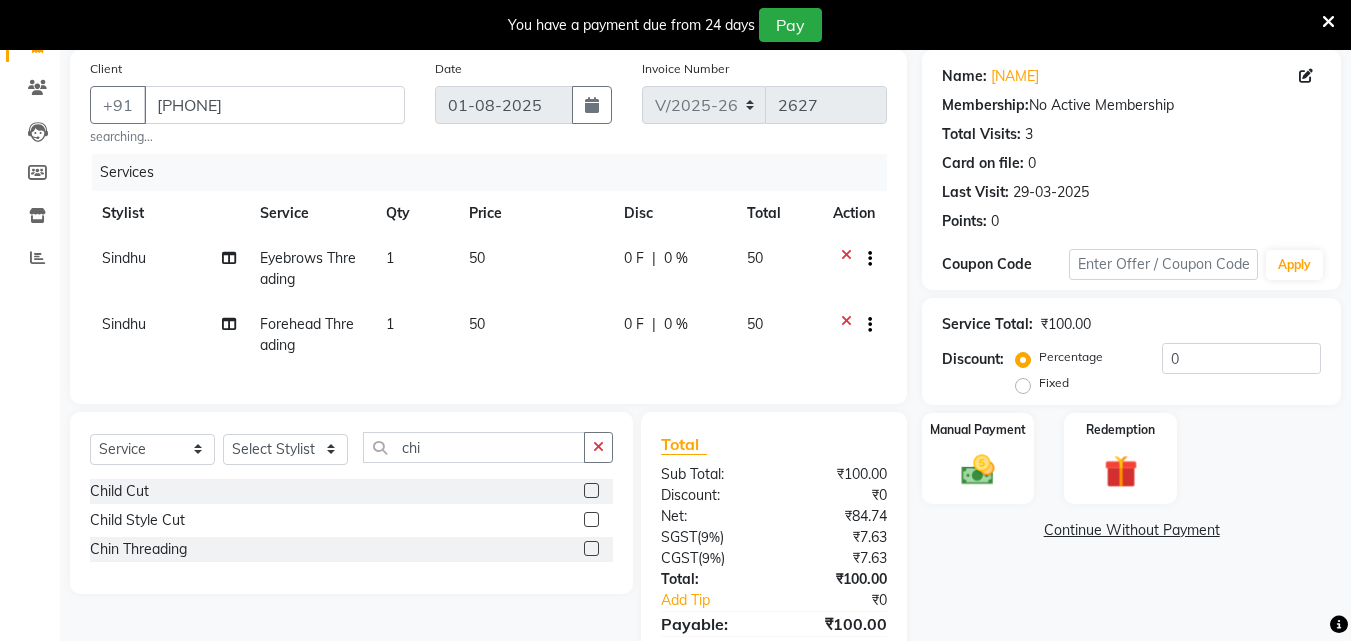click 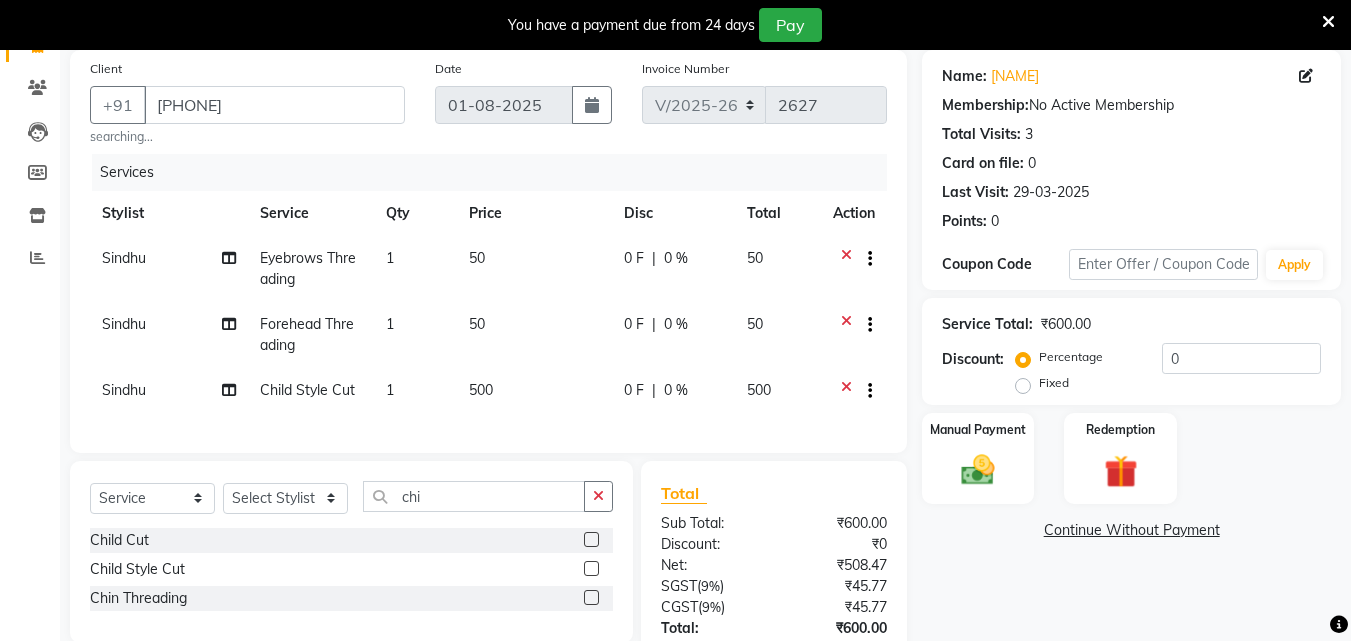 click 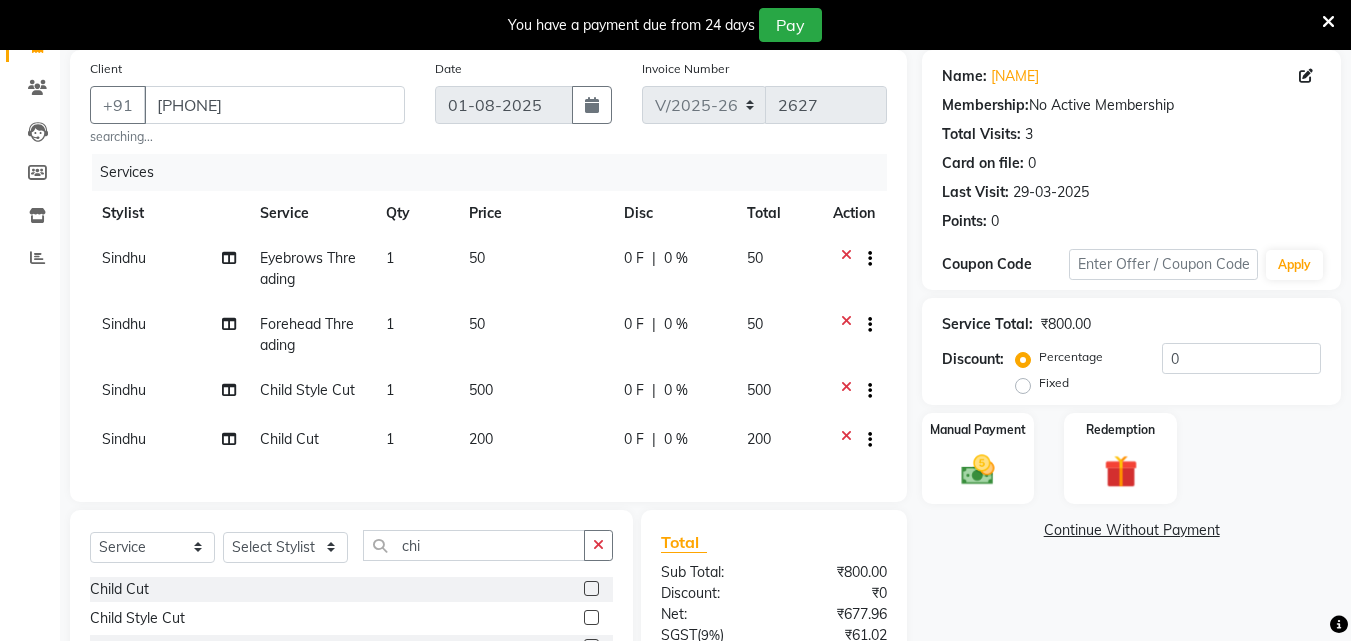 click 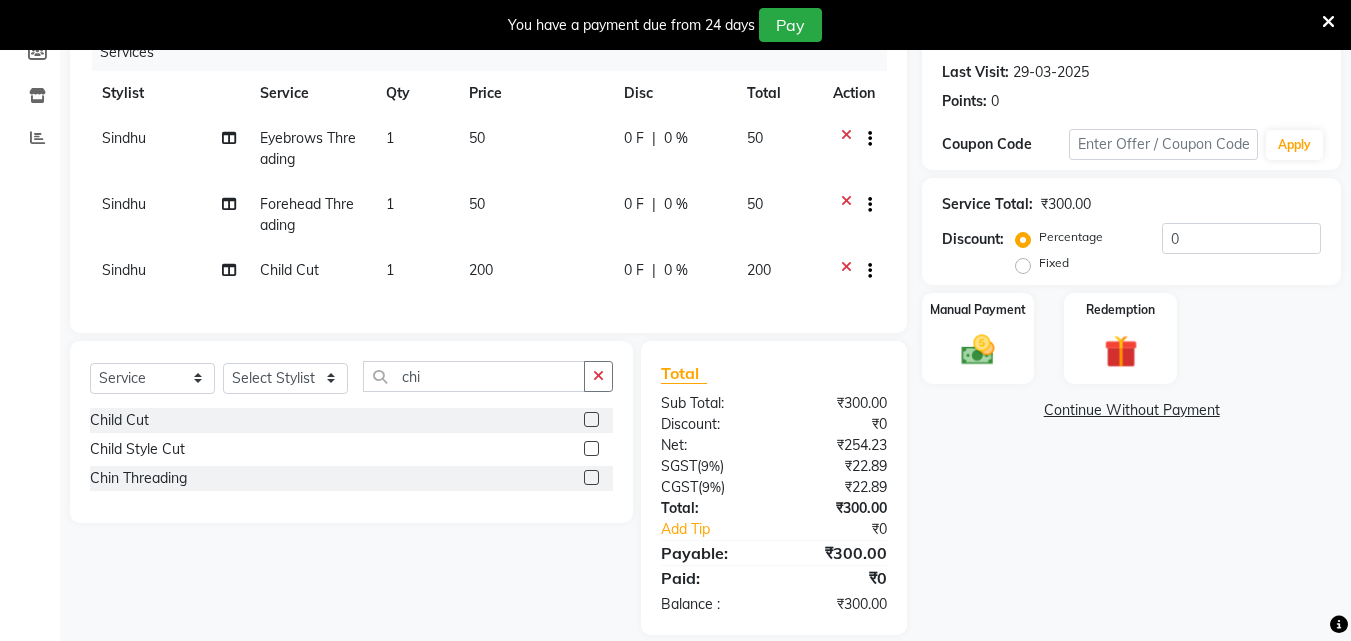 scroll, scrollTop: 309, scrollLeft: 0, axis: vertical 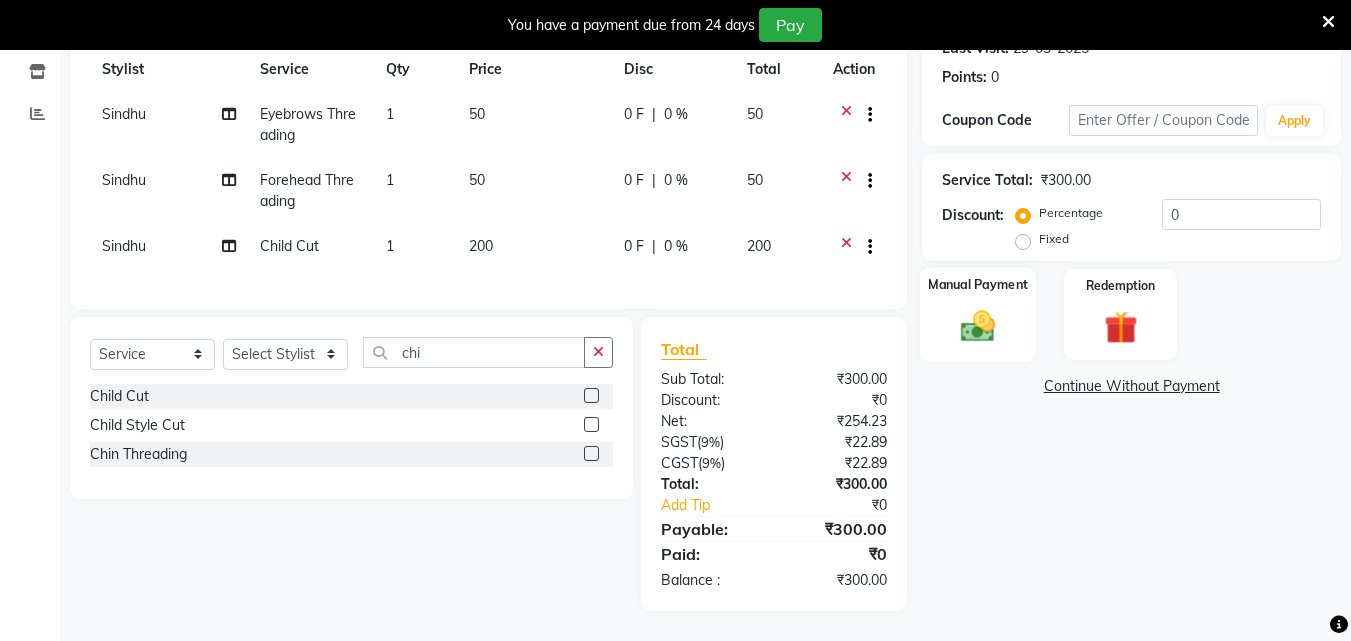 click 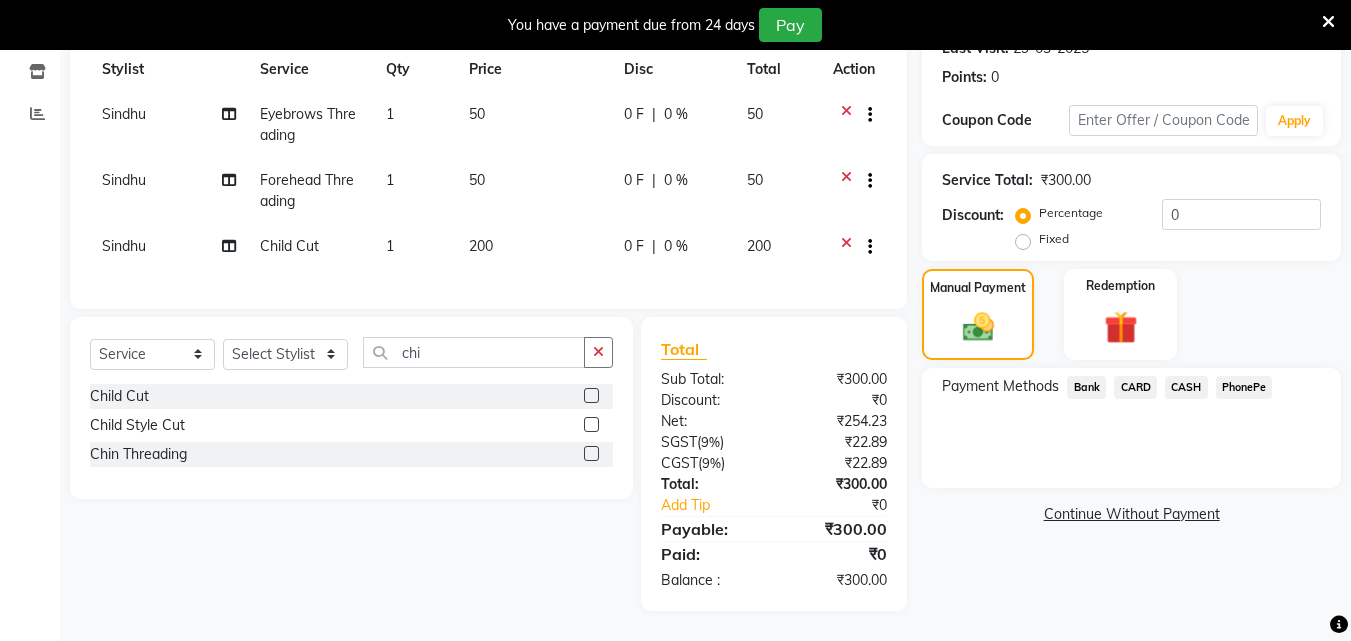 click on "PhonePe" 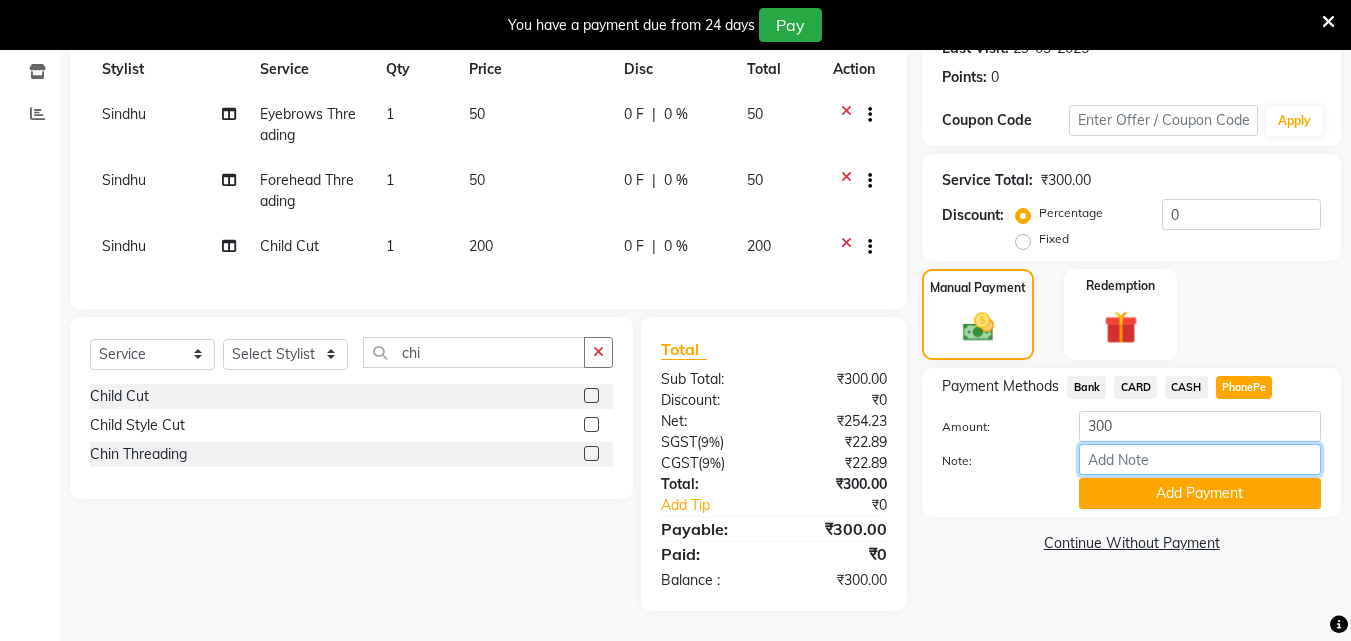 click on "Note:" at bounding box center [1200, 459] 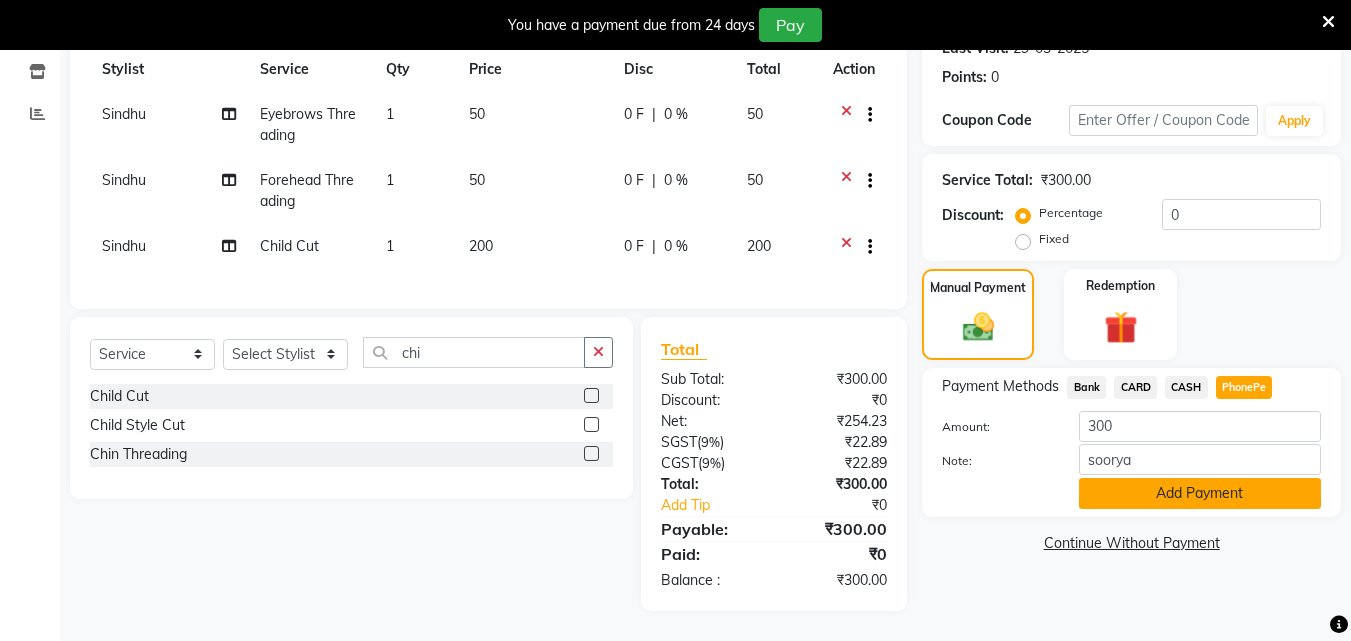 click on "Add Payment" 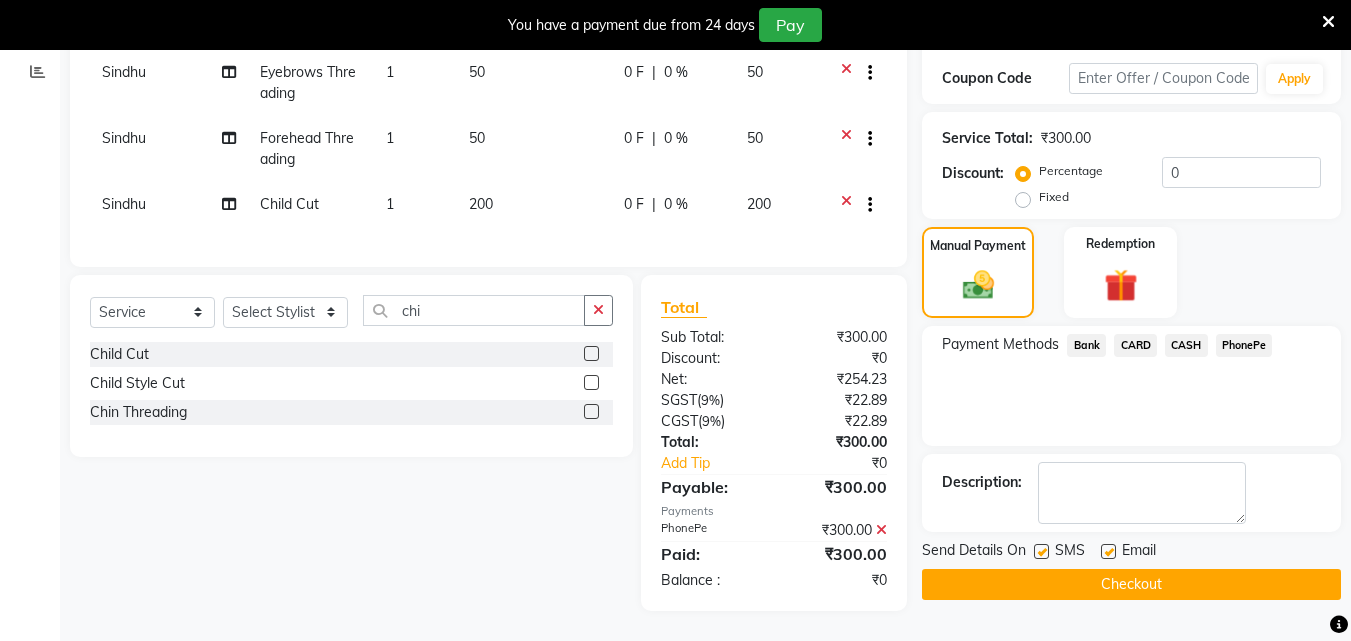 scroll, scrollTop: 351, scrollLeft: 0, axis: vertical 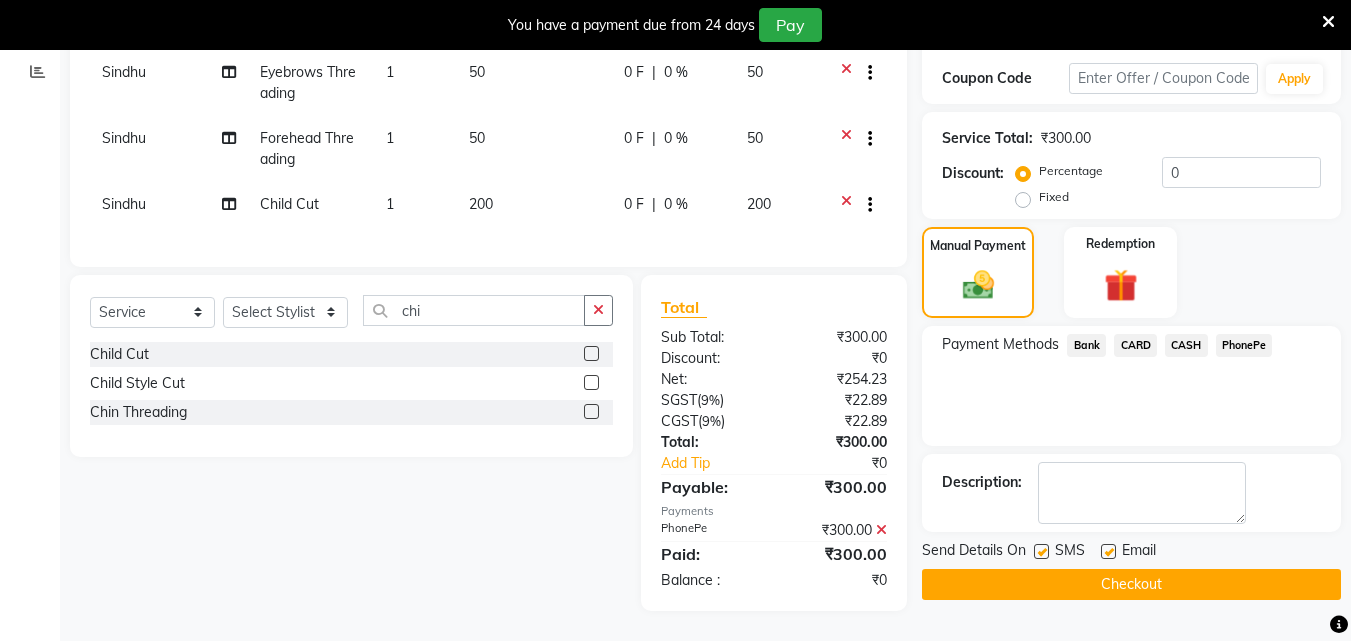 drag, startPoint x: 1106, startPoint y: 537, endPoint x: 1131, endPoint y: 550, distance: 28.178005 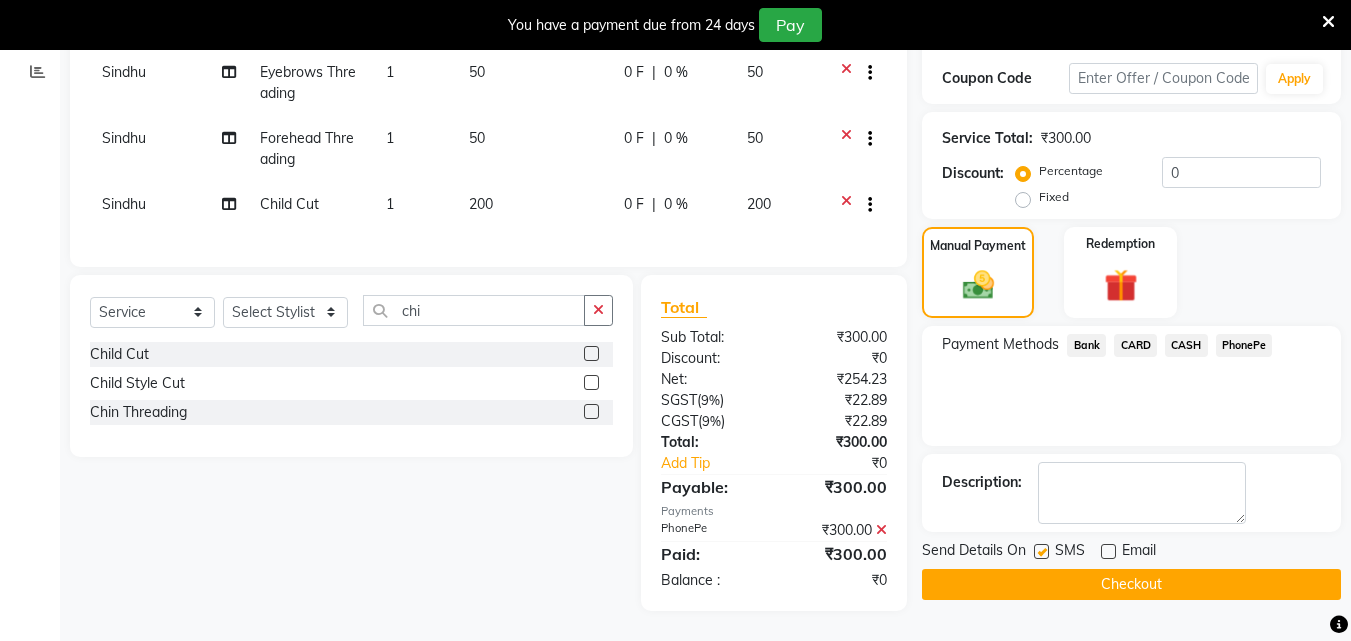 click on "Checkout" 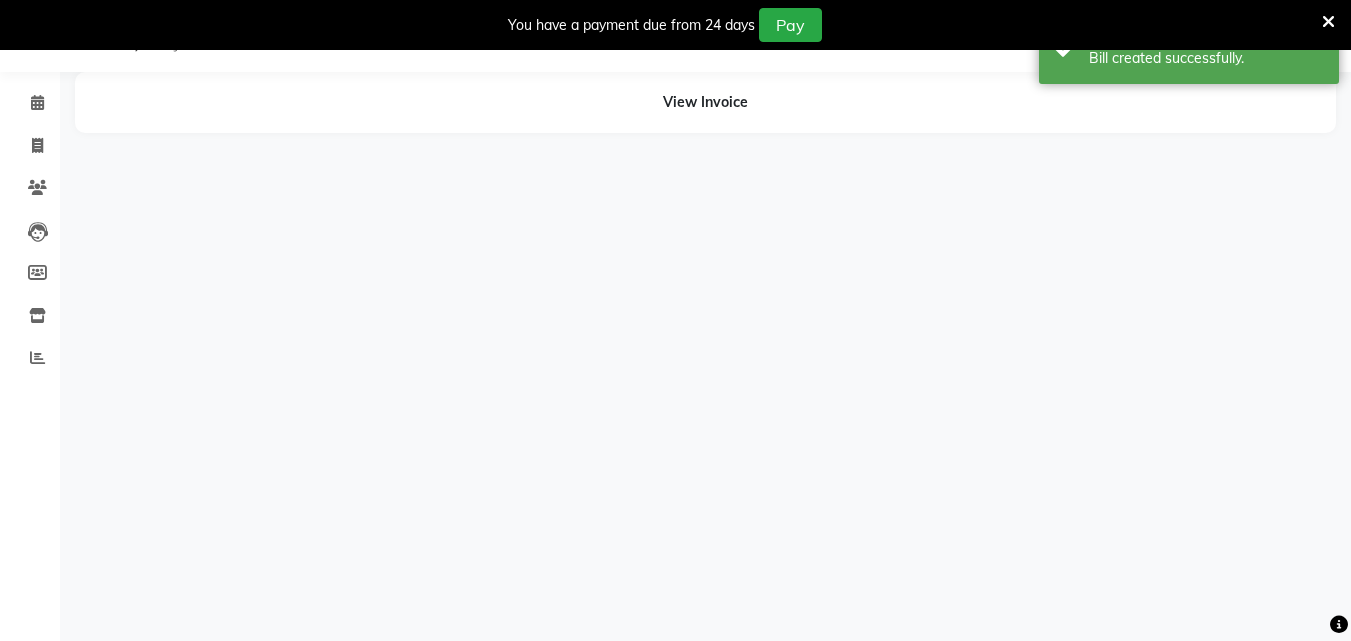scroll, scrollTop: 104, scrollLeft: 0, axis: vertical 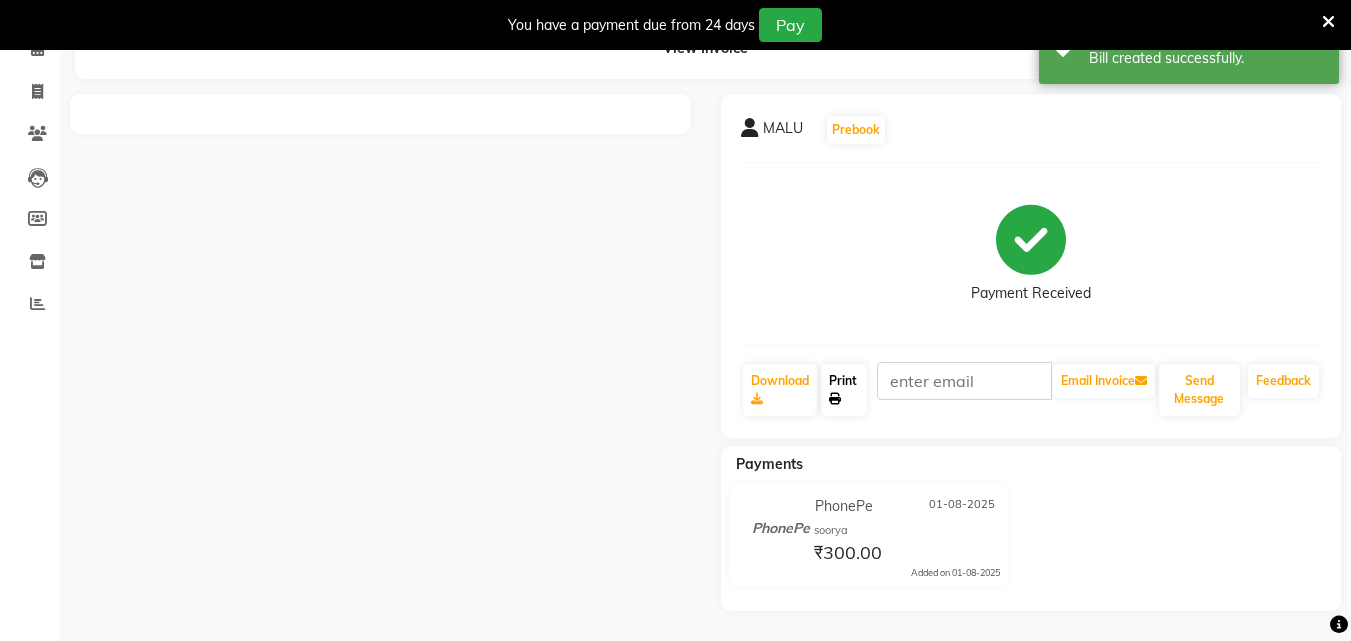 click on "Print" 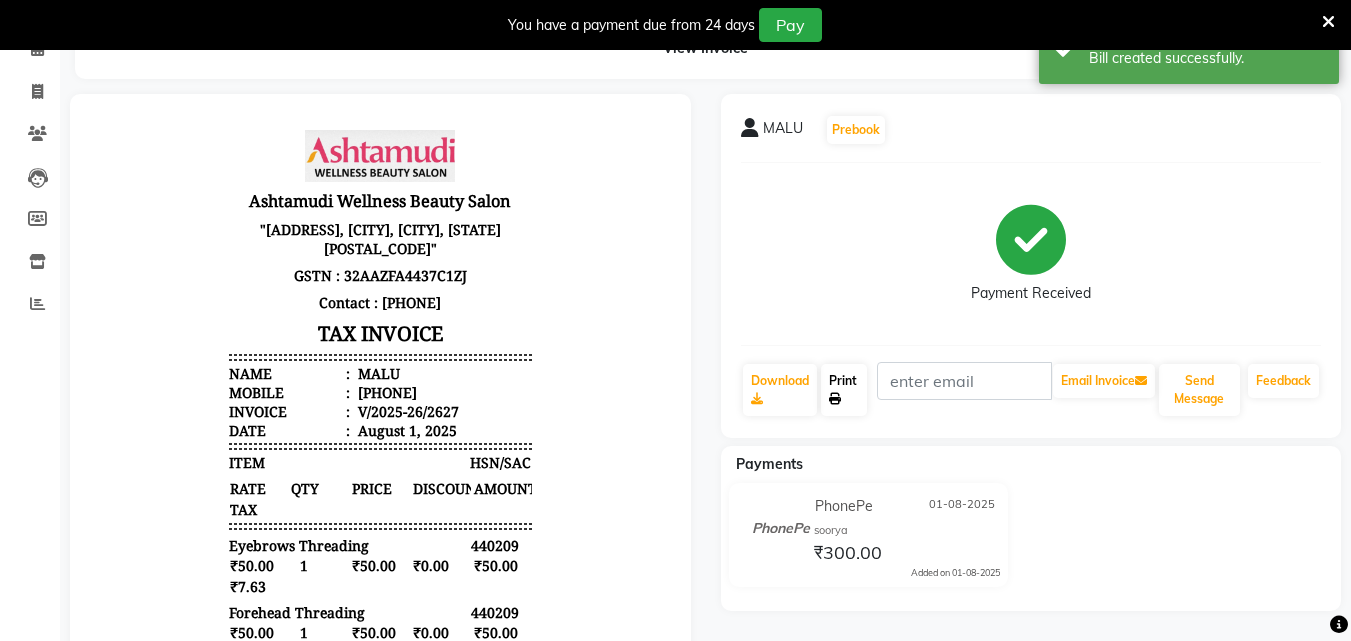 scroll, scrollTop: 0, scrollLeft: 0, axis: both 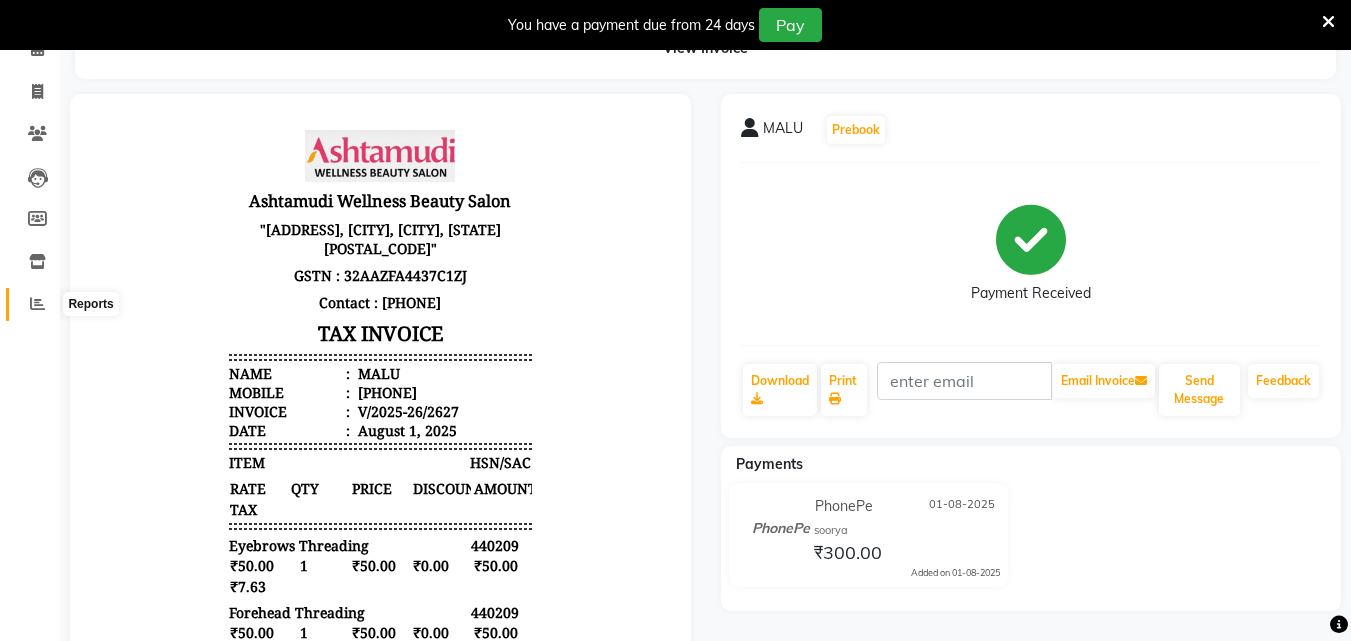 click 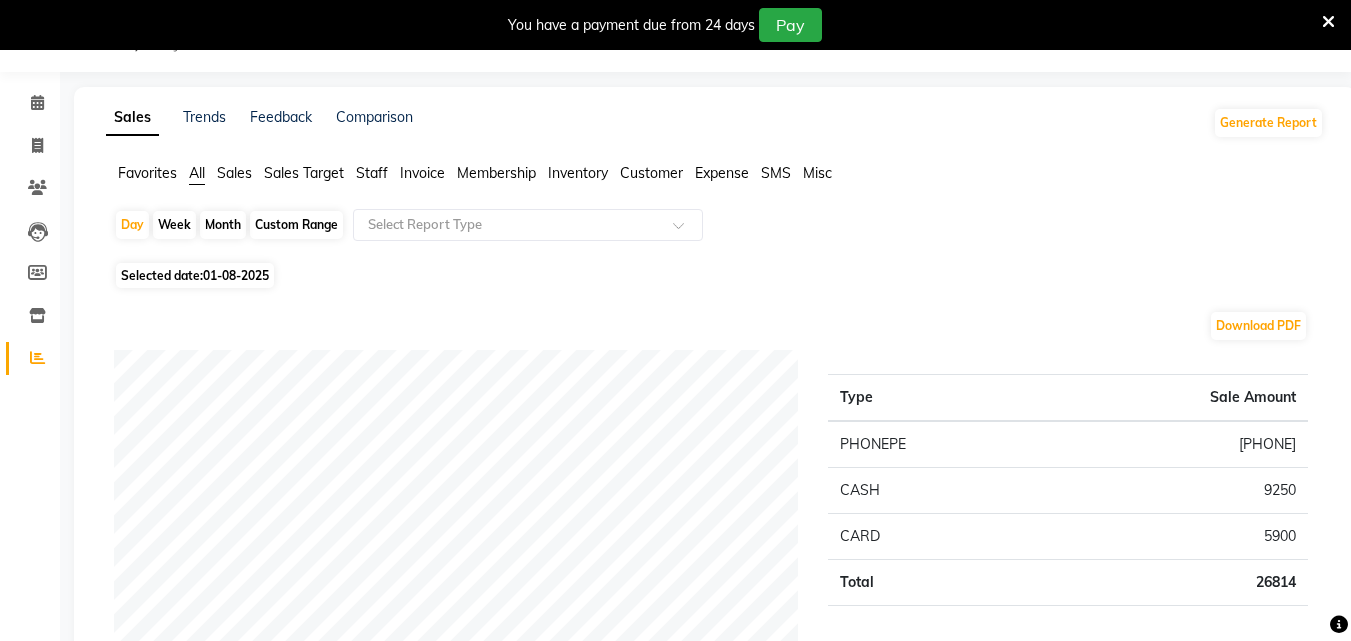 scroll, scrollTop: 104, scrollLeft: 0, axis: vertical 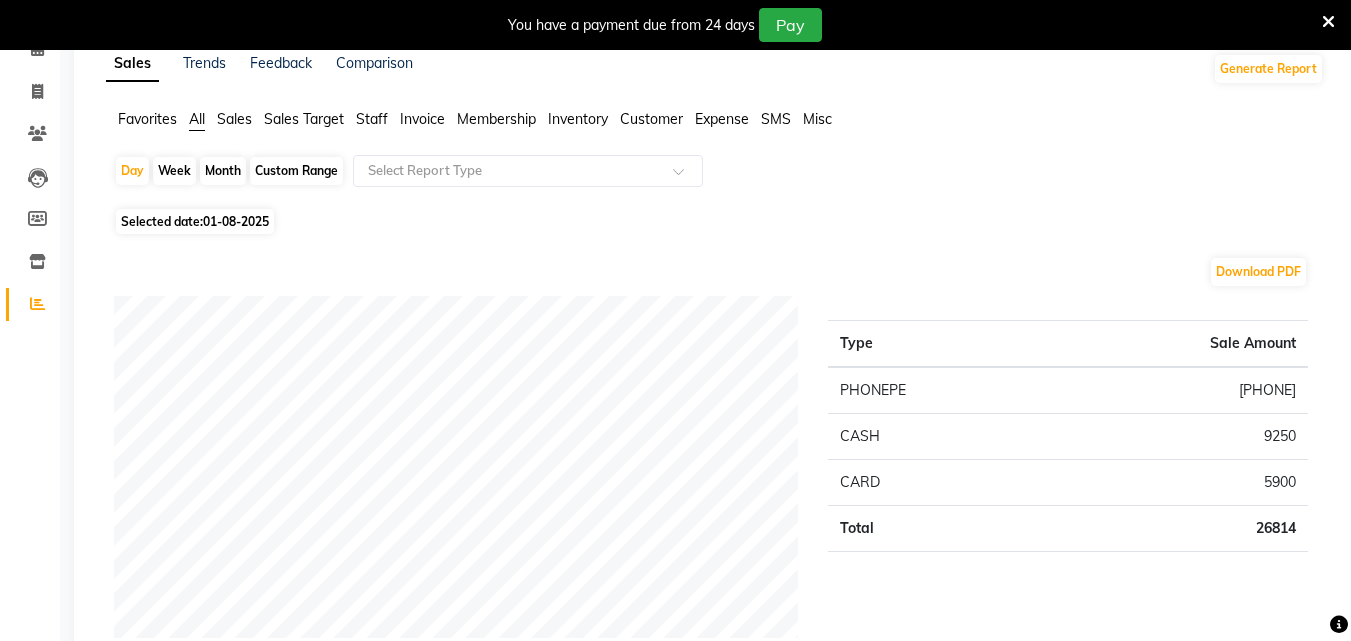 click on "Month" 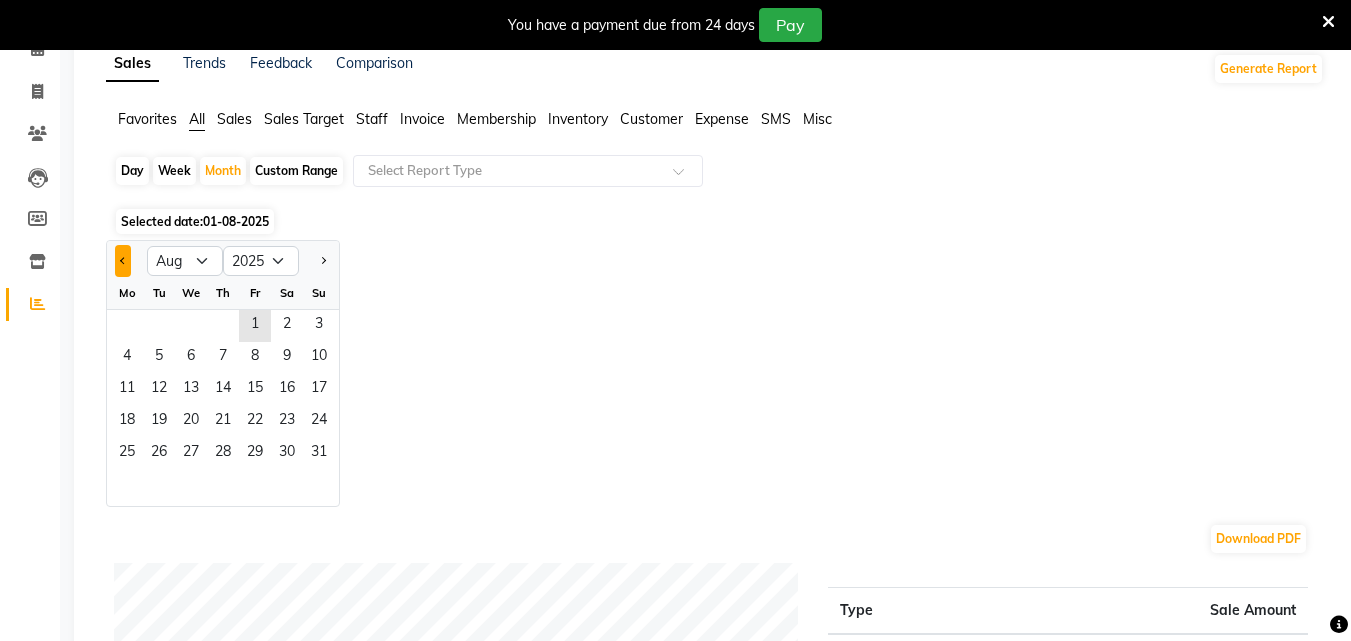 click 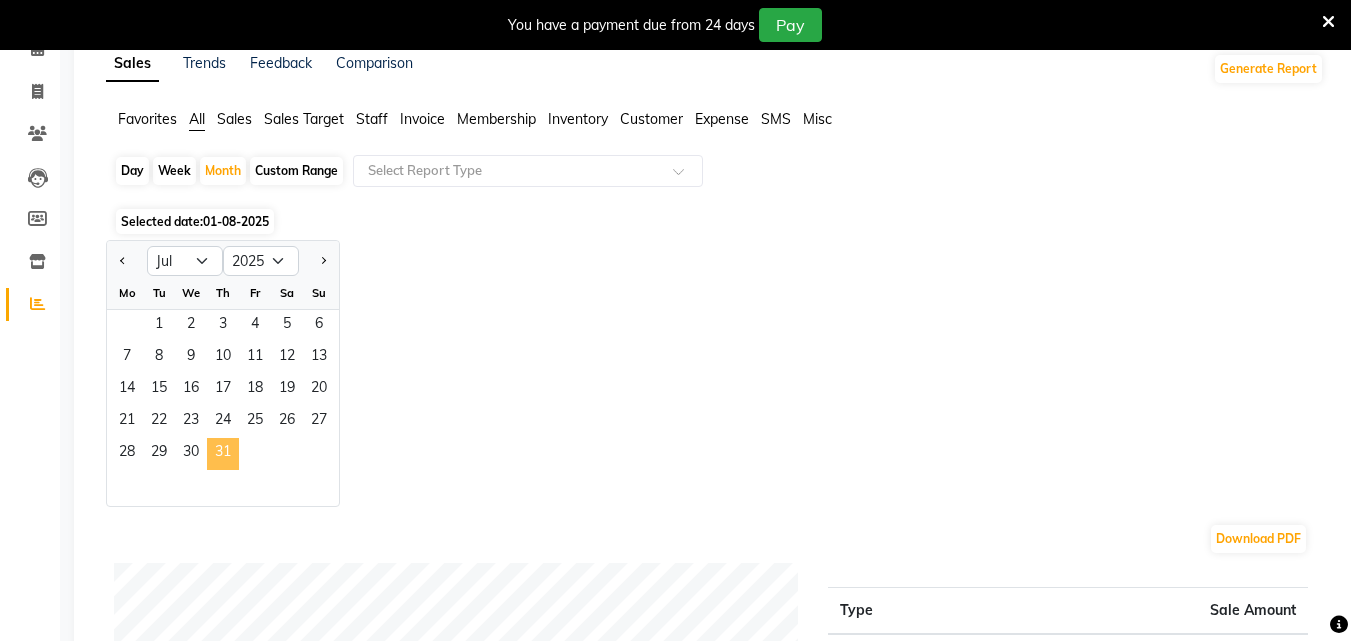click on "31" 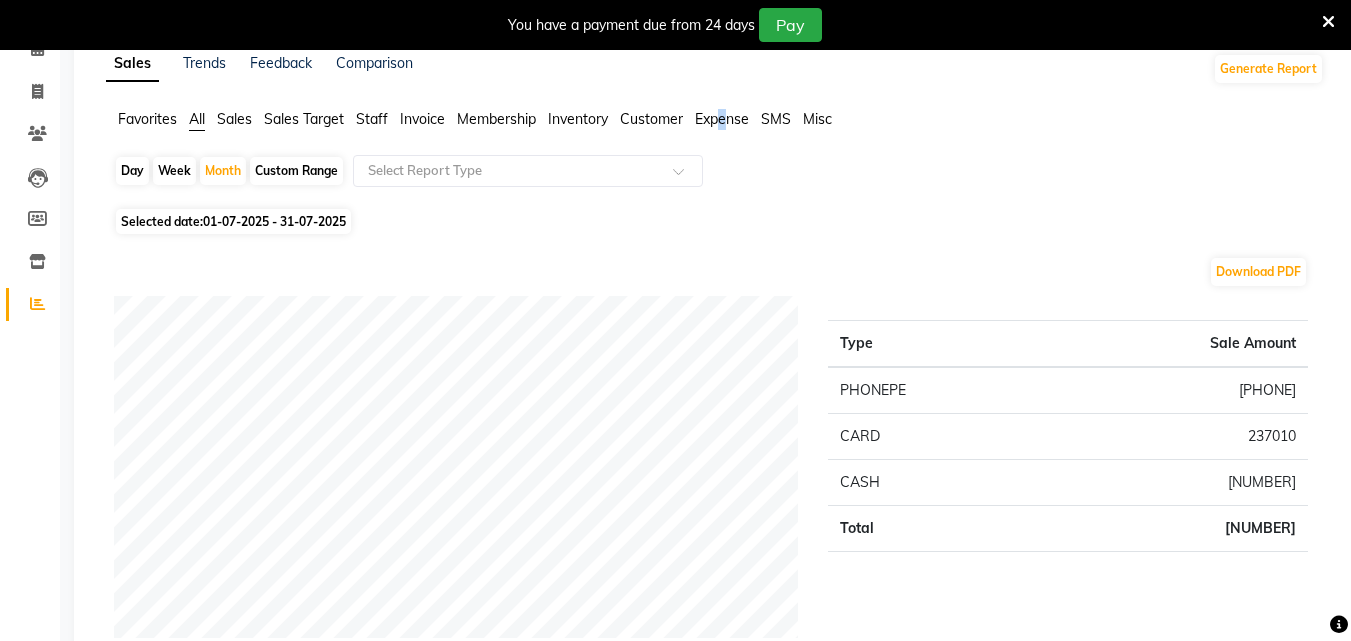 click on "Expense" 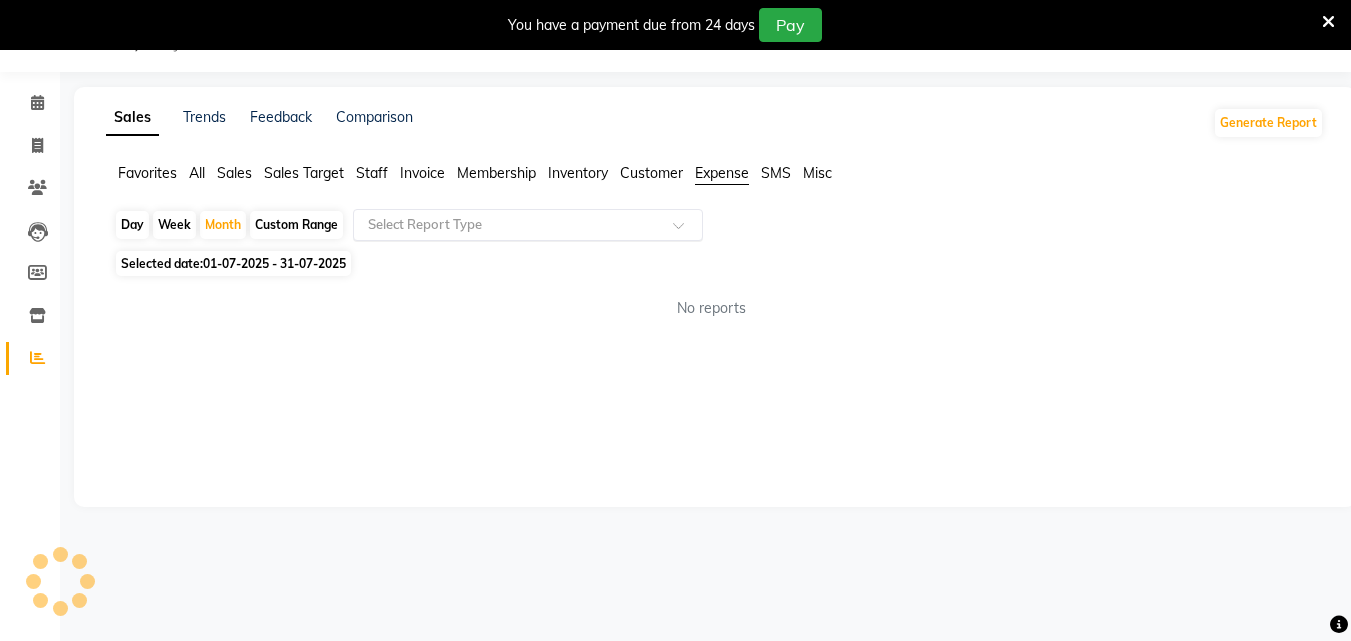 click 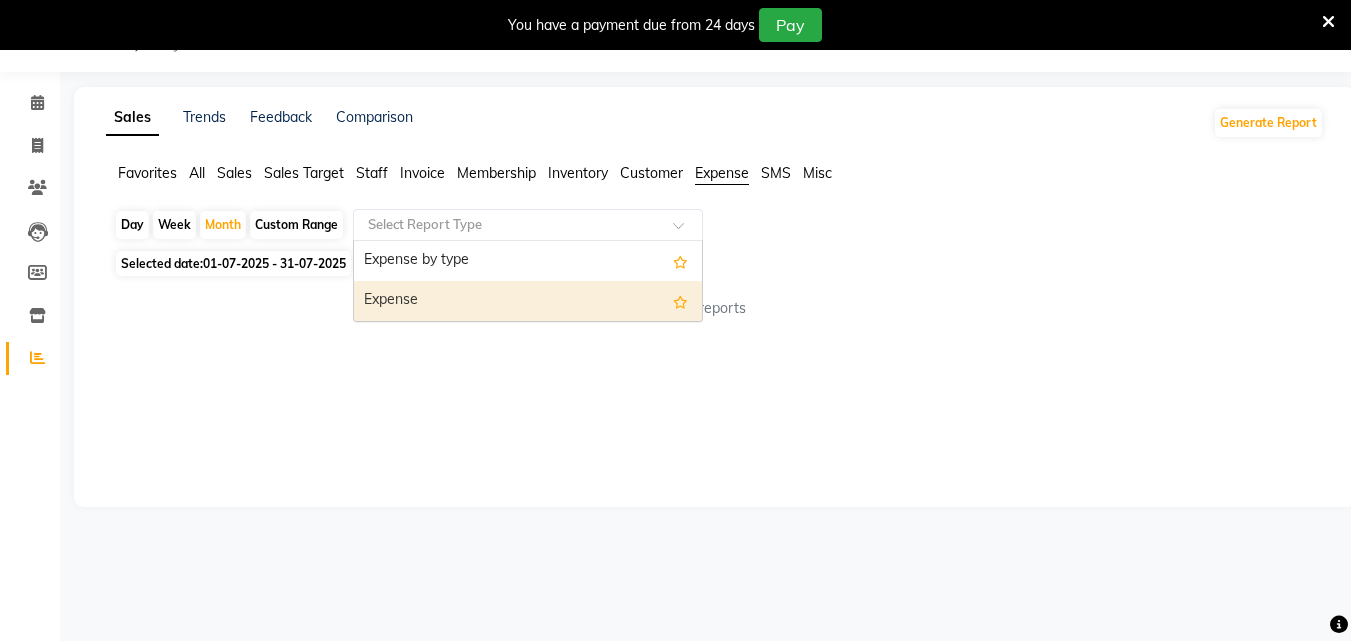 click on "Expense" at bounding box center (528, 301) 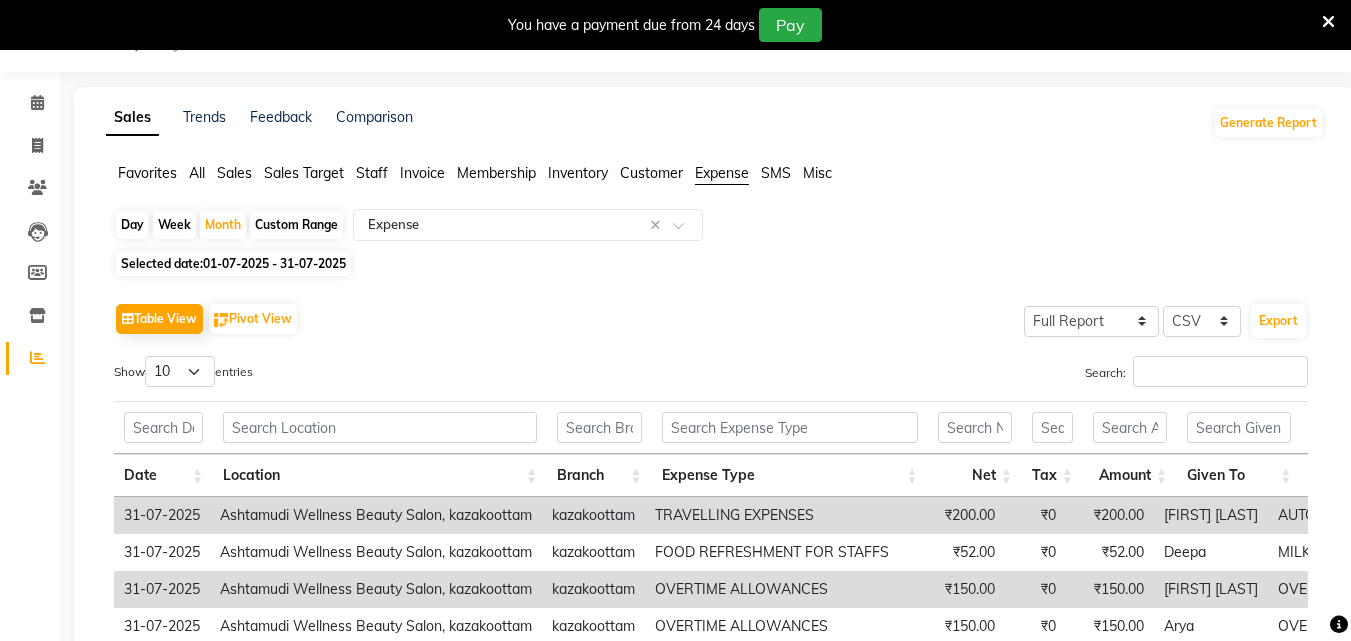 click on "Day" 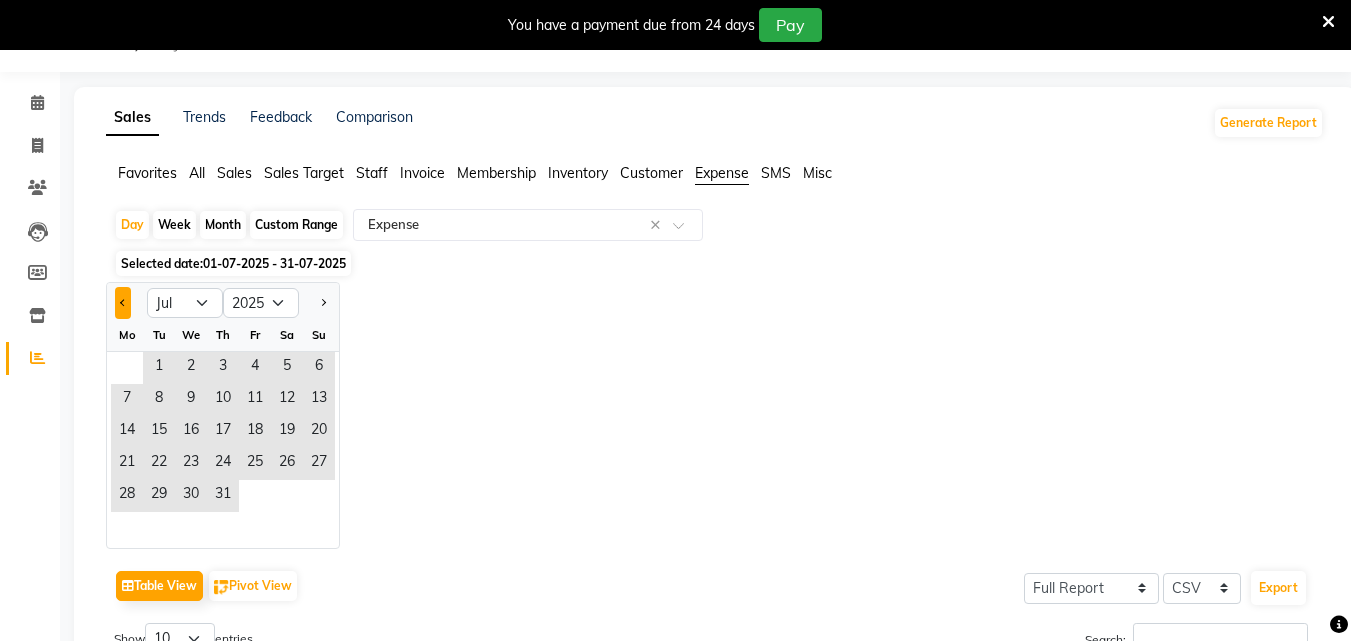 click 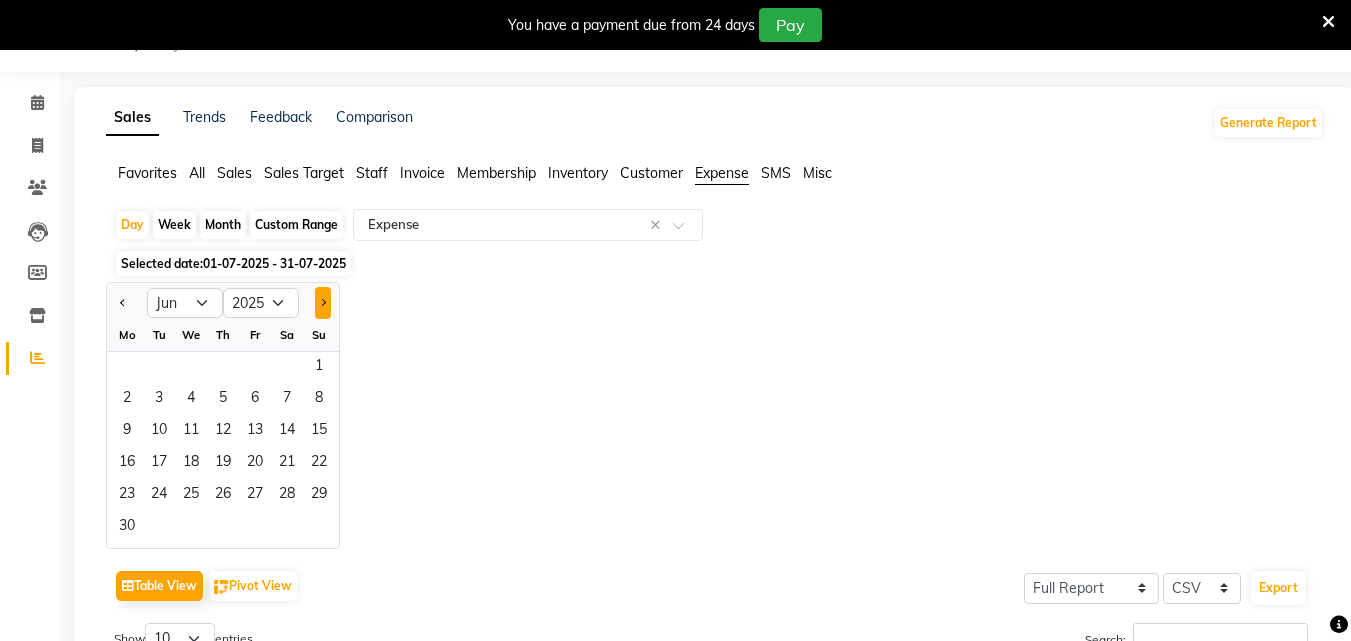 click 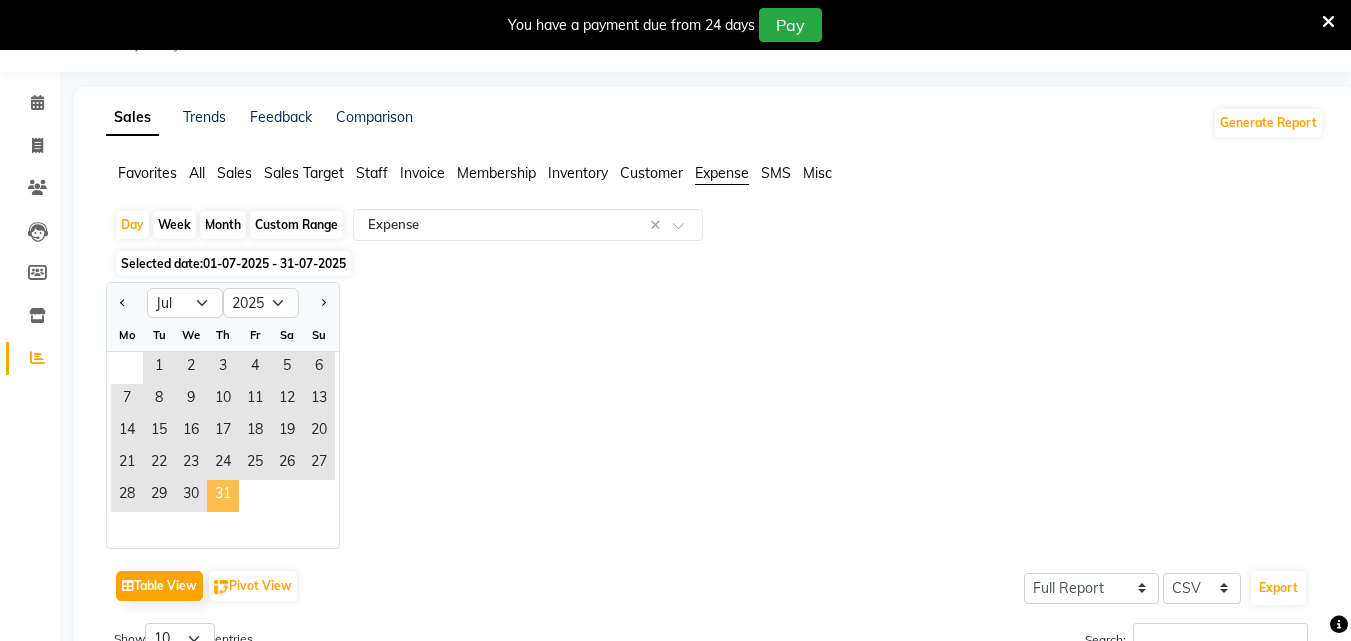 click on "31" 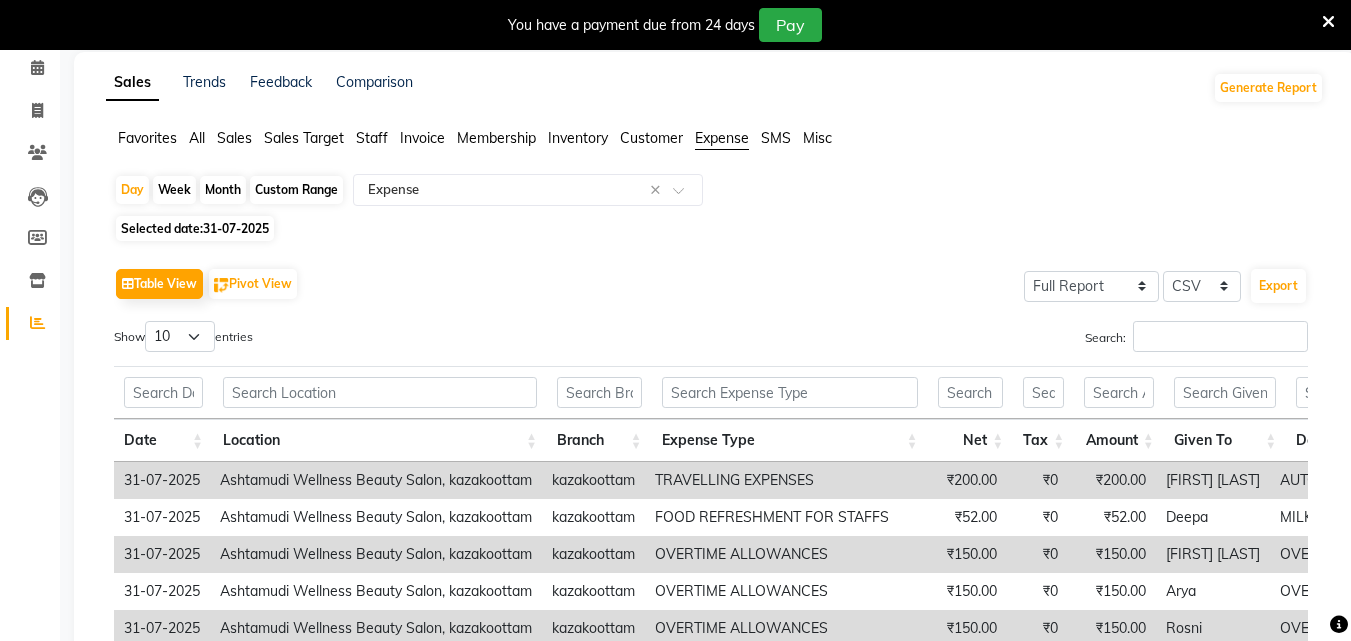 scroll, scrollTop: 50, scrollLeft: 0, axis: vertical 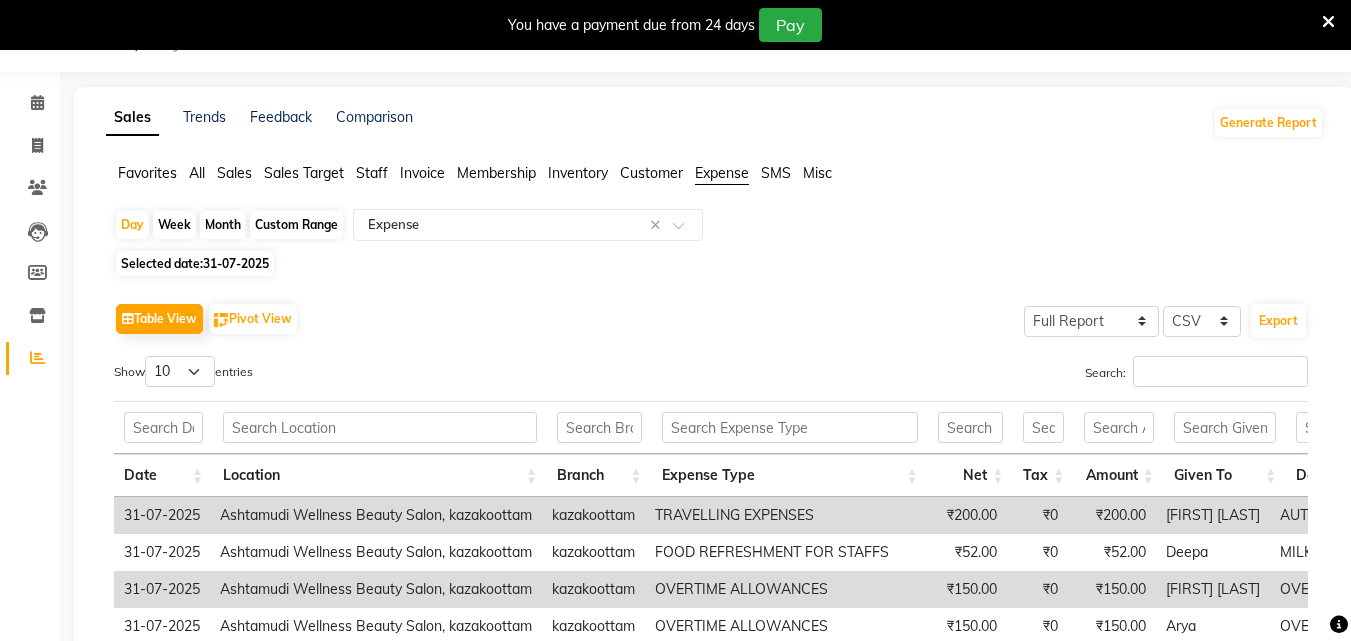 click on "31-07-2025" 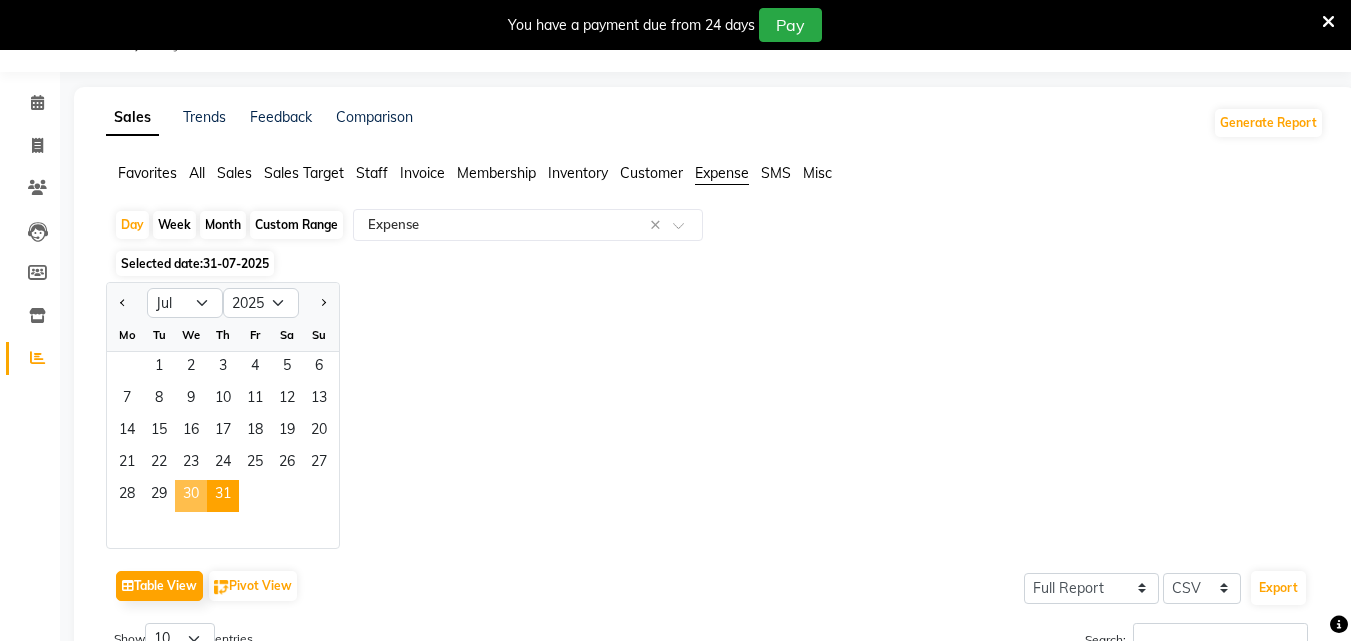 click on "30" 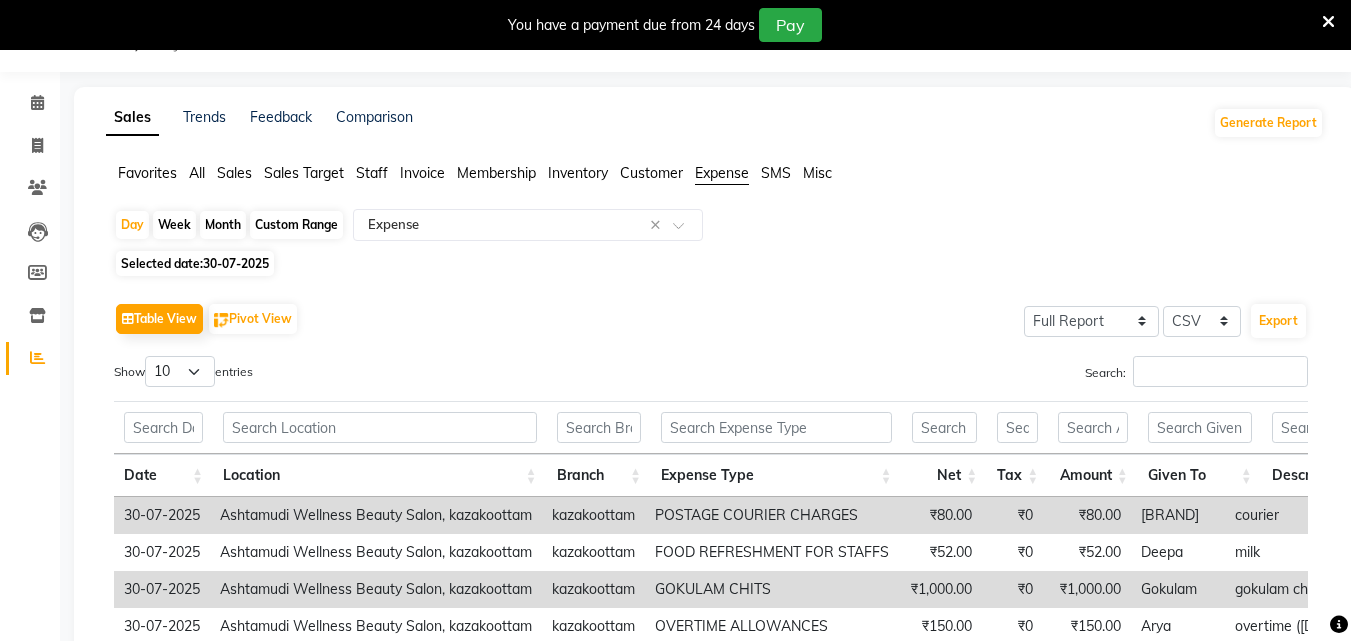 click on "Staff" 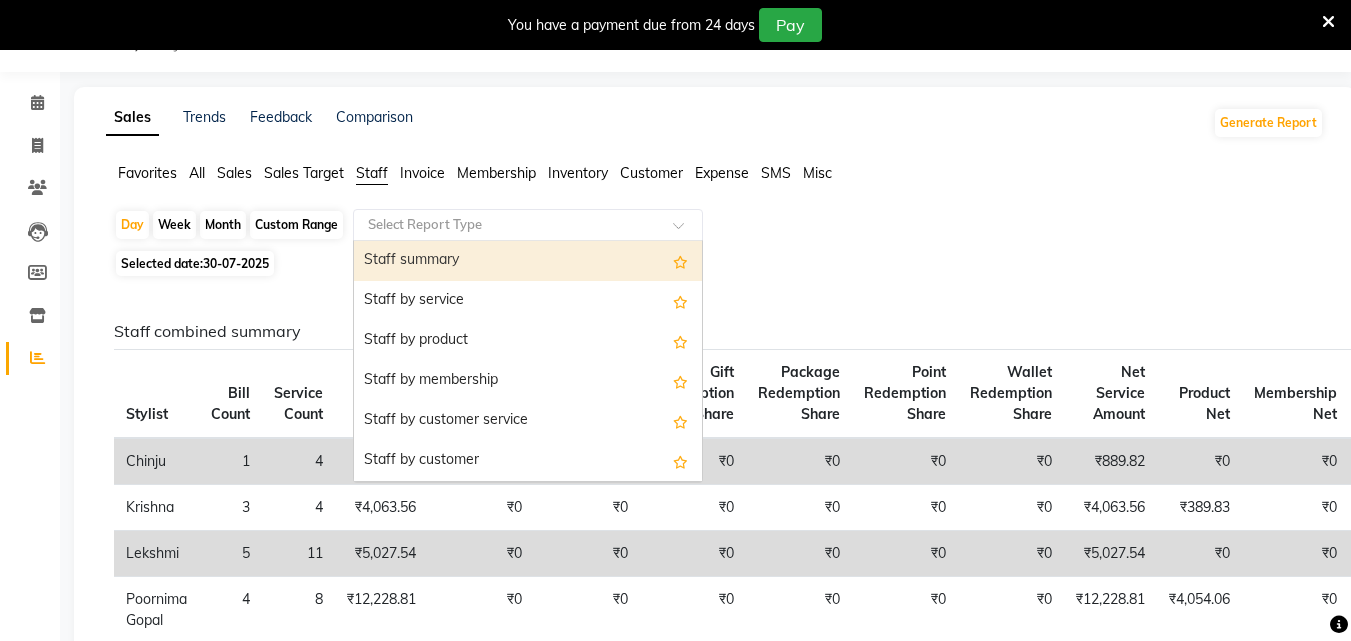 click 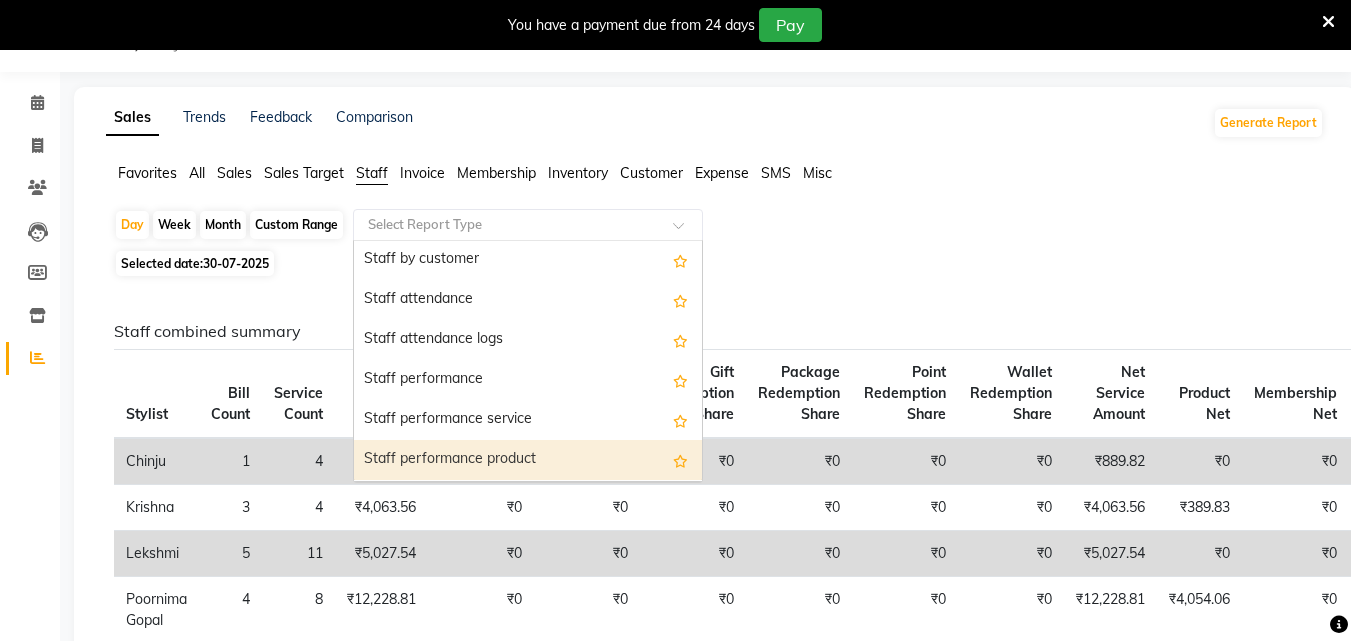 scroll, scrollTop: 200, scrollLeft: 0, axis: vertical 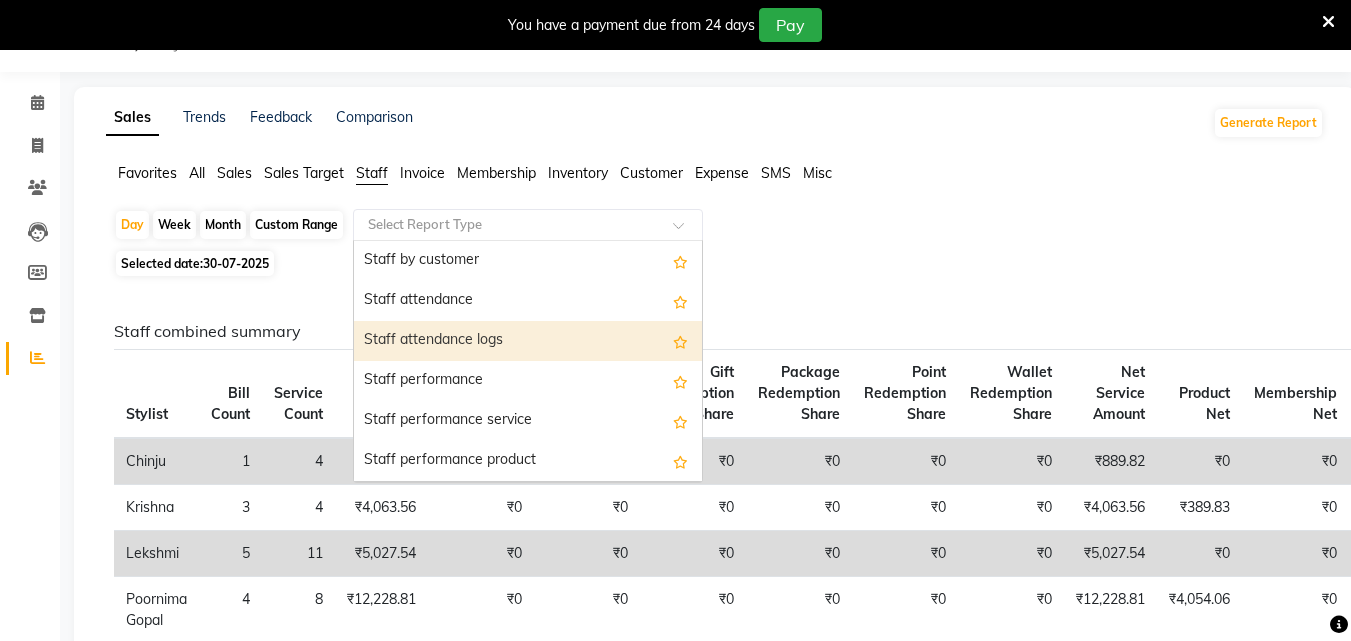 click on "Staff attendance logs" at bounding box center (528, 341) 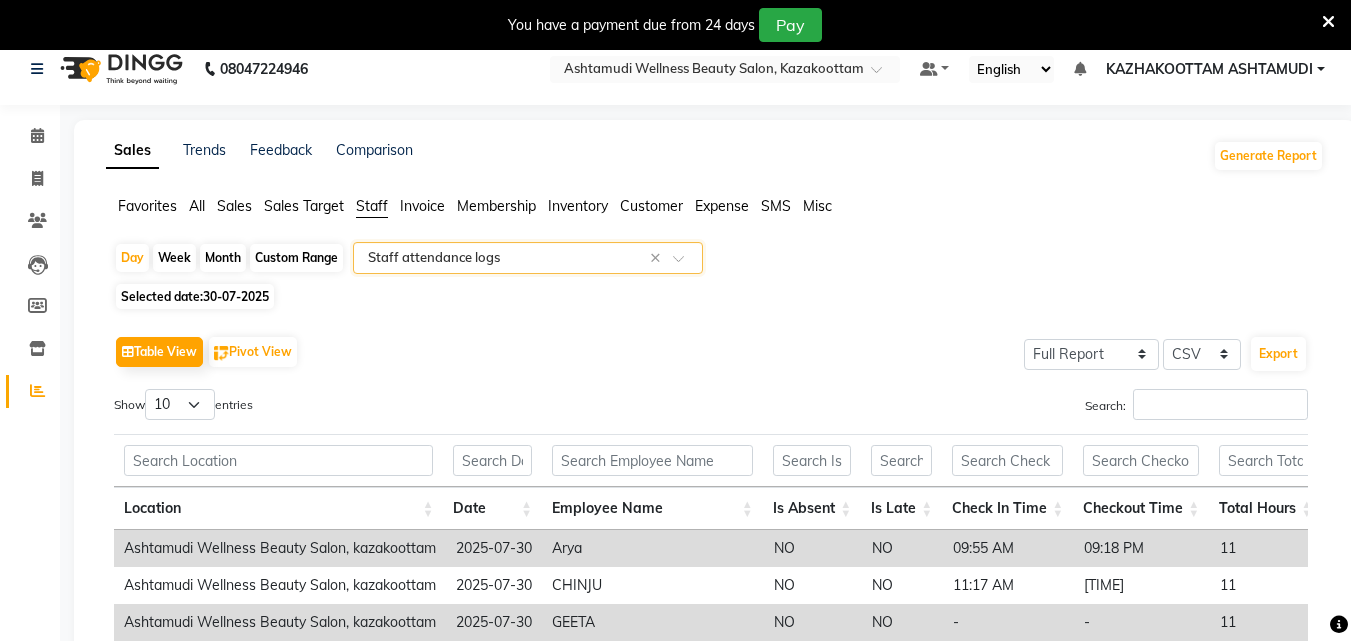 scroll, scrollTop: 0, scrollLeft: 0, axis: both 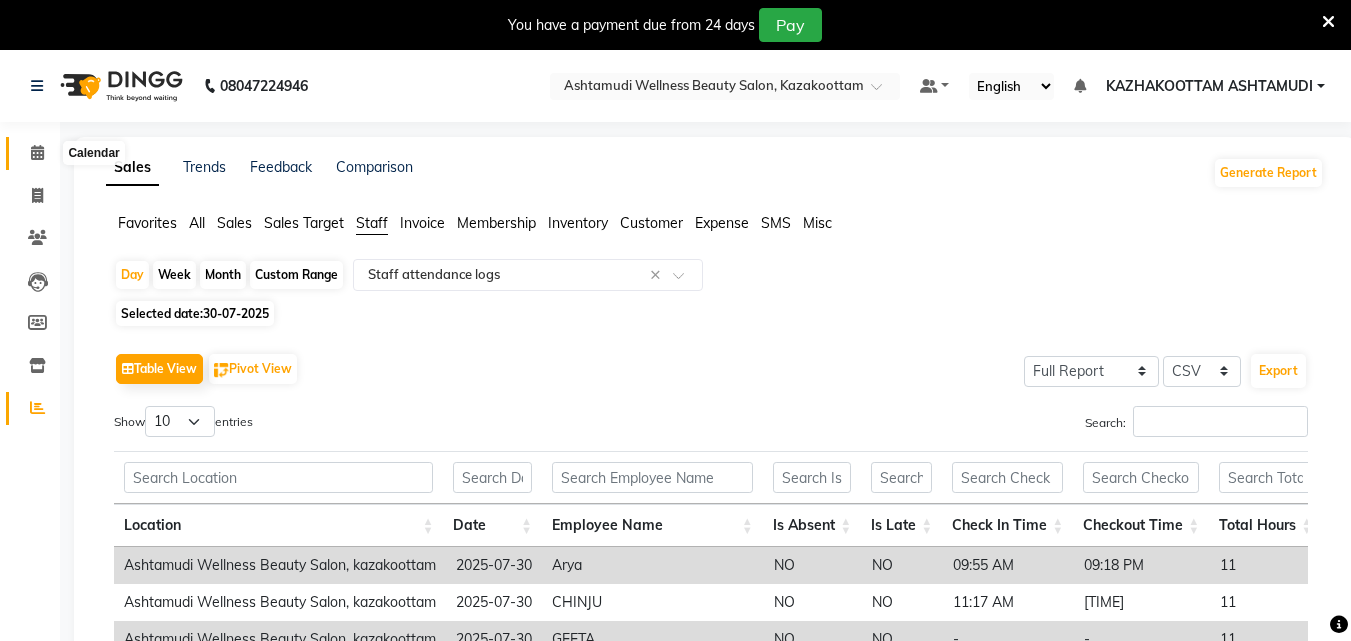 click 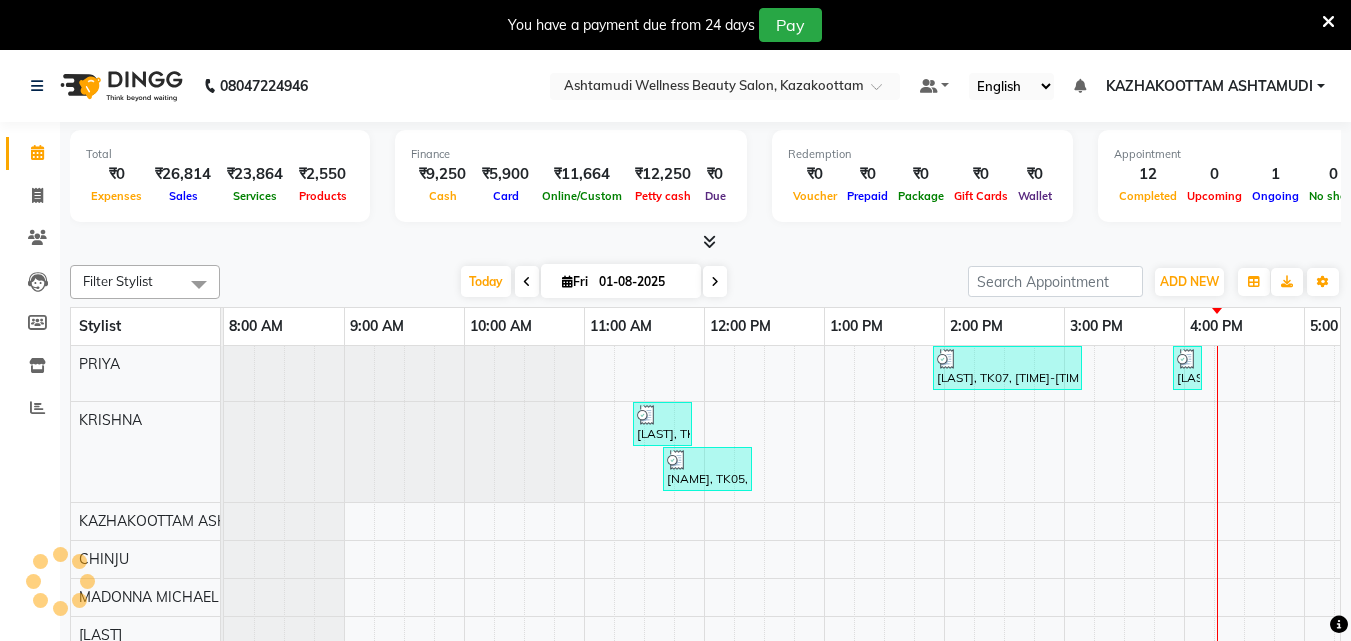 scroll, scrollTop: 0, scrollLeft: 0, axis: both 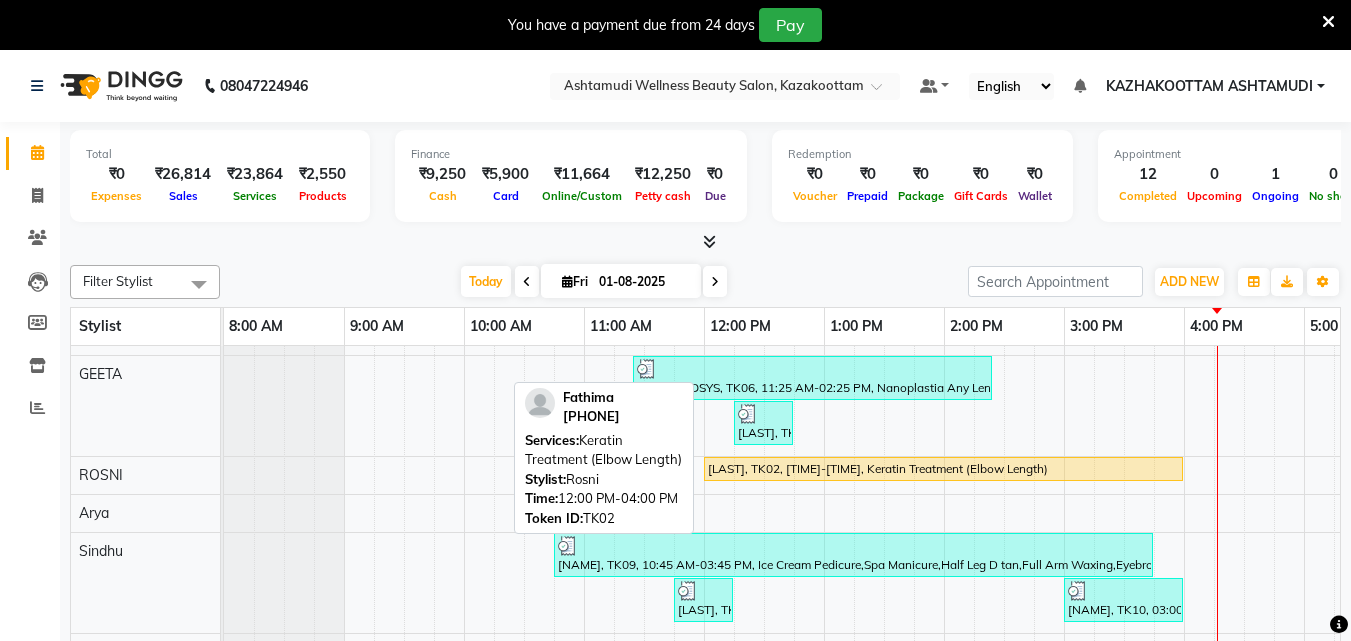 click on "[FIRST], TK02, 12:00 PM-04:00 PM, Keratin Treatment (Elbow Length)" at bounding box center [943, 469] 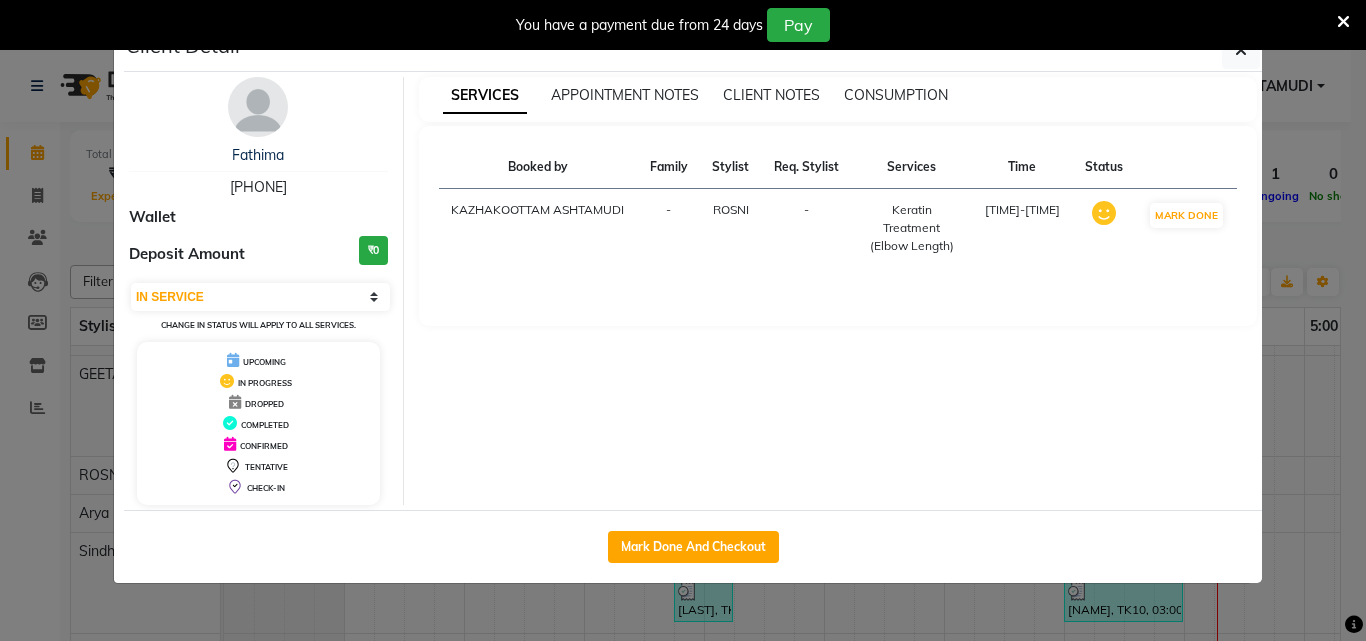 drag, startPoint x: 213, startPoint y: 183, endPoint x: 341, endPoint y: 195, distance: 128.56126 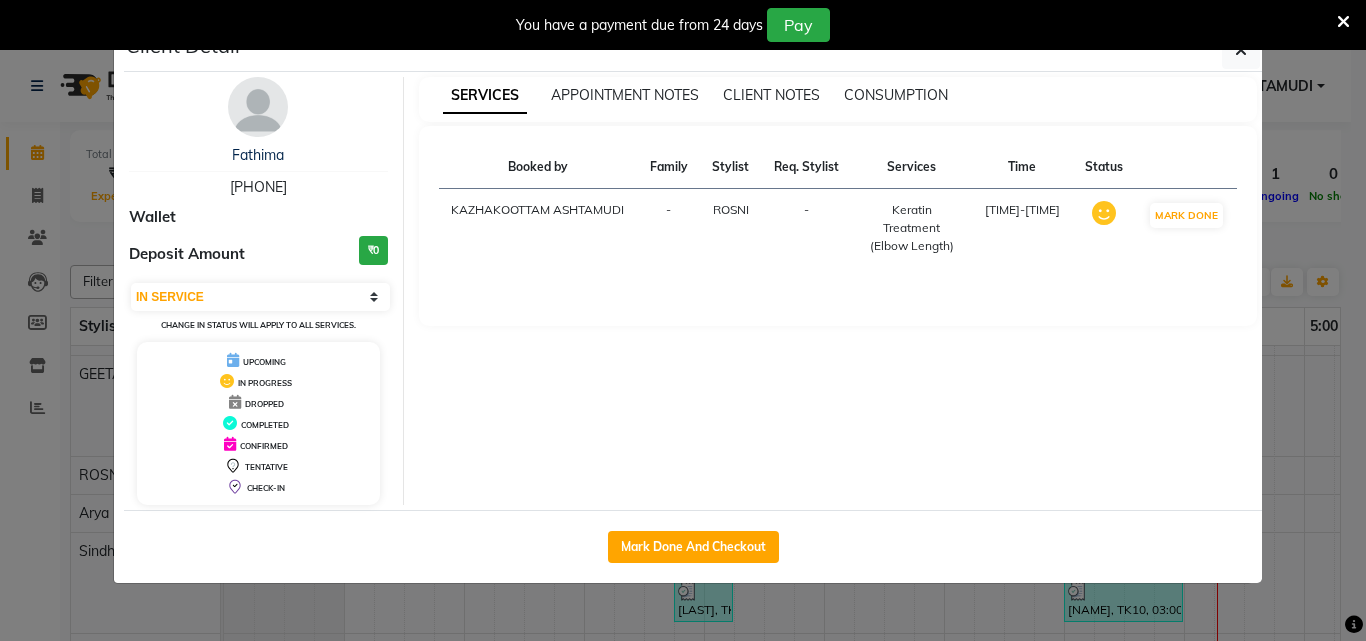 copy on "[PHONE]" 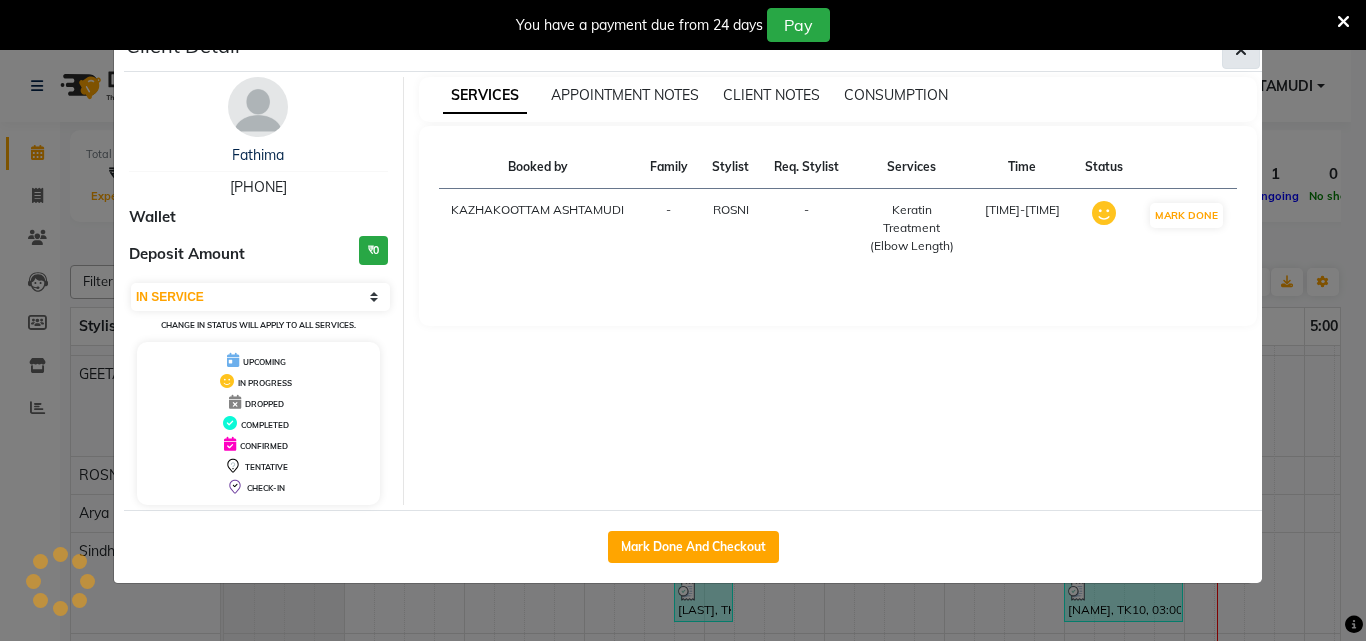 click 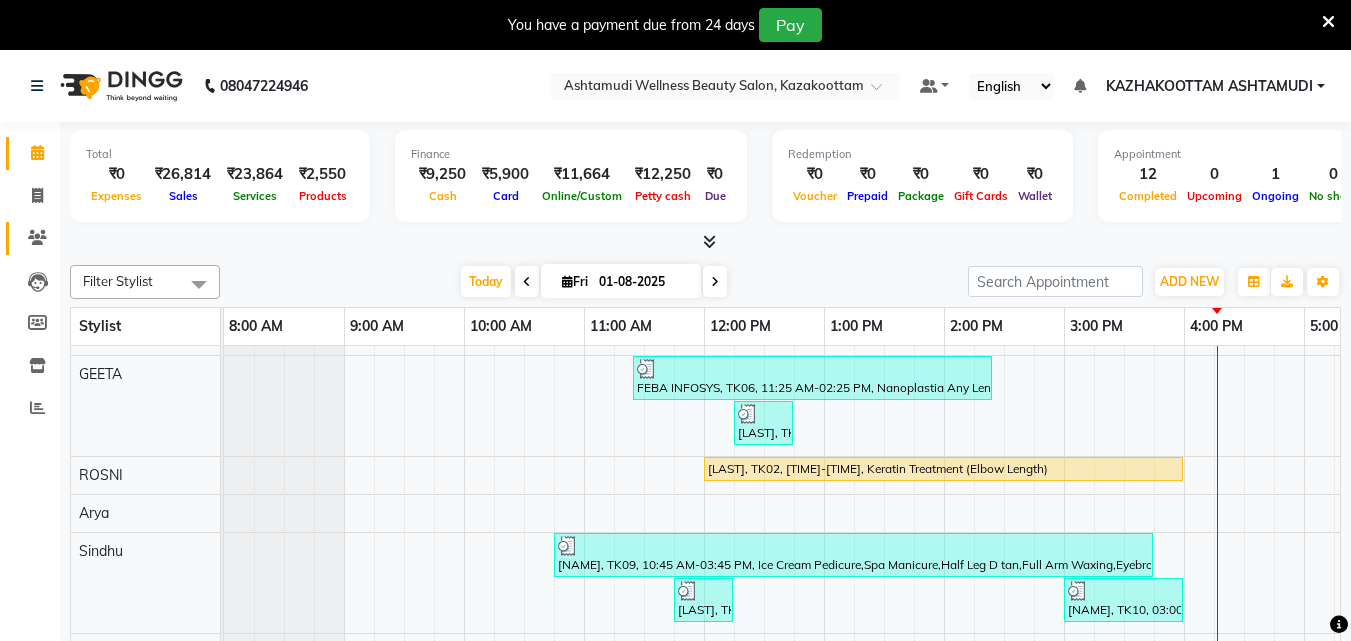 click on "Clients" 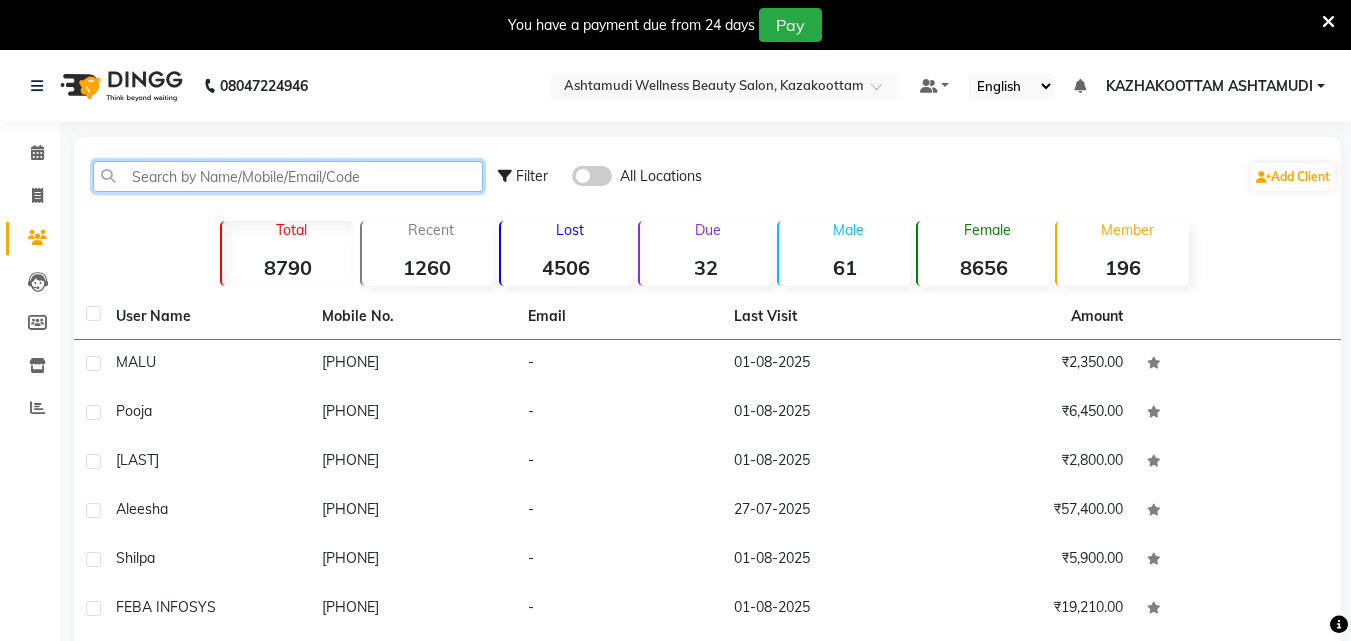 click 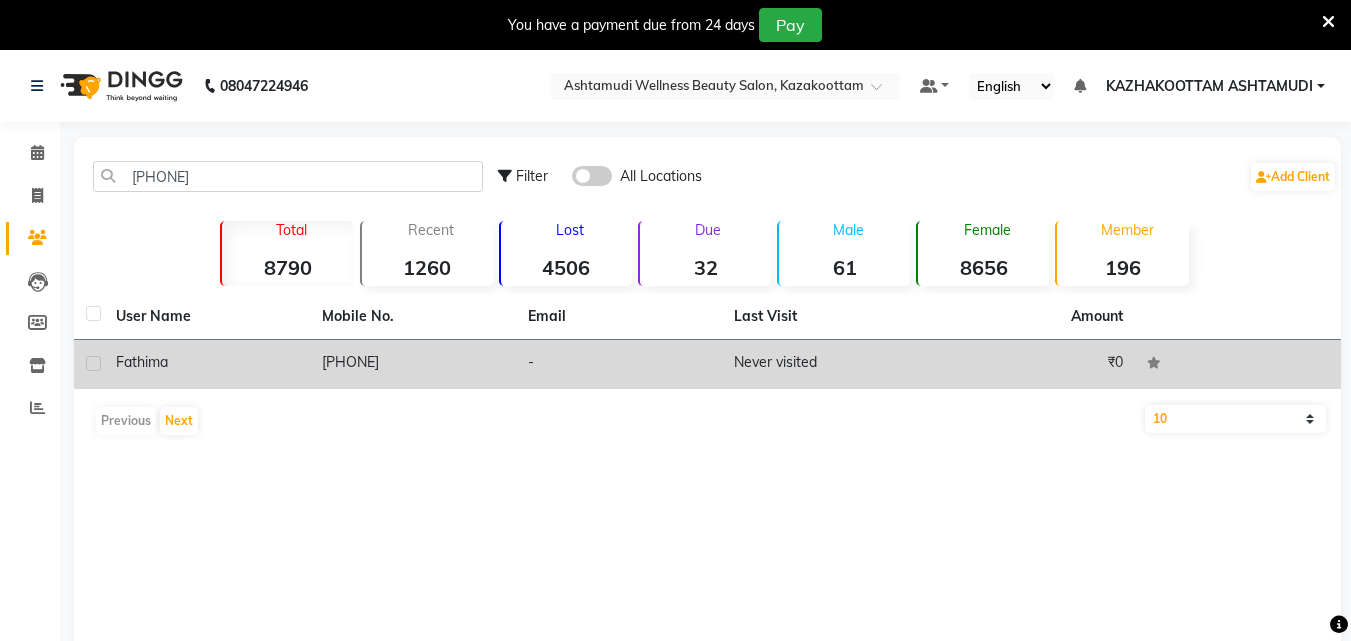 click on "Fathima" 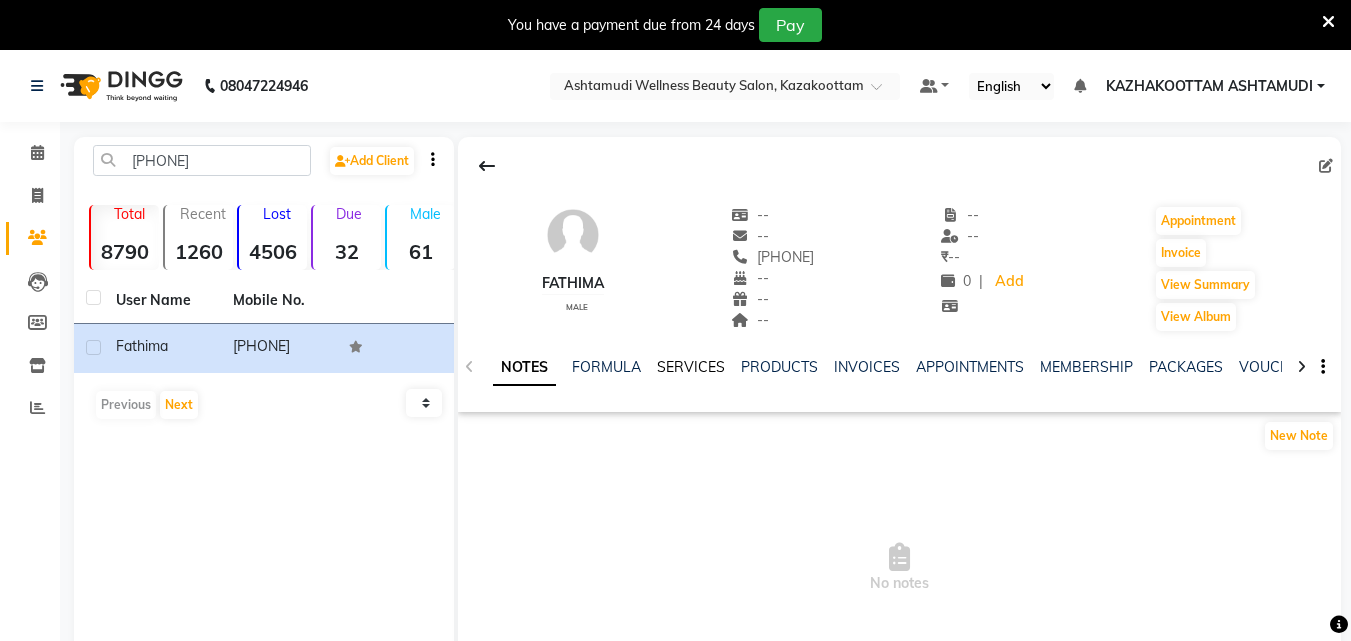 click on "SERVICES" 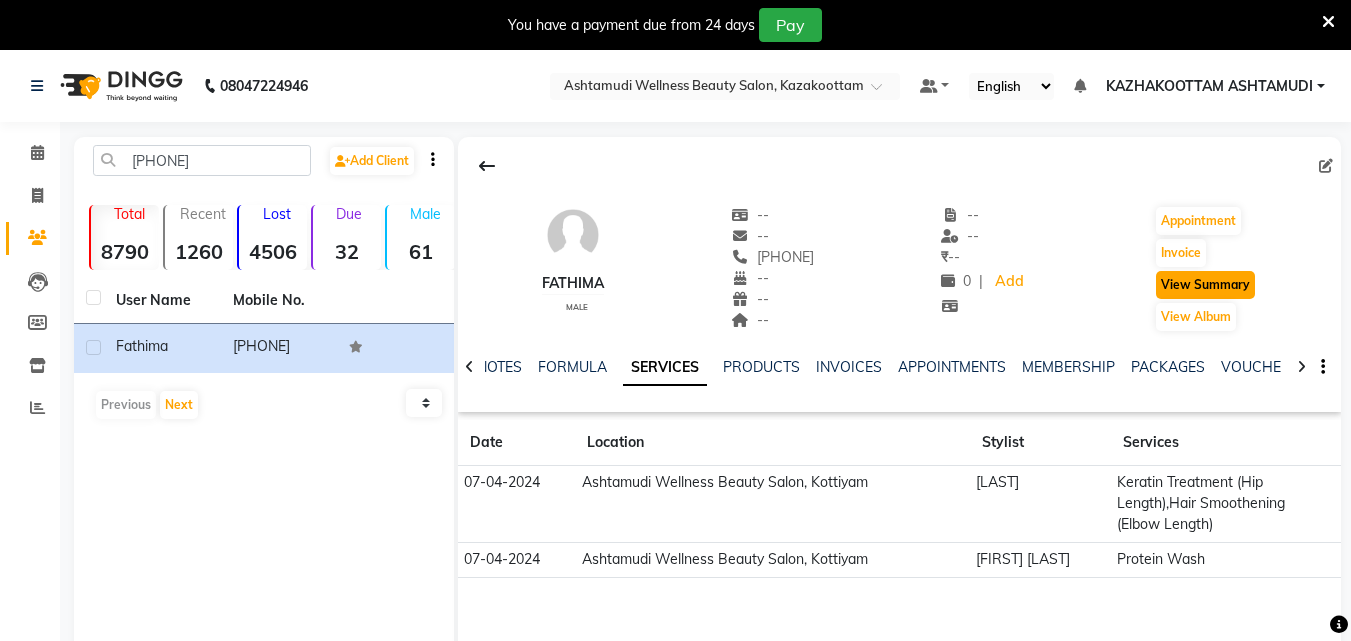 click on "View Summary" 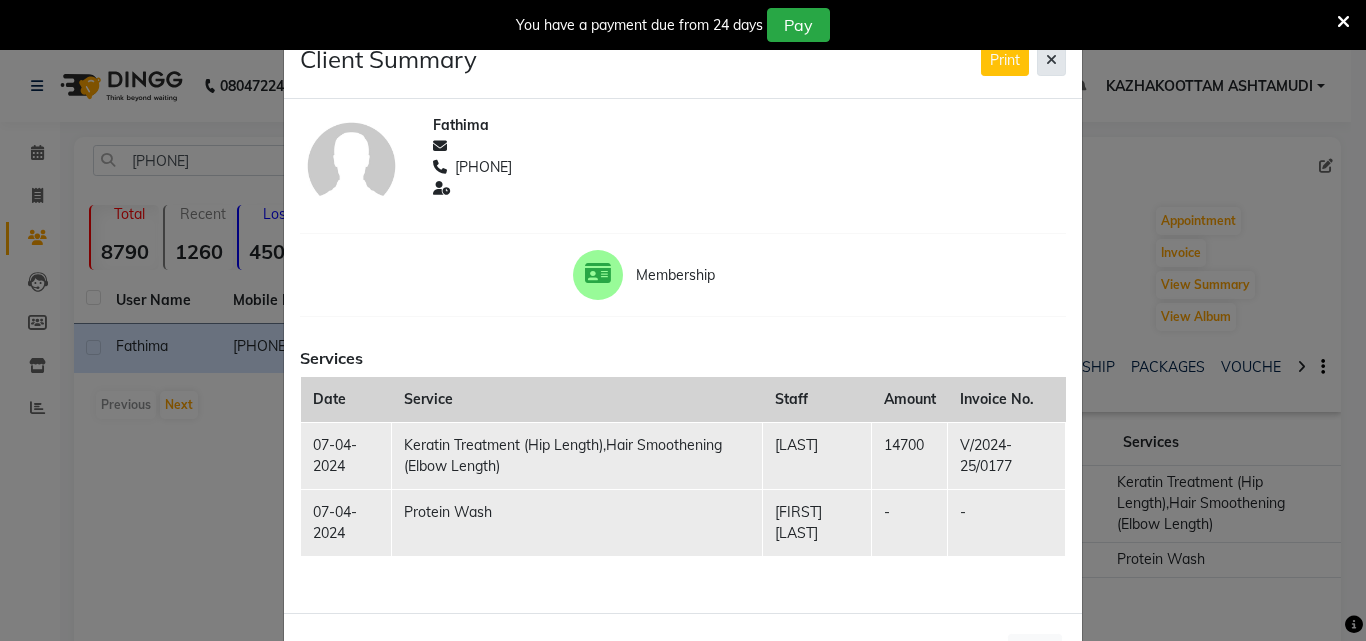 click 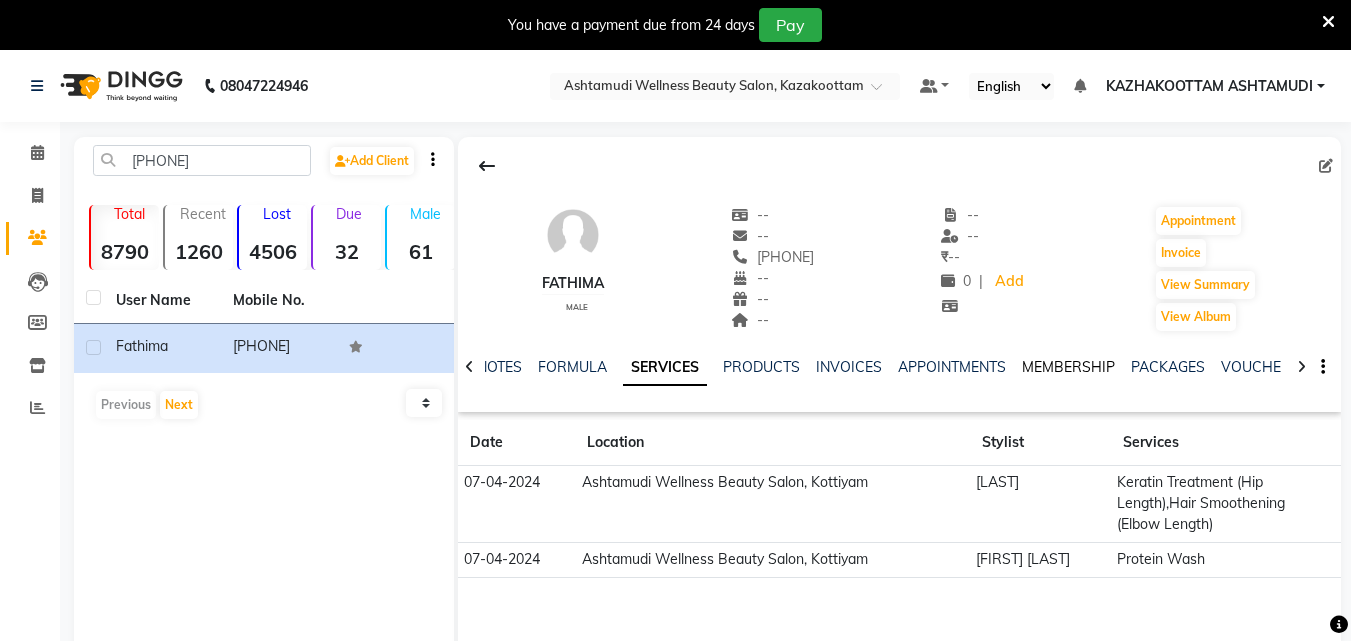 click on "MEMBERSHIP" 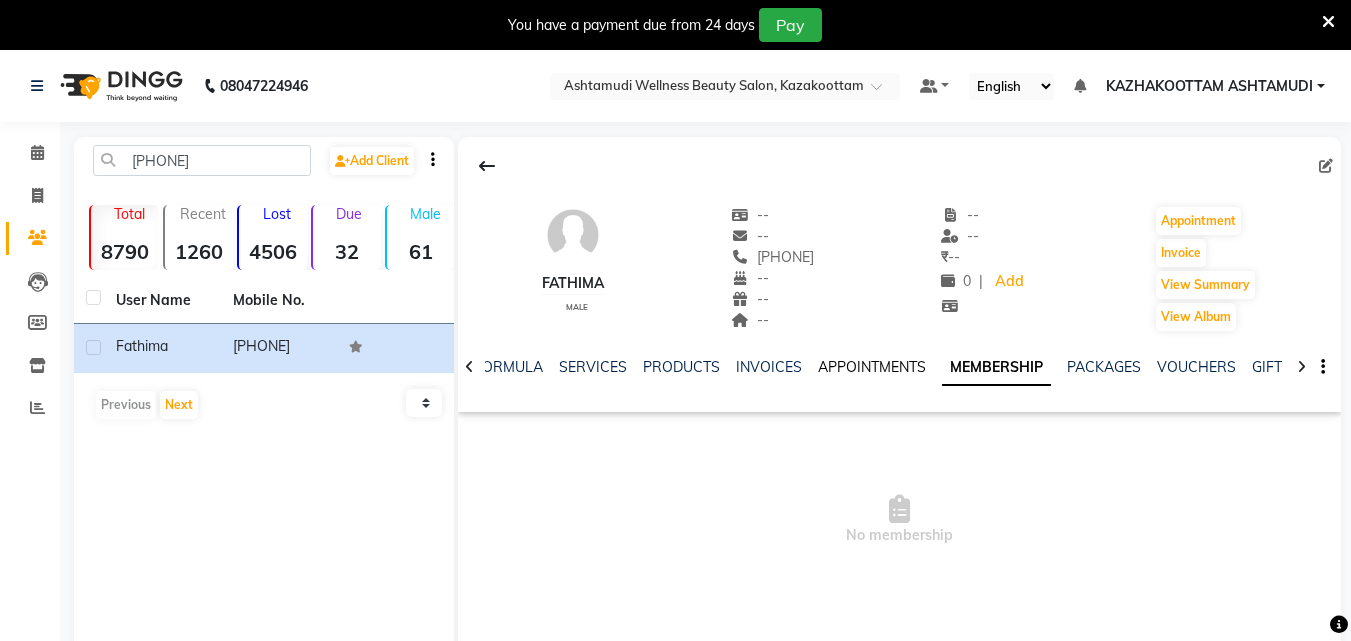 drag, startPoint x: 847, startPoint y: 358, endPoint x: 840, endPoint y: 366, distance: 10.630146 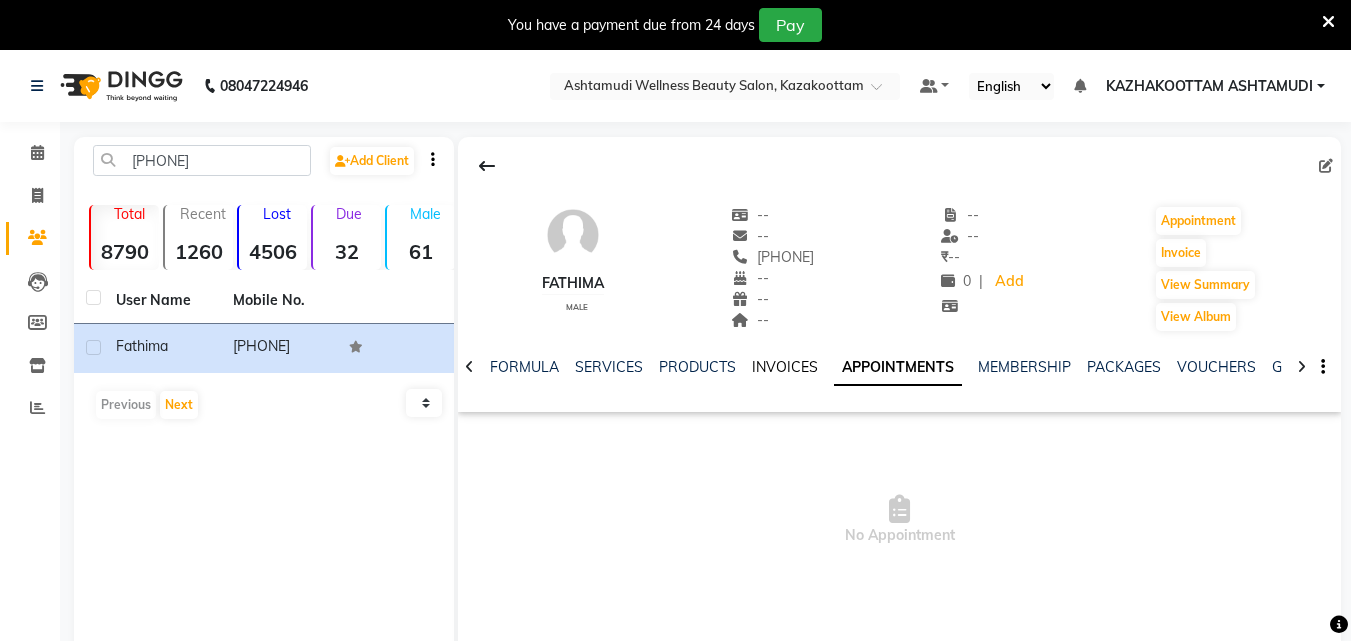 click on "INVOICES" 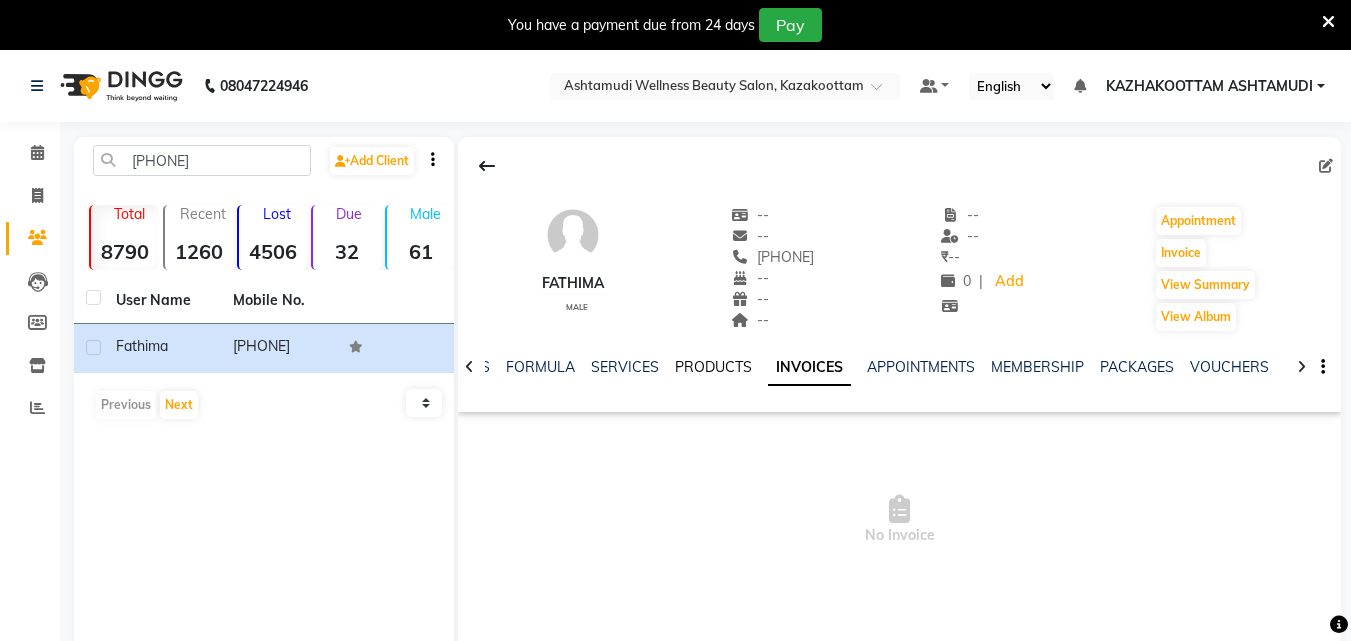 click on "PRODUCTS" 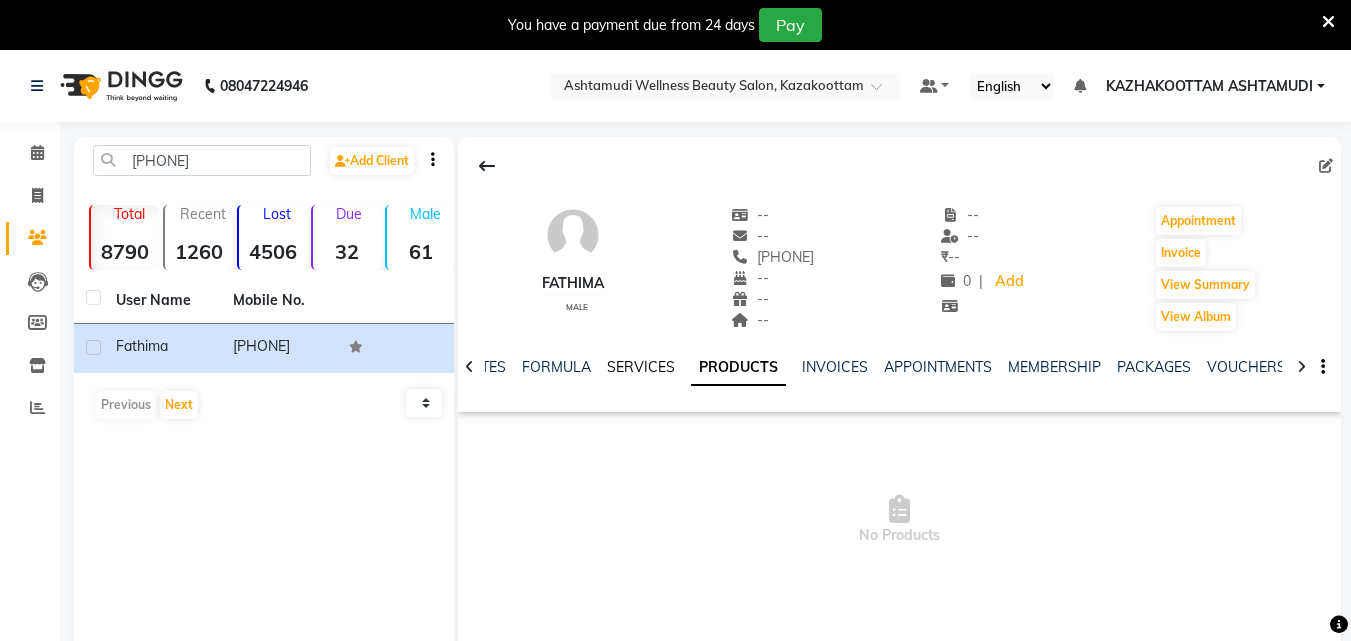 click on "SERVICES" 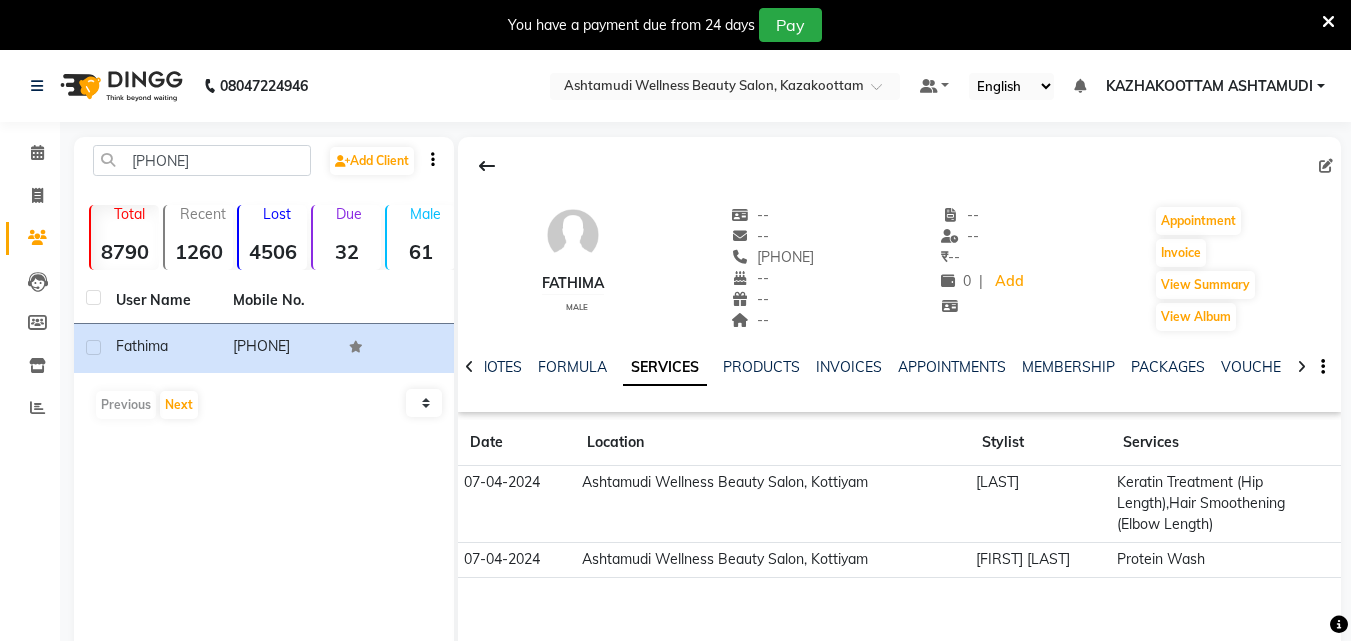 click on "NOTES FORMULA SERVICES PRODUCTS INVOICES APPOINTMENTS MEMBERSHIP PACKAGES VOUCHERS GIFTCARDS POINTS FORMS FAMILY CARDS WALLET" 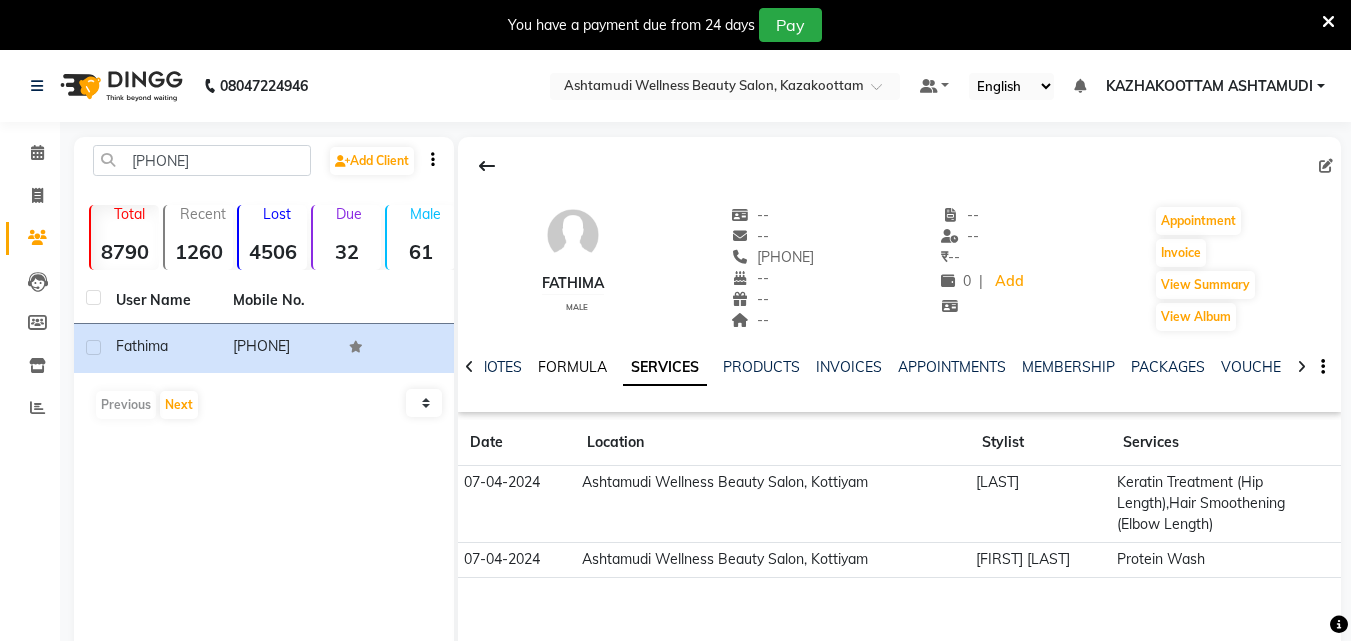 click on "FORMULA" 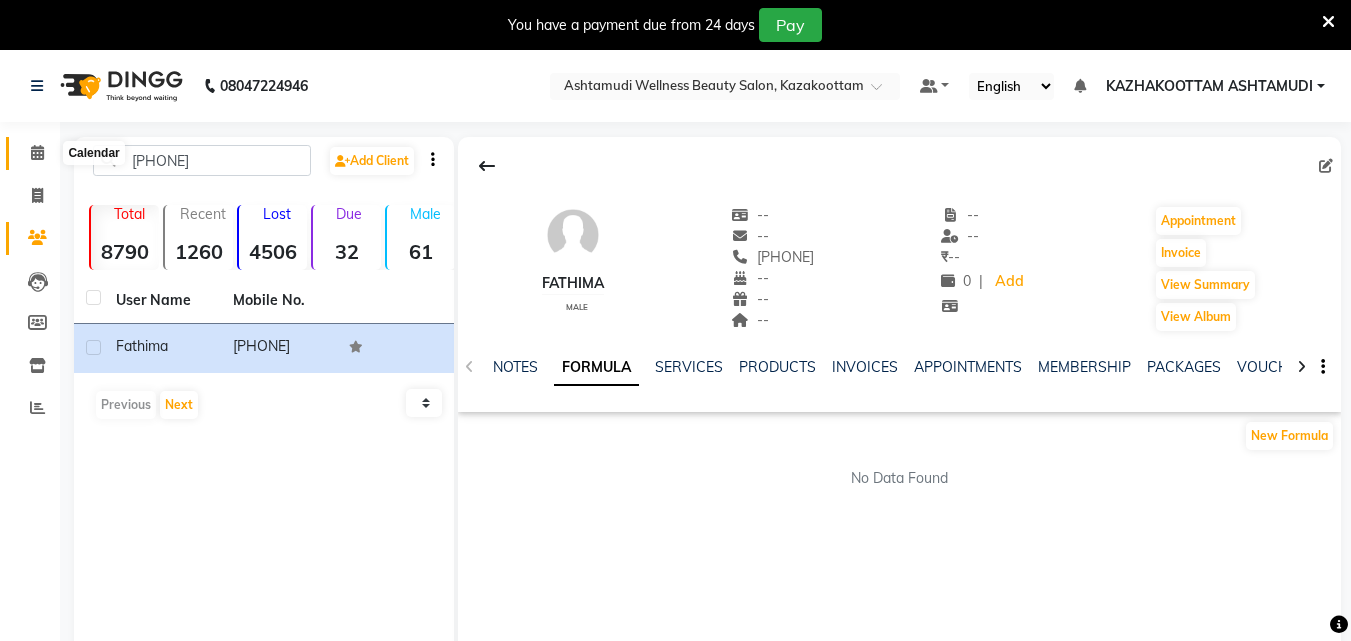 click 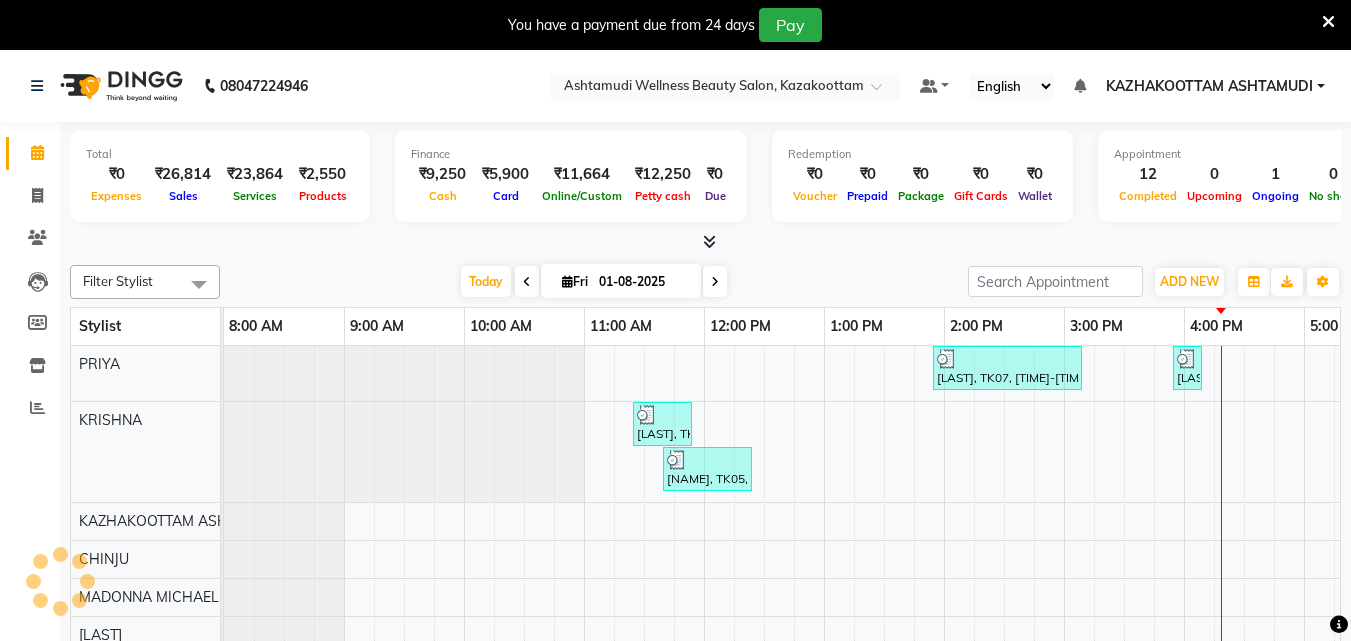 scroll, scrollTop: 0, scrollLeft: 0, axis: both 